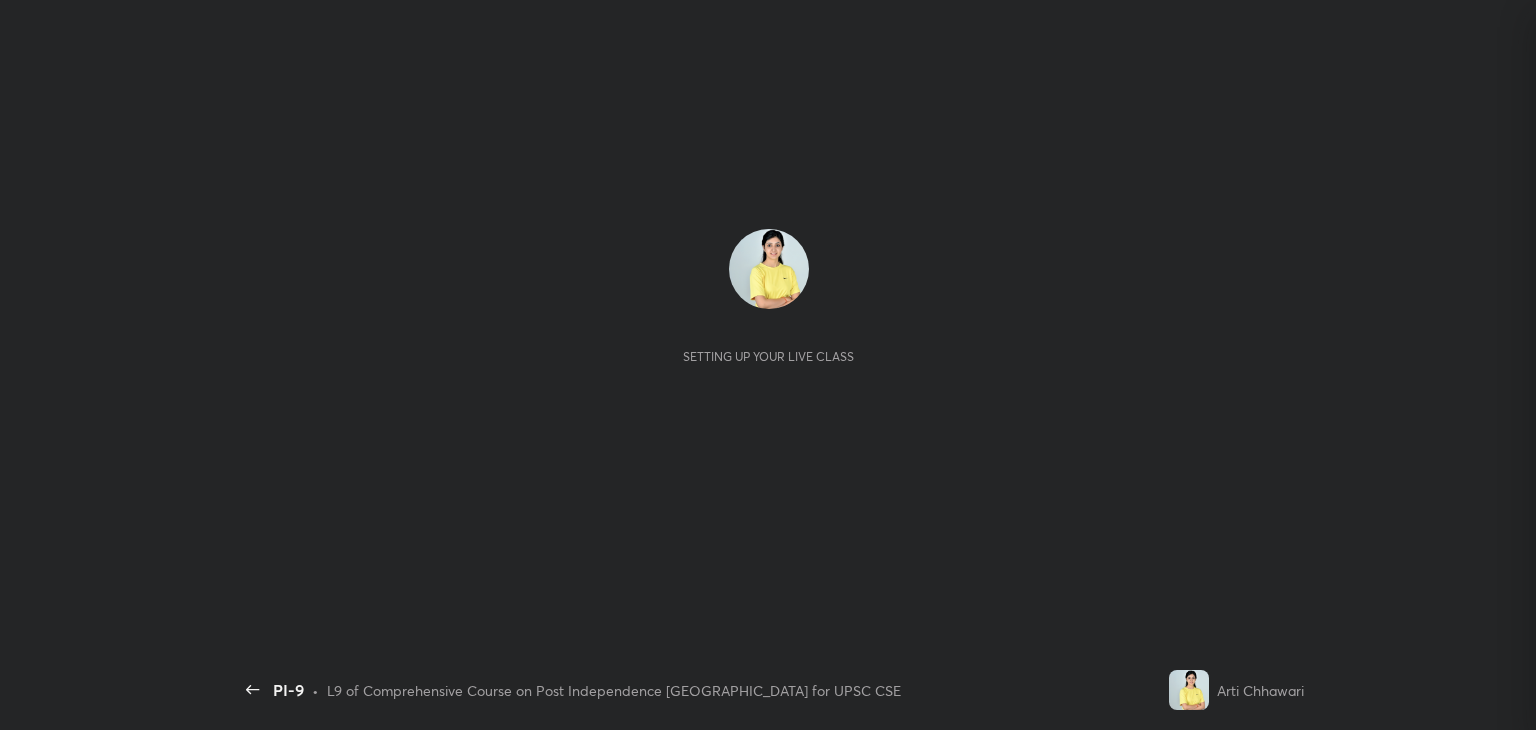 scroll, scrollTop: 0, scrollLeft: 0, axis: both 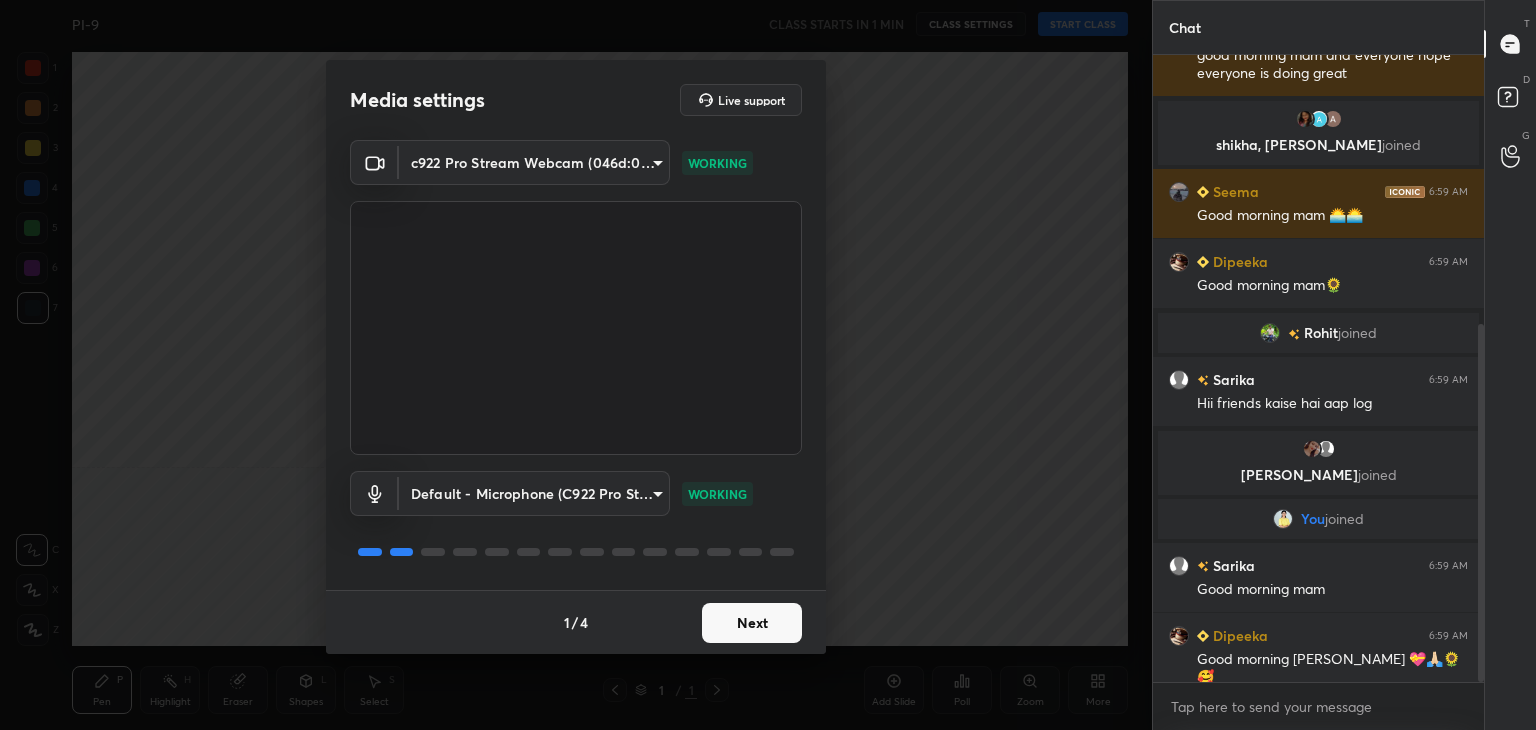 click on "Next" at bounding box center (752, 623) 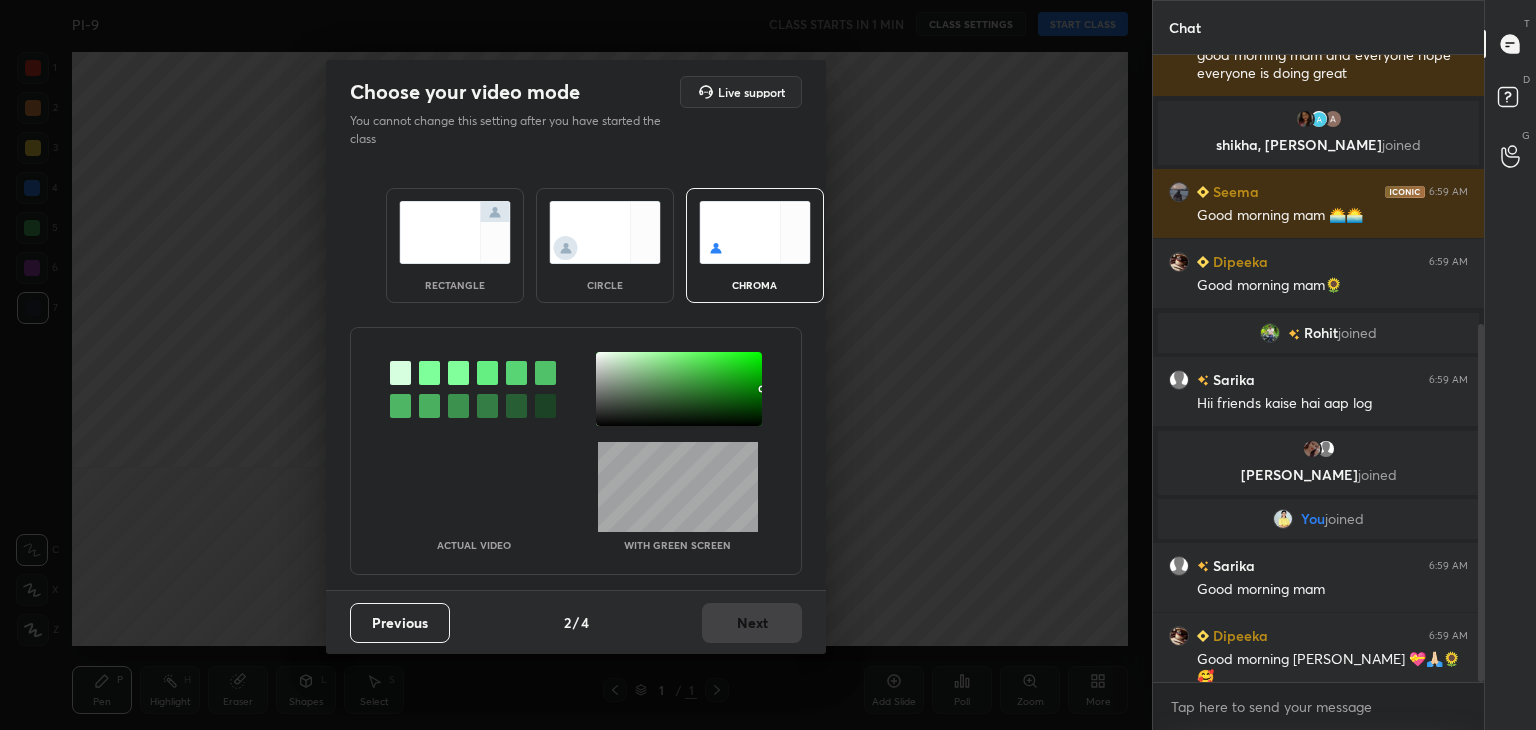 click on "rectangle" at bounding box center [455, 245] 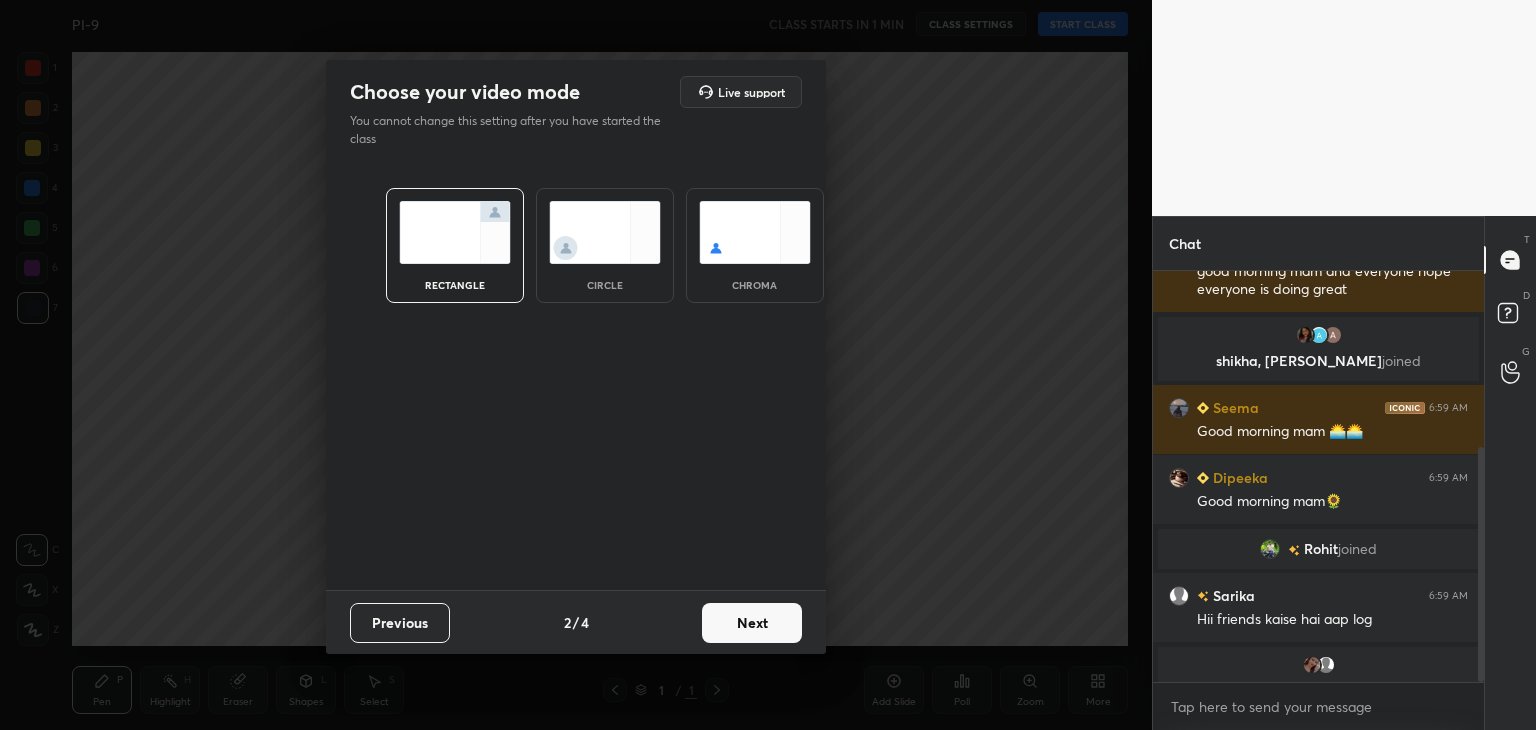 scroll, scrollTop: 405, scrollLeft: 325, axis: both 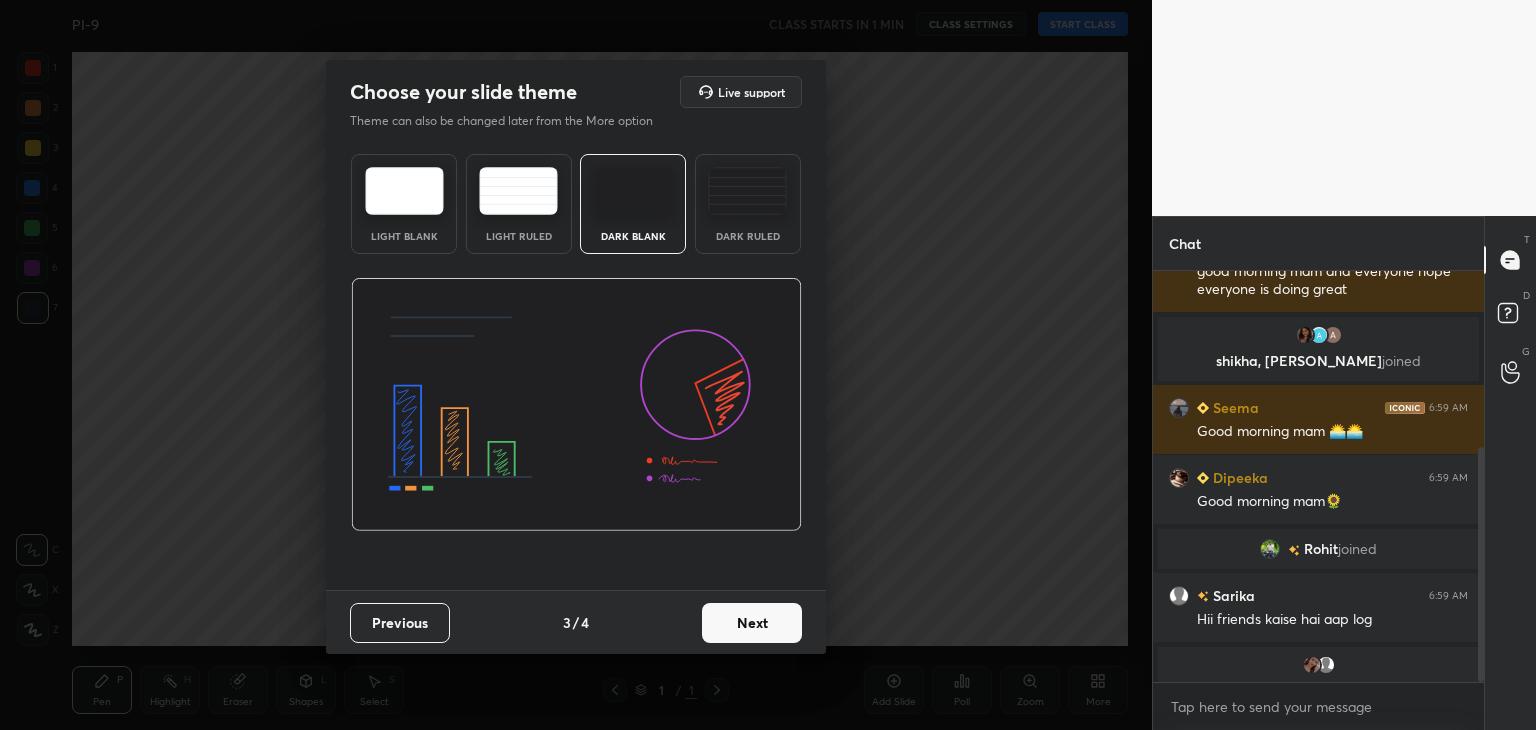 click on "Next" at bounding box center [752, 623] 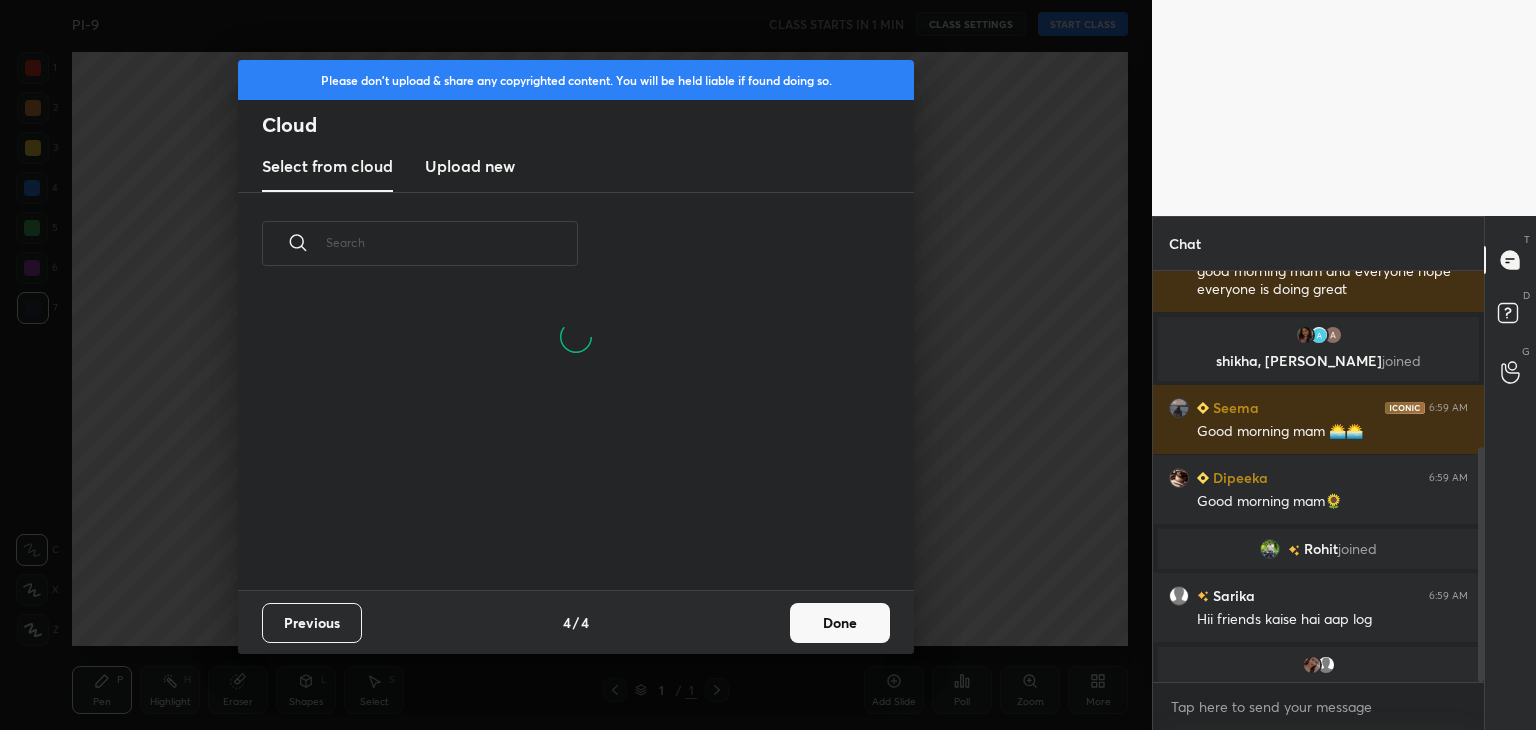 click on "Done" at bounding box center (840, 623) 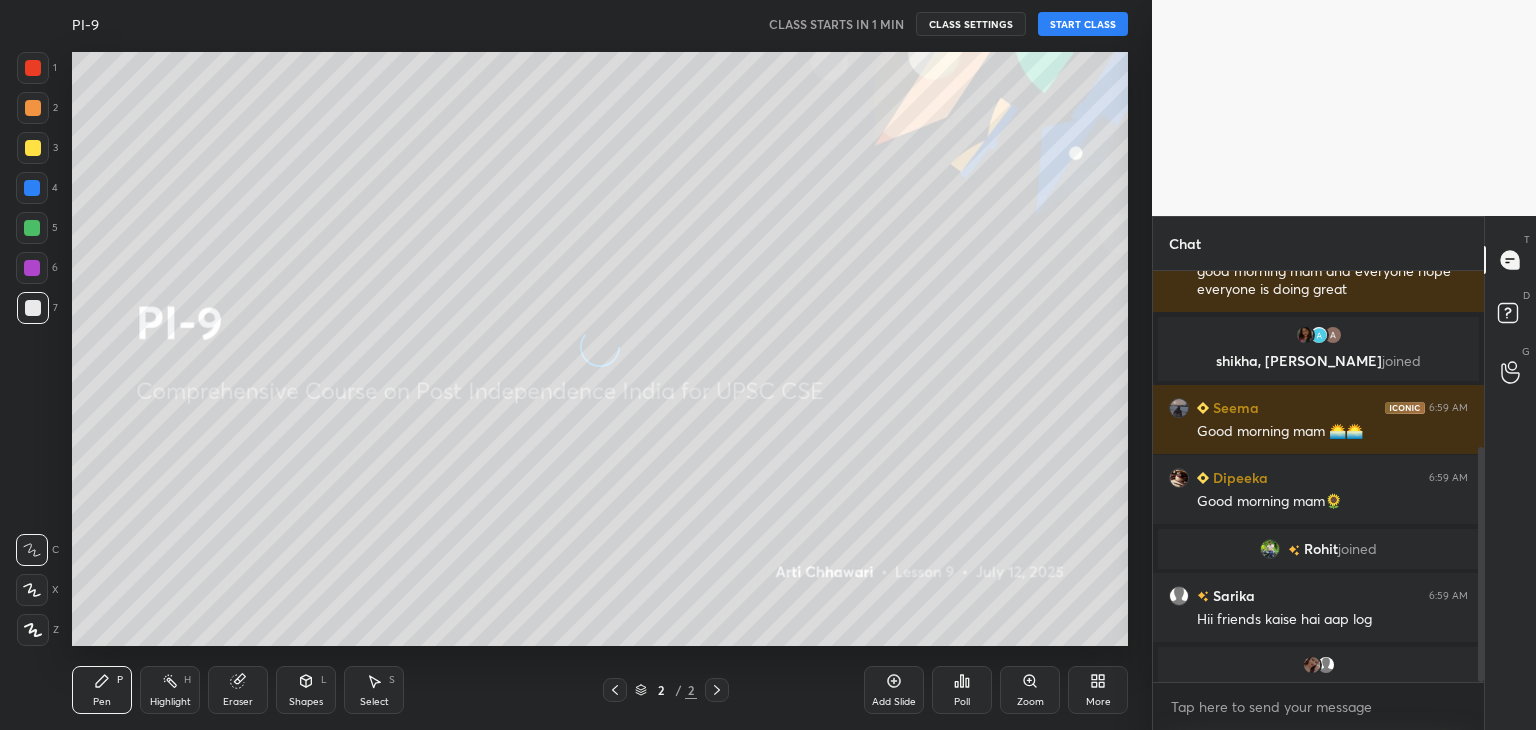 scroll, scrollTop: 0, scrollLeft: 0, axis: both 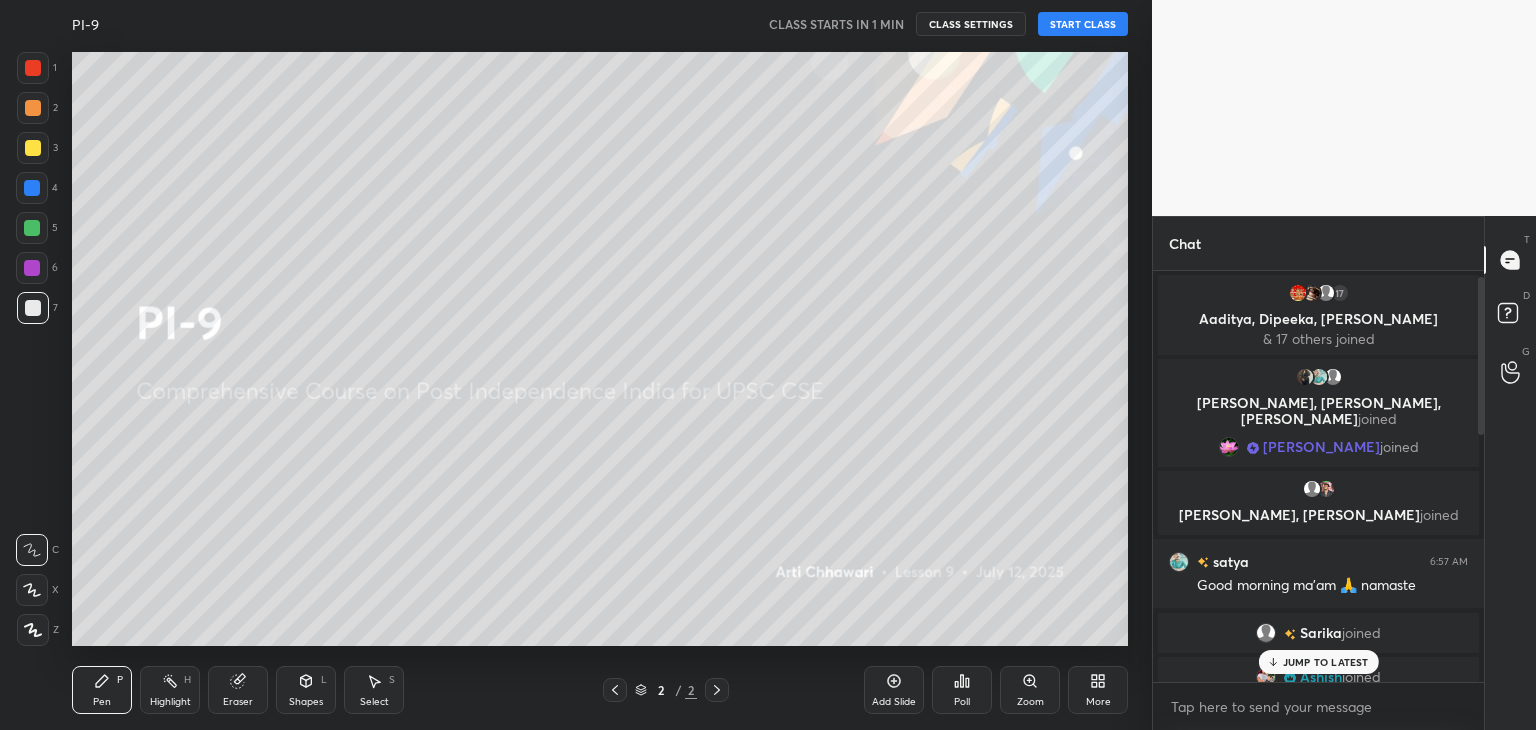 drag, startPoint x: 1481, startPoint y: 519, endPoint x: 1476, endPoint y: 310, distance: 209.0598 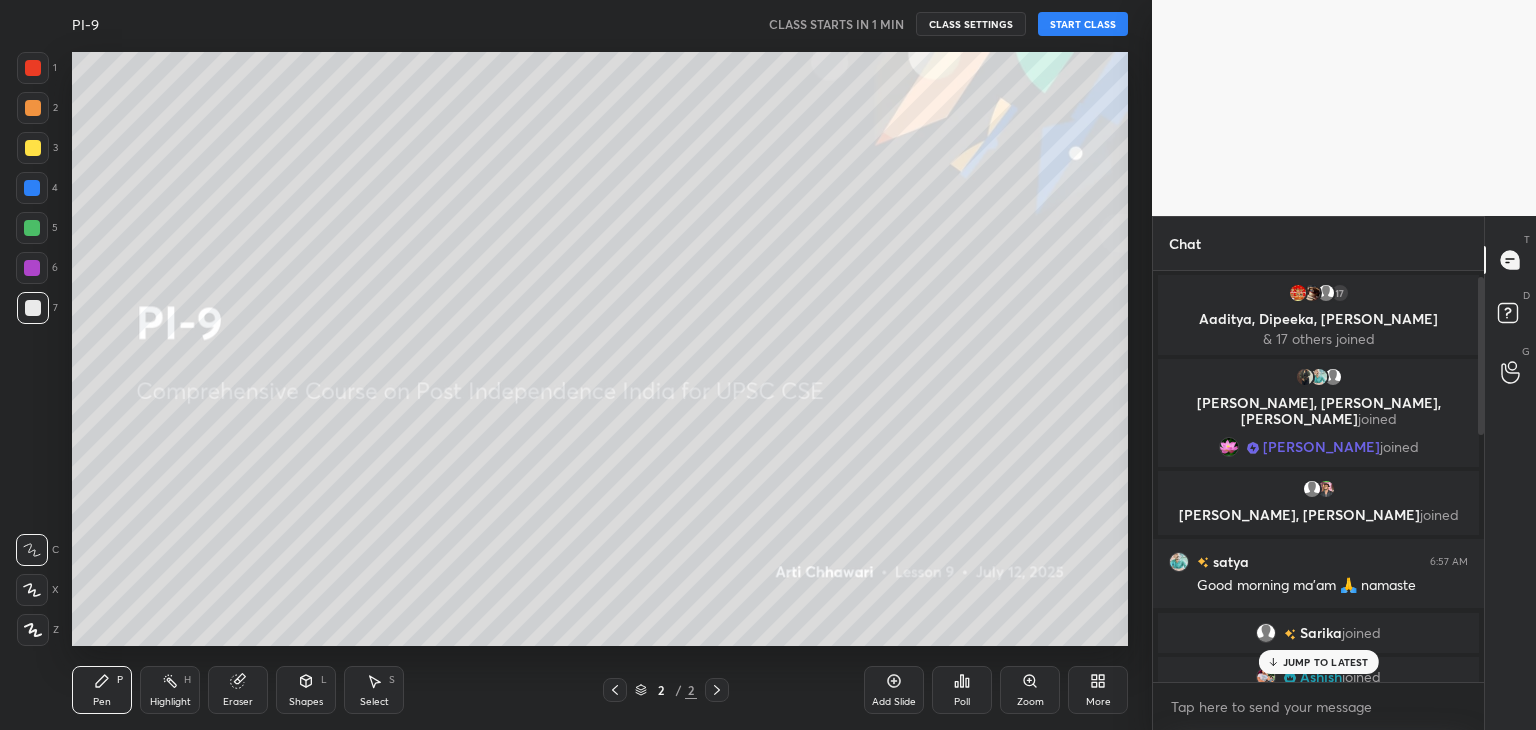 click at bounding box center [1478, 476] 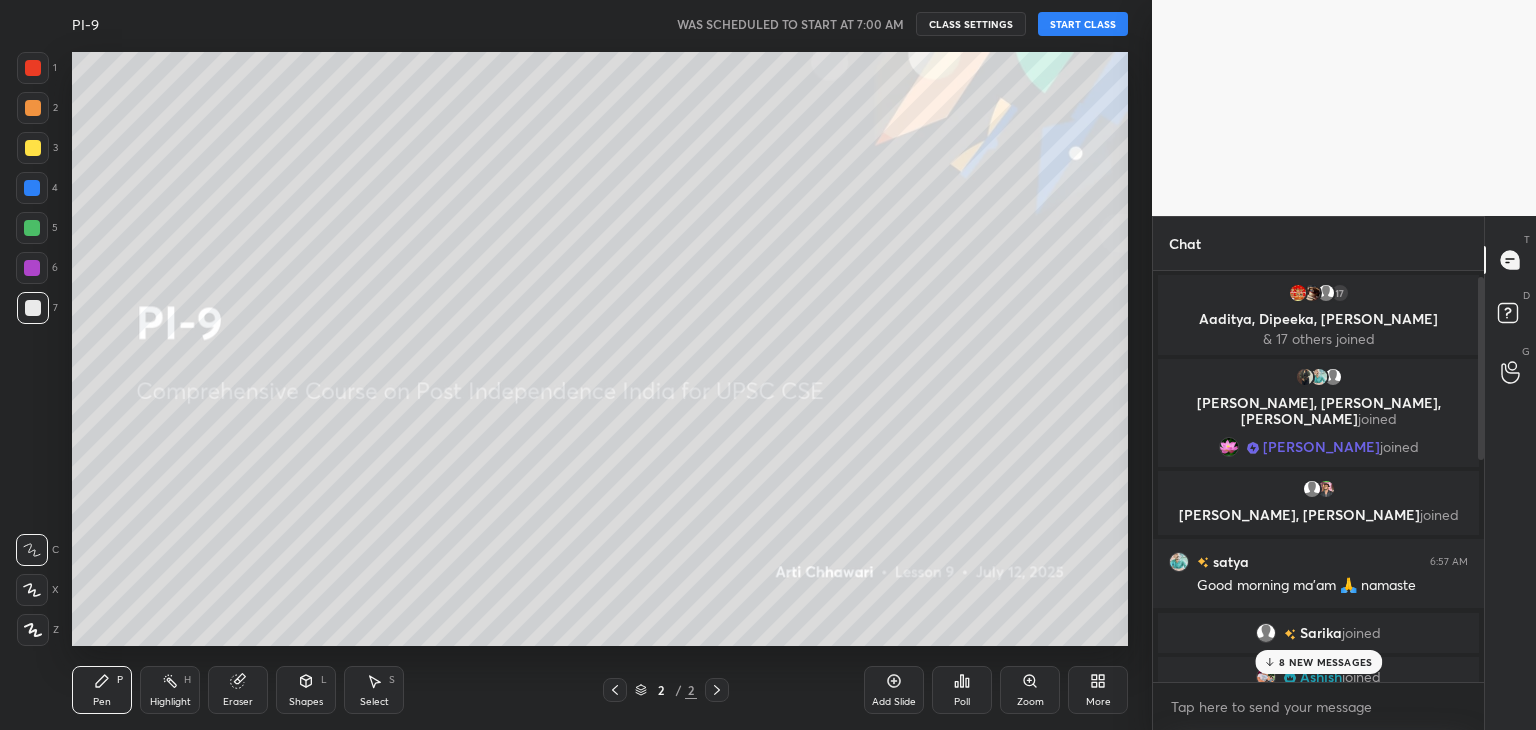 click on "8 NEW MESSAGES" at bounding box center (1325, 662) 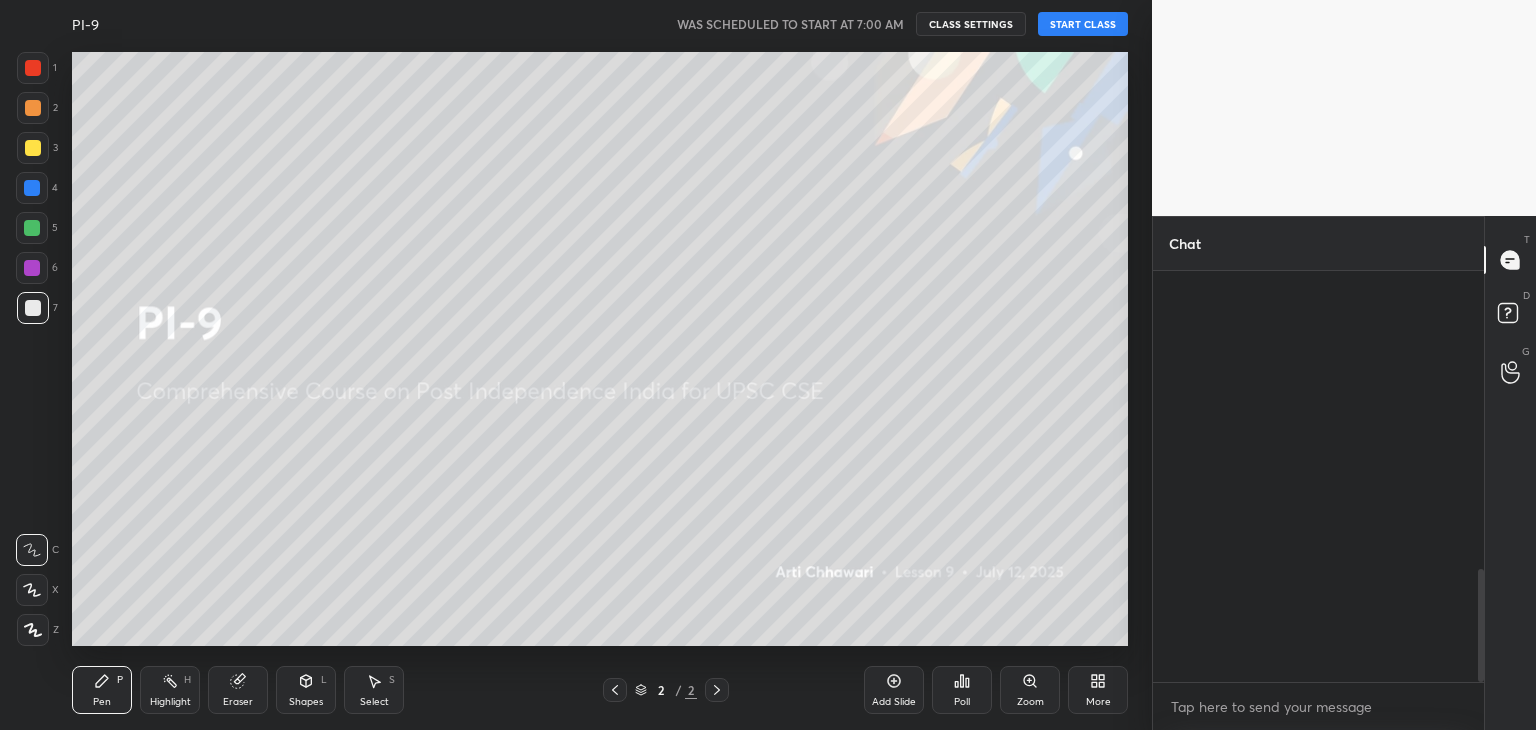 scroll, scrollTop: 1092, scrollLeft: 0, axis: vertical 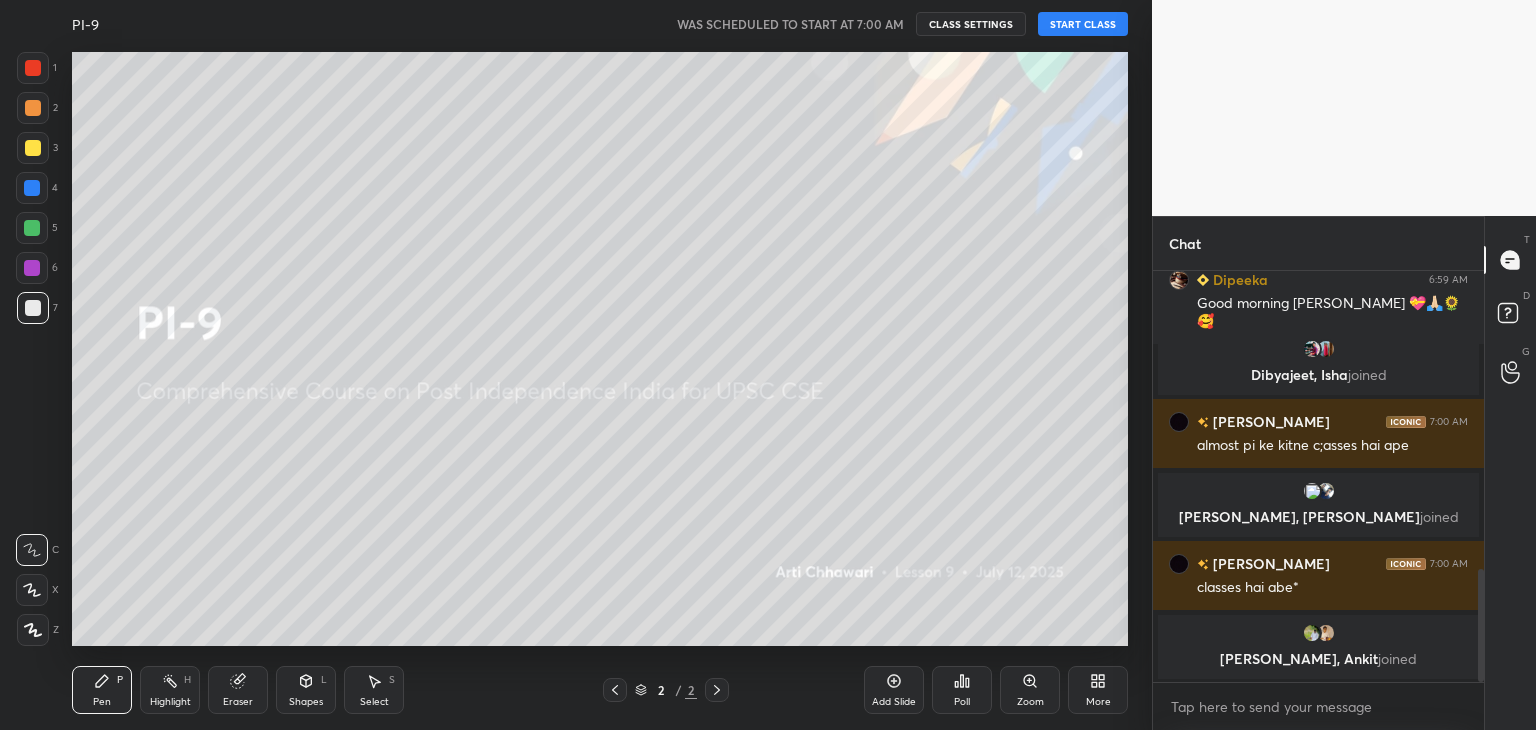 click on "START CLASS" at bounding box center [1083, 24] 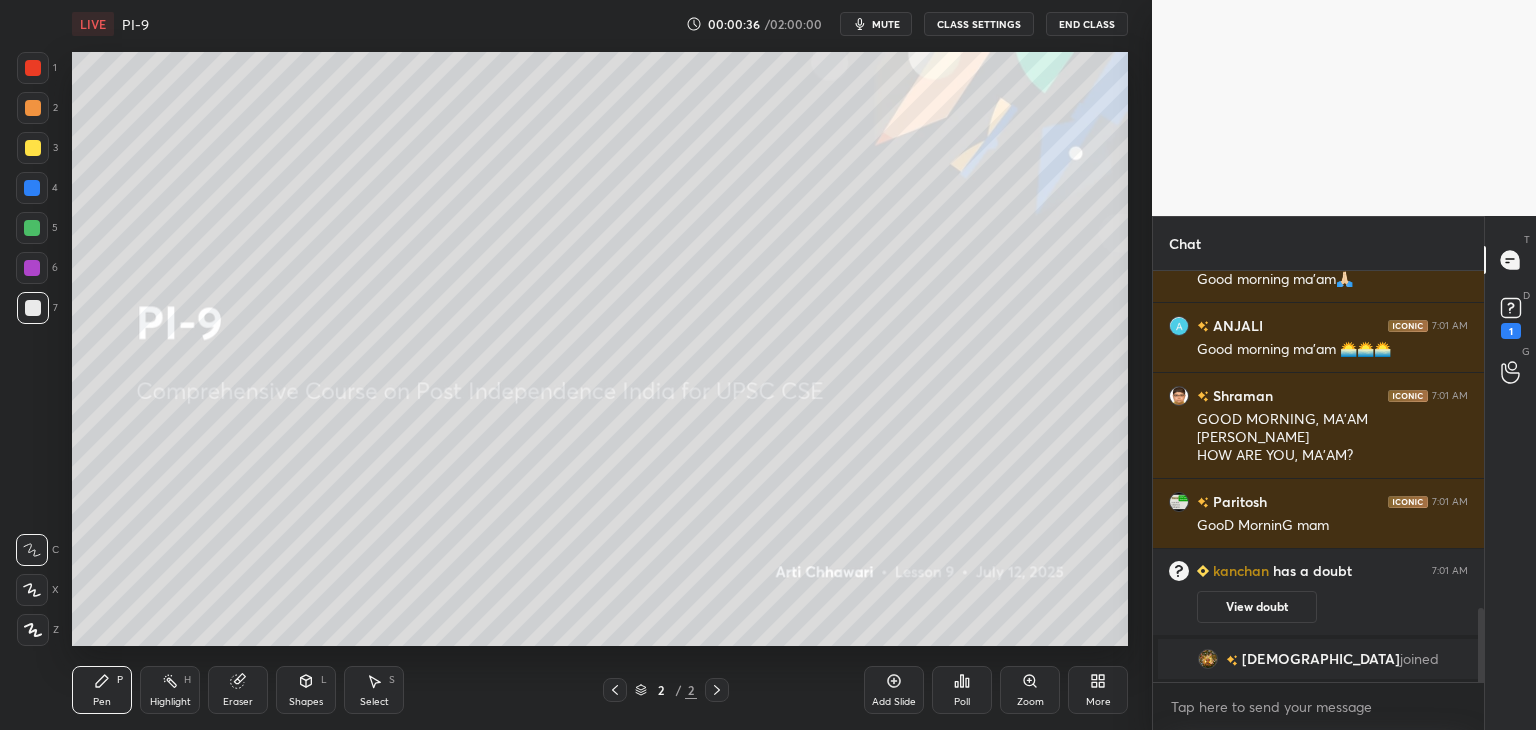scroll, scrollTop: 1876, scrollLeft: 0, axis: vertical 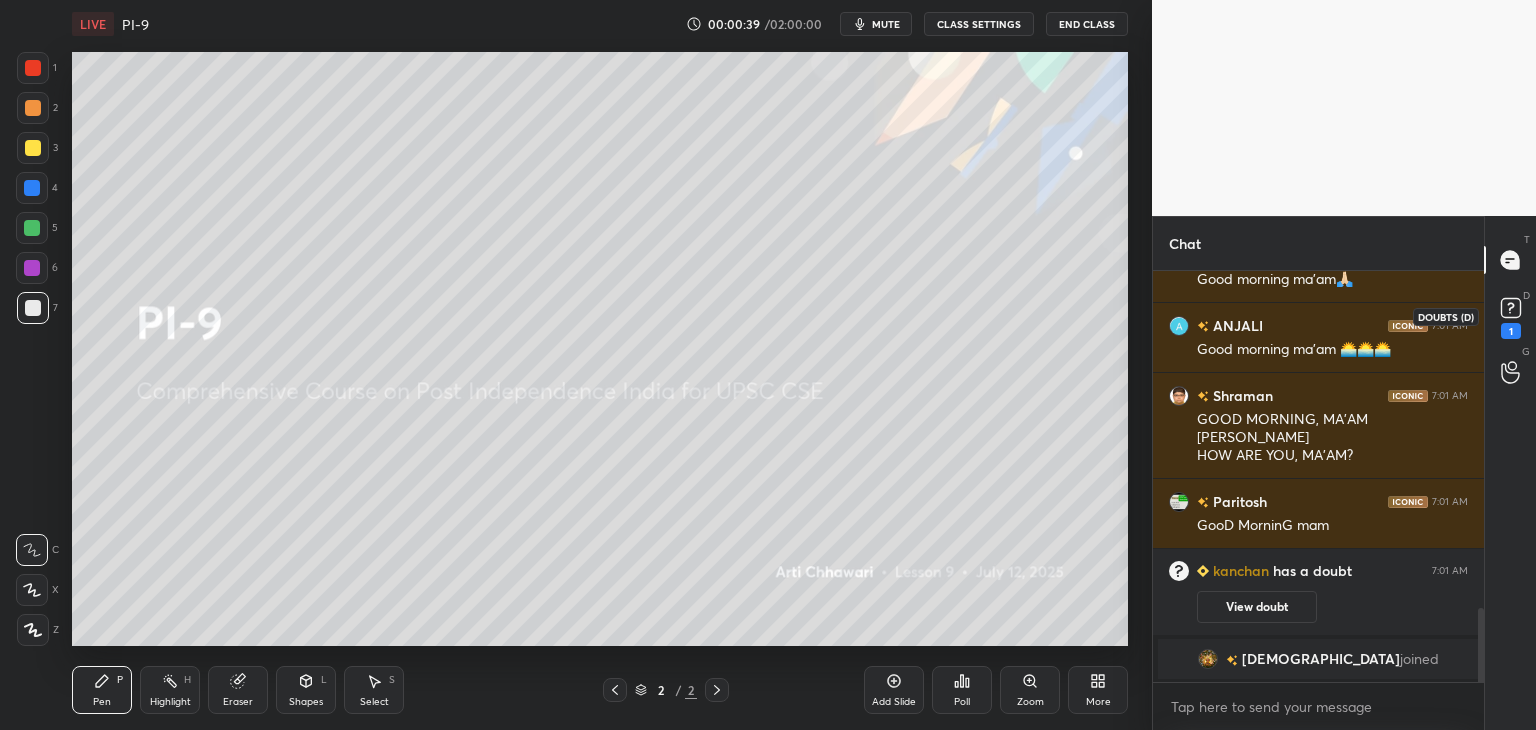 click 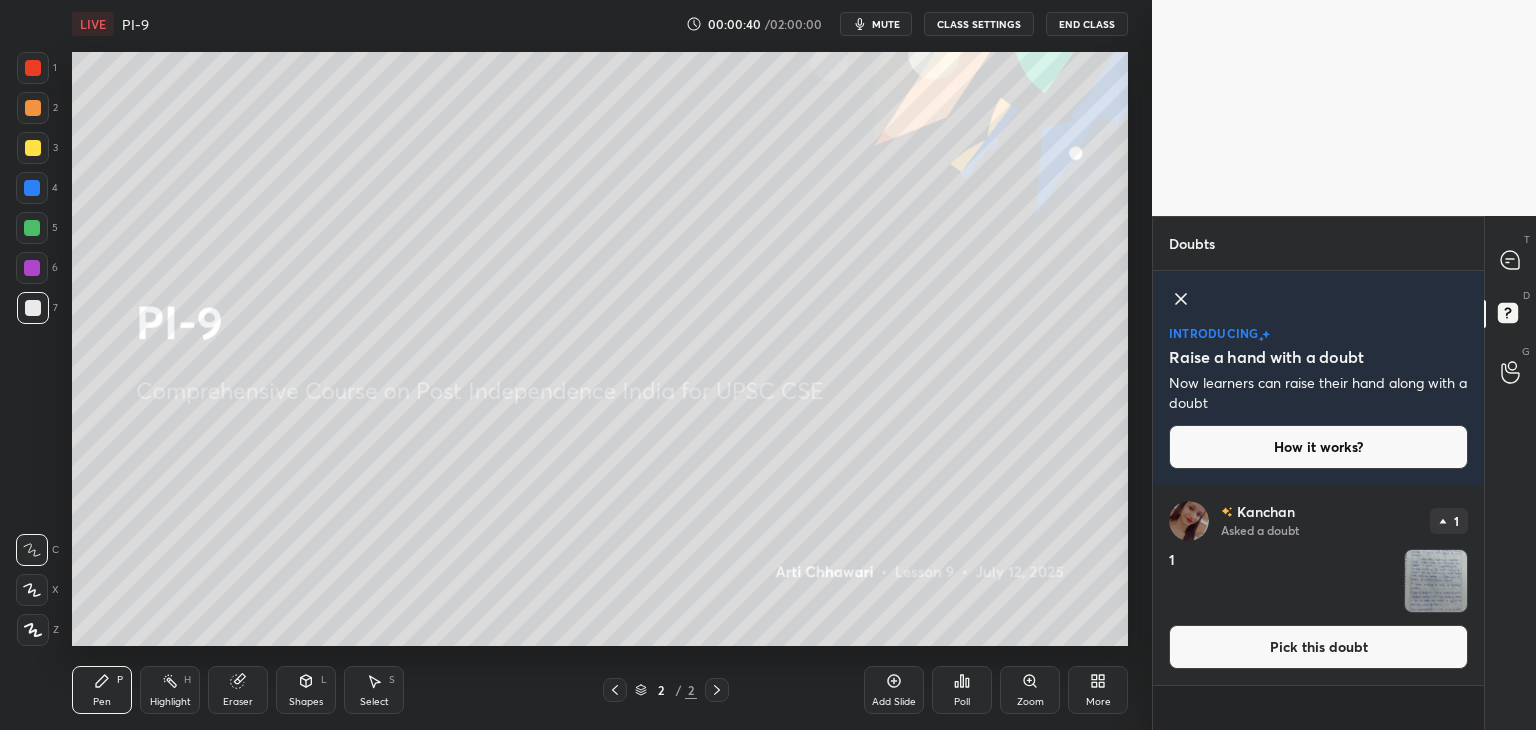 click 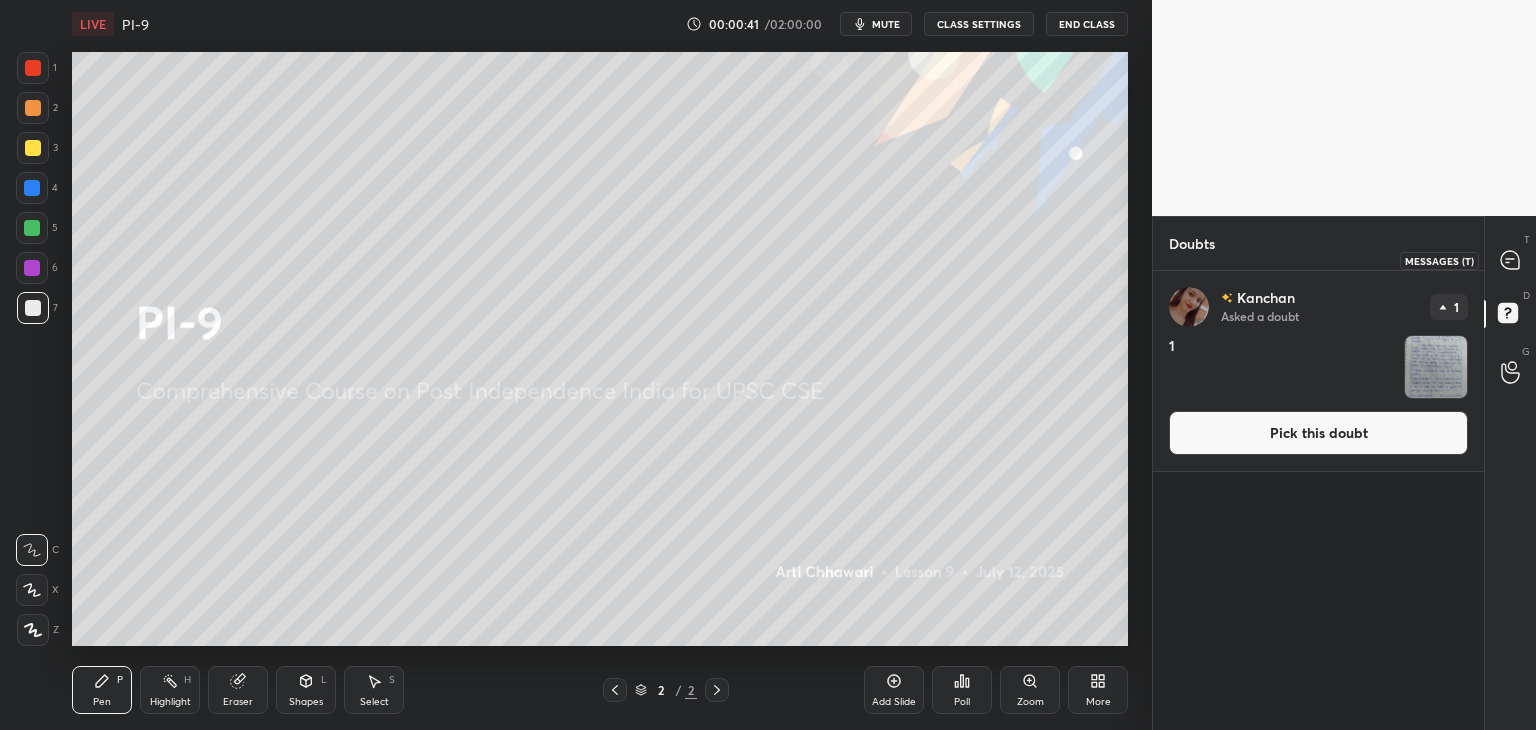 click 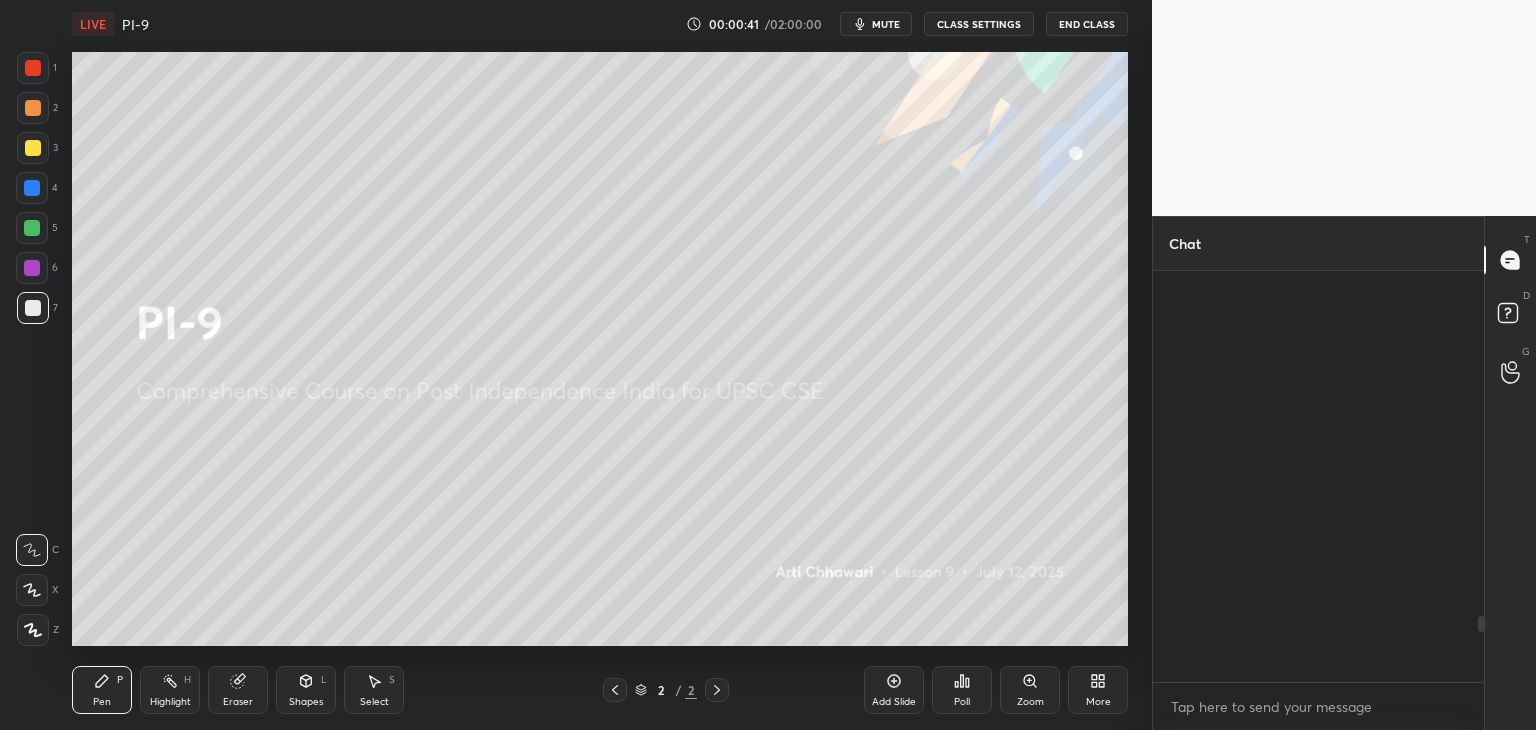 scroll, scrollTop: 2146, scrollLeft: 0, axis: vertical 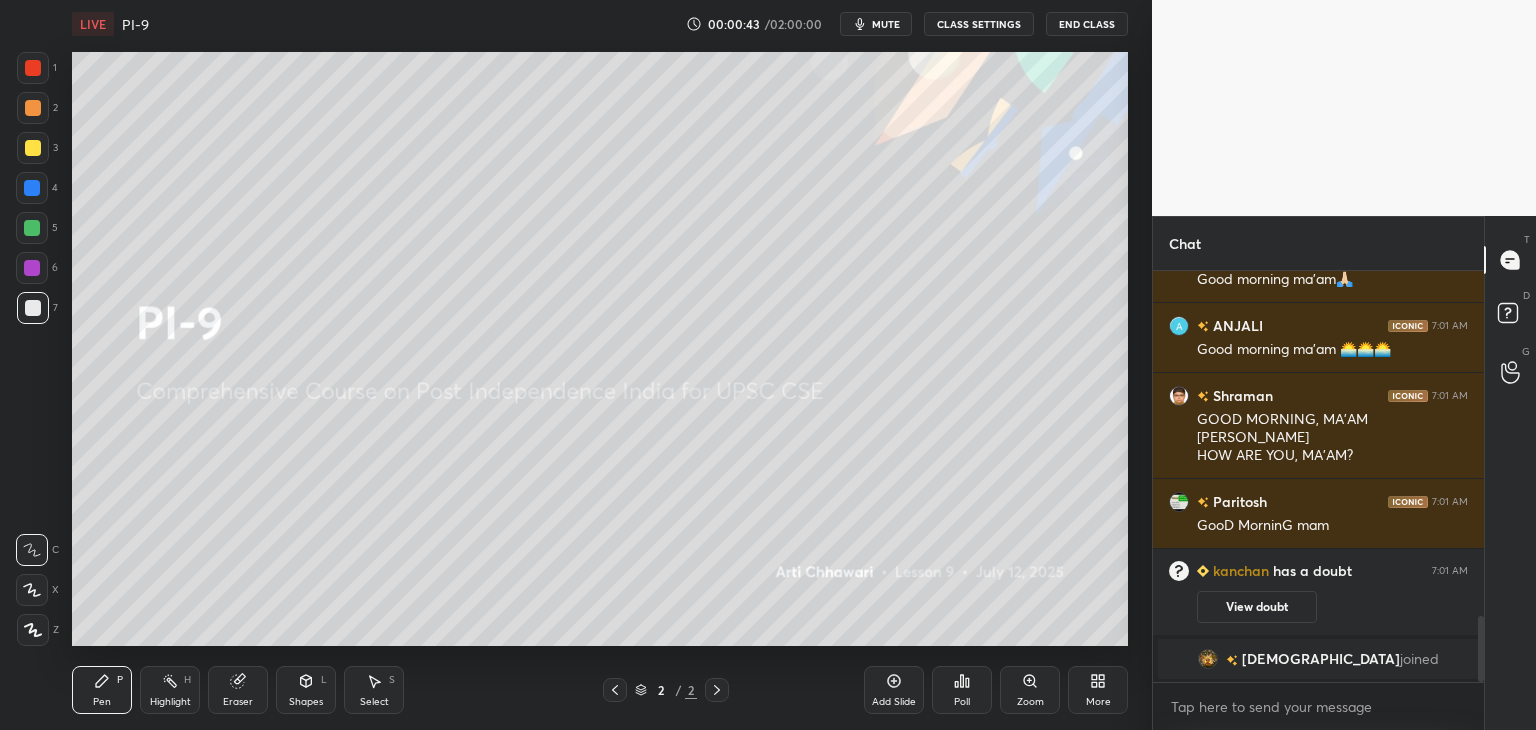 drag, startPoint x: 1482, startPoint y: 628, endPoint x: 1482, endPoint y: 668, distance: 40 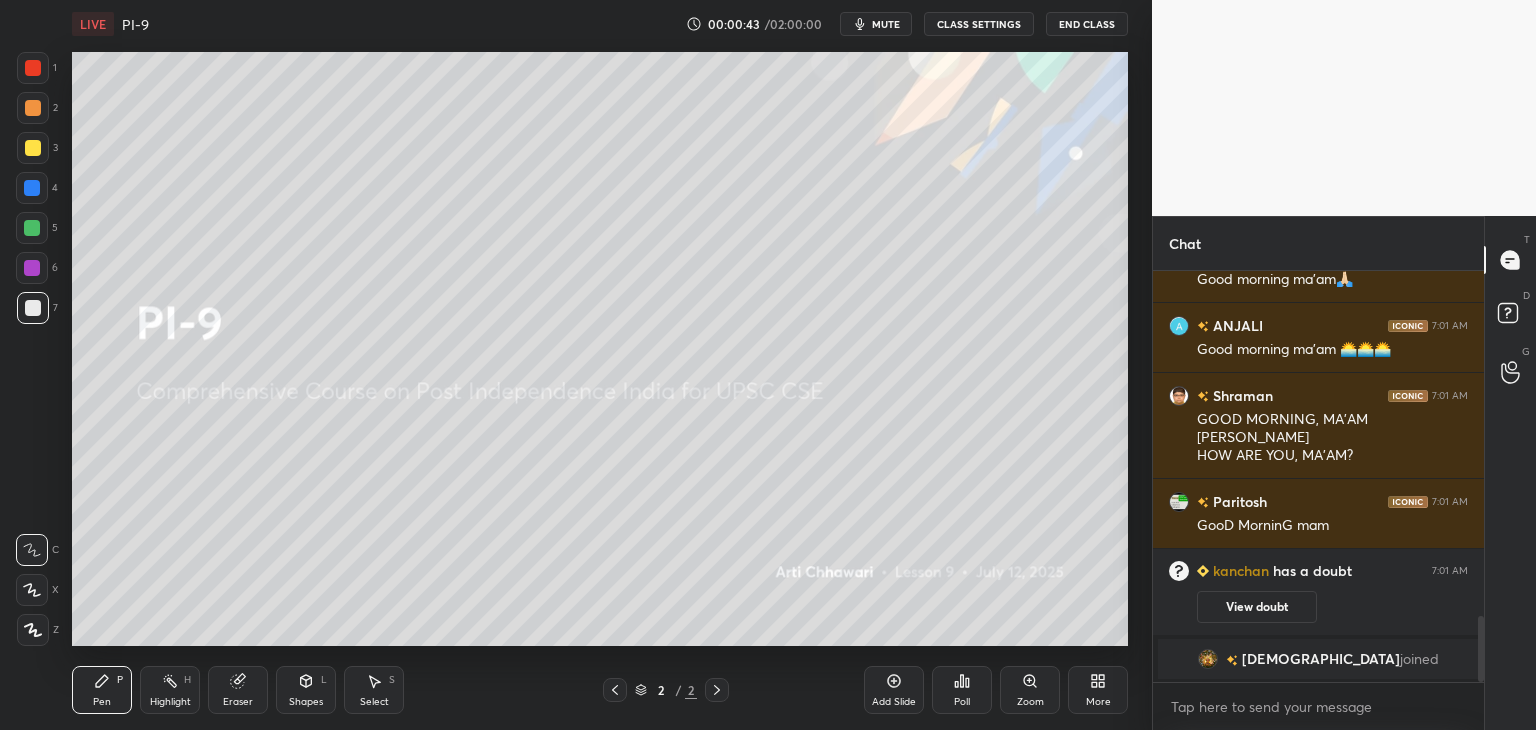 click at bounding box center (1481, 649) 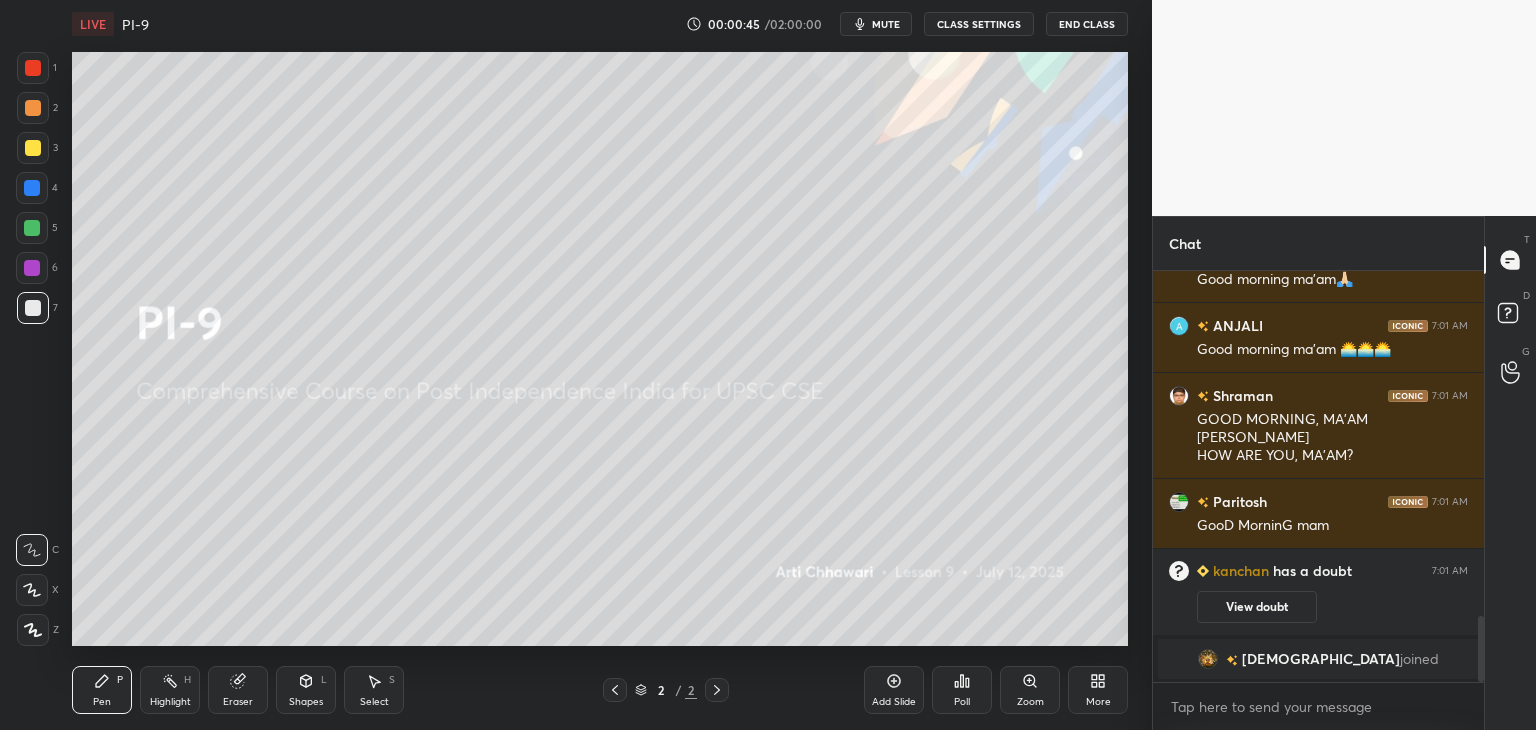 click at bounding box center (33, 308) 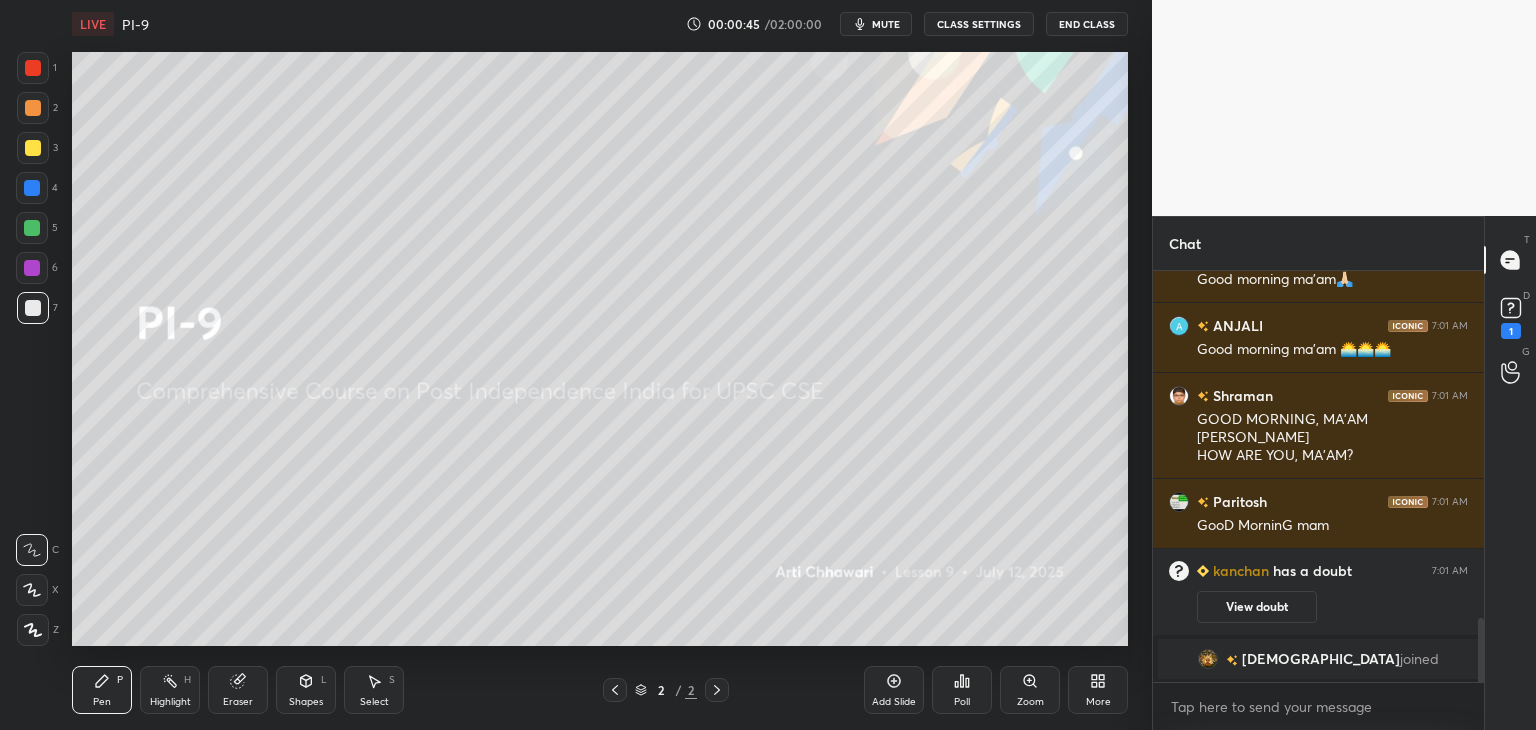 scroll, scrollTop: 2232, scrollLeft: 0, axis: vertical 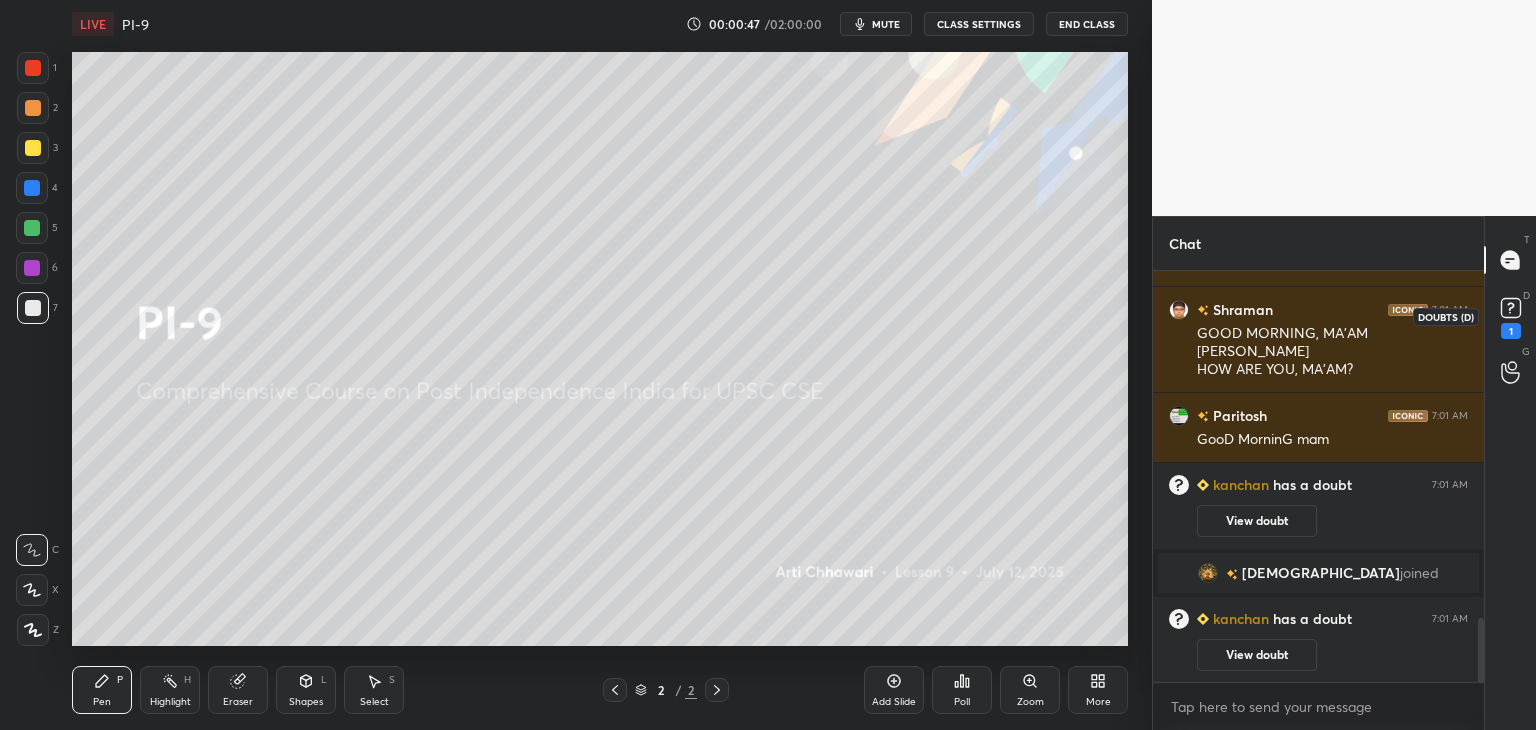 click 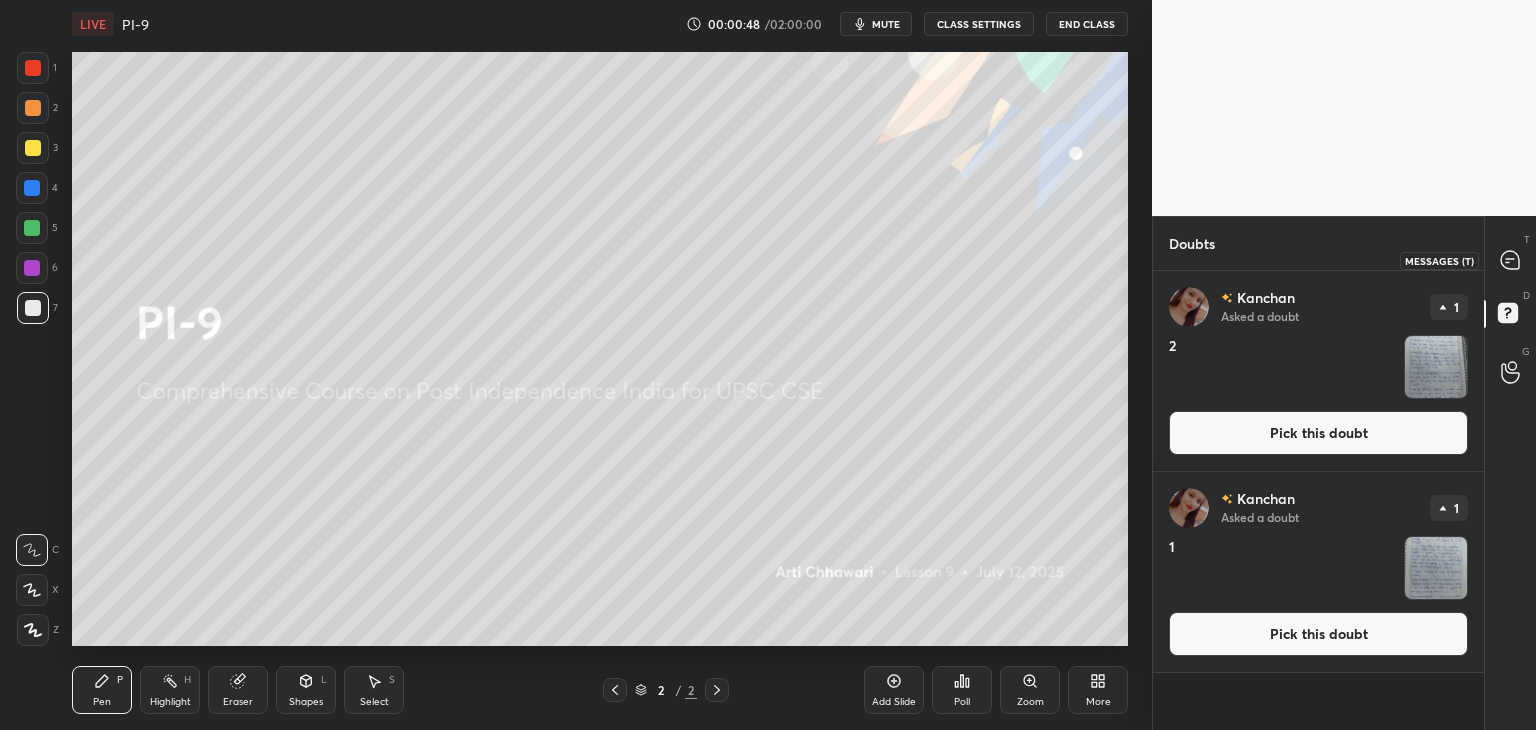 click 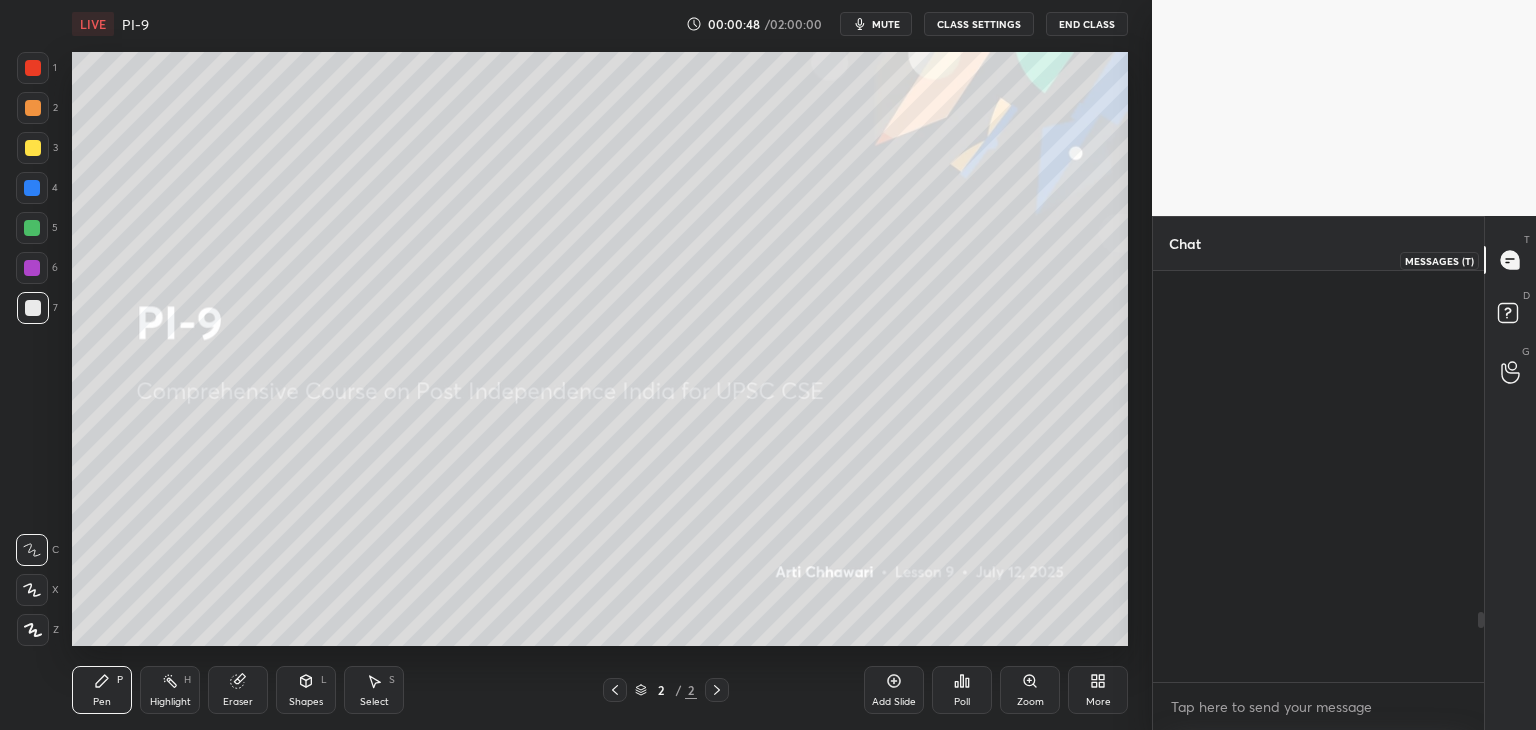 scroll, scrollTop: 2014, scrollLeft: 0, axis: vertical 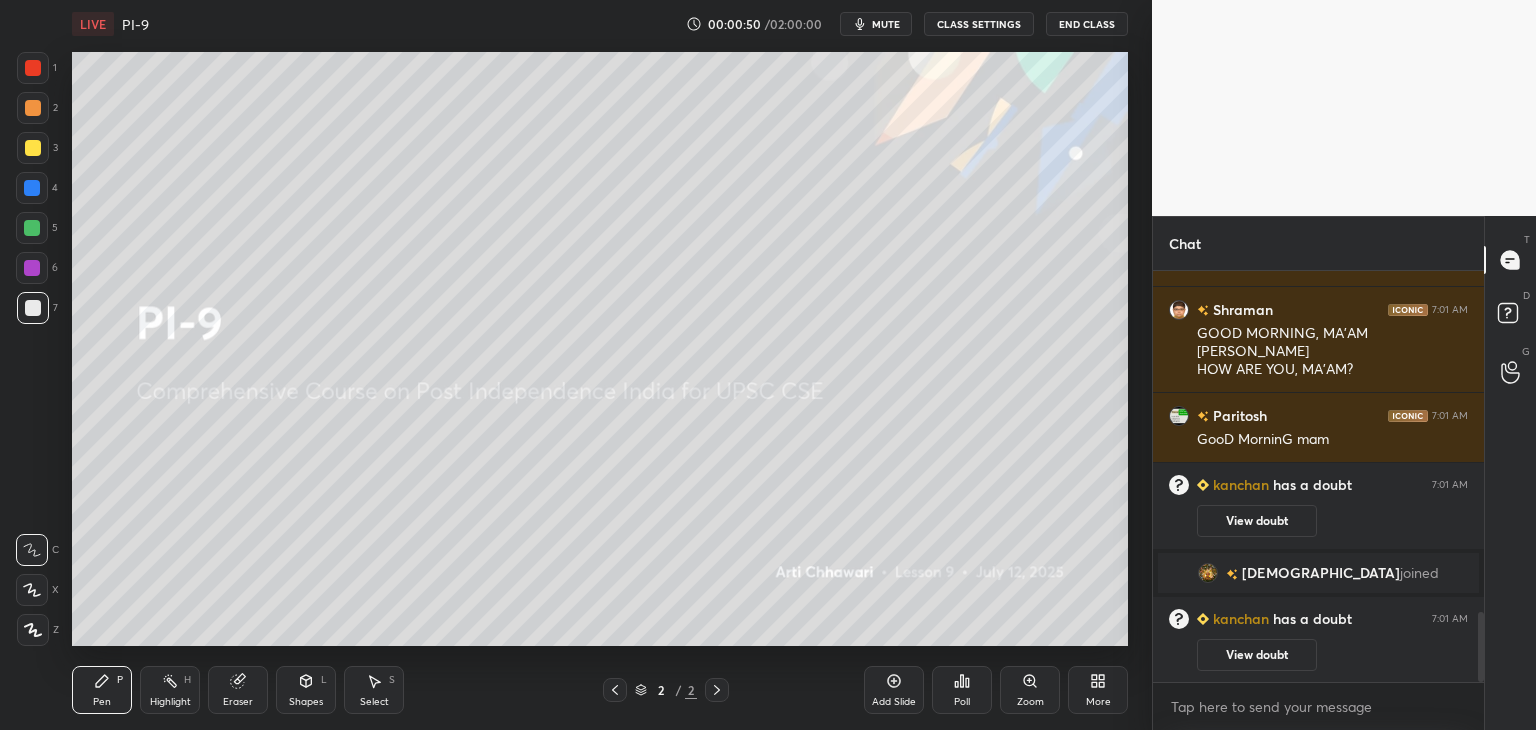 drag, startPoint x: 1480, startPoint y: 621, endPoint x: 1483, endPoint y: 662, distance: 41.109608 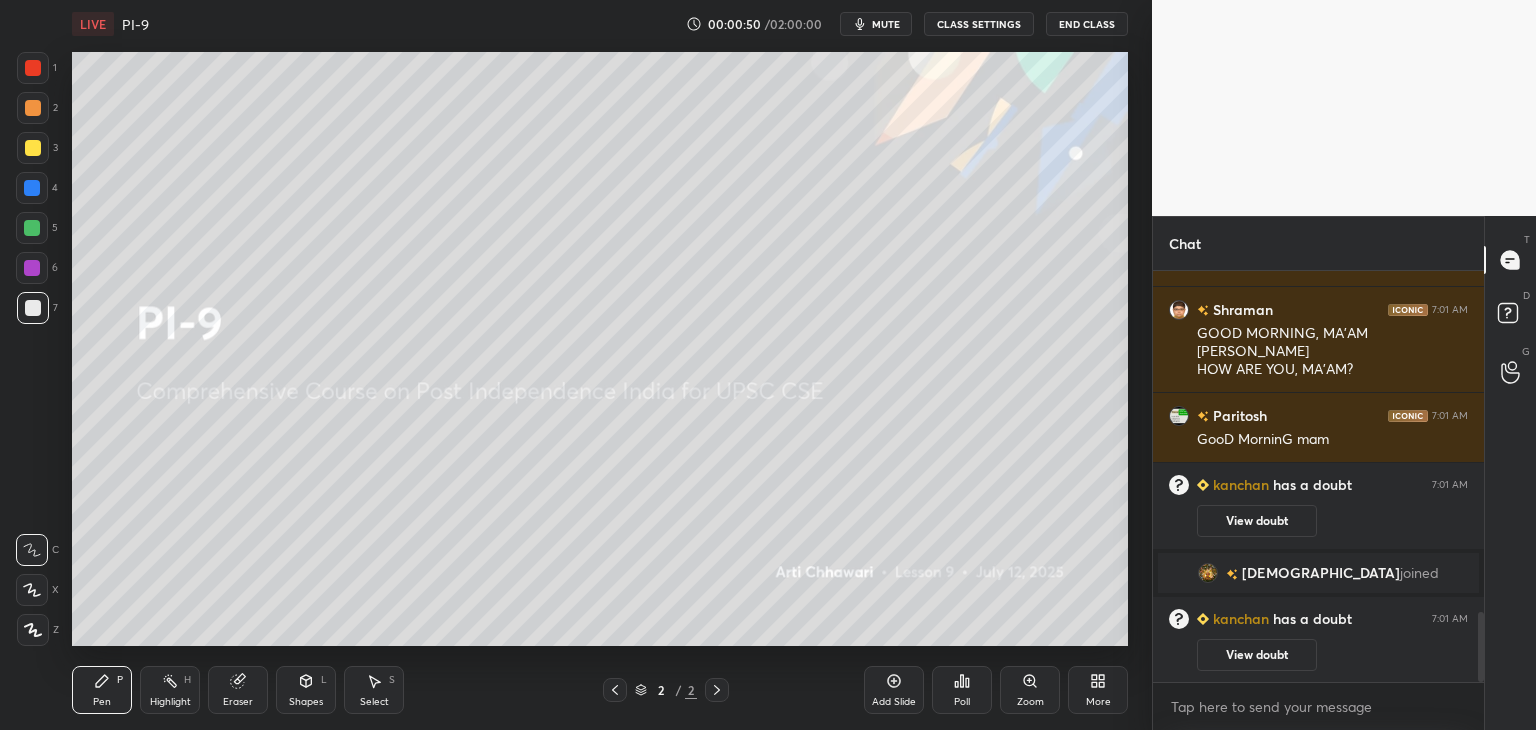 click at bounding box center (1481, 647) 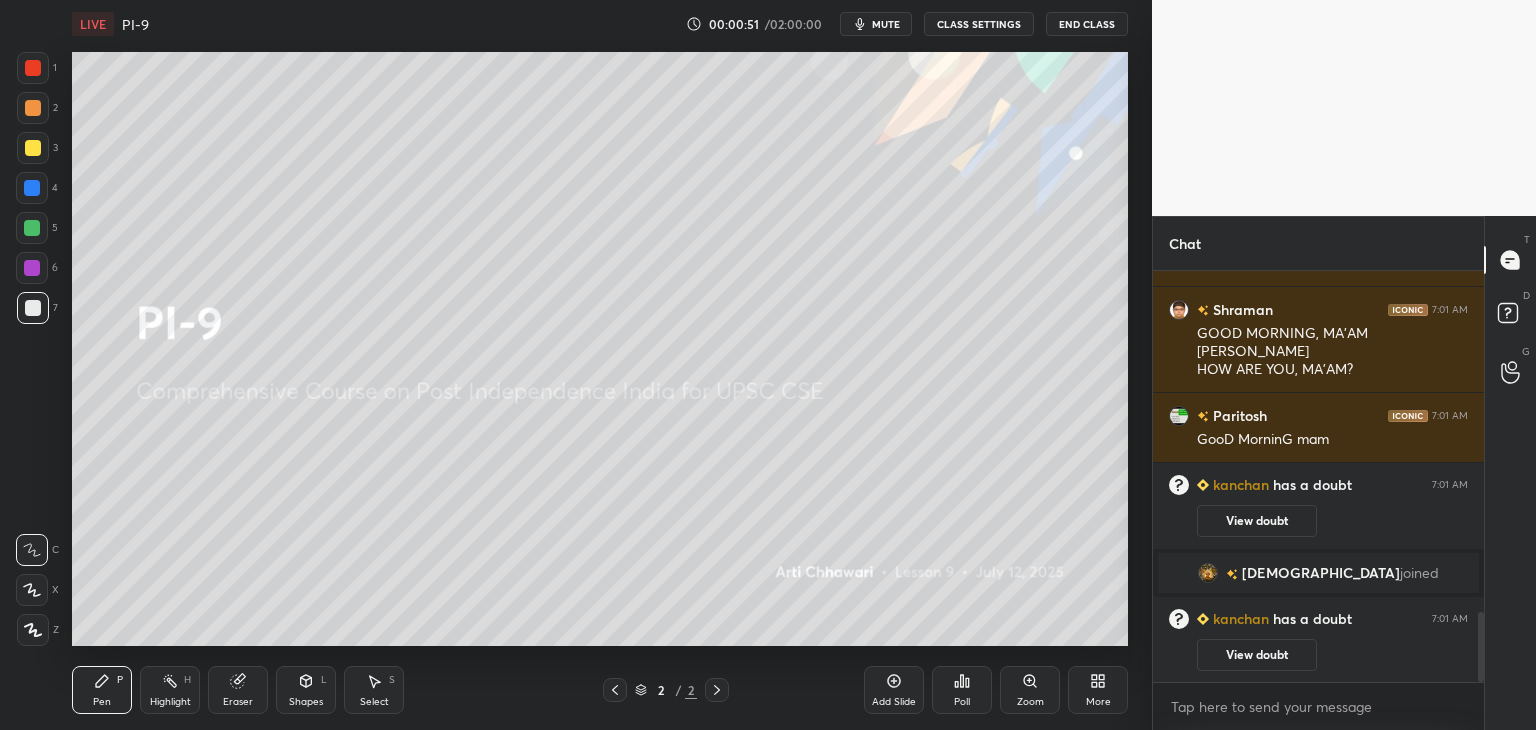 click at bounding box center [33, 308] 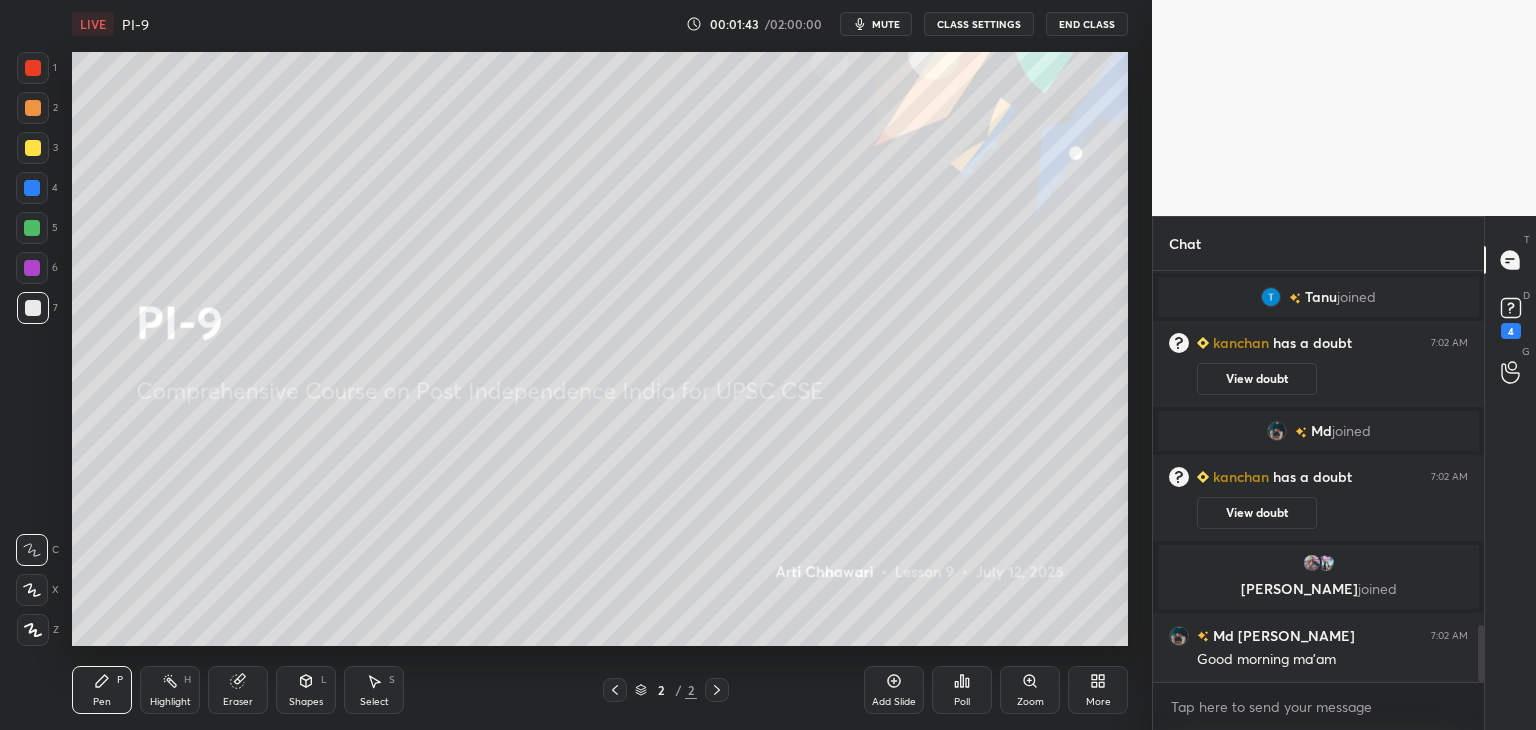 scroll, scrollTop: 2552, scrollLeft: 0, axis: vertical 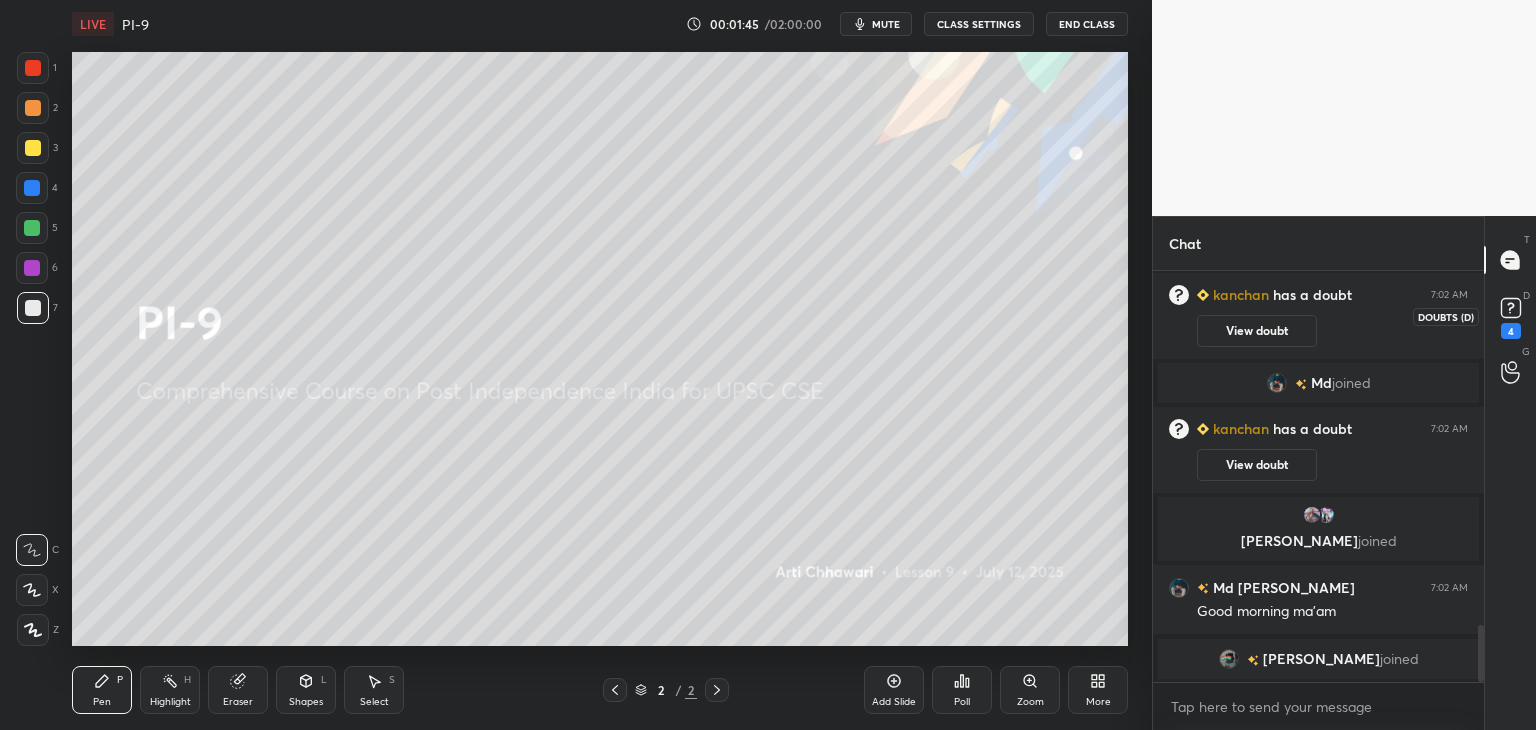 click 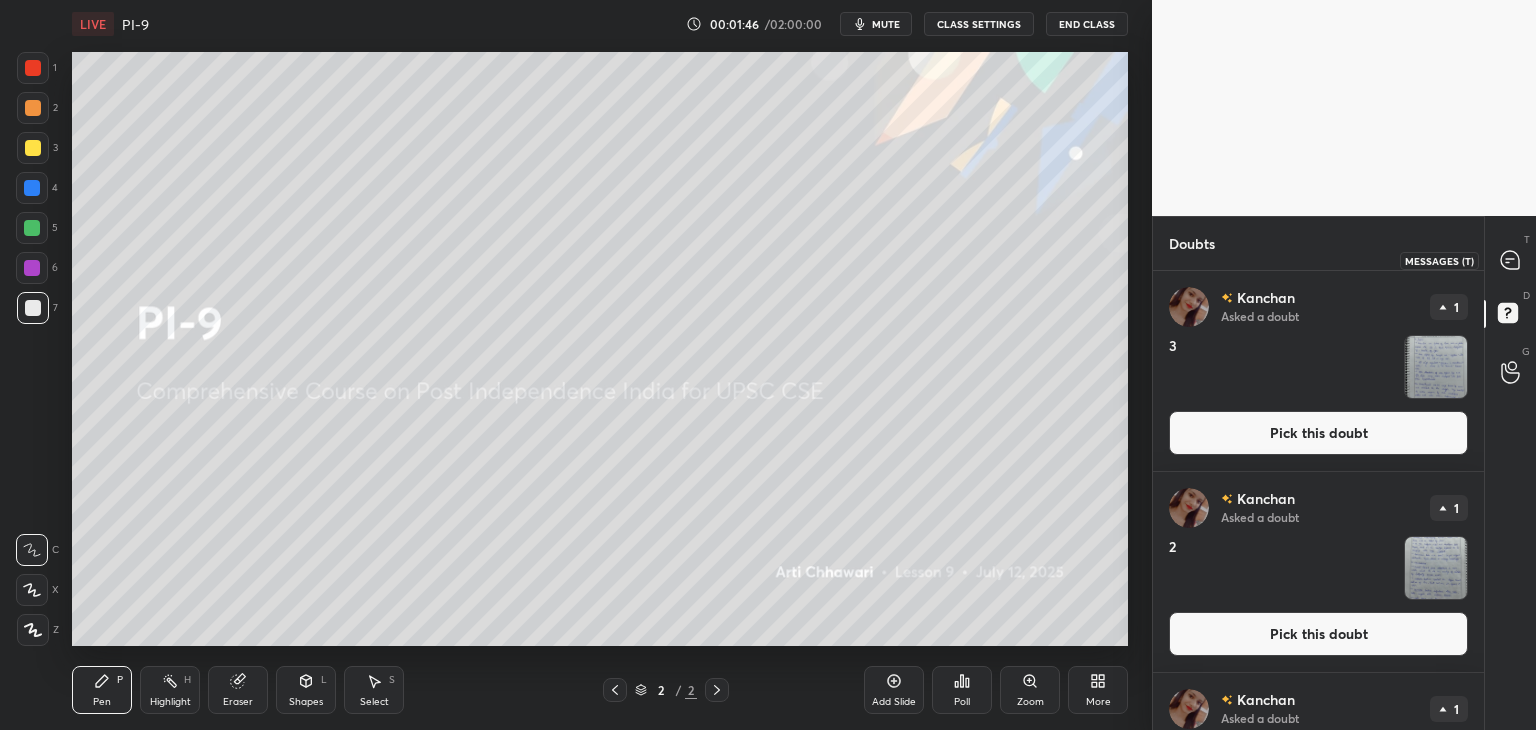 click 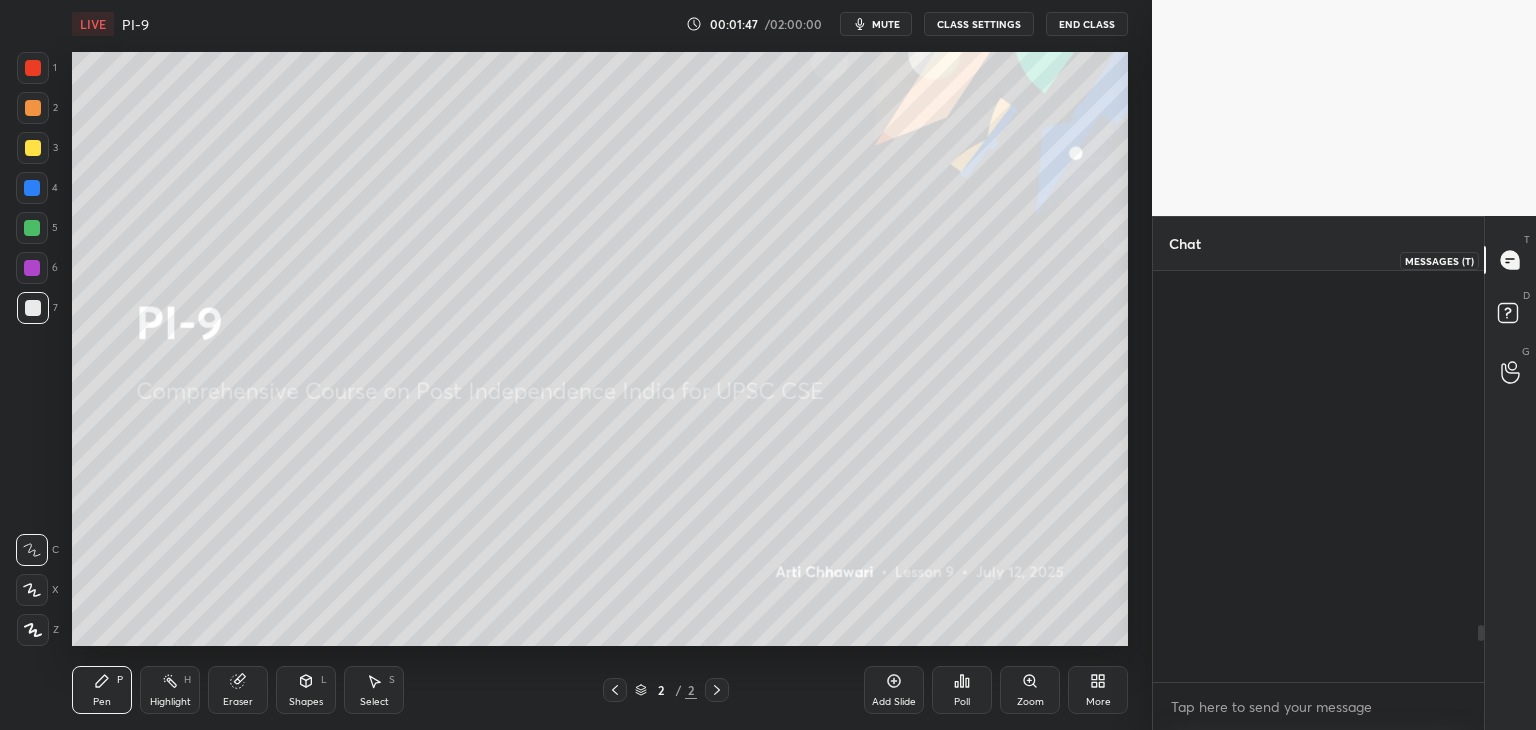 scroll, scrollTop: 2540, scrollLeft: 0, axis: vertical 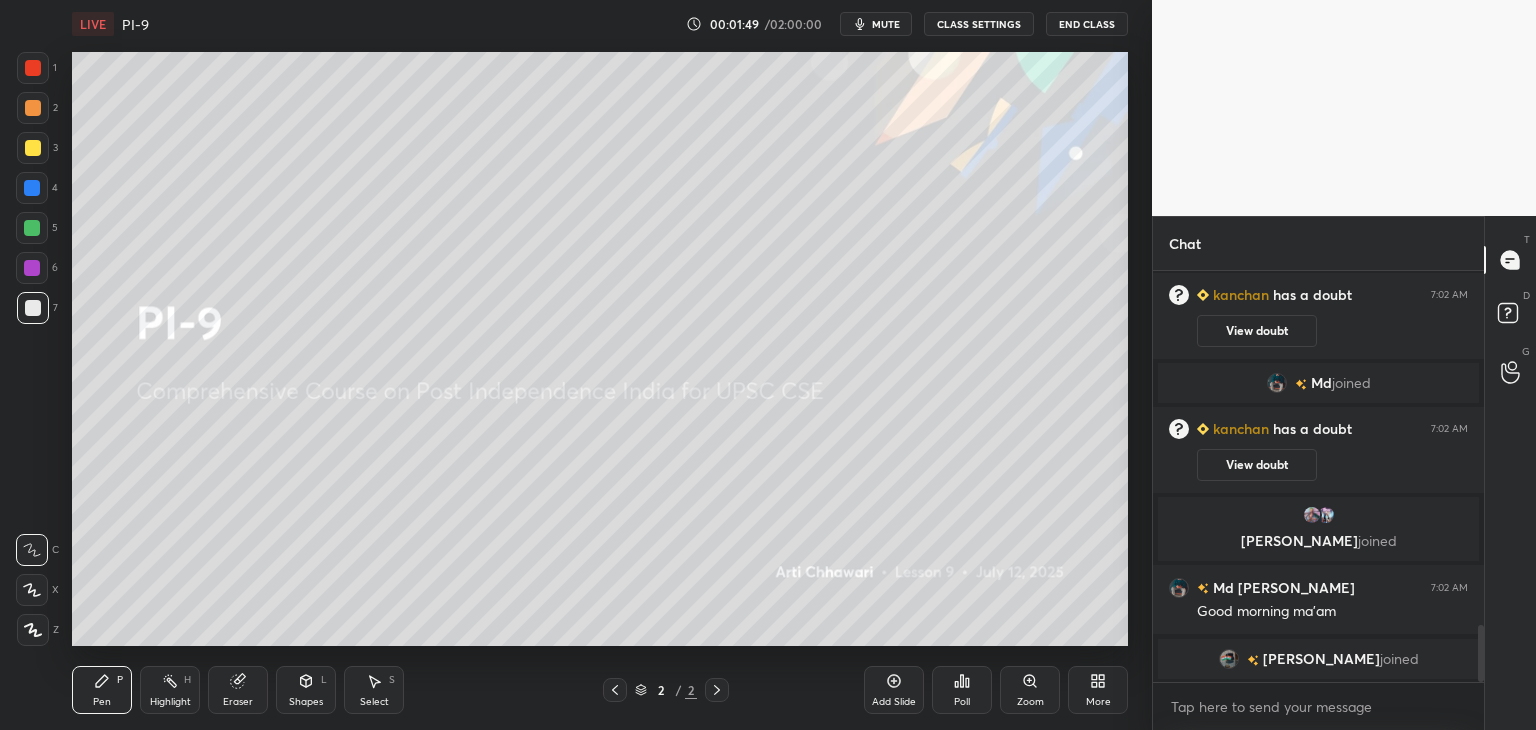 drag, startPoint x: 1480, startPoint y: 631, endPoint x: 1474, endPoint y: 700, distance: 69.260376 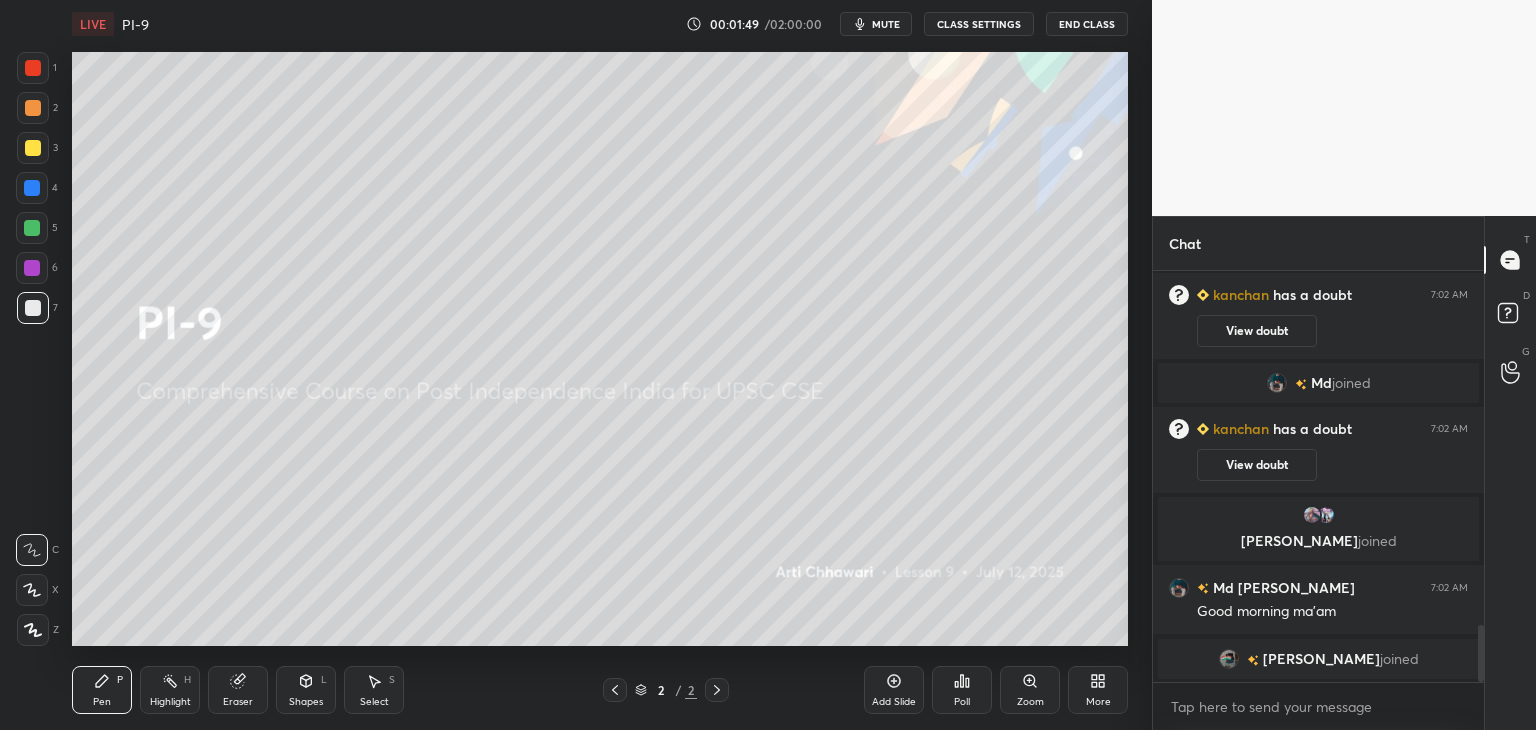 click on "[PERSON_NAME]   has a doubt 7:02 AM View doubt [PERSON_NAME]  joined [PERSON_NAME]   has a doubt 7:02 AM View doubt [PERSON_NAME]  joined [PERSON_NAME]   has a doubt 7:02 AM View doubt [PERSON_NAME]  joined Md [PERSON_NAME] 7:02 AM Good morning ma'am [PERSON_NAME]  joined JUMP TO LATEST Enable hand raising Enable raise hand to speak to learners. Once enabled, chat will be turned off temporarily. Enable x" at bounding box center [1318, 500] 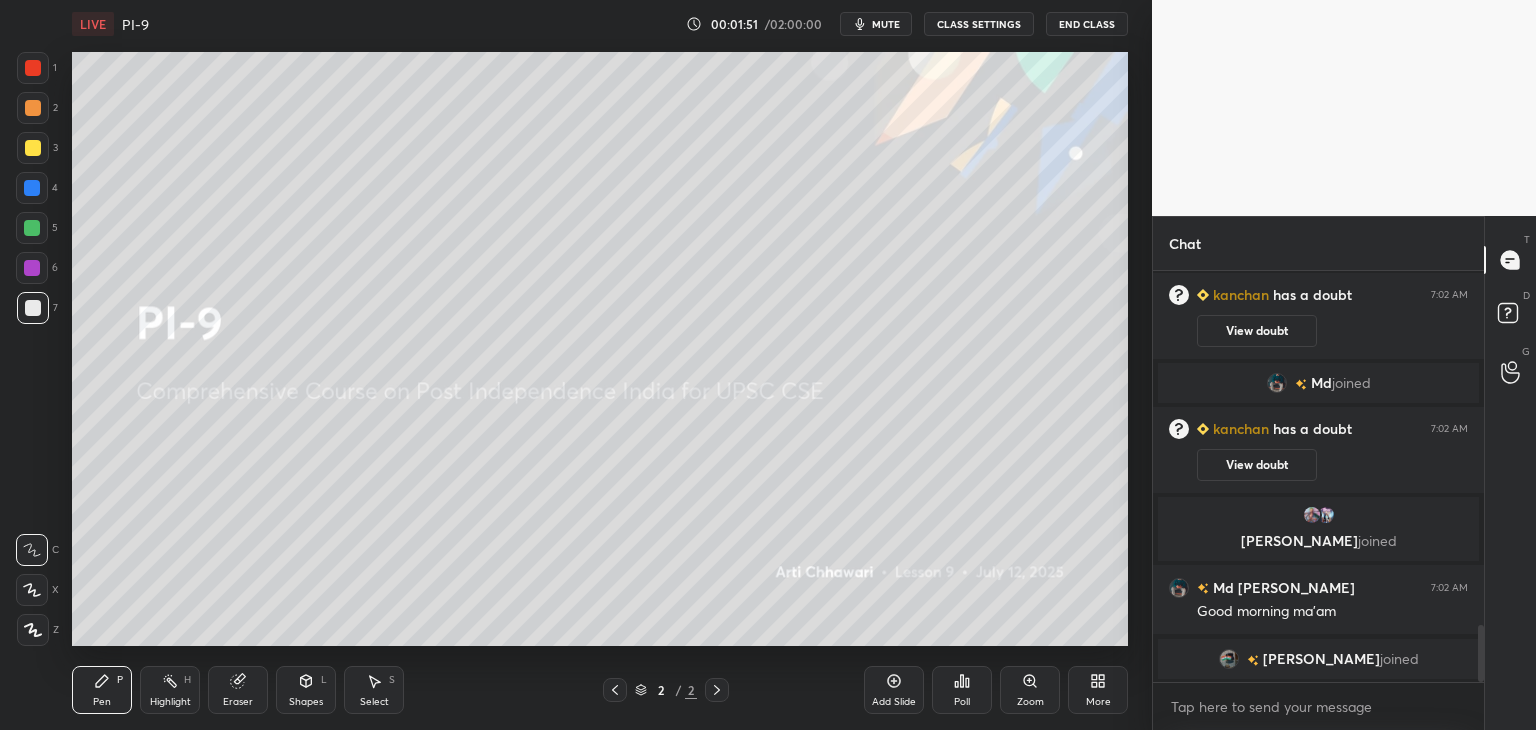 drag, startPoint x: 27, startPoint y: 301, endPoint x: 20, endPoint y: 293, distance: 10.630146 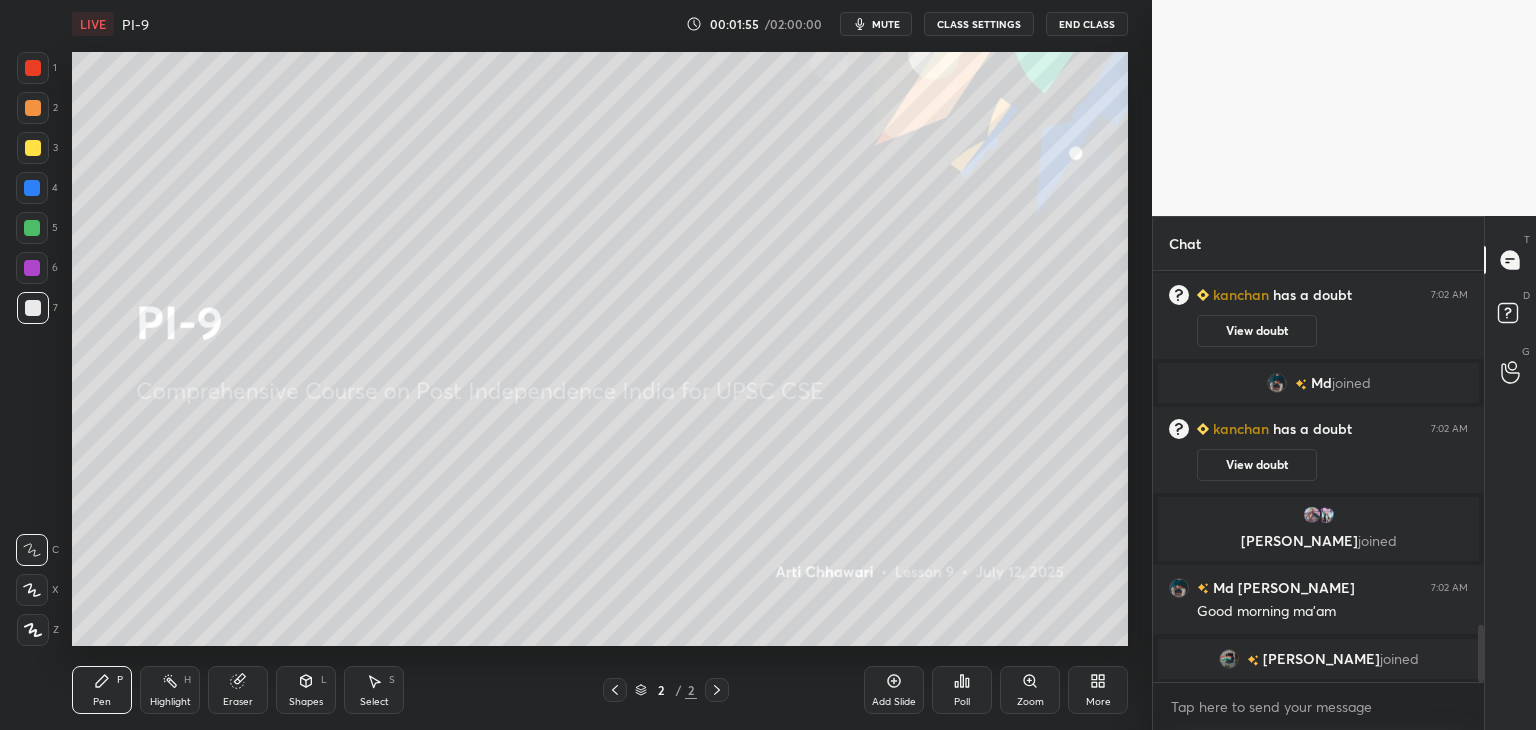 scroll, scrollTop: 2610, scrollLeft: 0, axis: vertical 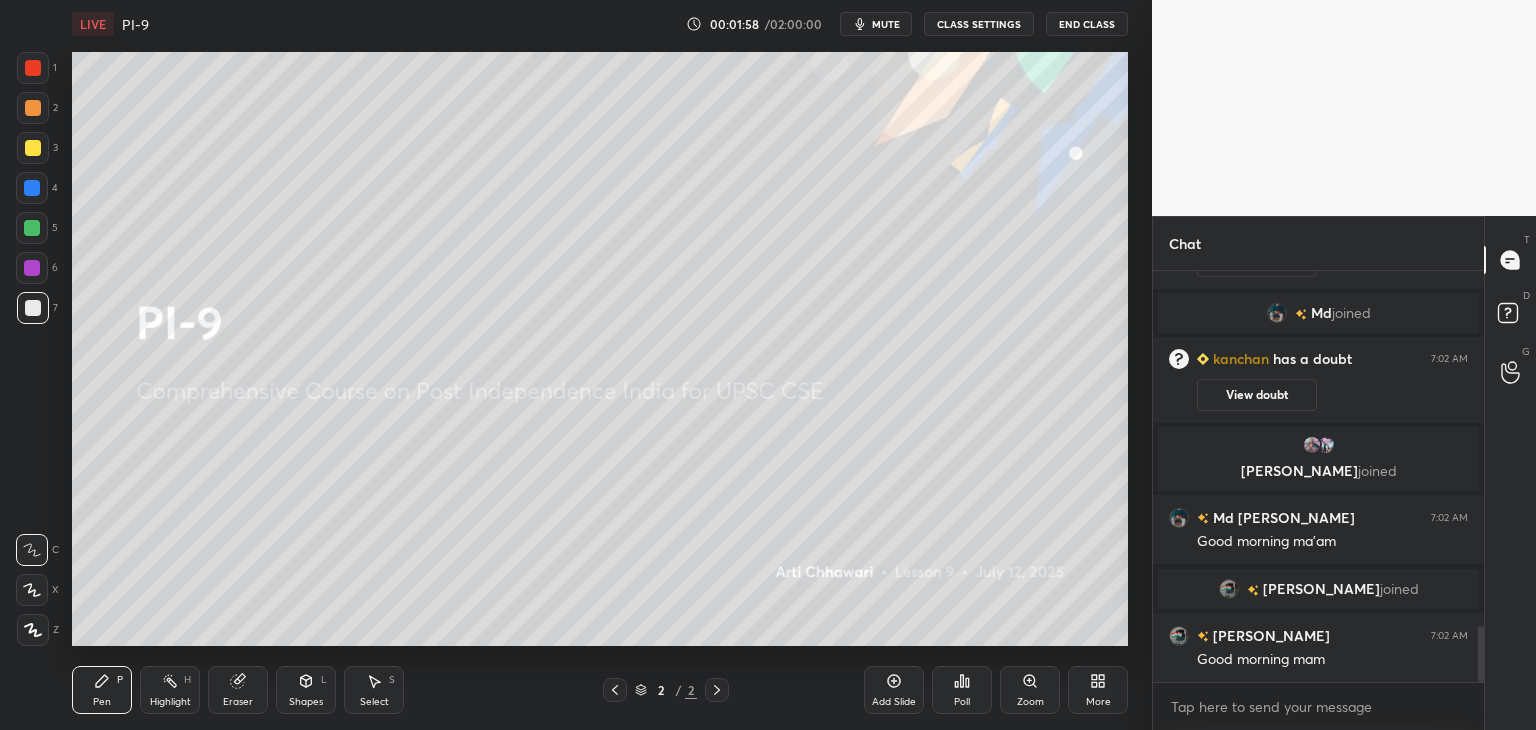 click at bounding box center (33, 148) 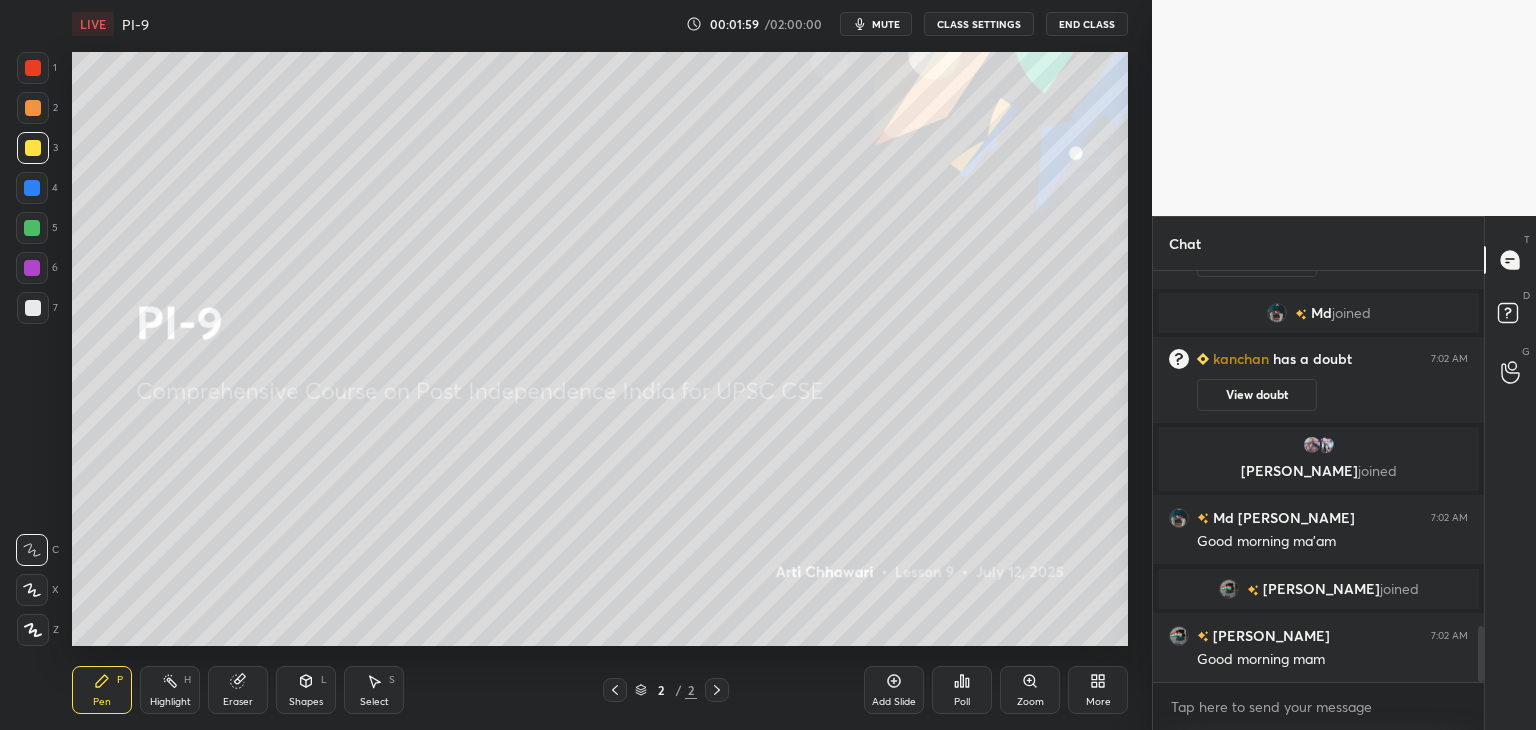 click 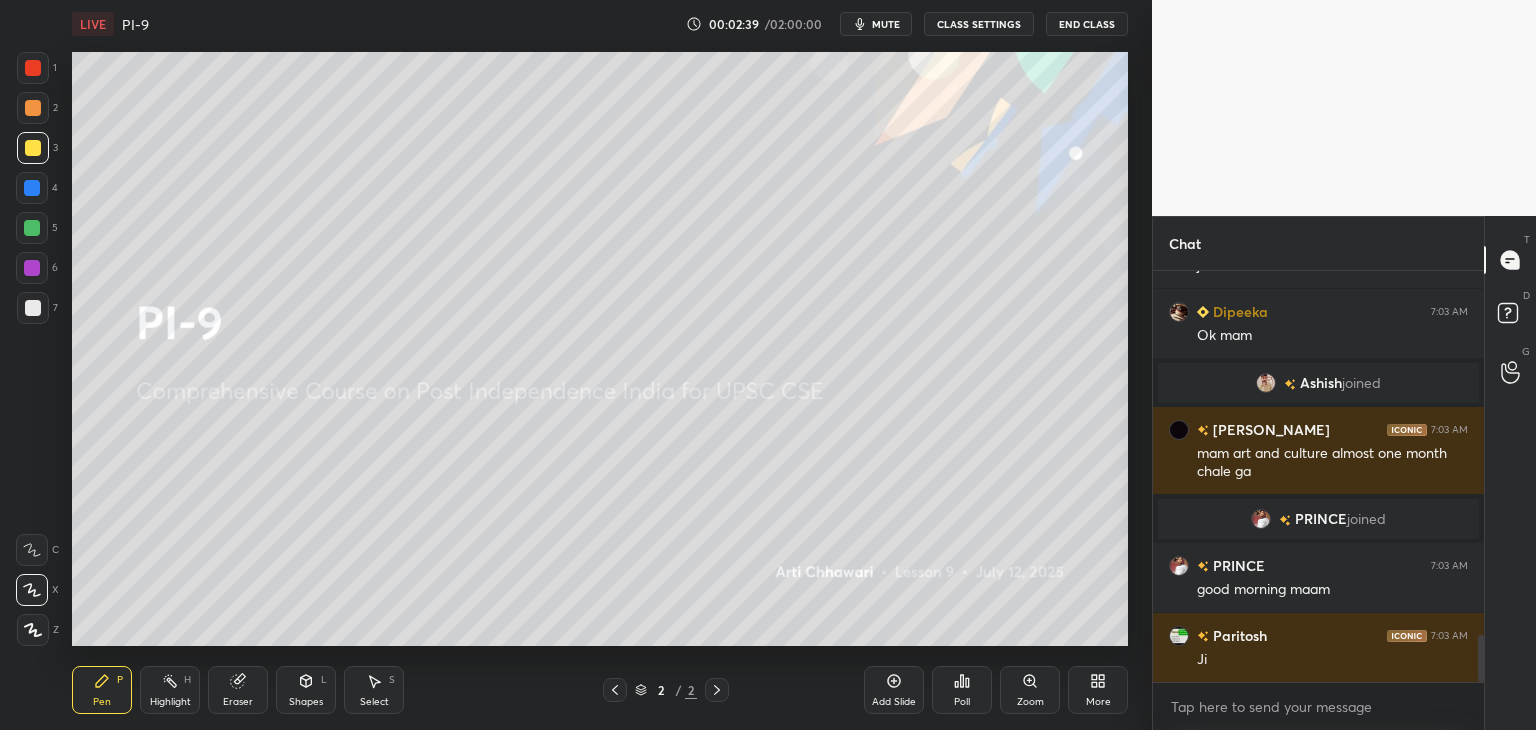 scroll, scrollTop: 3224, scrollLeft: 0, axis: vertical 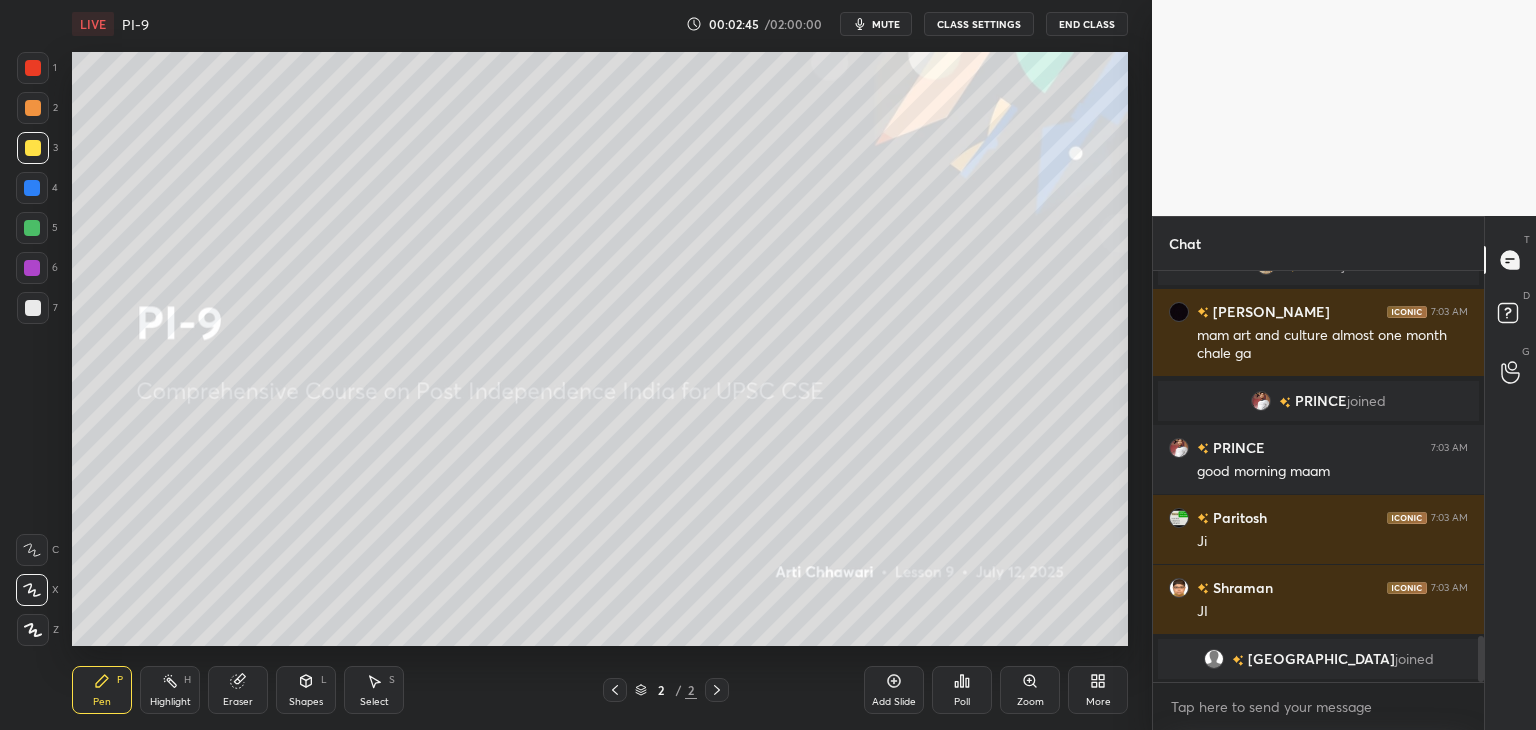 click at bounding box center (1481, 659) 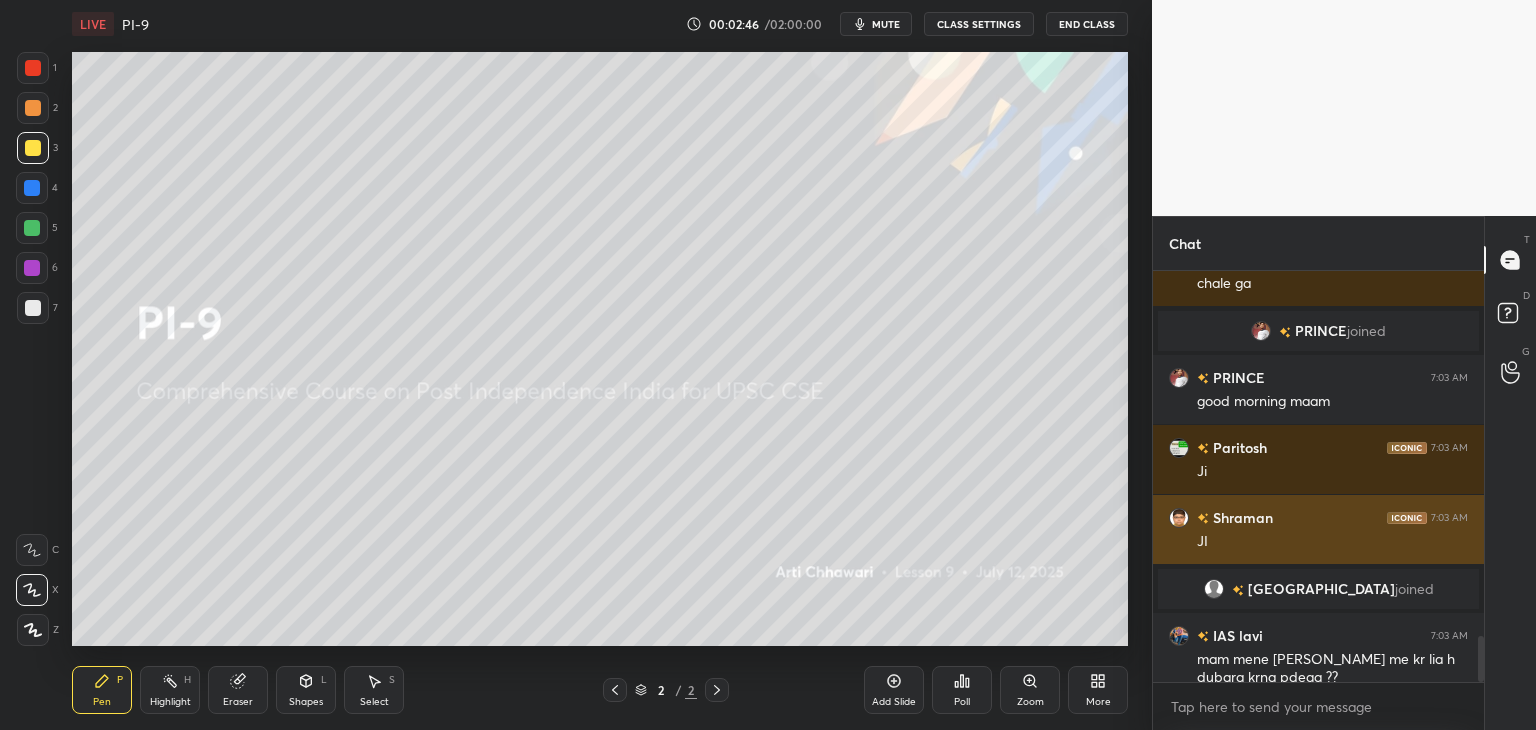 scroll, scrollTop: 3290, scrollLeft: 0, axis: vertical 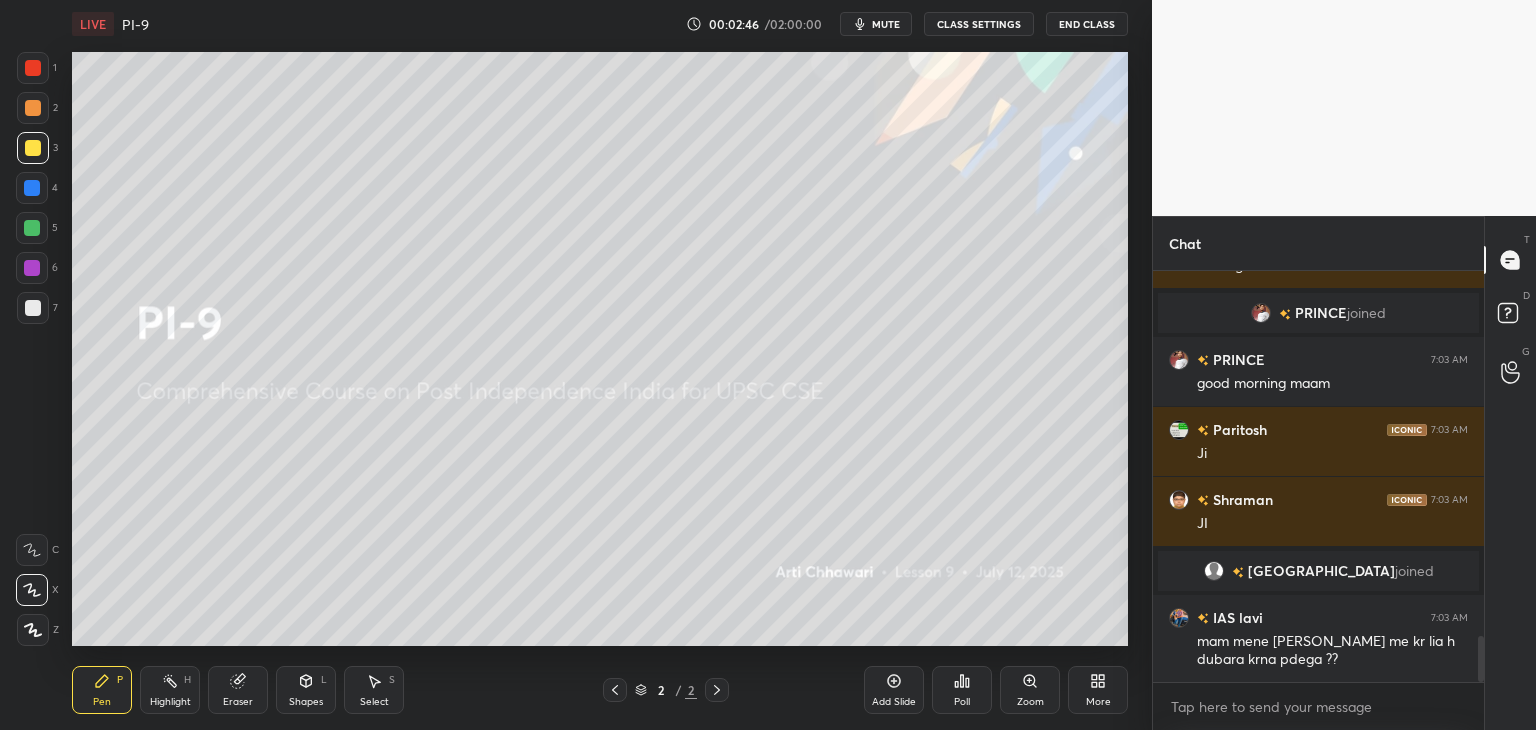 click at bounding box center (33, 308) 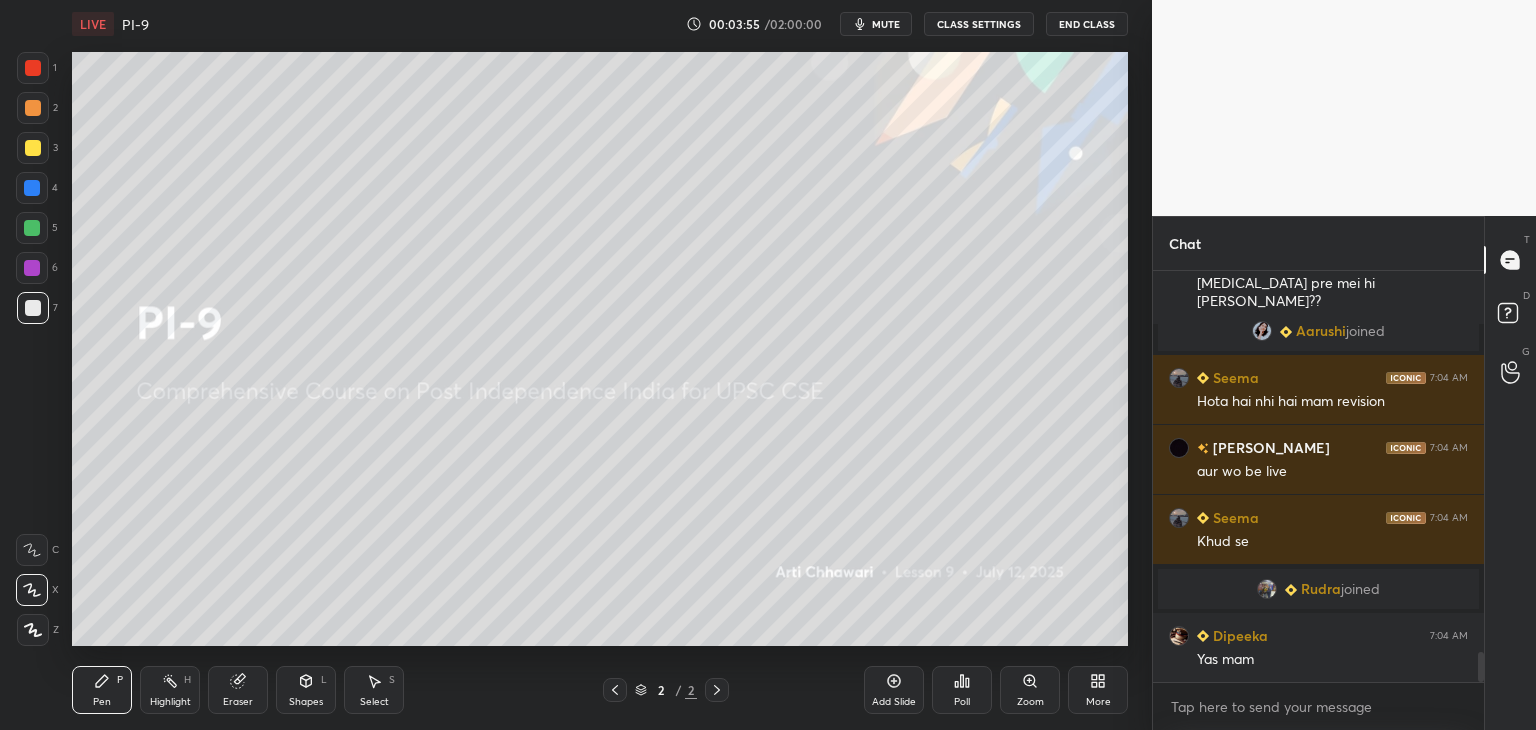 scroll, scrollTop: 5242, scrollLeft: 0, axis: vertical 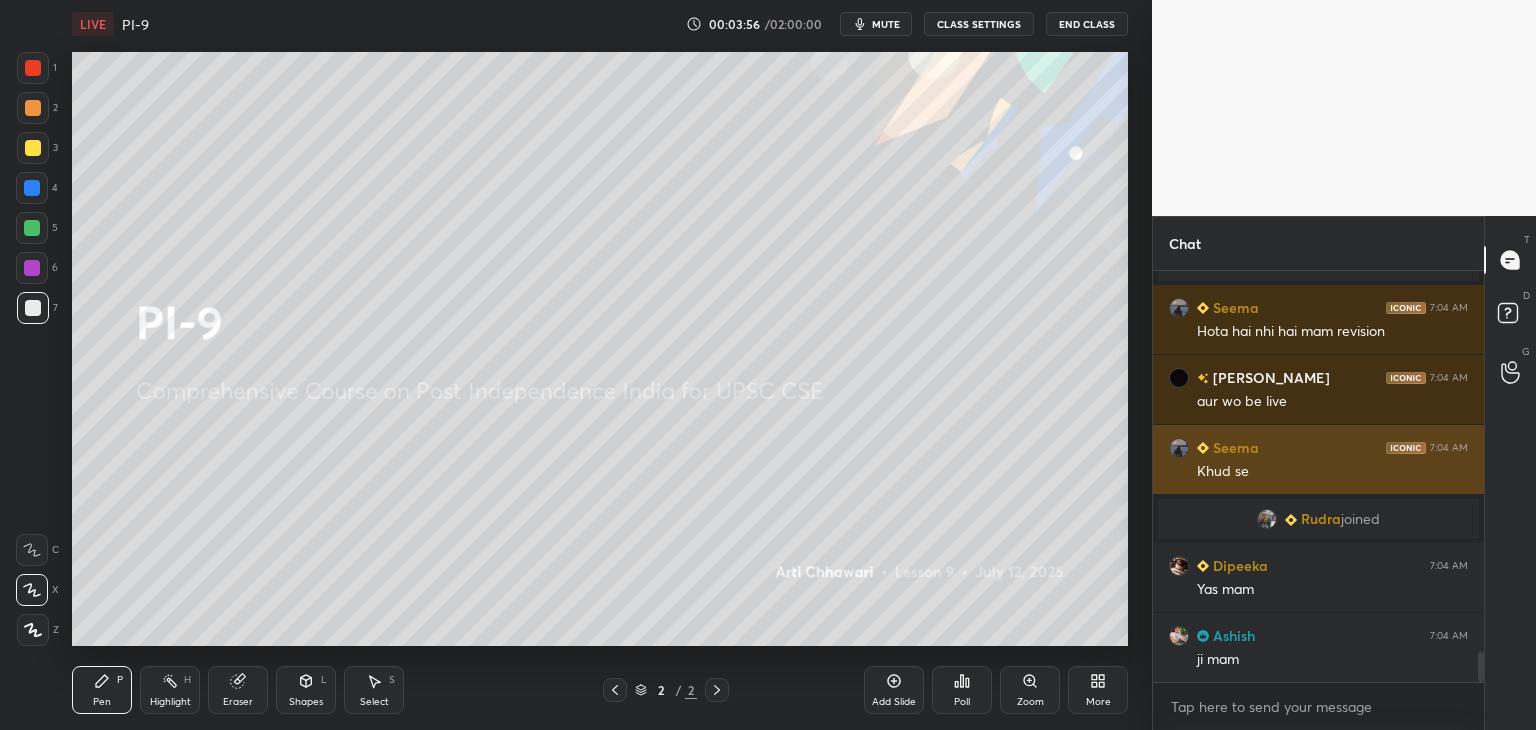 click on "Seema 7:04 AM Khud se" at bounding box center [1318, 459] 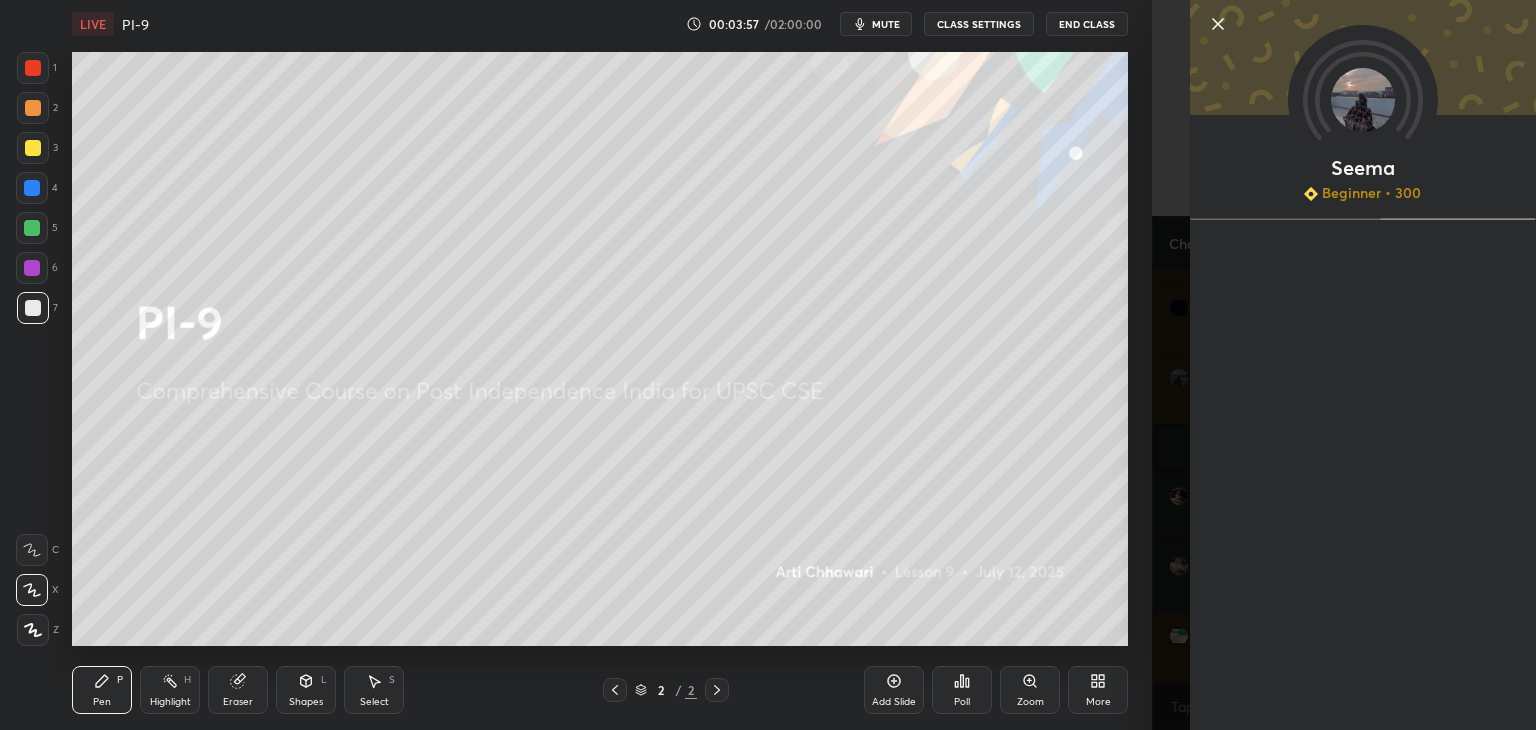 click 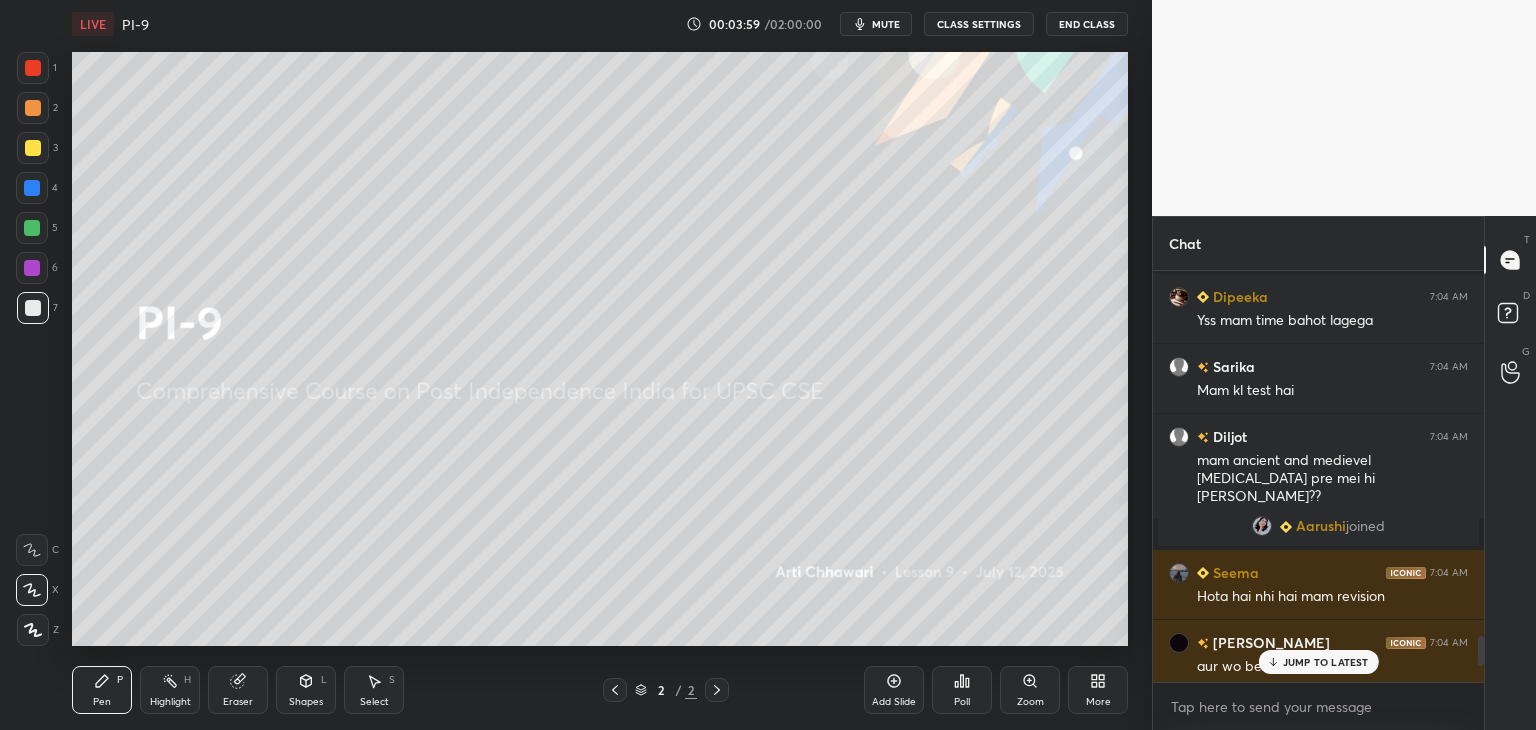 scroll, scrollTop: 4956, scrollLeft: 0, axis: vertical 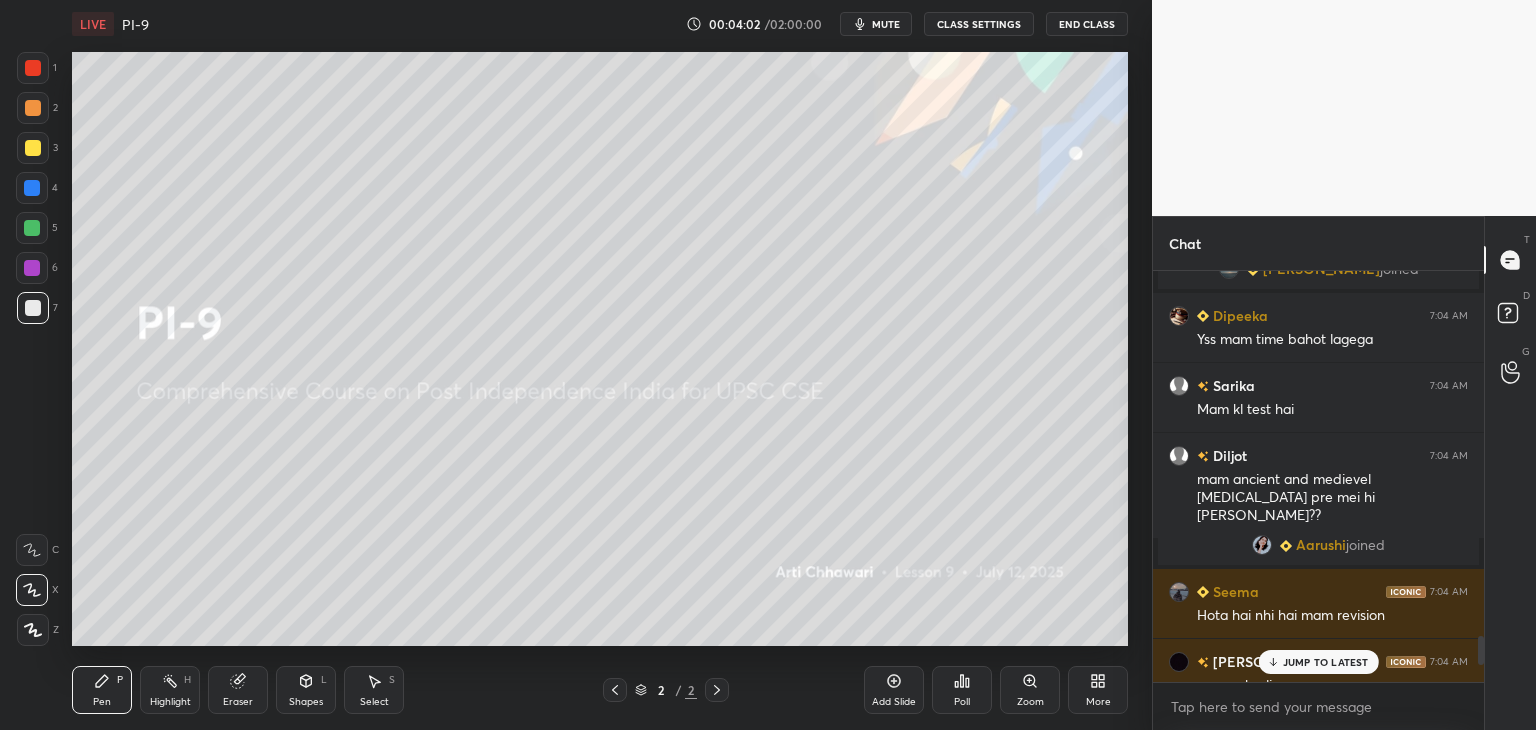 click on "JUMP TO LATEST" at bounding box center (1326, 662) 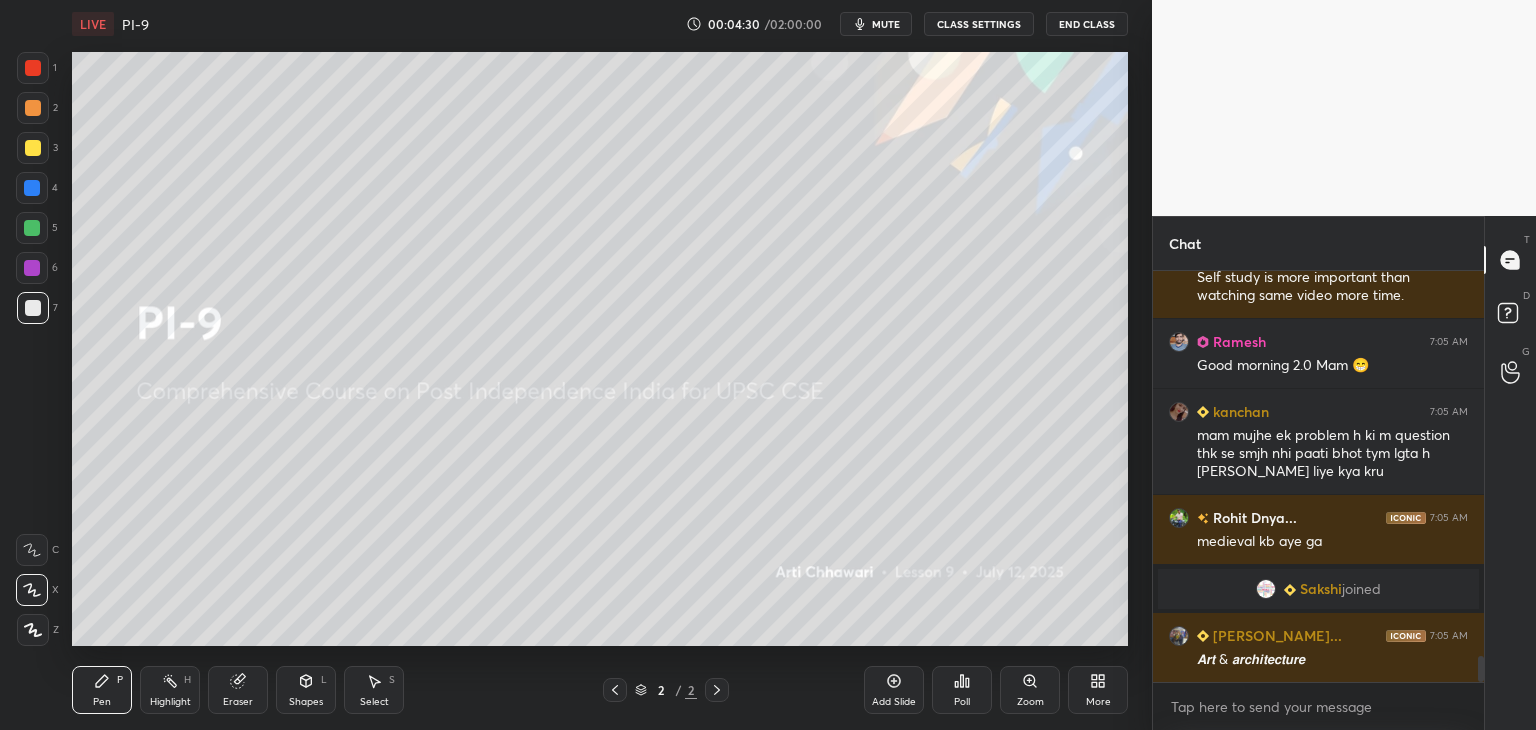 scroll, scrollTop: 6074, scrollLeft: 0, axis: vertical 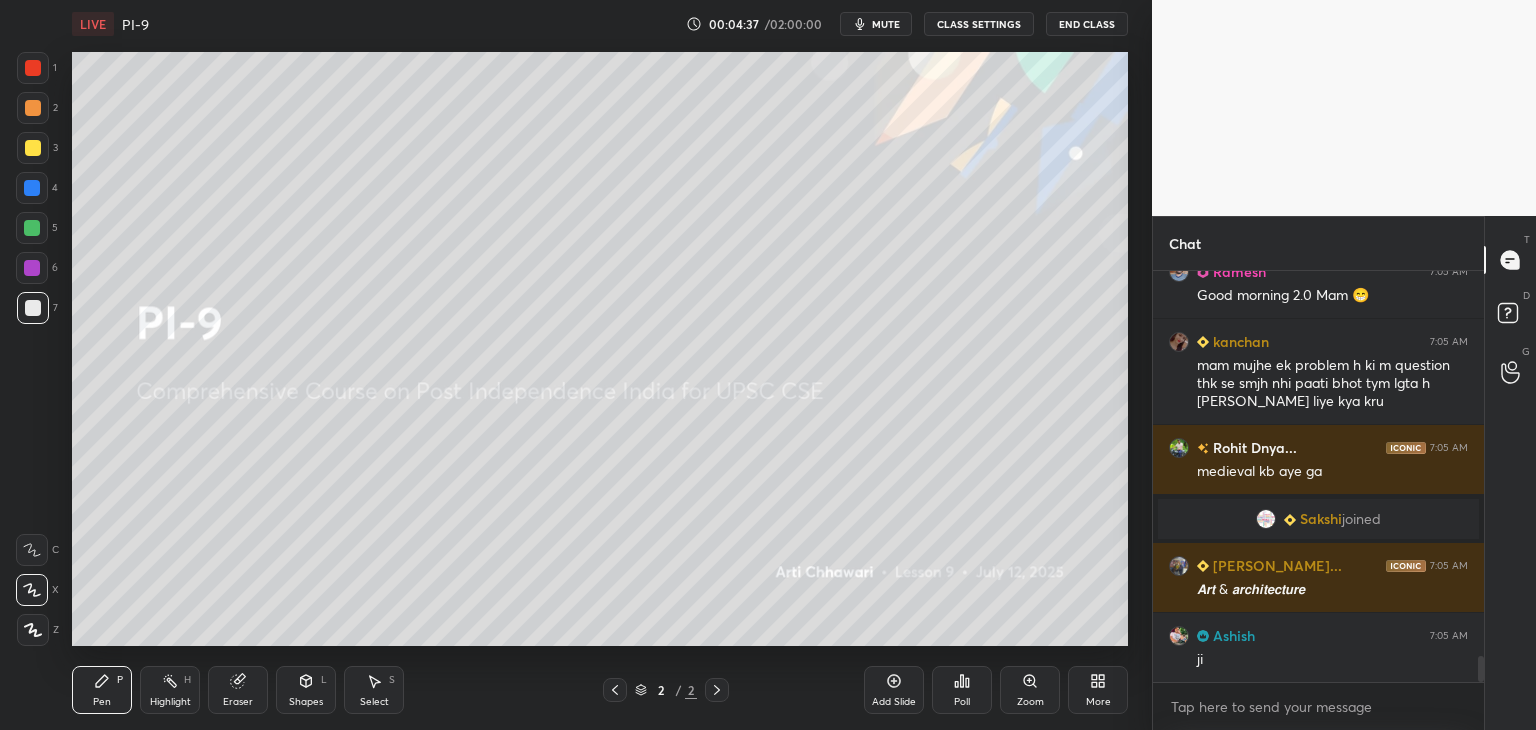 click at bounding box center (33, 308) 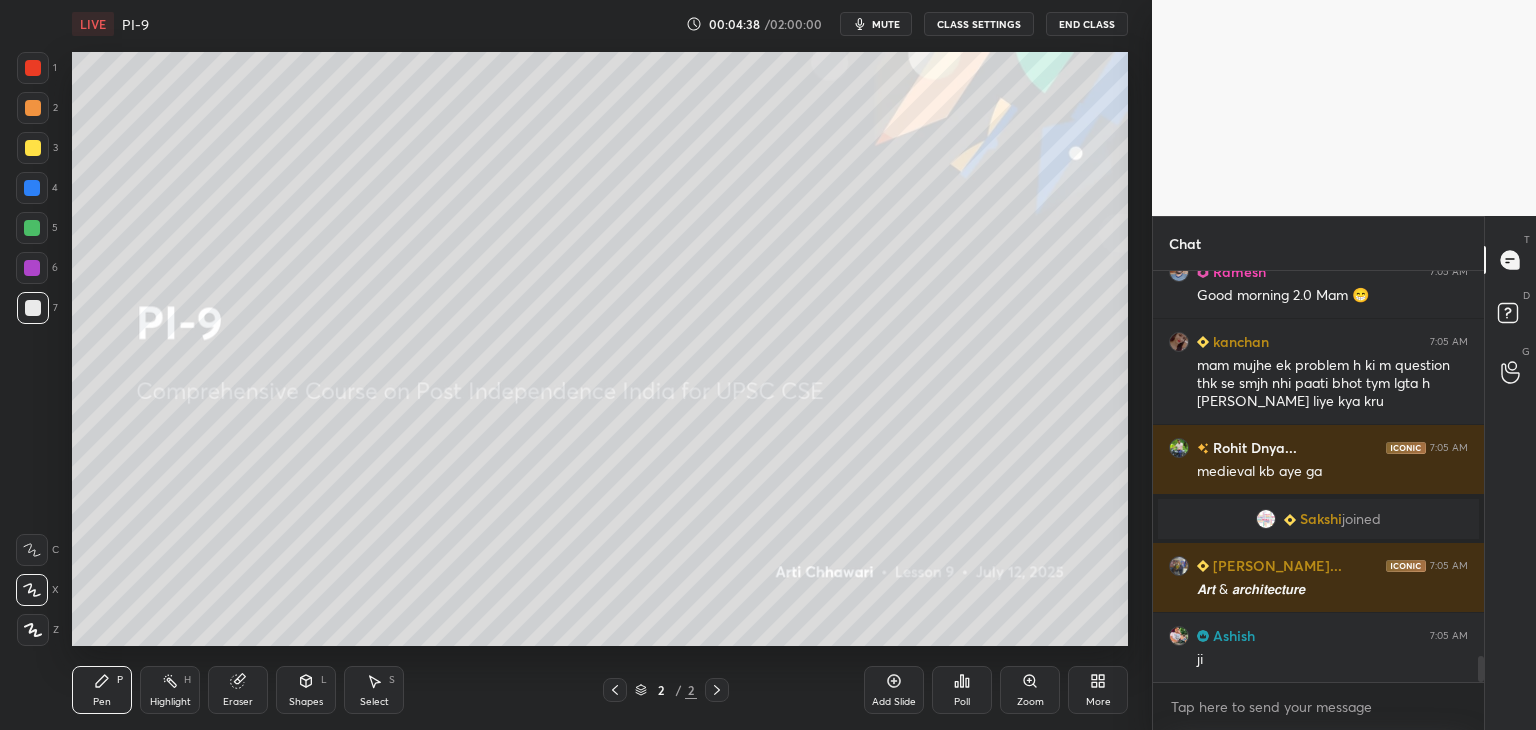 click on "Add Slide" at bounding box center [894, 690] 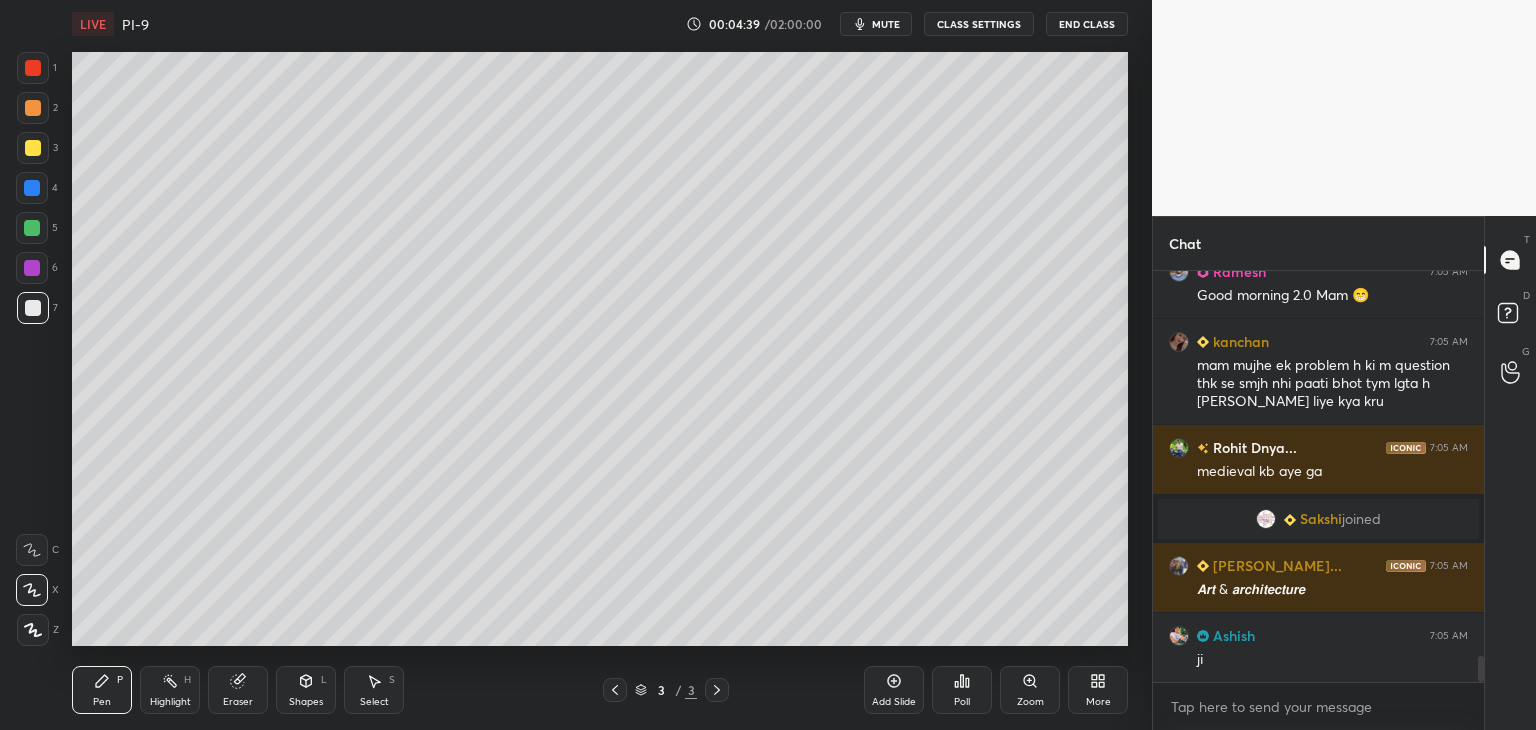 click at bounding box center [33, 308] 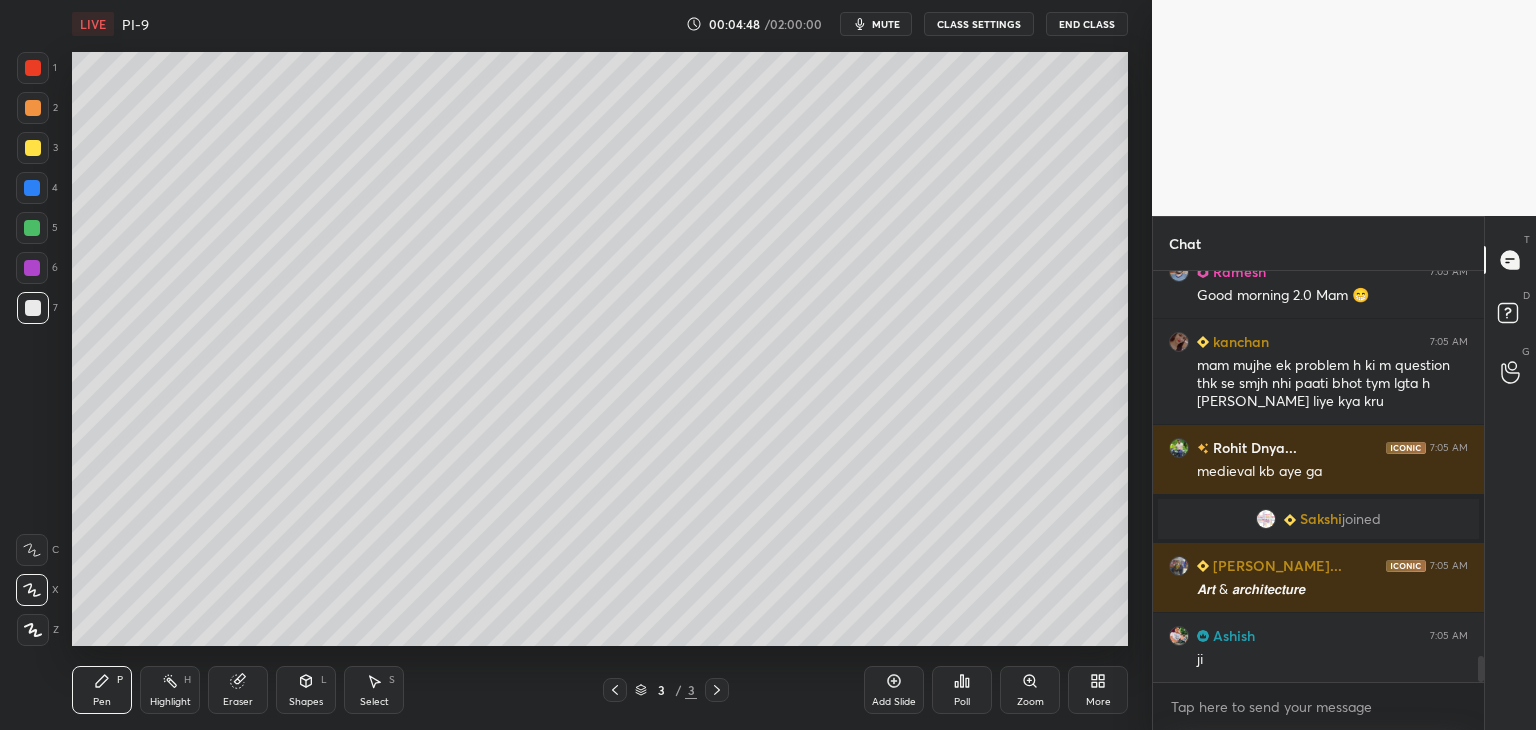 scroll, scrollTop: 6144, scrollLeft: 0, axis: vertical 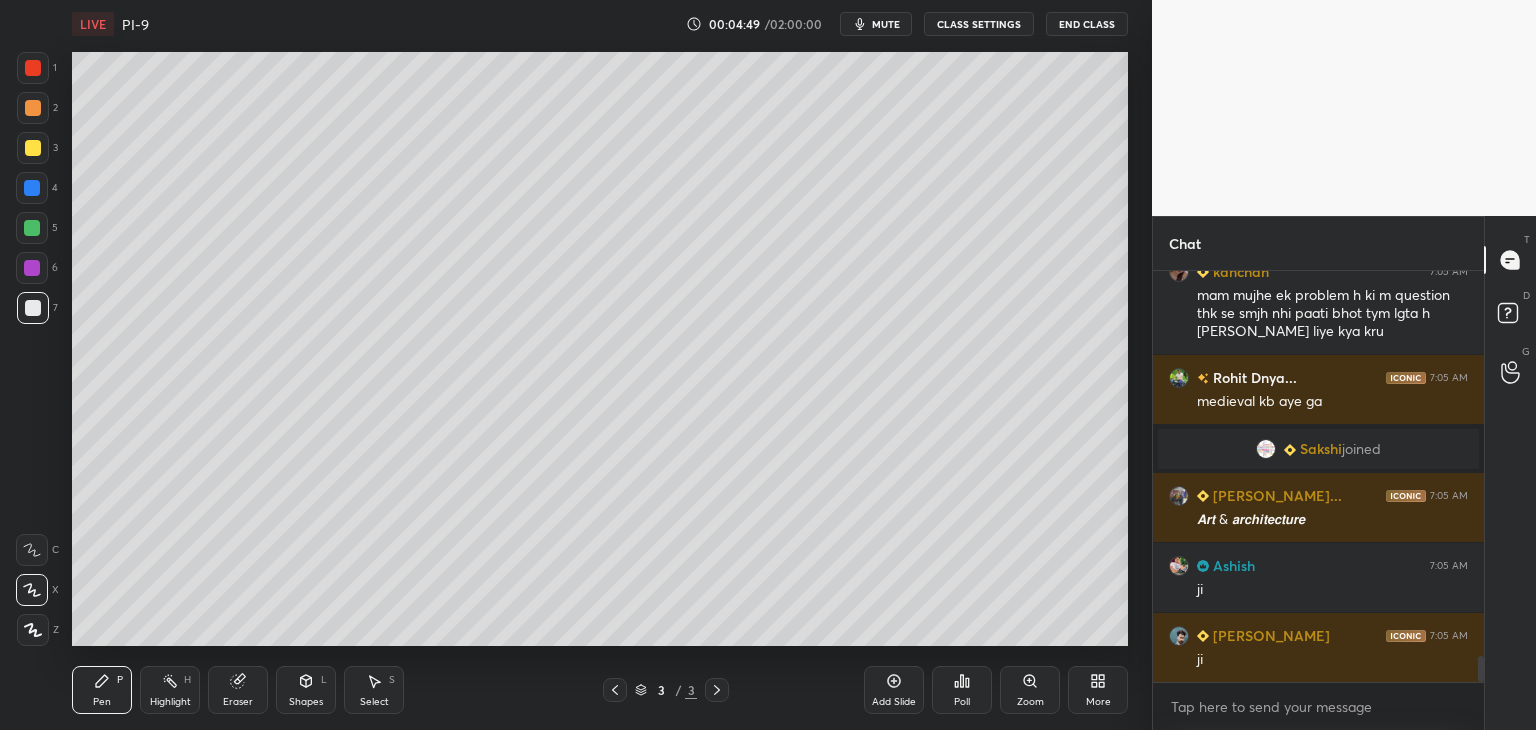 drag, startPoint x: 28, startPoint y: 315, endPoint x: 68, endPoint y: 306, distance: 41 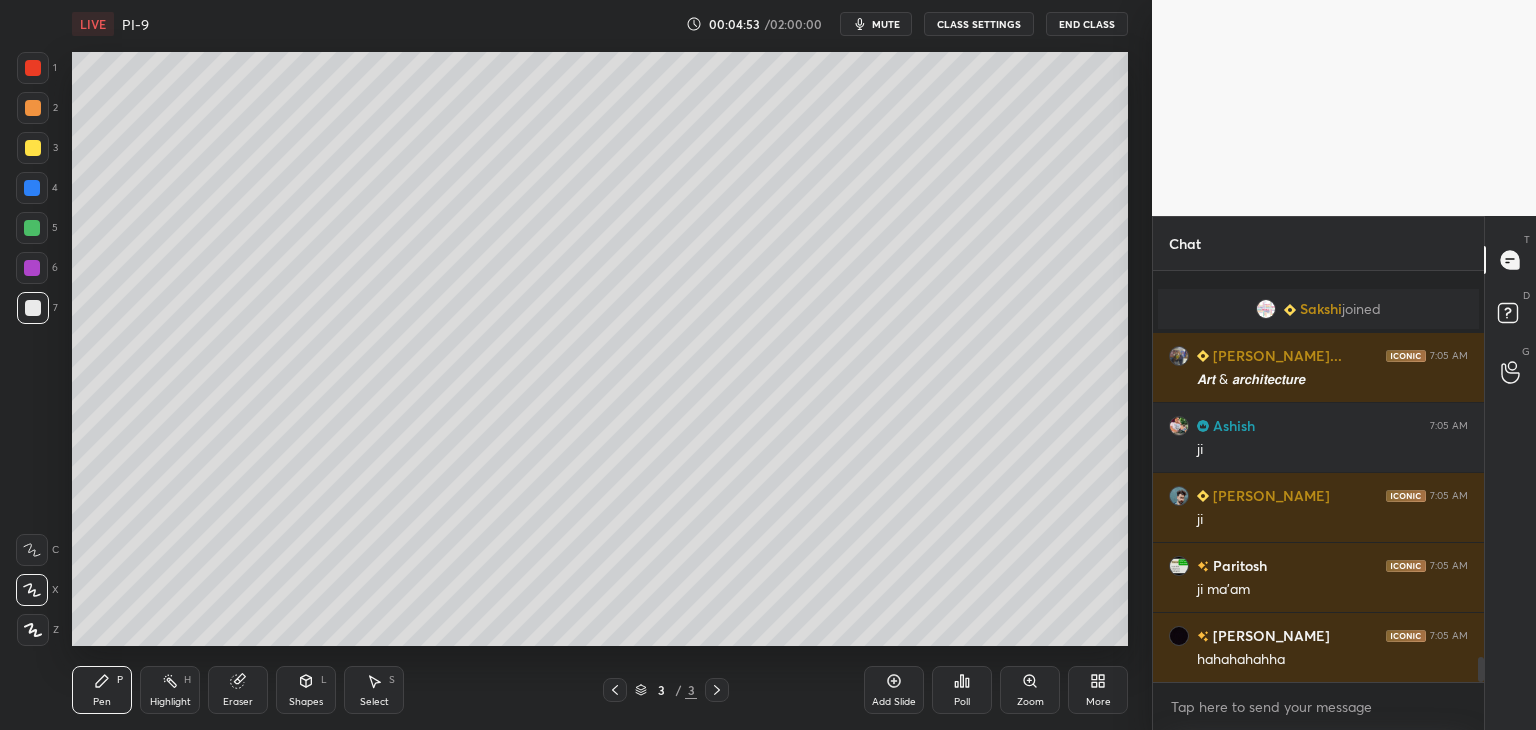 scroll, scrollTop: 6354, scrollLeft: 0, axis: vertical 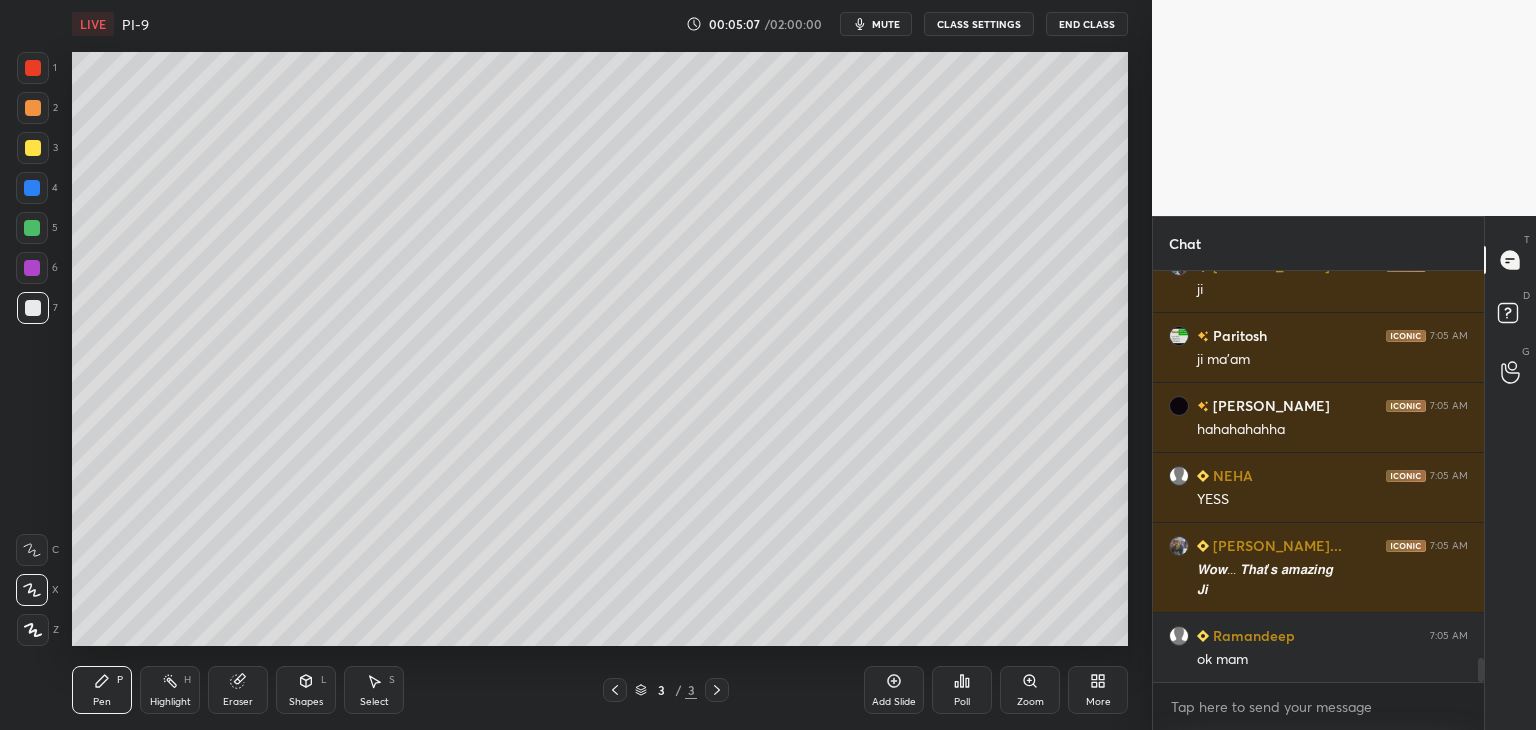 click at bounding box center [32, 188] 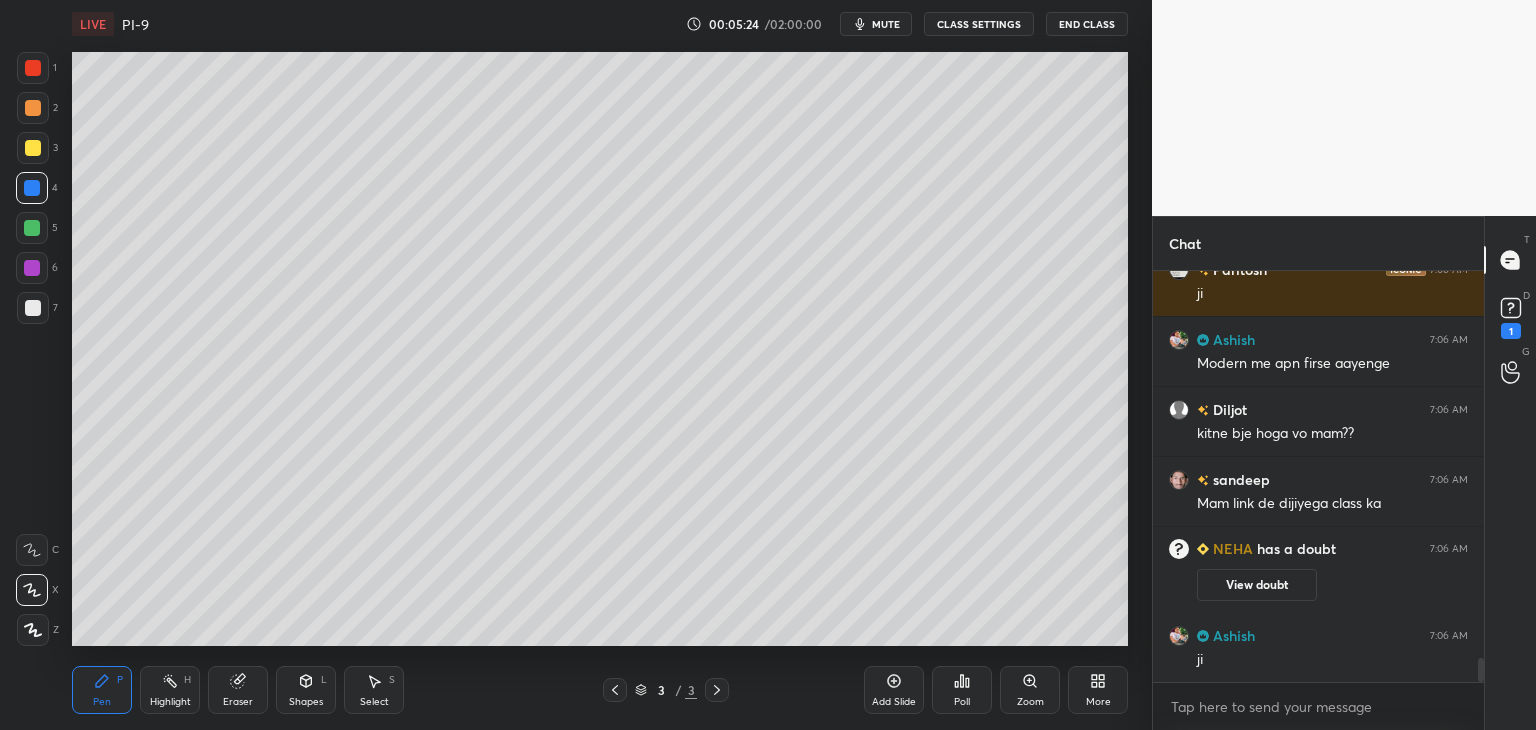 scroll, scrollTop: 6762, scrollLeft: 0, axis: vertical 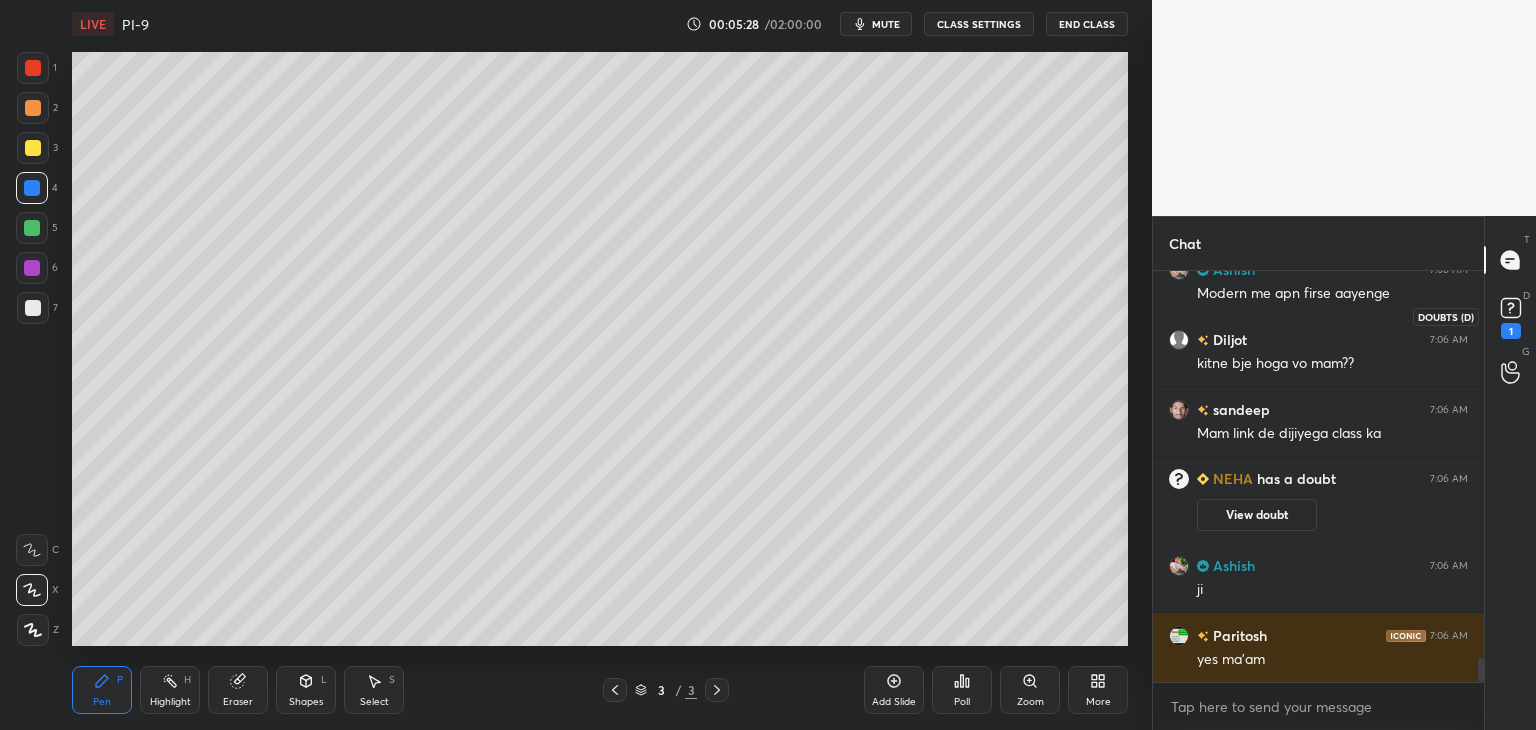 click 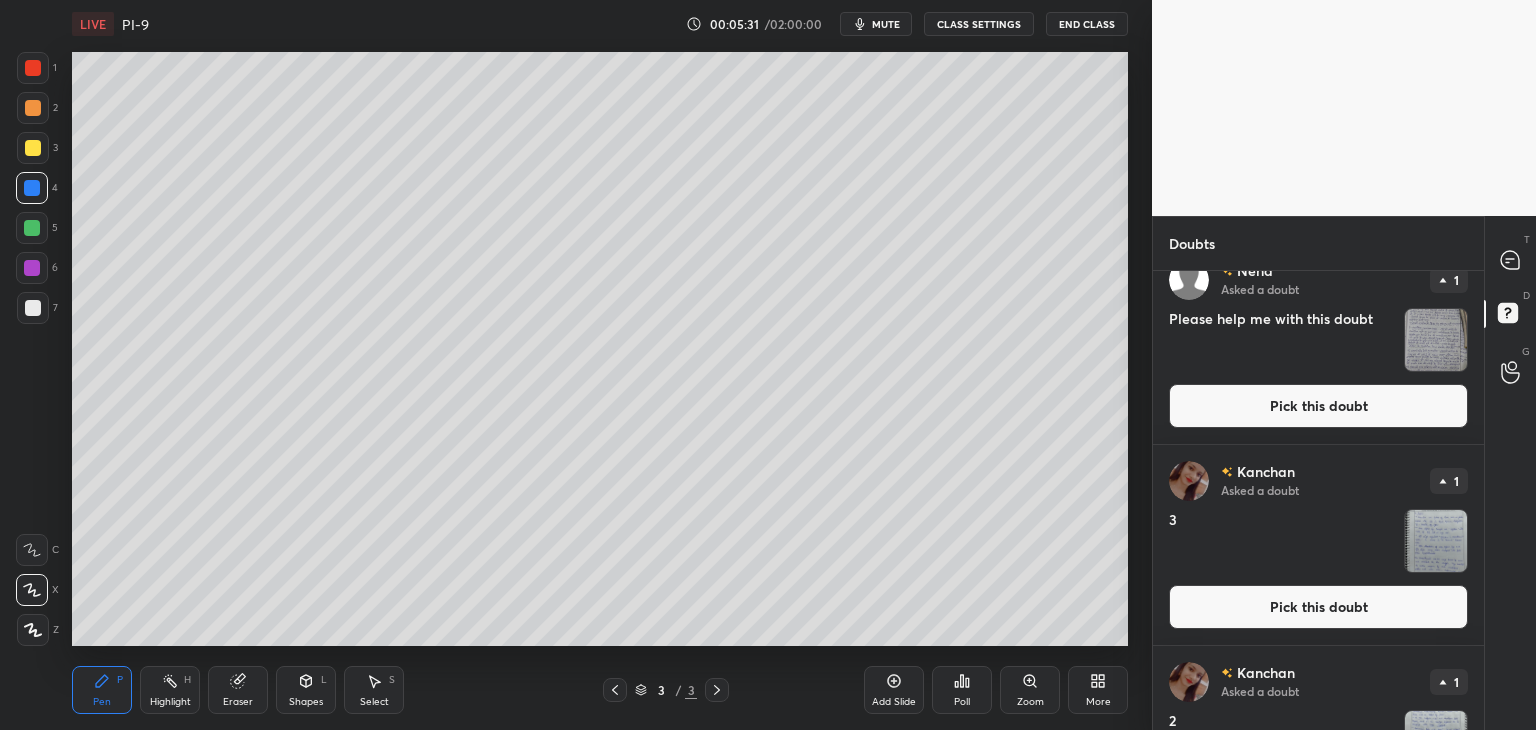 scroll, scrollTop: 0, scrollLeft: 0, axis: both 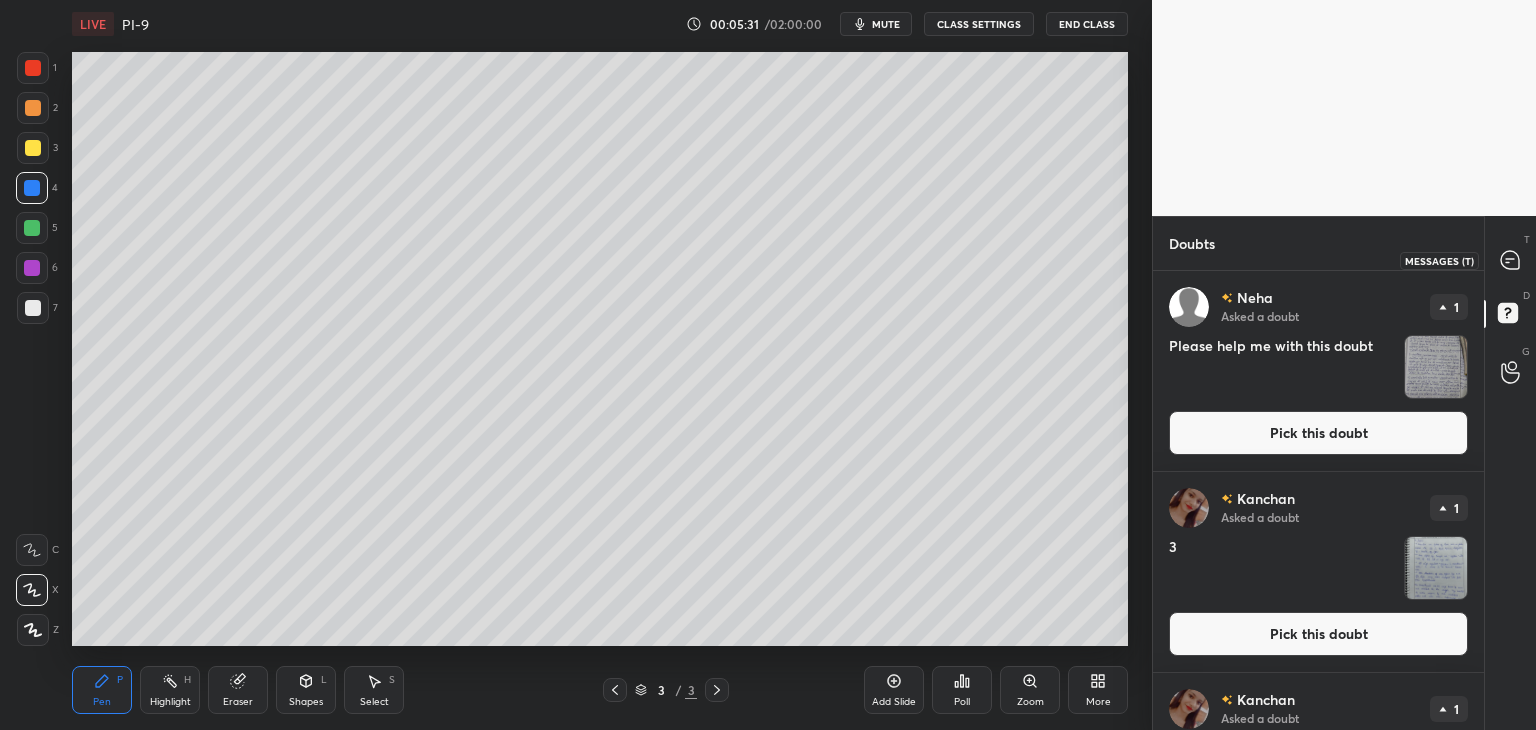 click 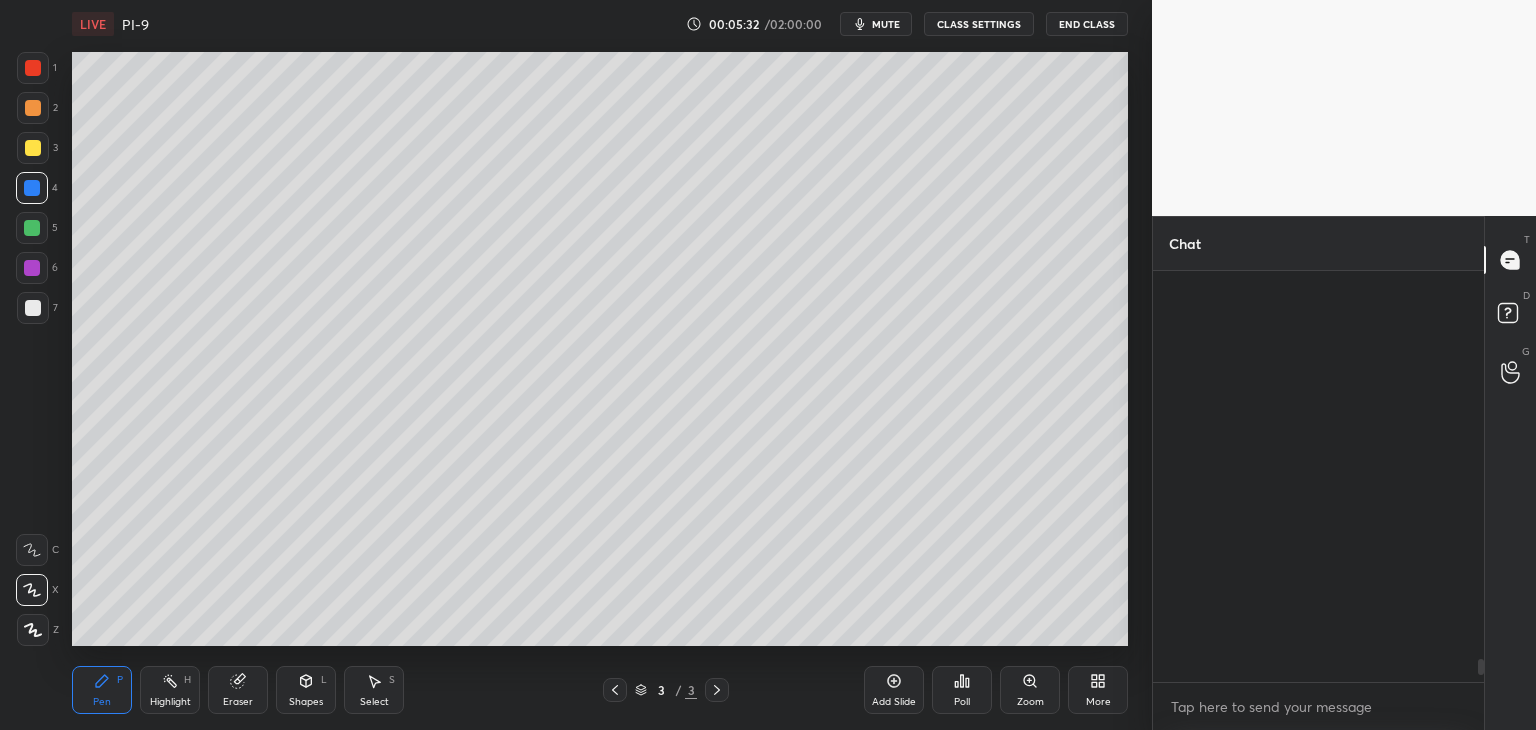 scroll, scrollTop: 7032, scrollLeft: 0, axis: vertical 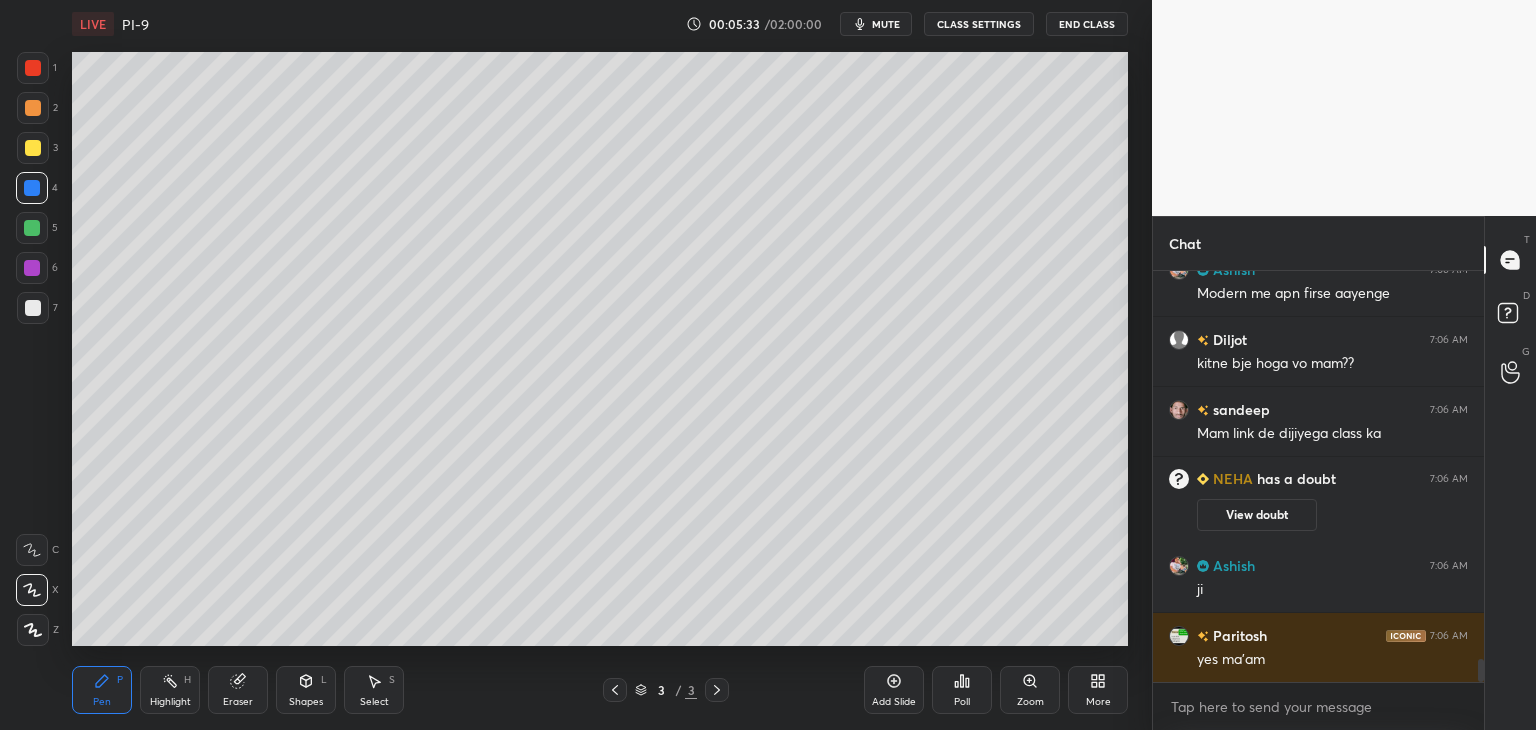 drag, startPoint x: 1480, startPoint y: 666, endPoint x: 1480, endPoint y: 690, distance: 24 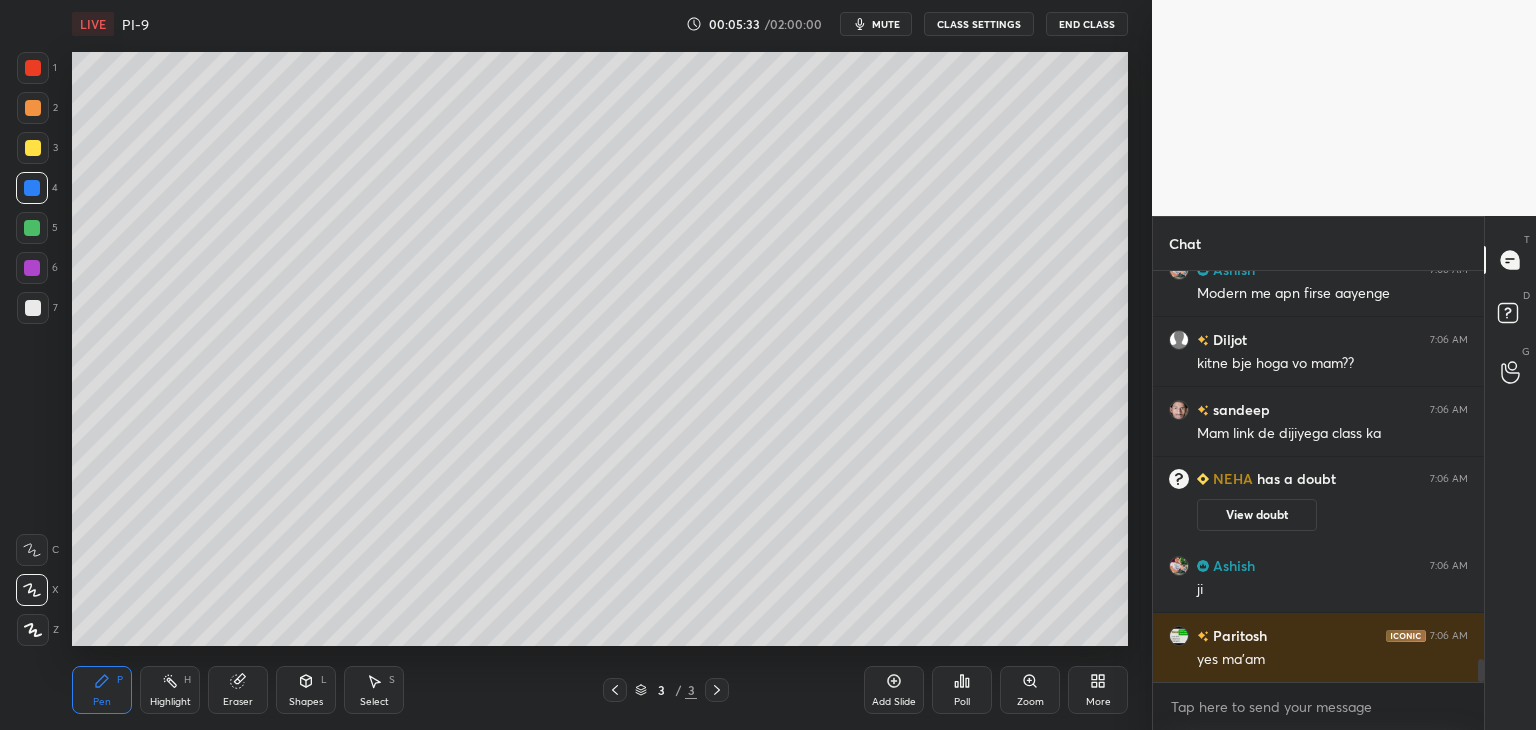 click on "[PERSON_NAME] 7:06 AM ji Ashish 7:06 AM Modern me apn firse aayenge [PERSON_NAME] 7:06 AM kitne bje hoga vo mam?? sandeep 7:06 AM Mam link de dijiyega class ka NEHA   has a doubt 7:06 AM View doubt [PERSON_NAME] 7:06 AM ji Paritosh 7:06 AM yes ma'am JUMP TO LATEST Enable hand raising Enable raise hand to speak to learners. Once enabled, chat will be turned off temporarily. Enable x" at bounding box center [1318, 500] 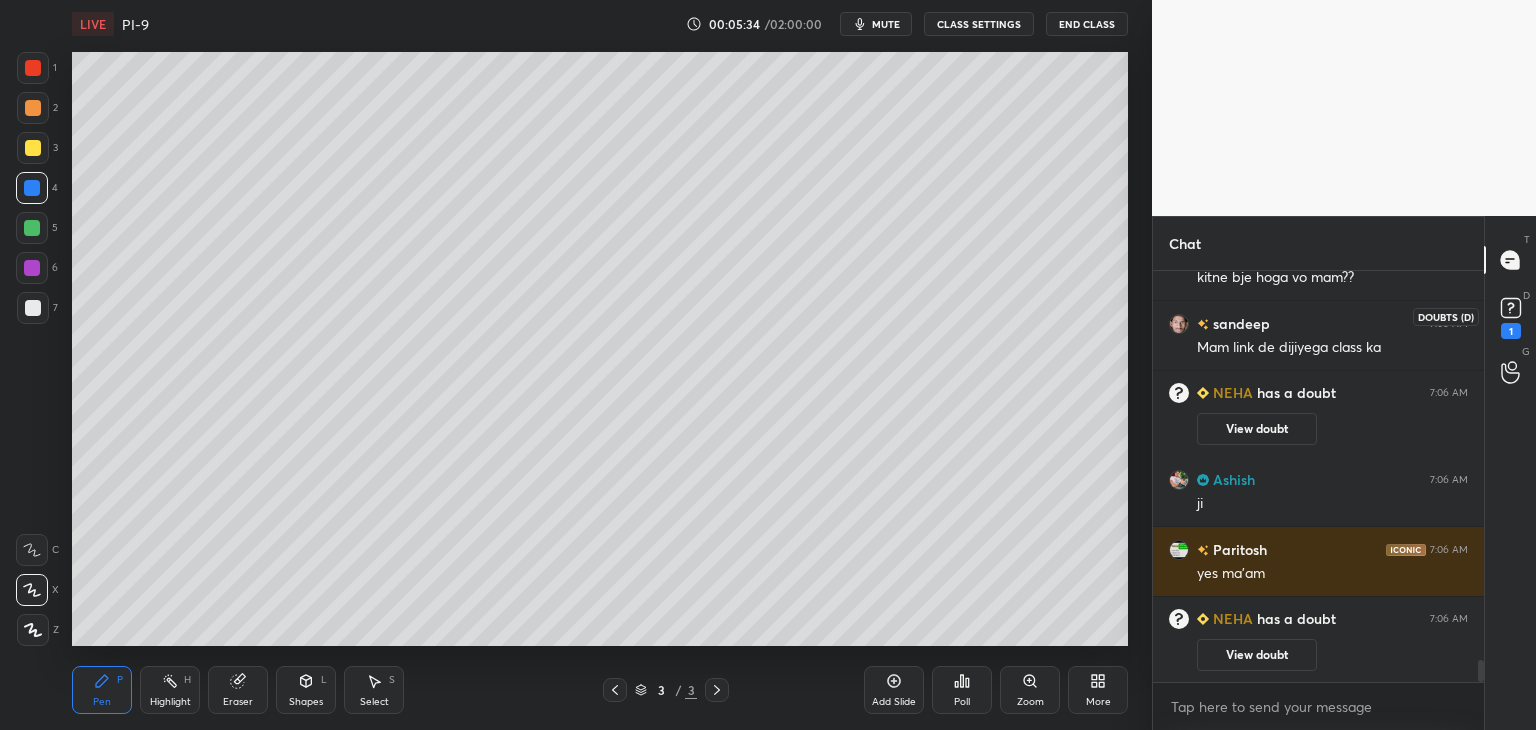 click 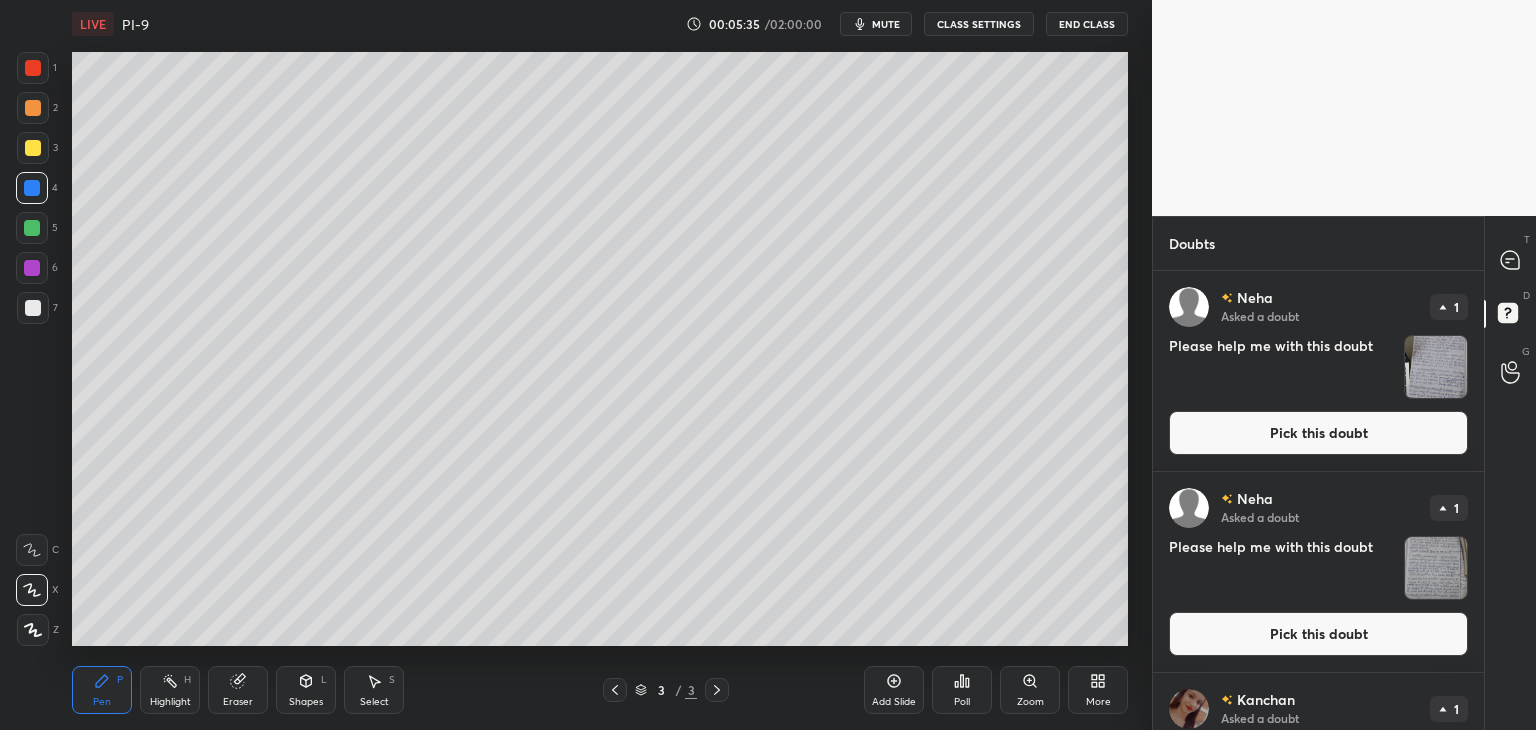 click at bounding box center (1511, 260) 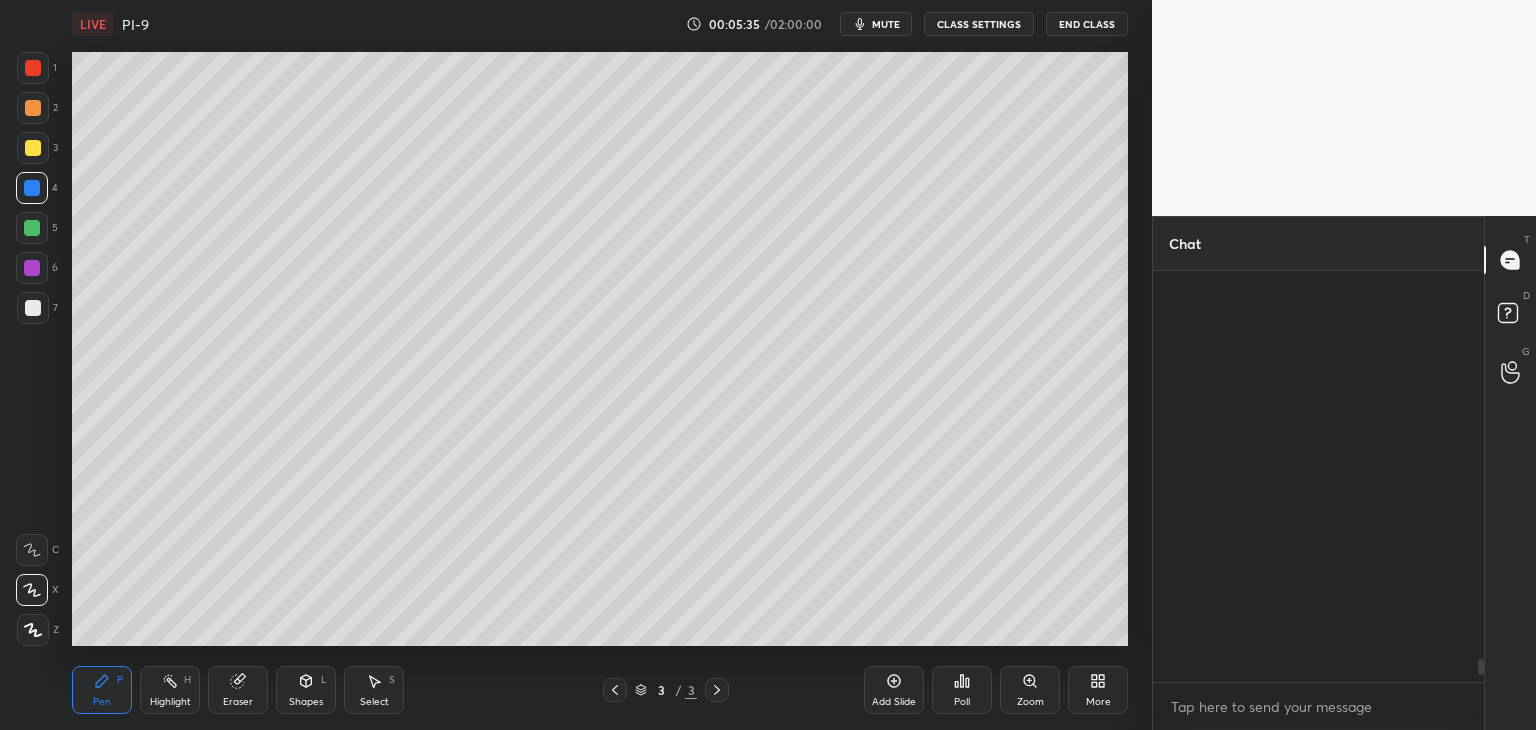 scroll, scrollTop: 6900, scrollLeft: 0, axis: vertical 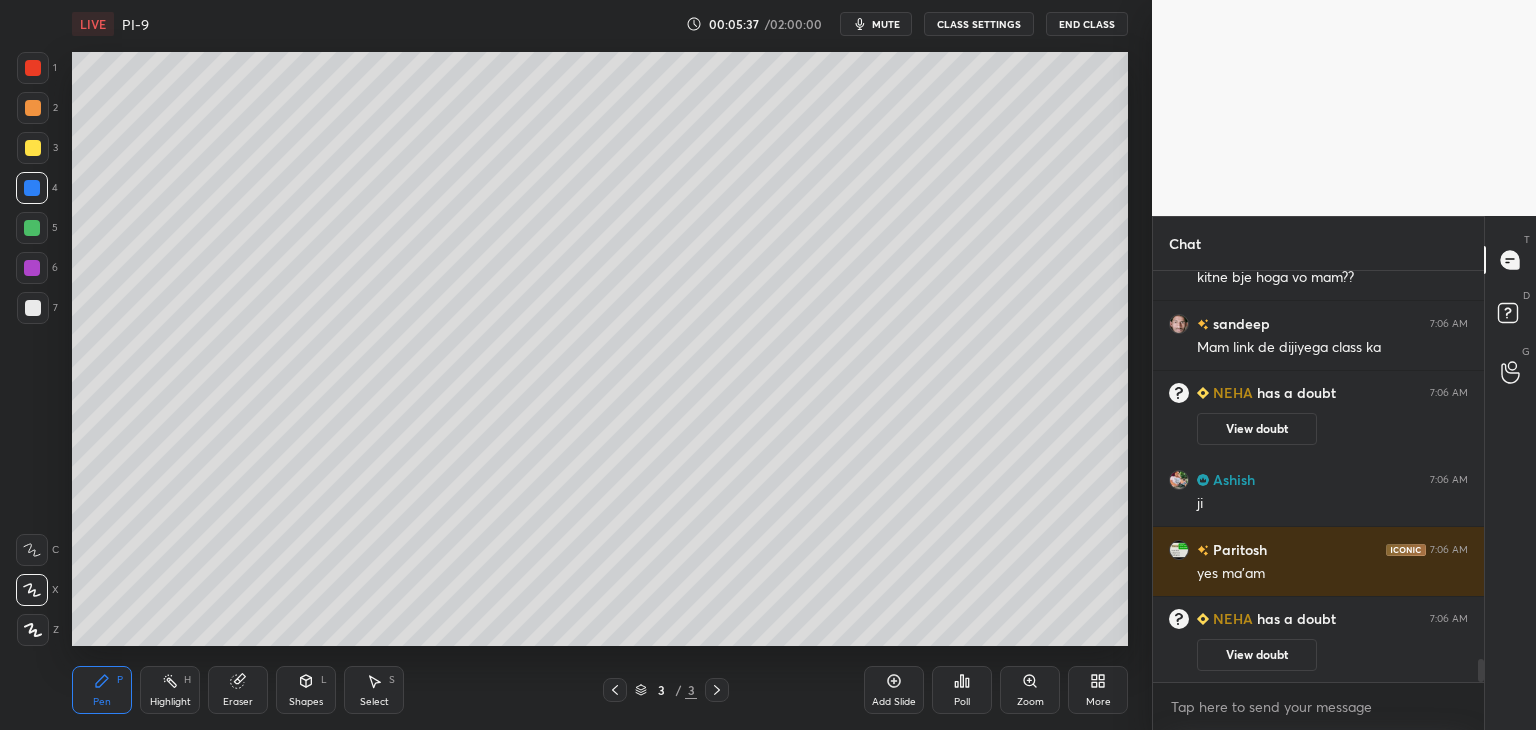 drag, startPoint x: 1478, startPoint y: 665, endPoint x: 1504, endPoint y: 685, distance: 32.80244 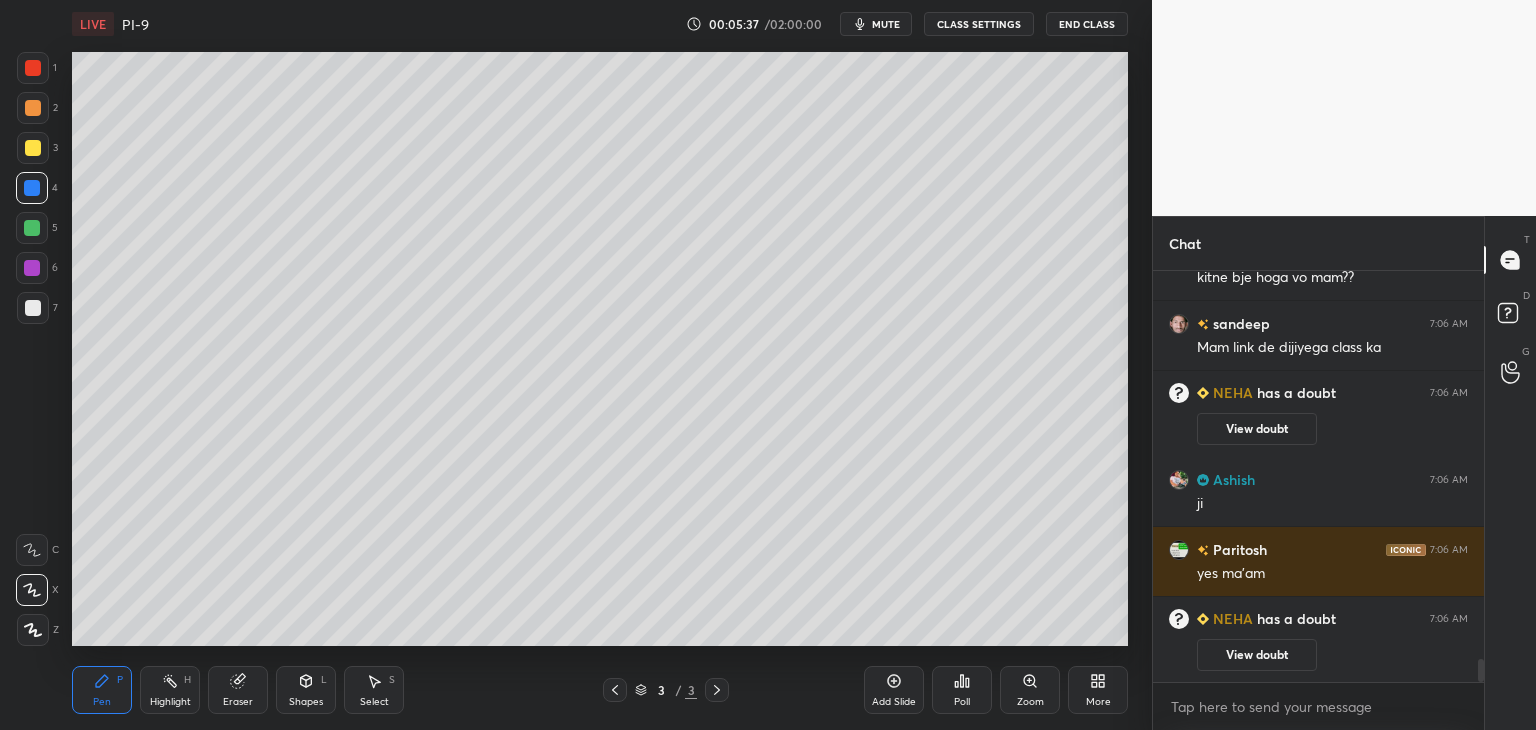 click on "Ashish 7:06 AM Modern me apn firse aayenge [PERSON_NAME] 7:06 AM kitne bje hoga vo mam?? sandeep 7:06 AM Mam link de dijiyega class ka NEHA   has a doubt 7:06 AM View doubt [PERSON_NAME] 7:06 AM ji Paritosh 7:06 AM yes ma'am NEHA   has a doubt 7:06 AM View doubt JUMP TO LATEST Enable hand raising Enable raise hand to speak to learners. Once enabled, chat will be turned off temporarily. Enable x" at bounding box center (1318, 500) 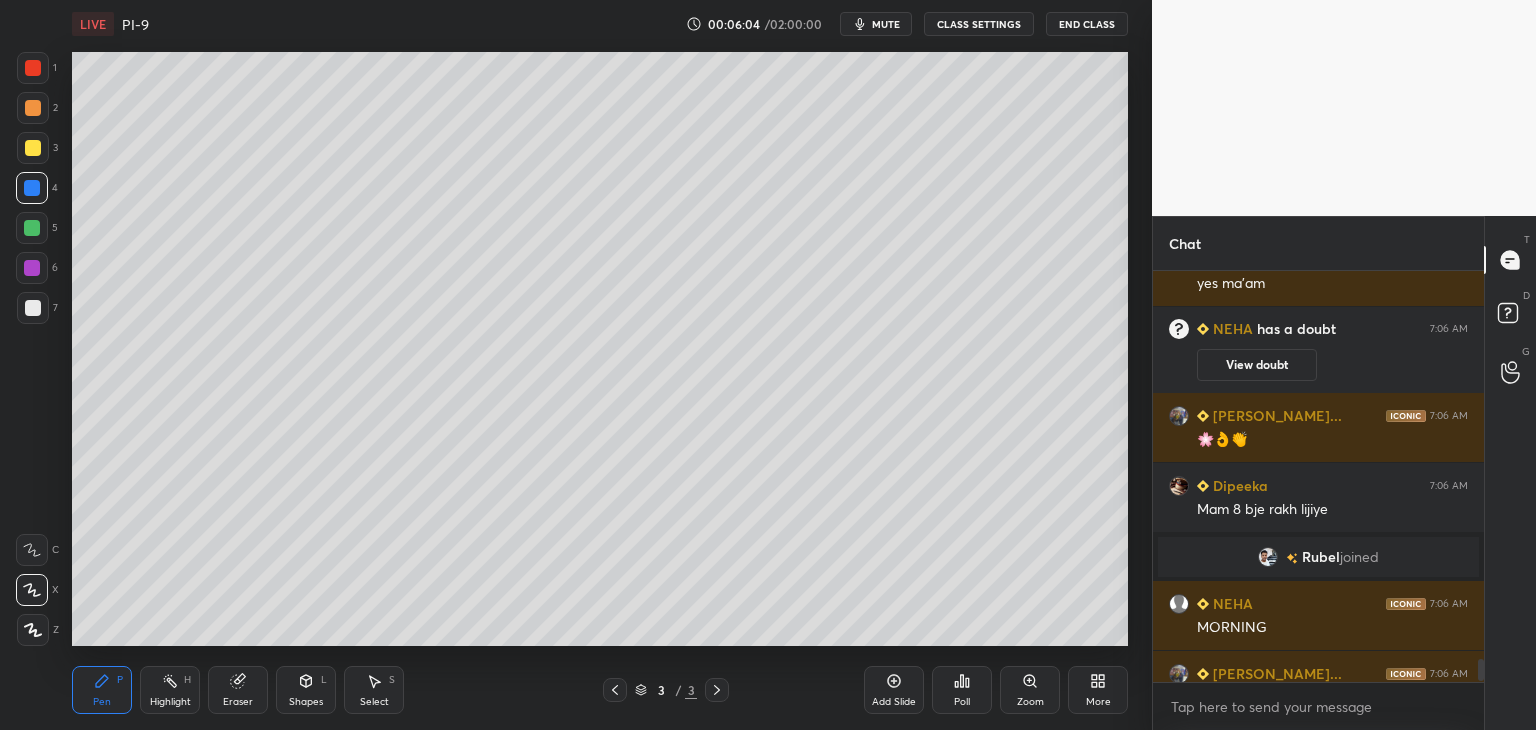 scroll, scrollTop: 7056, scrollLeft: 0, axis: vertical 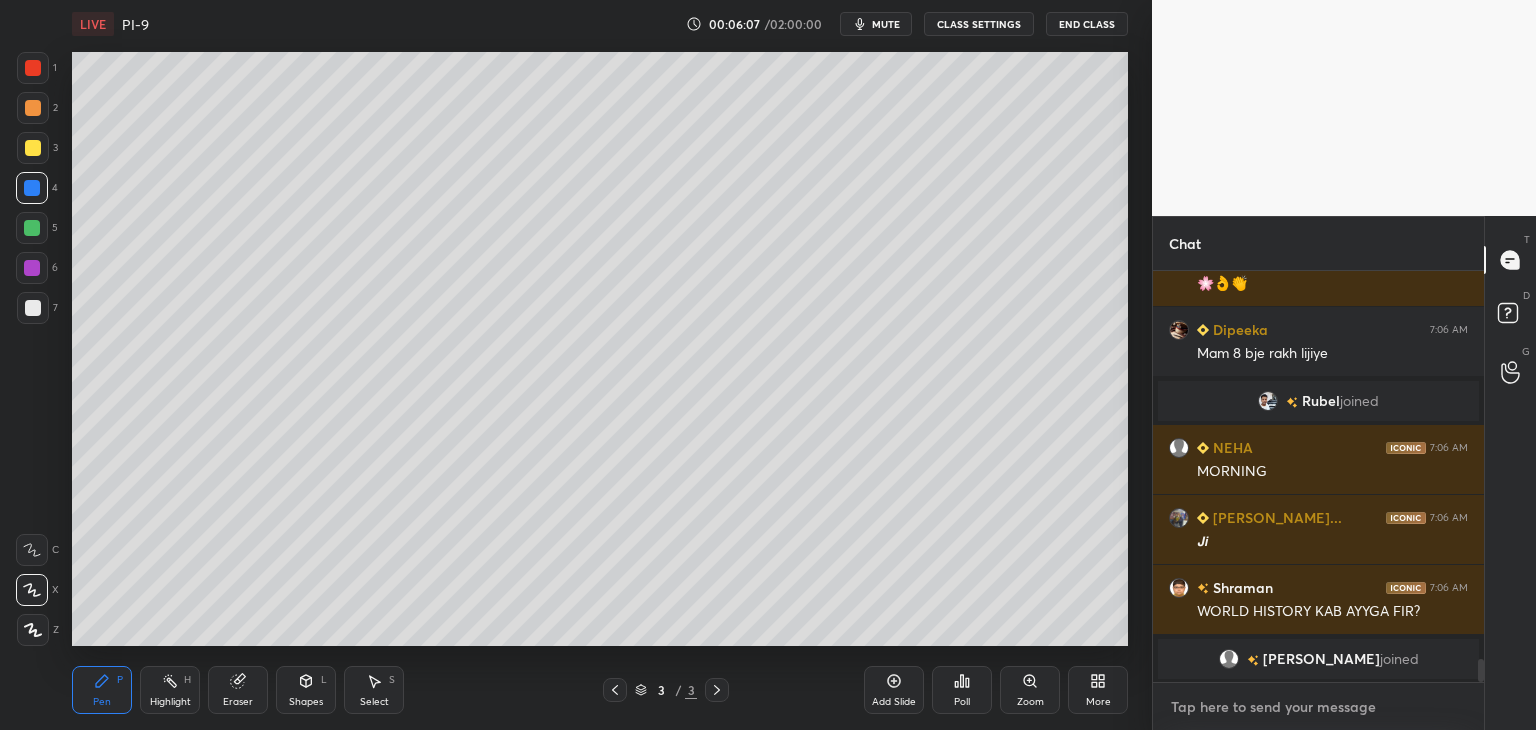 type on "x" 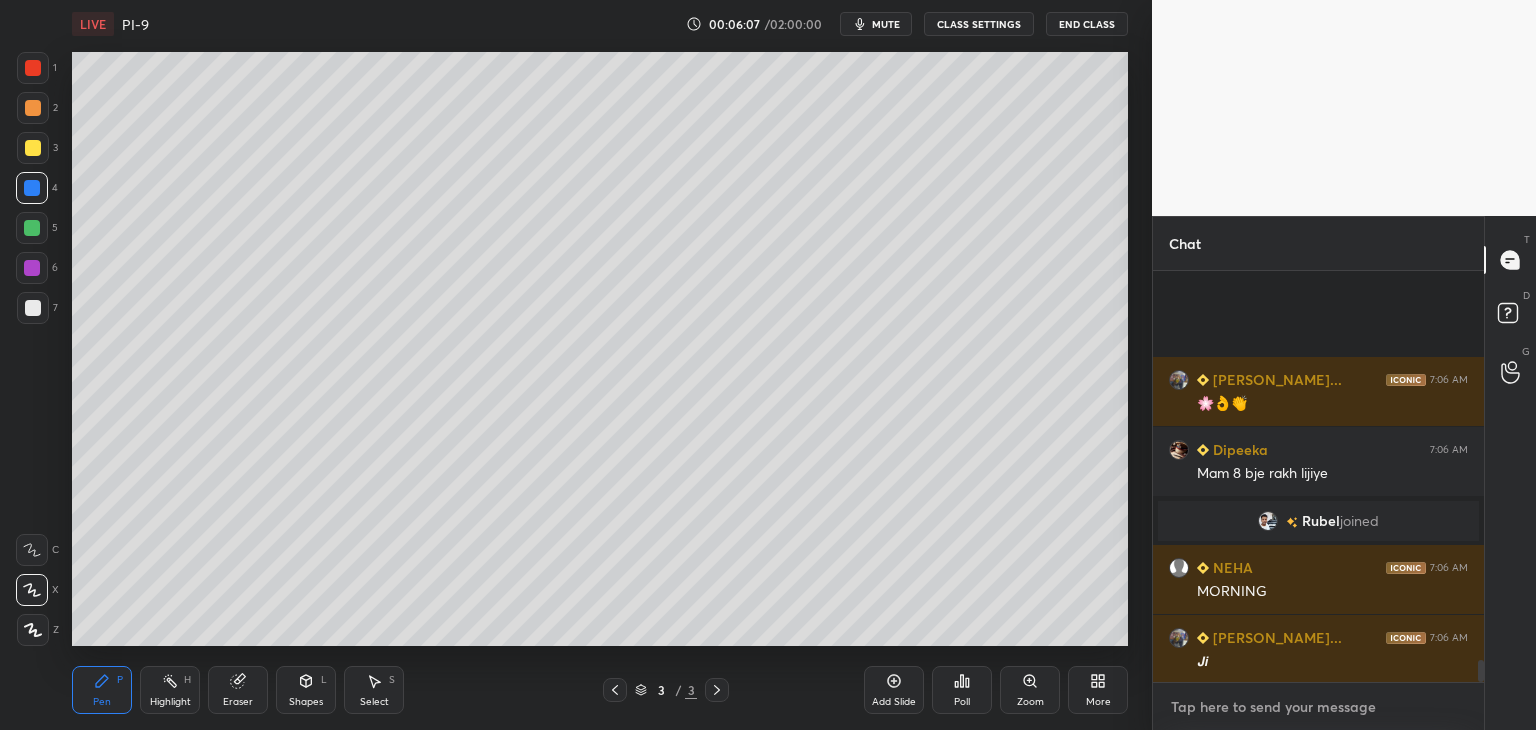 scroll, scrollTop: 7246, scrollLeft: 0, axis: vertical 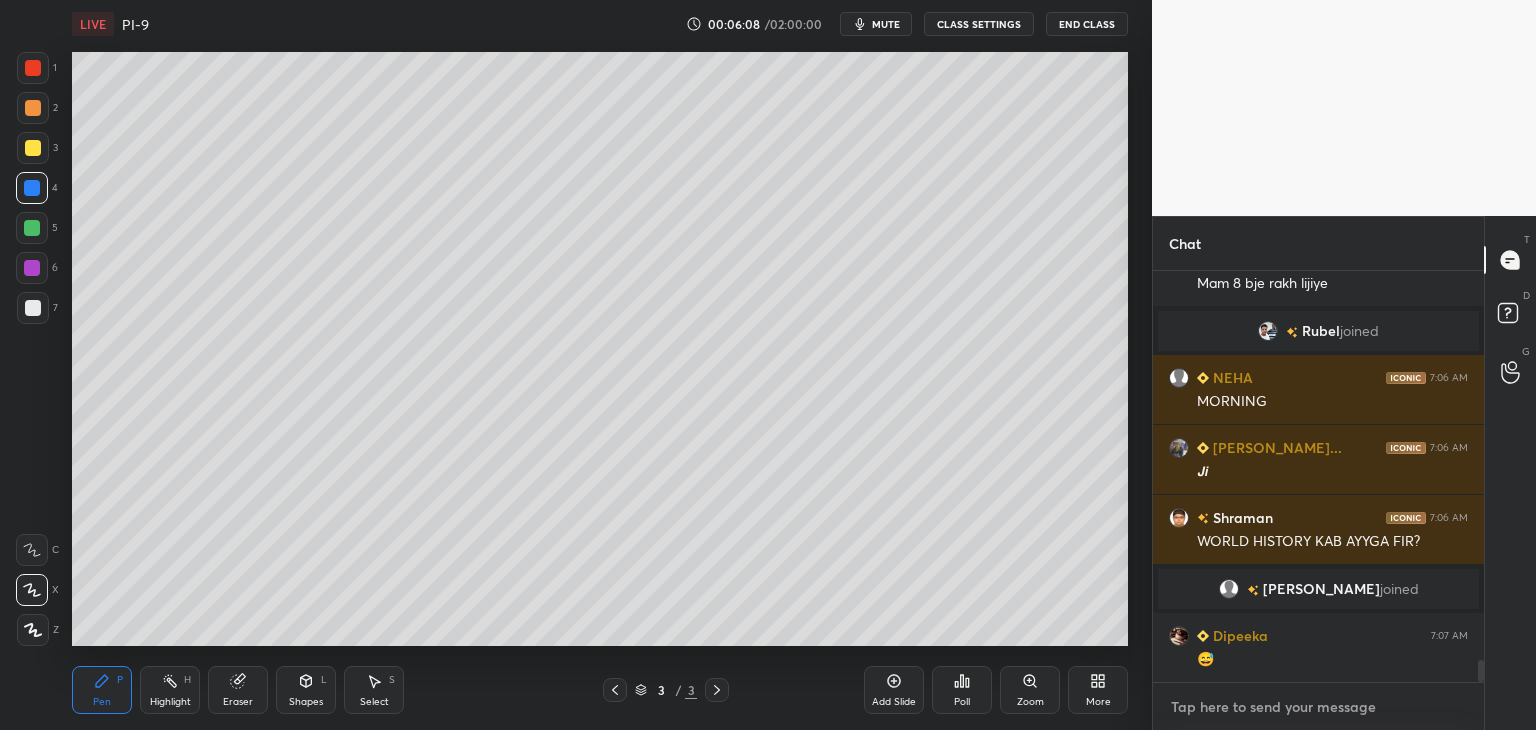 paste on "[URL][DOMAIN_NAME]" 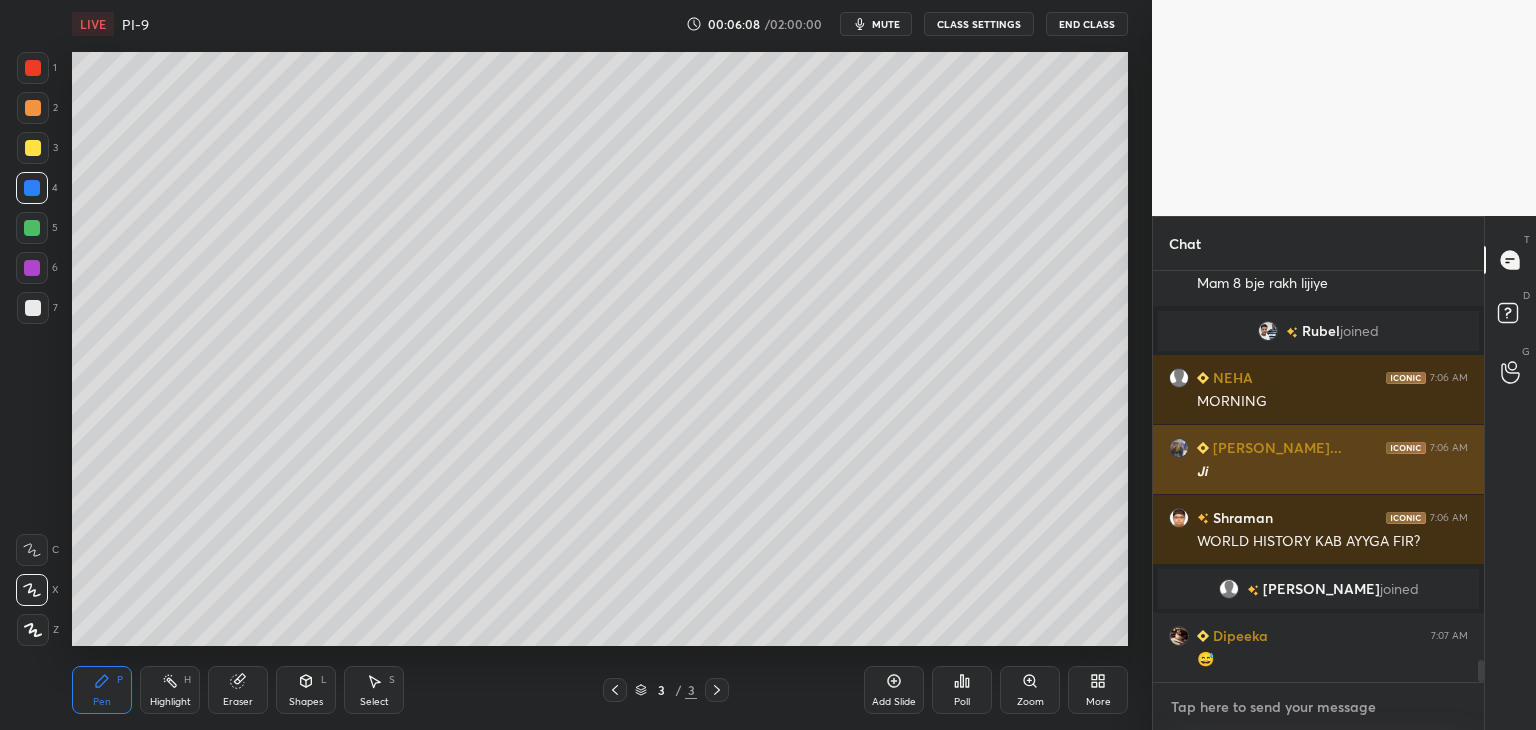 type on "[URL][DOMAIN_NAME]" 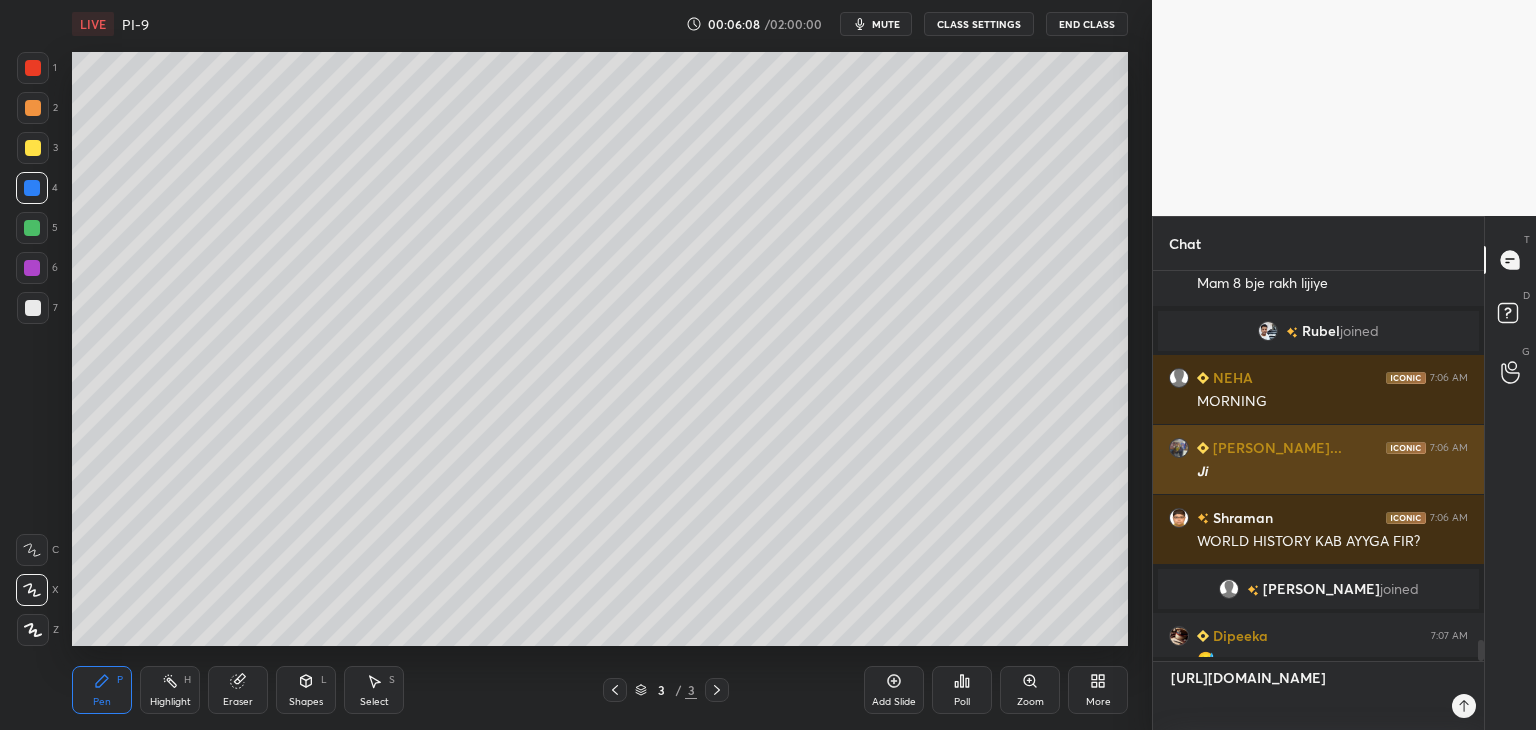 scroll, scrollTop: 0, scrollLeft: 0, axis: both 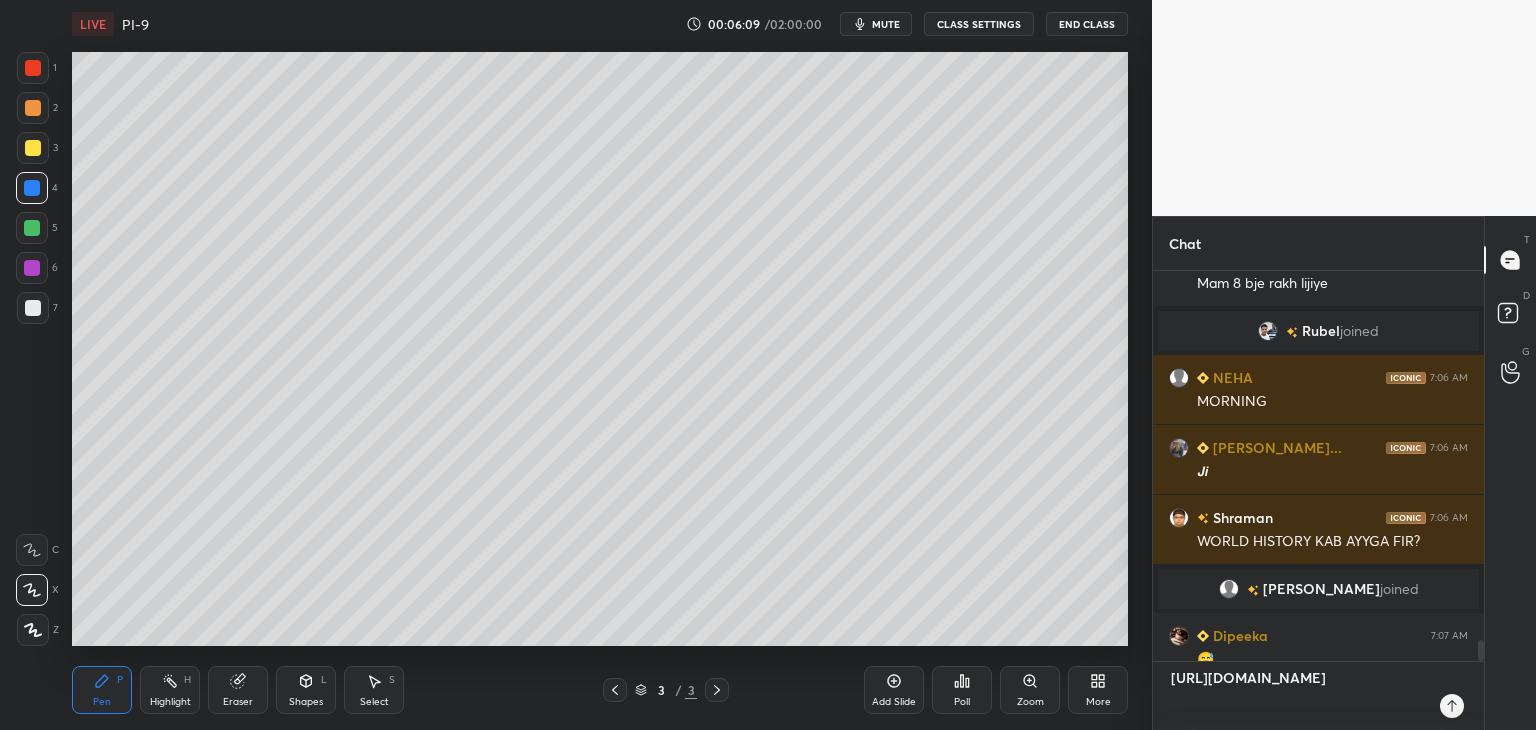 type on "[URL][DOMAIN_NAME]" 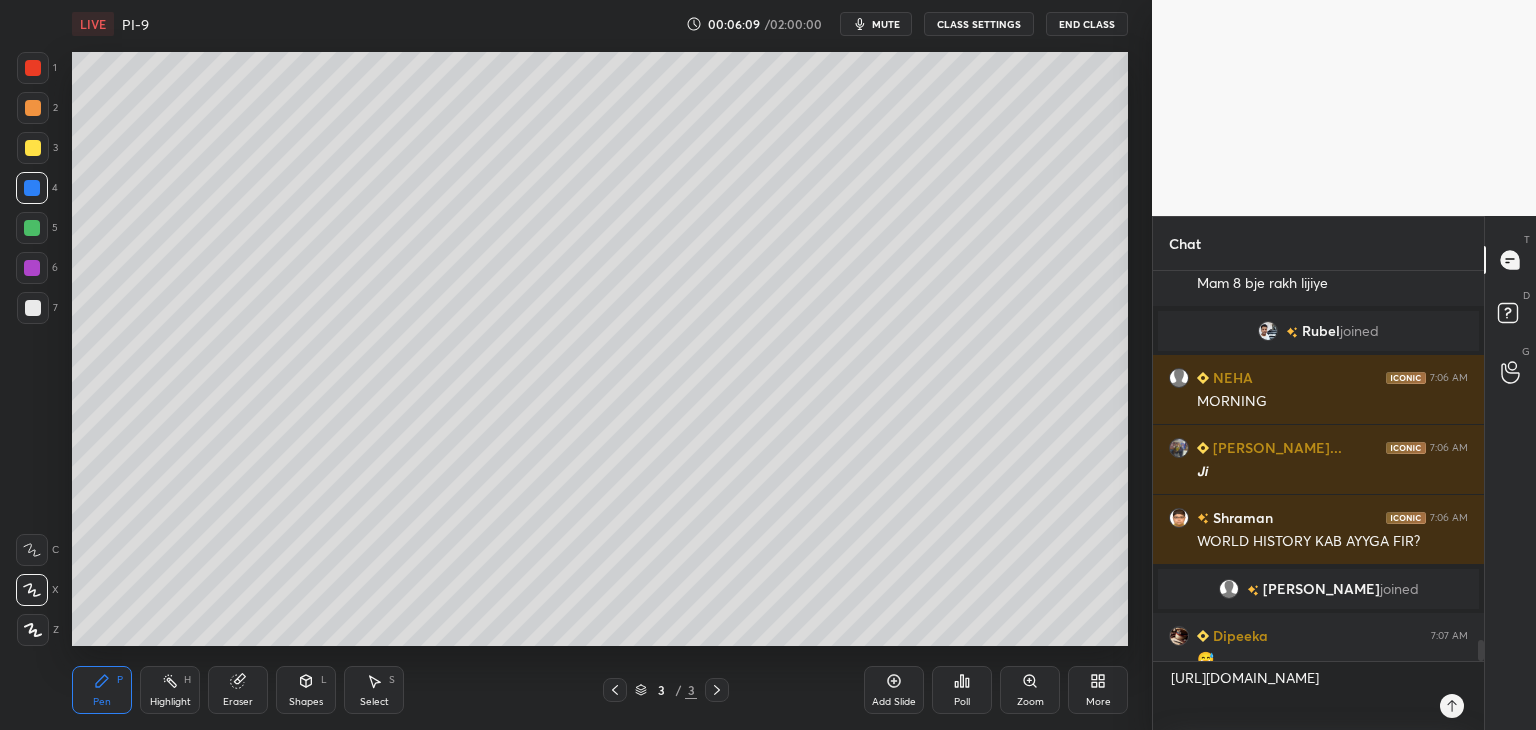 type on "x" 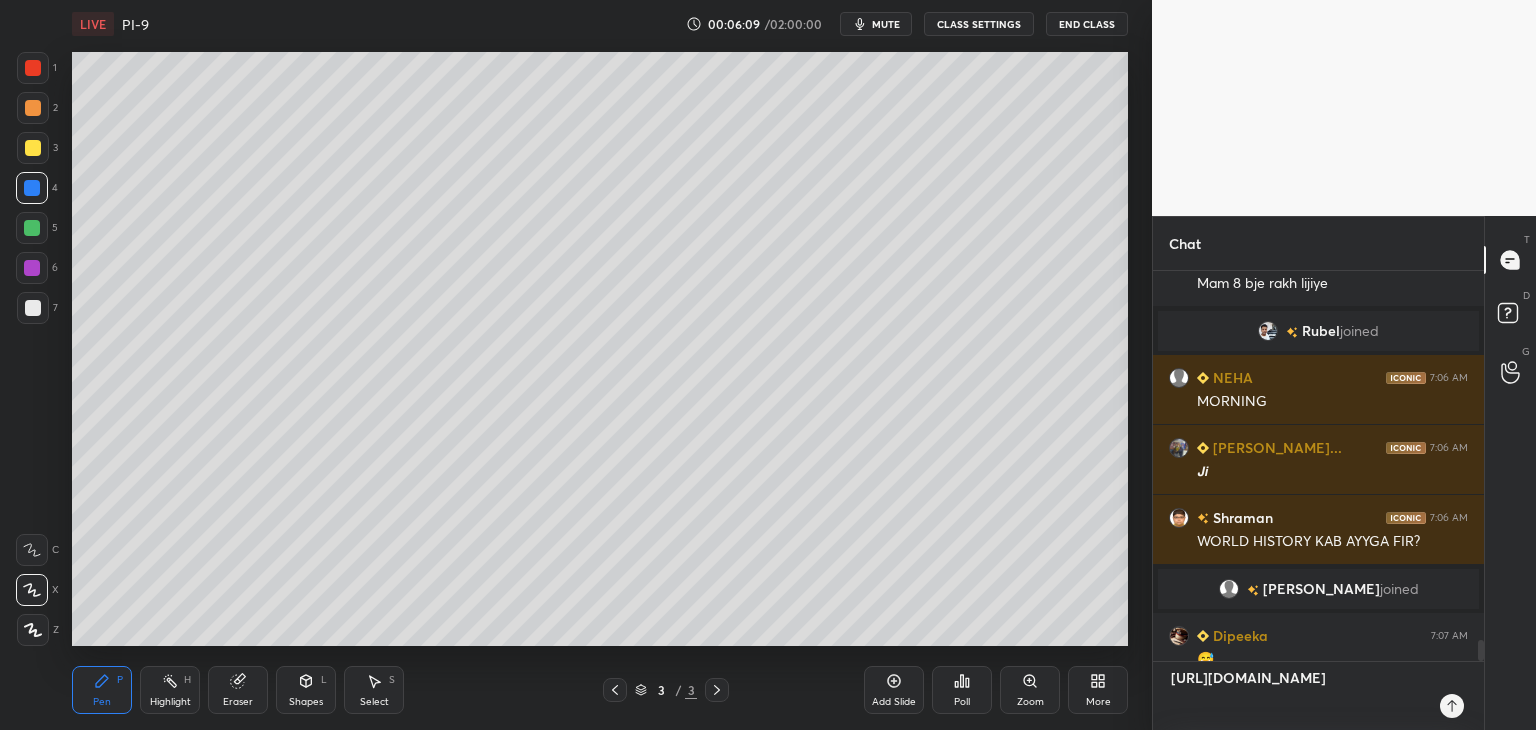 type 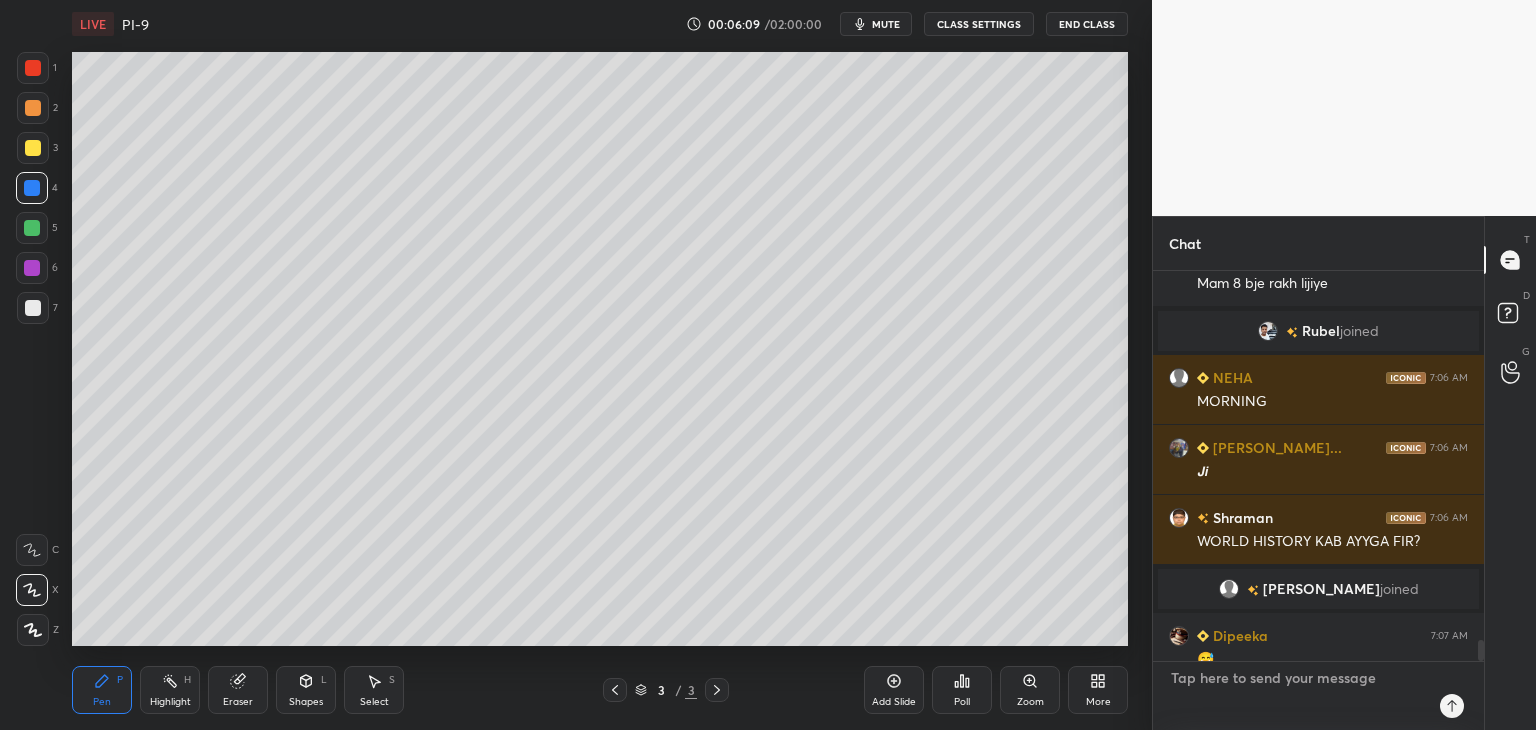 scroll, scrollTop: 6, scrollLeft: 6, axis: both 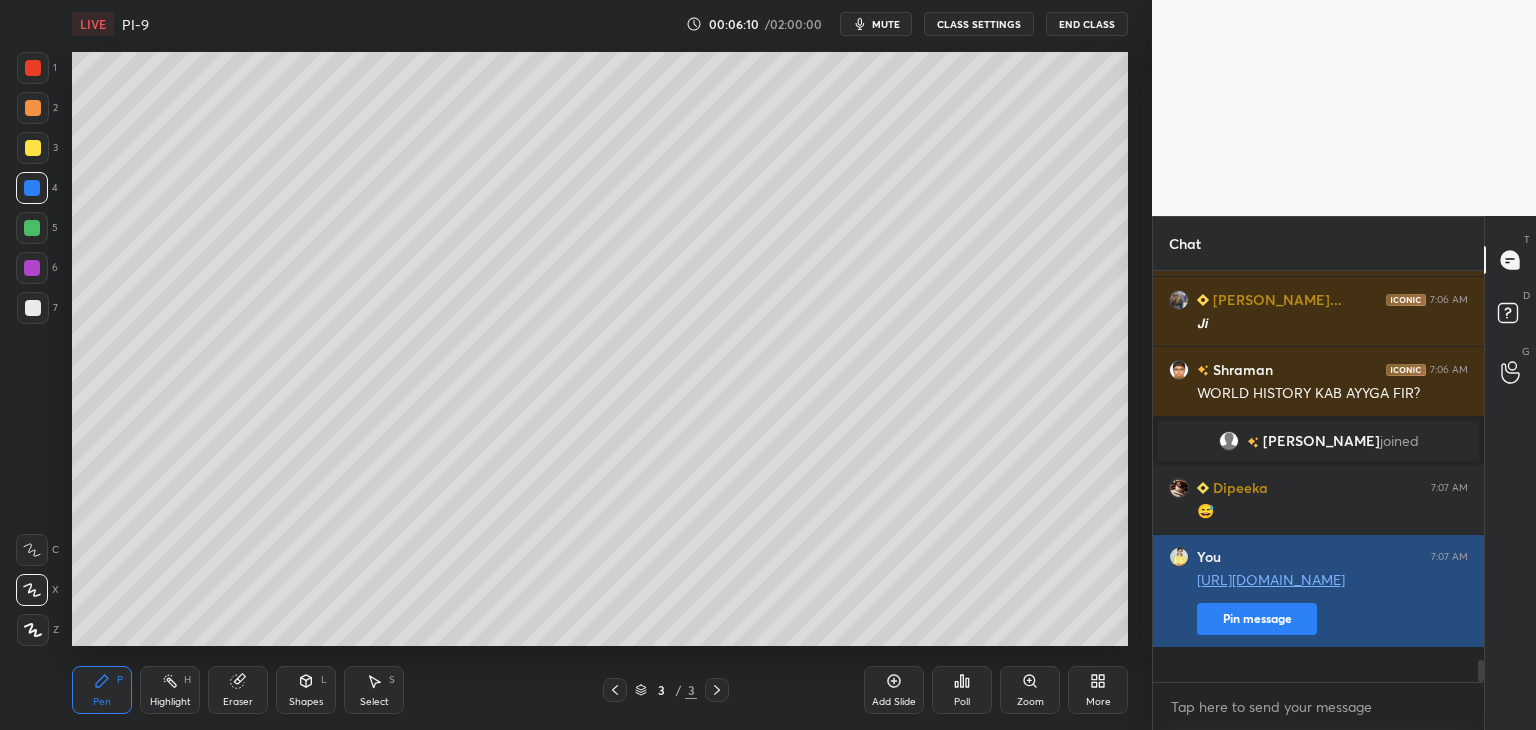 click on "Pin message" at bounding box center (1257, 619) 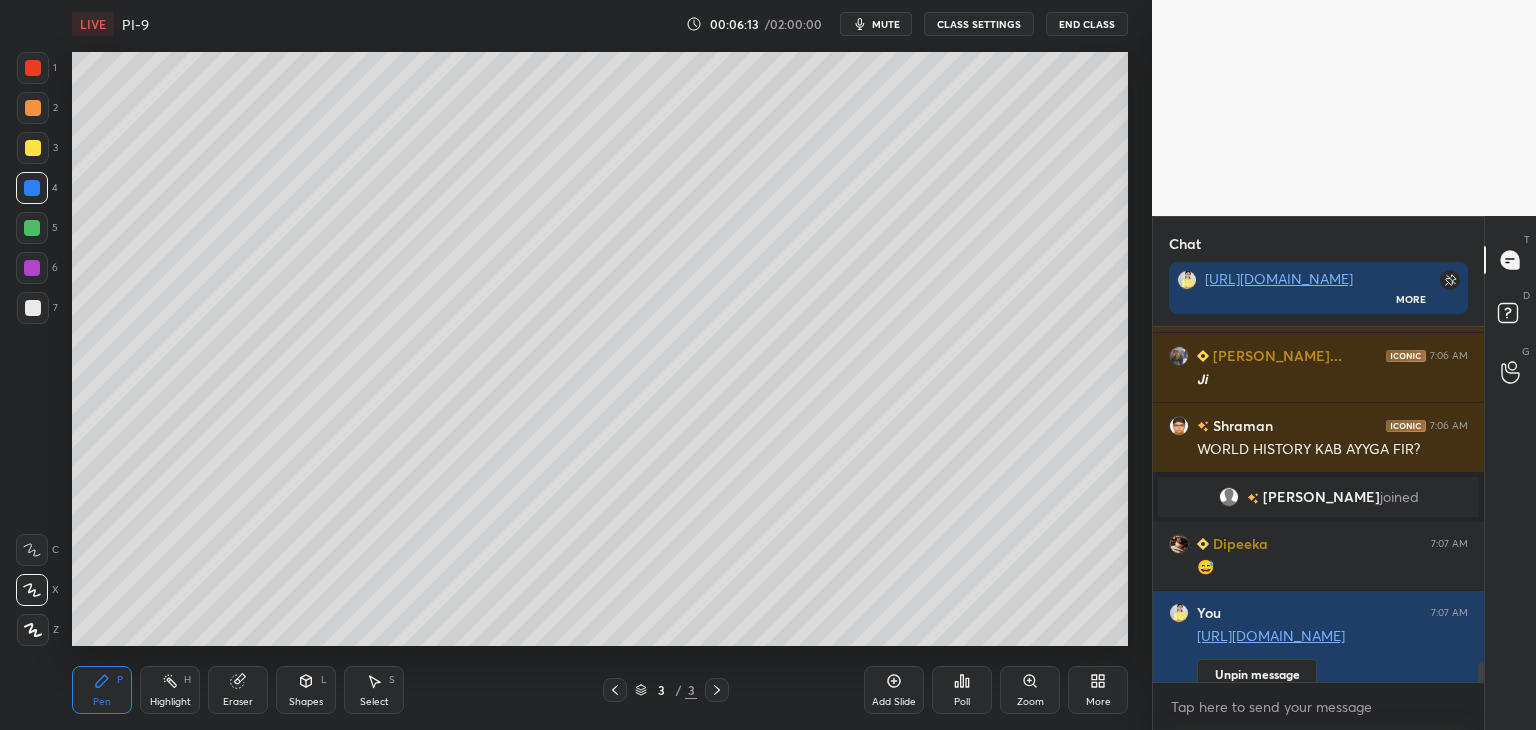 scroll, scrollTop: 7450, scrollLeft: 0, axis: vertical 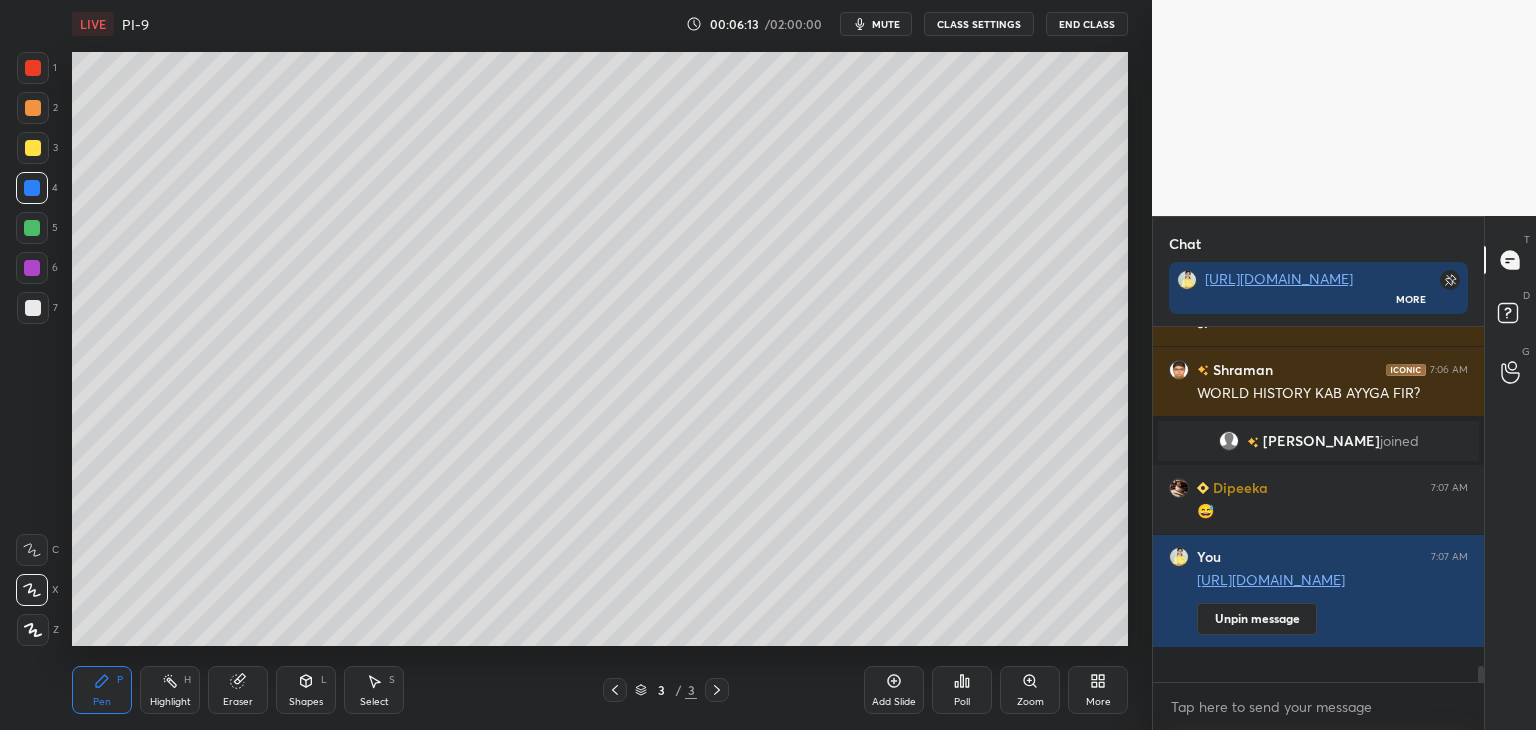 drag, startPoint x: 1481, startPoint y: 669, endPoint x: 1477, endPoint y: 694, distance: 25.317978 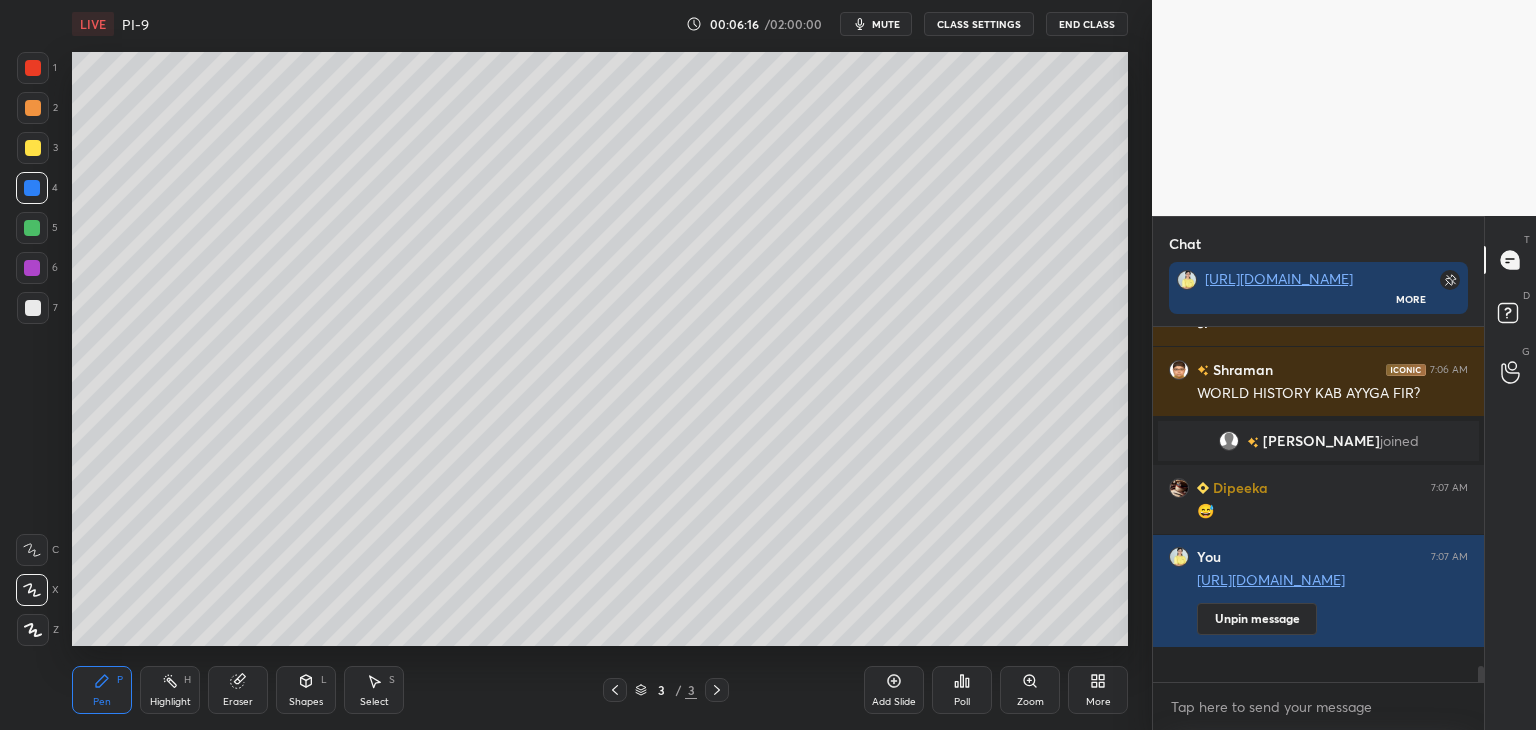 drag, startPoint x: 1480, startPoint y: 669, endPoint x: 1480, endPoint y: 682, distance: 13 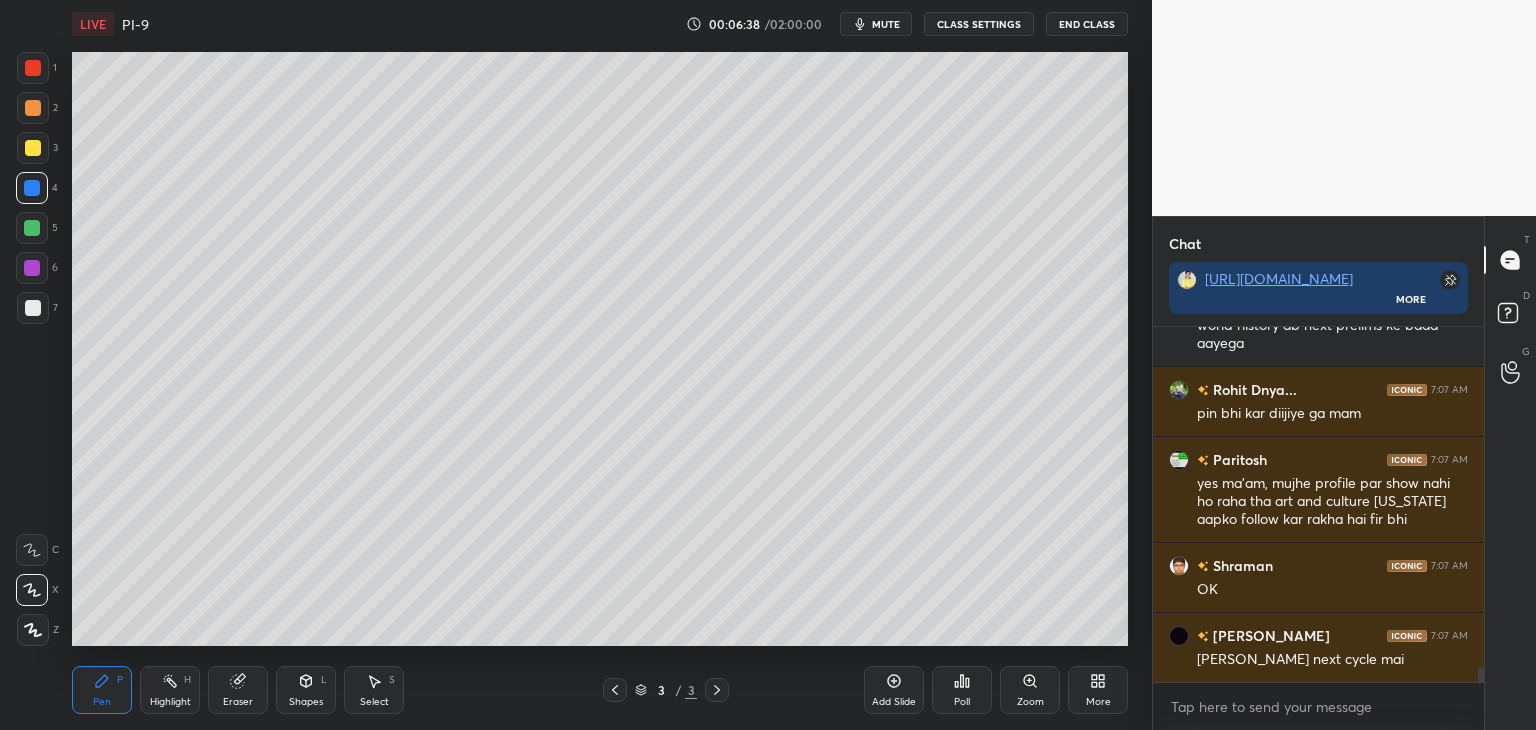 scroll, scrollTop: 8152, scrollLeft: 0, axis: vertical 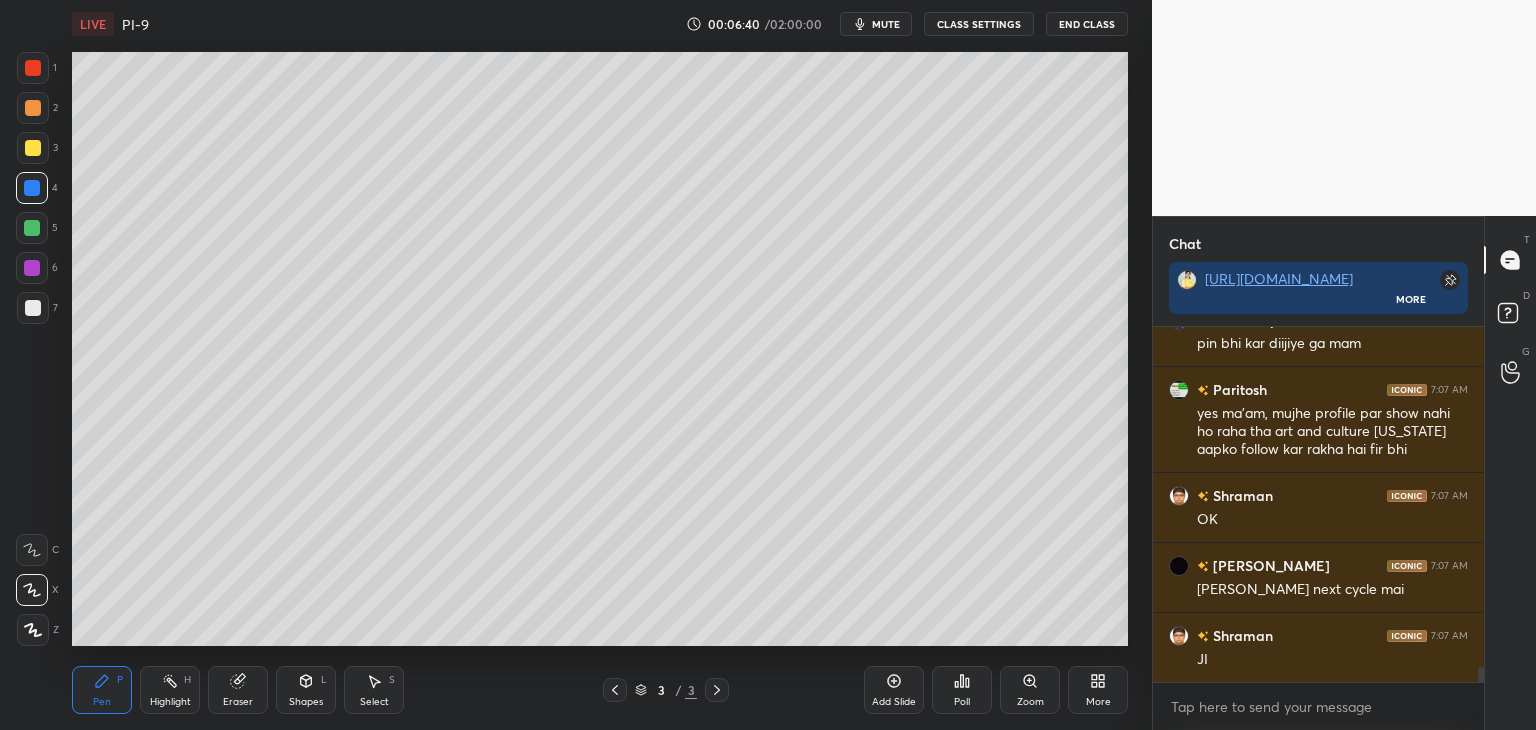click at bounding box center (33, 68) 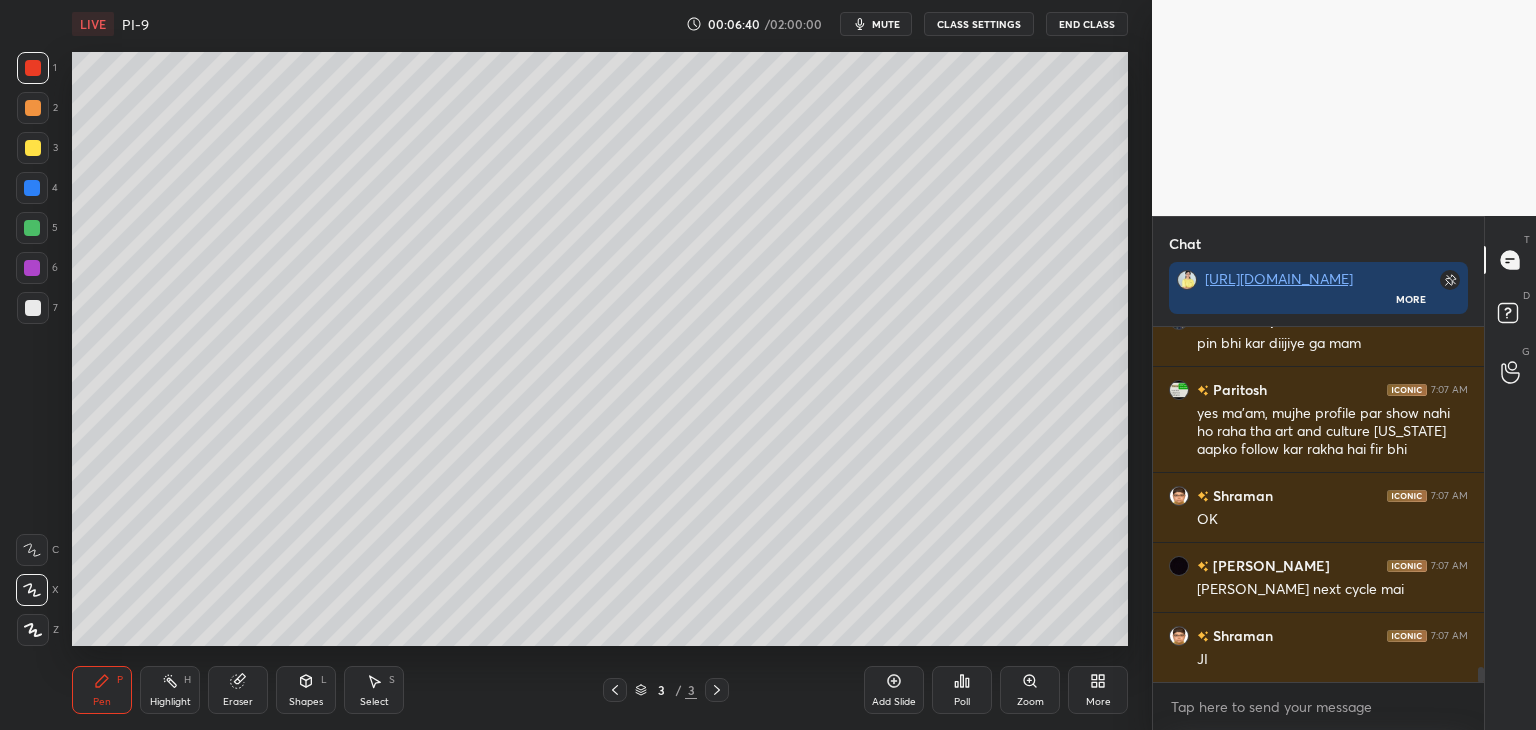 click 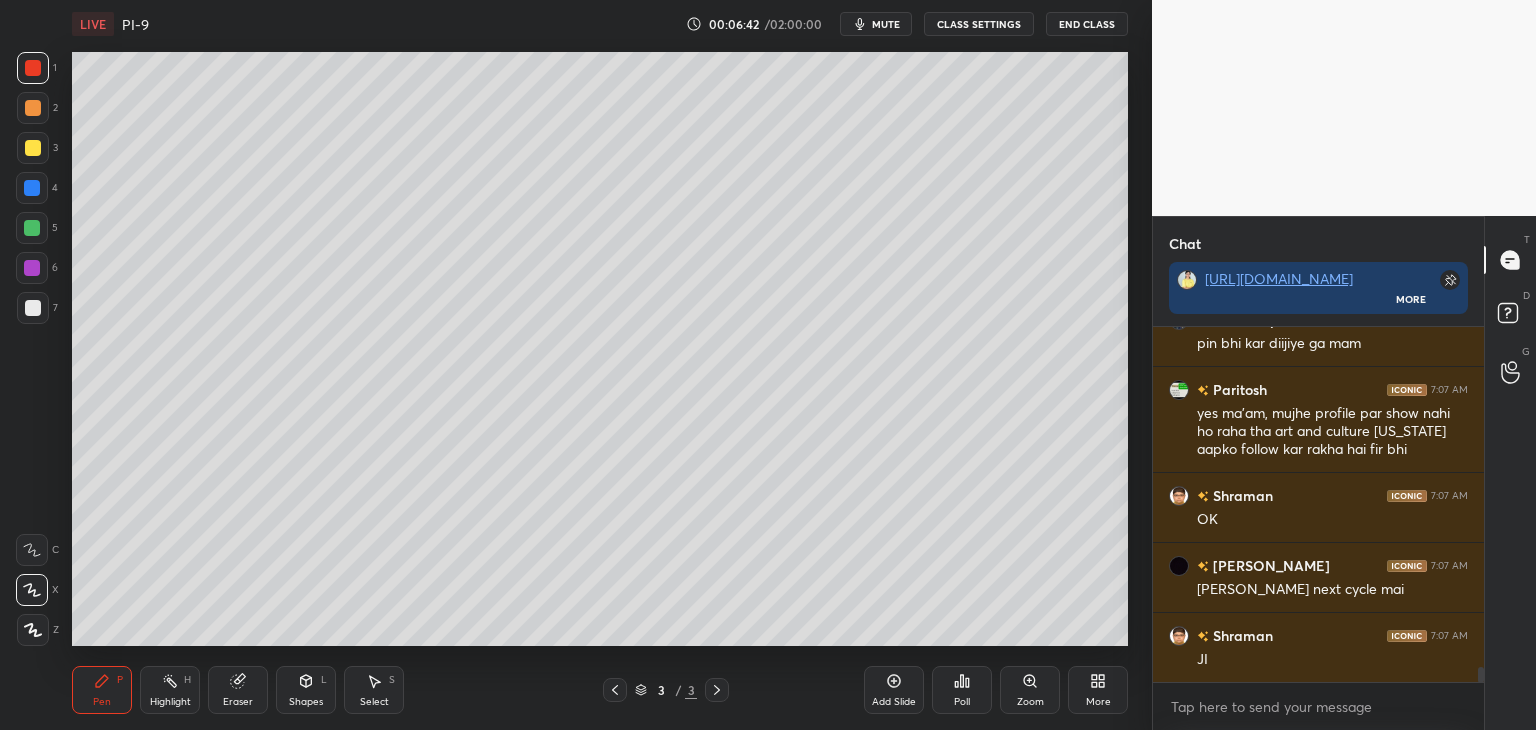 click 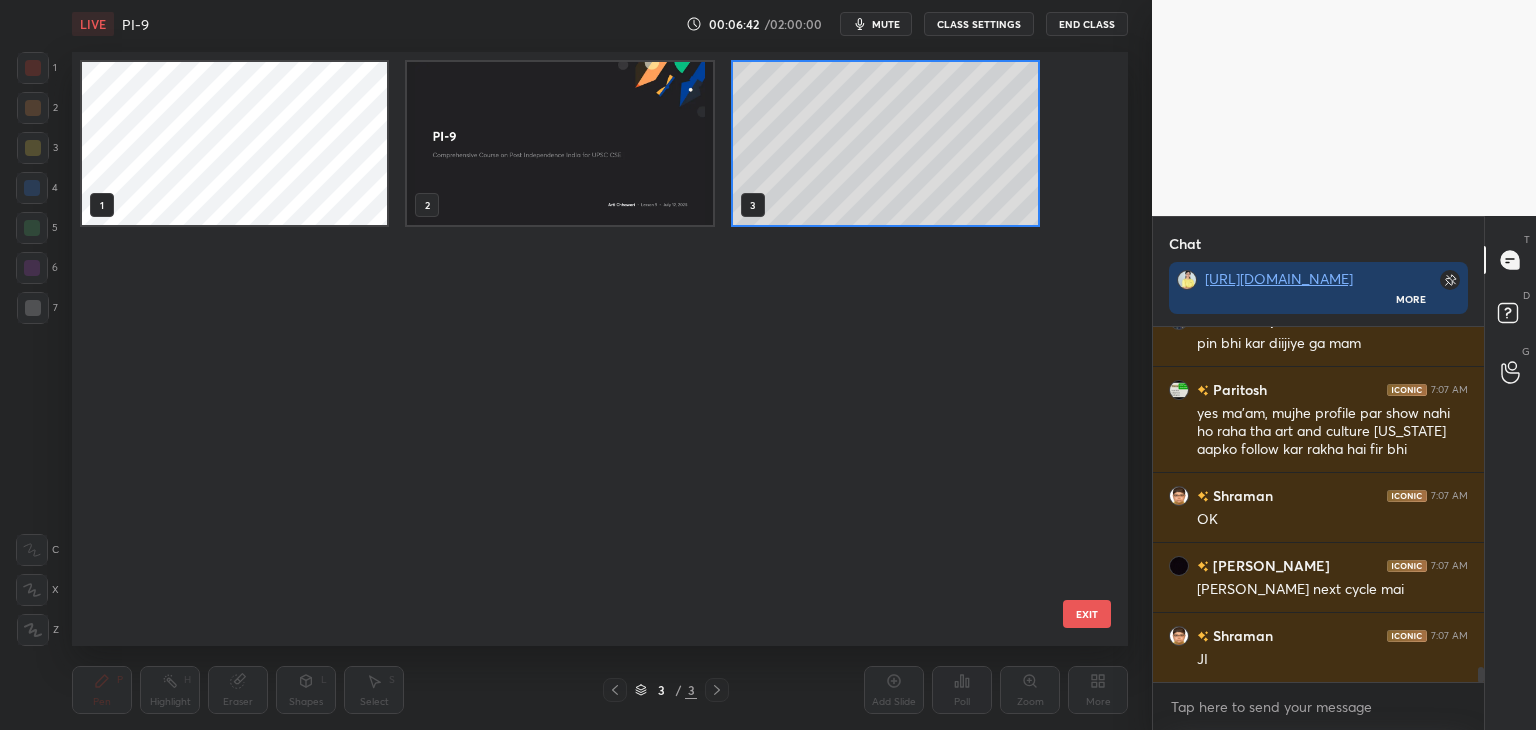 scroll, scrollTop: 6, scrollLeft: 10, axis: both 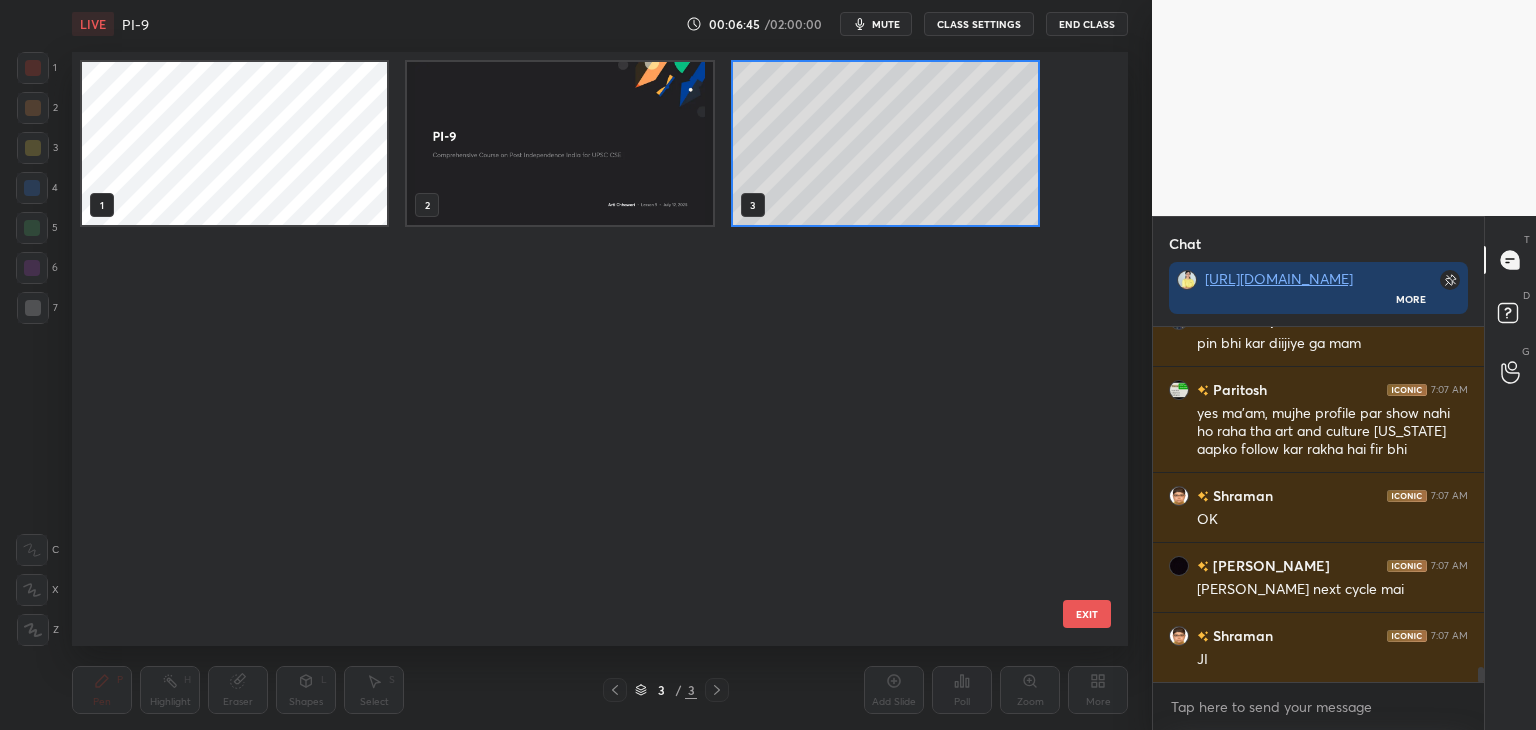 click 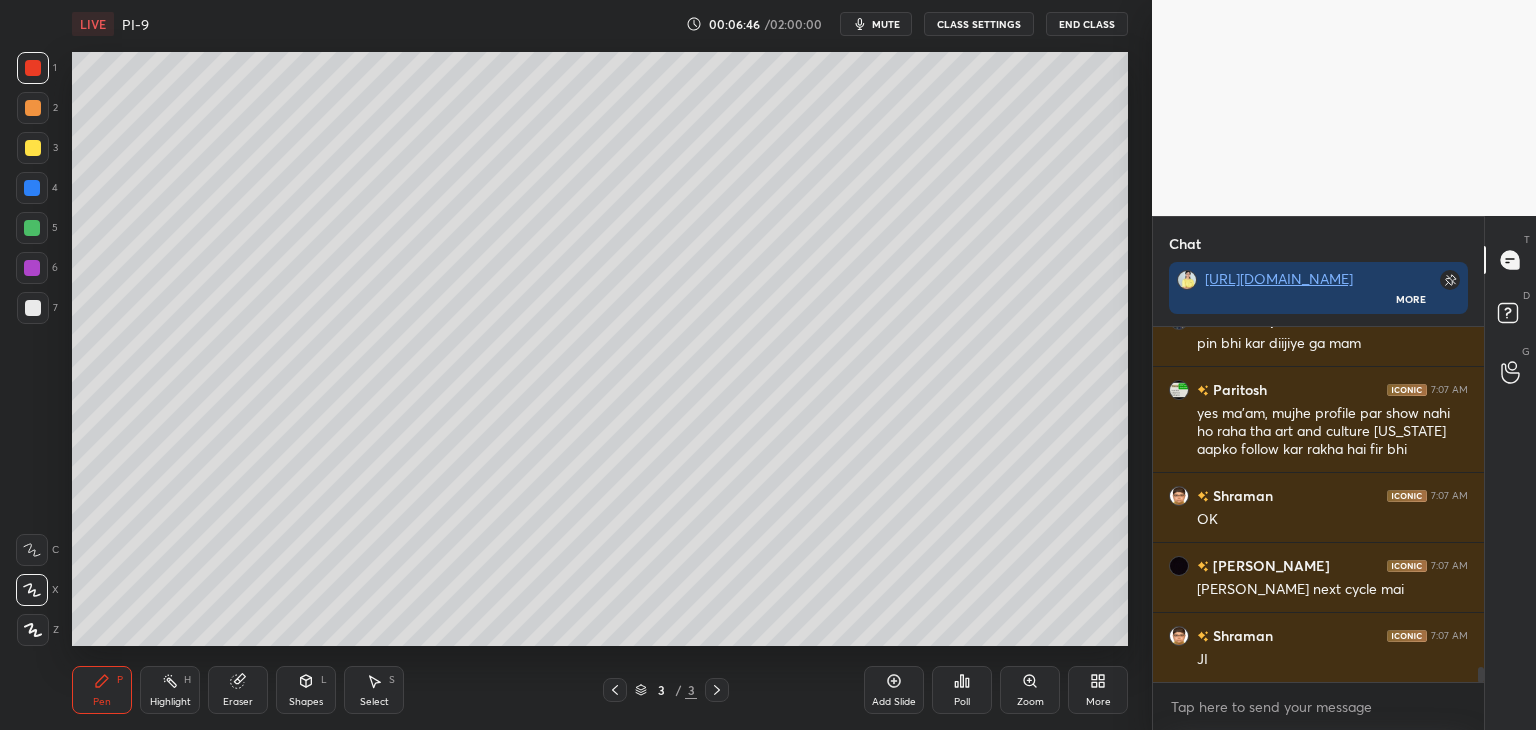scroll, scrollTop: 0, scrollLeft: 0, axis: both 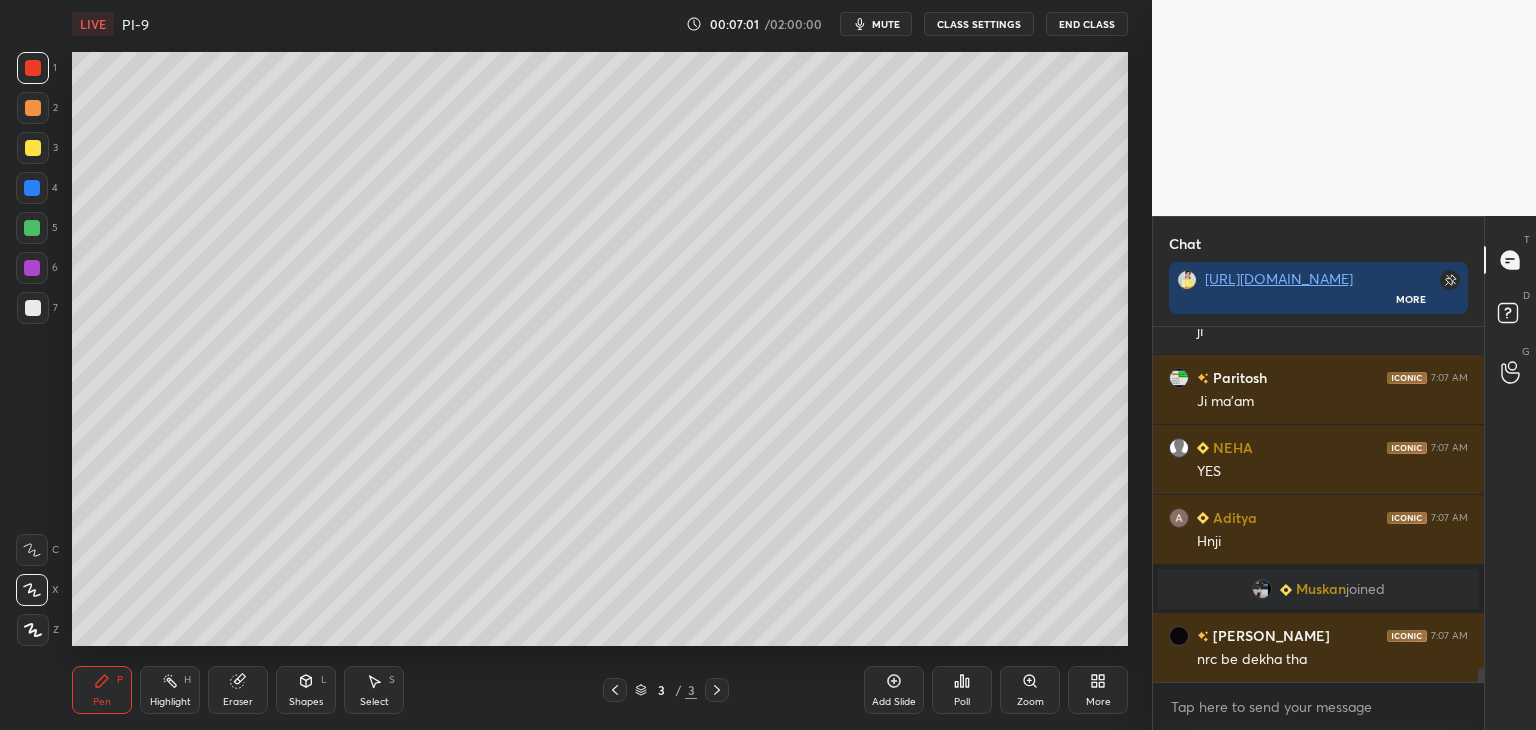 click 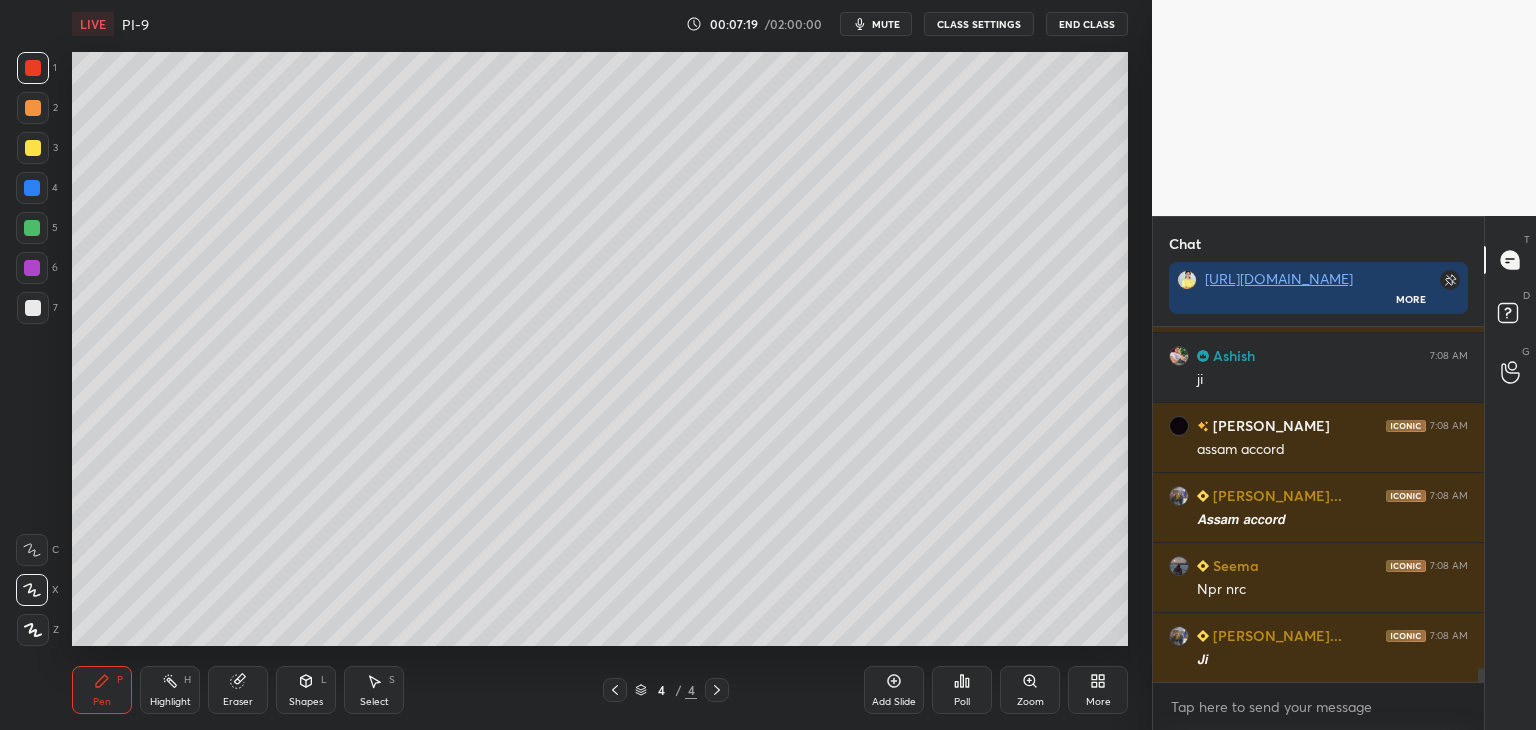 scroll, scrollTop: 9018, scrollLeft: 0, axis: vertical 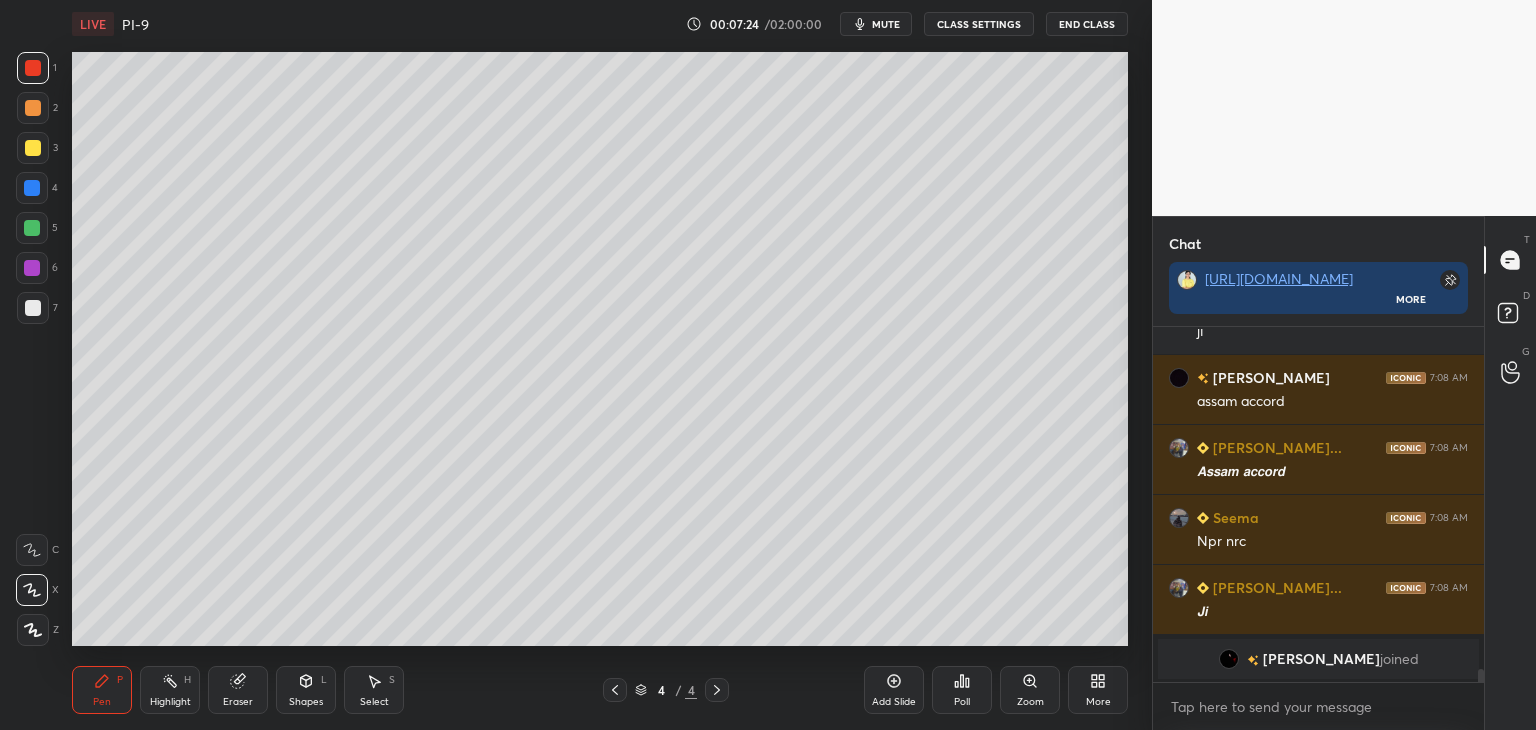 click at bounding box center (33, 308) 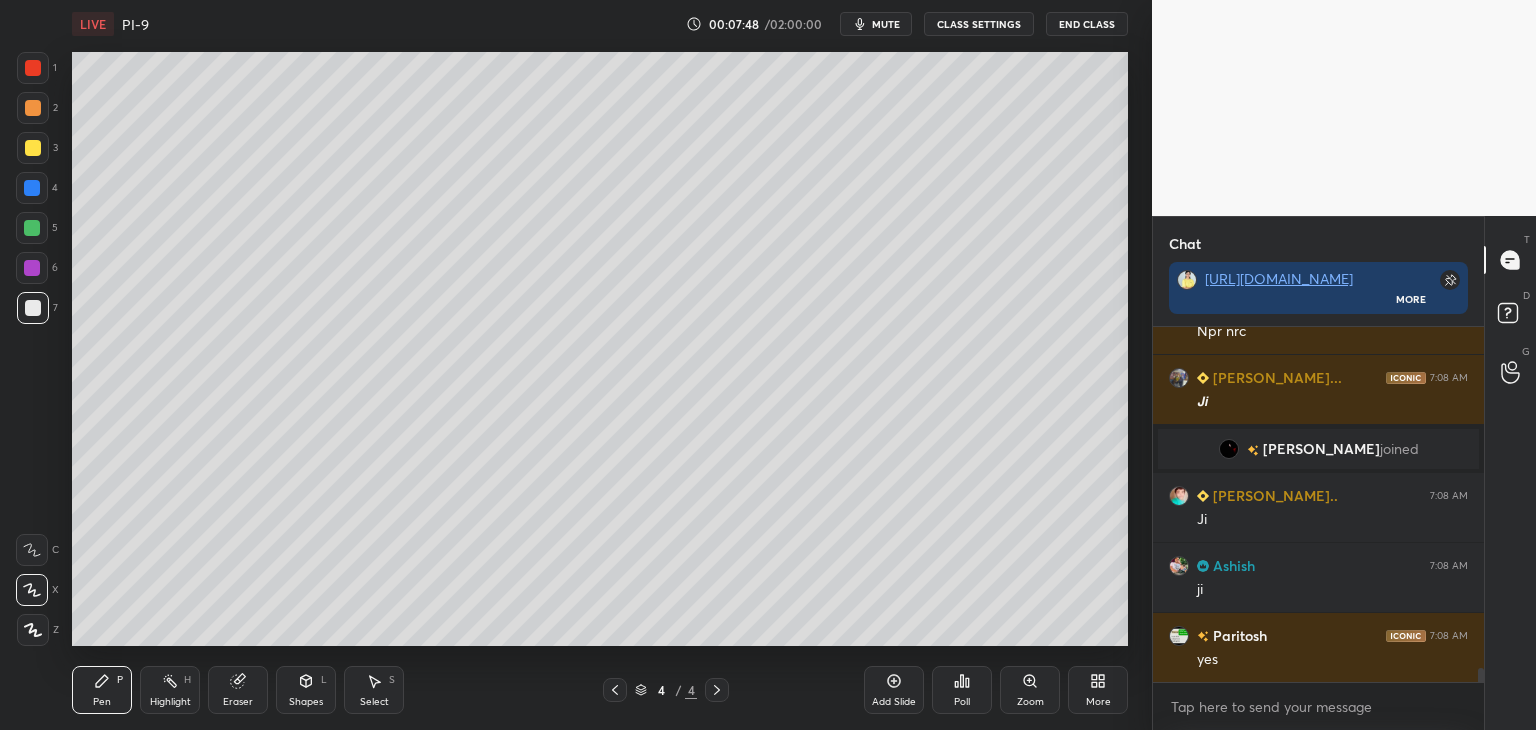 scroll, scrollTop: 8654, scrollLeft: 0, axis: vertical 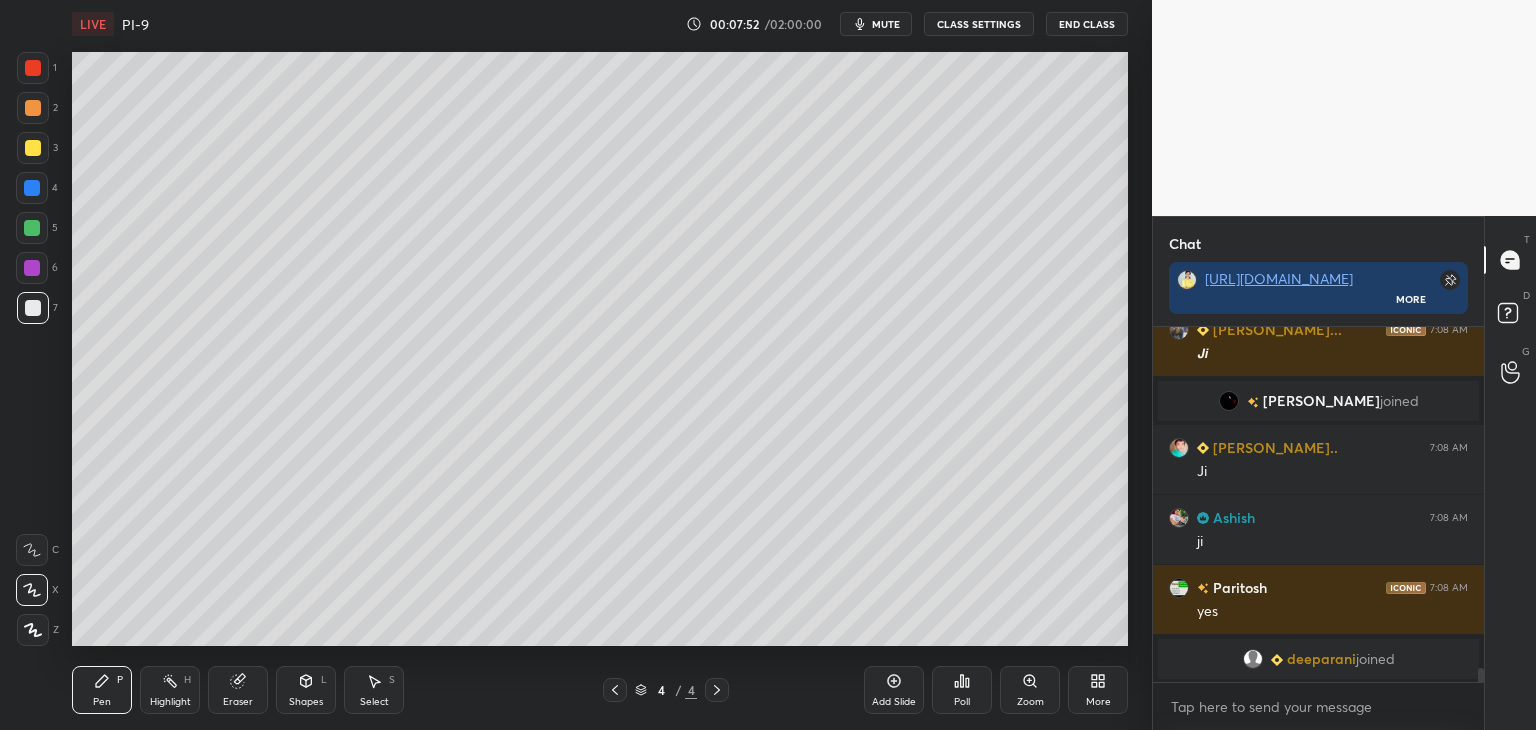 click on "Setting up your live class Poll for   secs No correct answer Start poll" at bounding box center [600, 349] 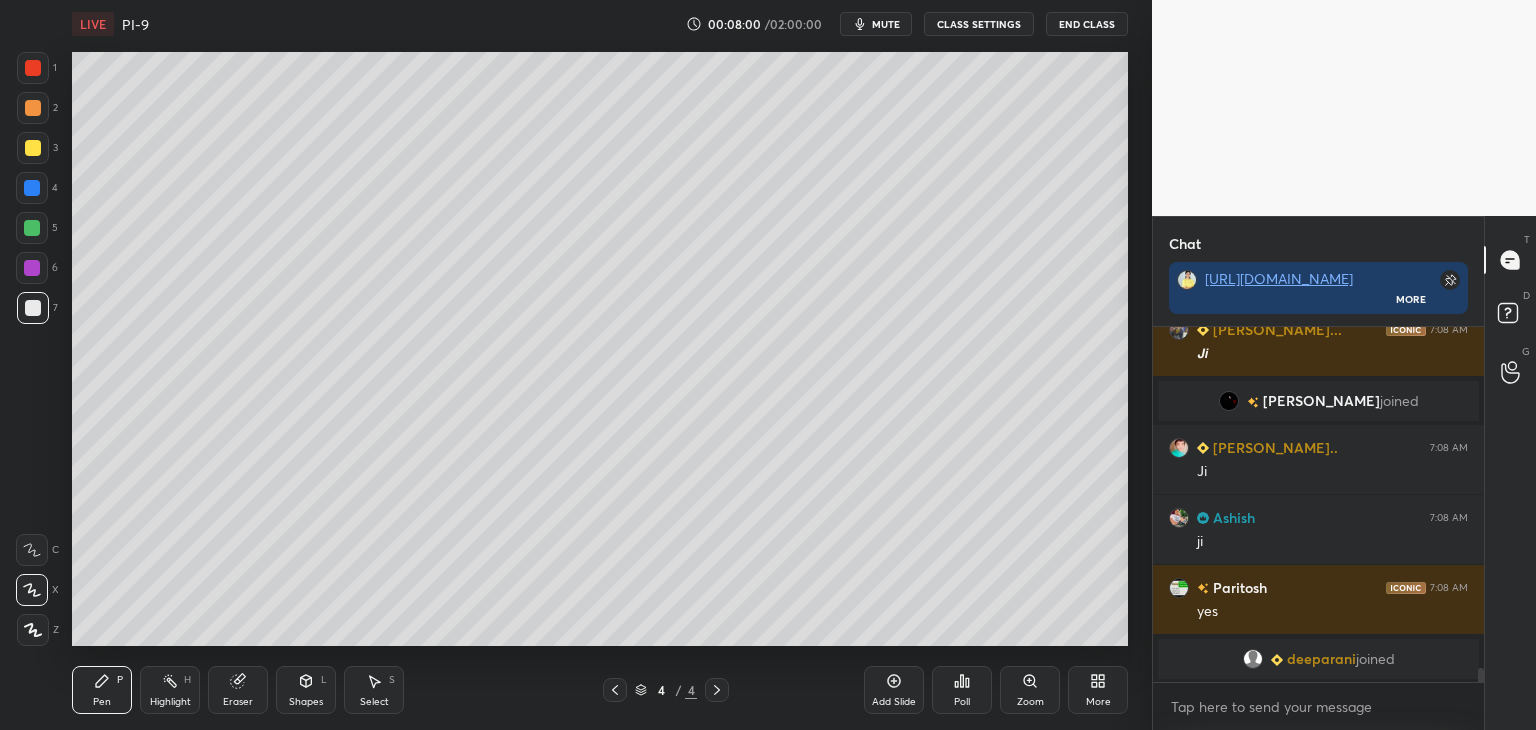 drag, startPoint x: 28, startPoint y: 145, endPoint x: 71, endPoint y: 137, distance: 43.737854 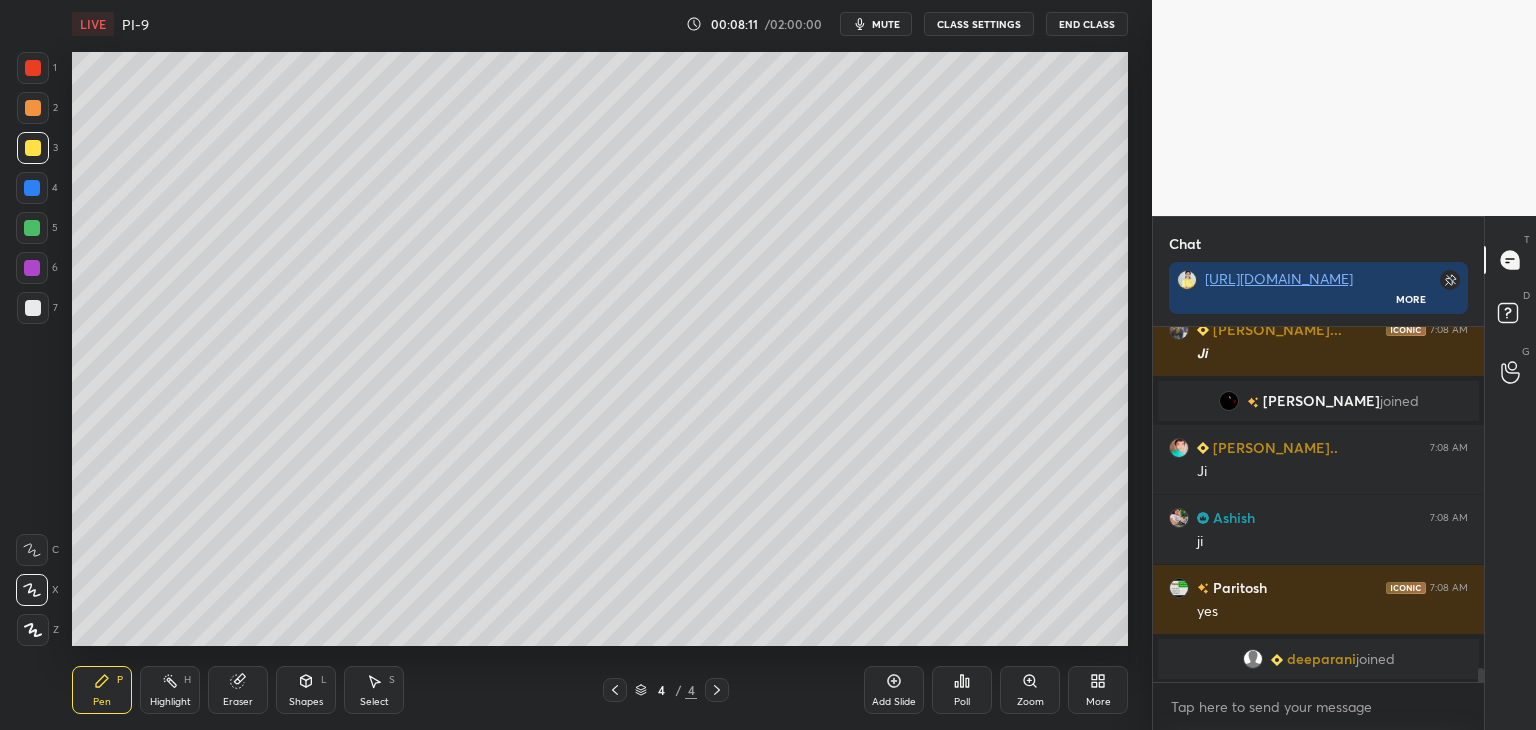 click at bounding box center (33, 308) 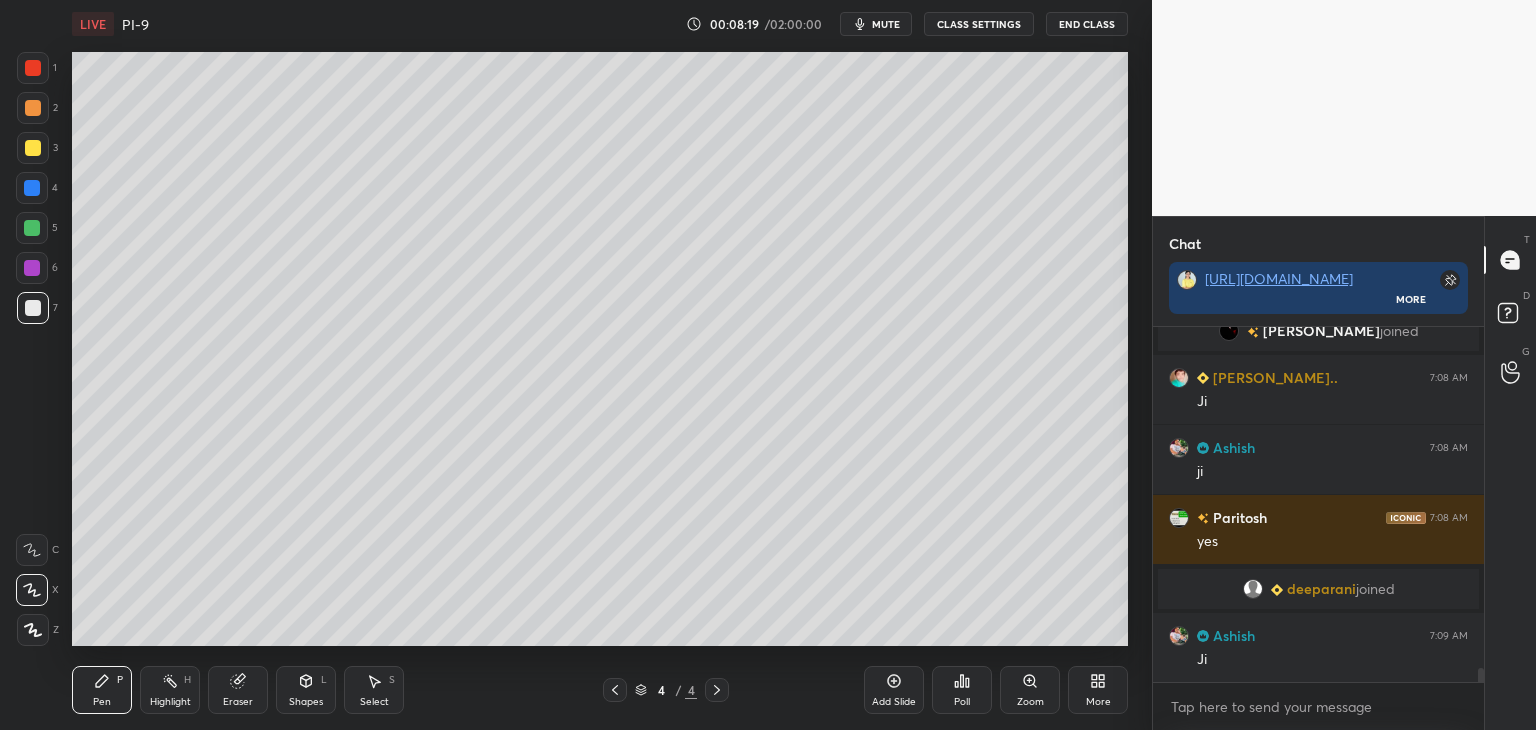 scroll, scrollTop: 8658, scrollLeft: 0, axis: vertical 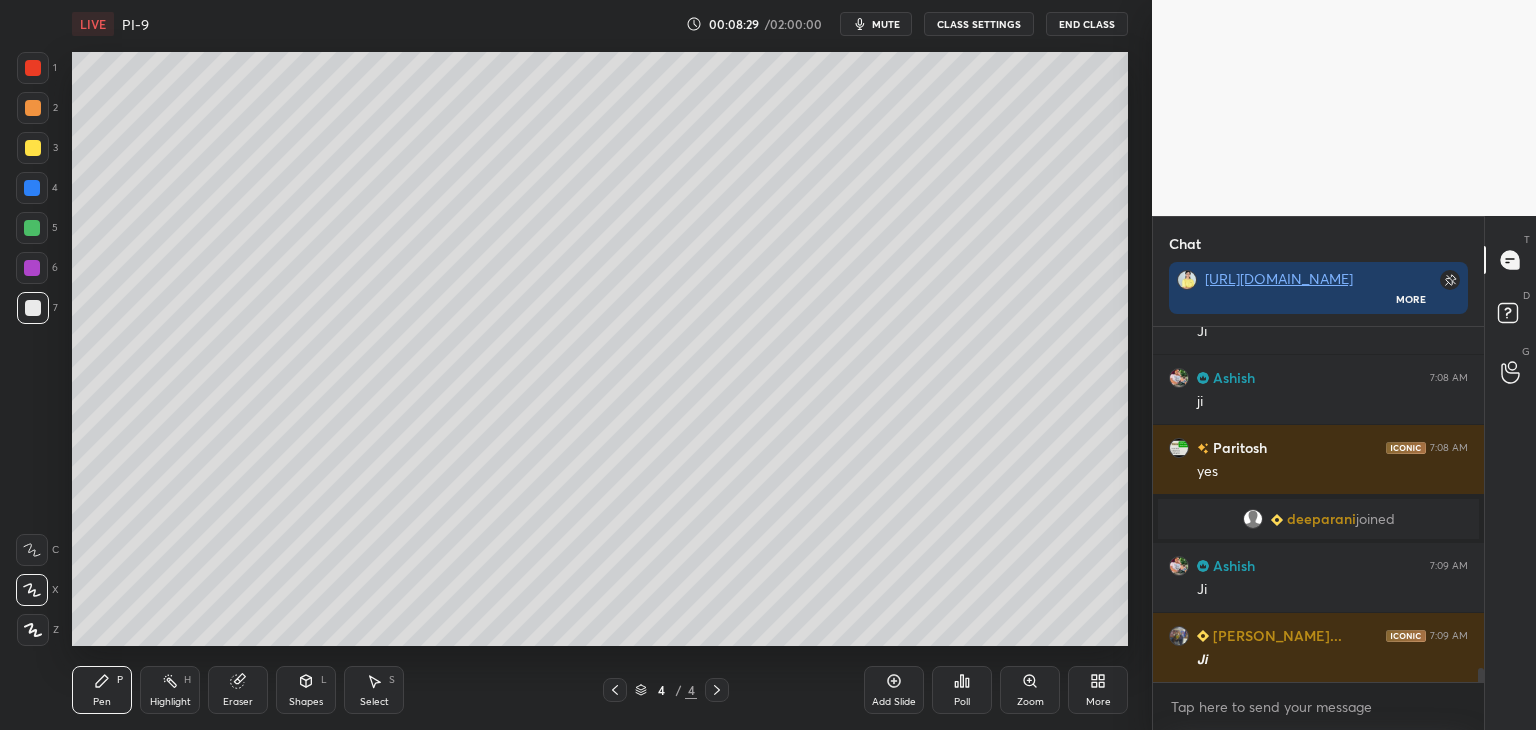 click at bounding box center (33, 308) 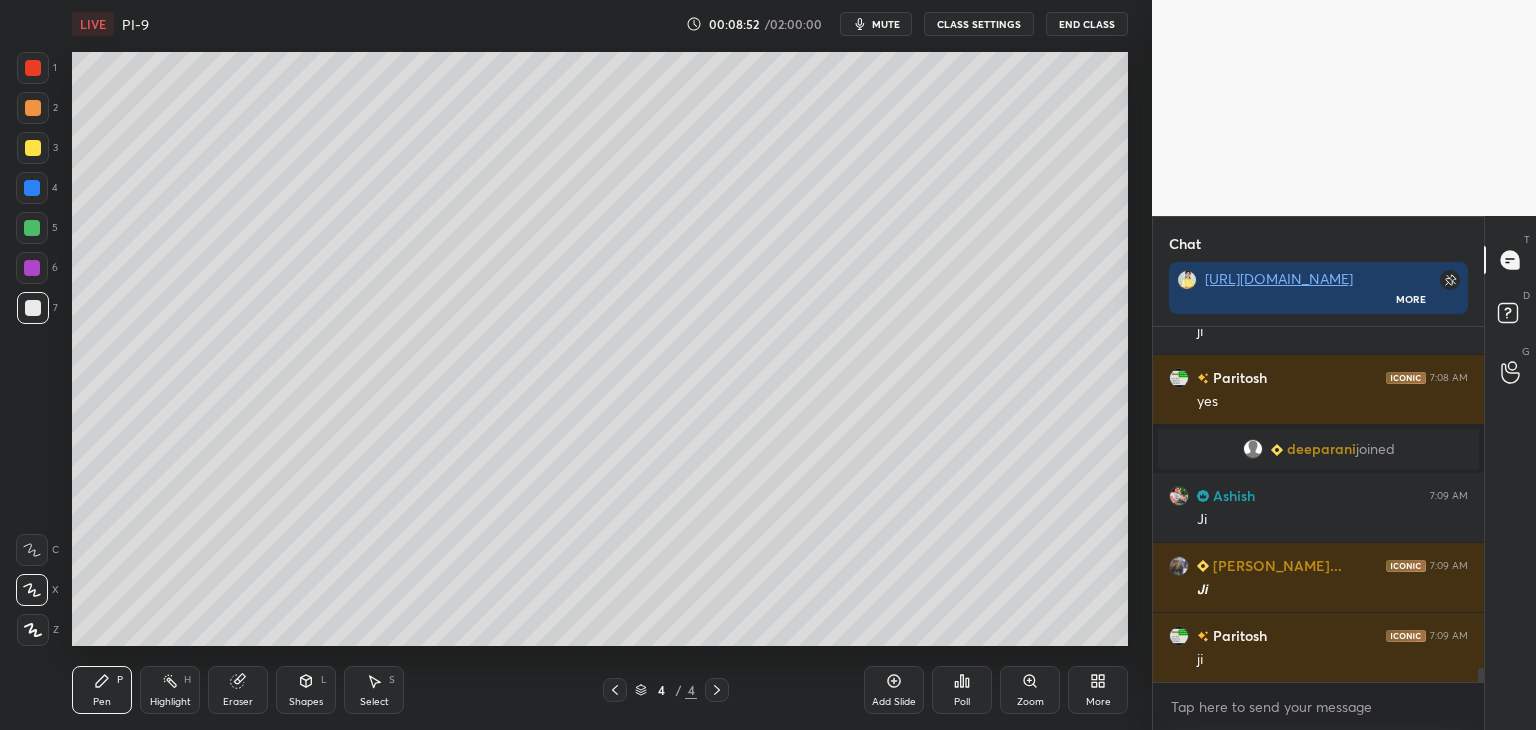 scroll, scrollTop: 8798, scrollLeft: 0, axis: vertical 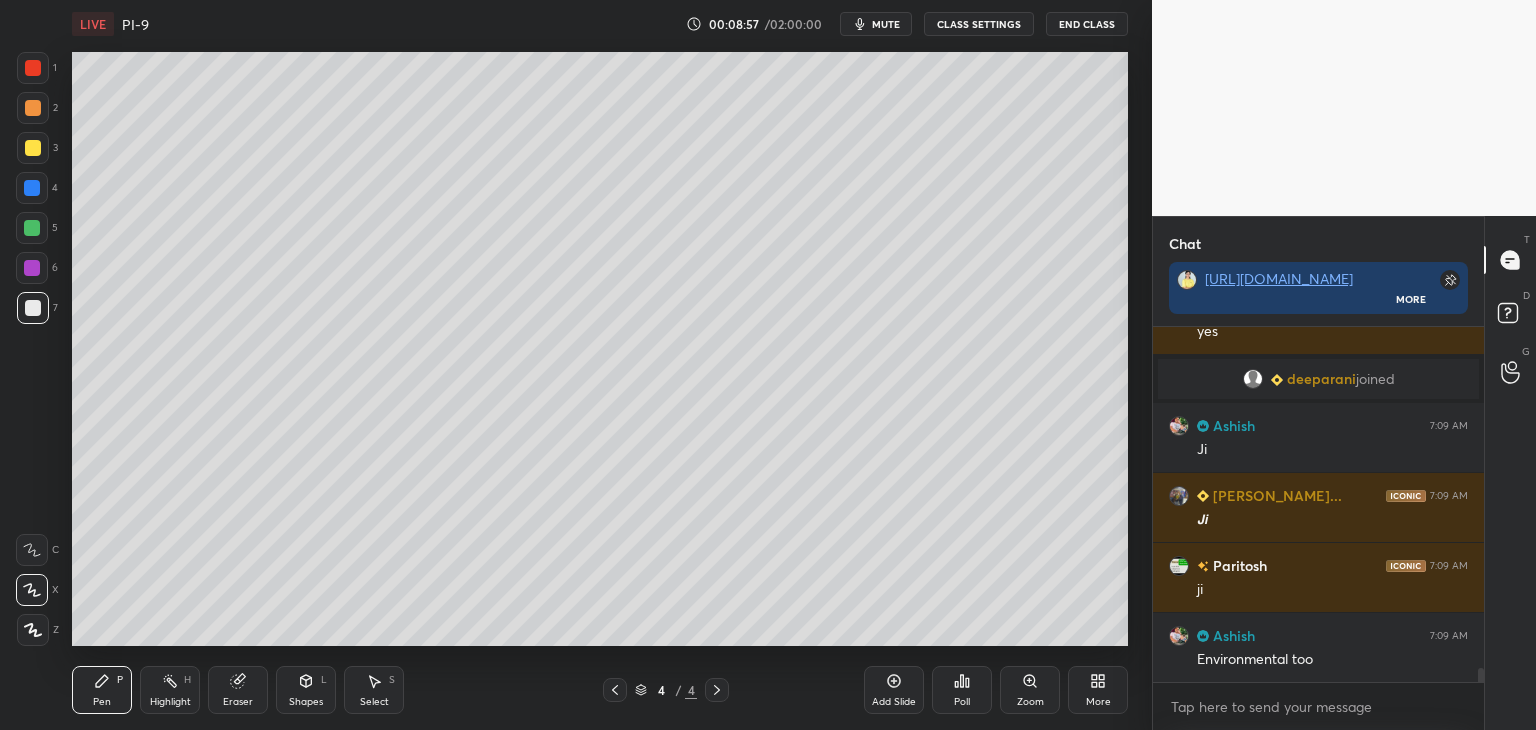 drag, startPoint x: 239, startPoint y: 693, endPoint x: 241, endPoint y: 649, distance: 44.04543 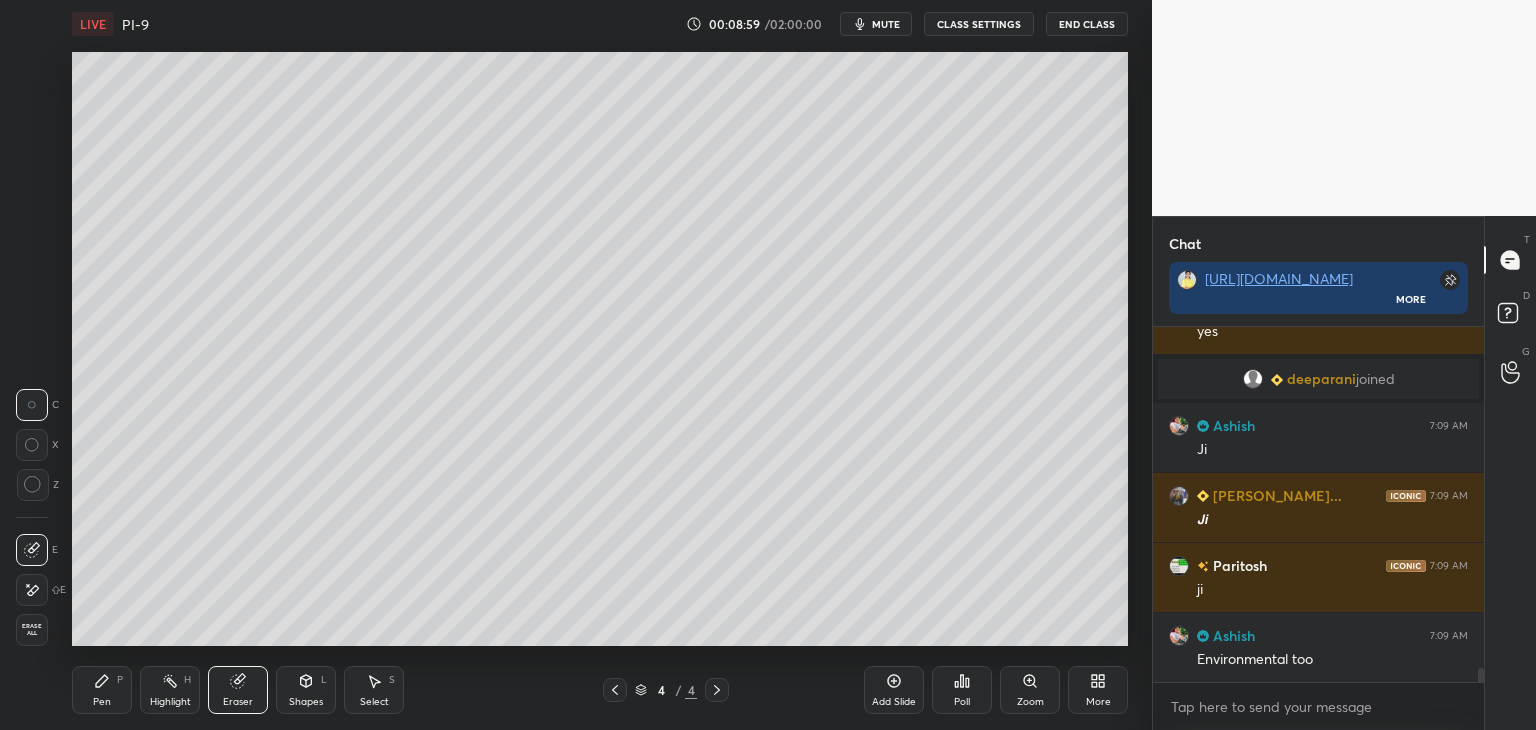 scroll, scrollTop: 8868, scrollLeft: 0, axis: vertical 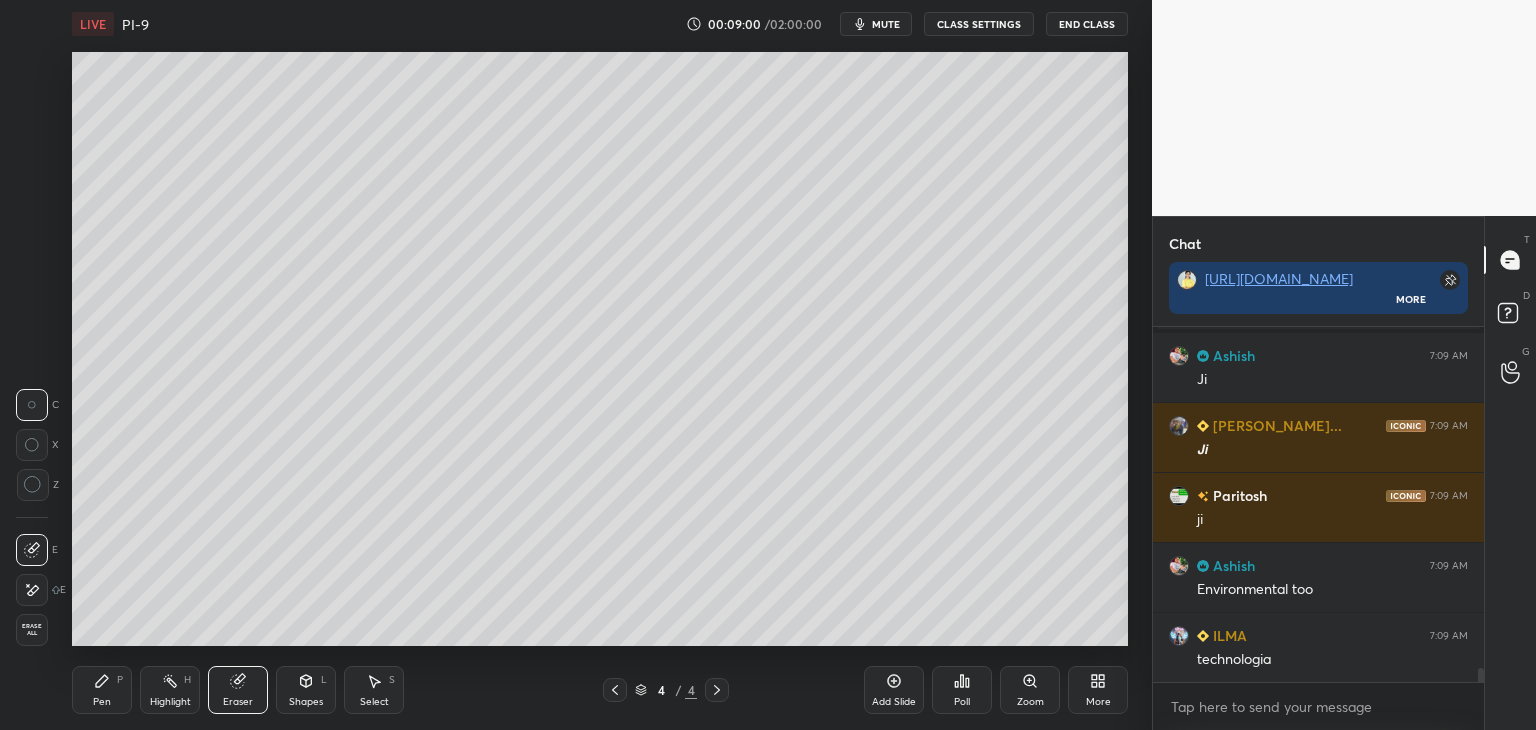 click on "Pen" at bounding box center (102, 702) 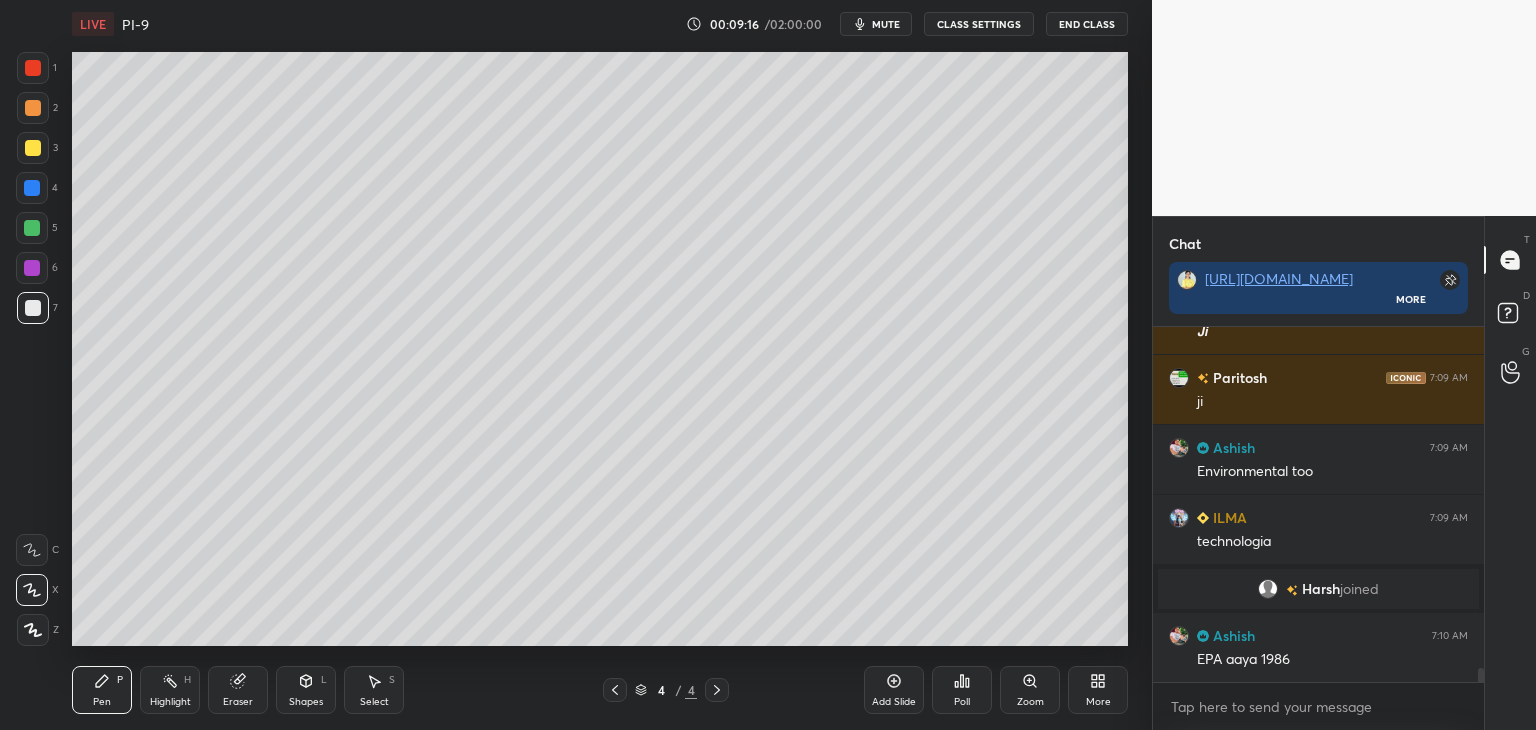scroll, scrollTop: 8936, scrollLeft: 0, axis: vertical 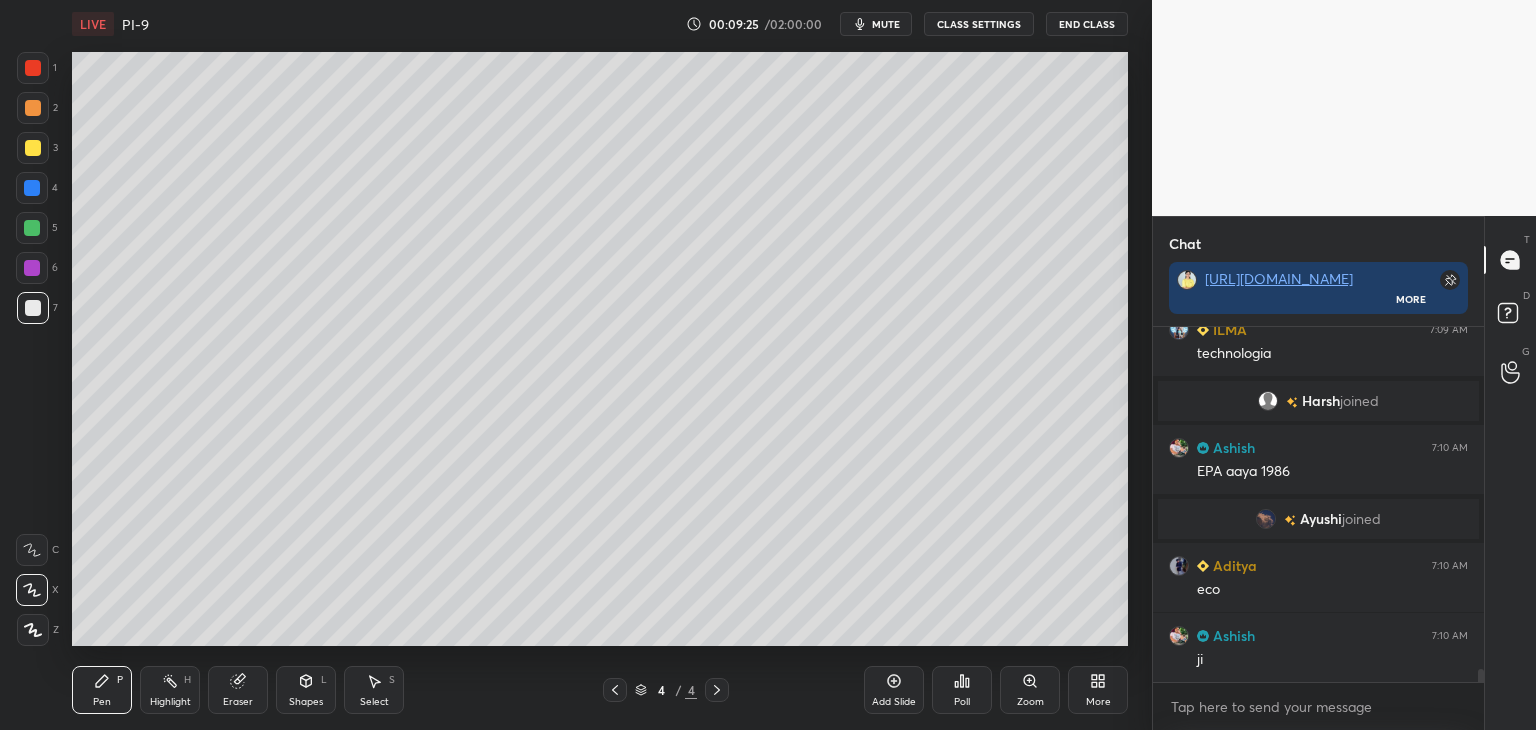 click at bounding box center (33, 148) 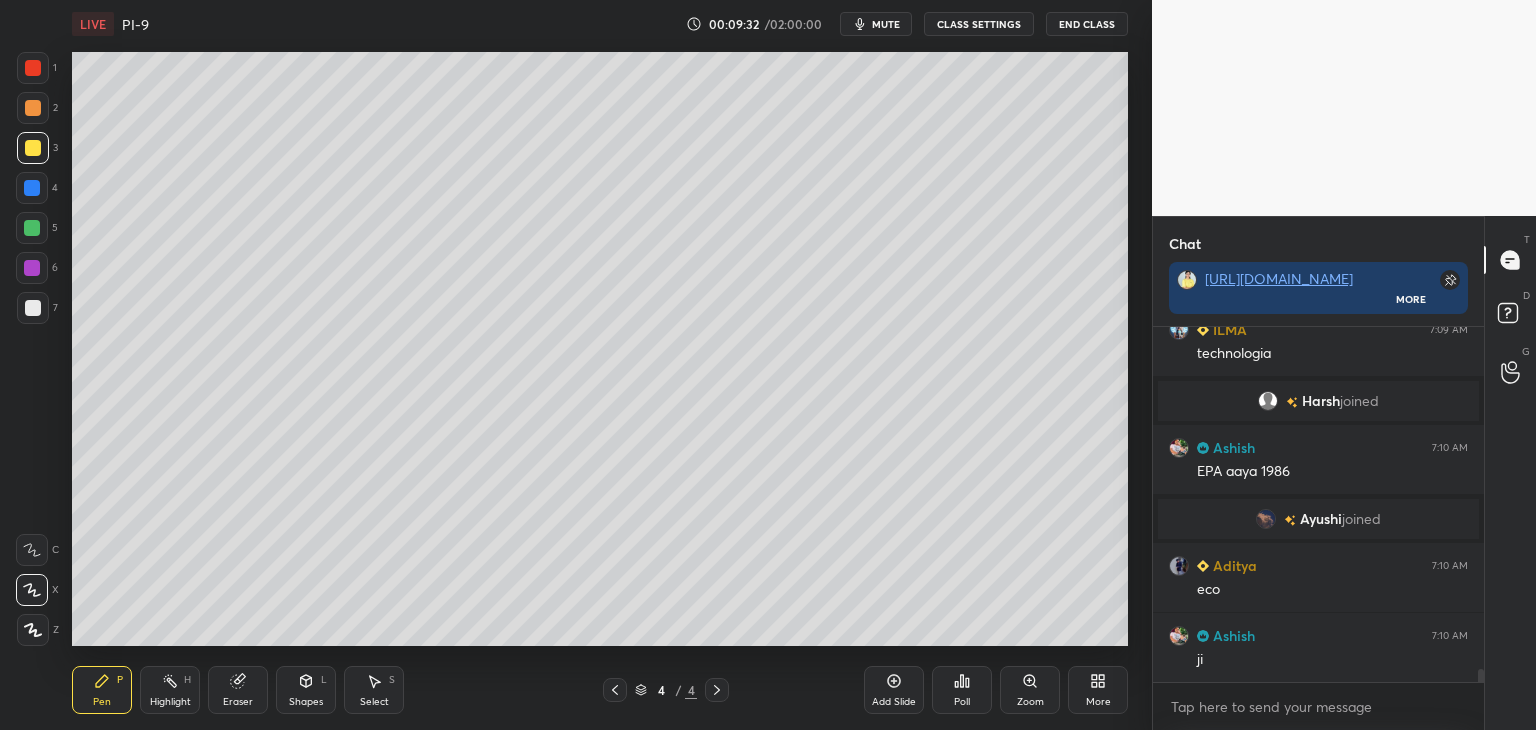 click at bounding box center (32, 188) 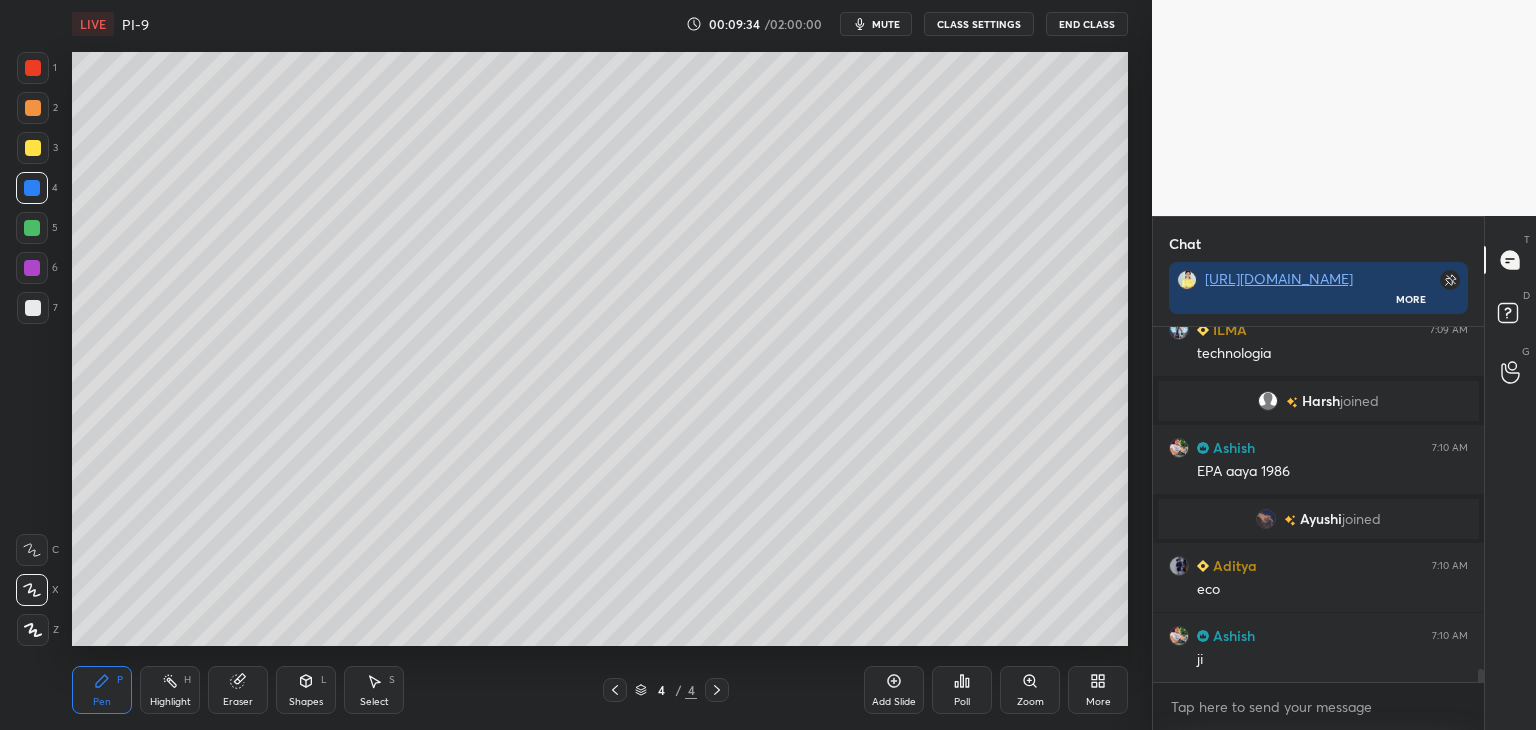 click at bounding box center (32, 228) 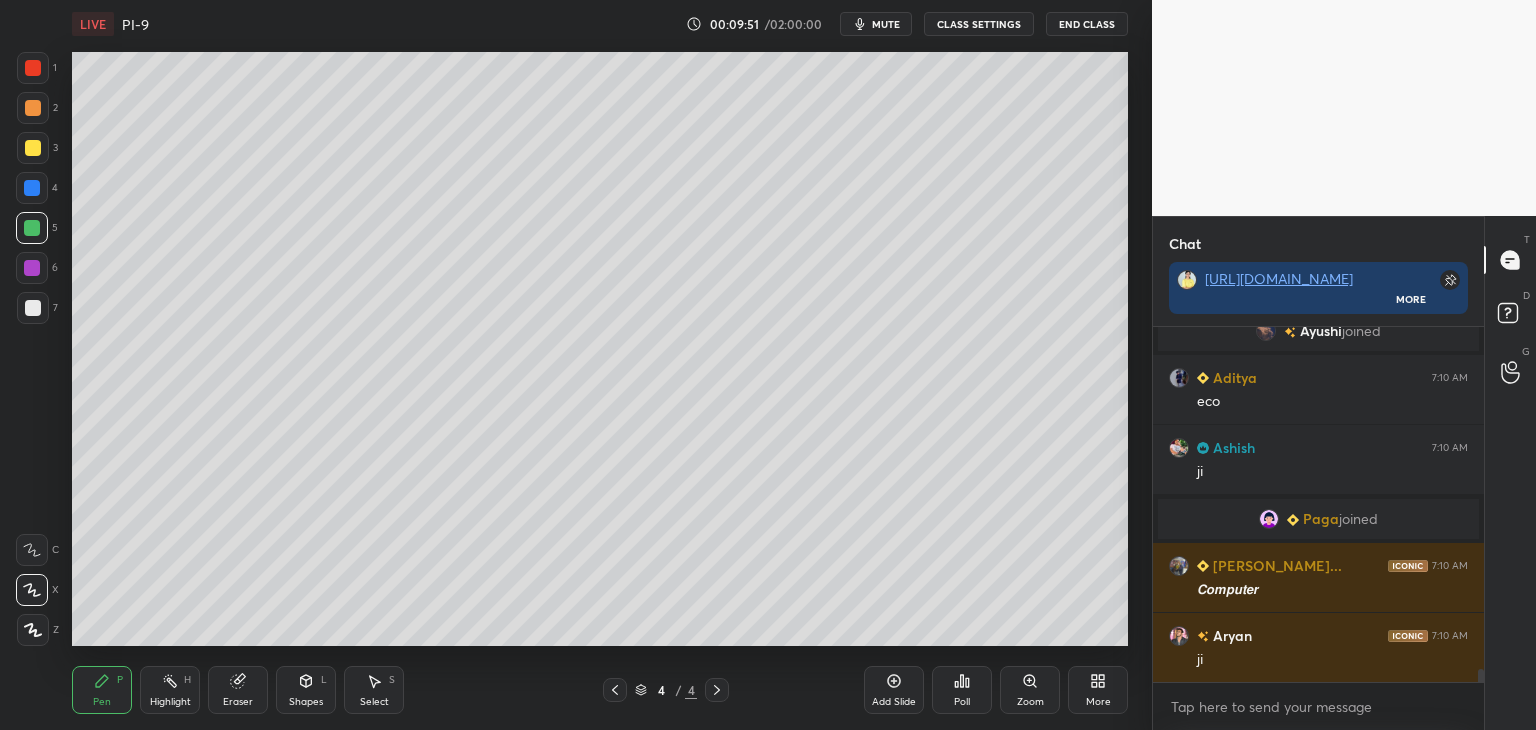 scroll, scrollTop: 9234, scrollLeft: 0, axis: vertical 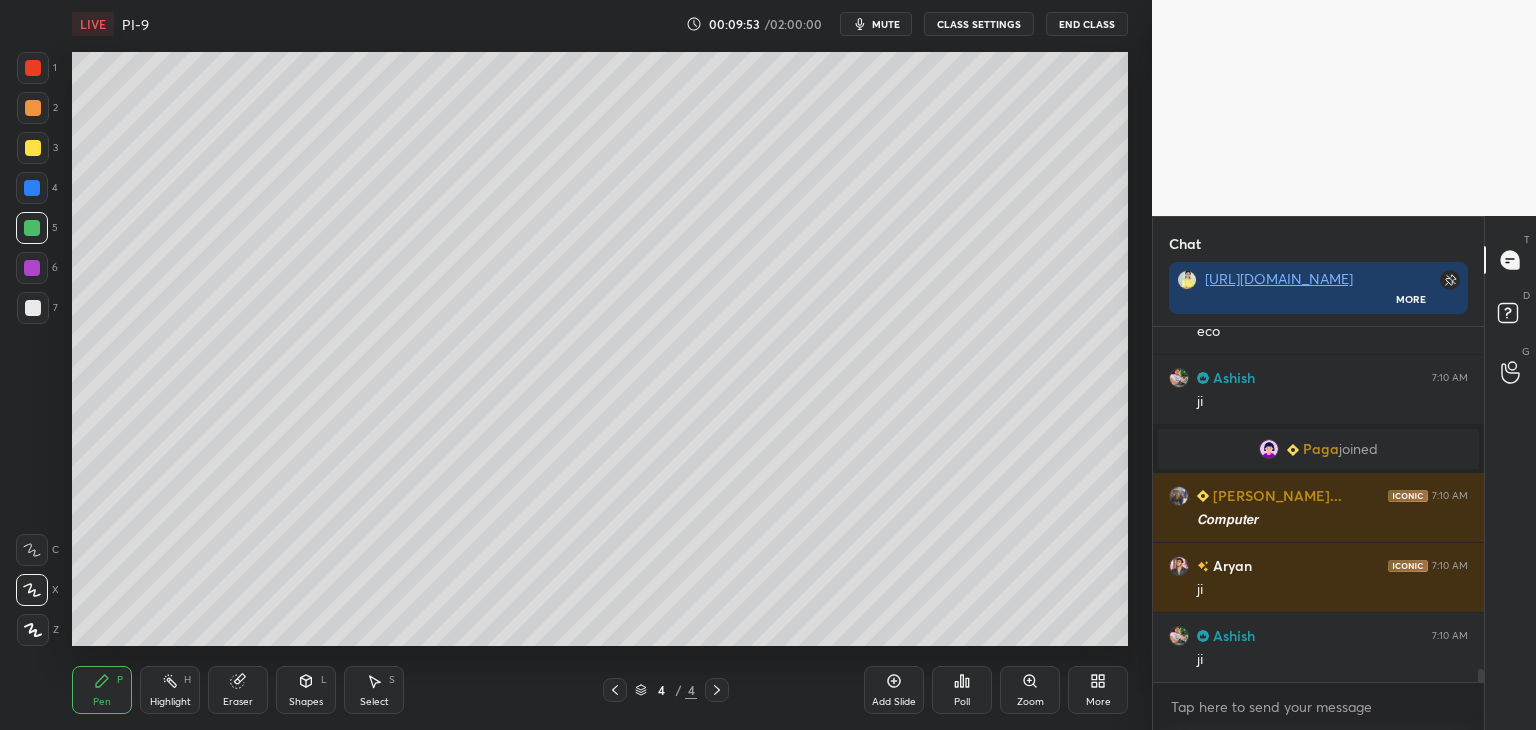 drag, startPoint x: 27, startPoint y: 318, endPoint x: 69, endPoint y: 282, distance: 55.31727 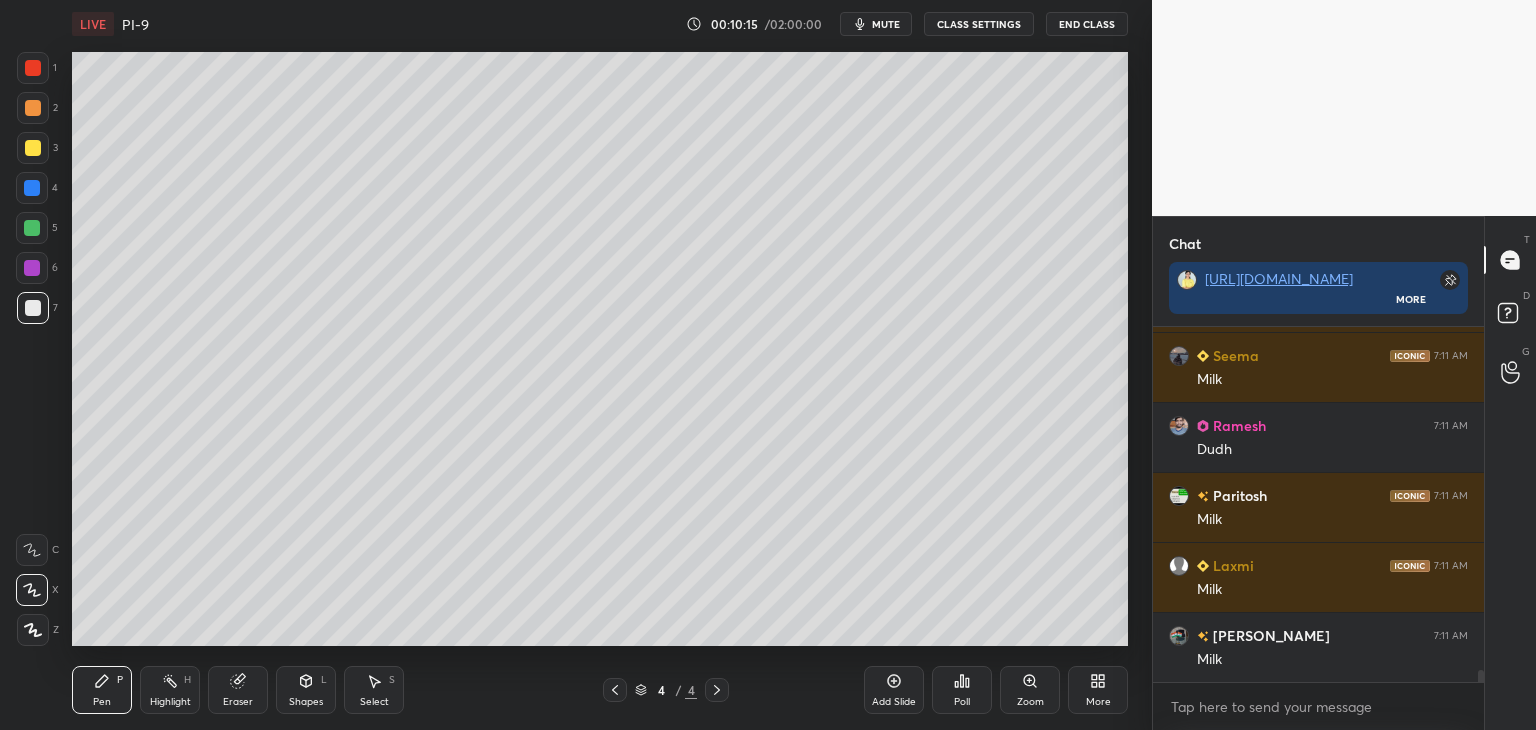 scroll, scrollTop: 10214, scrollLeft: 0, axis: vertical 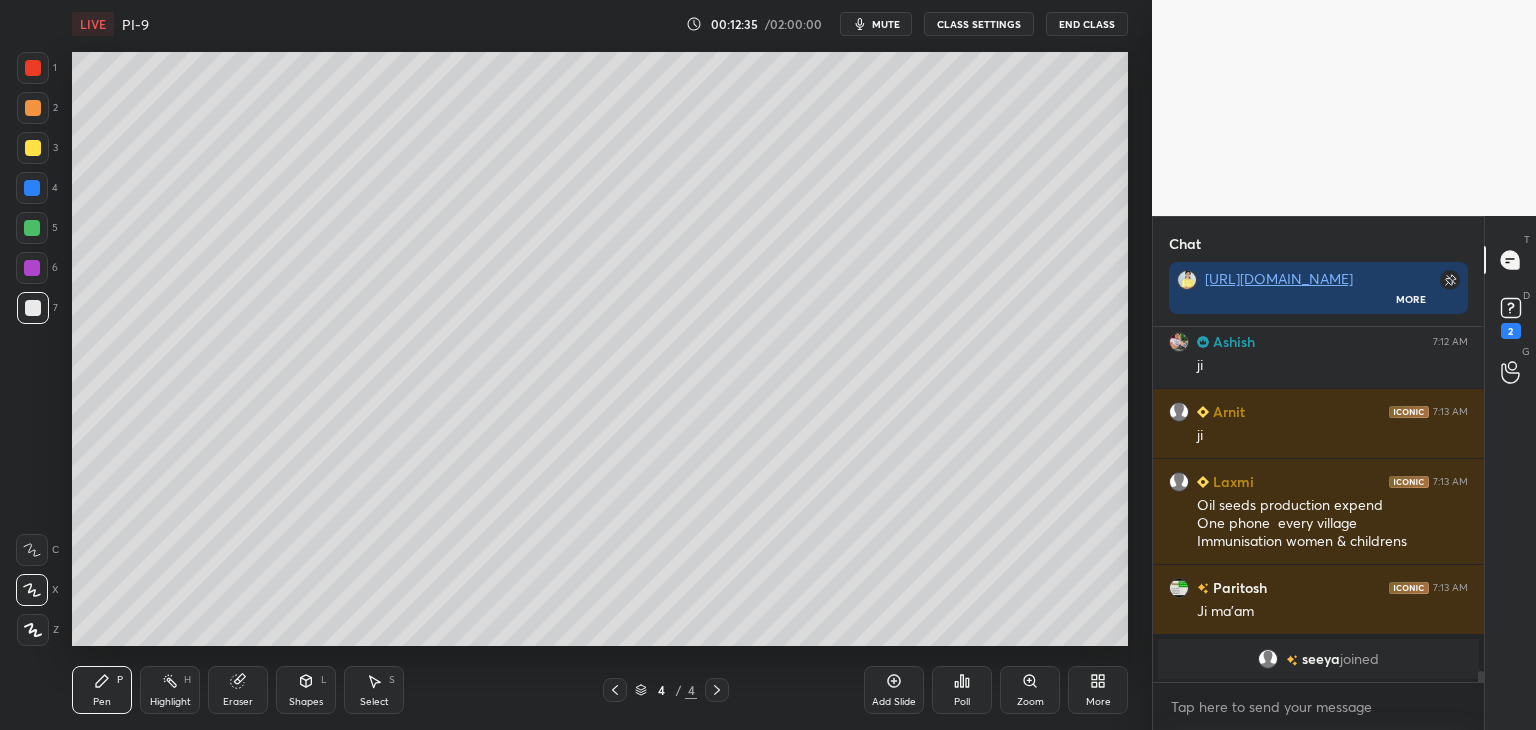 drag, startPoint x: 28, startPoint y: 189, endPoint x: 65, endPoint y: 189, distance: 37 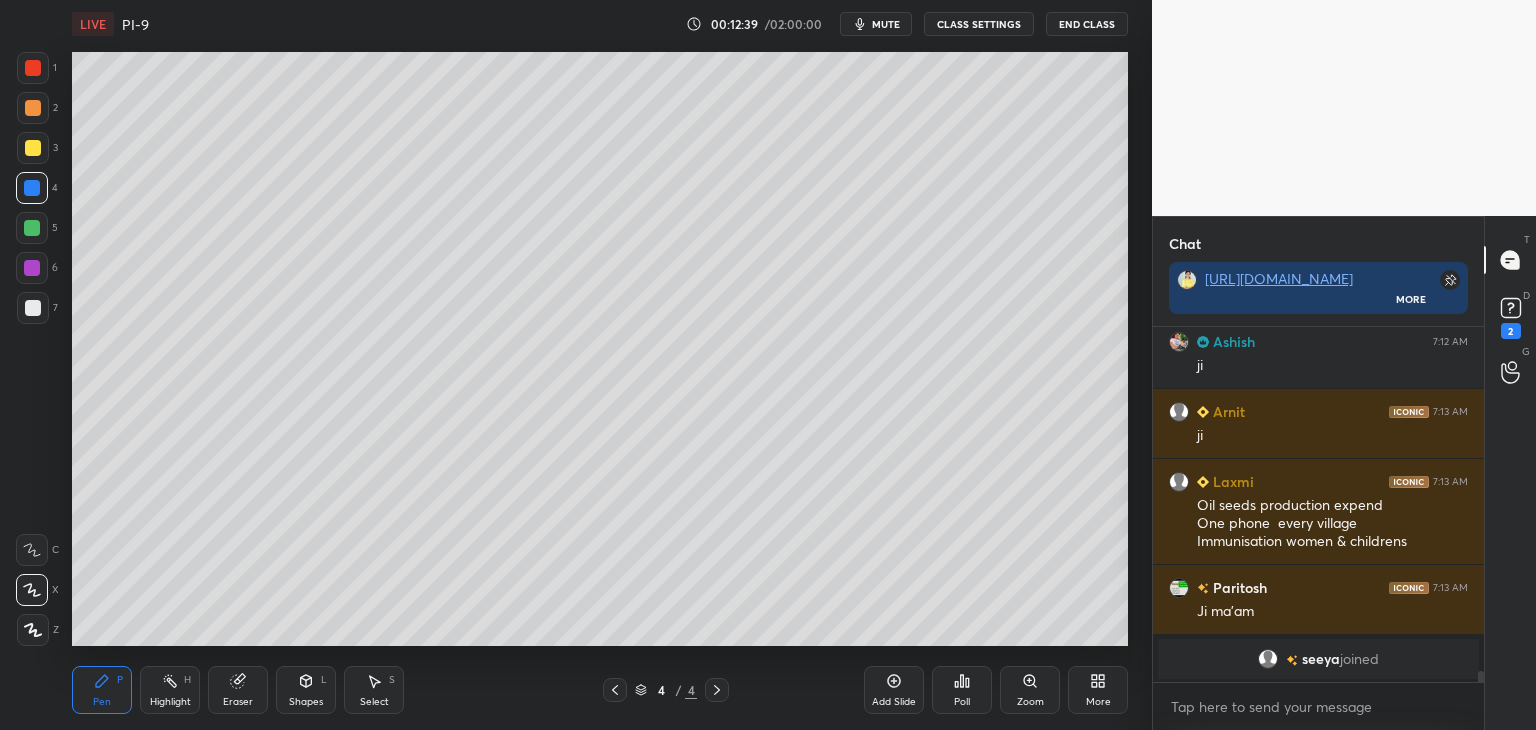 click at bounding box center [33, 308] 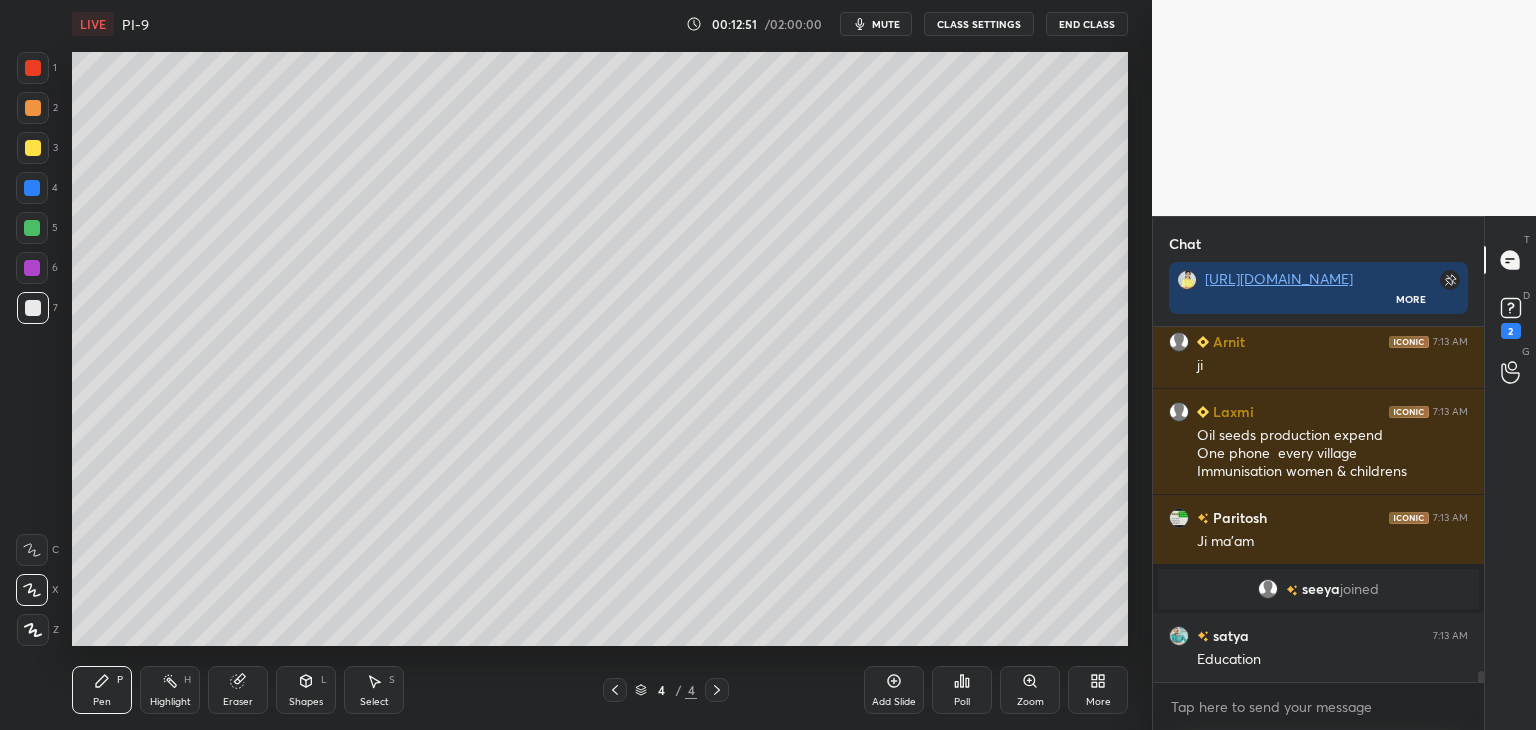 scroll, scrollTop: 11586, scrollLeft: 0, axis: vertical 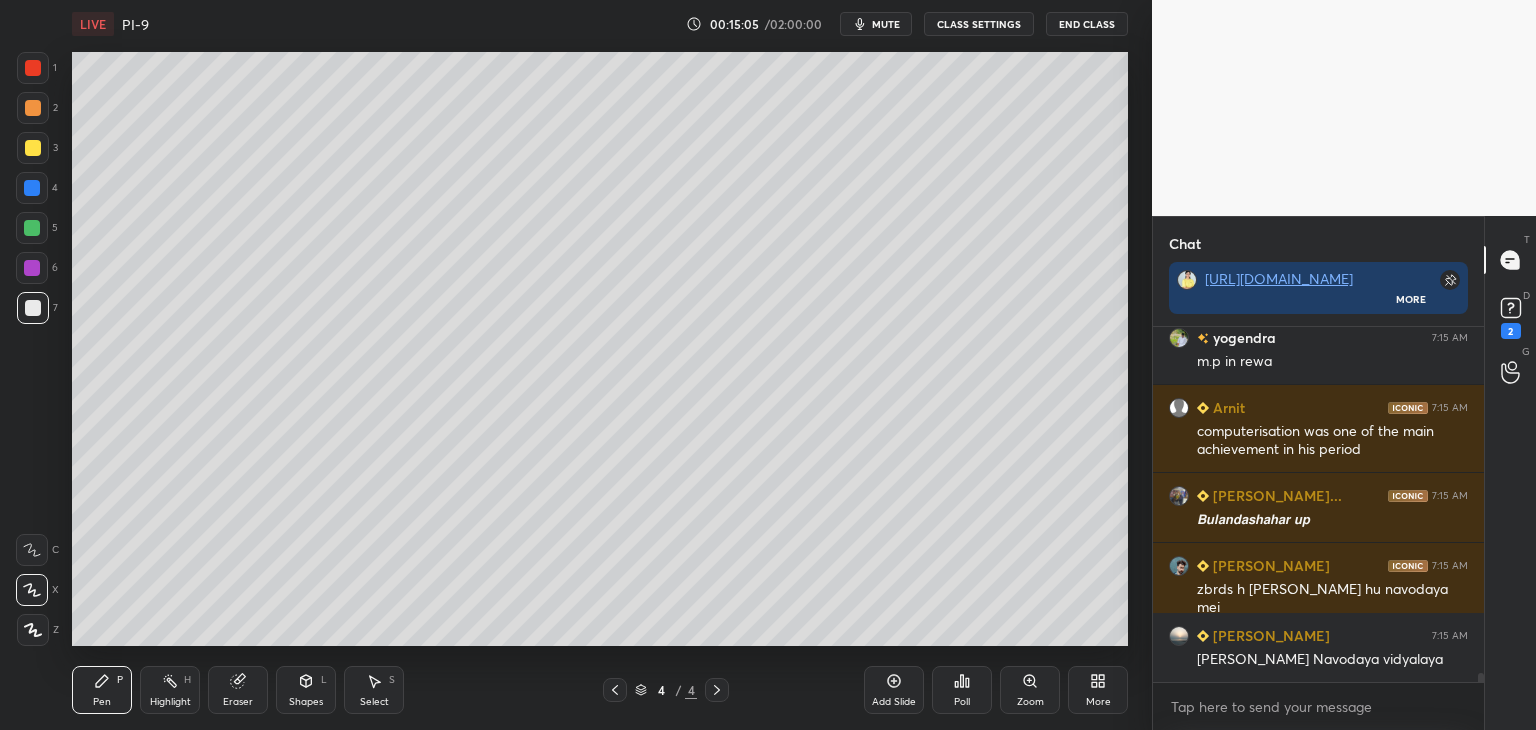 click at bounding box center (33, 148) 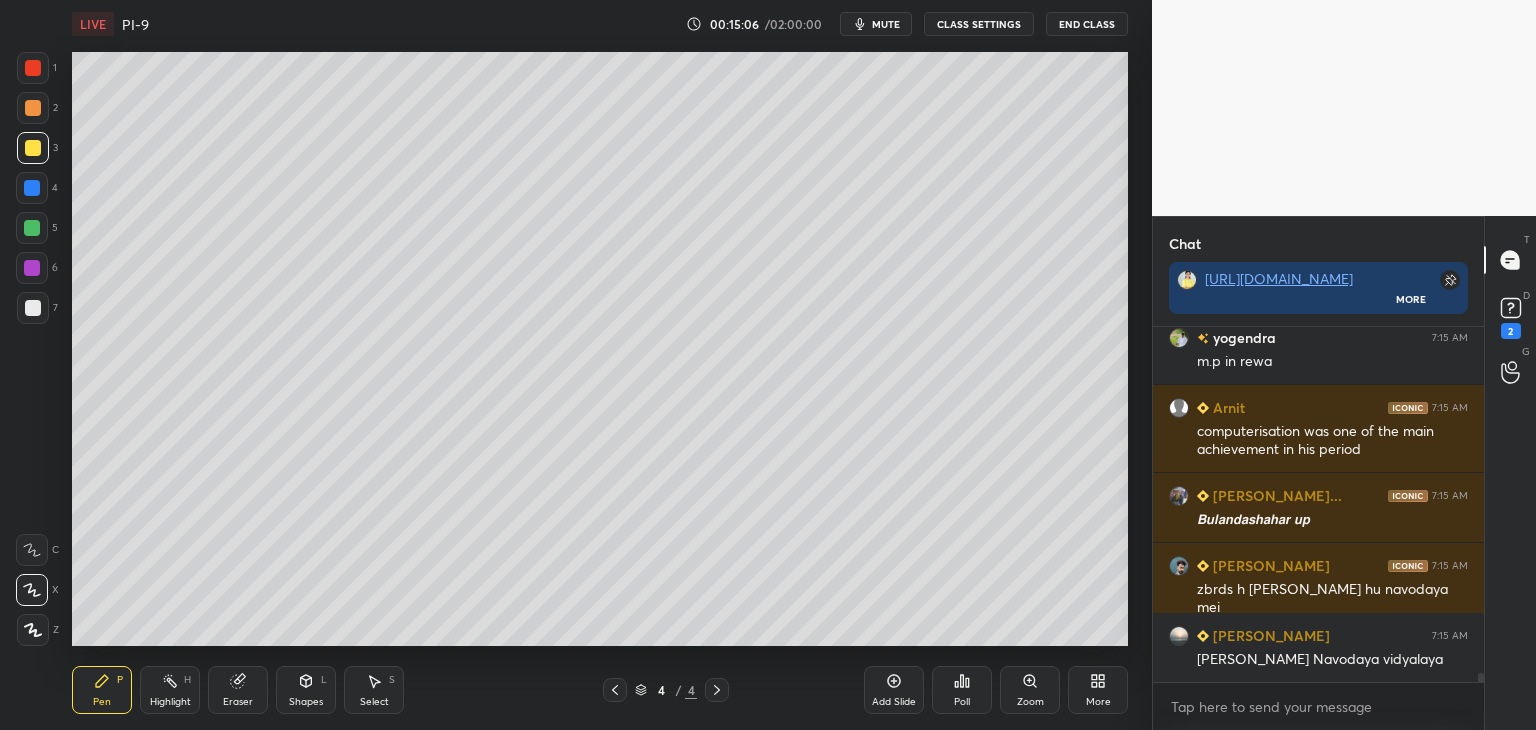 click at bounding box center (32, 188) 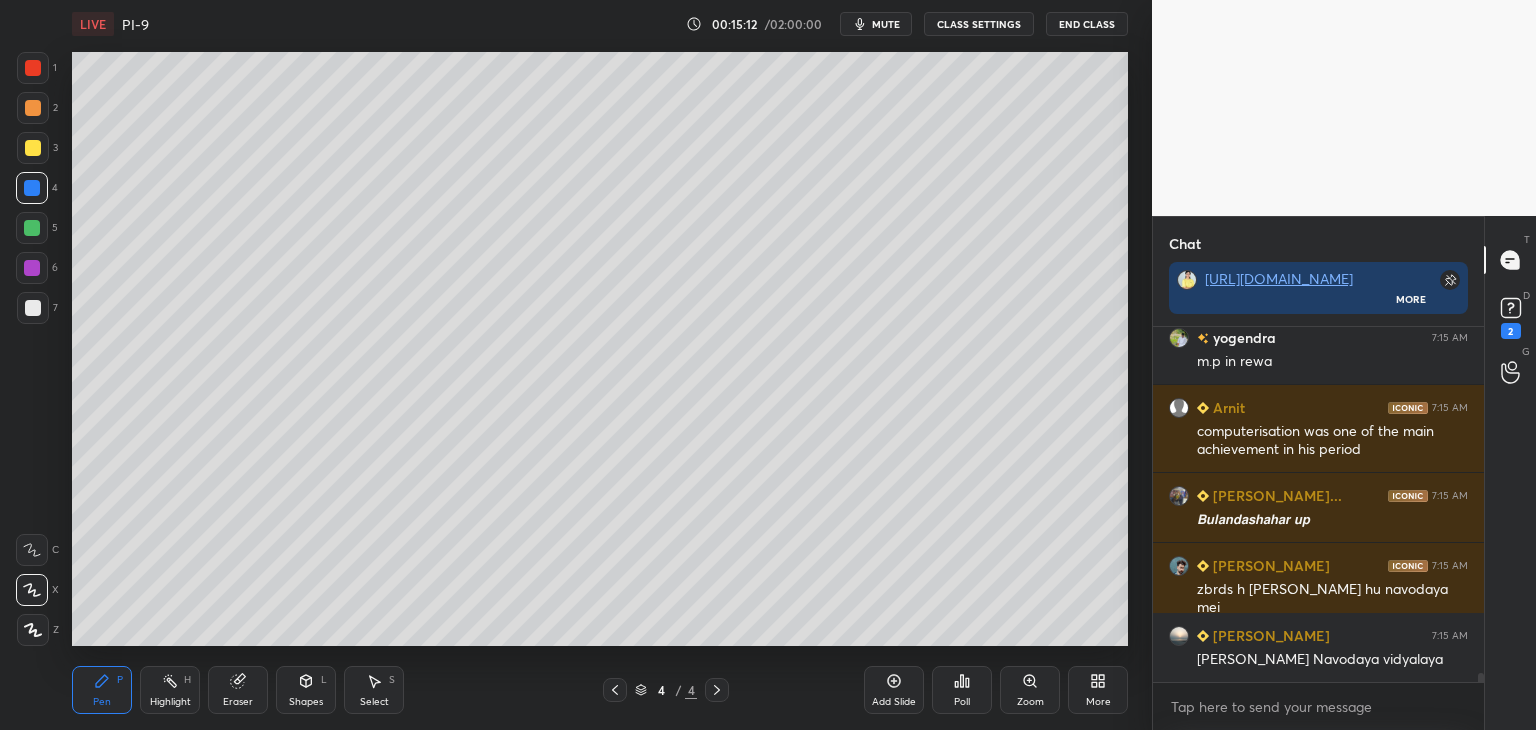 click at bounding box center [33, 308] 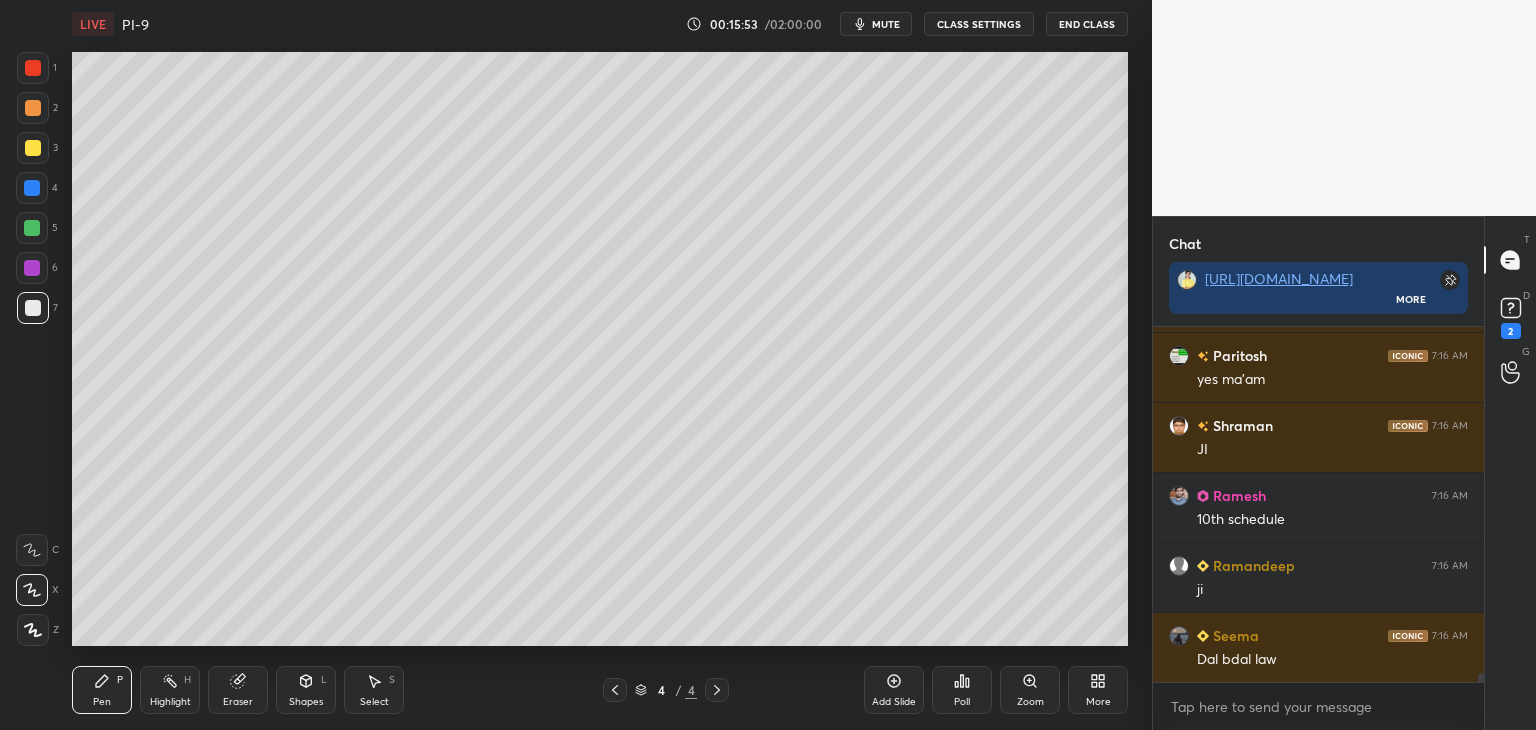 scroll, scrollTop: 14442, scrollLeft: 0, axis: vertical 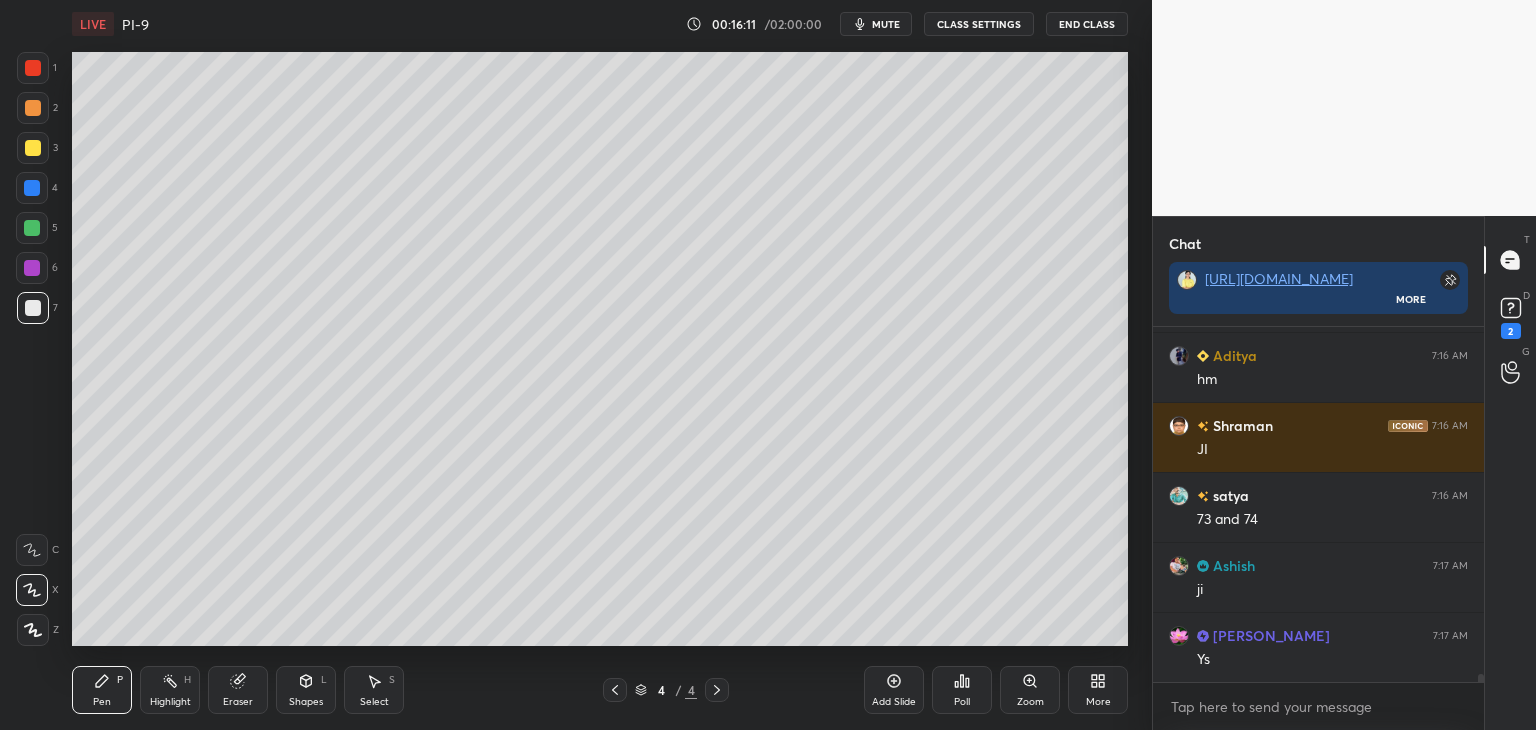 click on "Setting up your live class Poll for   secs No correct answer Start poll" at bounding box center (600, 349) 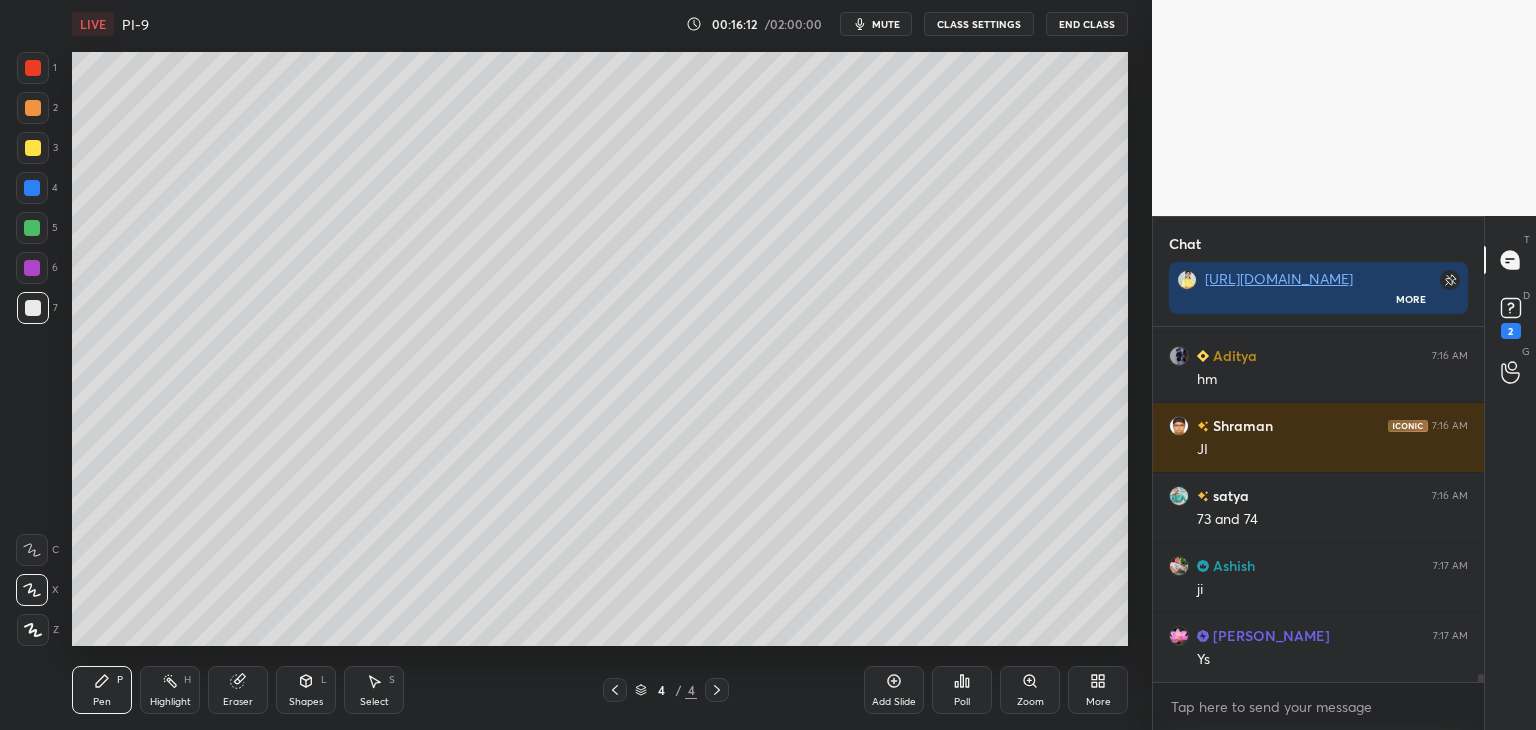 scroll, scrollTop: 14862, scrollLeft: 0, axis: vertical 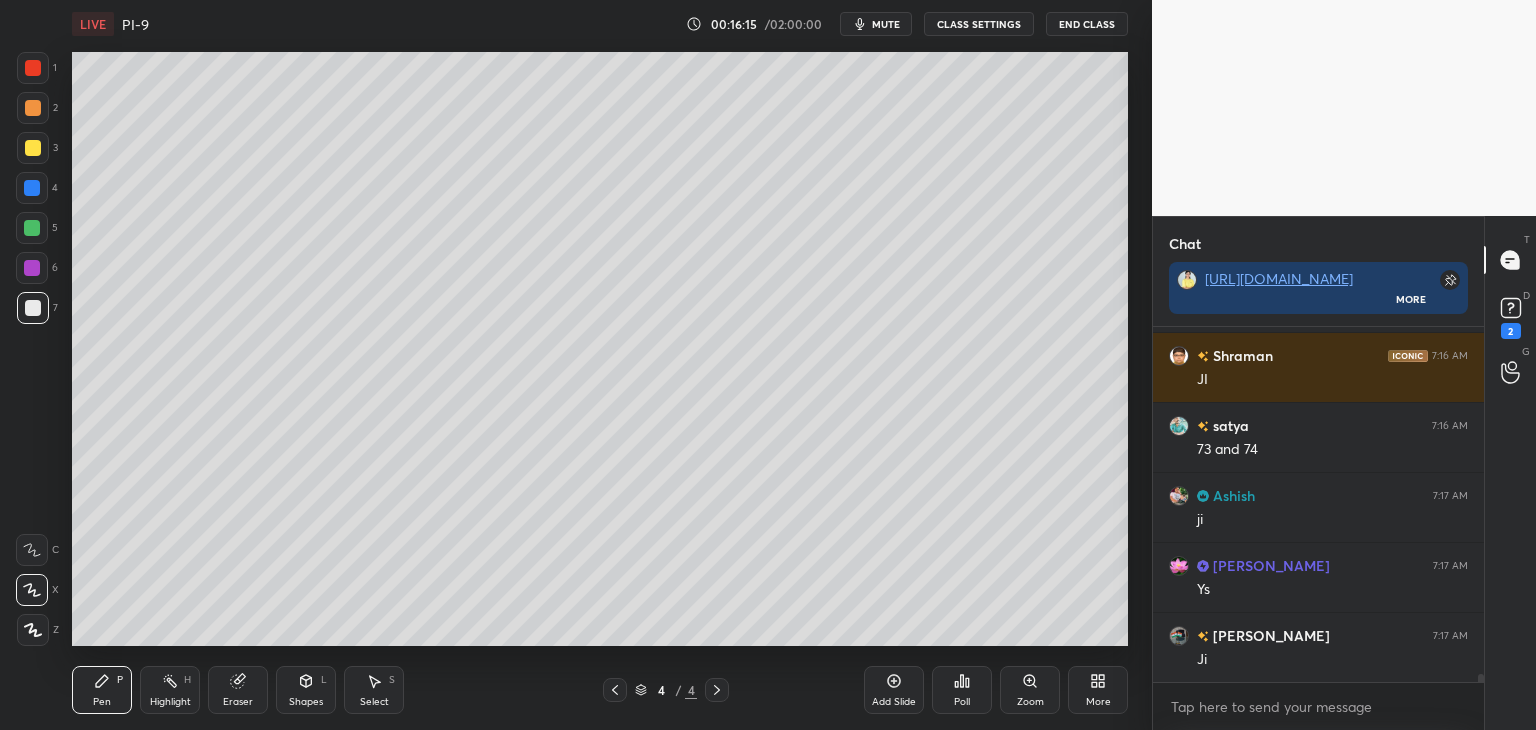 click at bounding box center (33, 308) 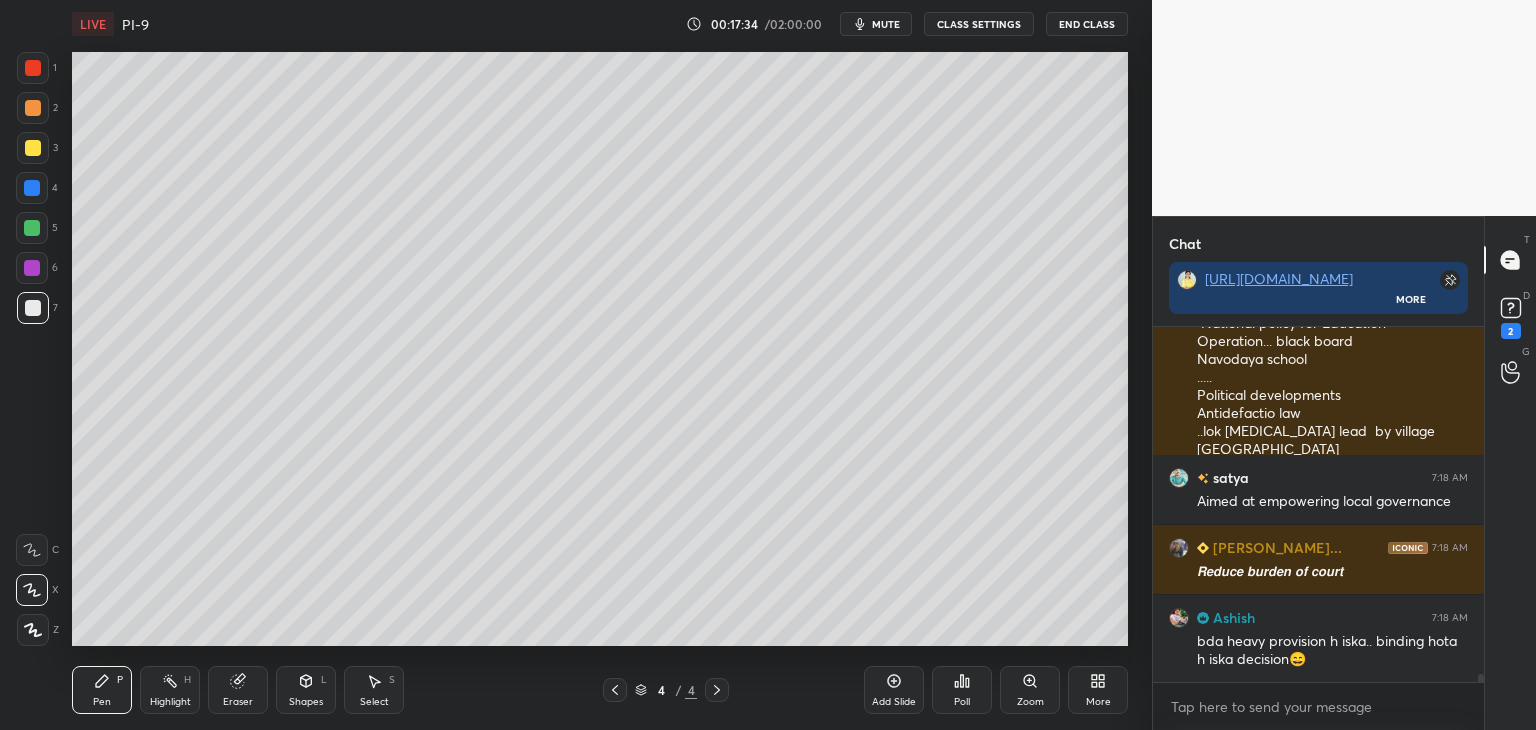scroll, scrollTop: 16460, scrollLeft: 0, axis: vertical 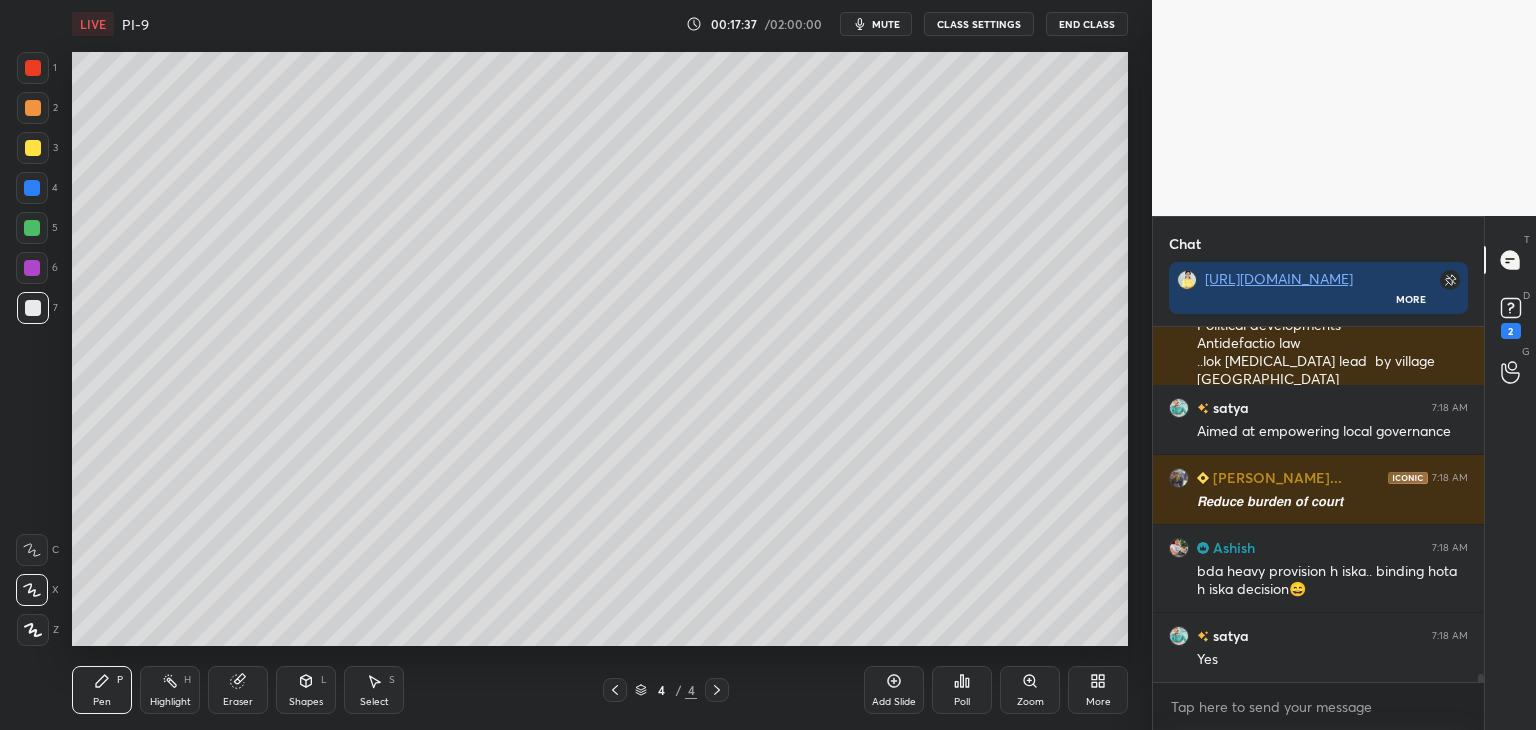 click at bounding box center (33, 308) 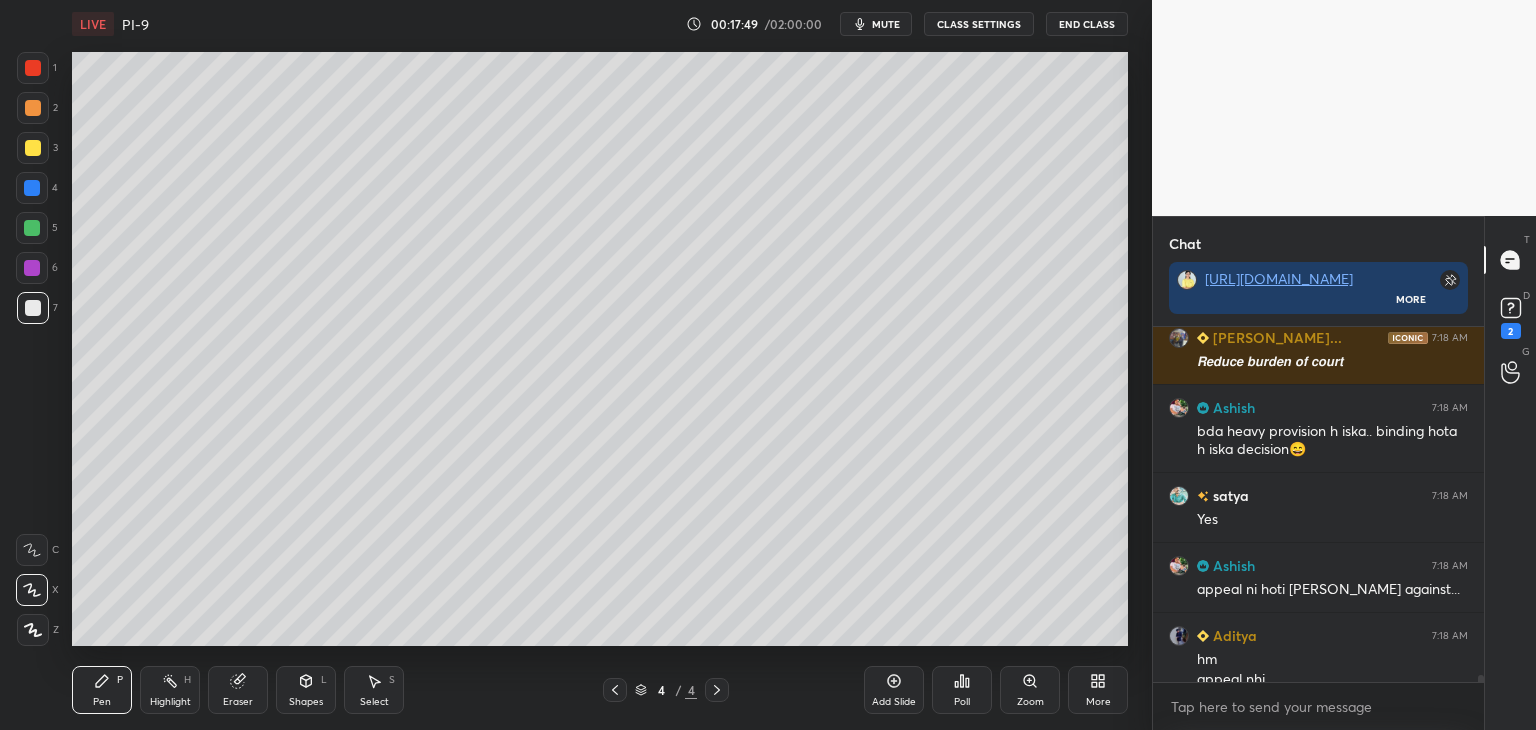 scroll, scrollTop: 16620, scrollLeft: 0, axis: vertical 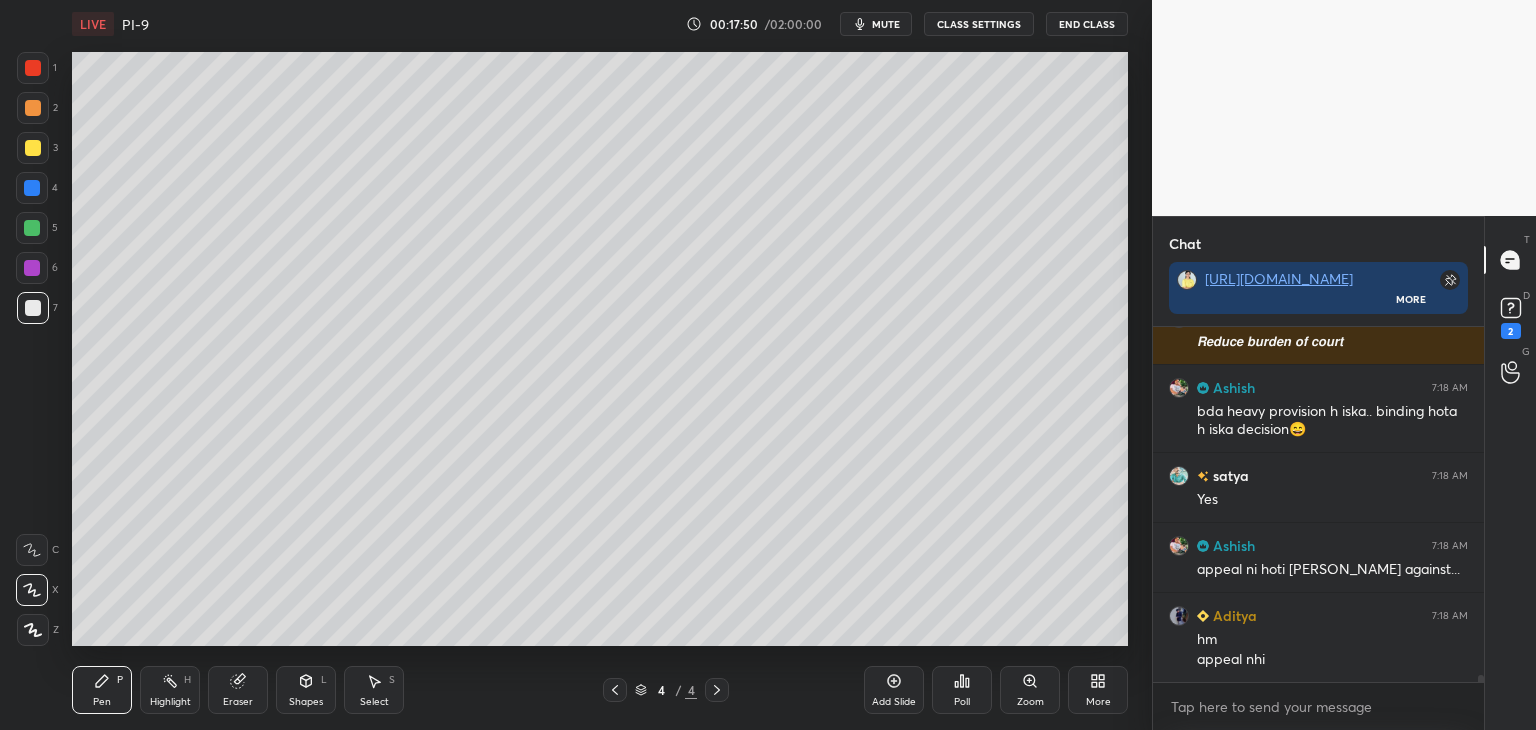 click on "Eraser" at bounding box center (238, 702) 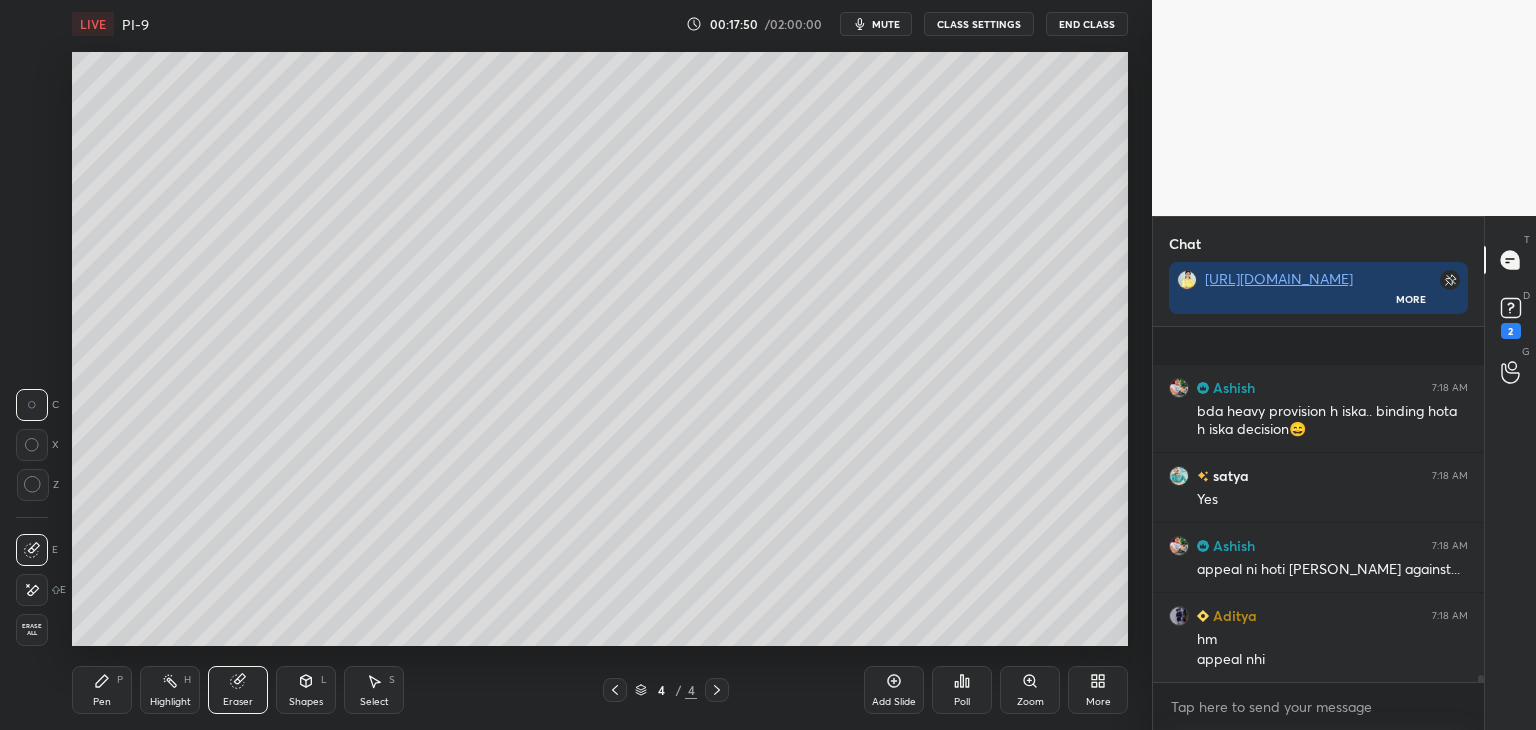 scroll, scrollTop: 16760, scrollLeft: 0, axis: vertical 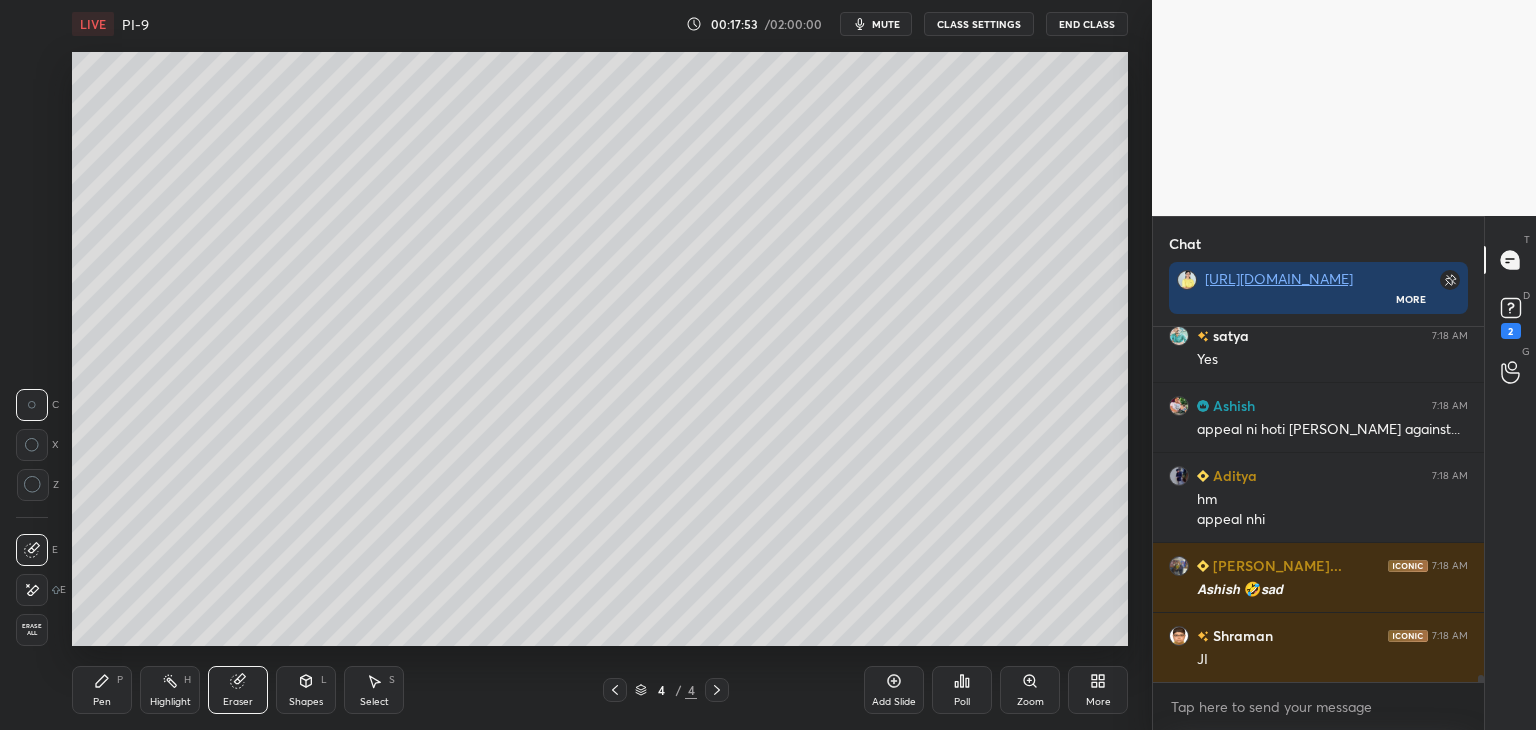 click on "Pen P" at bounding box center (102, 690) 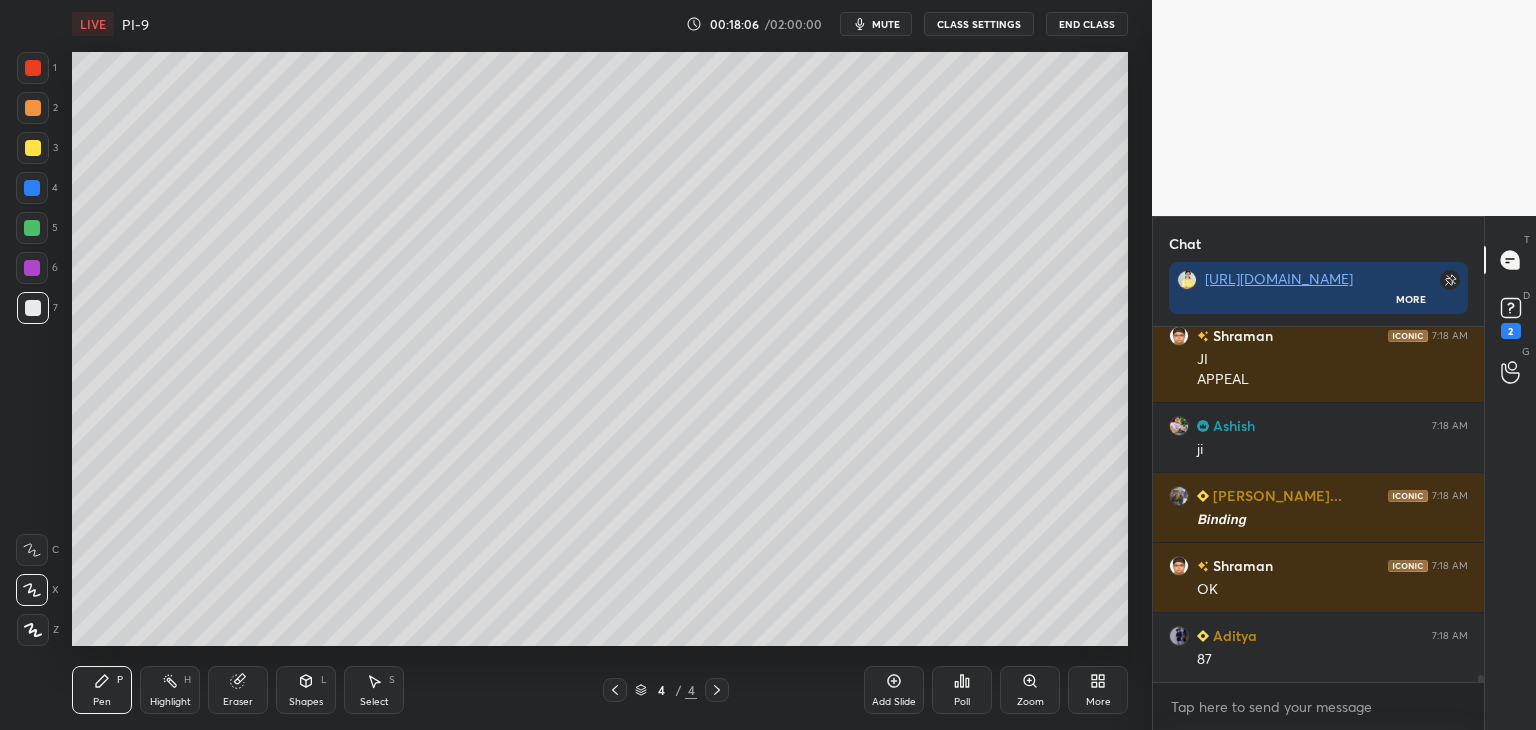 scroll, scrollTop: 17130, scrollLeft: 0, axis: vertical 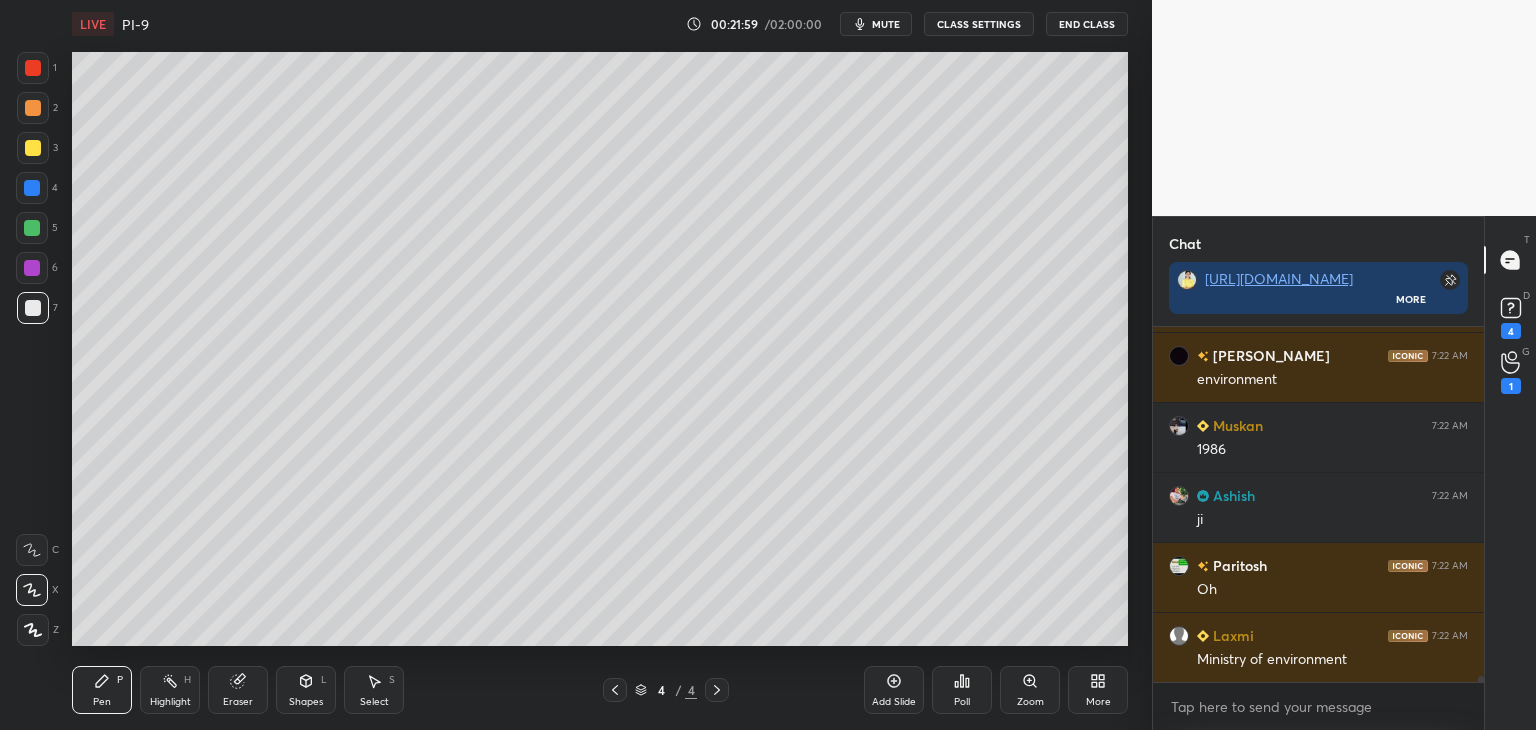 click at bounding box center (33, 308) 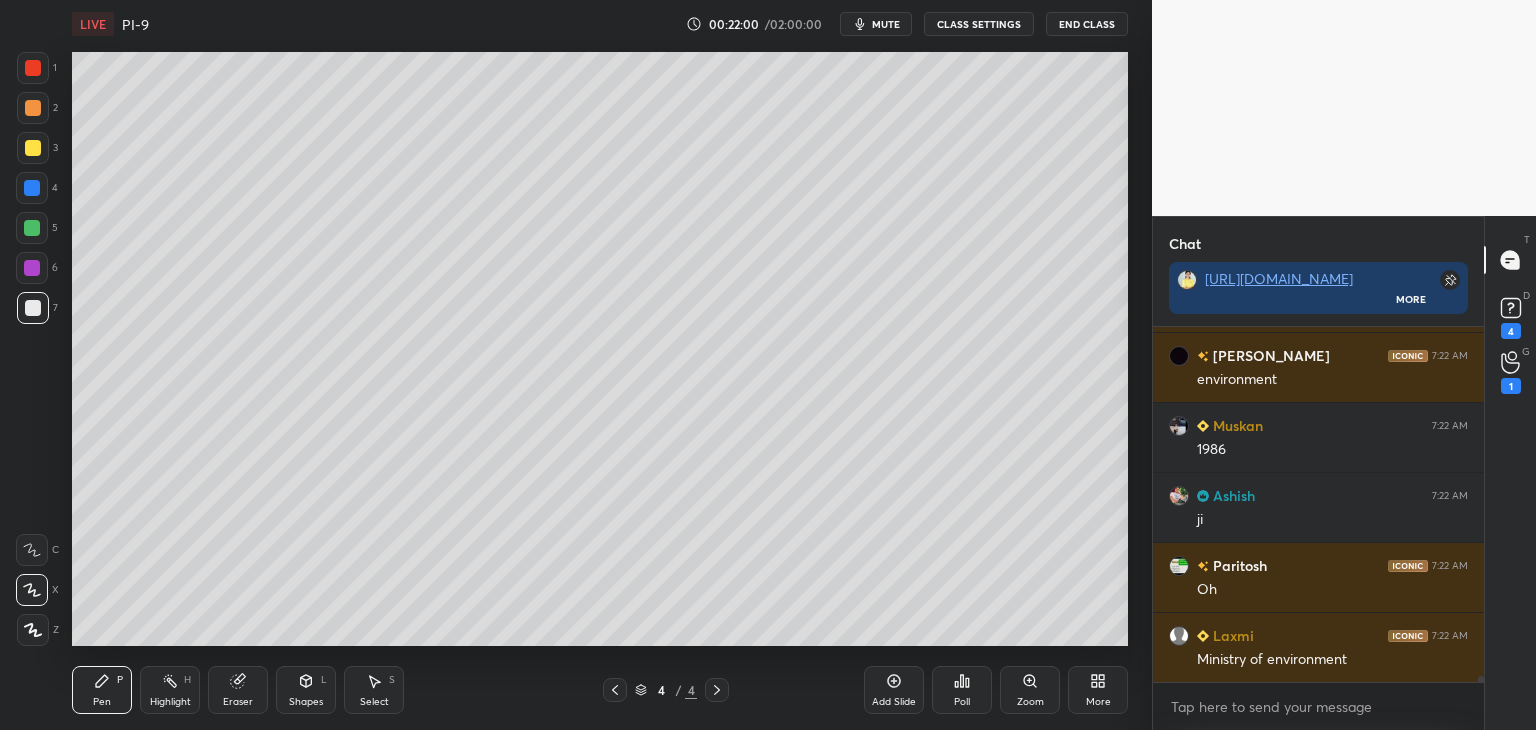 click at bounding box center (33, 148) 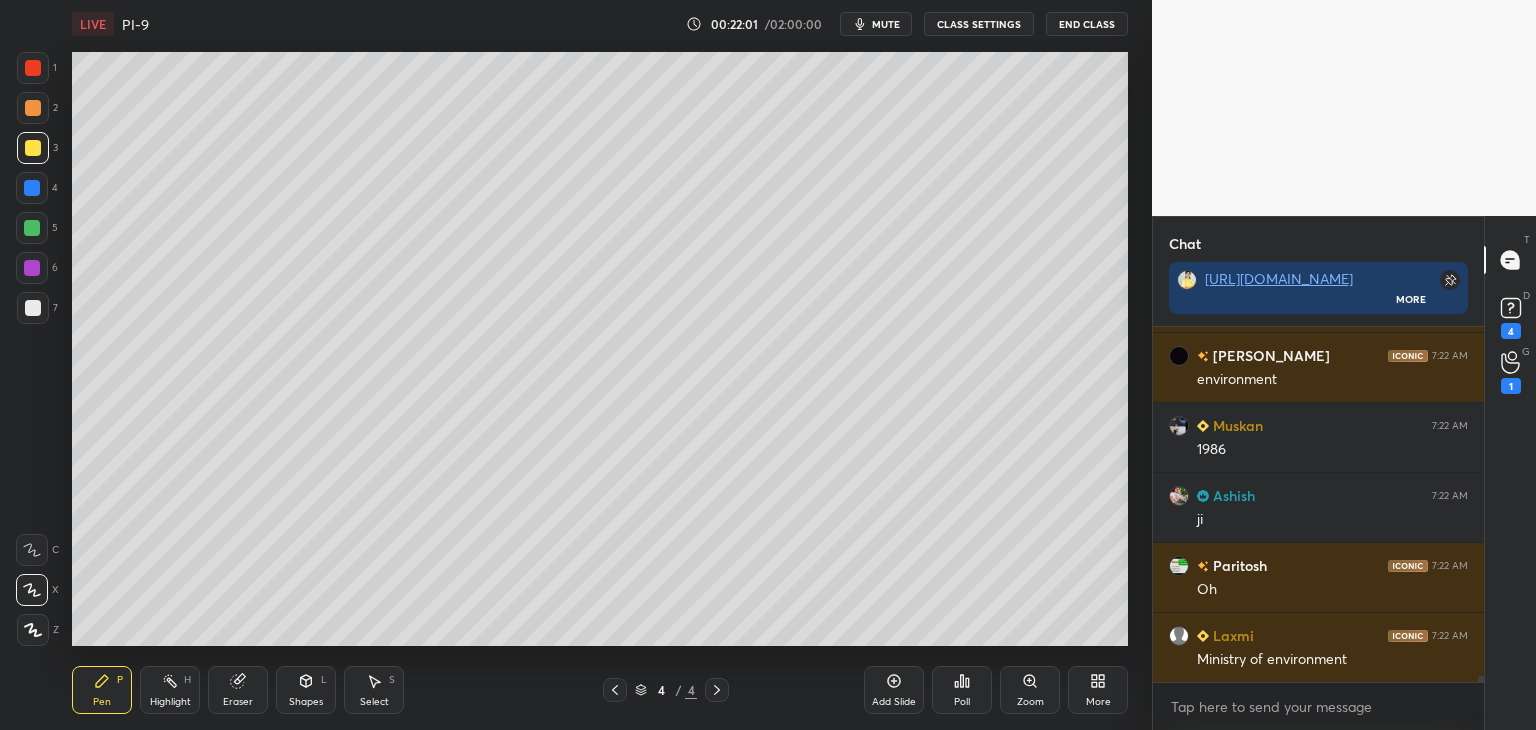 click at bounding box center (32, 228) 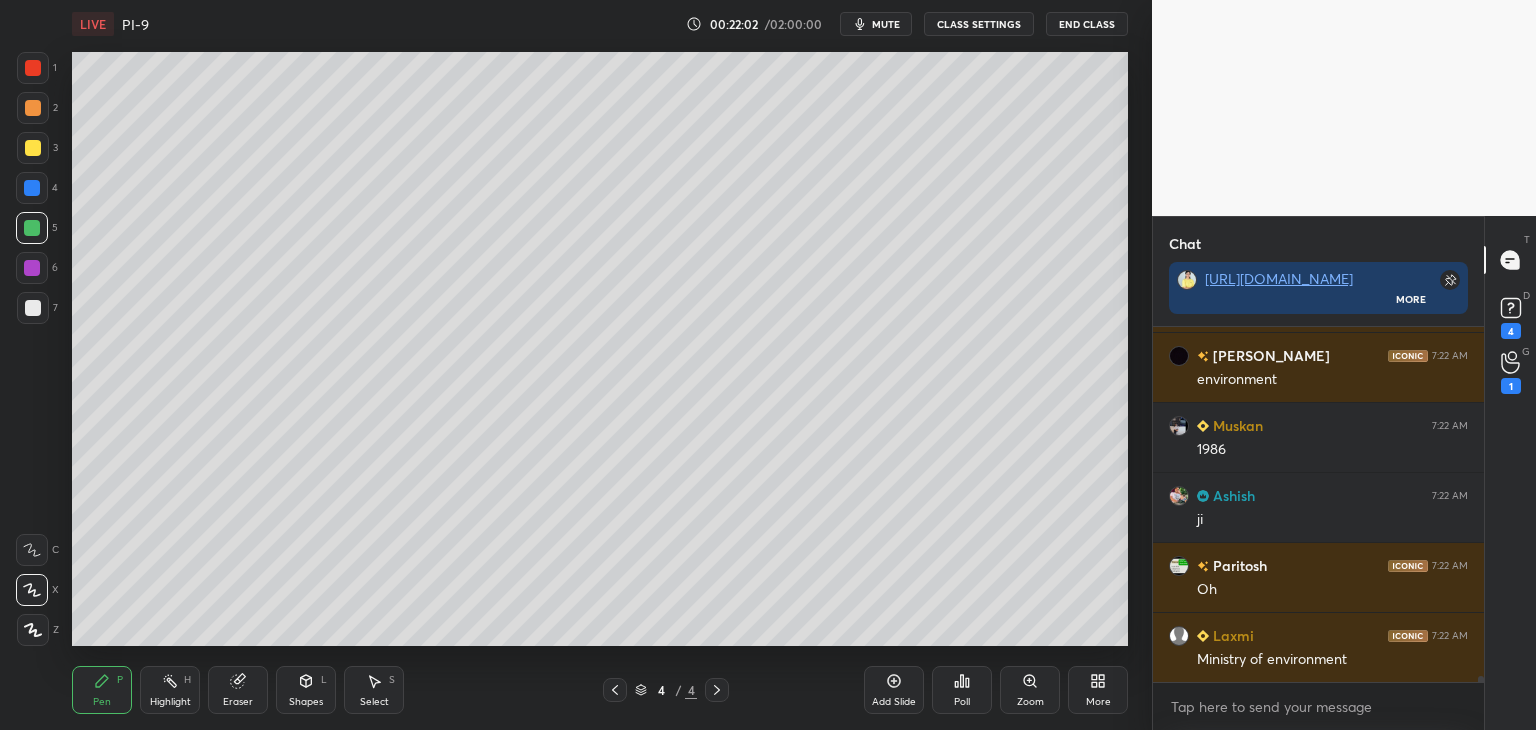 scroll, scrollTop: 21564, scrollLeft: 0, axis: vertical 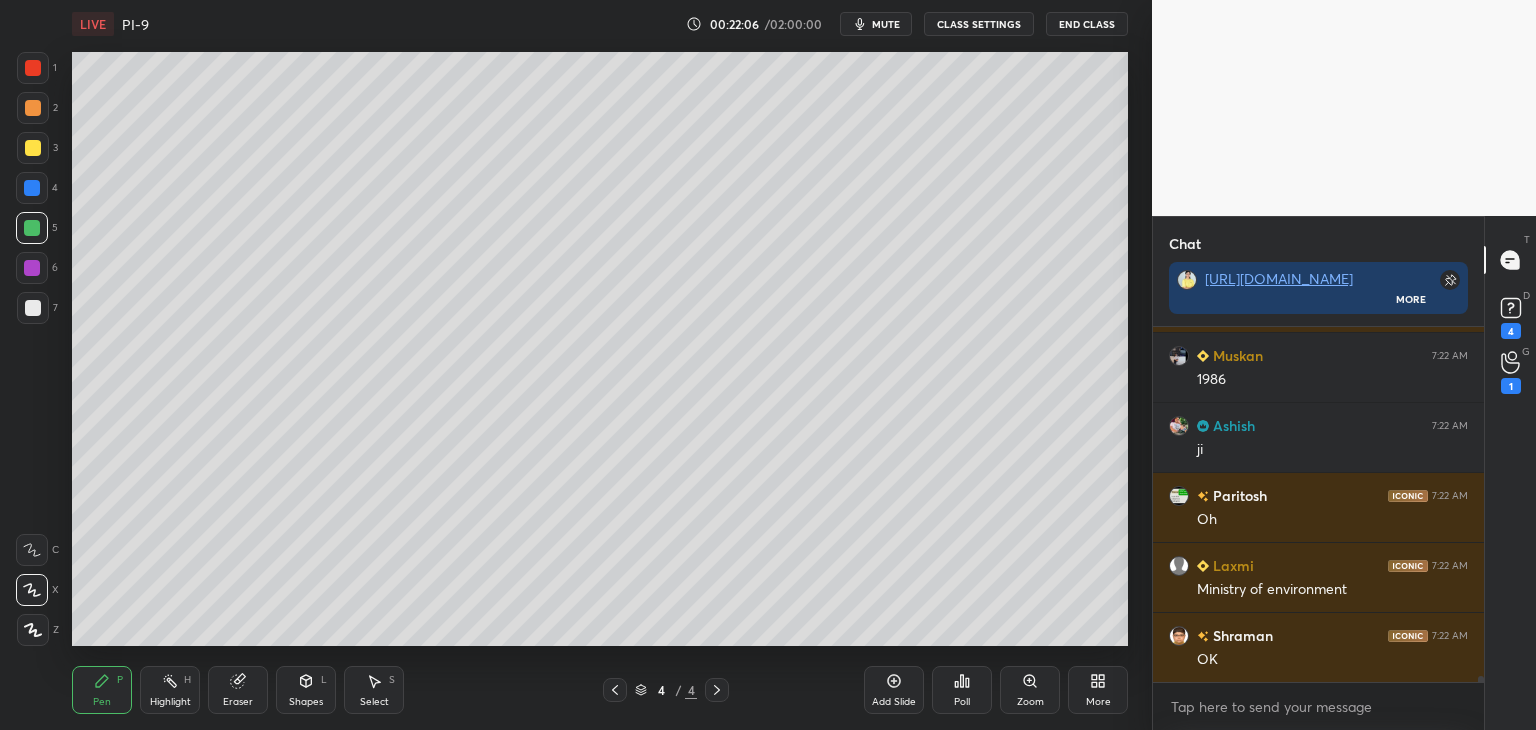 click at bounding box center (32, 268) 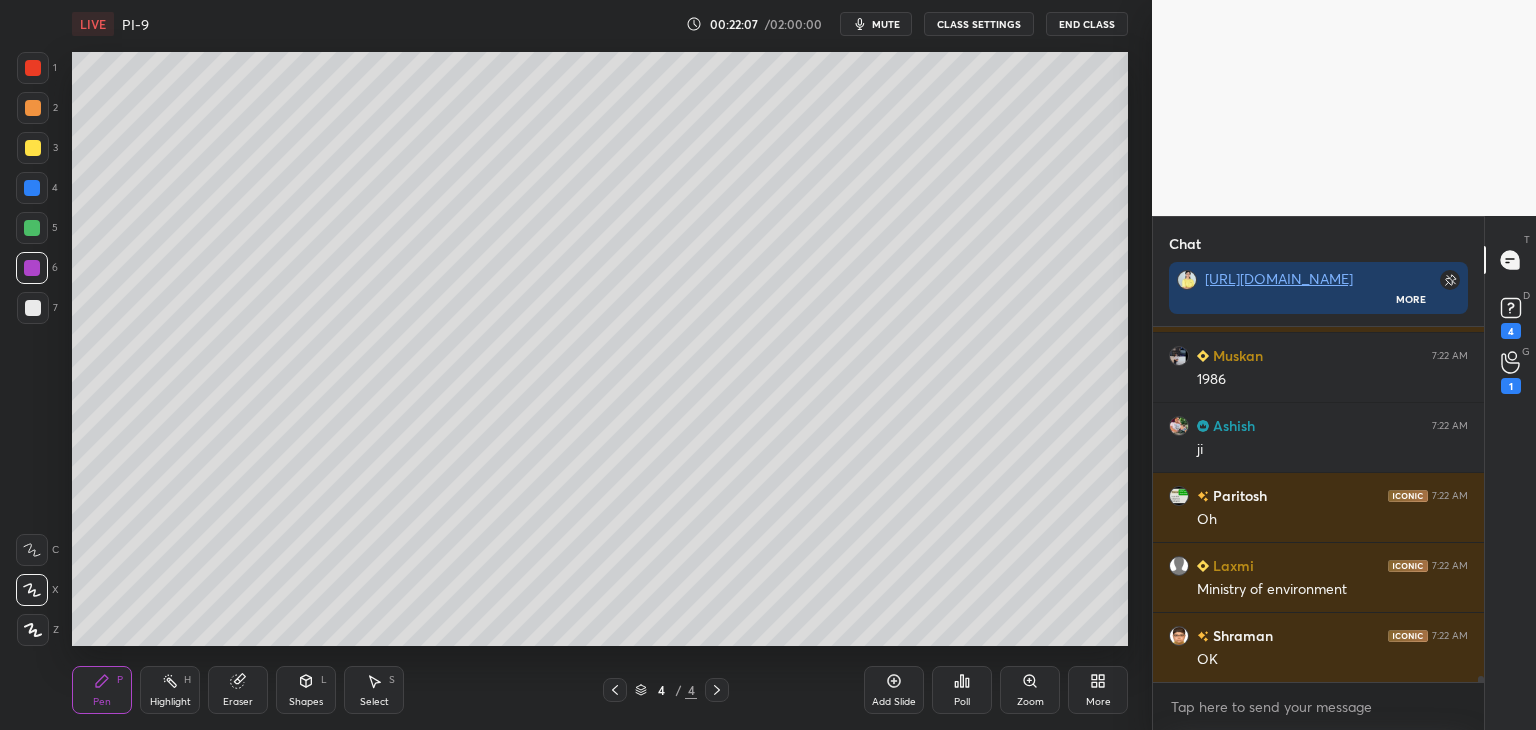 scroll, scrollTop: 21634, scrollLeft: 0, axis: vertical 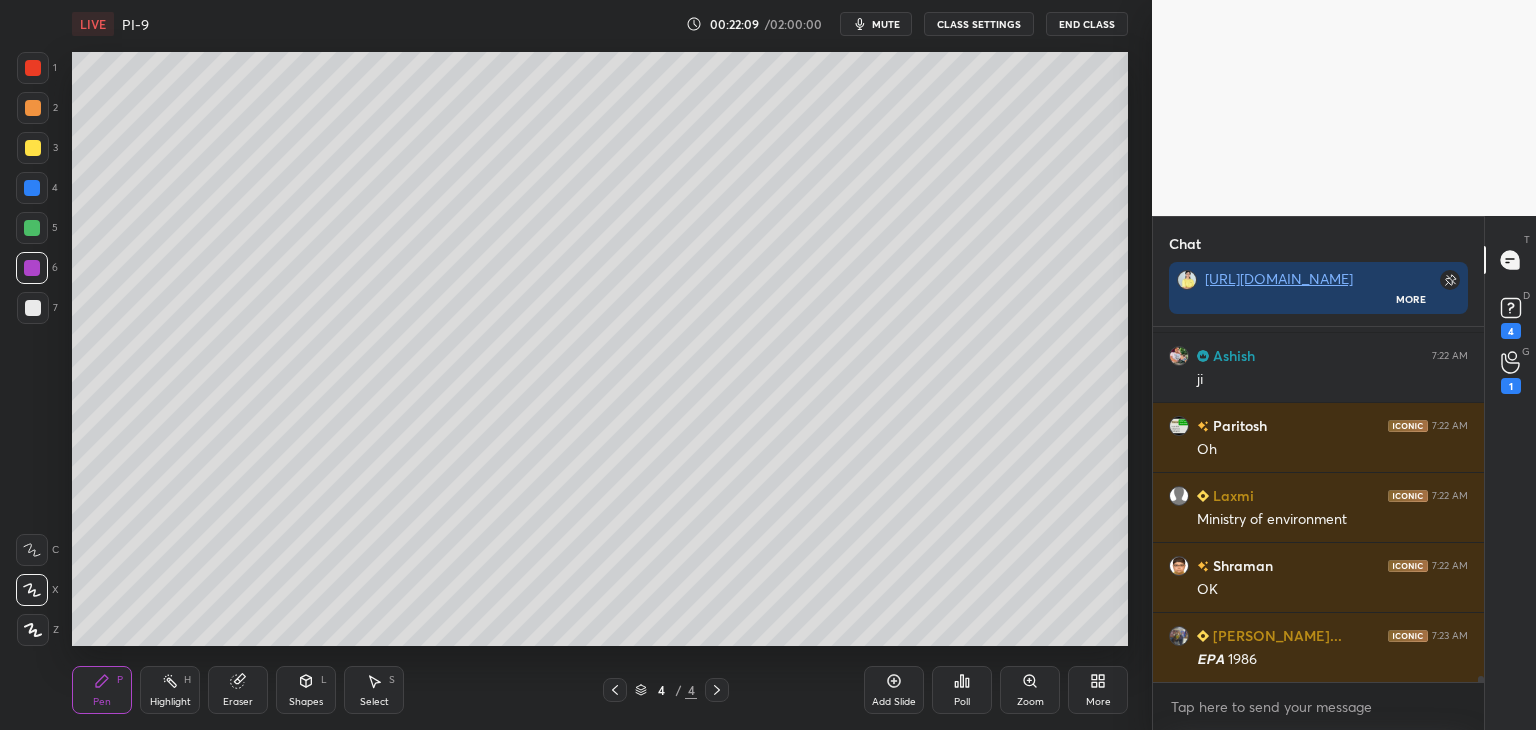 click at bounding box center [33, 308] 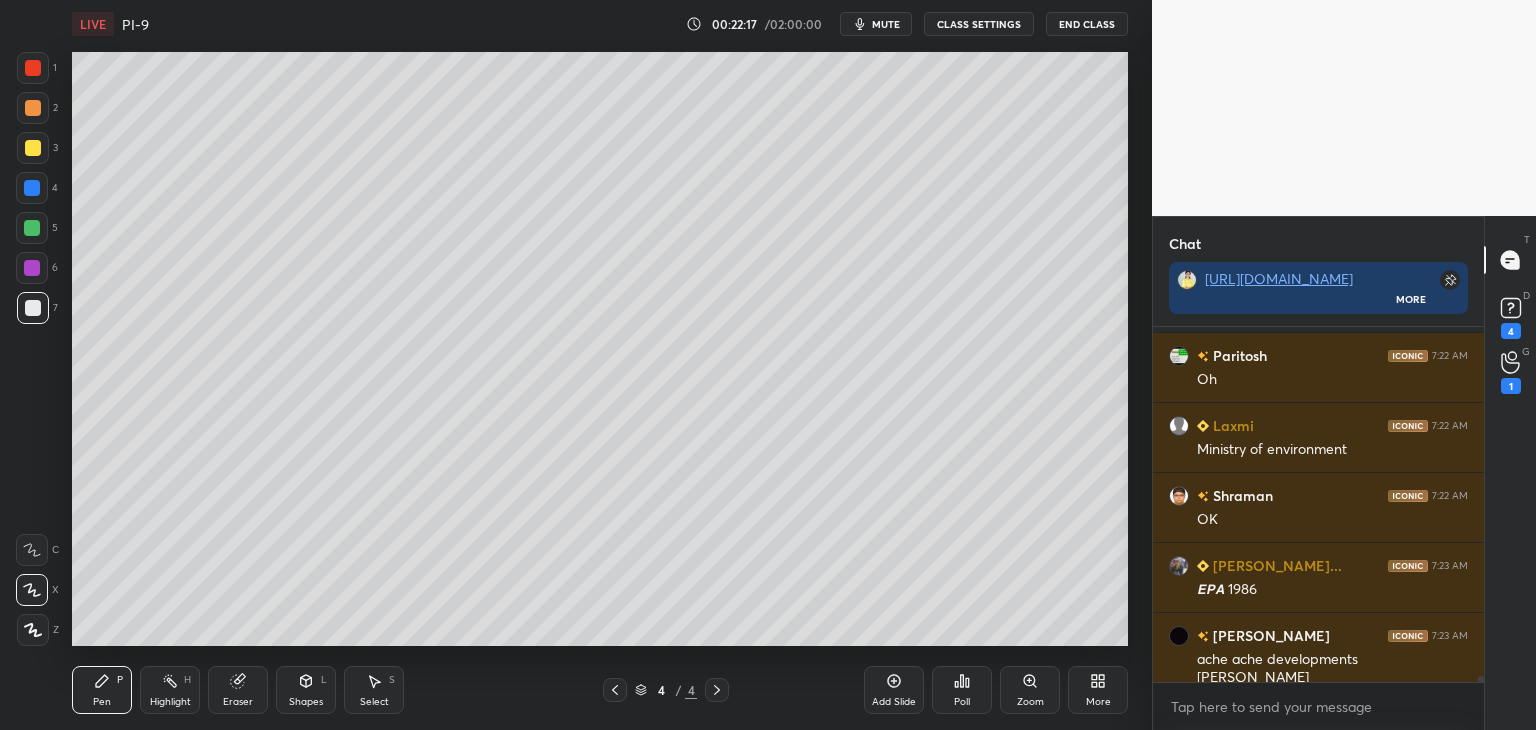 scroll, scrollTop: 21774, scrollLeft: 0, axis: vertical 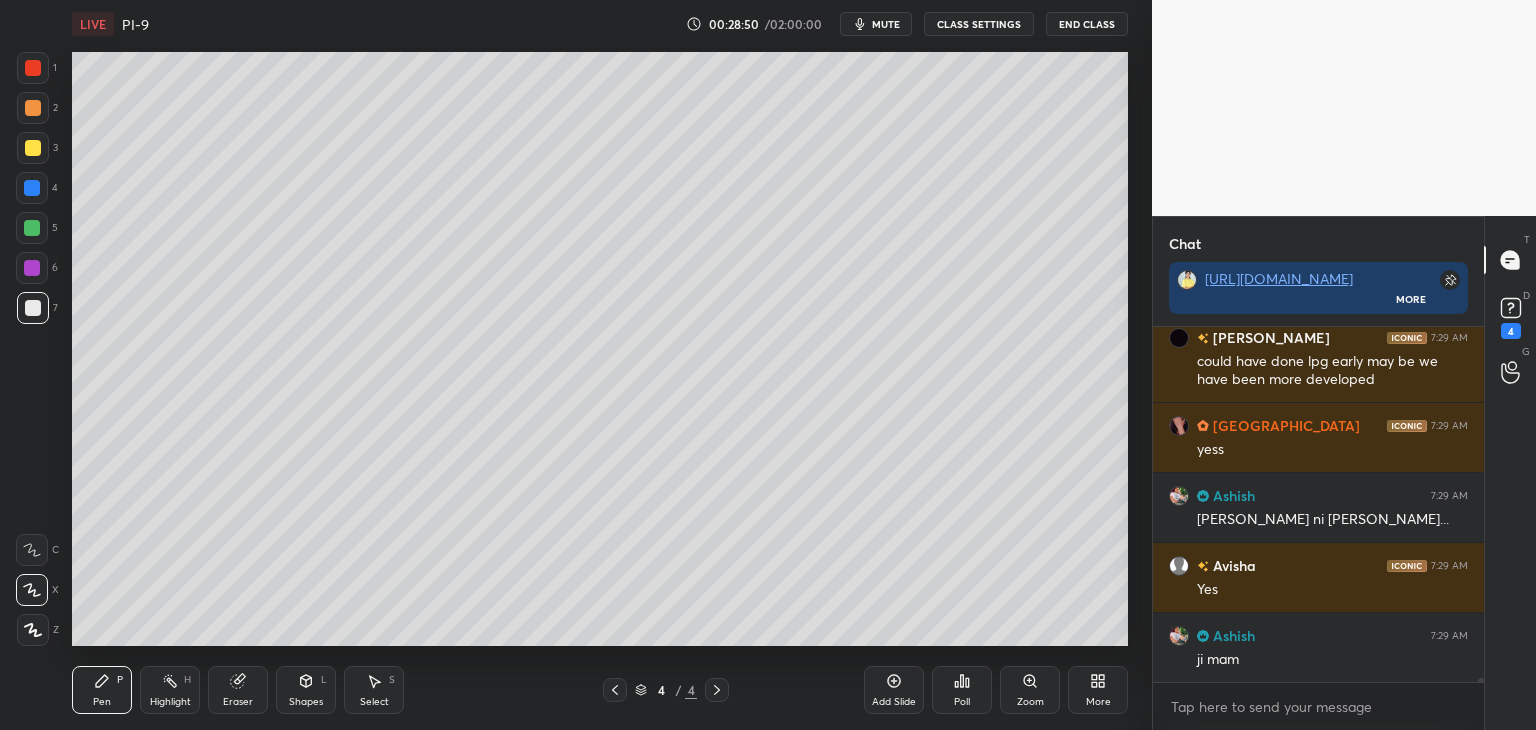 click at bounding box center [33, 148] 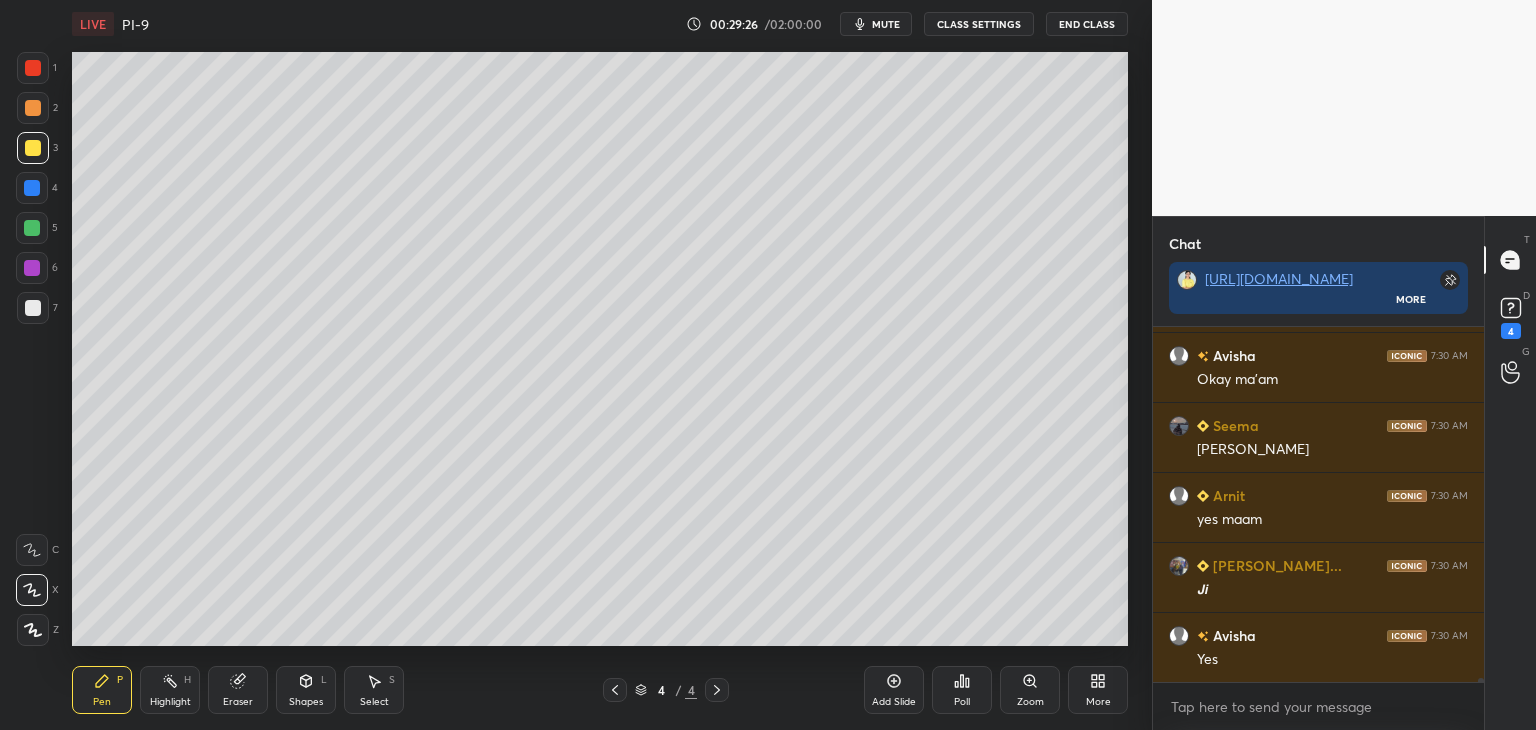 scroll, scrollTop: 33314, scrollLeft: 0, axis: vertical 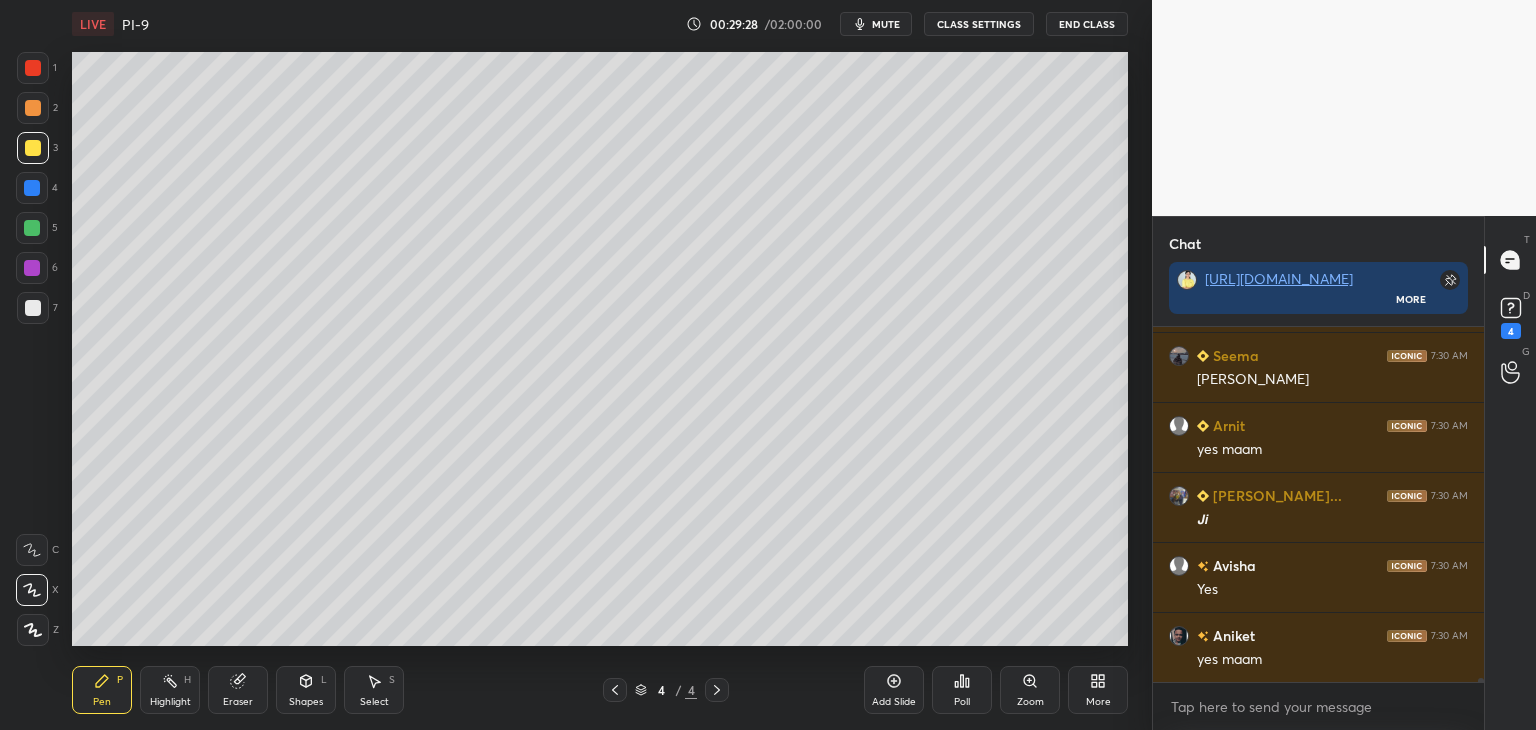 click 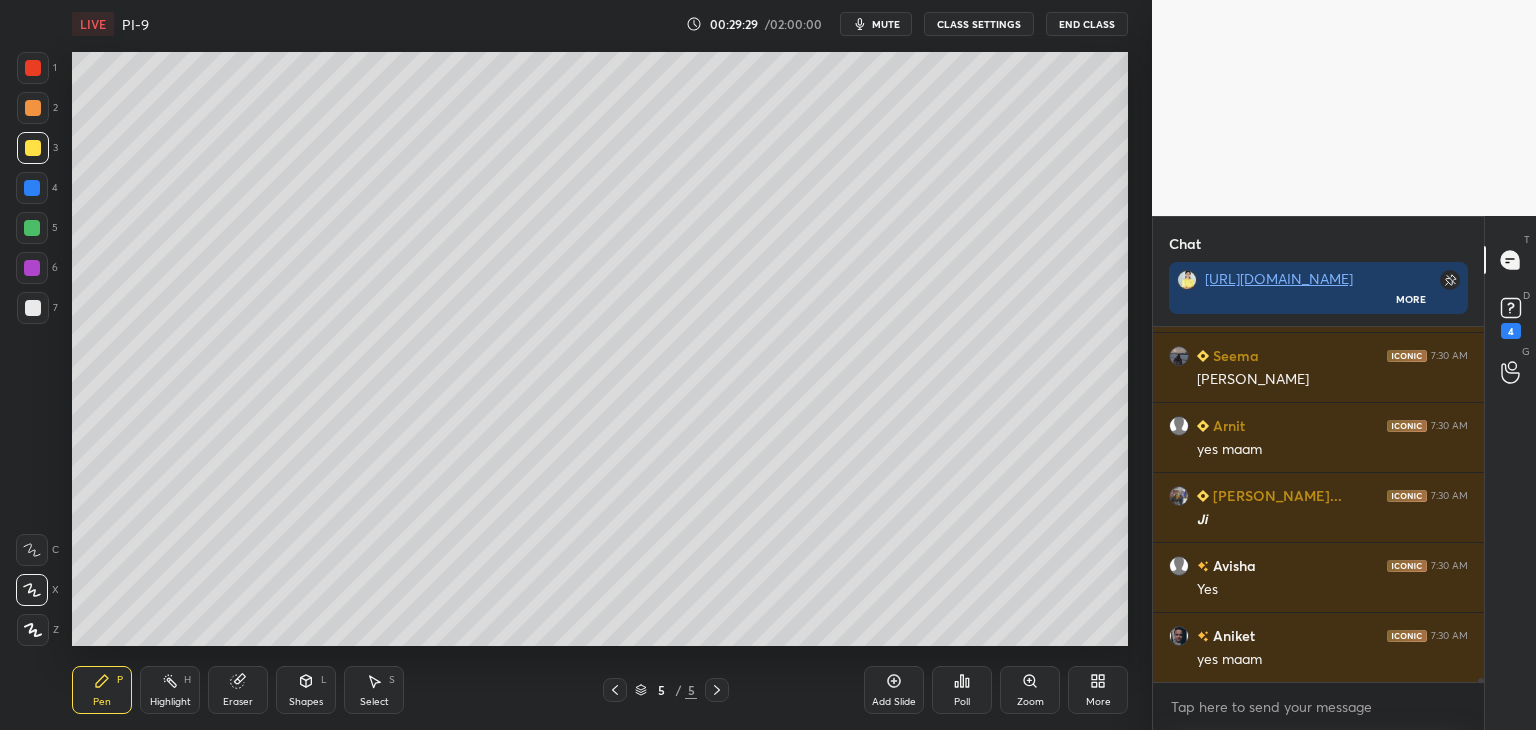 click at bounding box center [33, 308] 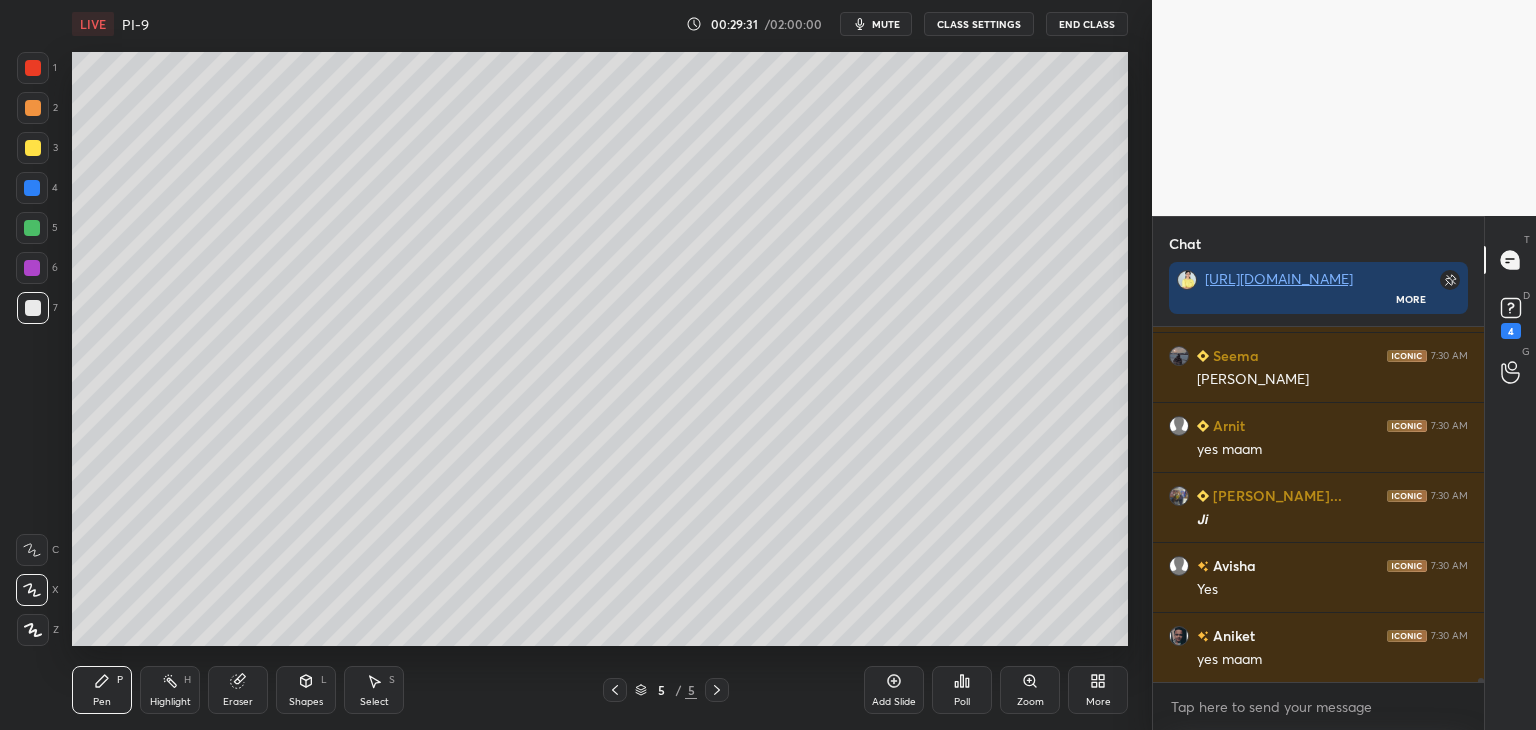scroll, scrollTop: 33384, scrollLeft: 0, axis: vertical 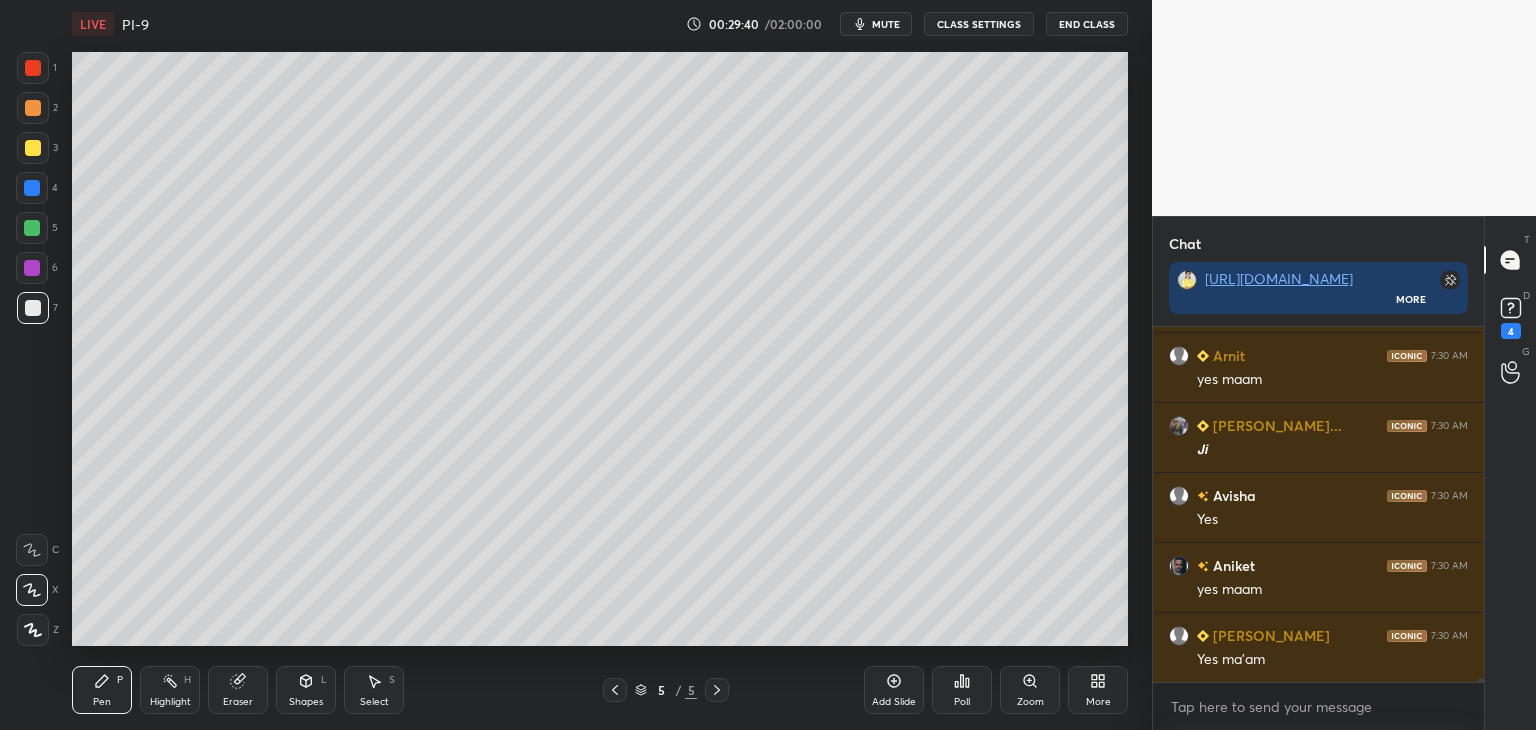 drag, startPoint x: 30, startPoint y: 305, endPoint x: 59, endPoint y: 229, distance: 81.34495 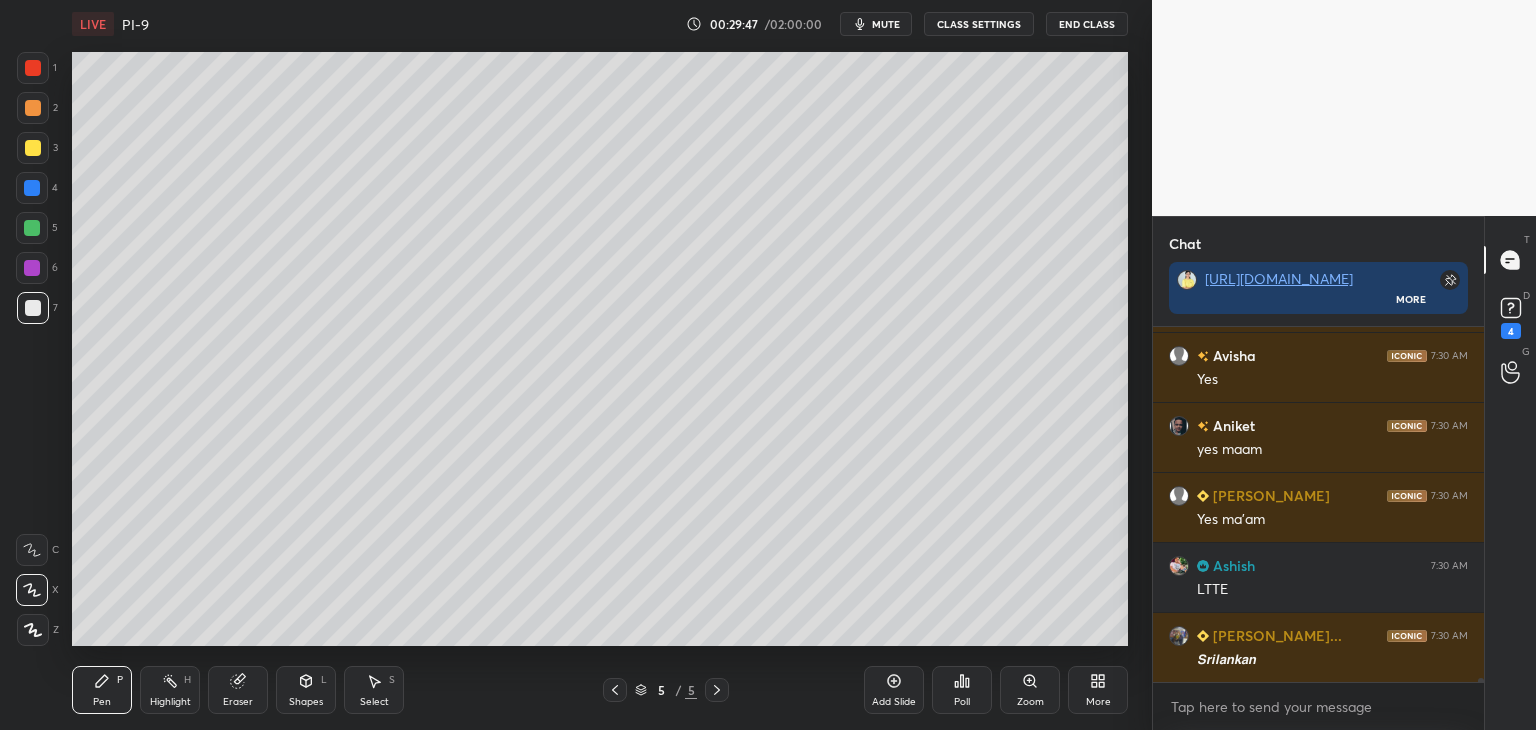 scroll, scrollTop: 33594, scrollLeft: 0, axis: vertical 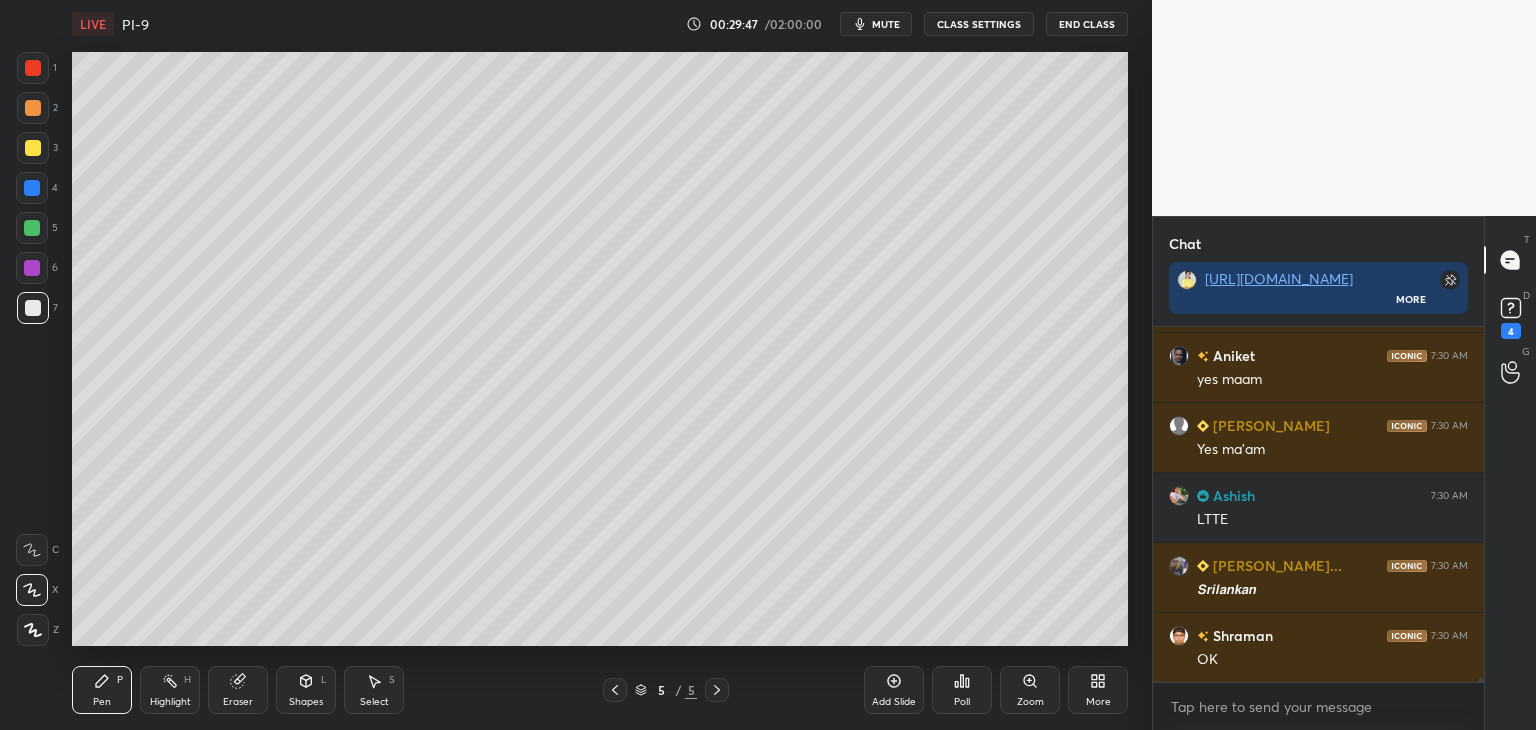 click 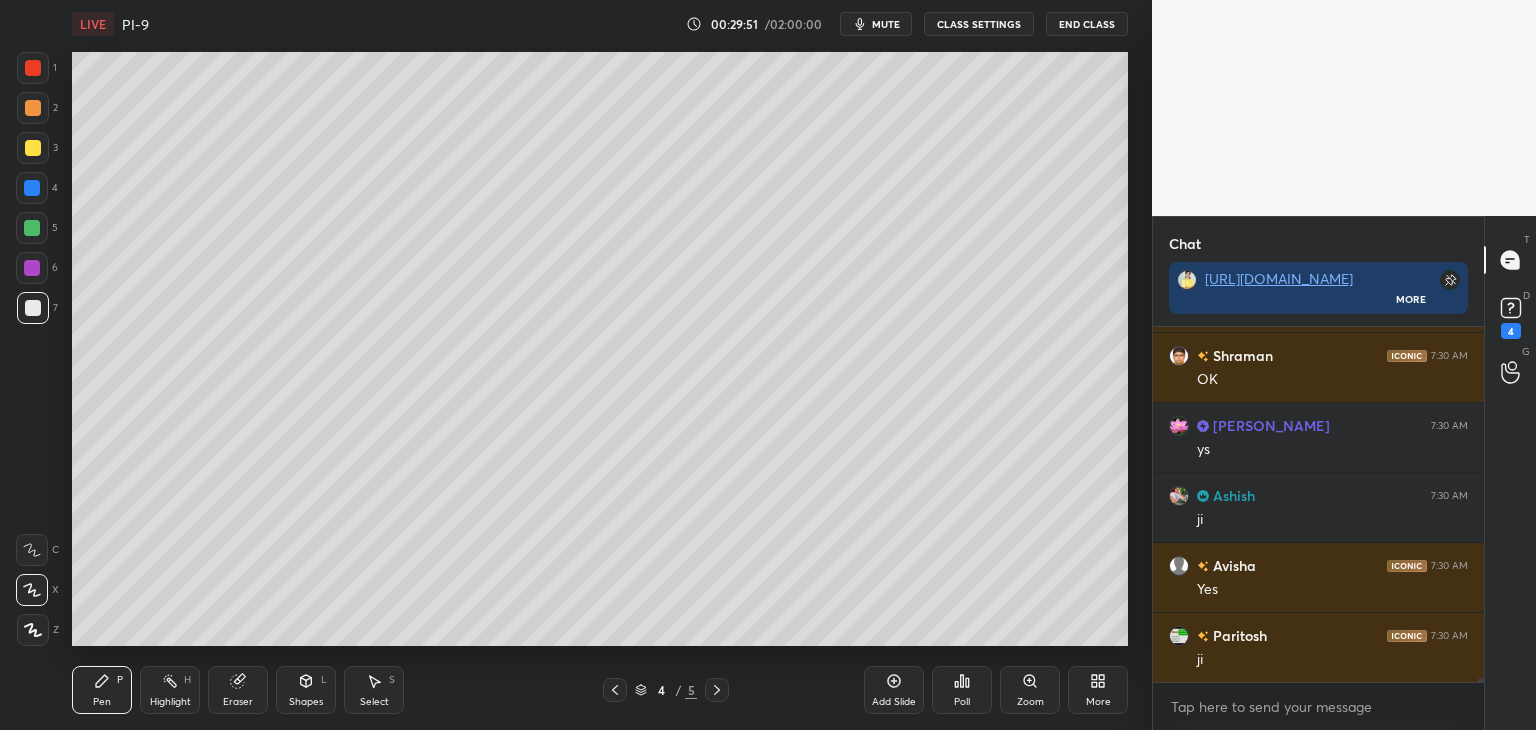 scroll, scrollTop: 33944, scrollLeft: 0, axis: vertical 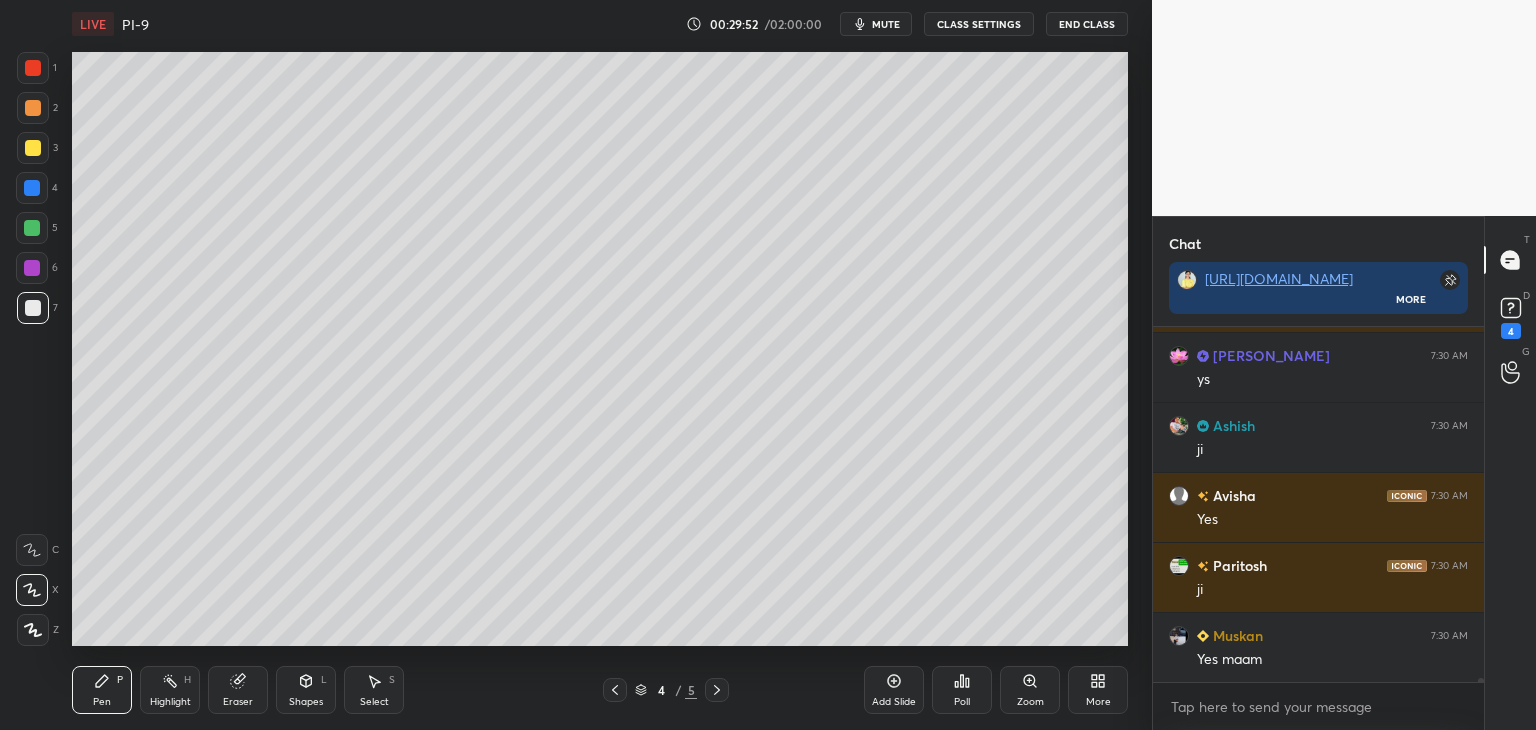 click 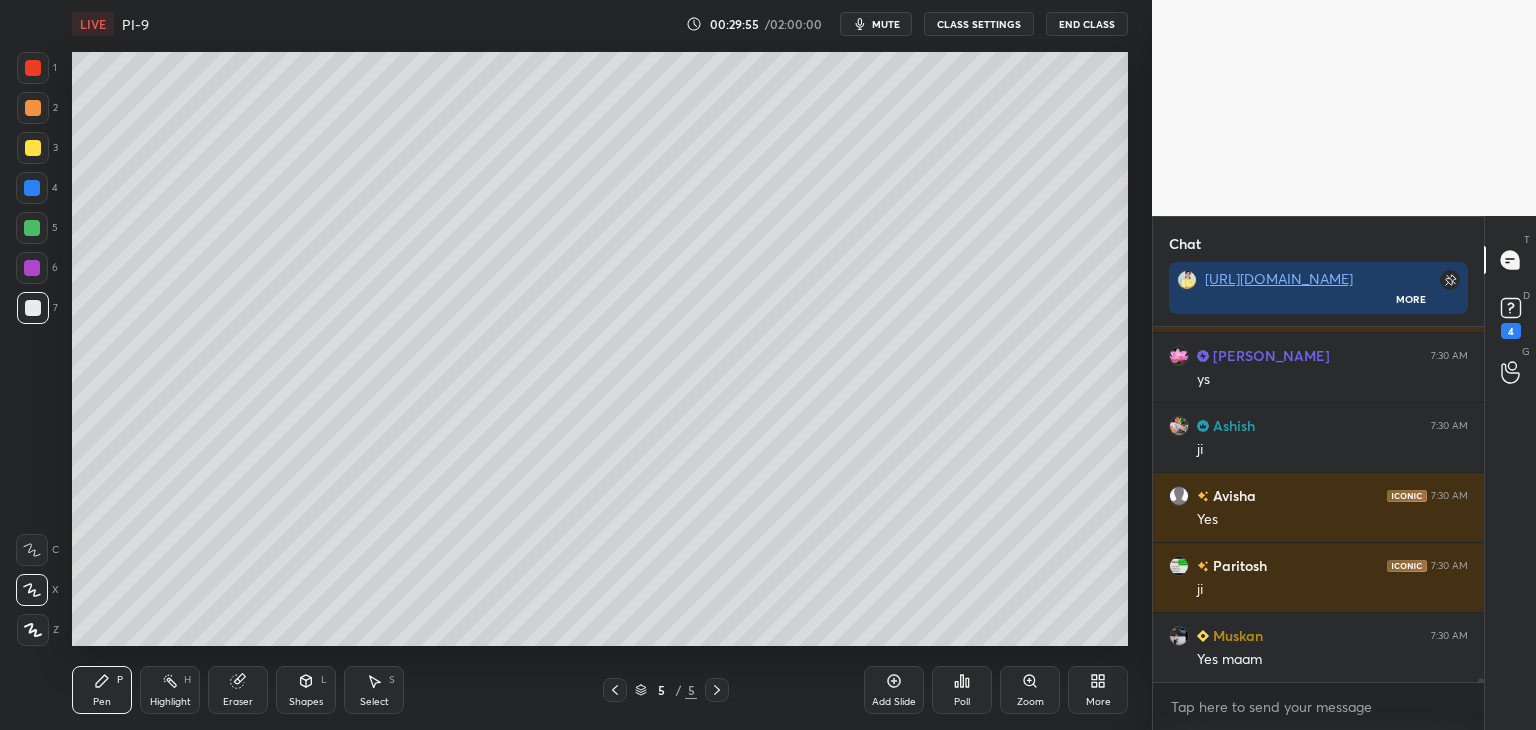 click at bounding box center (33, 308) 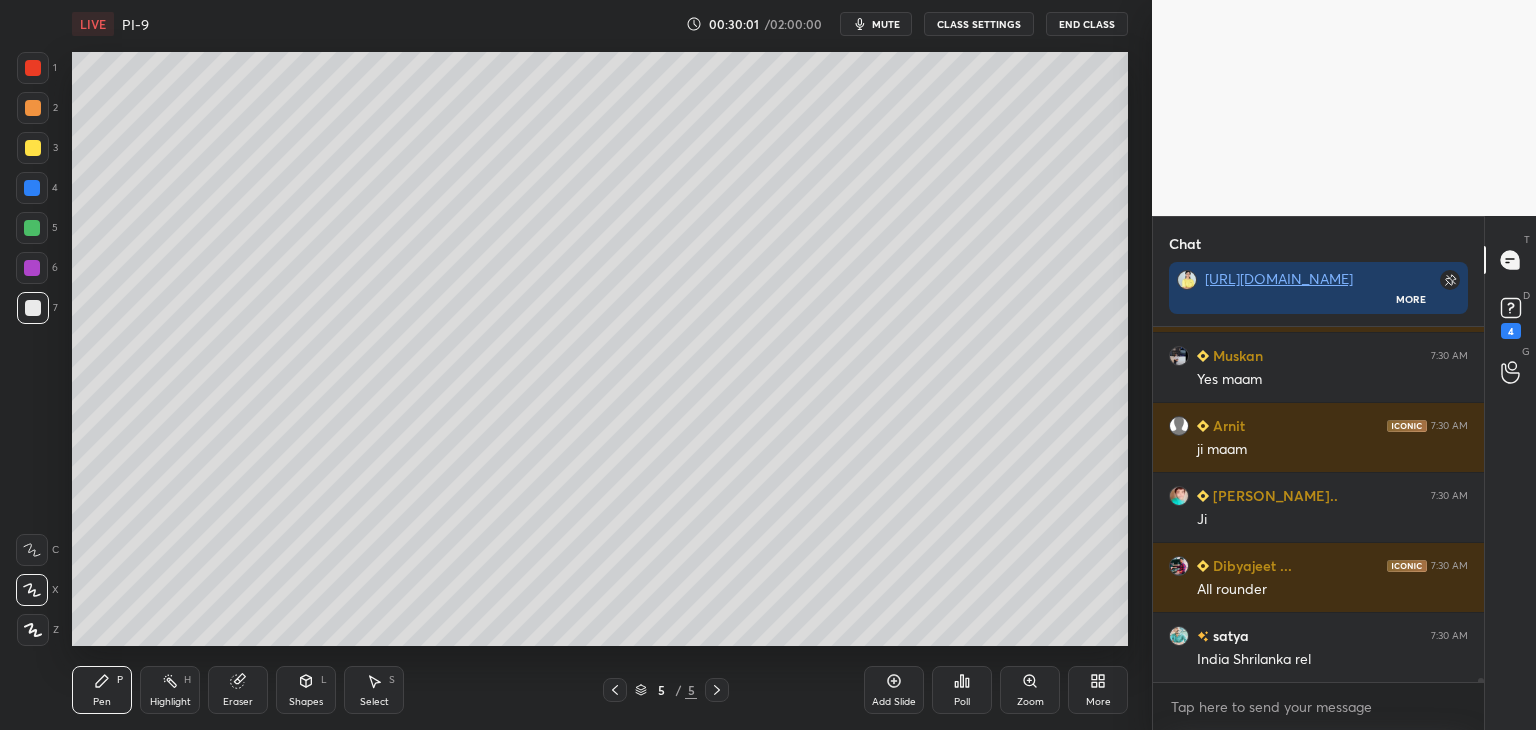 scroll, scrollTop: 34294, scrollLeft: 0, axis: vertical 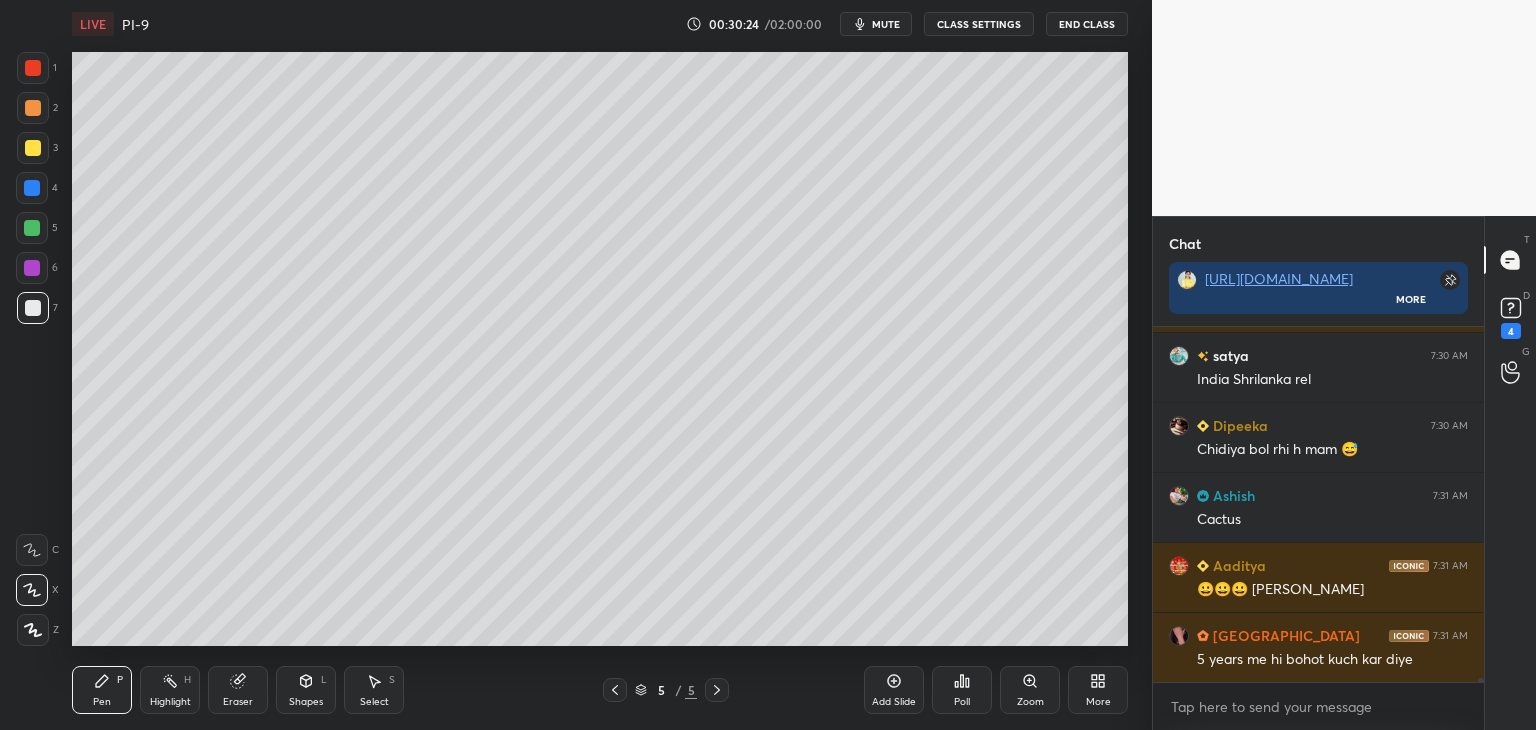 click at bounding box center (33, 148) 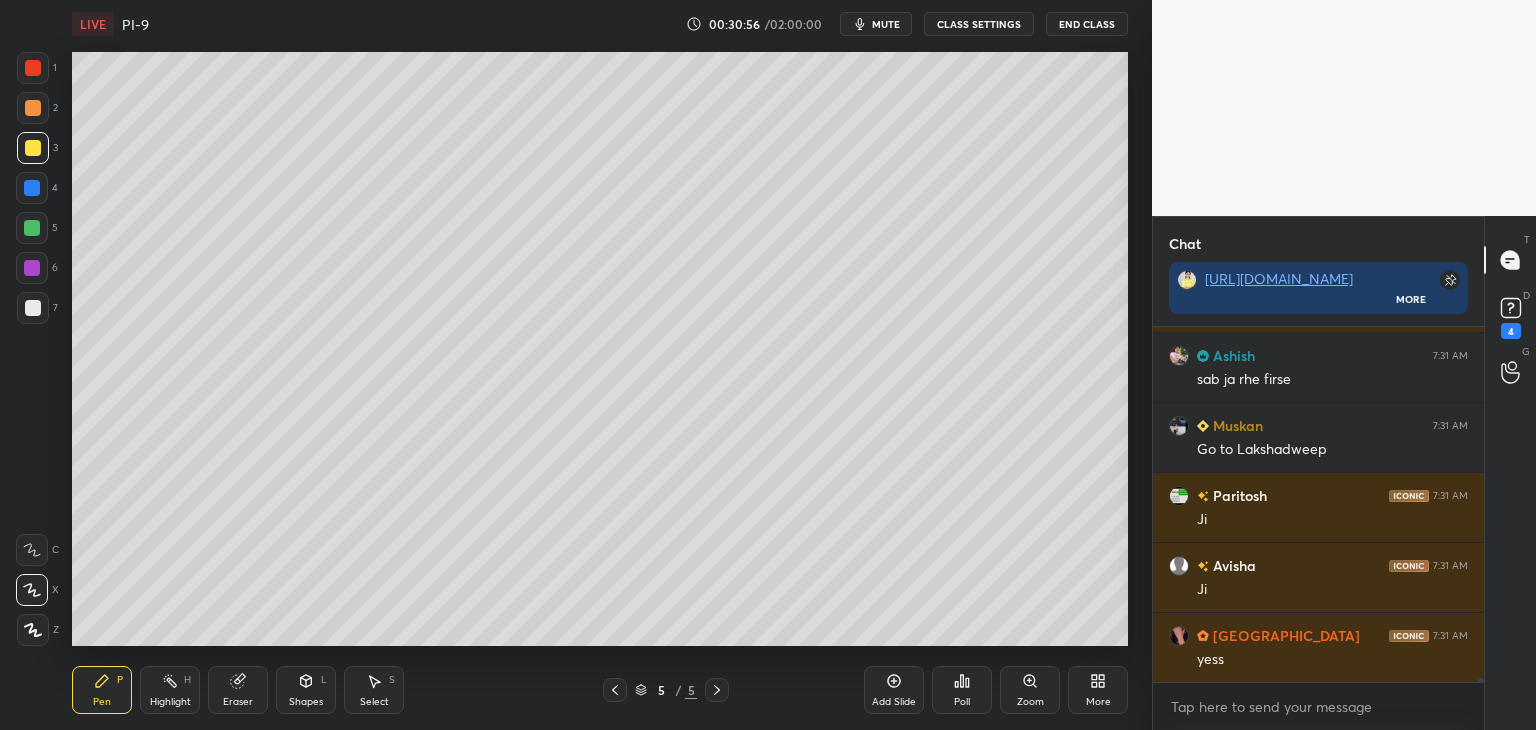 scroll, scrollTop: 35714, scrollLeft: 0, axis: vertical 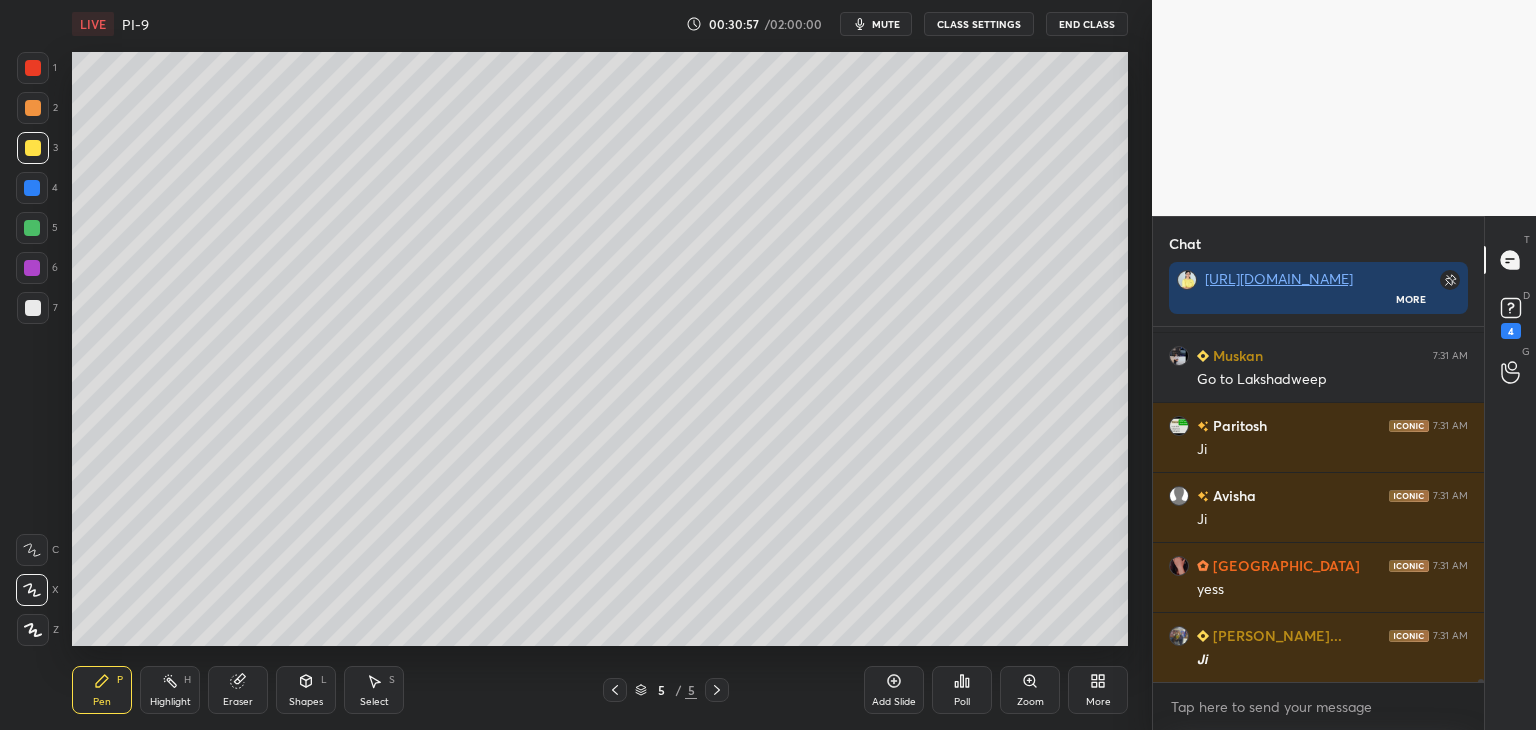 click at bounding box center (32, 268) 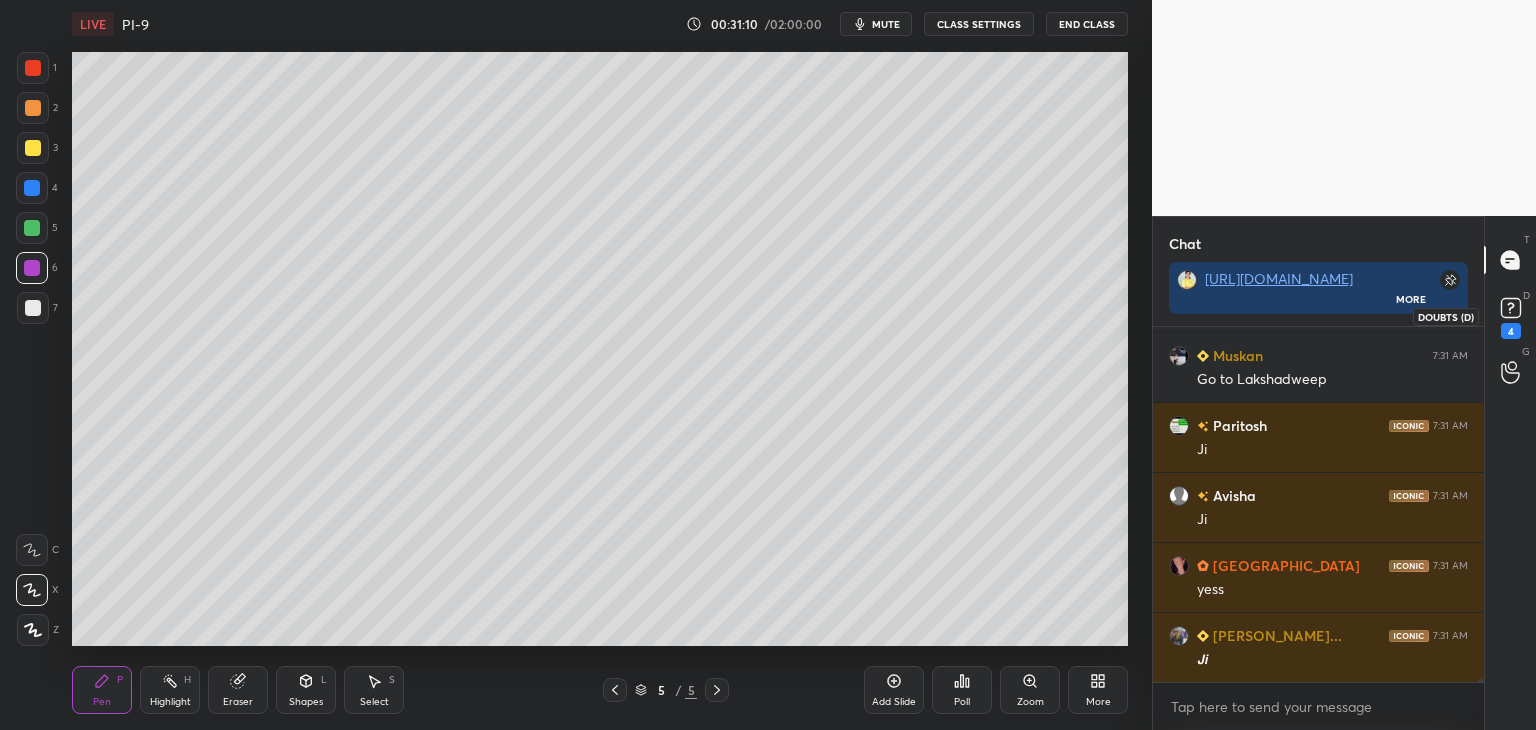 click 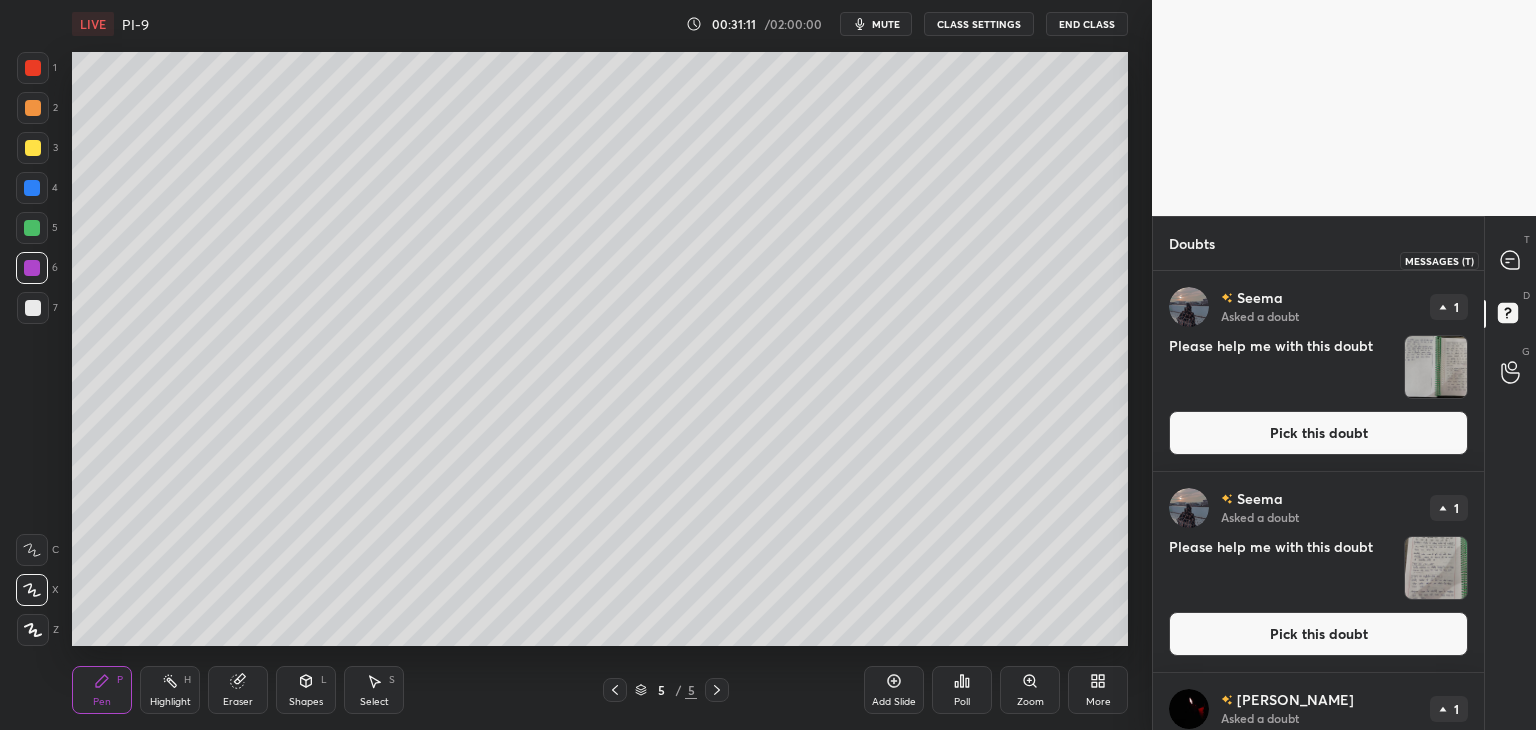 click 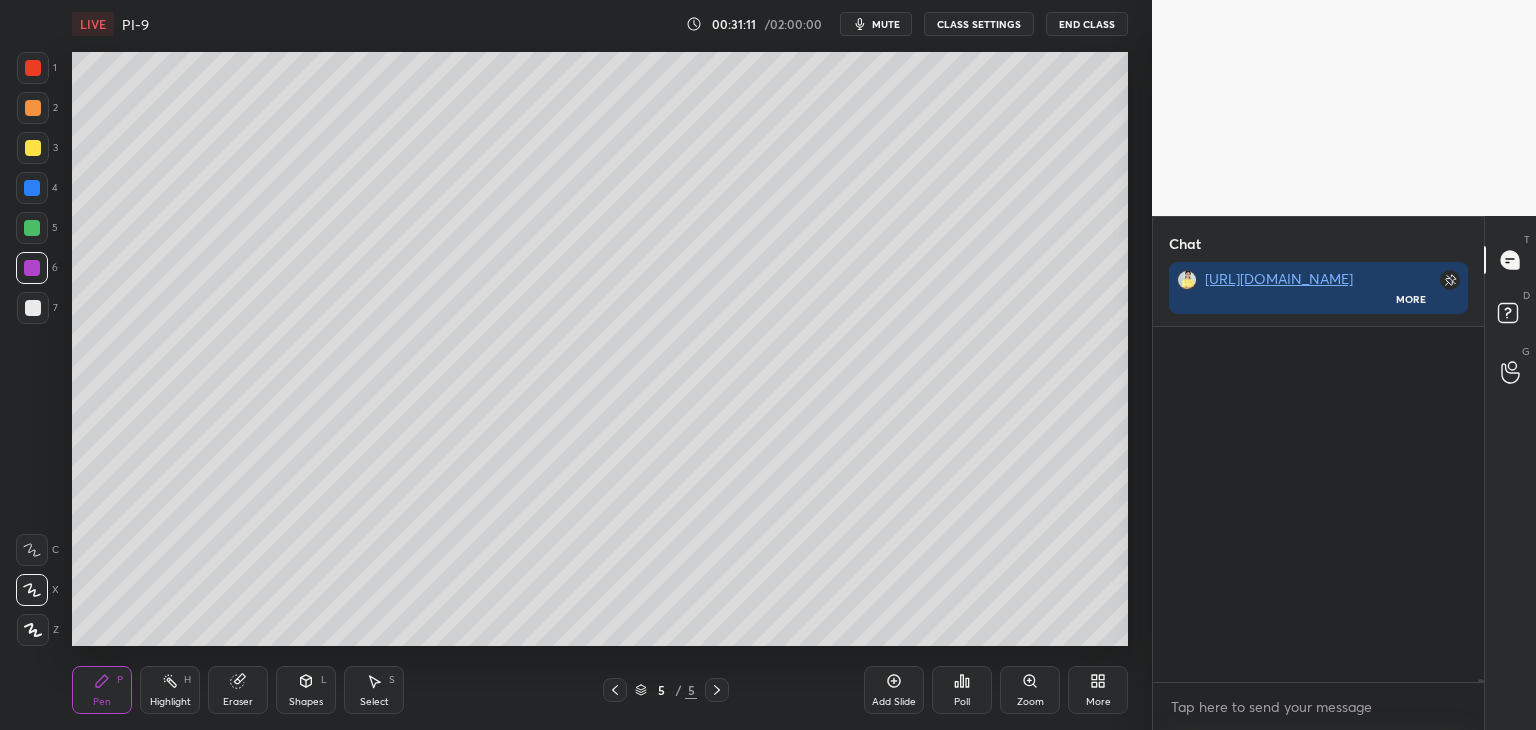 scroll, scrollTop: 397, scrollLeft: 325, axis: both 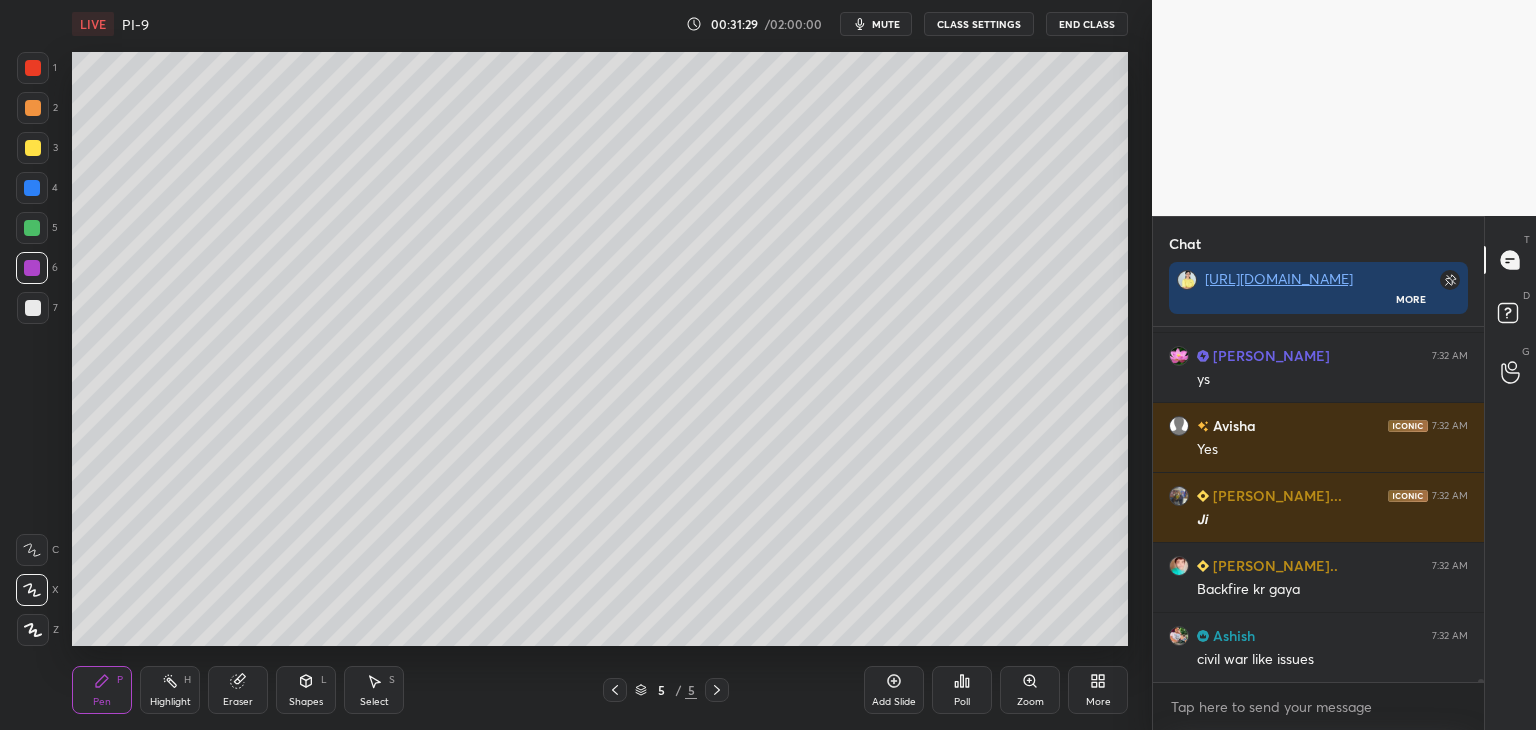 click at bounding box center (32, 188) 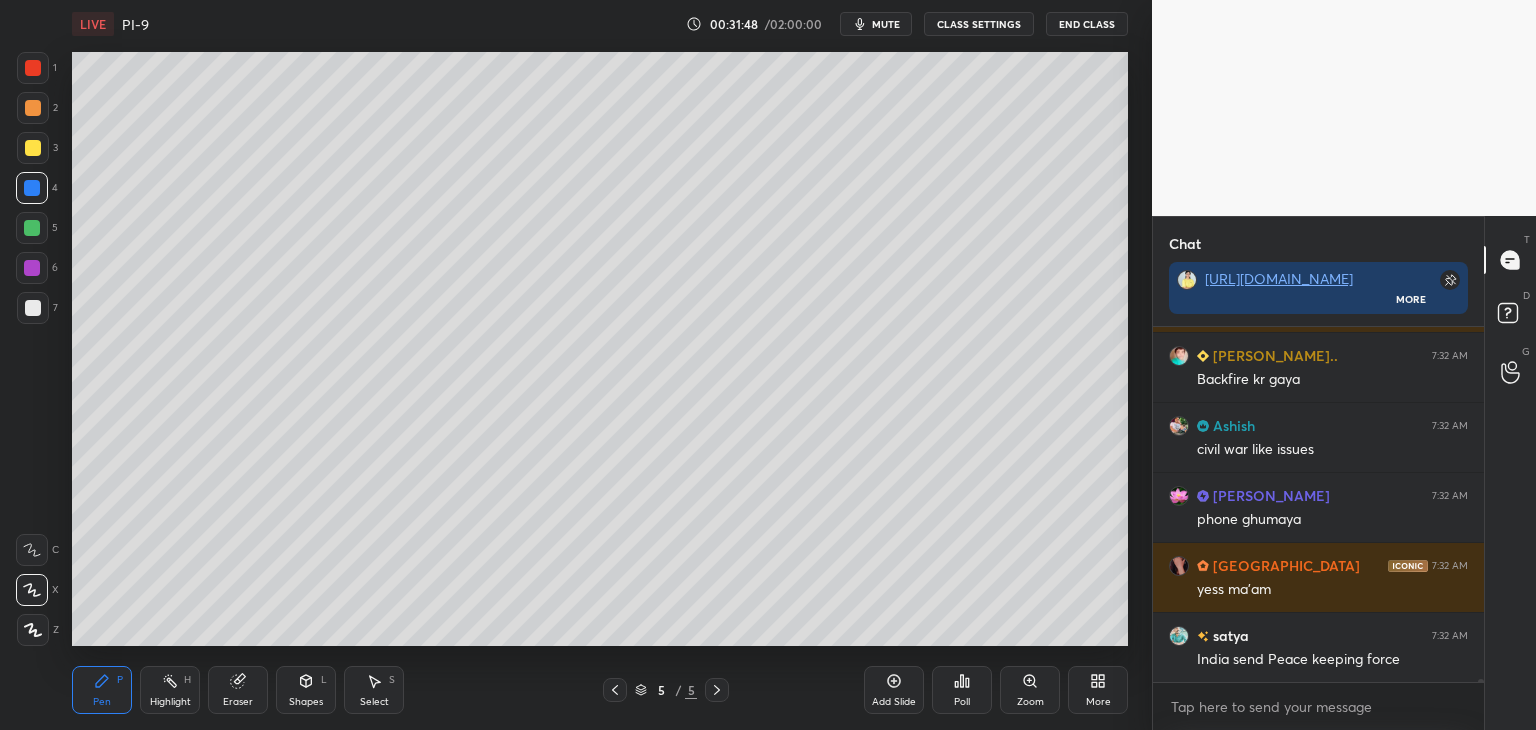 scroll, scrollTop: 36802, scrollLeft: 0, axis: vertical 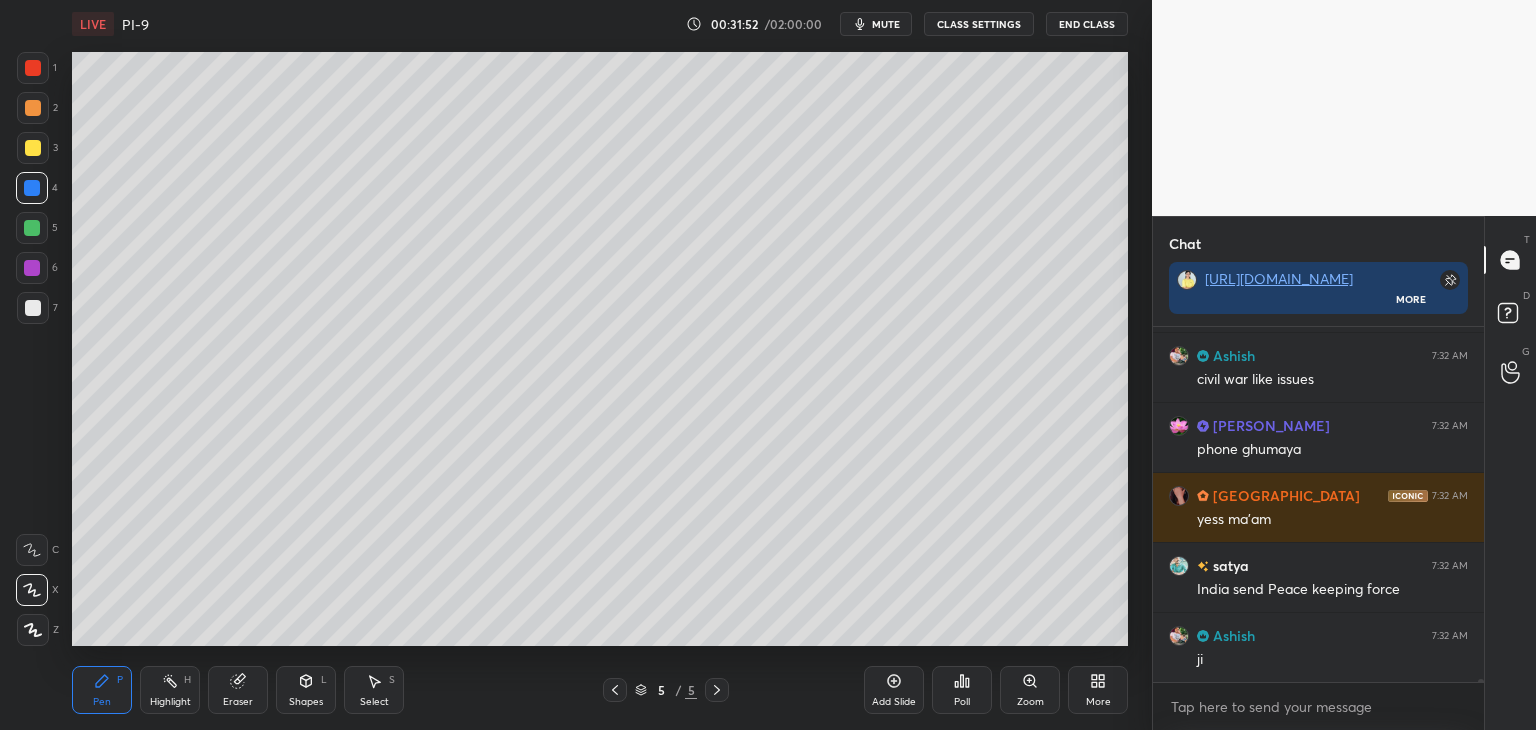 click at bounding box center (32, 228) 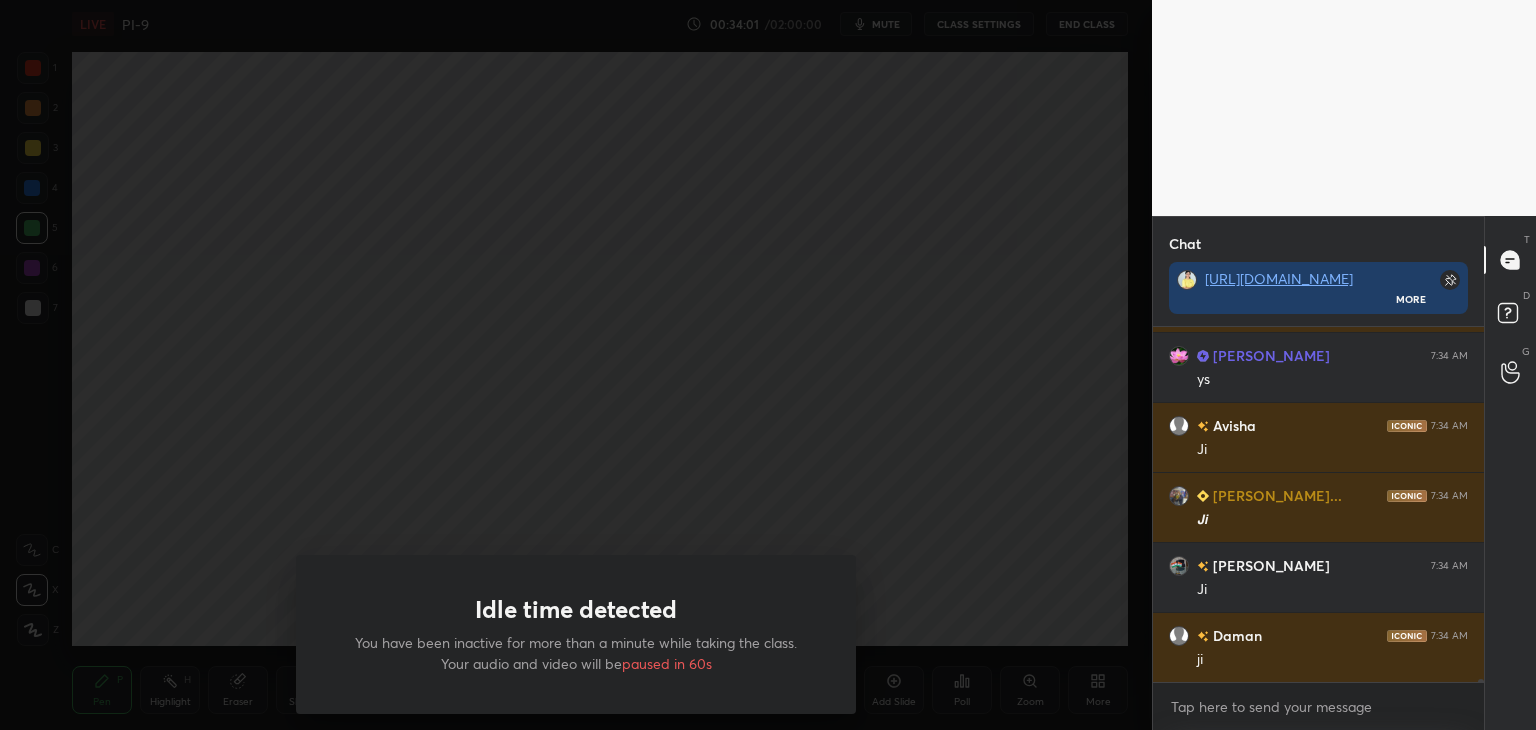 scroll, scrollTop: 36082, scrollLeft: 0, axis: vertical 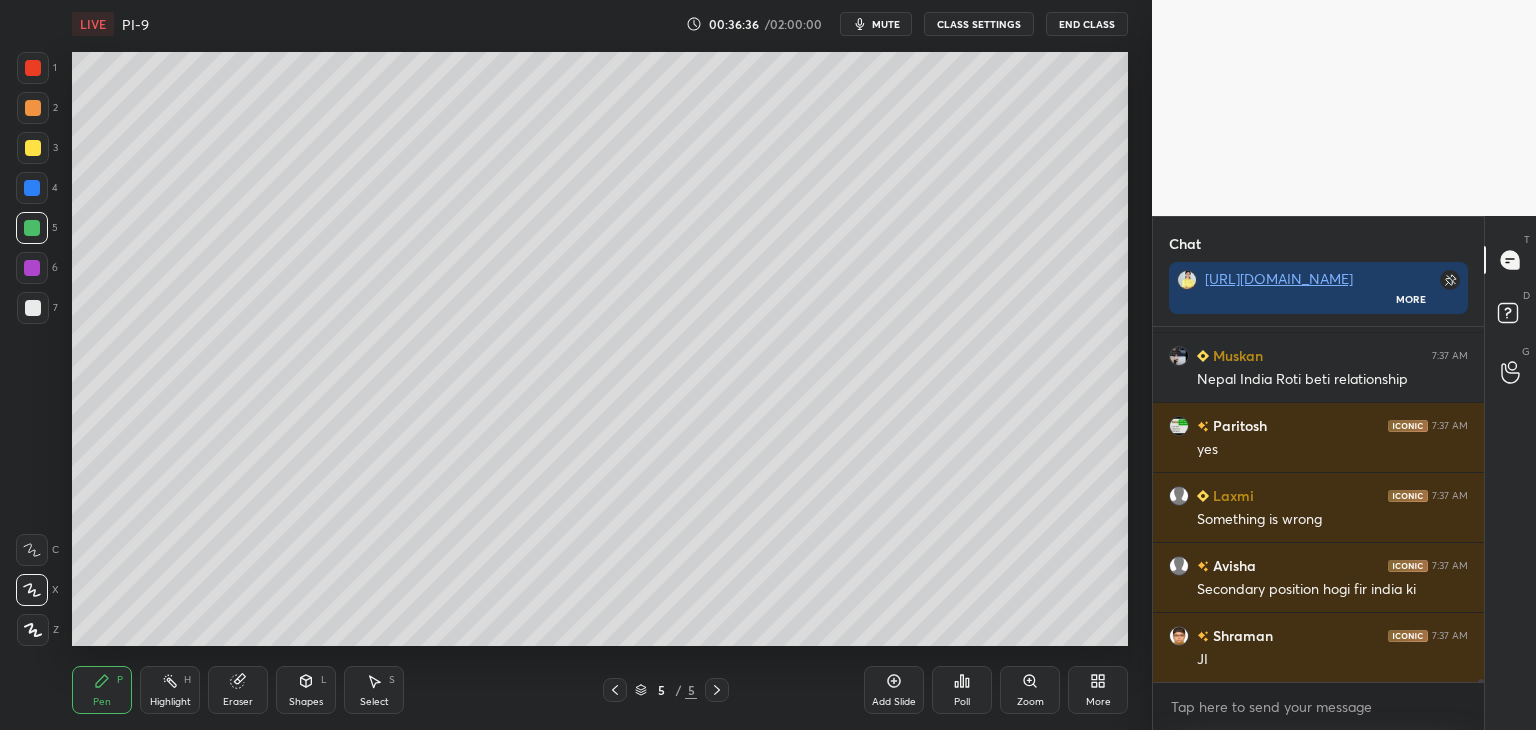 drag, startPoint x: 35, startPoint y: 305, endPoint x: 60, endPoint y: 296, distance: 26.57066 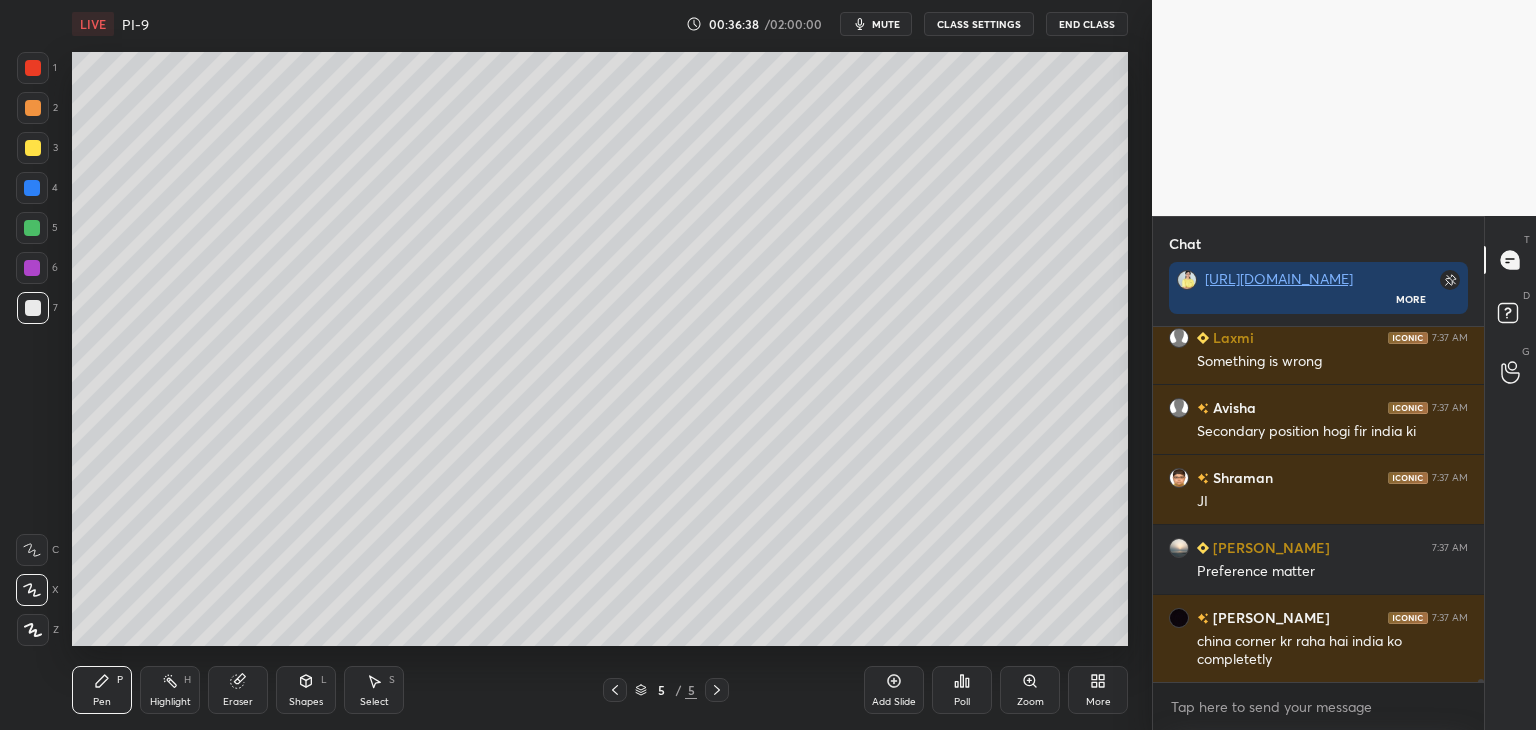 scroll, scrollTop: 38578, scrollLeft: 0, axis: vertical 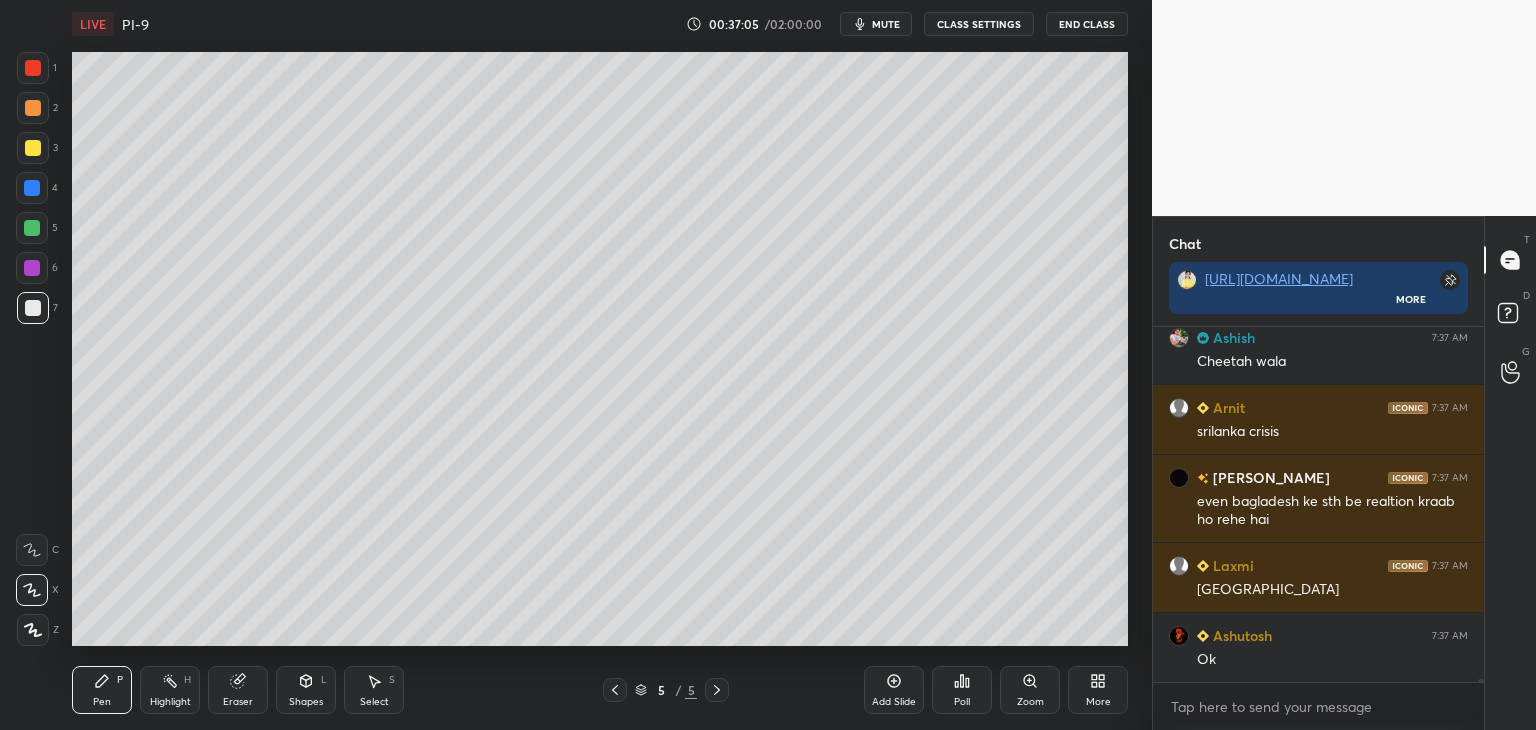 click at bounding box center [32, 228] 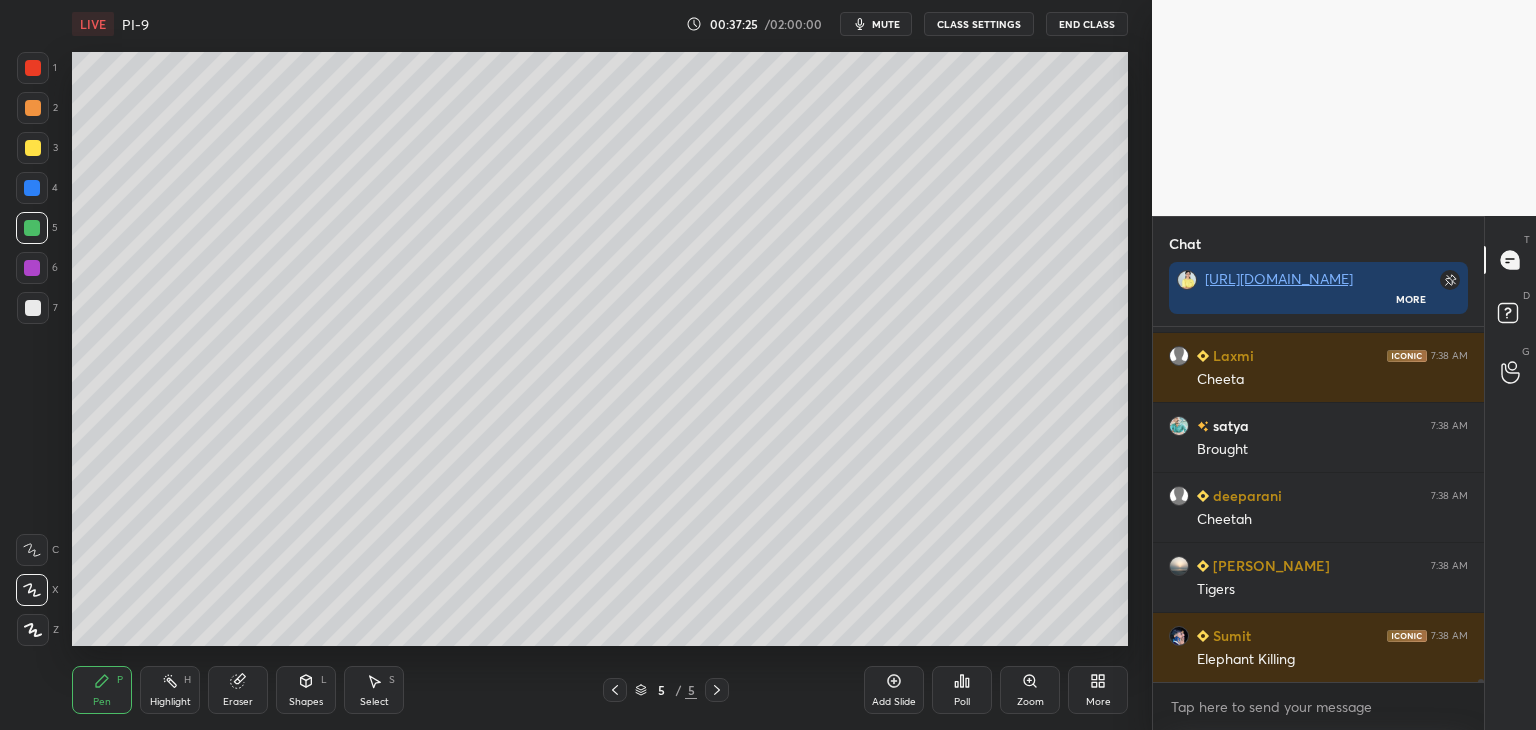 scroll, scrollTop: 40276, scrollLeft: 0, axis: vertical 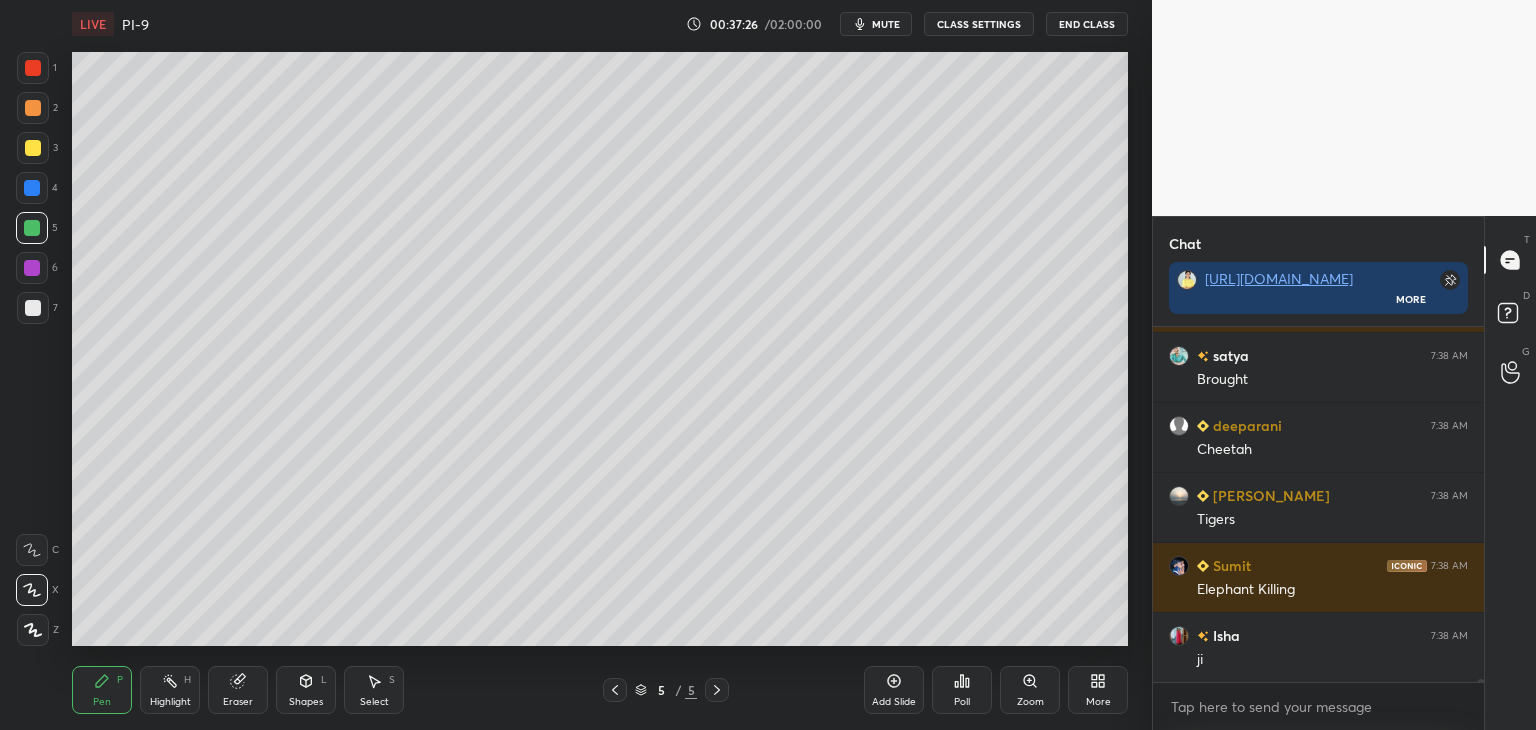 click at bounding box center (32, 268) 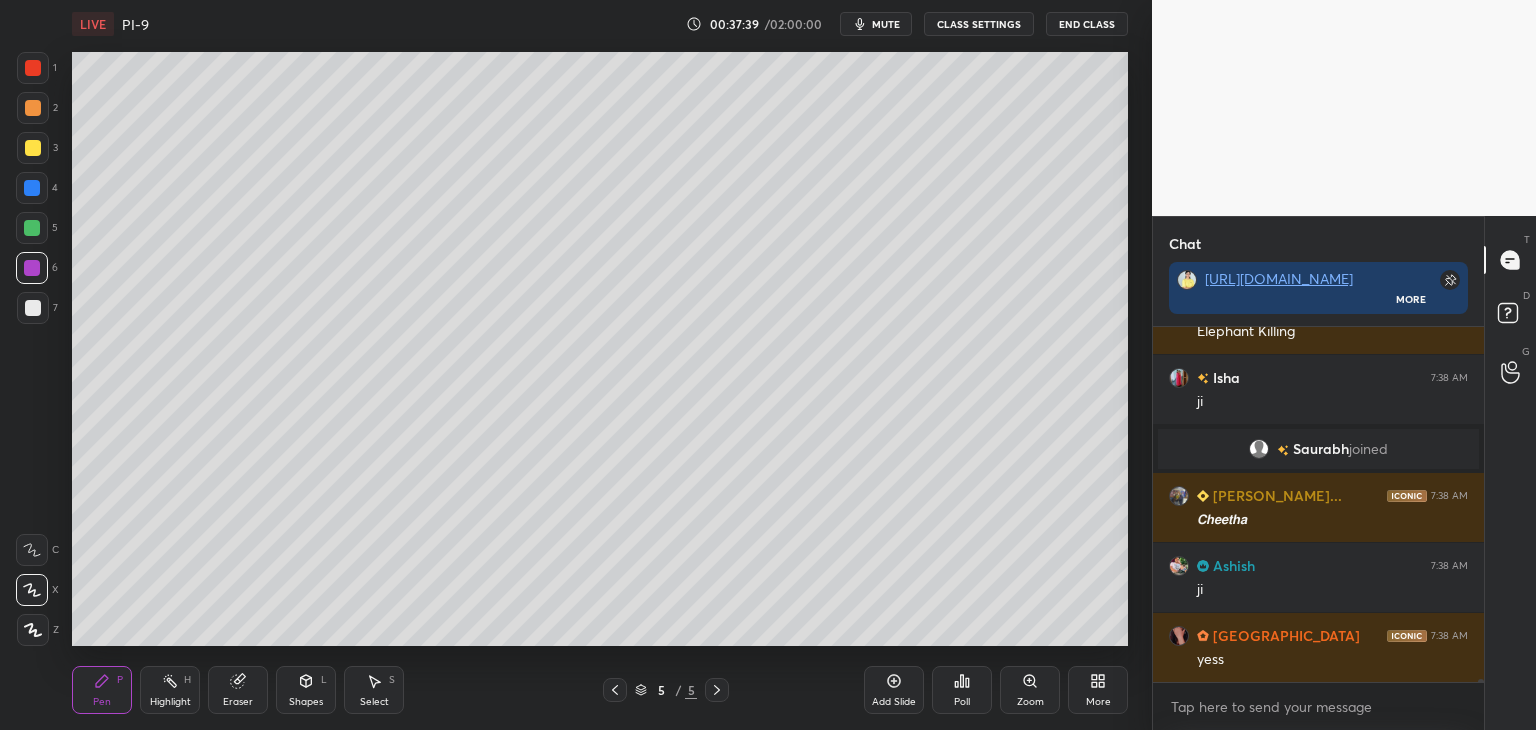 scroll, scrollTop: 39612, scrollLeft: 0, axis: vertical 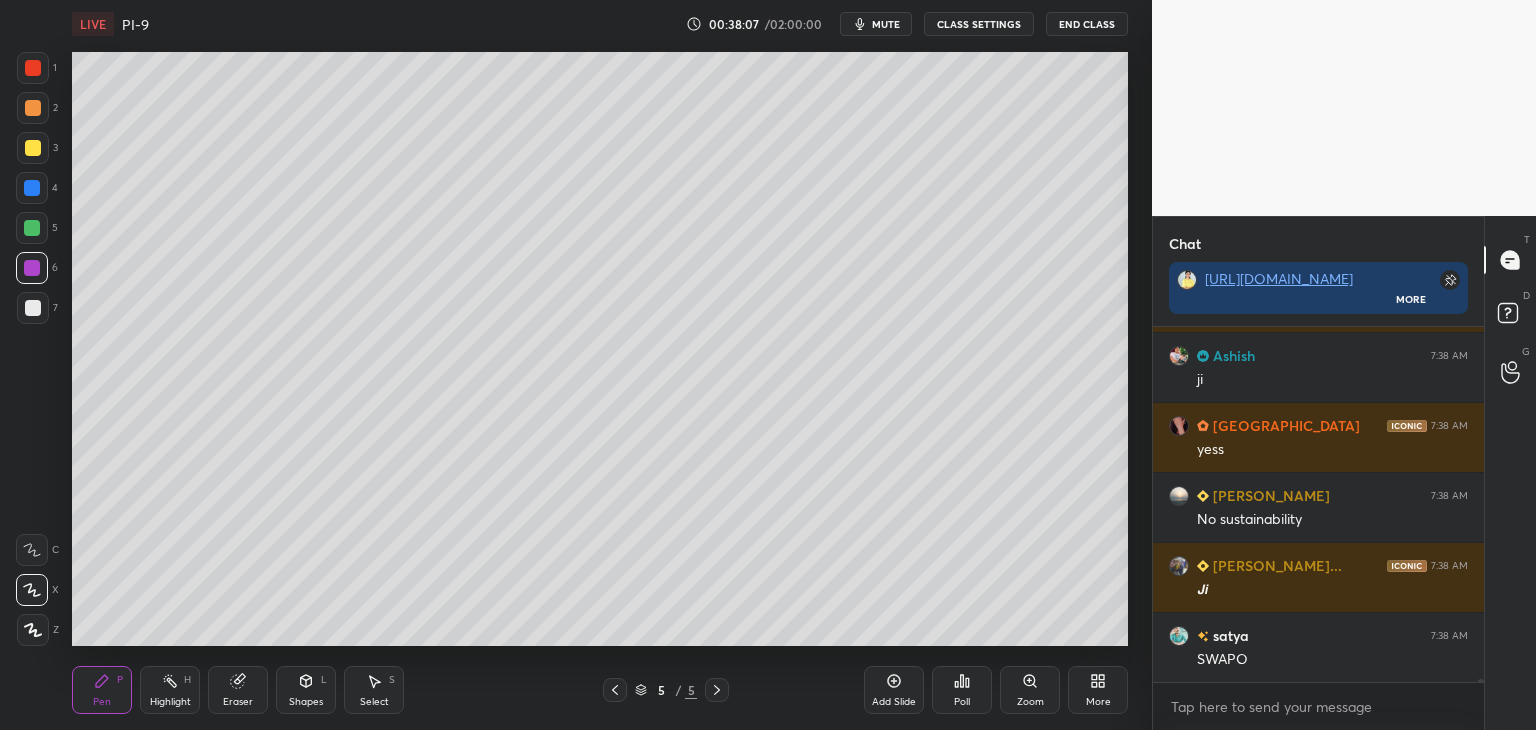 click at bounding box center [33, 148] 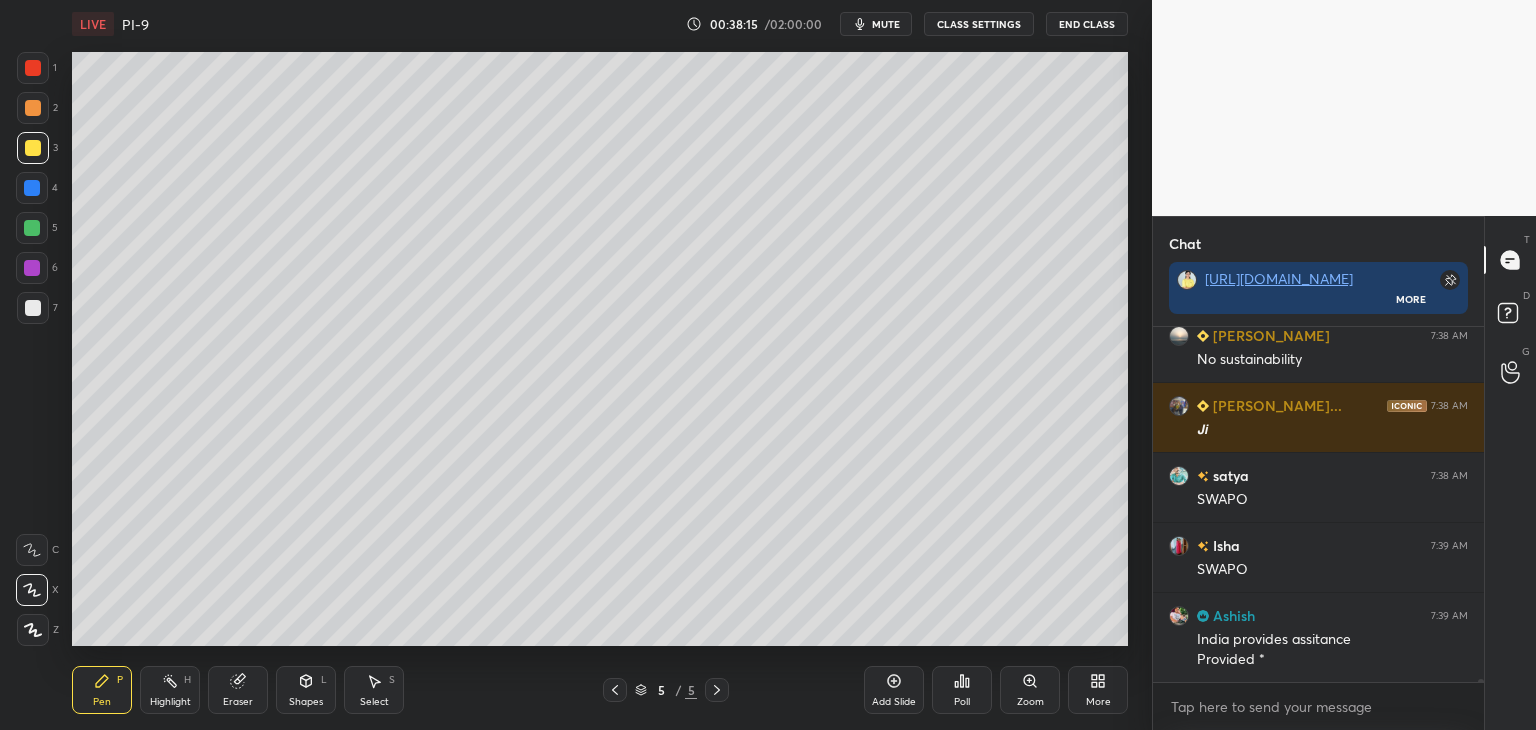 scroll, scrollTop: 39862, scrollLeft: 0, axis: vertical 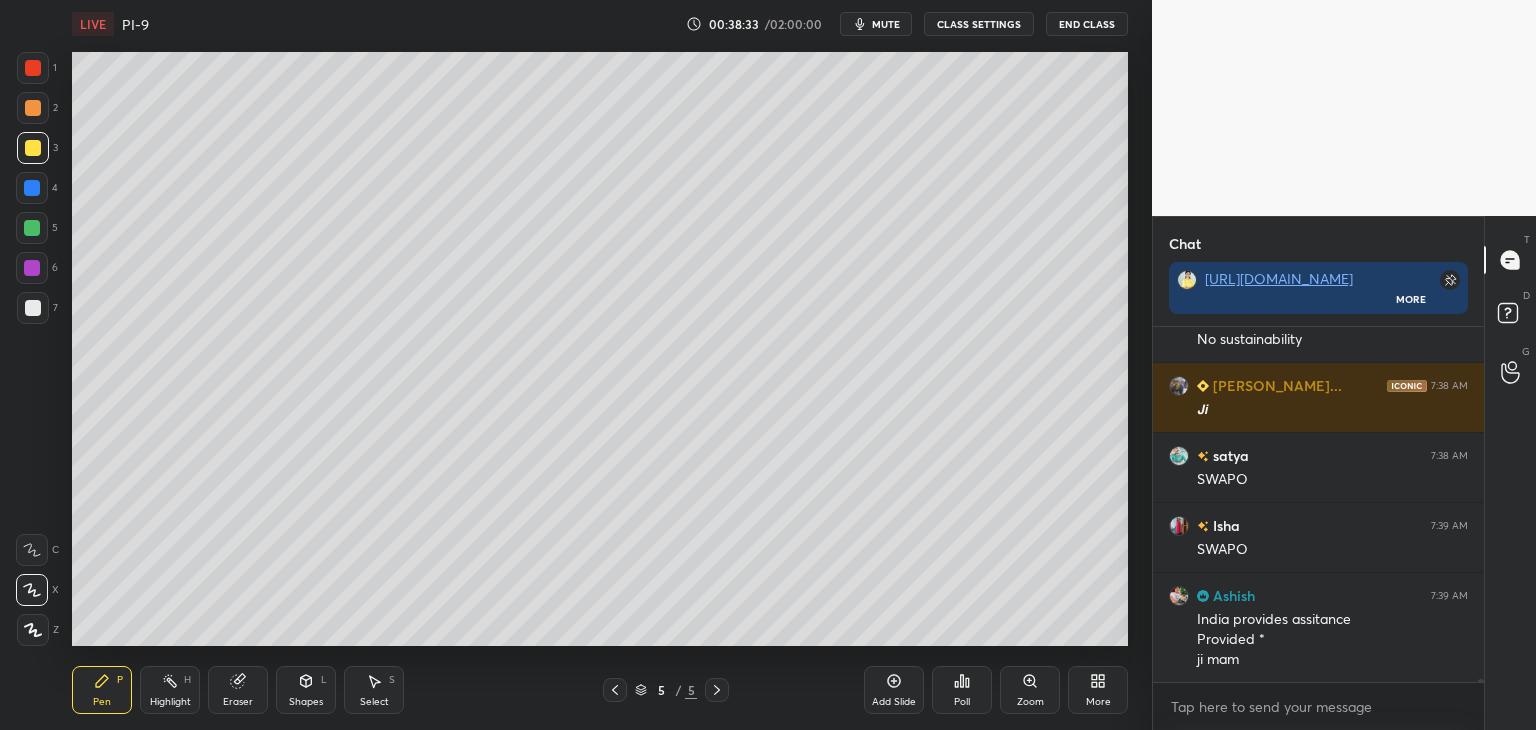 click at bounding box center [33, 308] 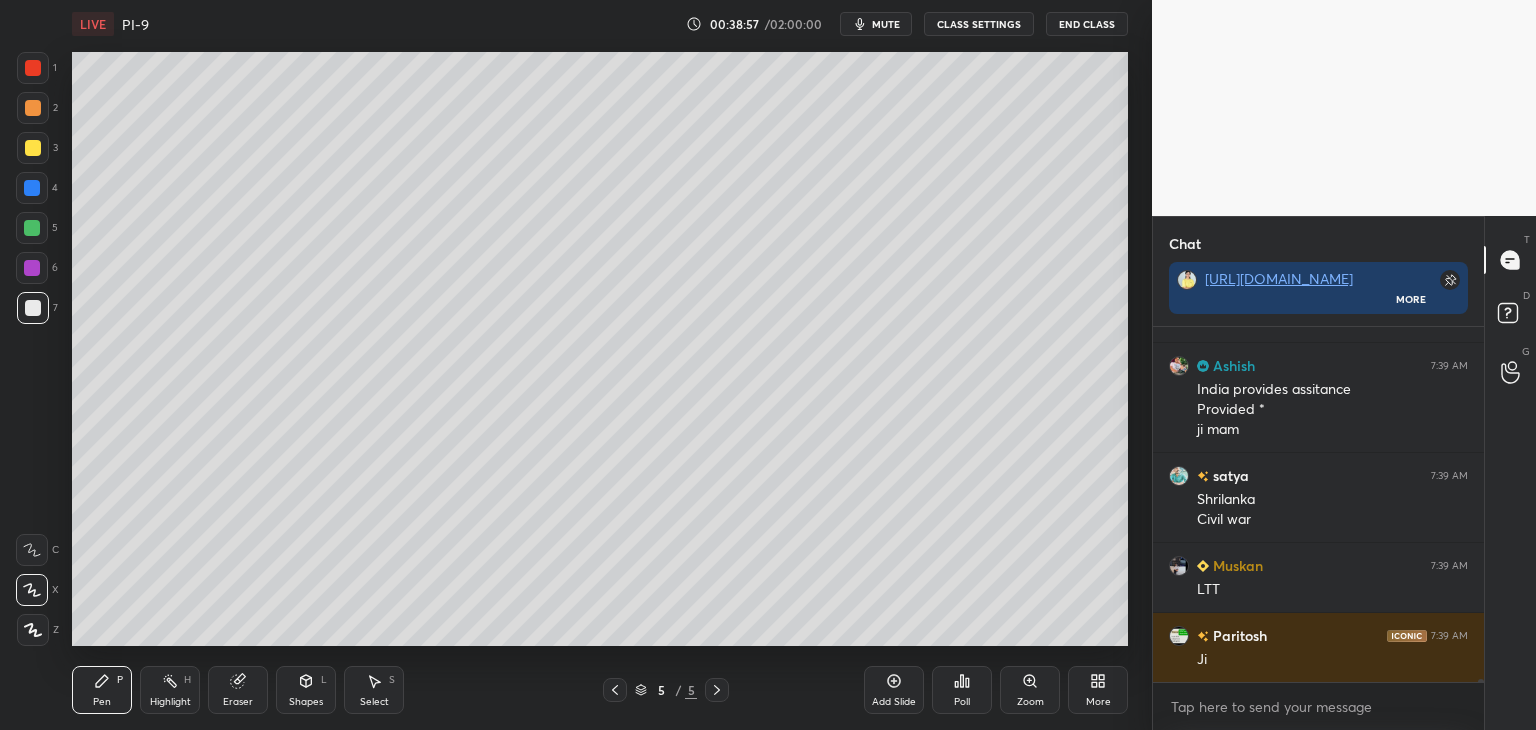 scroll, scrollTop: 40162, scrollLeft: 0, axis: vertical 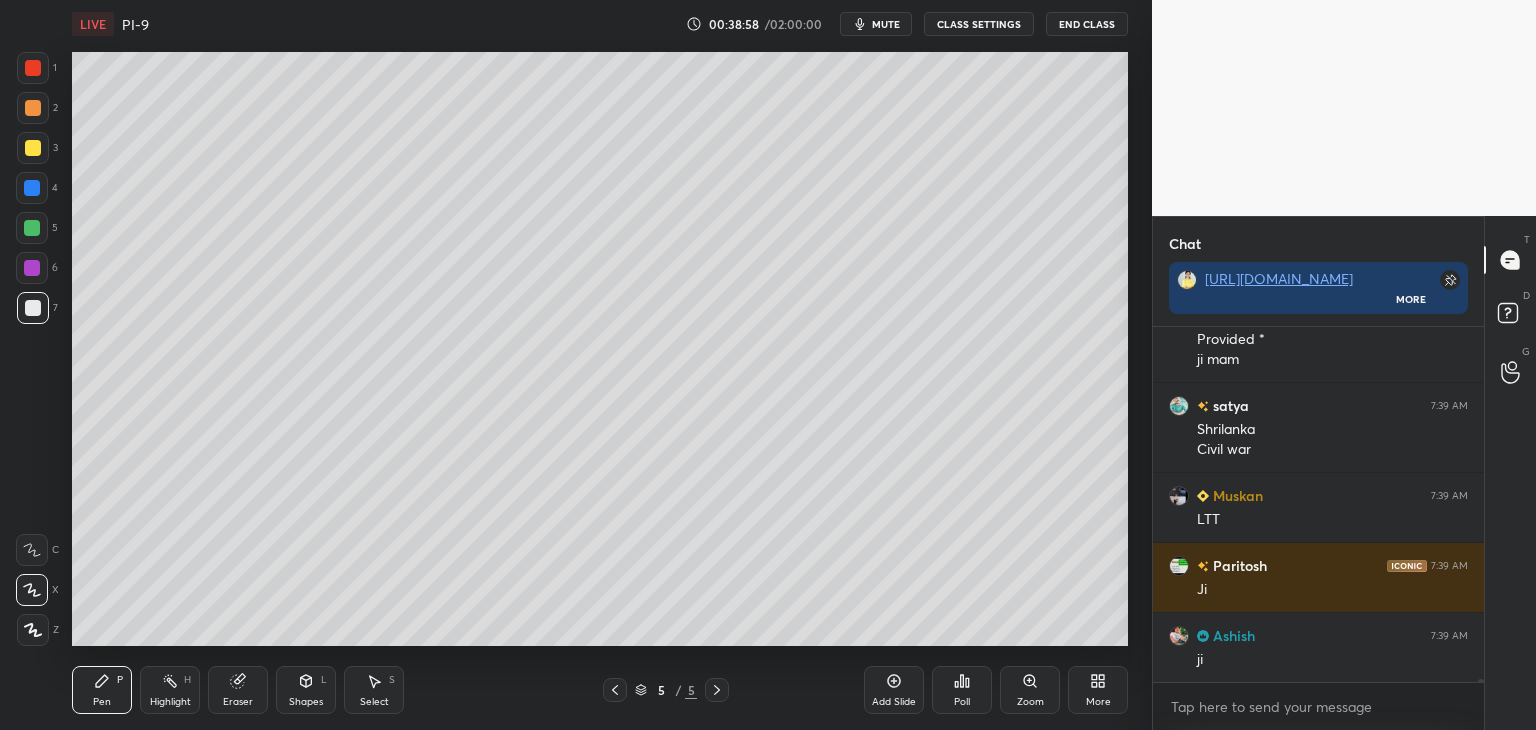 click on "Add Slide" at bounding box center (894, 690) 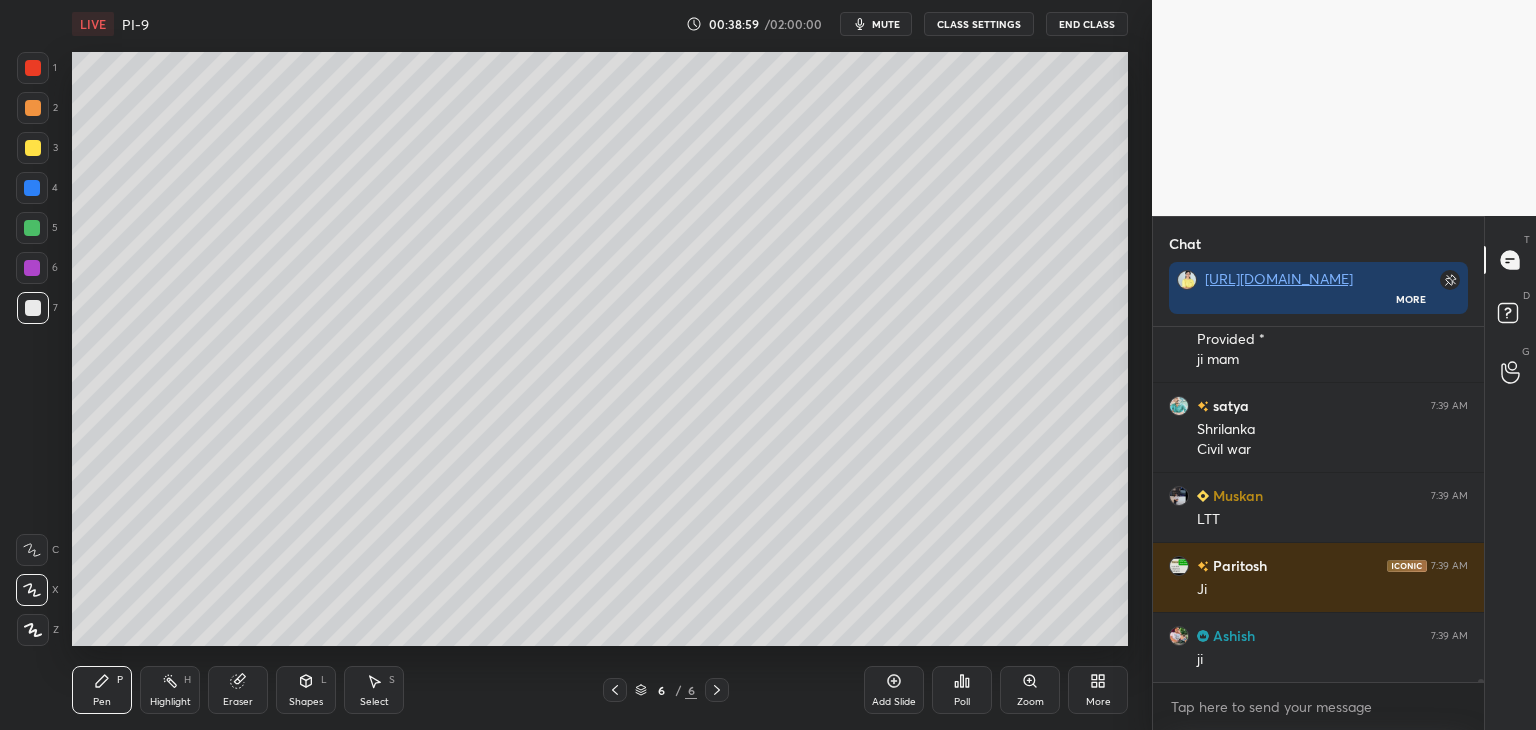 click 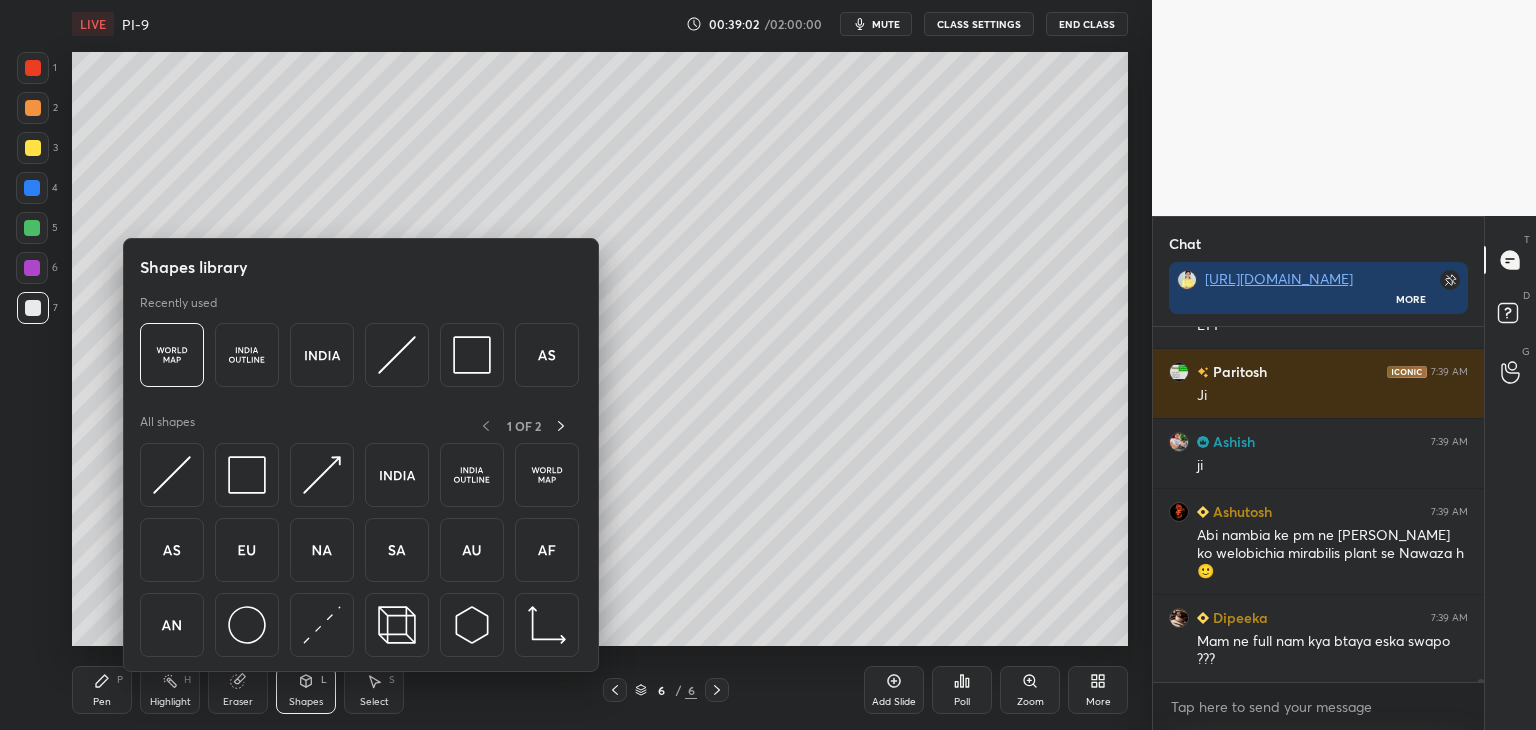 click 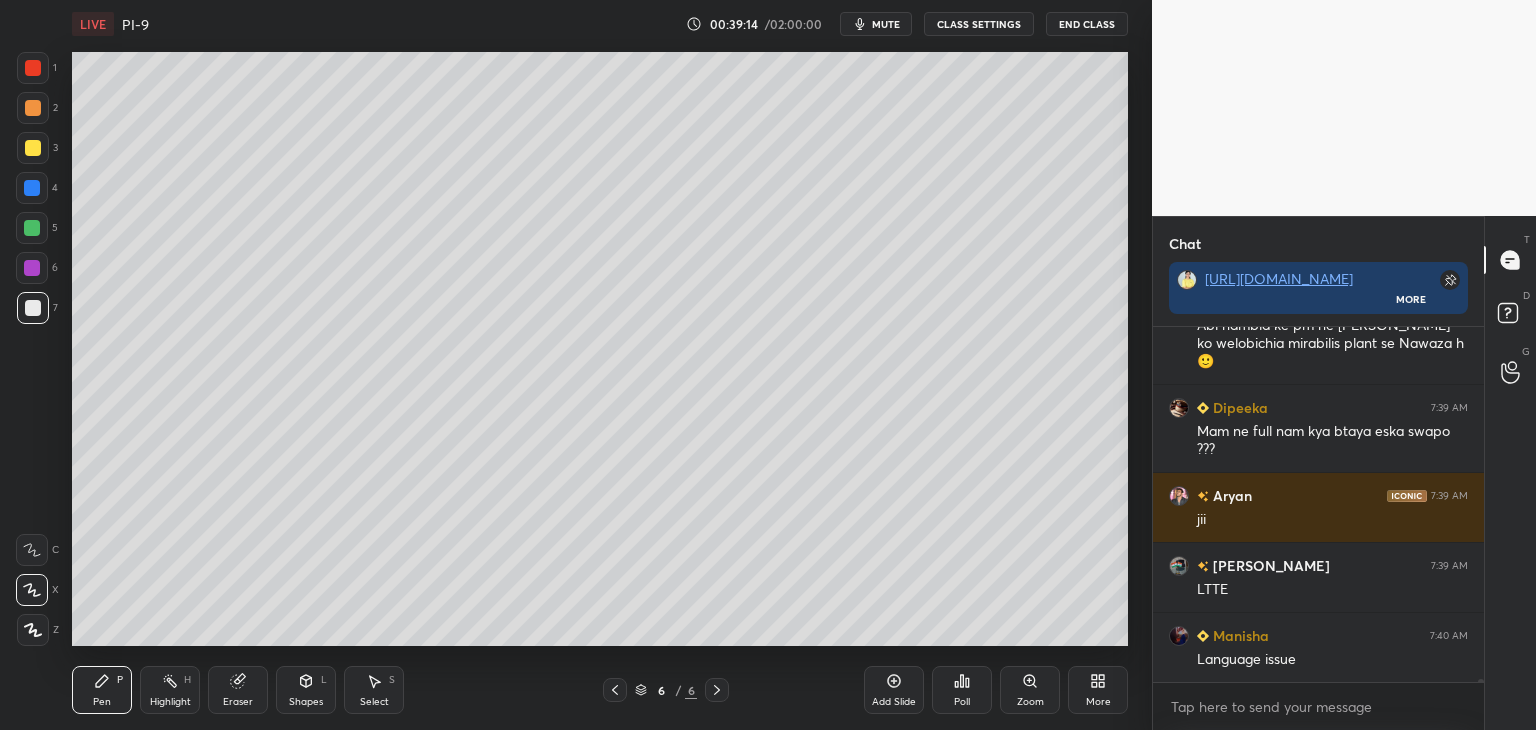 scroll, scrollTop: 40636, scrollLeft: 0, axis: vertical 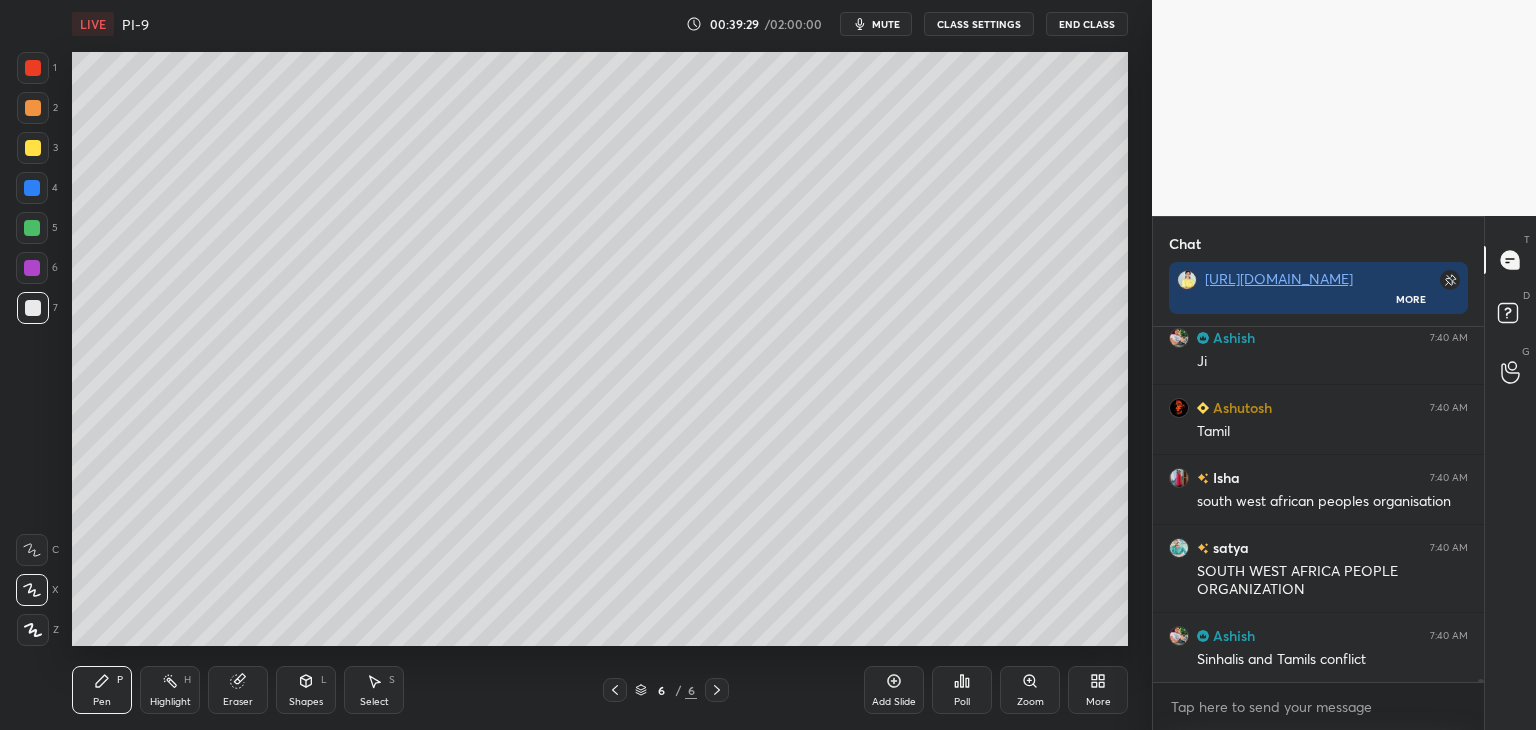 click at bounding box center [32, 188] 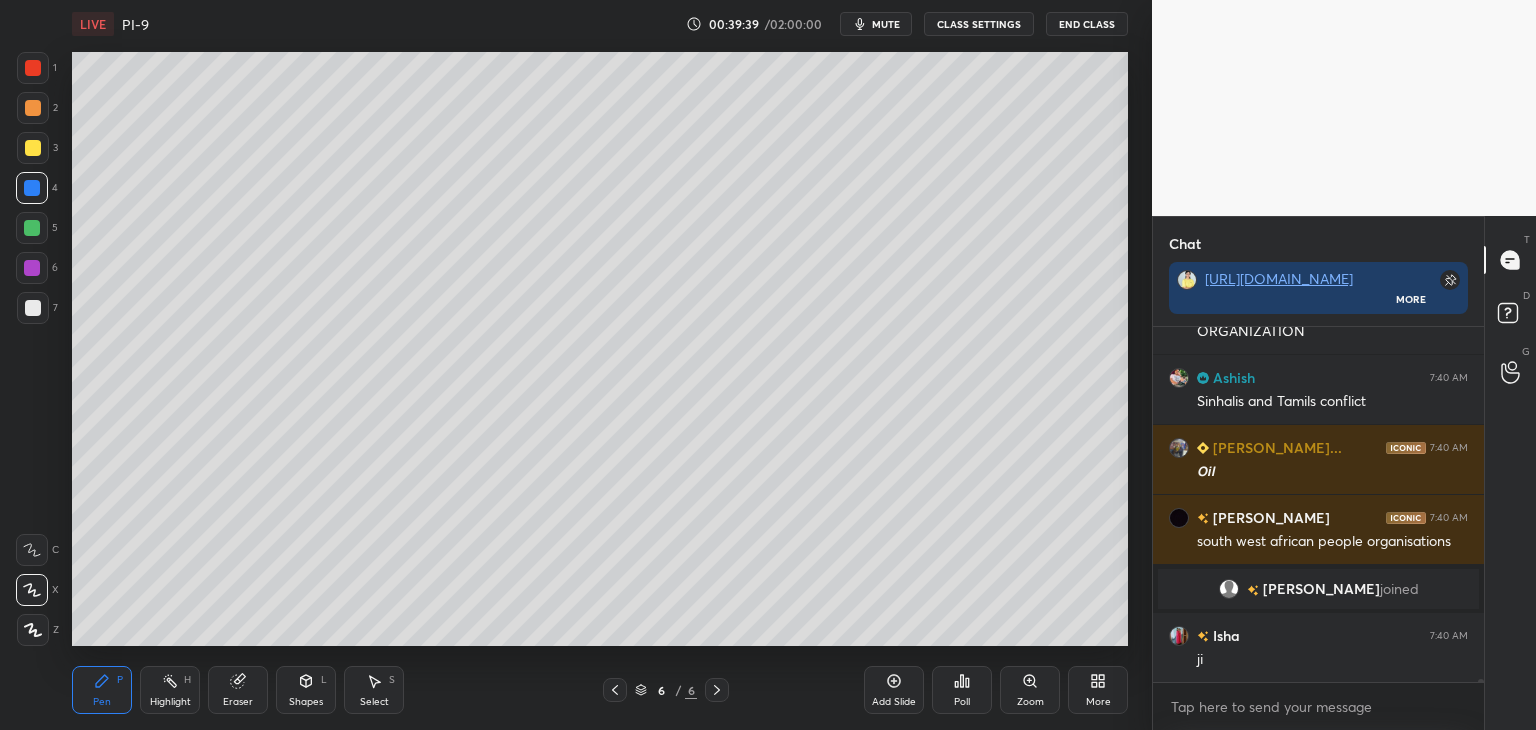 scroll, scrollTop: 40884, scrollLeft: 0, axis: vertical 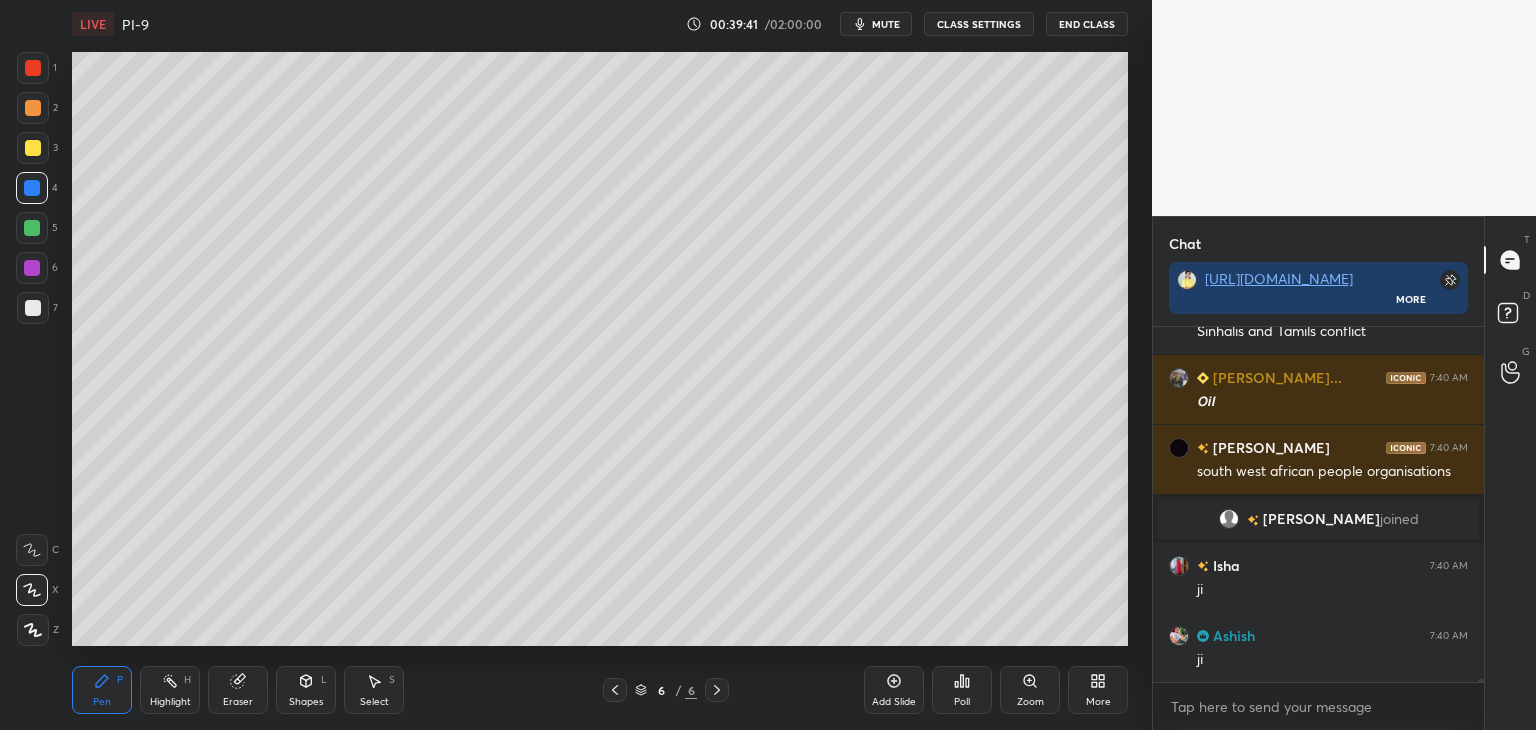 click at bounding box center [33, 308] 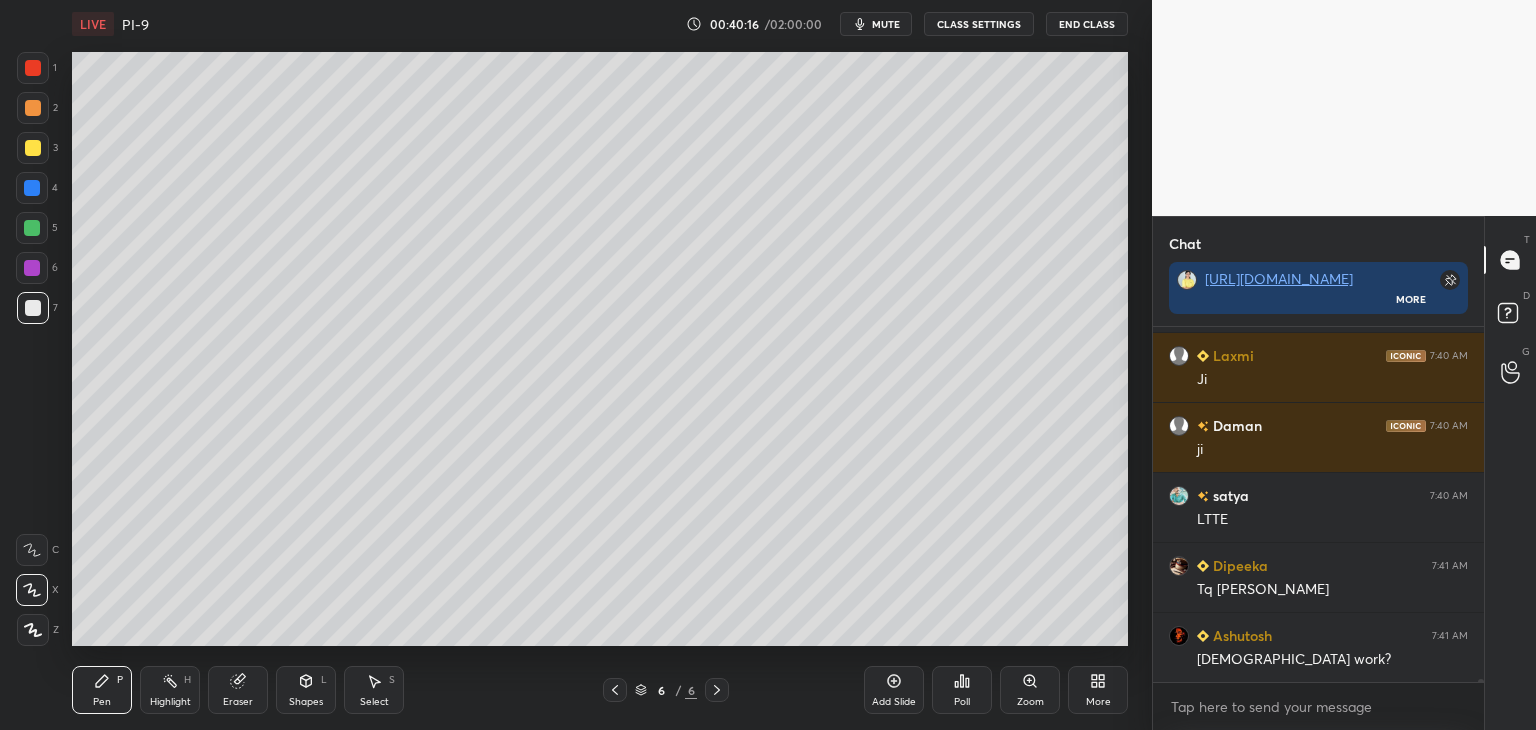 scroll, scrollTop: 41304, scrollLeft: 0, axis: vertical 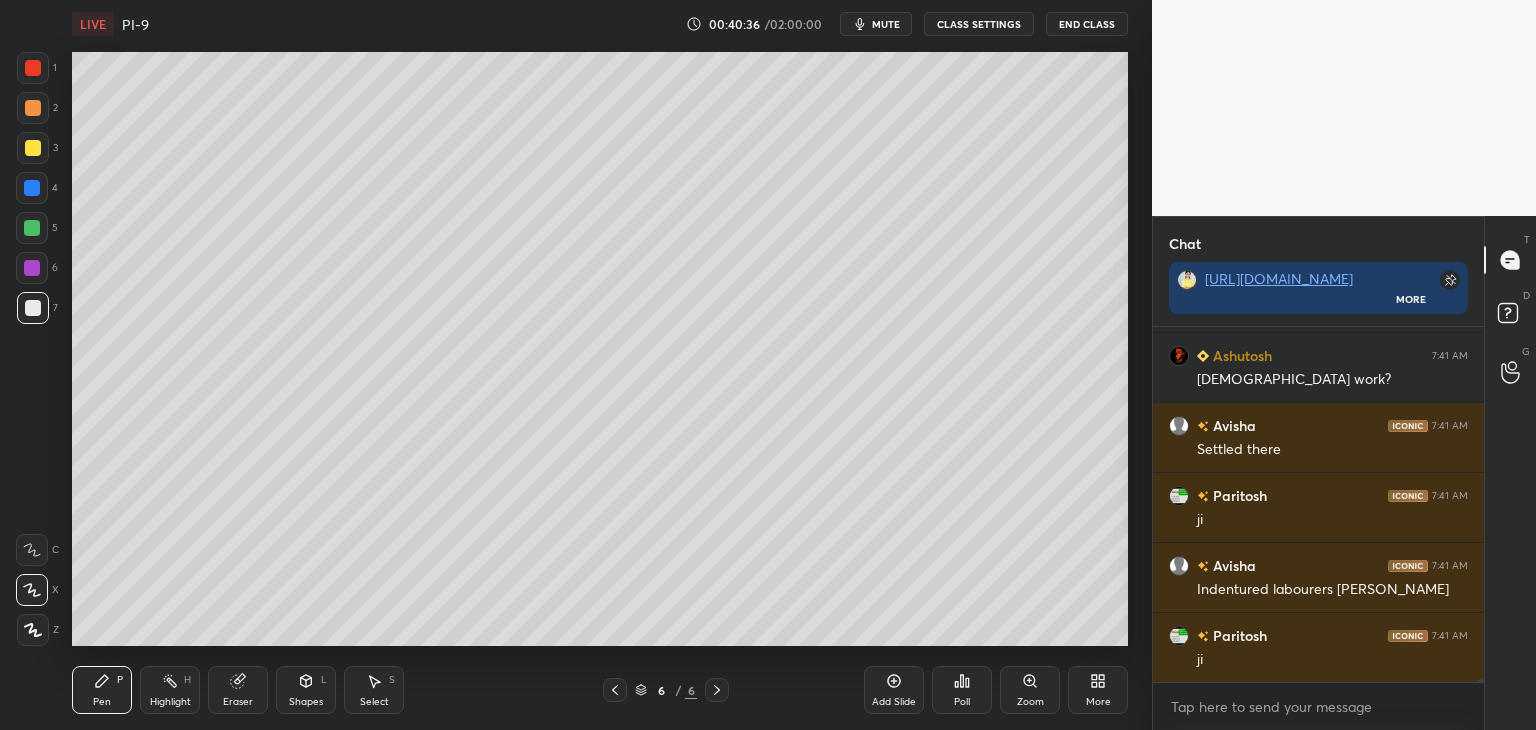 click at bounding box center (33, 148) 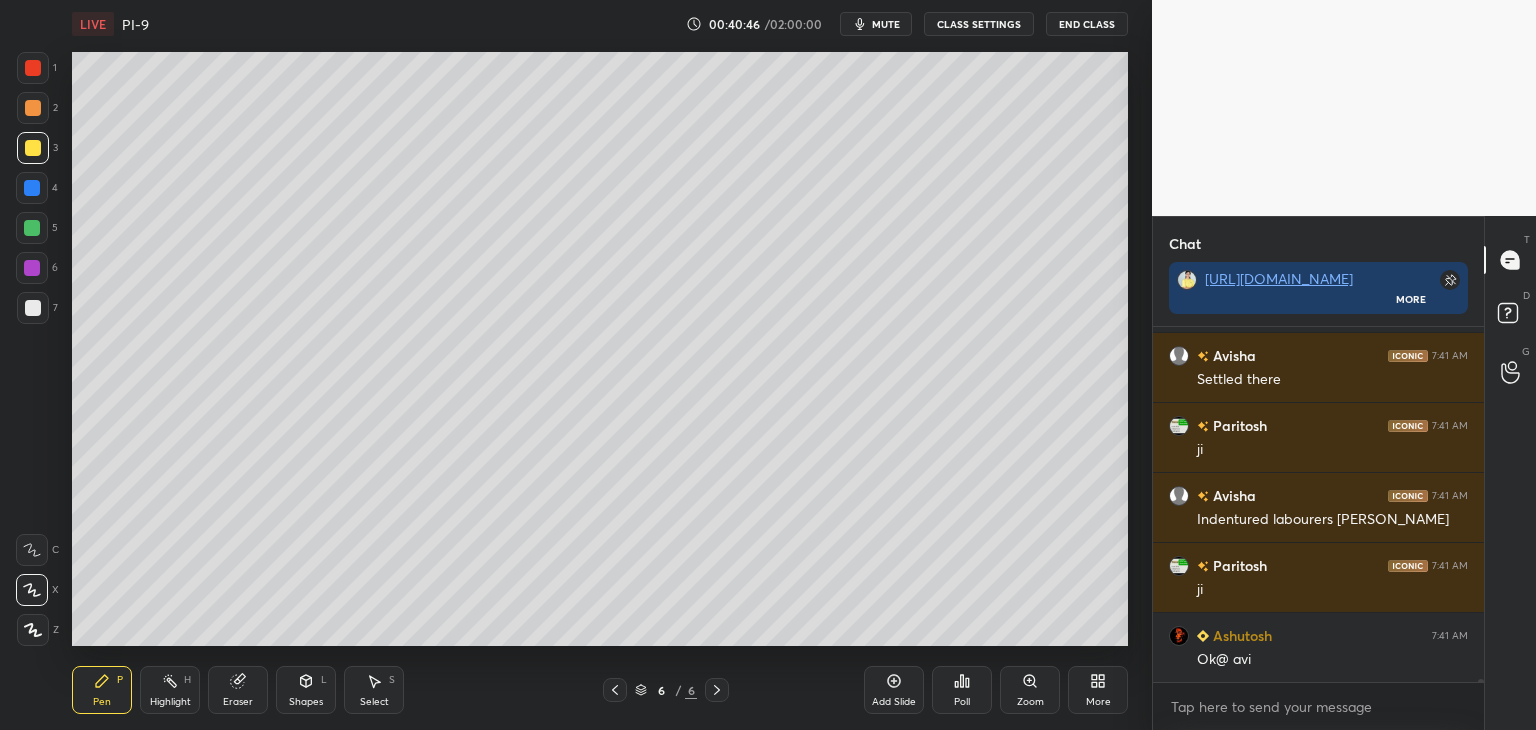 scroll, scrollTop: 41654, scrollLeft: 0, axis: vertical 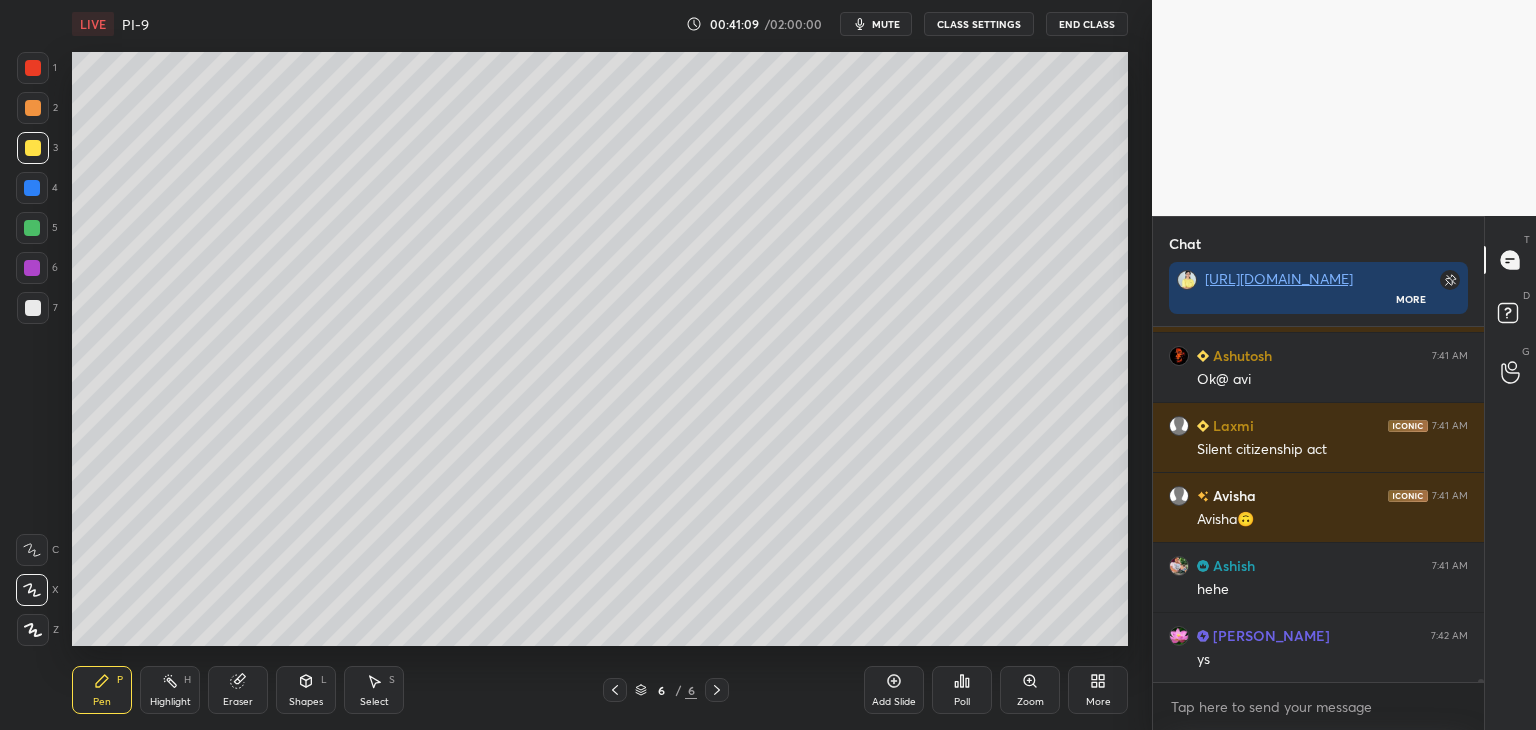 click at bounding box center (32, 268) 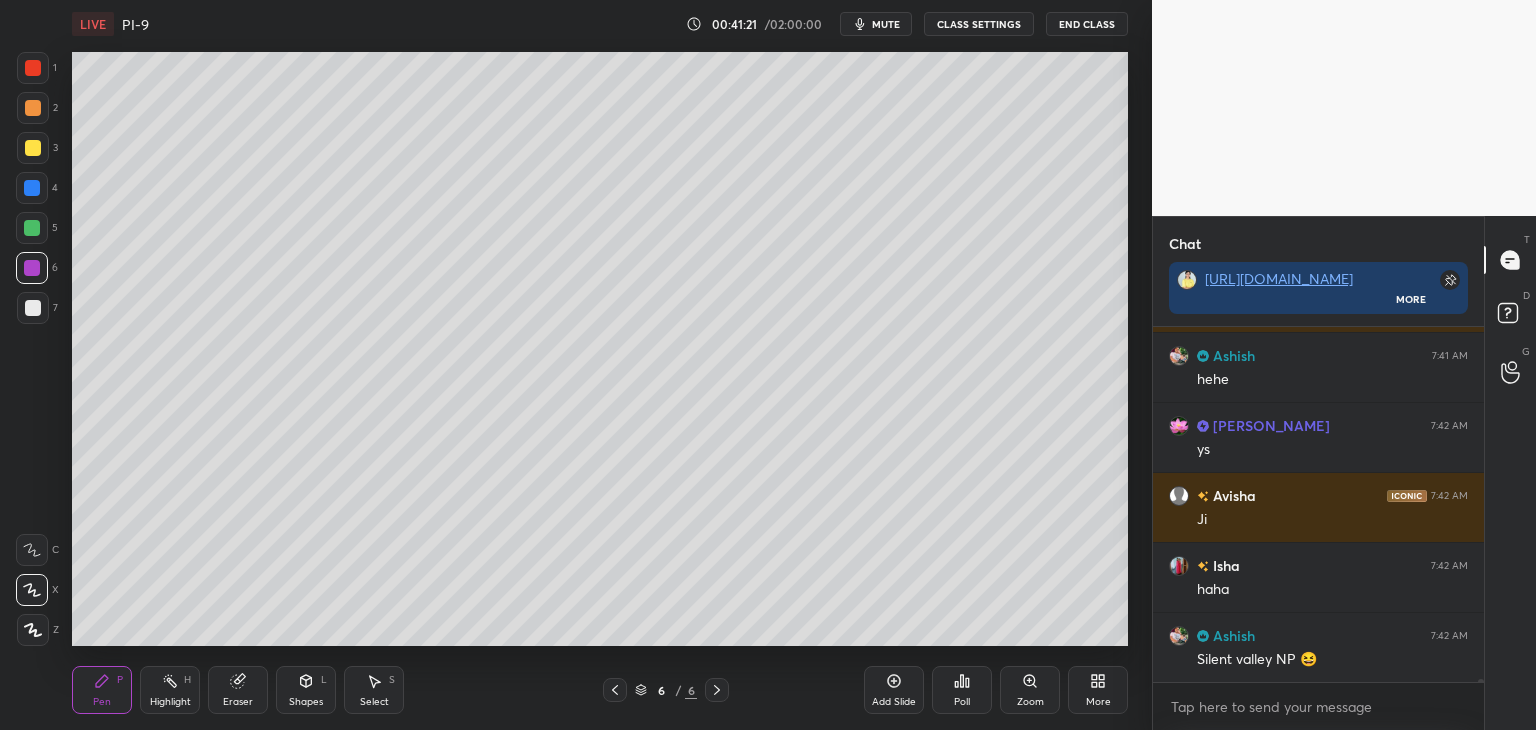 scroll, scrollTop: 42144, scrollLeft: 0, axis: vertical 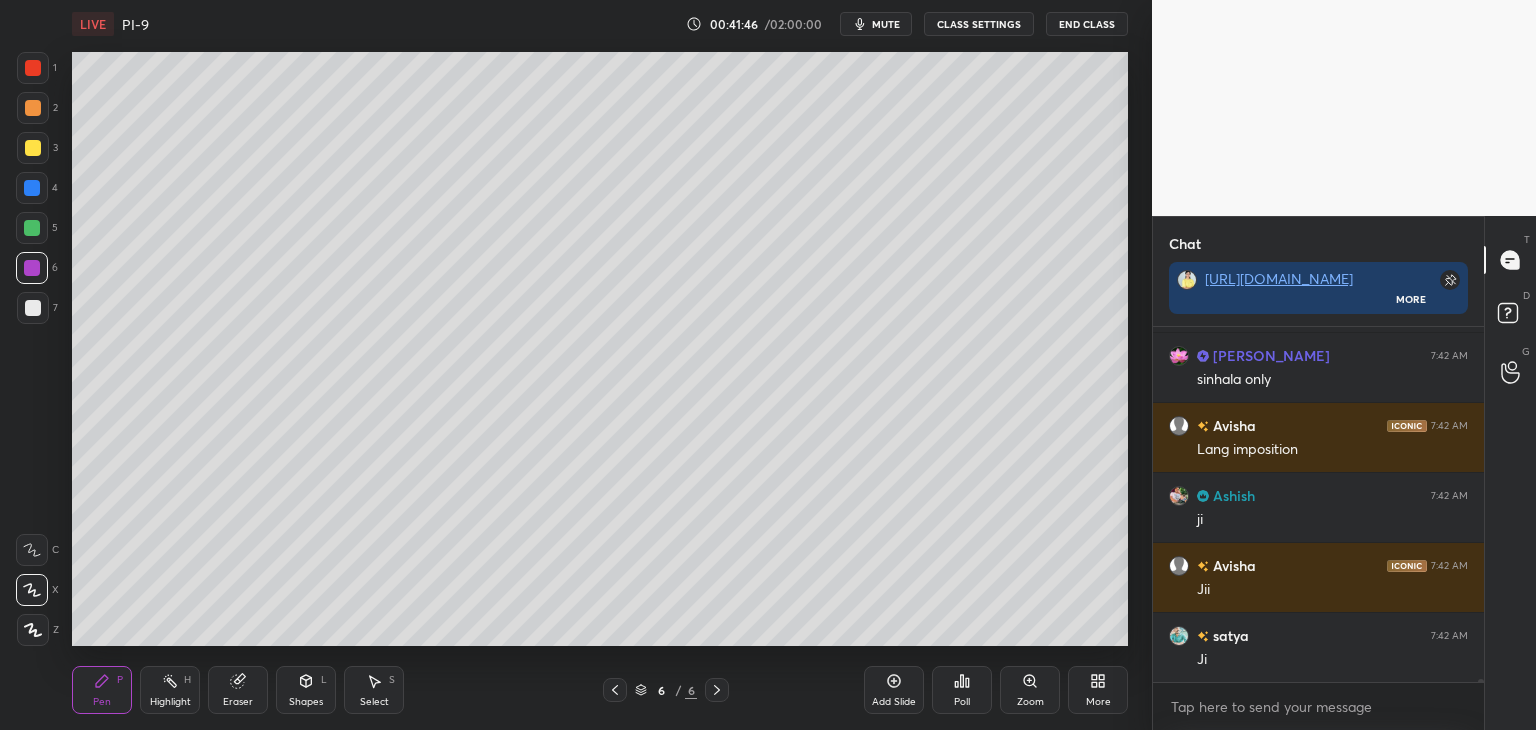 click at bounding box center [33, 308] 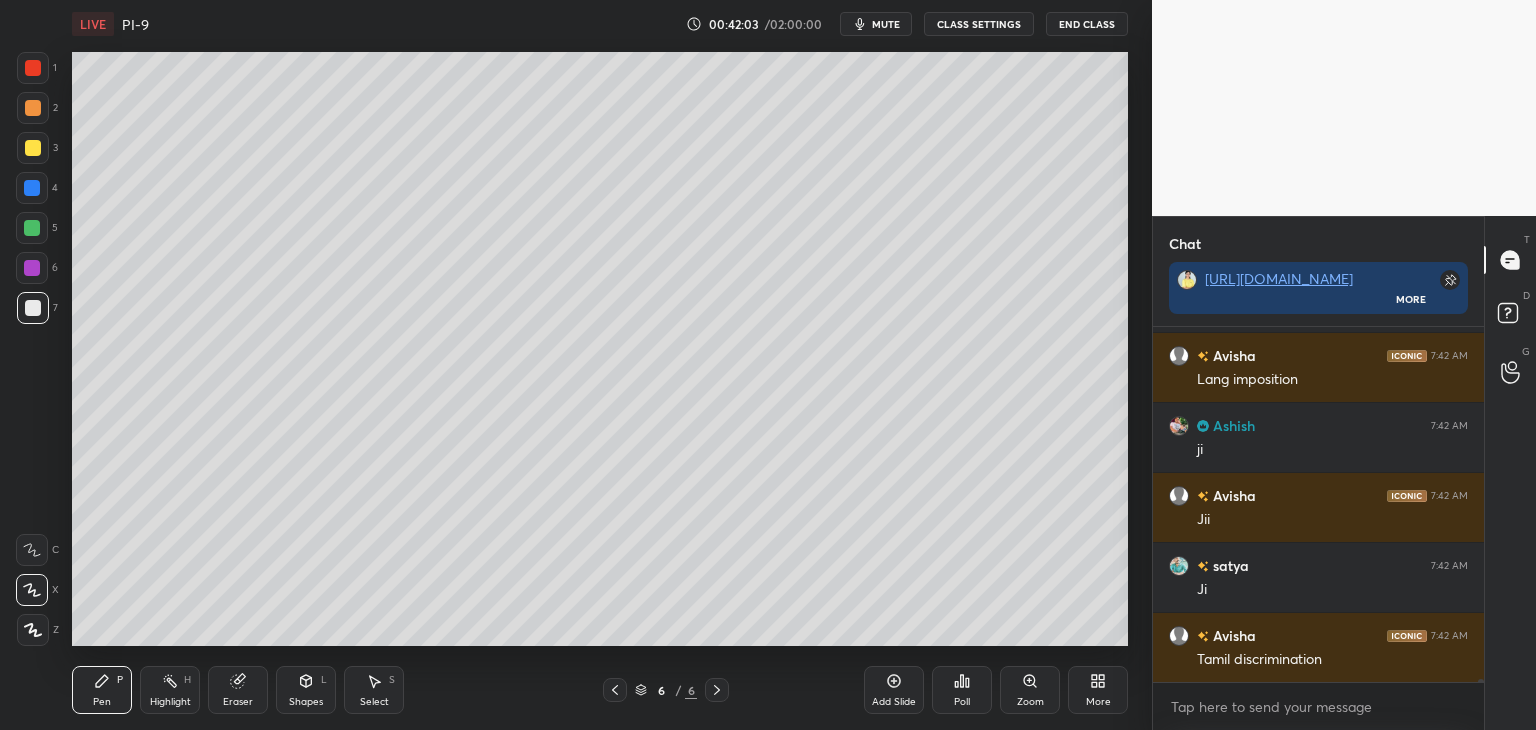 scroll, scrollTop: 42844, scrollLeft: 0, axis: vertical 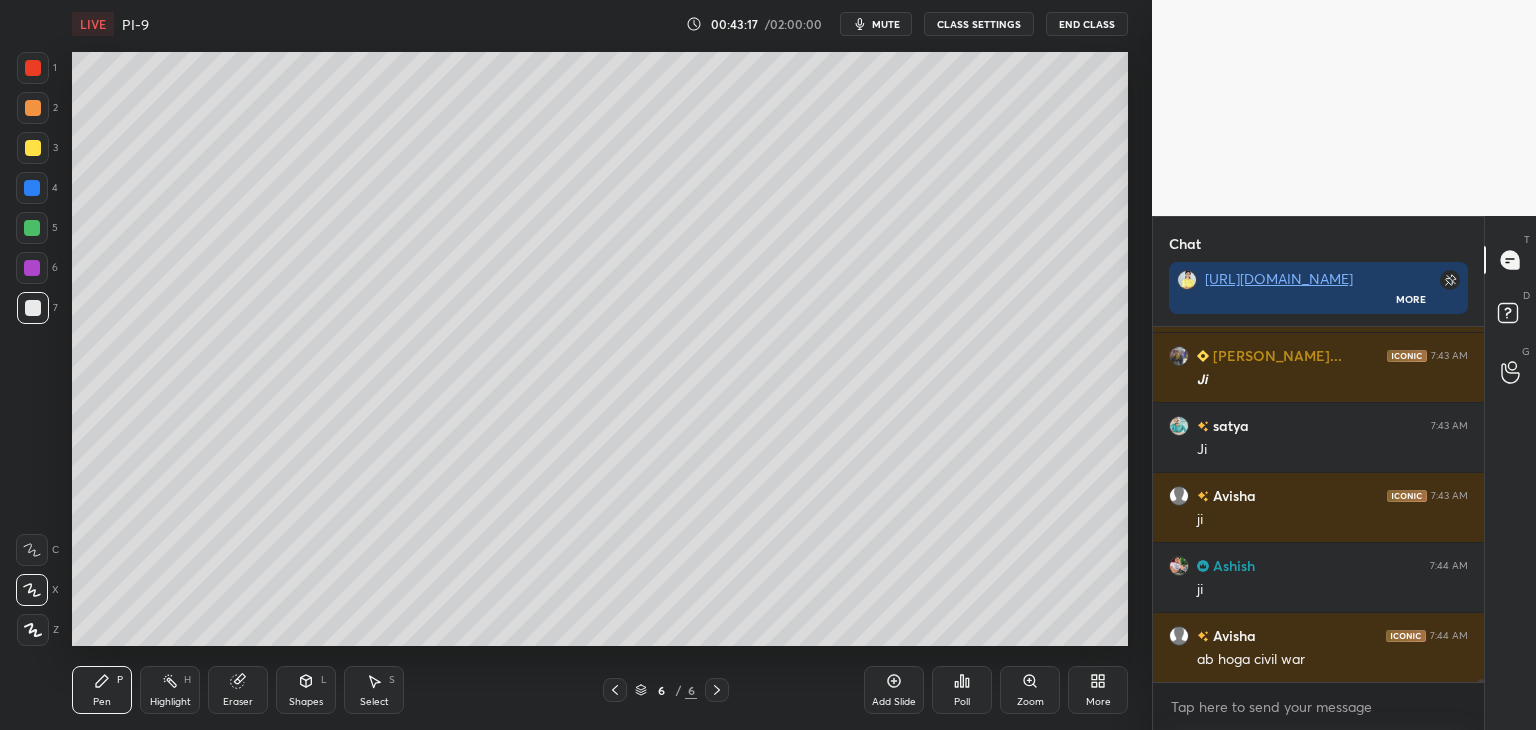 click at bounding box center [32, 188] 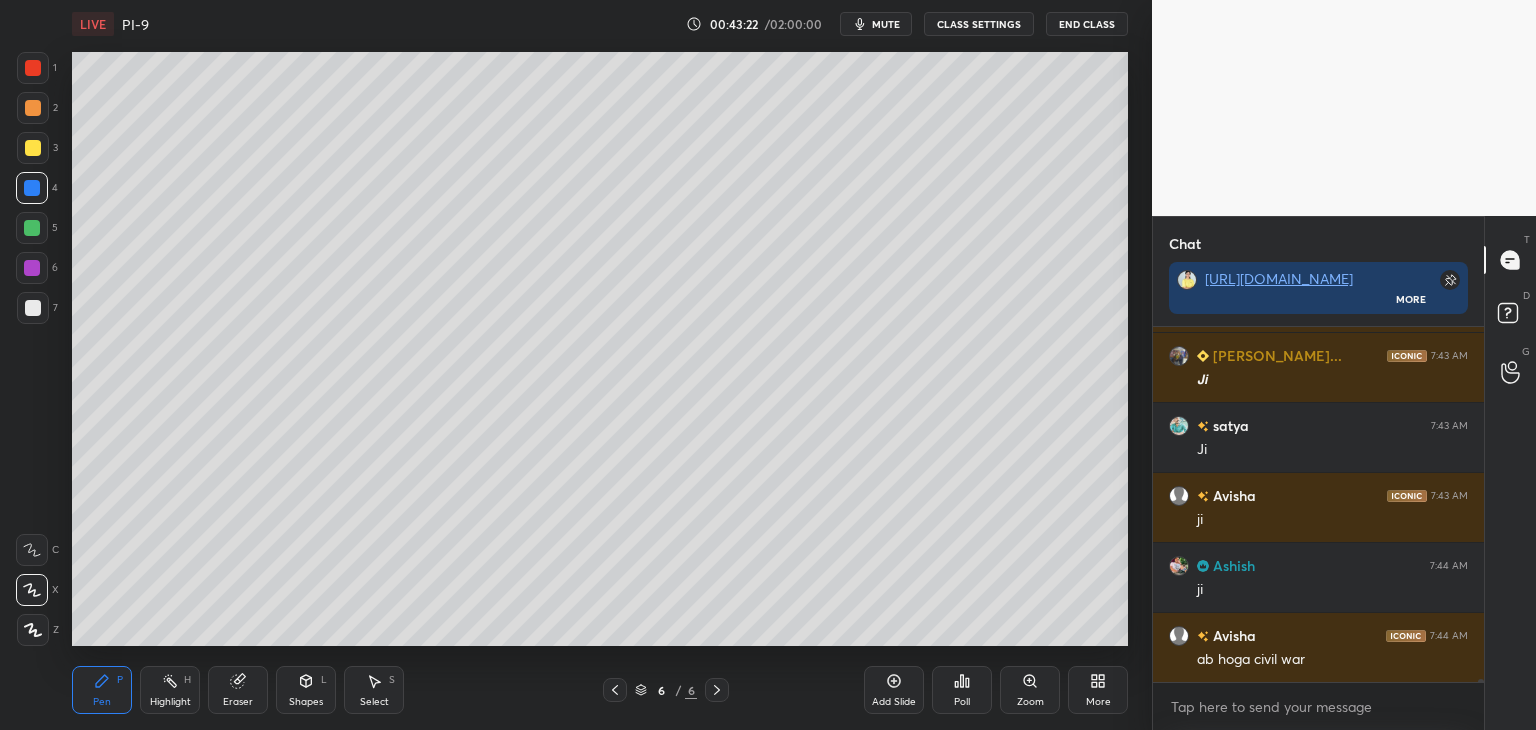 click on "Add Slide" at bounding box center (894, 690) 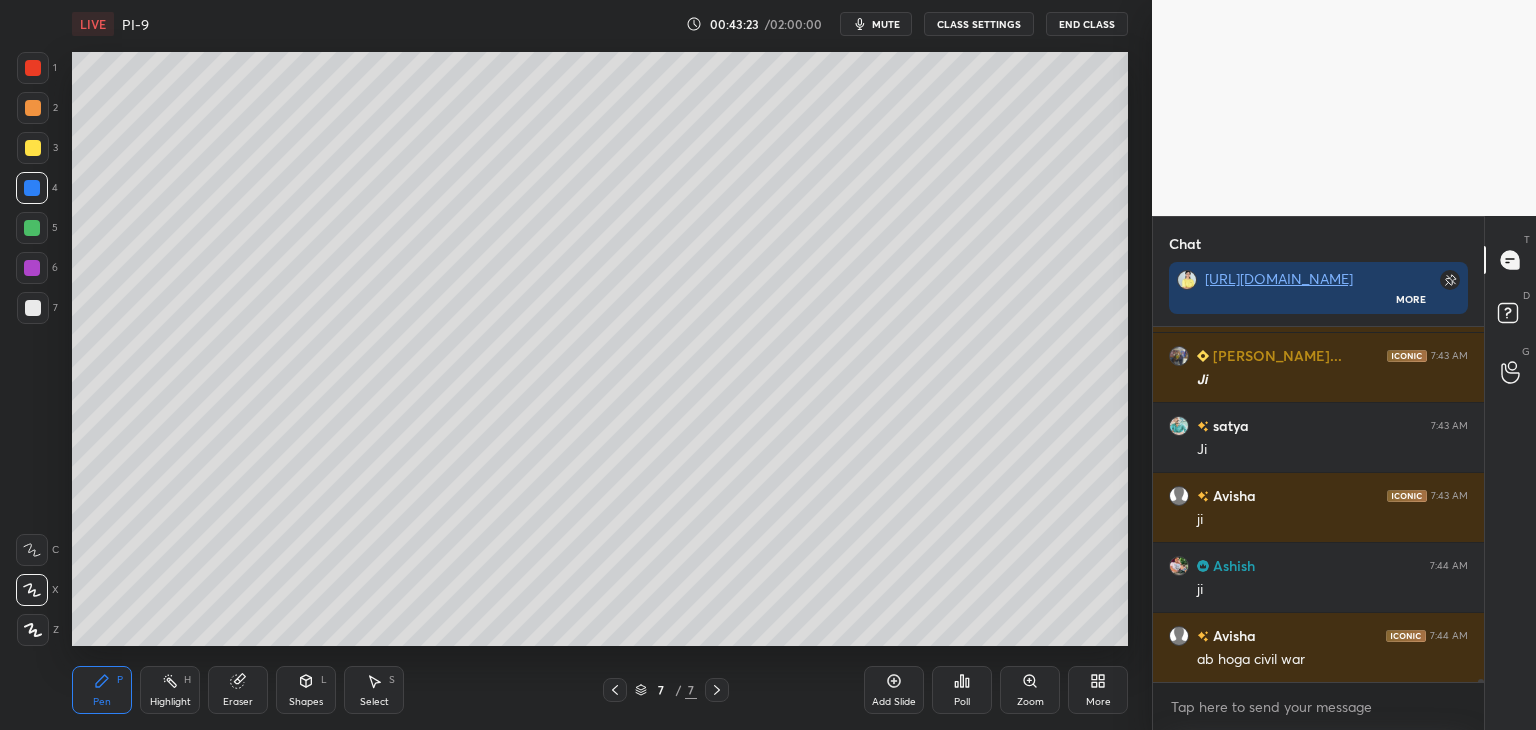 click at bounding box center [33, 308] 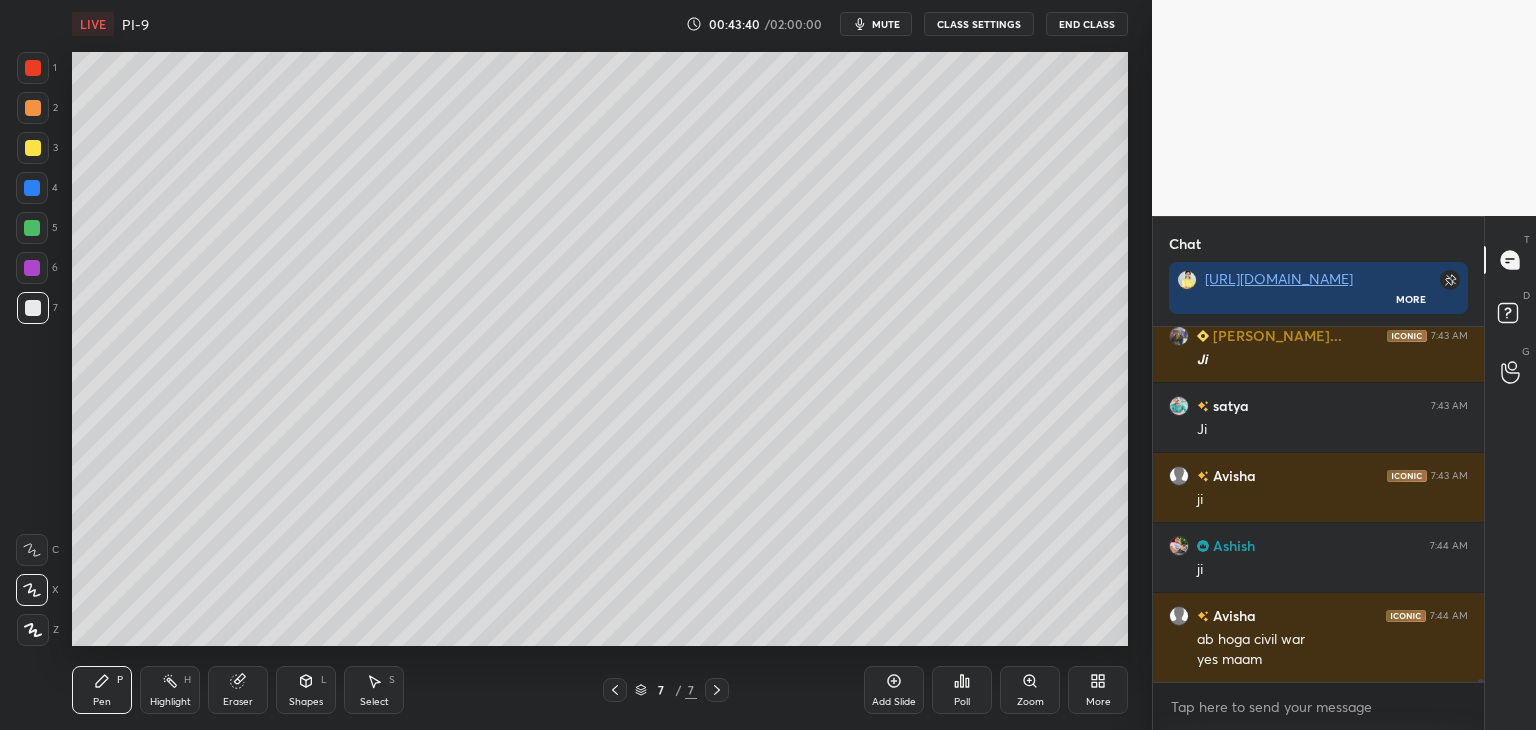 scroll, scrollTop: 43494, scrollLeft: 0, axis: vertical 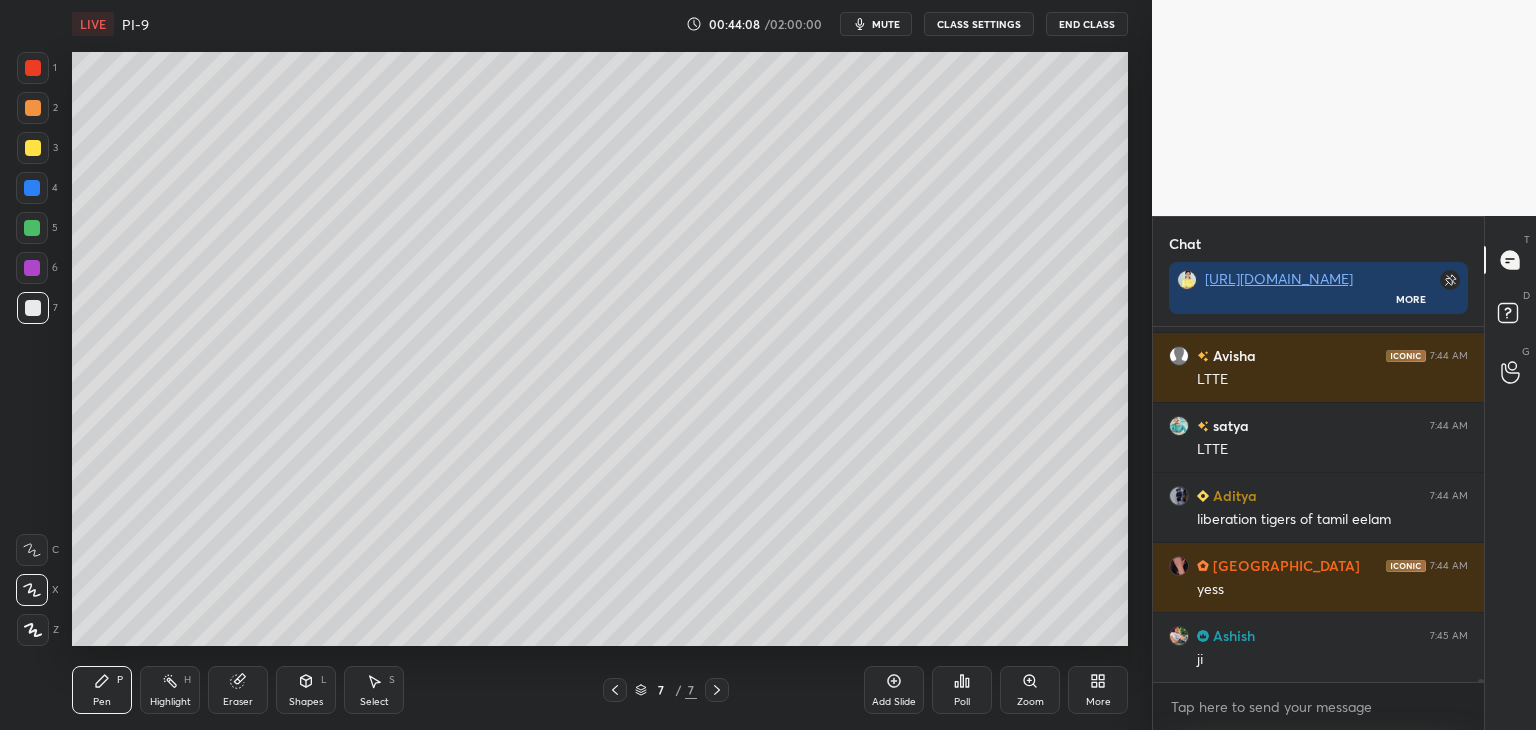 click at bounding box center [33, 148] 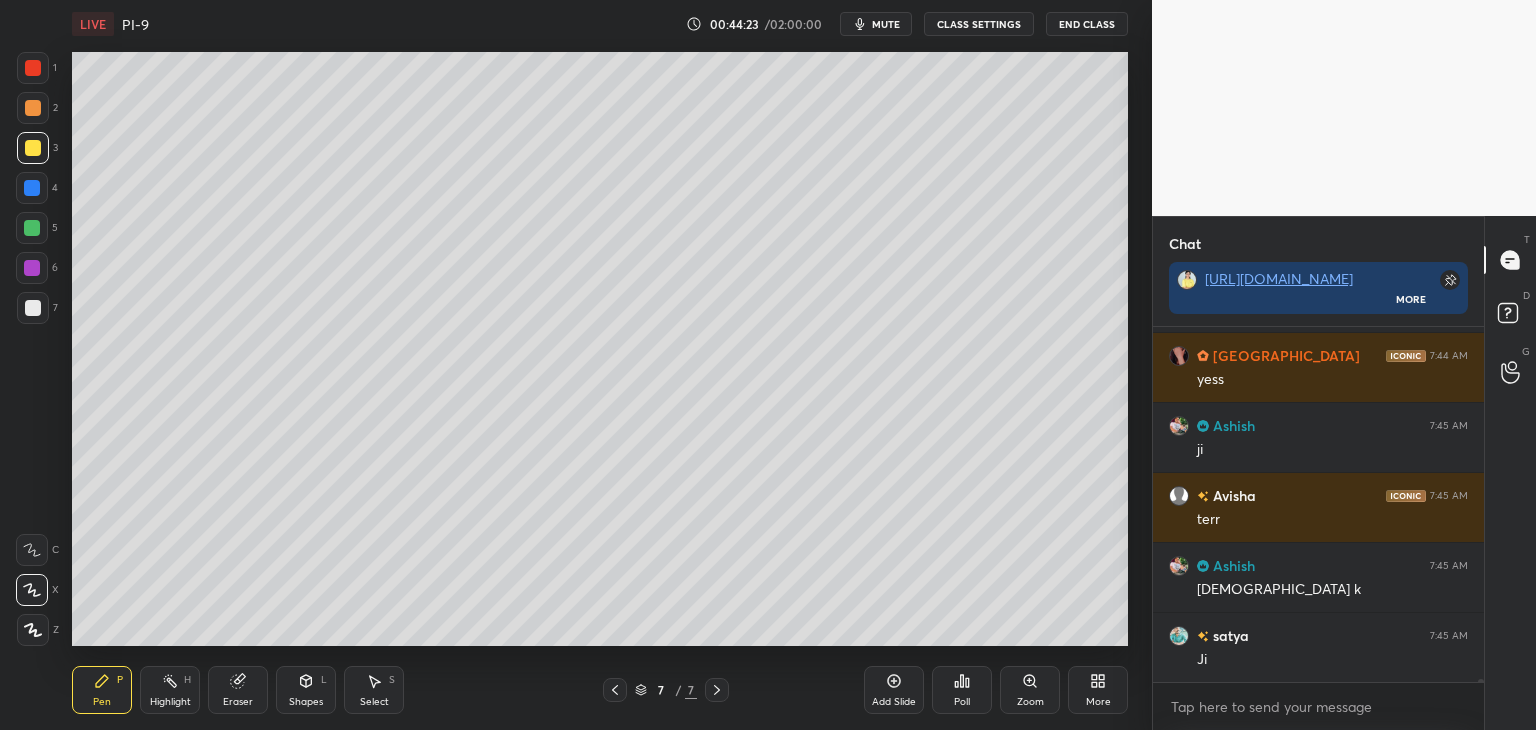 scroll, scrollTop: 44124, scrollLeft: 0, axis: vertical 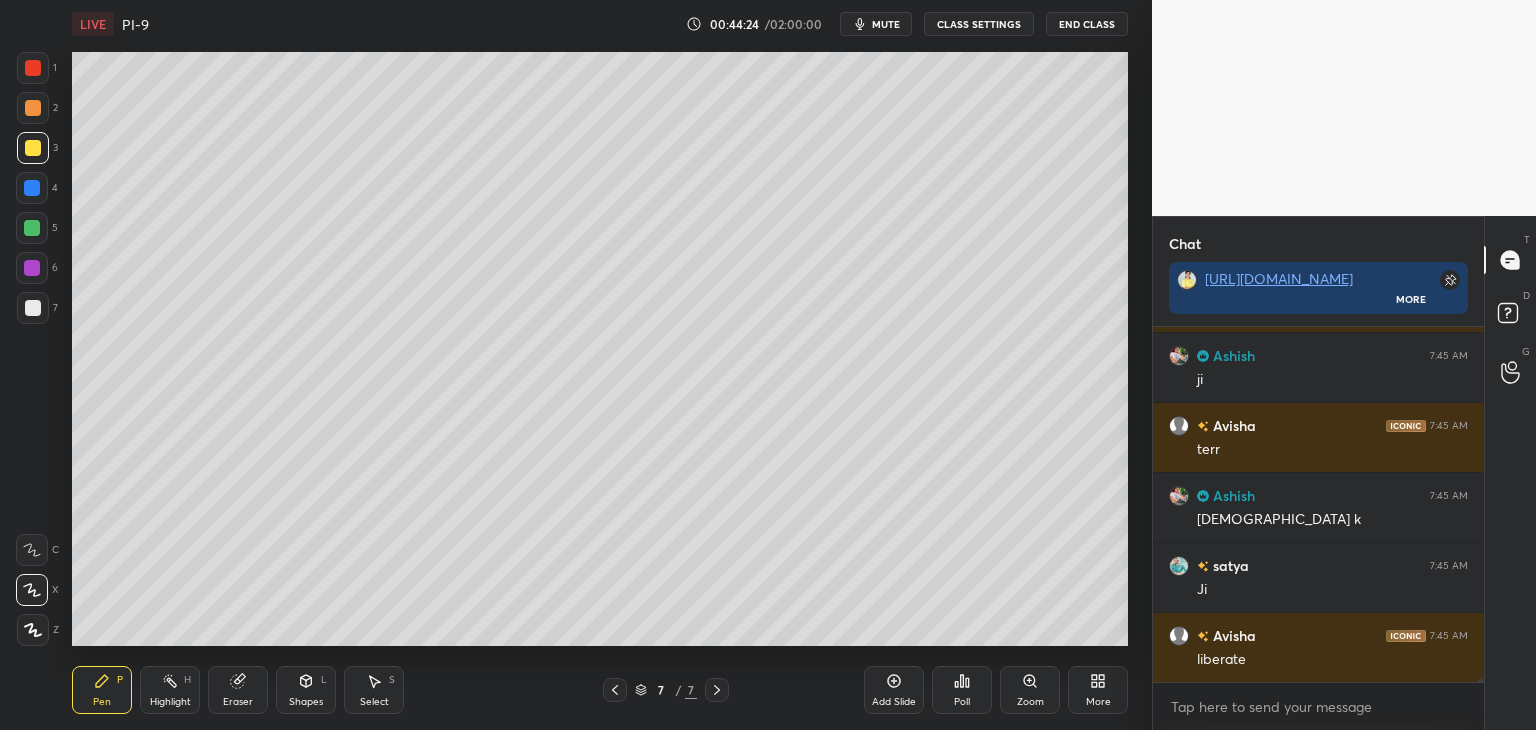 click 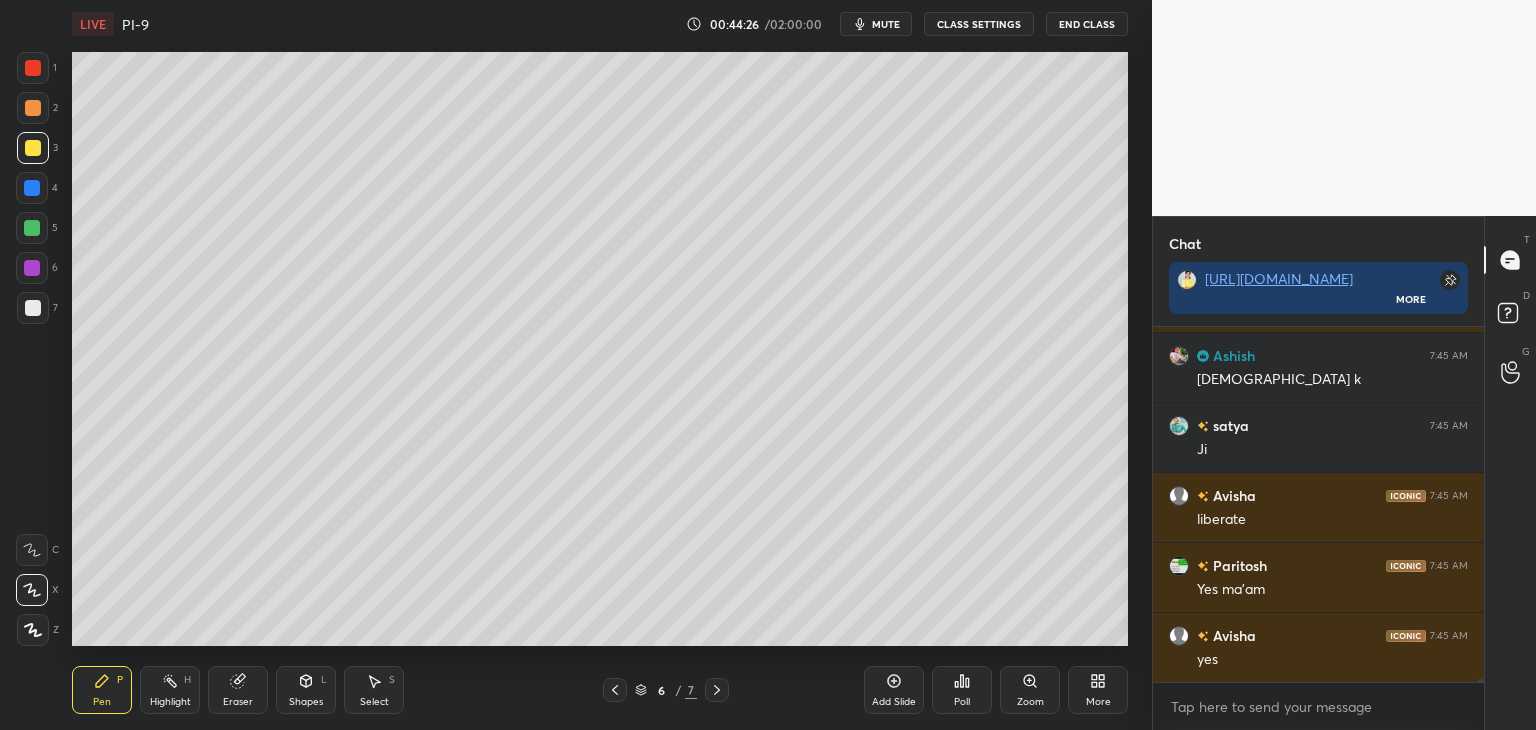 scroll, scrollTop: 44334, scrollLeft: 0, axis: vertical 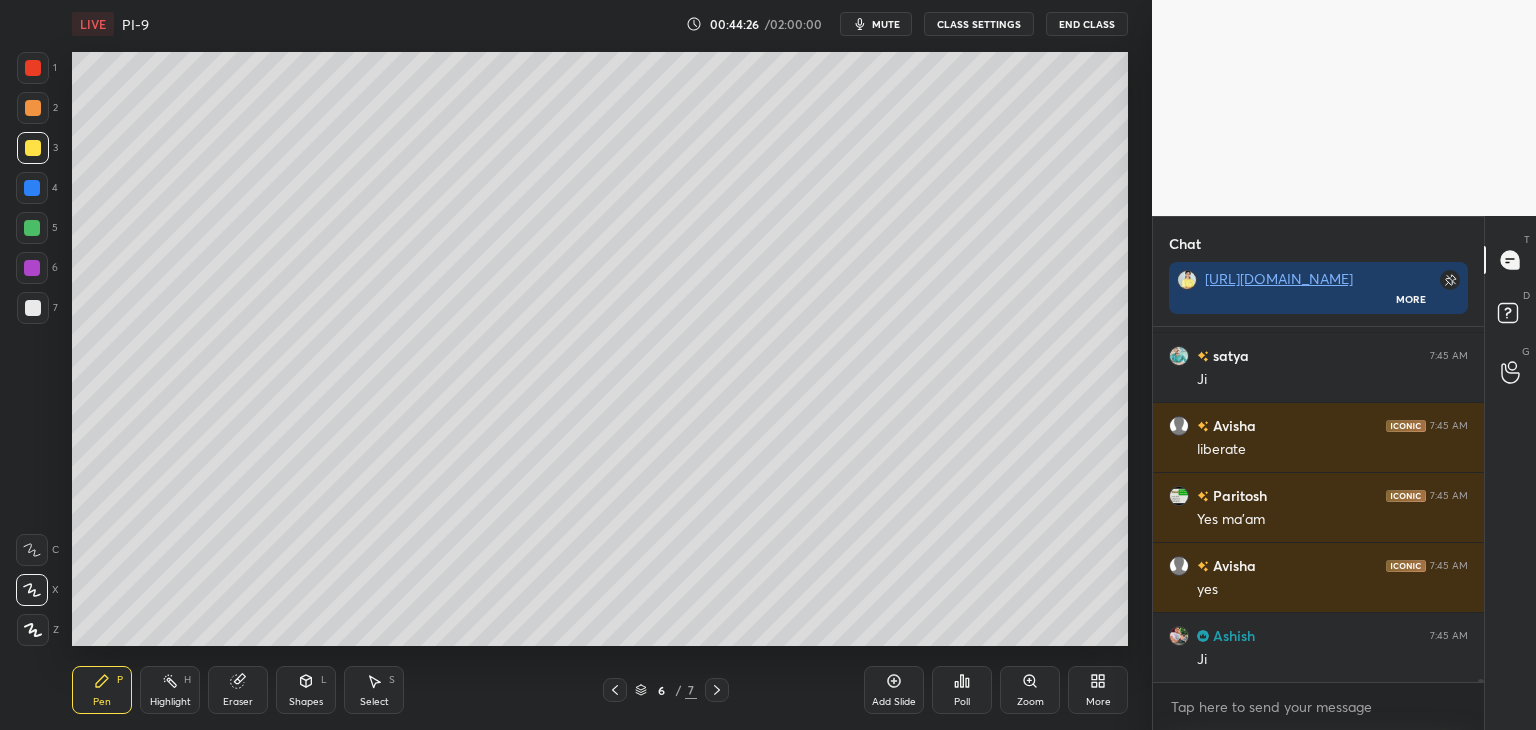 click at bounding box center (33, 308) 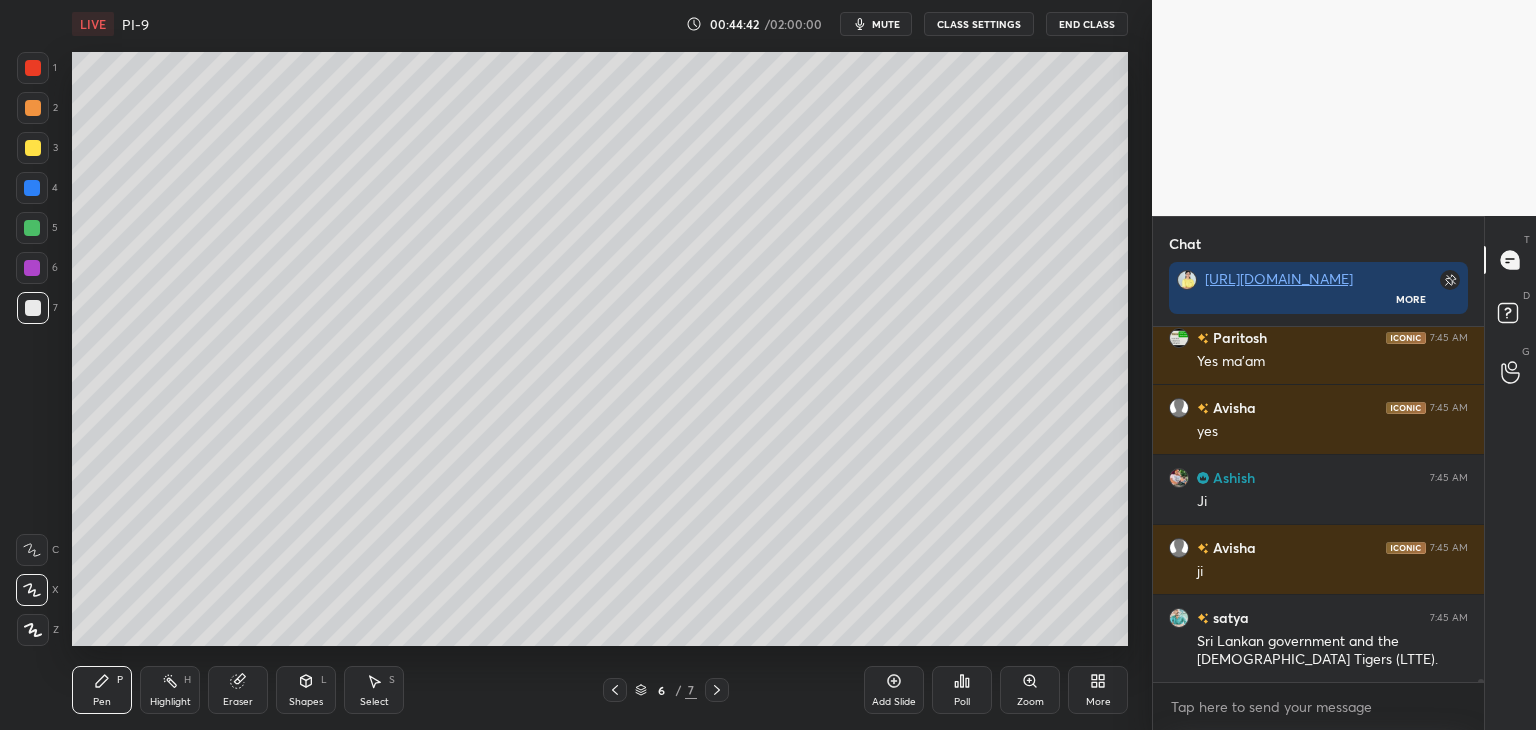 scroll, scrollTop: 44562, scrollLeft: 0, axis: vertical 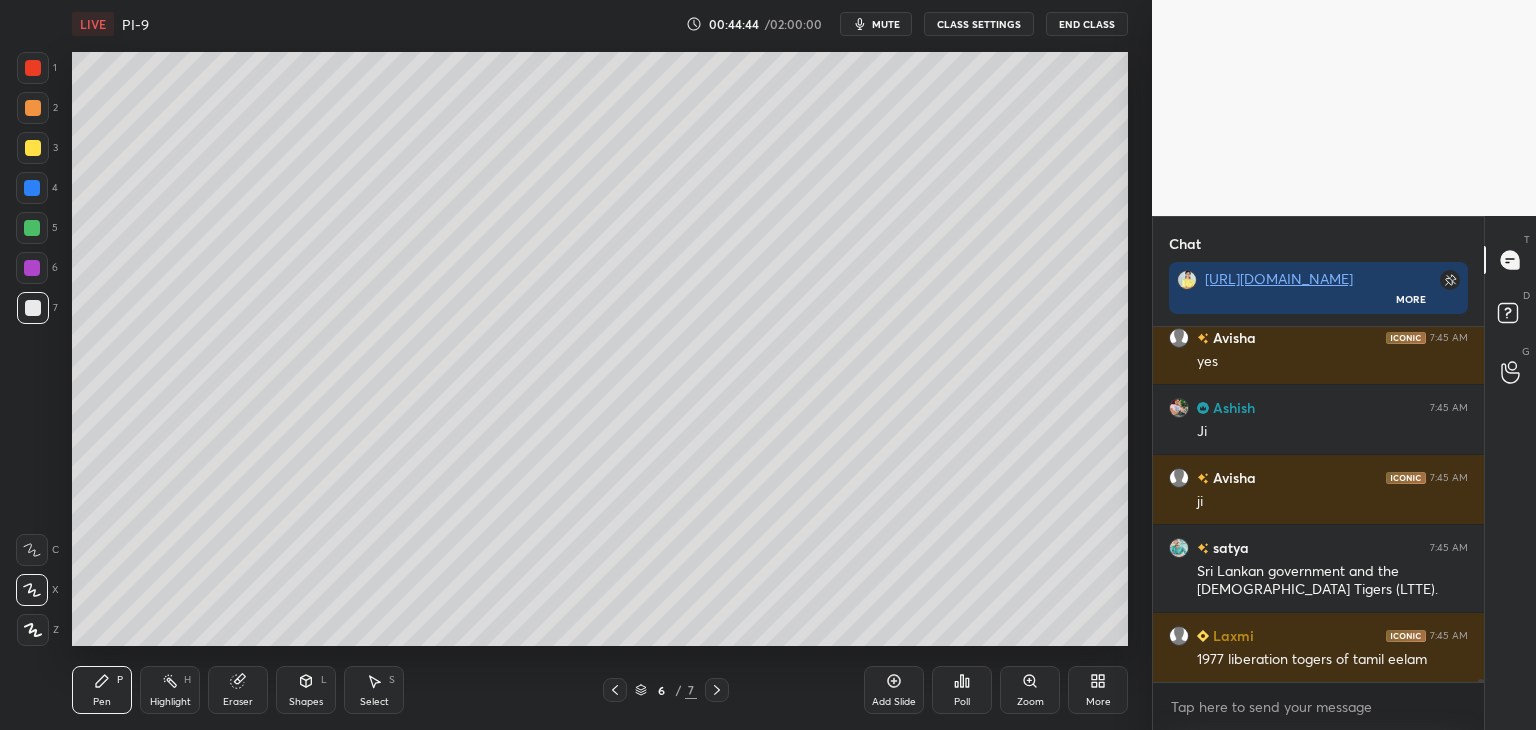 click at bounding box center (33, 148) 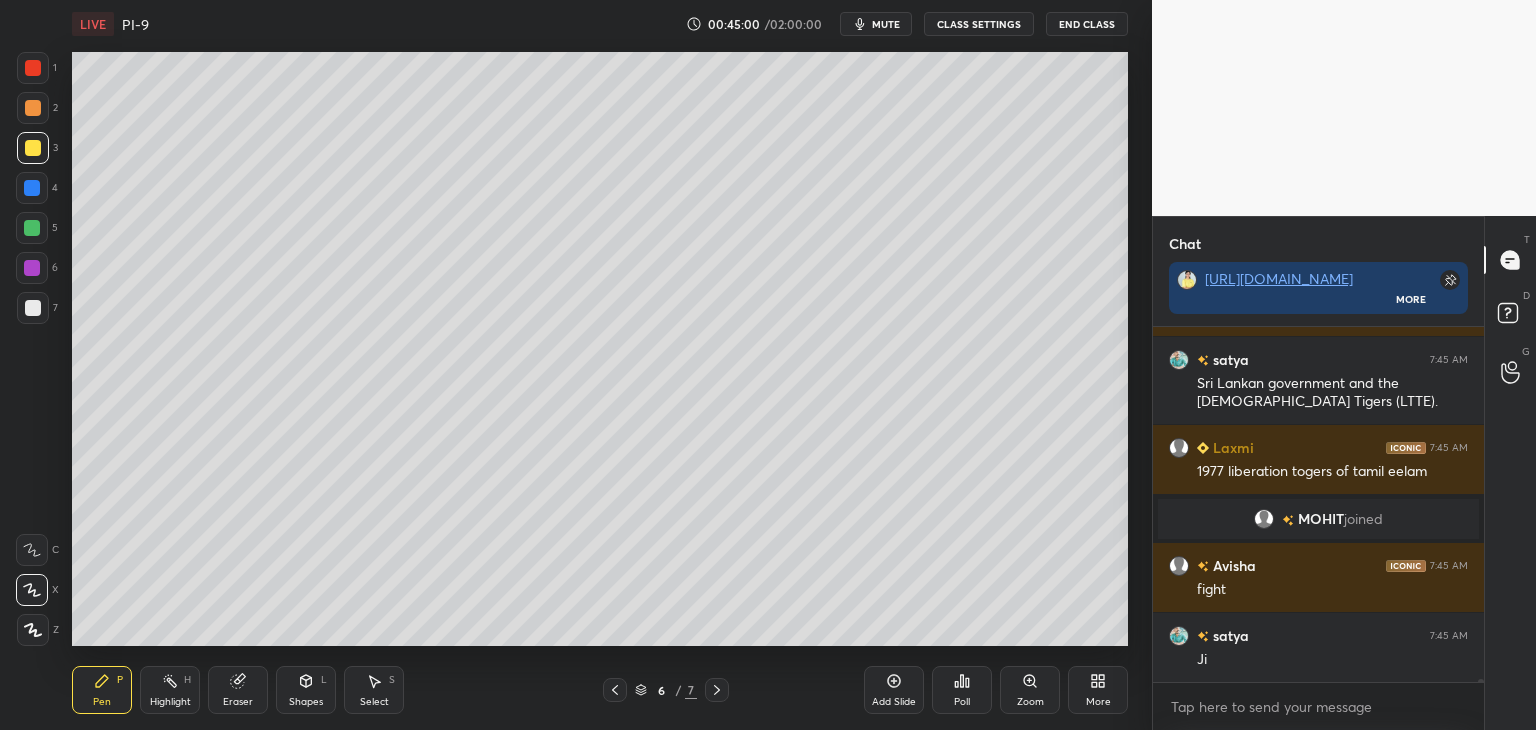 scroll, scrollTop: 43630, scrollLeft: 0, axis: vertical 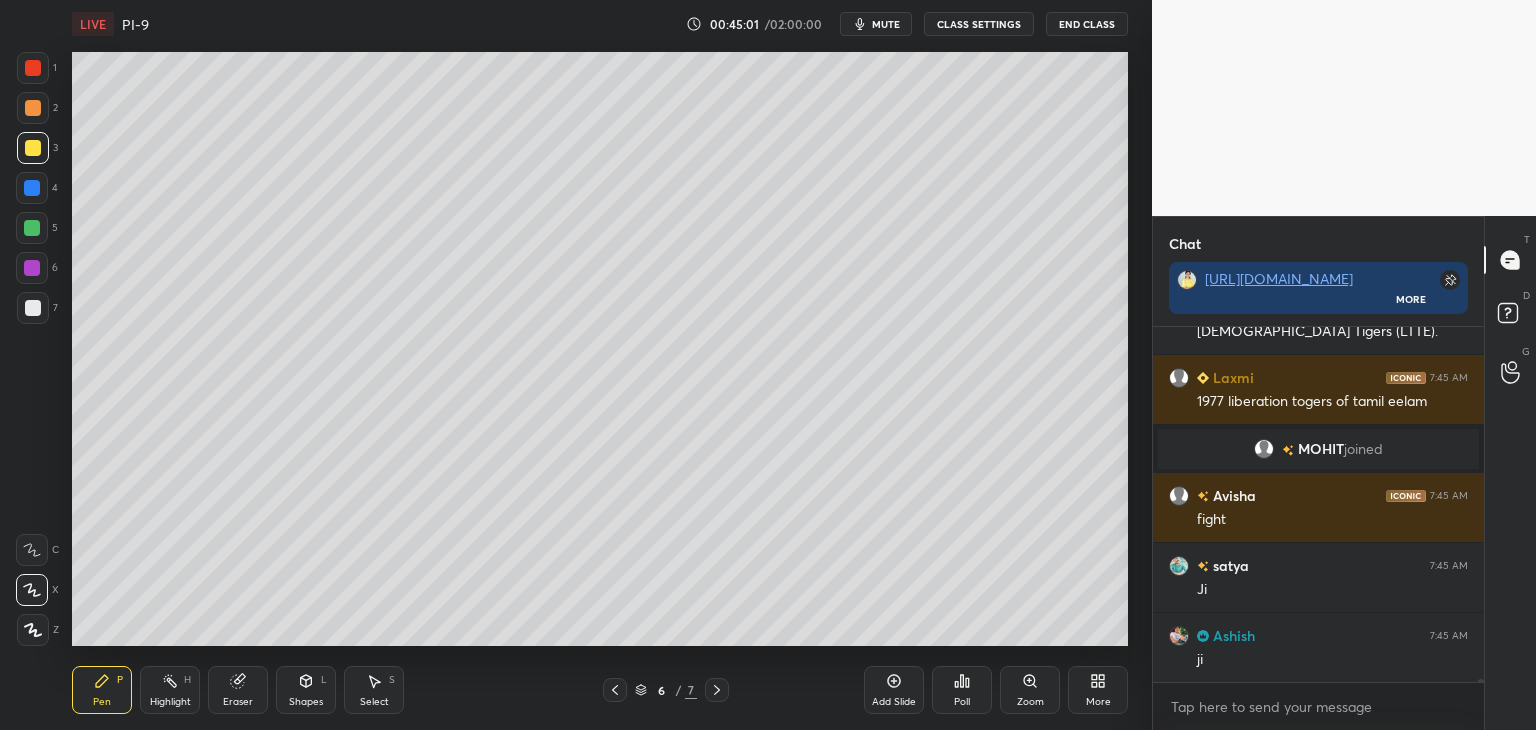 click 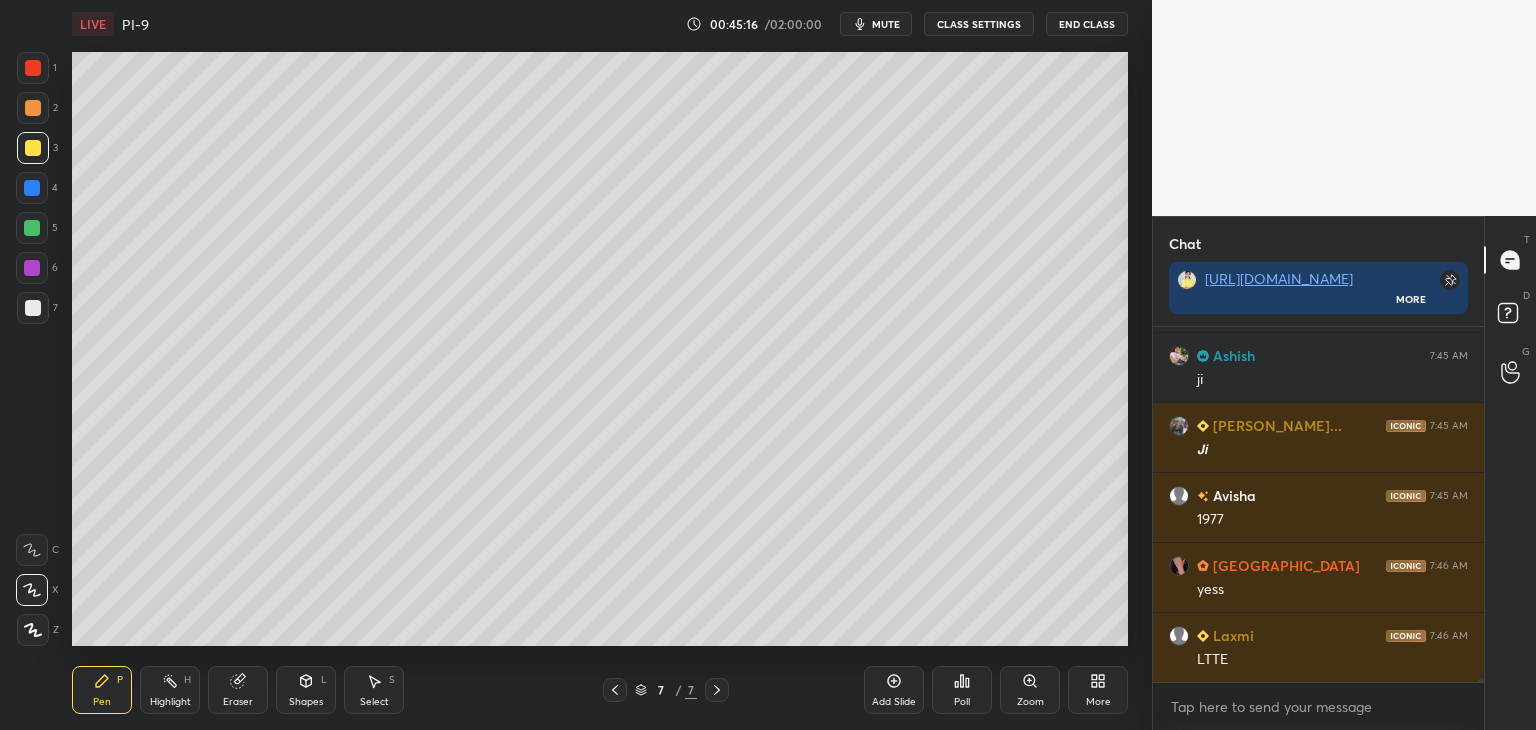 scroll, scrollTop: 43980, scrollLeft: 0, axis: vertical 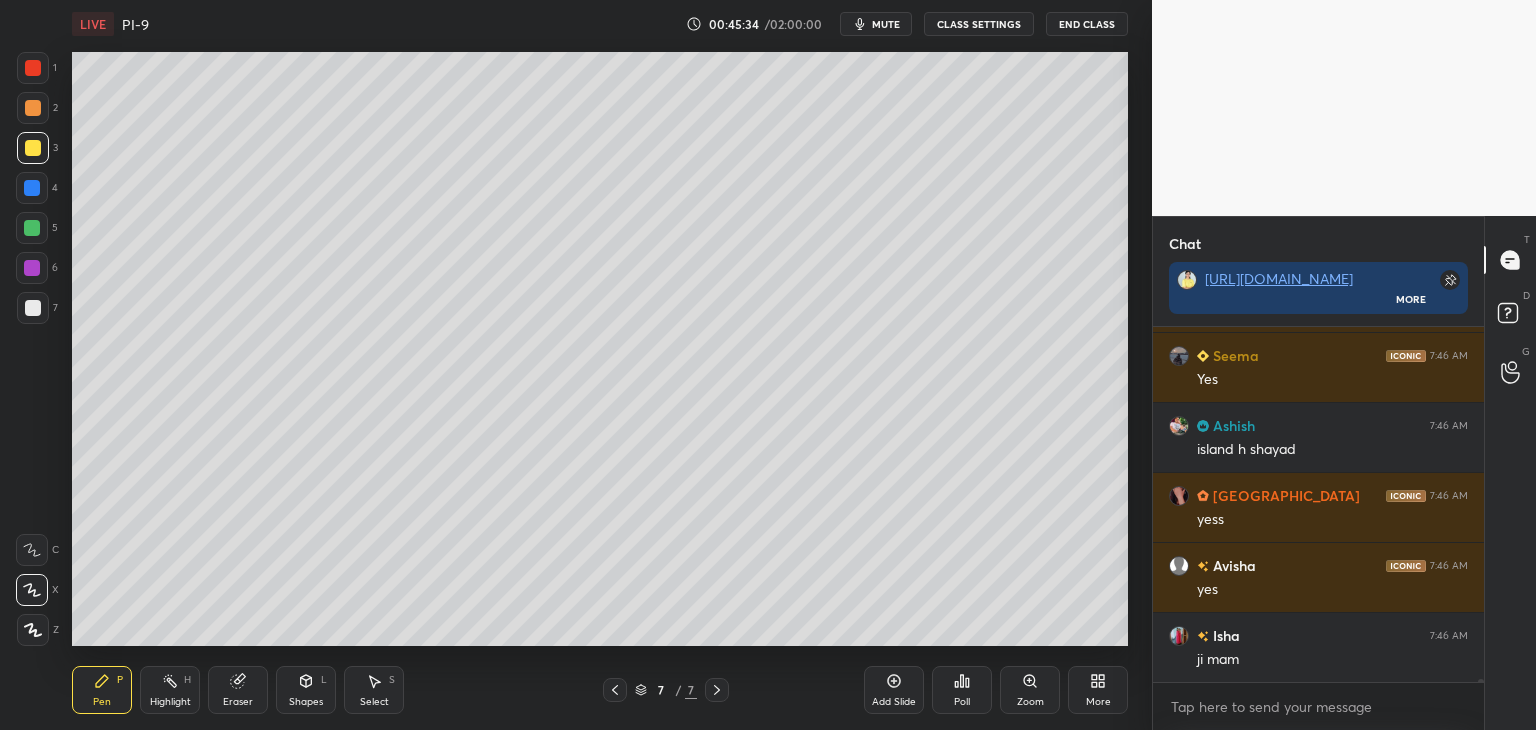 click at bounding box center [33, 308] 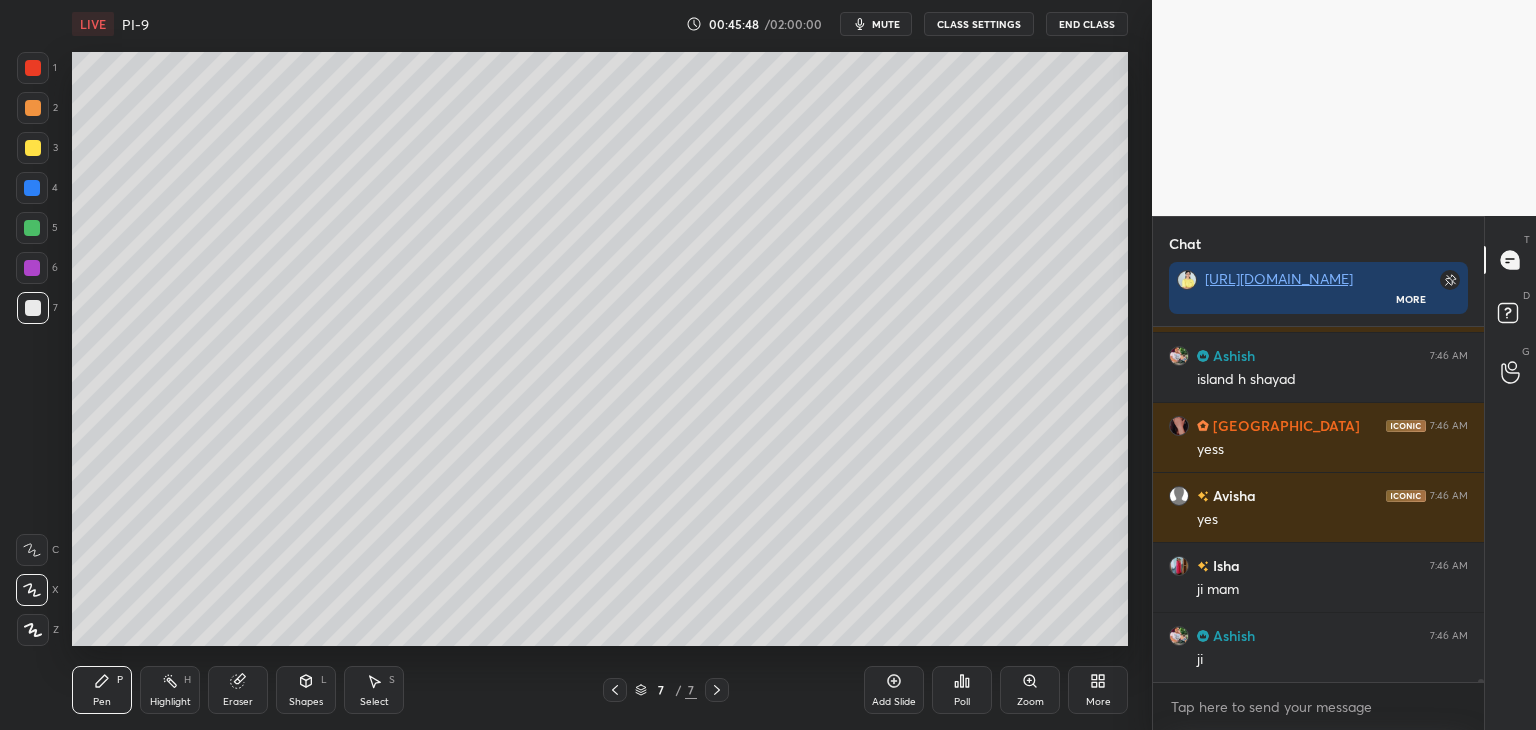 scroll, scrollTop: 44470, scrollLeft: 0, axis: vertical 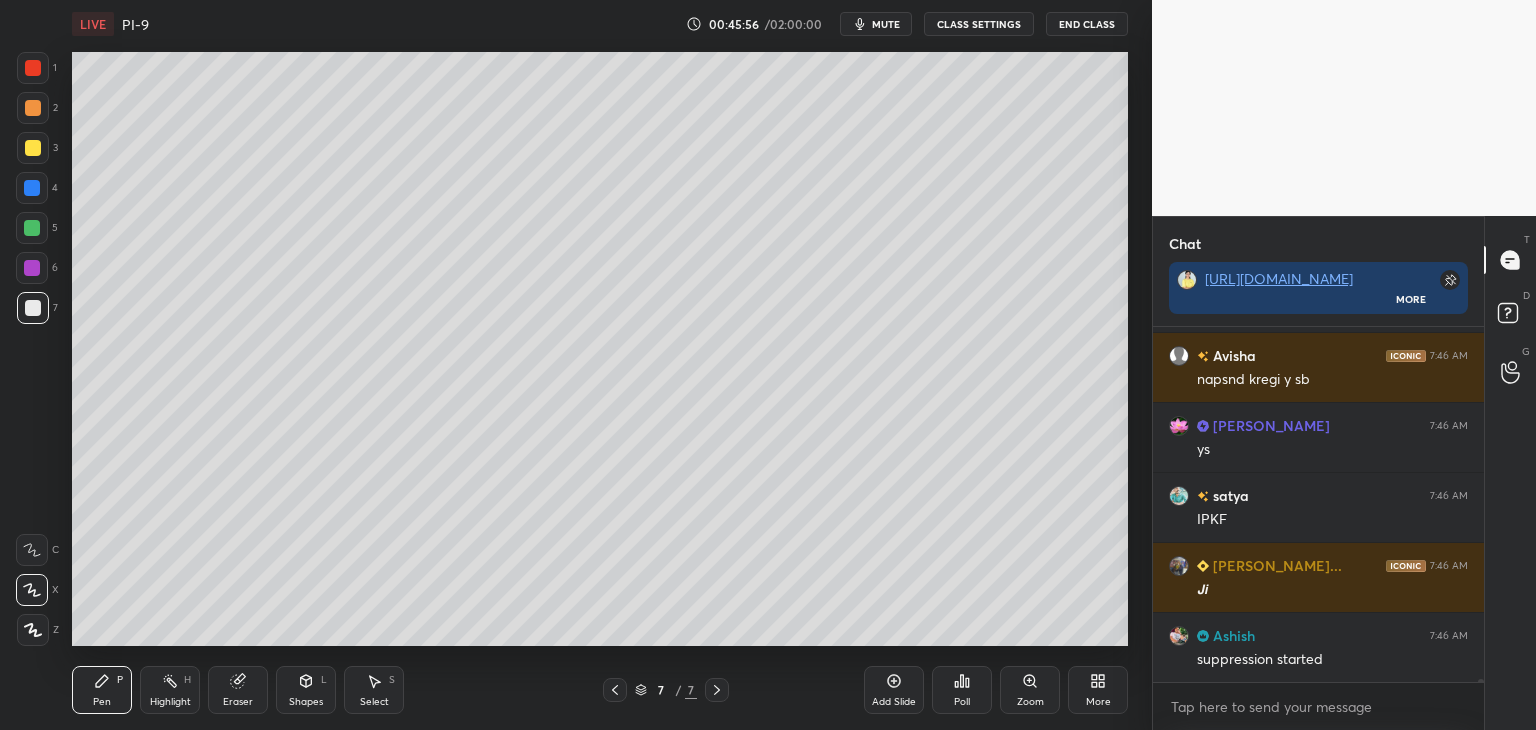 click at bounding box center (32, 188) 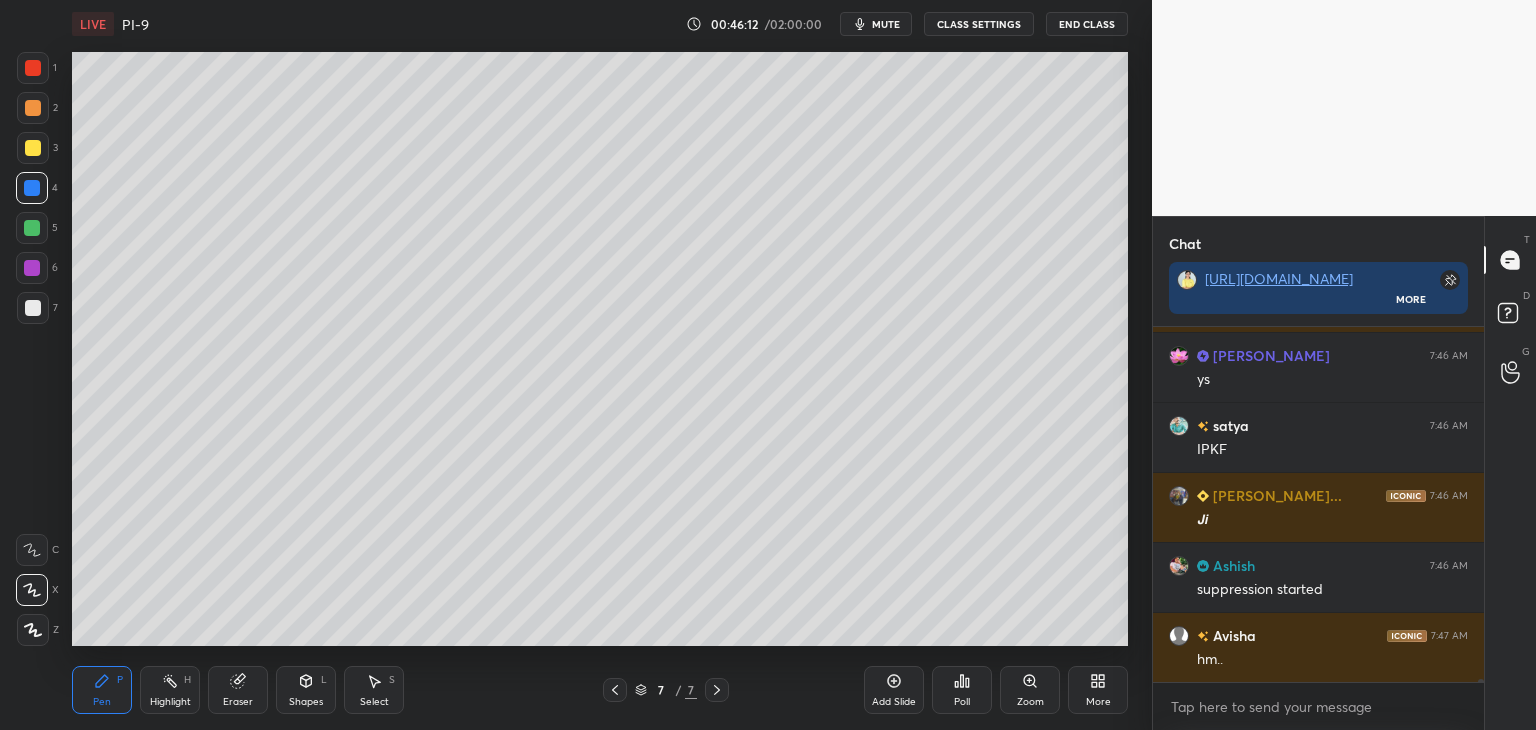 scroll, scrollTop: 44890, scrollLeft: 0, axis: vertical 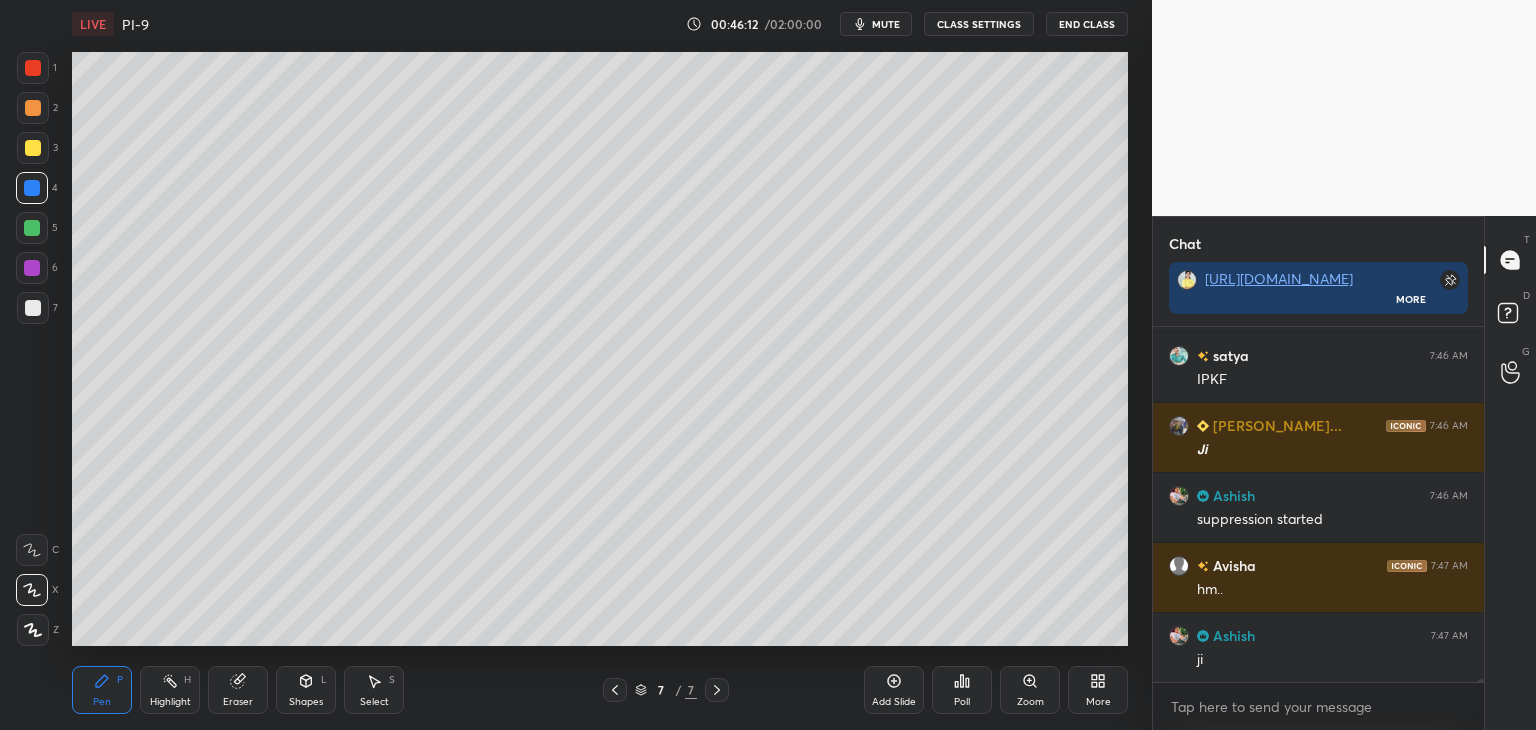 click at bounding box center [33, 308] 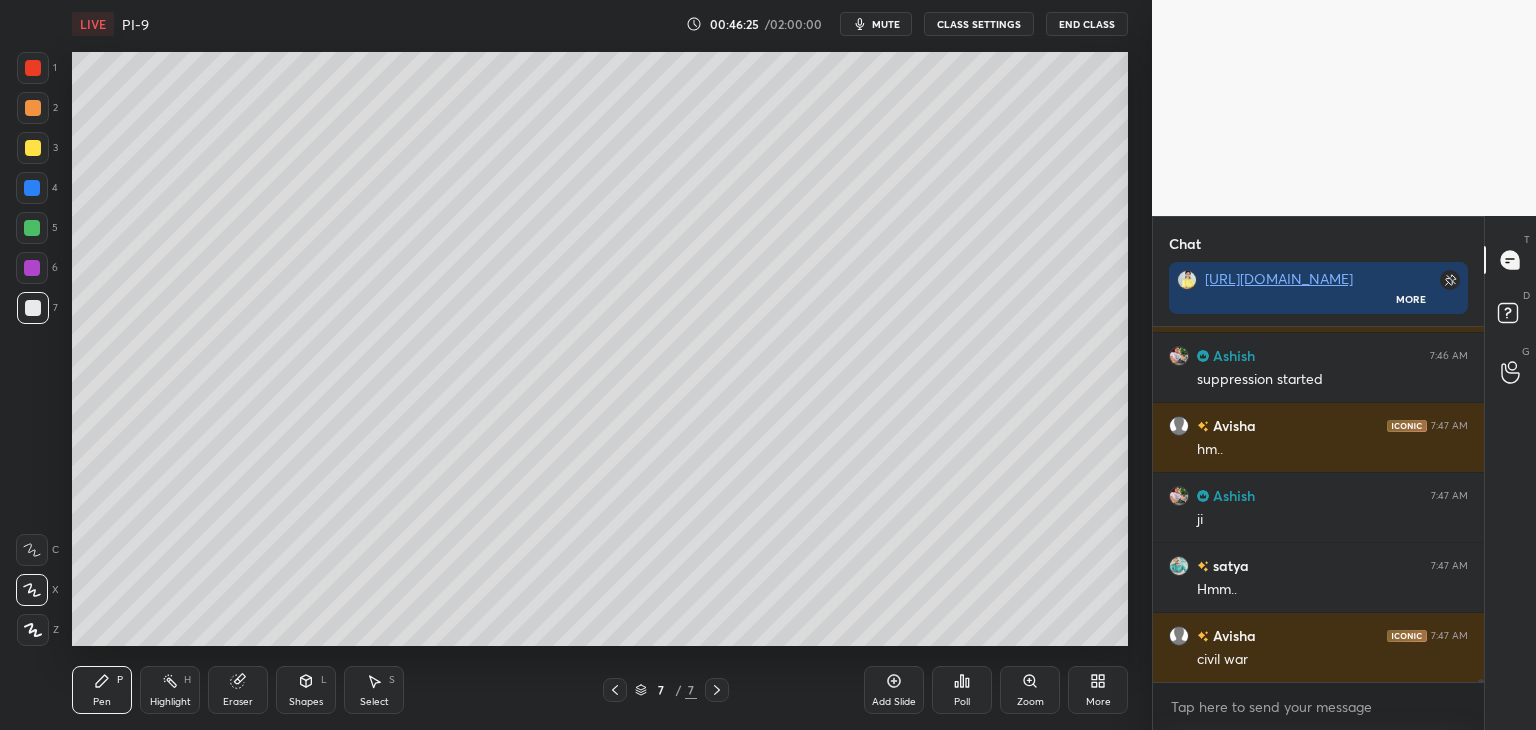 scroll, scrollTop: 45100, scrollLeft: 0, axis: vertical 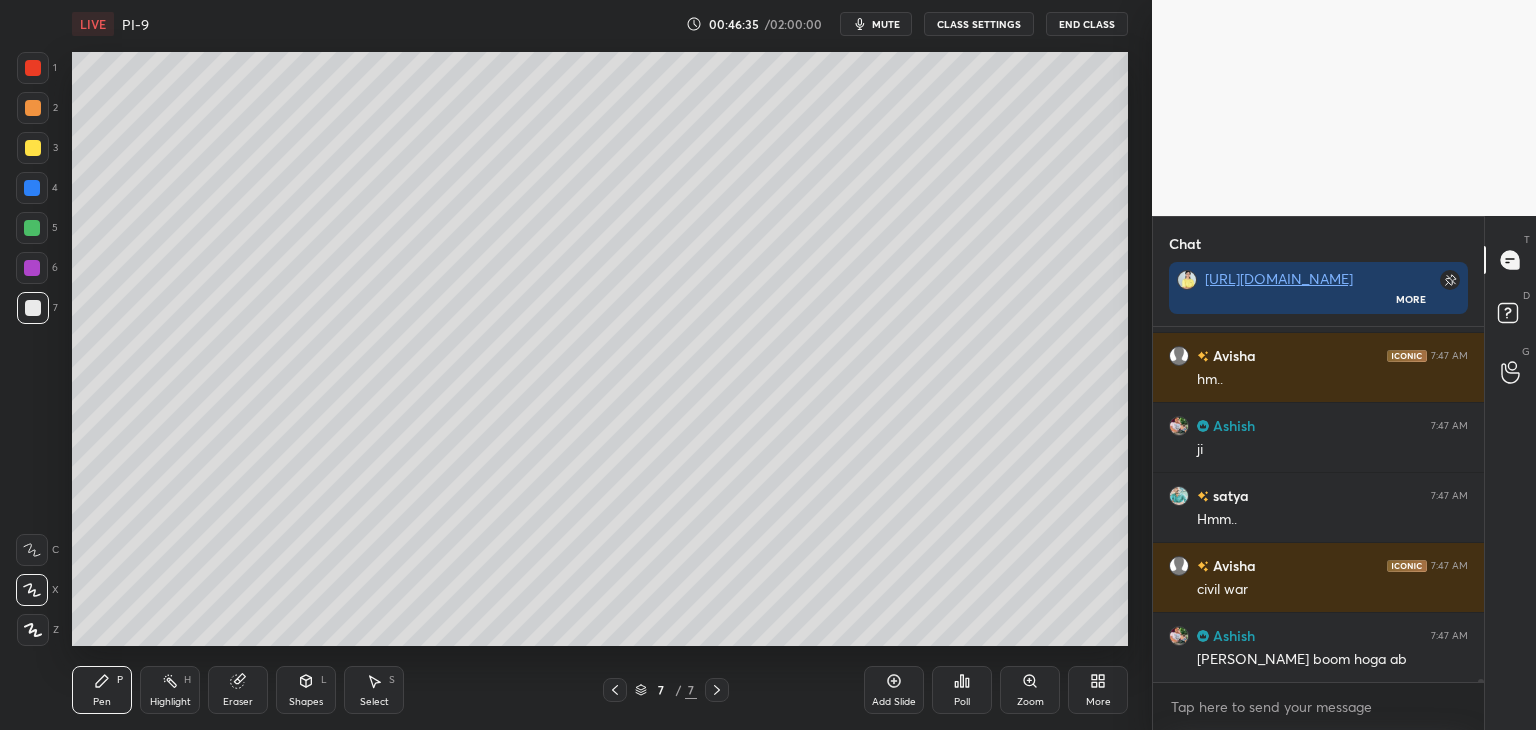 click 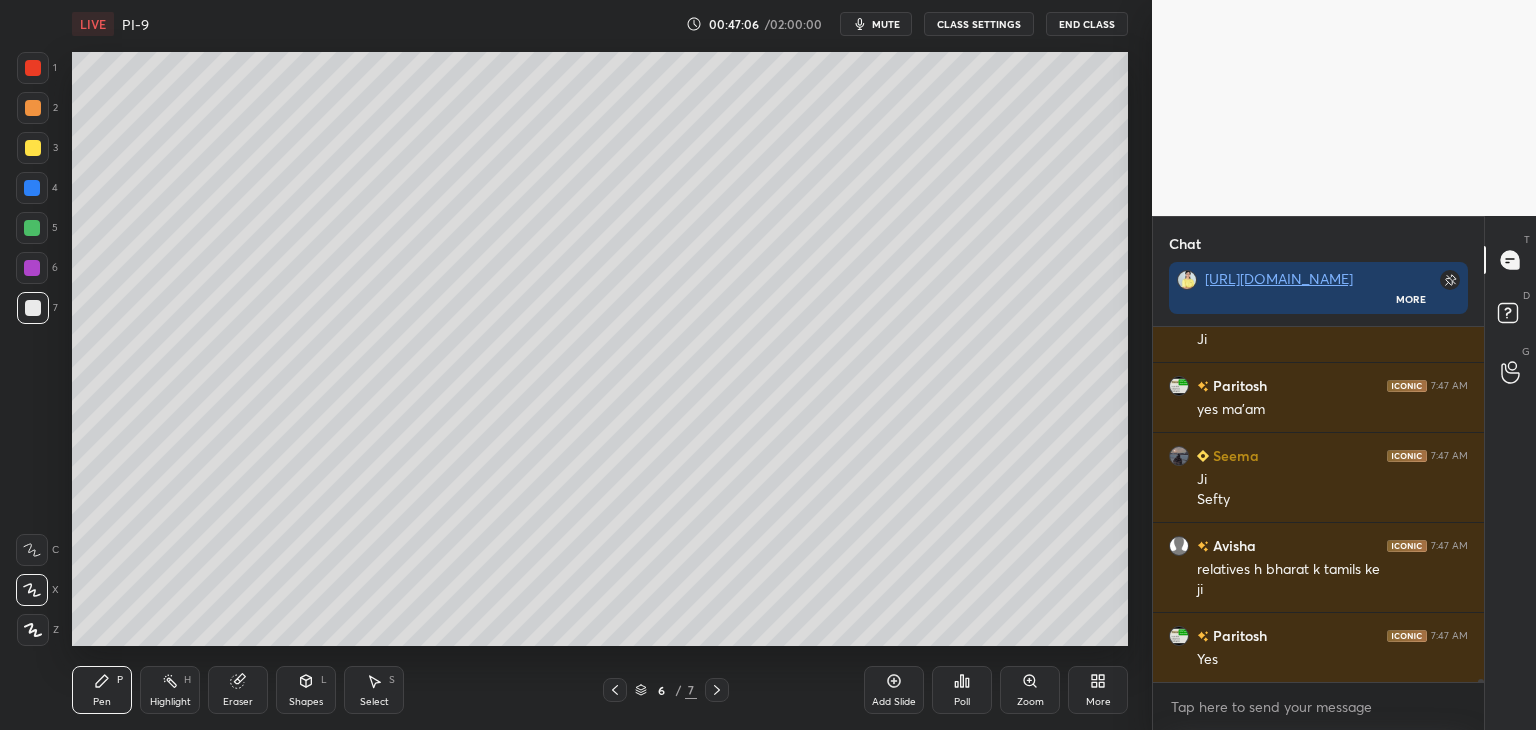 scroll, scrollTop: 45840, scrollLeft: 0, axis: vertical 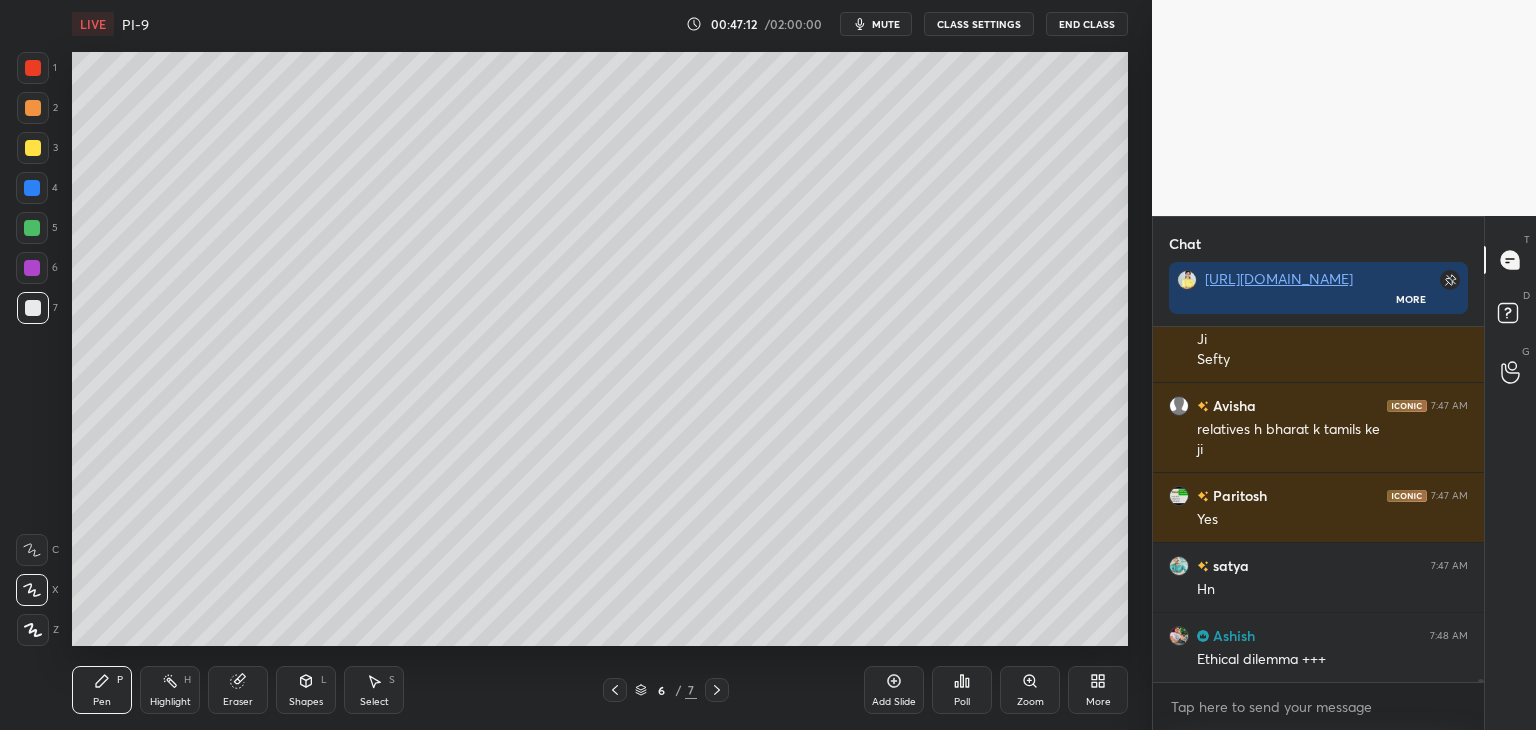 click at bounding box center [717, 690] 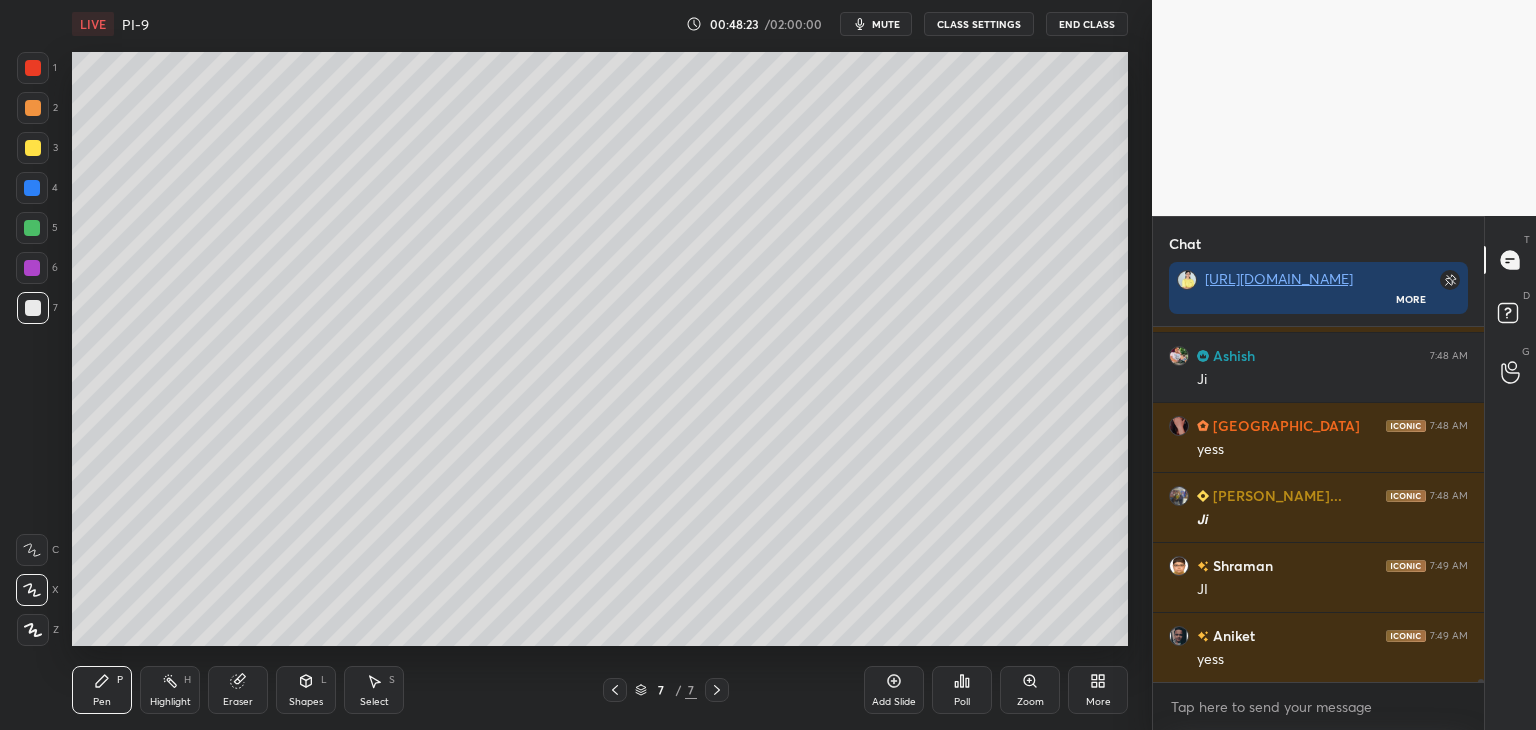 scroll, scrollTop: 46840, scrollLeft: 0, axis: vertical 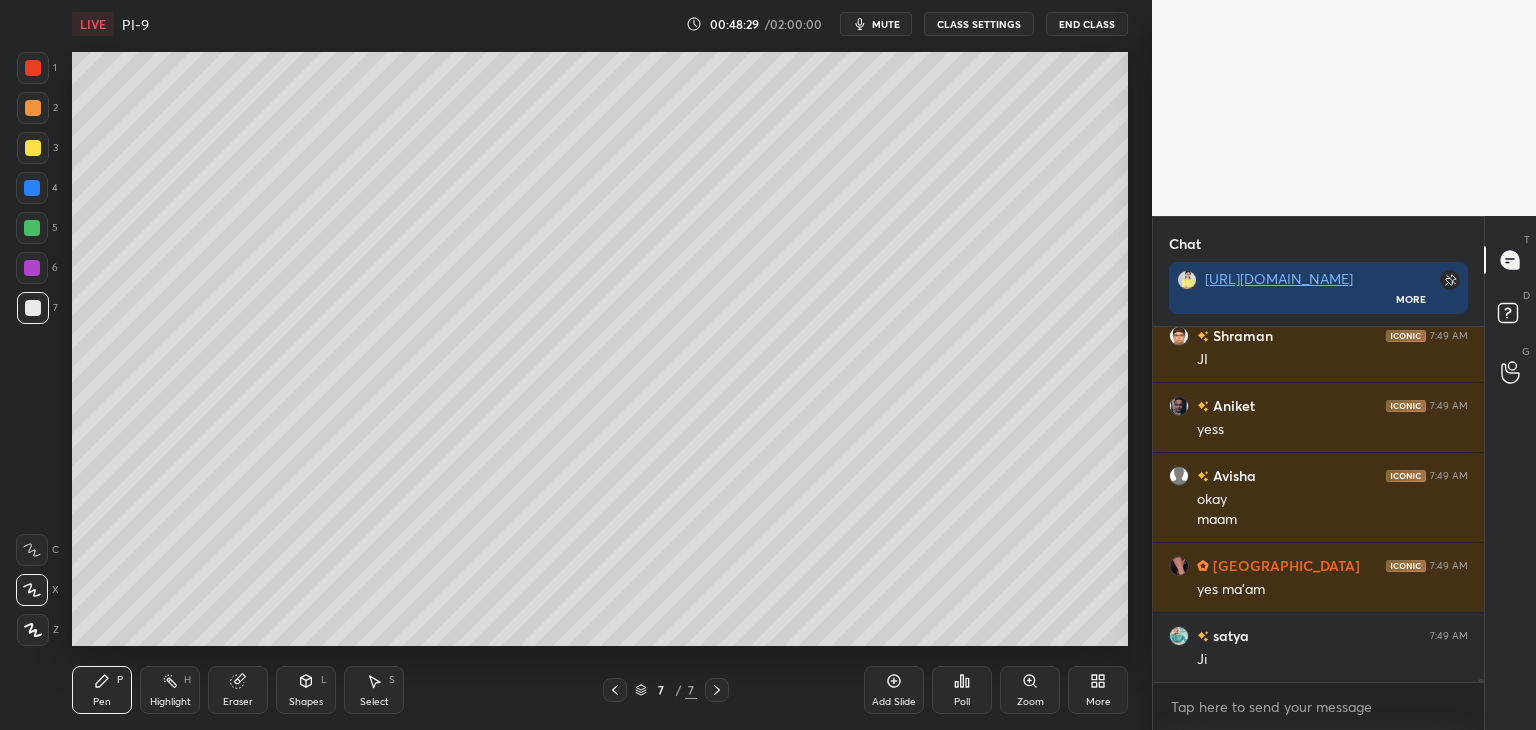 click on "Add Slide" at bounding box center (894, 690) 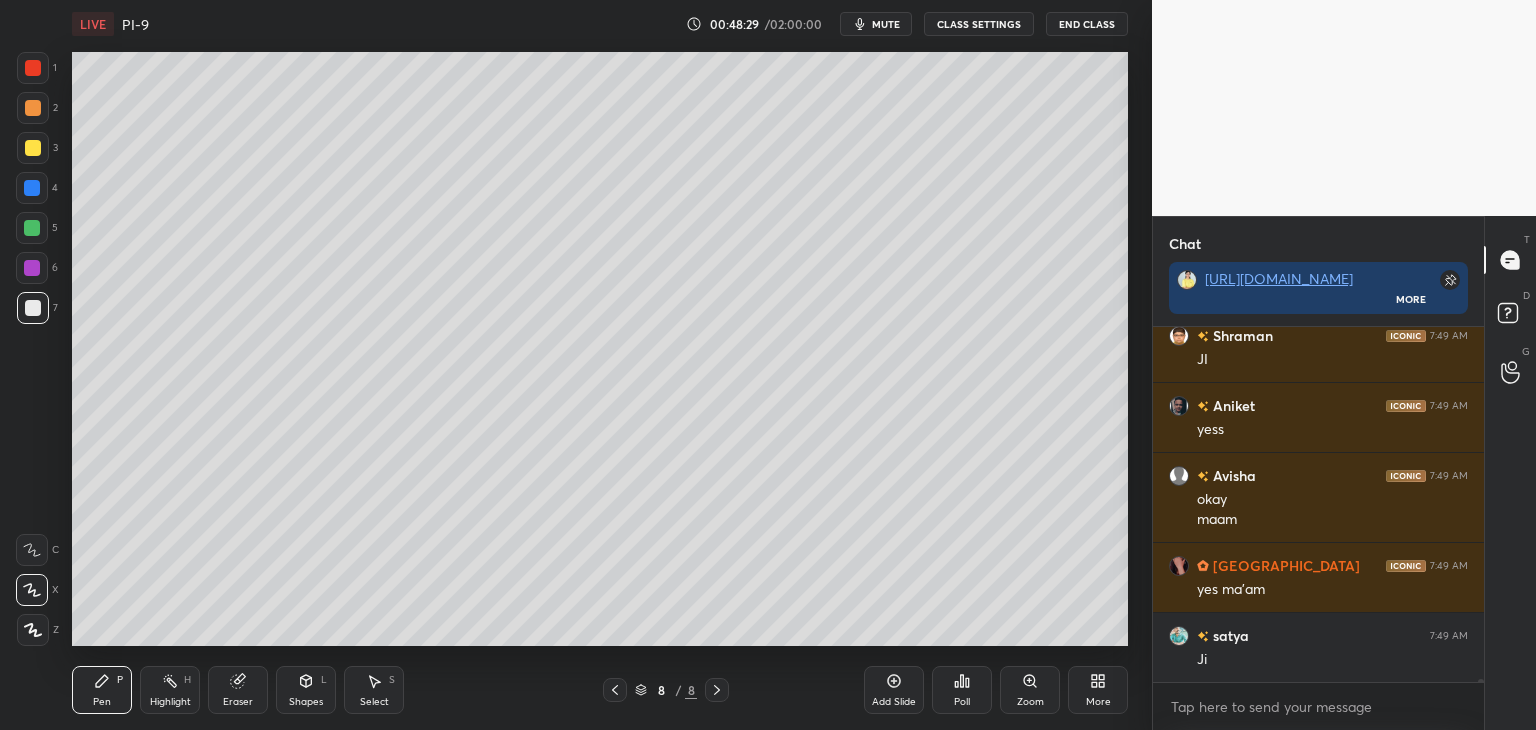 scroll, scrollTop: 47070, scrollLeft: 0, axis: vertical 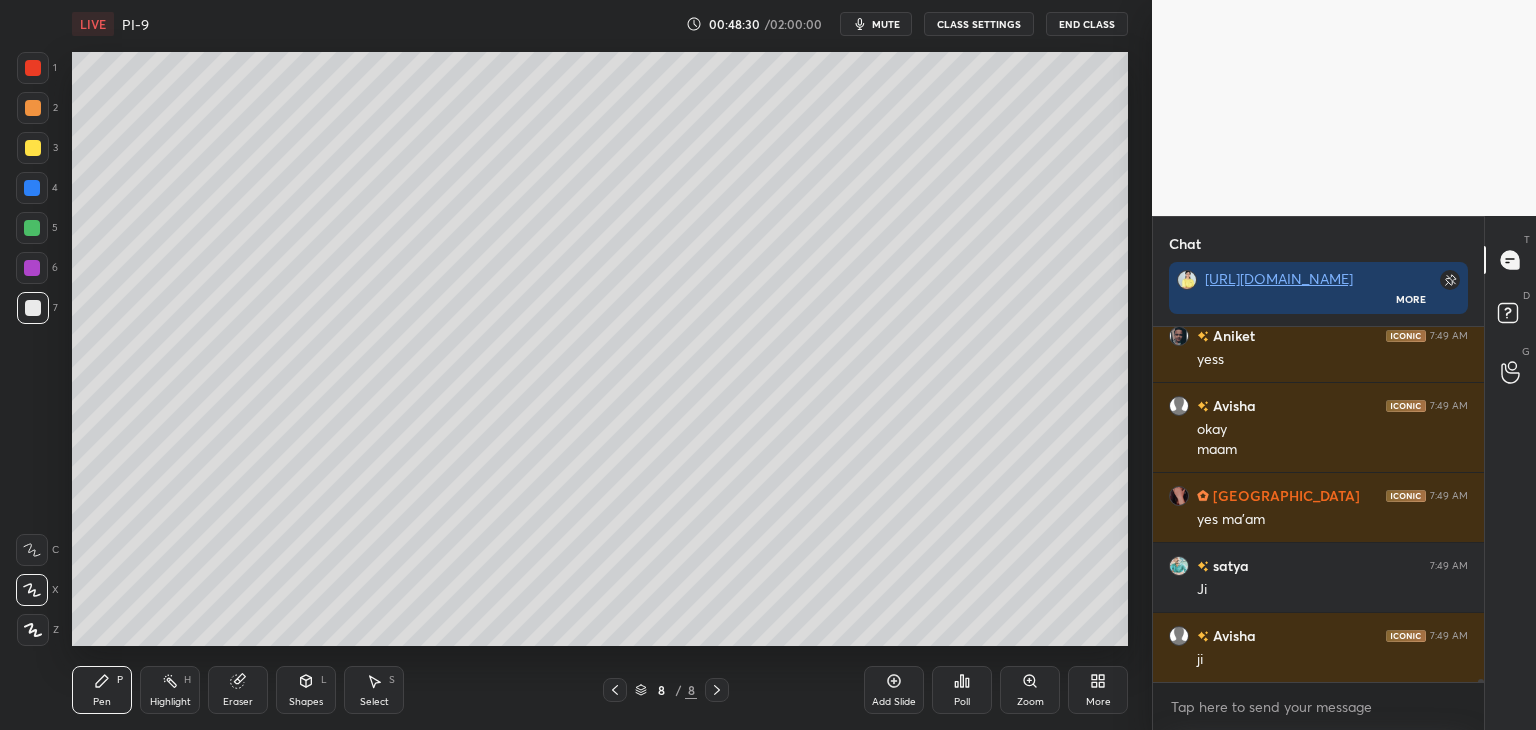 click at bounding box center (33, 308) 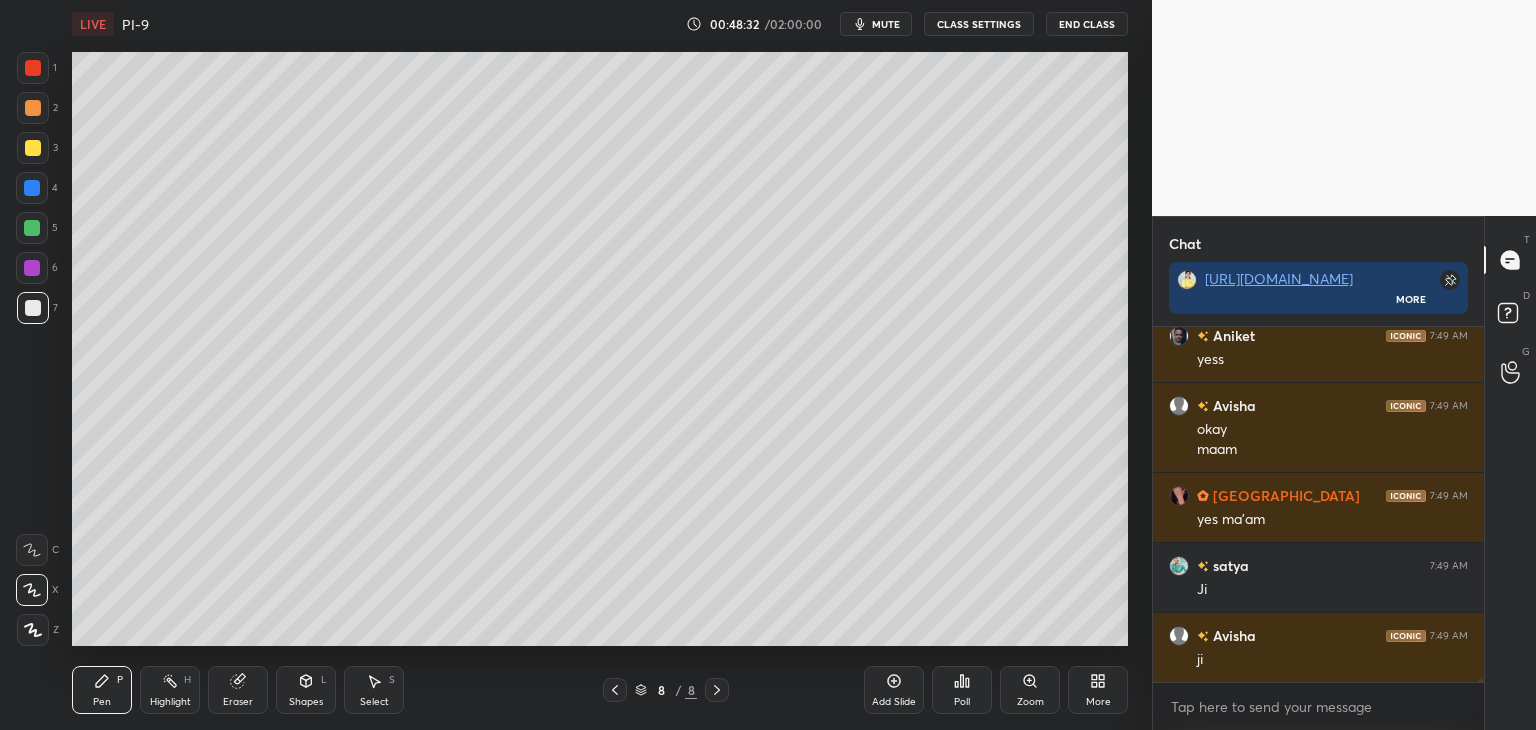 scroll, scrollTop: 47140, scrollLeft: 0, axis: vertical 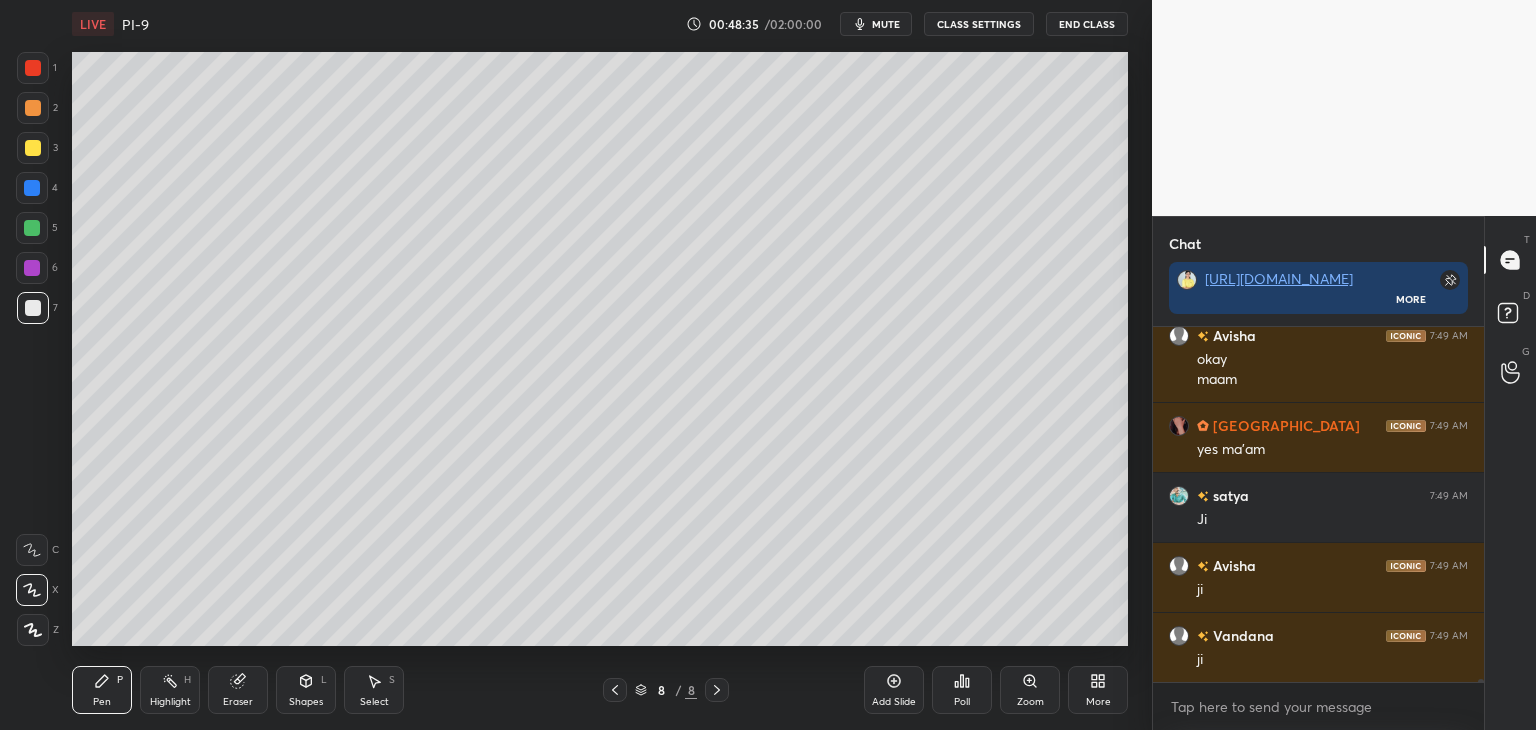 click at bounding box center [33, 148] 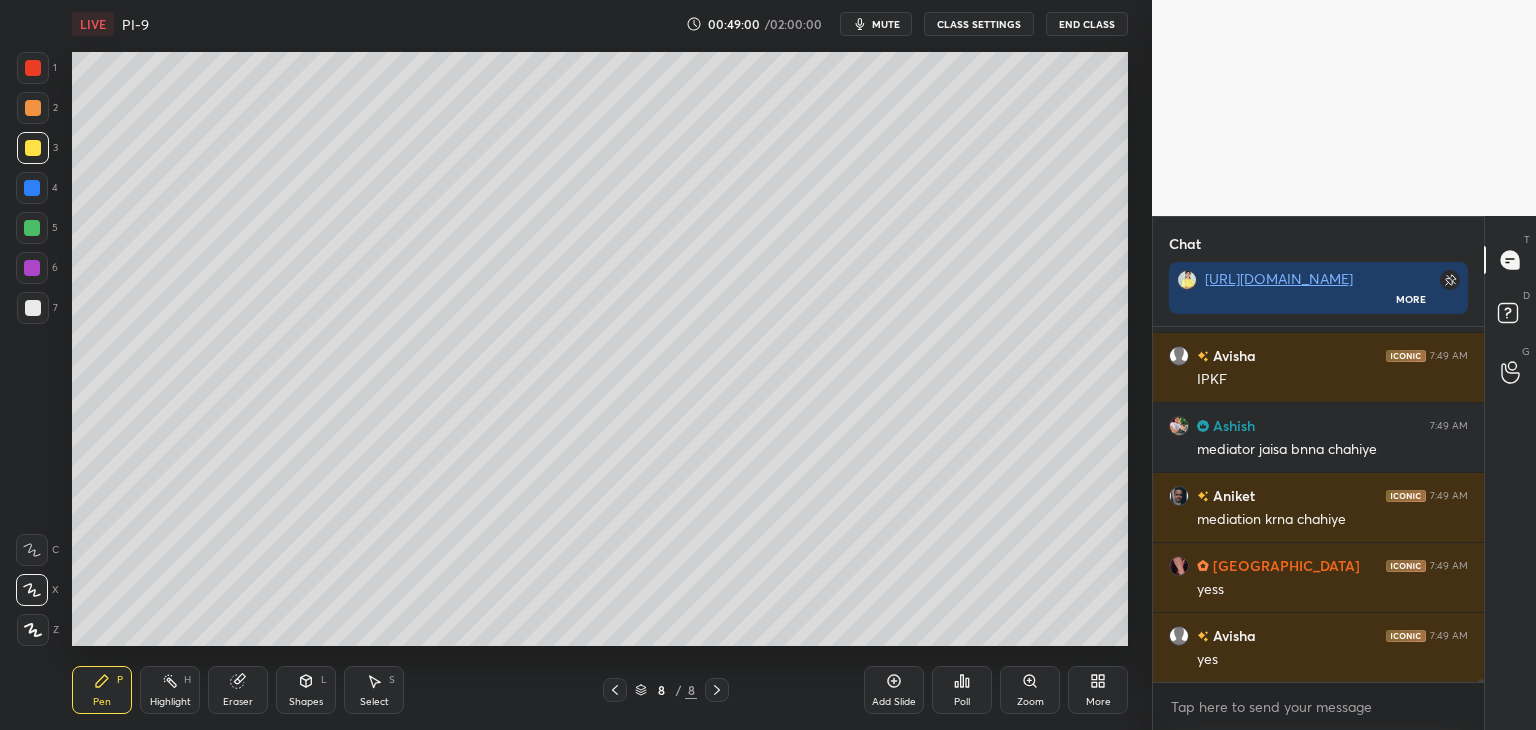 scroll, scrollTop: 47980, scrollLeft: 0, axis: vertical 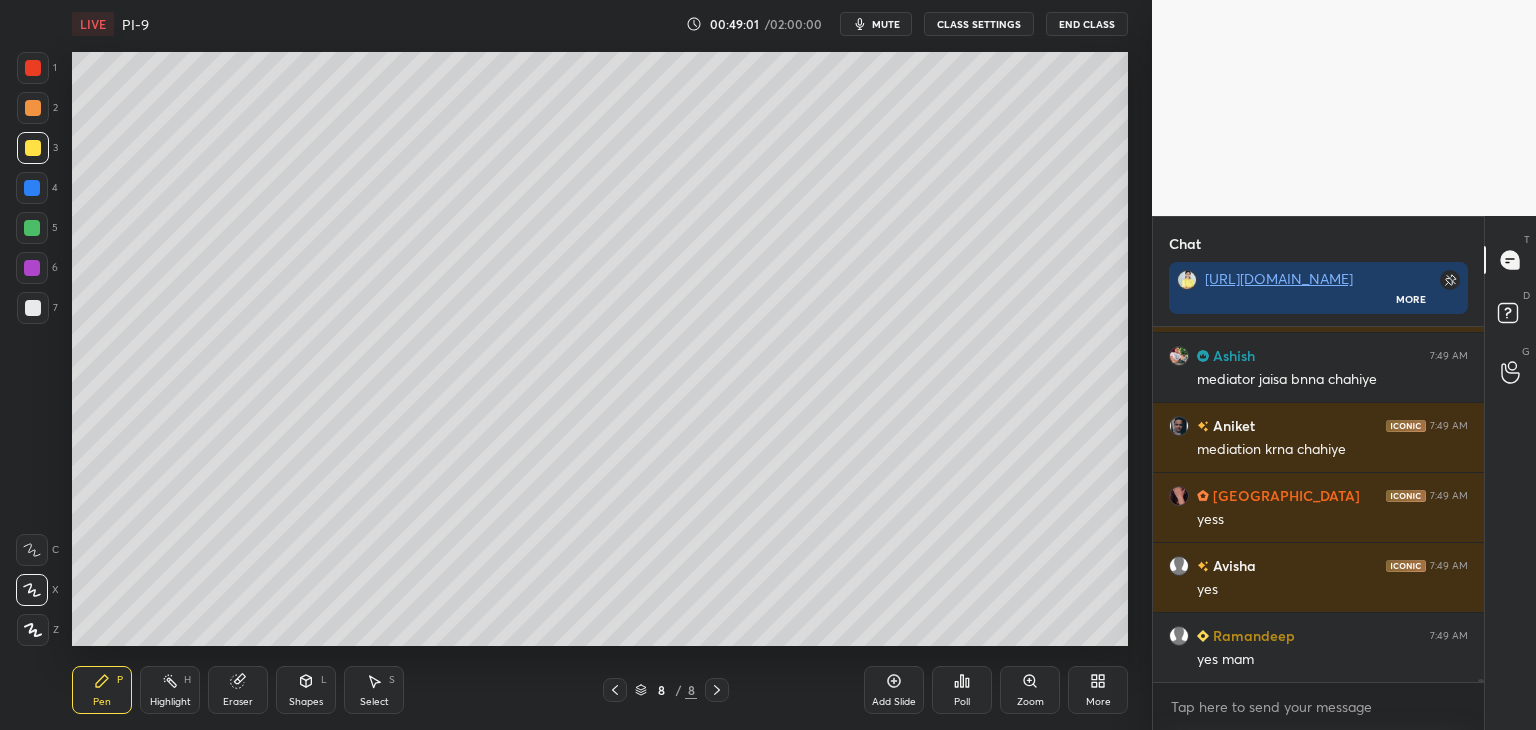 click at bounding box center (32, 188) 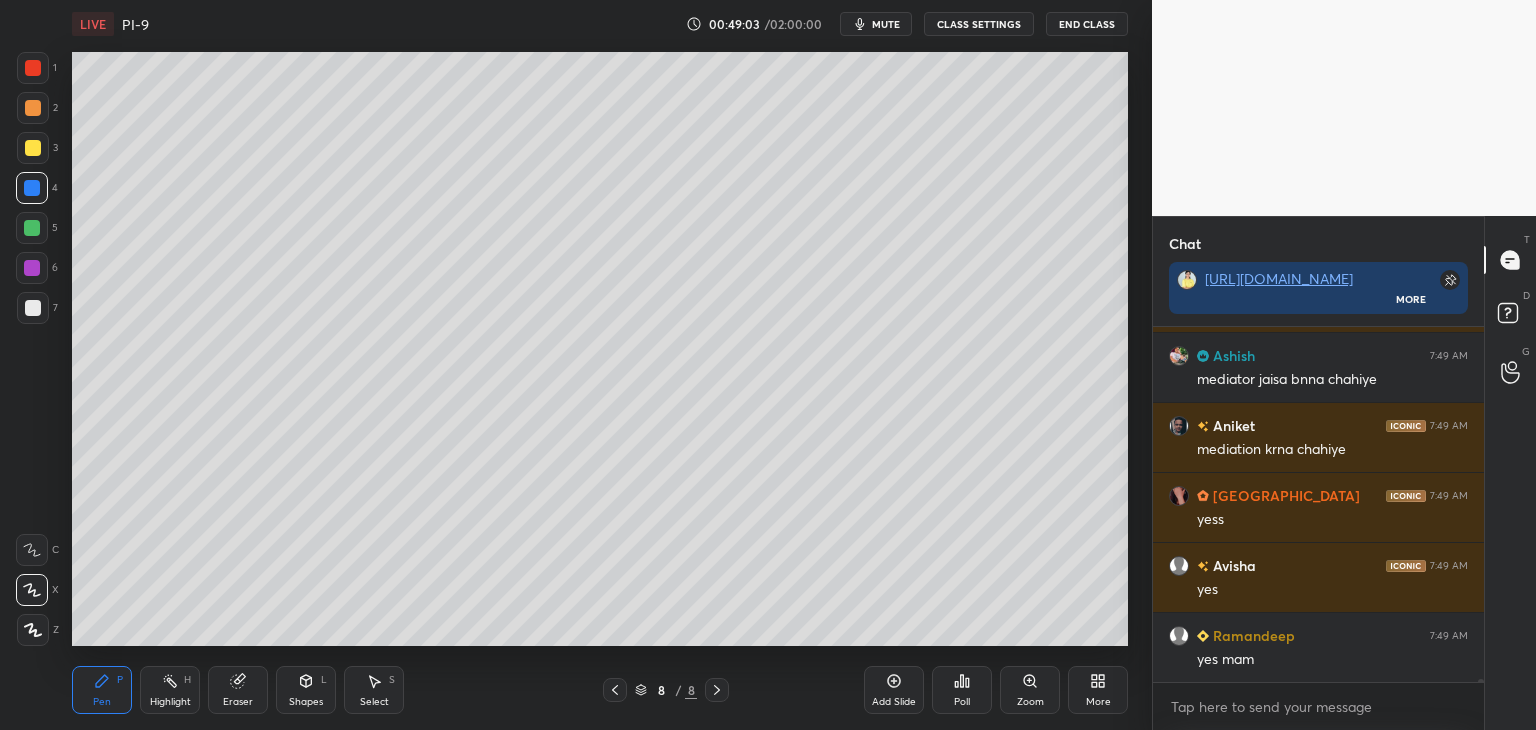 drag, startPoint x: 32, startPoint y: 313, endPoint x: 60, endPoint y: 313, distance: 28 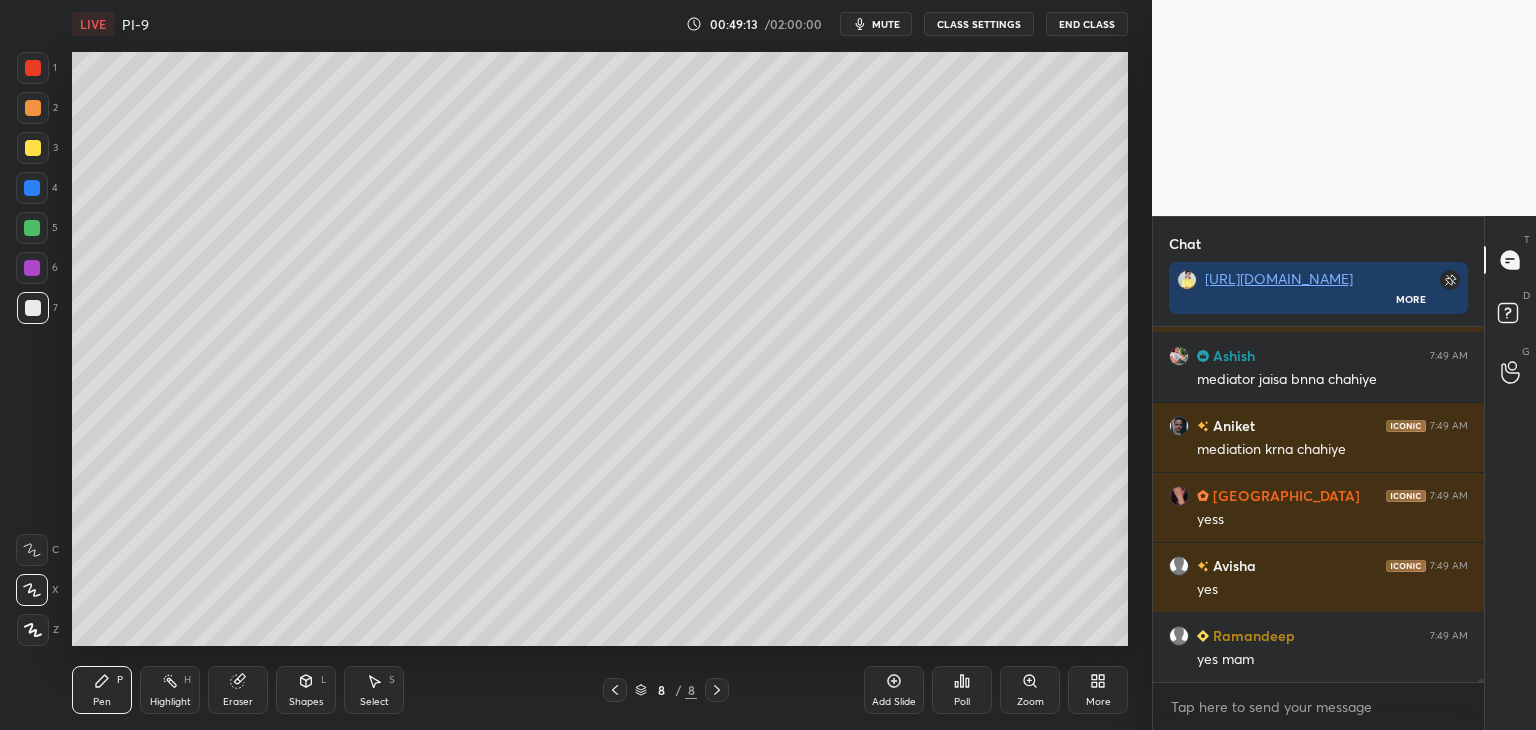scroll, scrollTop: 48050, scrollLeft: 0, axis: vertical 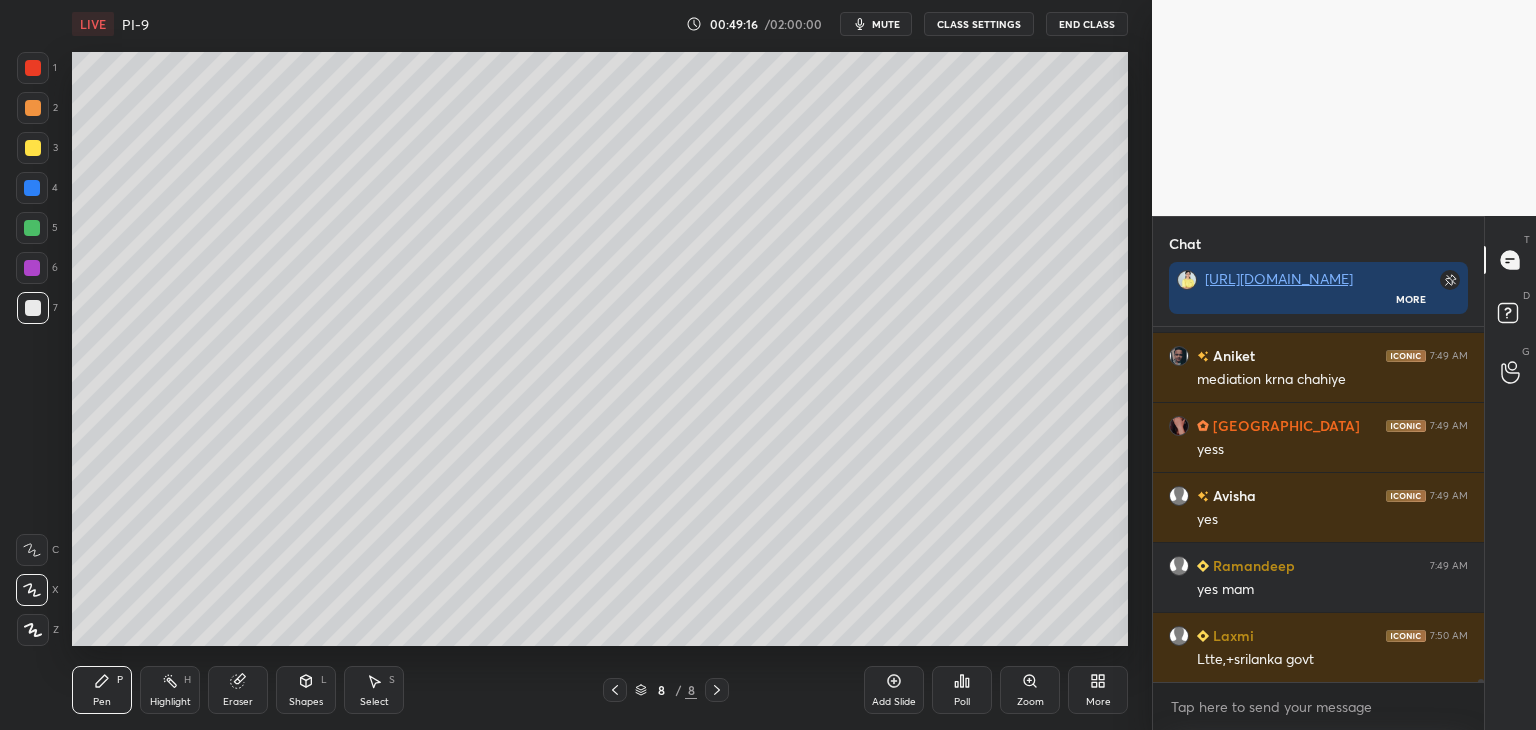 click at bounding box center [33, 148] 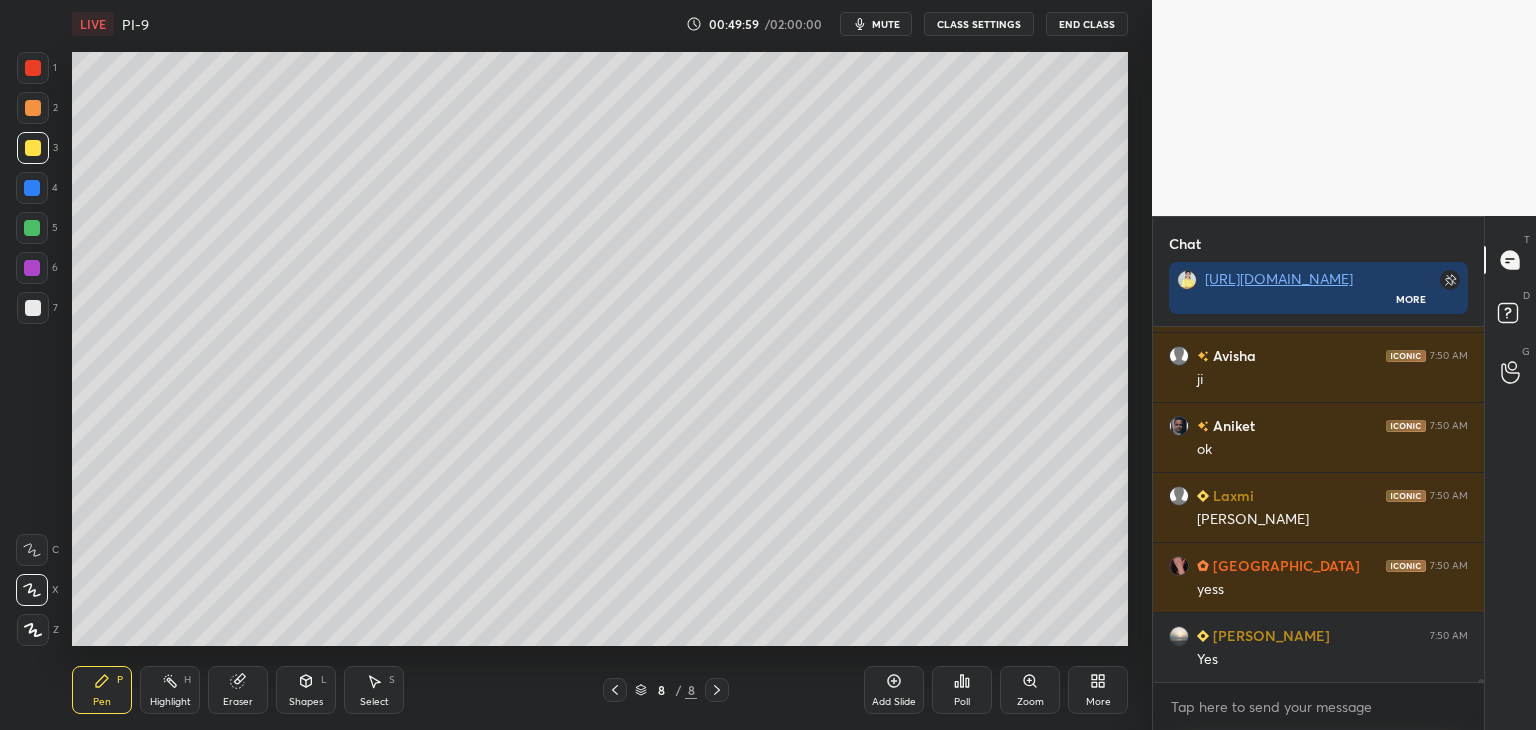 scroll, scrollTop: 48820, scrollLeft: 0, axis: vertical 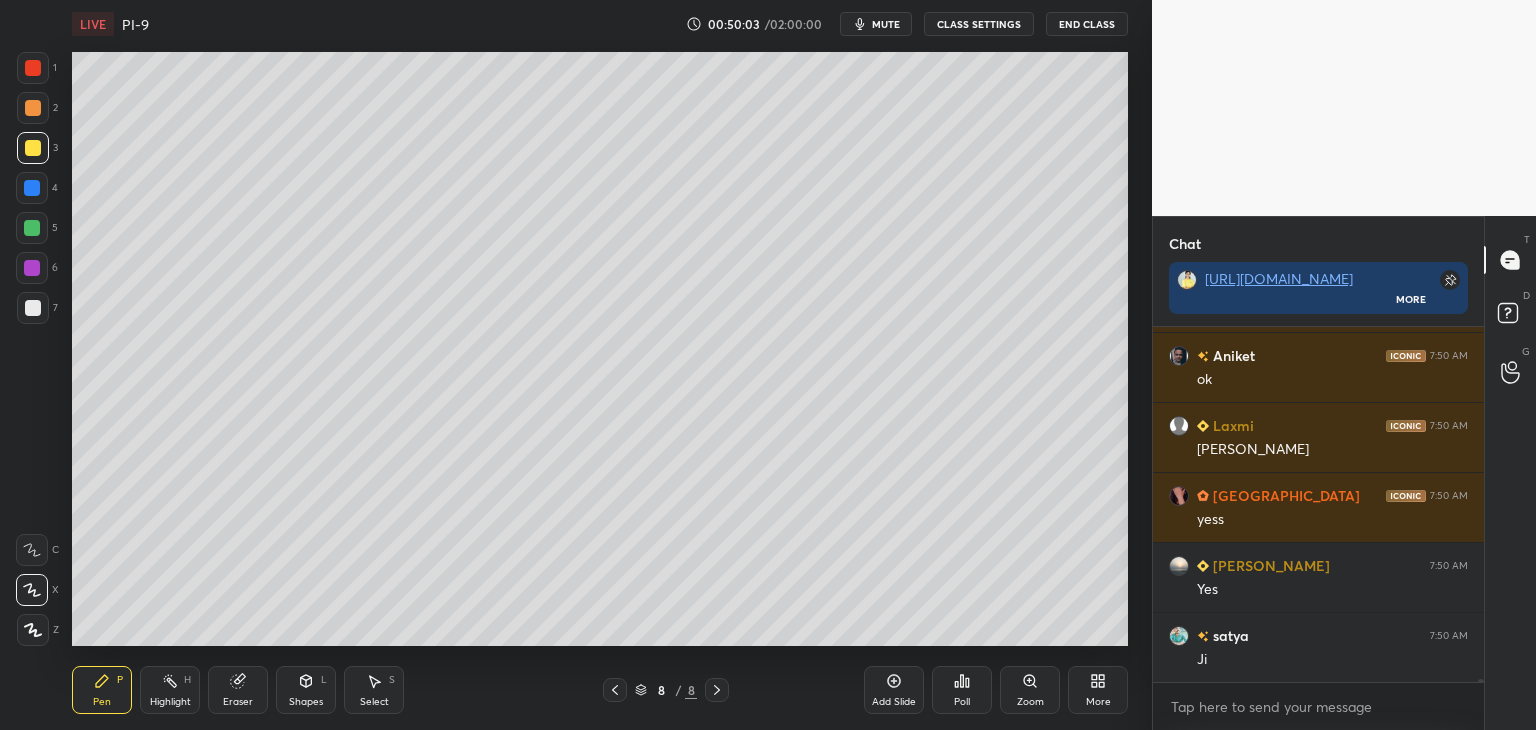 click 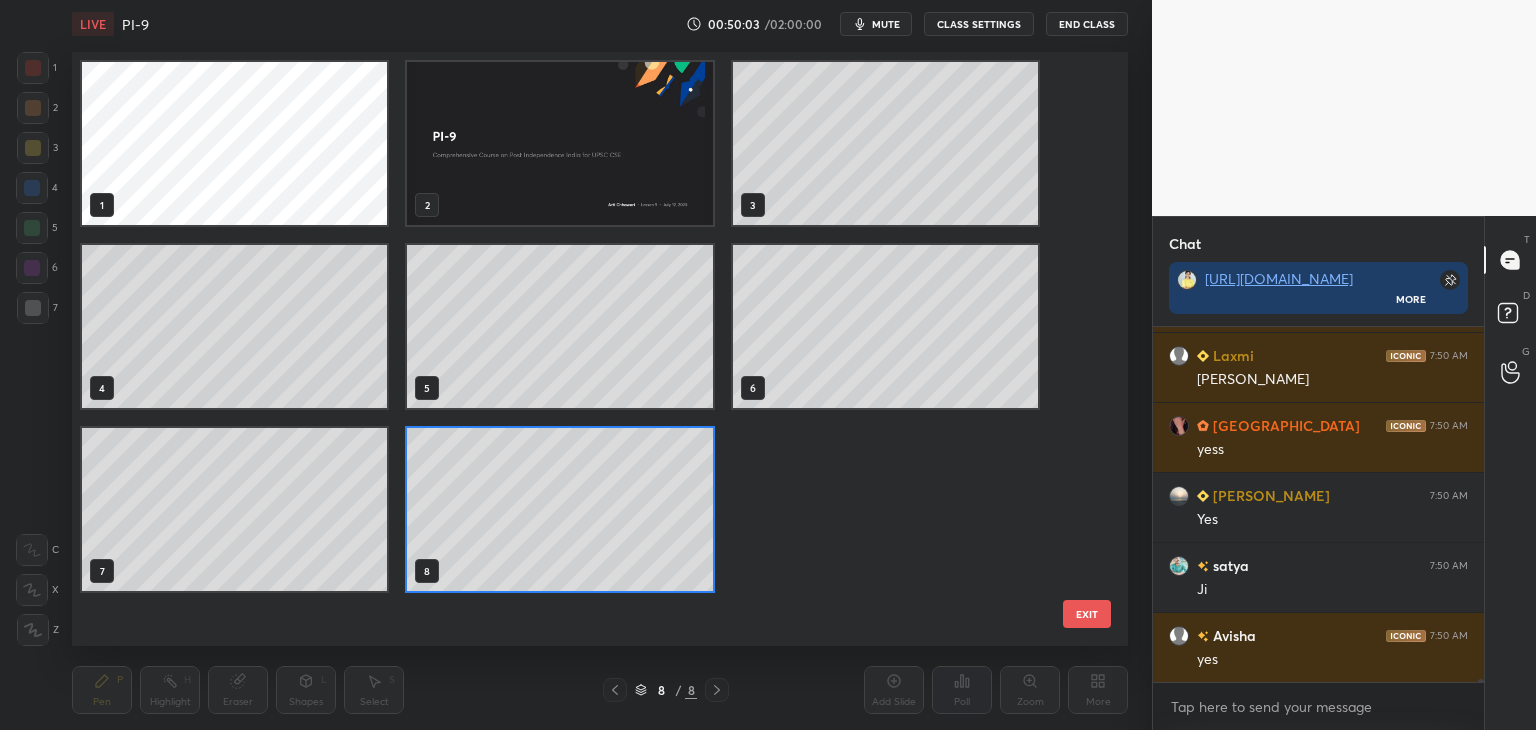 scroll, scrollTop: 6, scrollLeft: 10, axis: both 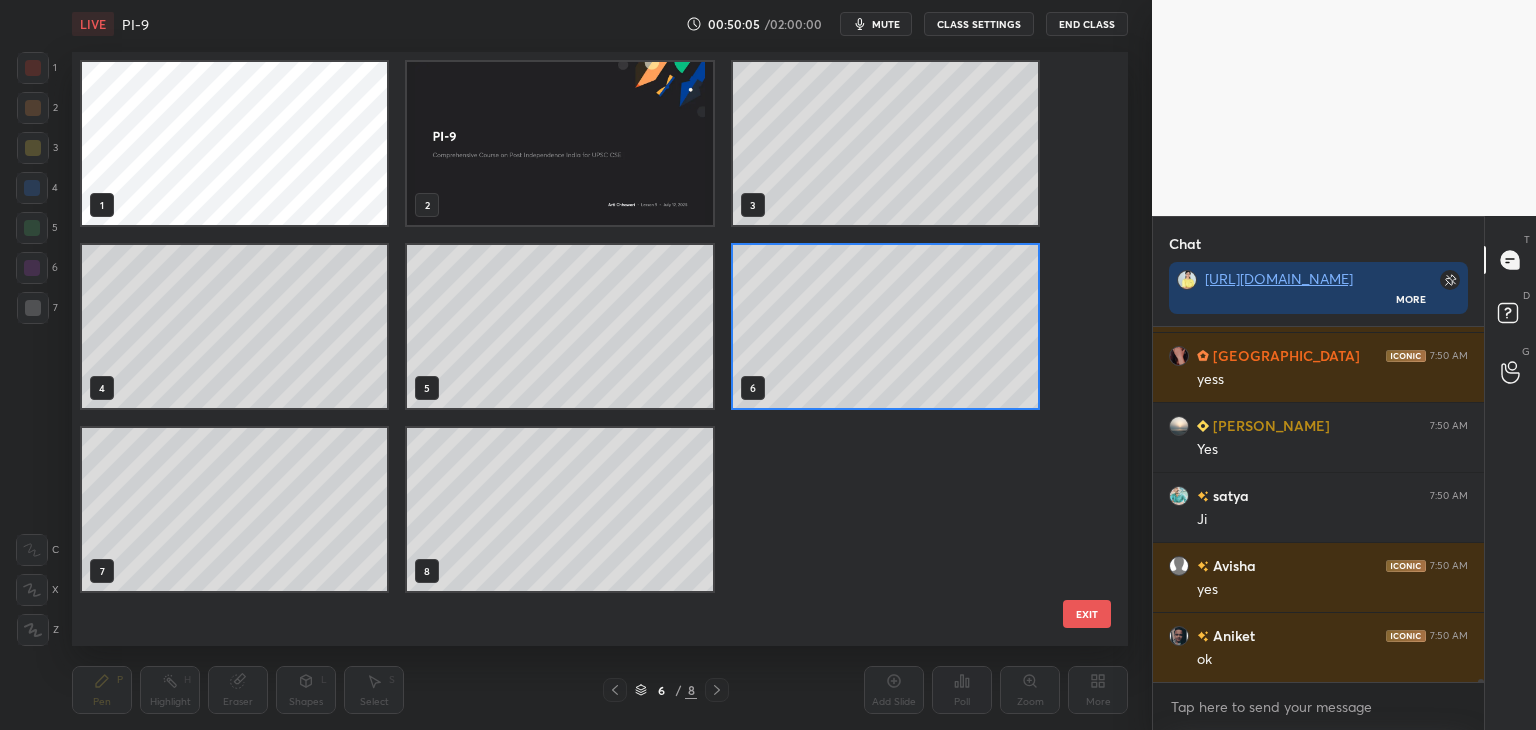 click 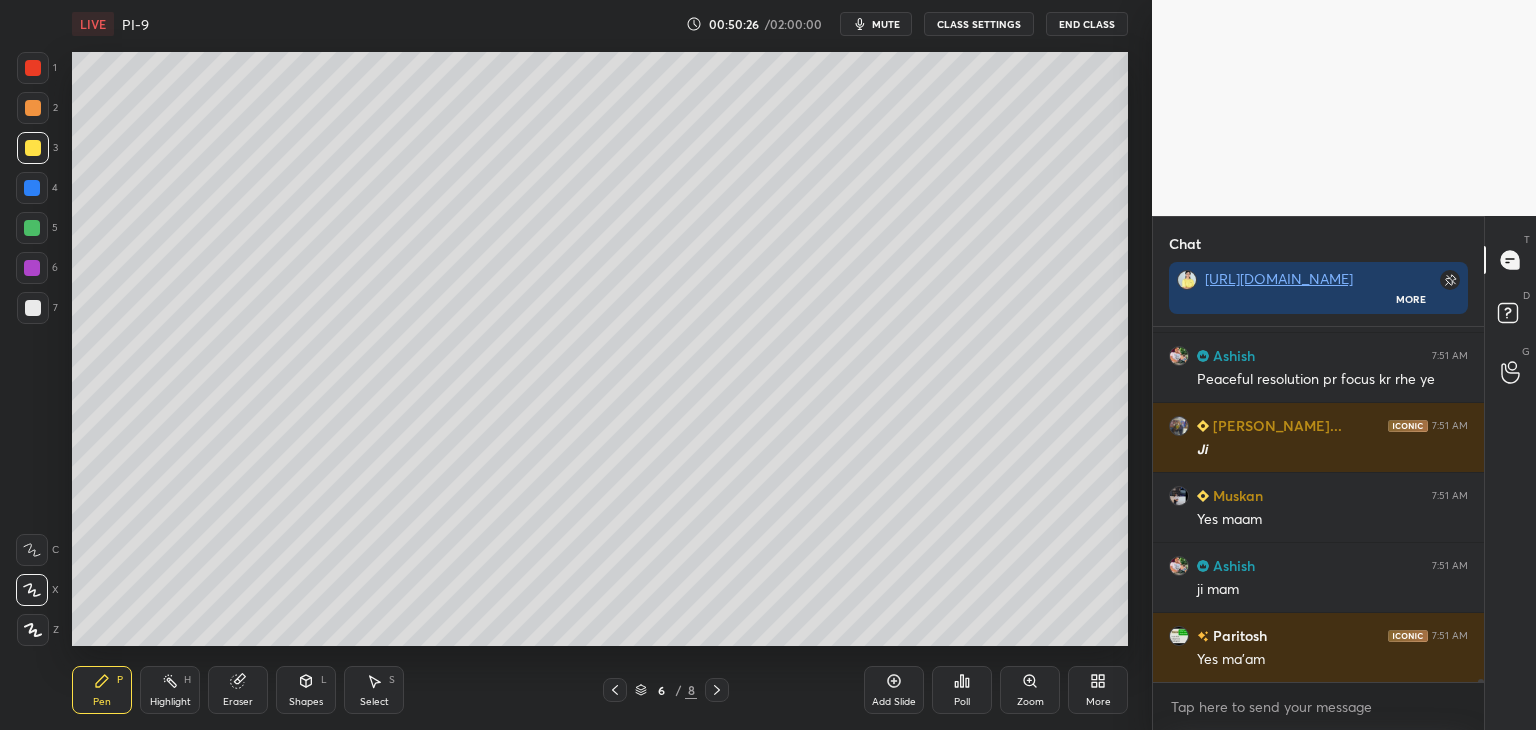scroll, scrollTop: 49590, scrollLeft: 0, axis: vertical 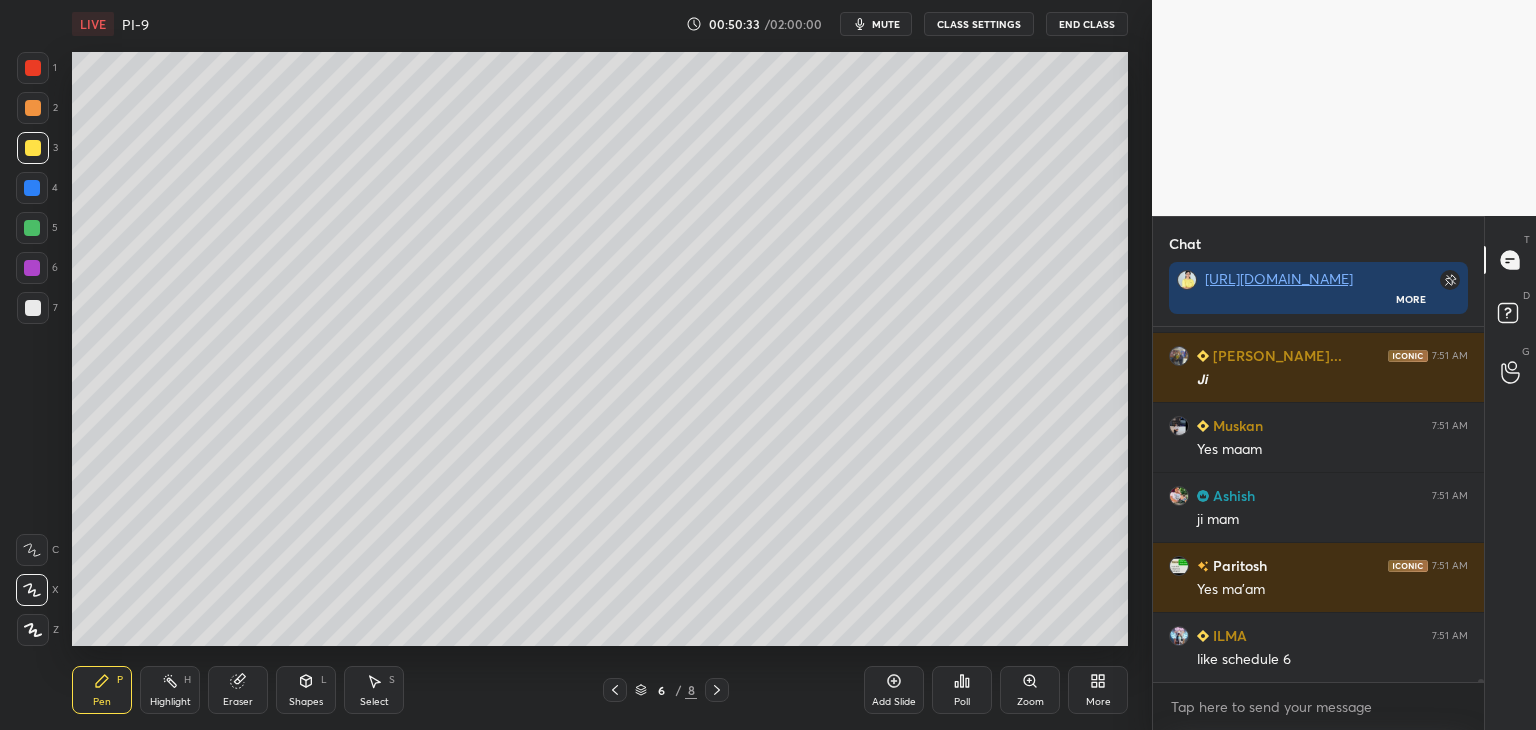 drag, startPoint x: 27, startPoint y: 264, endPoint x: 55, endPoint y: 248, distance: 32.24903 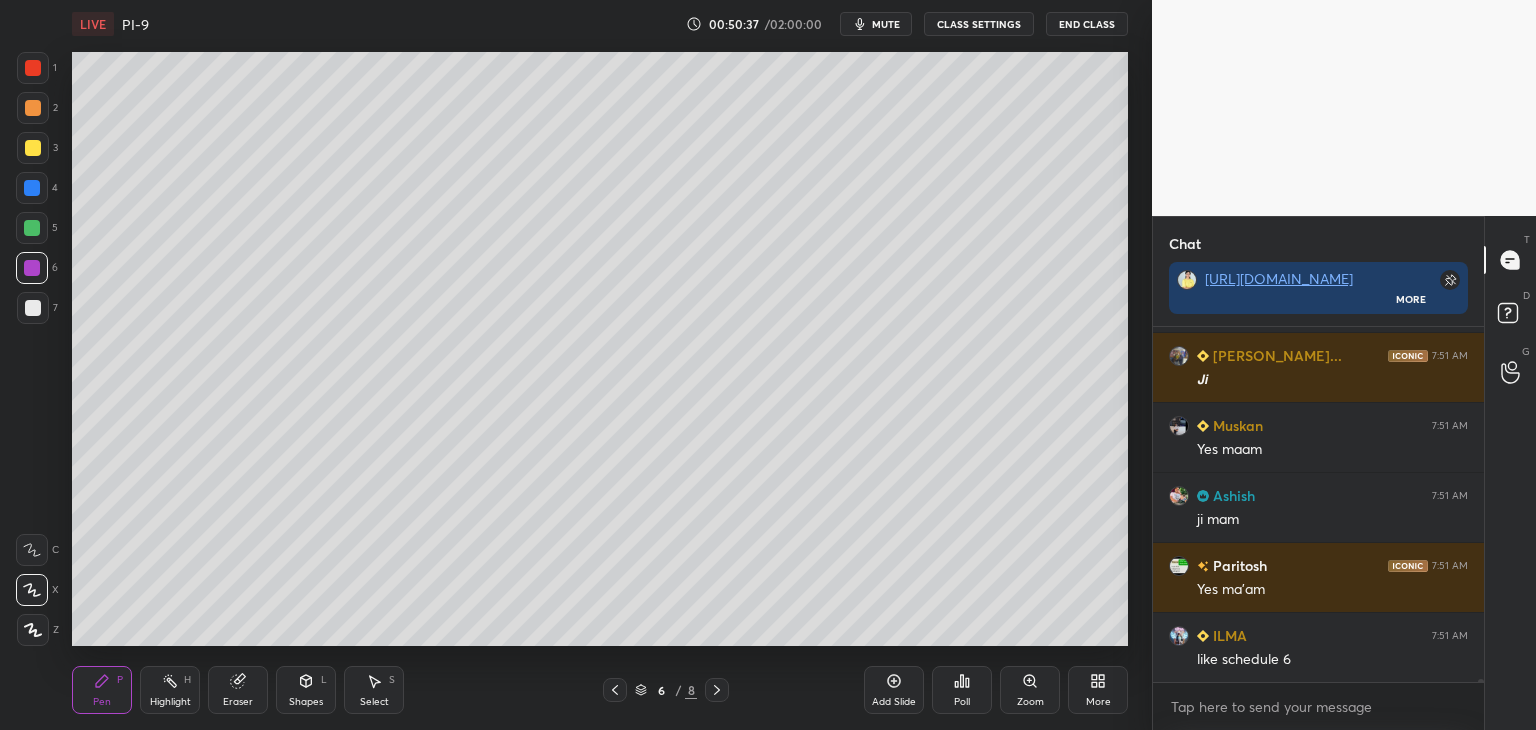click on "mute" at bounding box center (876, 24) 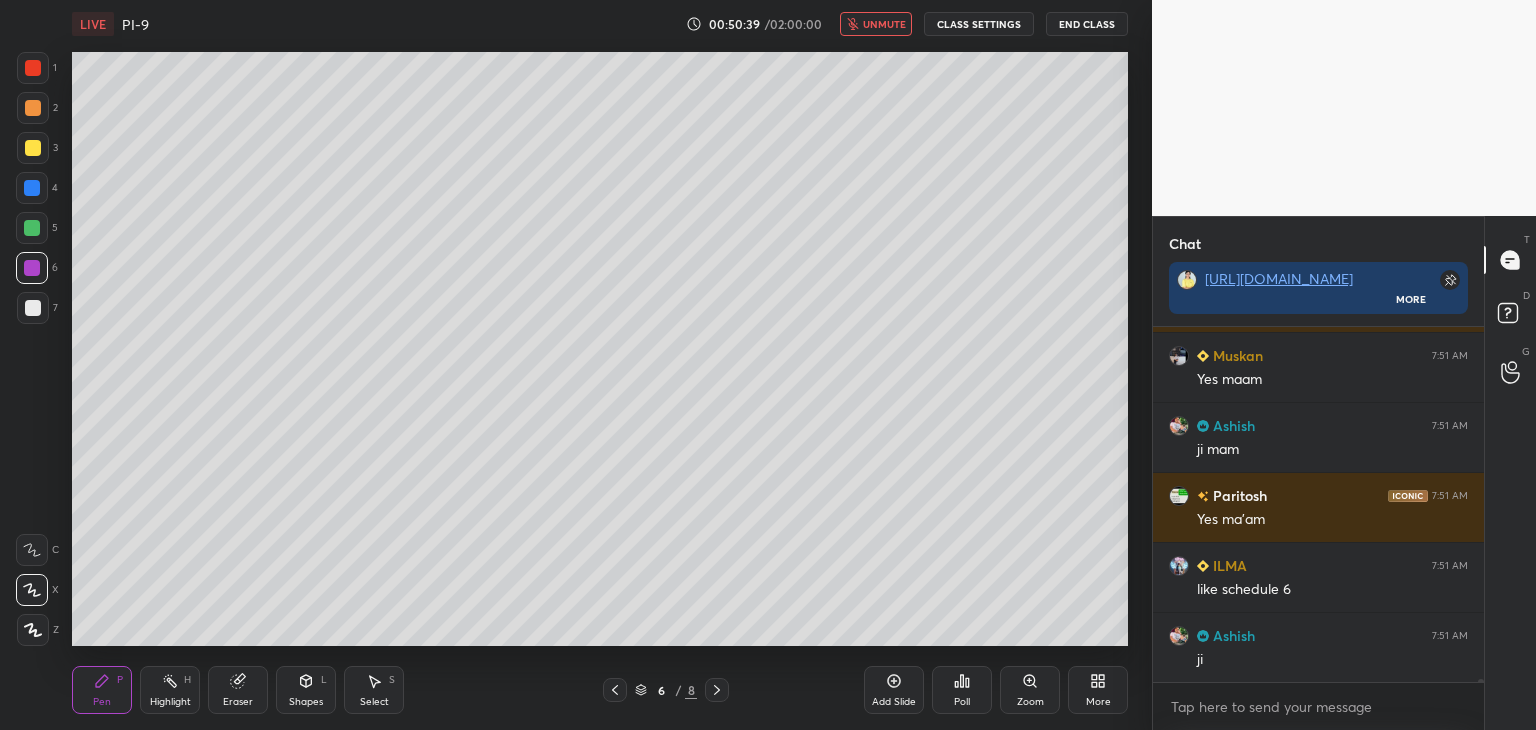 scroll, scrollTop: 49730, scrollLeft: 0, axis: vertical 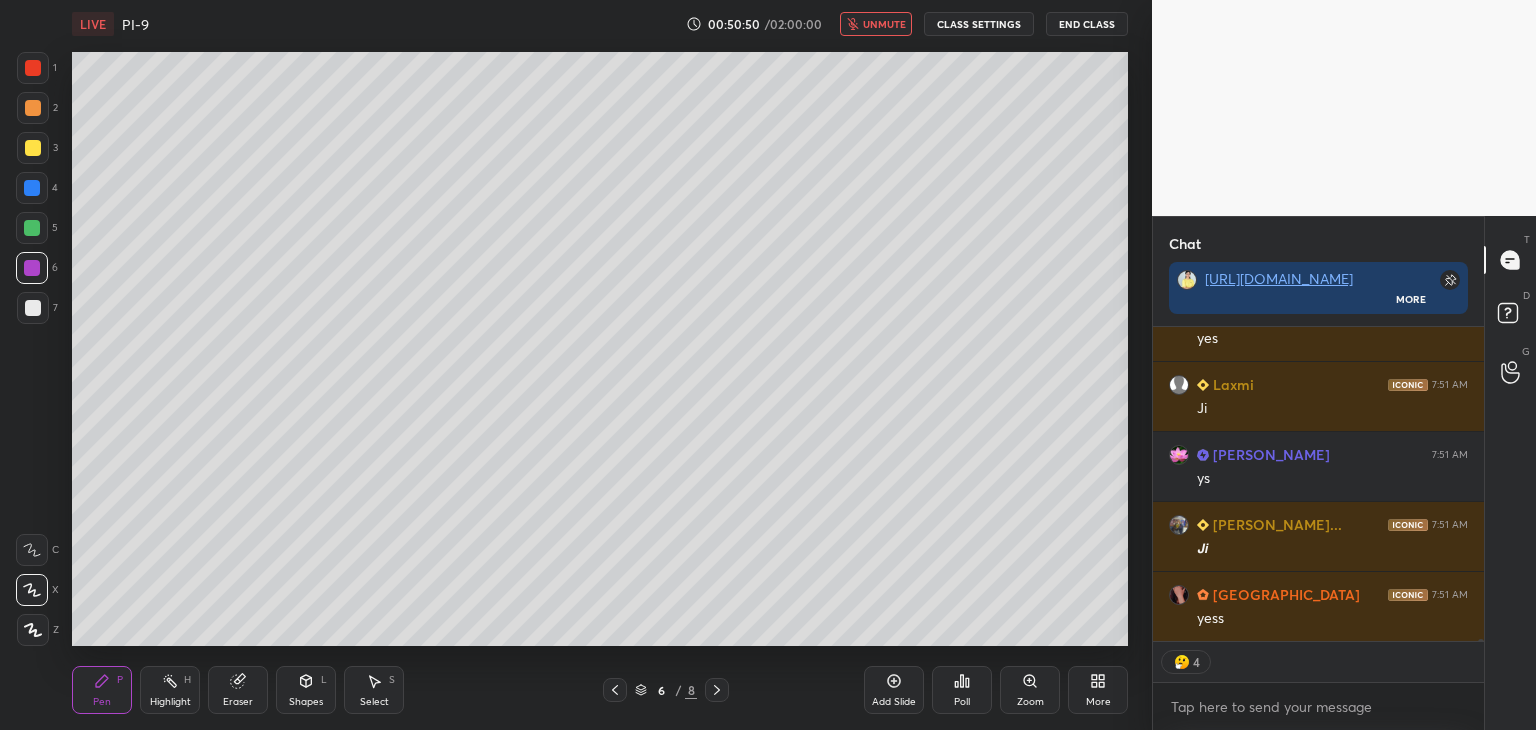 click on "unmute" at bounding box center [884, 24] 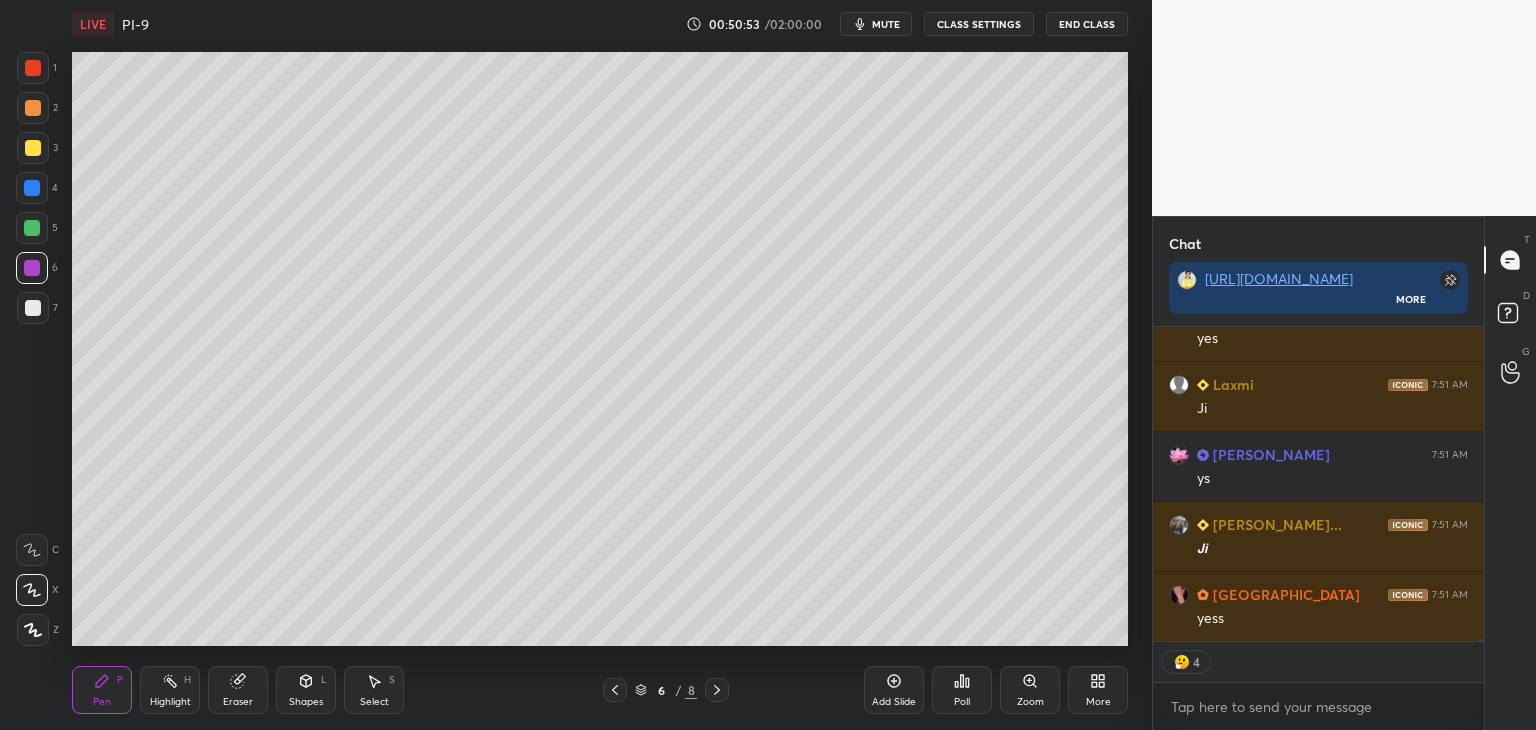 scroll, scrollTop: 50120, scrollLeft: 0, axis: vertical 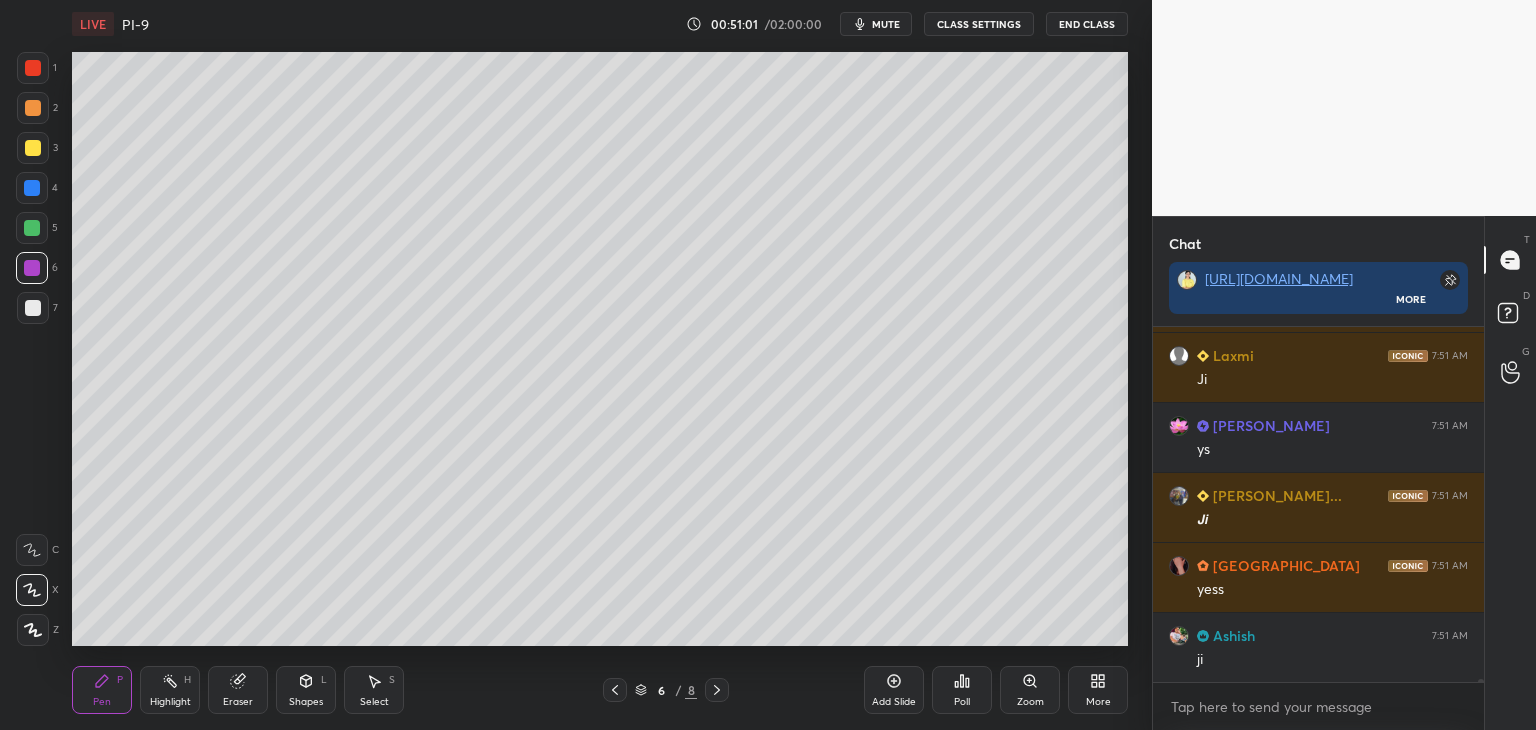 click 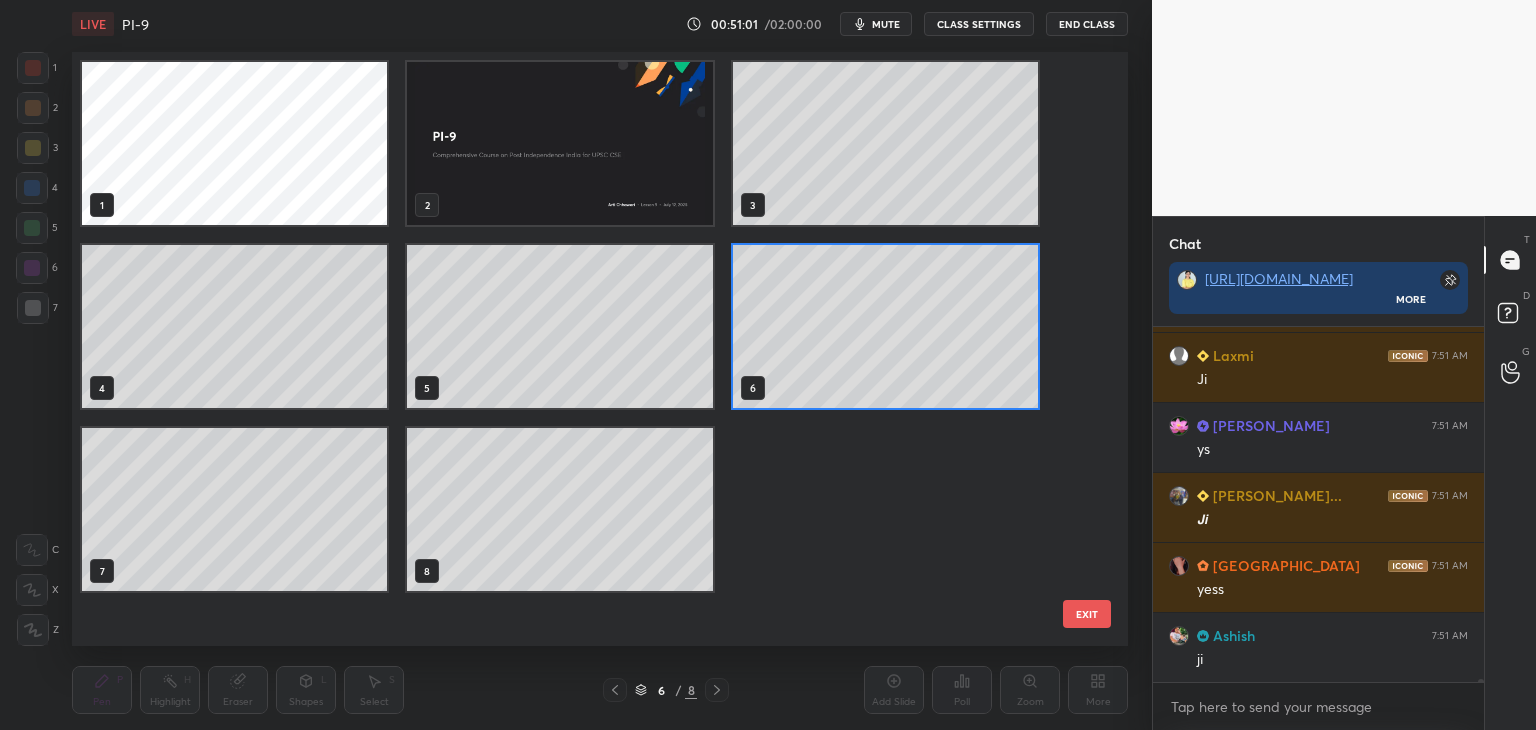 scroll, scrollTop: 6, scrollLeft: 10, axis: both 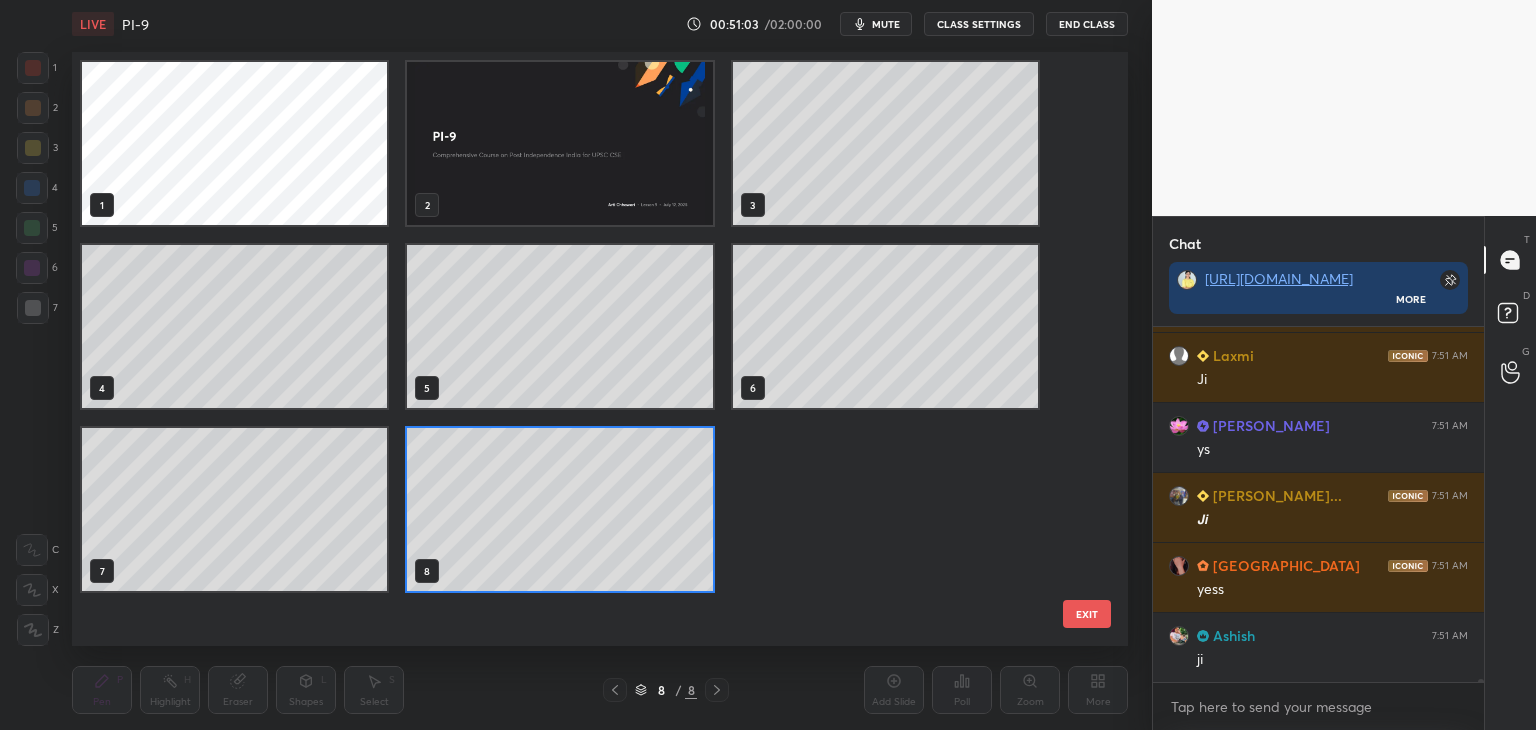 click 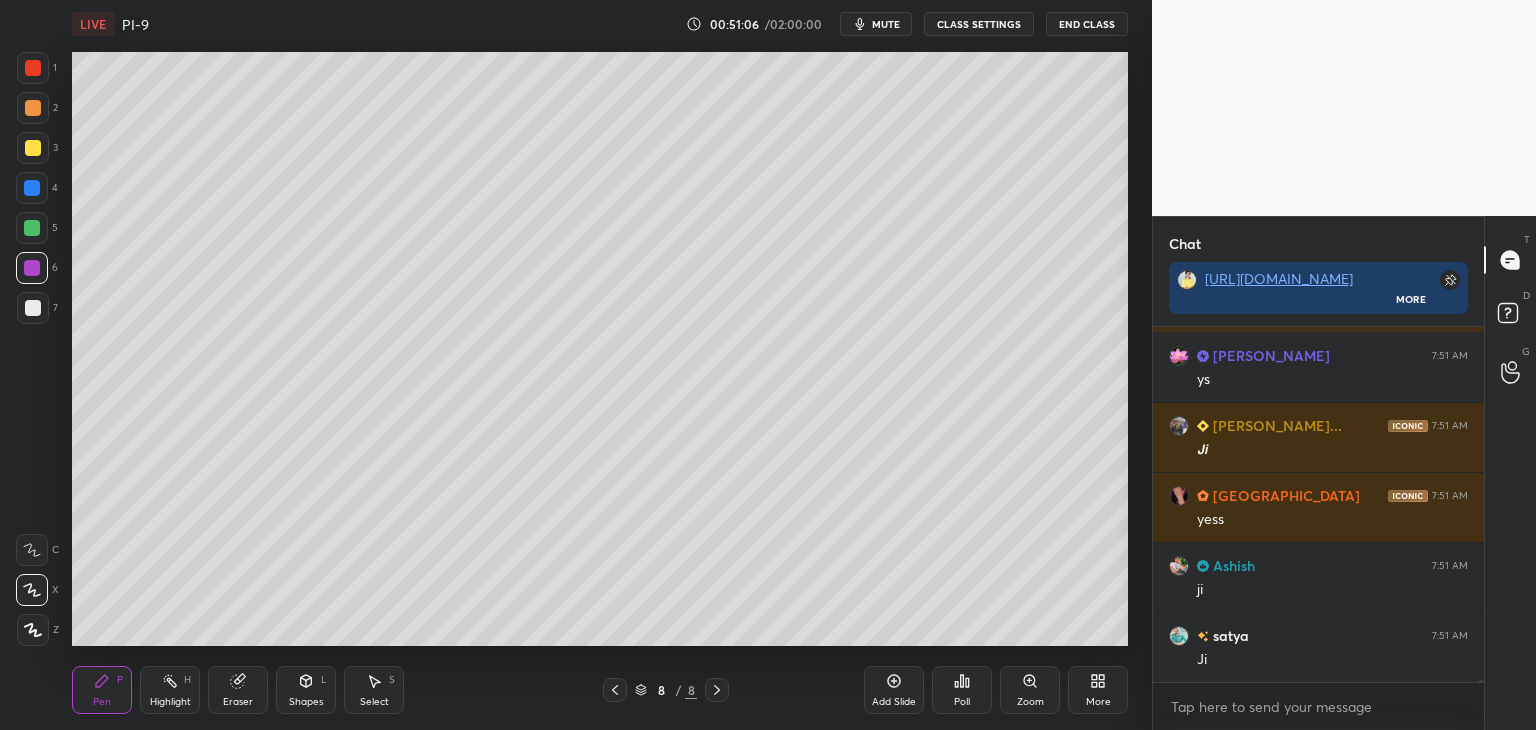scroll, scrollTop: 50220, scrollLeft: 0, axis: vertical 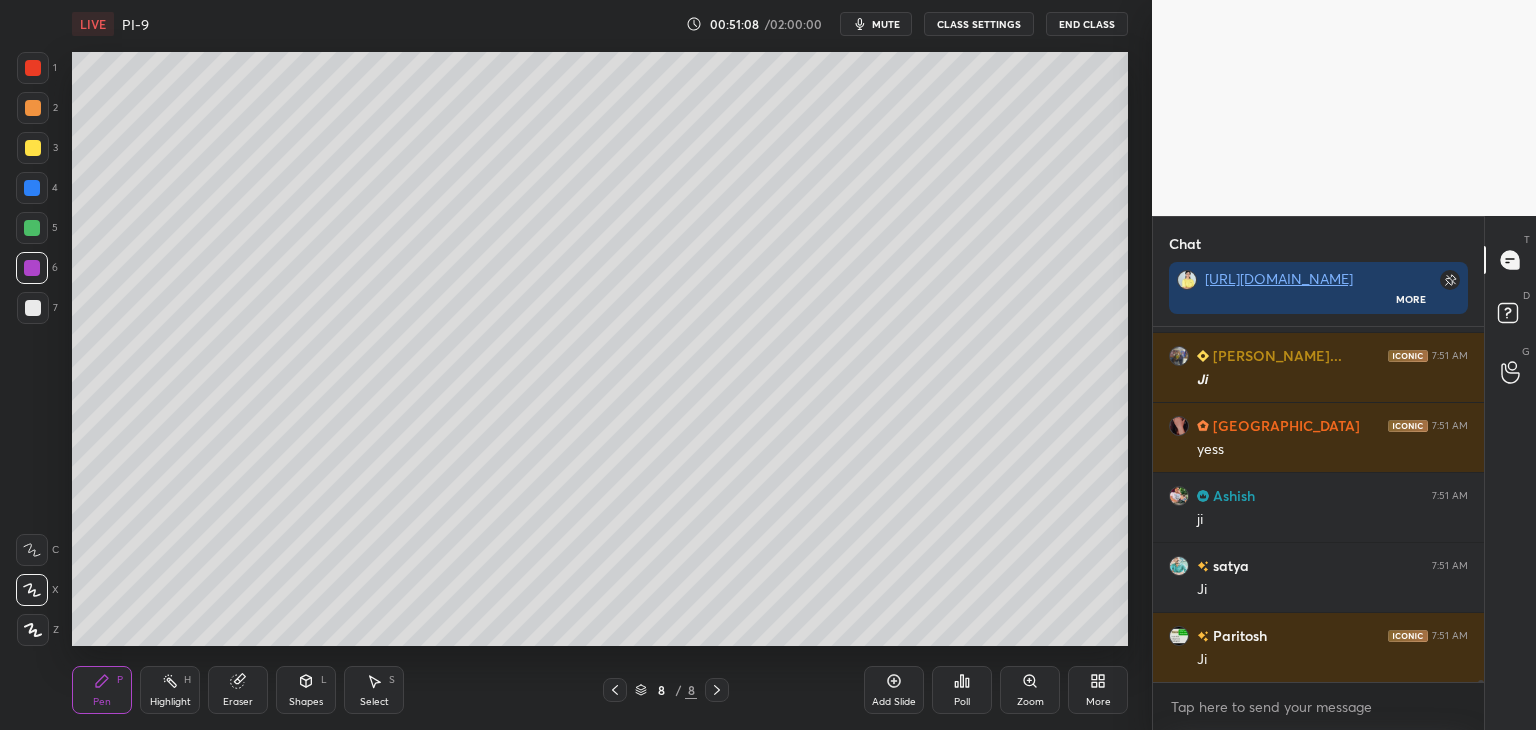 click at bounding box center (33, 308) 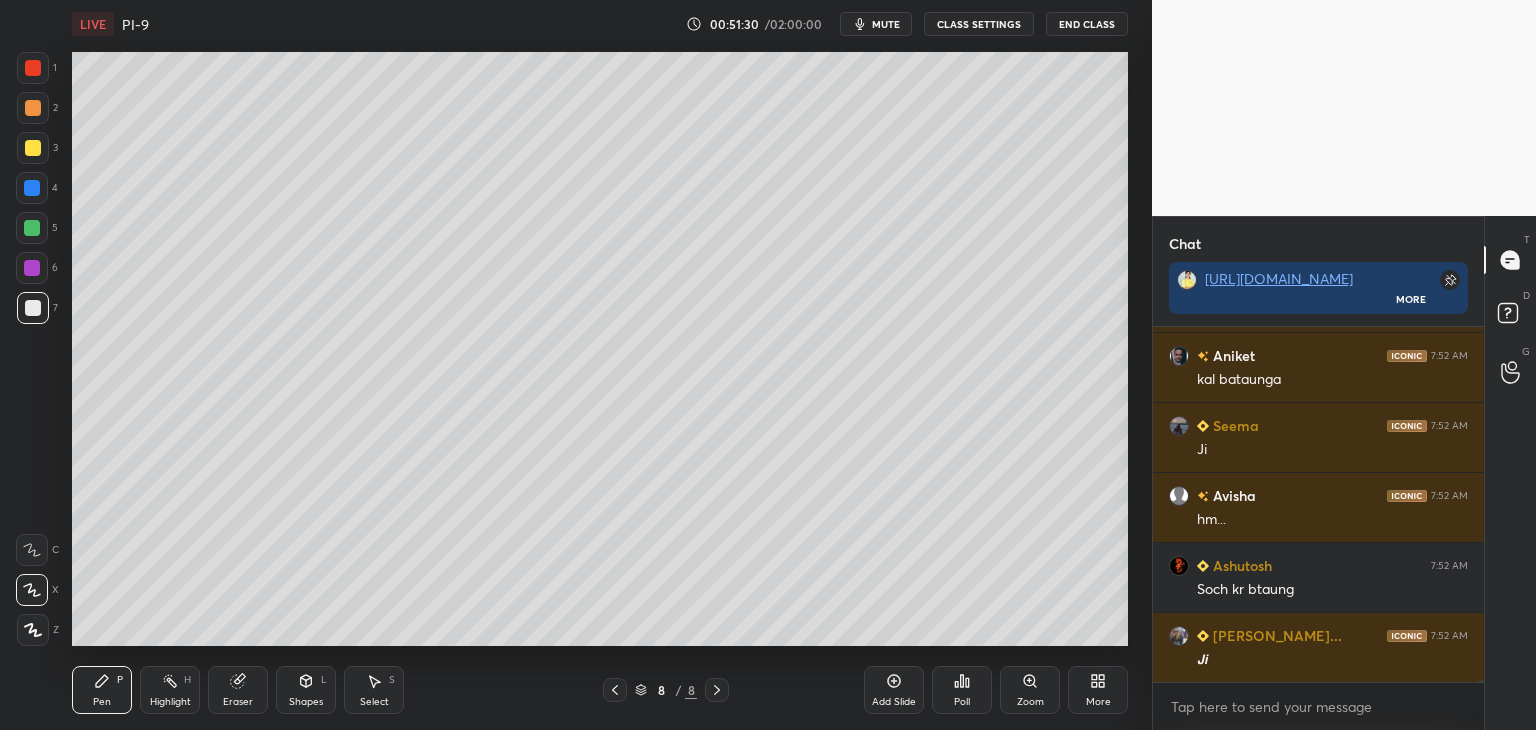 scroll, scrollTop: 51130, scrollLeft: 0, axis: vertical 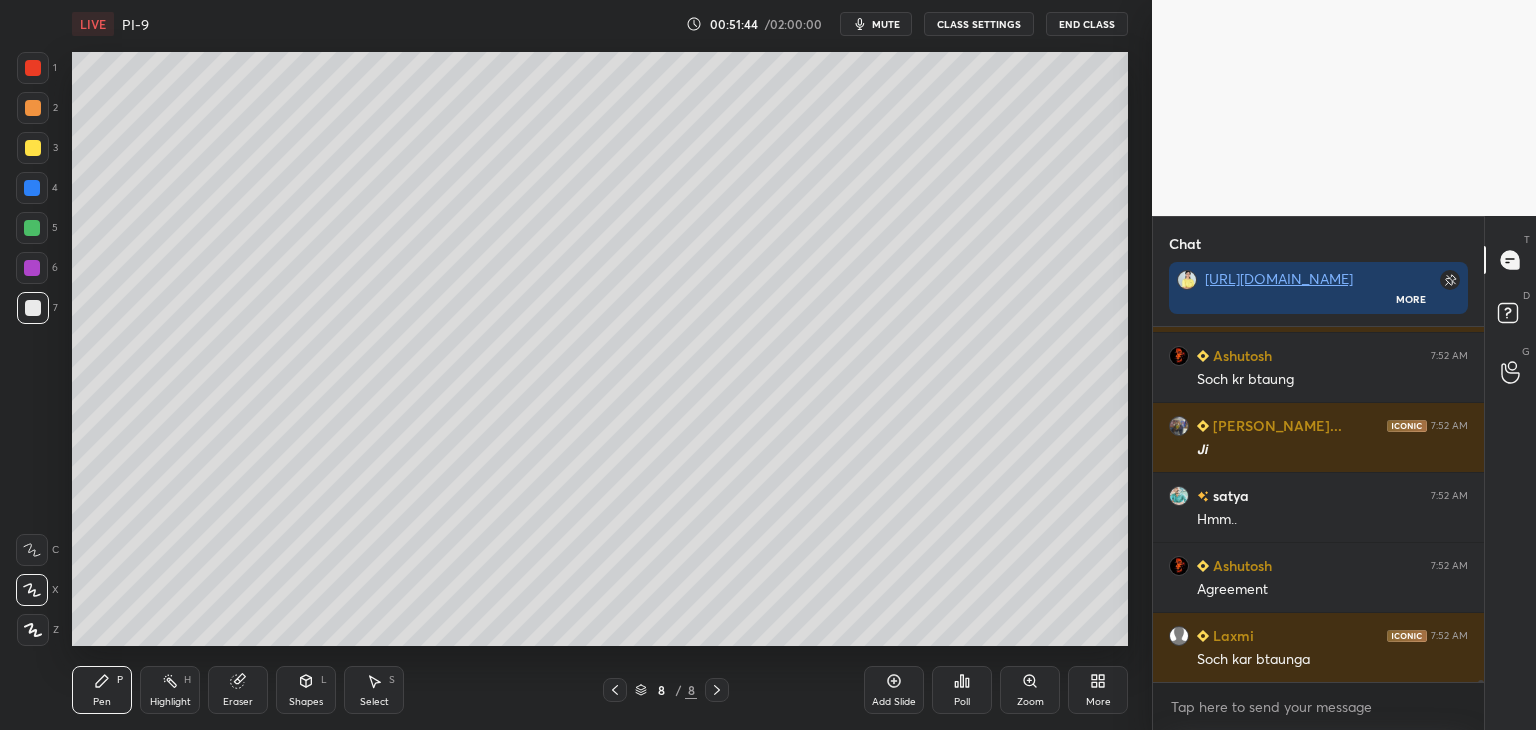 click at bounding box center [32, 228] 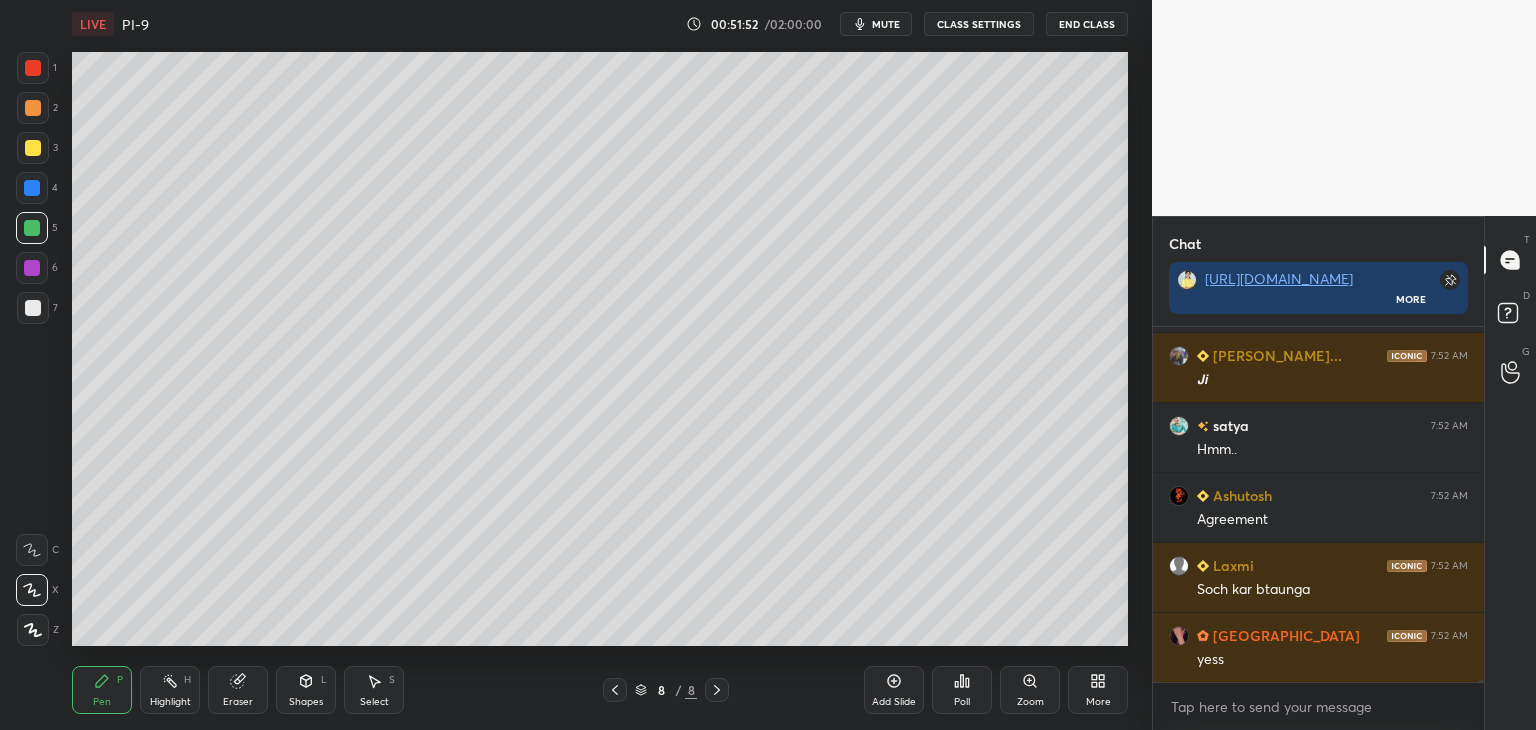 scroll, scrollTop: 51410, scrollLeft: 0, axis: vertical 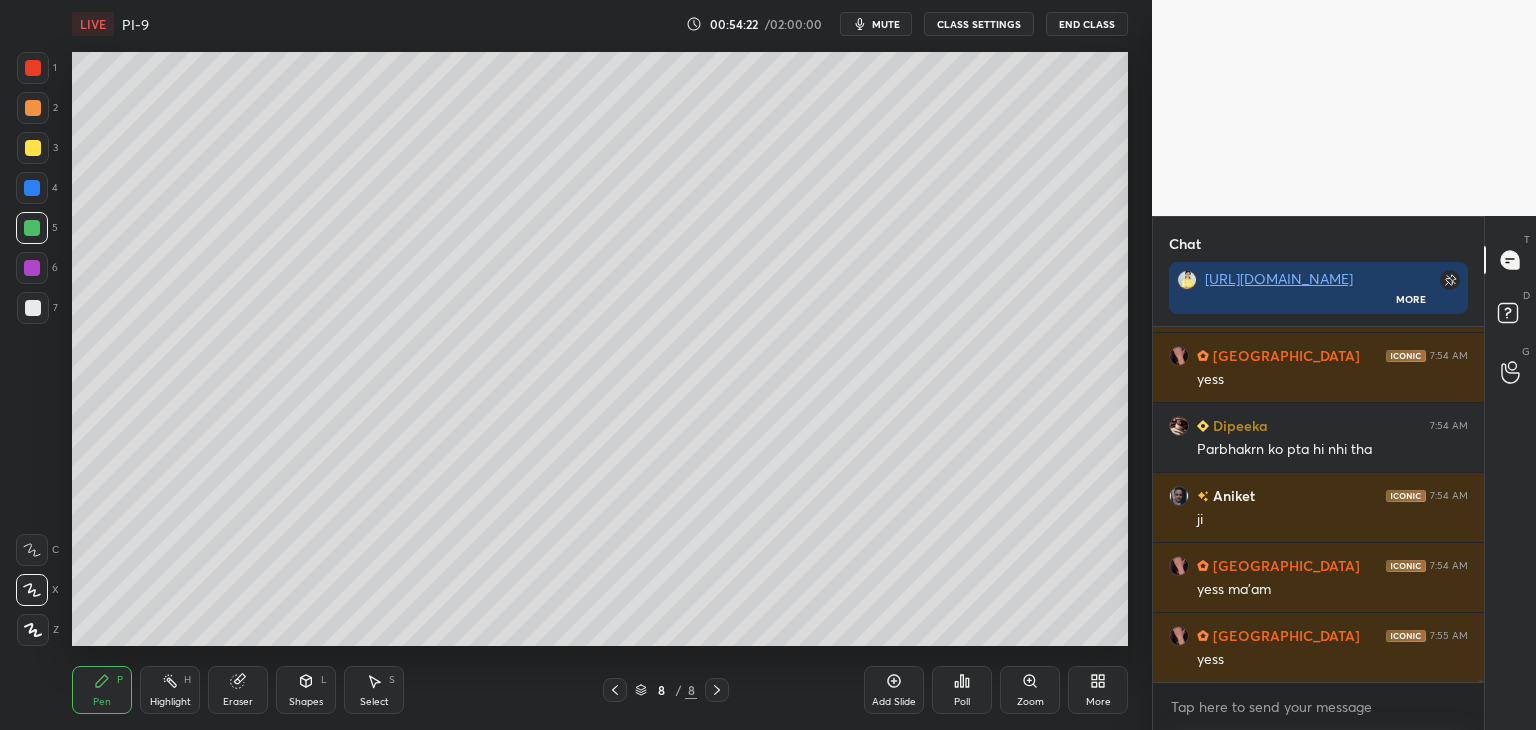 click at bounding box center [33, 308] 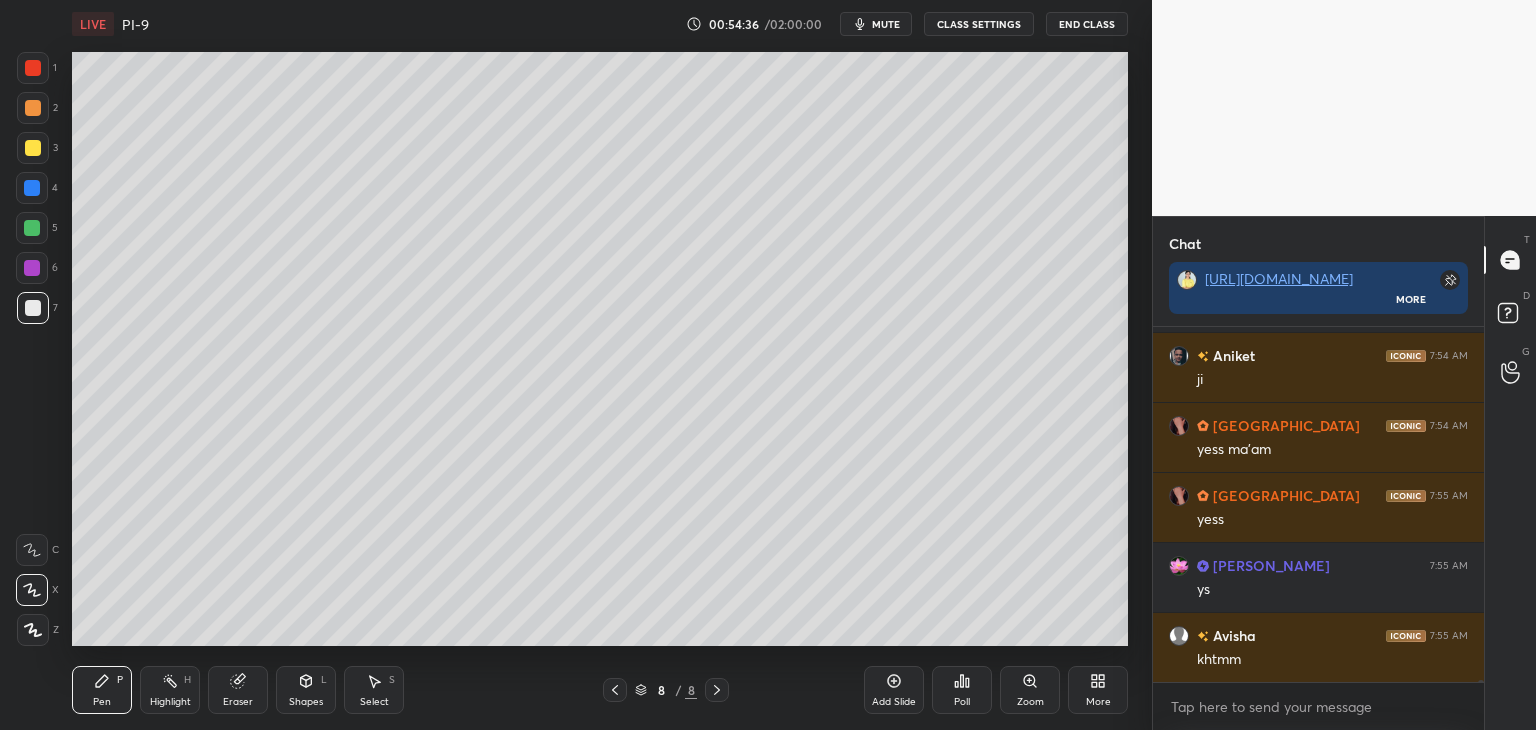 scroll, scrollTop: 55316, scrollLeft: 0, axis: vertical 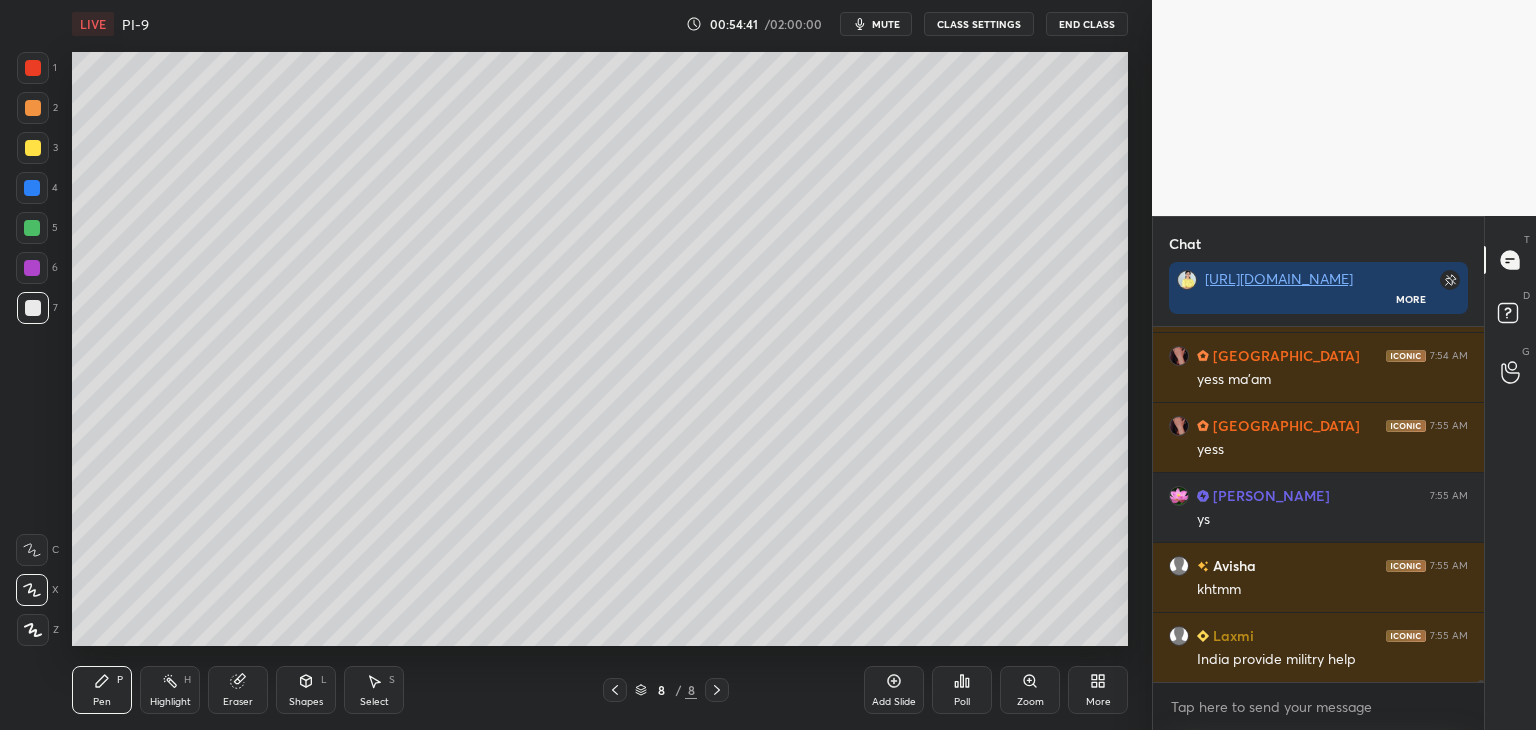 click at bounding box center [33, 308] 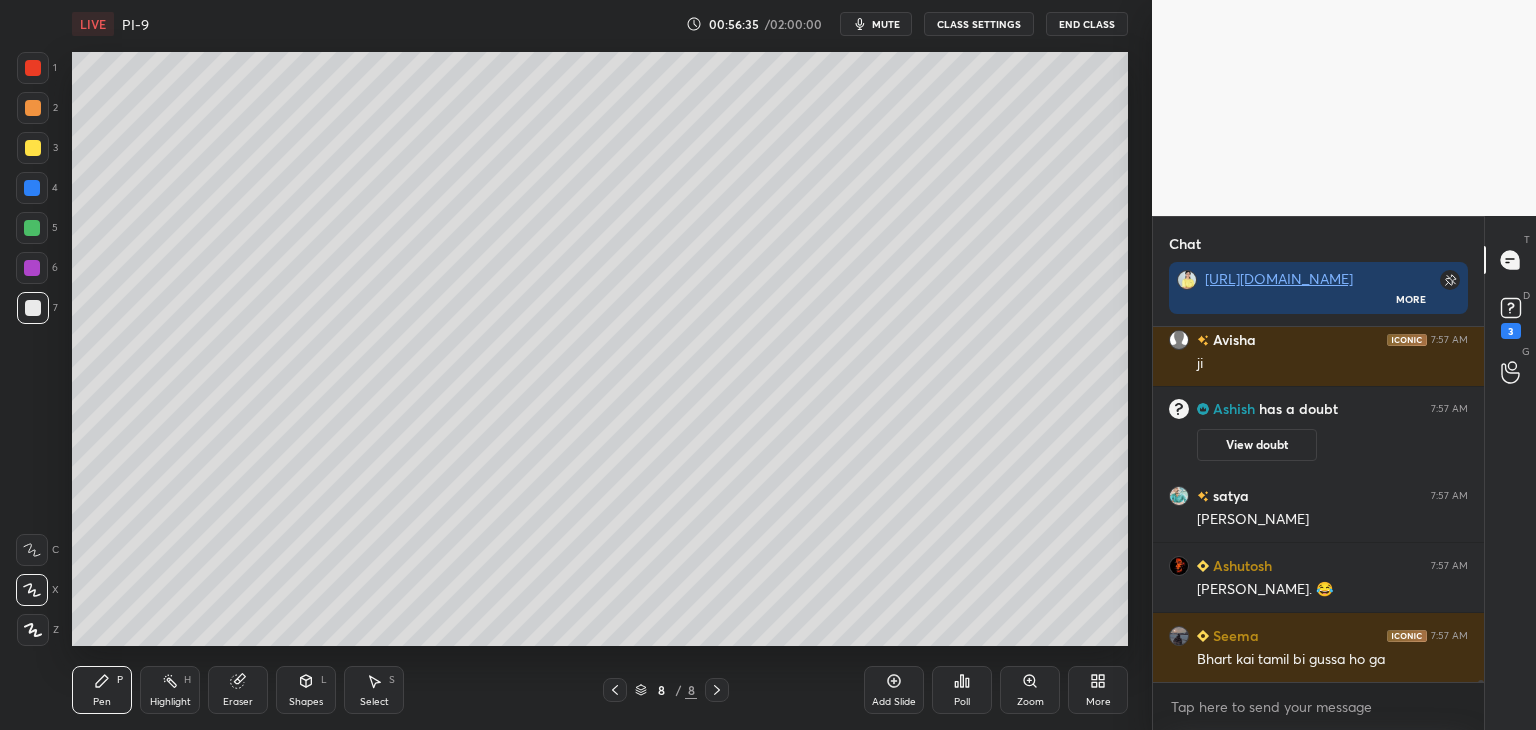 scroll, scrollTop: 54930, scrollLeft: 0, axis: vertical 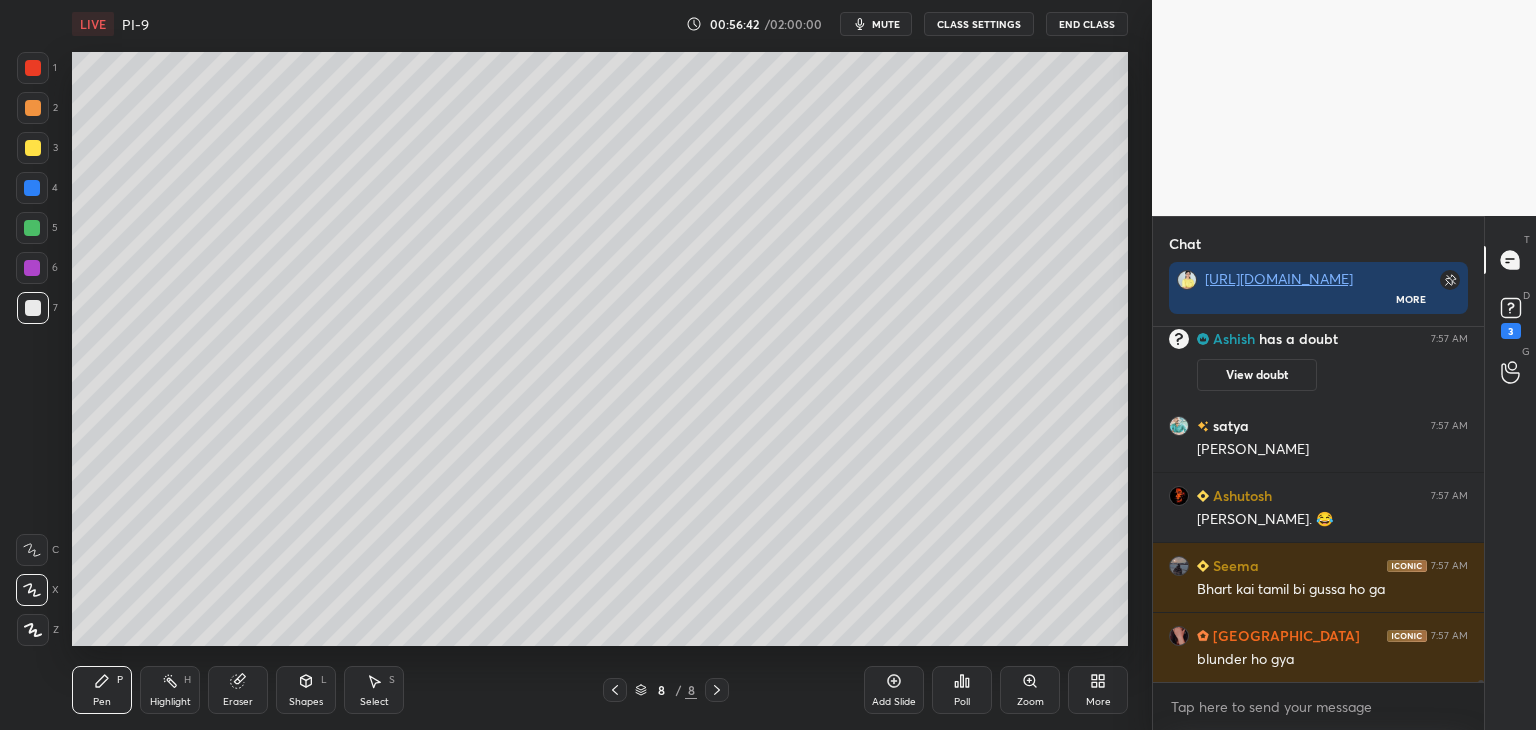click at bounding box center (33, 148) 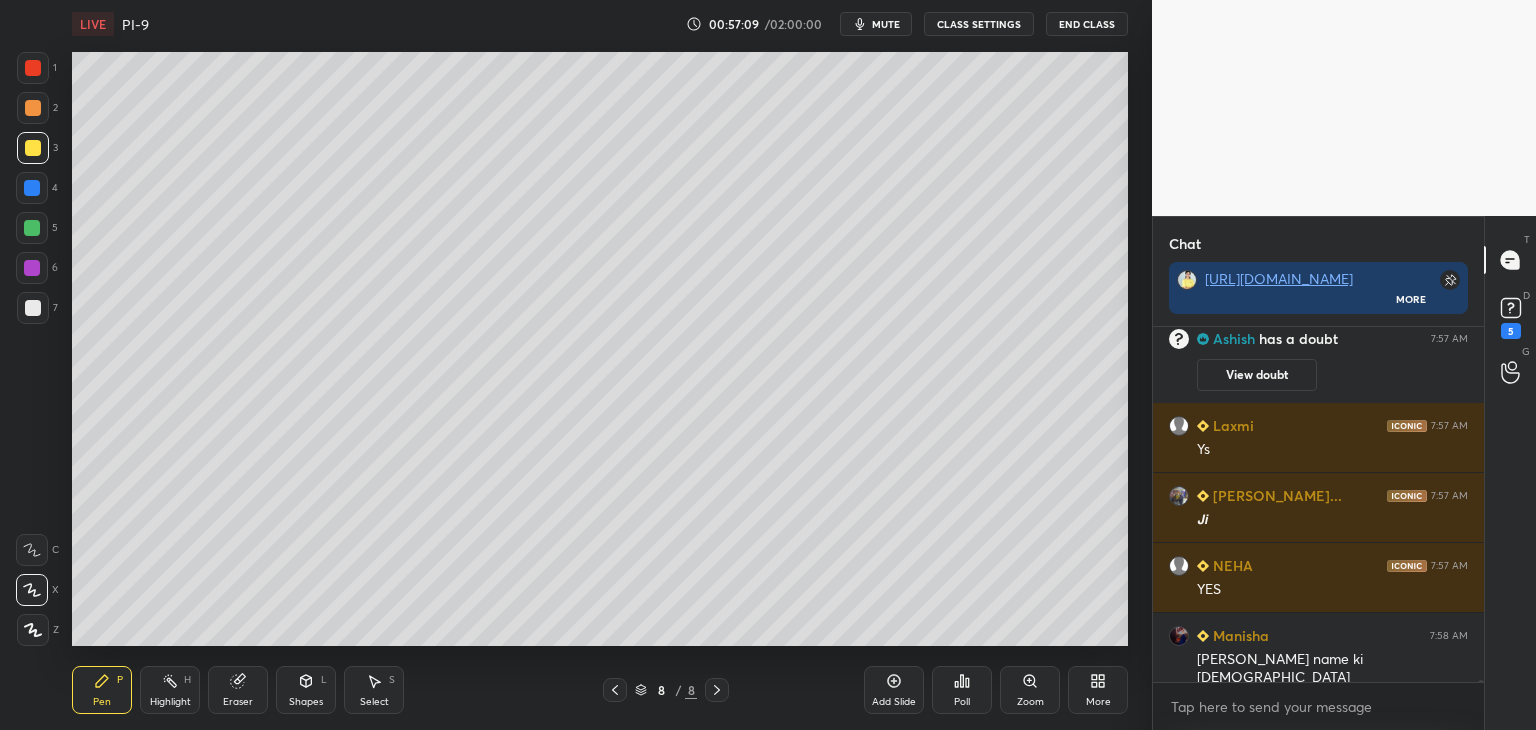 scroll, scrollTop: 55752, scrollLeft: 0, axis: vertical 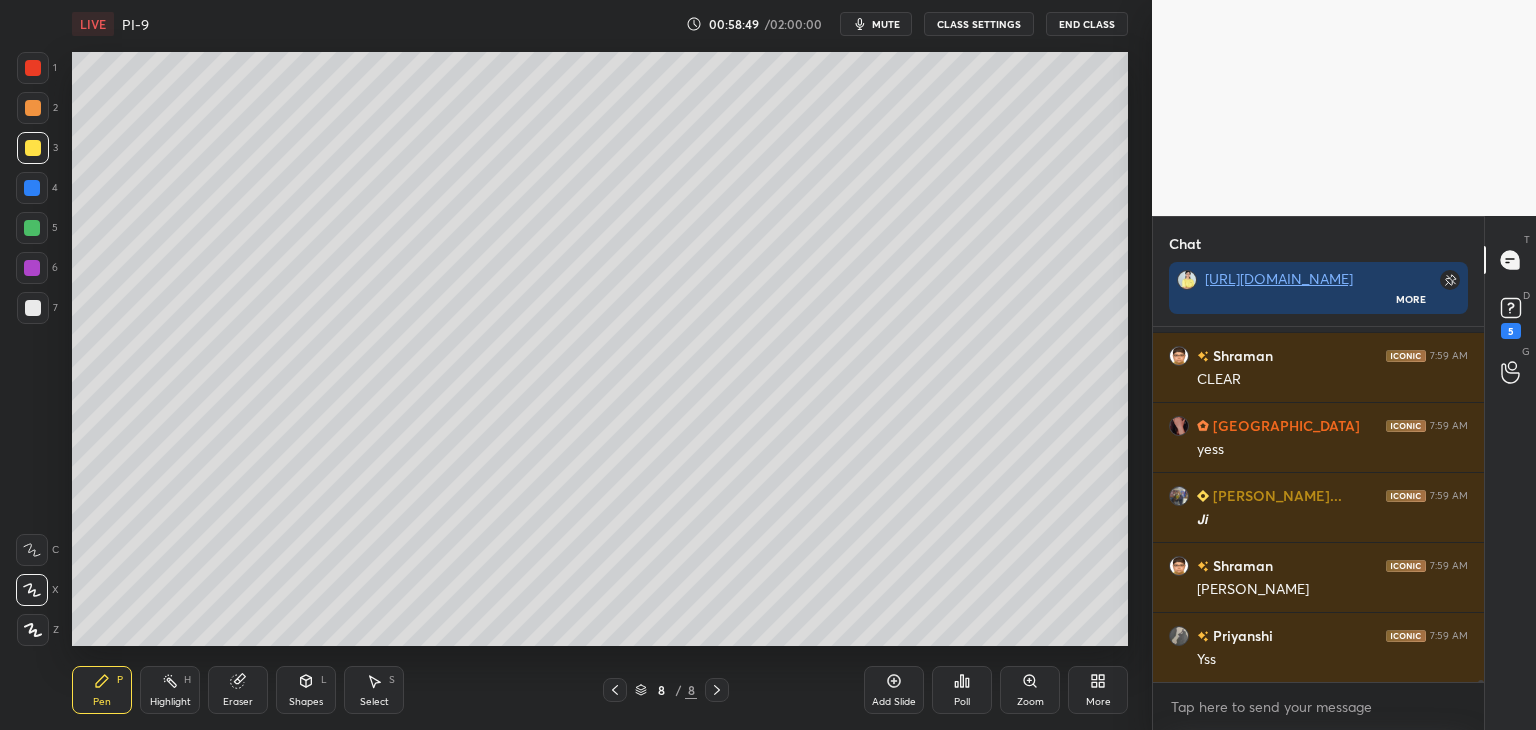 click 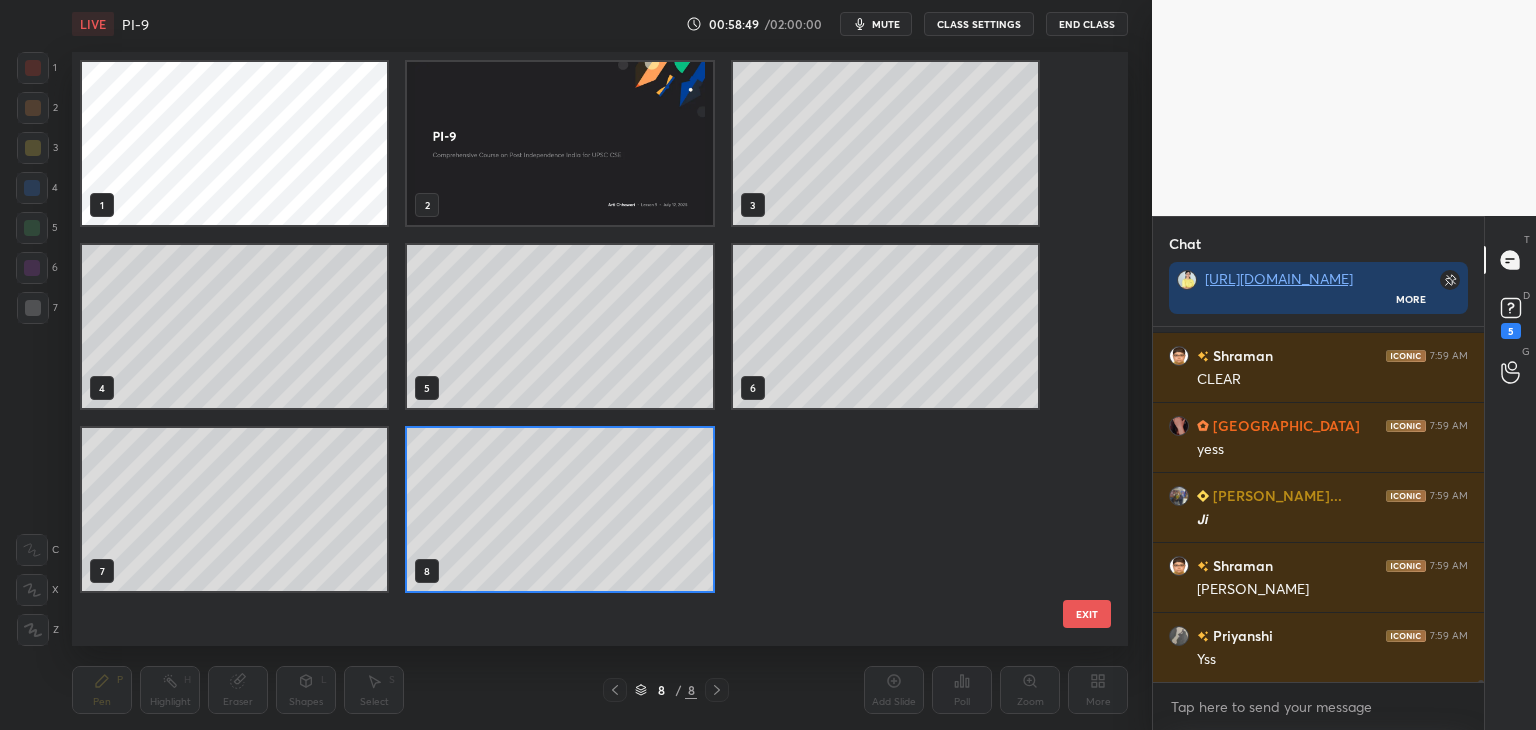 scroll, scrollTop: 6, scrollLeft: 10, axis: both 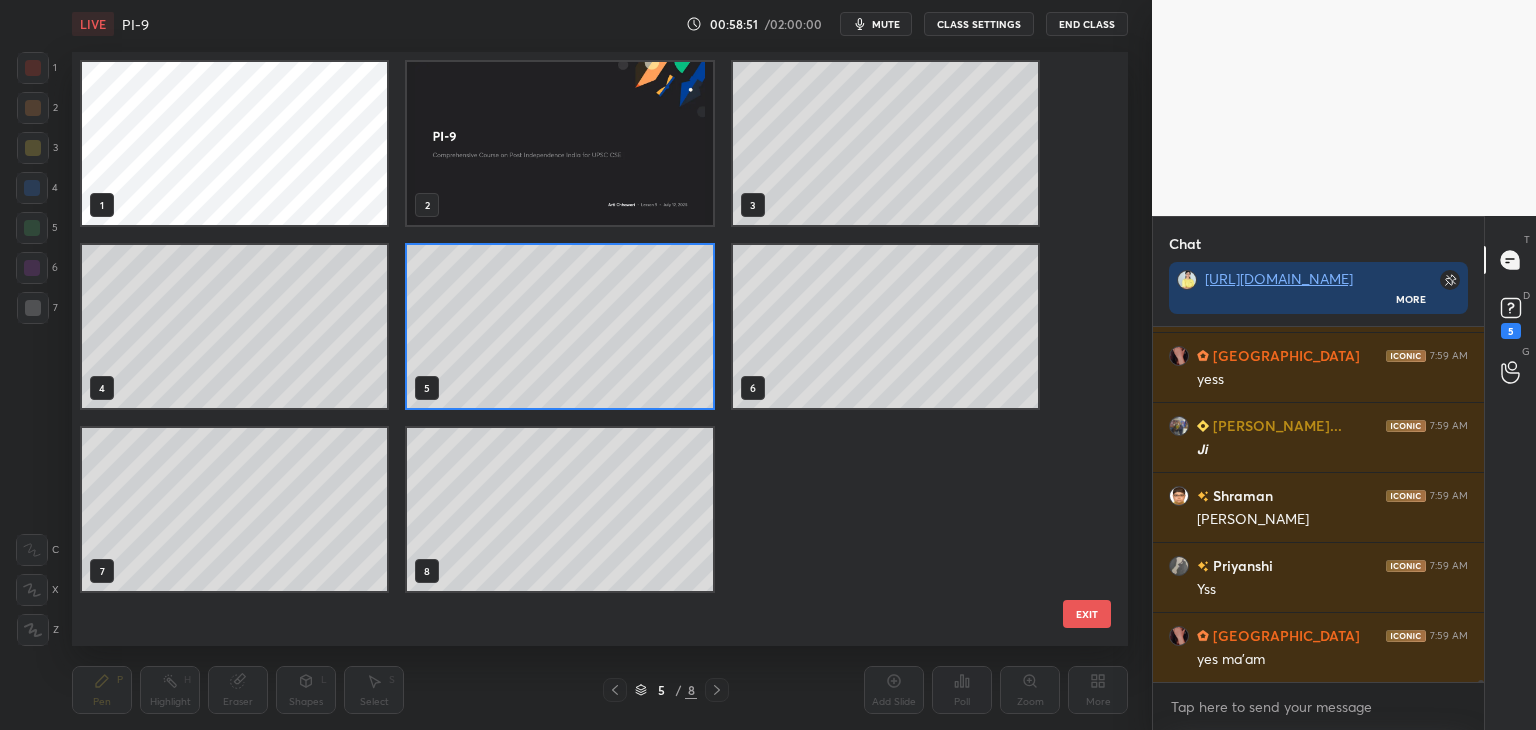 click 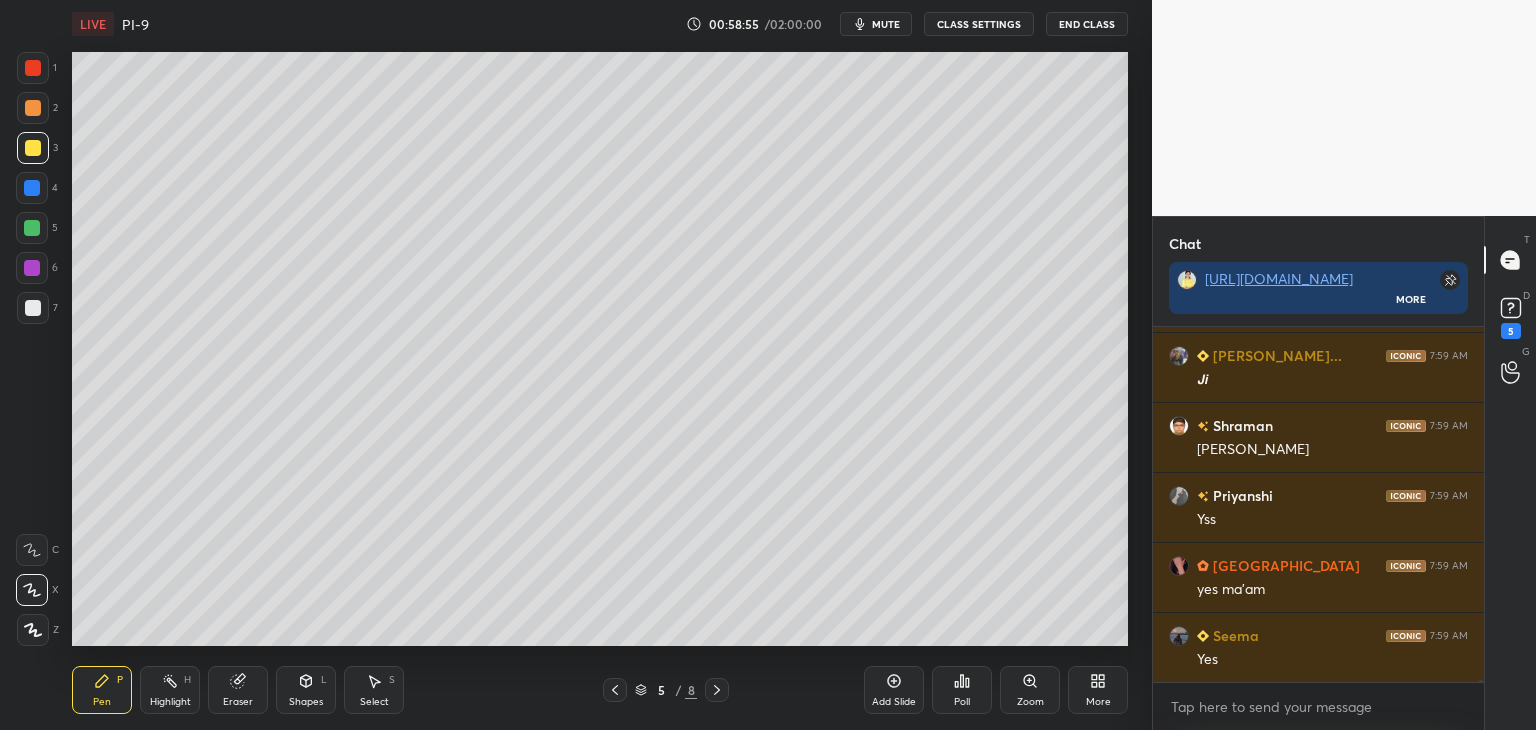 scroll, scrollTop: 58484, scrollLeft: 0, axis: vertical 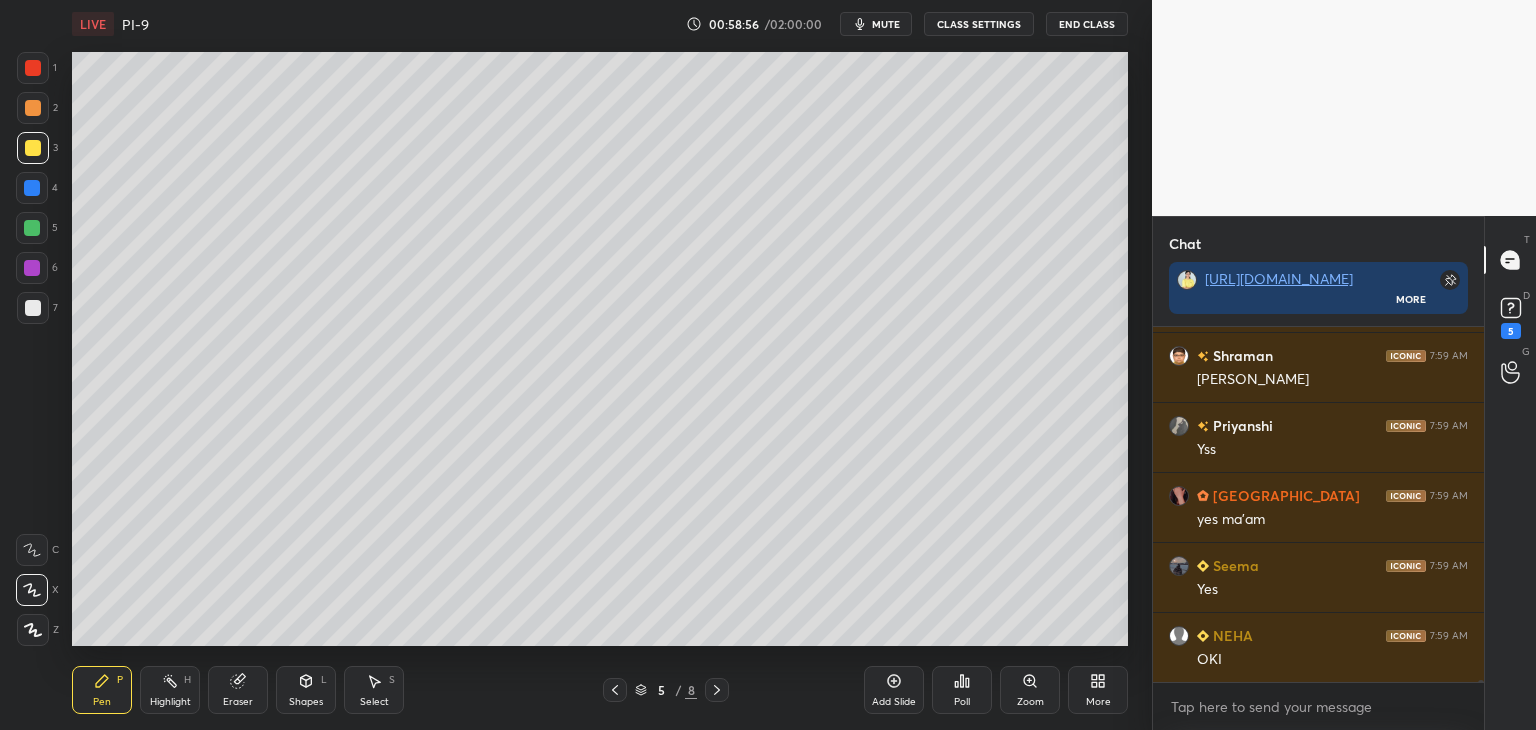 click at bounding box center (32, 188) 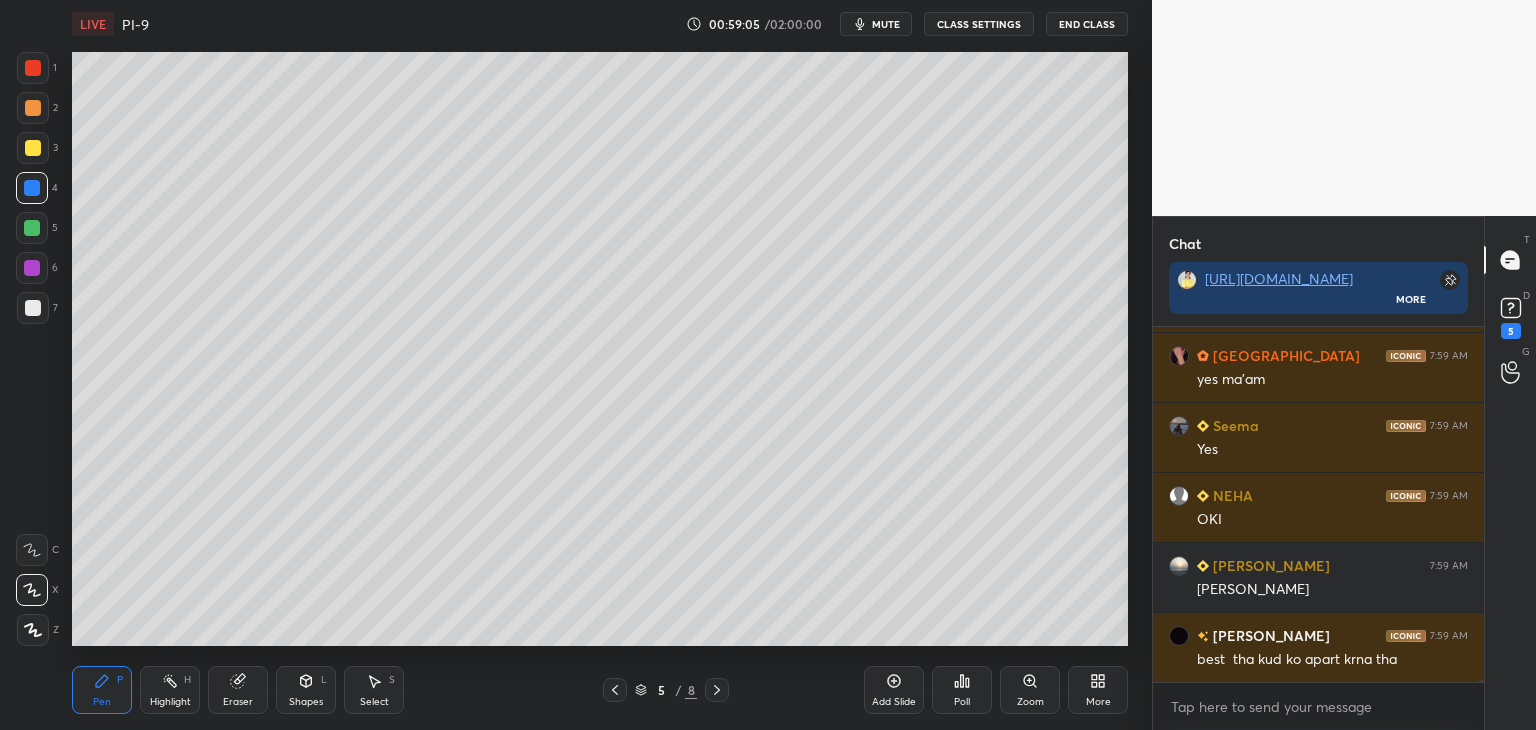 scroll, scrollTop: 58694, scrollLeft: 0, axis: vertical 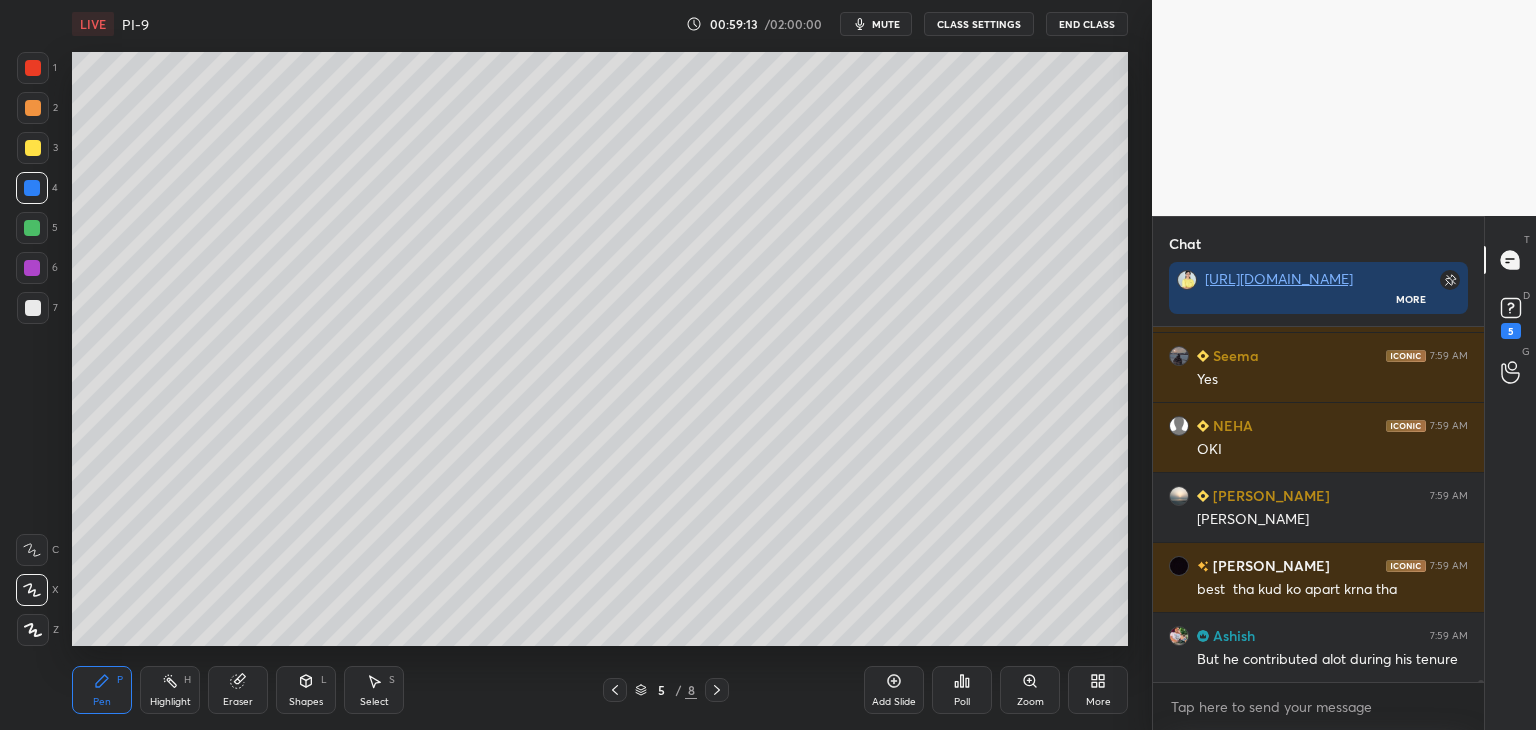 click 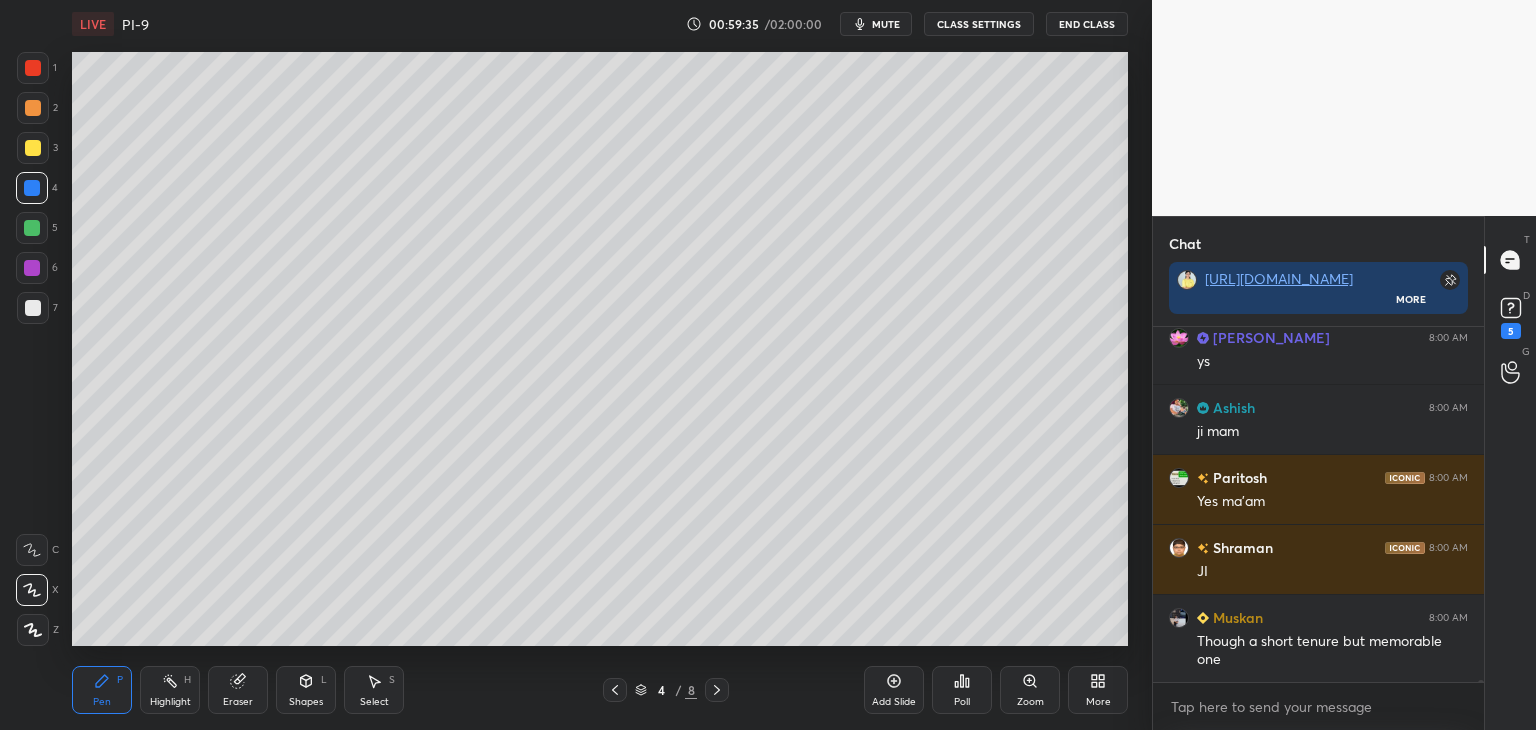 scroll, scrollTop: 59132, scrollLeft: 0, axis: vertical 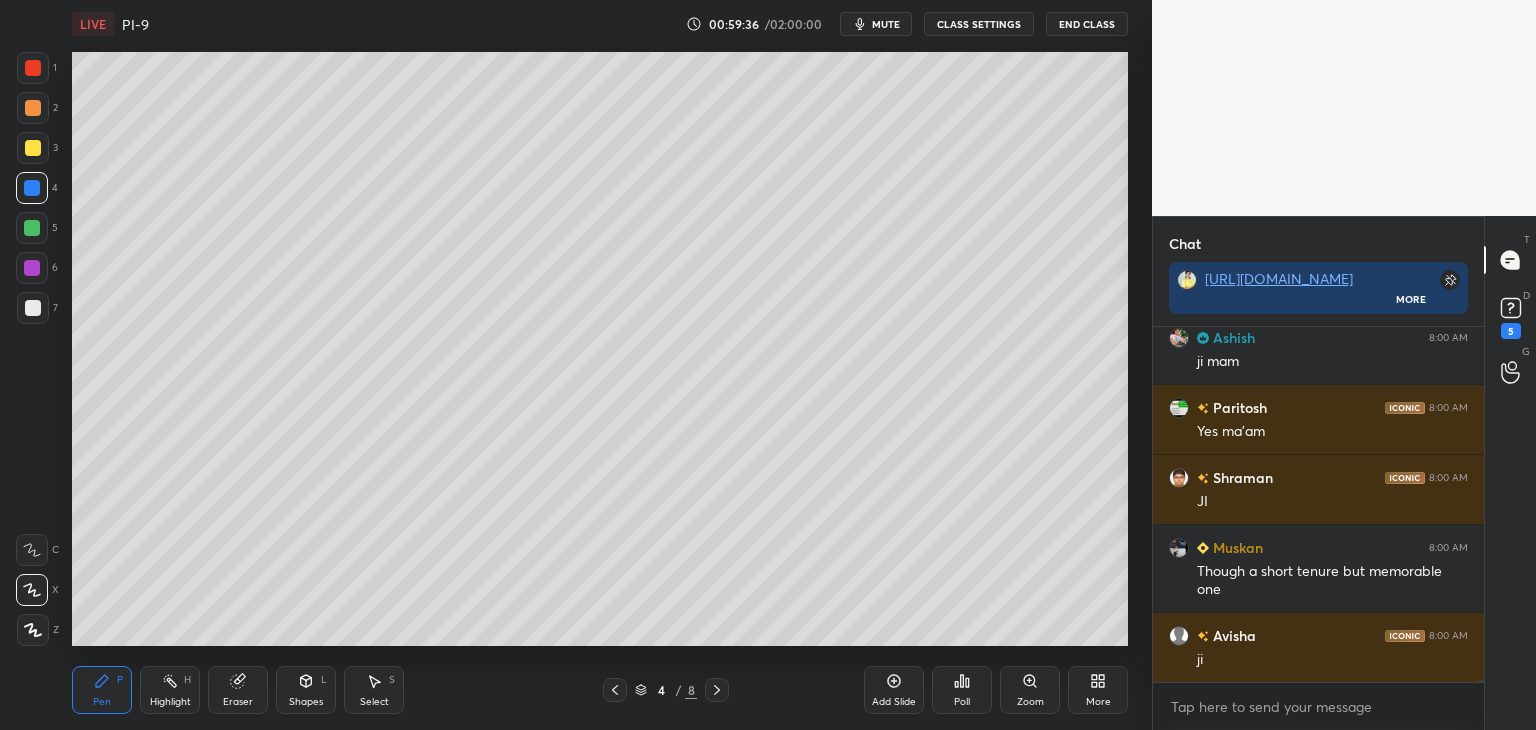 click 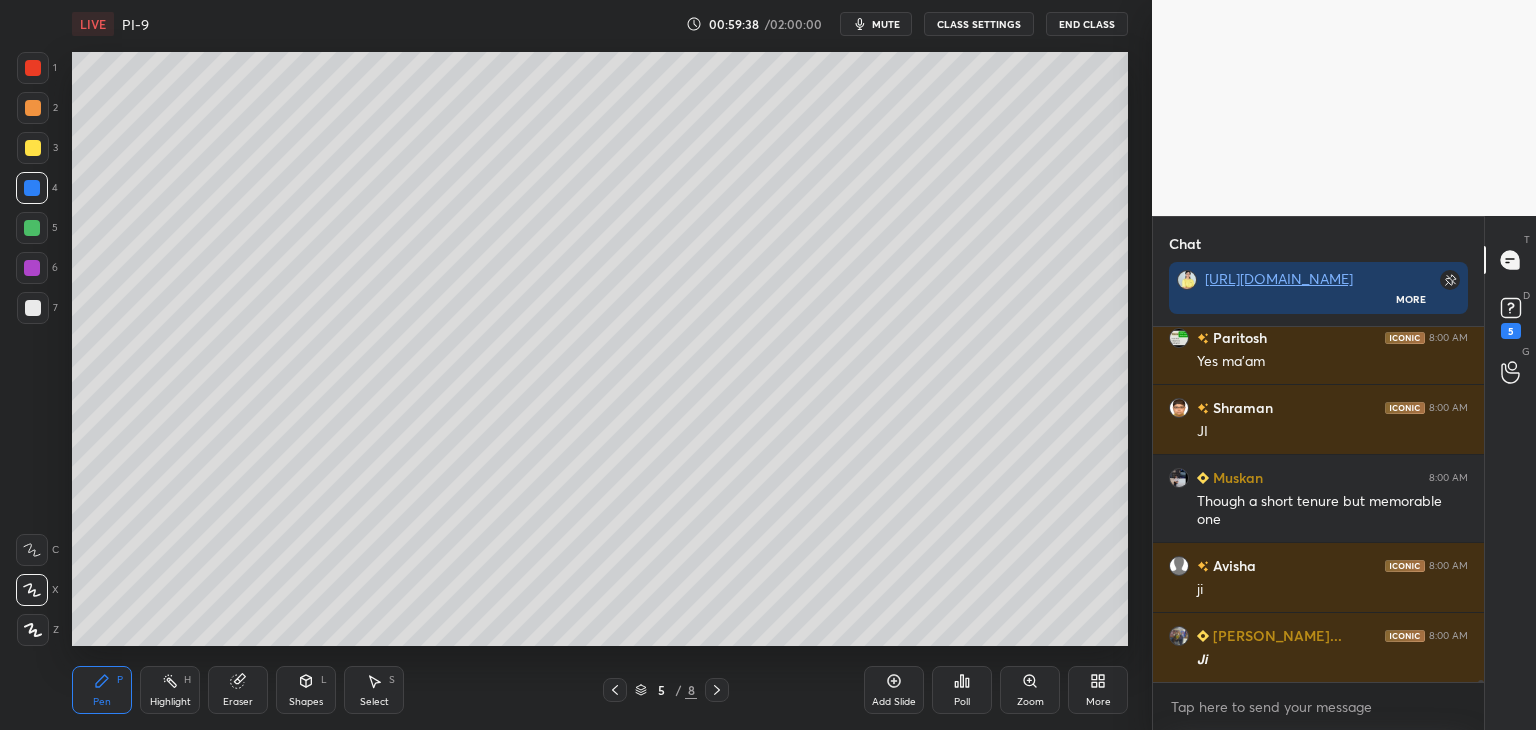 scroll, scrollTop: 59342, scrollLeft: 0, axis: vertical 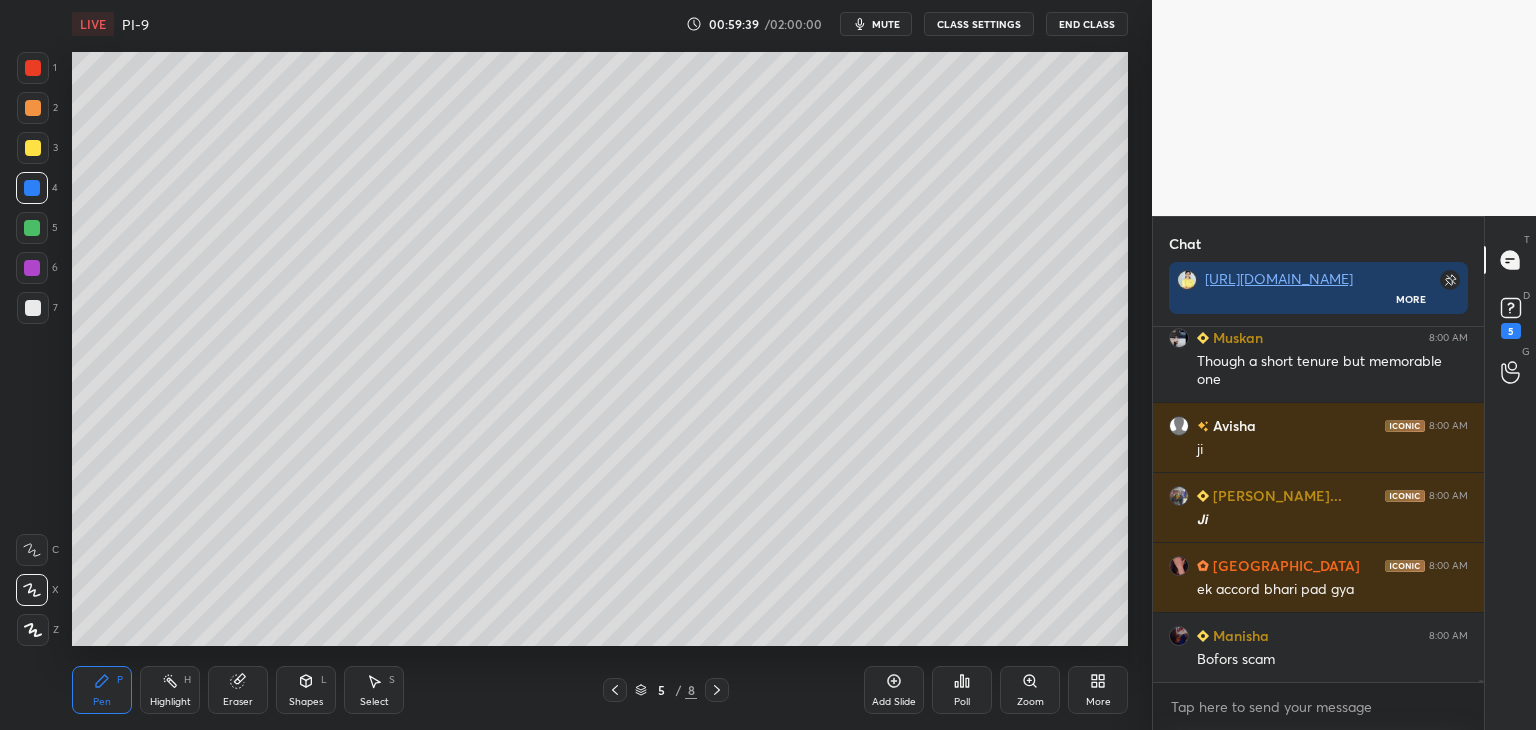 click at bounding box center (33, 308) 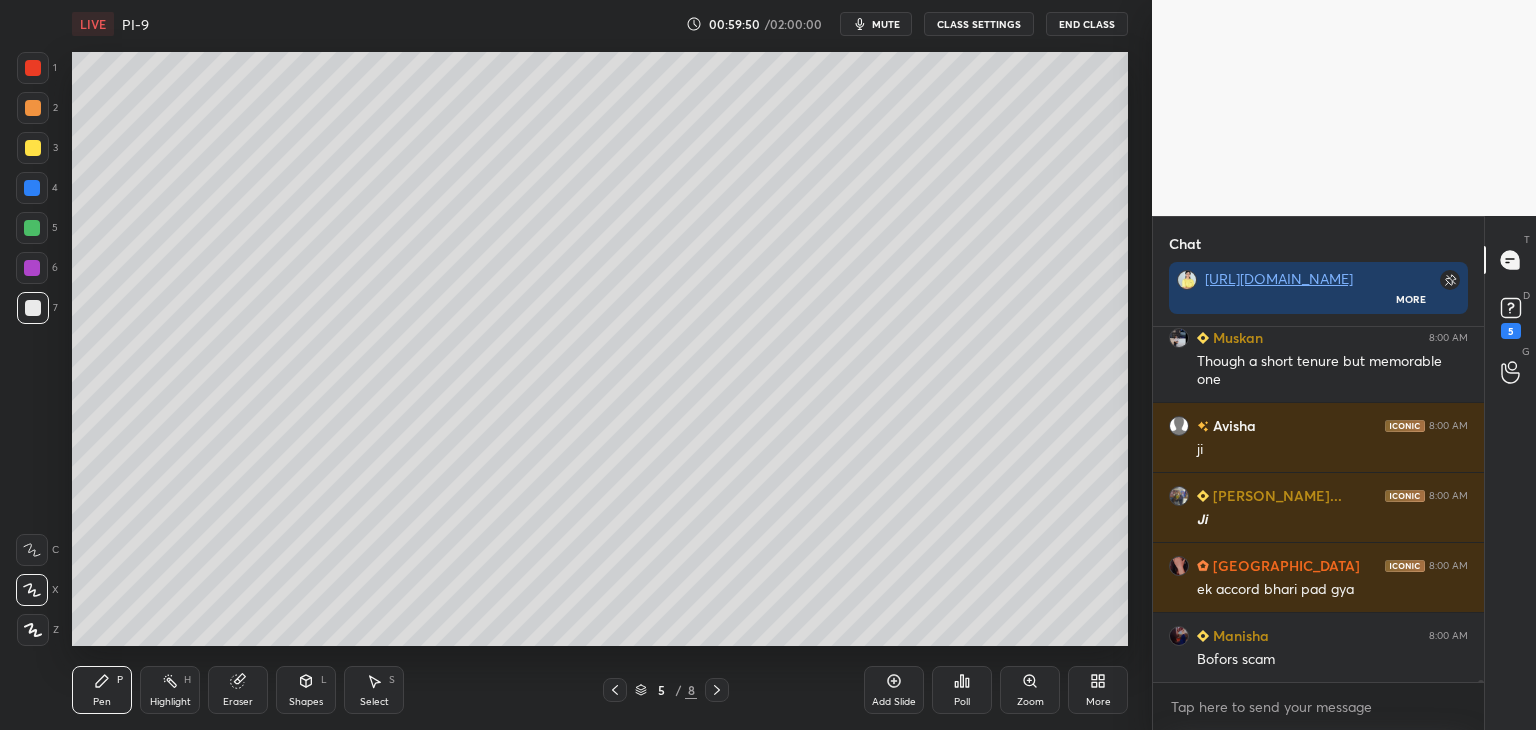 click at bounding box center (33, 148) 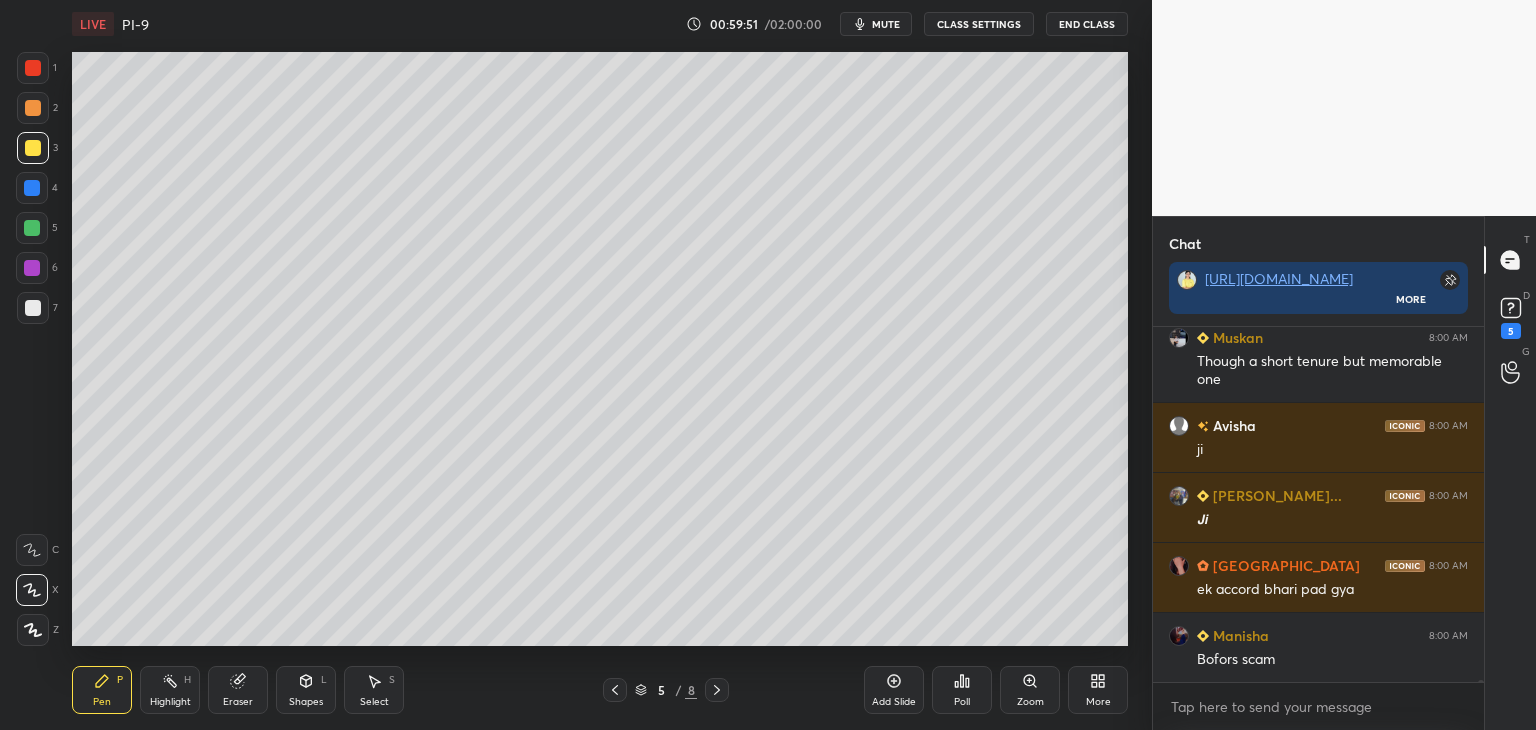 click 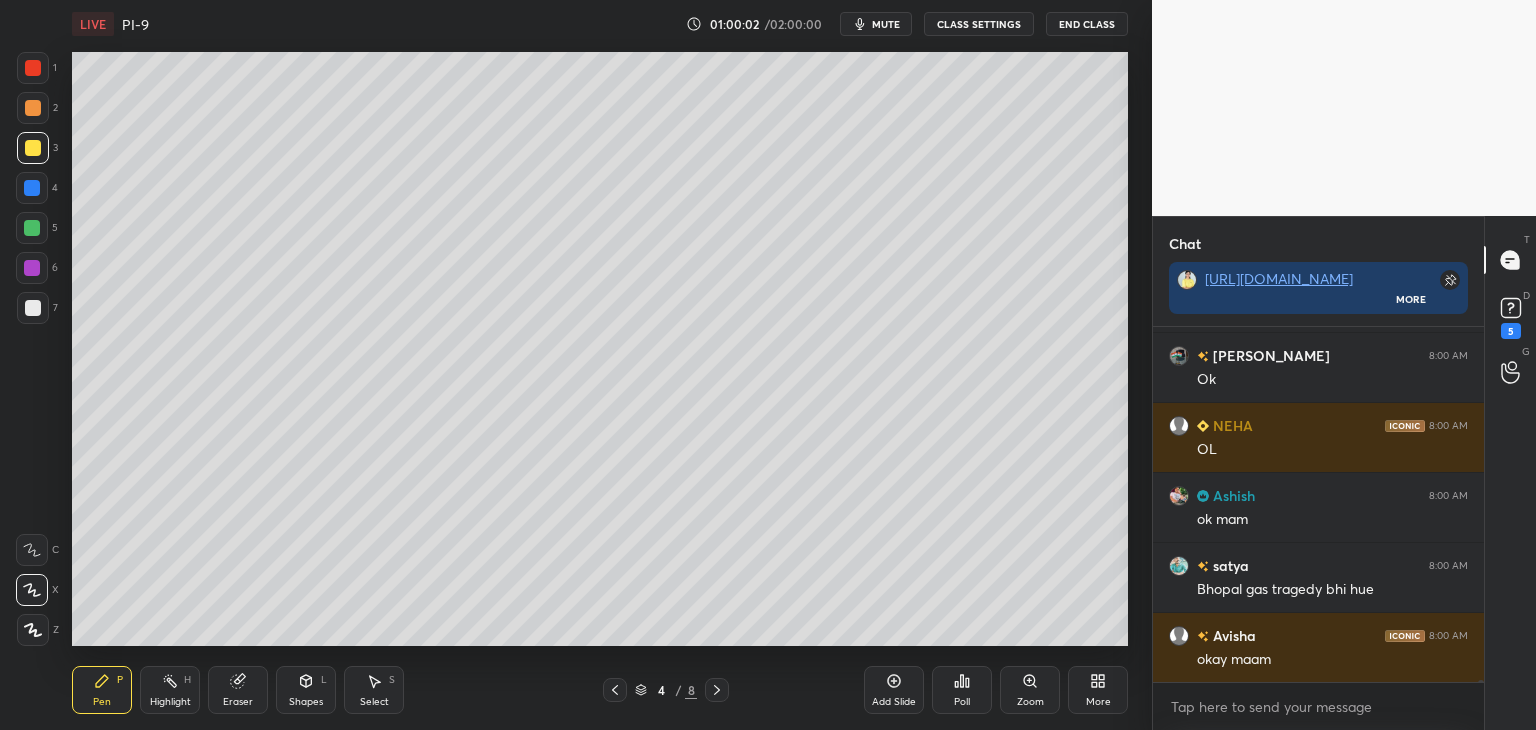 scroll, scrollTop: 60042, scrollLeft: 0, axis: vertical 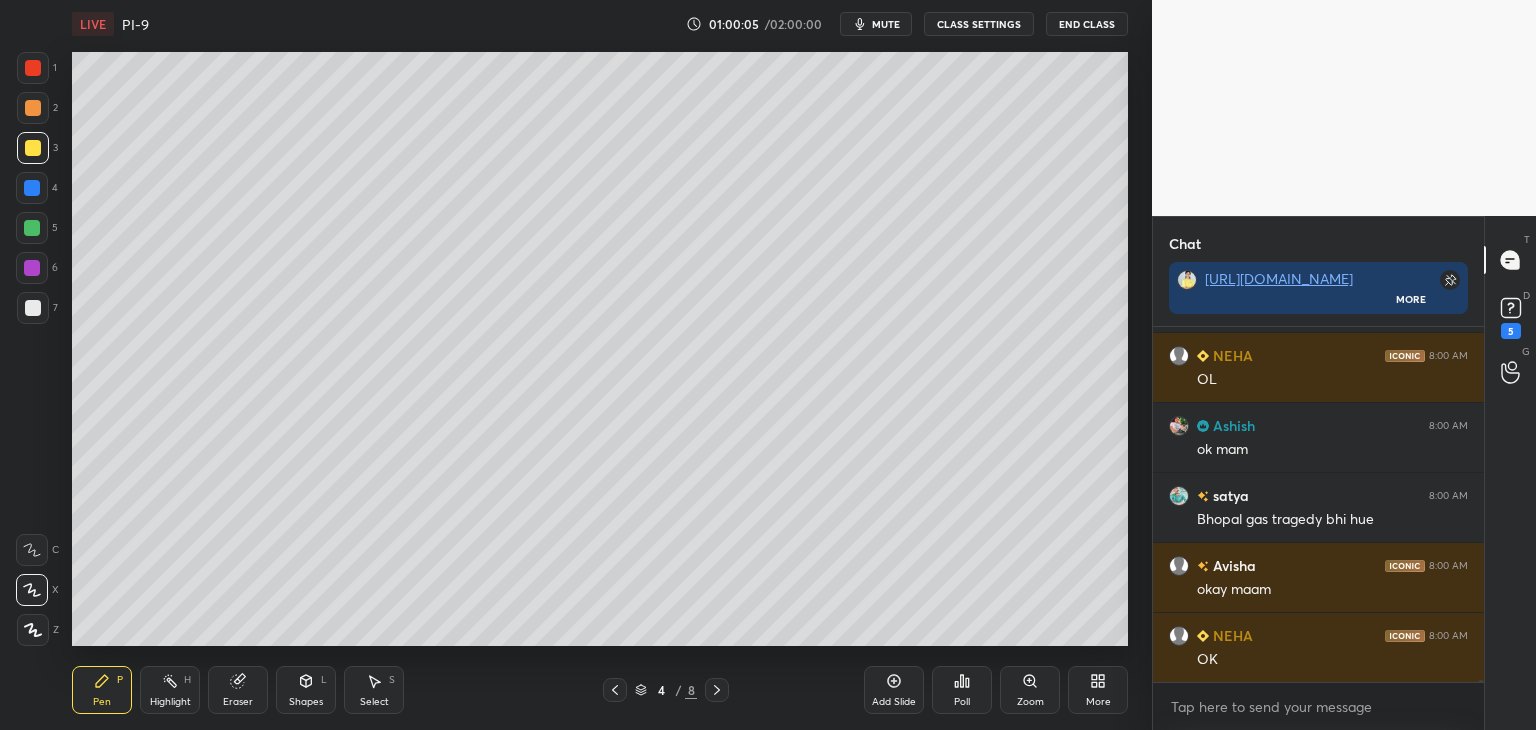 click 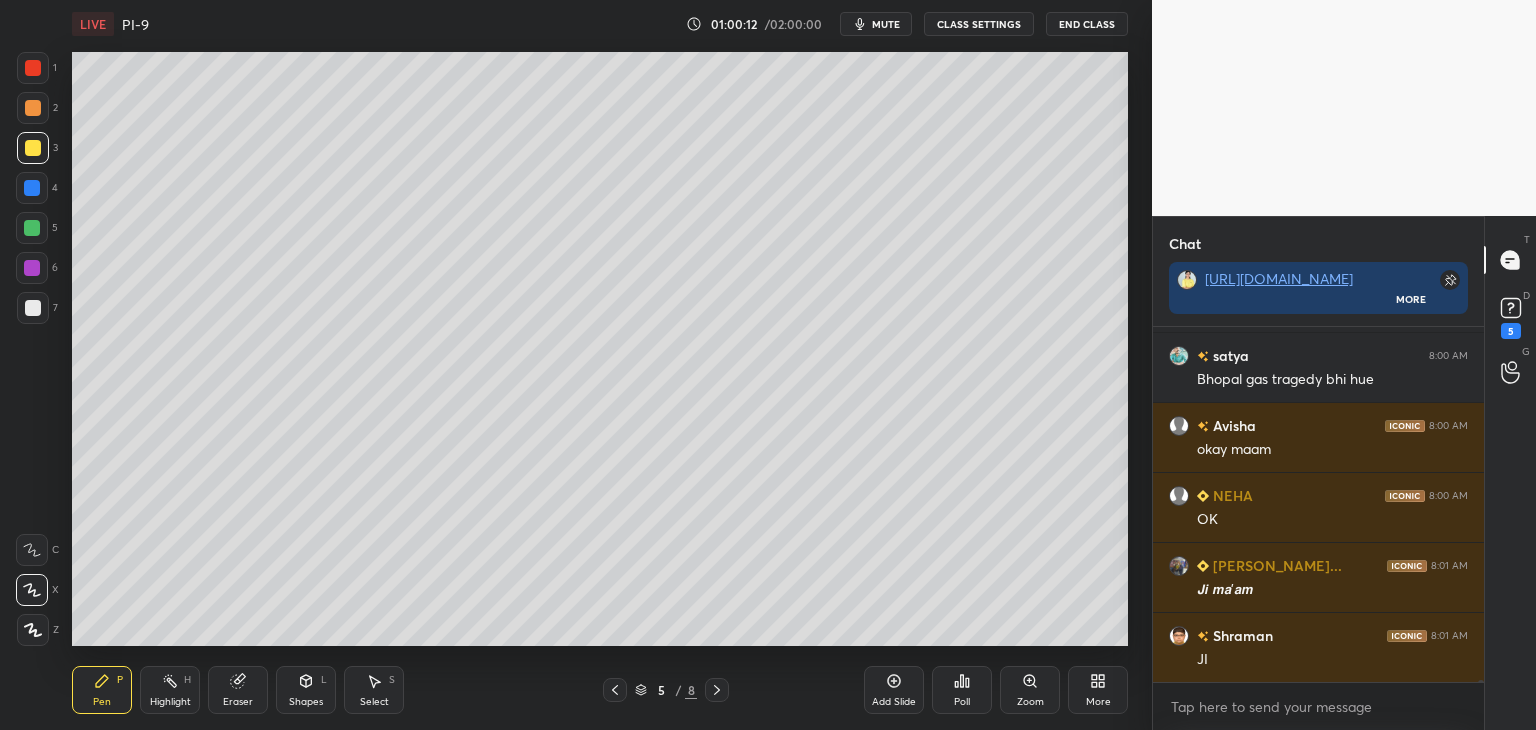 scroll, scrollTop: 60252, scrollLeft: 0, axis: vertical 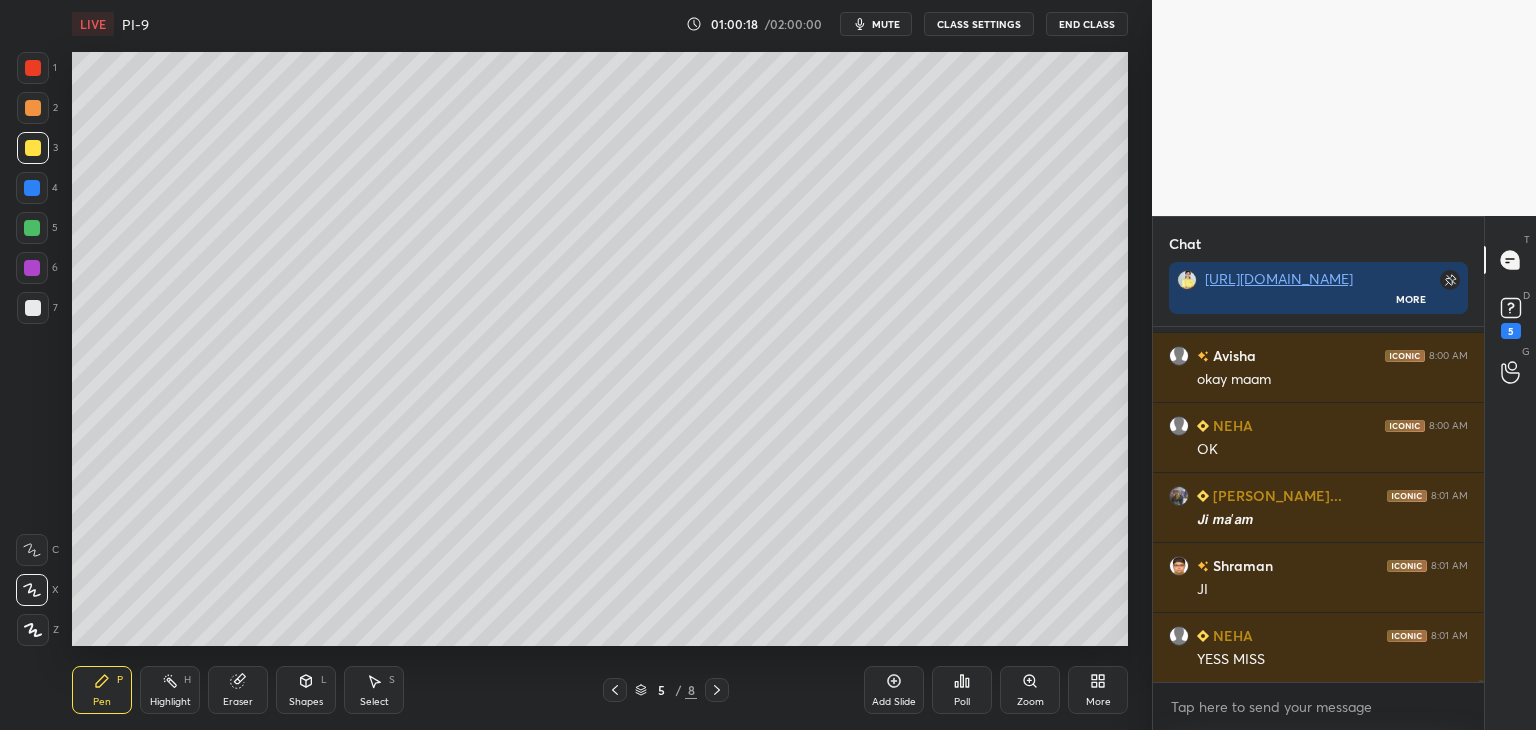 click 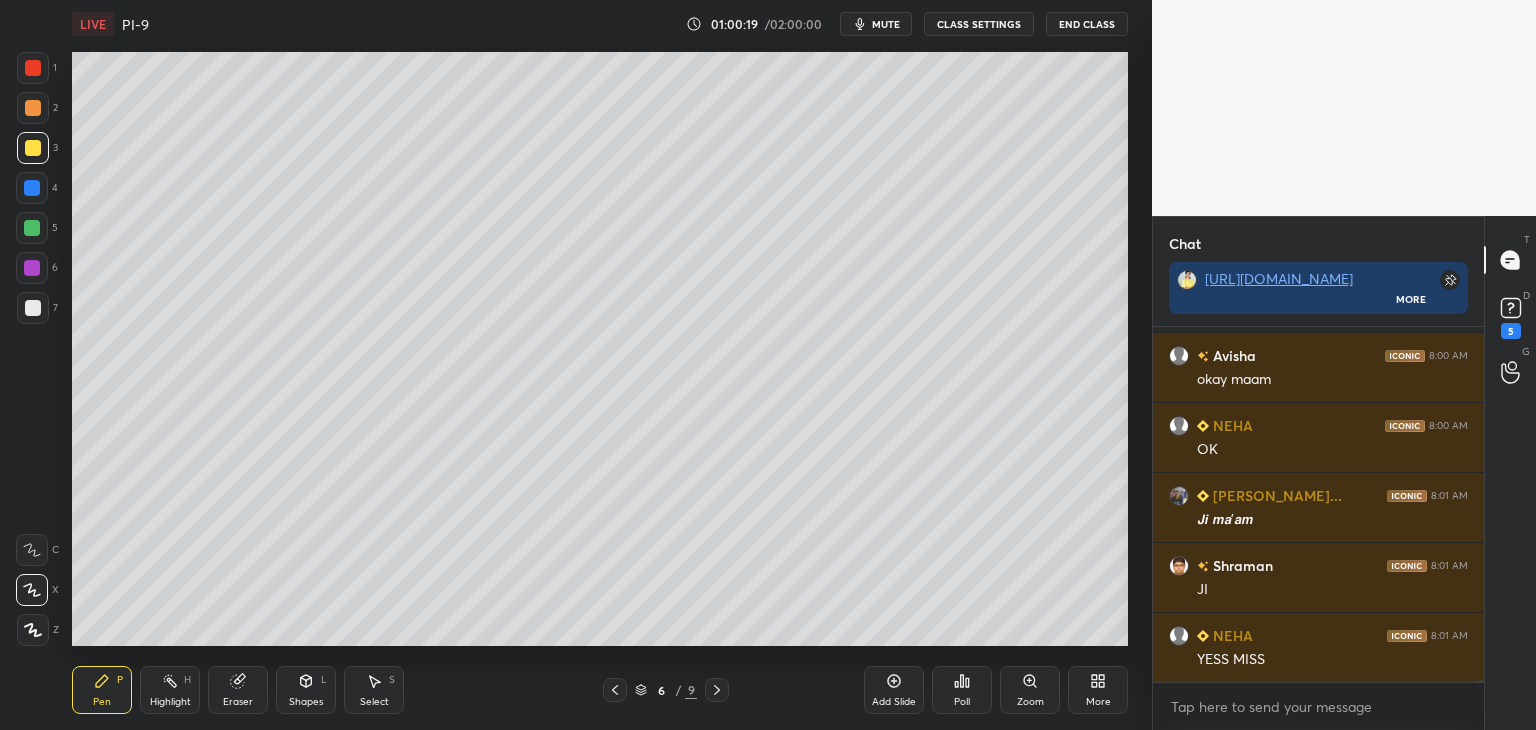 click at bounding box center (33, 308) 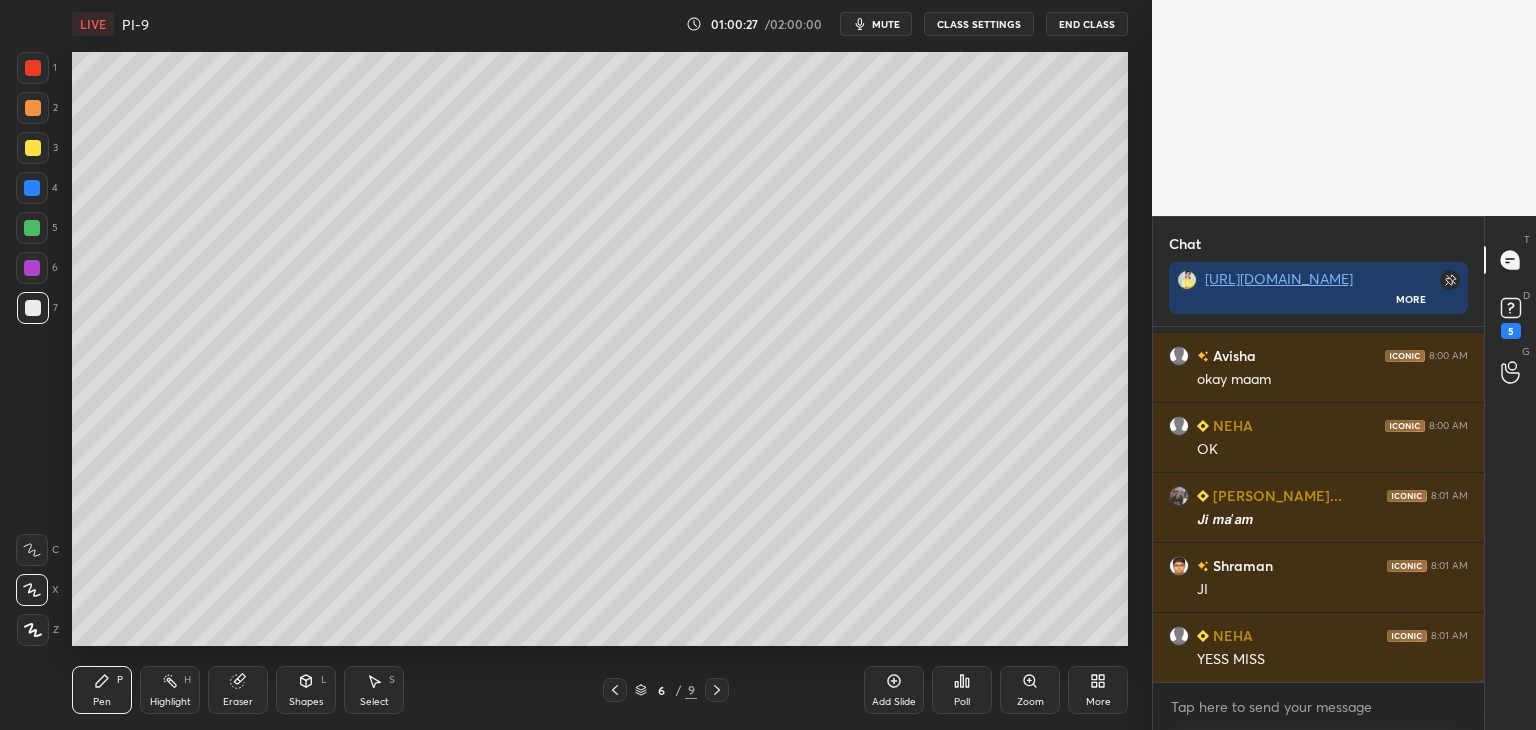 scroll, scrollTop: 60322, scrollLeft: 0, axis: vertical 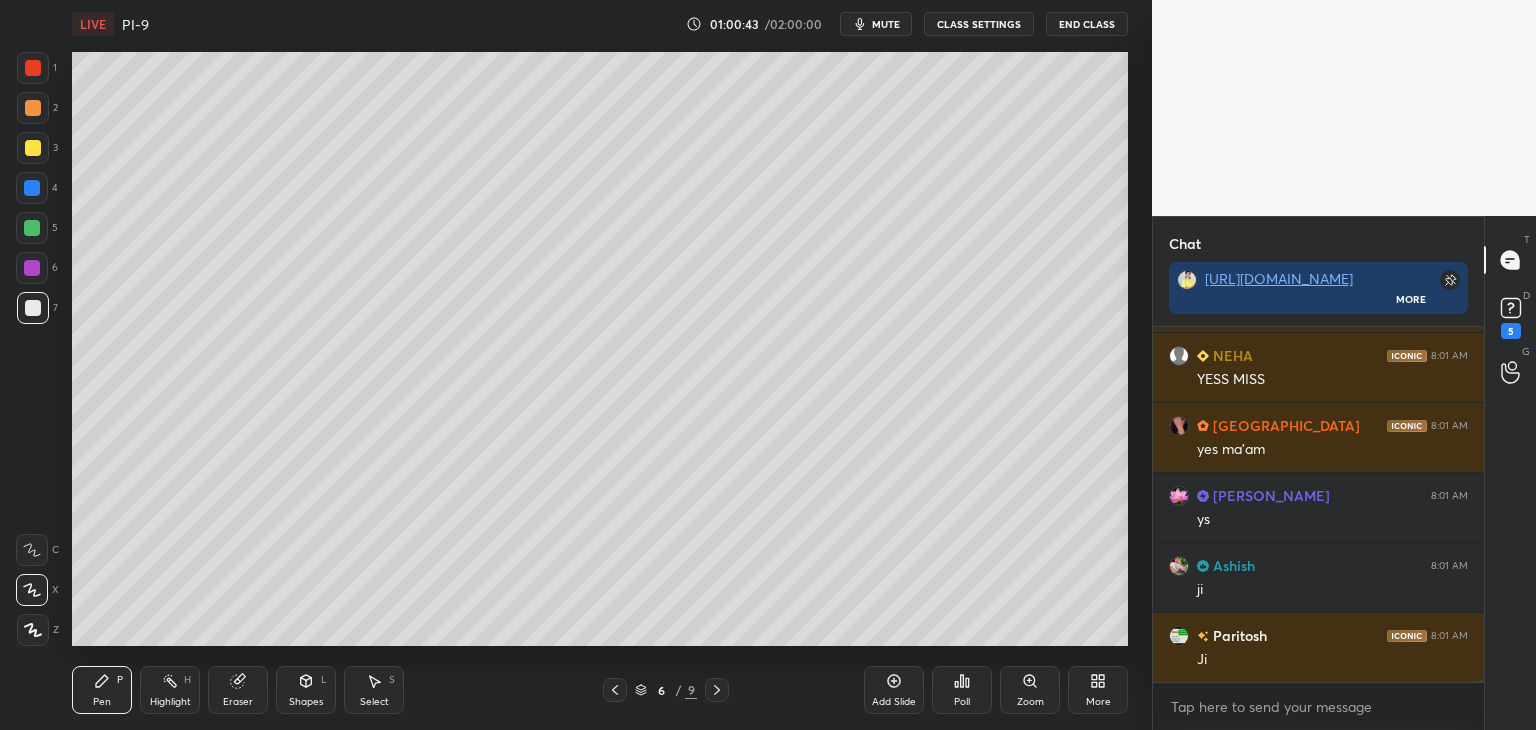 drag, startPoint x: 28, startPoint y: 309, endPoint x: 45, endPoint y: 309, distance: 17 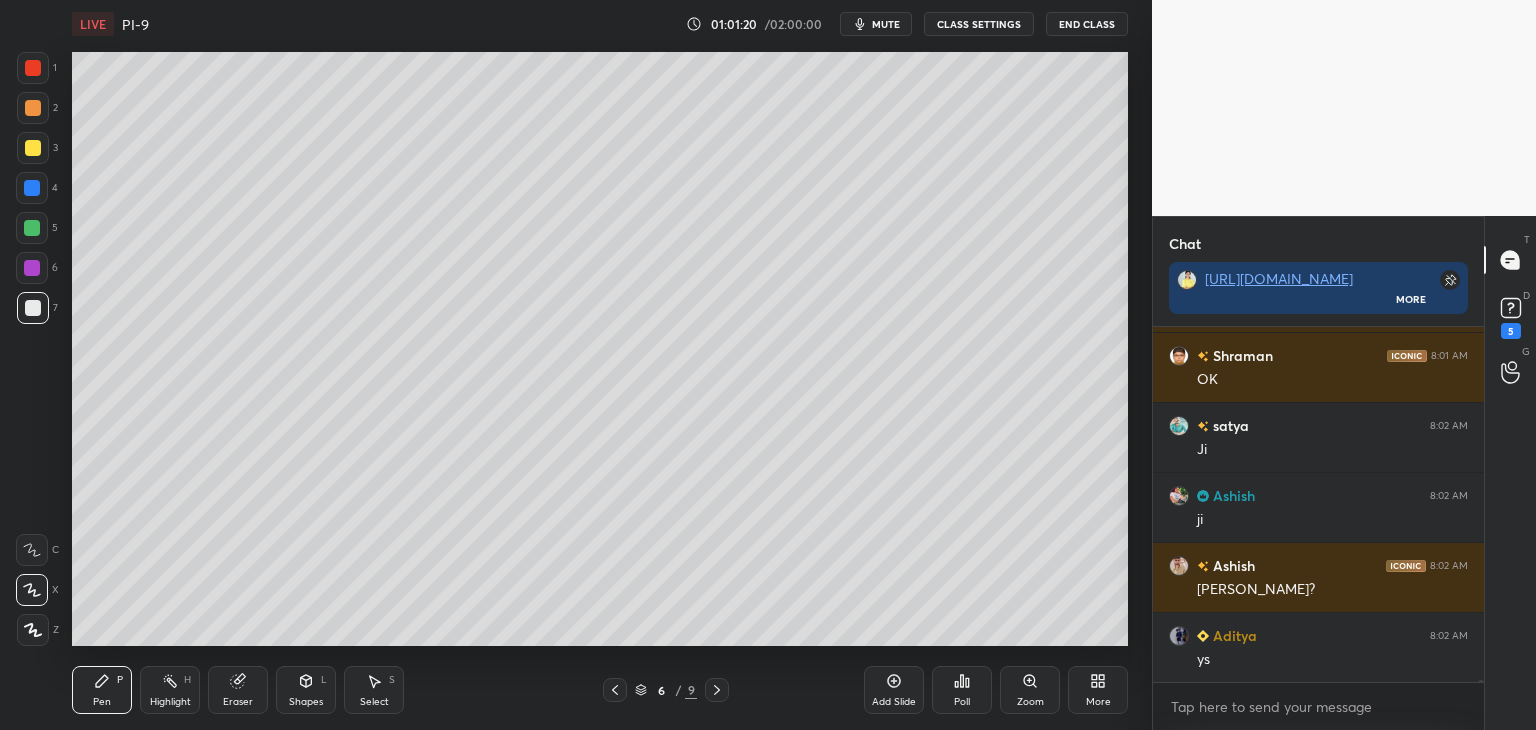 scroll, scrollTop: 61022, scrollLeft: 0, axis: vertical 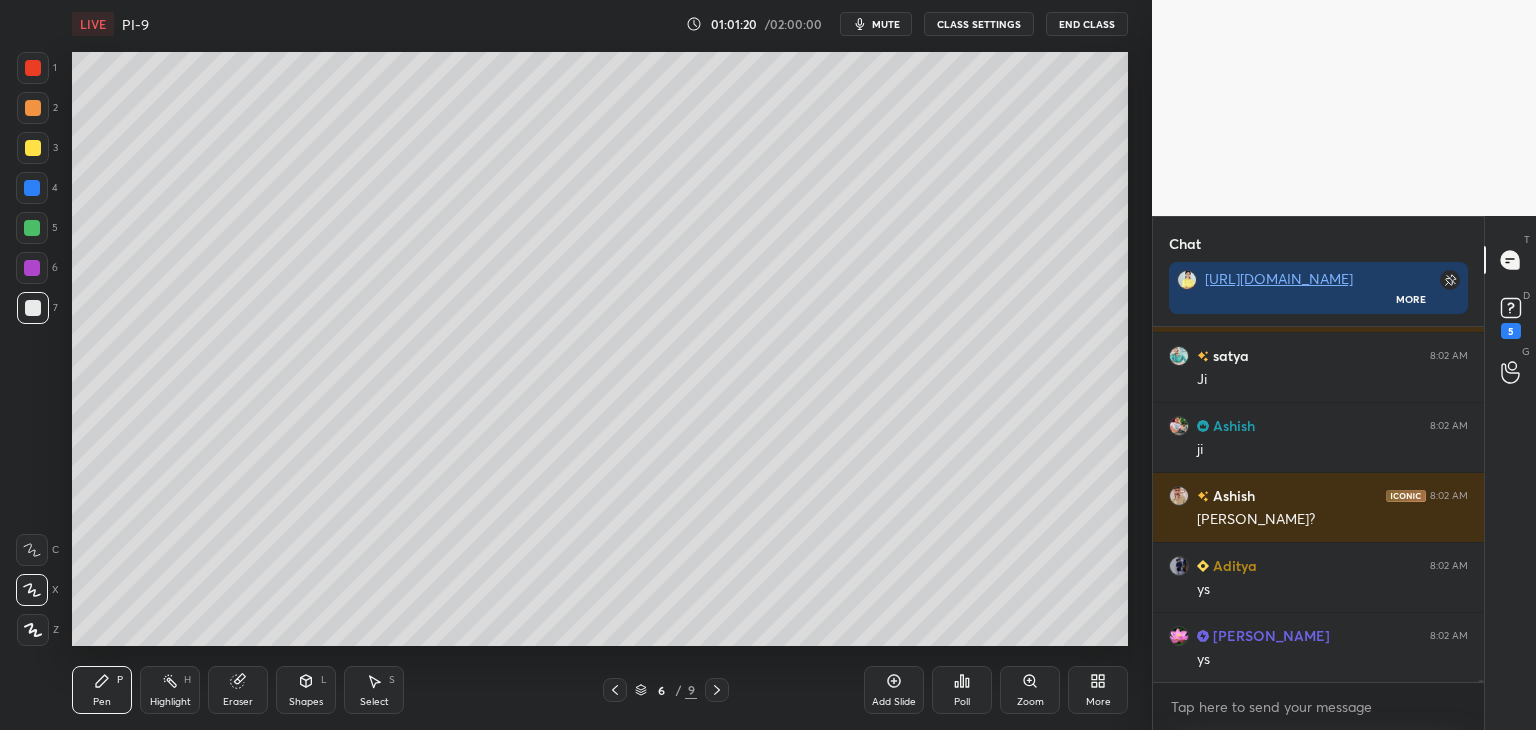 click at bounding box center (33, 148) 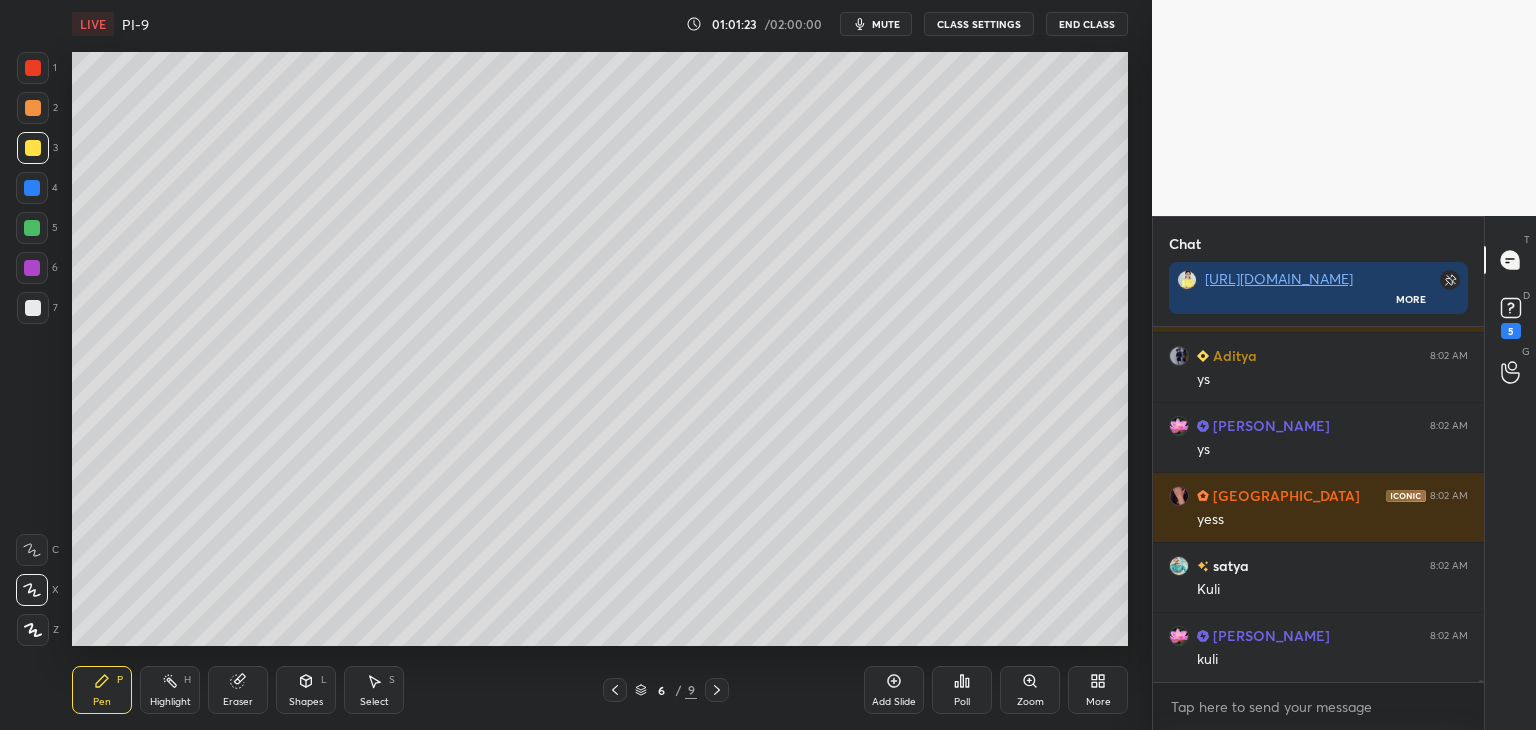 scroll, scrollTop: 61302, scrollLeft: 0, axis: vertical 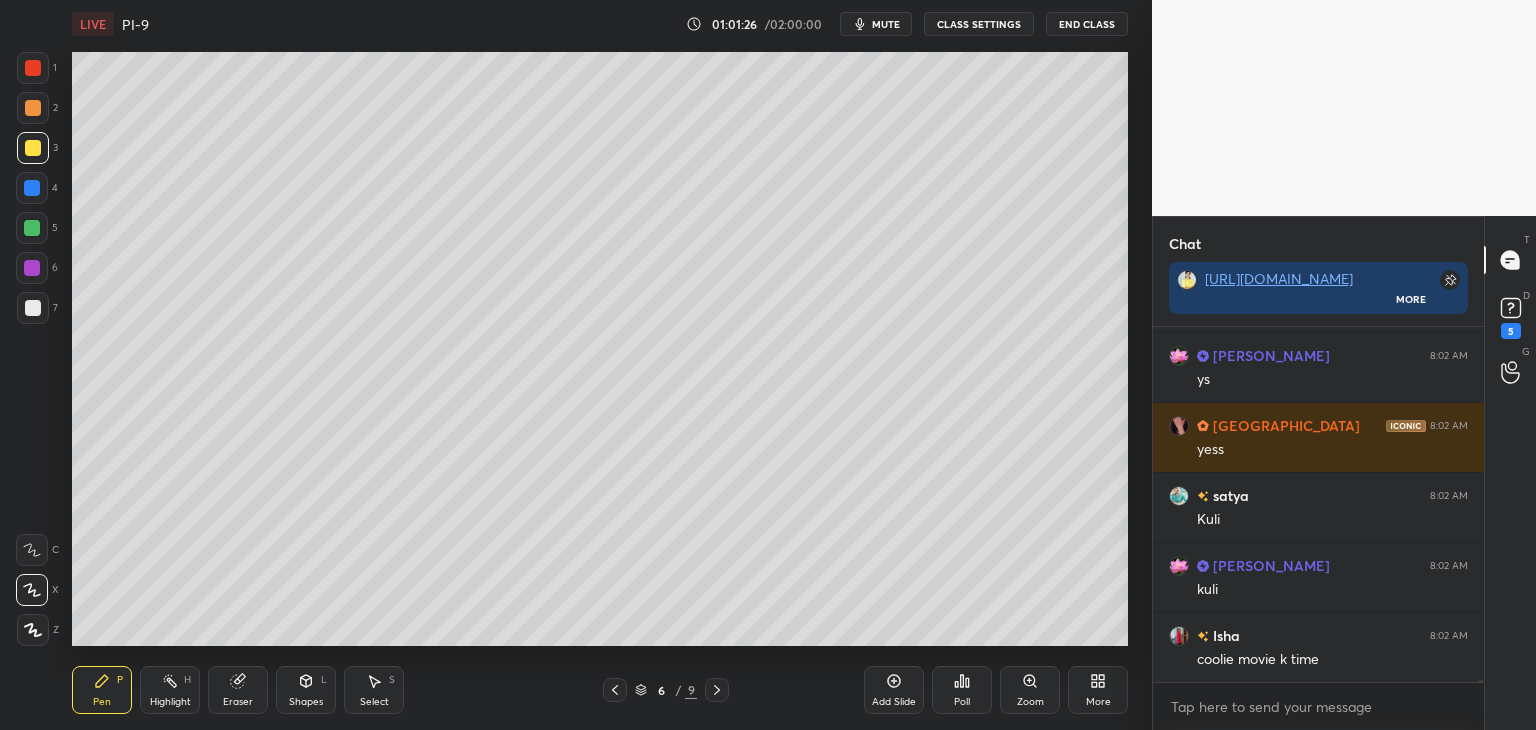 click at bounding box center (33, 148) 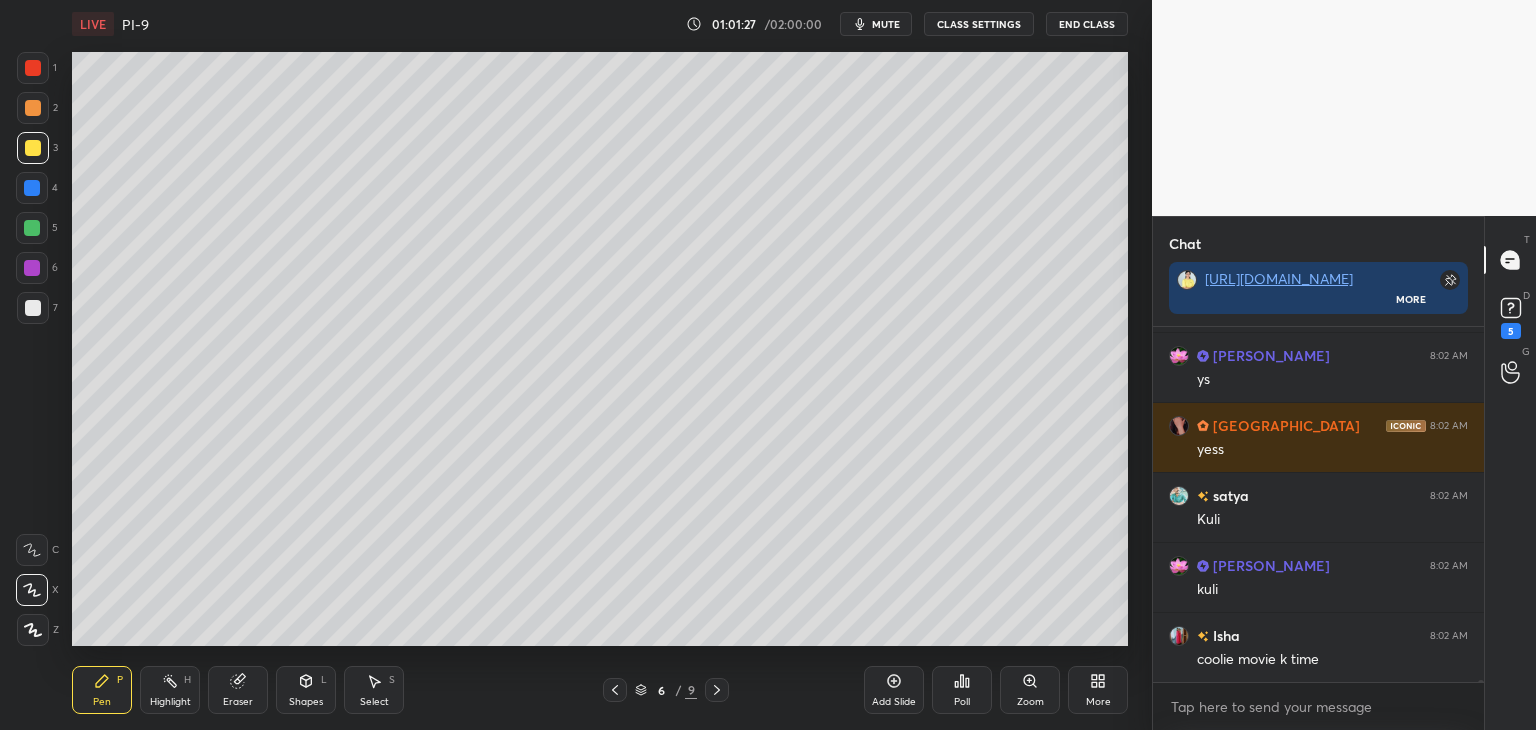 scroll, scrollTop: 61372, scrollLeft: 0, axis: vertical 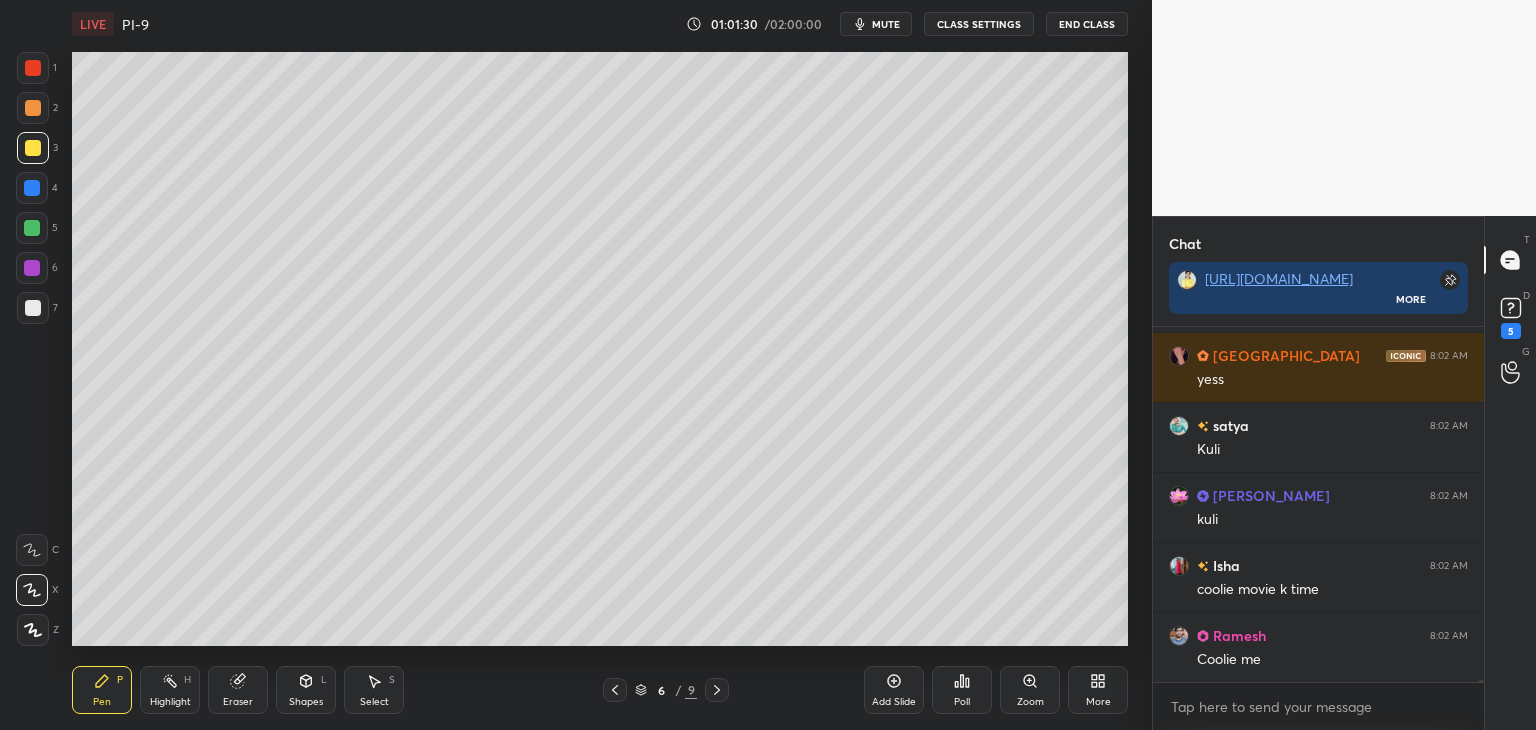 click at bounding box center [33, 148] 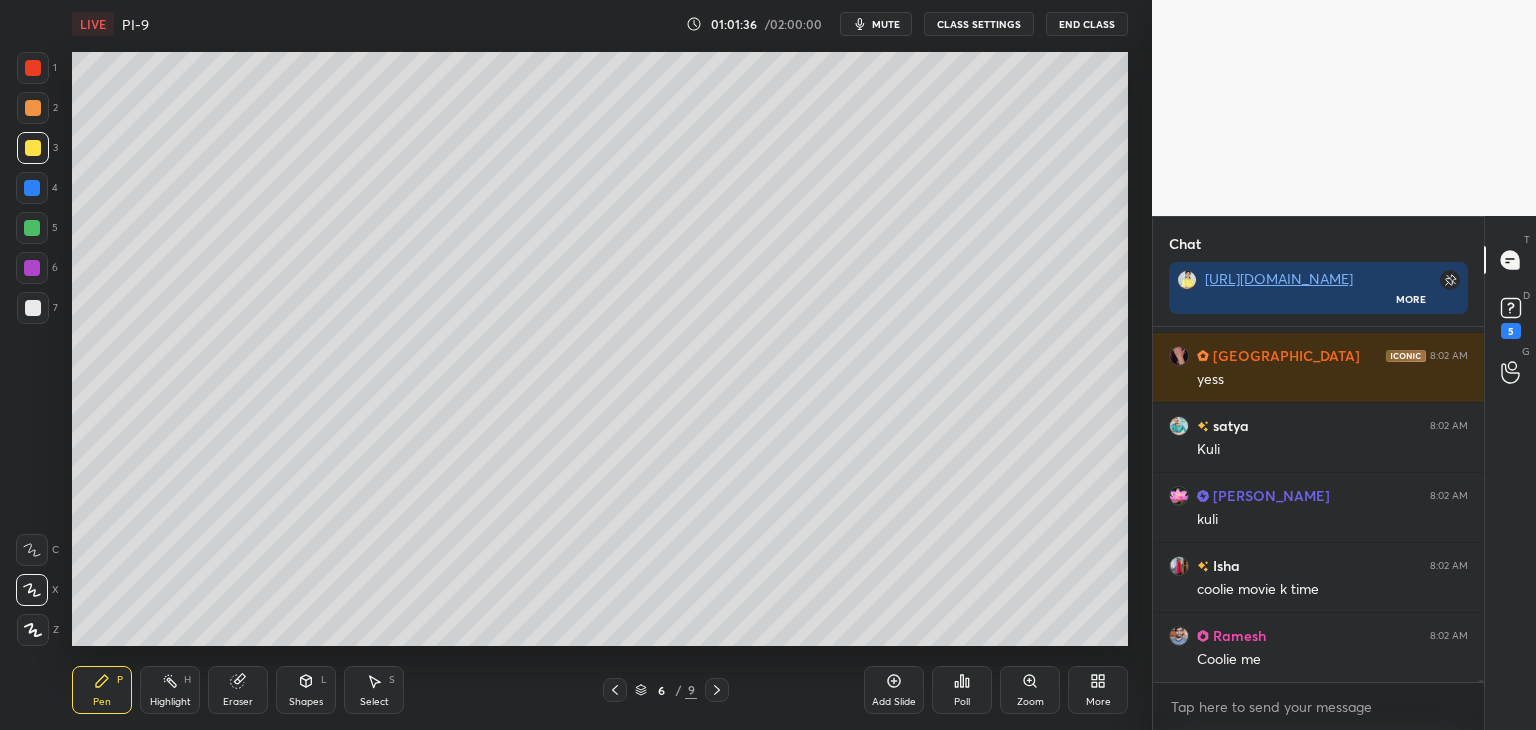click at bounding box center [33, 148] 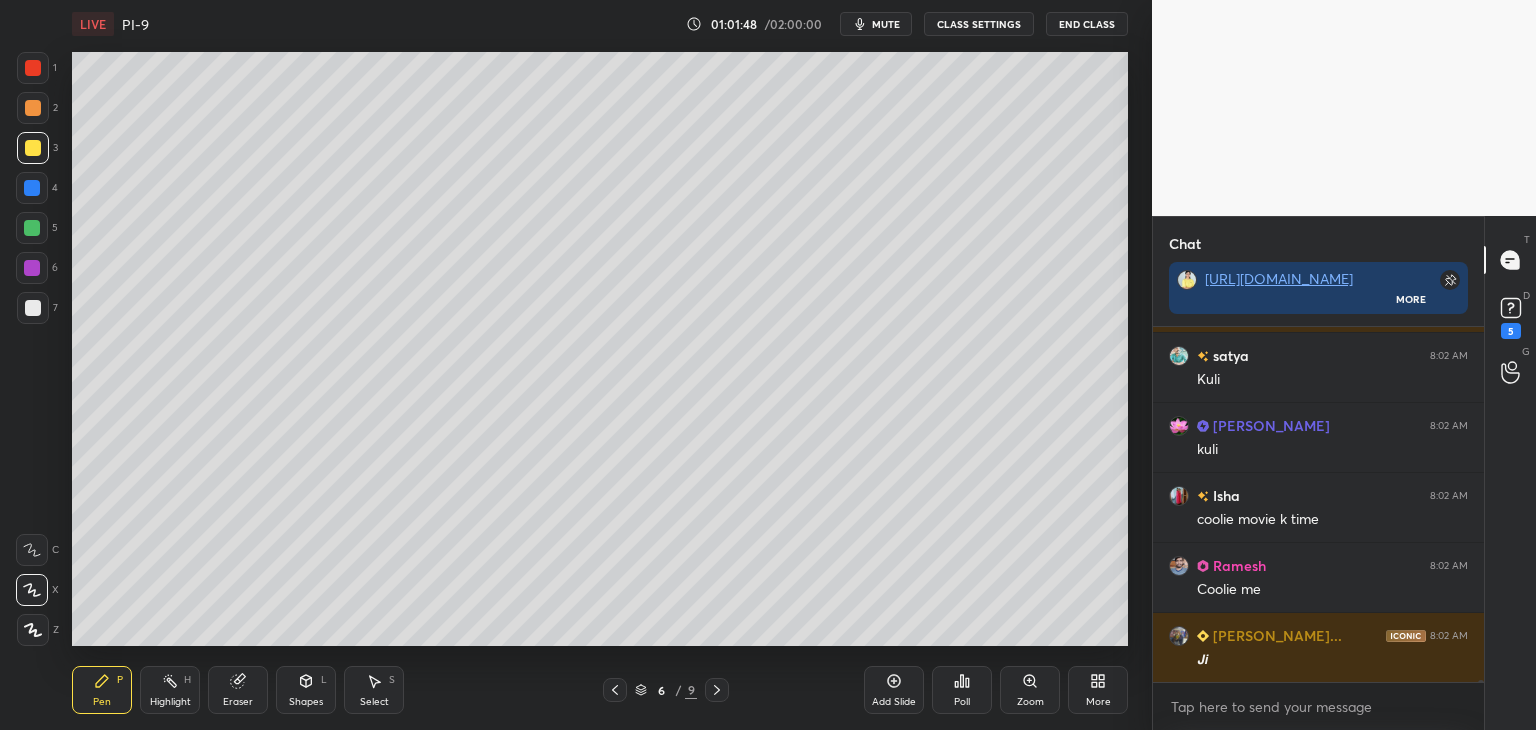 scroll, scrollTop: 61512, scrollLeft: 0, axis: vertical 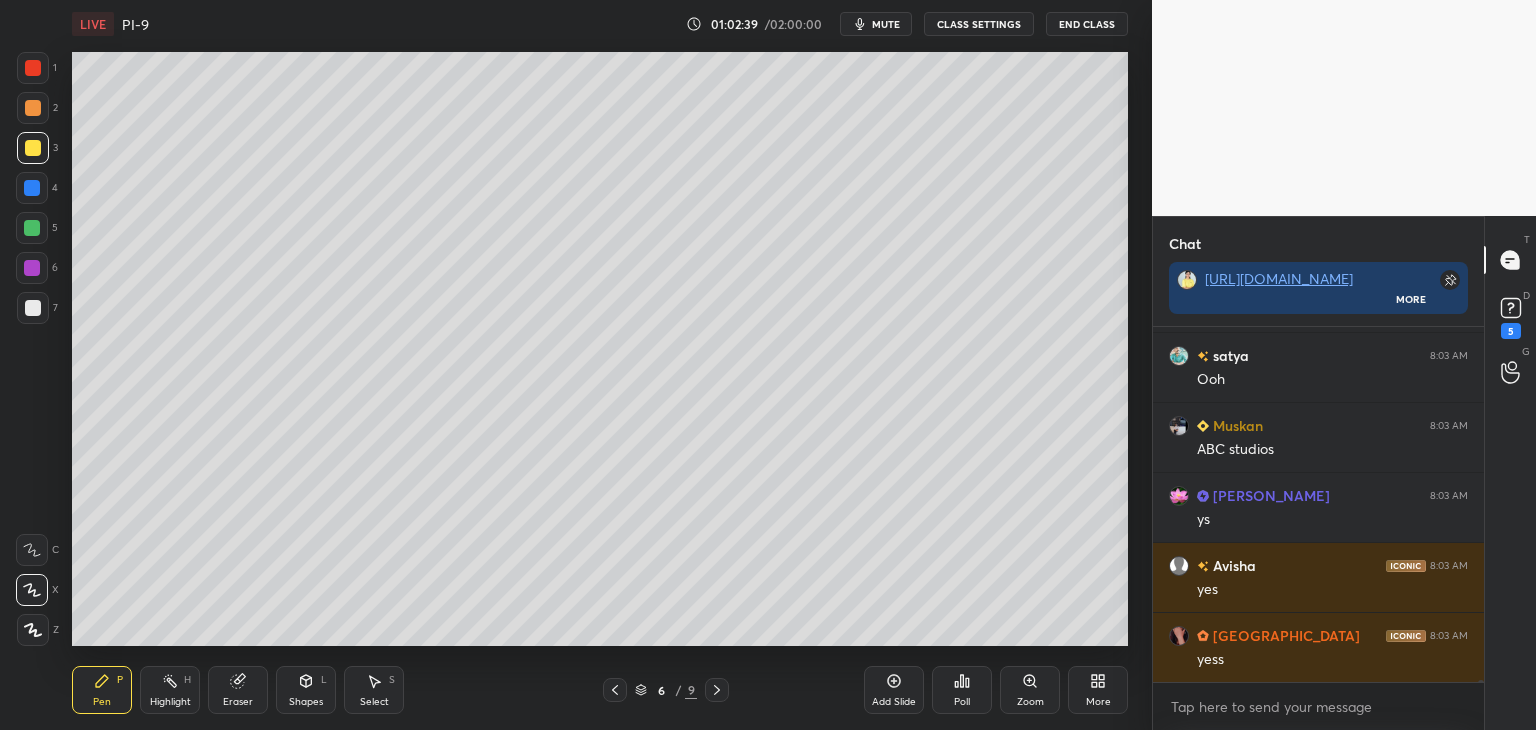click at bounding box center [32, 188] 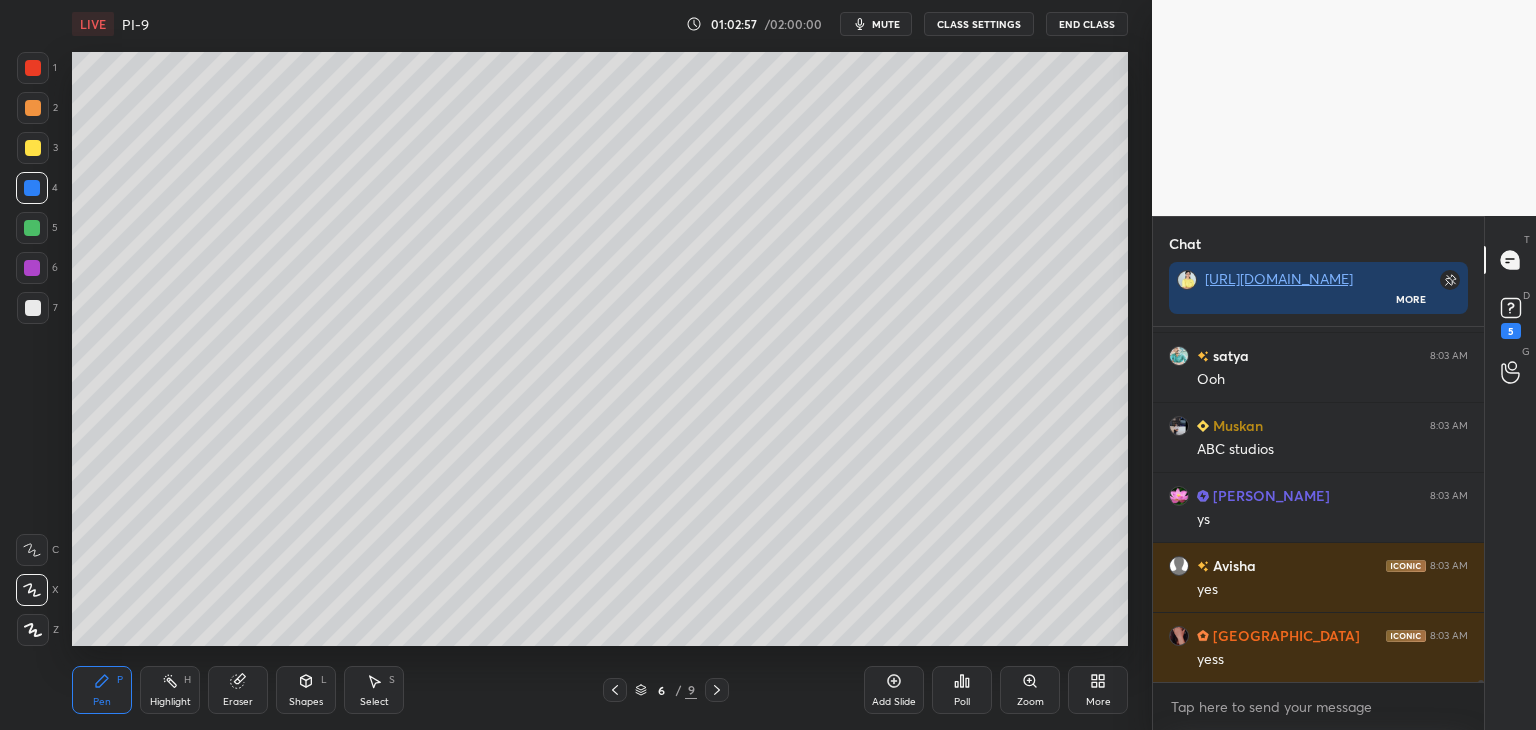 scroll, scrollTop: 62282, scrollLeft: 0, axis: vertical 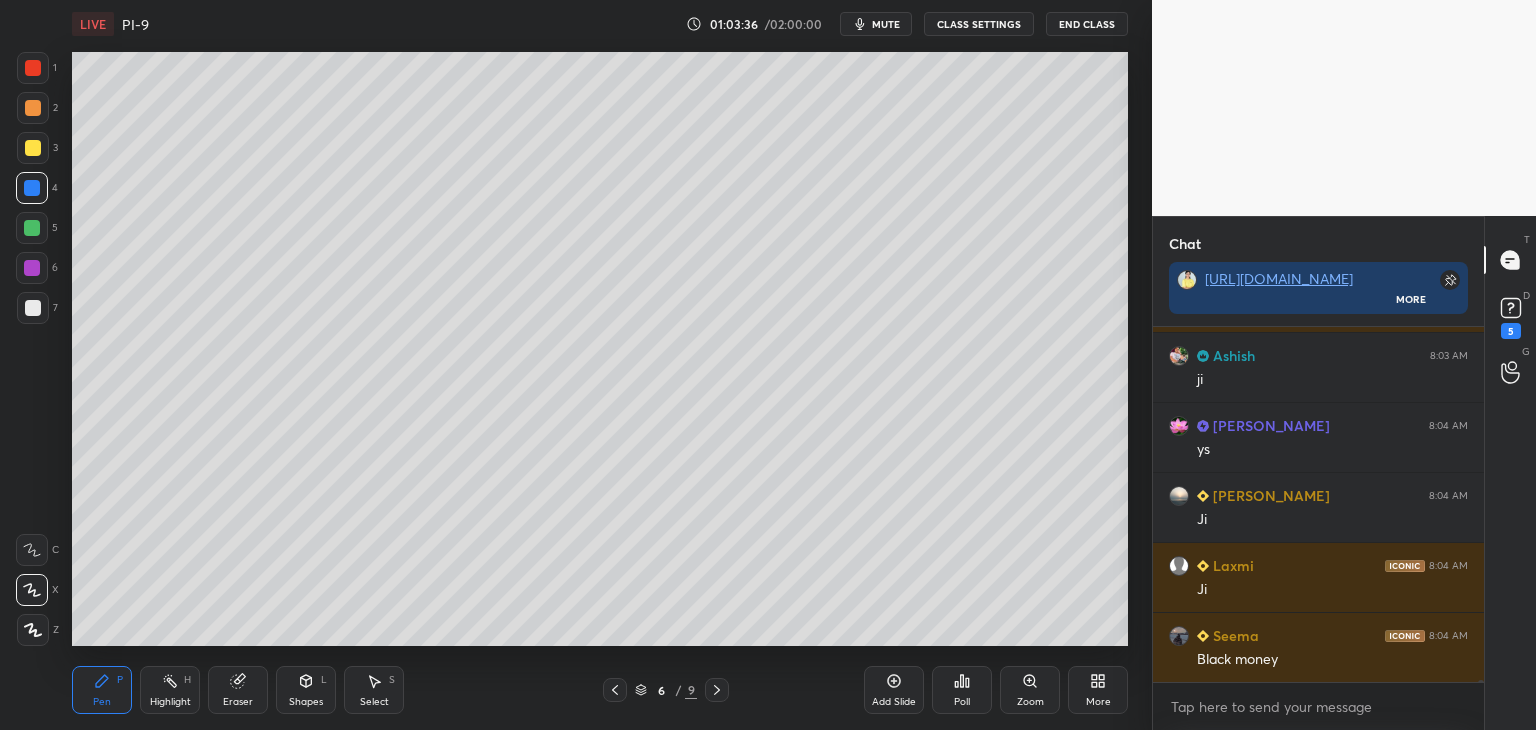 drag, startPoint x: 42, startPoint y: 308, endPoint x: 61, endPoint y: 309, distance: 19.026299 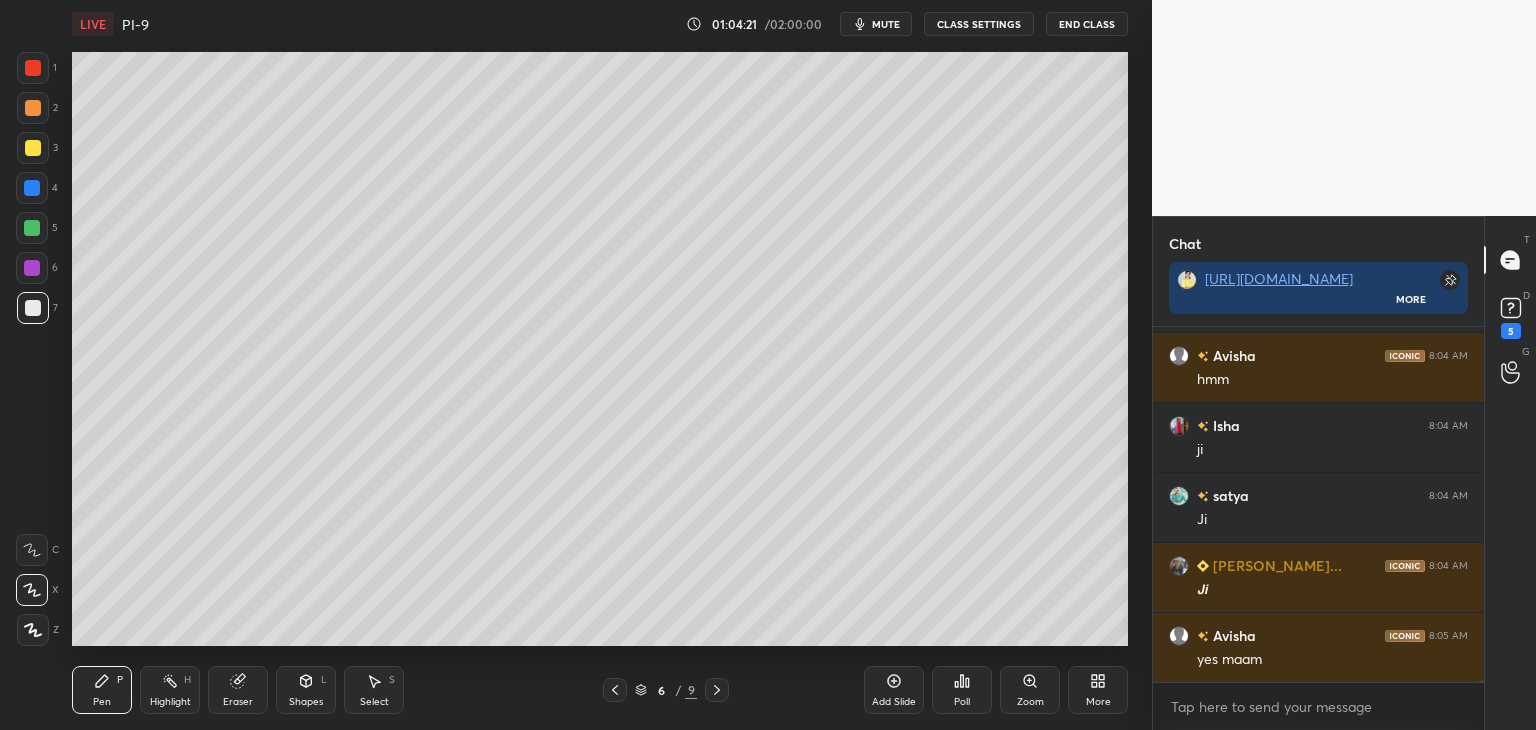 scroll, scrollTop: 63052, scrollLeft: 0, axis: vertical 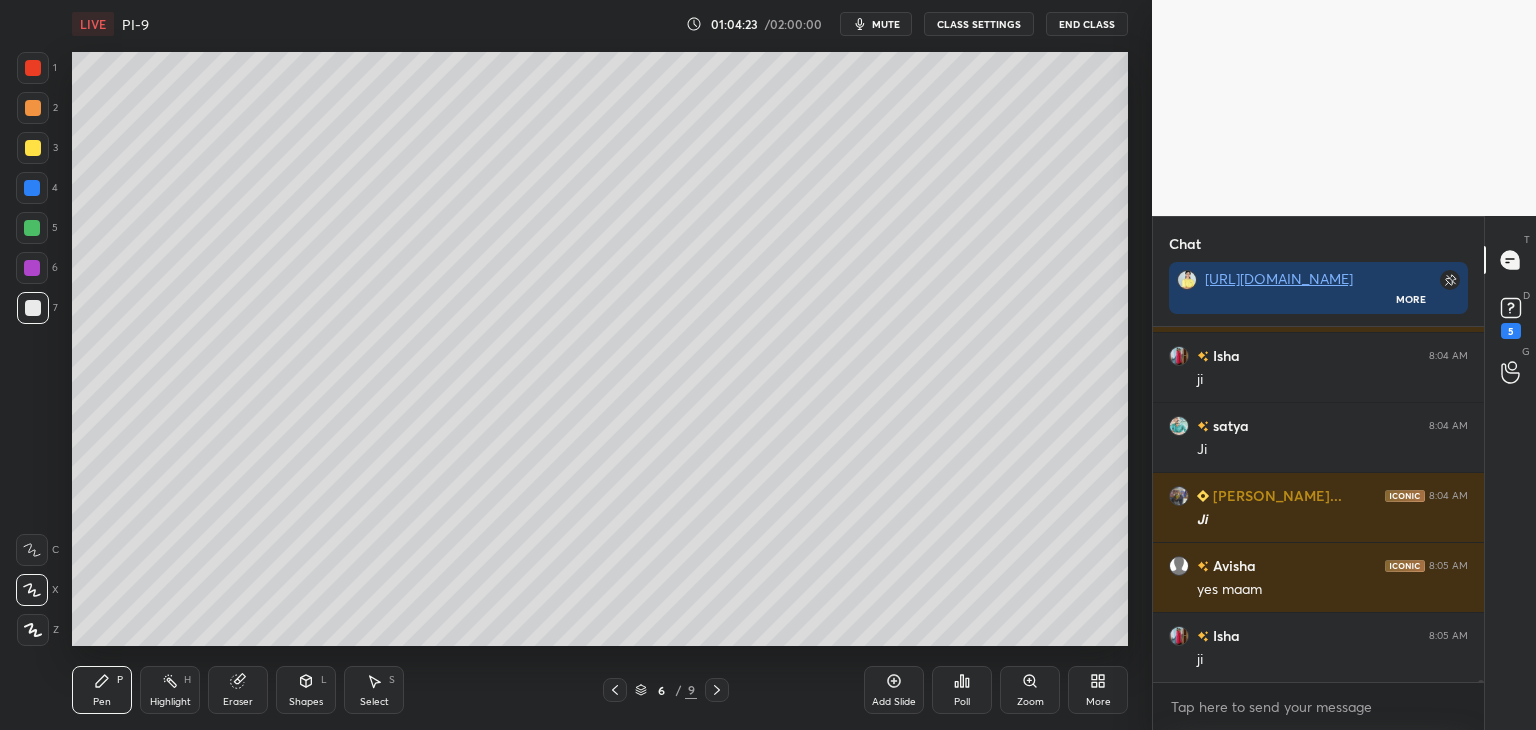 drag, startPoint x: 25, startPoint y: 300, endPoint x: 57, endPoint y: 295, distance: 32.38827 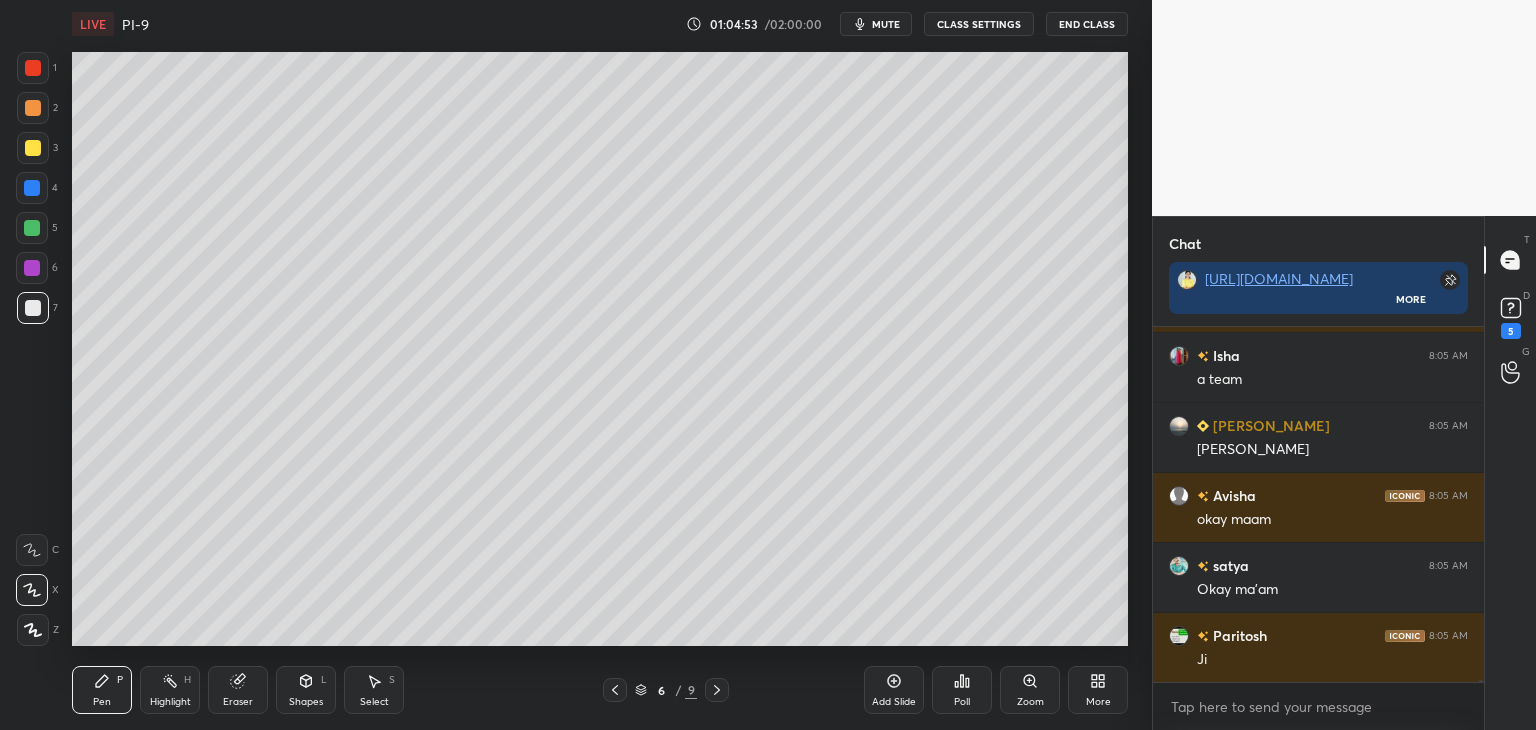 scroll, scrollTop: 63612, scrollLeft: 0, axis: vertical 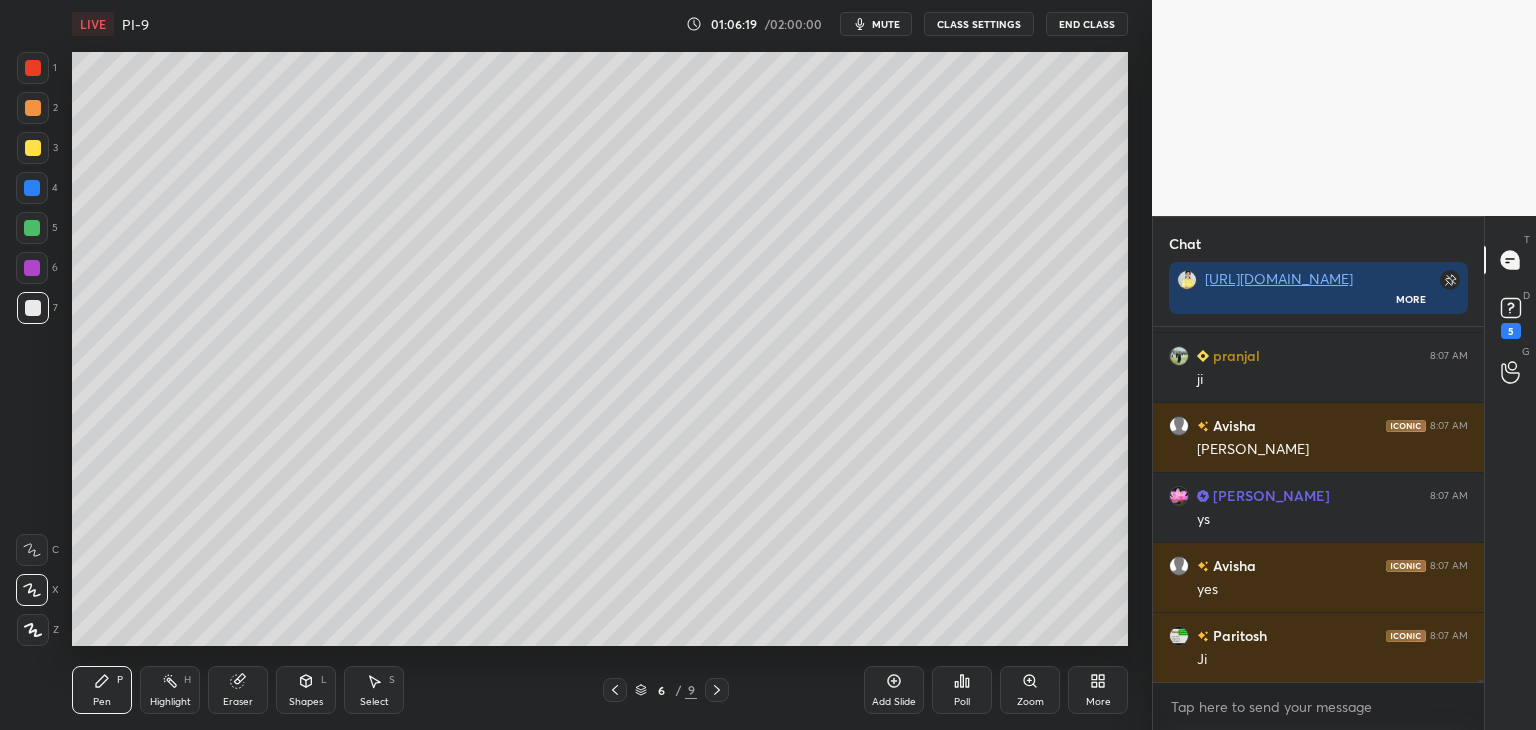 drag, startPoint x: 20, startPoint y: 153, endPoint x: 48, endPoint y: 137, distance: 32.24903 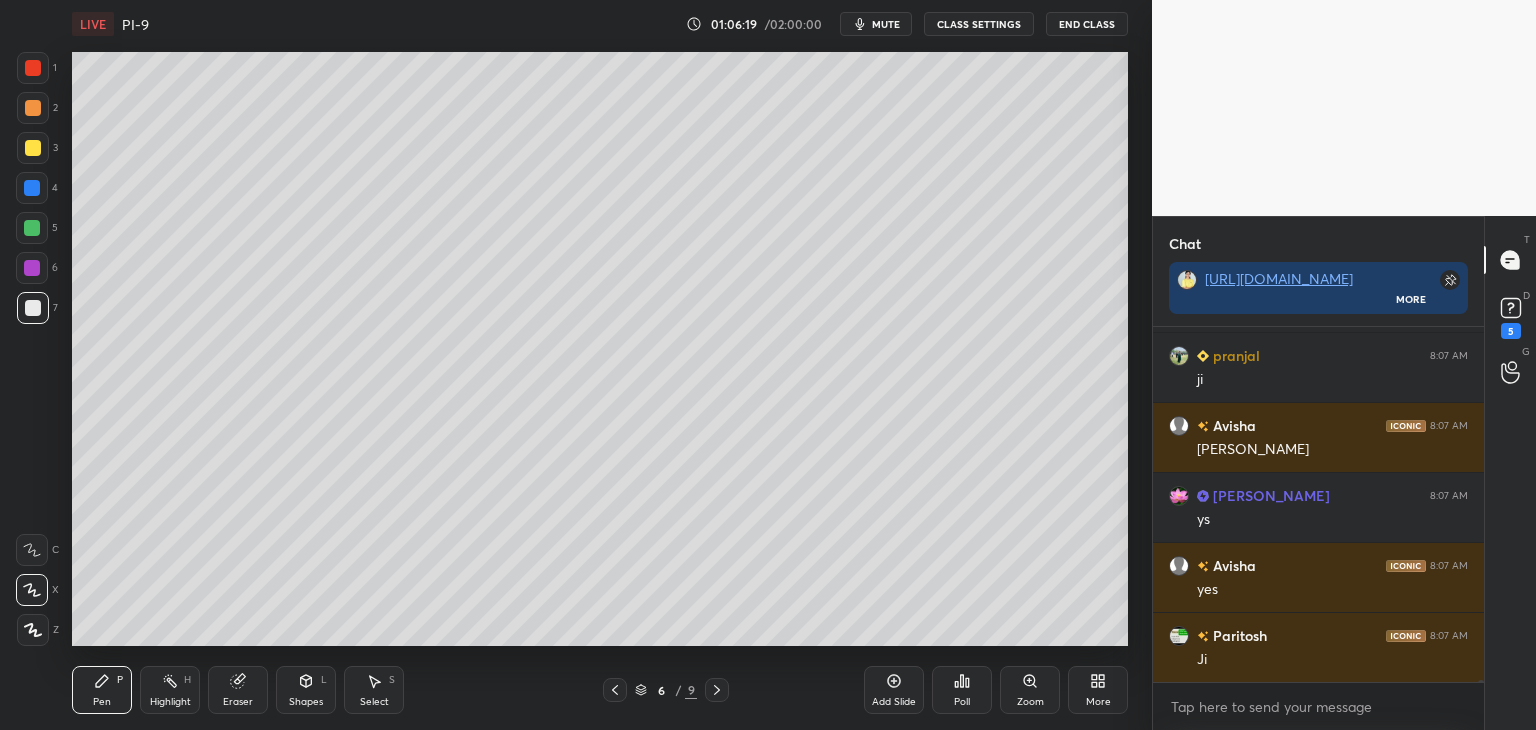 click at bounding box center (33, 148) 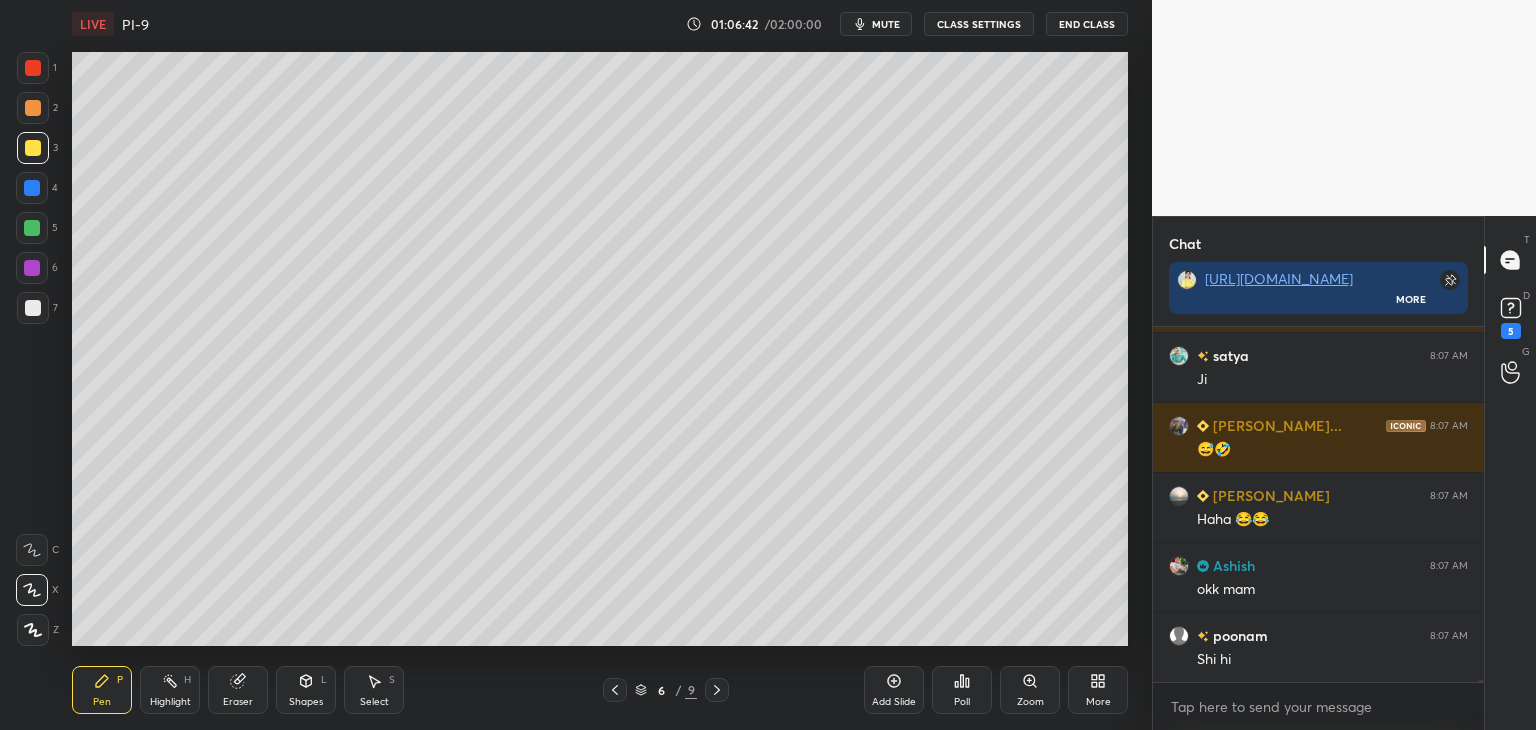 scroll, scrollTop: 66290, scrollLeft: 0, axis: vertical 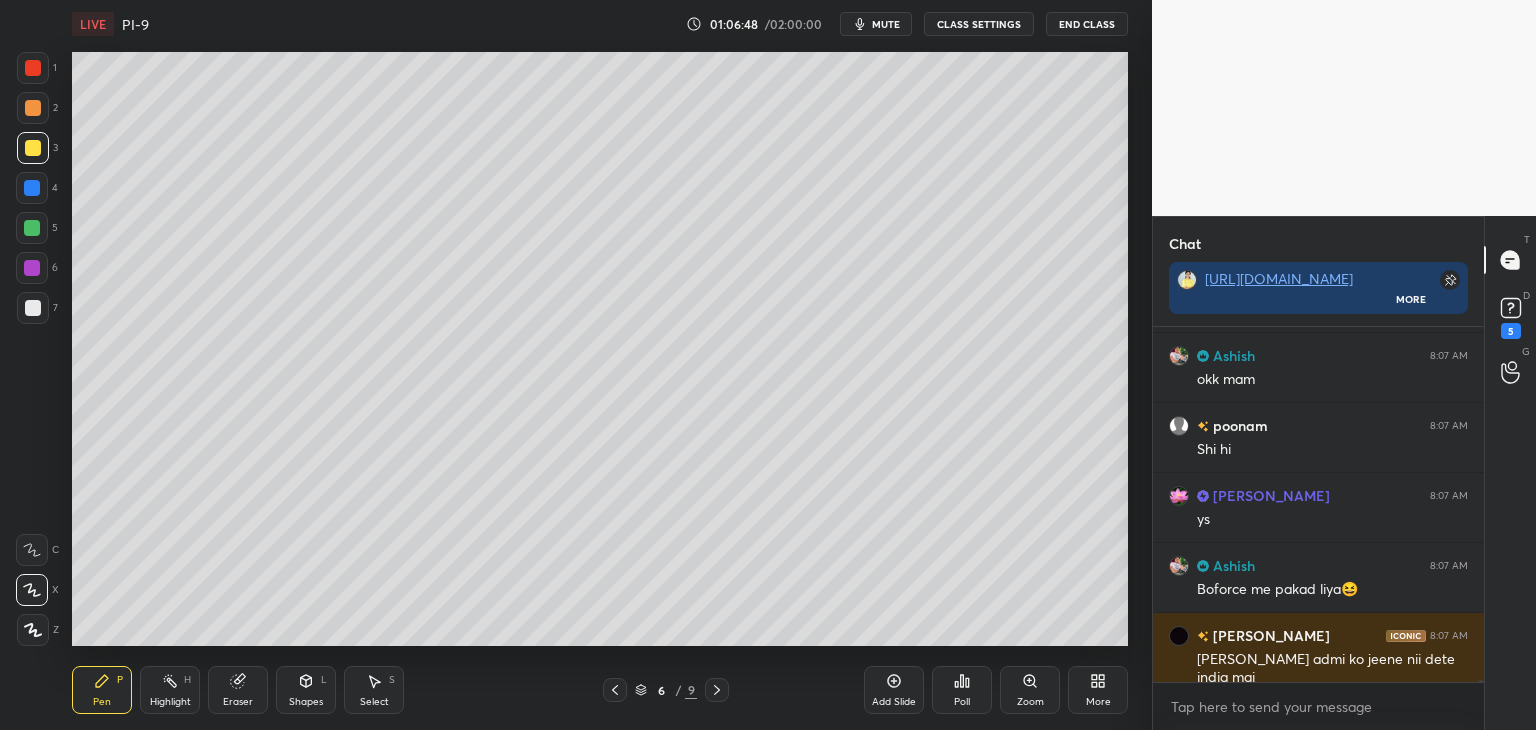 click on "Add Slide" at bounding box center (894, 690) 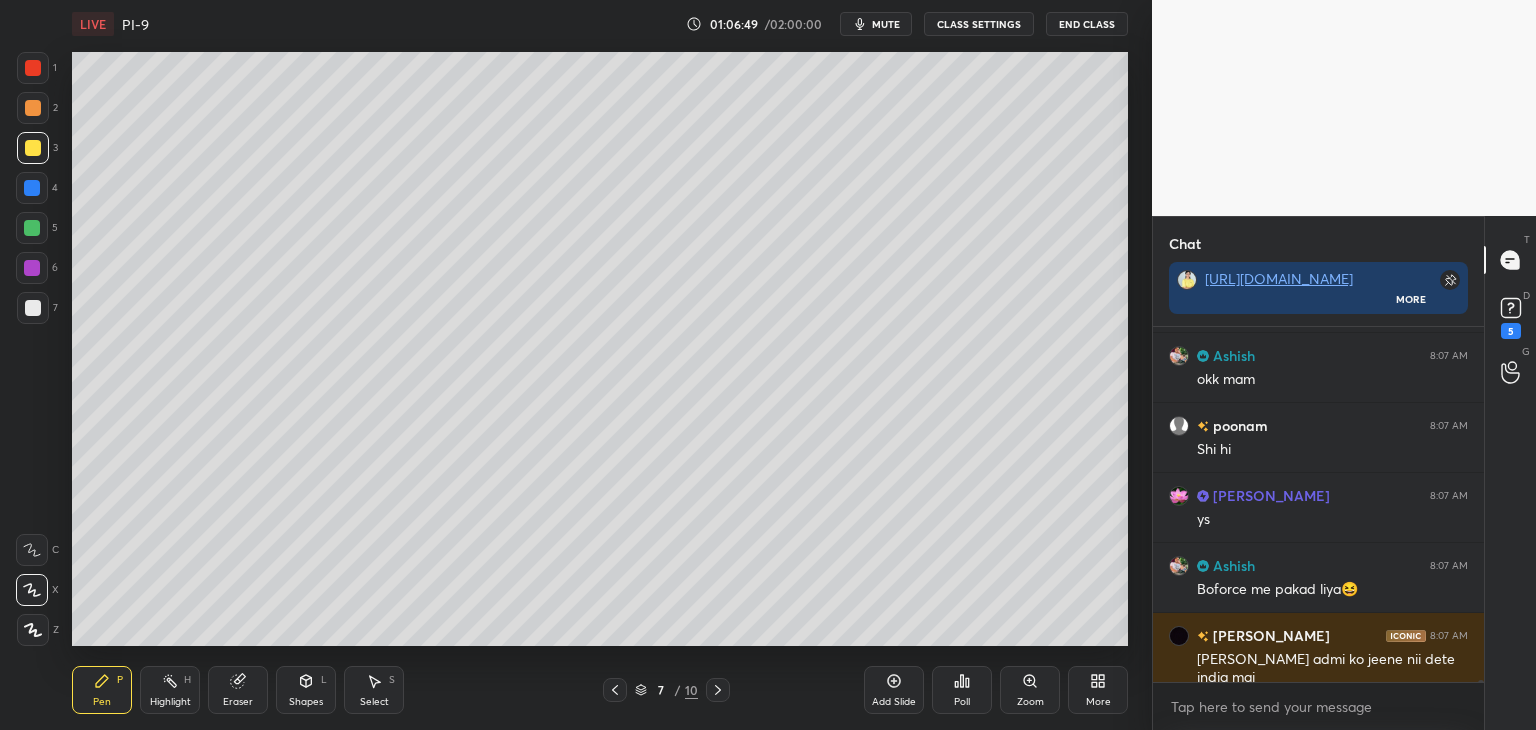 click at bounding box center [33, 308] 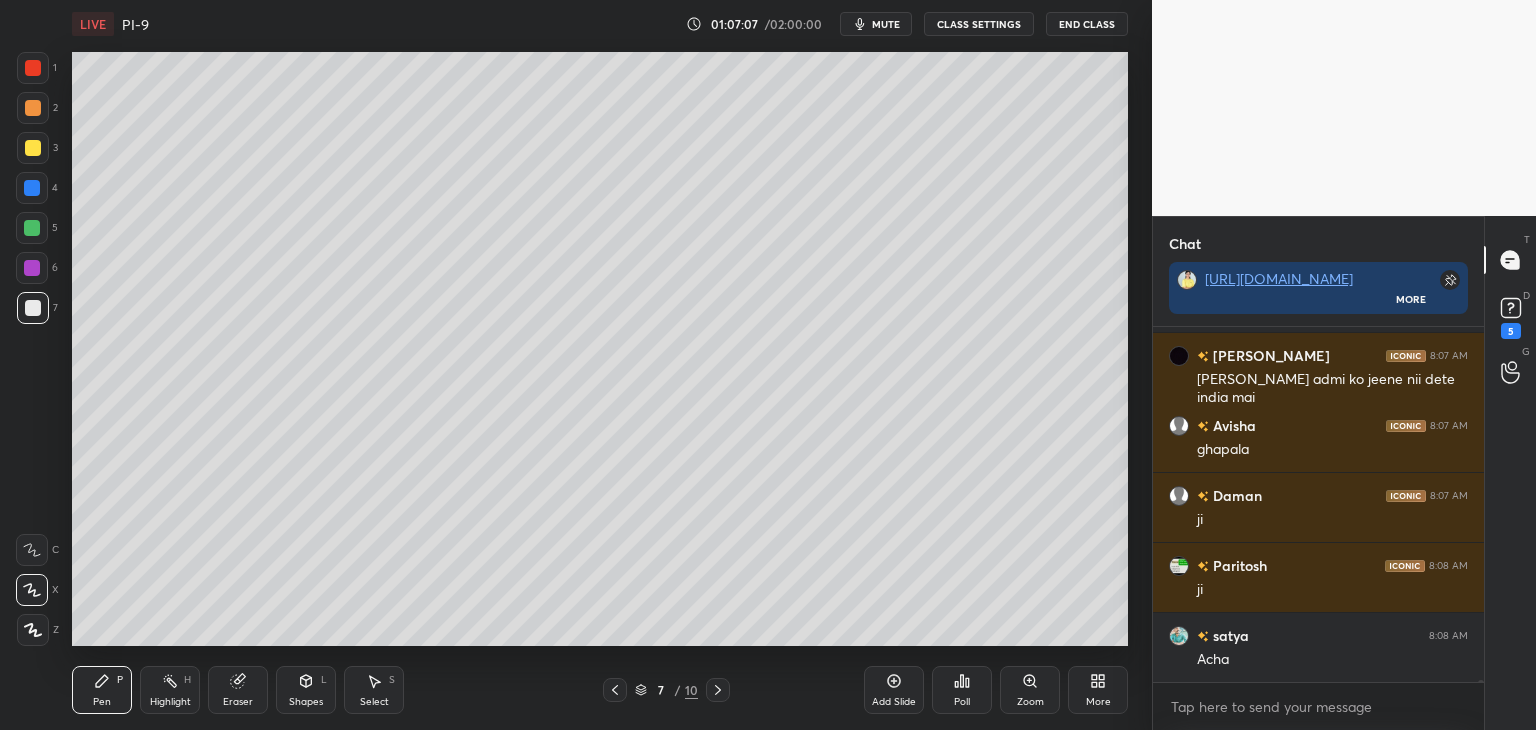 scroll, scrollTop: 66780, scrollLeft: 0, axis: vertical 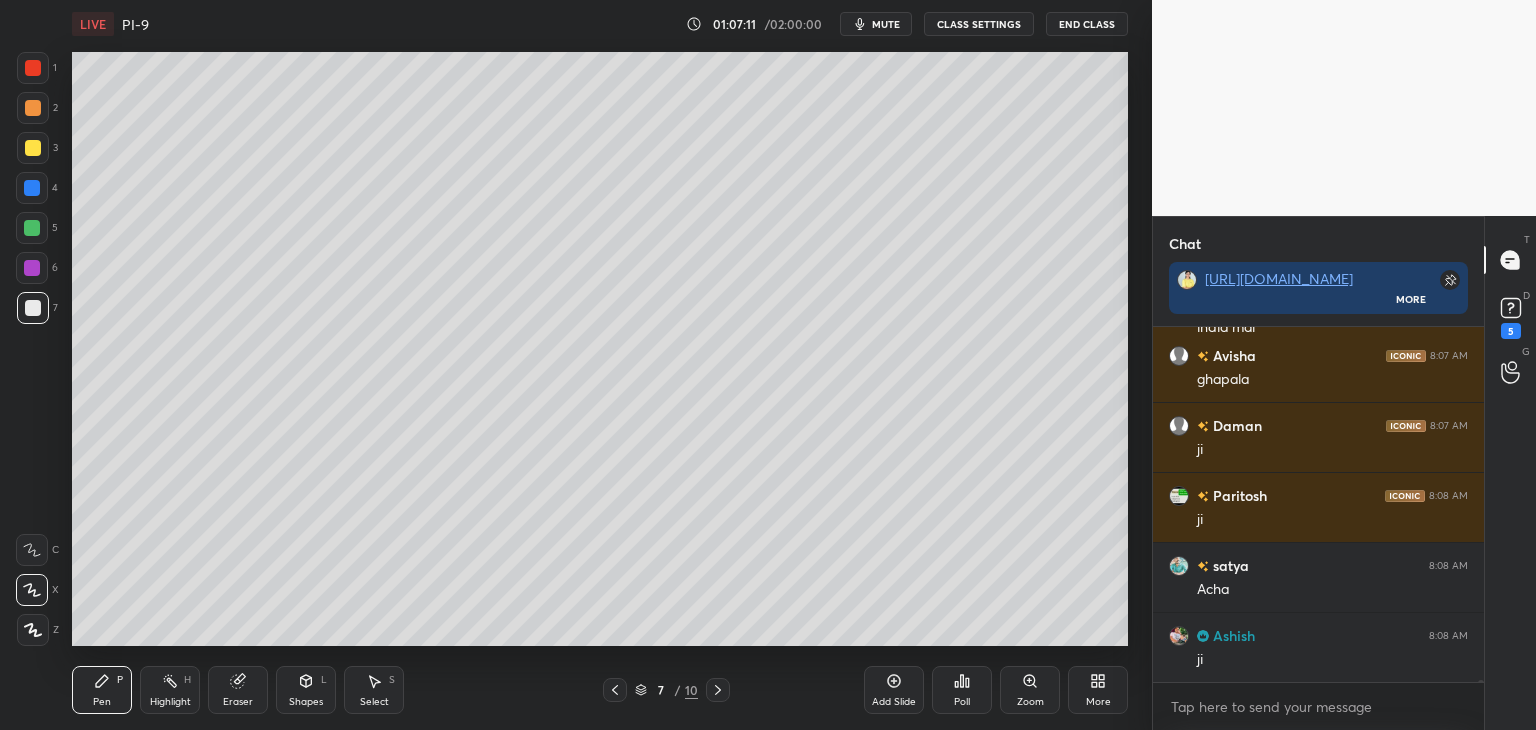 click at bounding box center (33, 148) 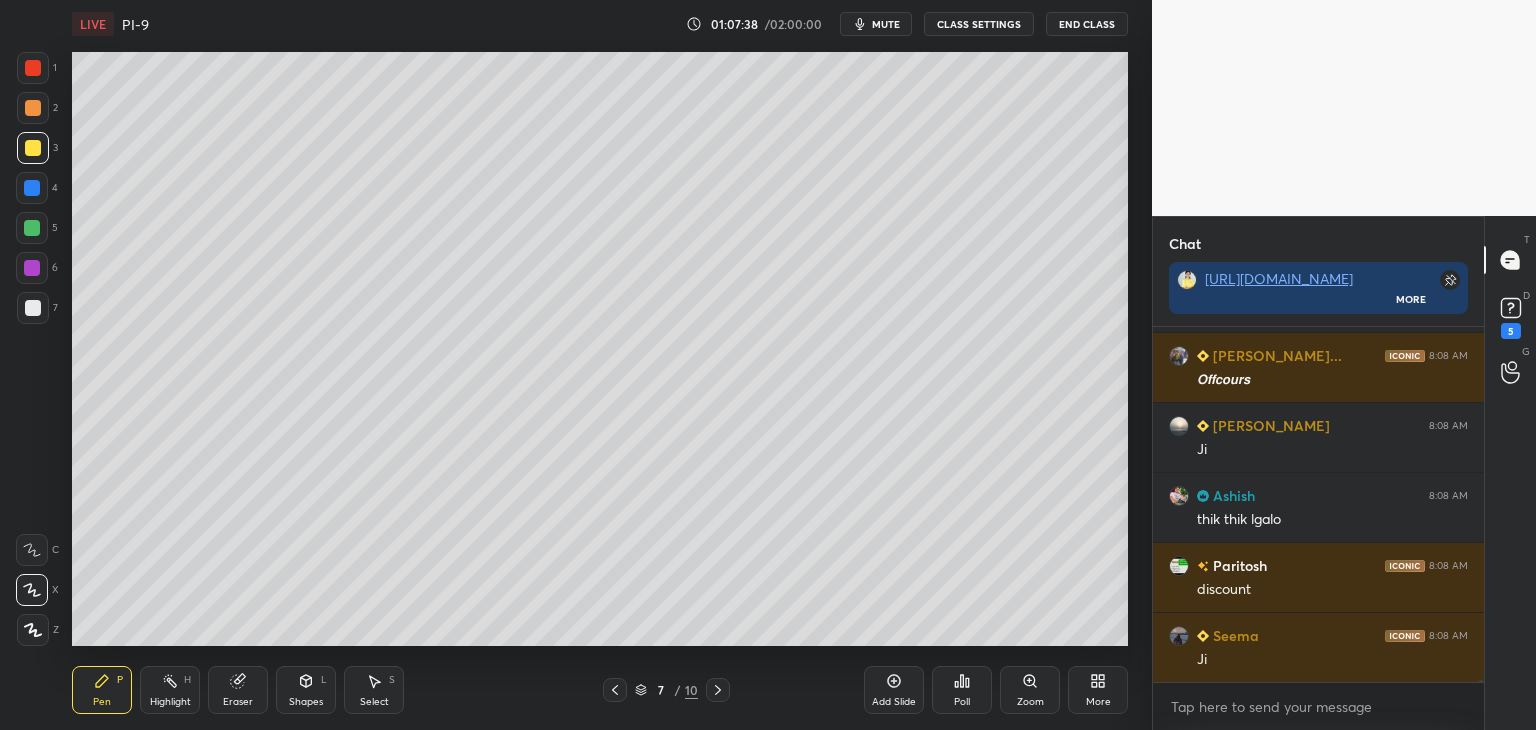 scroll, scrollTop: 67480, scrollLeft: 0, axis: vertical 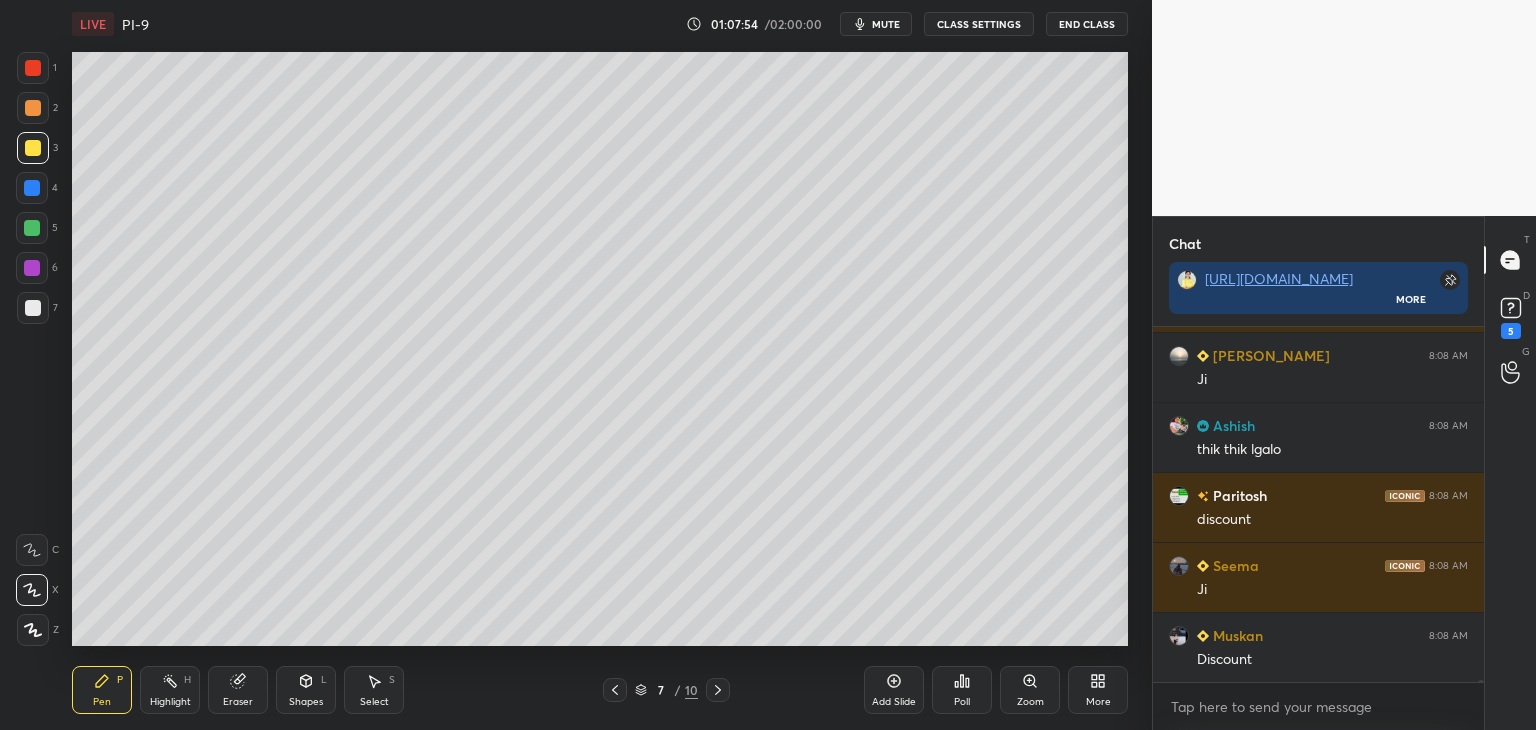 drag, startPoint x: 27, startPoint y: 311, endPoint x: 70, endPoint y: 308, distance: 43.104523 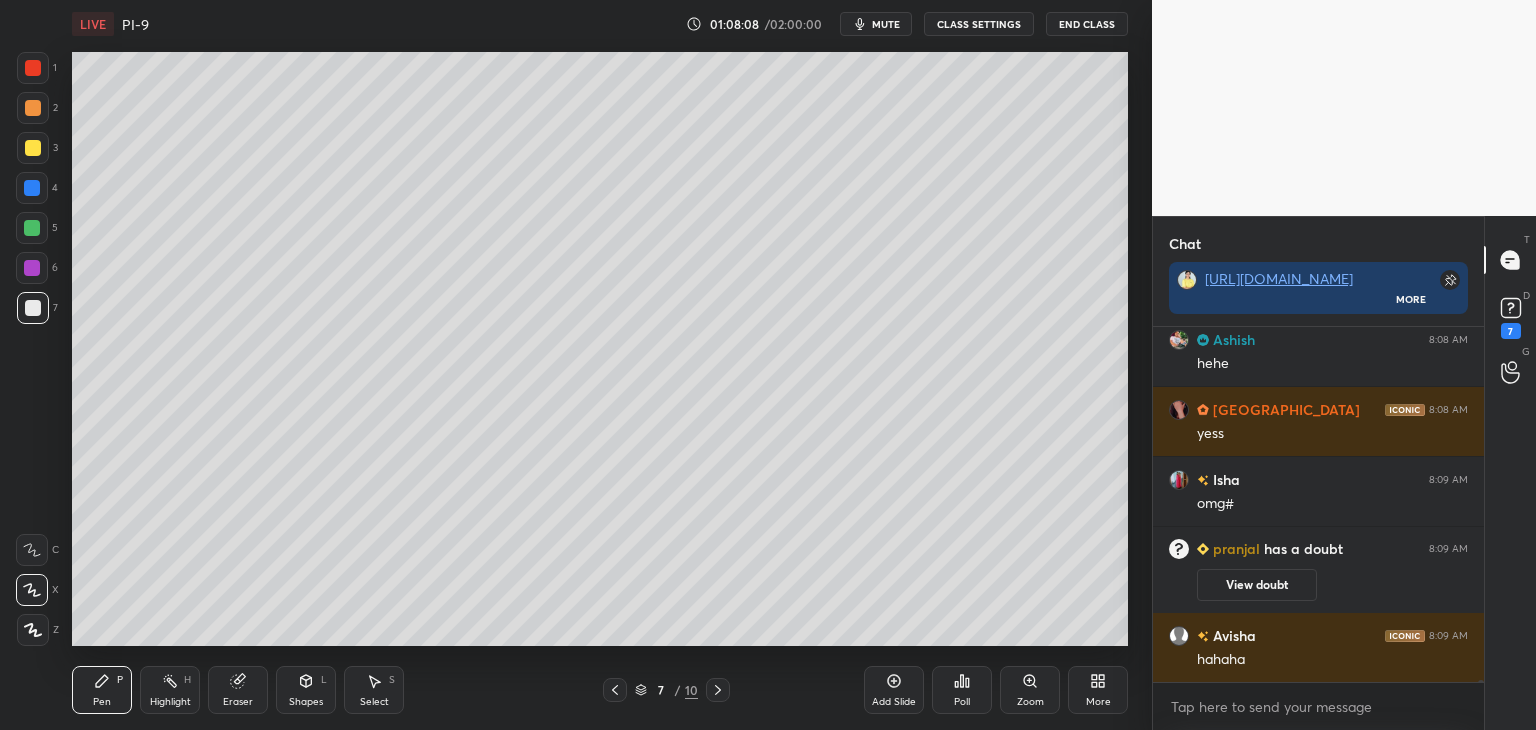 scroll, scrollTop: 64336, scrollLeft: 0, axis: vertical 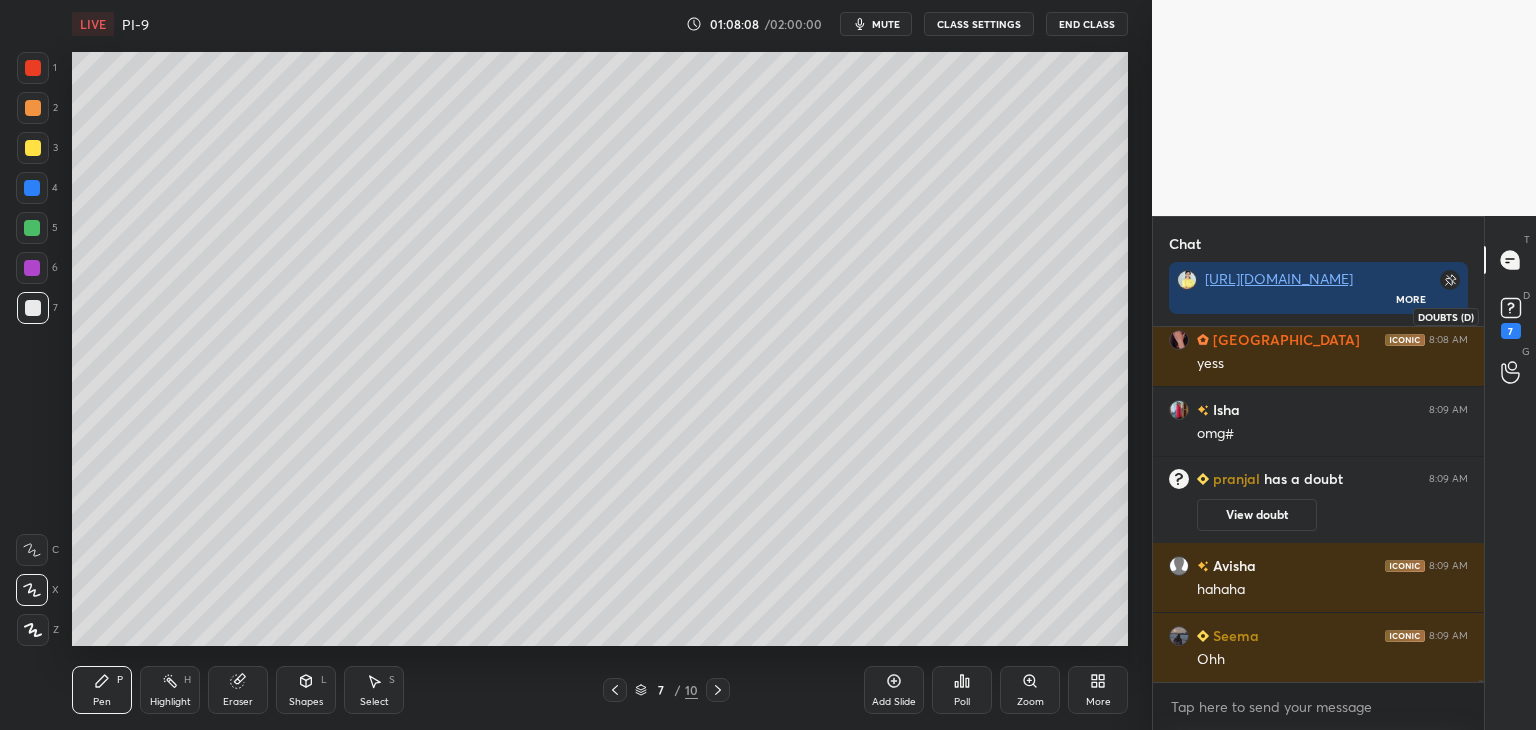 click 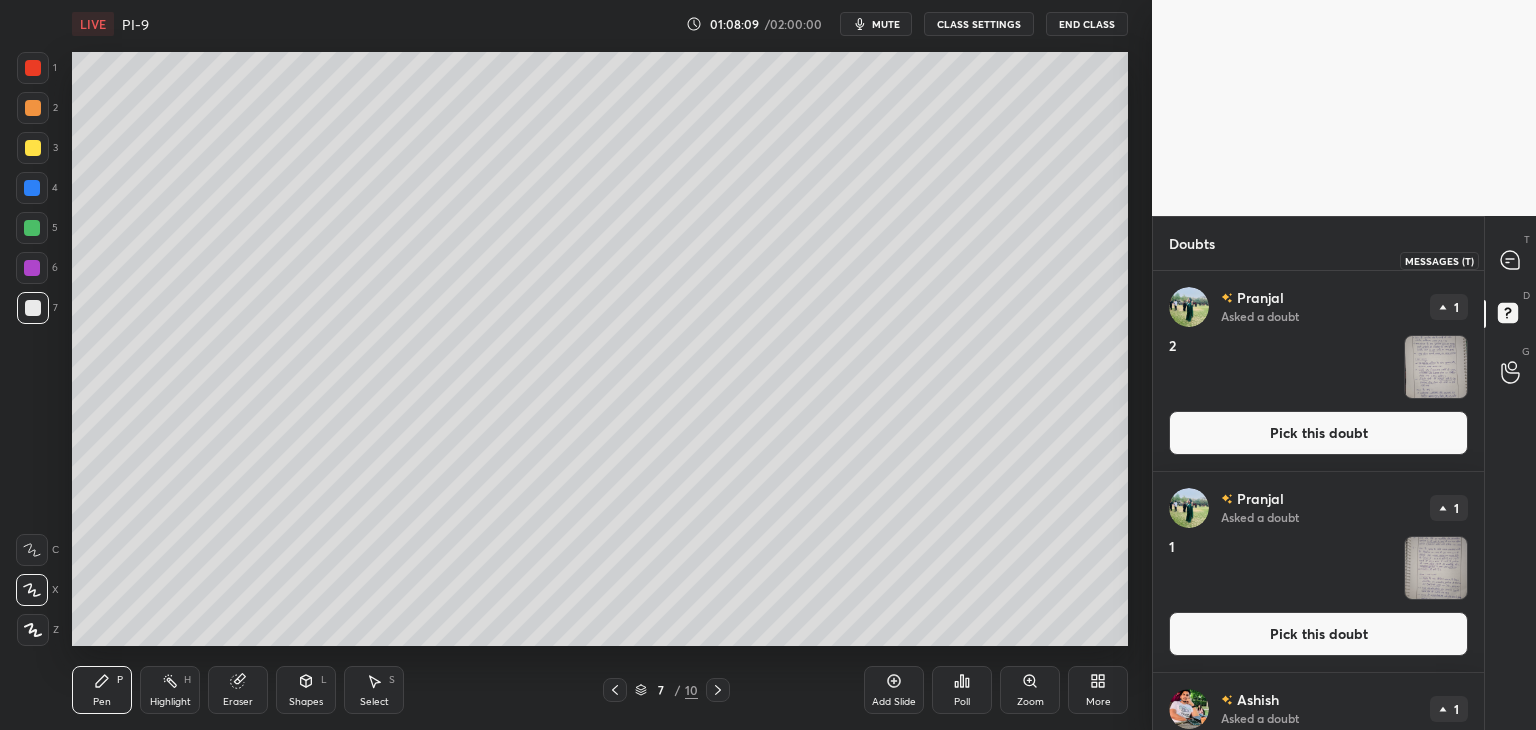 click 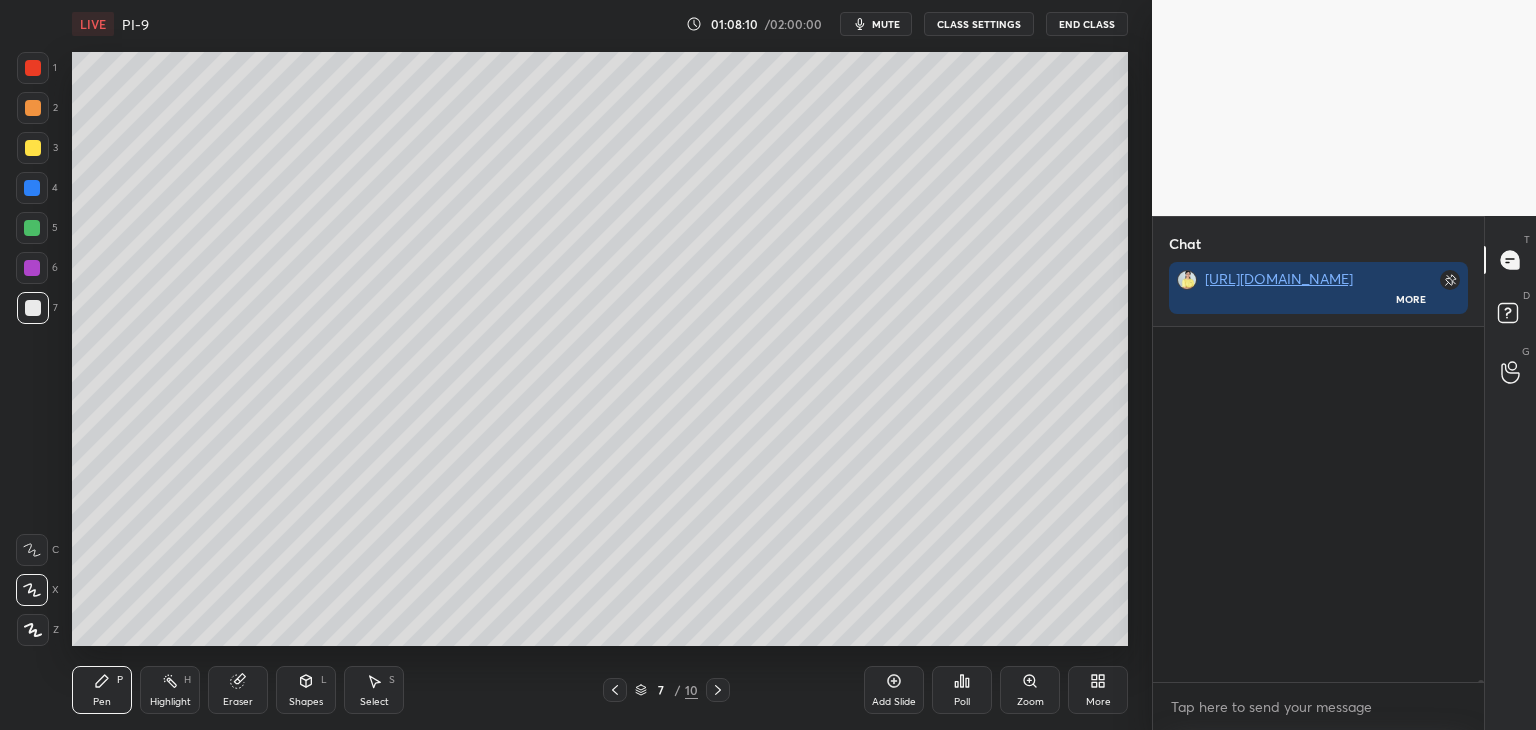 scroll, scrollTop: 64724, scrollLeft: 0, axis: vertical 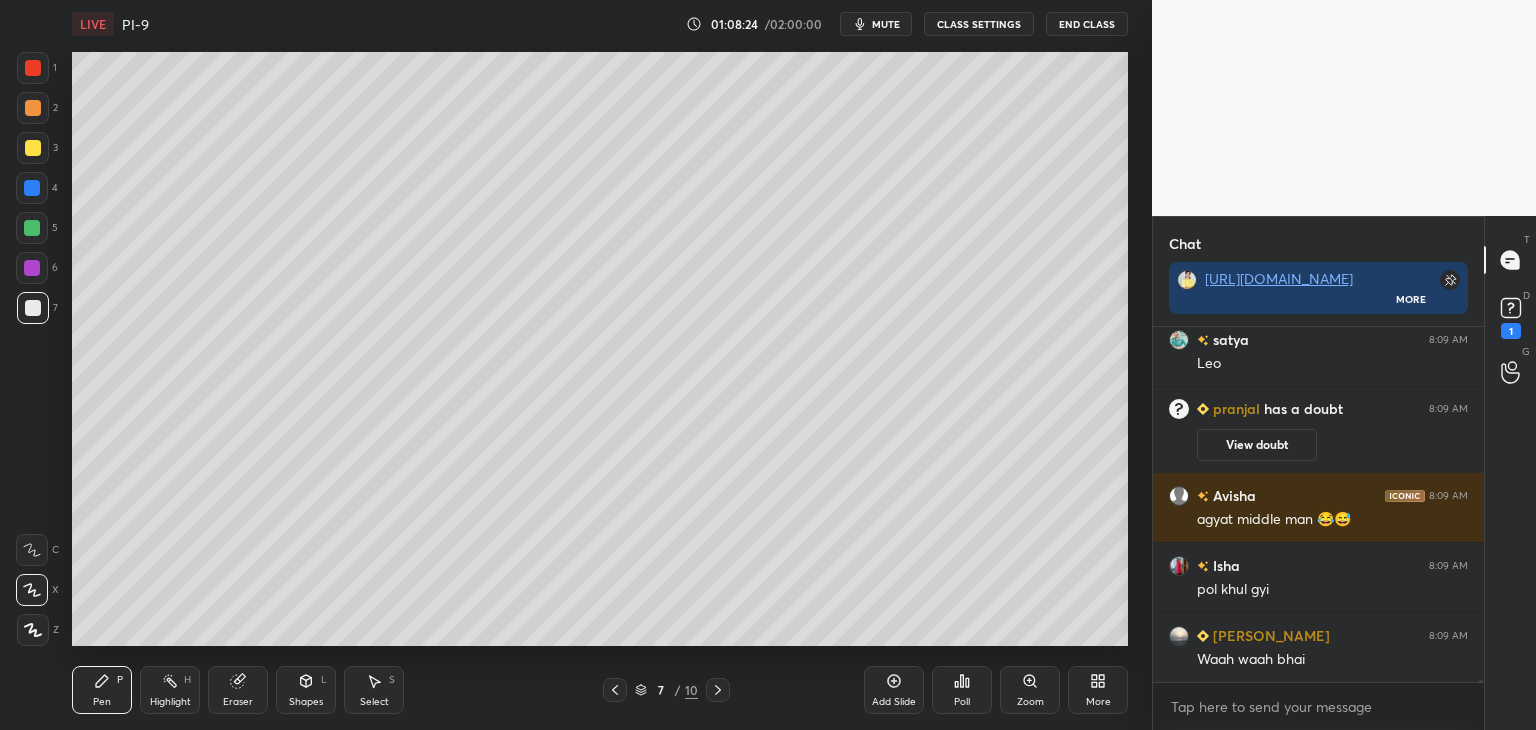 click at bounding box center [32, 228] 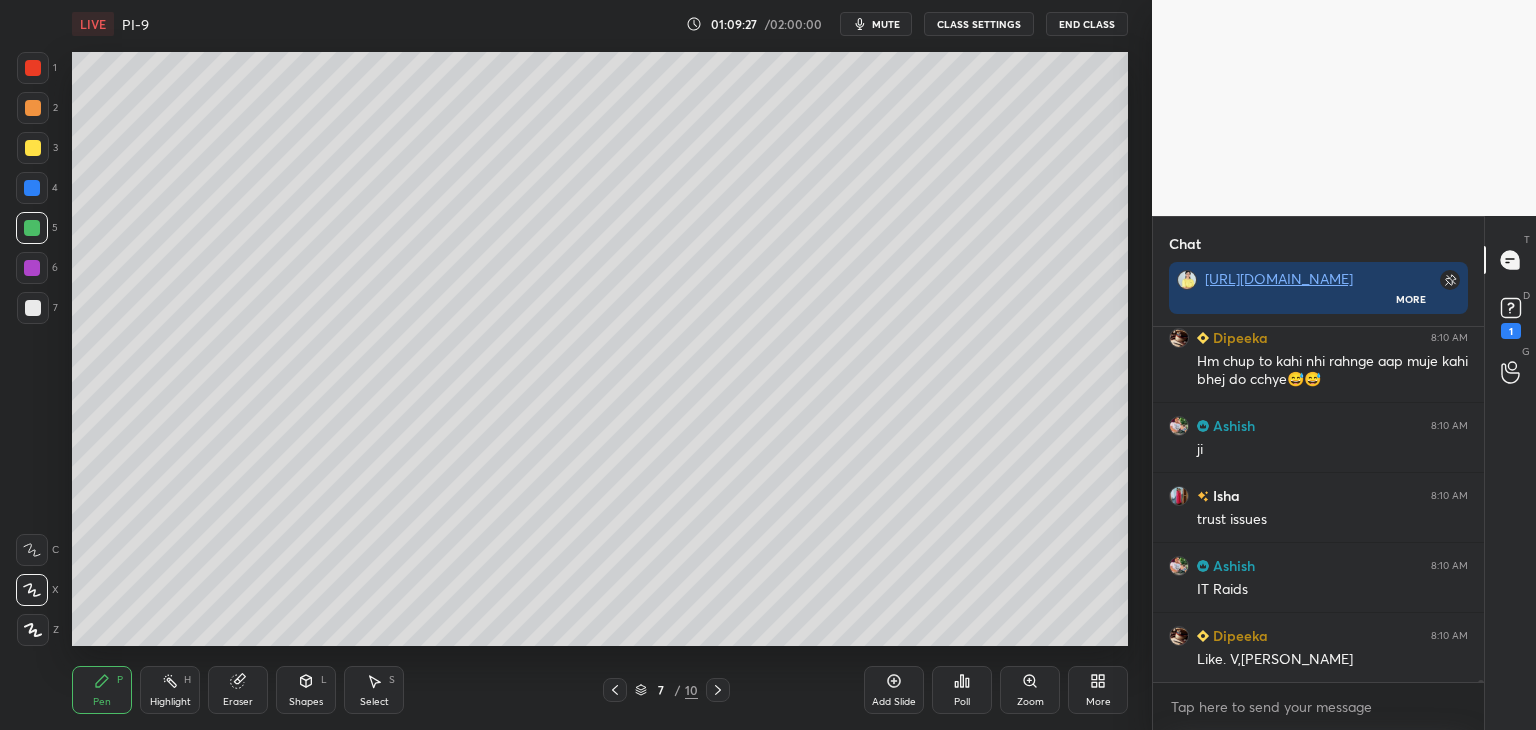 scroll, scrollTop: 66750, scrollLeft: 0, axis: vertical 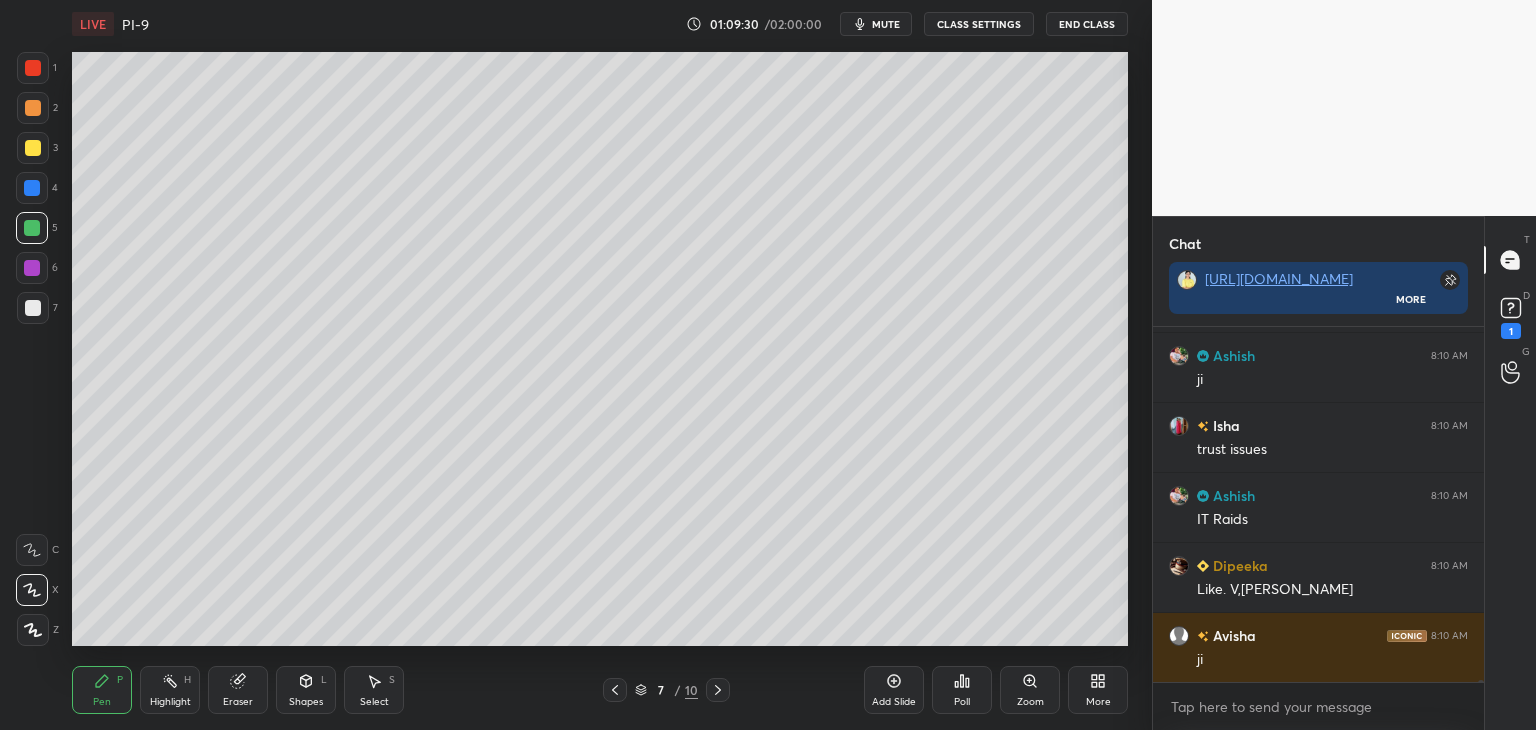 click at bounding box center [33, 148] 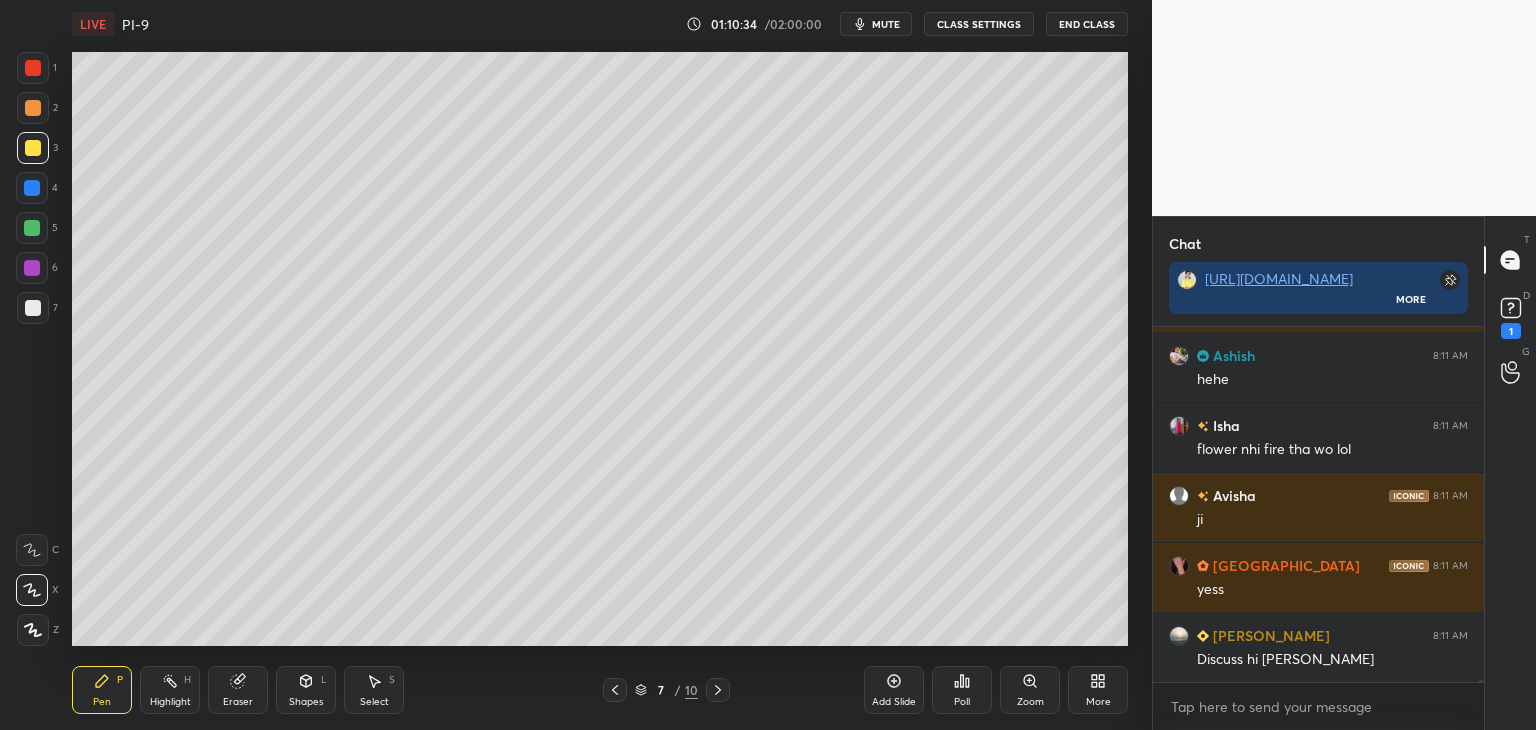 scroll, scrollTop: 68170, scrollLeft: 0, axis: vertical 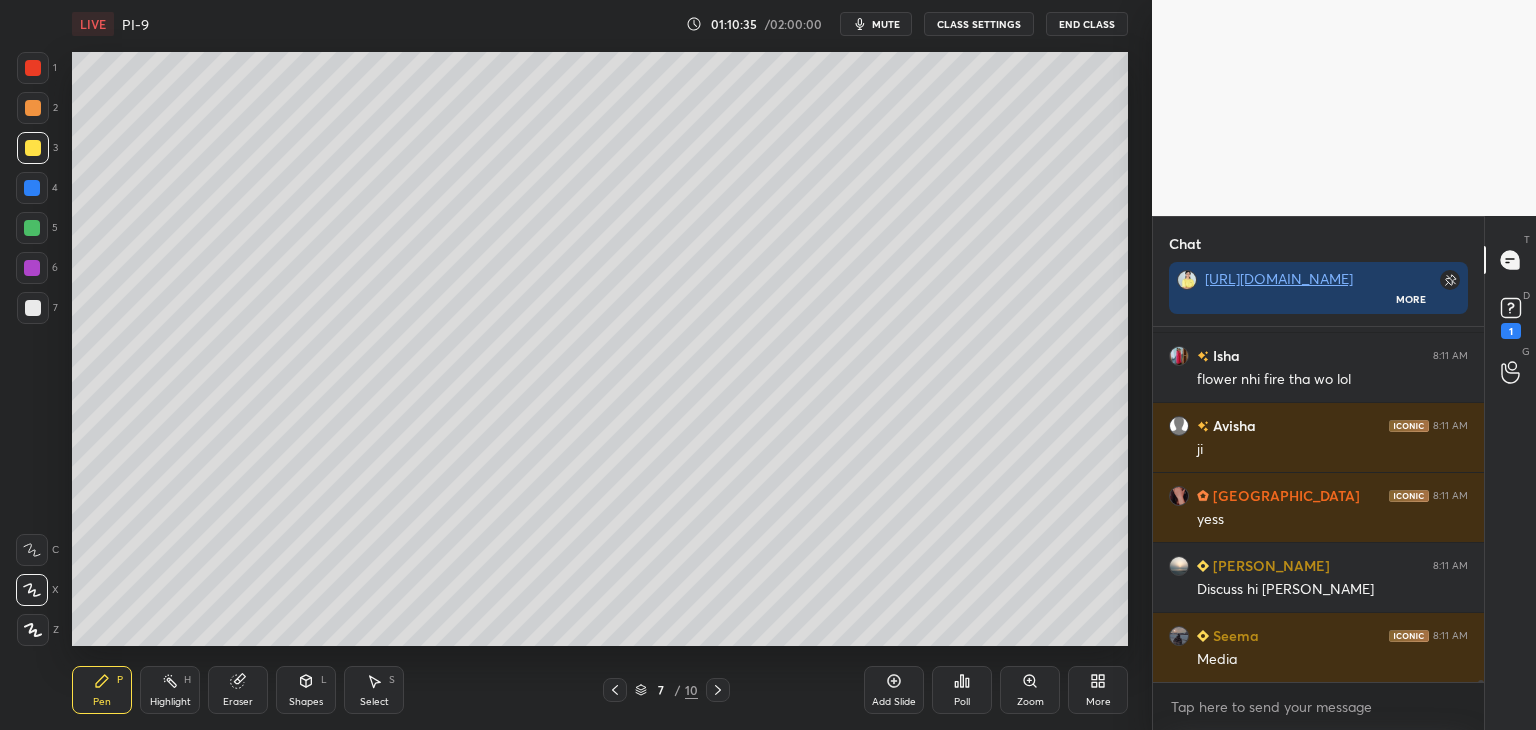 click at bounding box center (32, 188) 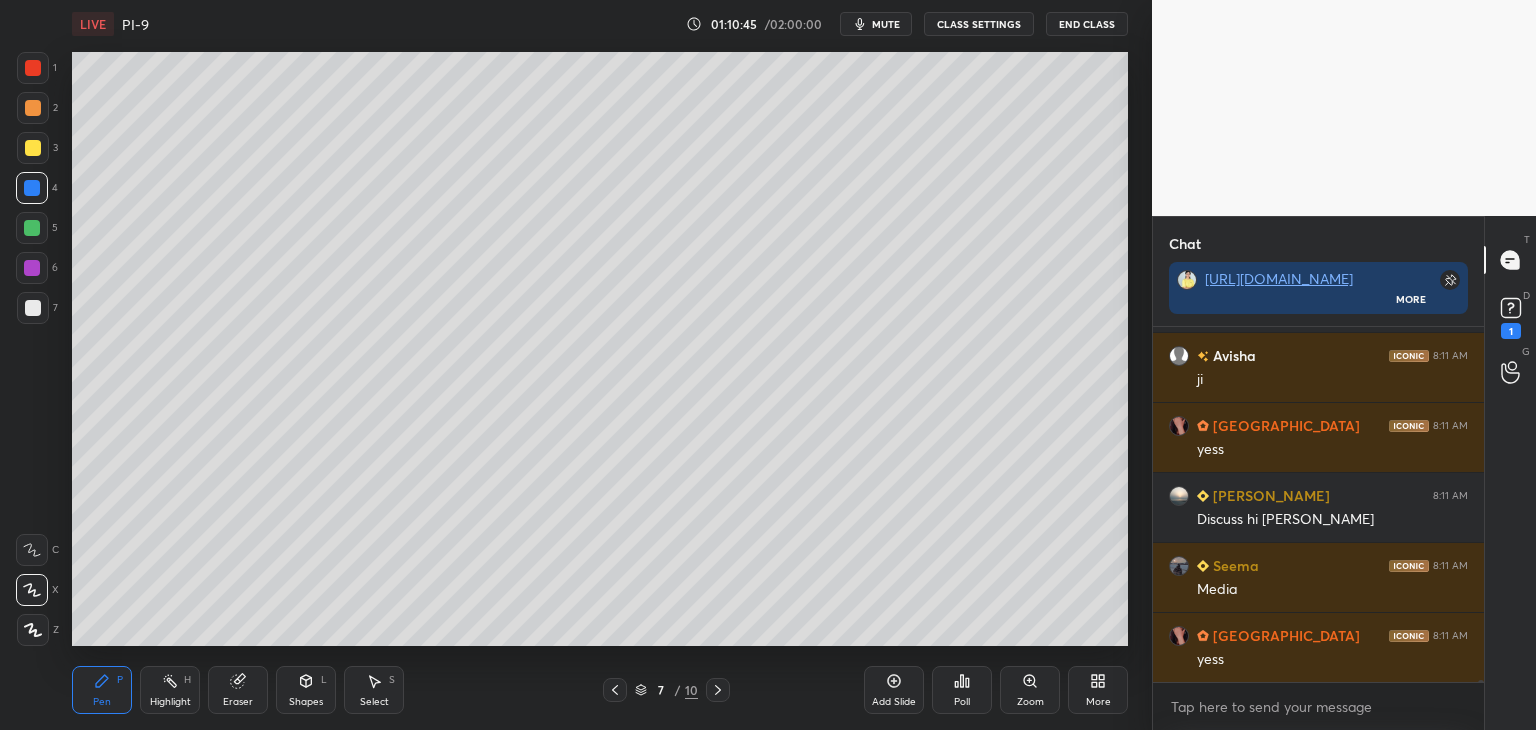 scroll, scrollTop: 68310, scrollLeft: 0, axis: vertical 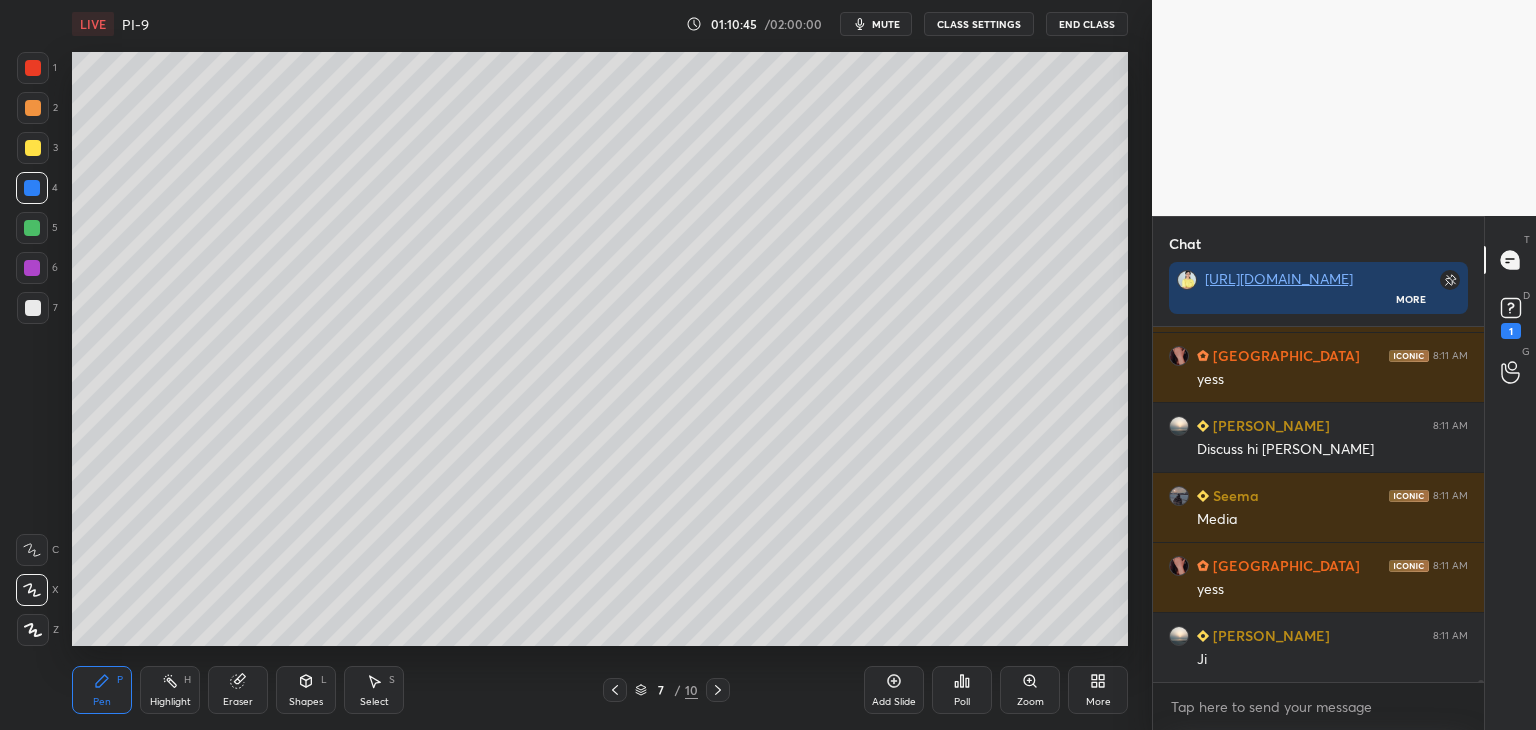 click at bounding box center (32, 268) 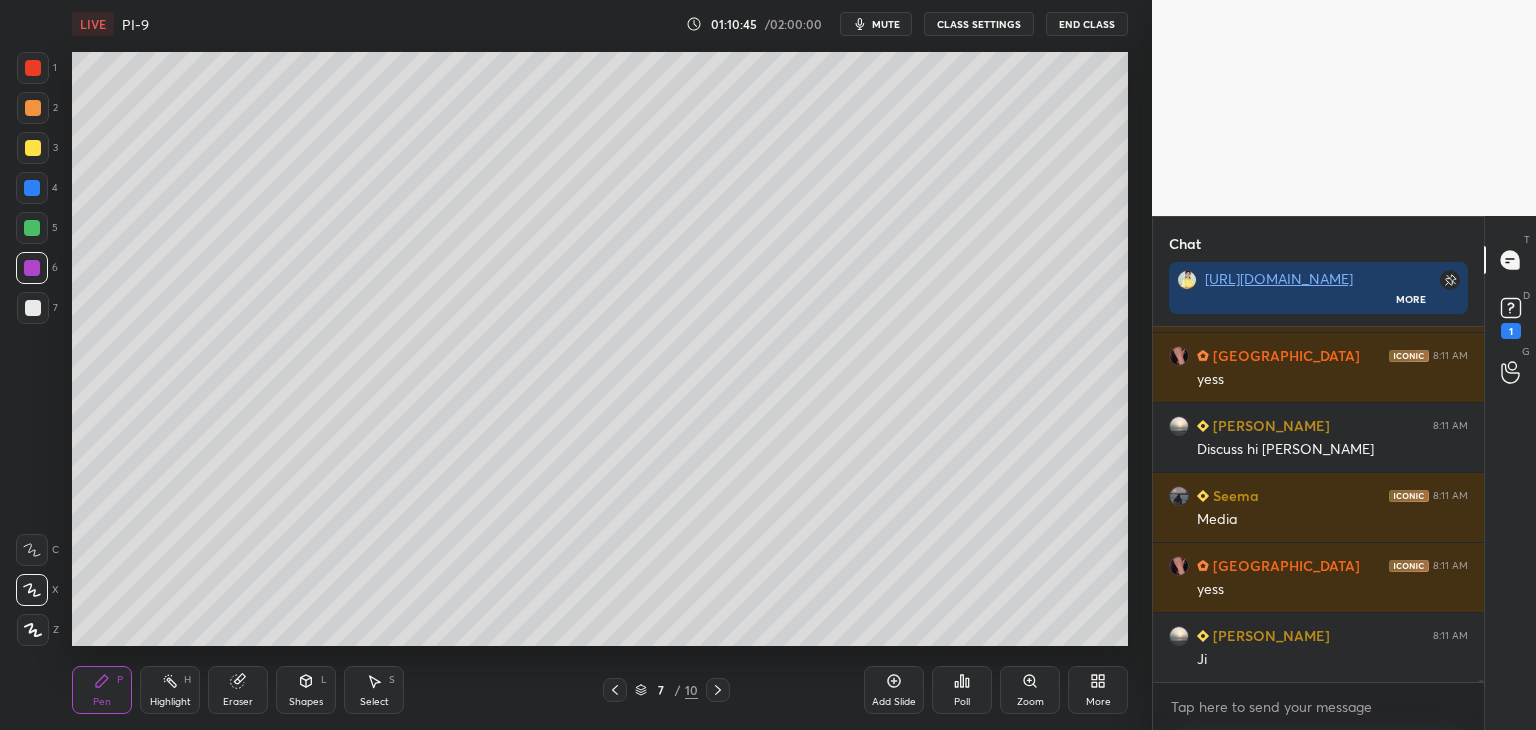 click at bounding box center [33, 308] 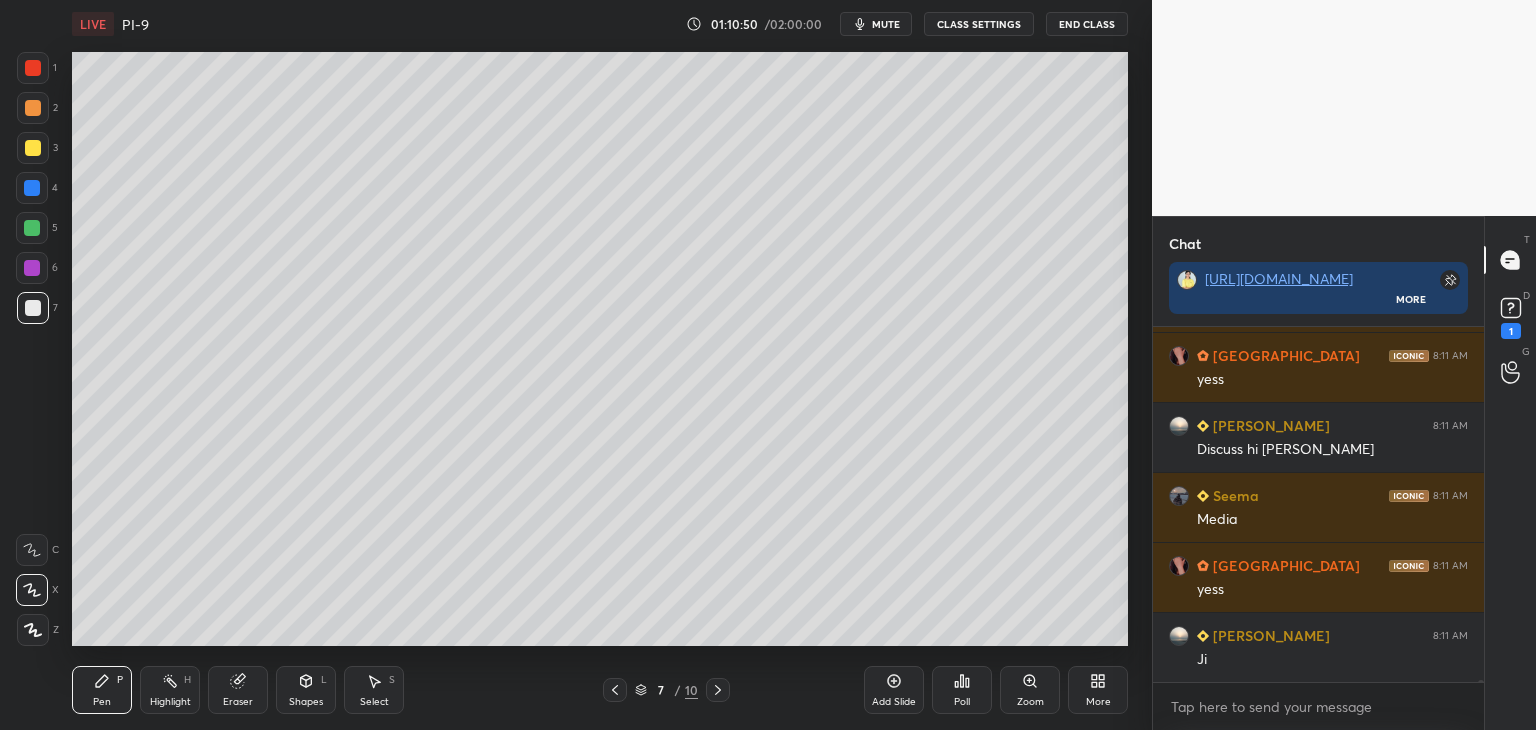 scroll, scrollTop: 68380, scrollLeft: 0, axis: vertical 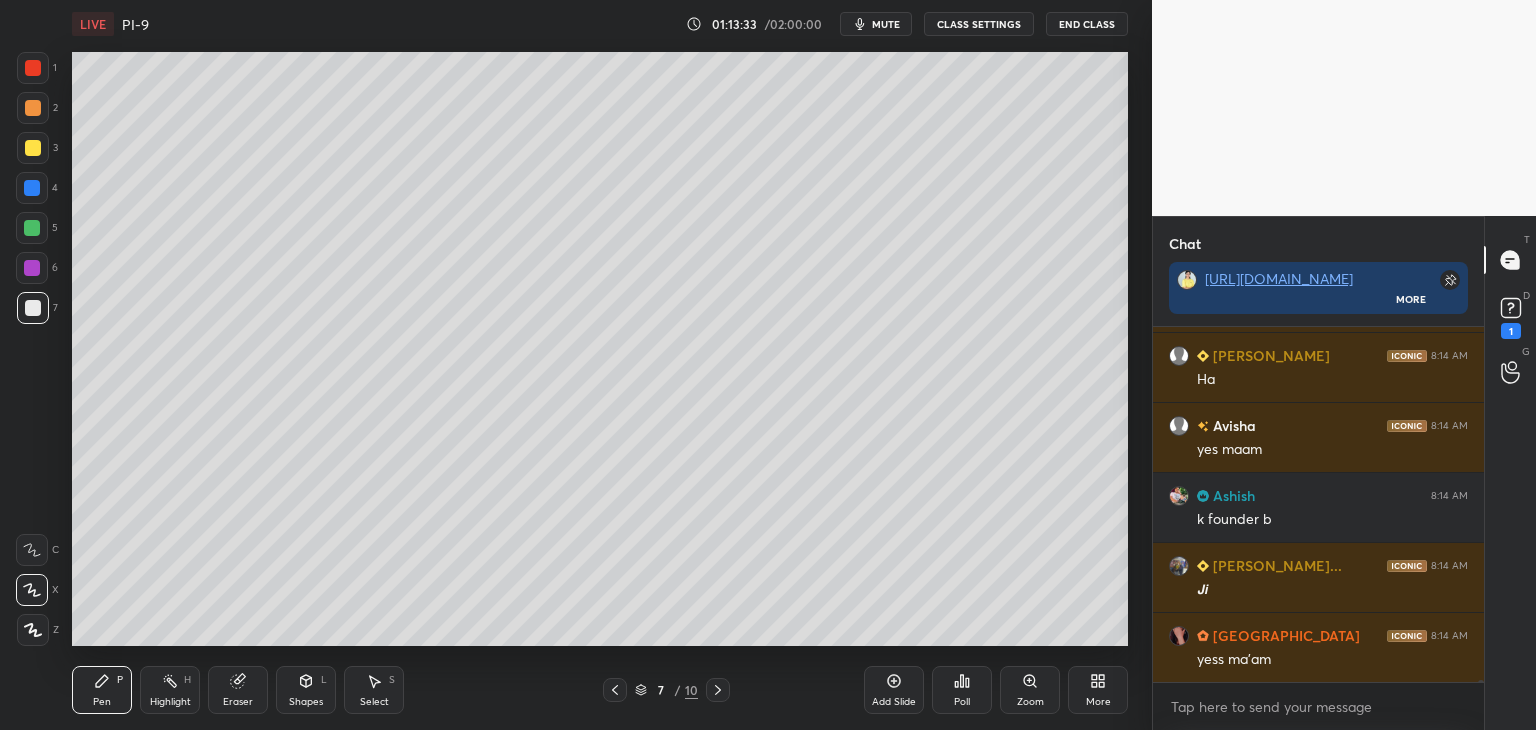 click on "Add Slide" at bounding box center (894, 702) 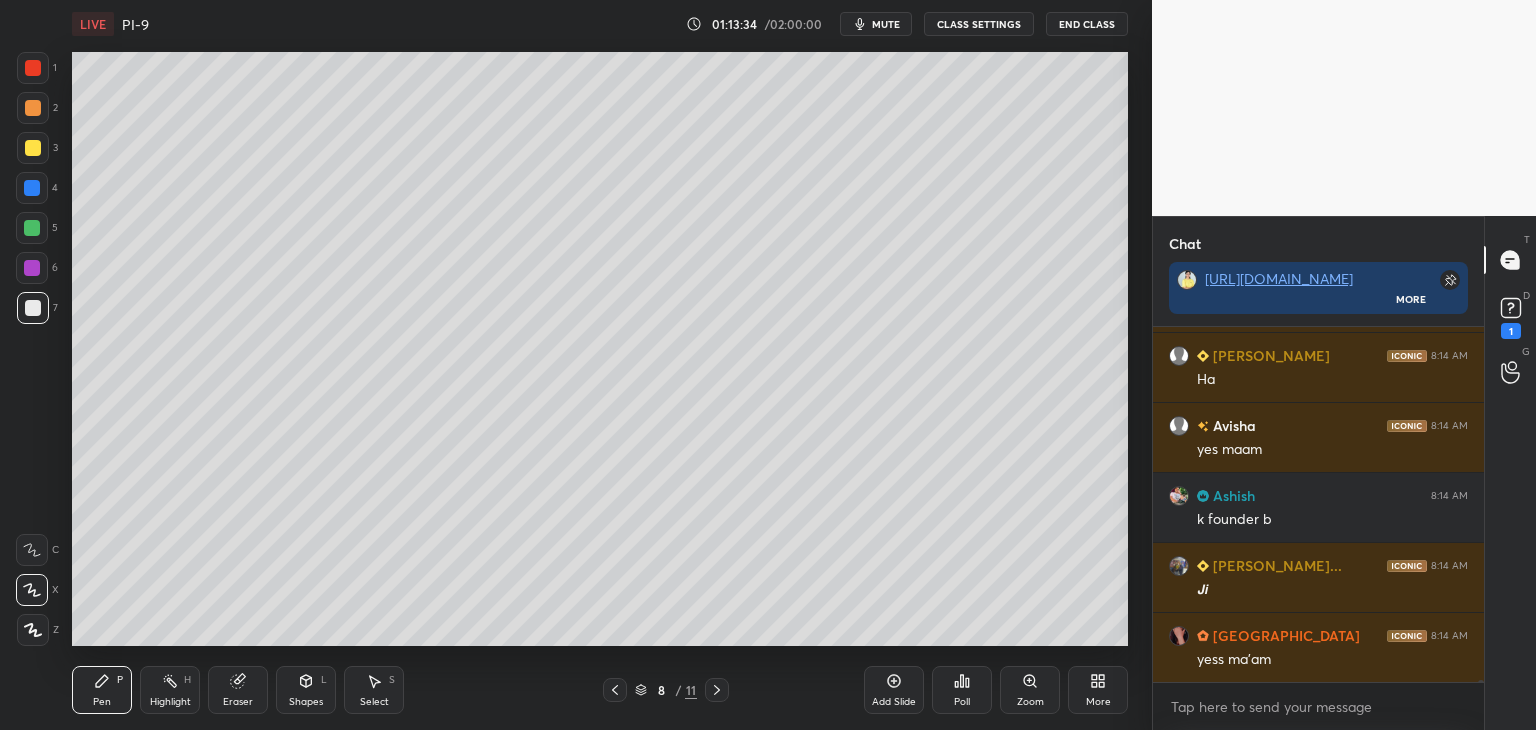 drag, startPoint x: 24, startPoint y: 311, endPoint x: 64, endPoint y: 312, distance: 40.012497 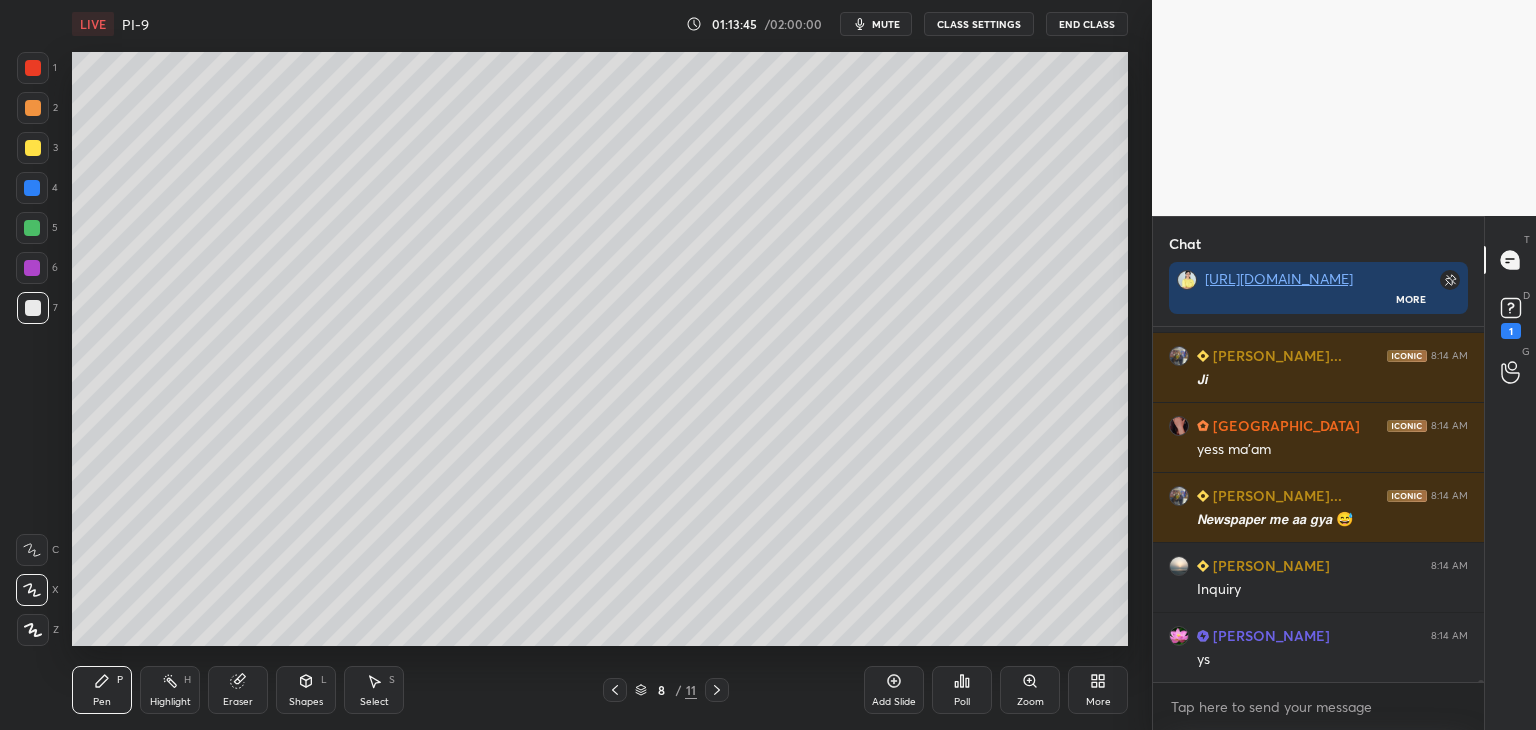 scroll, scrollTop: 72720, scrollLeft: 0, axis: vertical 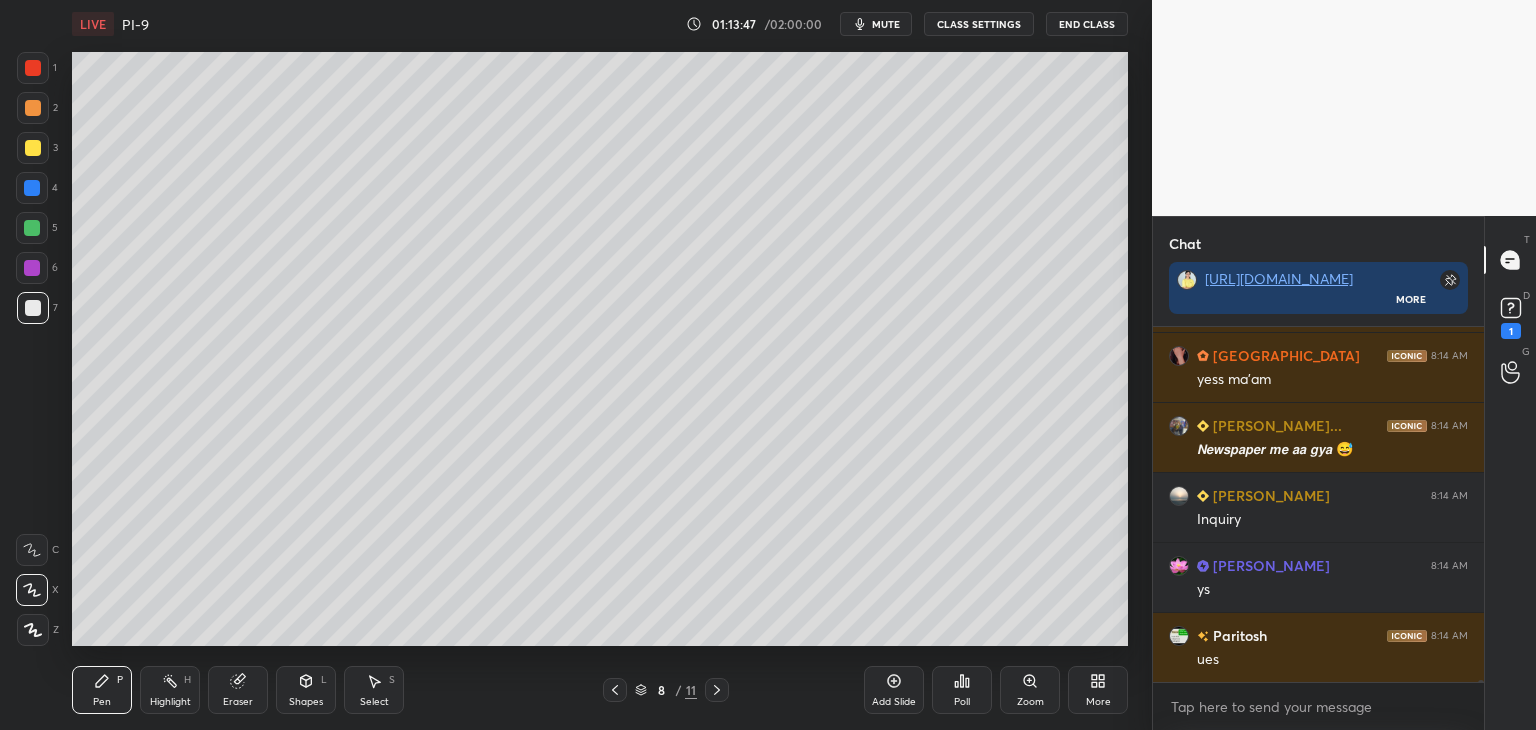 click at bounding box center [33, 148] 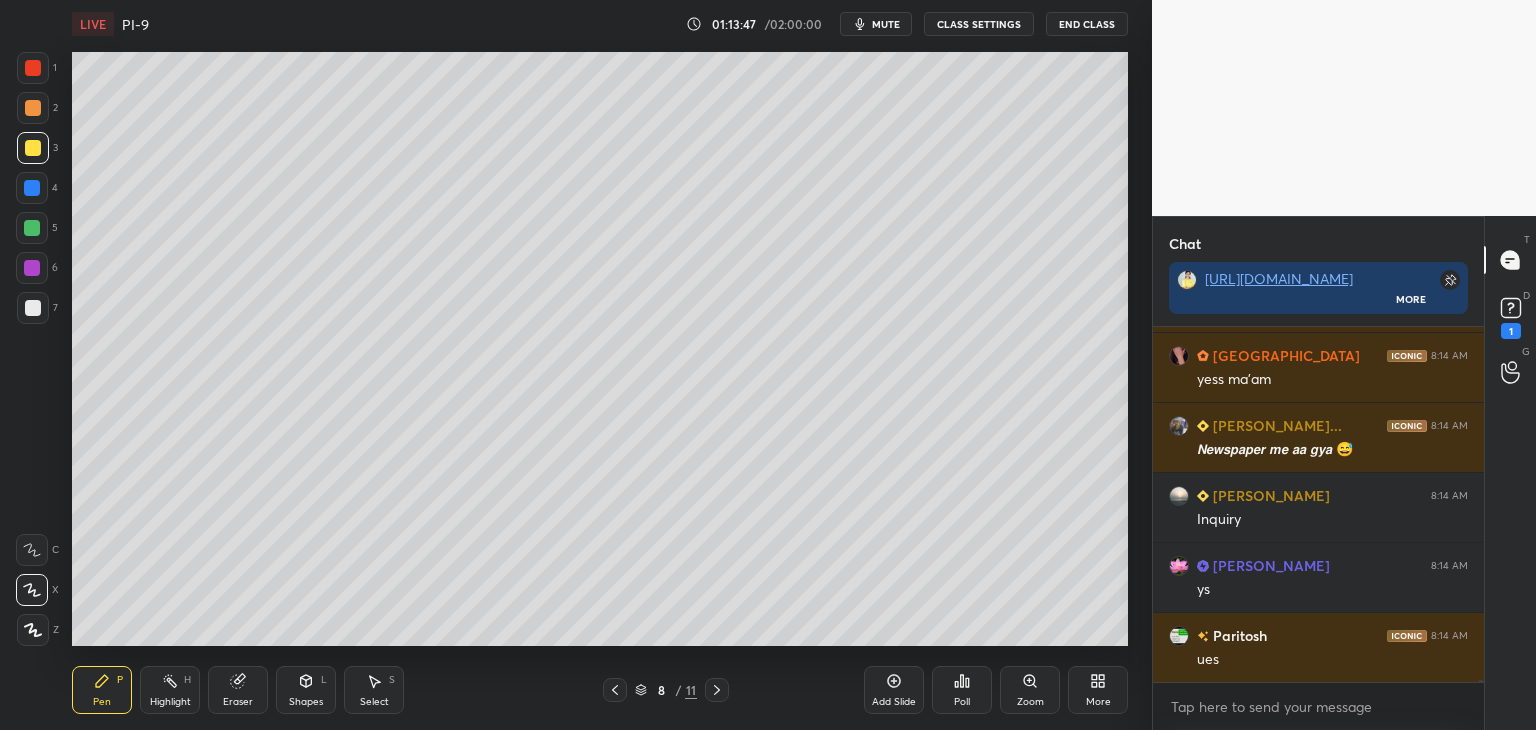scroll, scrollTop: 72790, scrollLeft: 0, axis: vertical 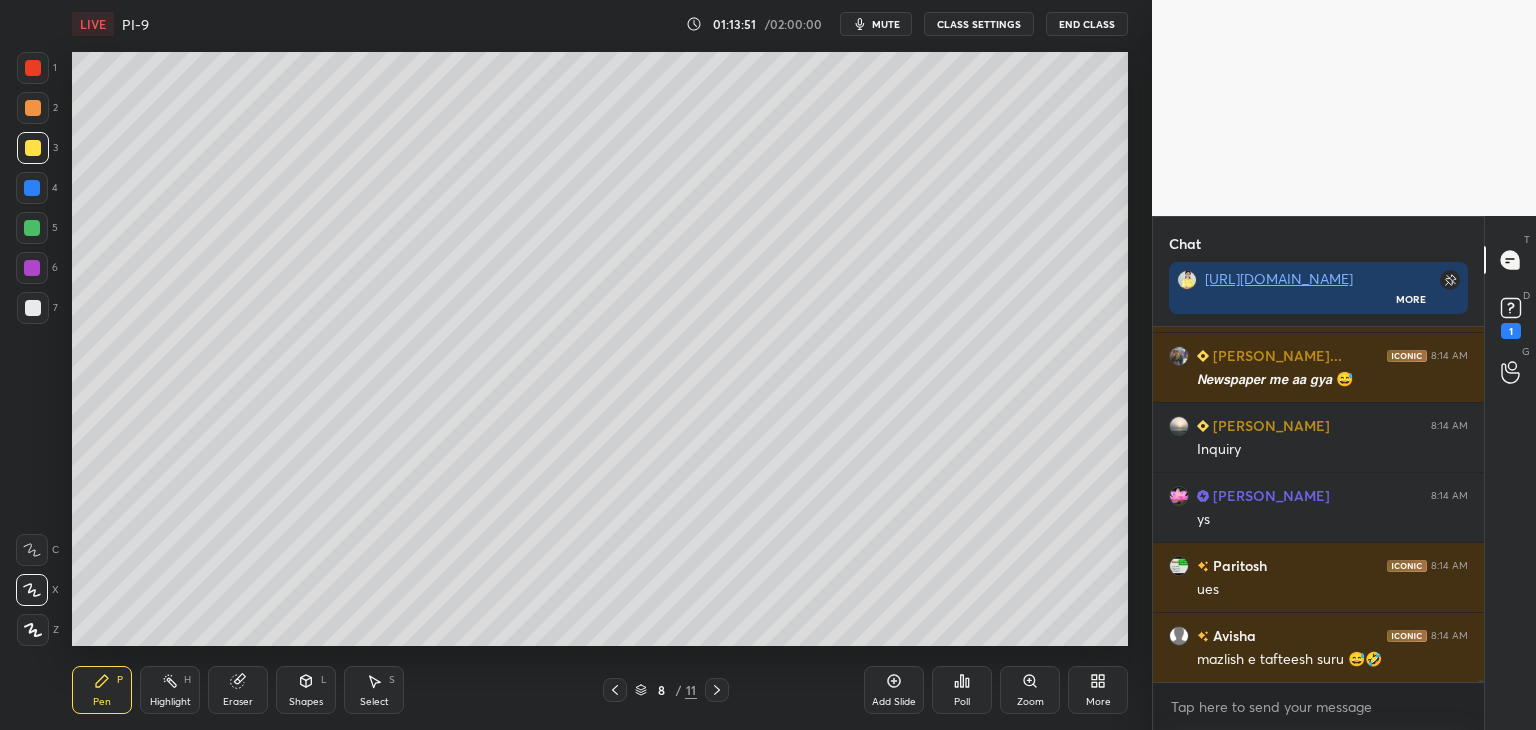 click at bounding box center [32, 188] 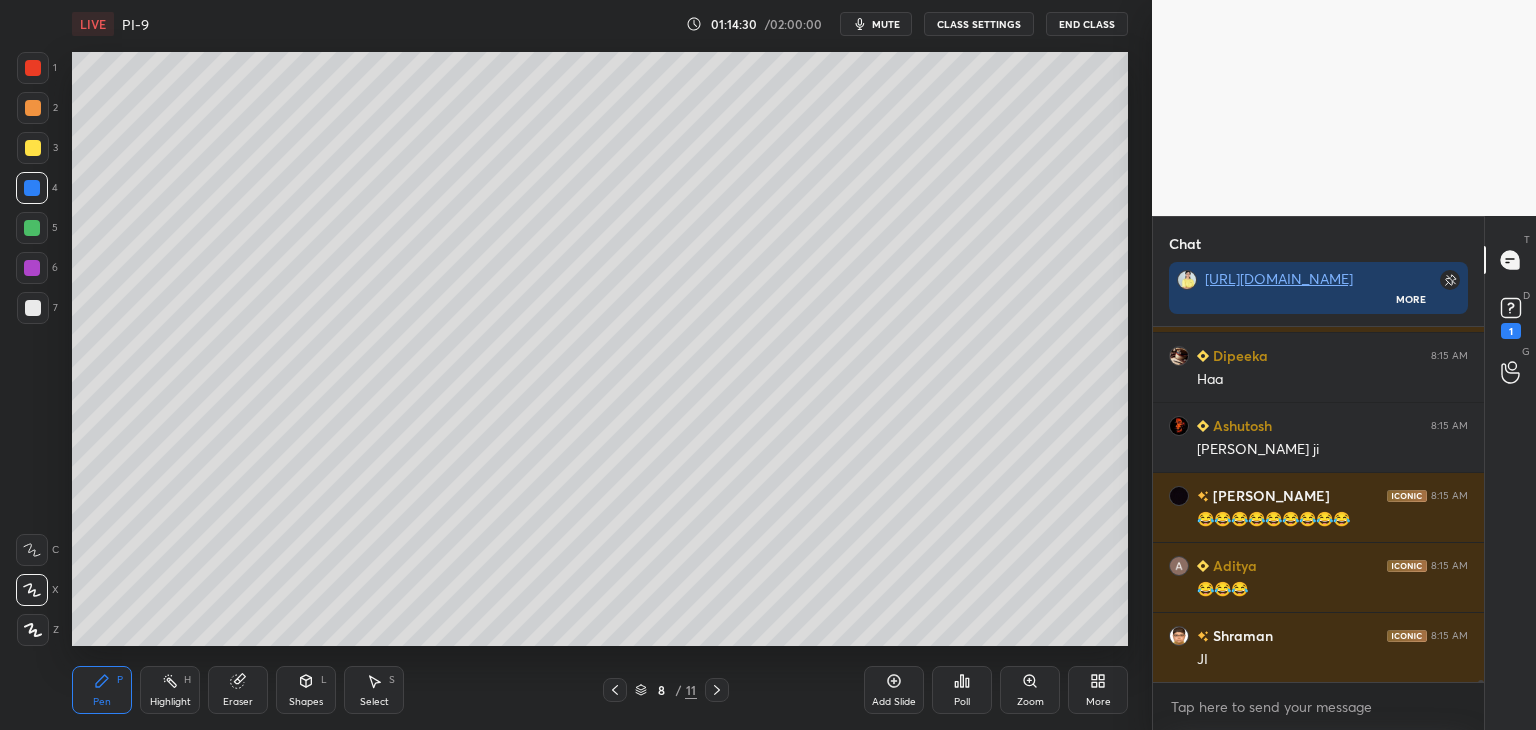 scroll, scrollTop: 74260, scrollLeft: 0, axis: vertical 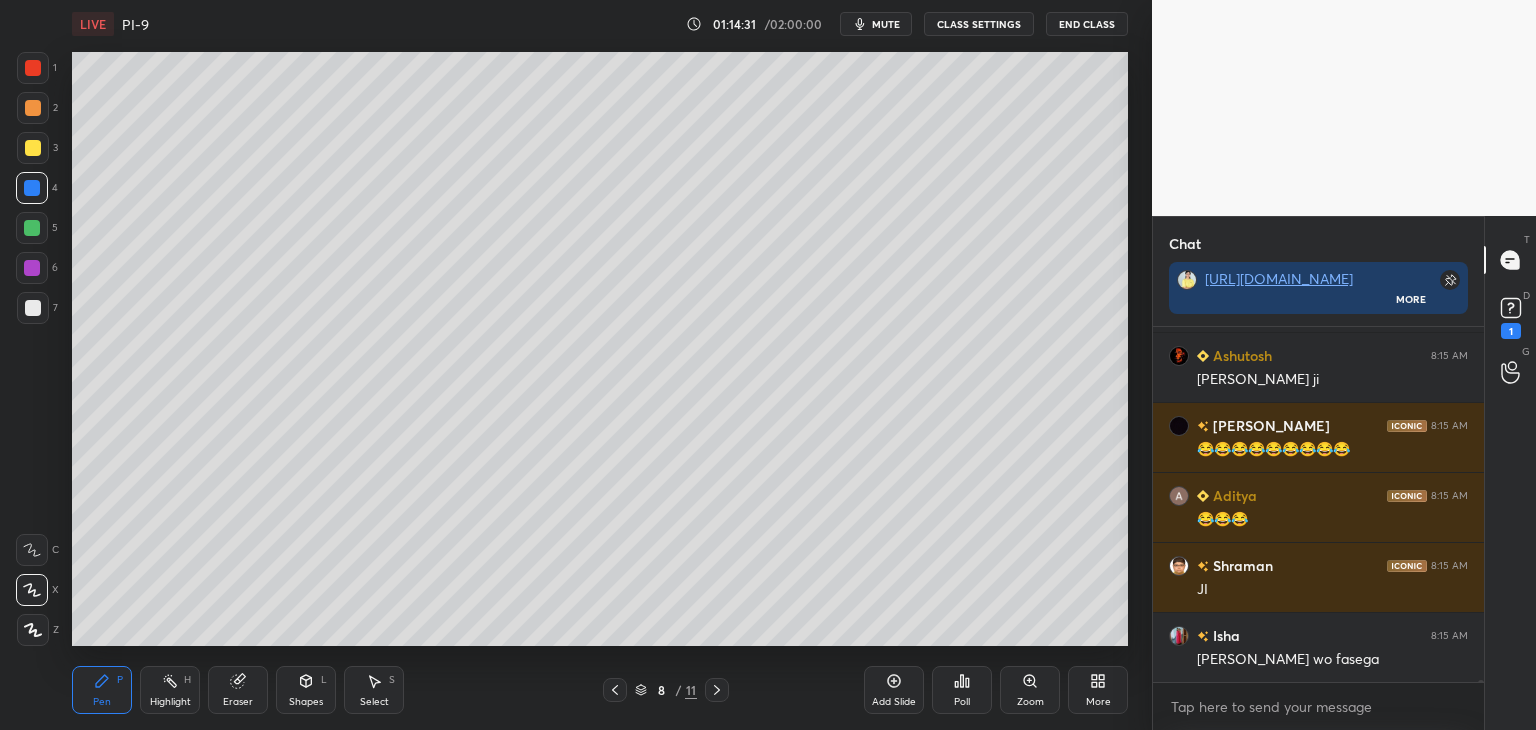 click at bounding box center (32, 188) 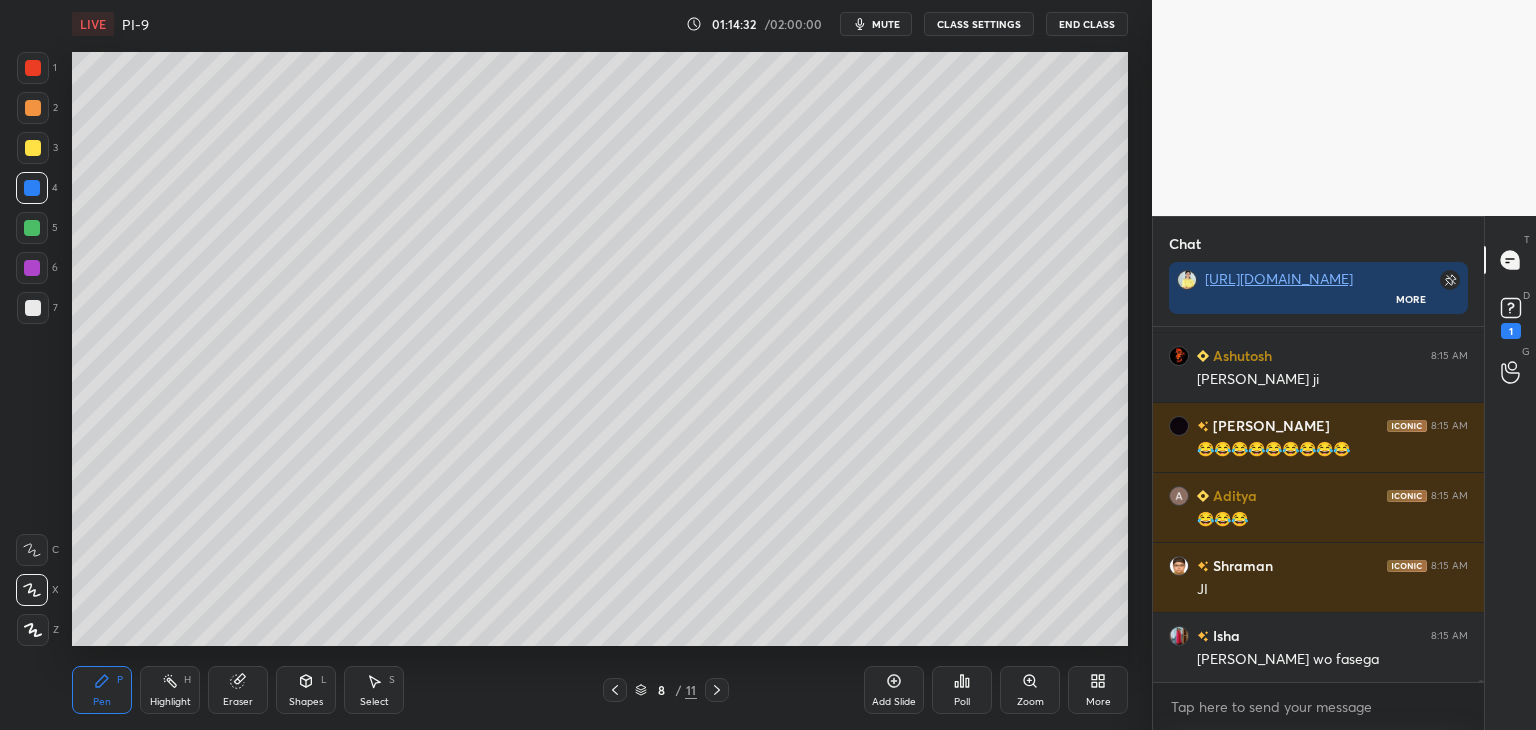 click at bounding box center (33, 308) 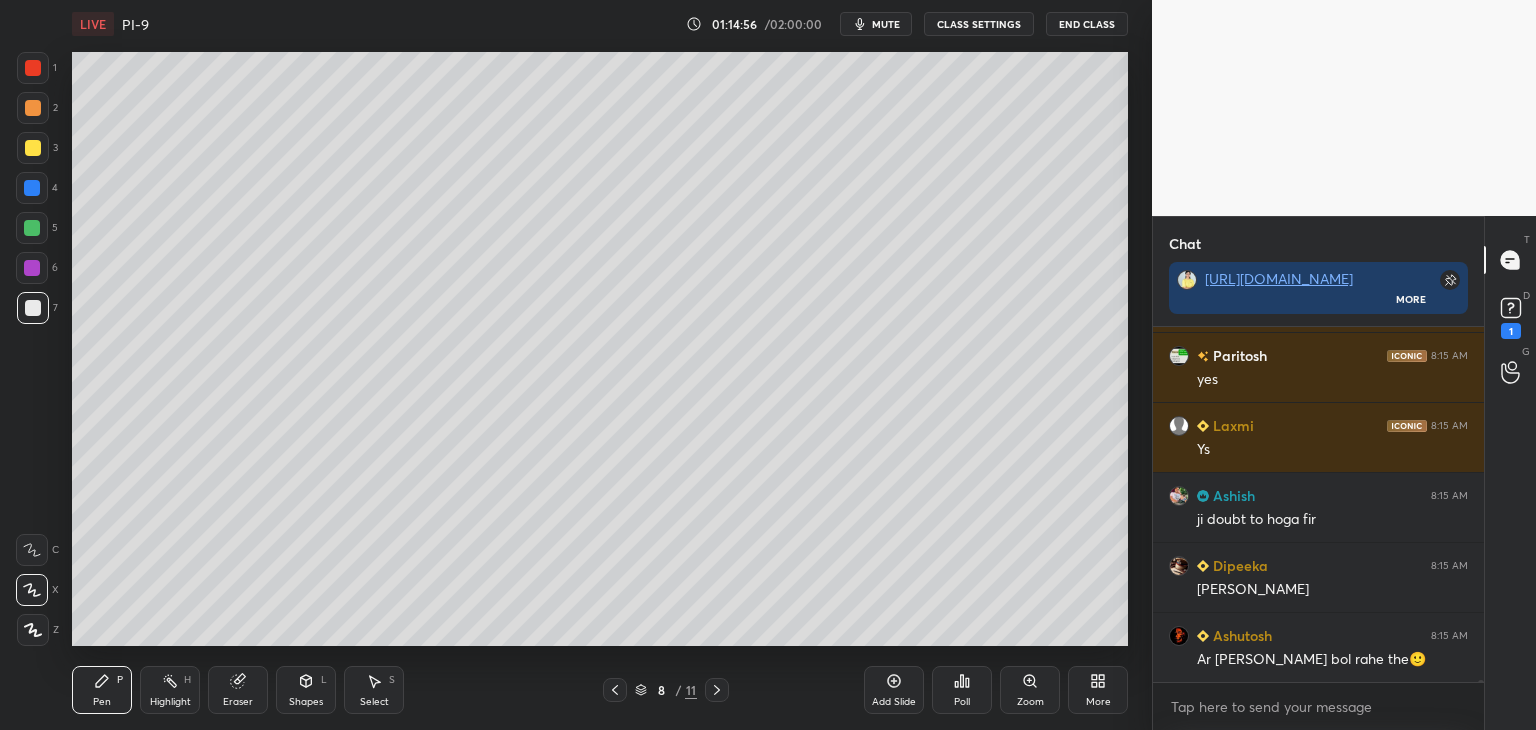 scroll, scrollTop: 75100, scrollLeft: 0, axis: vertical 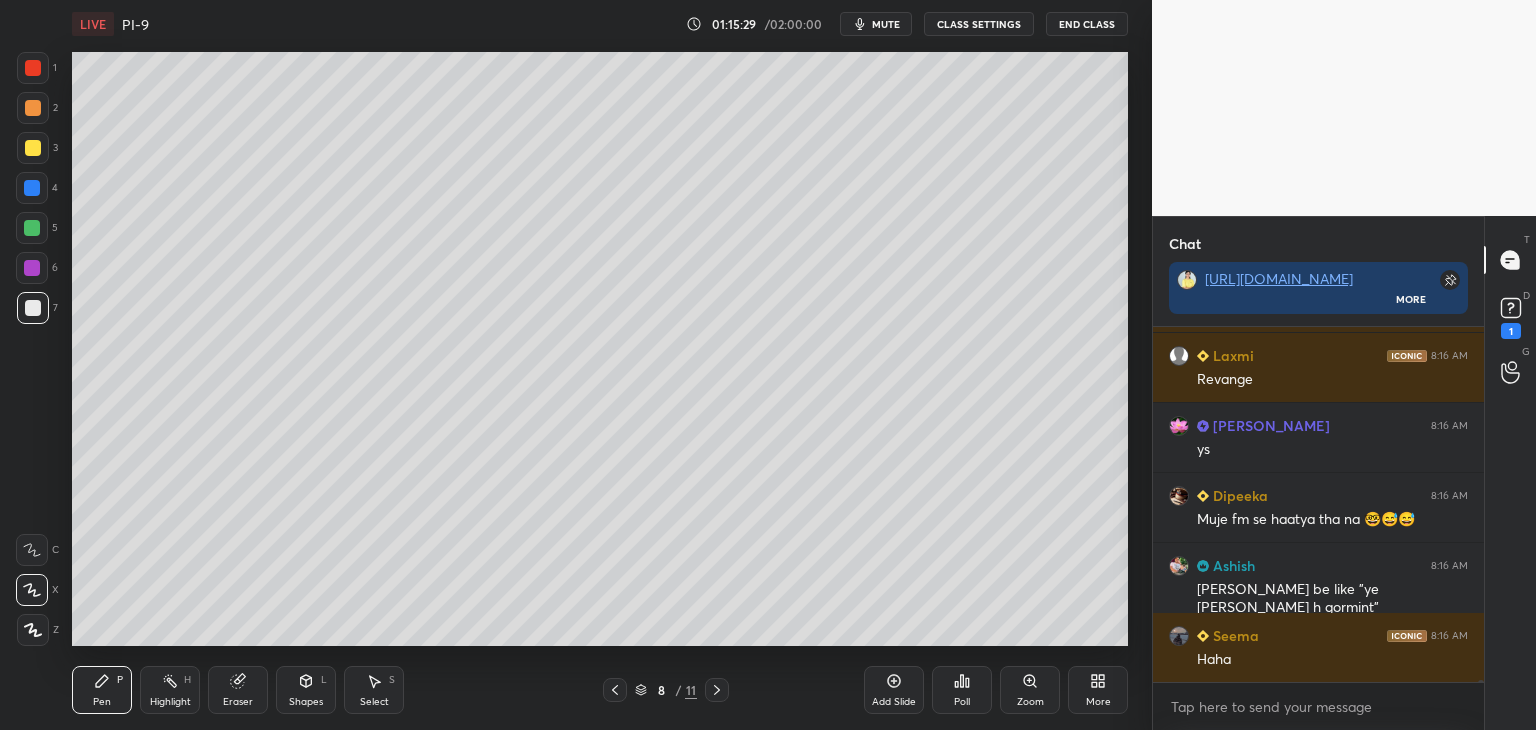 click at bounding box center [33, 68] 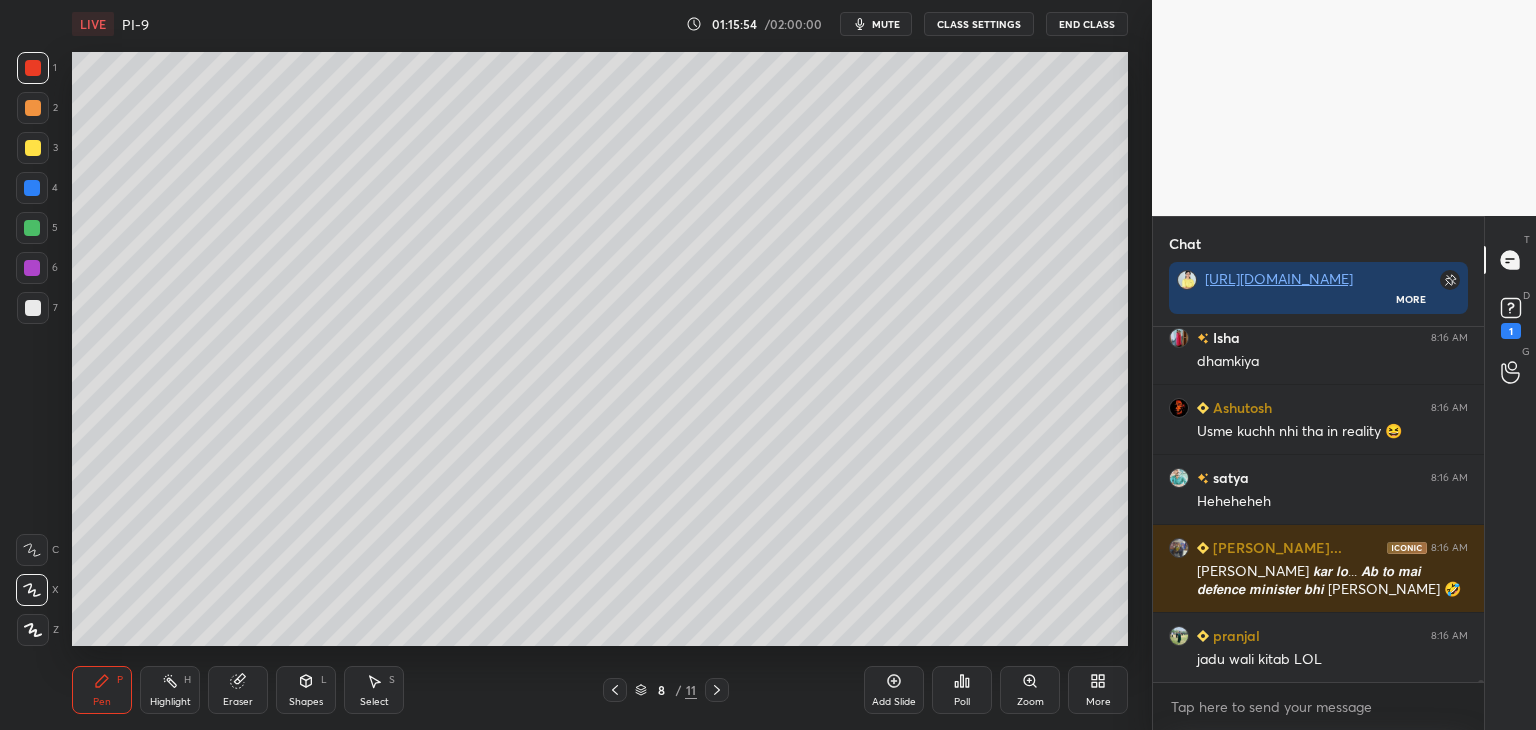 scroll, scrollTop: 77308, scrollLeft: 0, axis: vertical 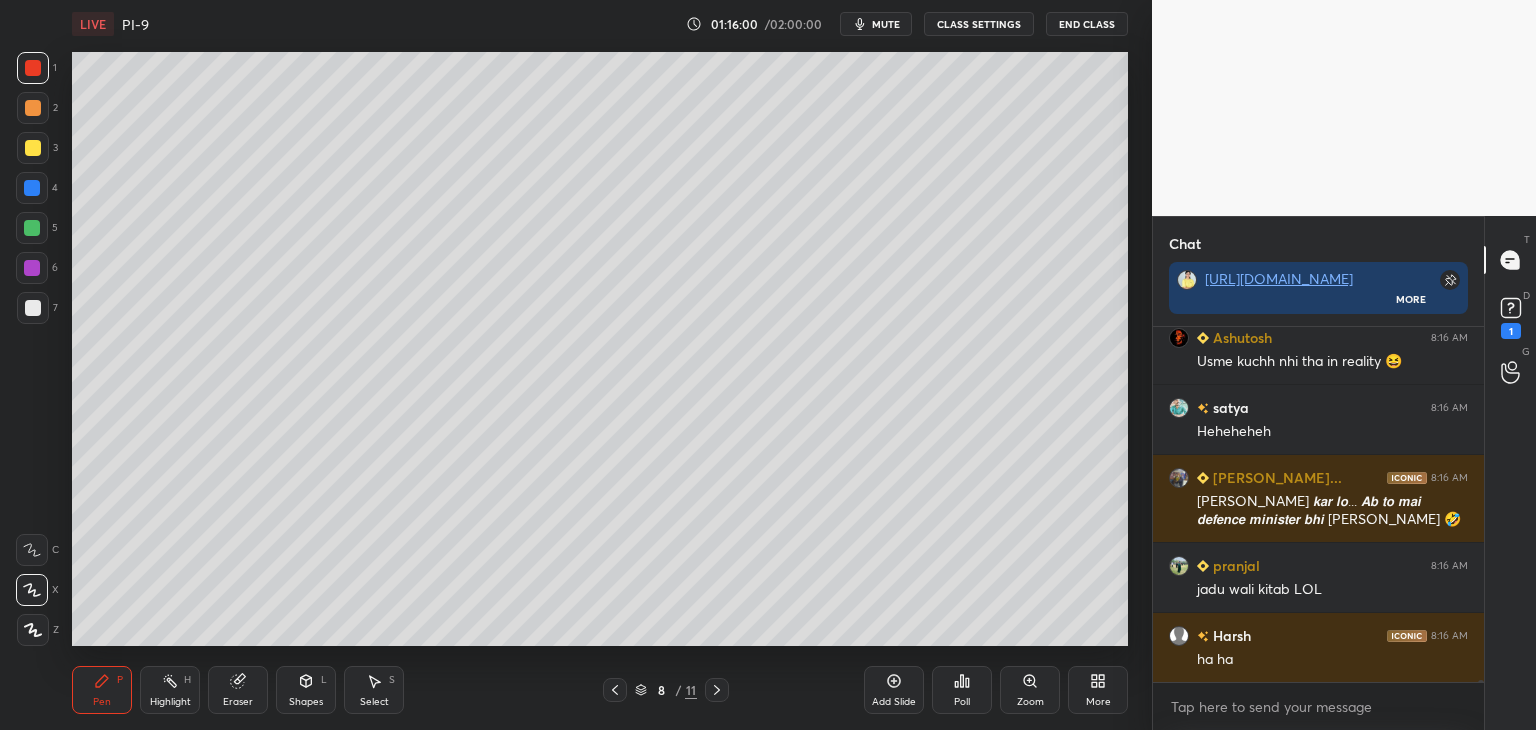 click at bounding box center [33, 308] 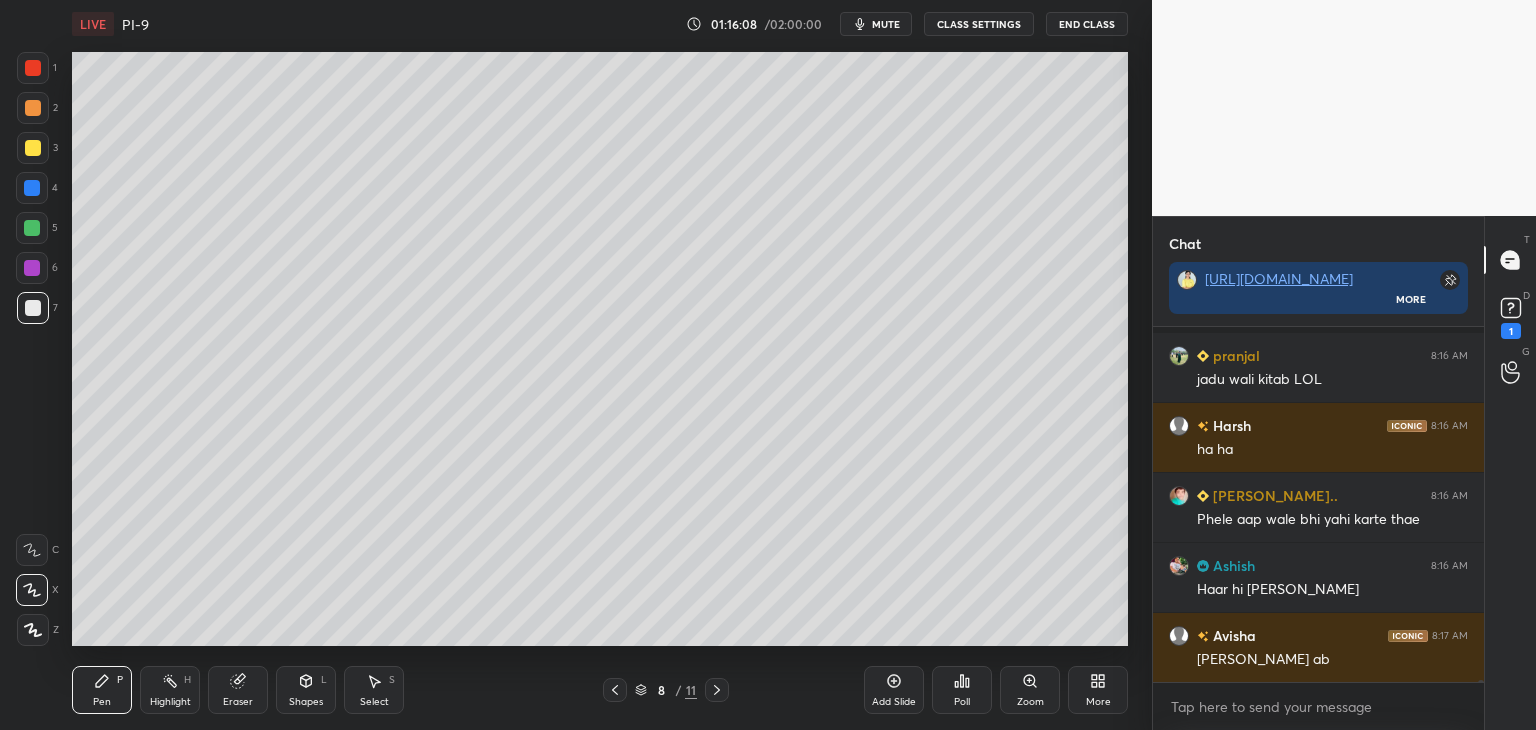 scroll, scrollTop: 77658, scrollLeft: 0, axis: vertical 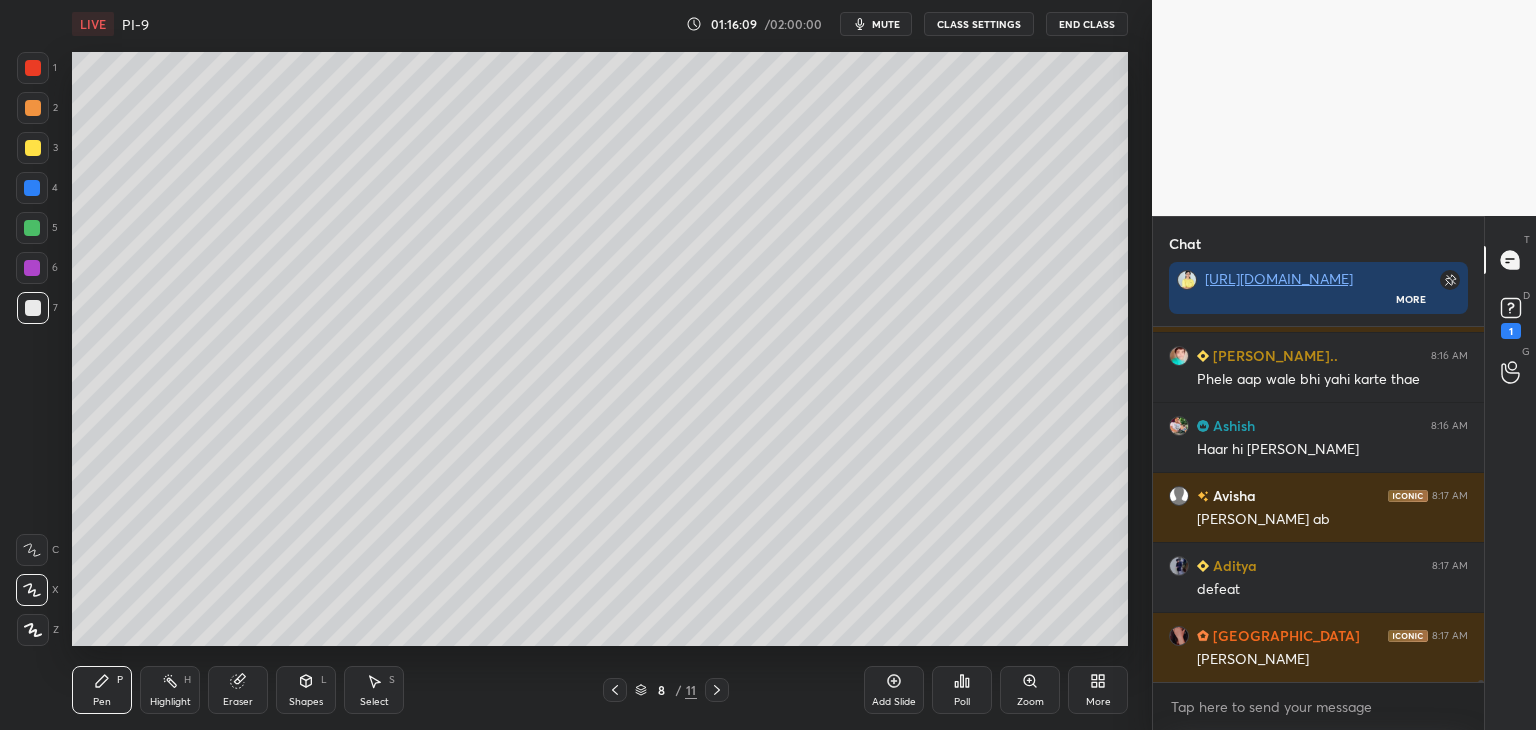 click at bounding box center [33, 148] 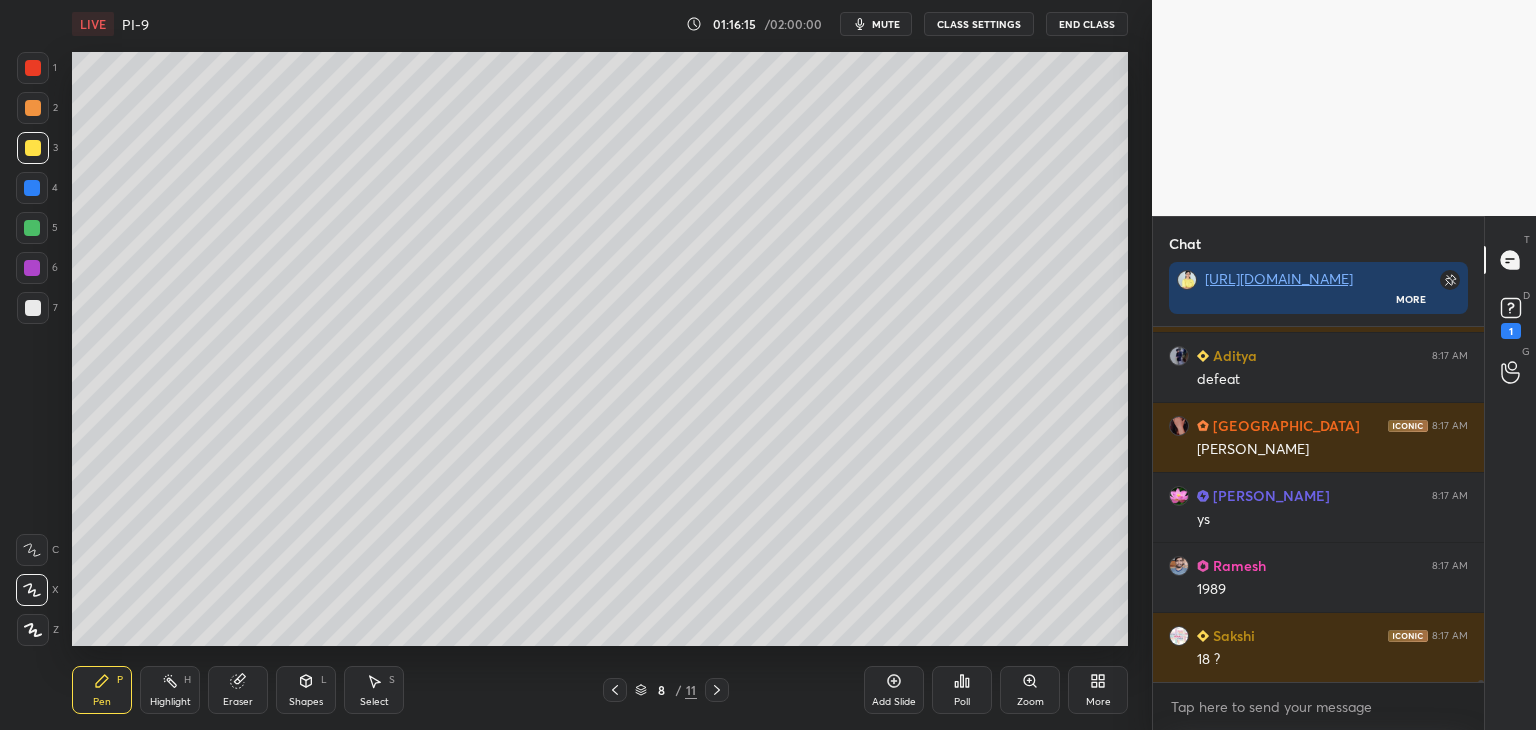 scroll, scrollTop: 77938, scrollLeft: 0, axis: vertical 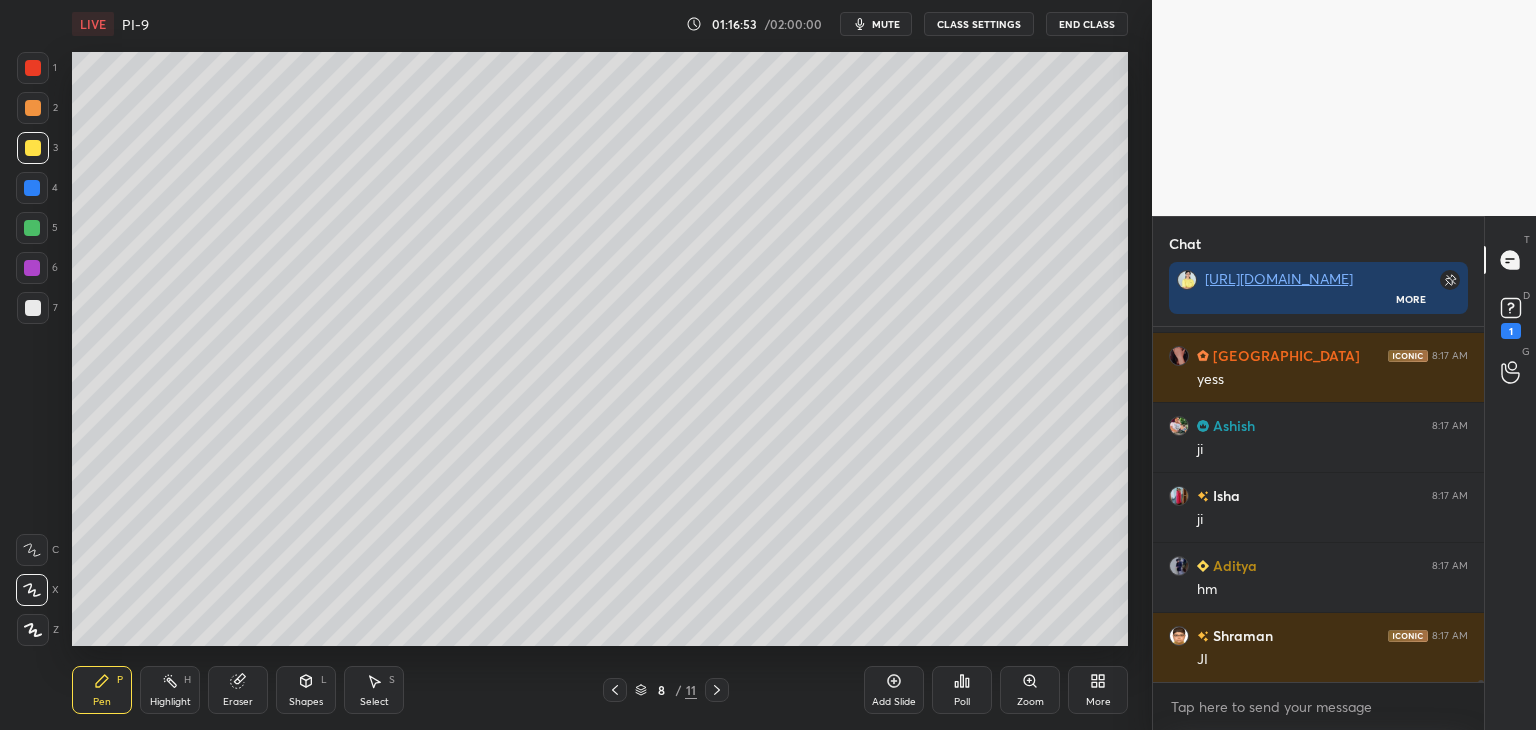 click at bounding box center [33, 308] 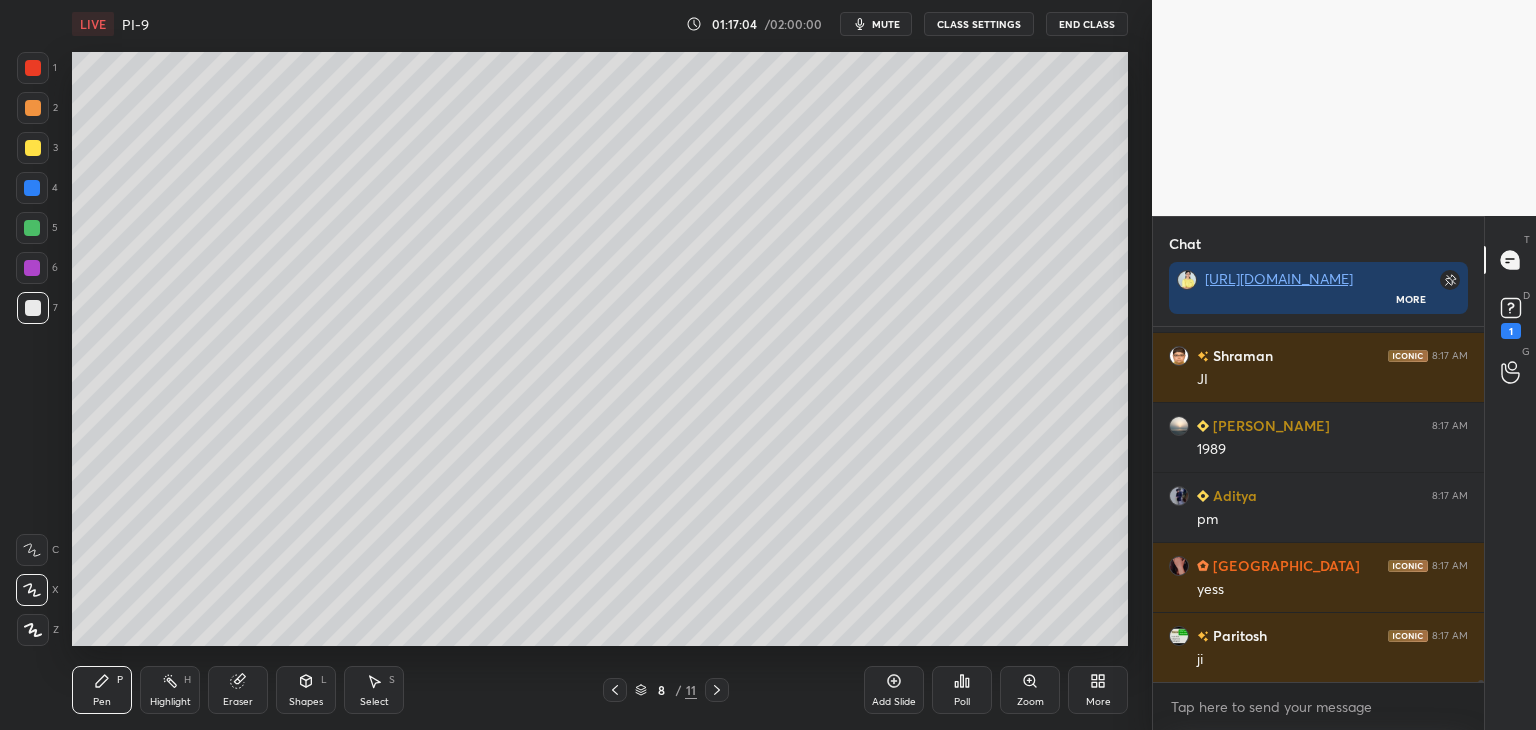 scroll, scrollTop: 79198, scrollLeft: 0, axis: vertical 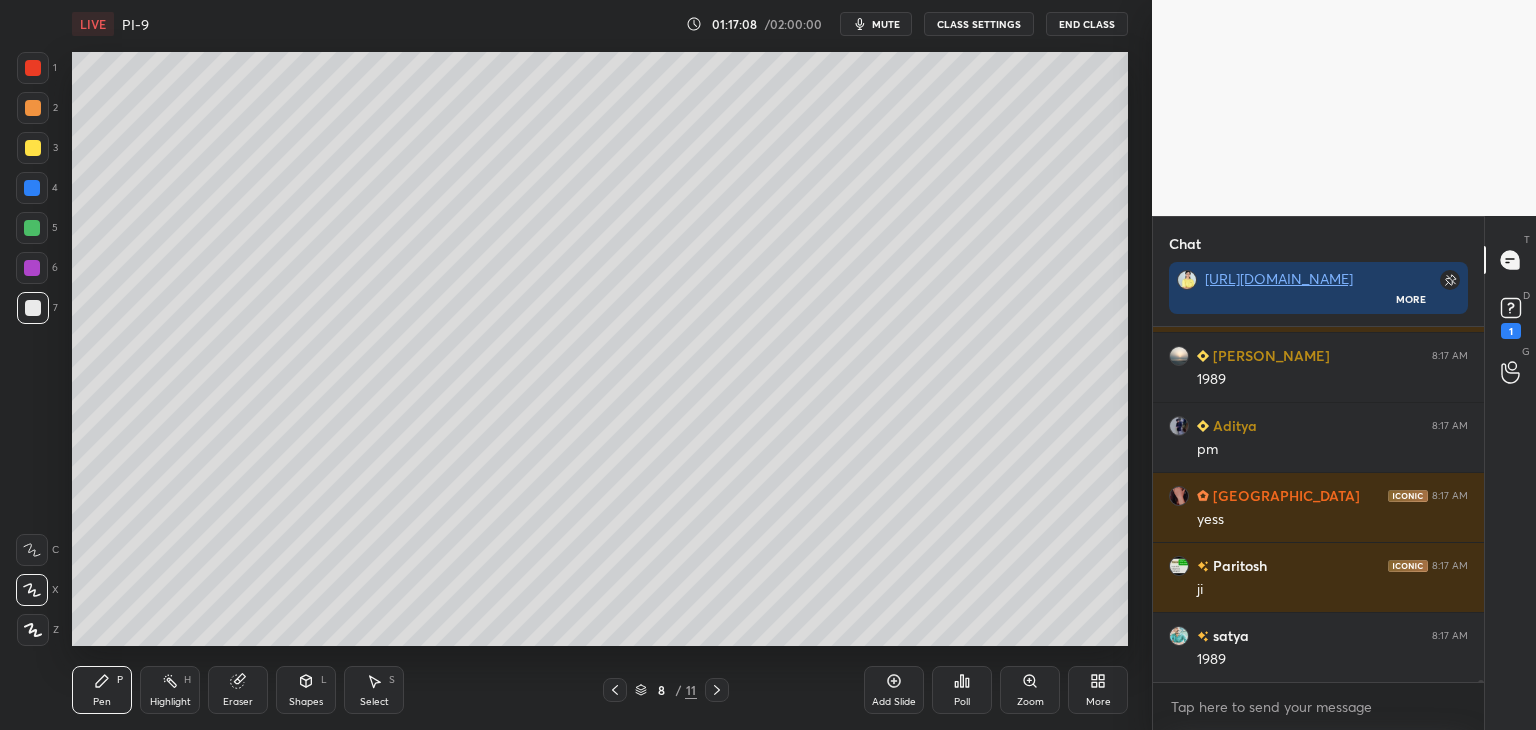 click at bounding box center [33, 308] 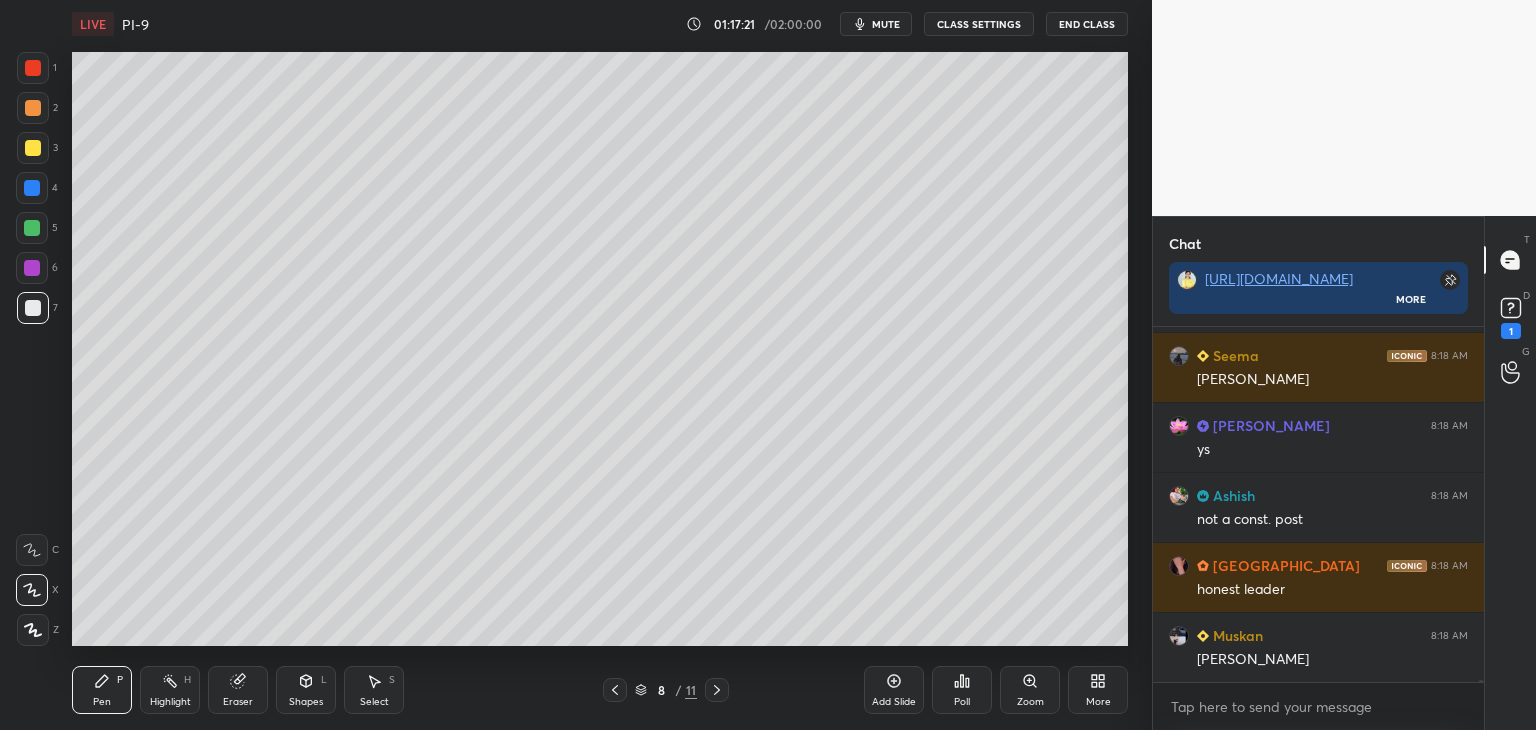 scroll, scrollTop: 79618, scrollLeft: 0, axis: vertical 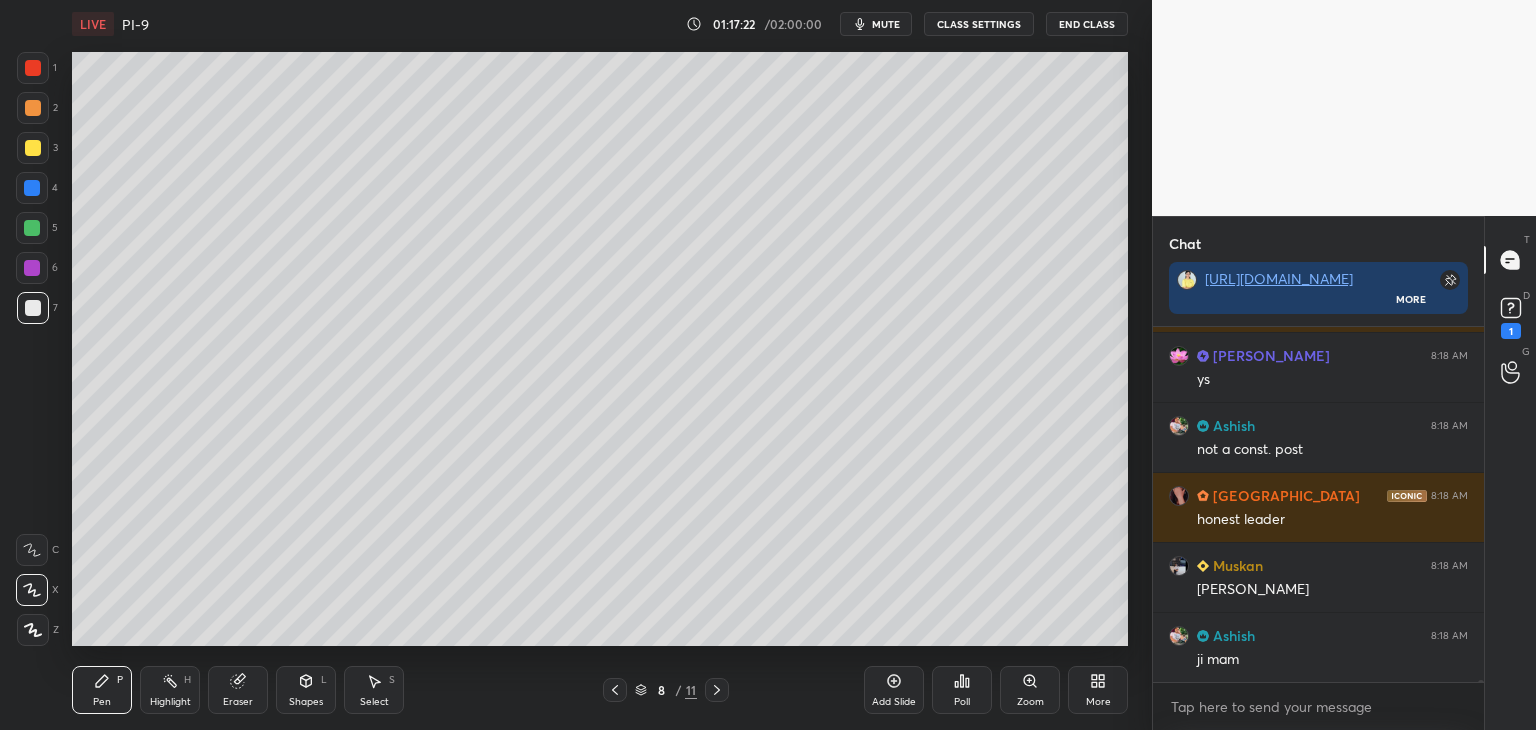 click at bounding box center (33, 148) 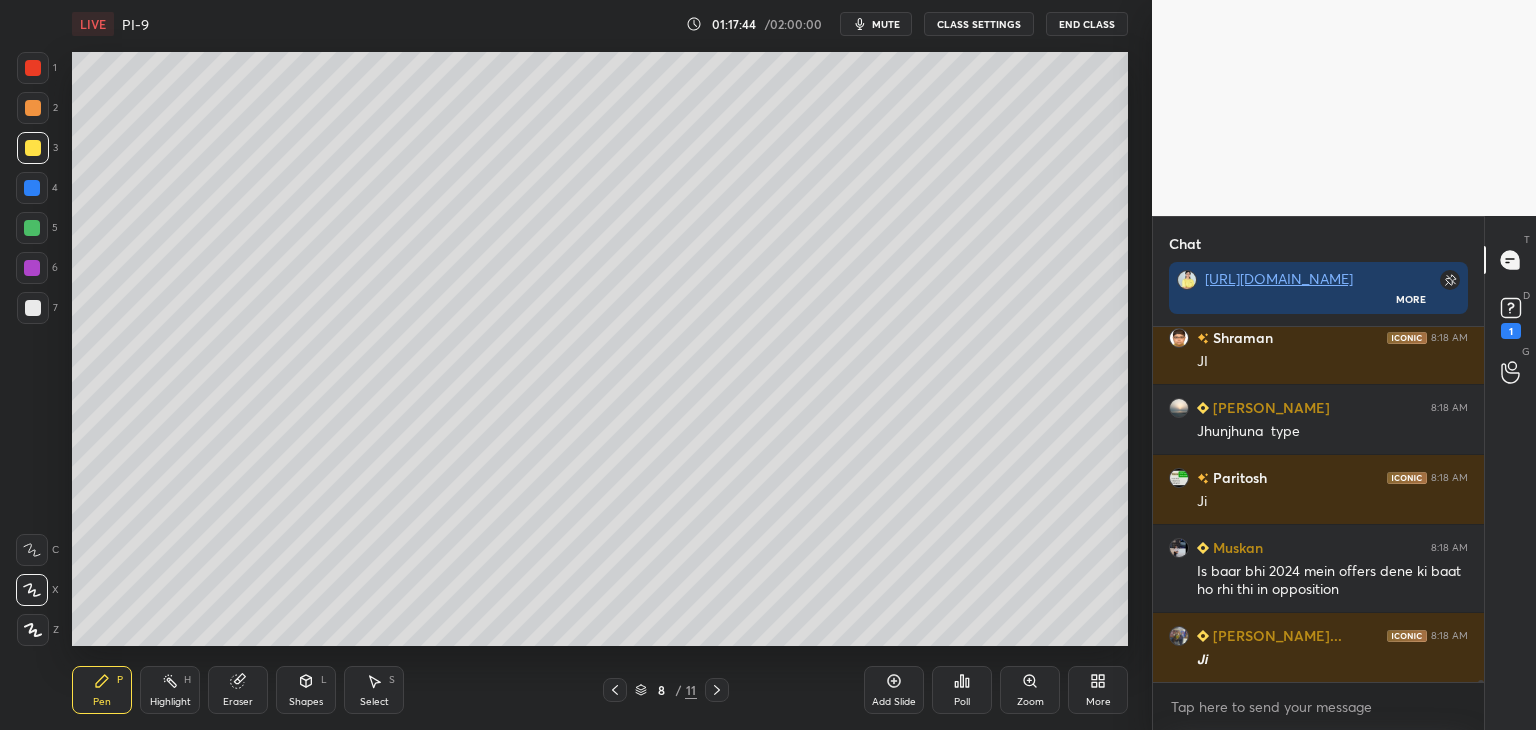 scroll, scrollTop: 80984, scrollLeft: 0, axis: vertical 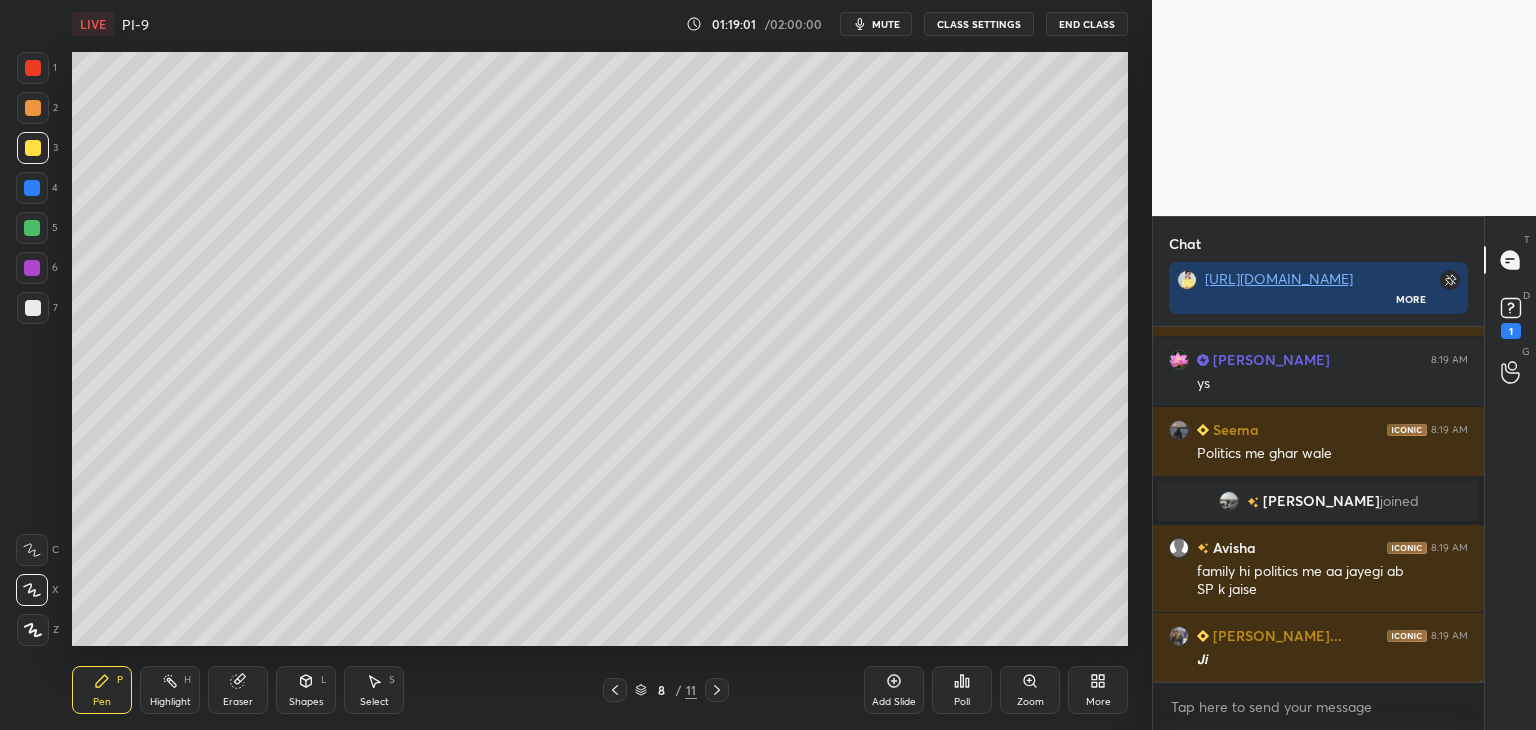 click at bounding box center (32, 188) 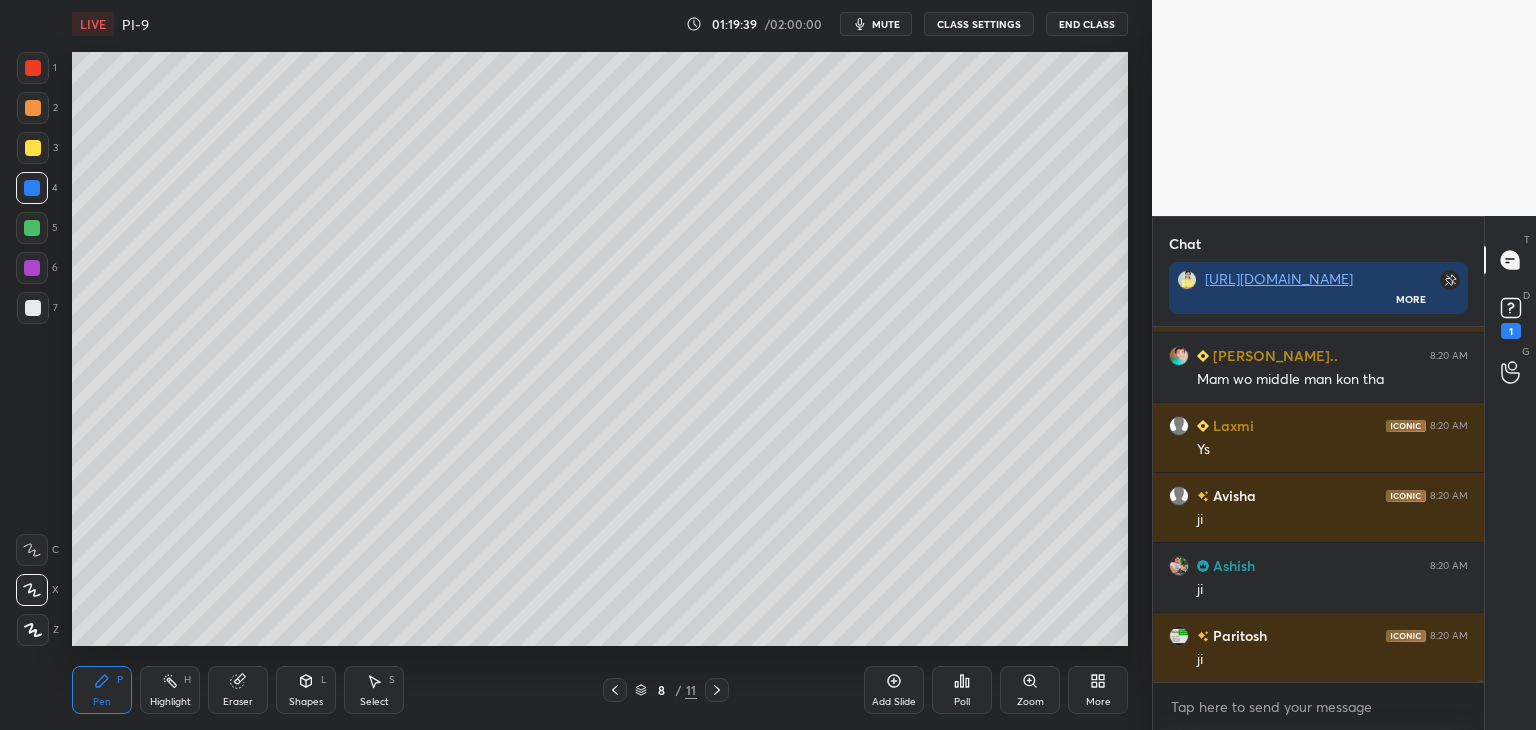 scroll, scrollTop: 78030, scrollLeft: 0, axis: vertical 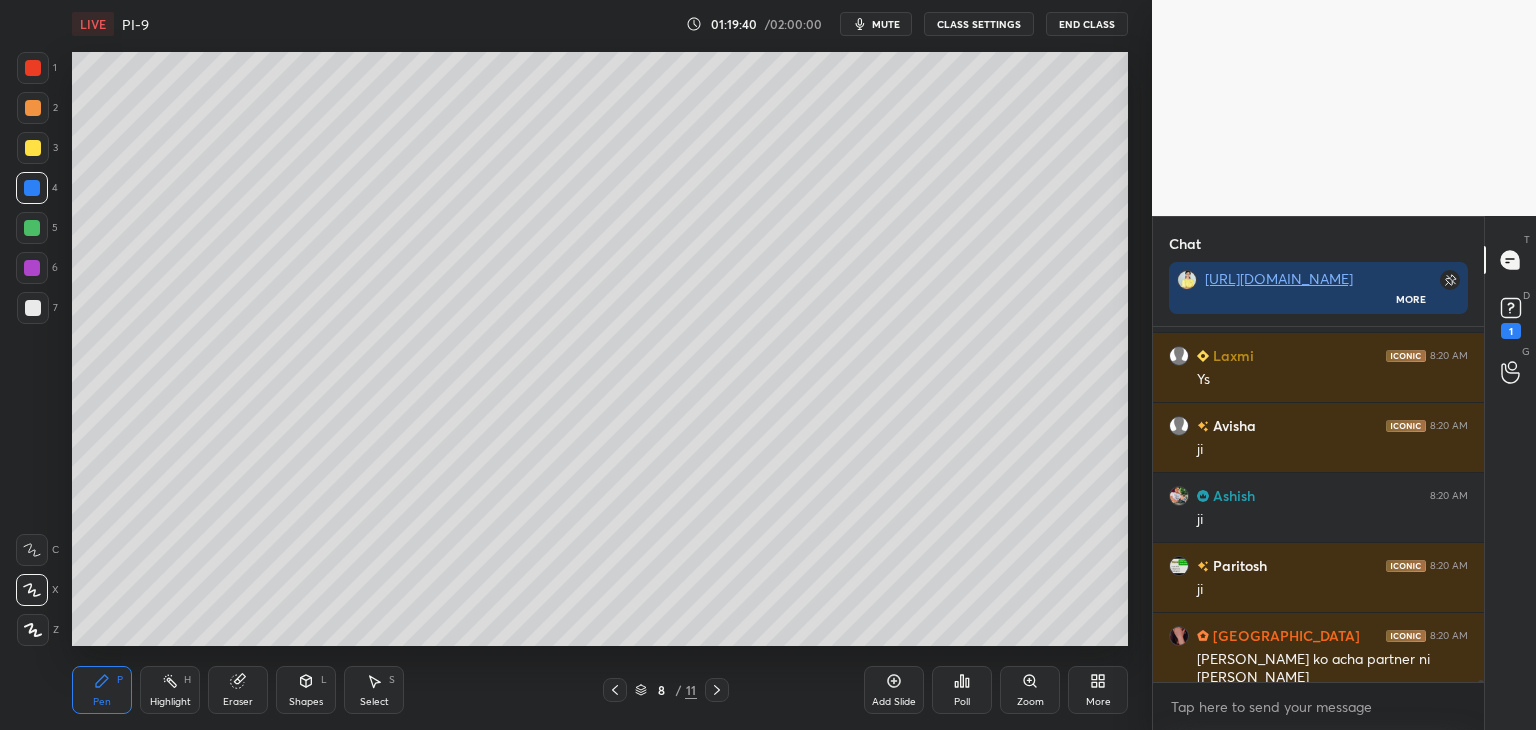 click at bounding box center (32, 228) 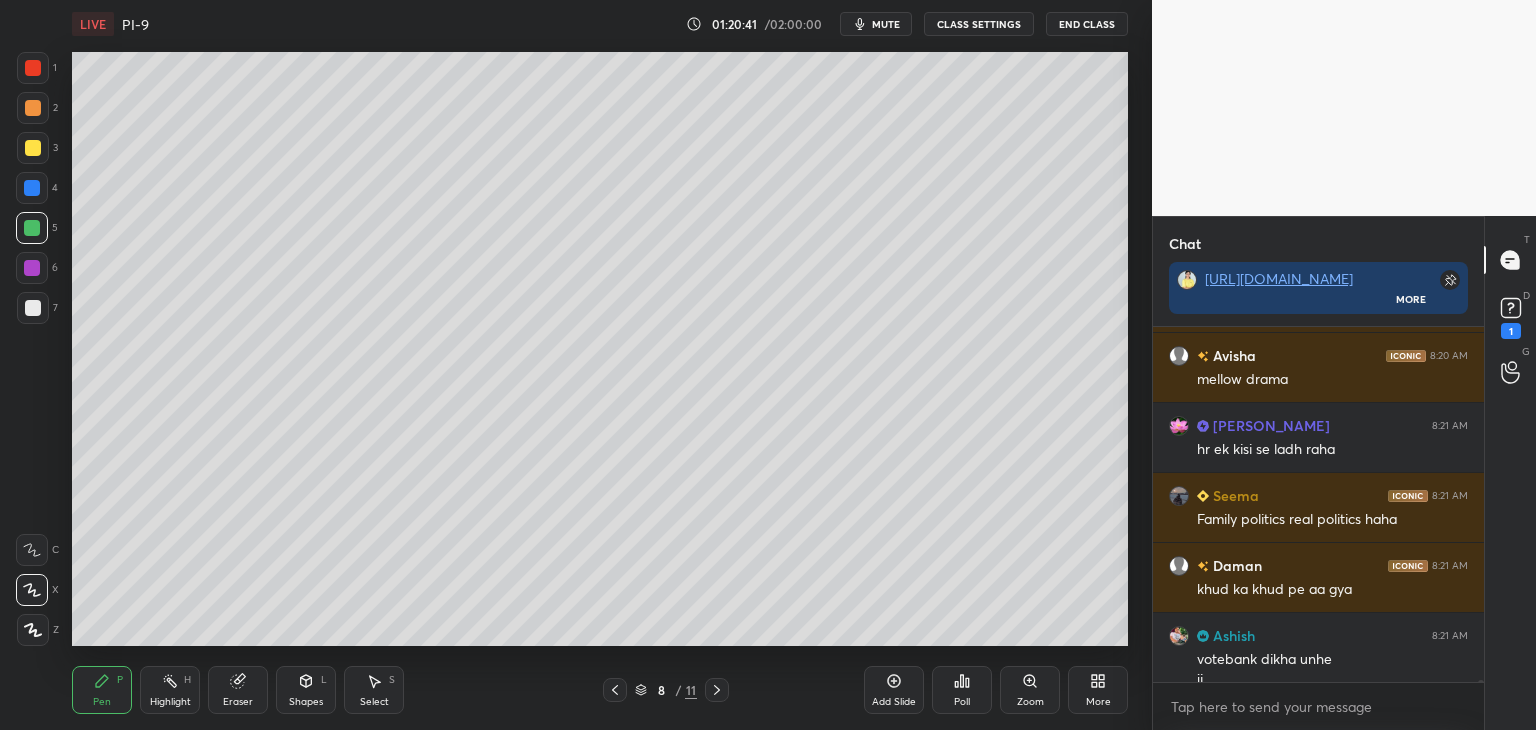 scroll, scrollTop: 79450, scrollLeft: 0, axis: vertical 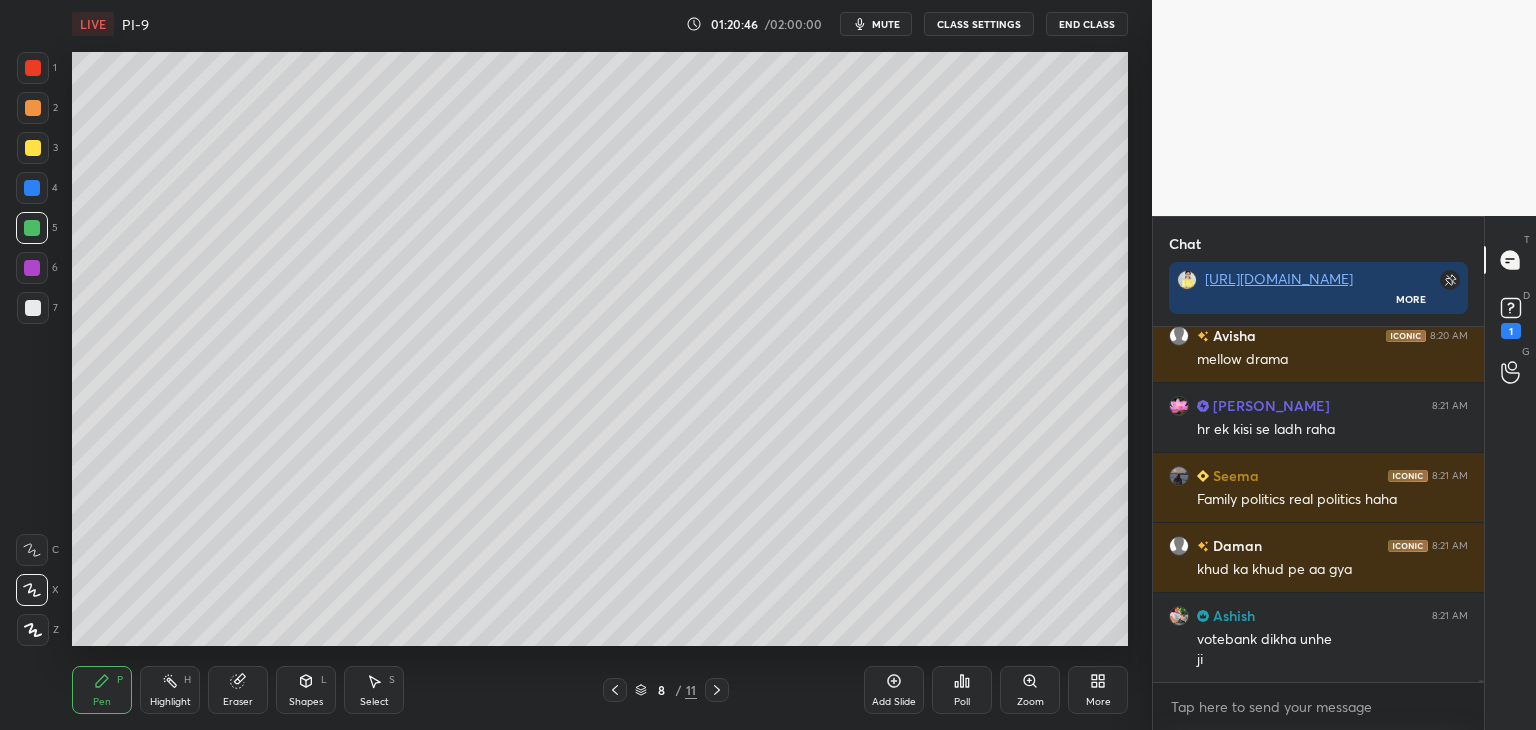 click on "Add Slide" at bounding box center (894, 690) 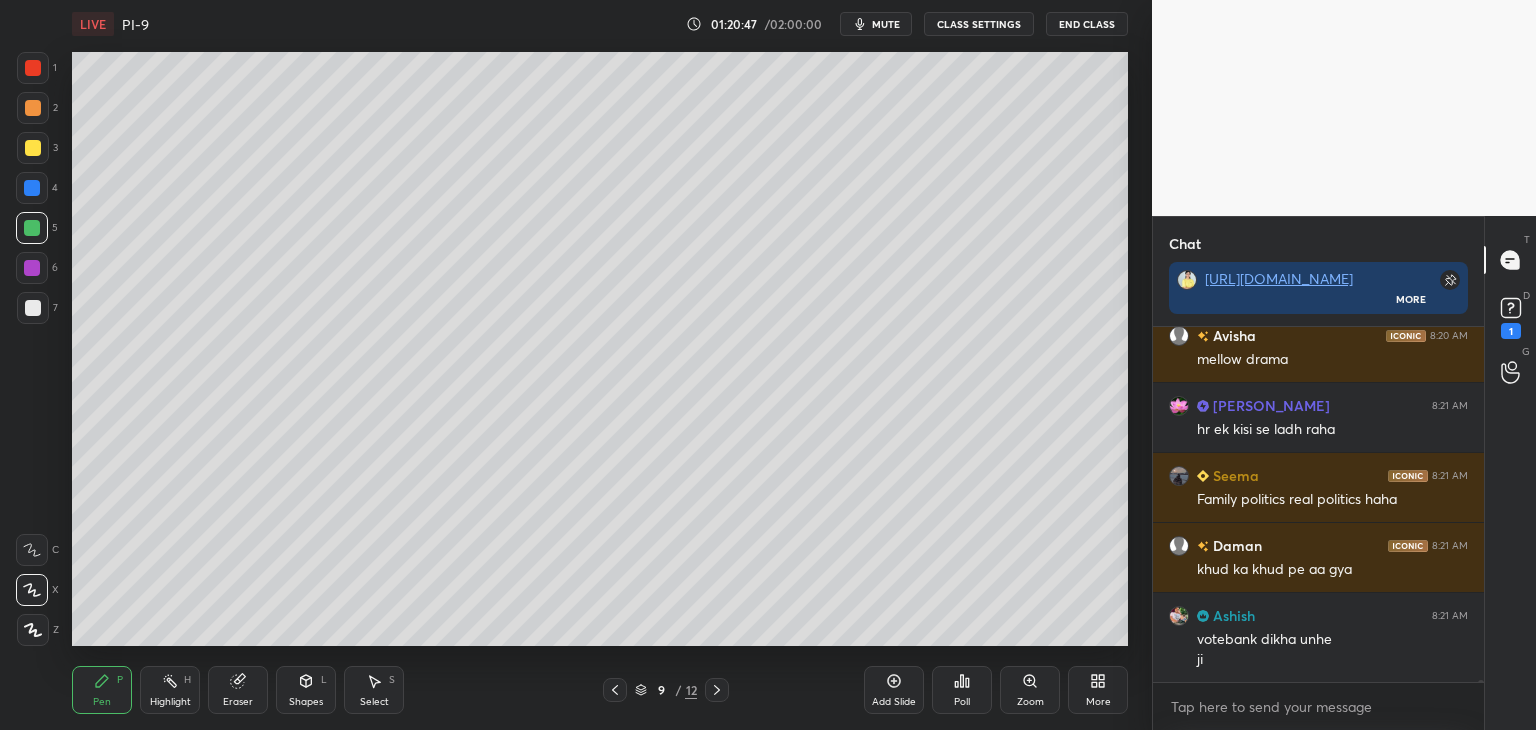 click at bounding box center [33, 308] 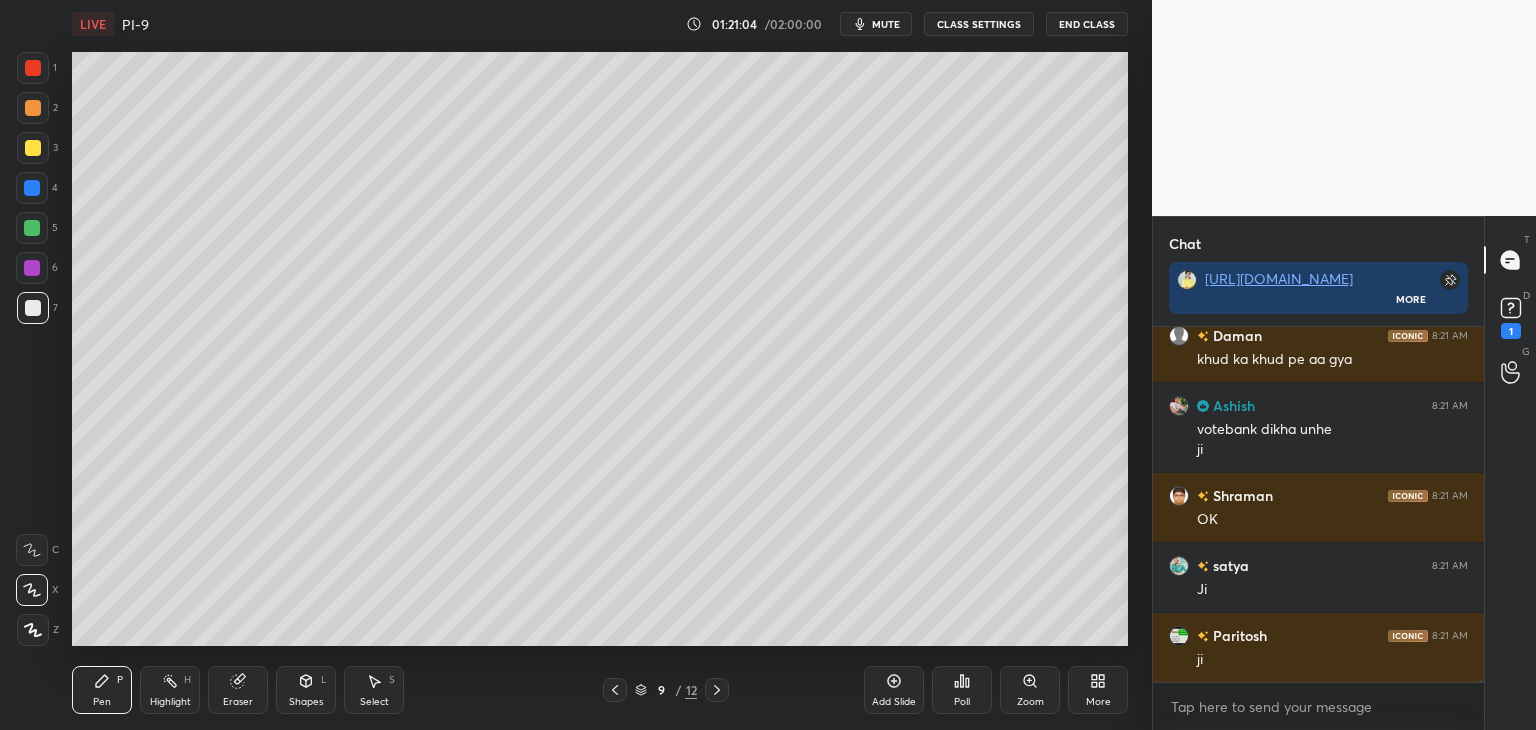 scroll, scrollTop: 79730, scrollLeft: 0, axis: vertical 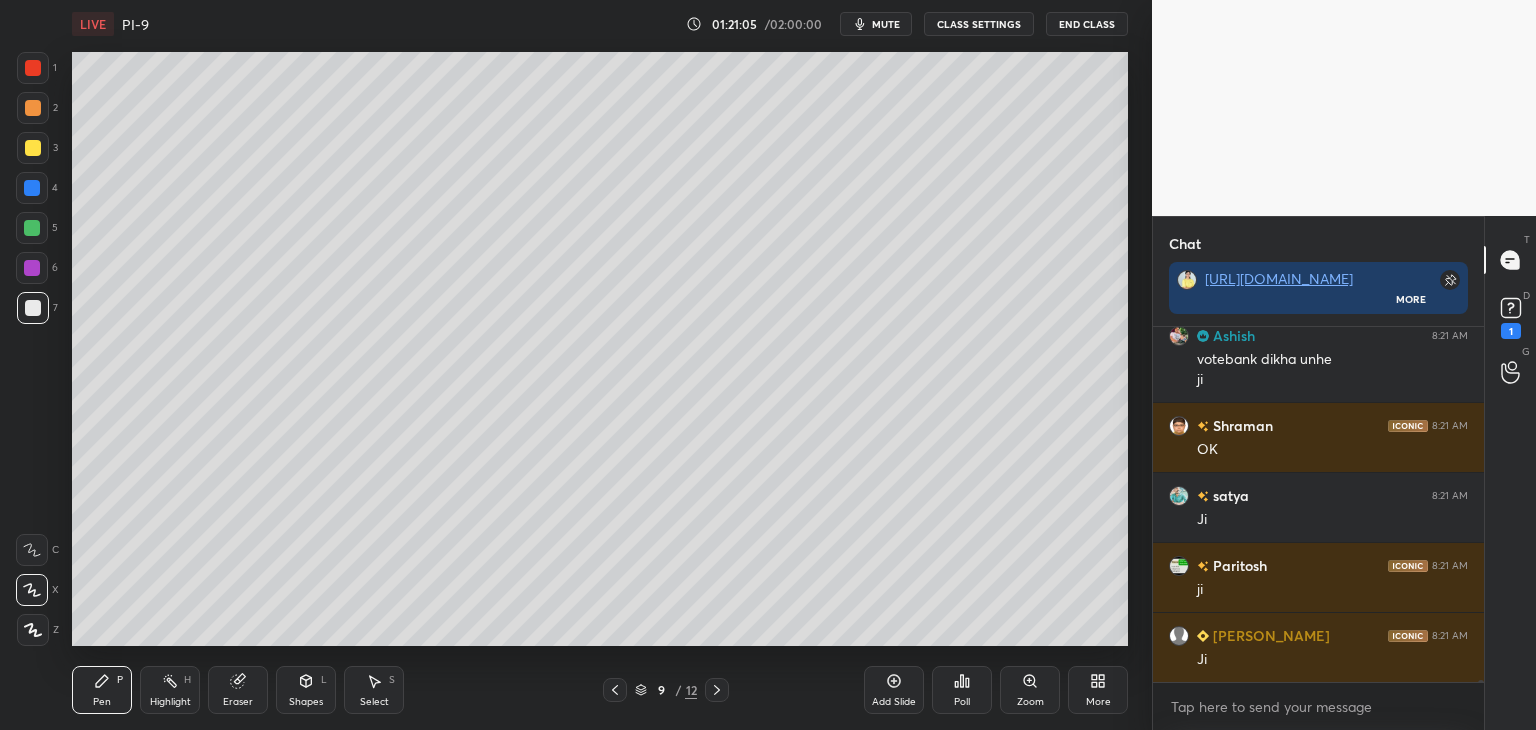 click at bounding box center [33, 148] 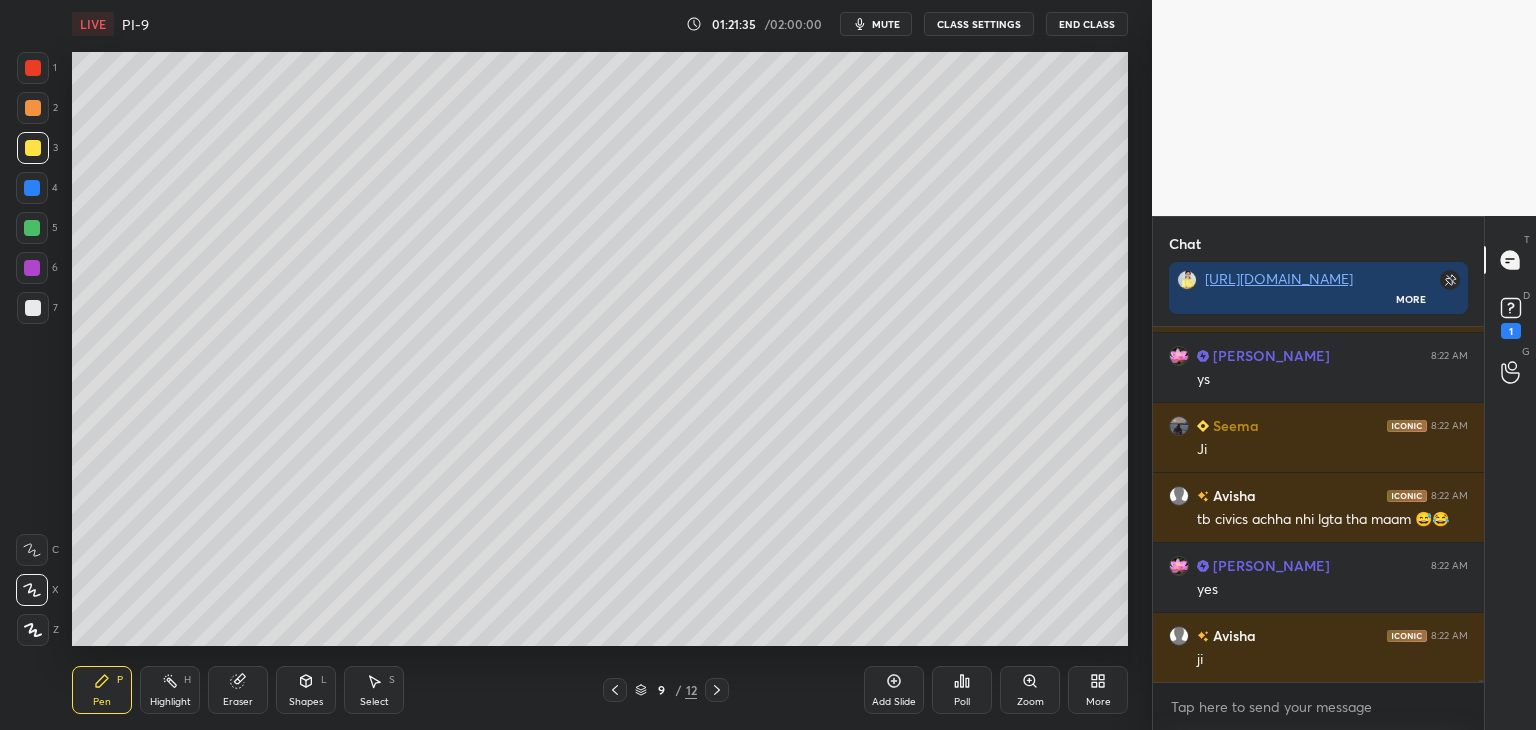 scroll, scrollTop: 80150, scrollLeft: 0, axis: vertical 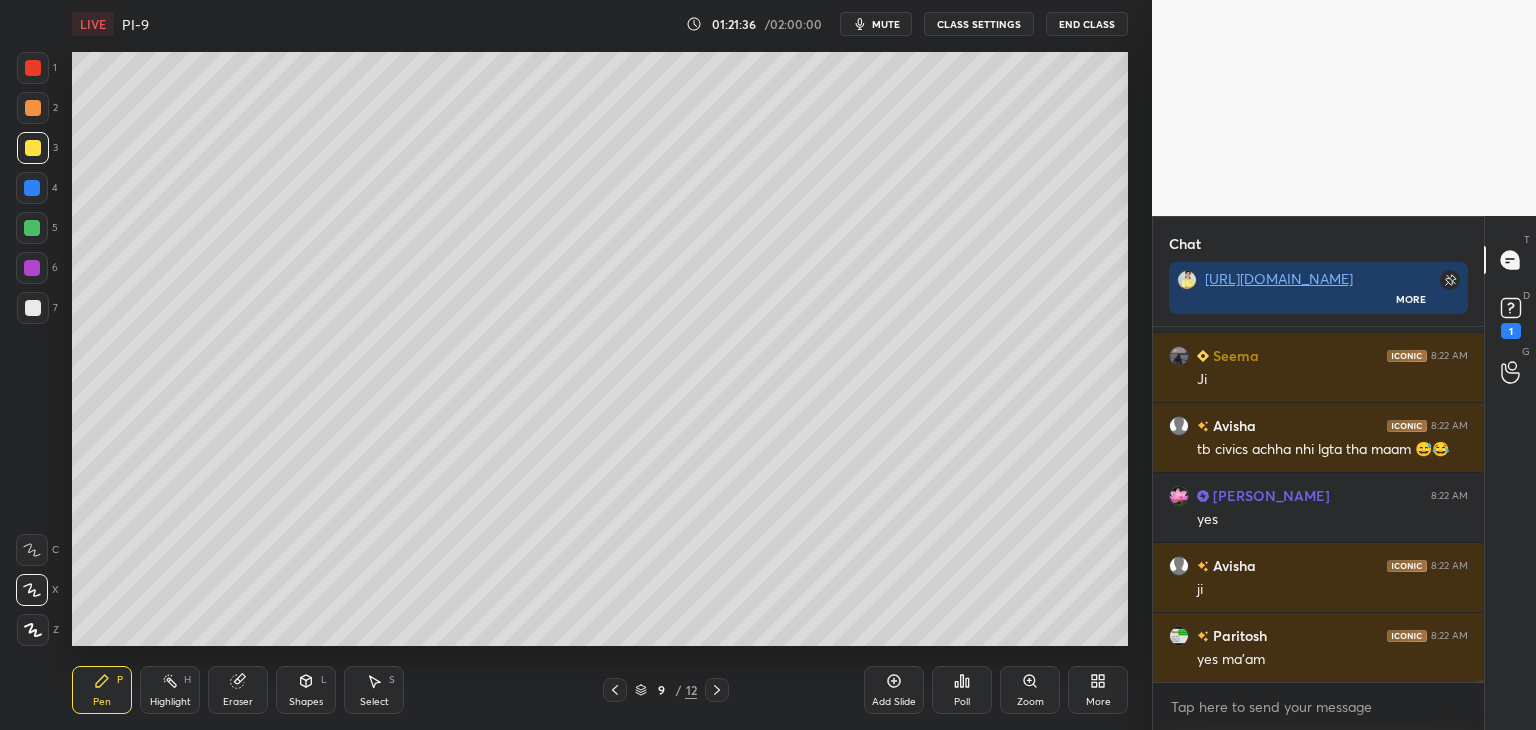 click at bounding box center [33, 308] 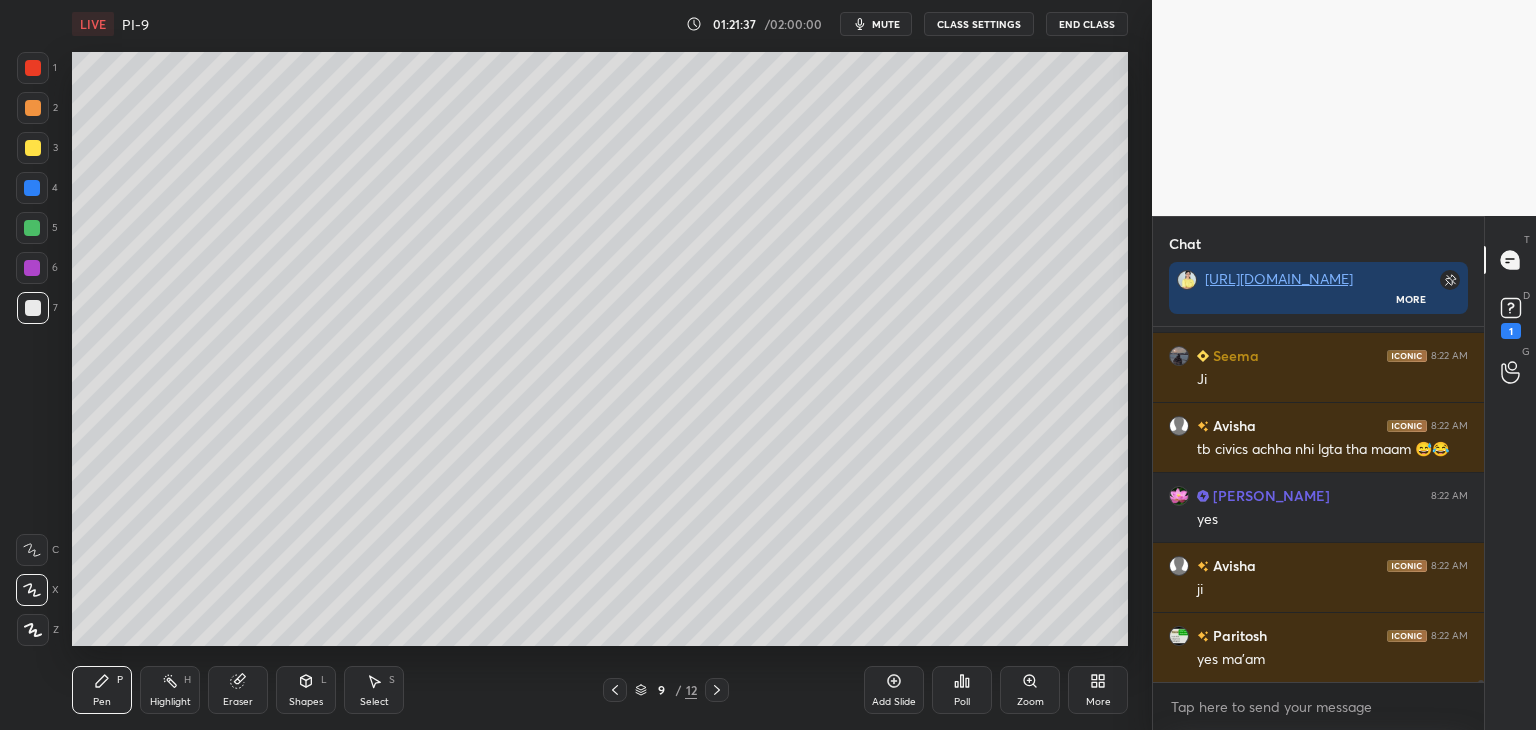 click on "3" at bounding box center [37, 152] 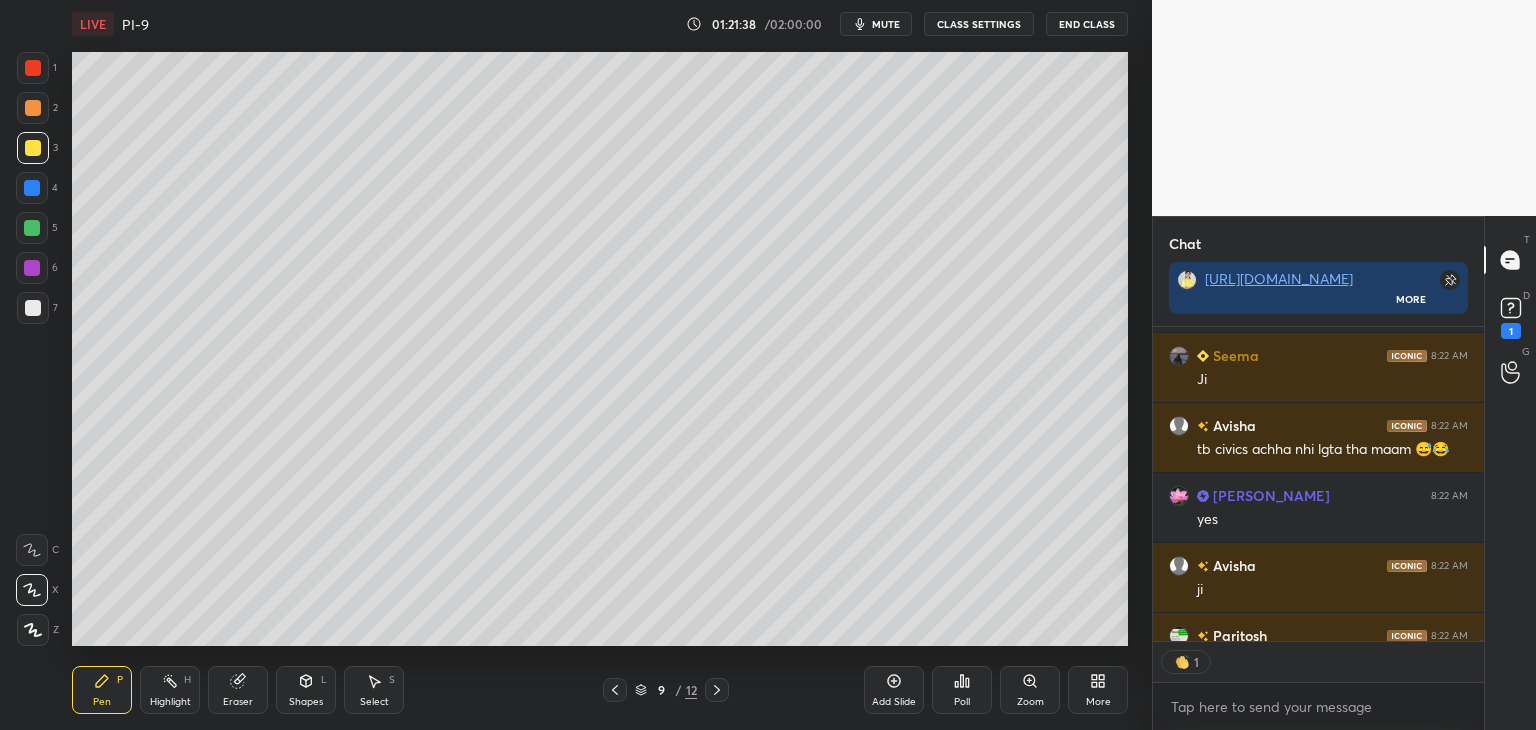 scroll, scrollTop: 309, scrollLeft: 325, axis: both 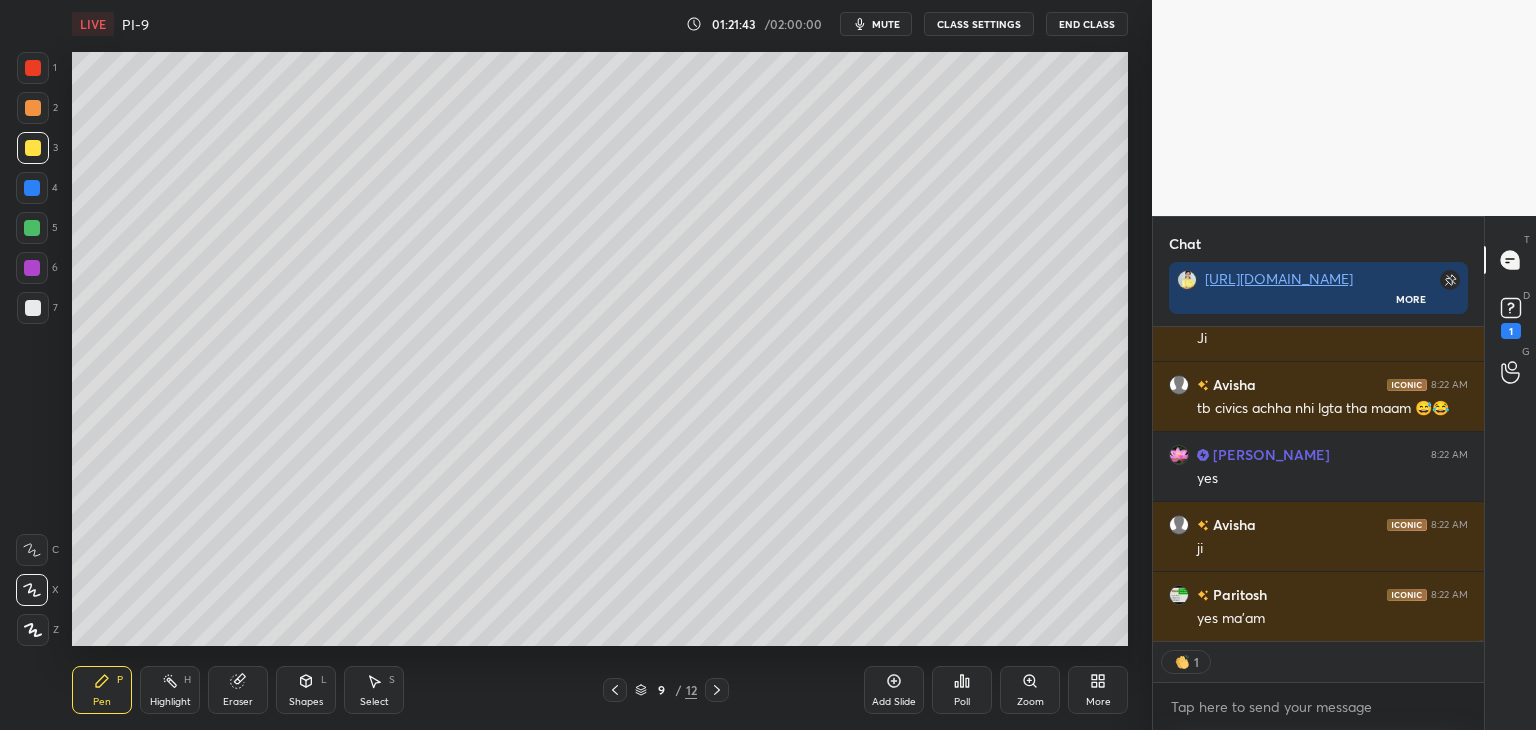 click on "[PERSON_NAME] 8:22 AM ys Seema 8:22 AM Ji Avisha 8:22 AM tb civics achha nhi lgta tha maam 😅😂 [PERSON_NAME] 8:22 AM yes Avisha 8:22 AM ji Paritosh 8:22 AM yes ma'am JUMP TO LATEST 1 Enable hand raising Enable raise hand to speak to learners. Once enabled, chat will be turned off temporarily. Enable x" at bounding box center [1318, 528] 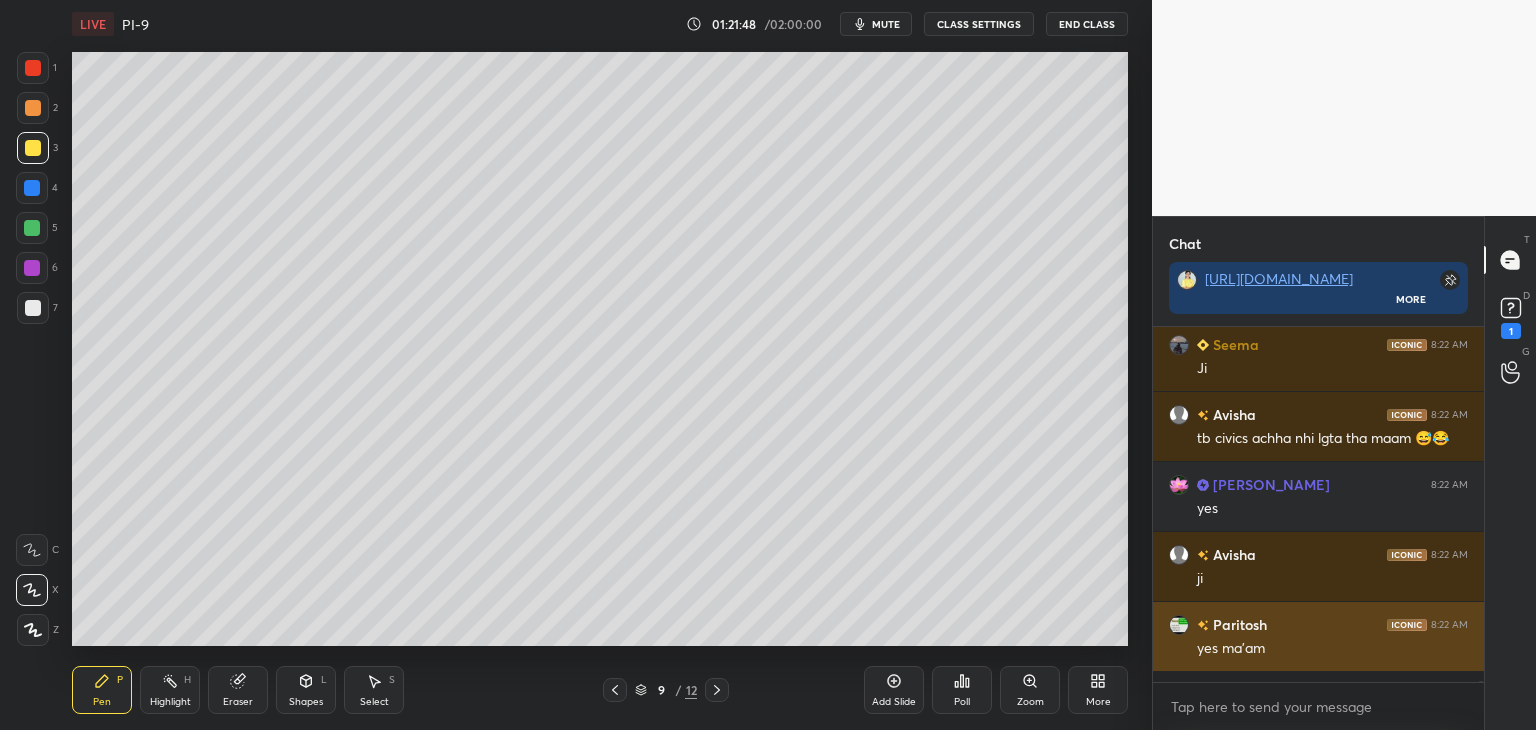 scroll, scrollTop: 6, scrollLeft: 6, axis: both 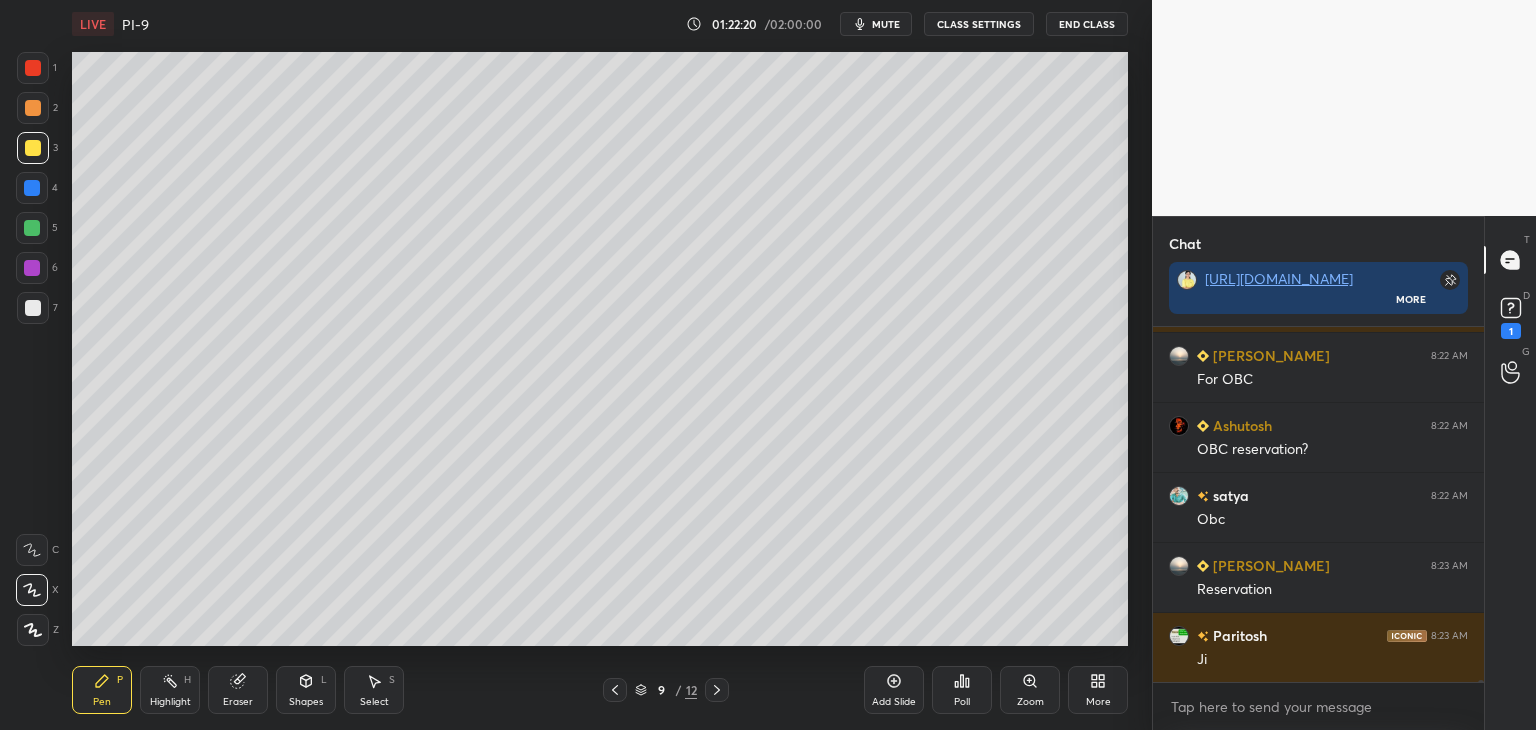 click at bounding box center (32, 188) 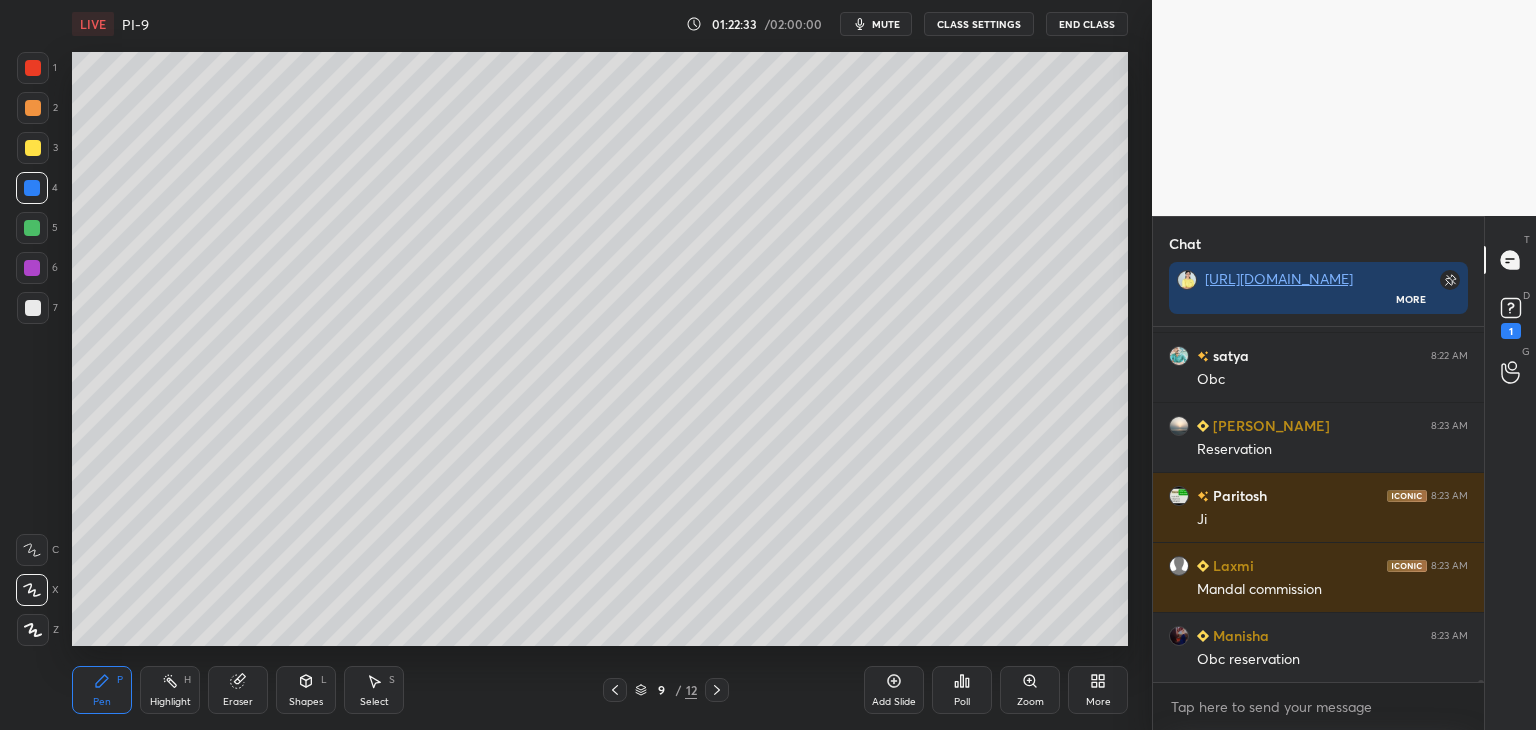 scroll, scrollTop: 80990, scrollLeft: 0, axis: vertical 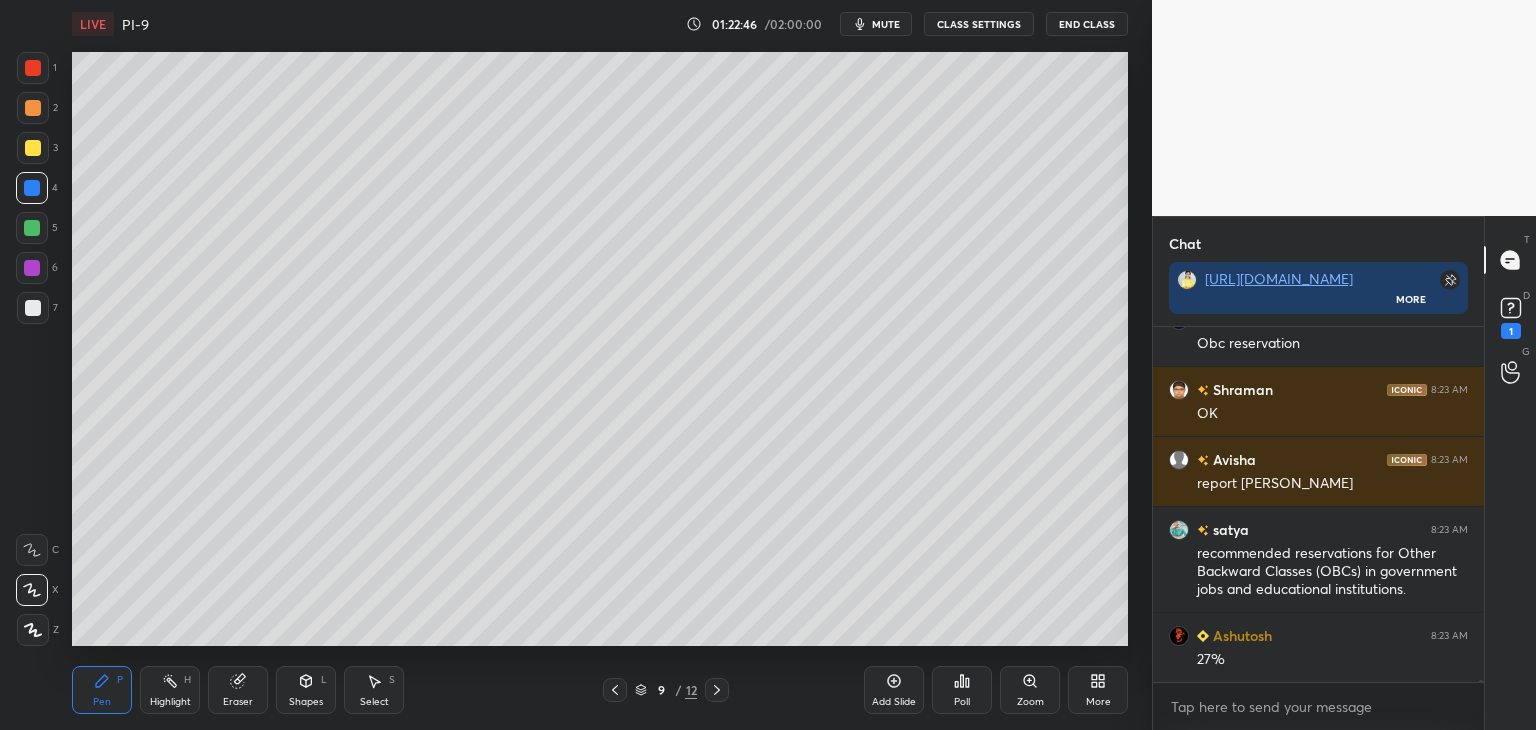 click on "Eraser" at bounding box center [238, 702] 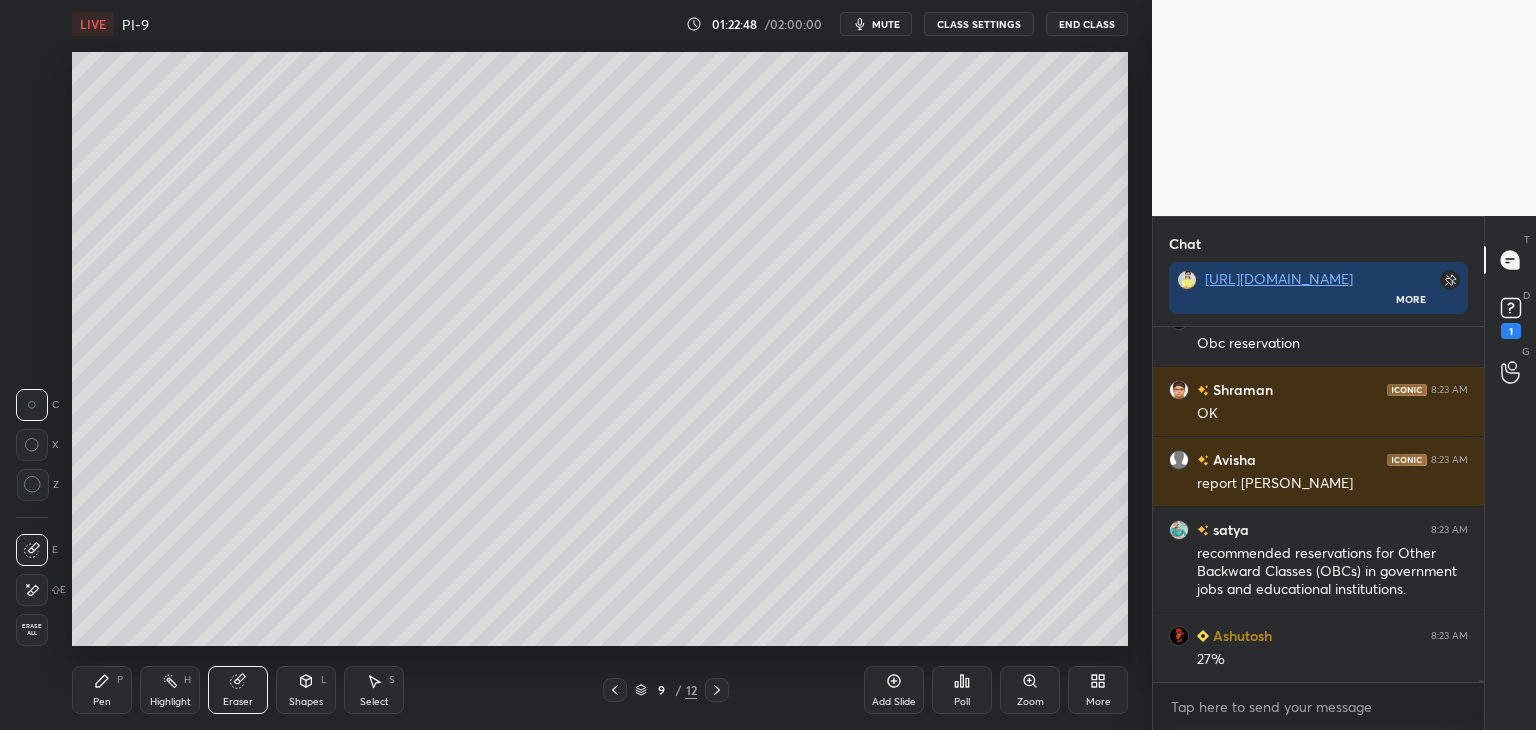 drag, startPoint x: 92, startPoint y: 692, endPoint x: 94, endPoint y: 677, distance: 15.132746 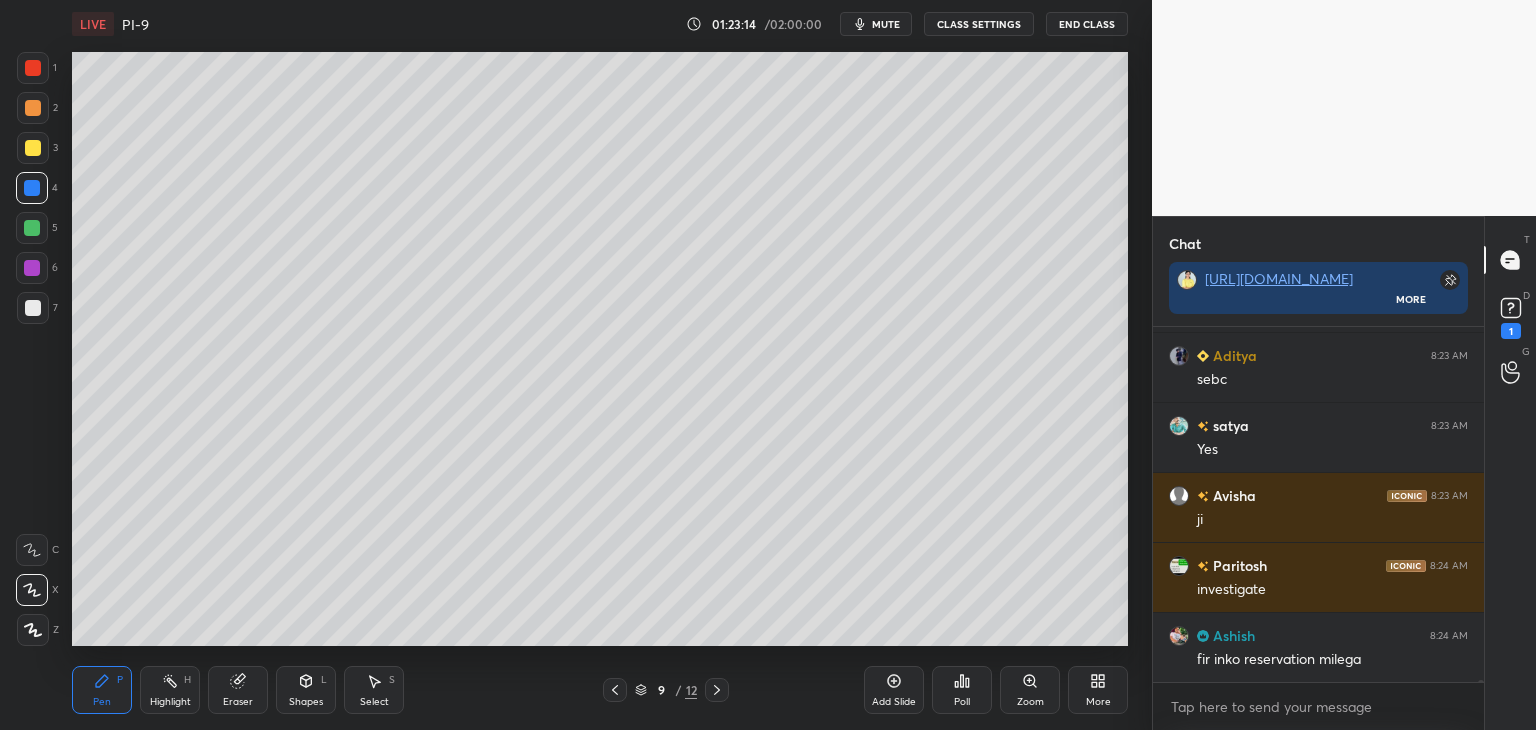 scroll, scrollTop: 82076, scrollLeft: 0, axis: vertical 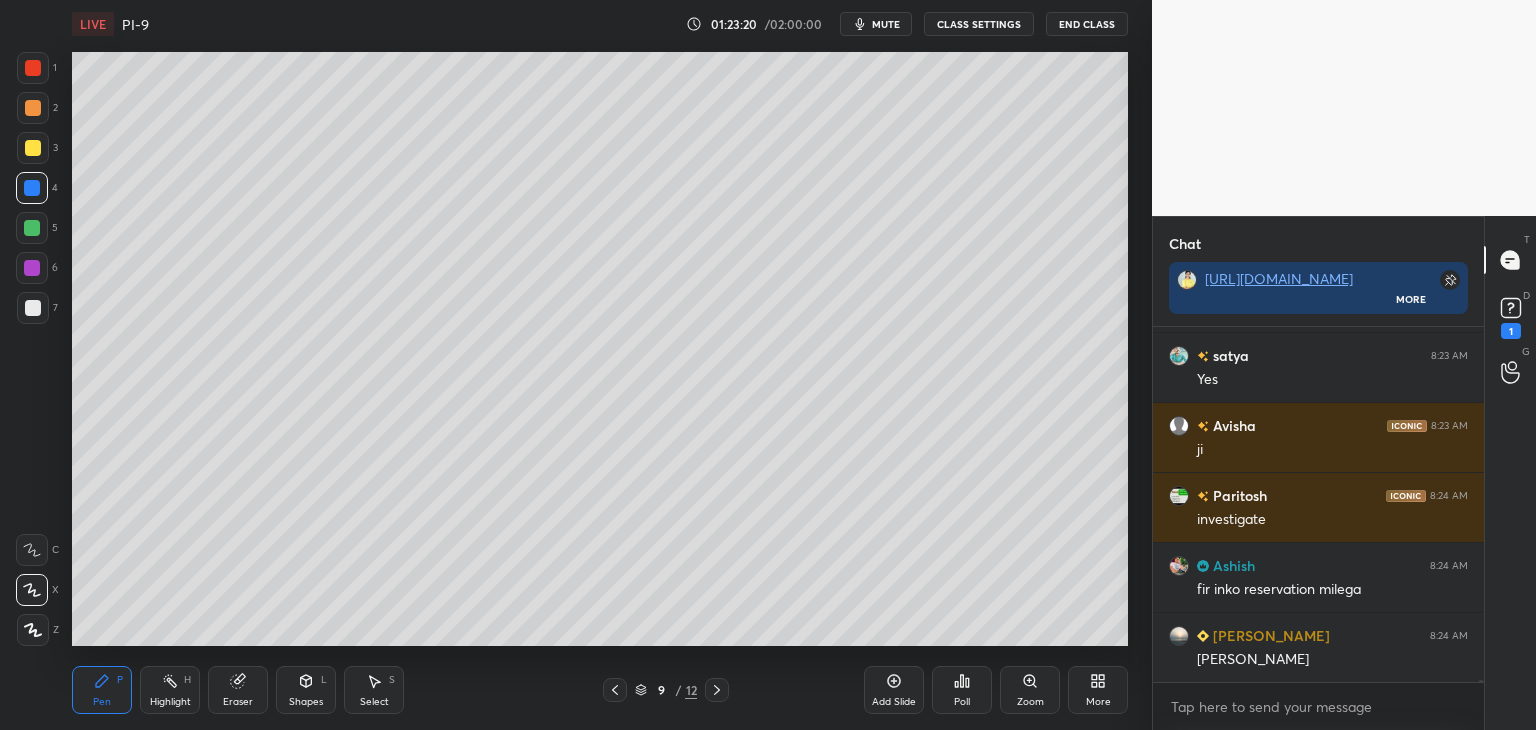 drag, startPoint x: 32, startPoint y: 228, endPoint x: 43, endPoint y: 224, distance: 11.7046995 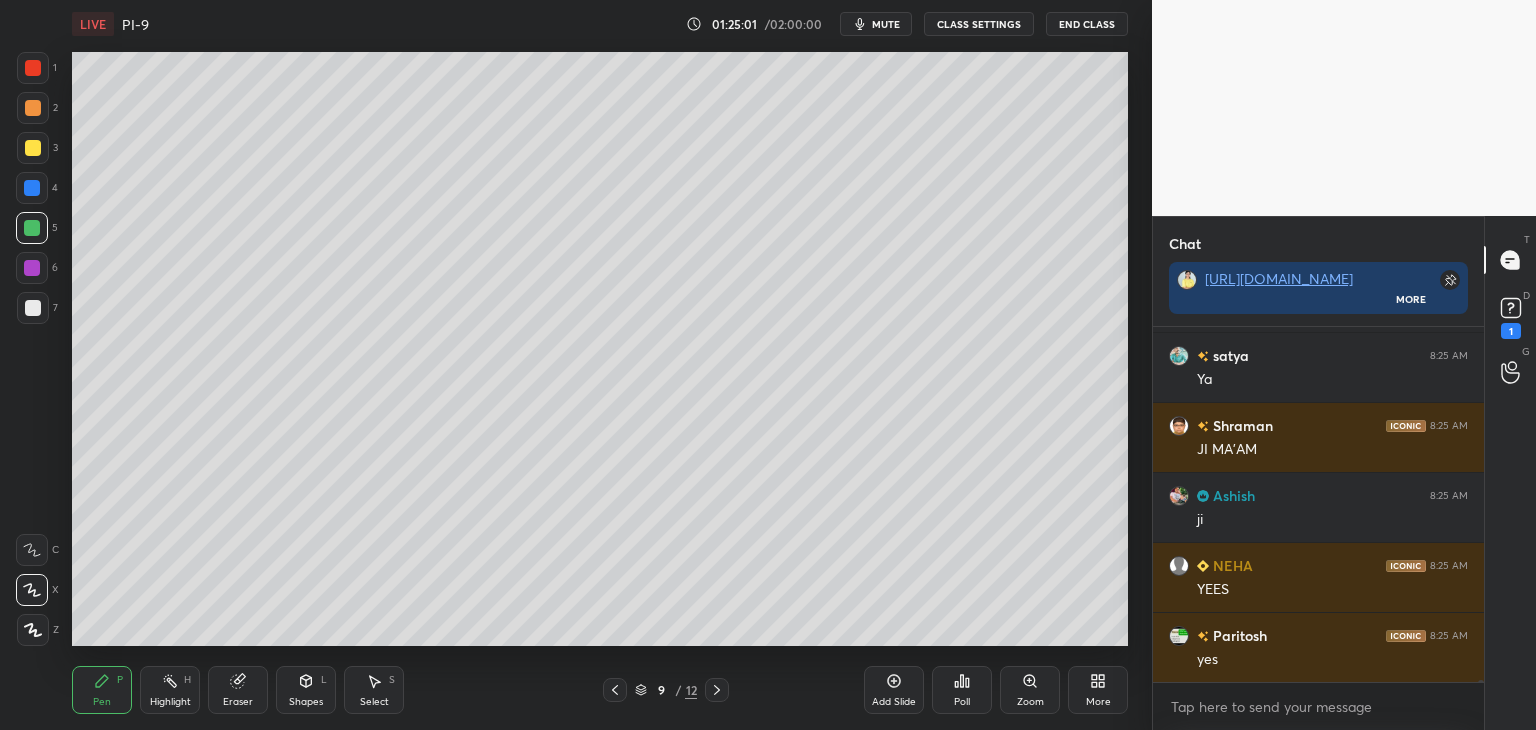 scroll, scrollTop: 83756, scrollLeft: 0, axis: vertical 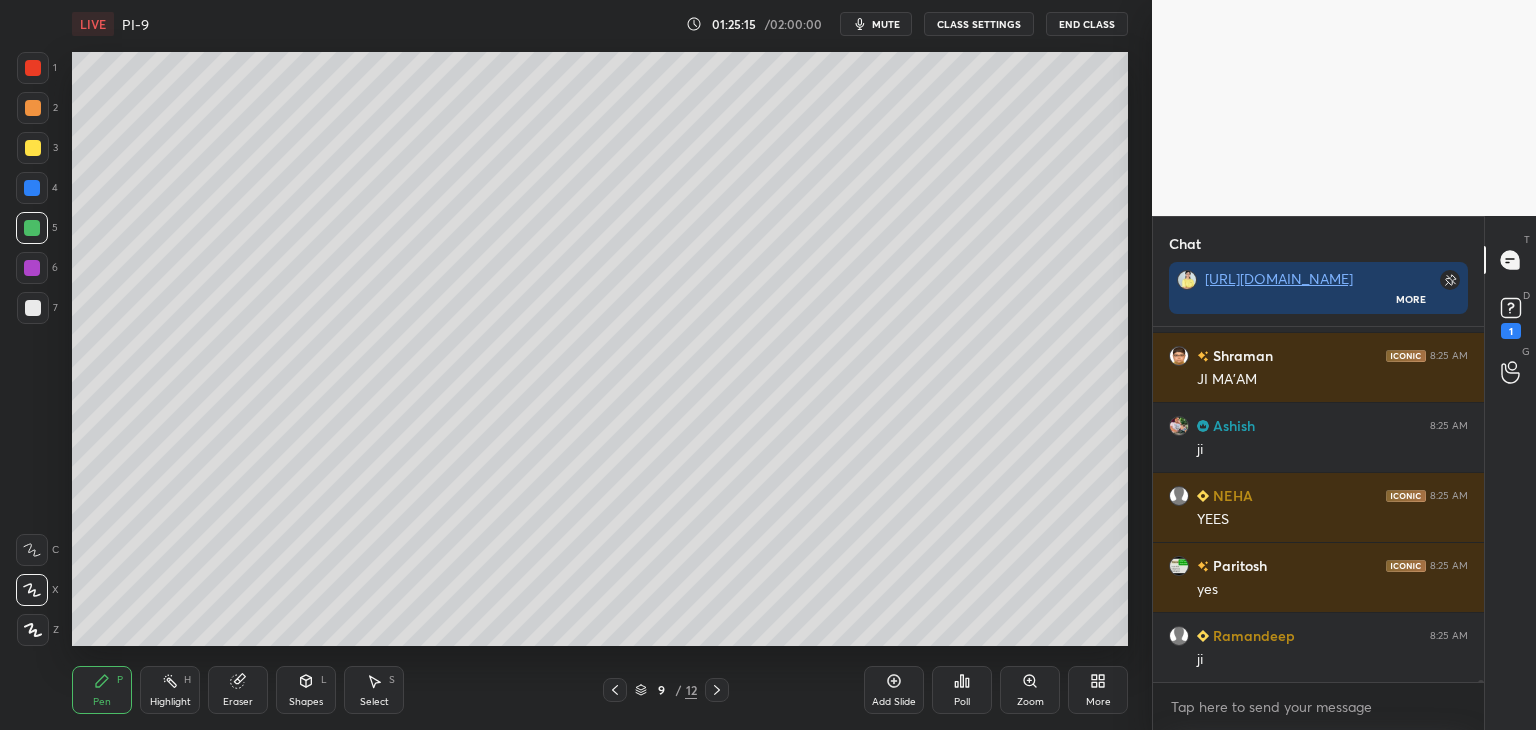 click at bounding box center (33, 308) 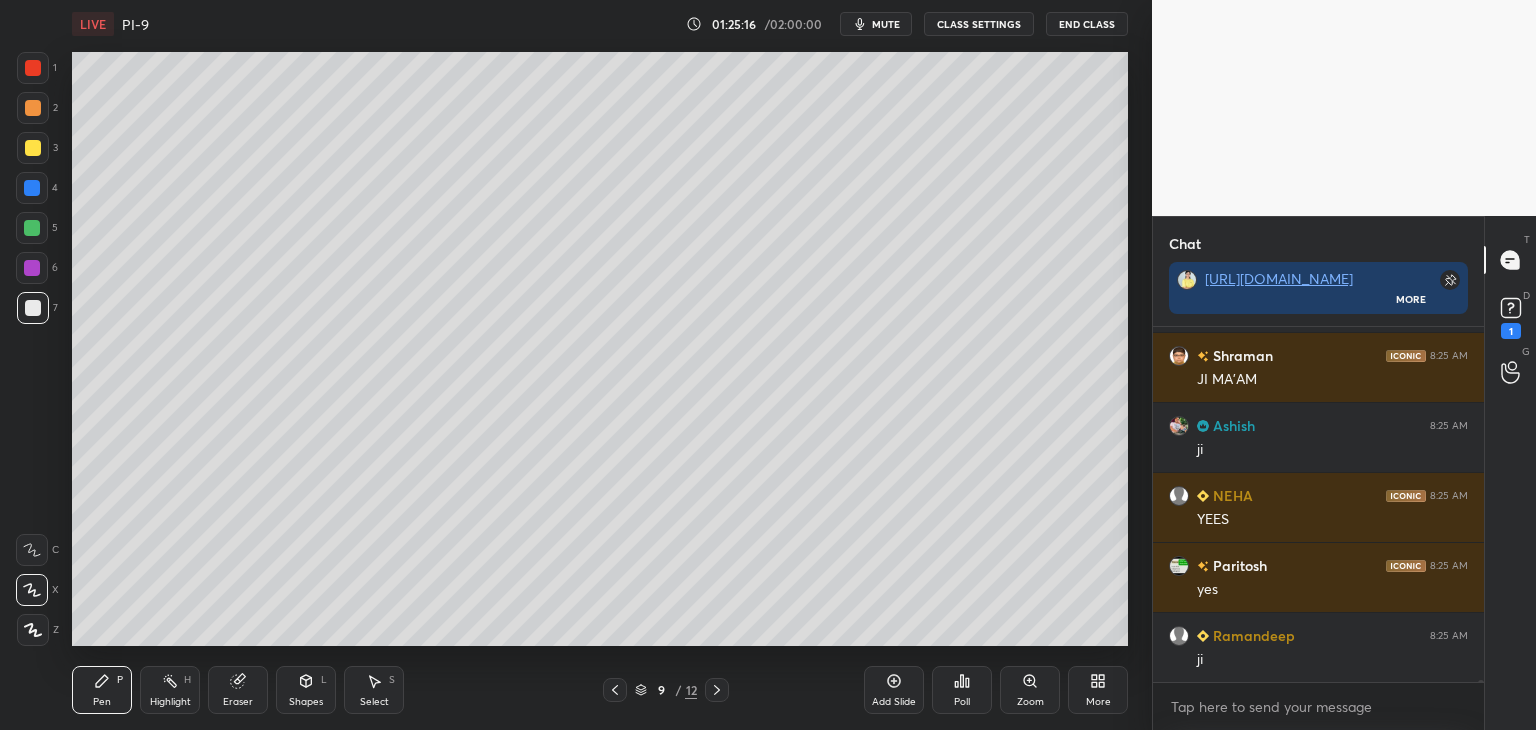click 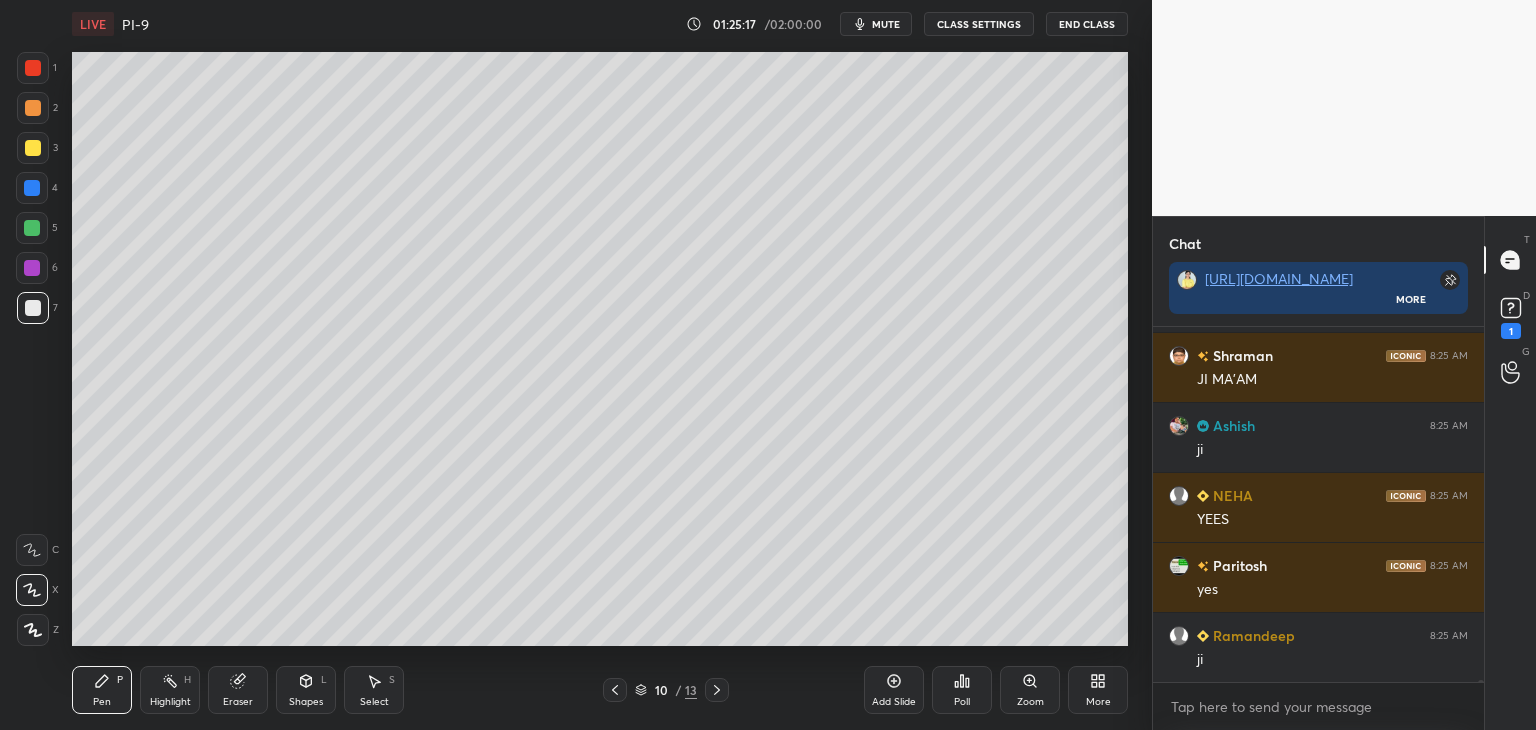 click at bounding box center (33, 308) 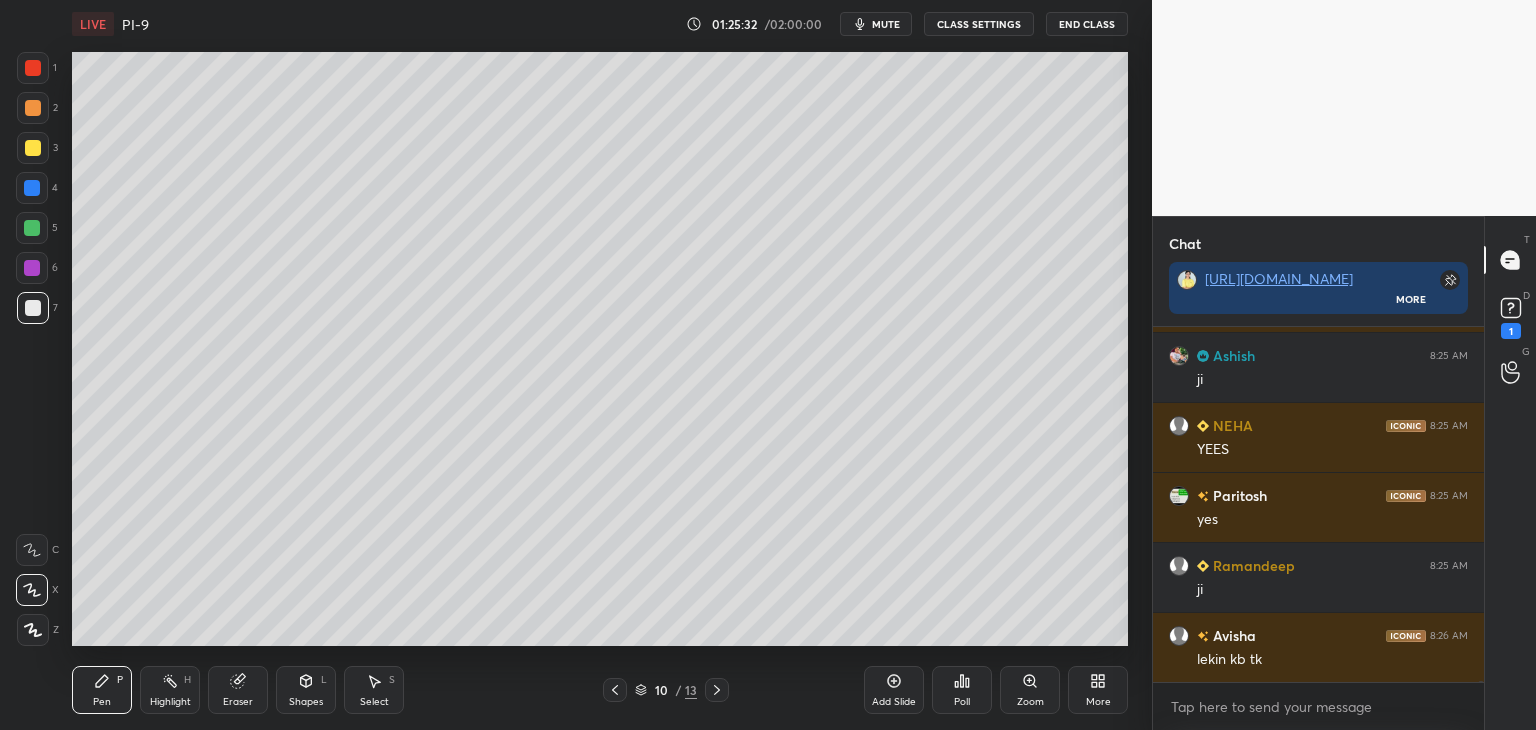 scroll, scrollTop: 83846, scrollLeft: 0, axis: vertical 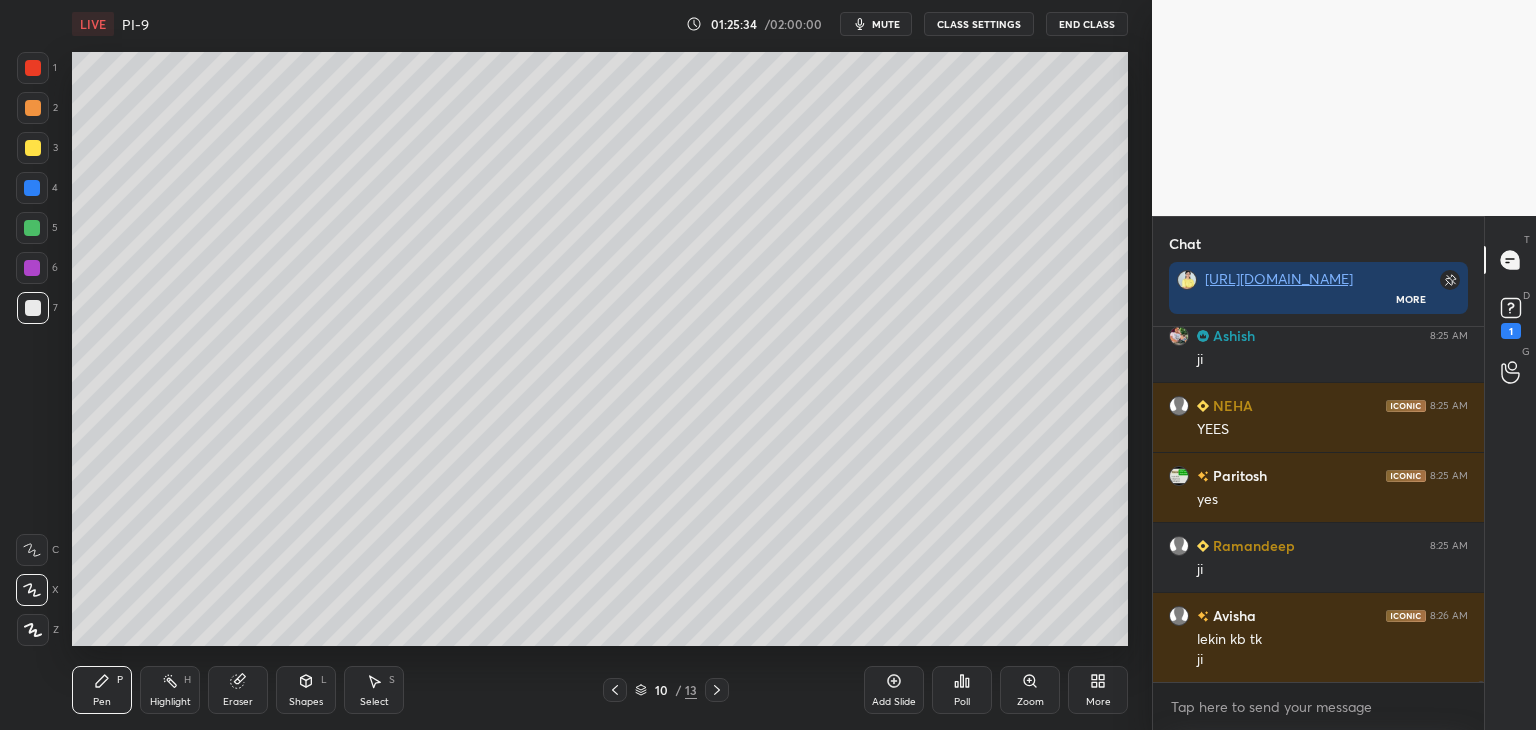 click at bounding box center (33, 148) 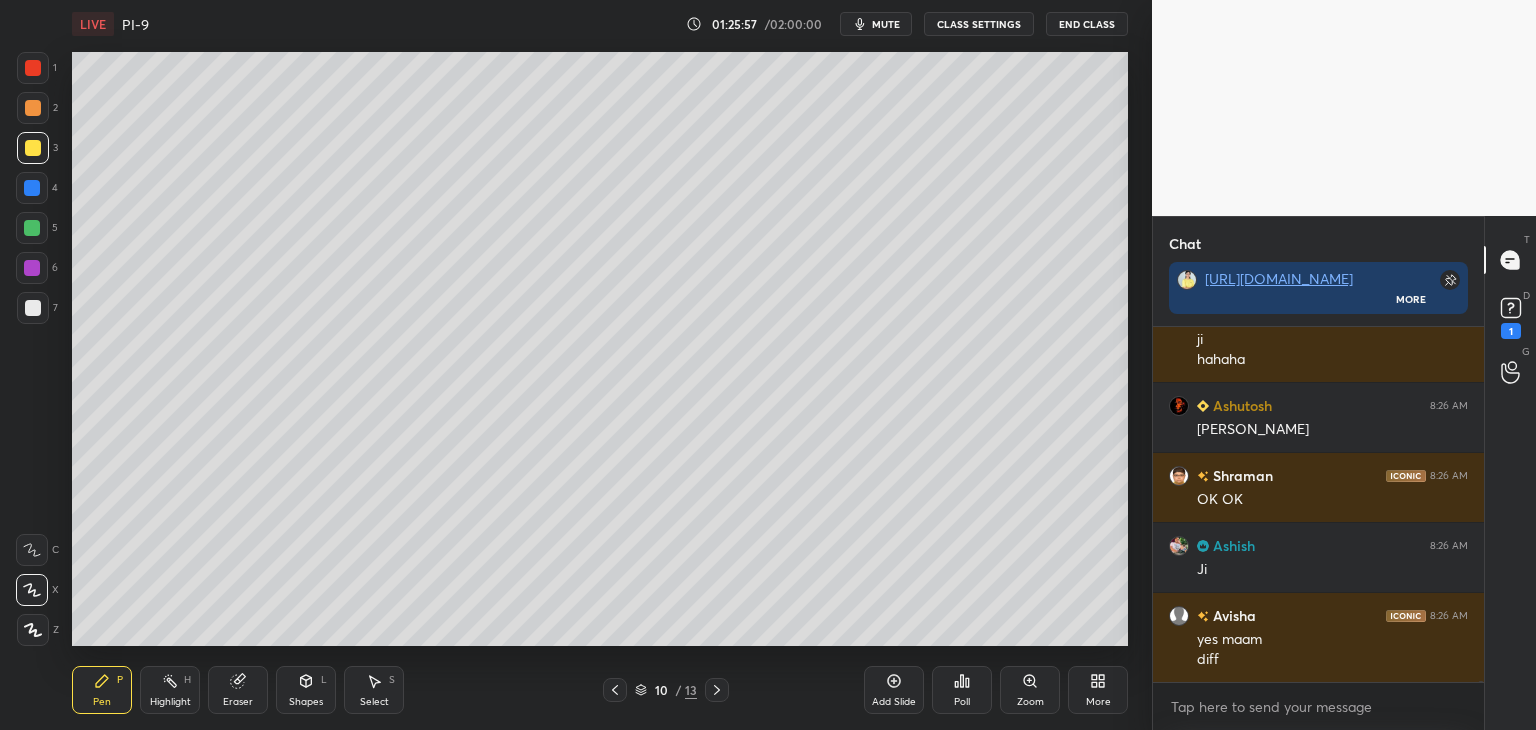 scroll, scrollTop: 84324, scrollLeft: 0, axis: vertical 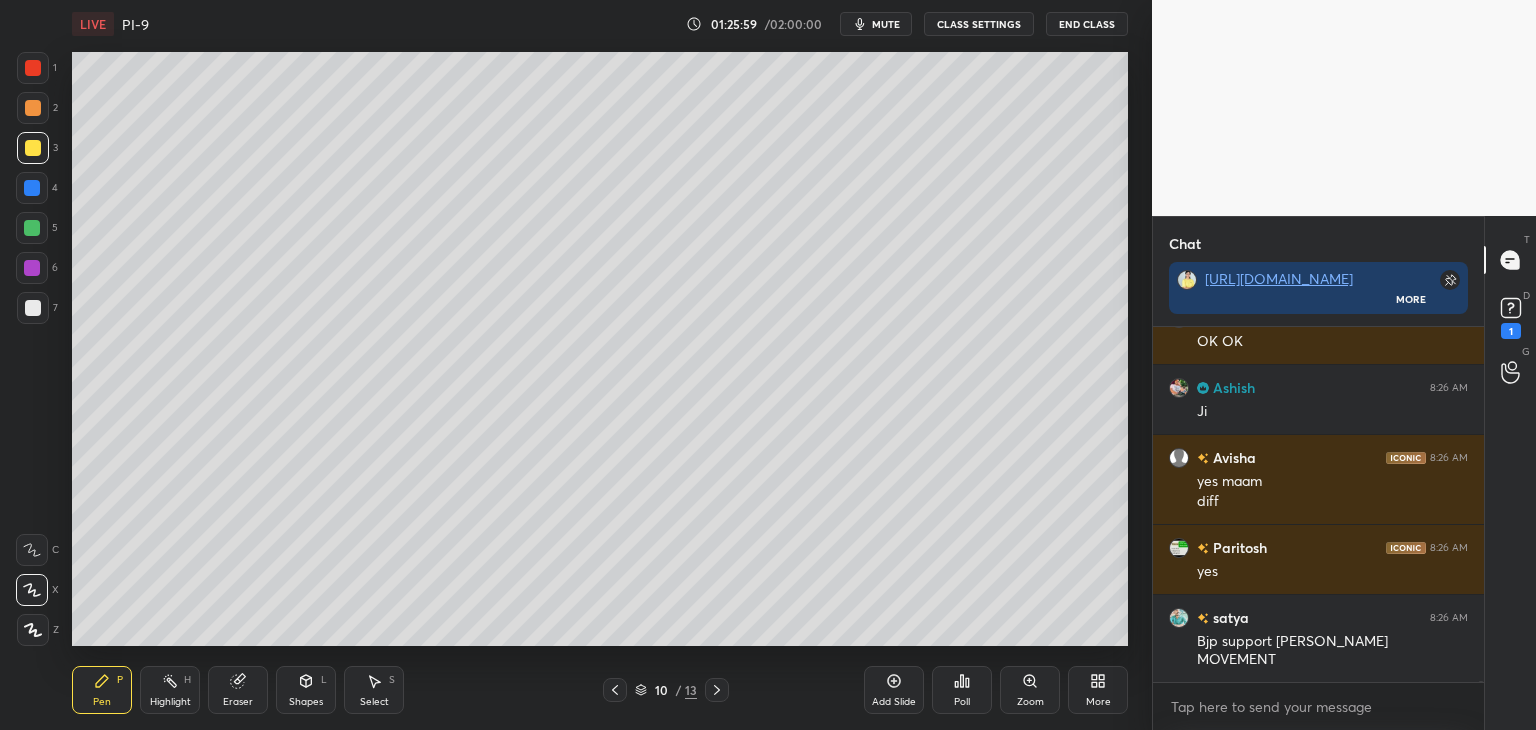 click at bounding box center [32, 188] 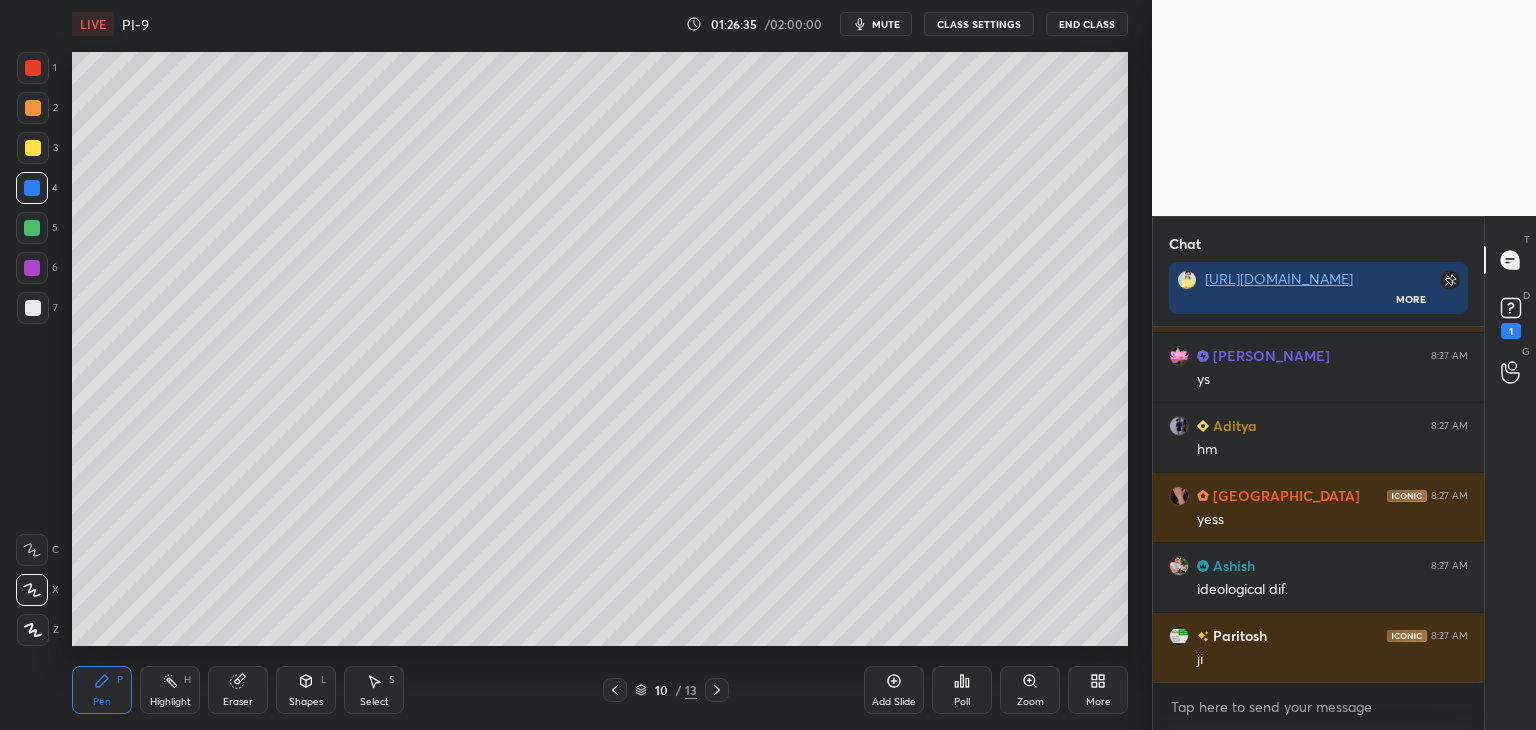 scroll, scrollTop: 85324, scrollLeft: 0, axis: vertical 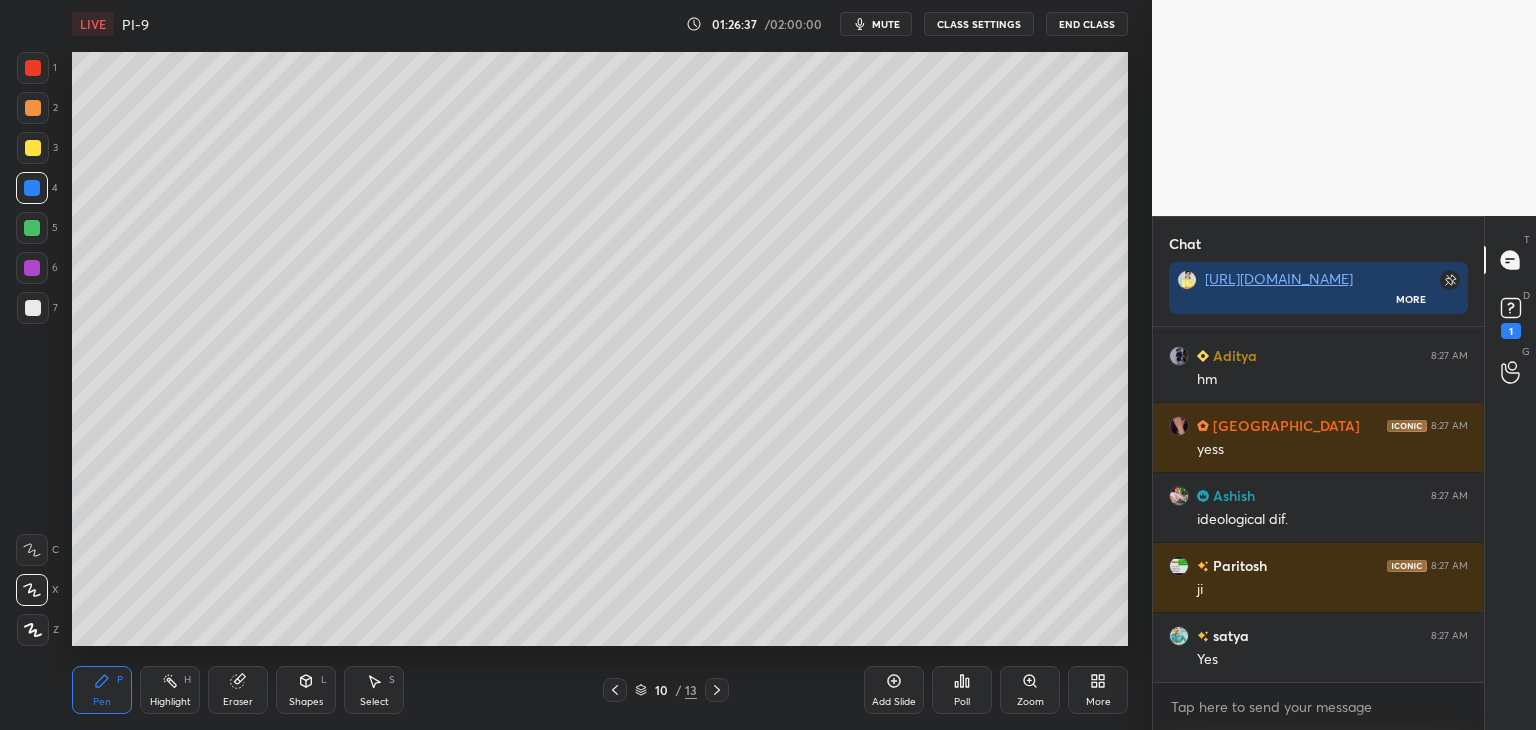 click at bounding box center [32, 228] 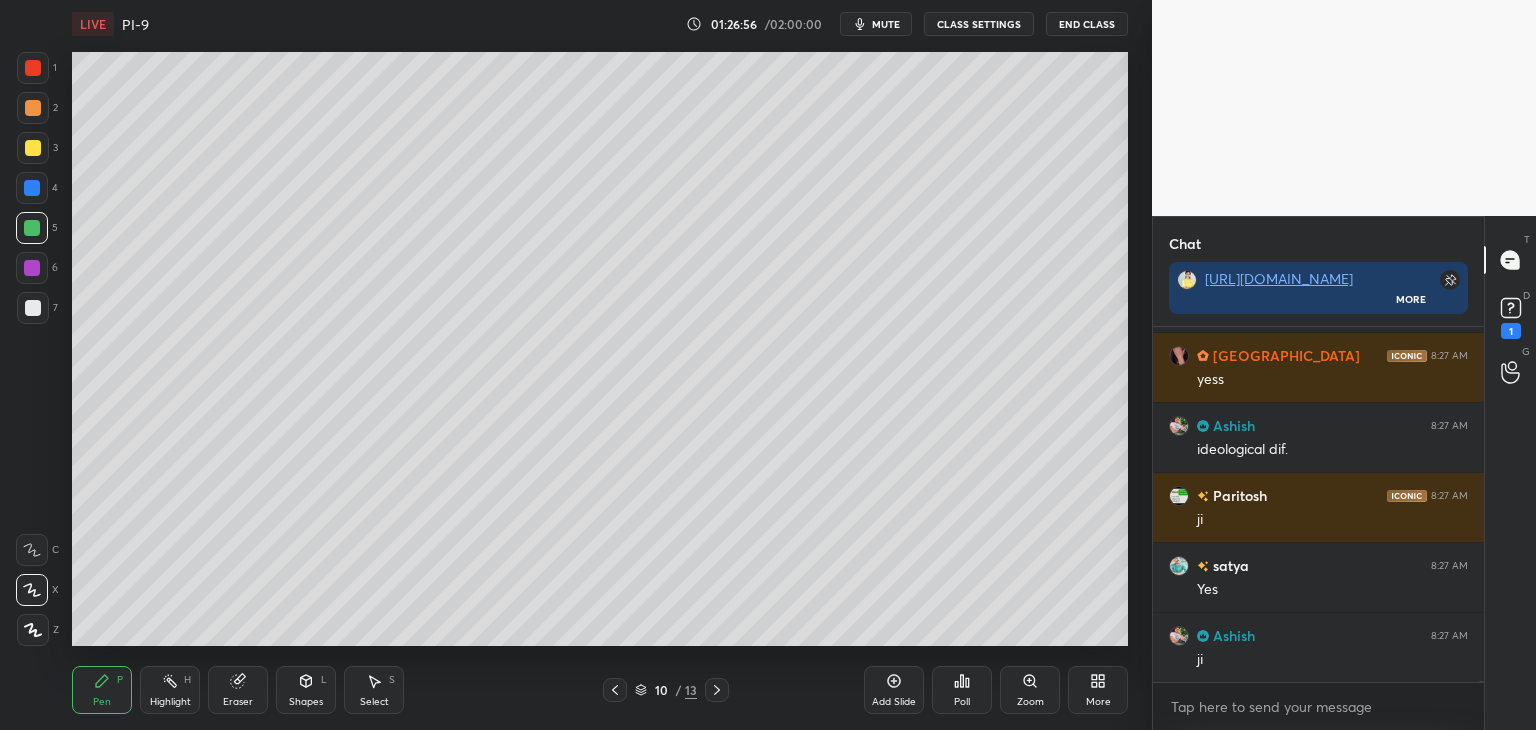 scroll, scrollTop: 85464, scrollLeft: 0, axis: vertical 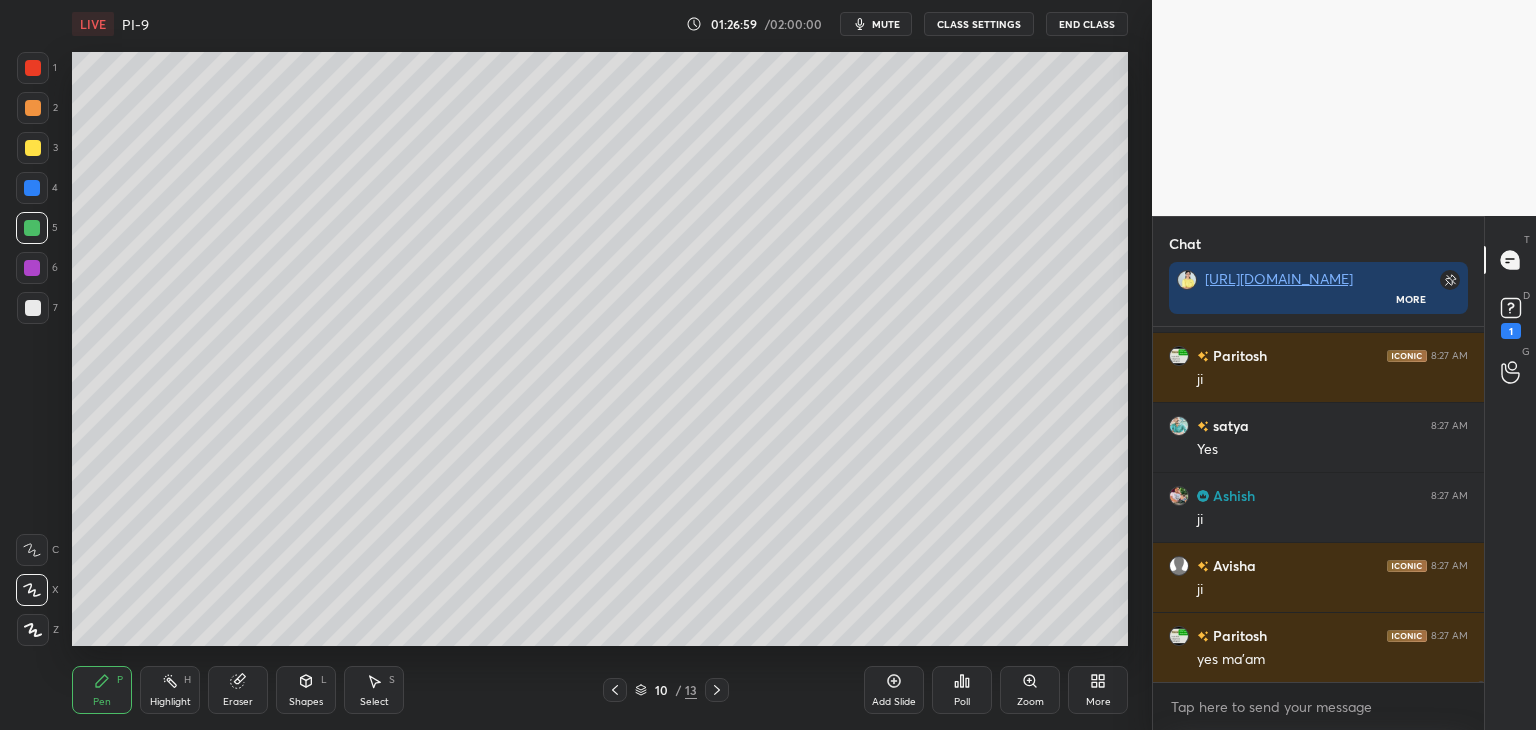click at bounding box center (32, 268) 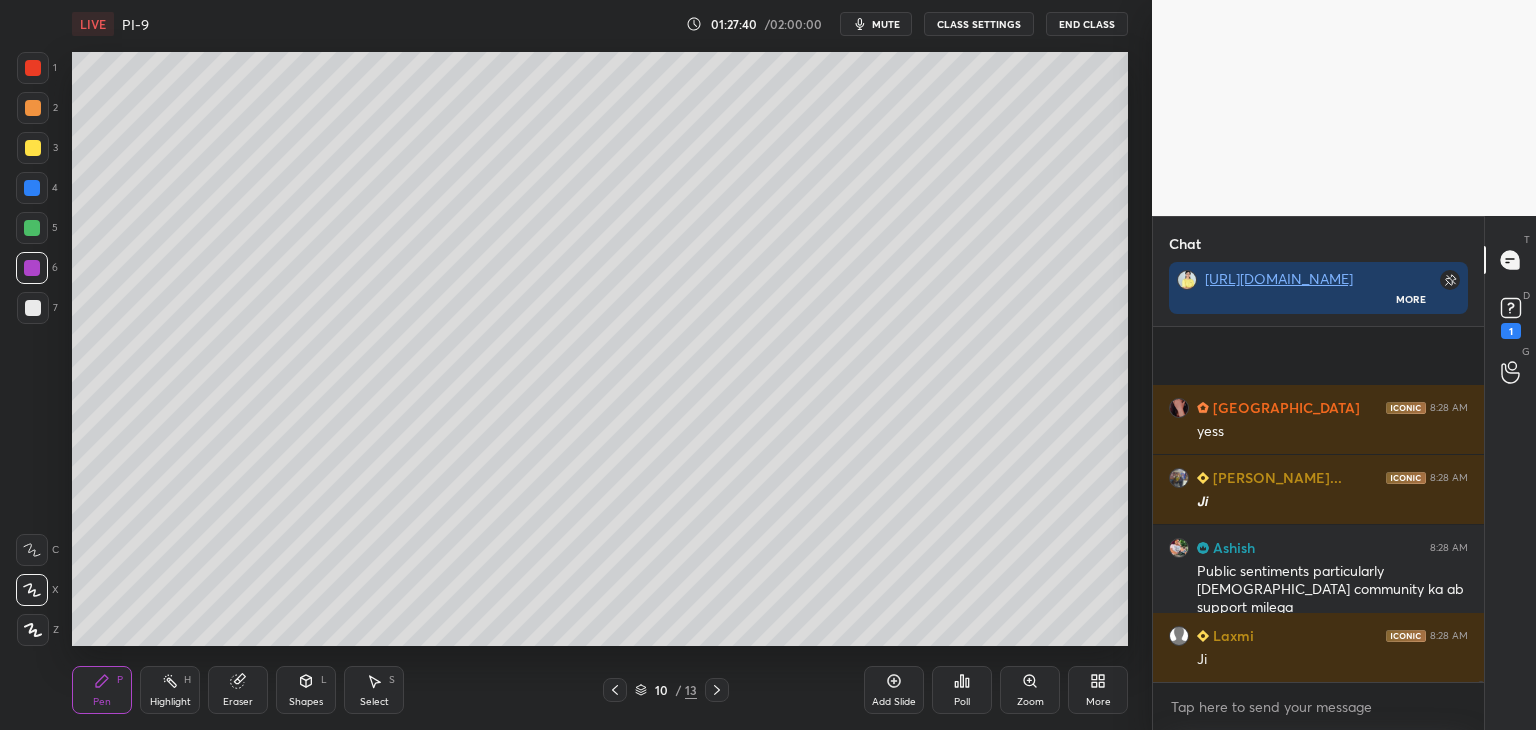 scroll, scrollTop: 86292, scrollLeft: 0, axis: vertical 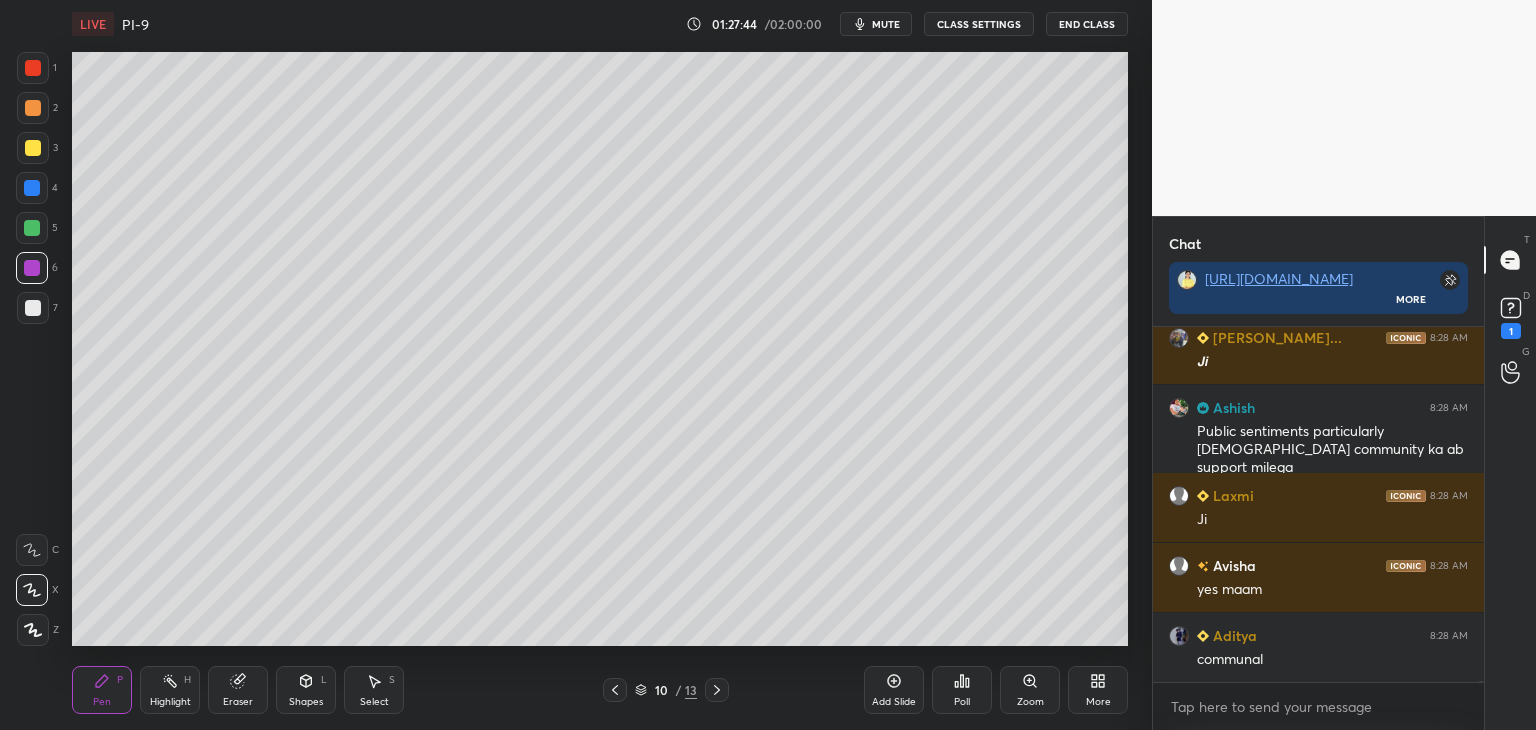drag, startPoint x: 36, startPoint y: 222, endPoint x: 47, endPoint y: 223, distance: 11.045361 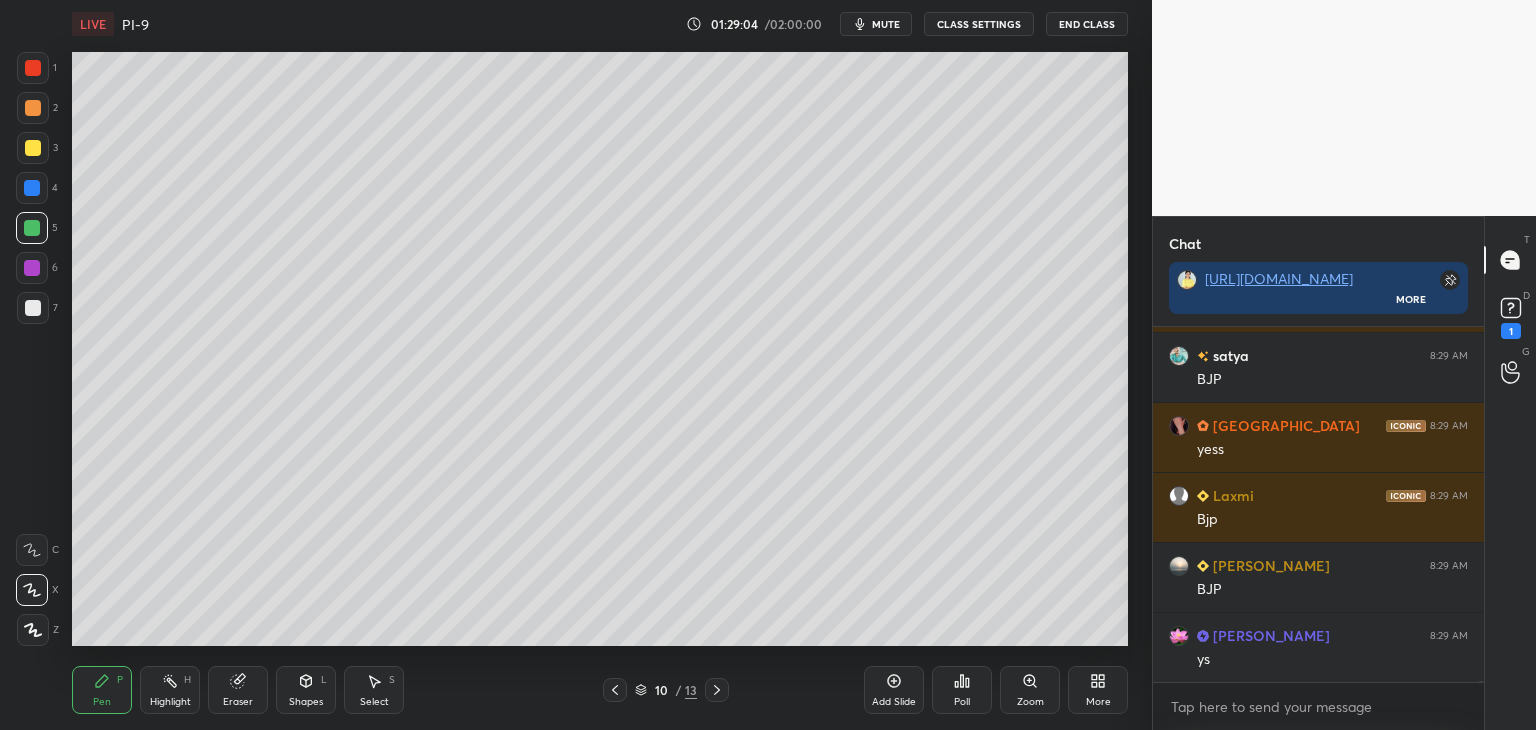 scroll, scrollTop: 89620, scrollLeft: 0, axis: vertical 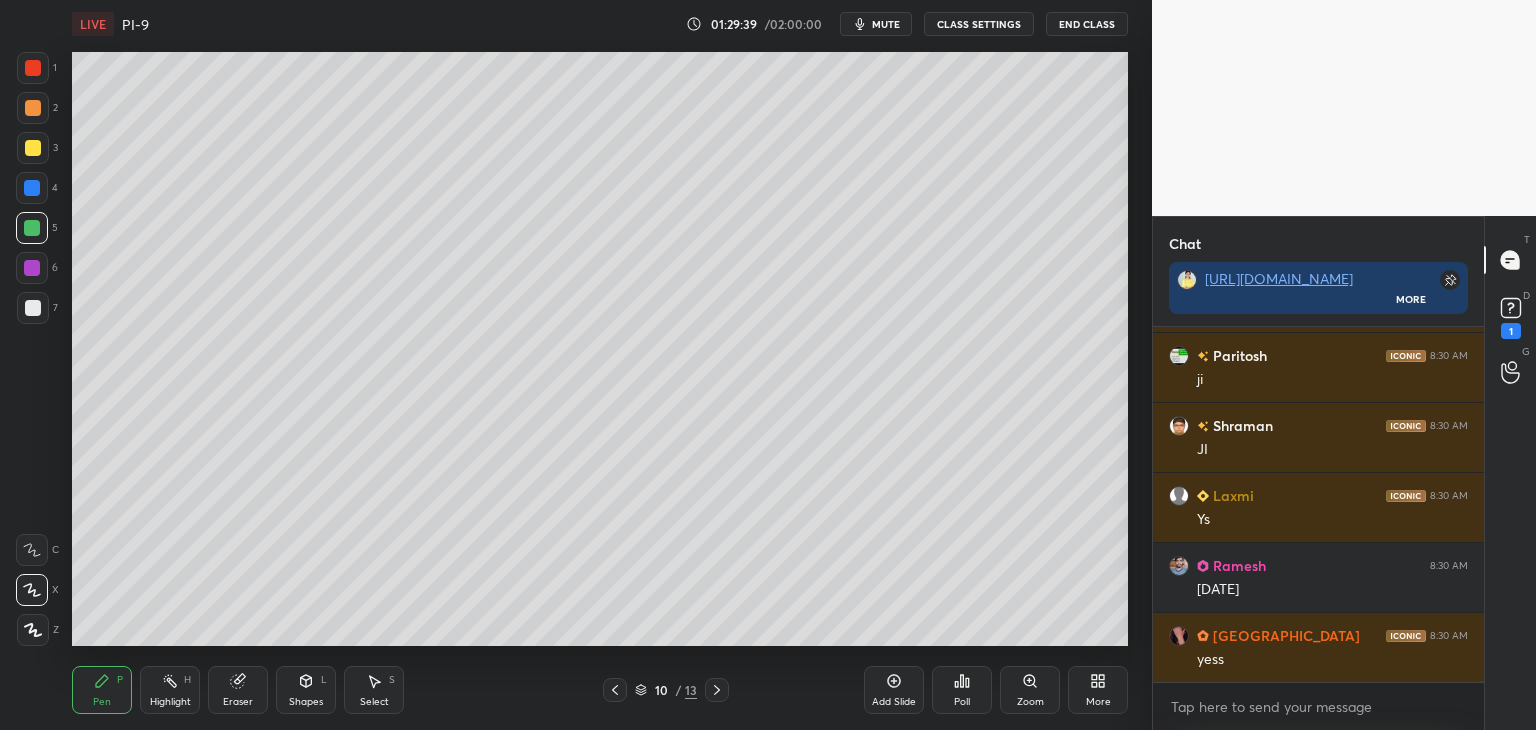 click at bounding box center (33, 148) 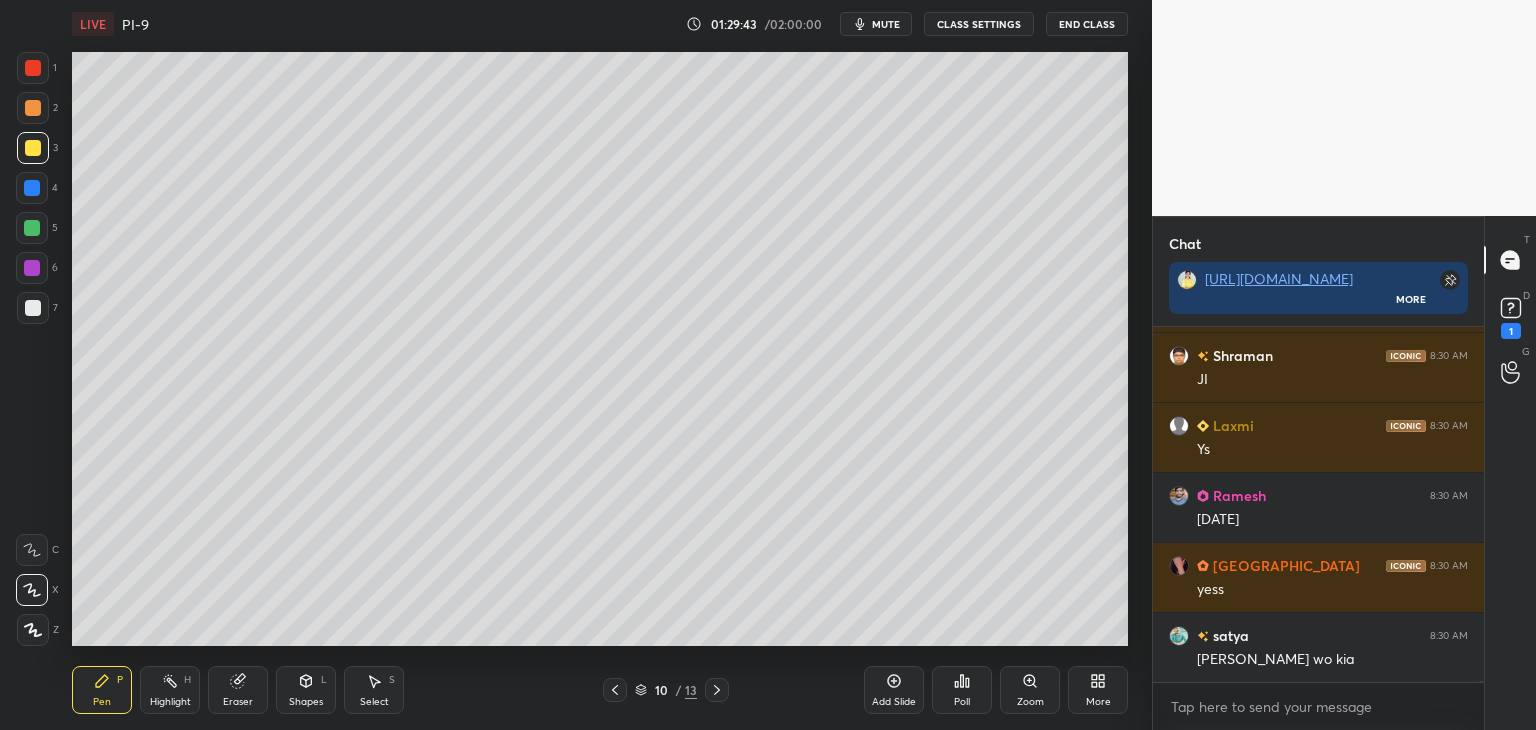 scroll, scrollTop: 90898, scrollLeft: 0, axis: vertical 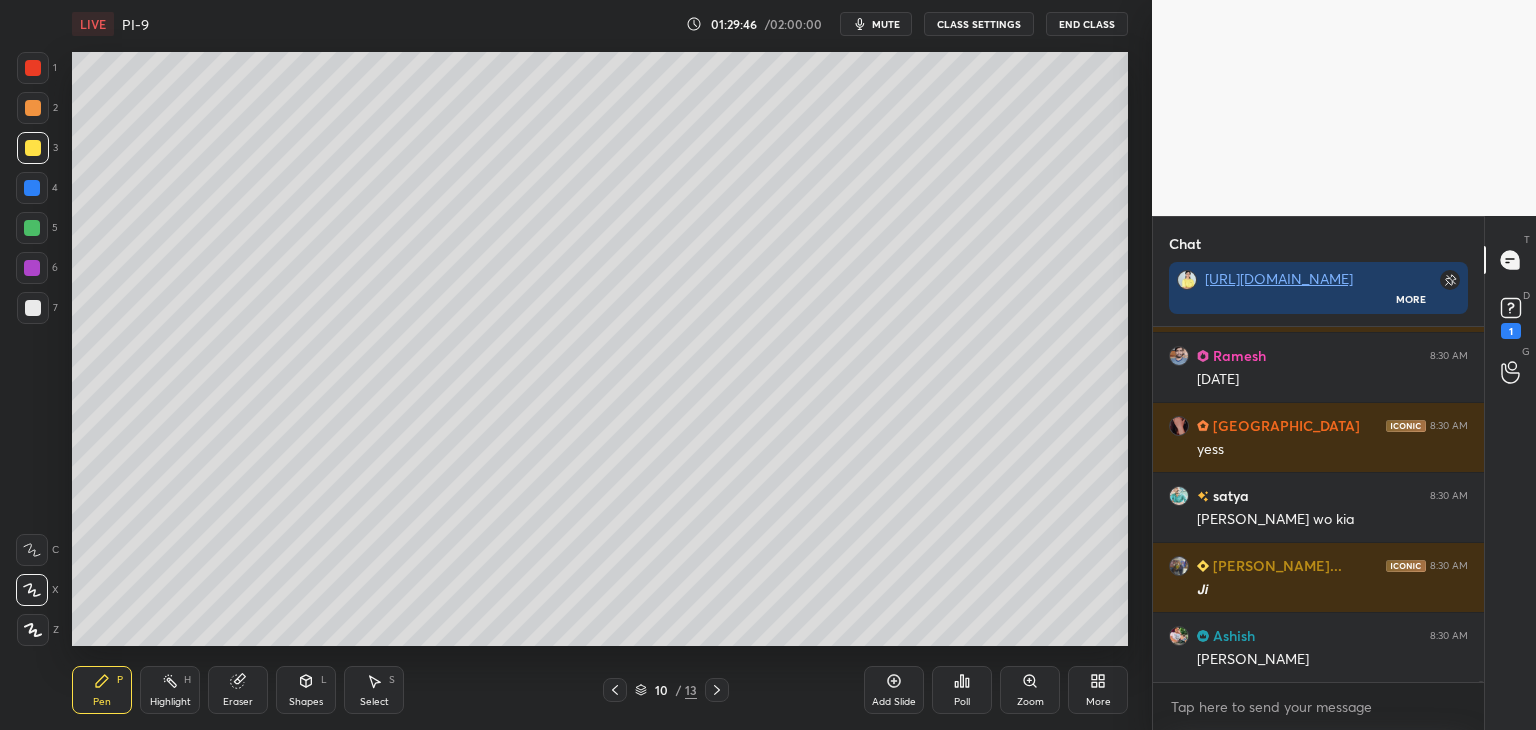 click 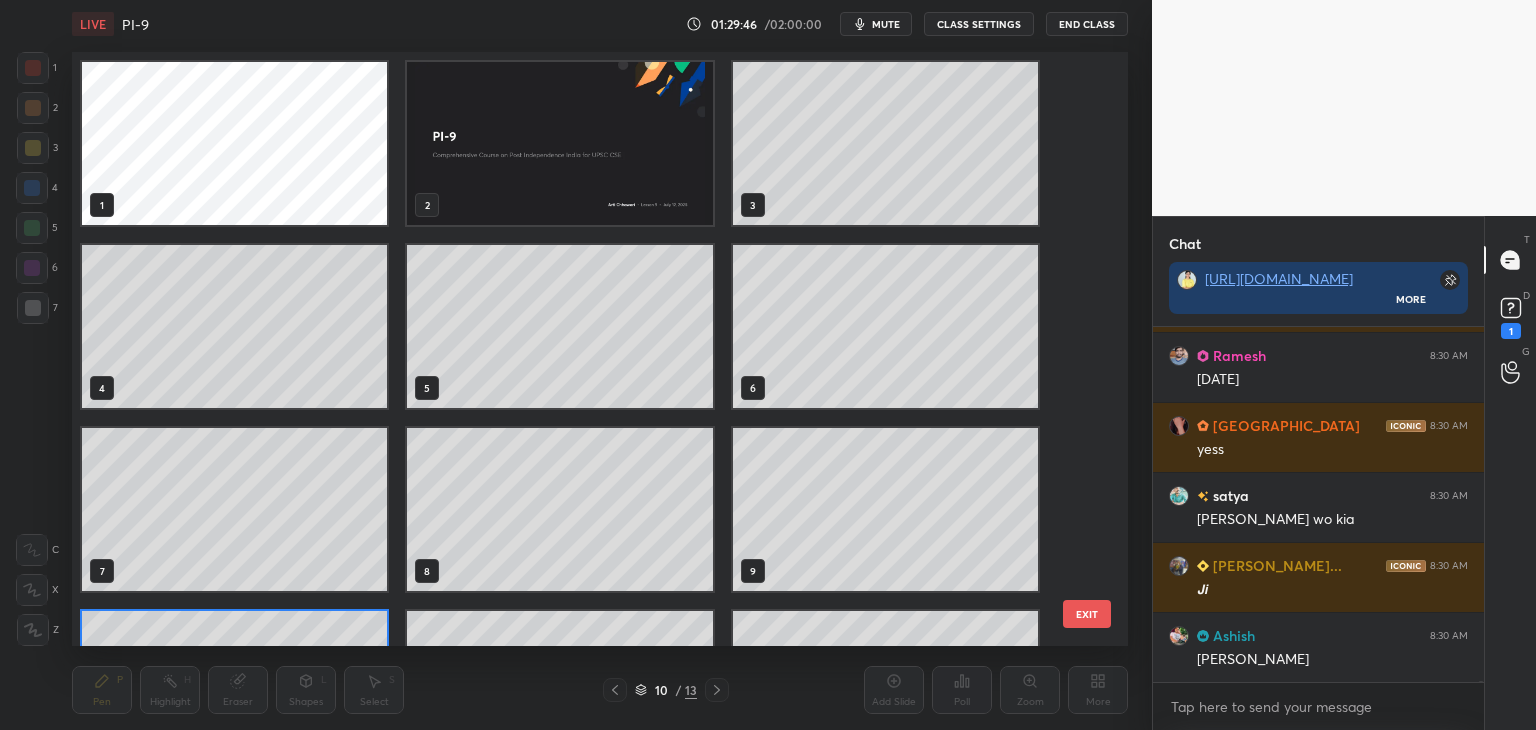 scroll, scrollTop: 138, scrollLeft: 0, axis: vertical 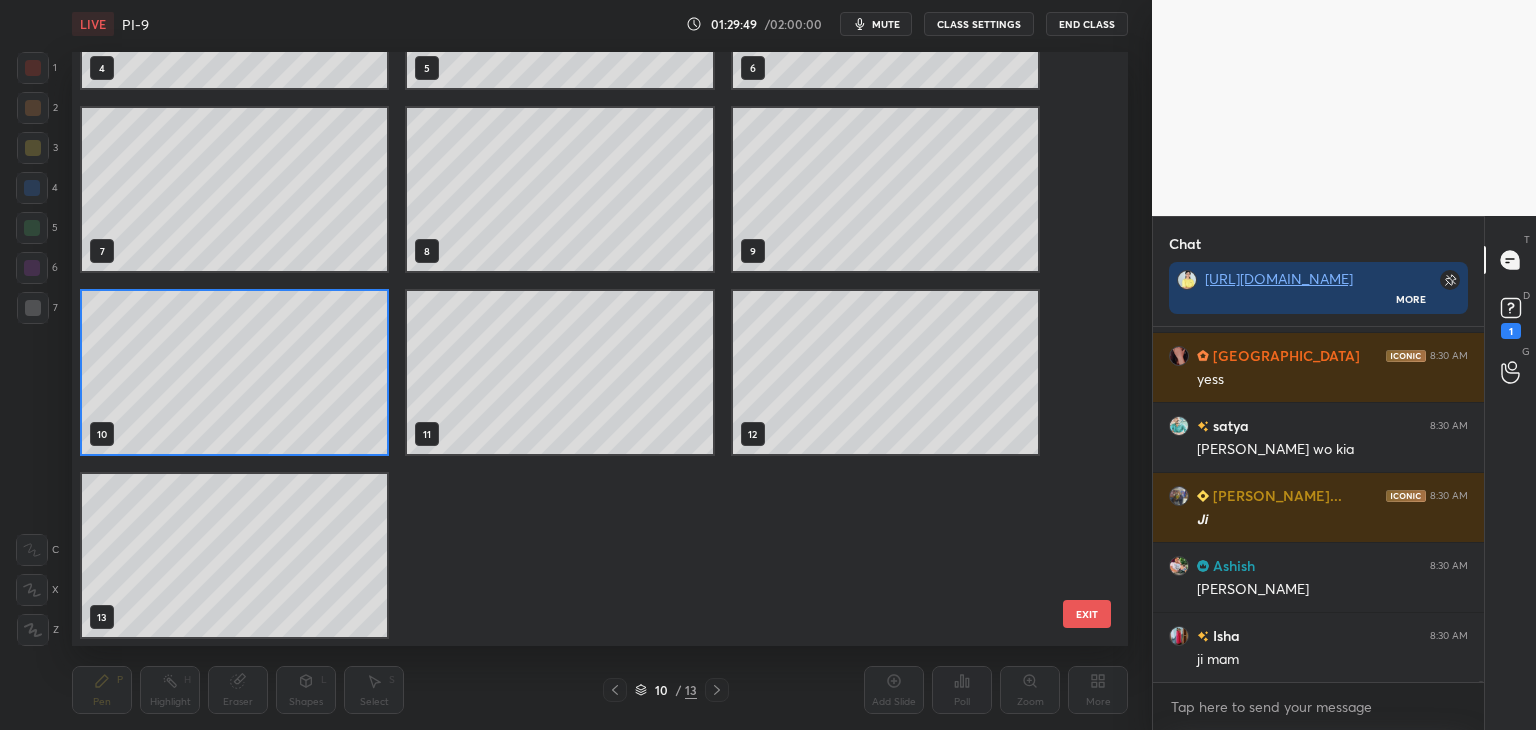 drag, startPoint x: 1092, startPoint y: 567, endPoint x: 1092, endPoint y: 301, distance: 266 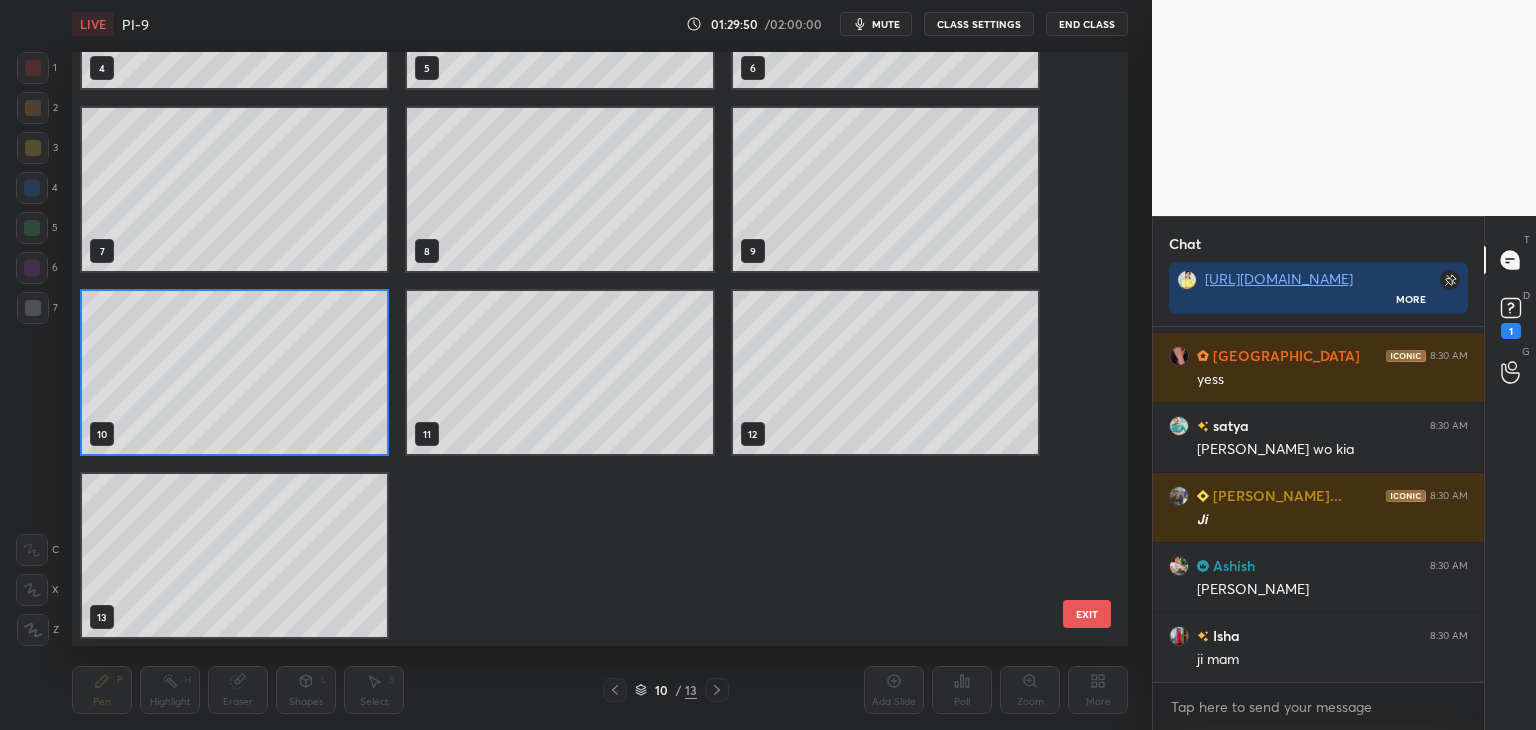 scroll, scrollTop: 164, scrollLeft: 0, axis: vertical 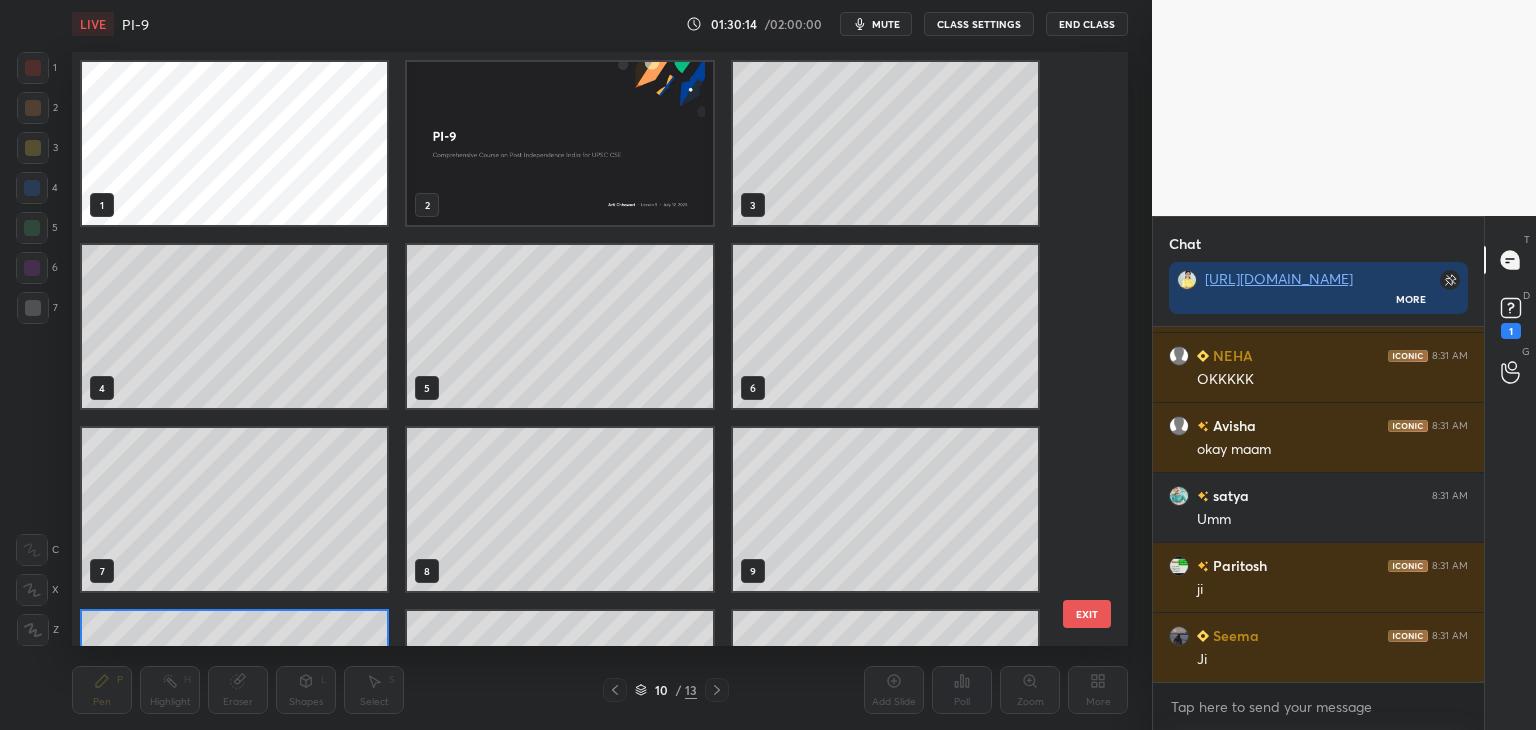 click on "5" at bounding box center (559, 326) 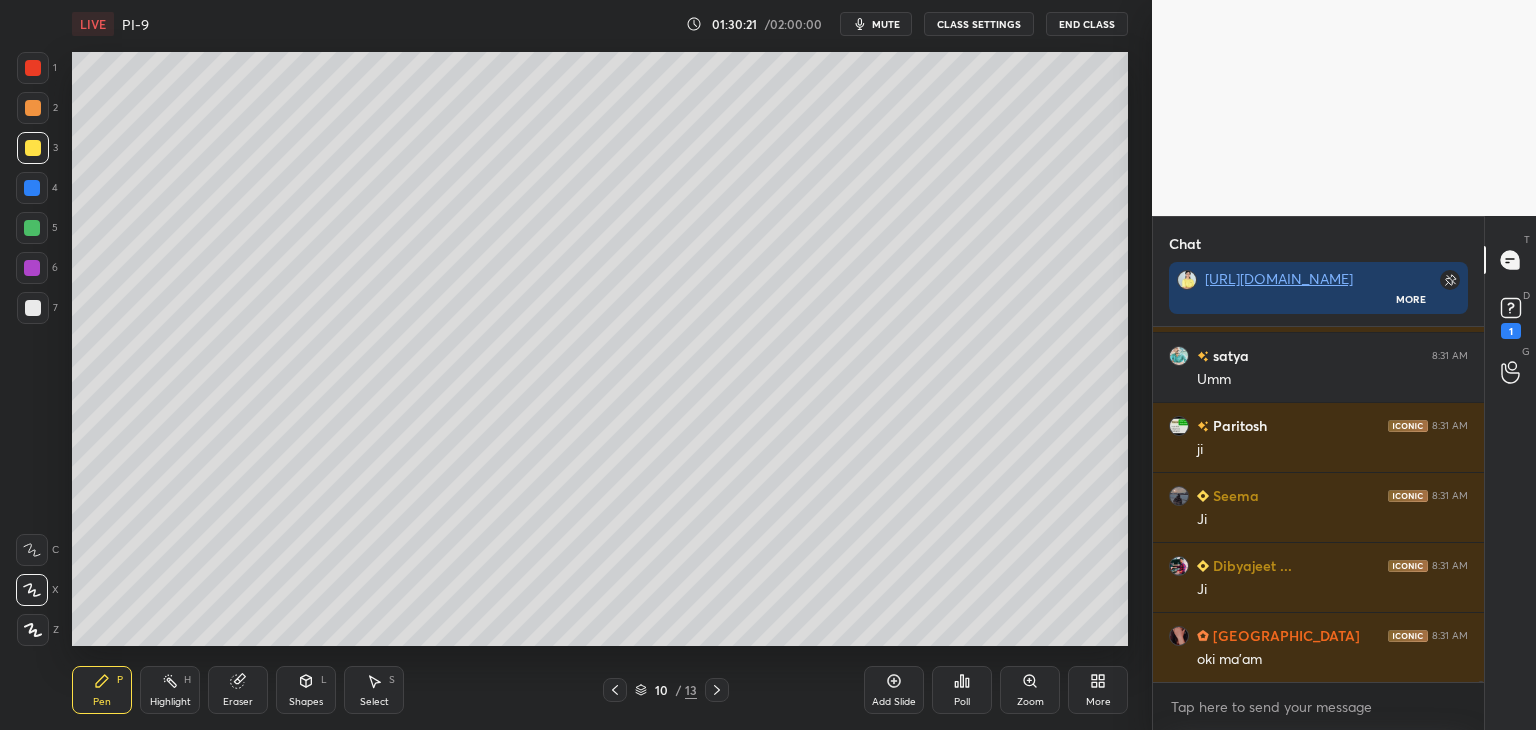 click at bounding box center (32, 228) 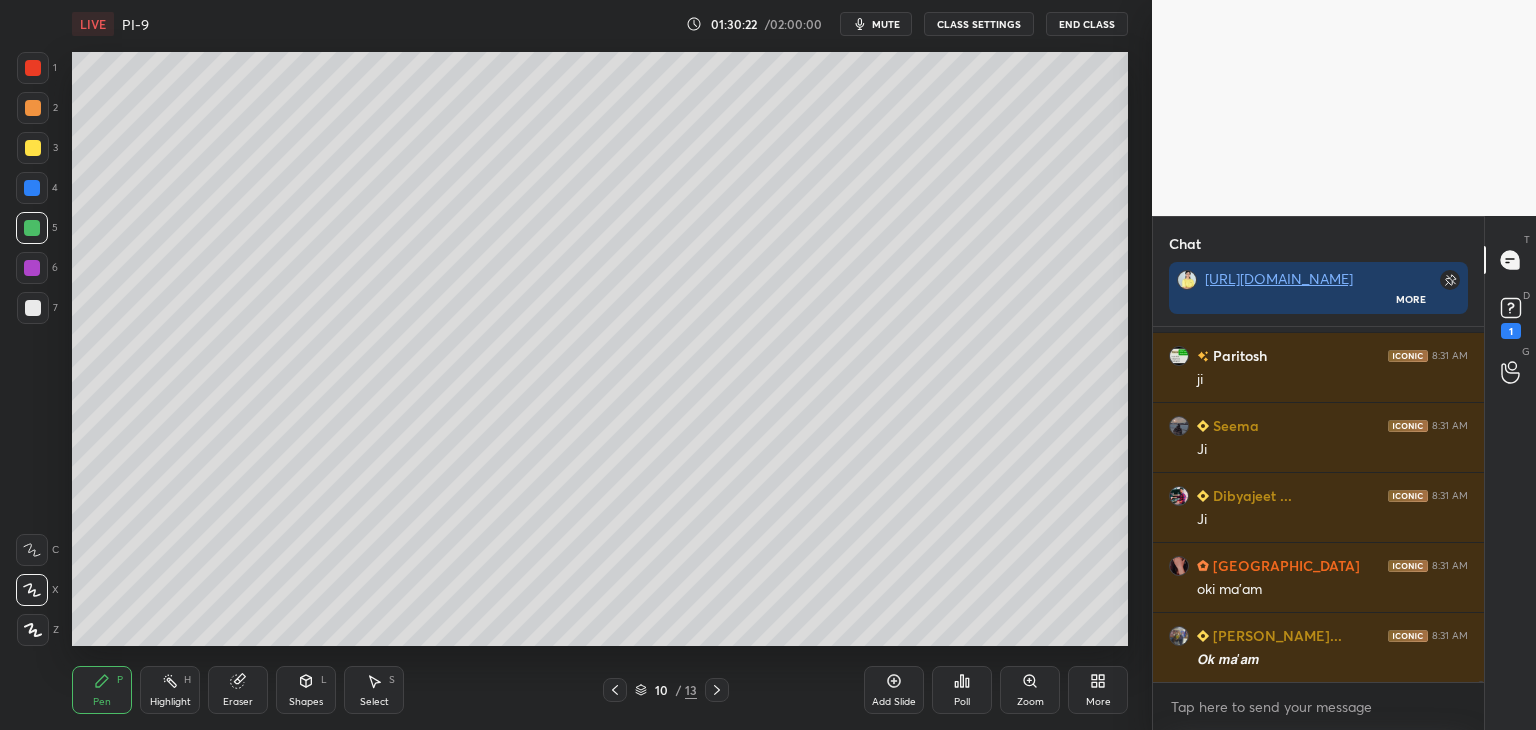 click at bounding box center (32, 188) 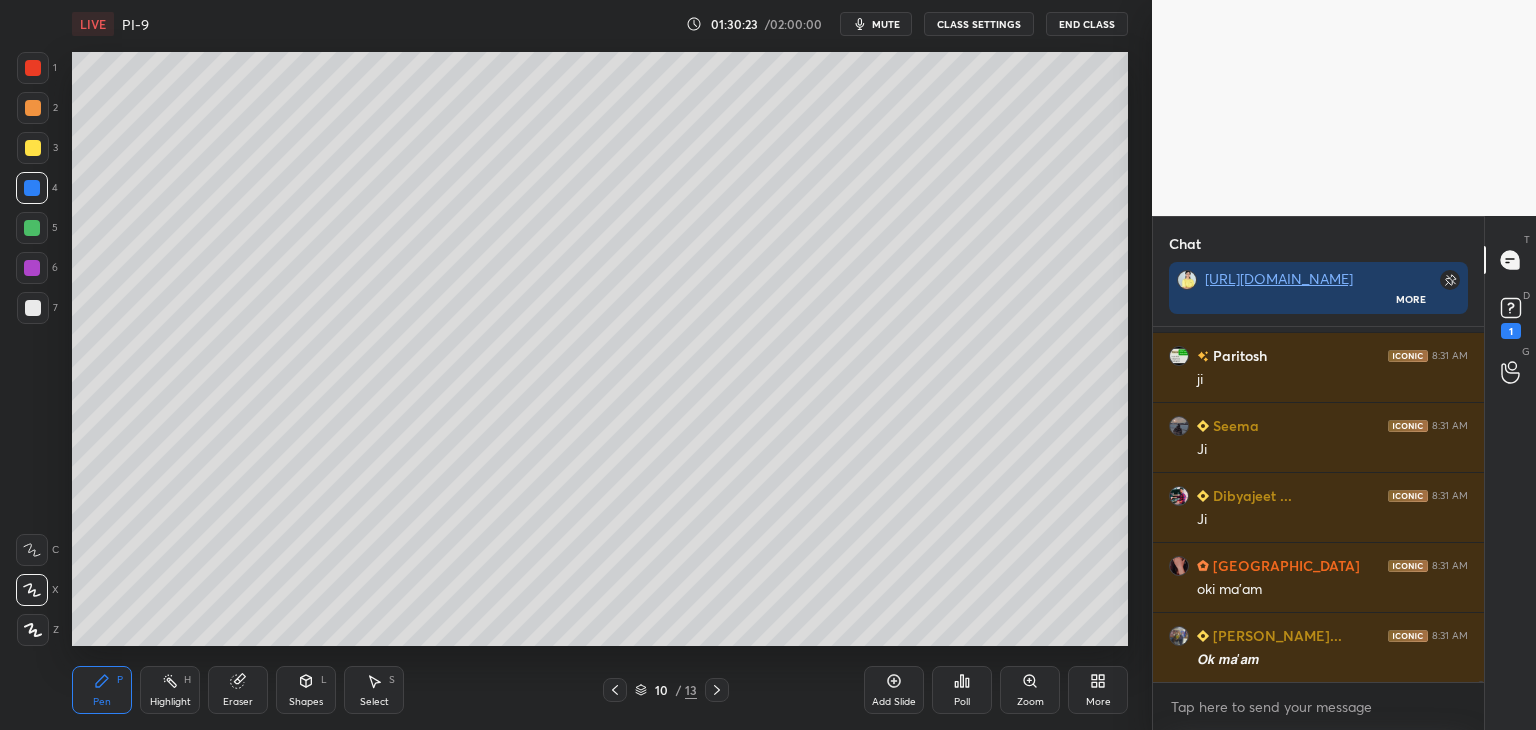click on "Add Slide" at bounding box center (894, 690) 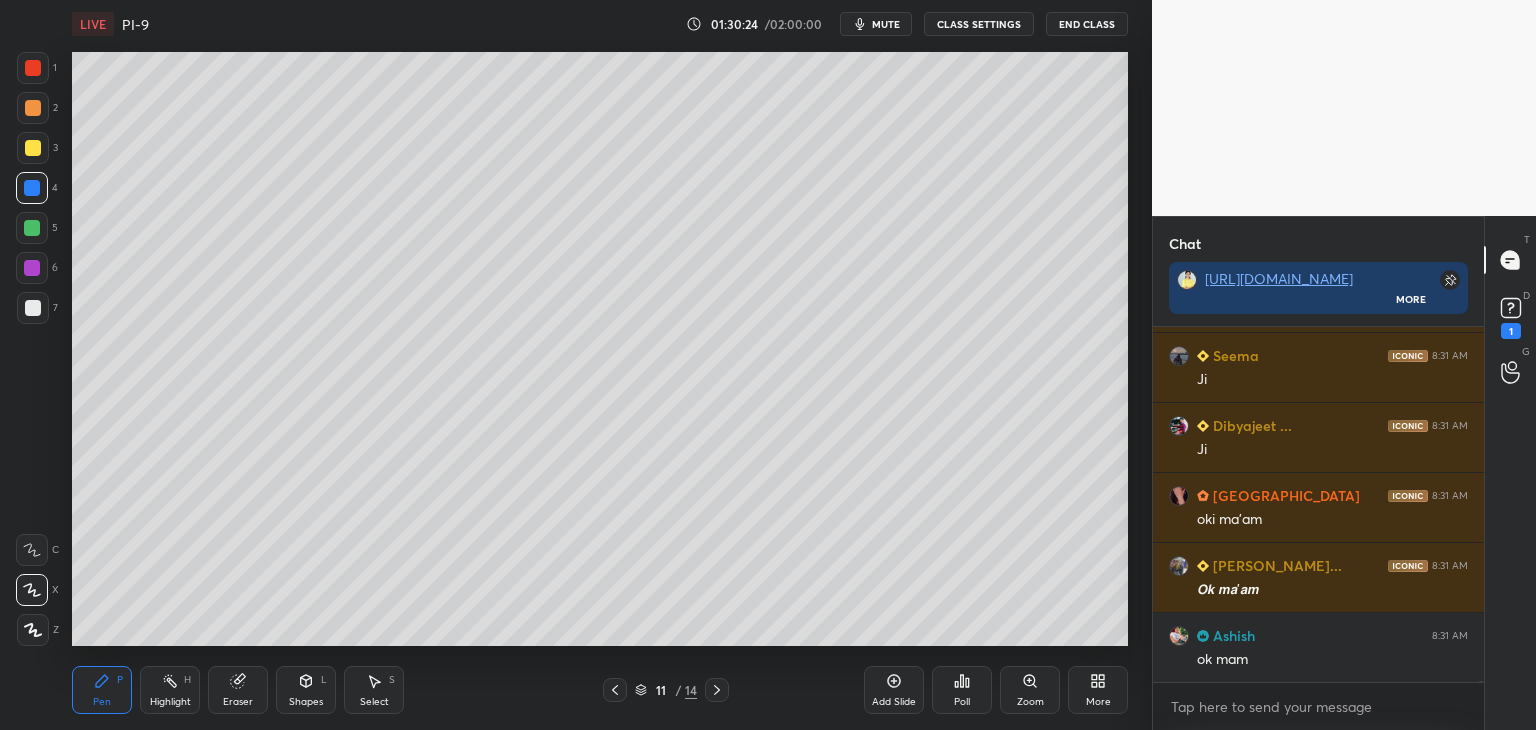 drag, startPoint x: 22, startPoint y: 263, endPoint x: 15, endPoint y: 254, distance: 11.401754 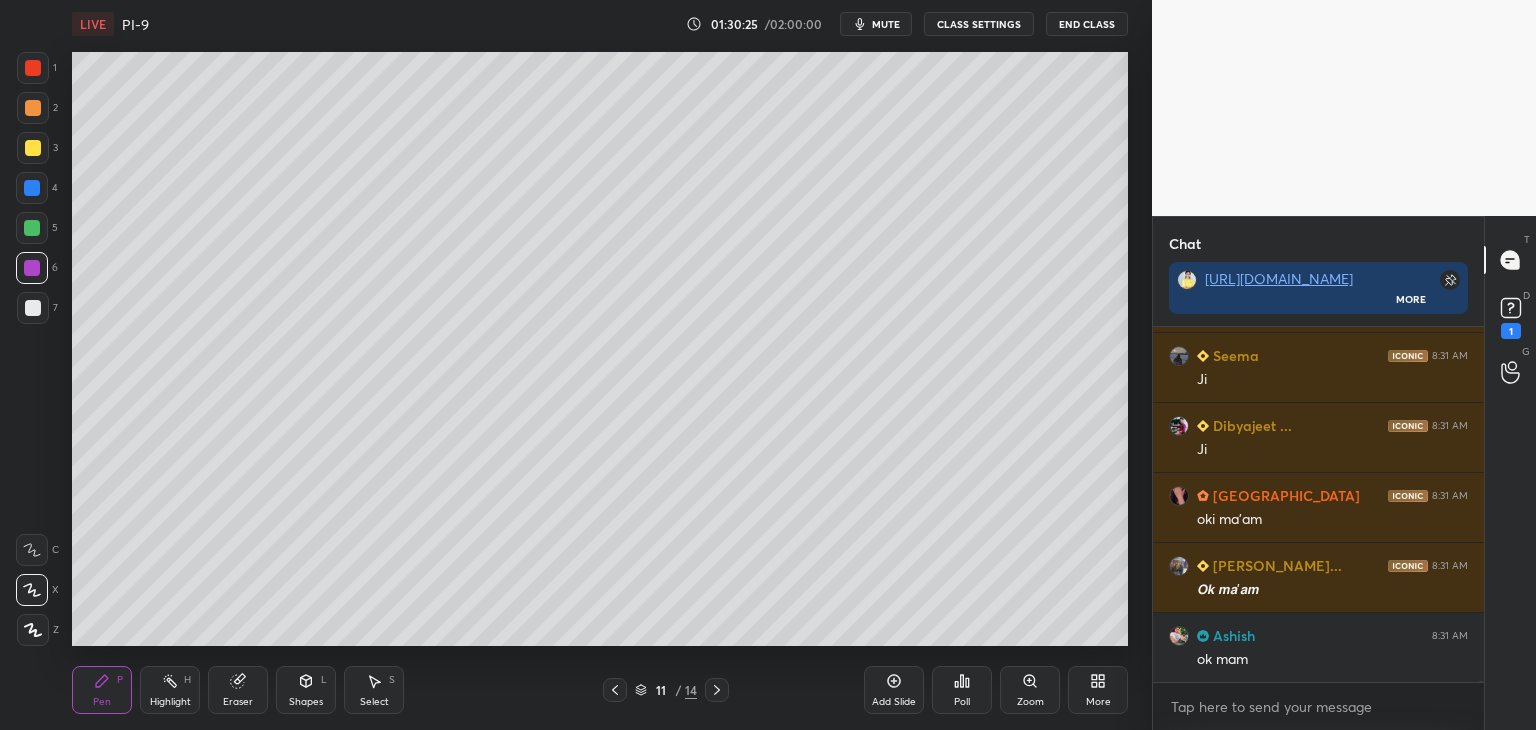click at bounding box center (33, 308) 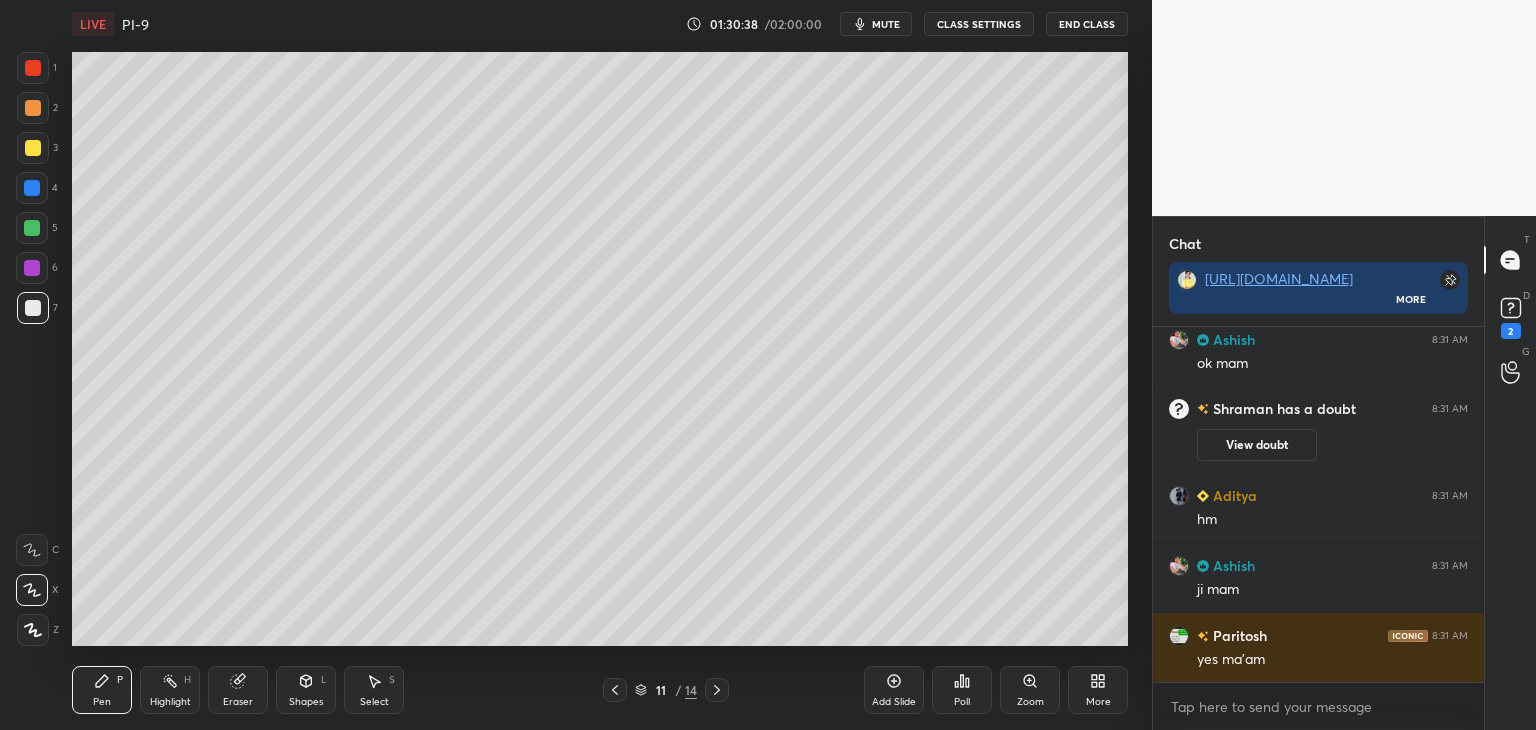 click at bounding box center [33, 148] 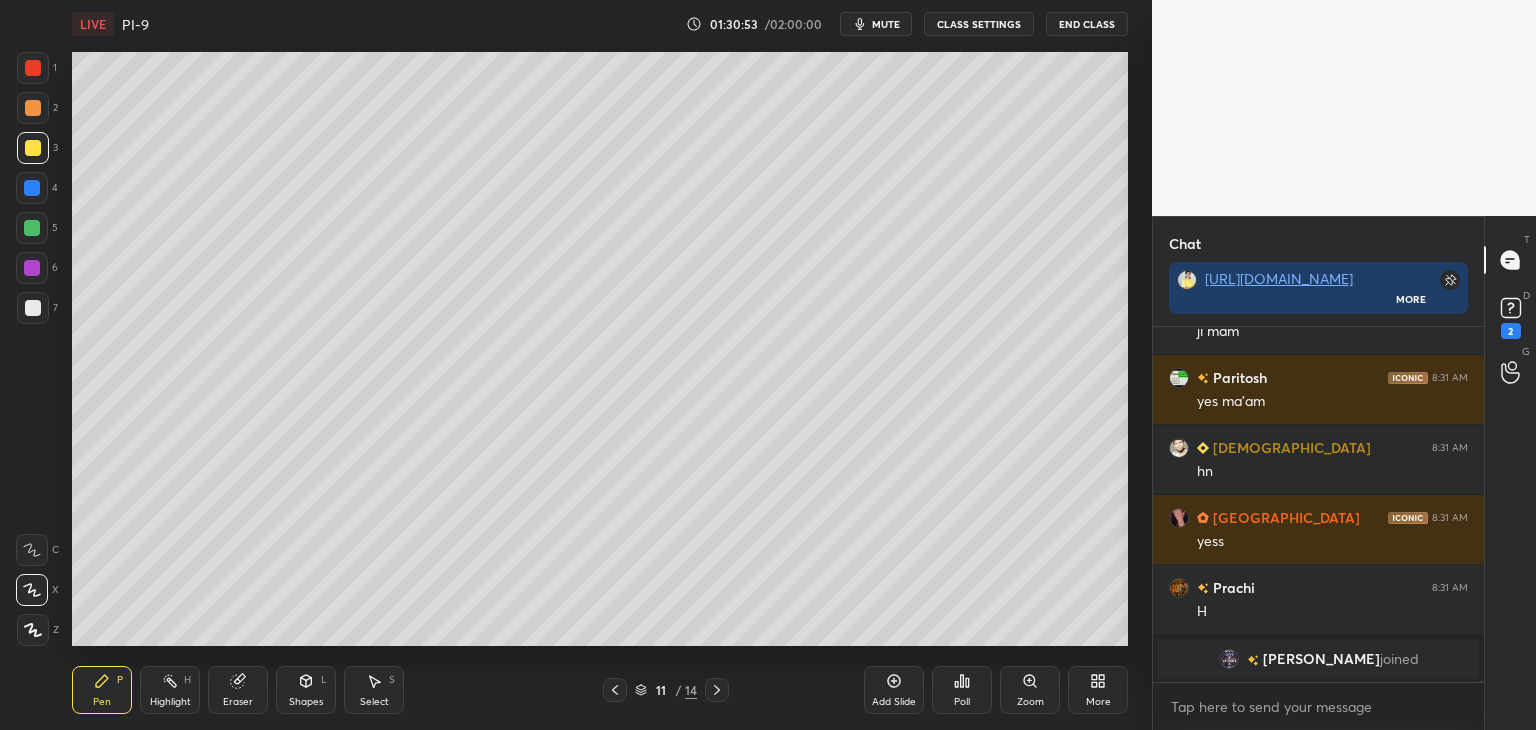 scroll, scrollTop: 88168, scrollLeft: 0, axis: vertical 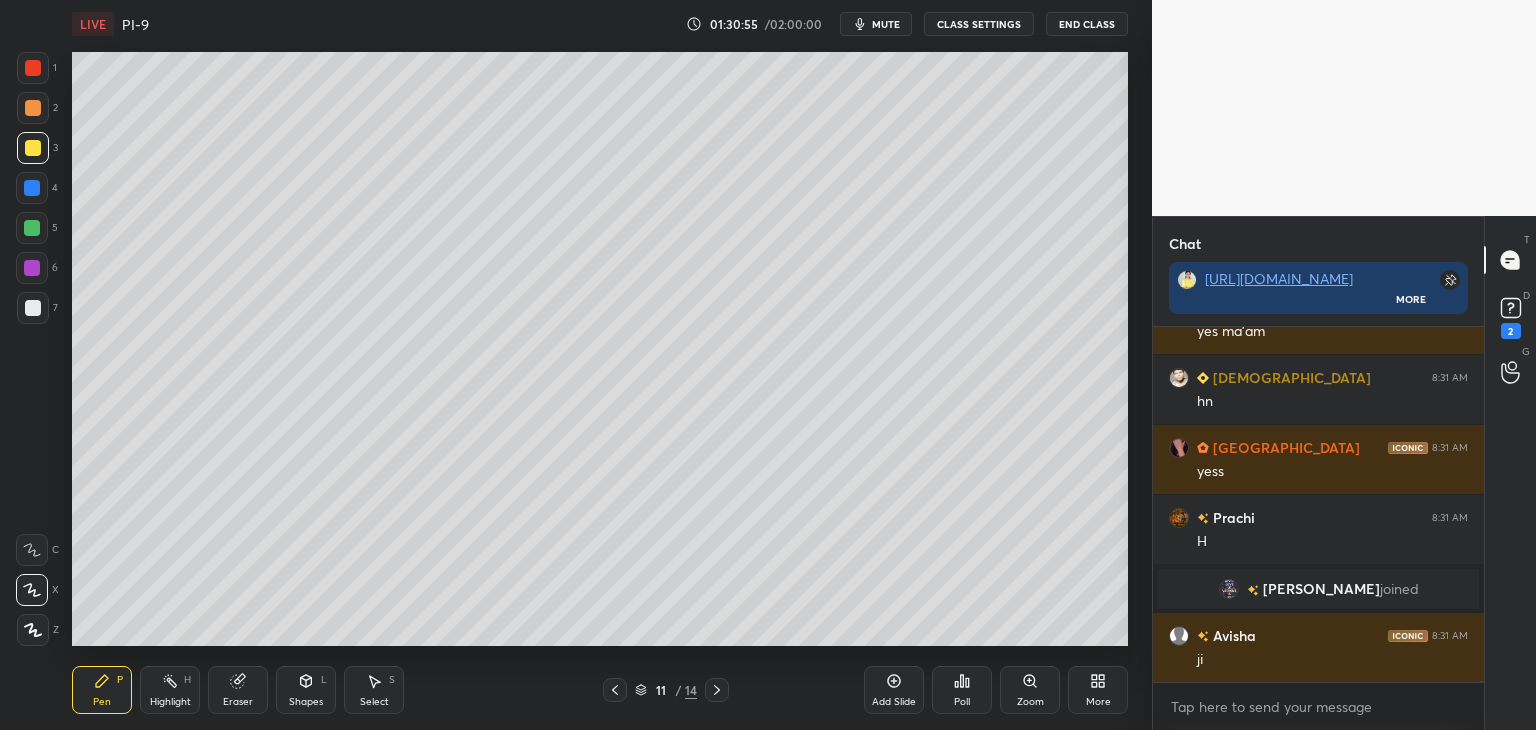 click at bounding box center [32, 188] 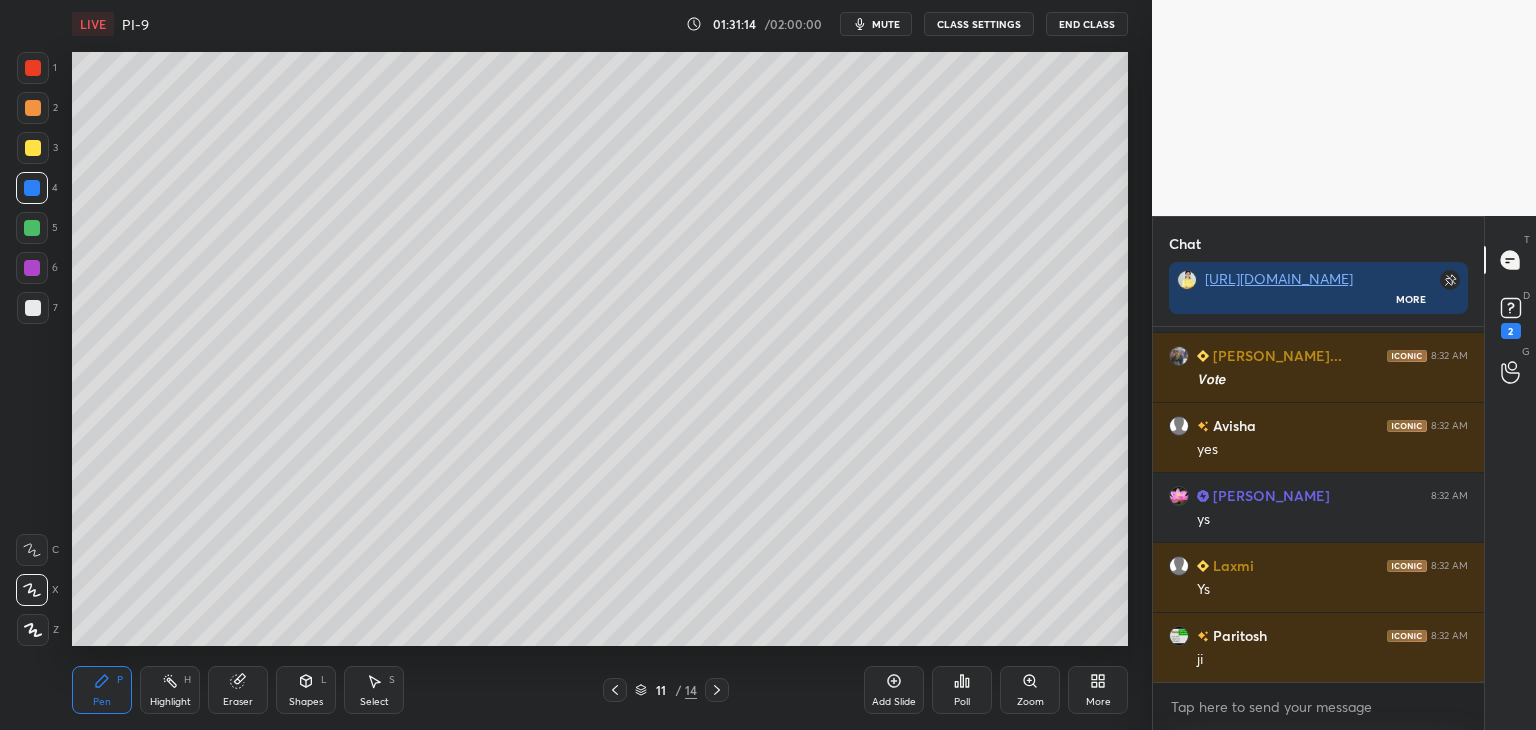 scroll, scrollTop: 89358, scrollLeft: 0, axis: vertical 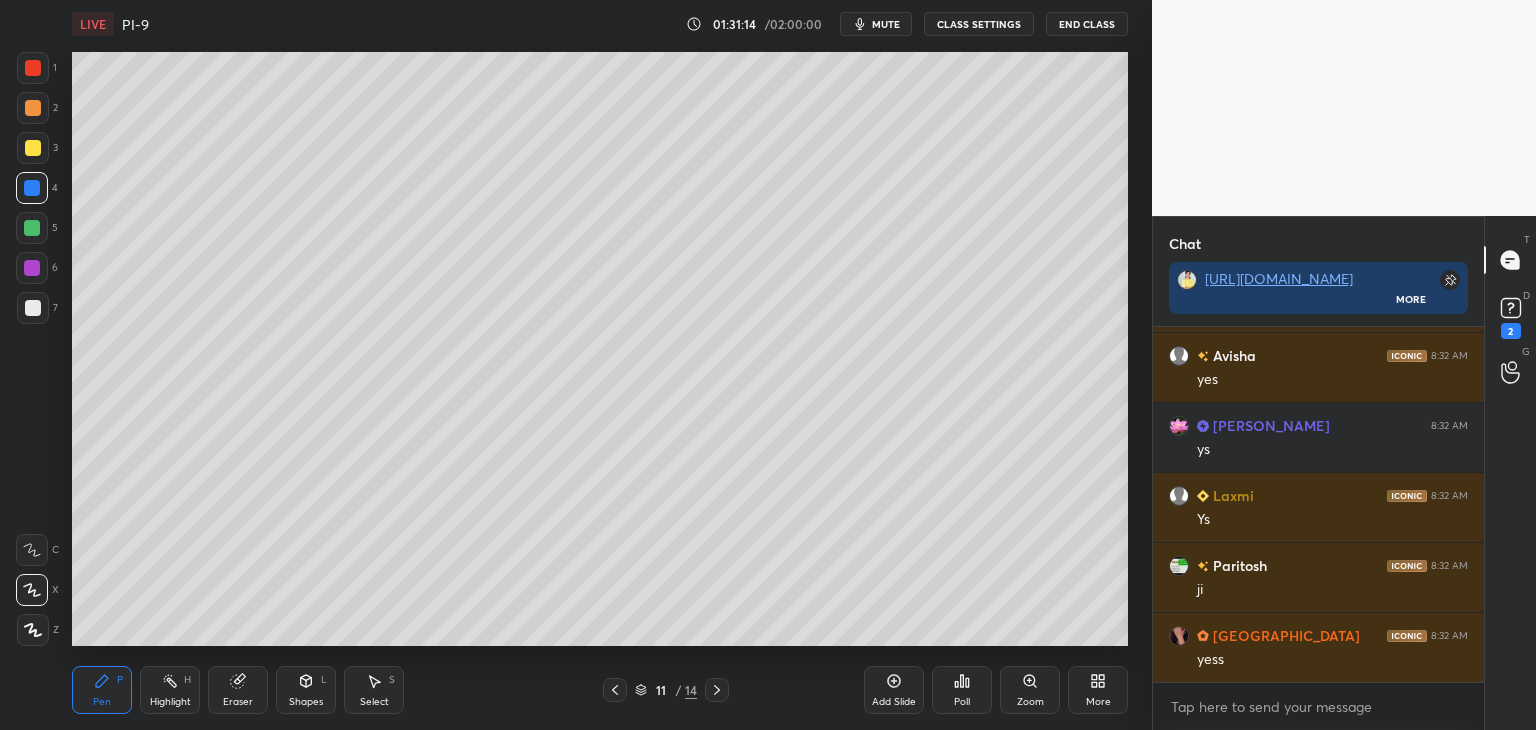 click at bounding box center (32, 228) 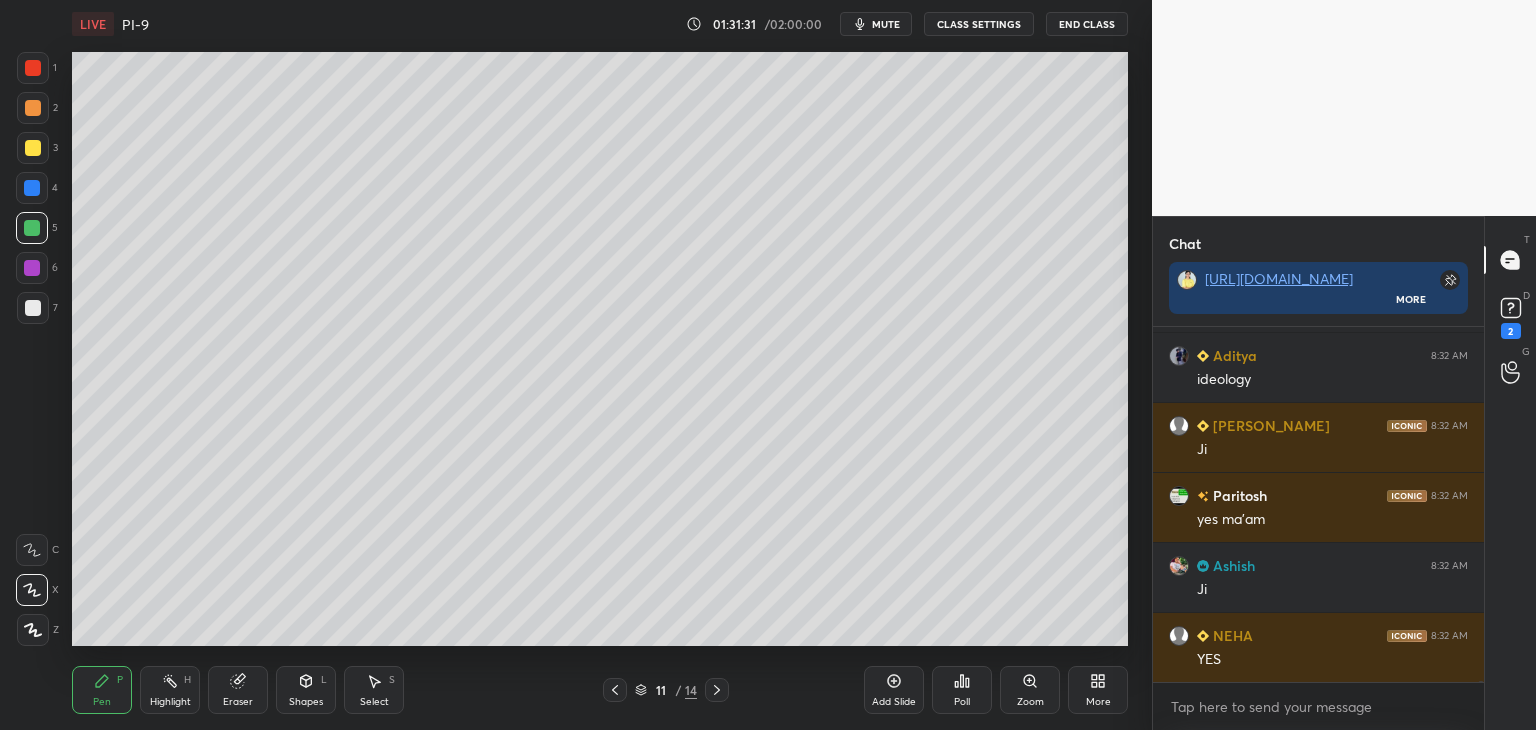 scroll, scrollTop: 90146, scrollLeft: 0, axis: vertical 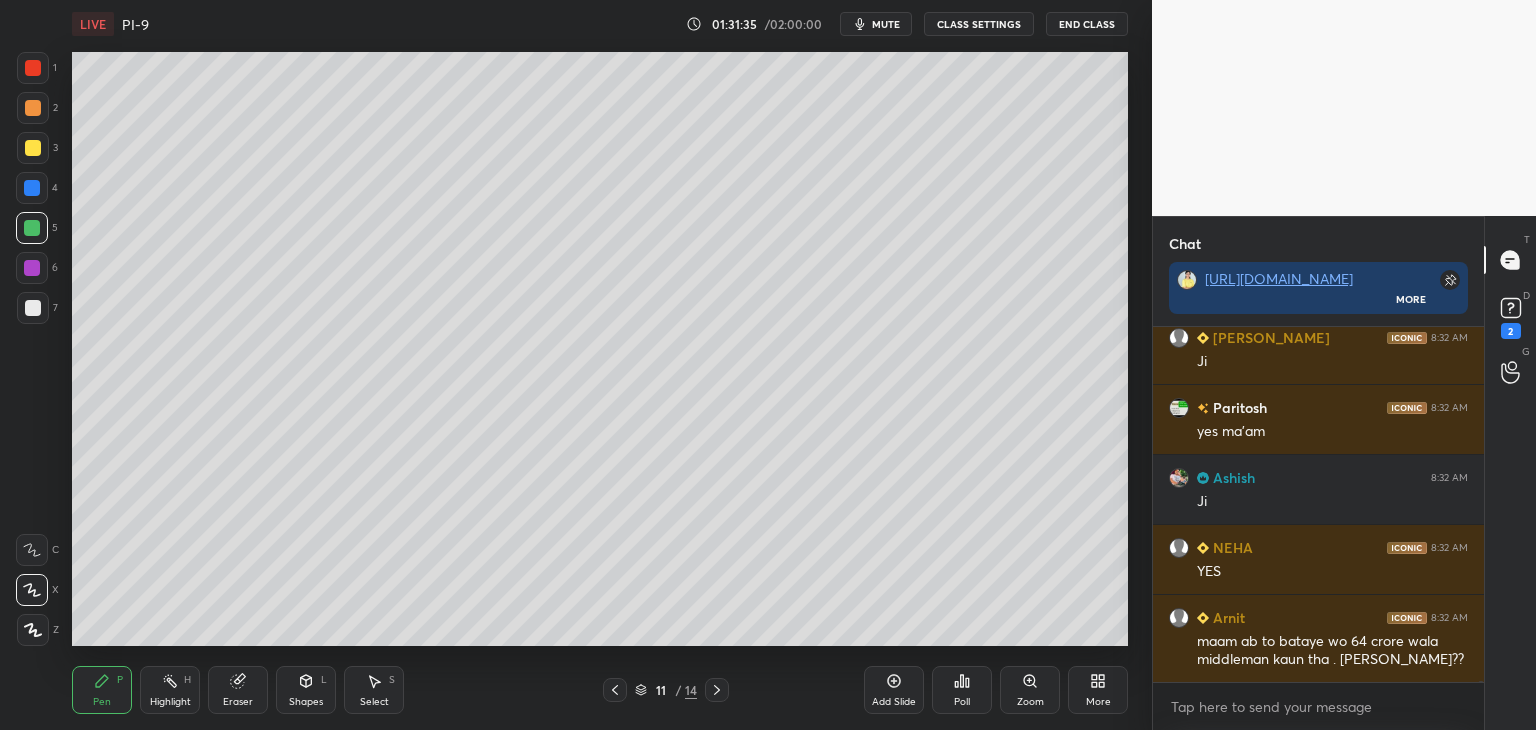 click at bounding box center [32, 188] 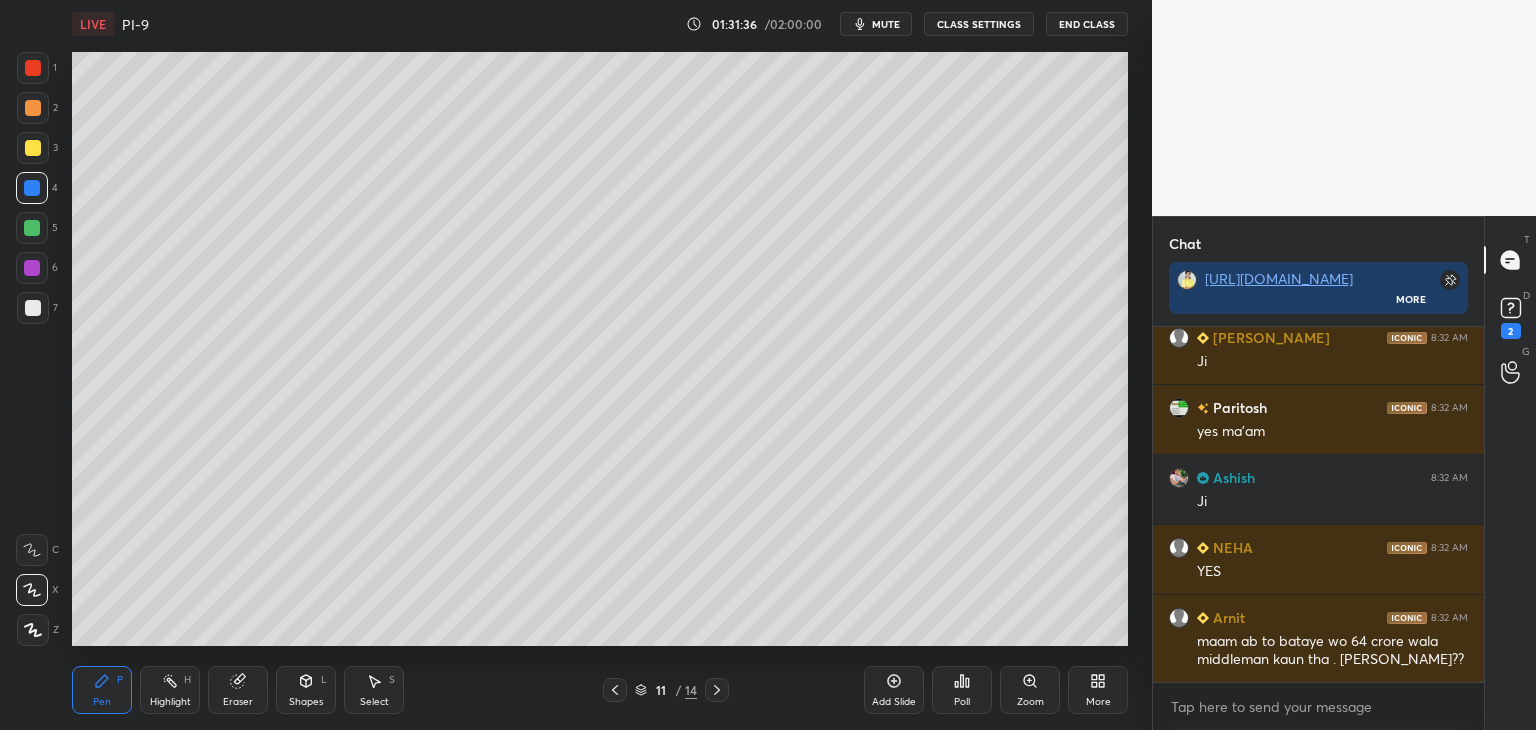 click at bounding box center (32, 228) 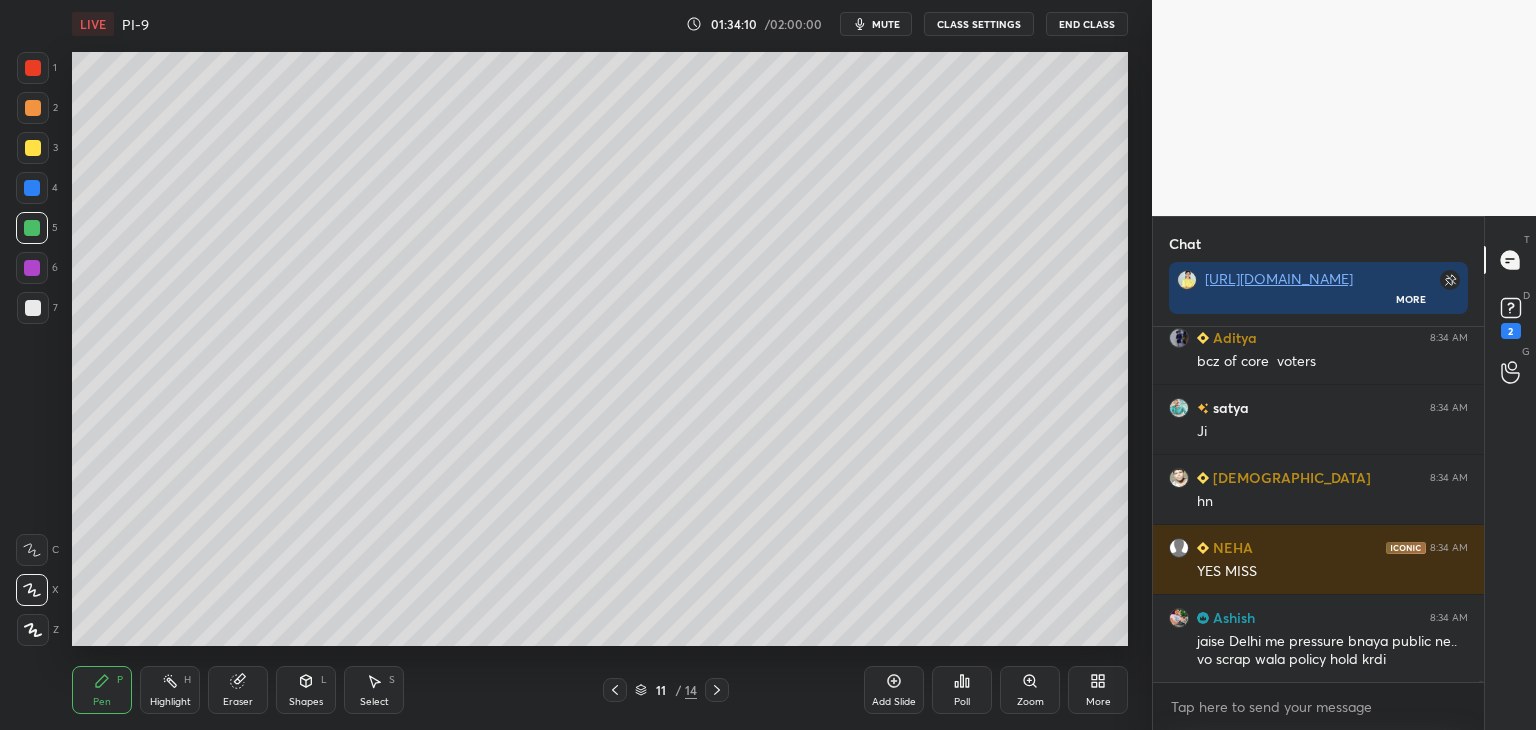 scroll, scrollTop: 92798, scrollLeft: 0, axis: vertical 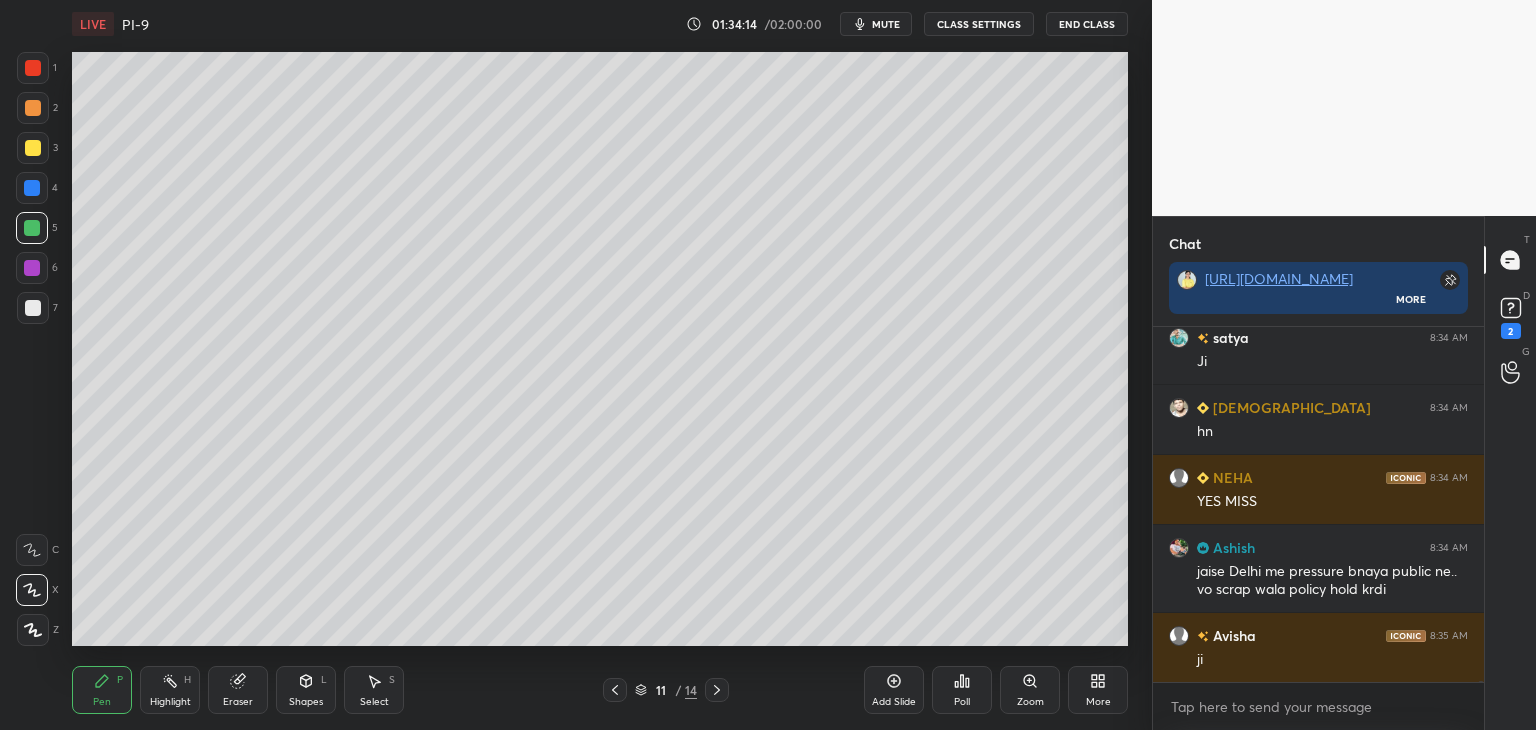 click 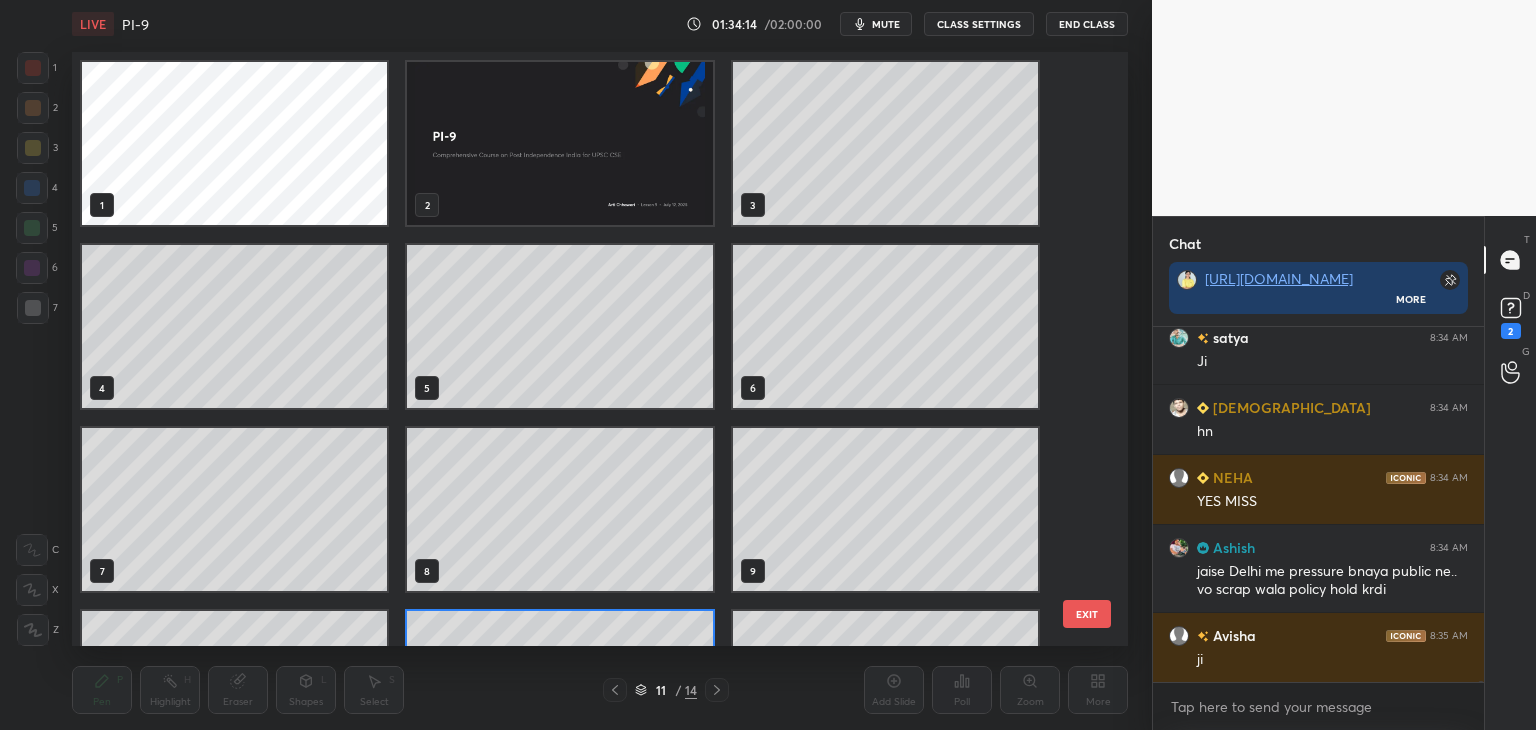scroll, scrollTop: 138, scrollLeft: 0, axis: vertical 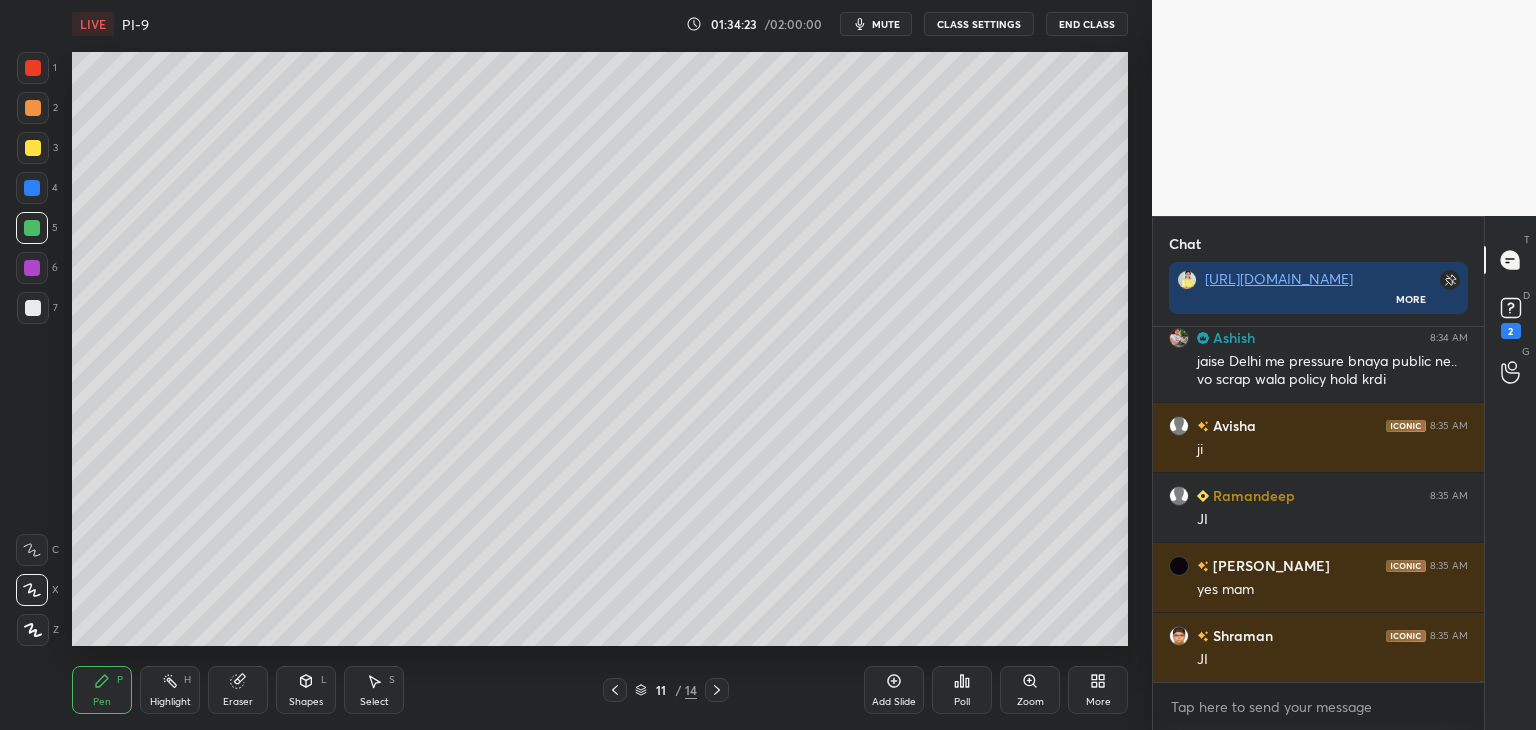 click at bounding box center [33, 148] 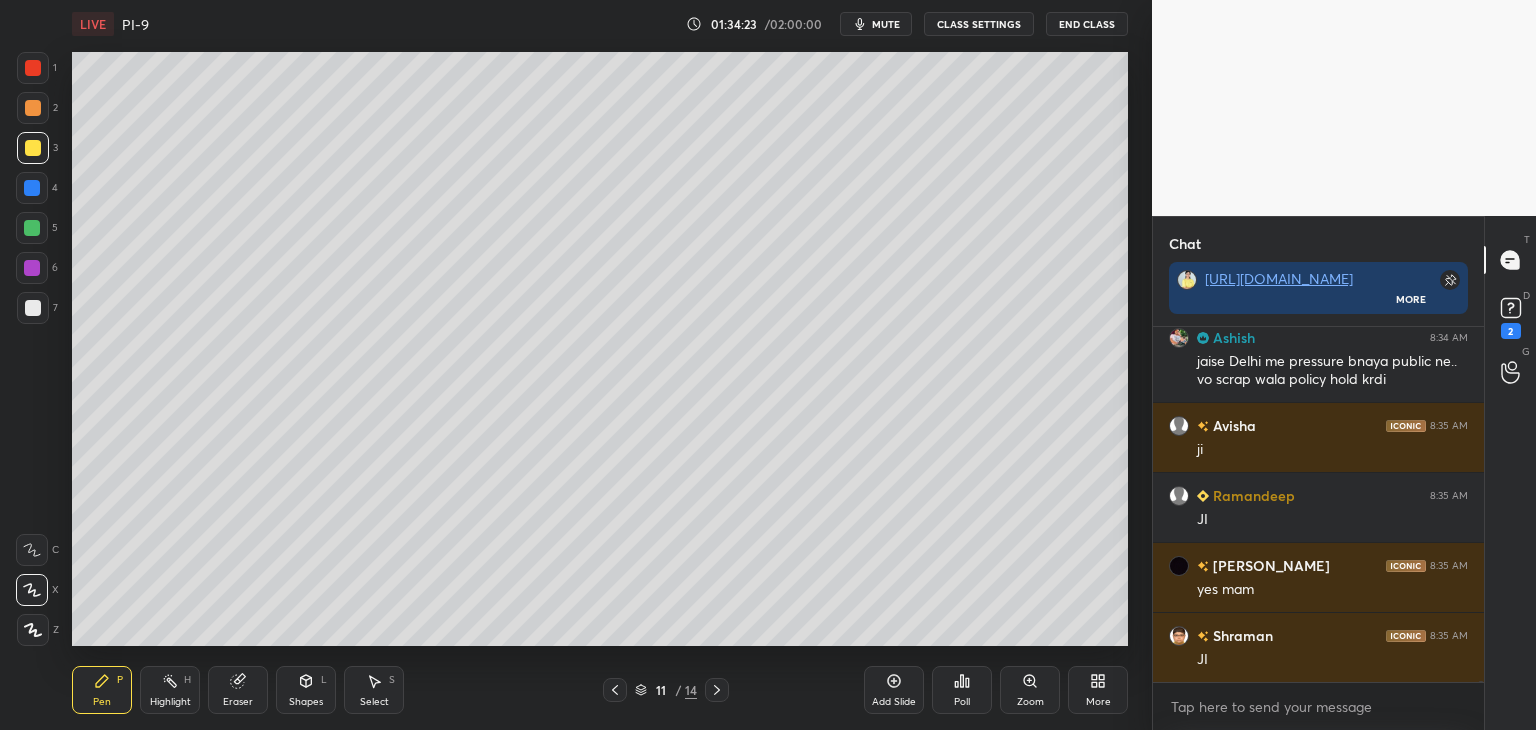 scroll, scrollTop: 93078, scrollLeft: 0, axis: vertical 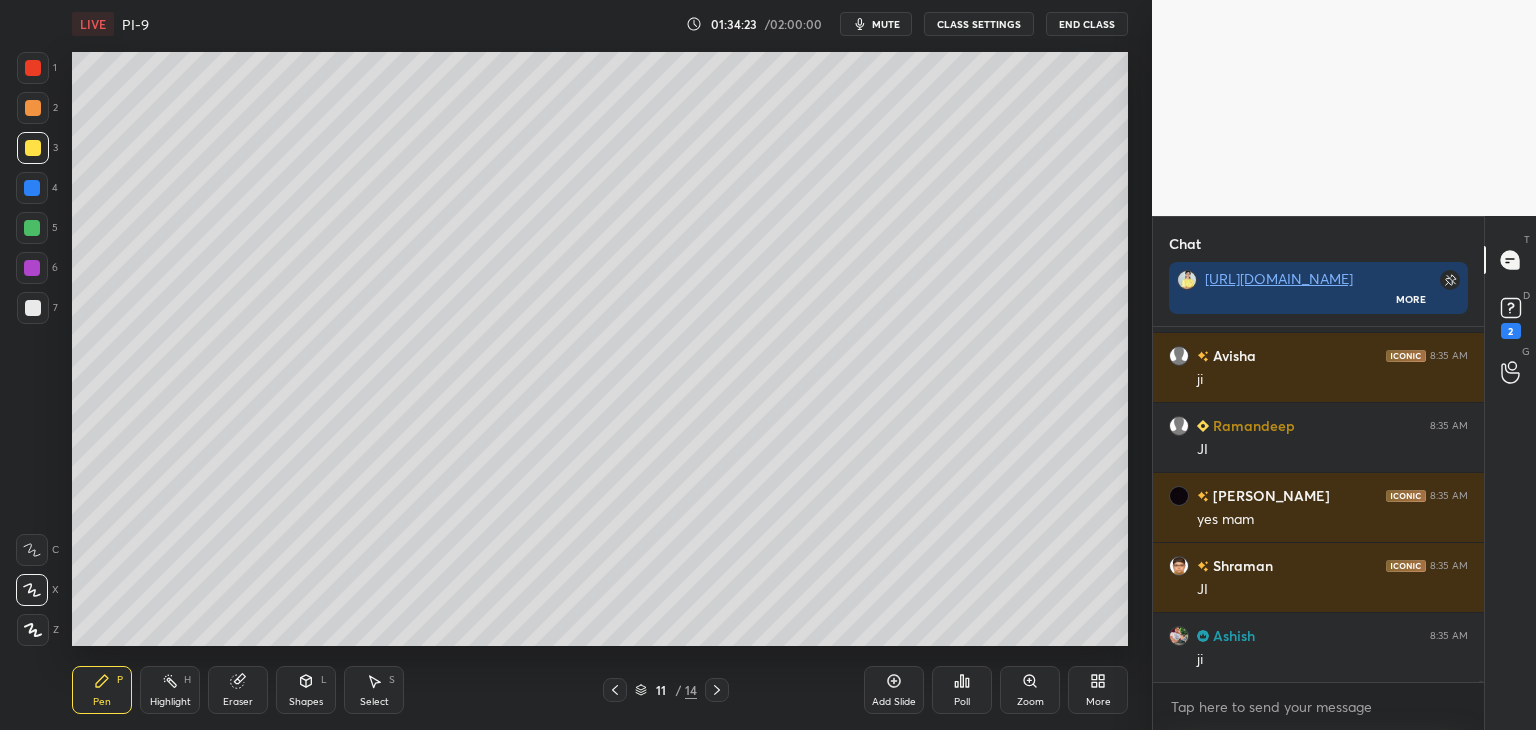 click at bounding box center [33, 108] 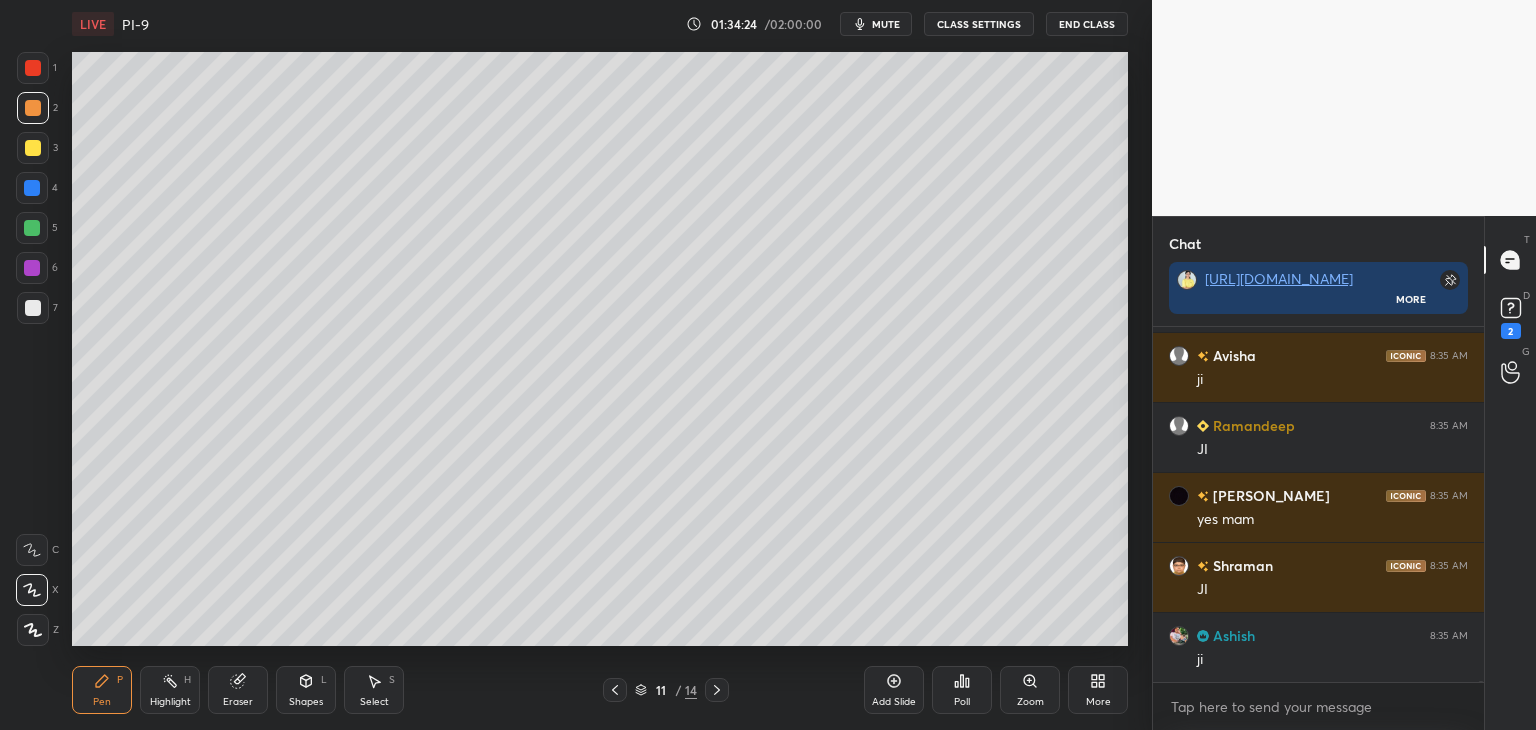 click at bounding box center (33, 68) 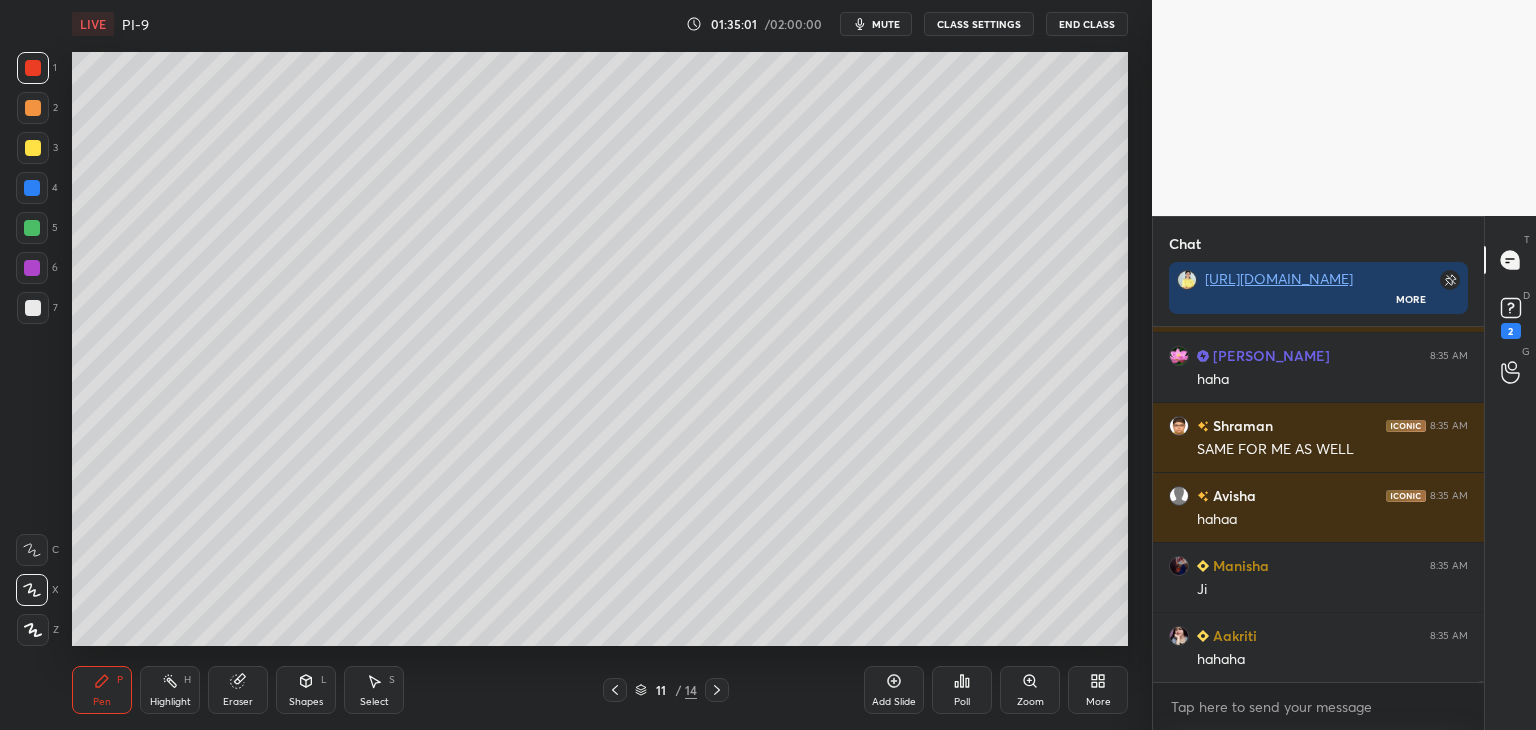 scroll, scrollTop: 94790, scrollLeft: 0, axis: vertical 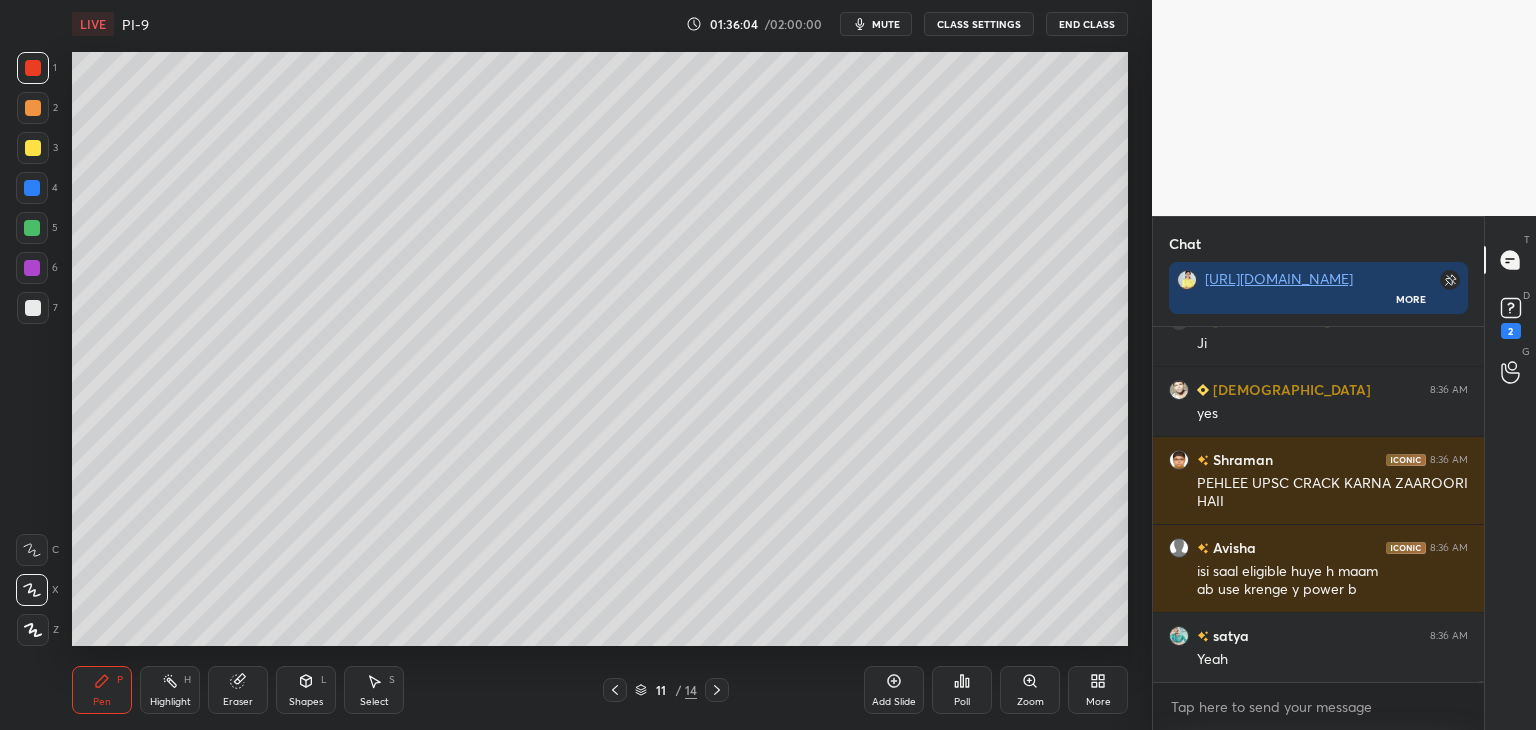 click at bounding box center (33, 68) 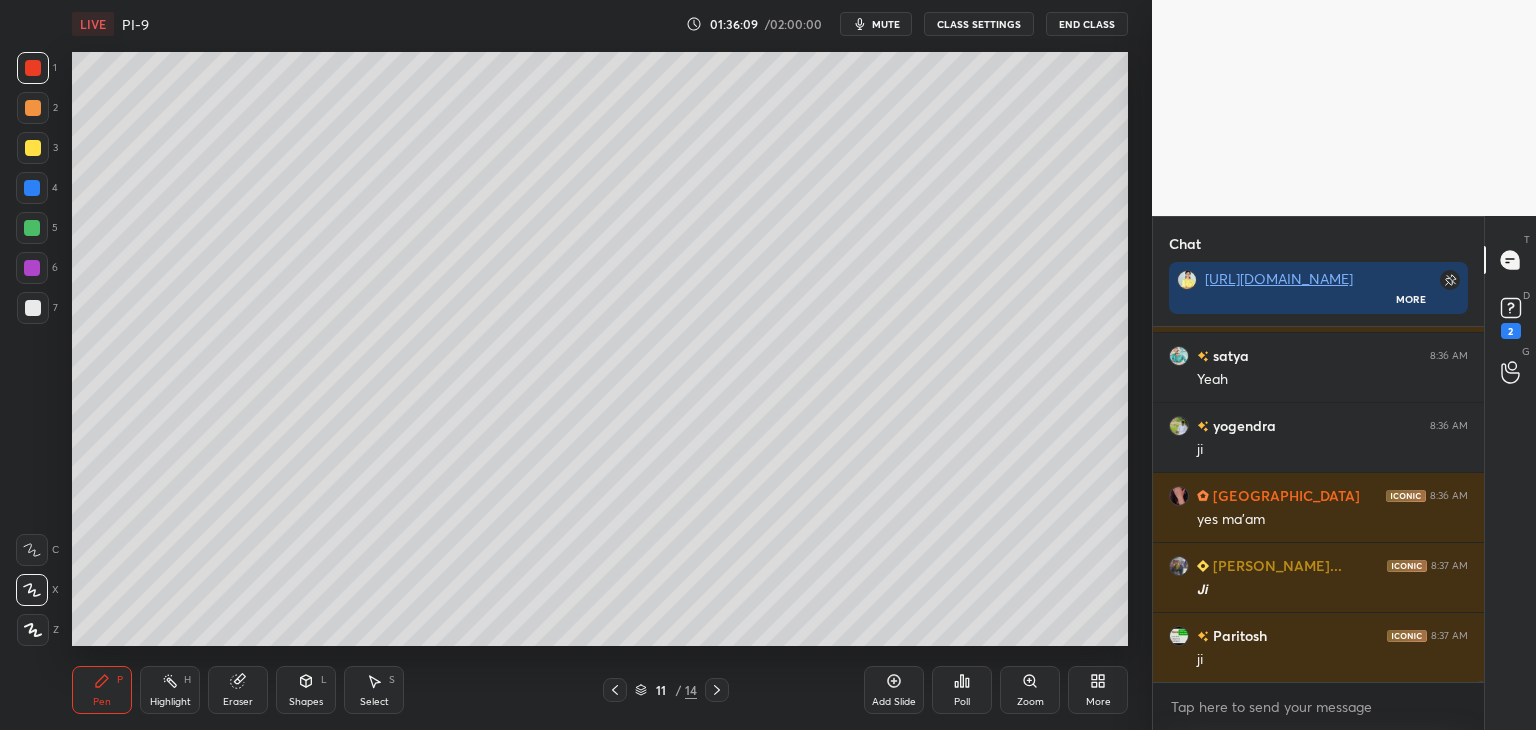 click 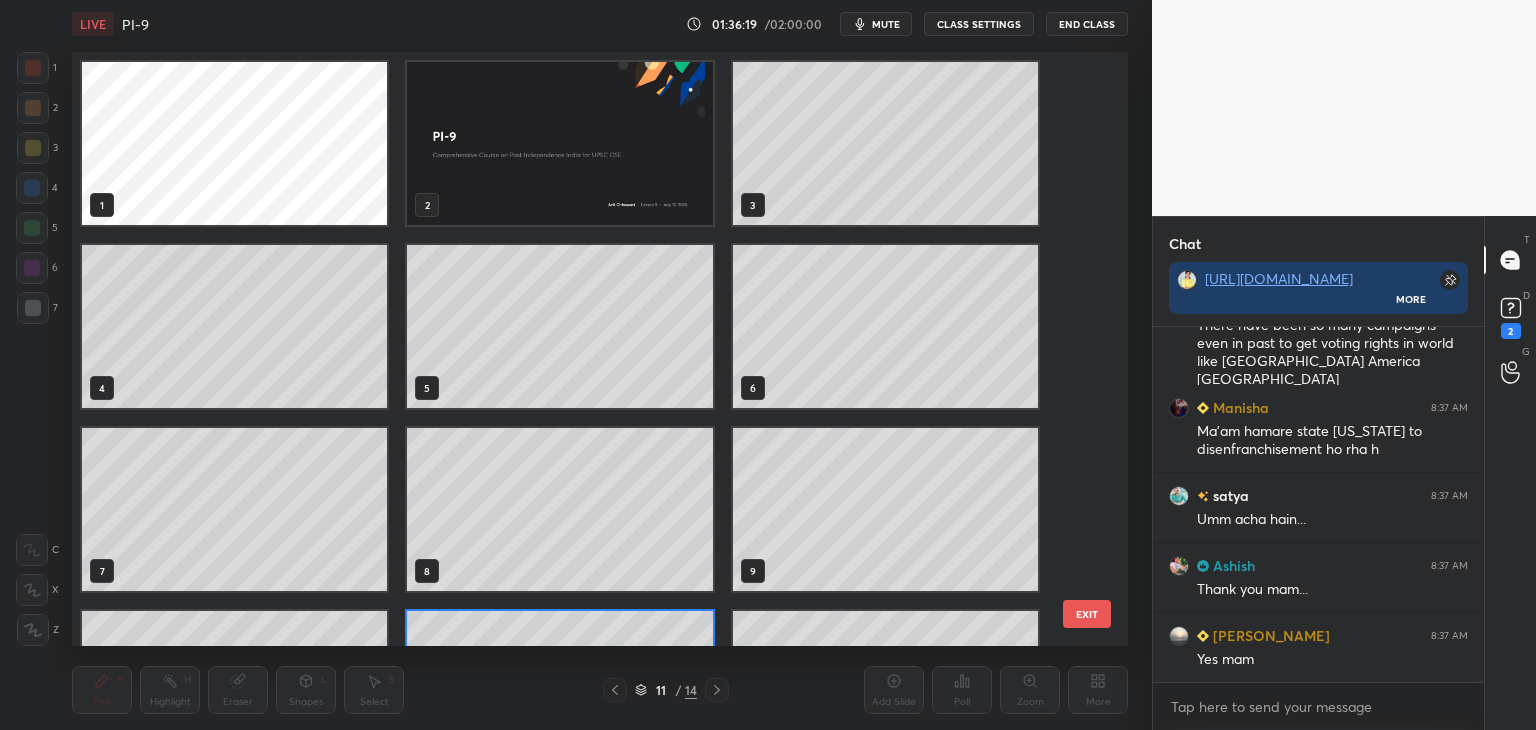 click at bounding box center (559, 143) 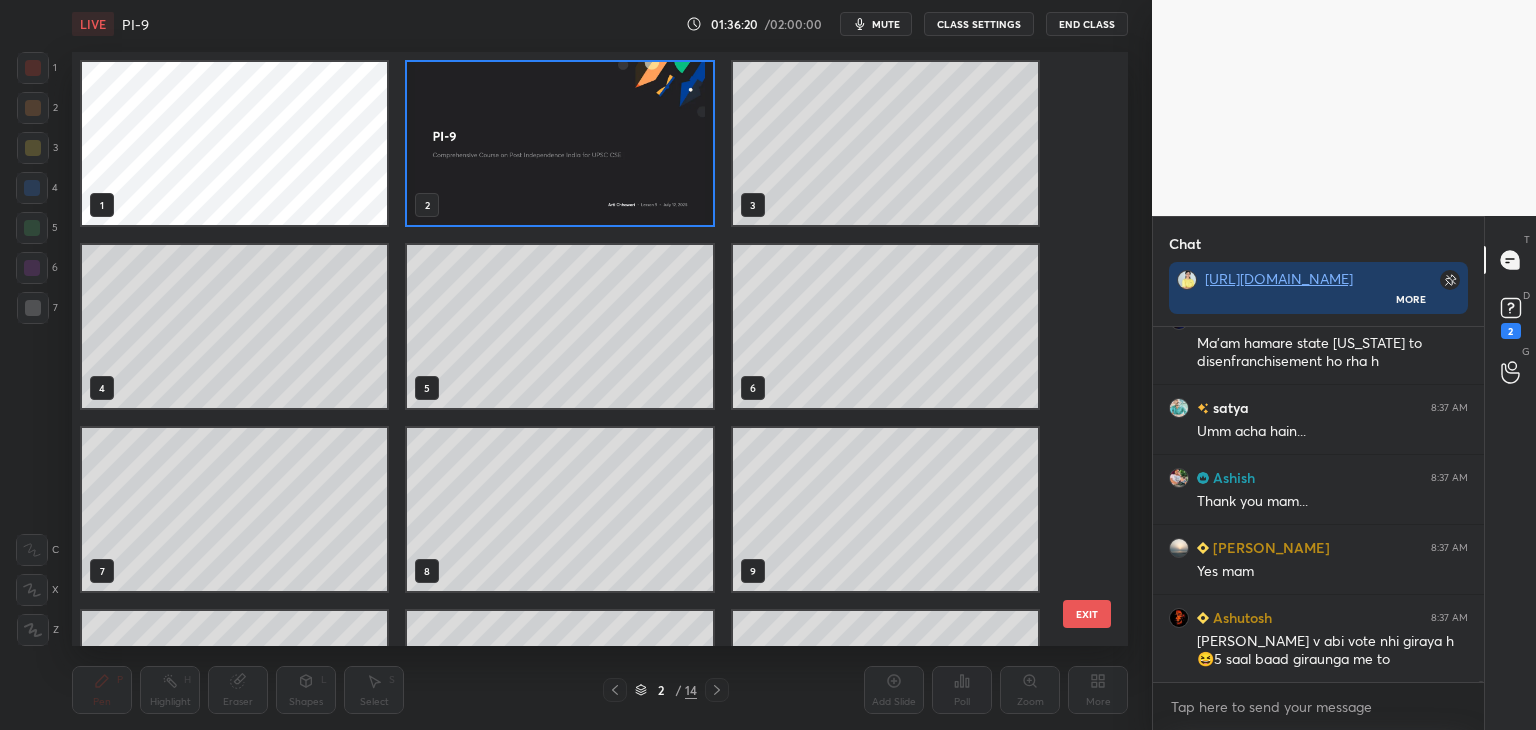 click 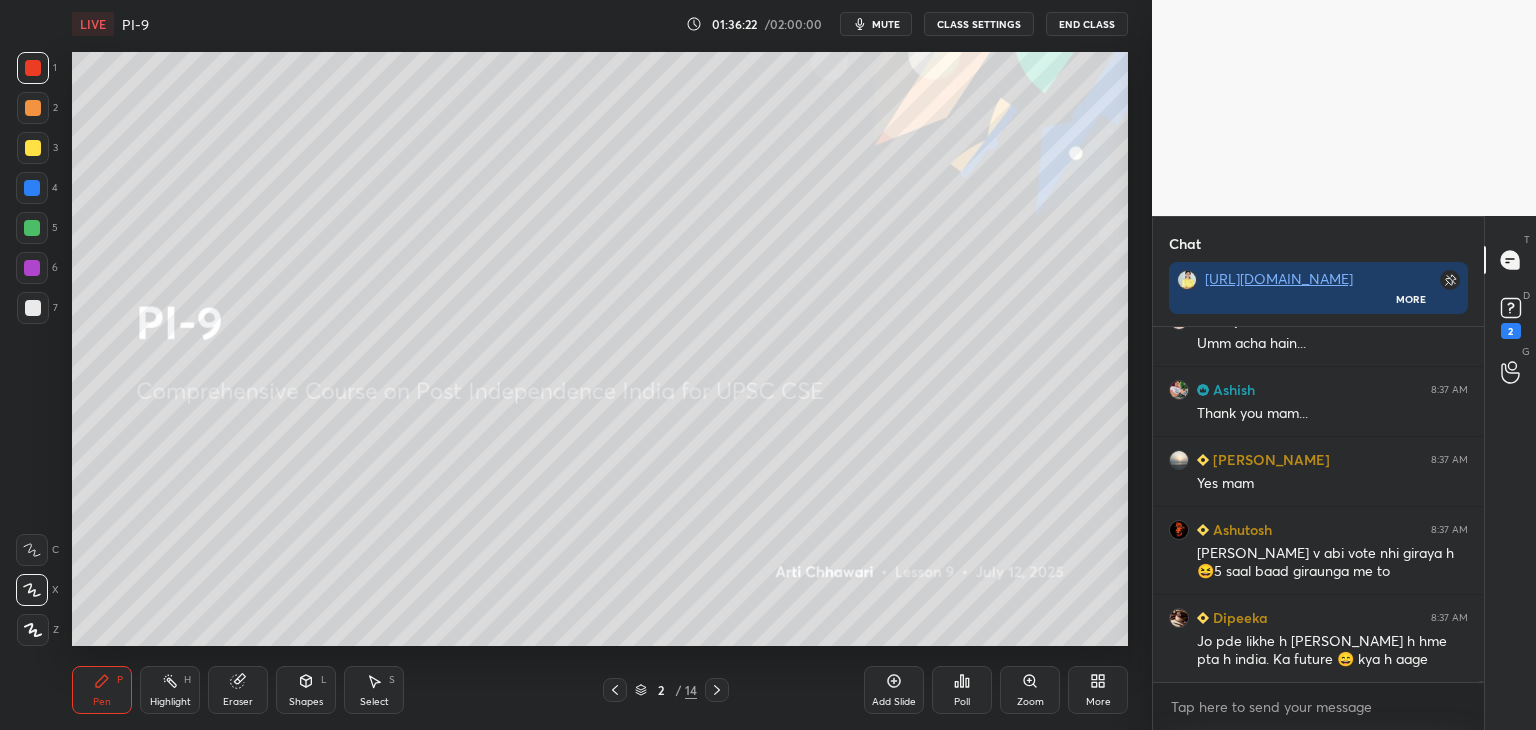 click at bounding box center [33, 148] 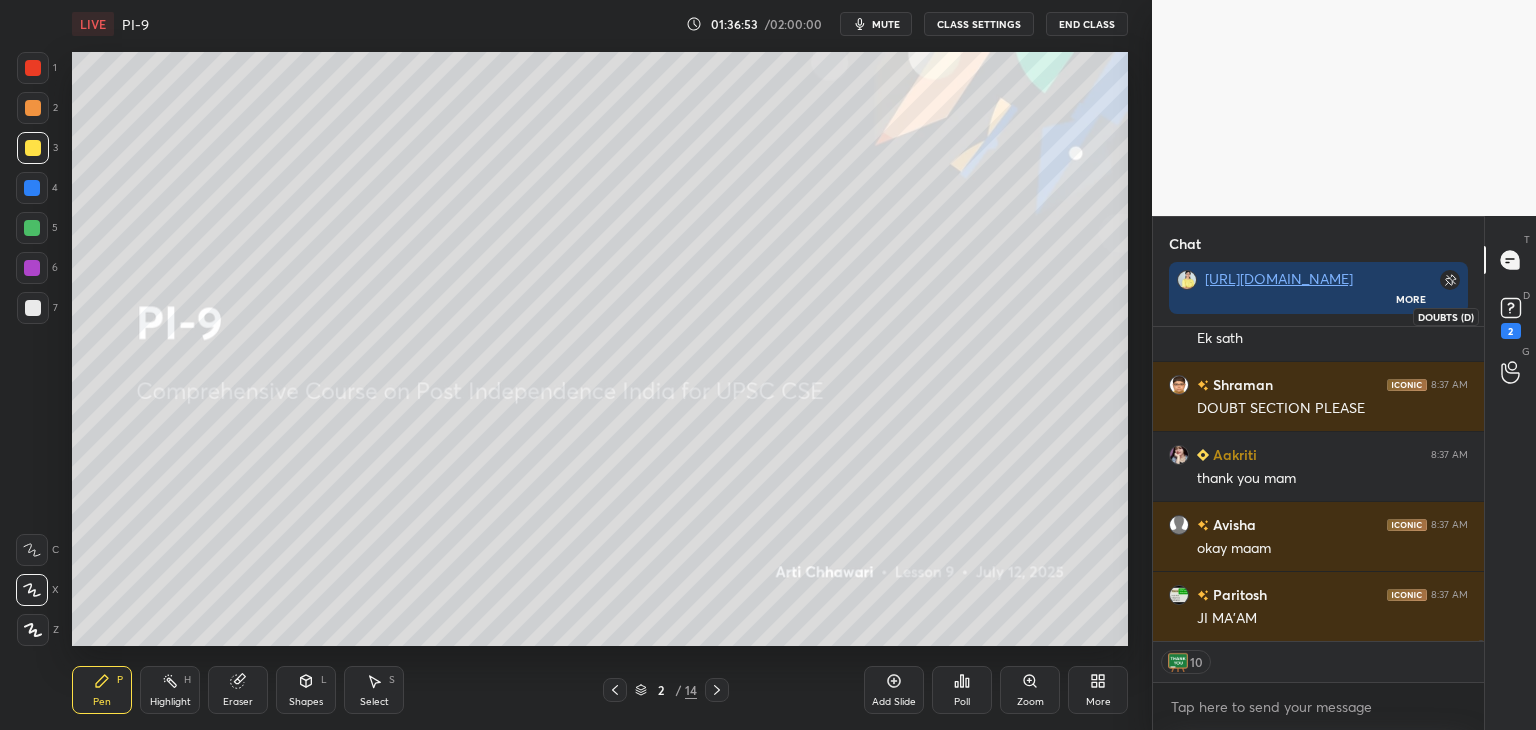 click 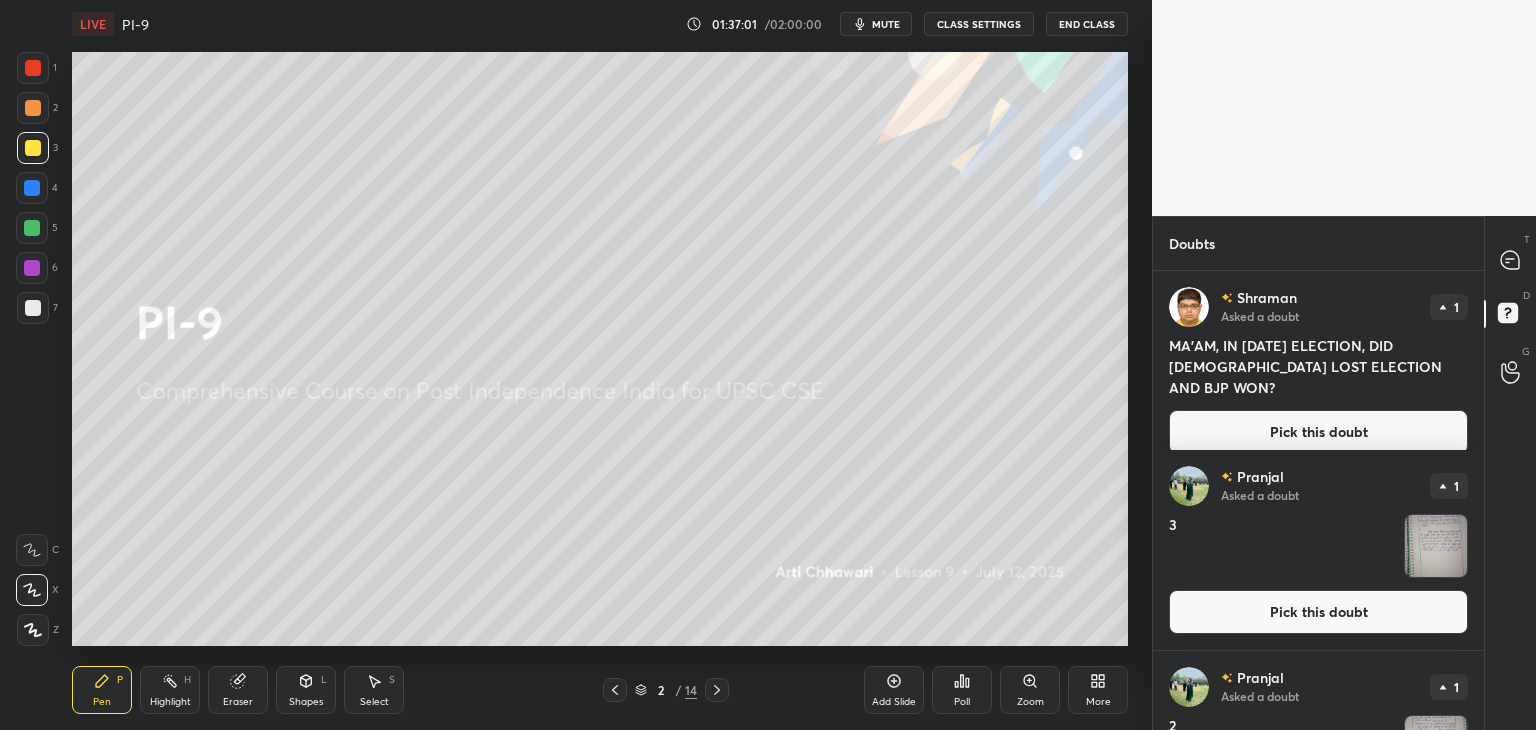 click on "Pick this doubt" at bounding box center [1318, 432] 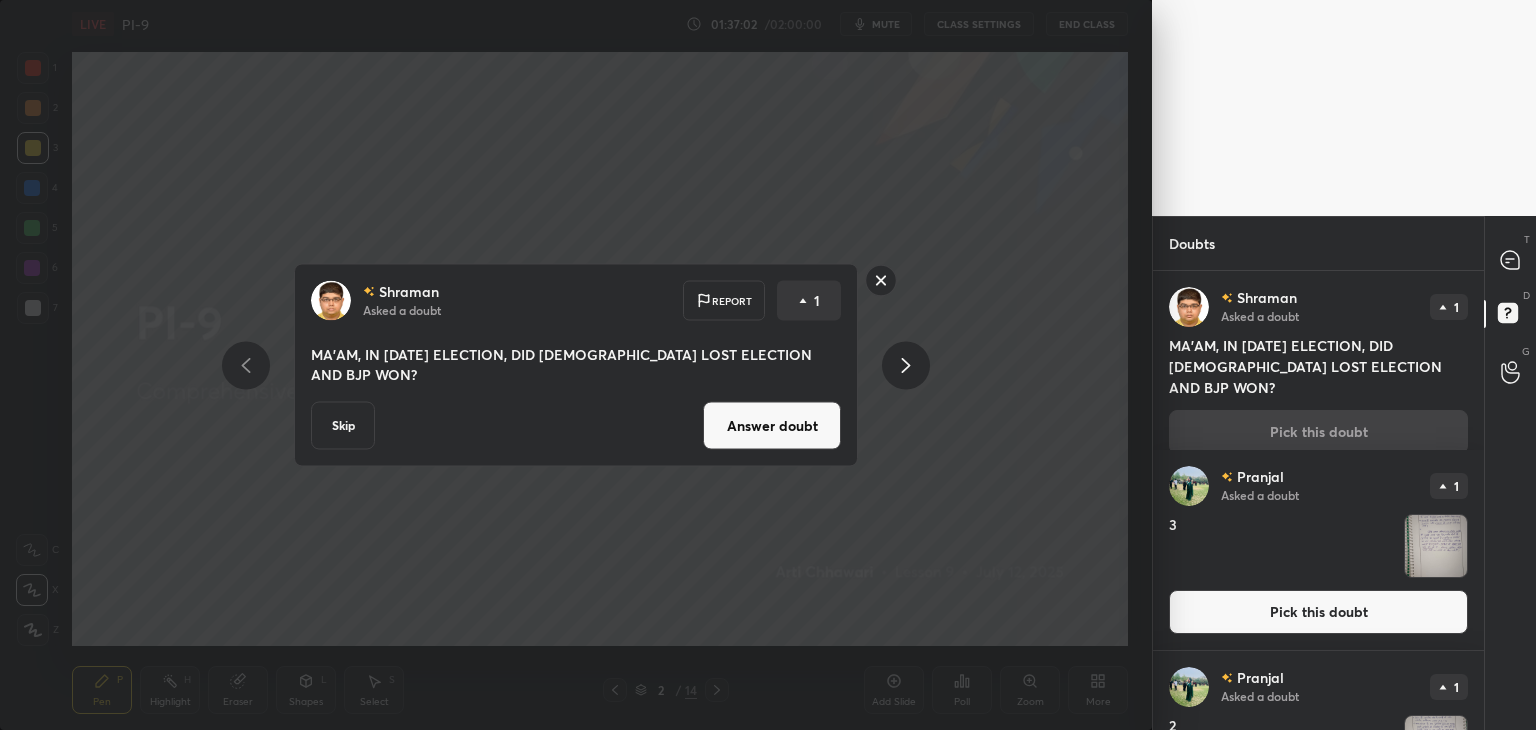 click on "Answer doubt" at bounding box center [772, 426] 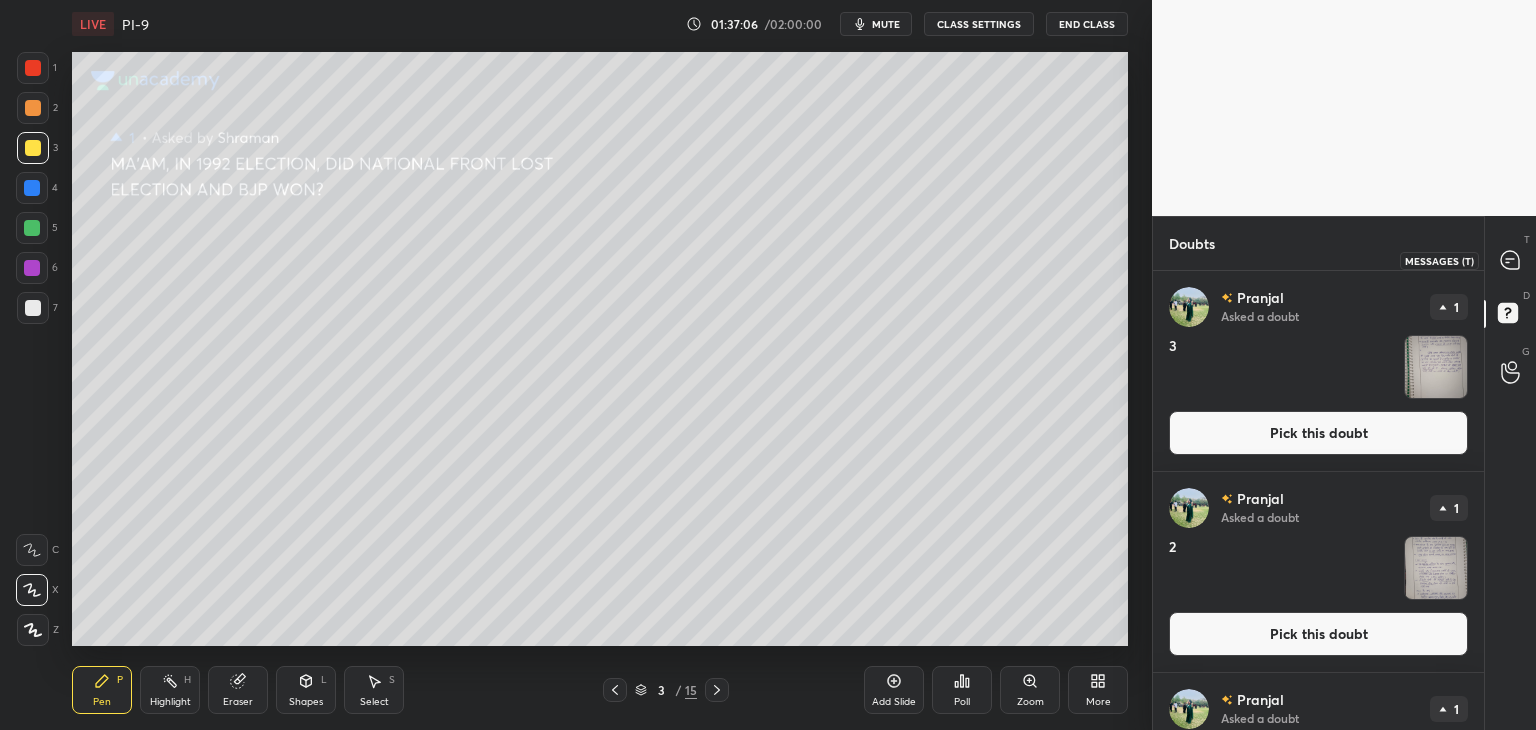 click 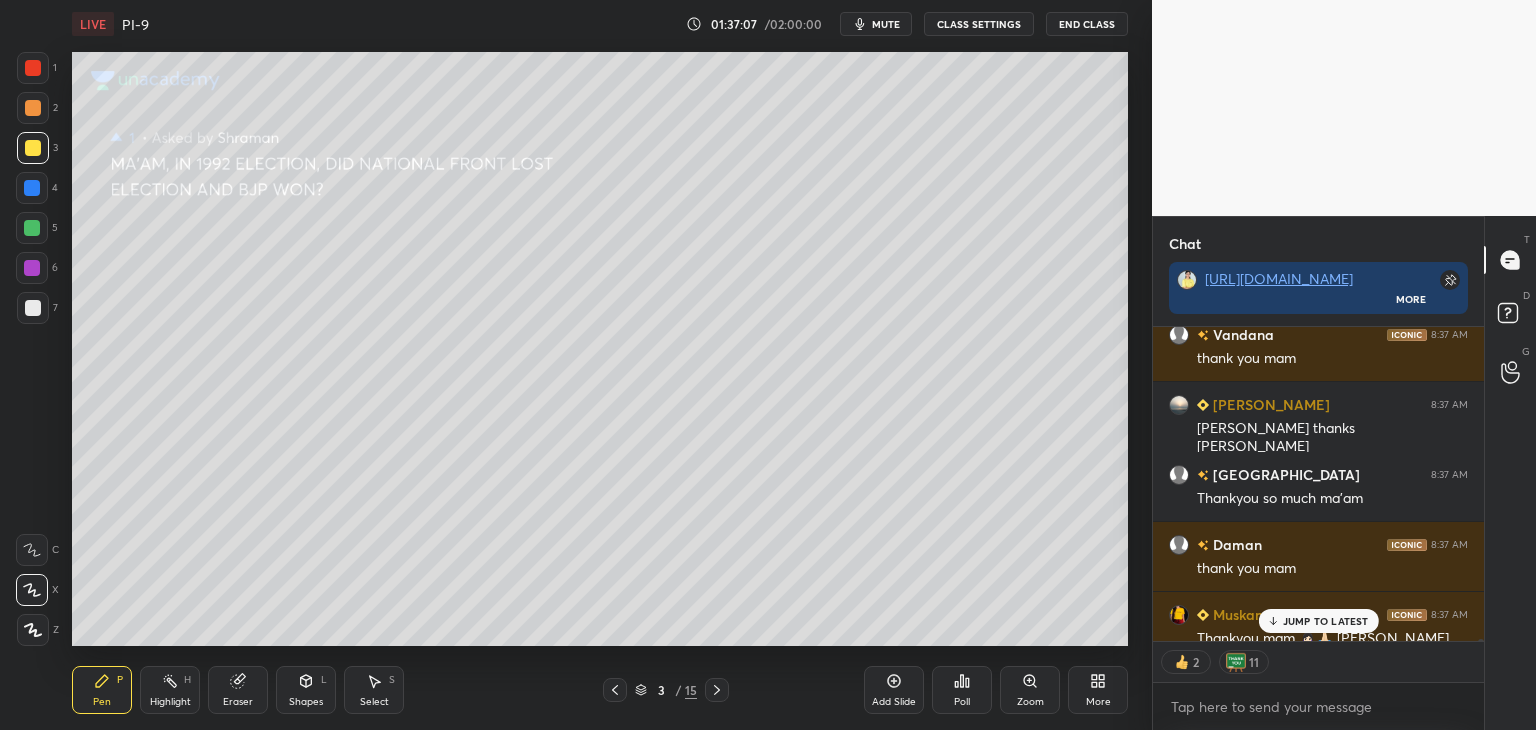 click on "JUMP TO LATEST" at bounding box center (1326, 621) 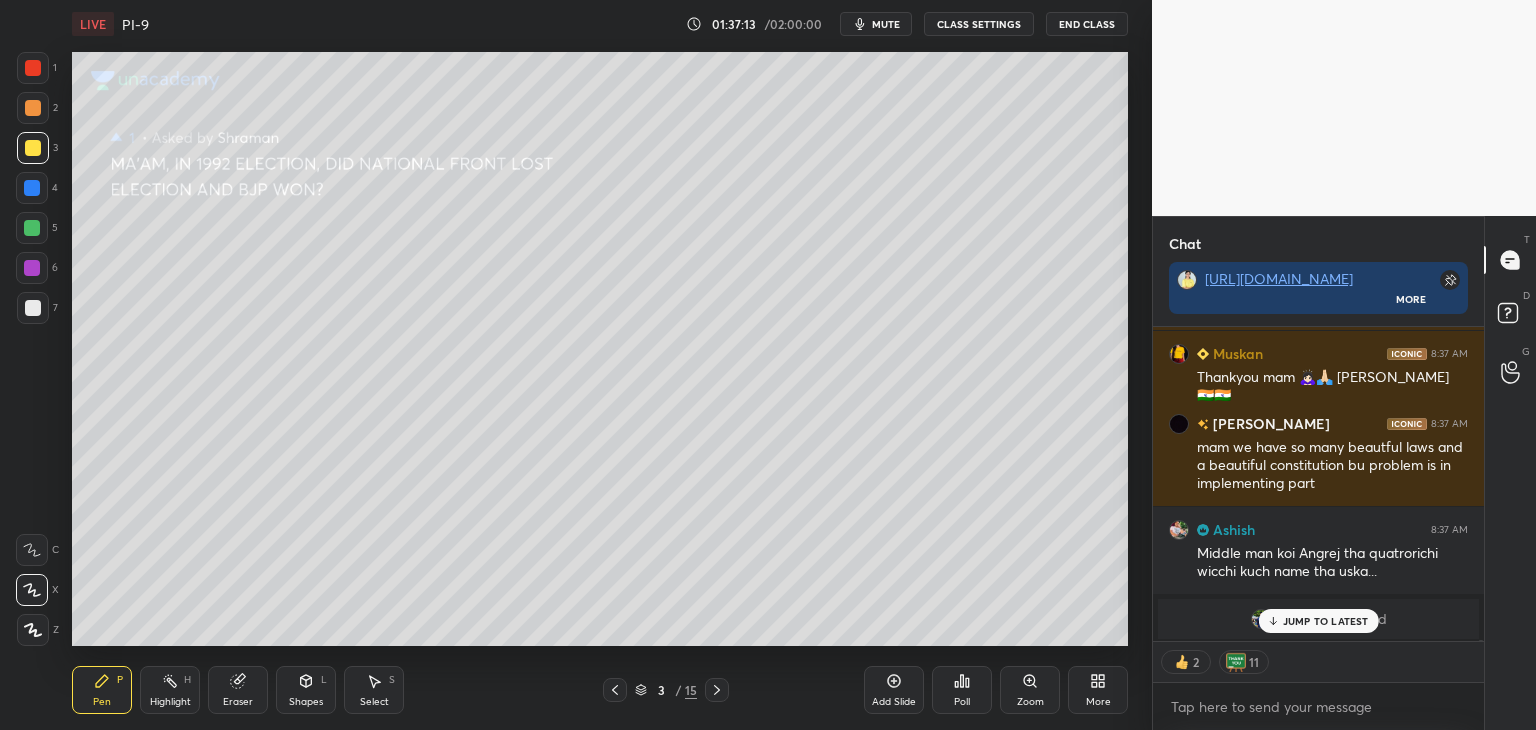 type on "x" 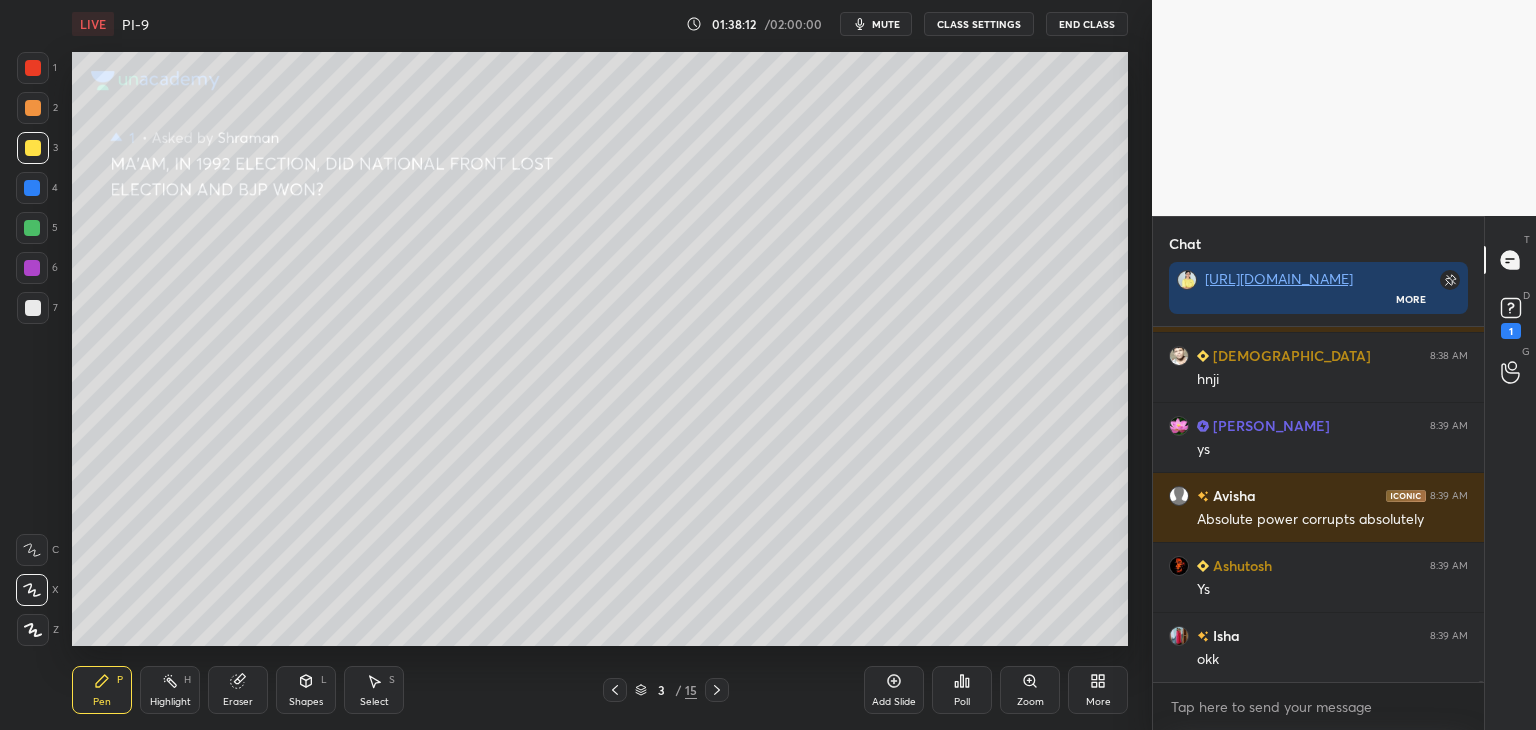 scroll, scrollTop: 100998, scrollLeft: 0, axis: vertical 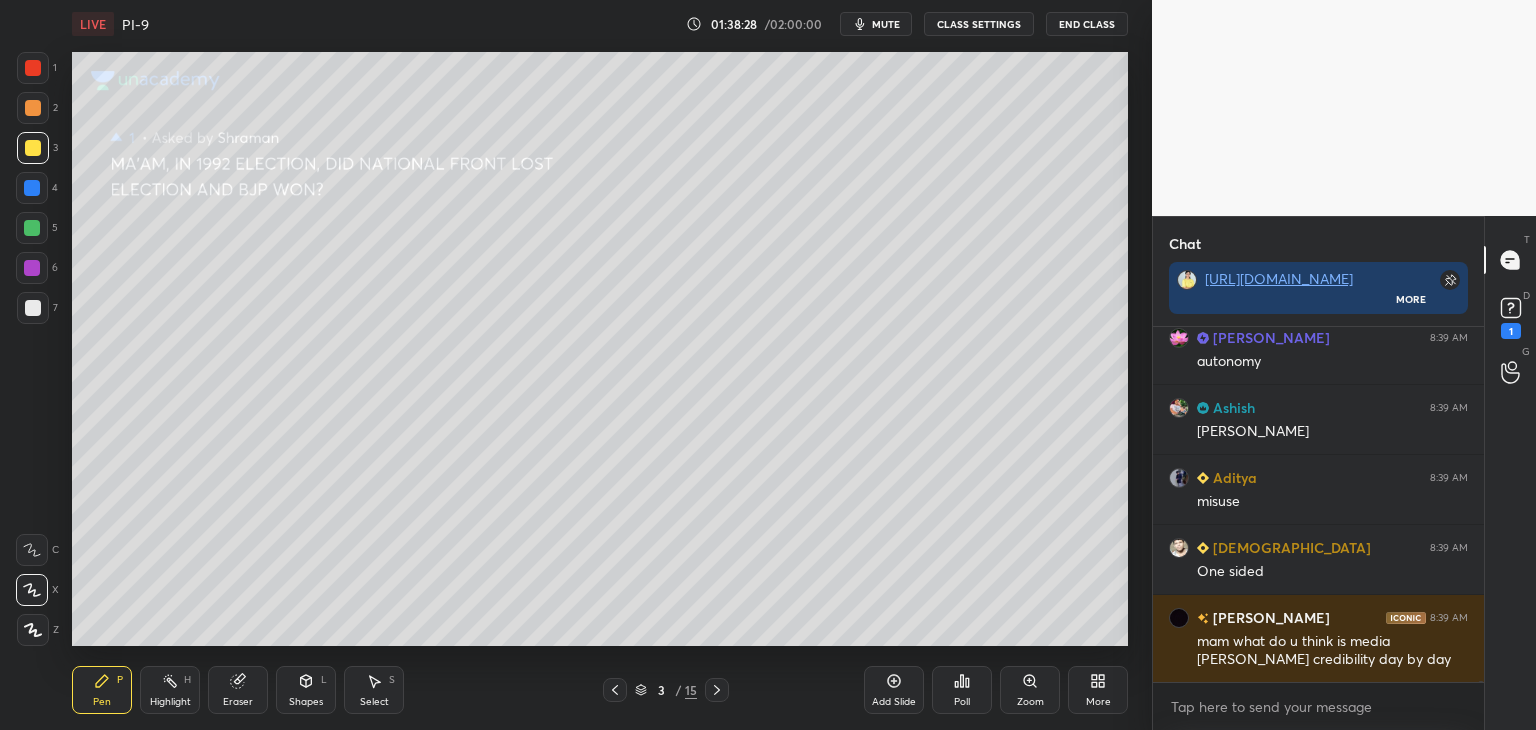 click at bounding box center (33, 68) 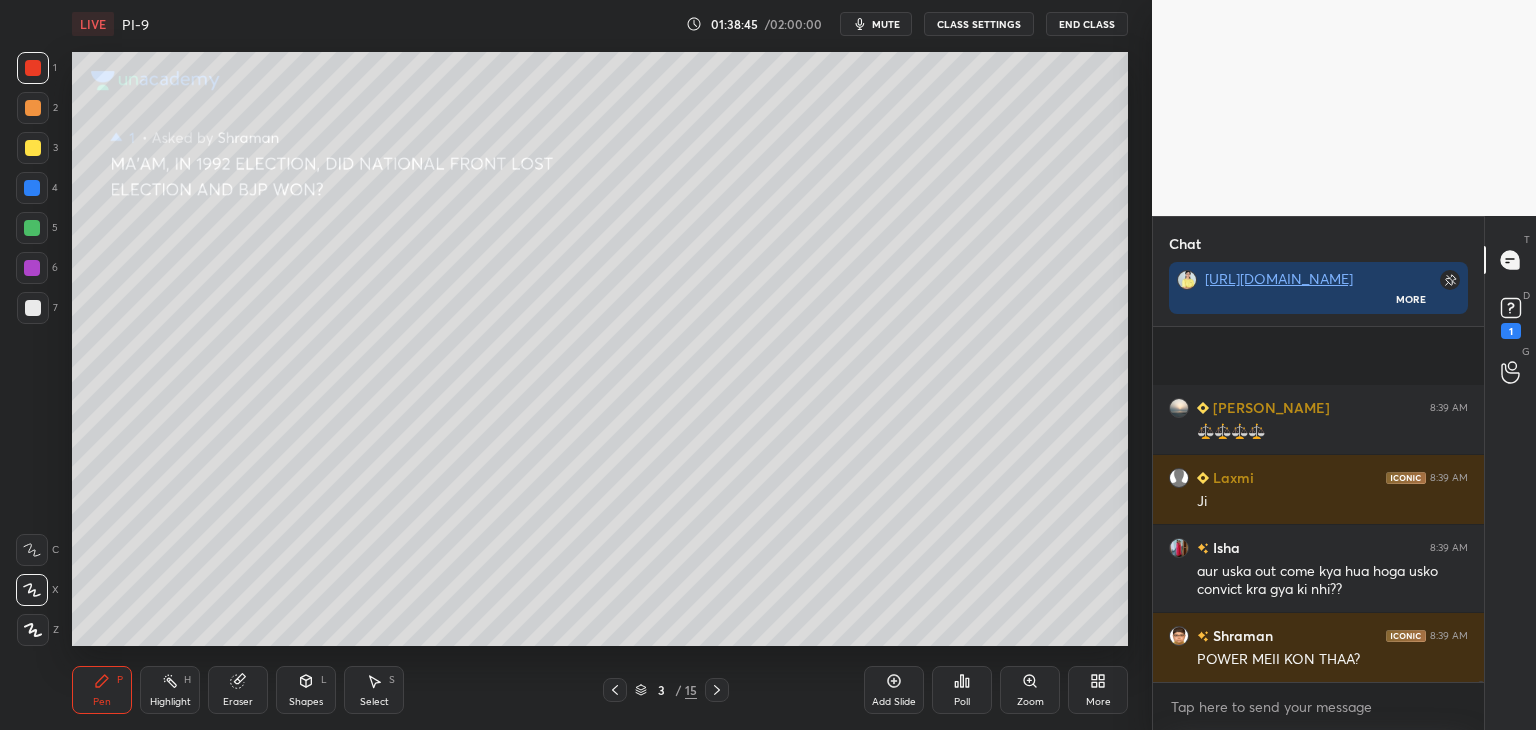 scroll, scrollTop: 102348, scrollLeft: 0, axis: vertical 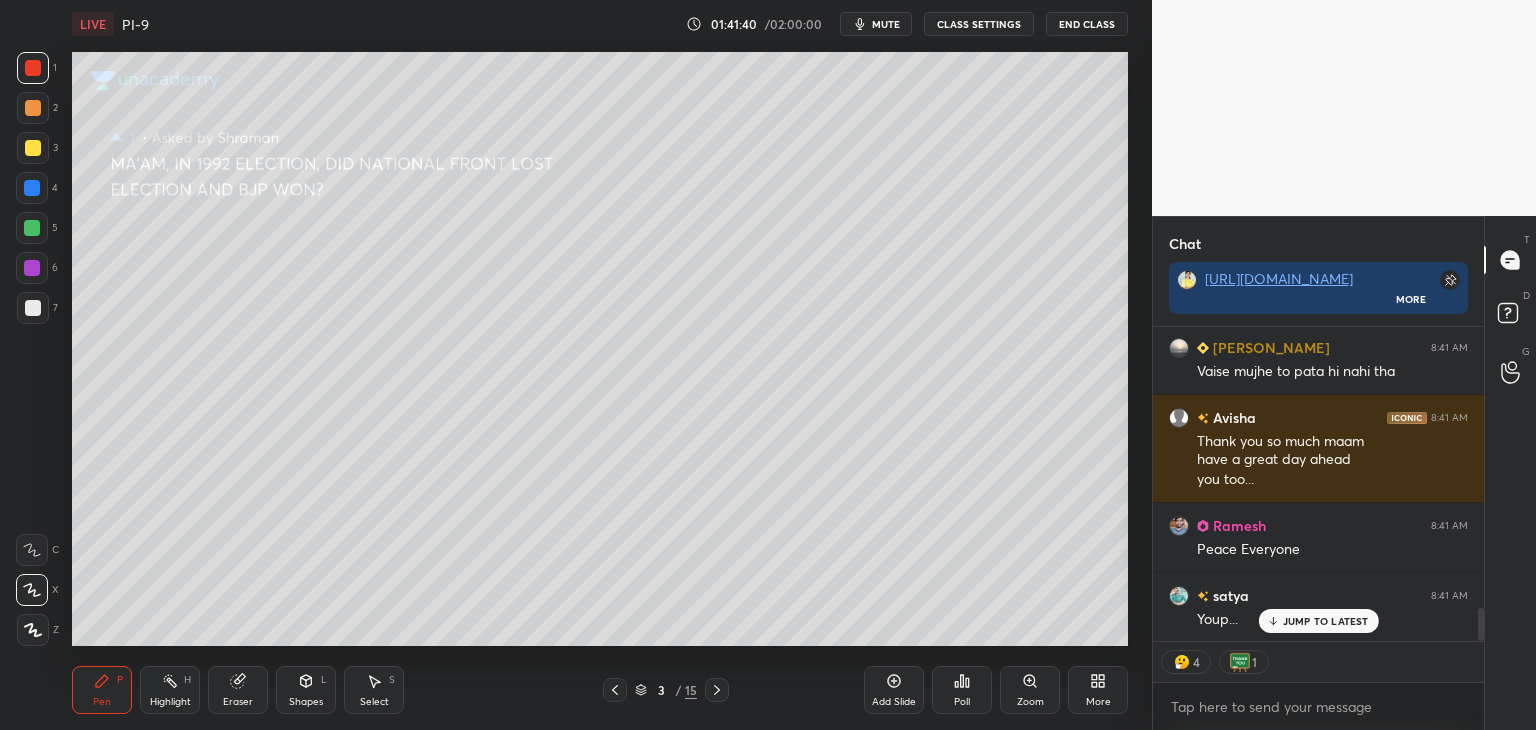 click on "More" at bounding box center [1098, 690] 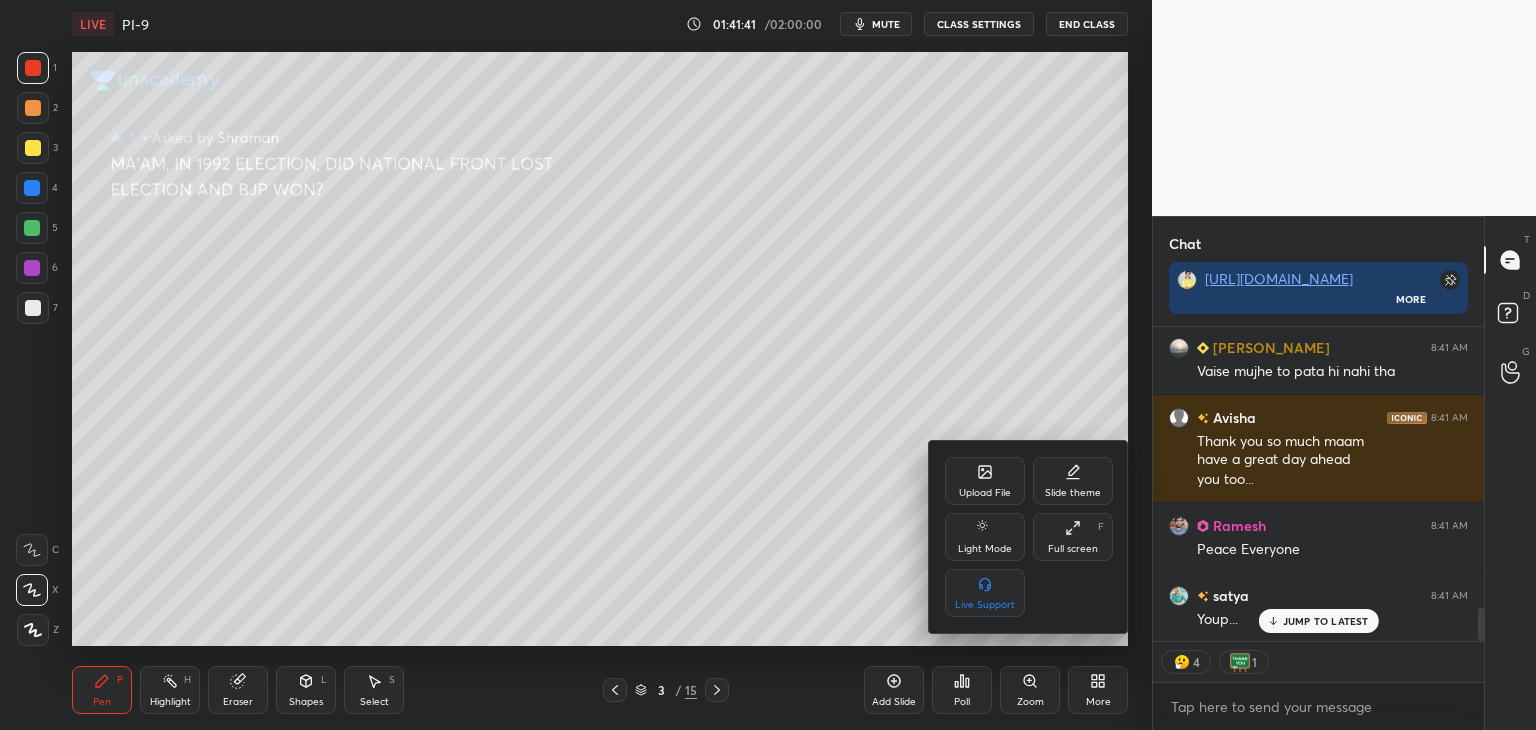 click on "Upload File" at bounding box center (985, 481) 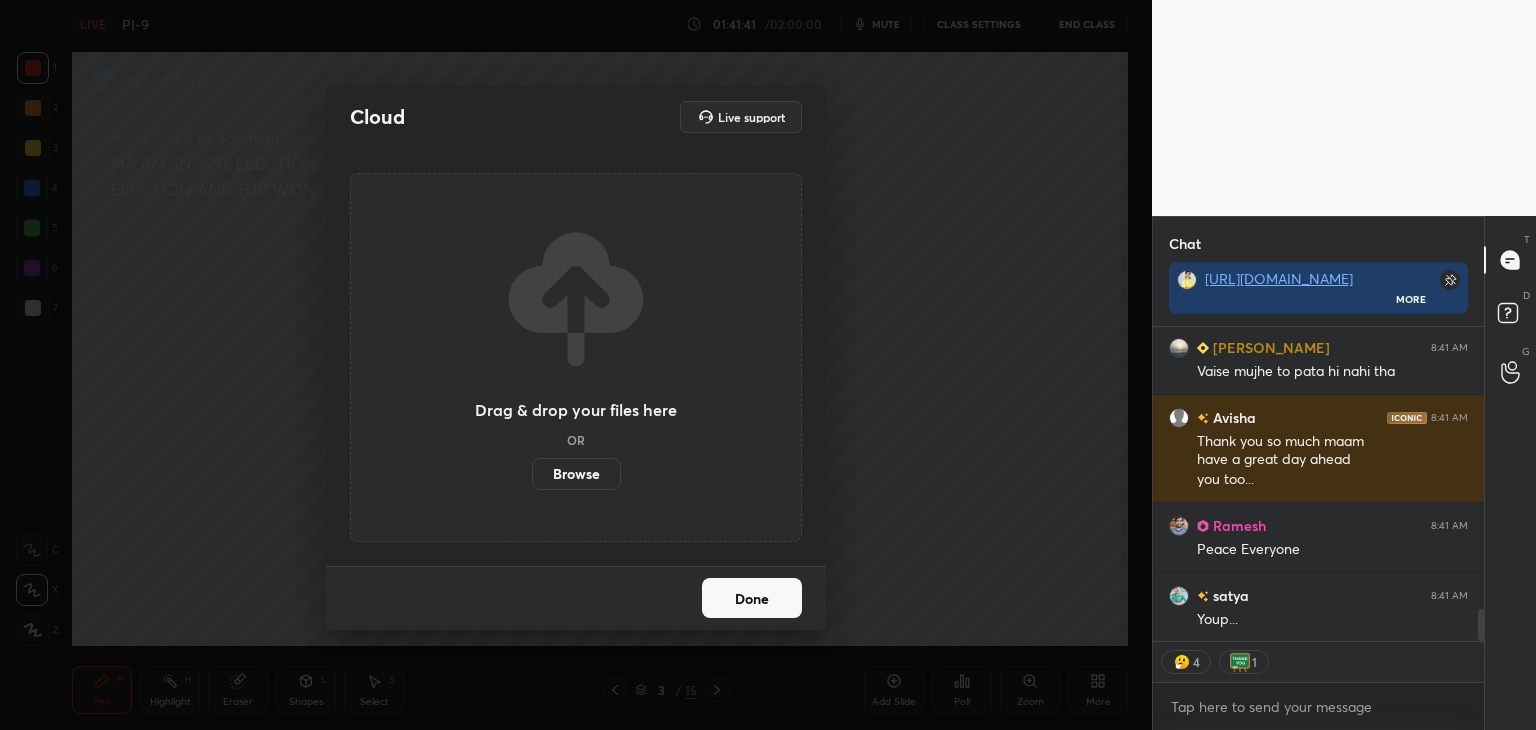 scroll, scrollTop: 2767, scrollLeft: 0, axis: vertical 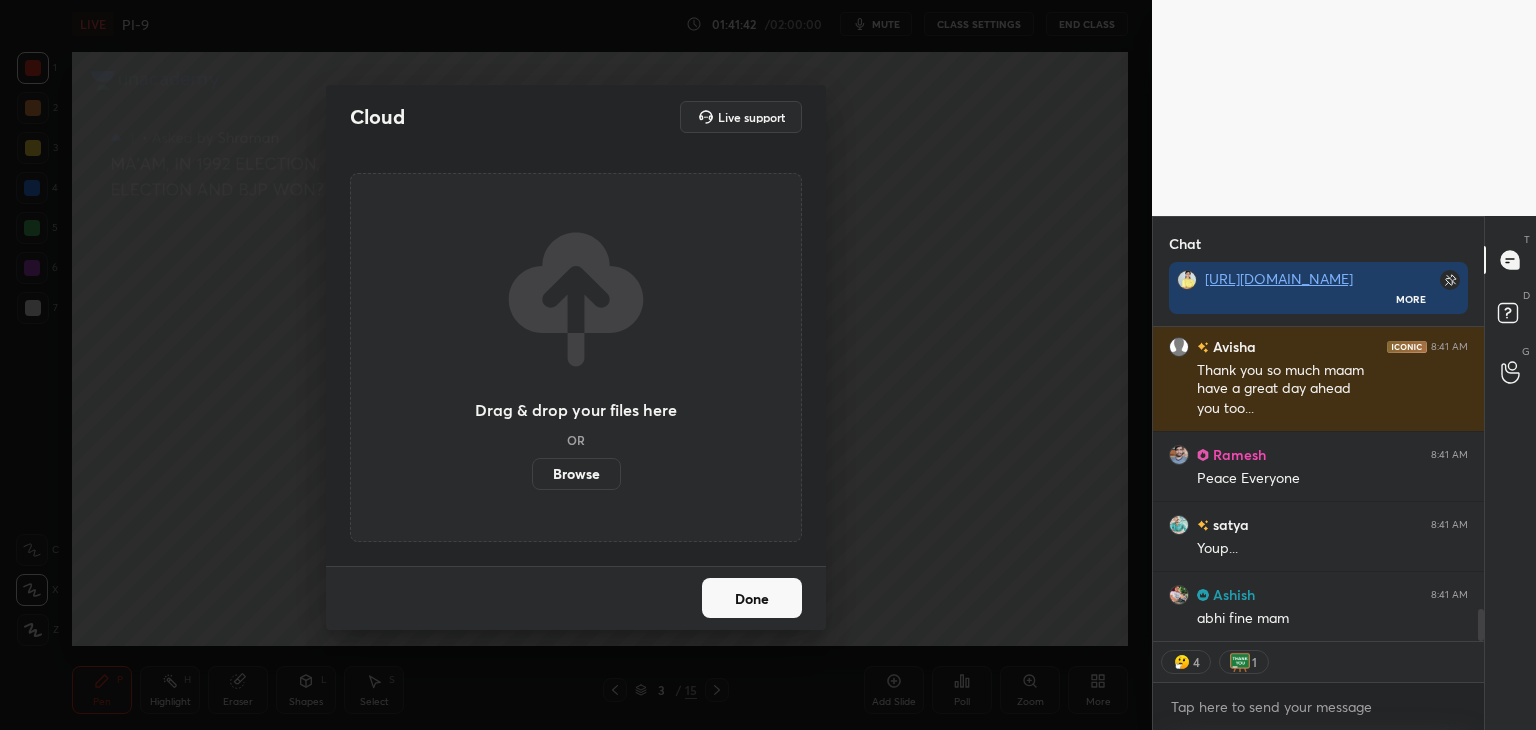 click on "Browse" at bounding box center [576, 474] 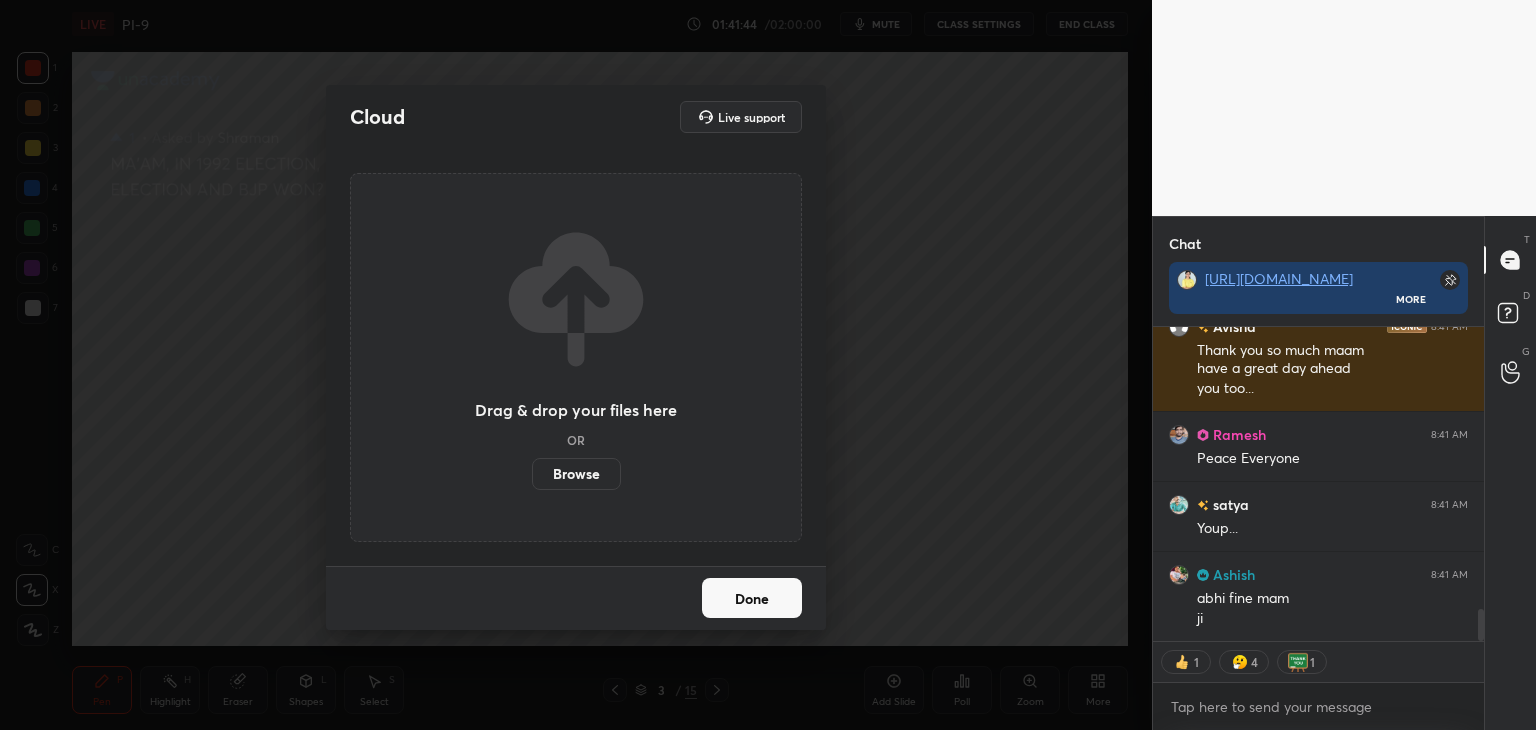 scroll, scrollTop: 2856, scrollLeft: 0, axis: vertical 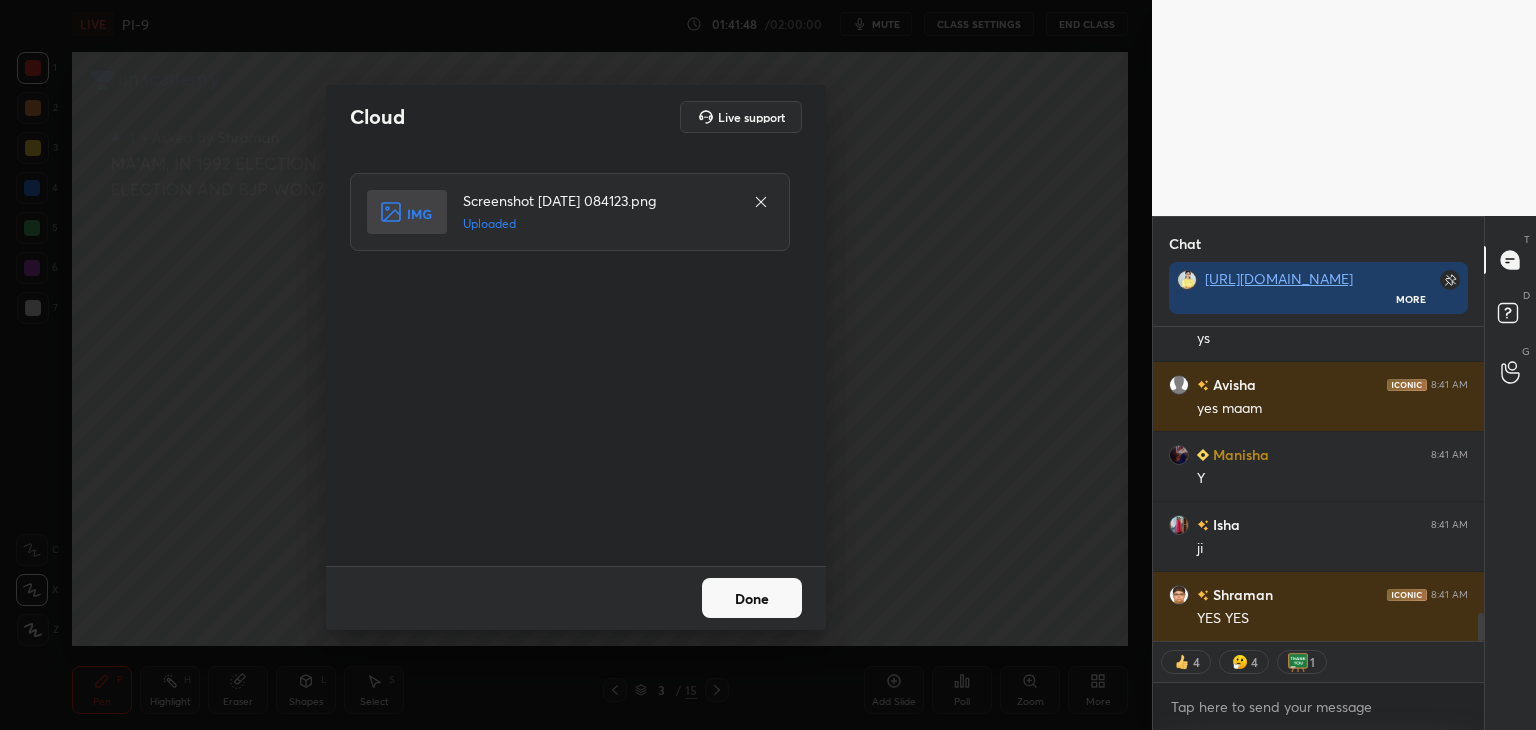 click on "Done" at bounding box center [752, 598] 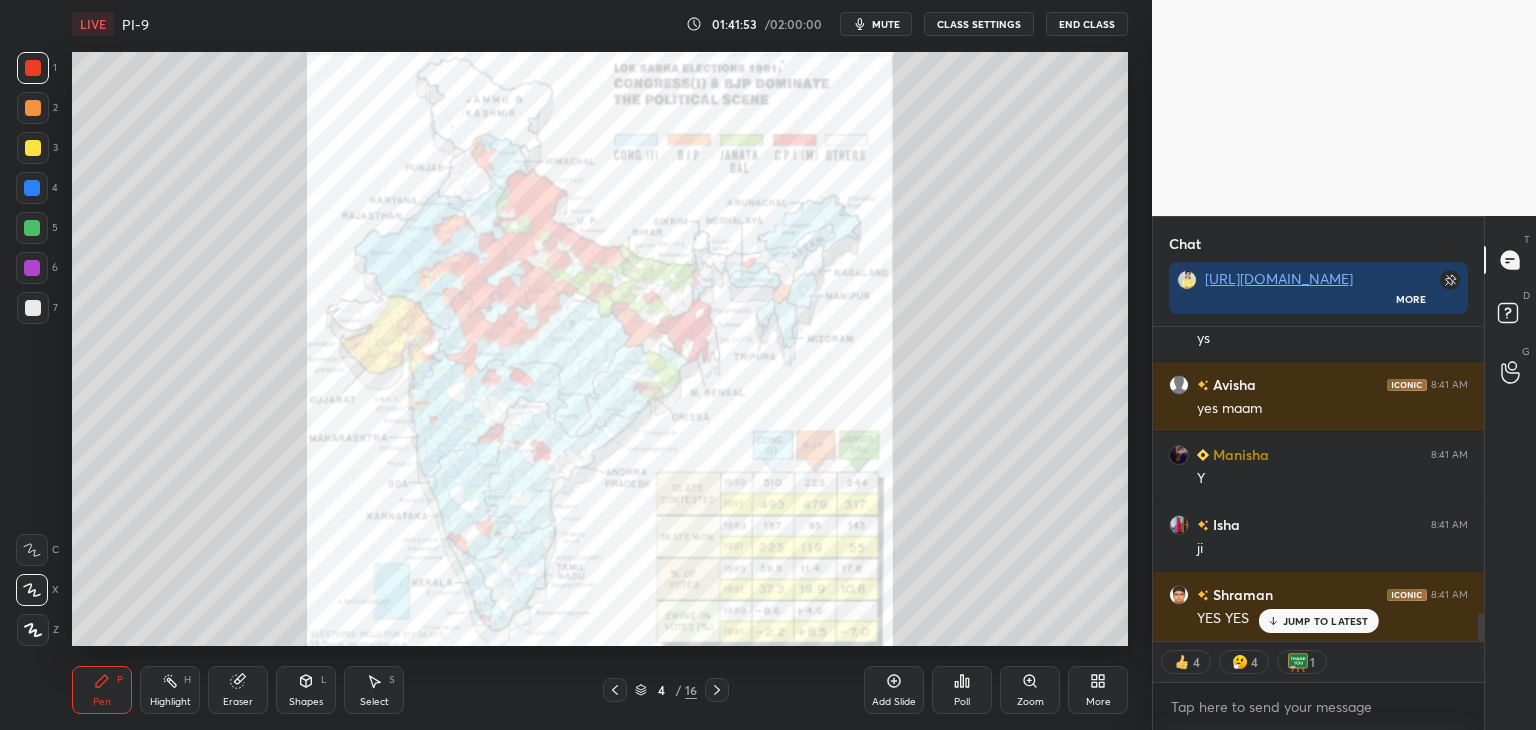 scroll, scrollTop: 3276, scrollLeft: 0, axis: vertical 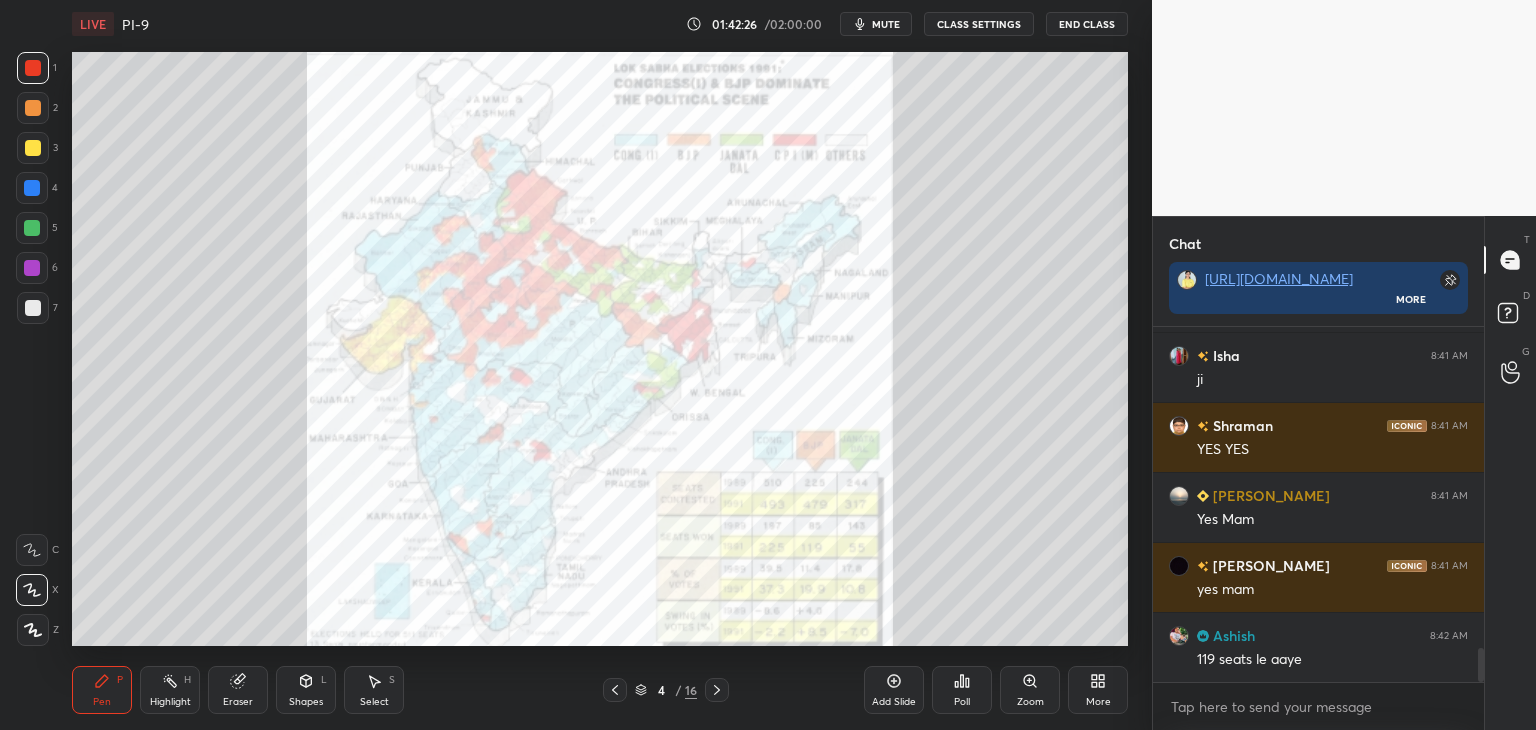 click at bounding box center (32, 188) 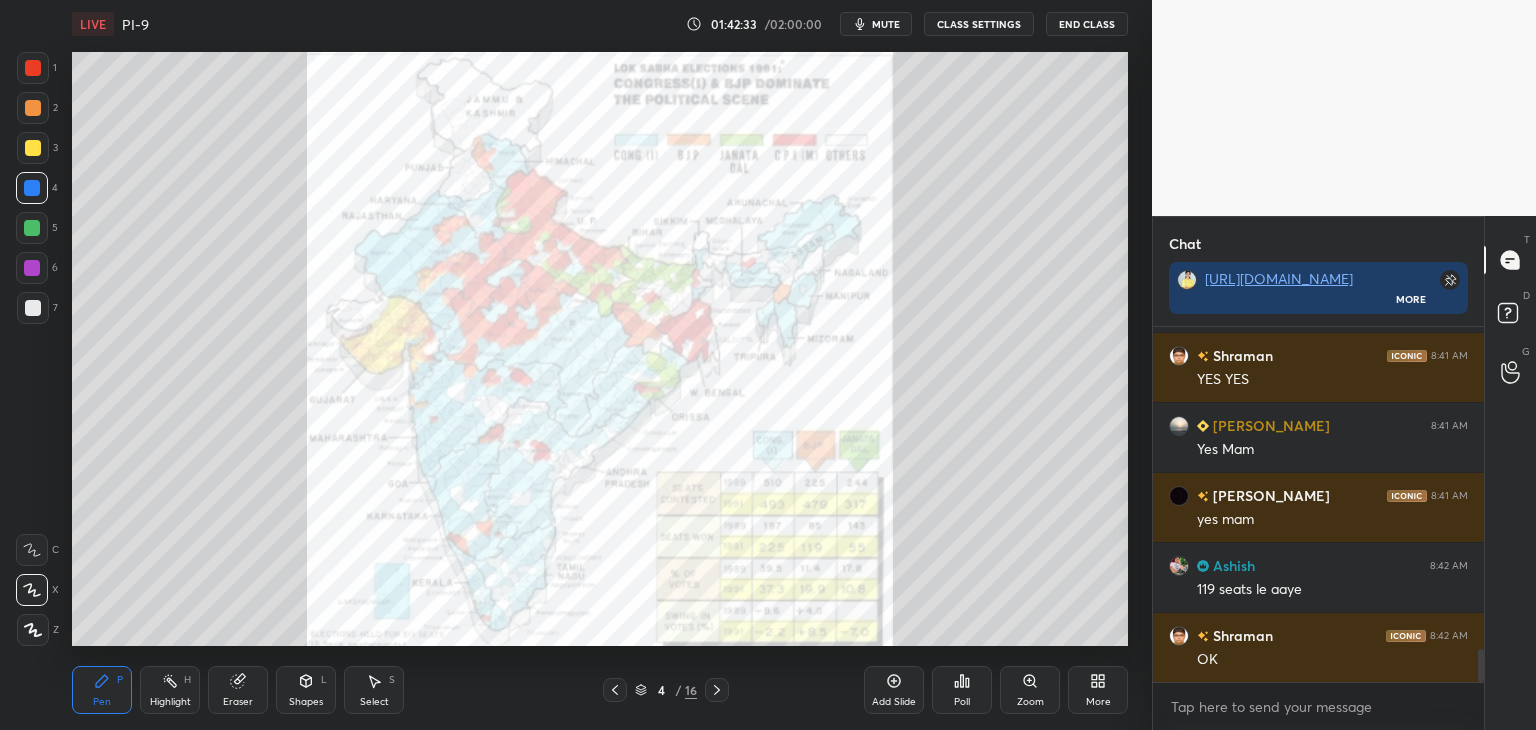 click at bounding box center [32, 188] 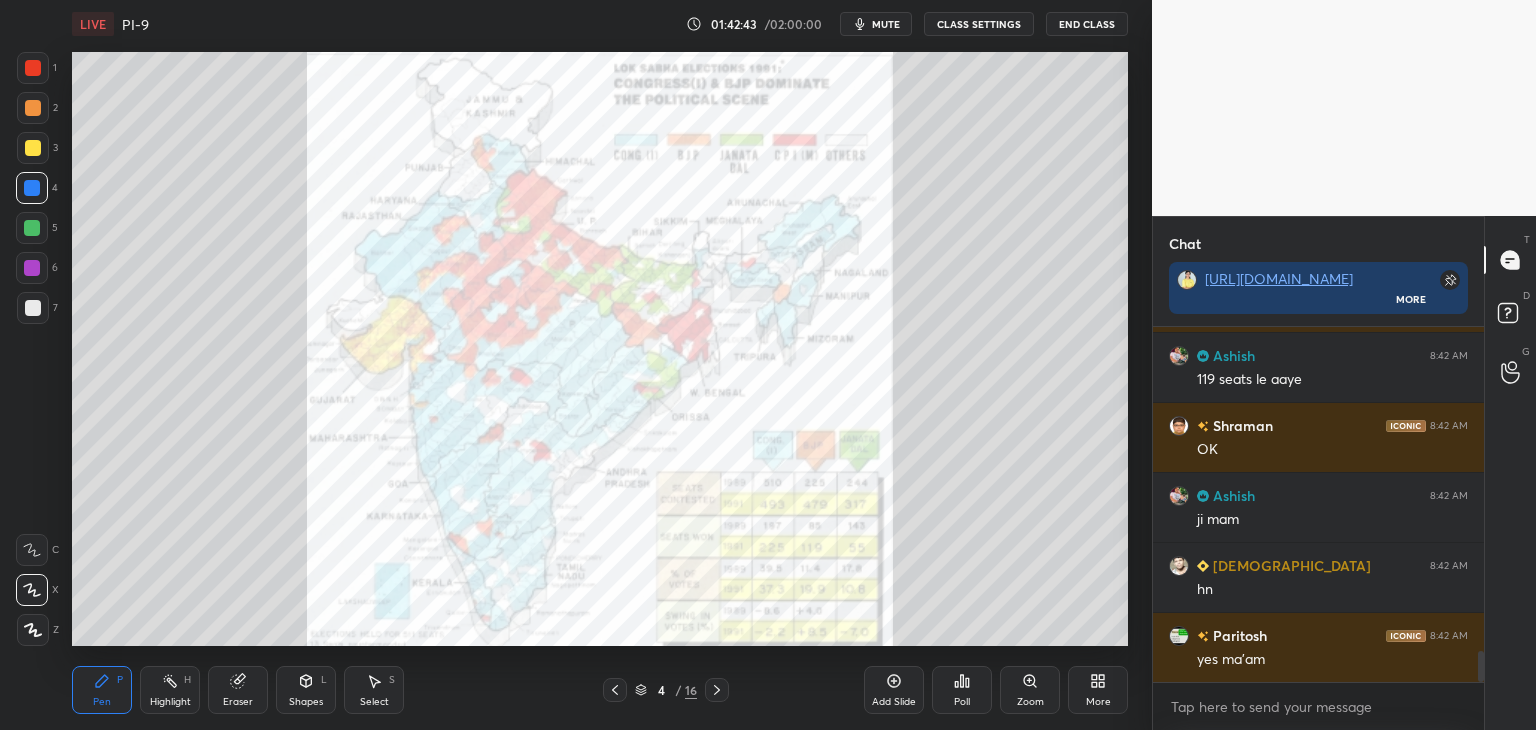 scroll, scrollTop: 3726, scrollLeft: 0, axis: vertical 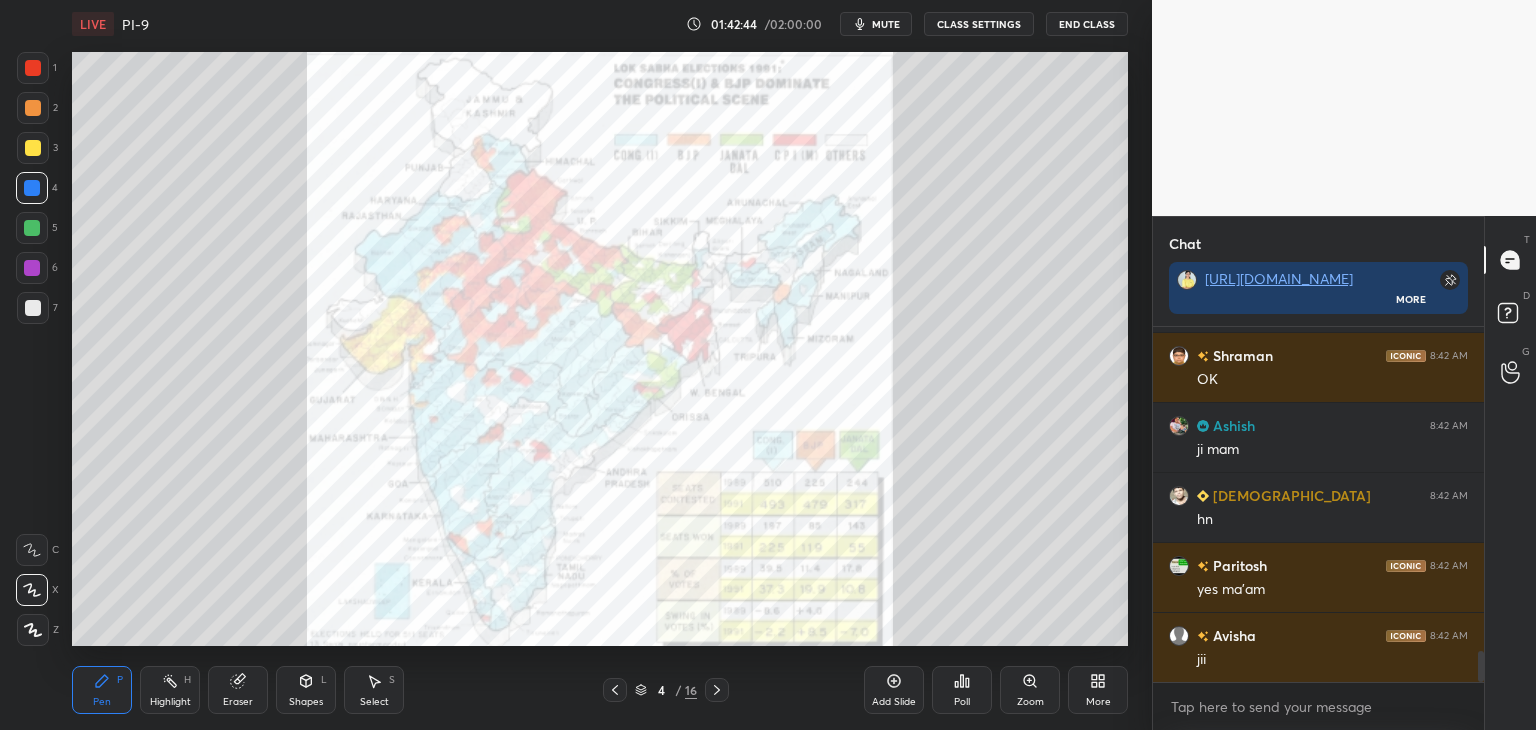 click 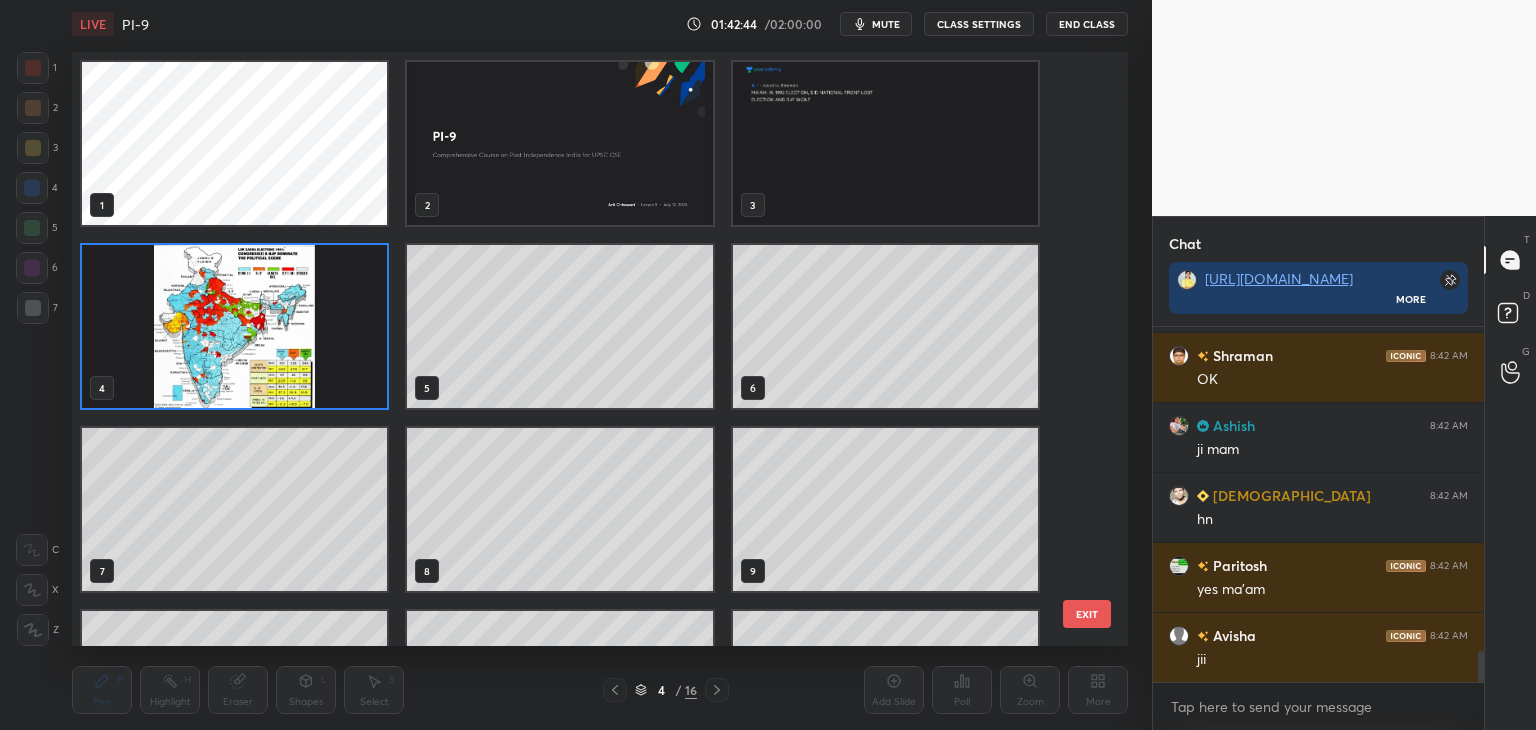 scroll, scrollTop: 6, scrollLeft: 10, axis: both 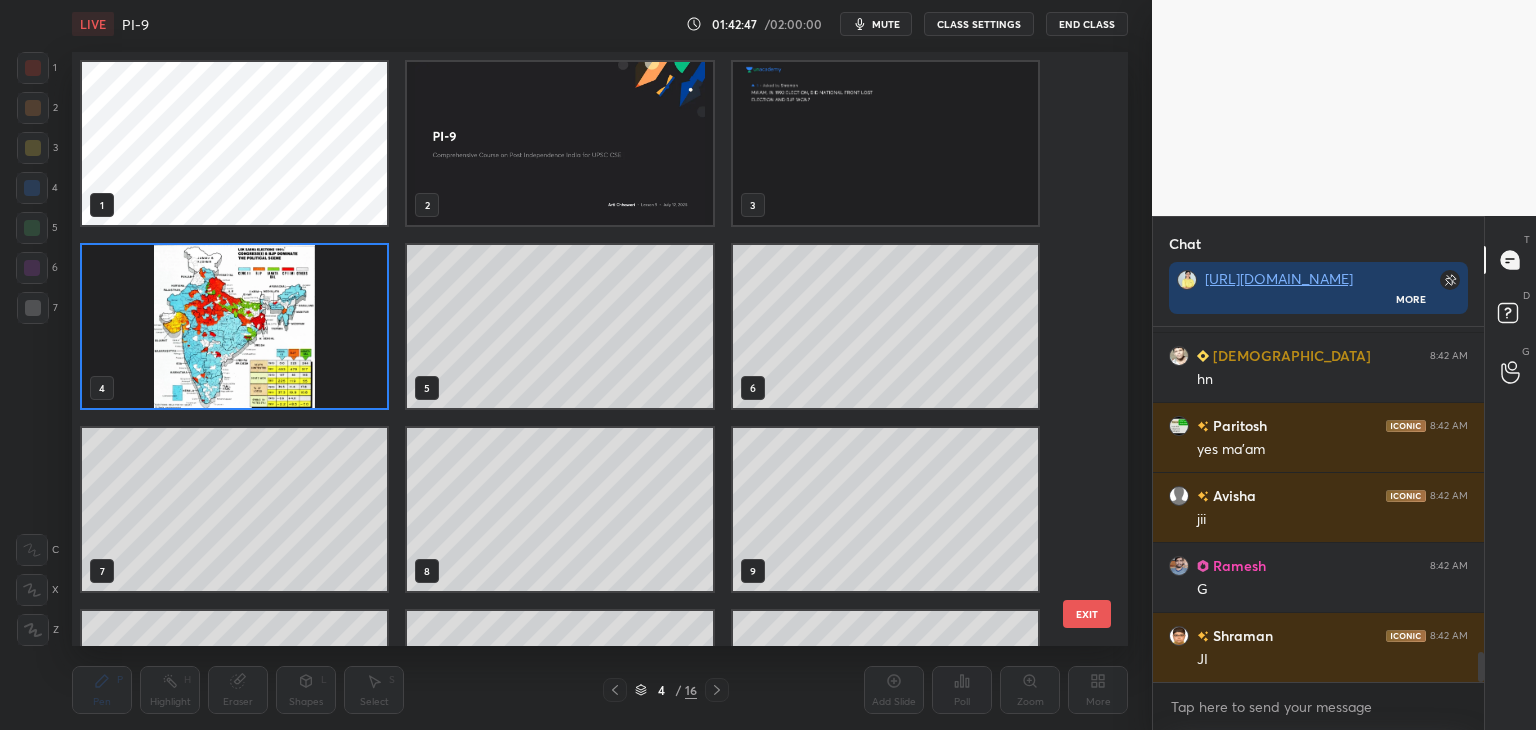 click at bounding box center [559, 143] 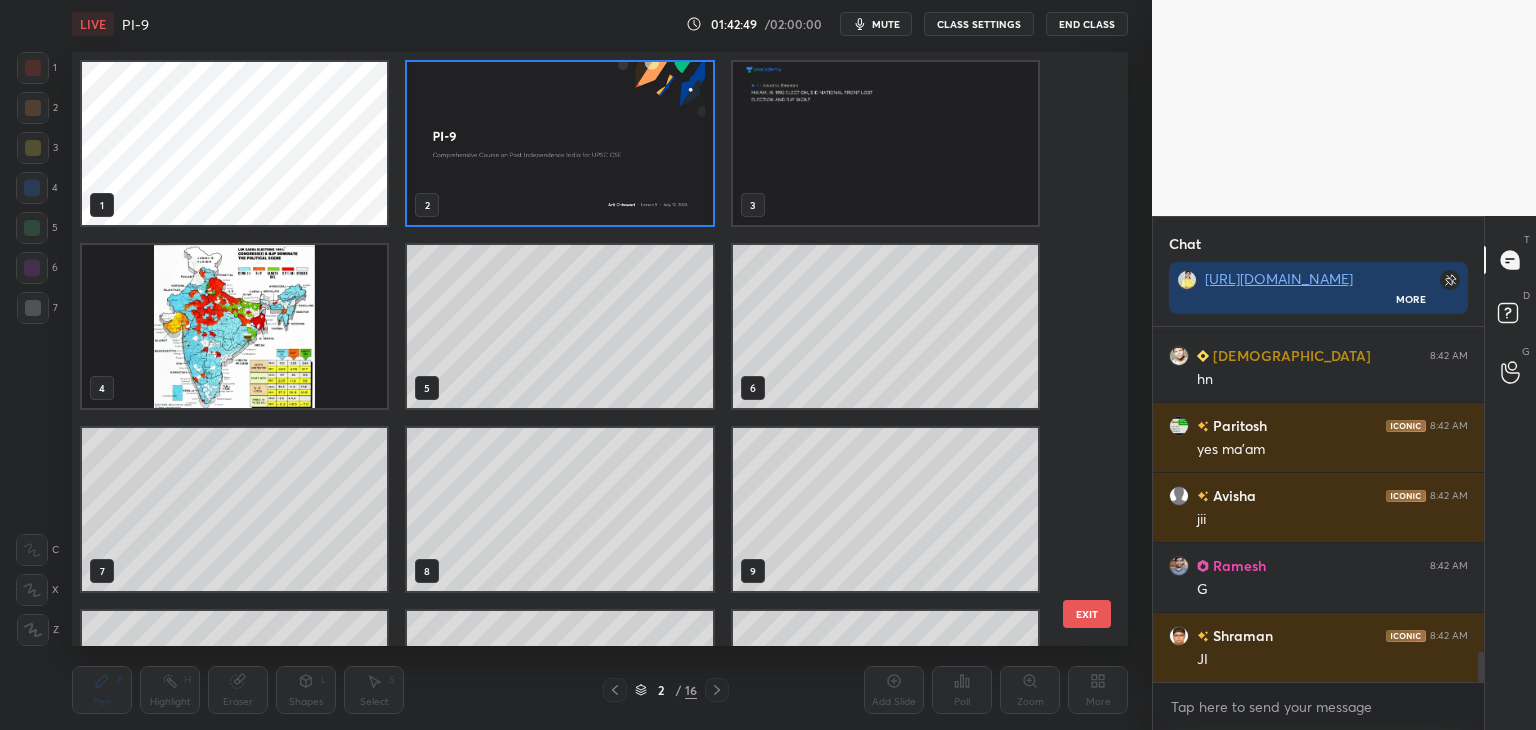 click 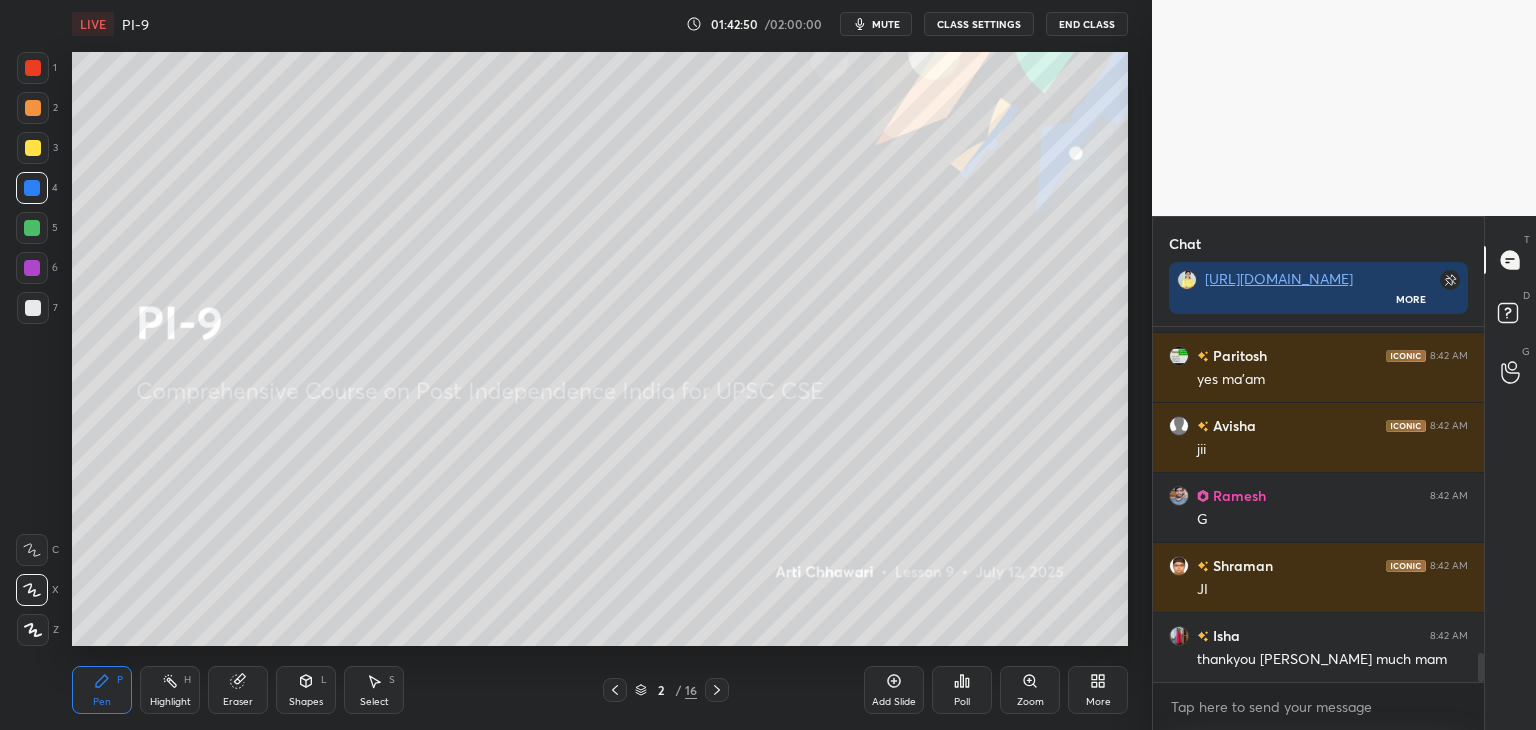 click at bounding box center [33, 68] 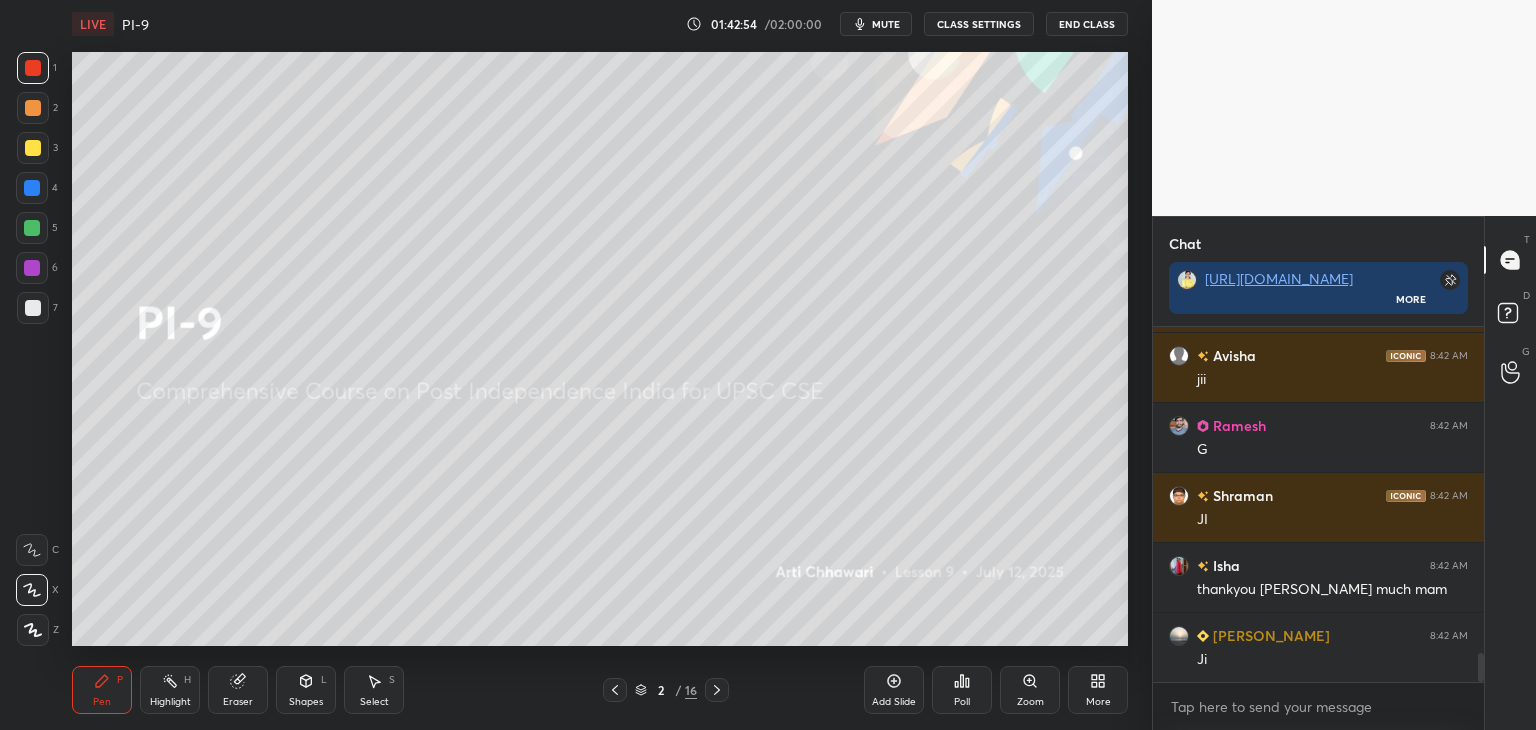 scroll, scrollTop: 4076, scrollLeft: 0, axis: vertical 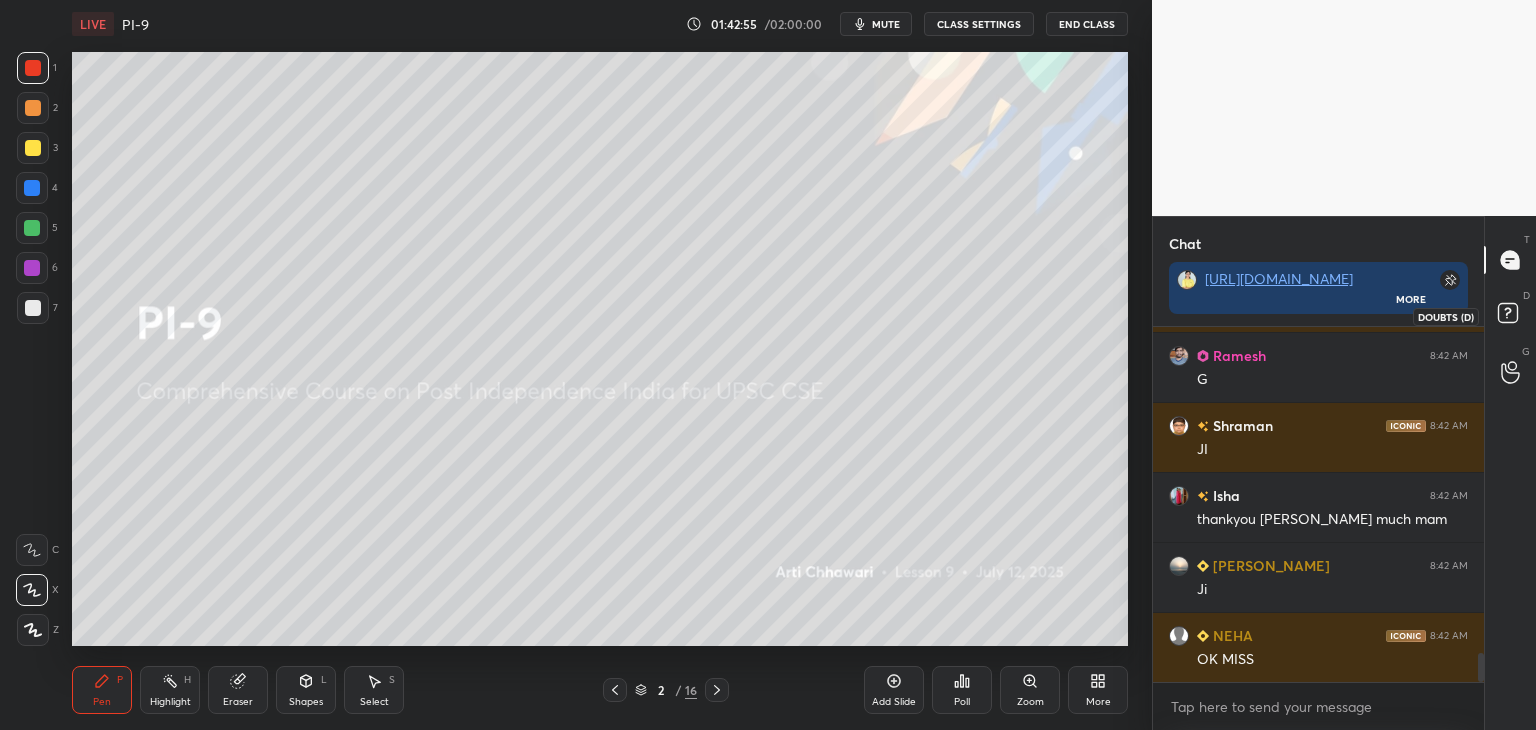 click 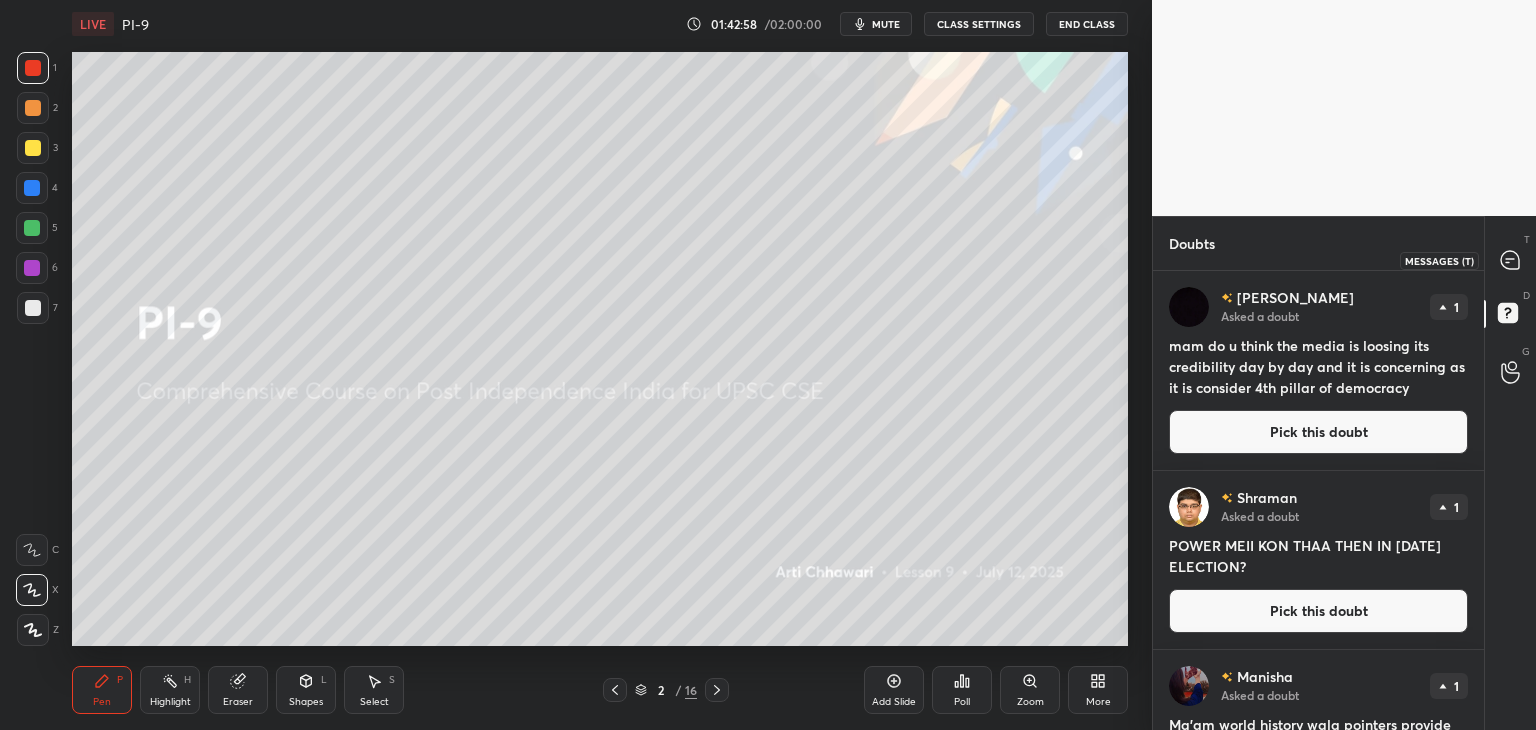 click 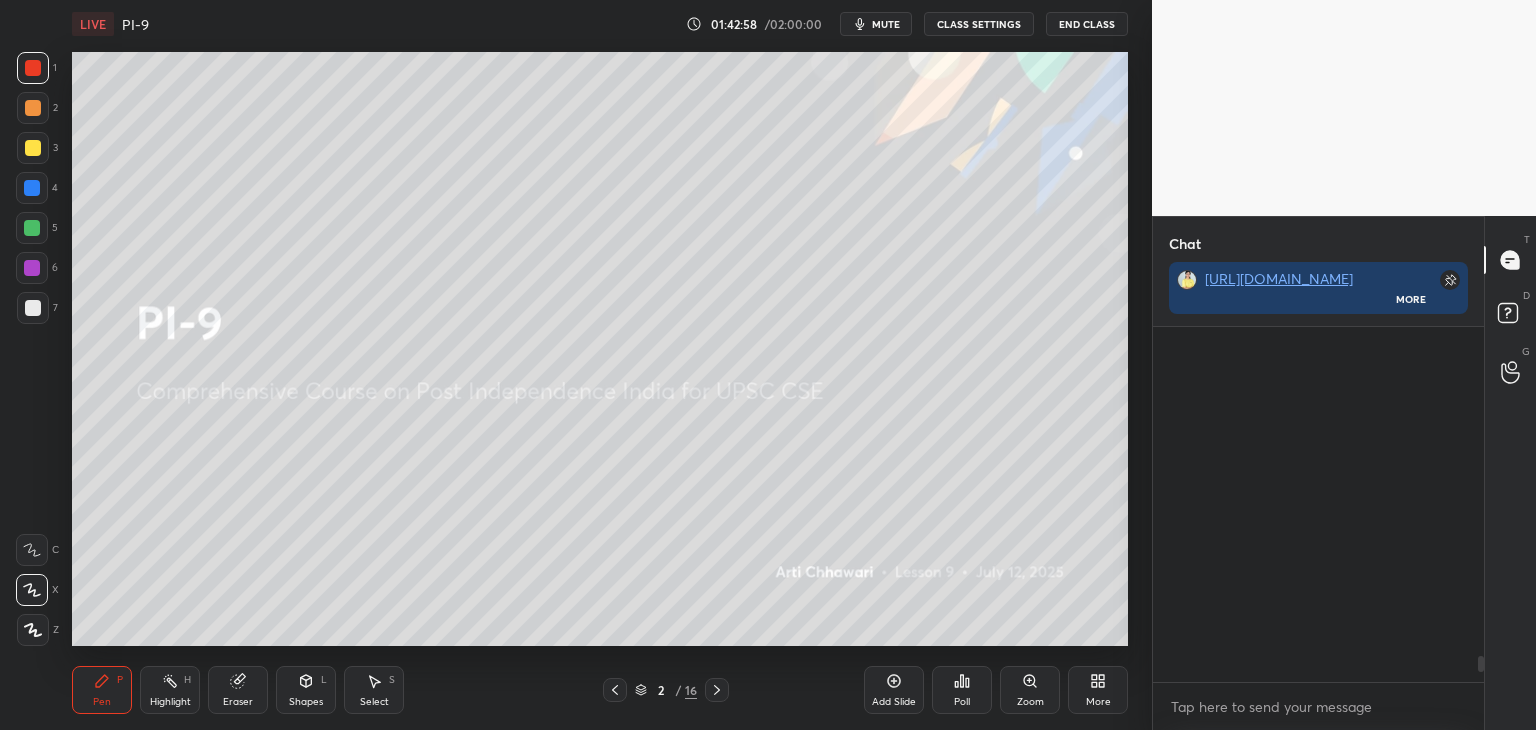 scroll, scrollTop: 4472, scrollLeft: 0, axis: vertical 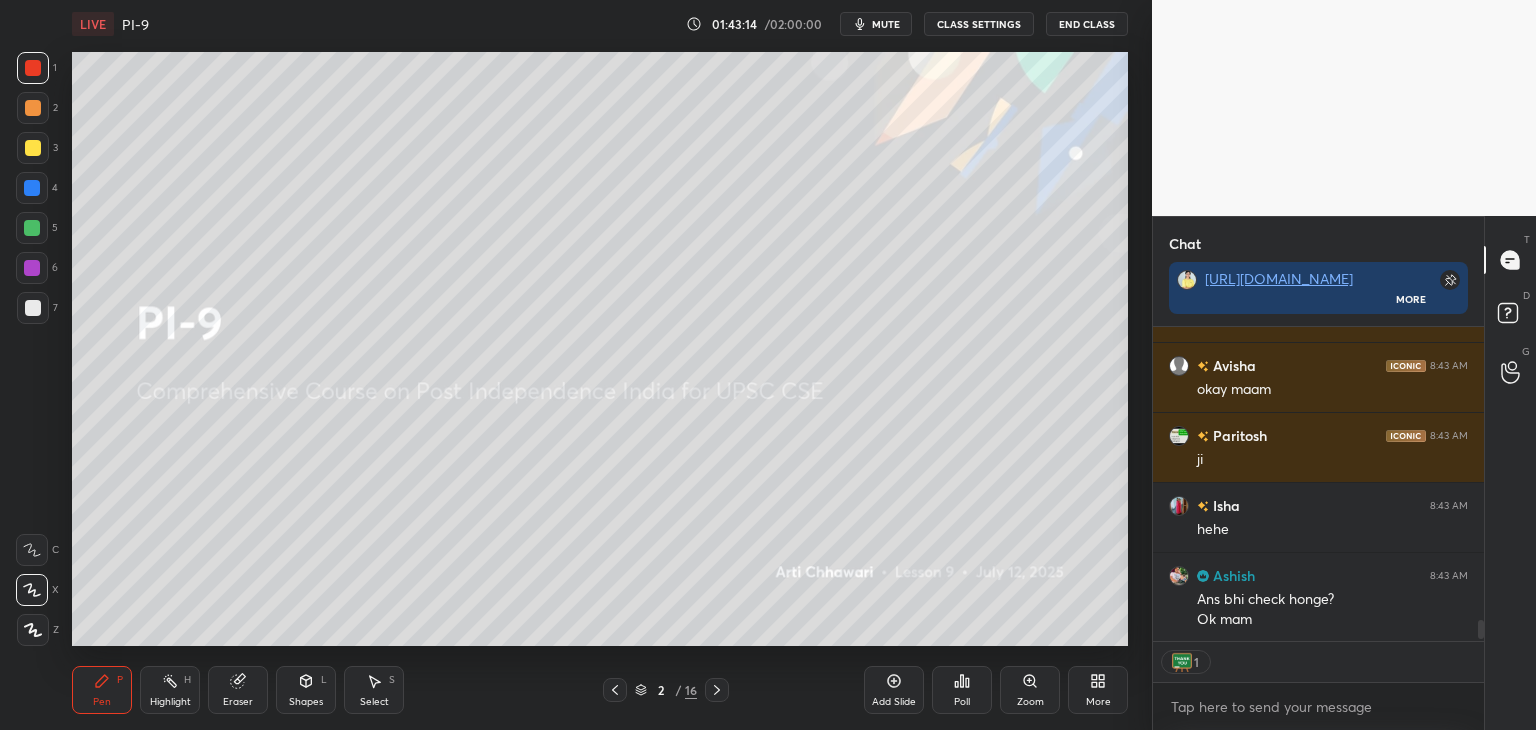 type on "x" 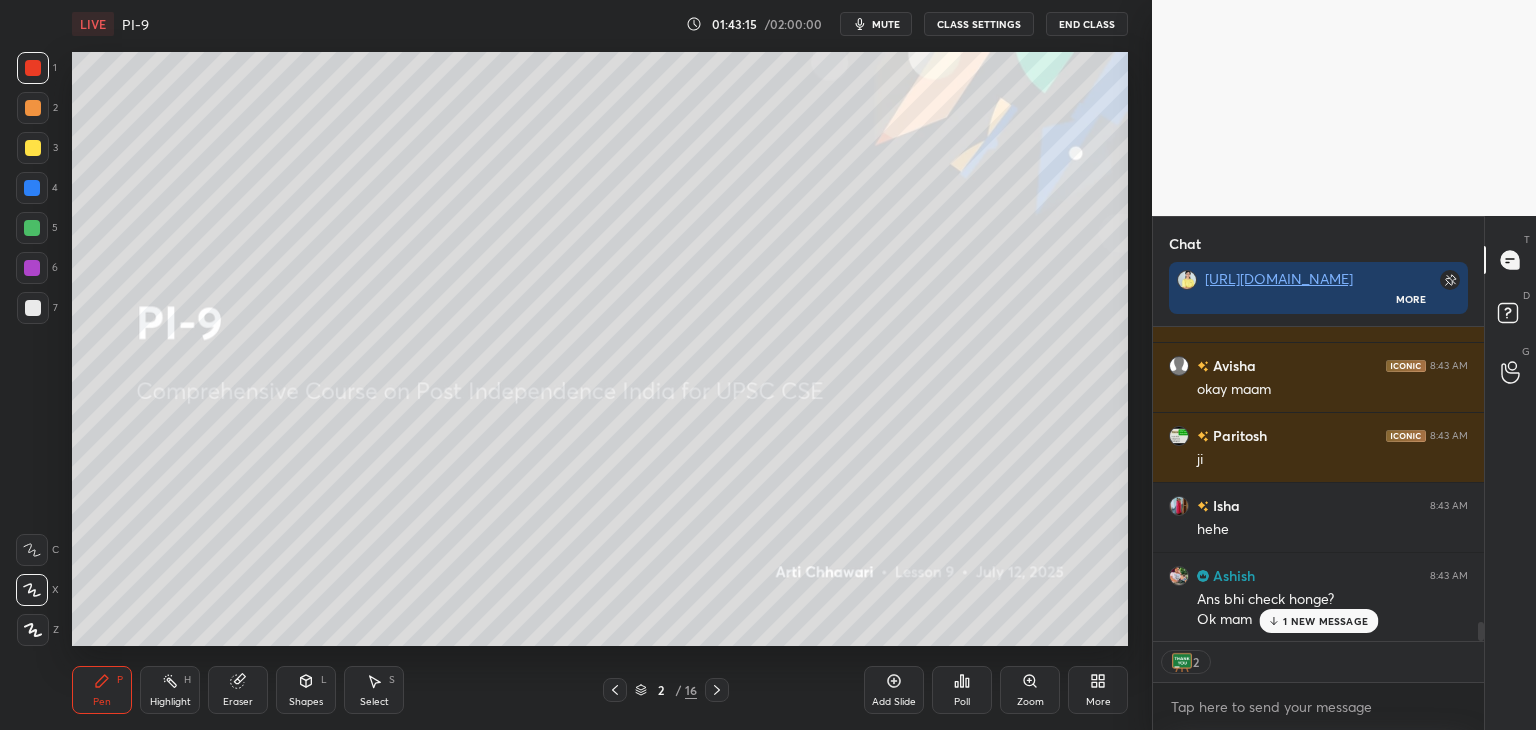 scroll, scrollTop: 5040, scrollLeft: 0, axis: vertical 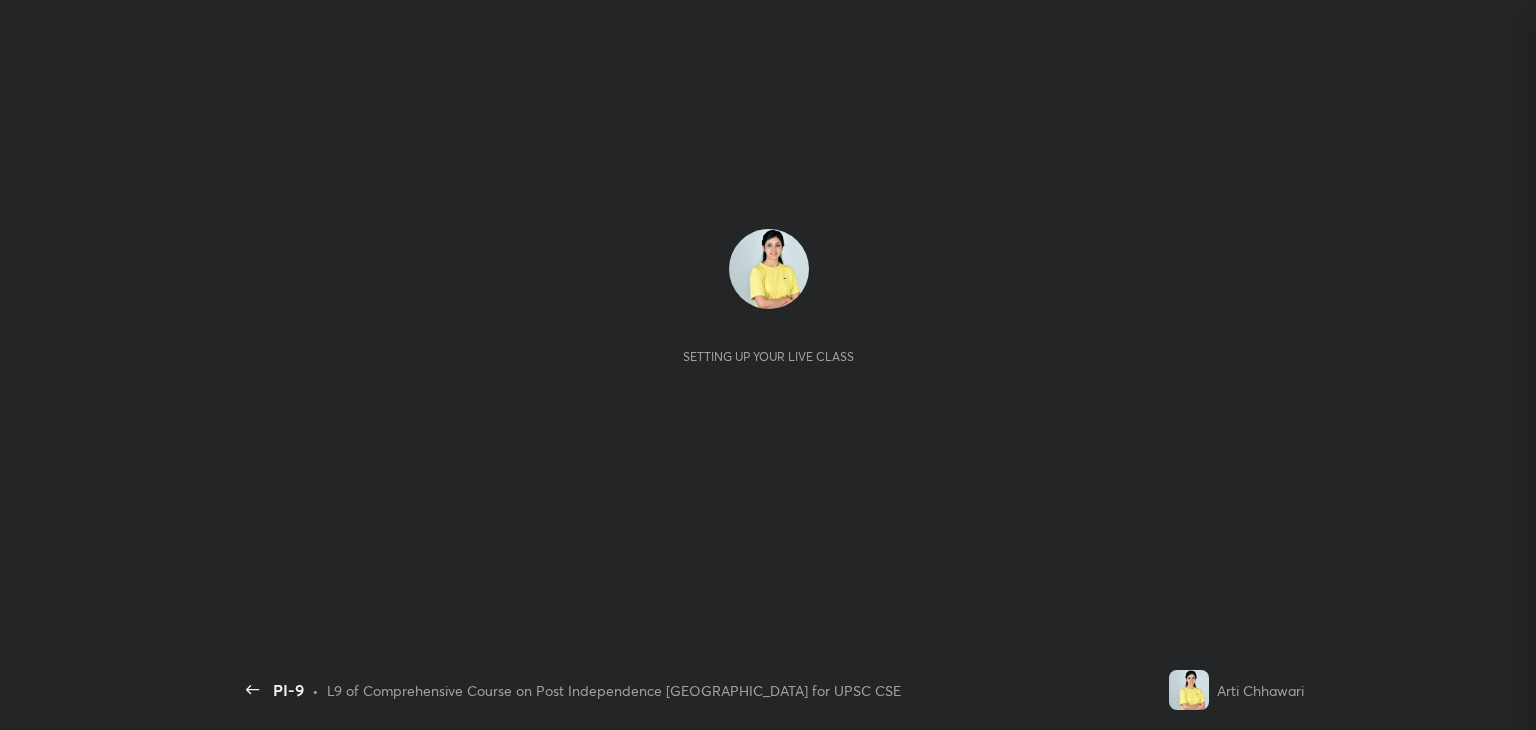 click on "Setting up your live class" at bounding box center (768, 349) 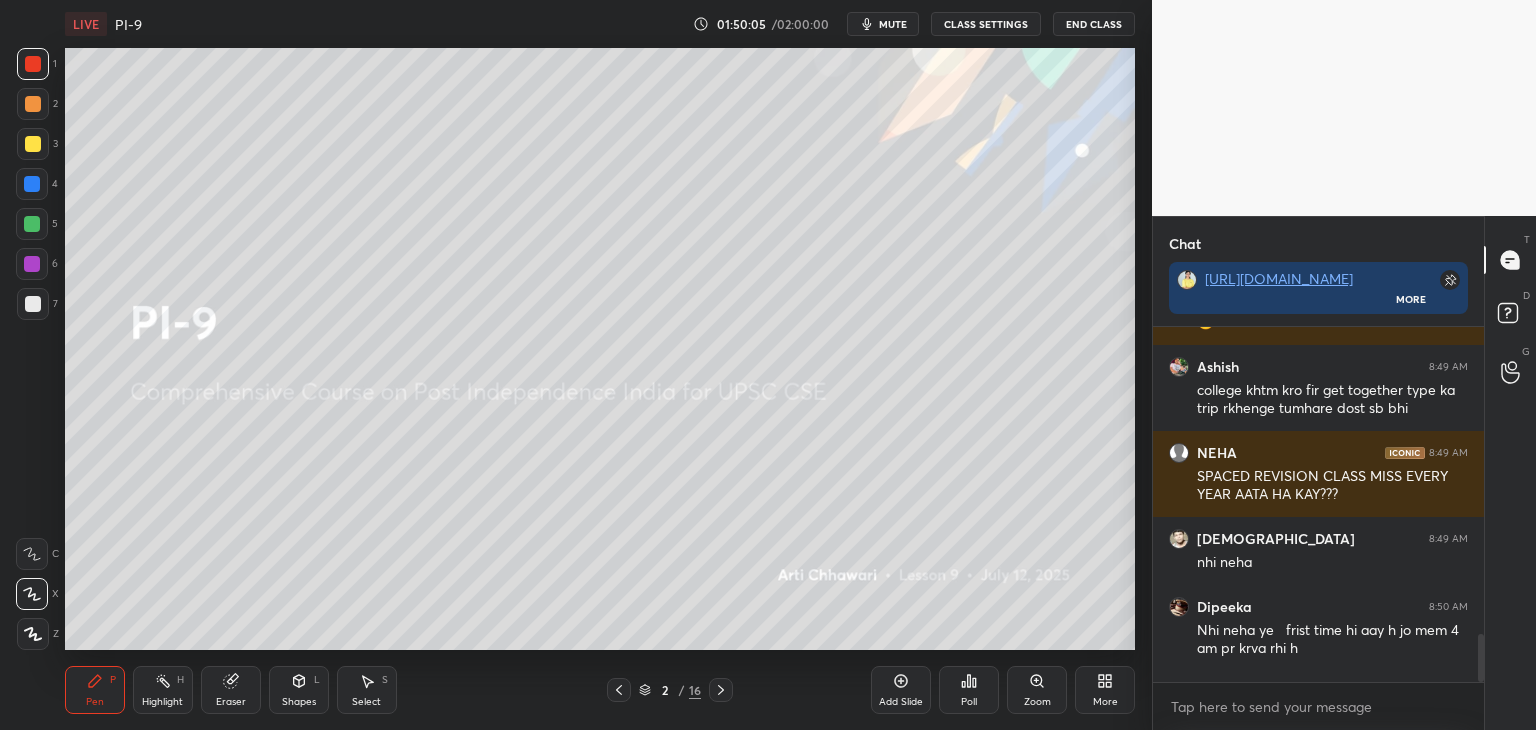 scroll, scrollTop: 349, scrollLeft: 325, axis: both 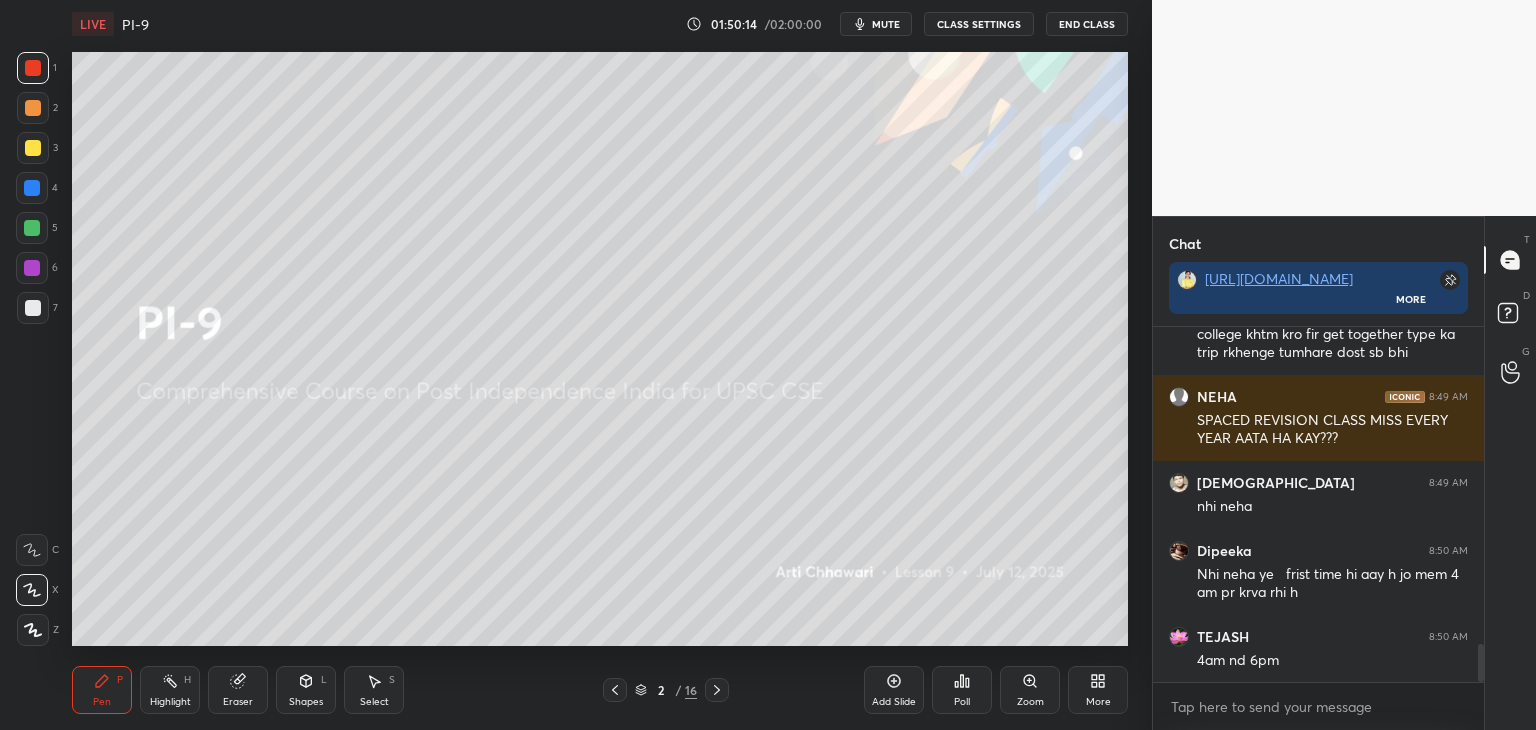 drag, startPoint x: 1482, startPoint y: 676, endPoint x: 1492, endPoint y: 746, distance: 70.71068 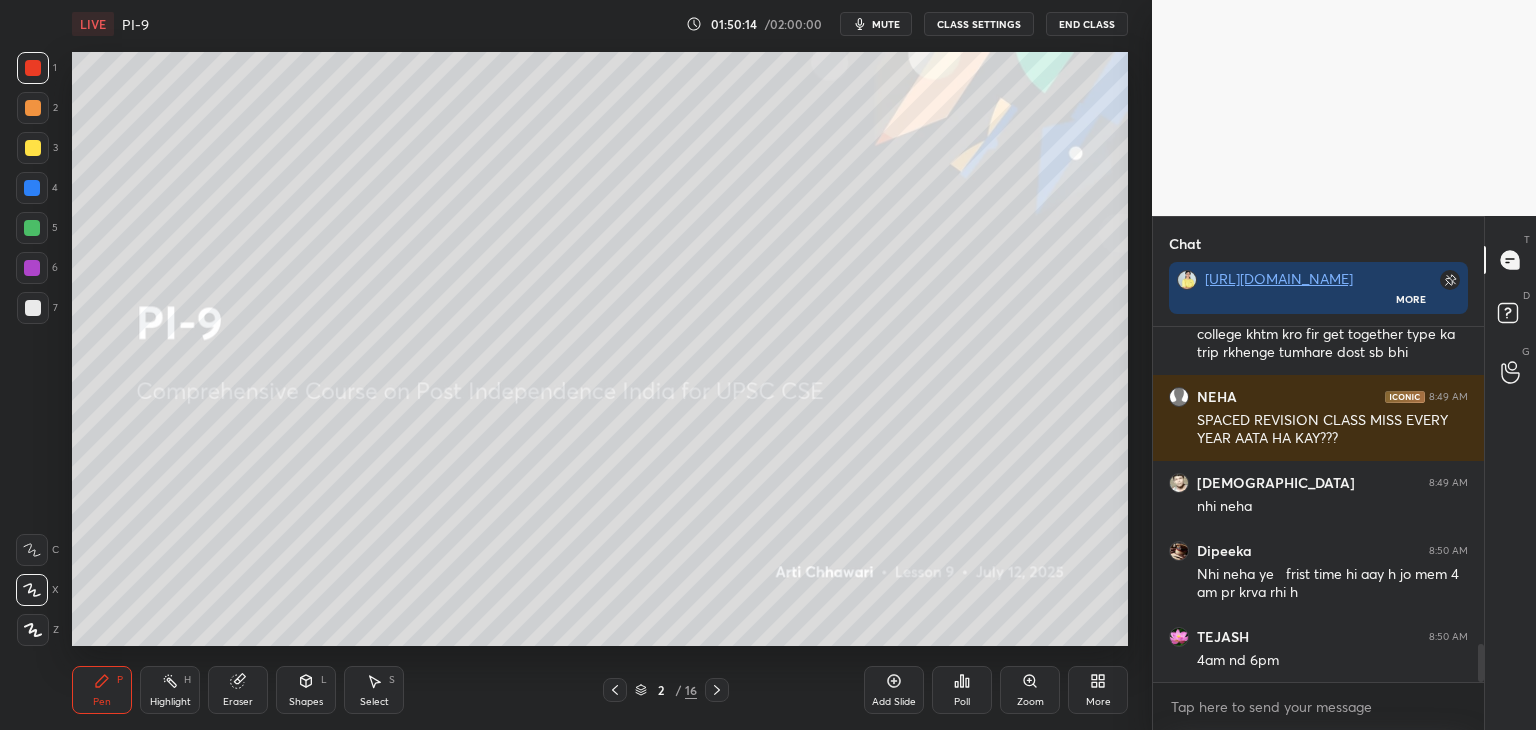 click on "1 2 3 4 5 6 7 C X Z C X Z E E Erase all   H H LIVE PI-9 01:50:14 /  02:00:00 mute CLASS SETTINGS End Class Setting up your live class Poll for   secs No correct answer Start poll Back PI-9 • L9 of Comprehensive Course on Post Independence India for UPSC CSE Arti Chhawari Pen P Highlight H Eraser Shapes L Select S 2 / 16 Add Slide Poll Zoom More Chat https://unacademy.com/course/comprehesive-course-on-art-and-culture-for-upsc-cse/44XTM3QA More Avisha 8:48 AM but abhi bas relatives k ghr ghumte h hum 😑 Ashish 8:49 AM college khtm kro fir get together type ka trip rkhenge tumhare dost sb bhi NEHA 8:49 AM SPACED REVISION CLASS MISS EVERY YEAR AATA HA KAY??? Shivam 8:49 AM nhi neha Dipeeka 8:50 AM Nhi neha ye   frist time hi aay h jo mem 4 am pr krva rhi h TEJASH 8:50 AM 4am nd 6pm JUMP TO LATEST Enable hand raising Enable raise hand to speak to learners. Once enabled, chat will be turned off temporarily. Enable x   Paga Asked a doubt 1 Pick this doubt Syed Asked a doubt 1 Pick this doubt Shraman 1 Manisha 1" at bounding box center [768, 0] 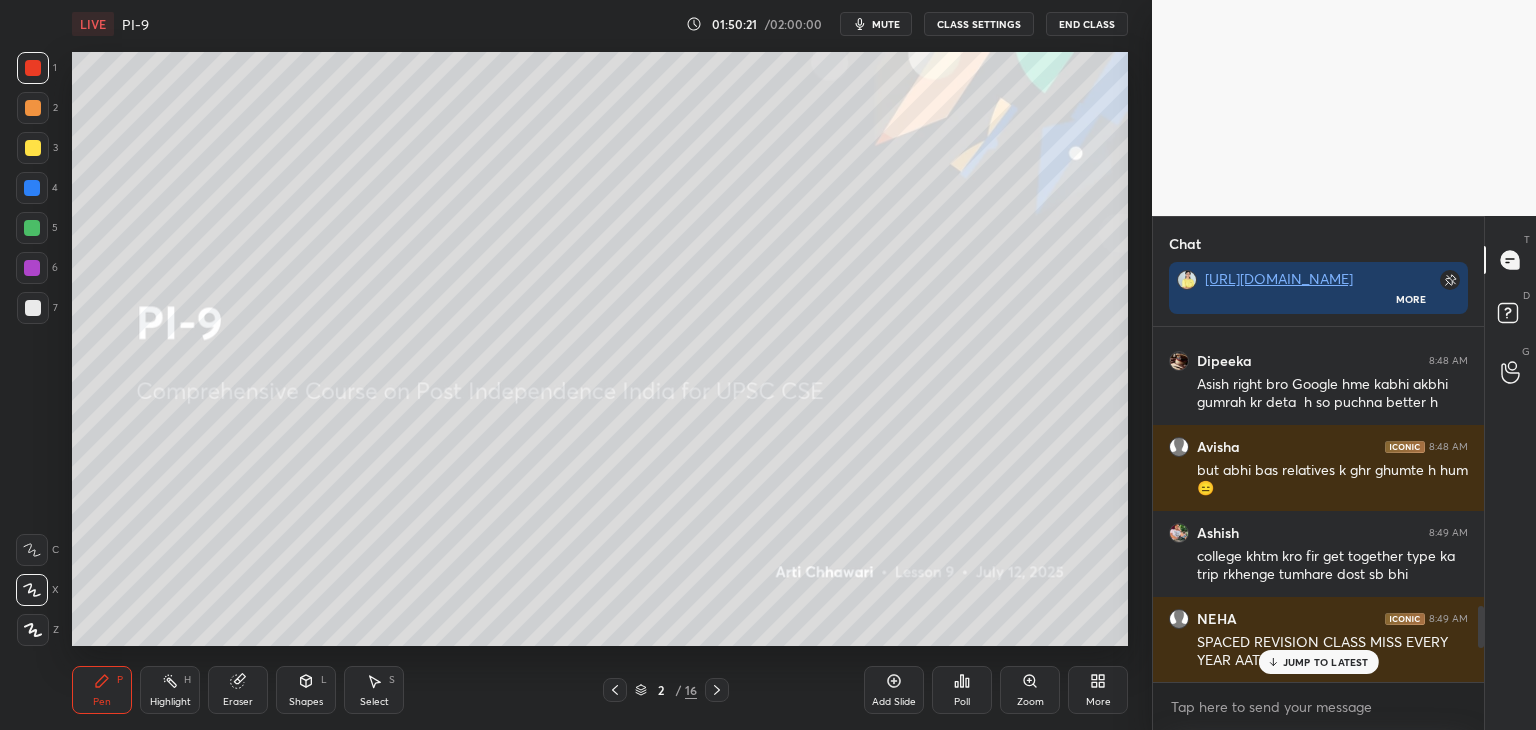 drag, startPoint x: 1482, startPoint y: 665, endPoint x: 1486, endPoint y: 627, distance: 38.209946 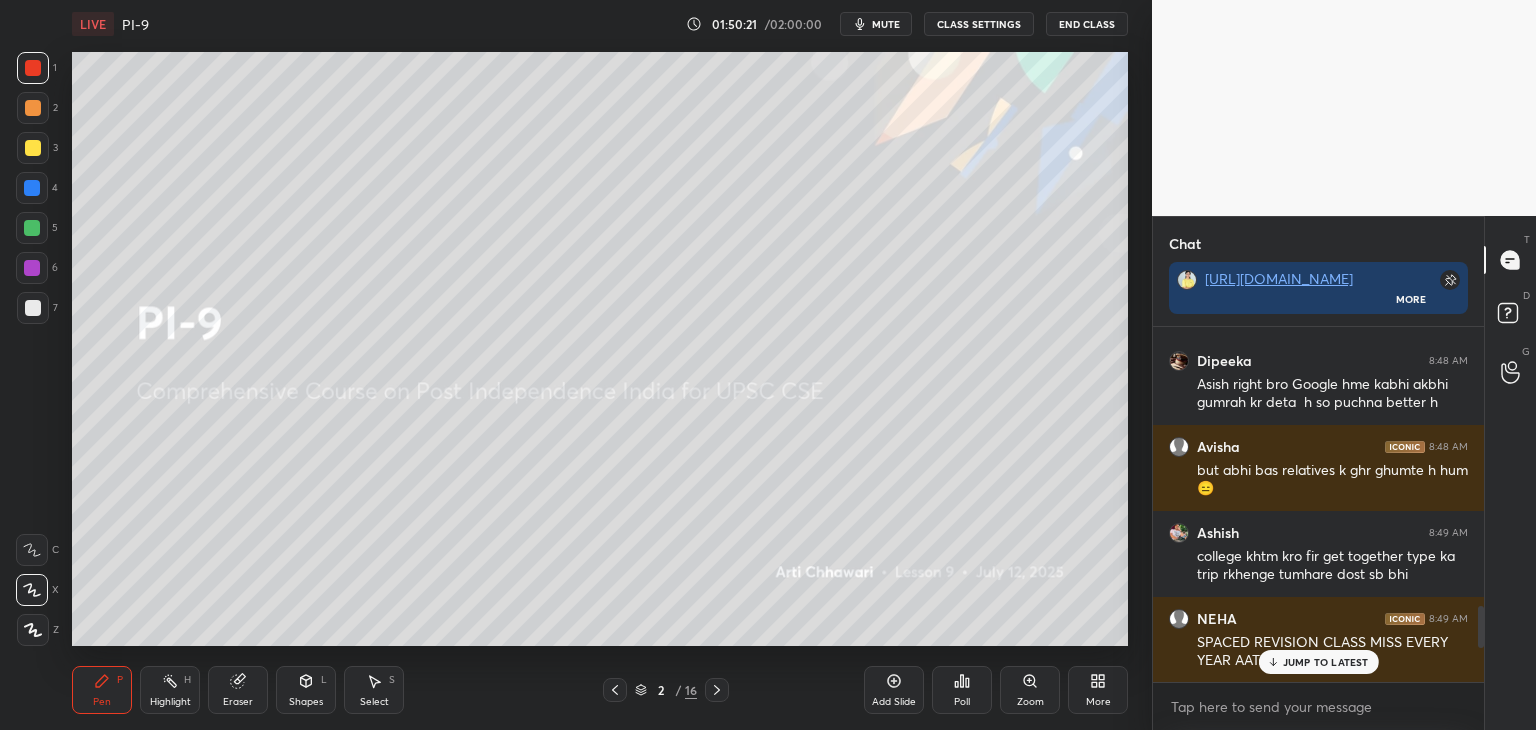 click on "Chat https://unacademy.com/course/comprehesive-course-on-art-and-culture-for-upsc-cse/44XTM3QA More Ashish 8:46 AM place ni pta krna h Dipeeka 8:46 AM Avisha bs kro bhn 😂😂😂 Avisha 8:47 AM kyu yr kya ho gya 😅 Ashish 8:47 AM ye pta krna h ki Srinagar se Gulmarg aur fir wapas Jammutavi aane ka kya kya conveni. available h aur kitna time lgta h...🙂google pr ni bta rha thik se Dipeeka 8:47 AM Avisha jane to de ashish ko 😂 TEJASH 8:47 AM oh Avisha 8:48 AM arey Ashish bas krdo
tum to ghum ate ho hume jealousy hoti h in personal puchho ab 😅 Ashish 8:48 AM isme kya jealousy🥲 Avisha 8:48 AM hume b ghumne ka mn hota h TEJASH 8:48 AM ek tha kashmir se class me shayd aya nhi aj Ashish 8:48 AM tha to chla gya lgta h Dipeeka 8:48 AM Asish right bro Google hme kabhi akbhi  gumrah kr deta  h so puchna better h Avisha 8:48 AM but abhi bas relatives k ghr ghumte h hum 😑 Ashish 8:49 AM college khtm kro fir get together type ka trip rkhenge tumhare dost sb bhi NEHA 8:49 AM Shivam 8:49 AM nhi neha x   1" at bounding box center (1344, 473) 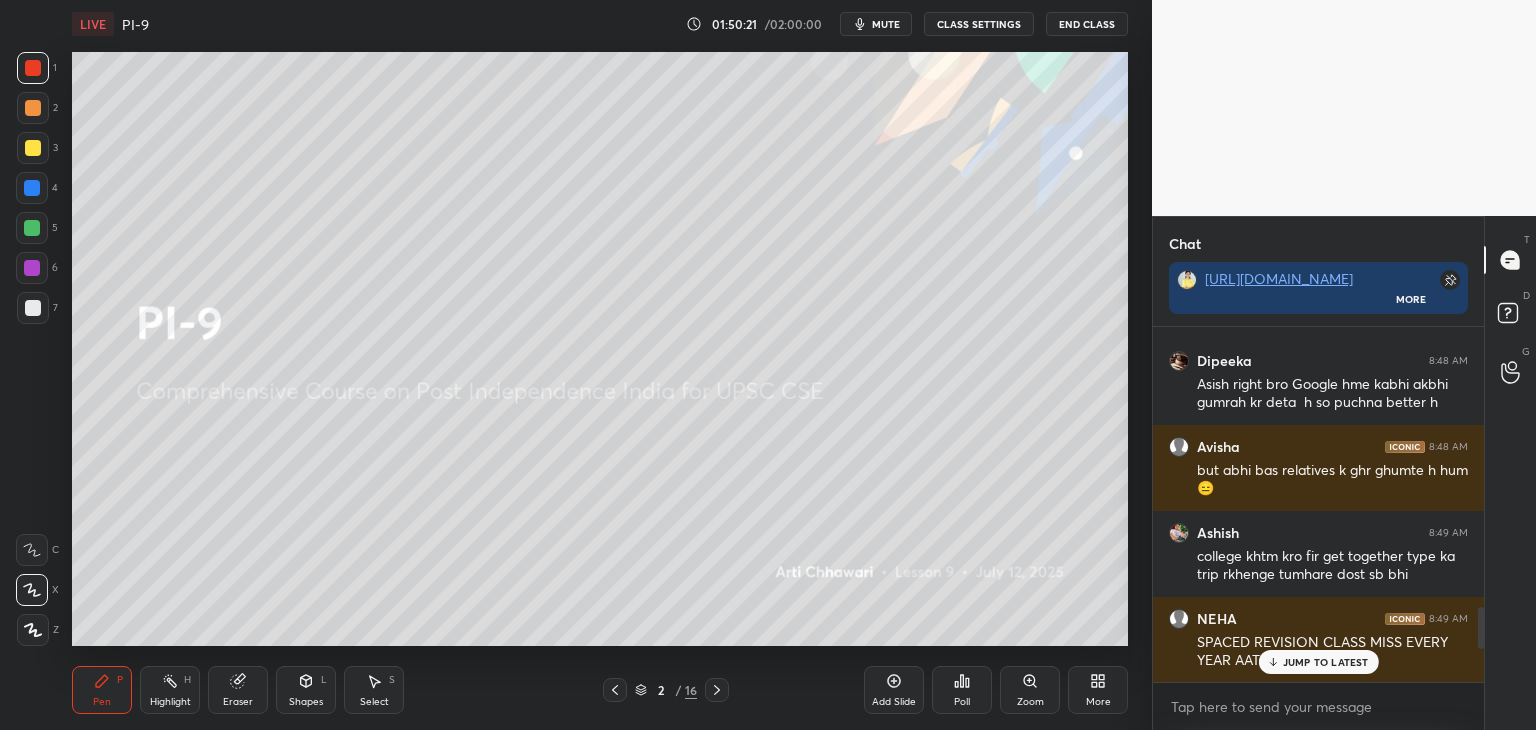 scroll, scrollTop: 2393, scrollLeft: 0, axis: vertical 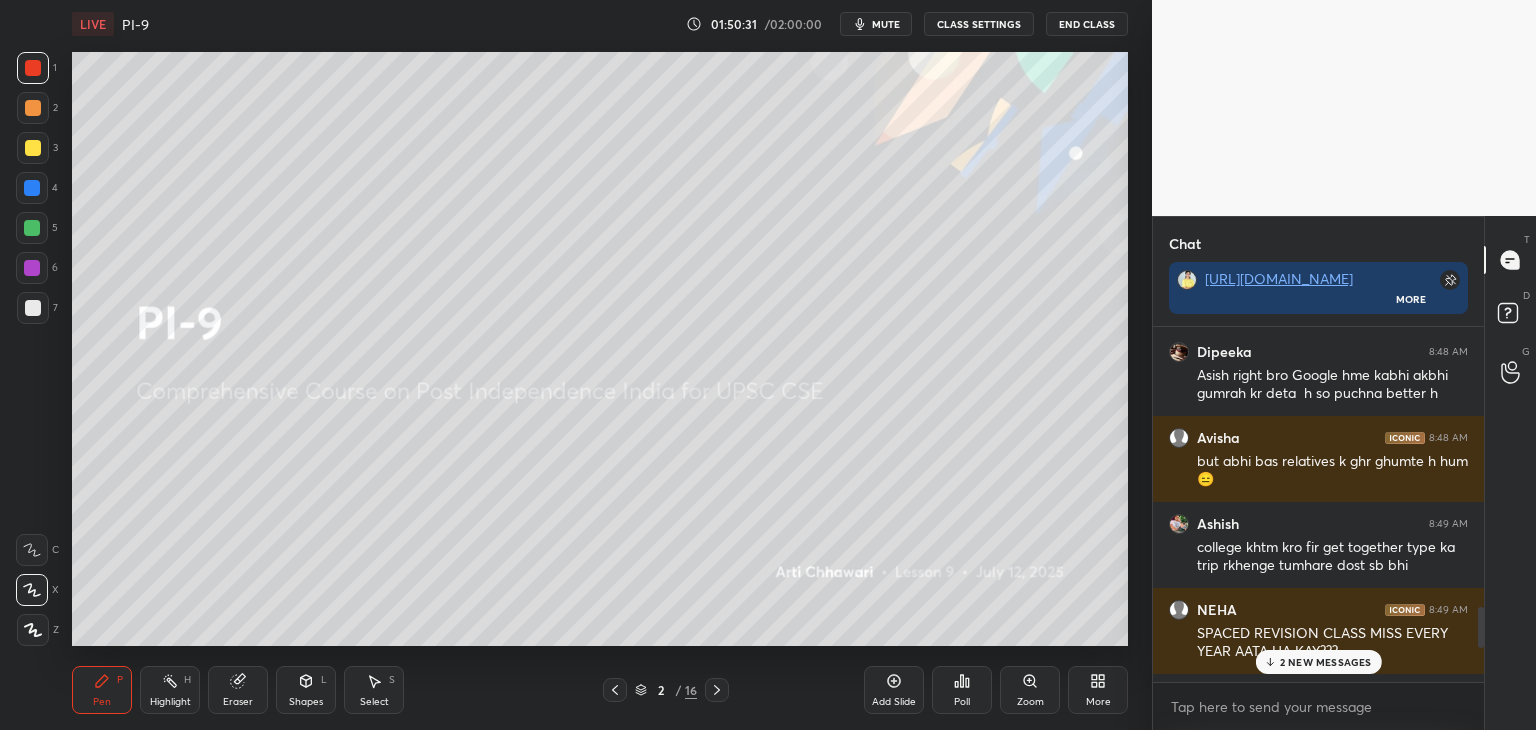 click on "Chat https://unacademy.com/course/comprehesive-course-on-art-and-culture-for-upsc-cse/44XTM3QA More TEJASH 8:48 AM ek tha kashmir se class me shayd aya nhi aj Ashish 8:48 AM tha to chla gya lgta h Dipeeka 8:48 AM Asish right bro Google hme kabhi akbhi  gumrah kr deta  h so puchna better h Avisha 8:48 AM but abhi bas relatives k ghr ghumte h hum 😑 Ashish 8:49 AM college khtm kro fir get together type ka trip rkhenge tumhare dost sb bhi NEHA 8:49 AM SPACED REVISION CLASS MISS EVERY YEAR AATA HA KAY??? Shivam 8:49 AM nhi neha Dipeeka 8:50 AM Nhi neha ye   frist time hi aay h jo mem 4 am pr krva rhi h TEJASH 8:50 AM 4am nd 6pm pranjal 8:51 AM yes maam Ashish 8:51 AM mam mt pdhiye NEHA 8:51 AM OK T Y ALL. 2 NEW MESSAGES Enable hand raising Enable raise hand to speak to learners. Once enabled, chat will be turned off temporarily. Enable x   Paga Asked a doubt 1 As RG govt had 400+ seats, how come it went to political instability over the years ? Pick this doubt Syed Asked a doubt 1 Pick this doubt Shraman 1 1 1" at bounding box center [1344, 473] 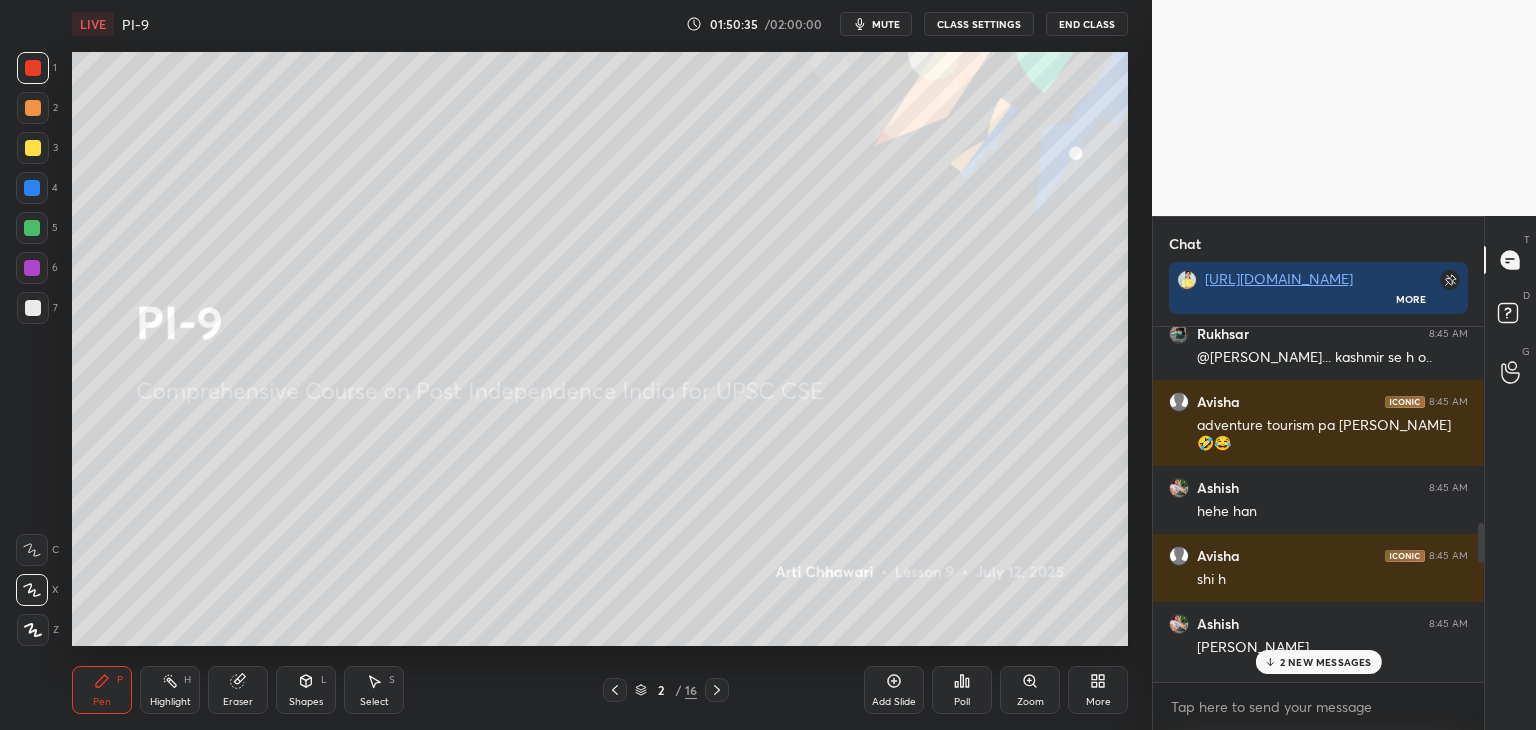 drag, startPoint x: 1480, startPoint y: 627, endPoint x: 1483, endPoint y: 515, distance: 112.04017 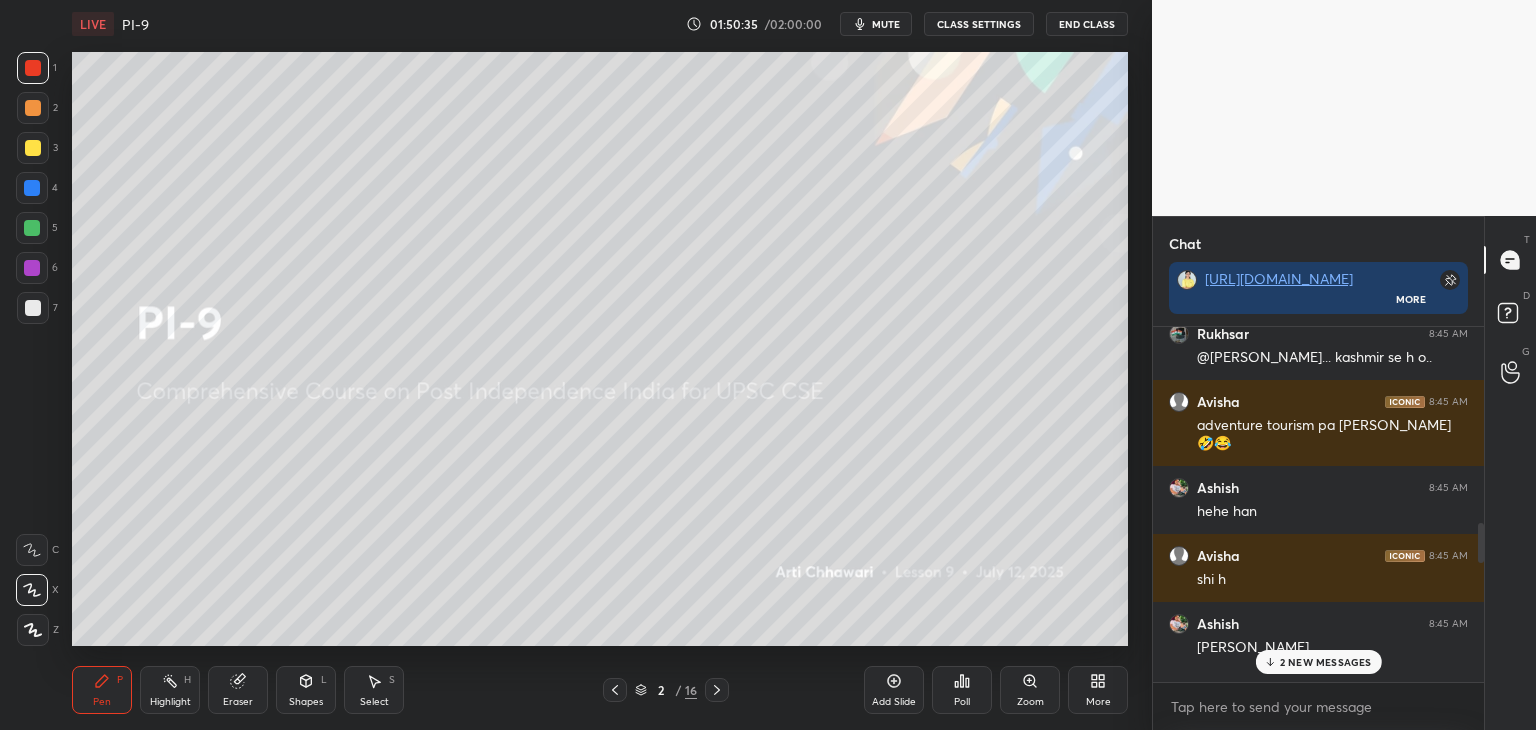 click at bounding box center [1478, 504] 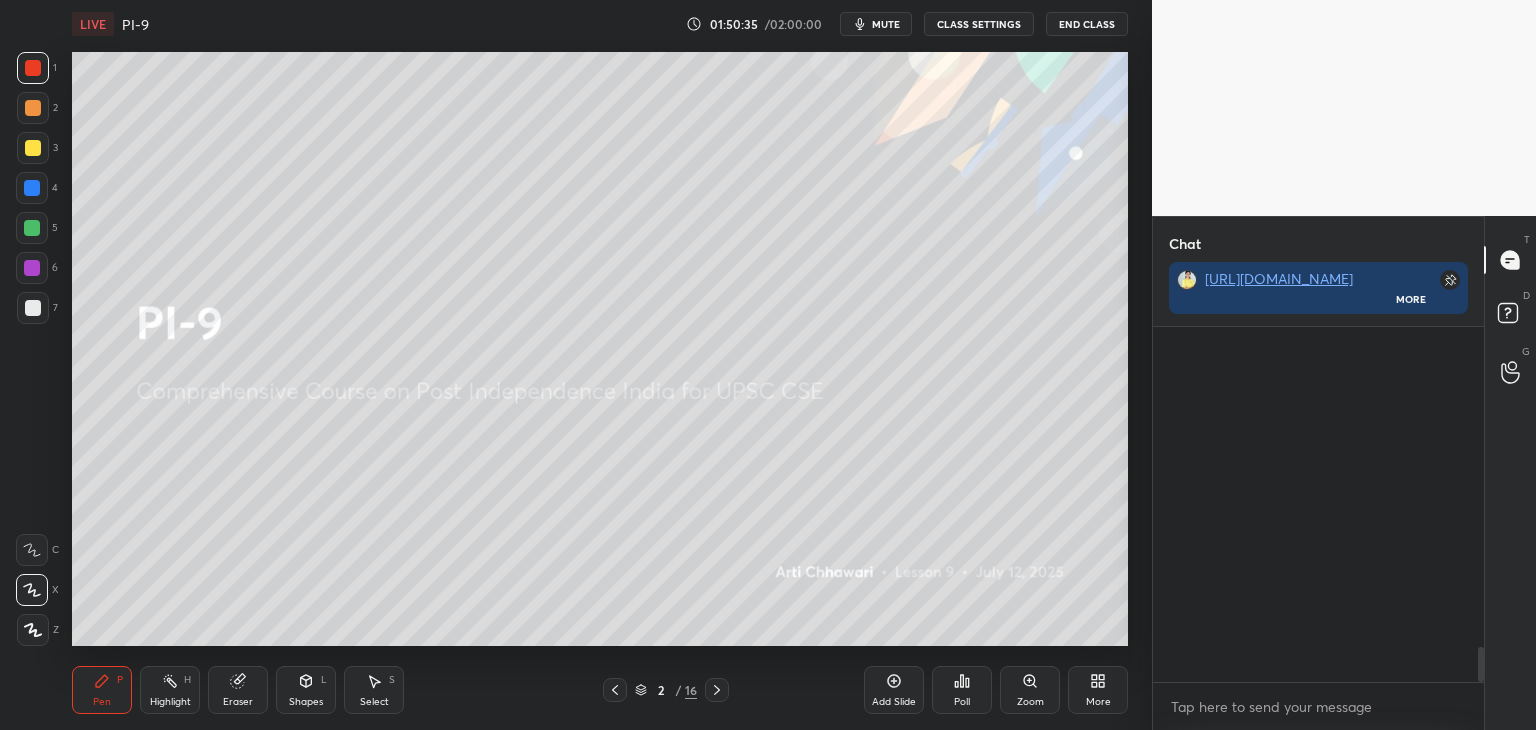 scroll, scrollTop: 3242, scrollLeft: 0, axis: vertical 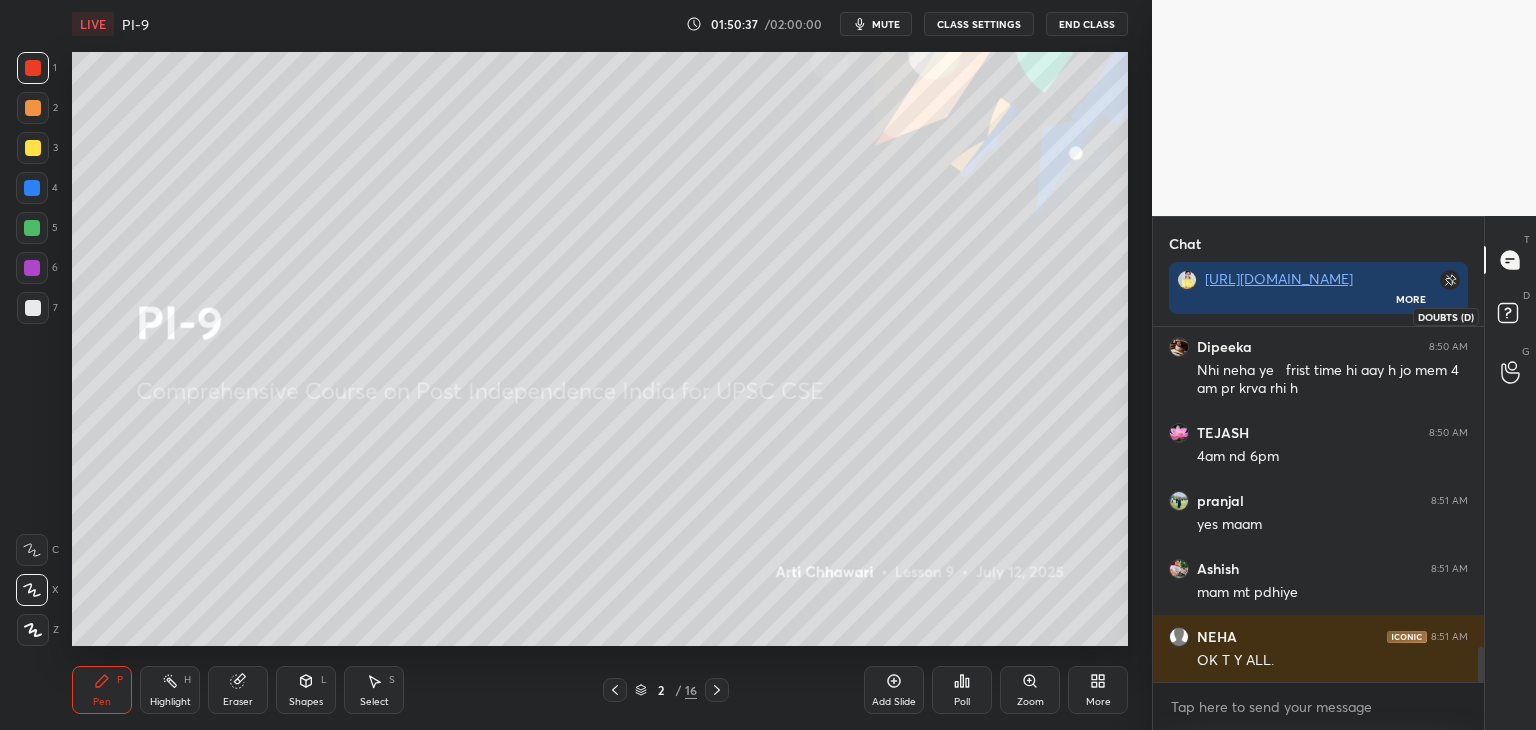 click 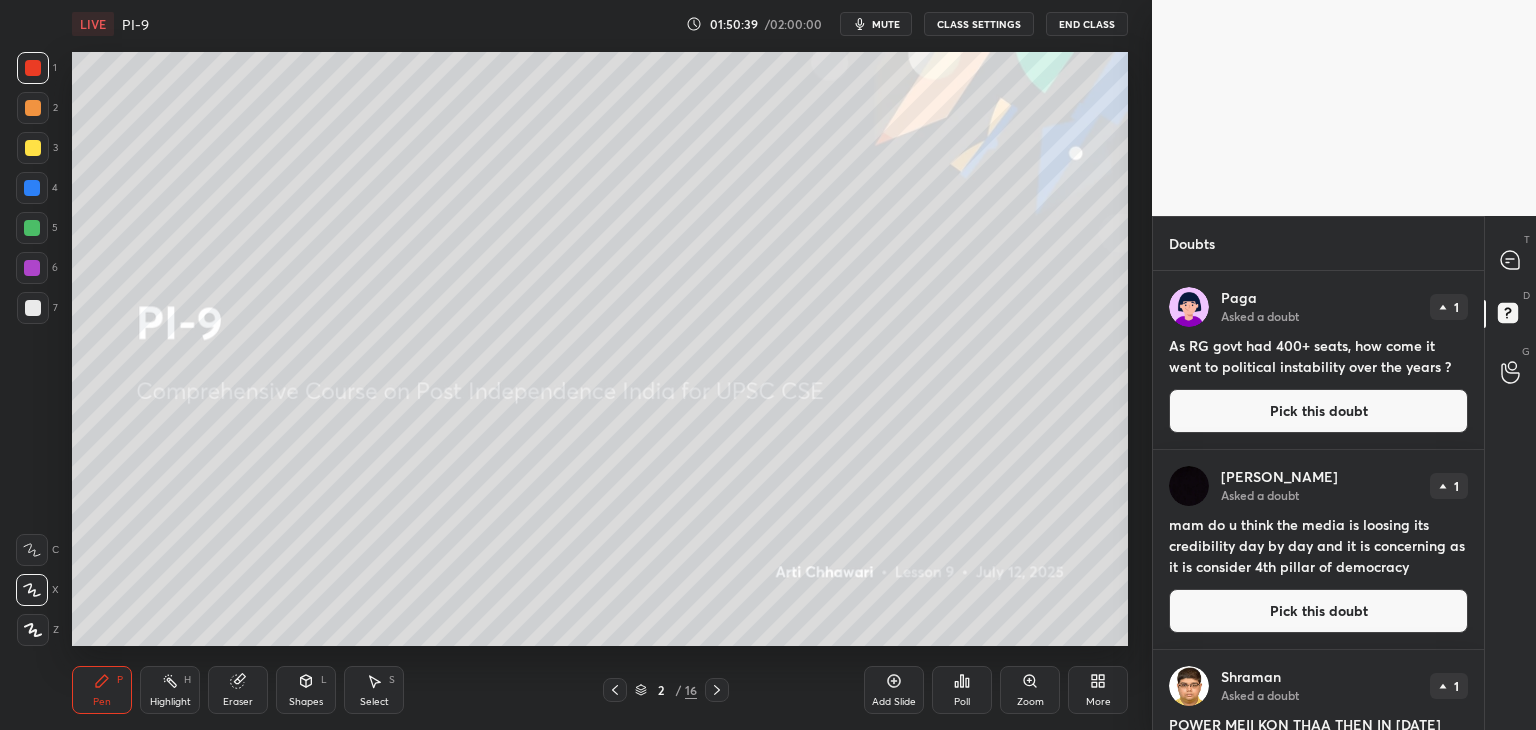 click on "CLASS SETTINGS" at bounding box center [979, 24] 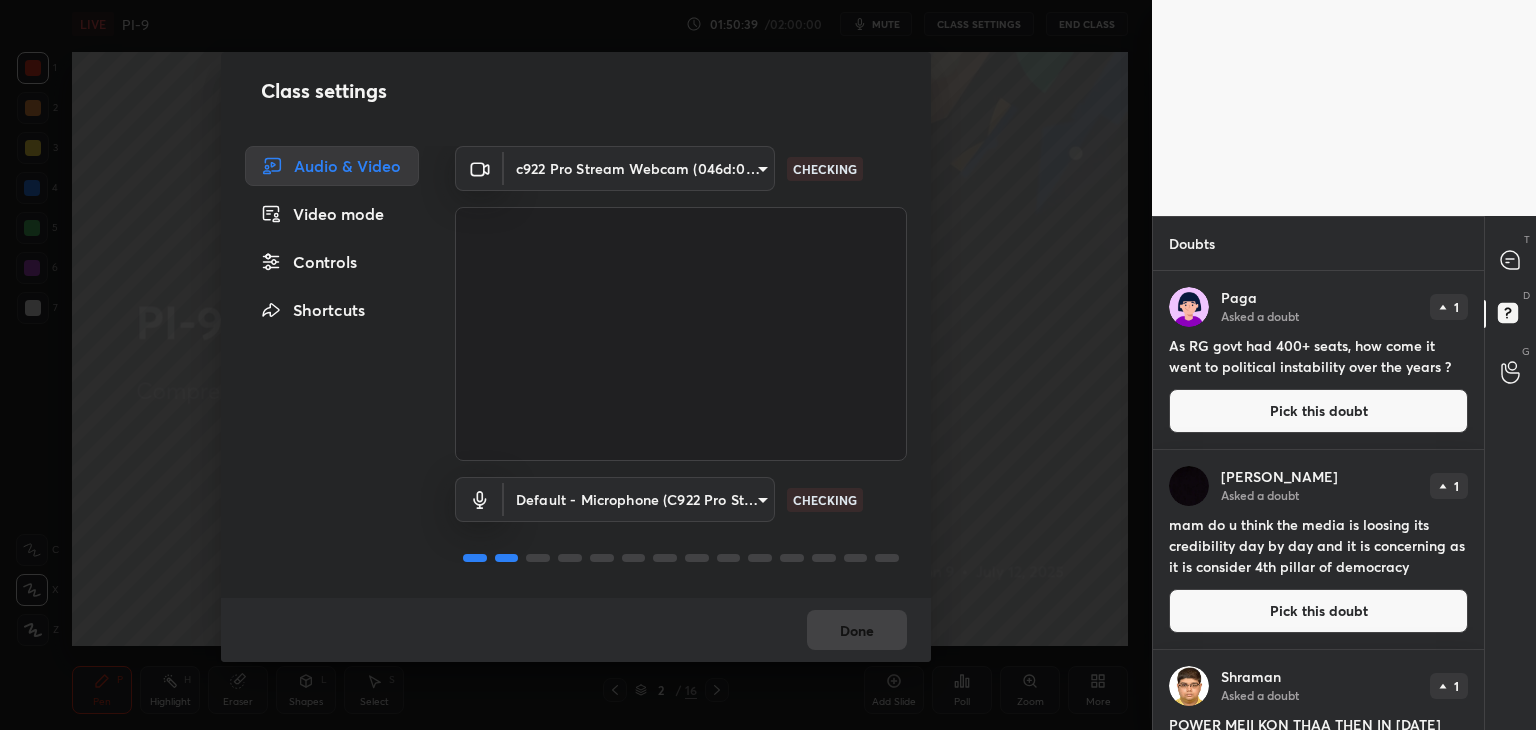 click on "Controls" at bounding box center (332, 262) 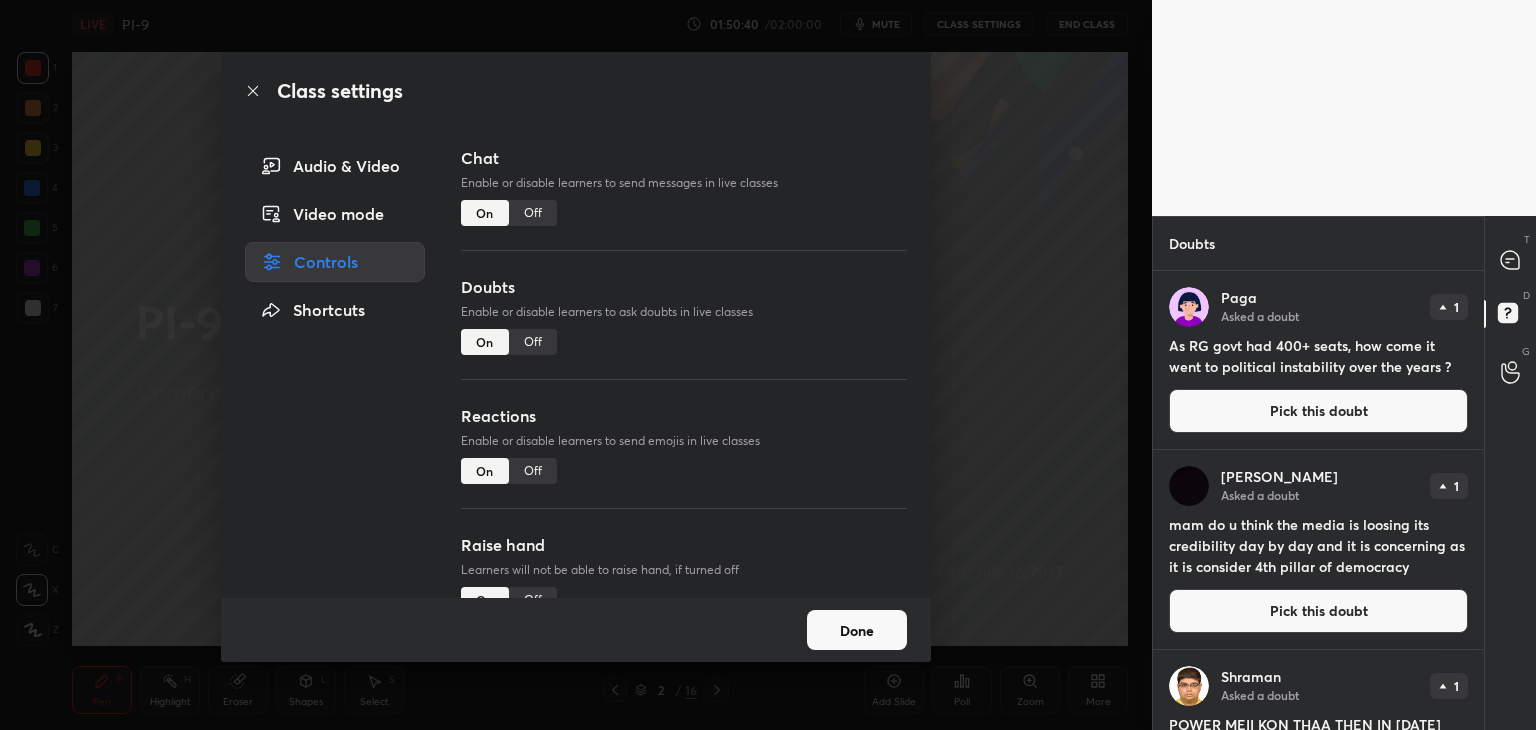 click on "Off" at bounding box center (533, 342) 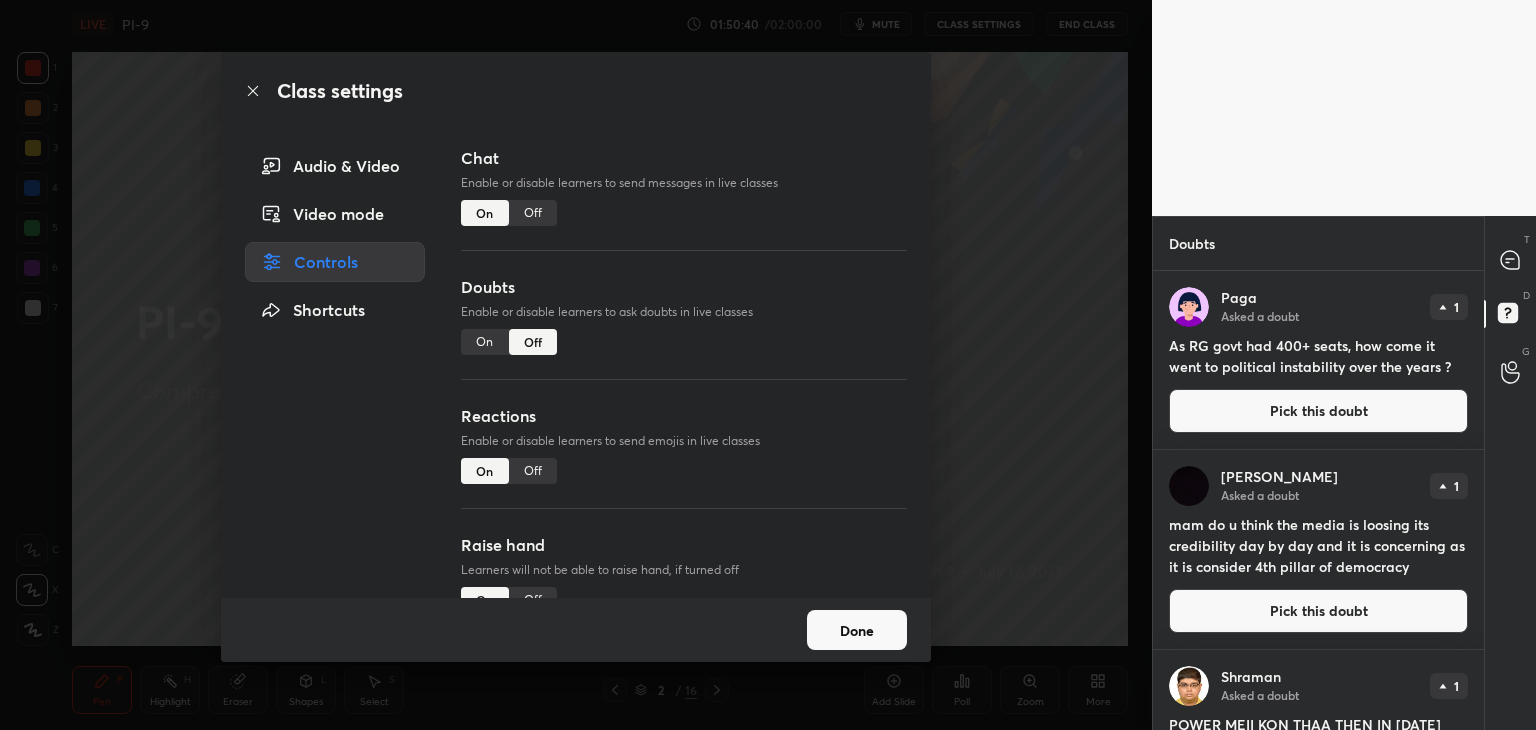 scroll, scrollTop: 405, scrollLeft: 325, axis: both 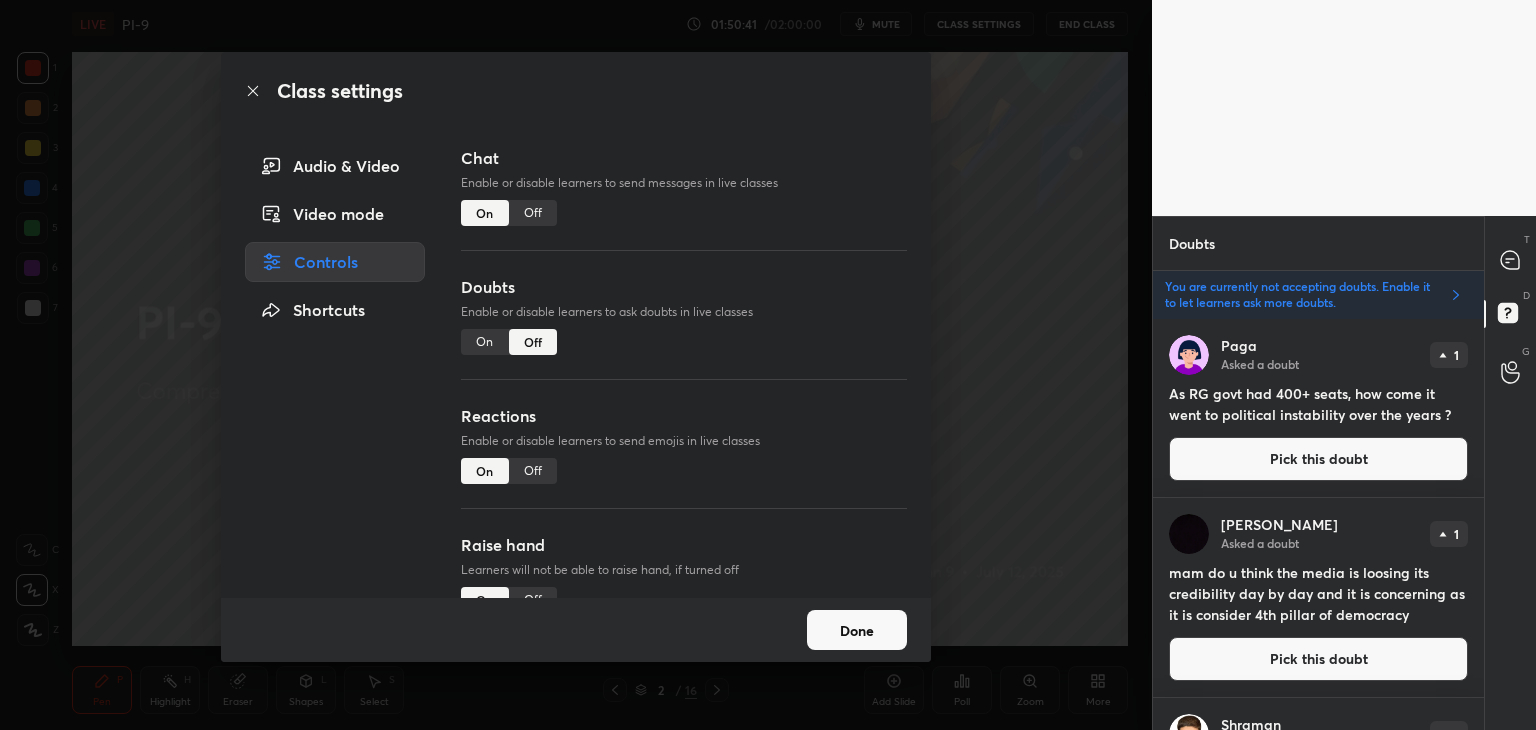 click 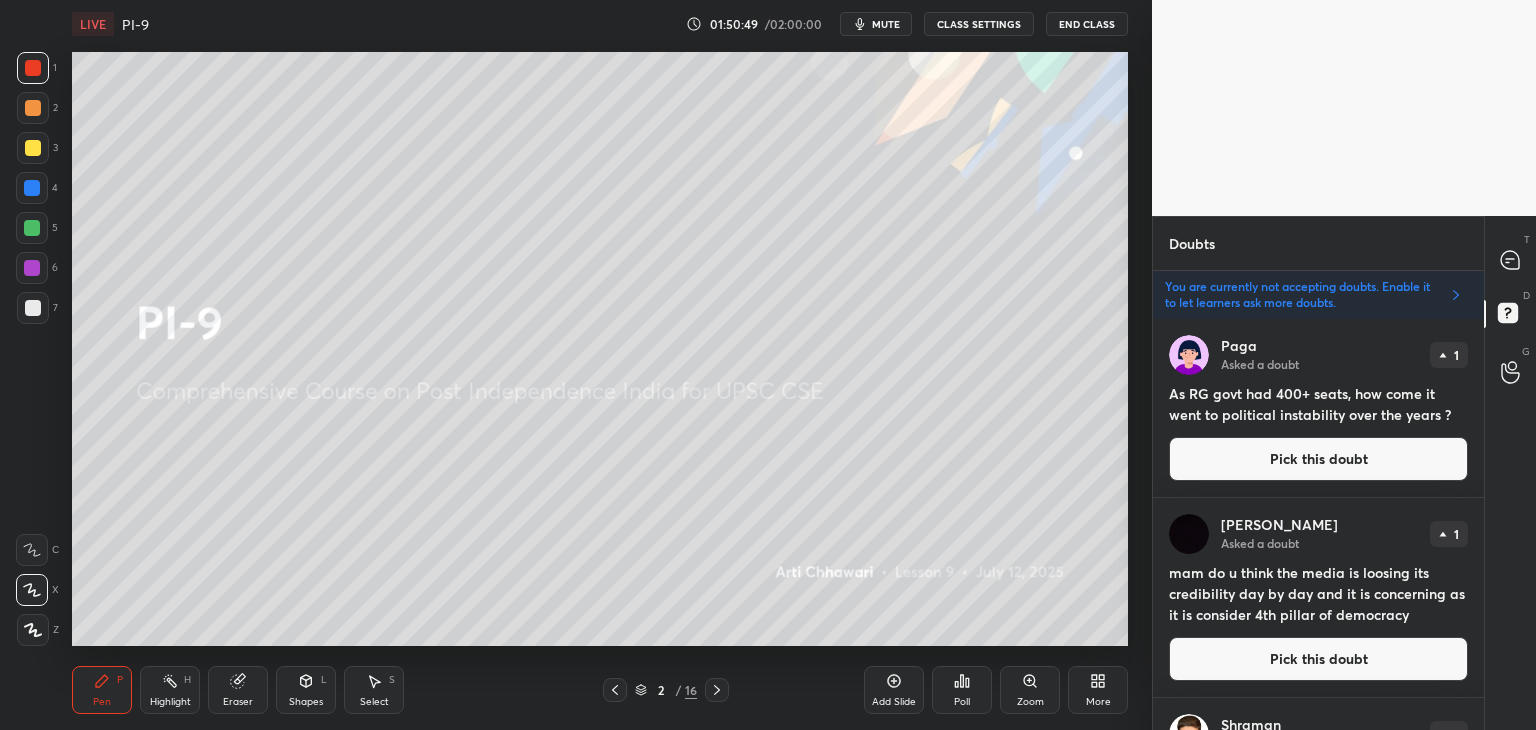 click on "Pick this doubt" at bounding box center [1318, 459] 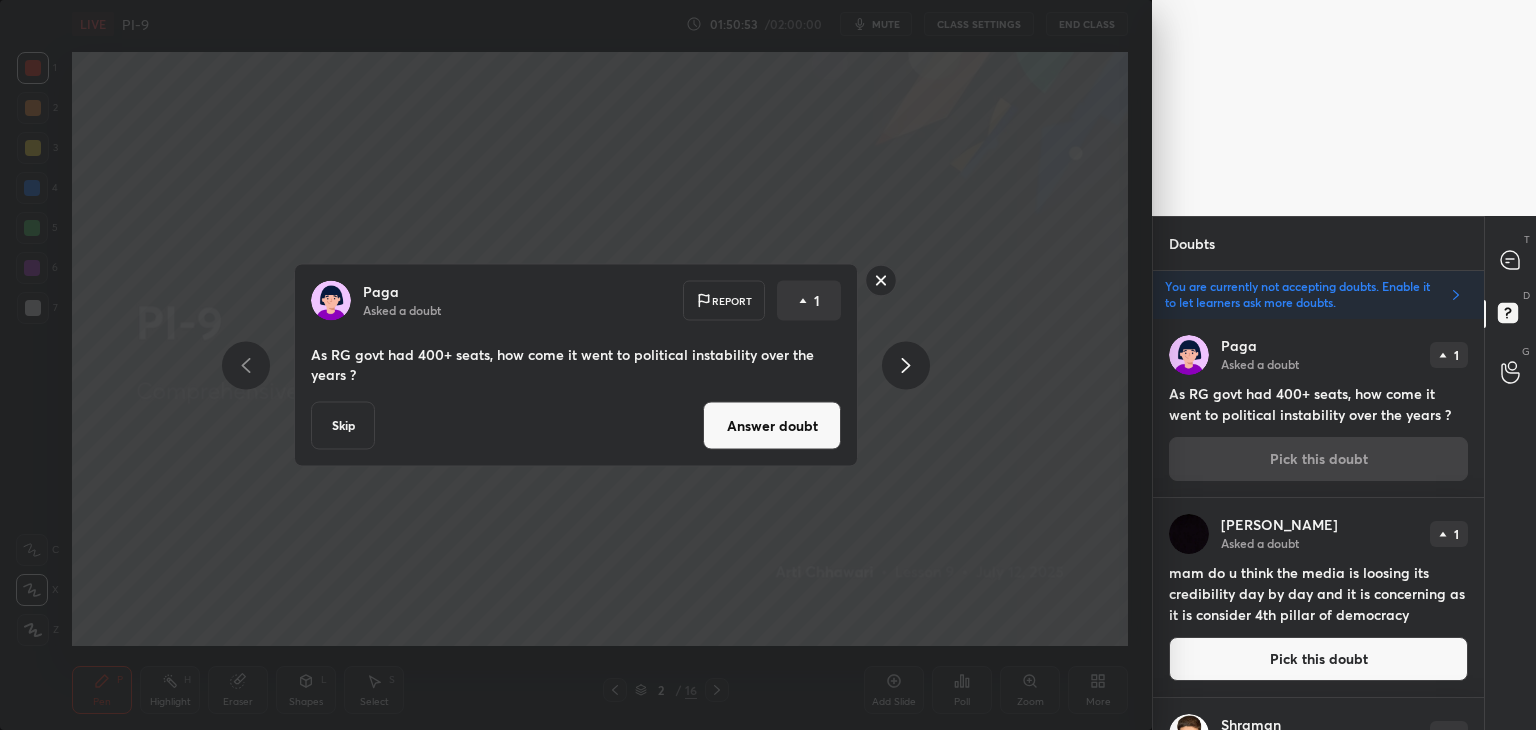 click on "Answer doubt" at bounding box center (772, 426) 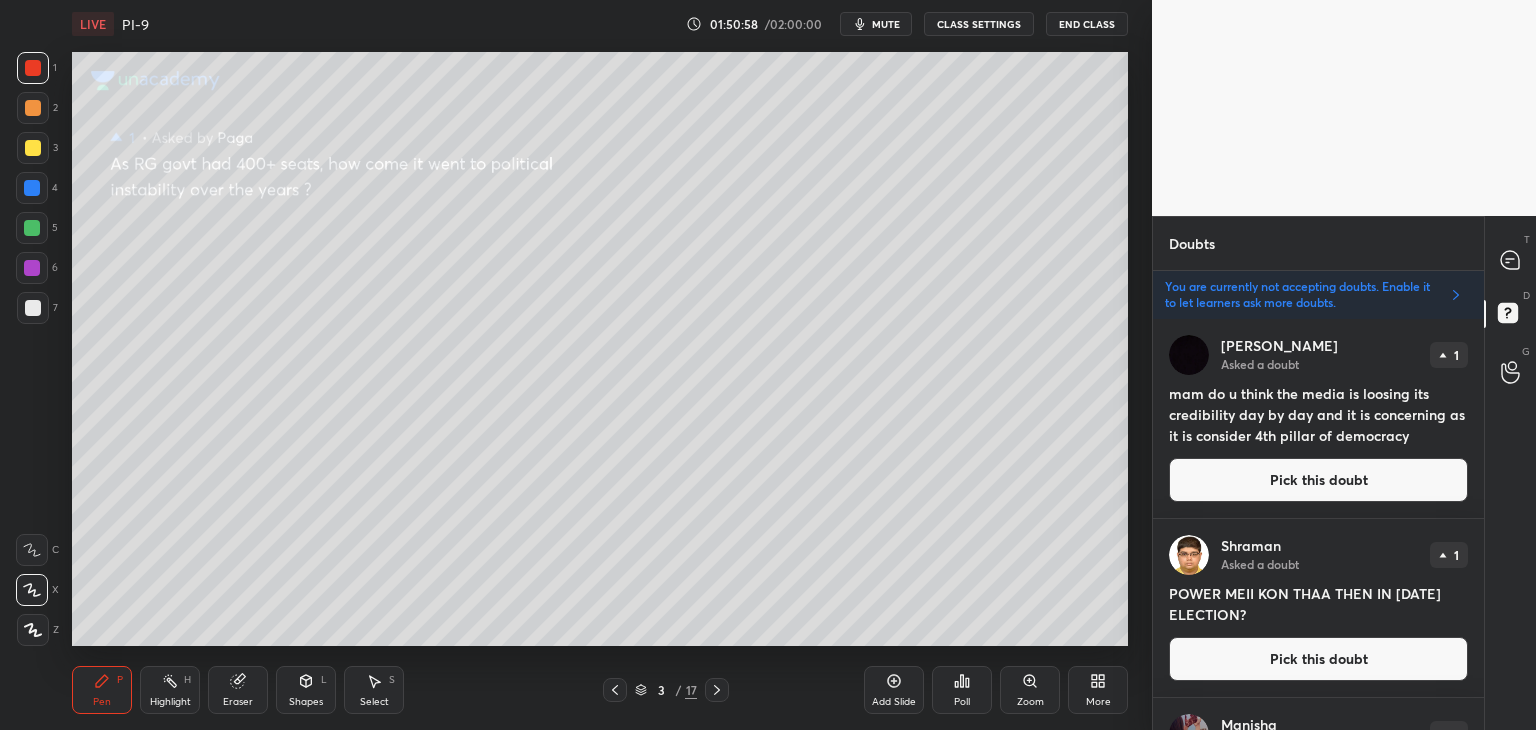 click at bounding box center [32, 188] 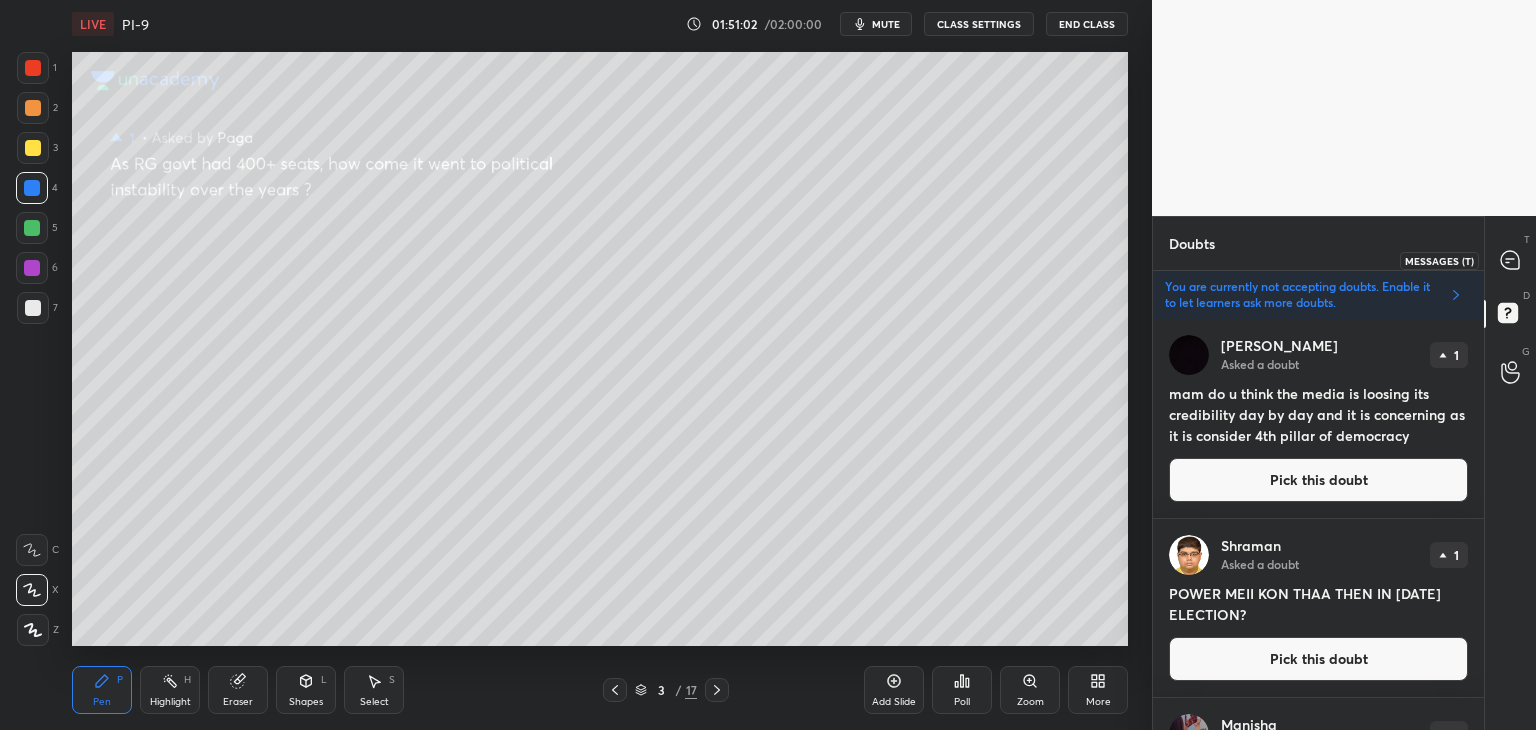 click 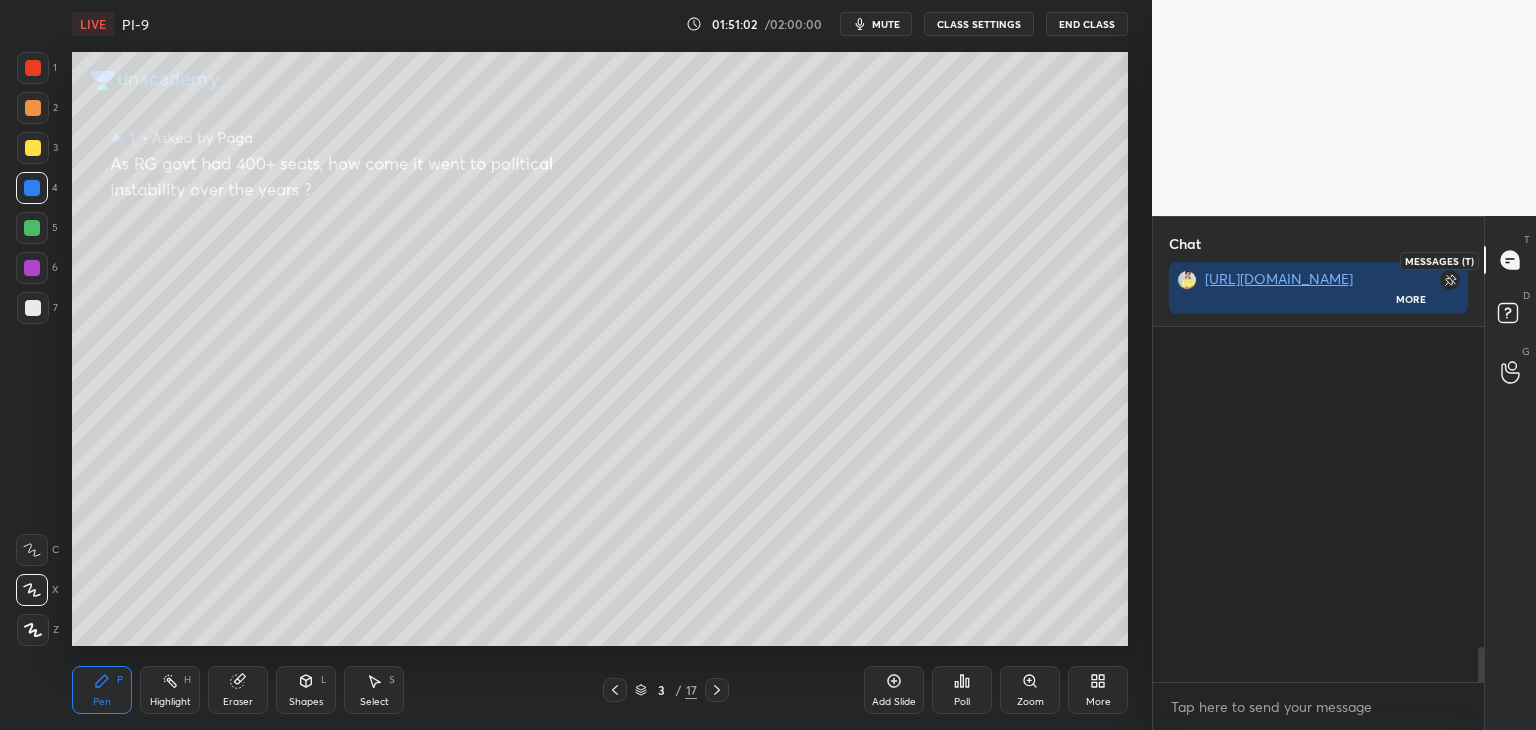 scroll, scrollTop: 3576, scrollLeft: 0, axis: vertical 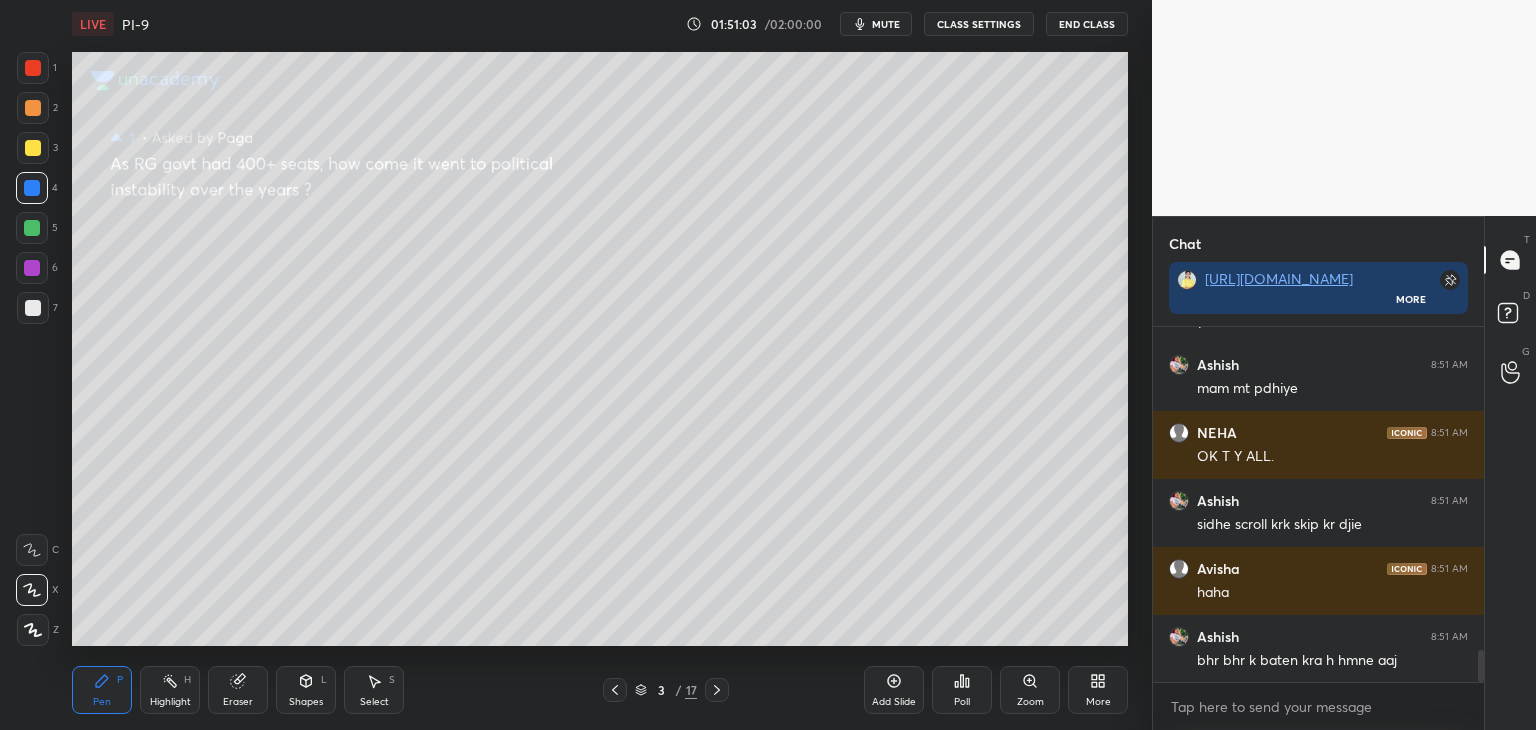 drag, startPoint x: 1480, startPoint y: 662, endPoint x: 1487, endPoint y: 682, distance: 21.189621 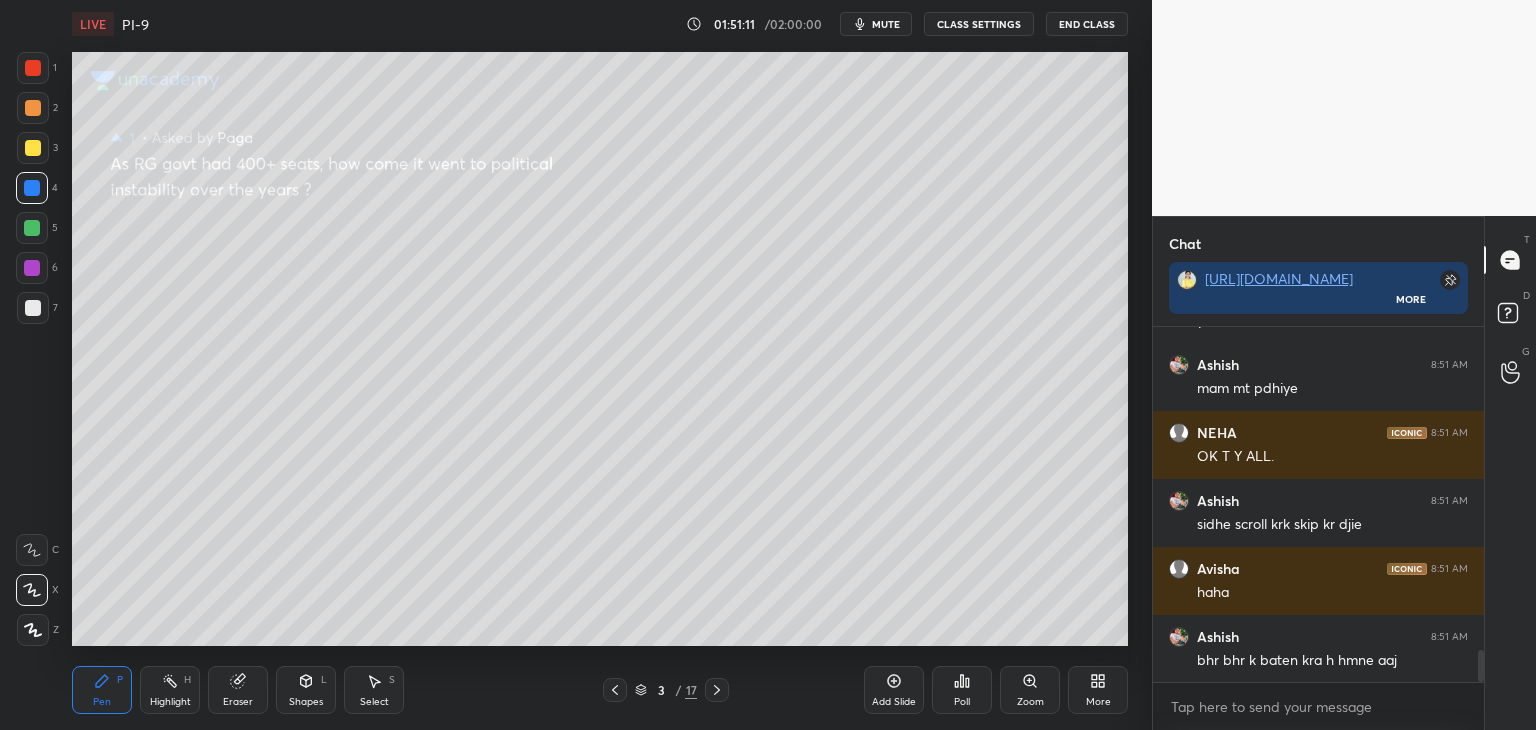 click 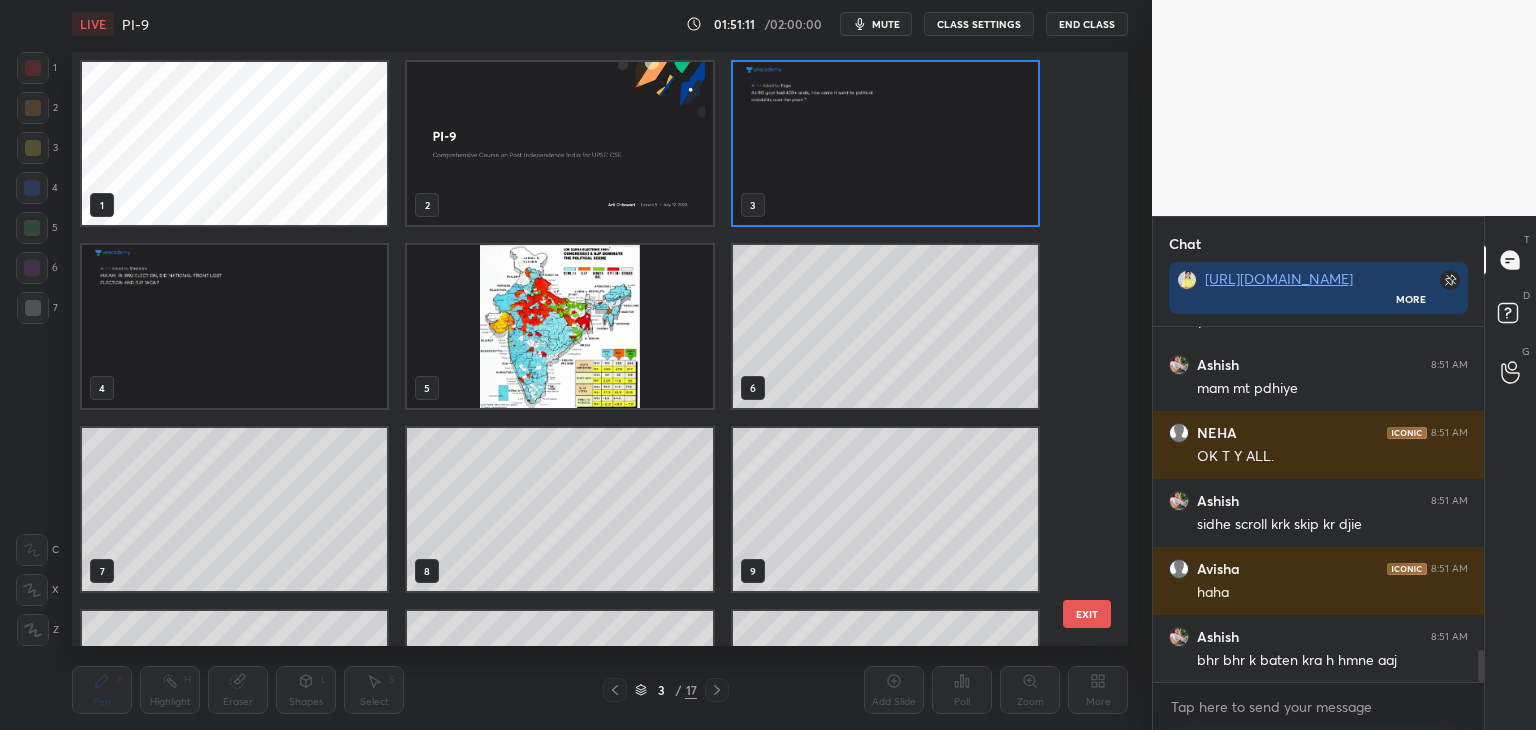 scroll, scrollTop: 6, scrollLeft: 10, axis: both 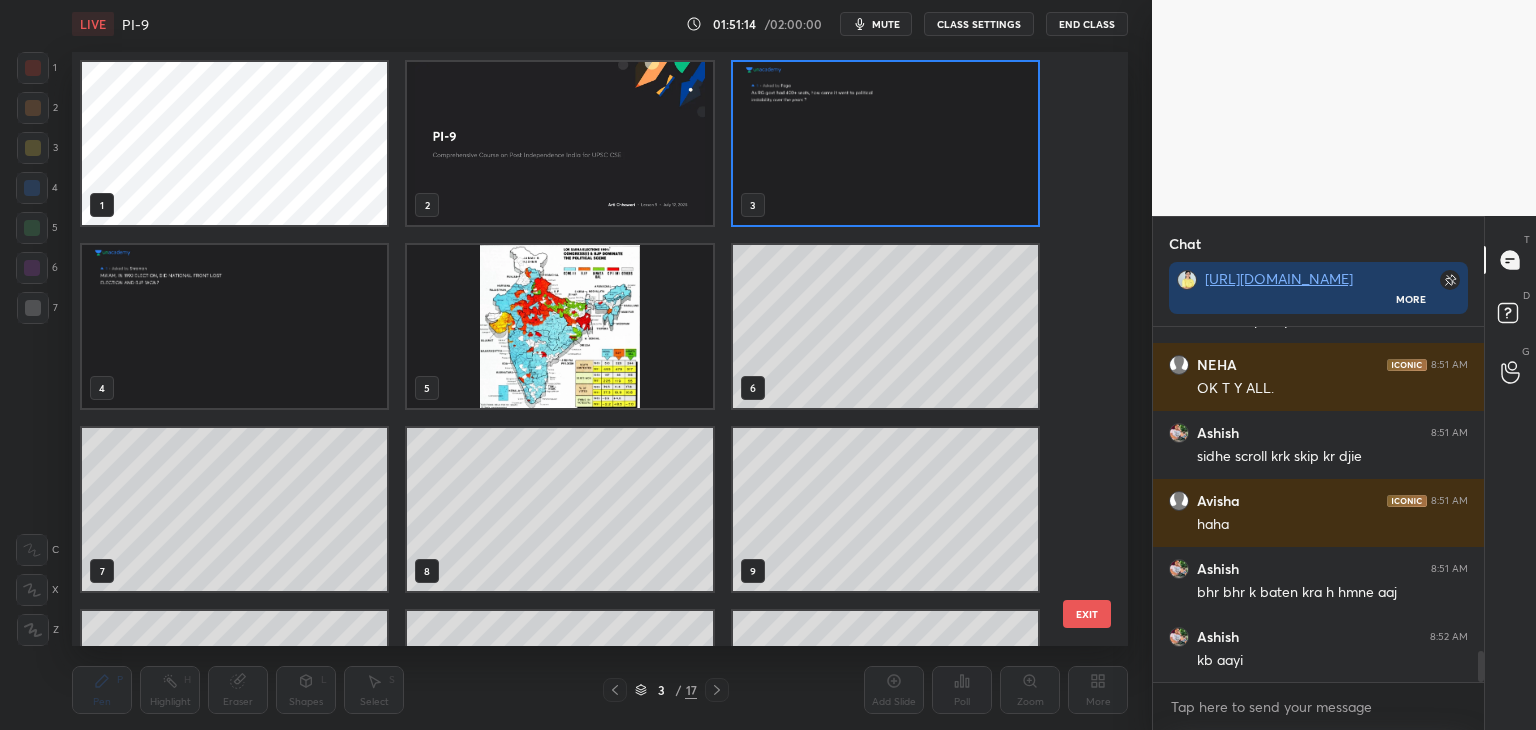 click at bounding box center [885, 143] 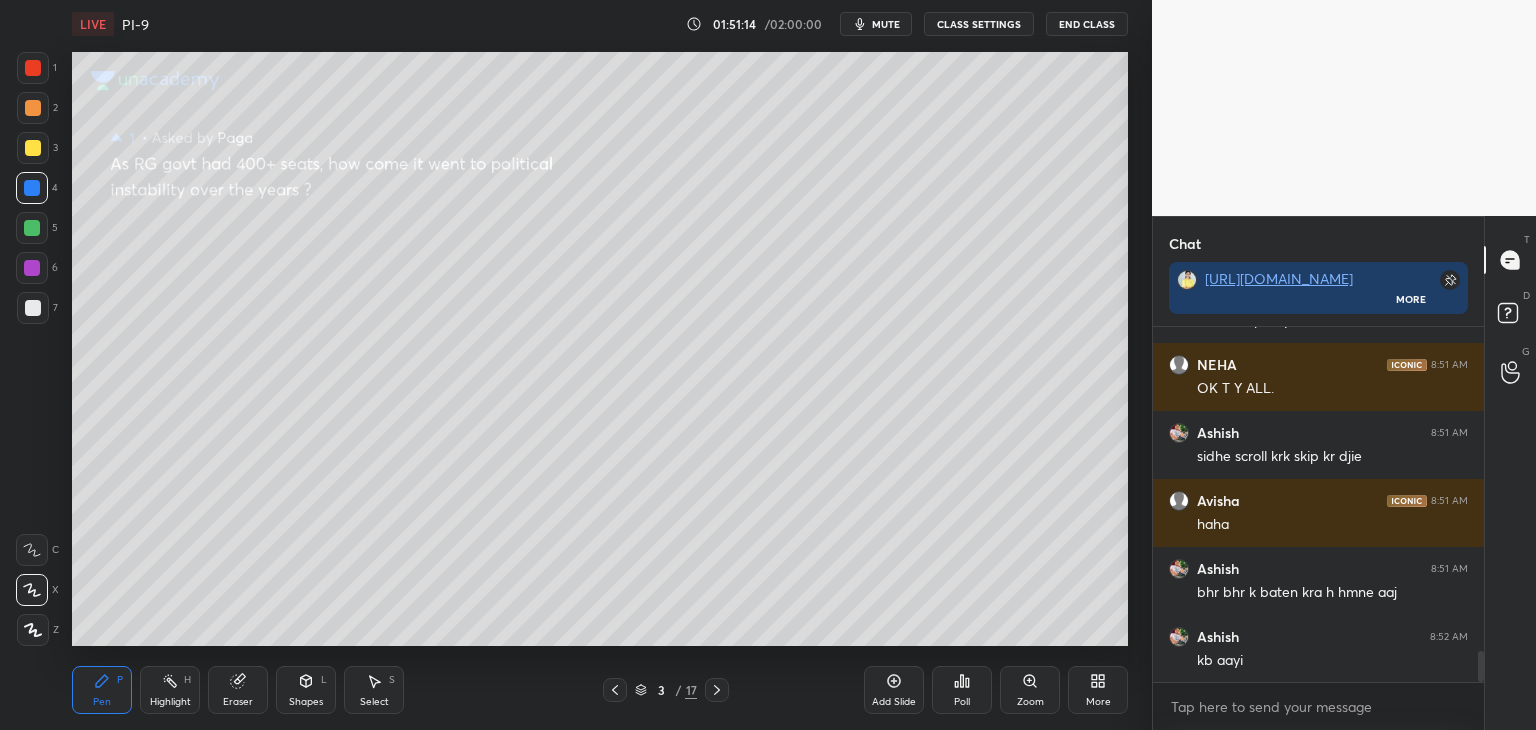 scroll, scrollTop: 0, scrollLeft: 0, axis: both 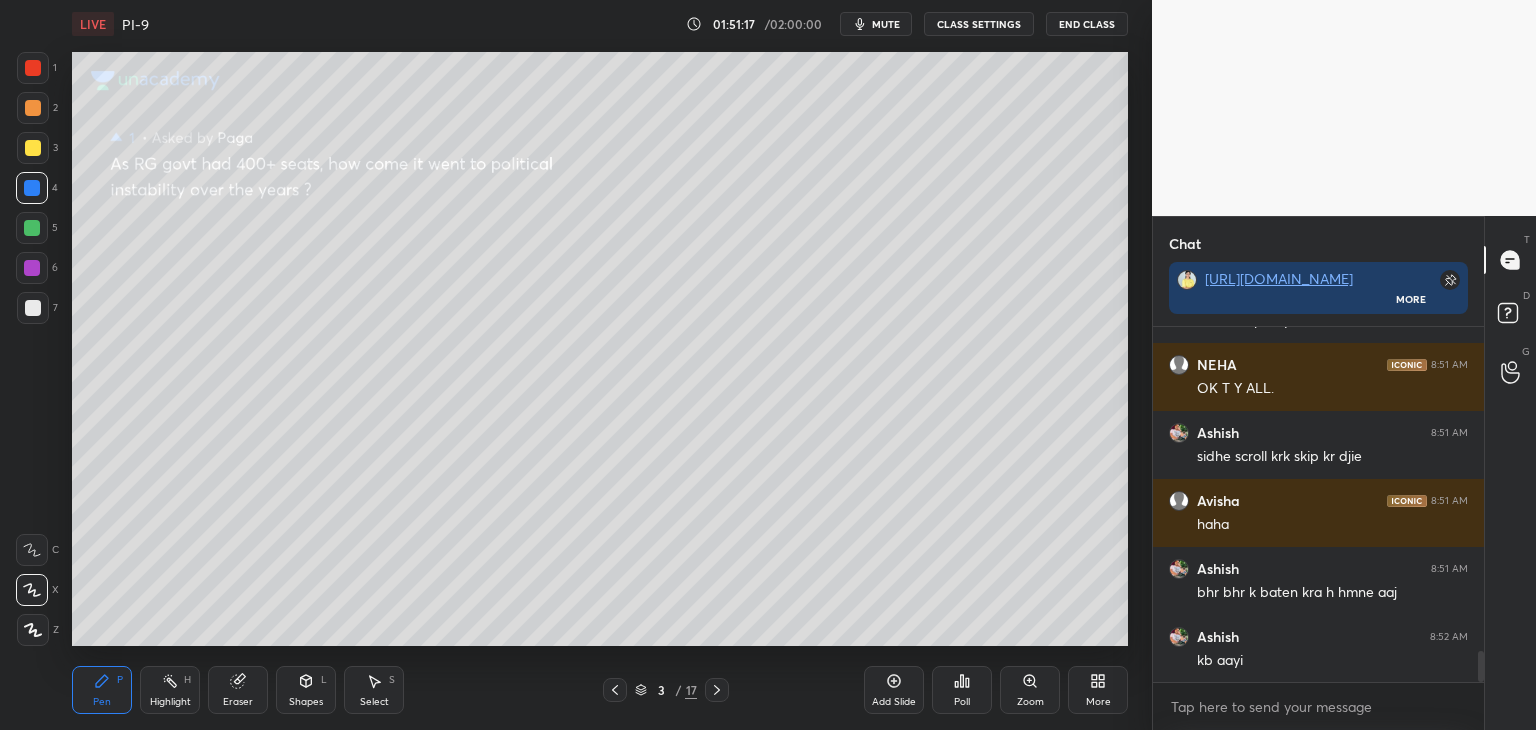 click at bounding box center (33, 148) 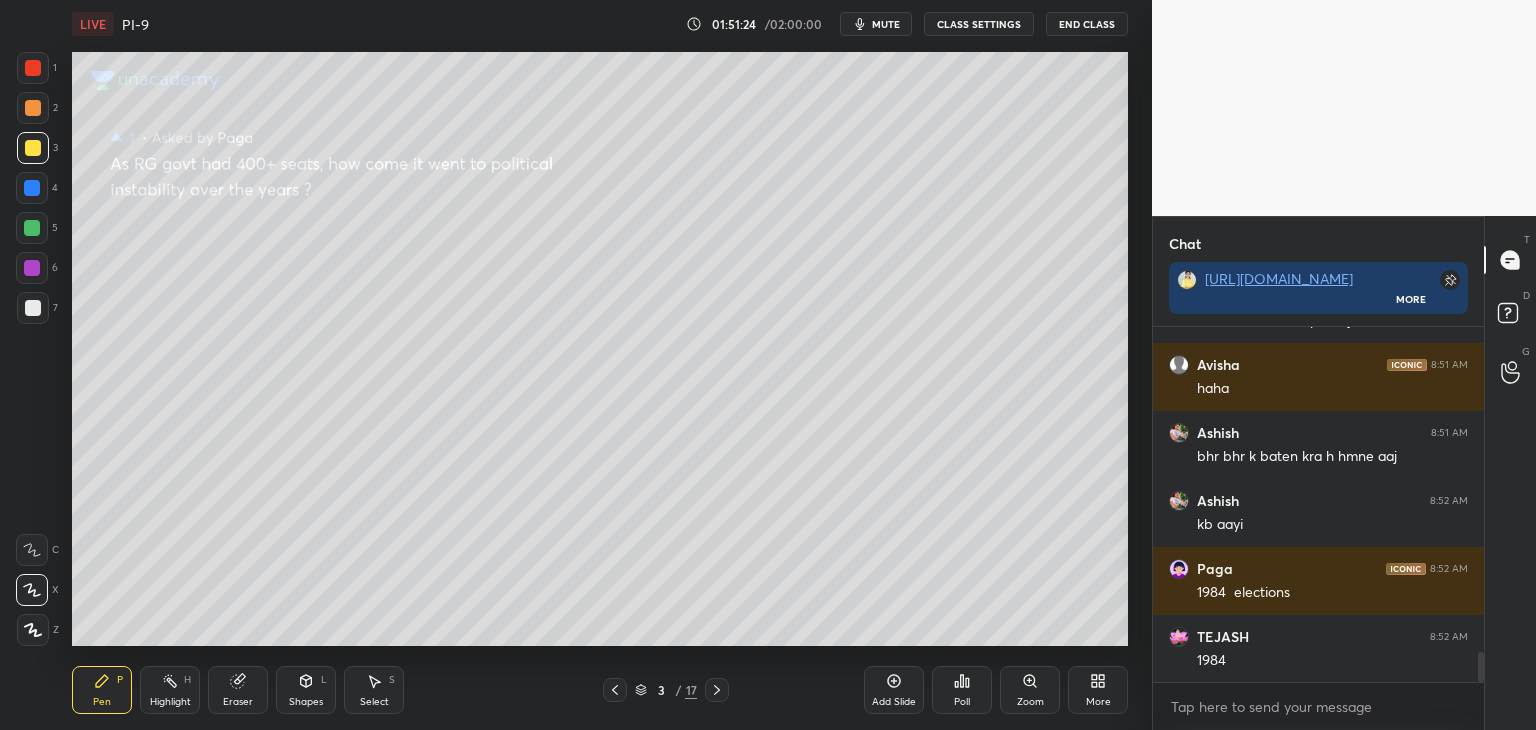 scroll, scrollTop: 3884, scrollLeft: 0, axis: vertical 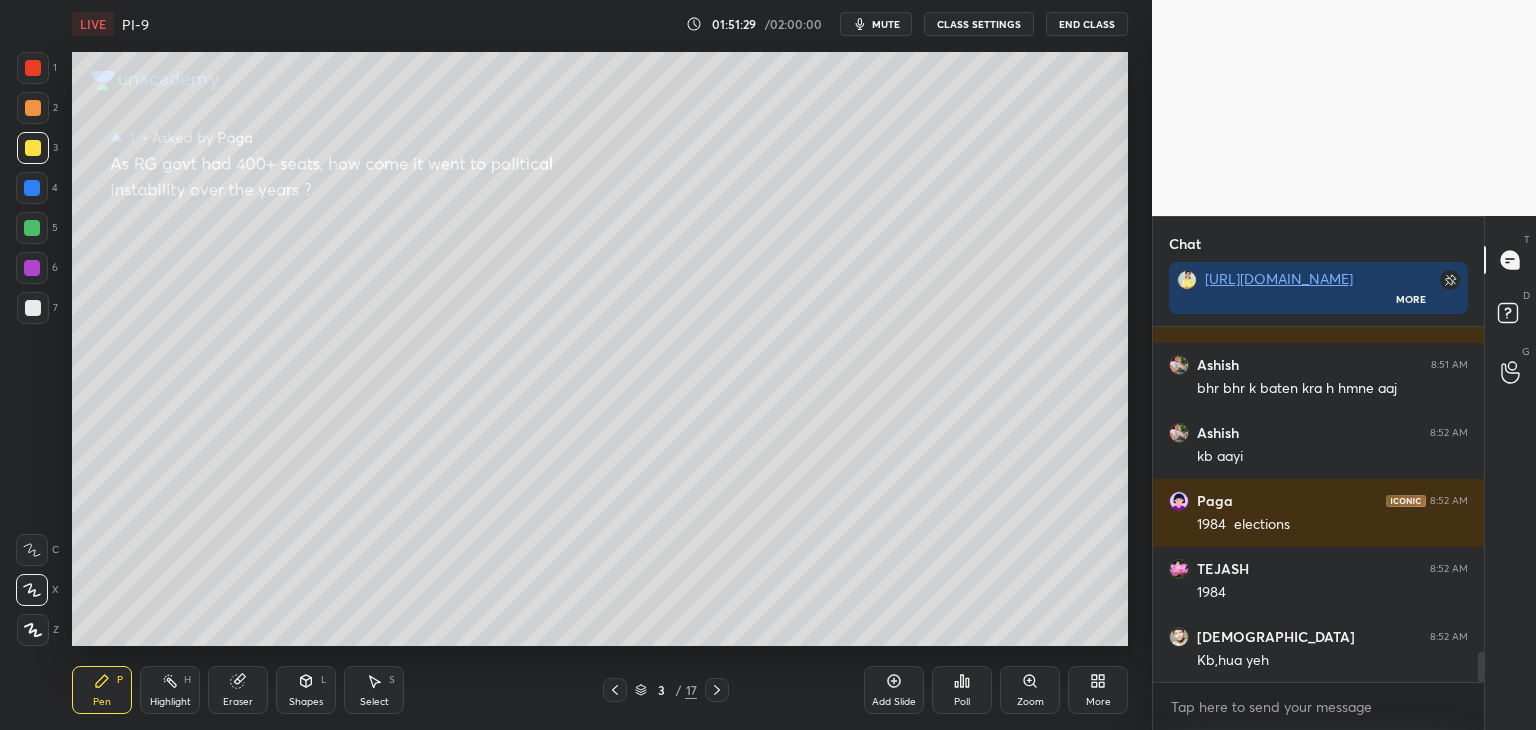 click at bounding box center (33, 68) 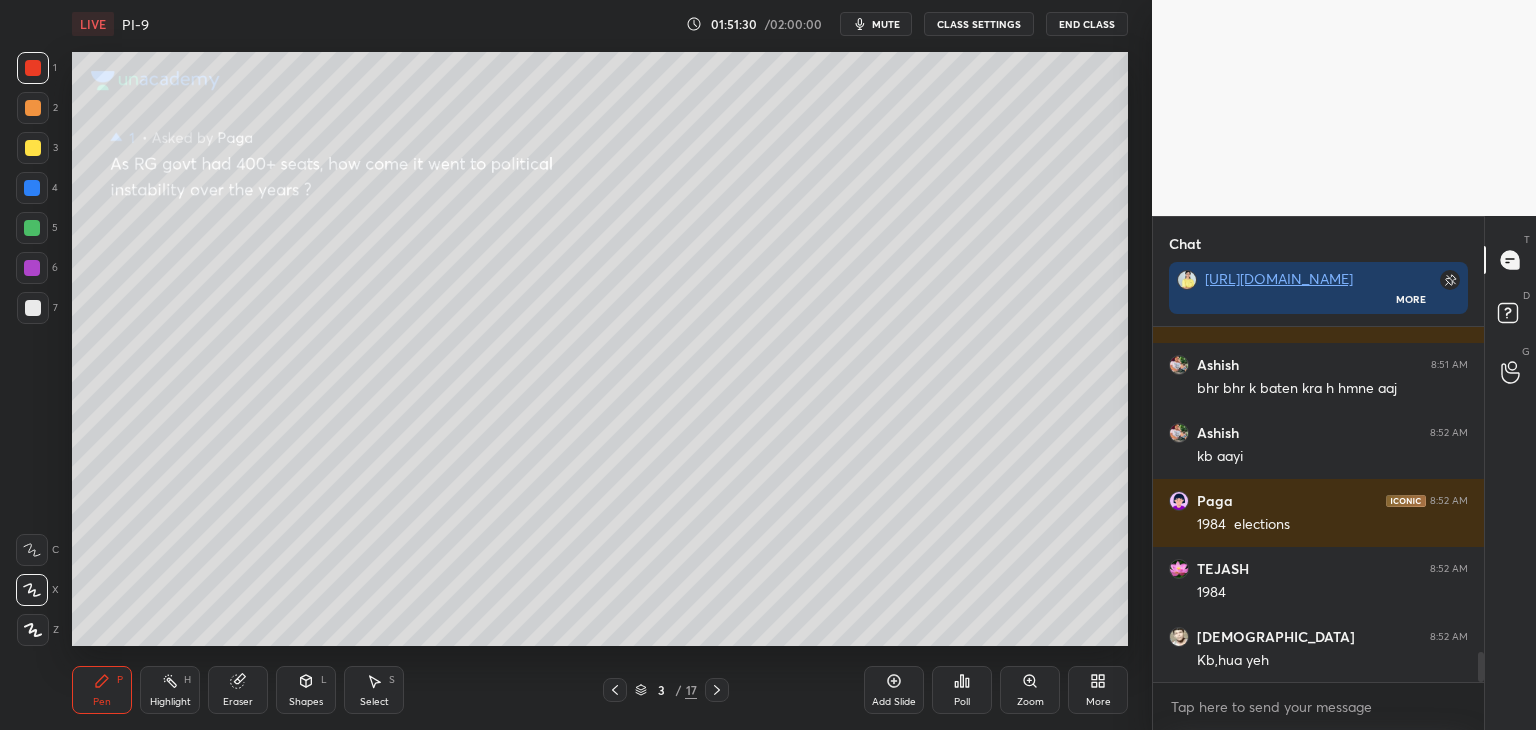 click 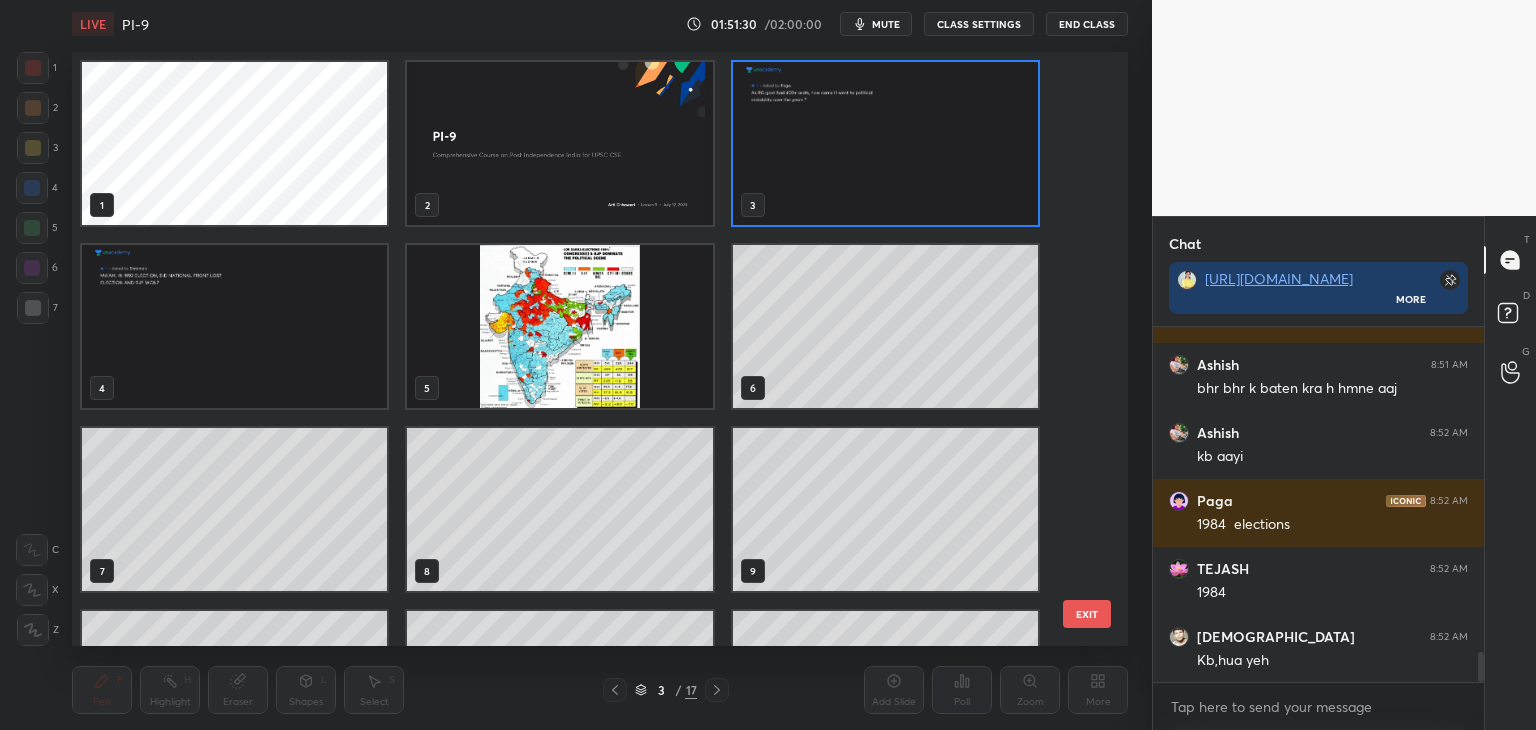 scroll, scrollTop: 6, scrollLeft: 10, axis: both 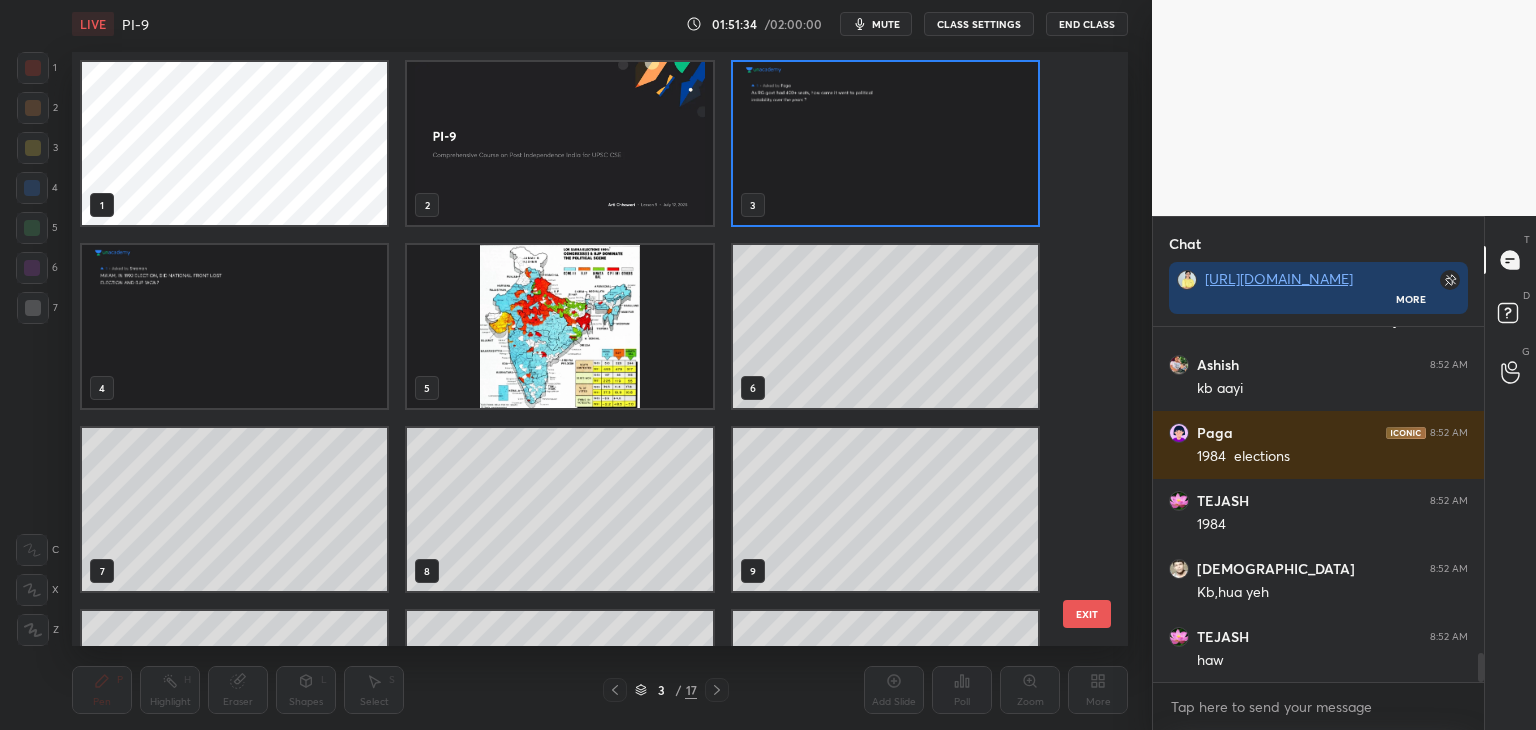 click at bounding box center [885, 143] 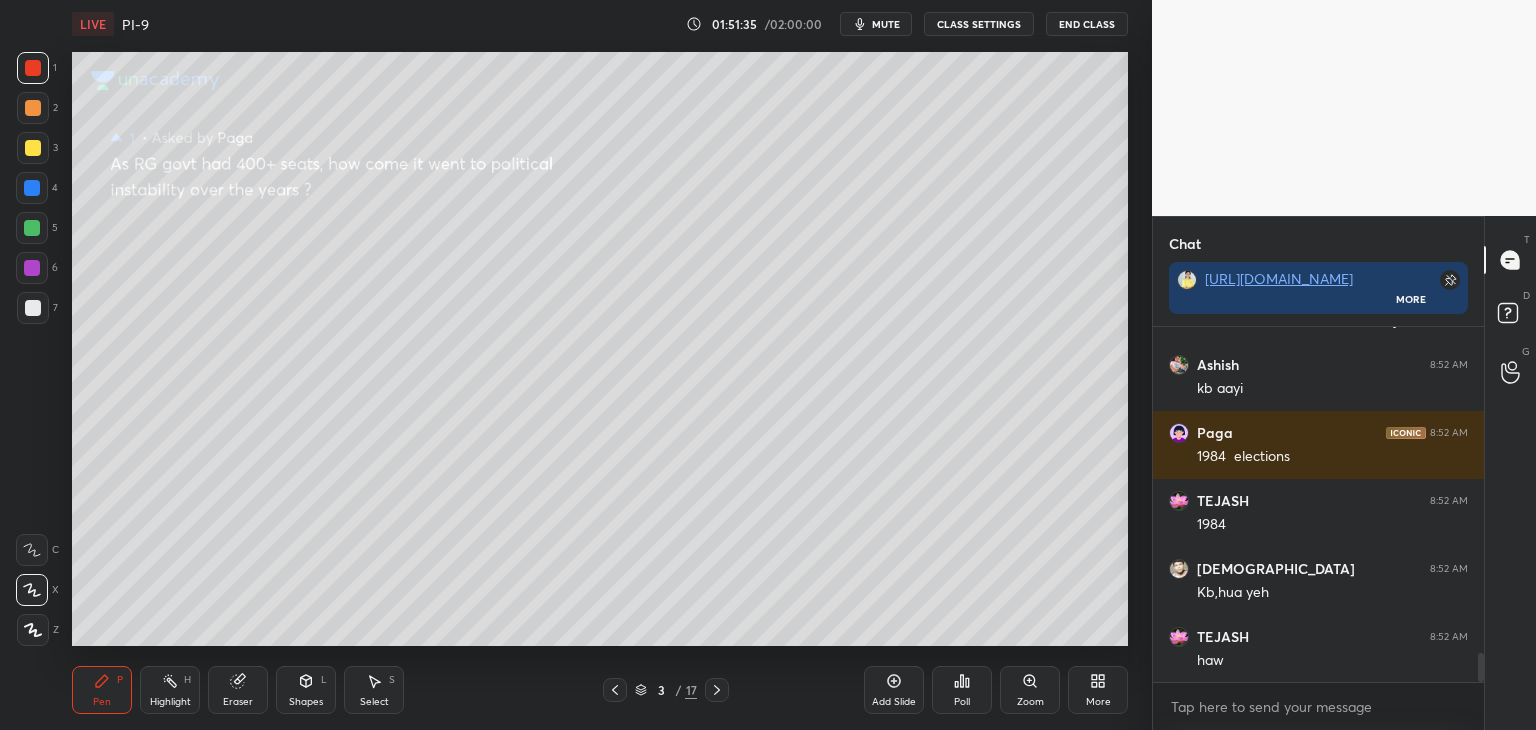 click at bounding box center [33, 68] 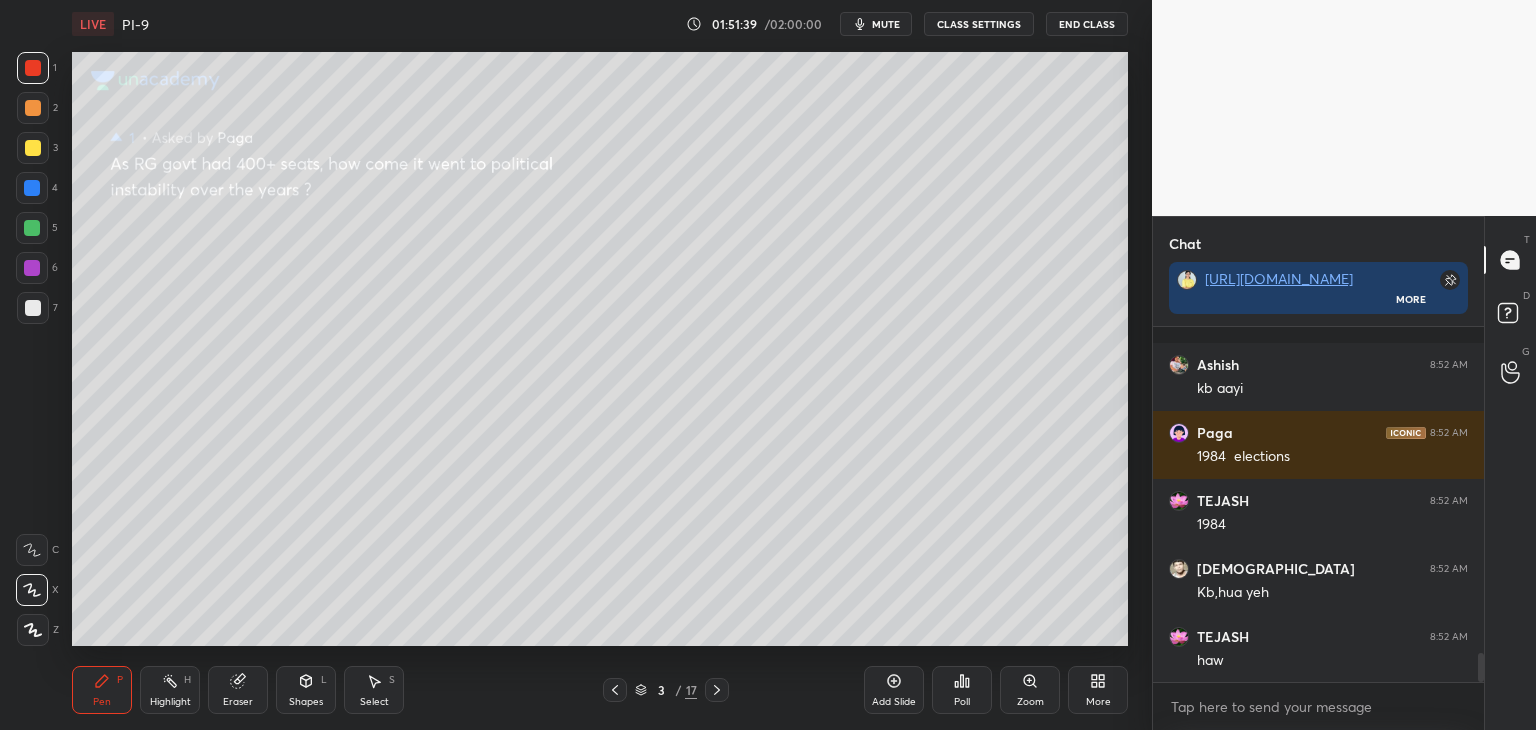 scroll, scrollTop: 4038, scrollLeft: 0, axis: vertical 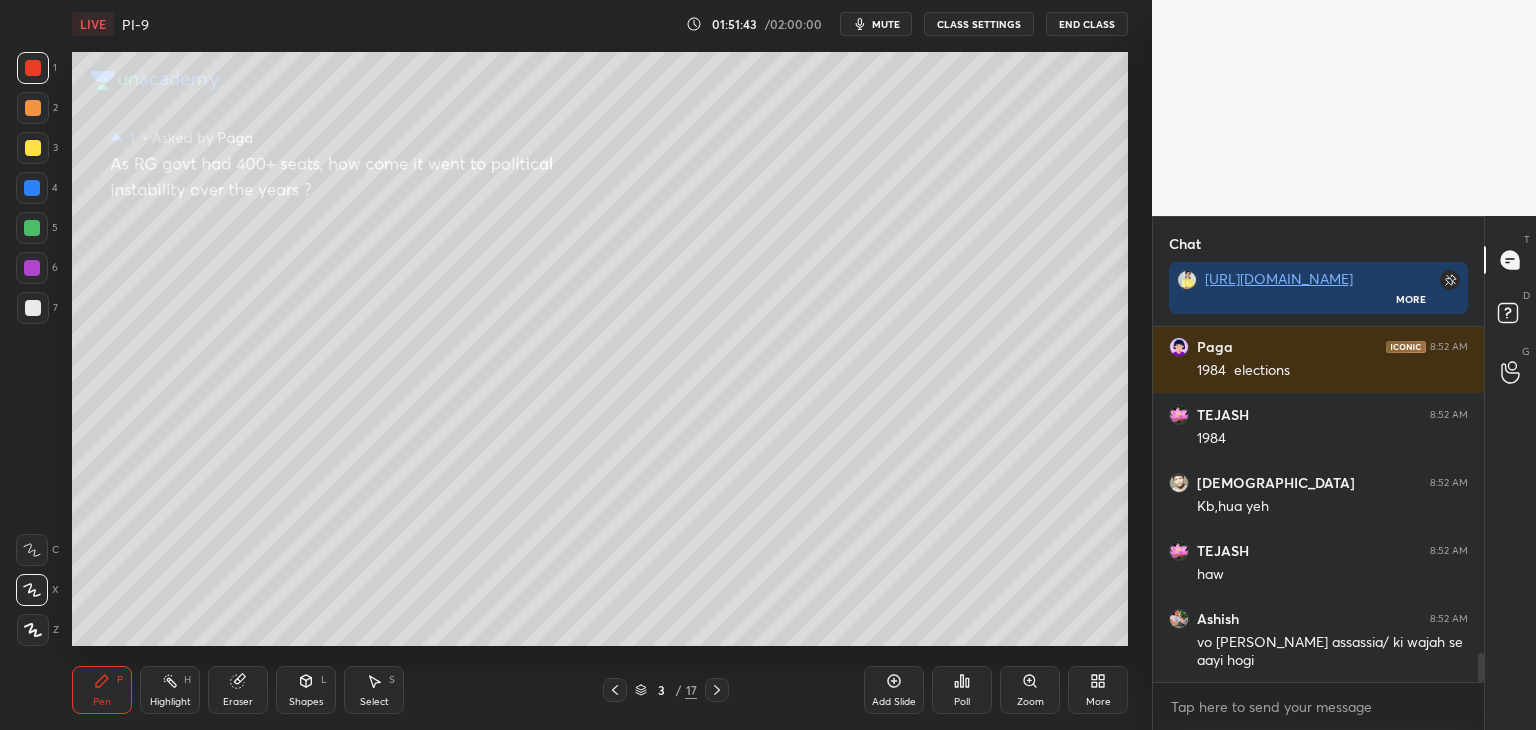 click at bounding box center [32, 228] 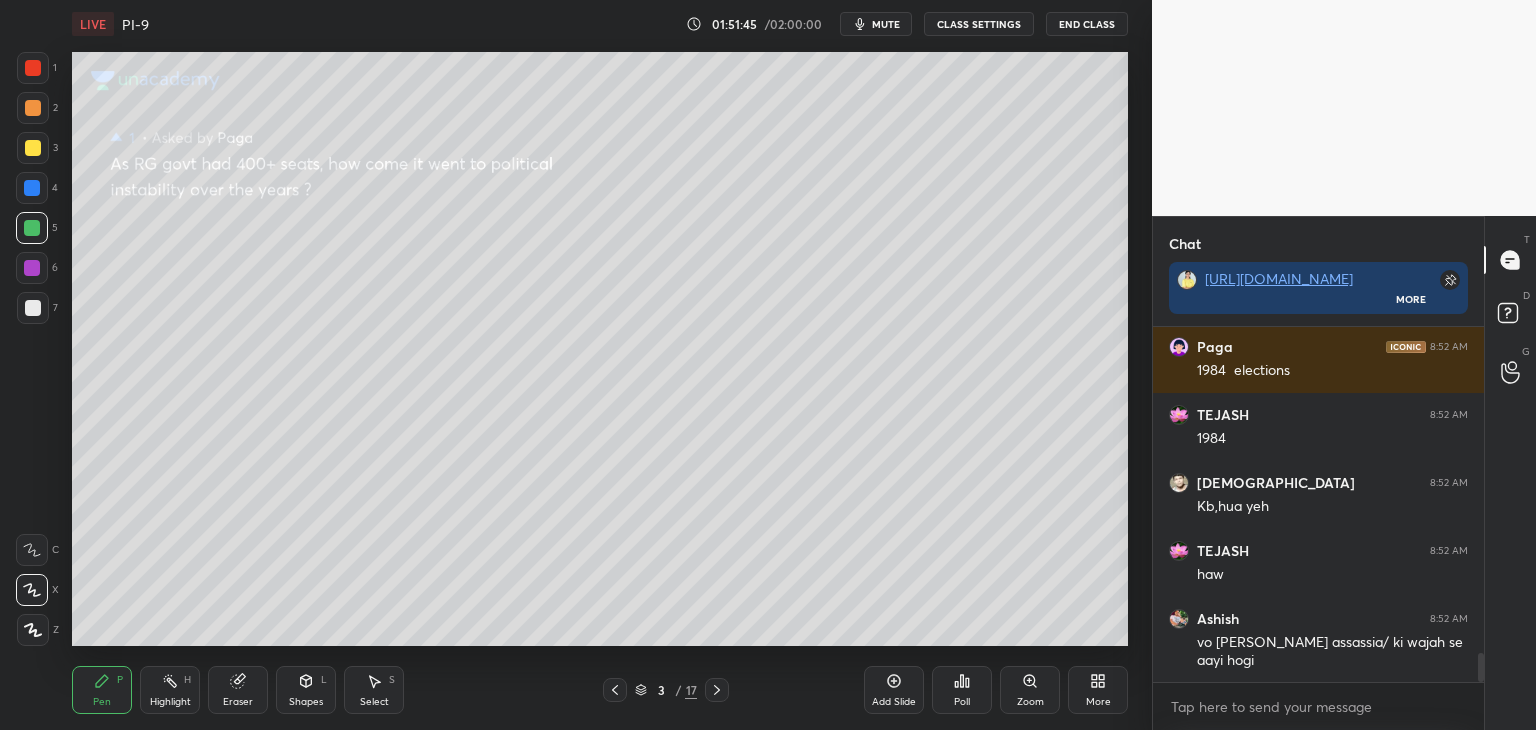 scroll, scrollTop: 4058, scrollLeft: 0, axis: vertical 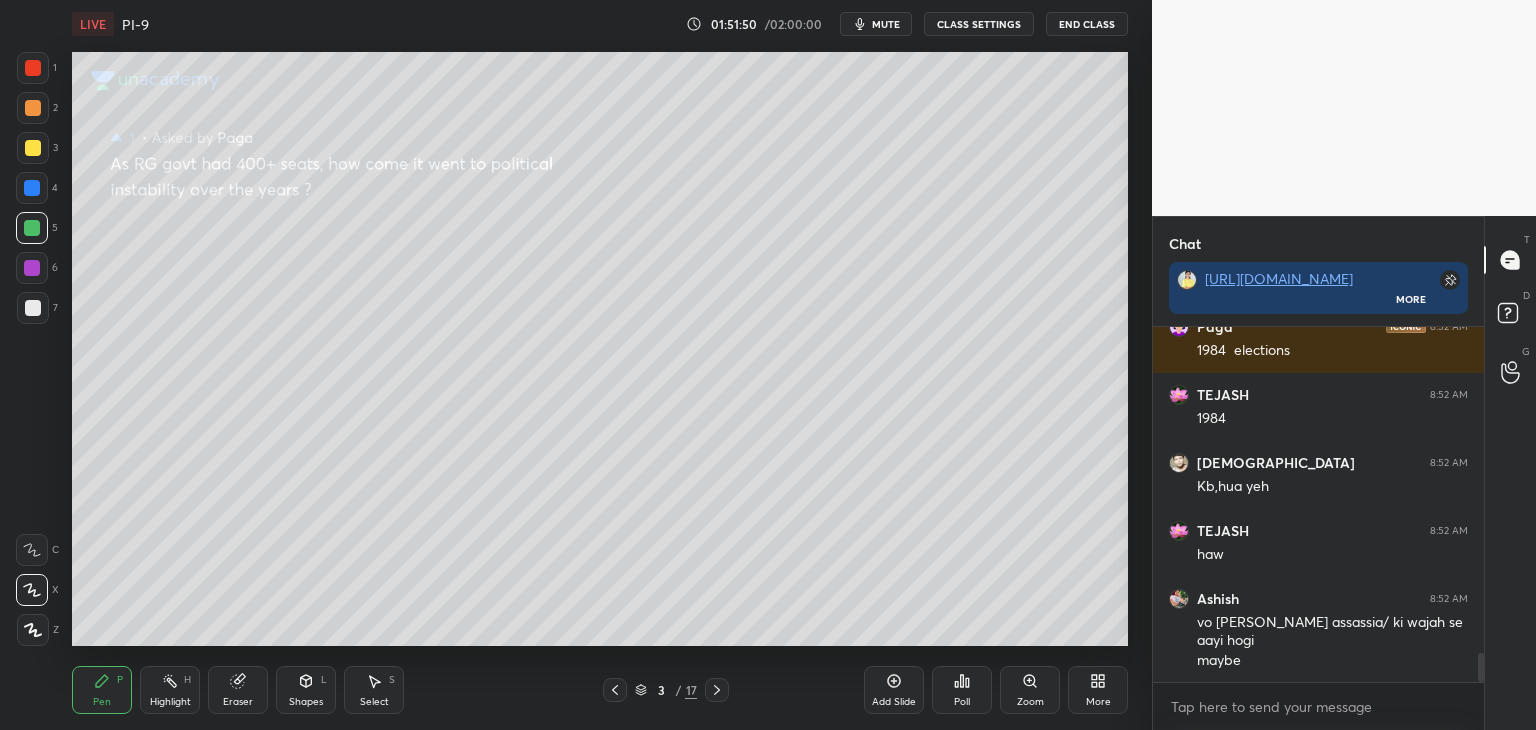 click 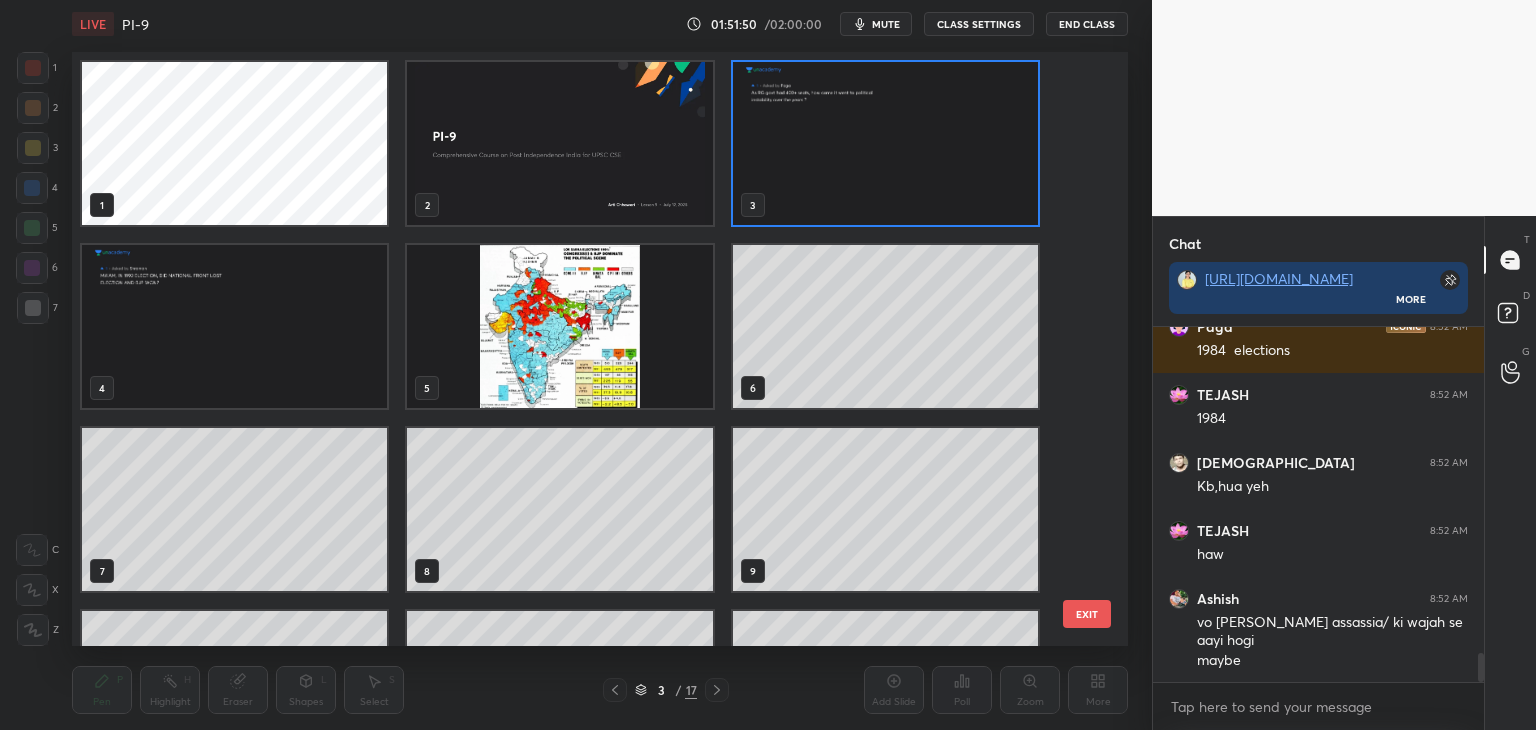 scroll, scrollTop: 6, scrollLeft: 10, axis: both 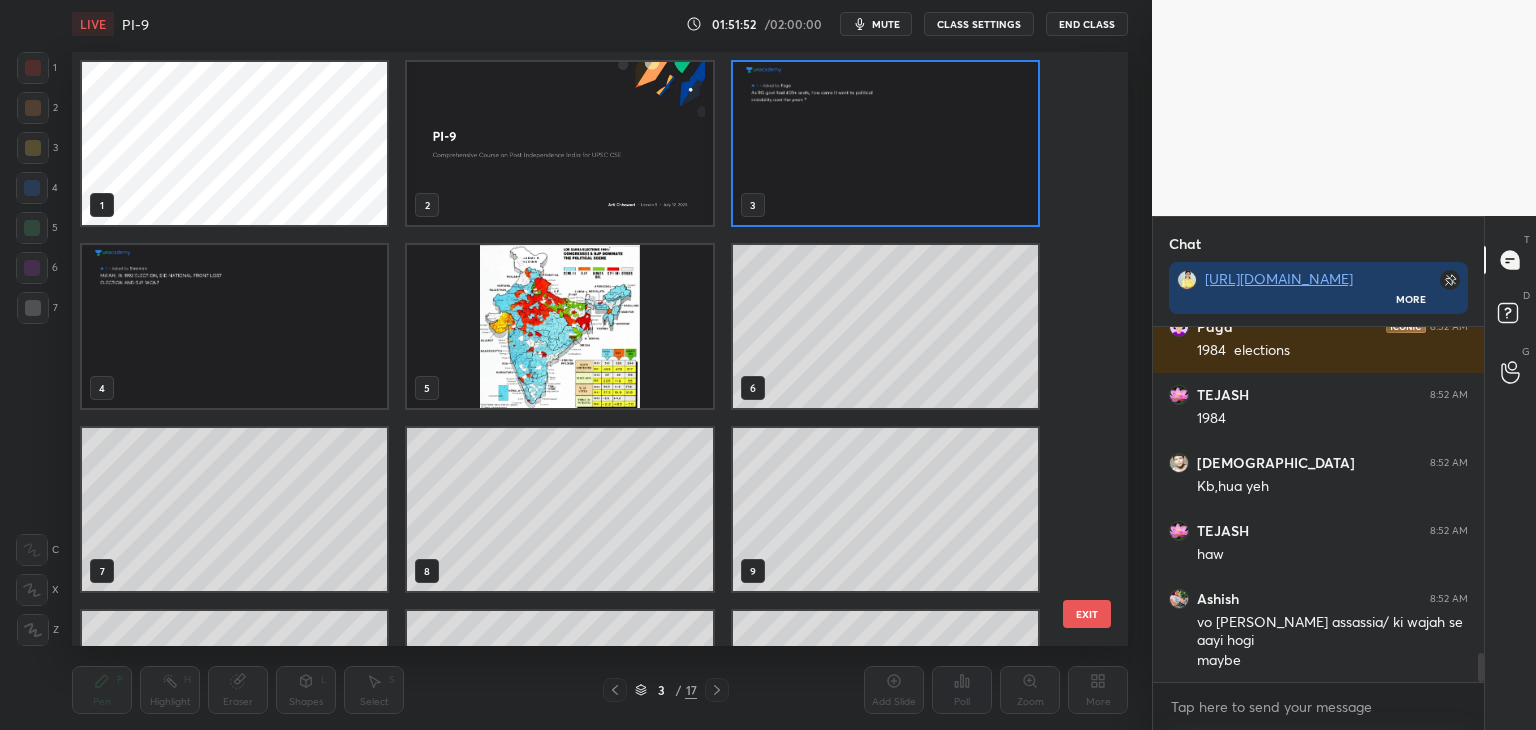 click at bounding box center (234, 326) 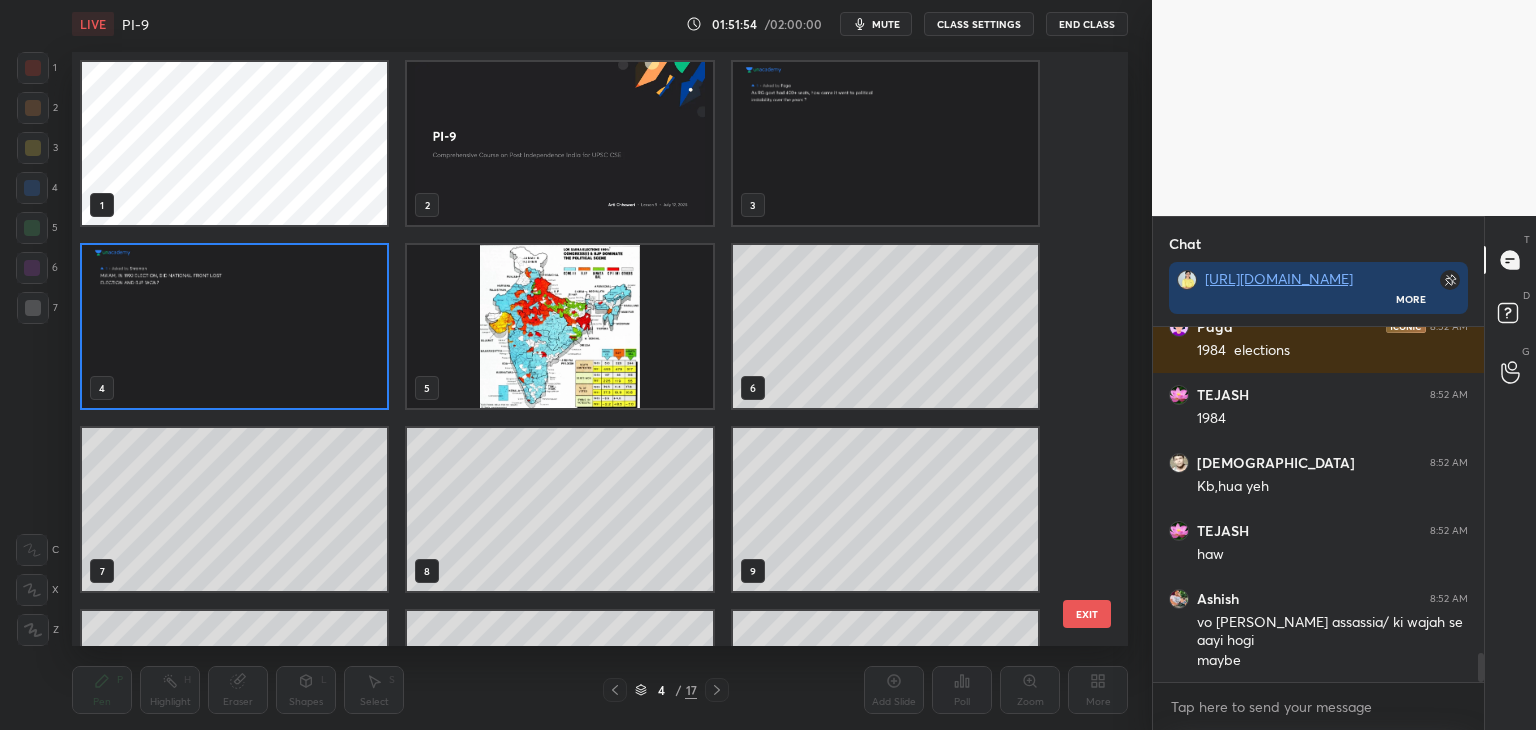 click at bounding box center [885, 143] 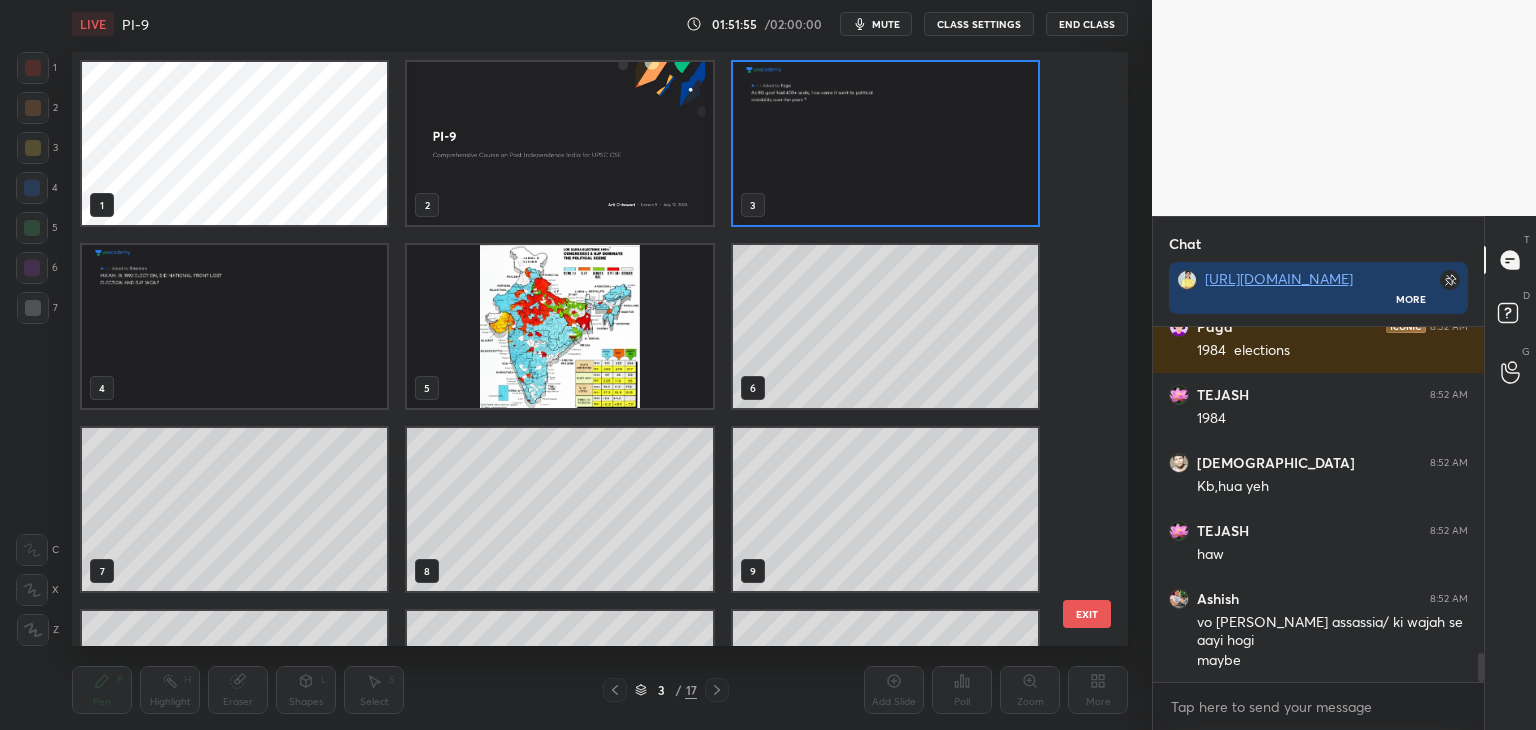click 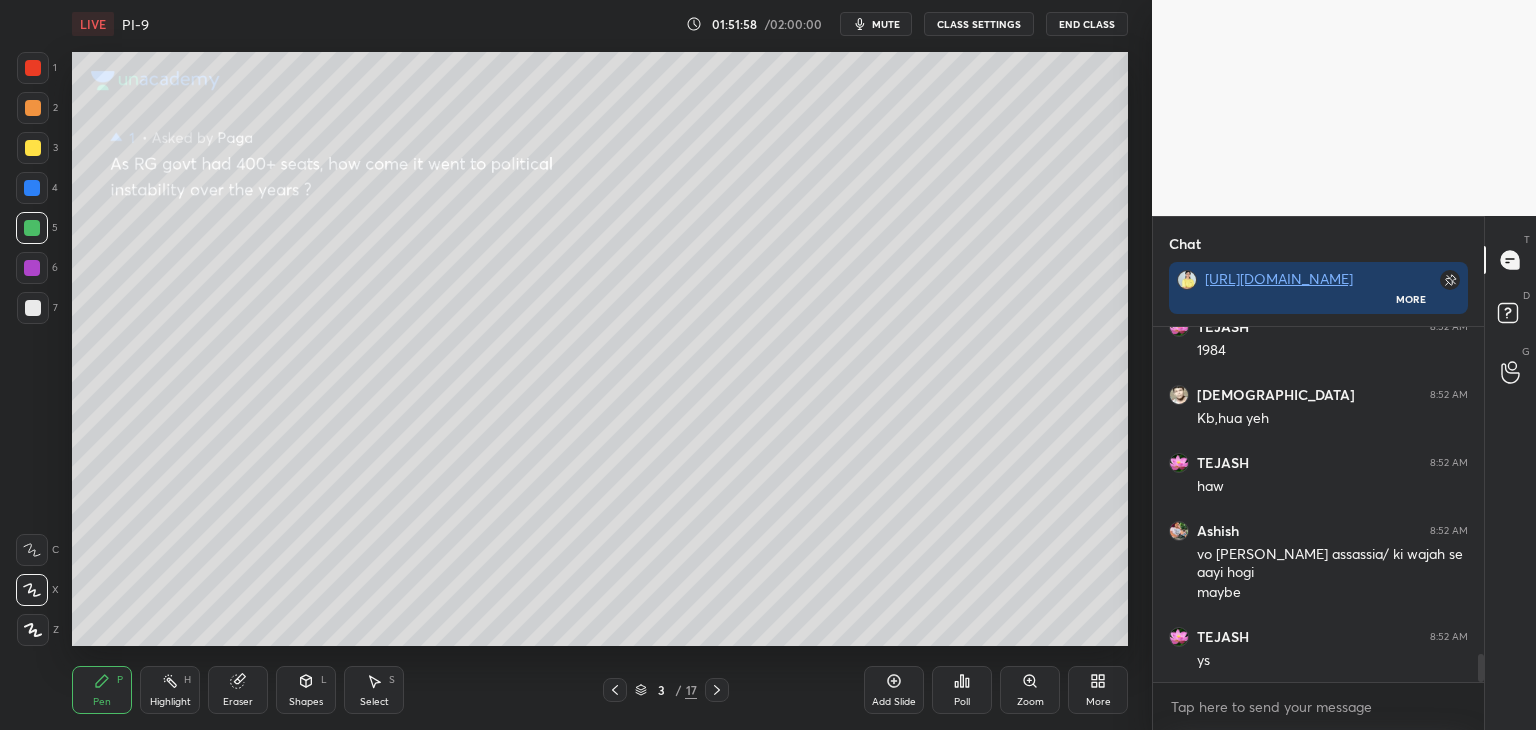 scroll, scrollTop: 4194, scrollLeft: 0, axis: vertical 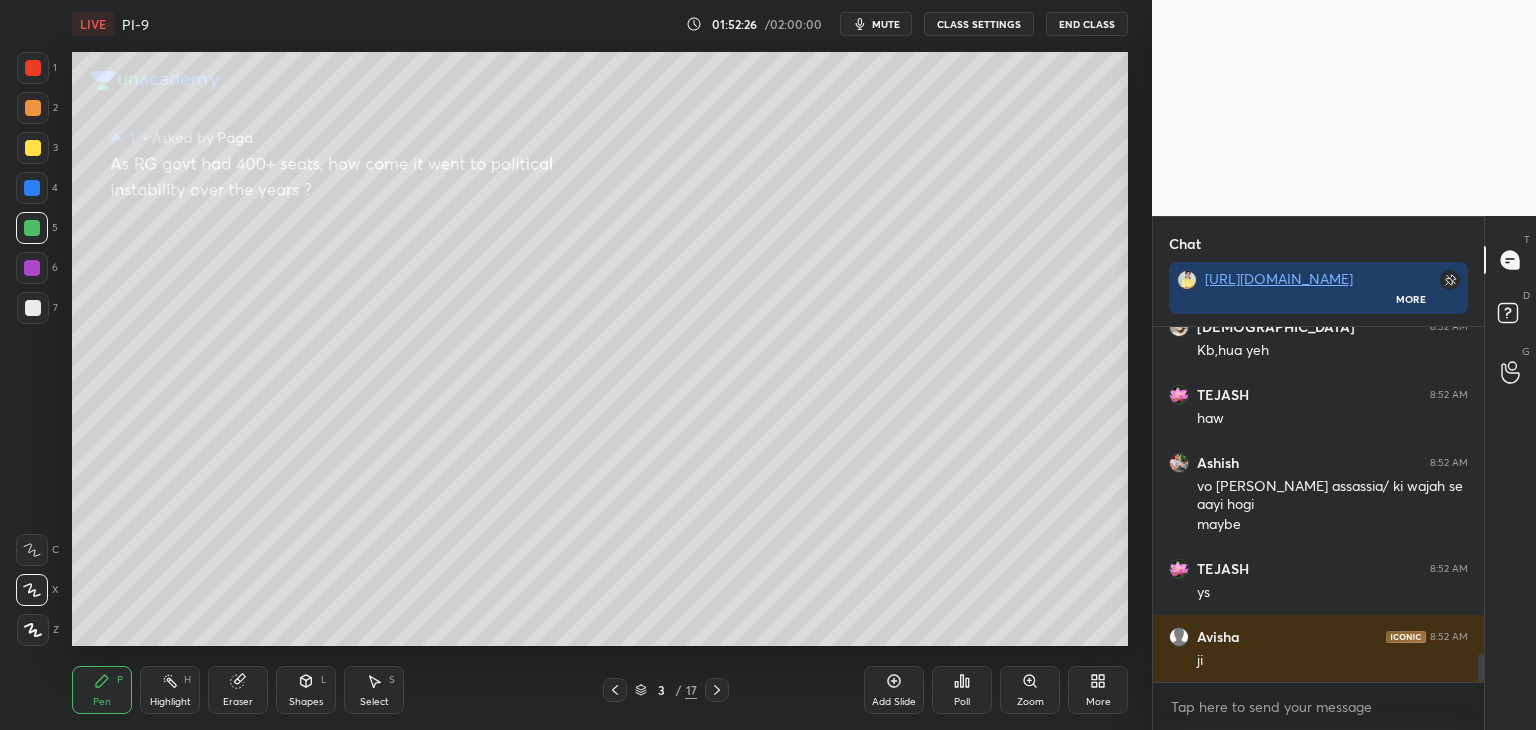 click at bounding box center (32, 188) 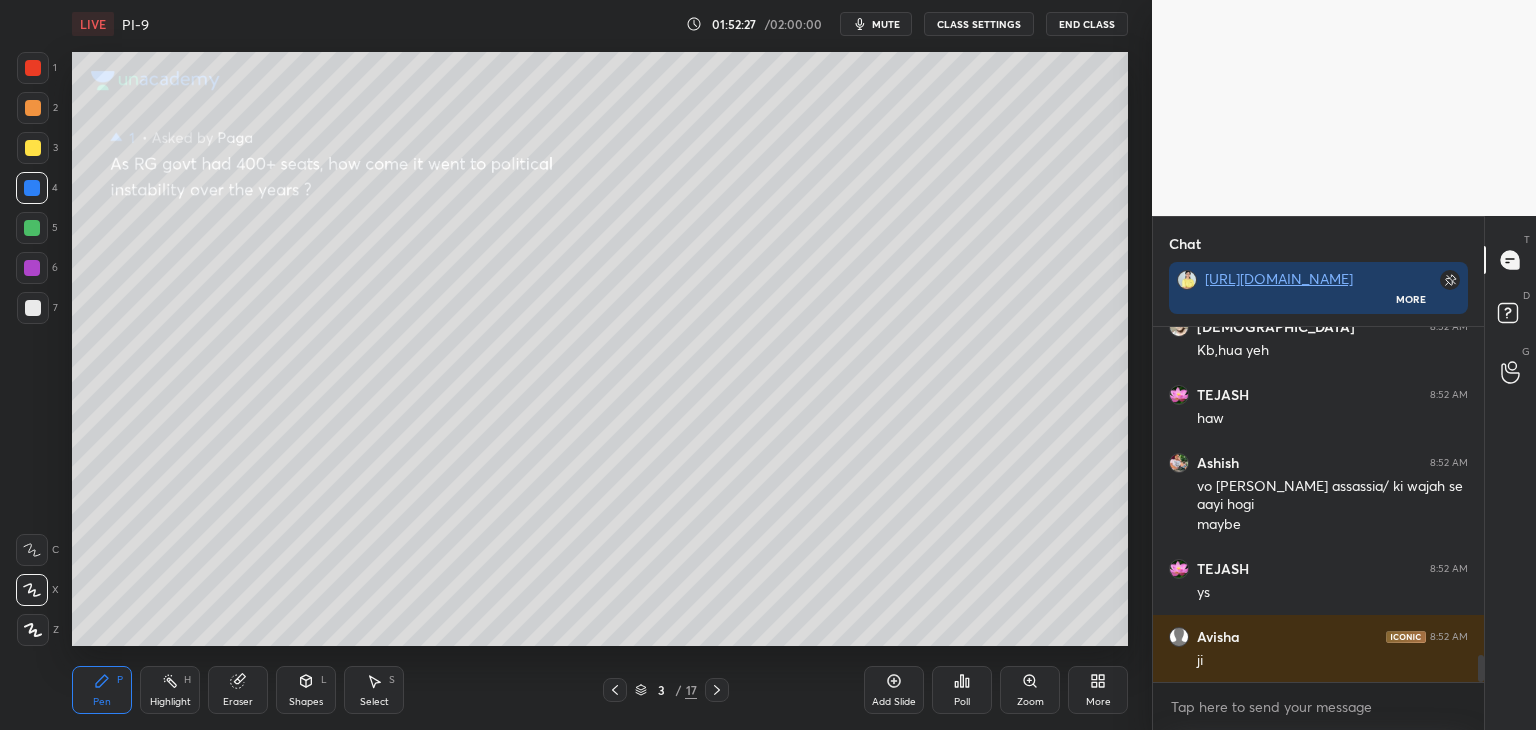 scroll, scrollTop: 4262, scrollLeft: 0, axis: vertical 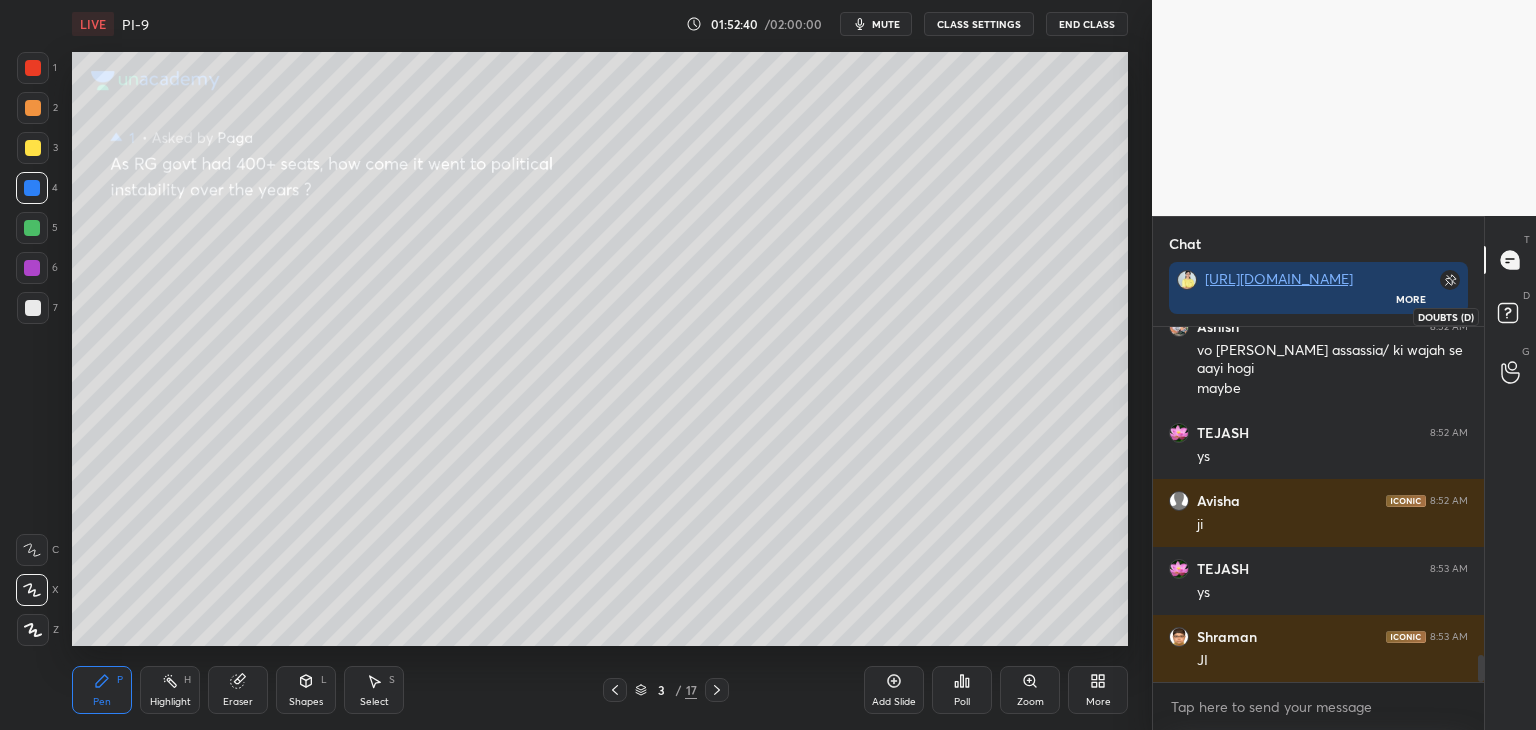 click 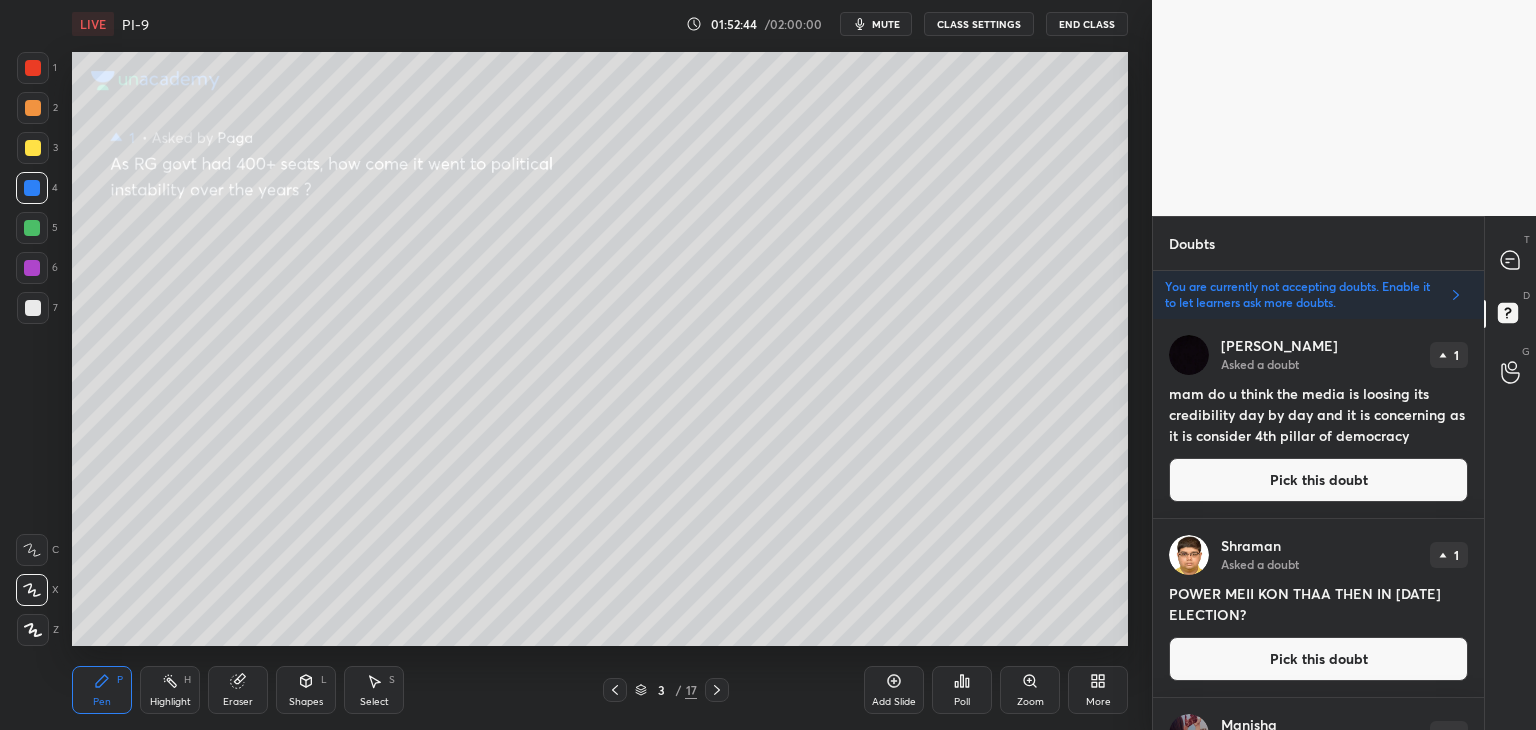 click on "Pick this doubt" at bounding box center (1318, 659) 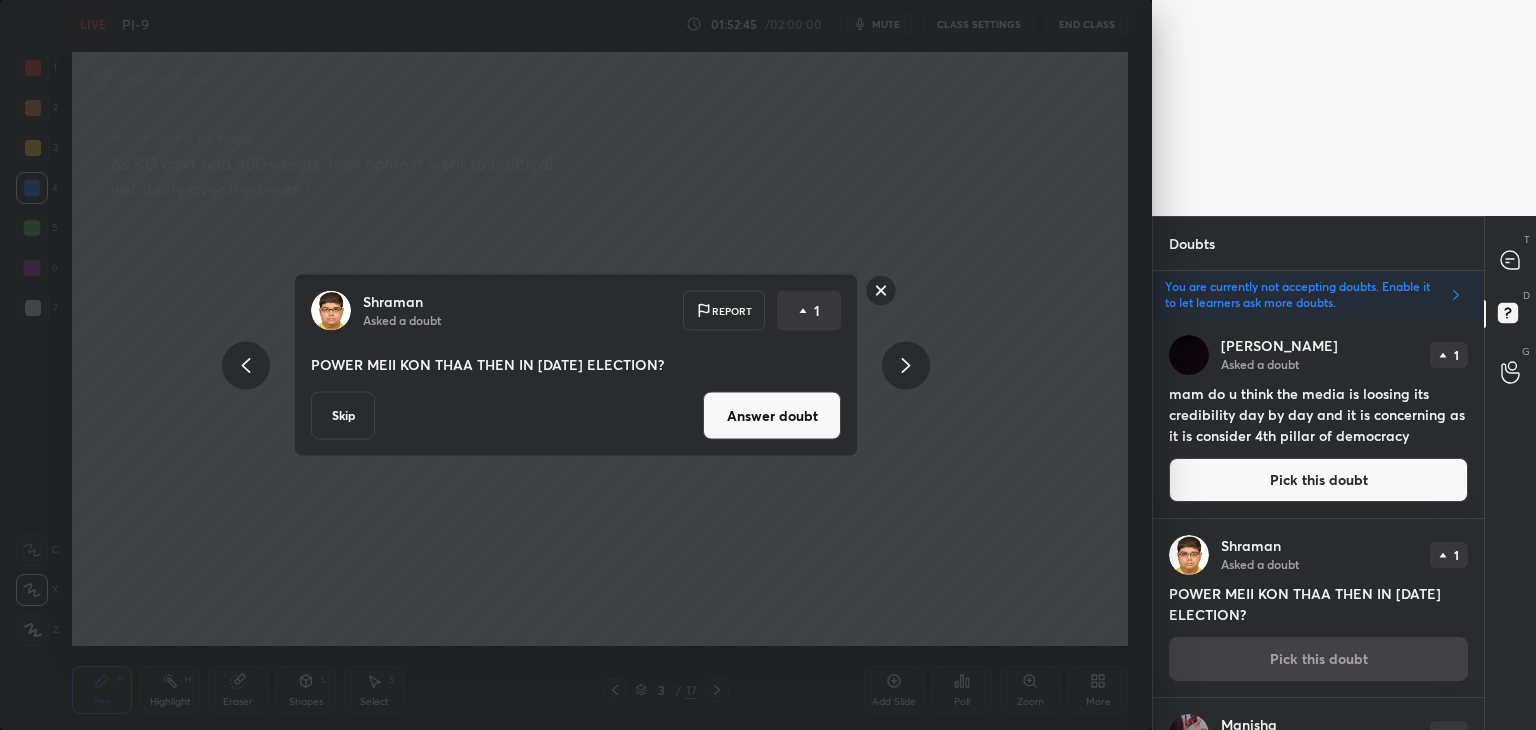 click on "Skip" at bounding box center (343, 416) 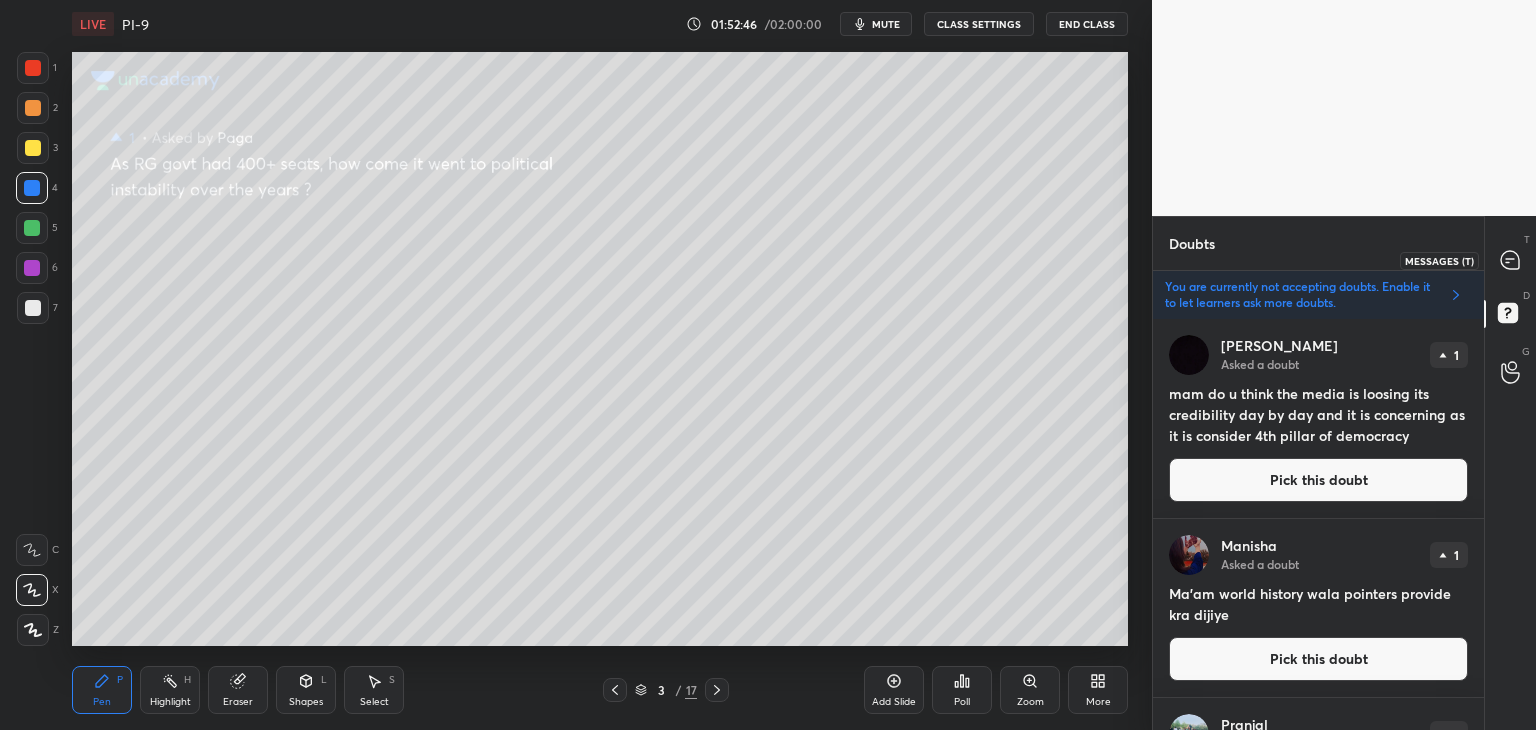 click 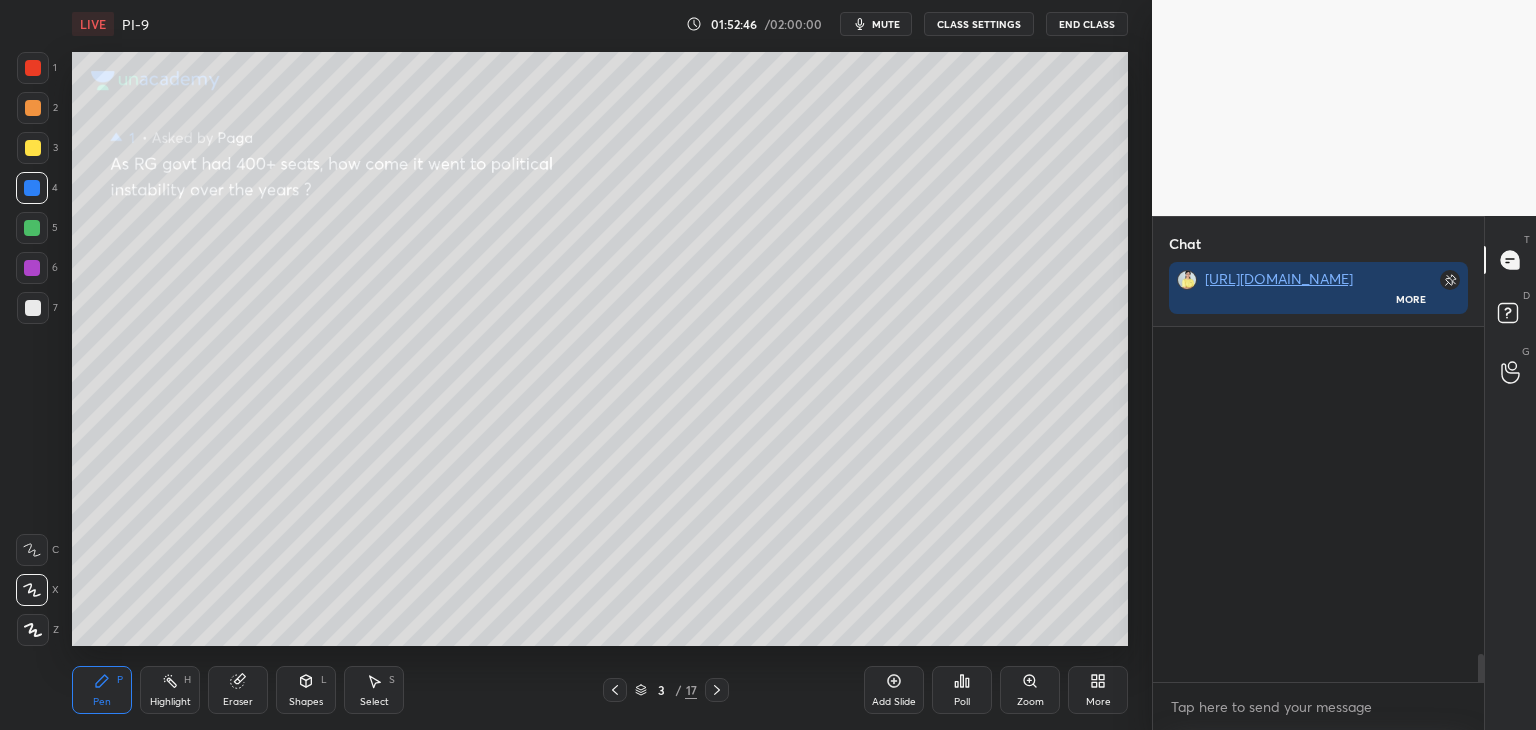 scroll, scrollTop: 397, scrollLeft: 325, axis: both 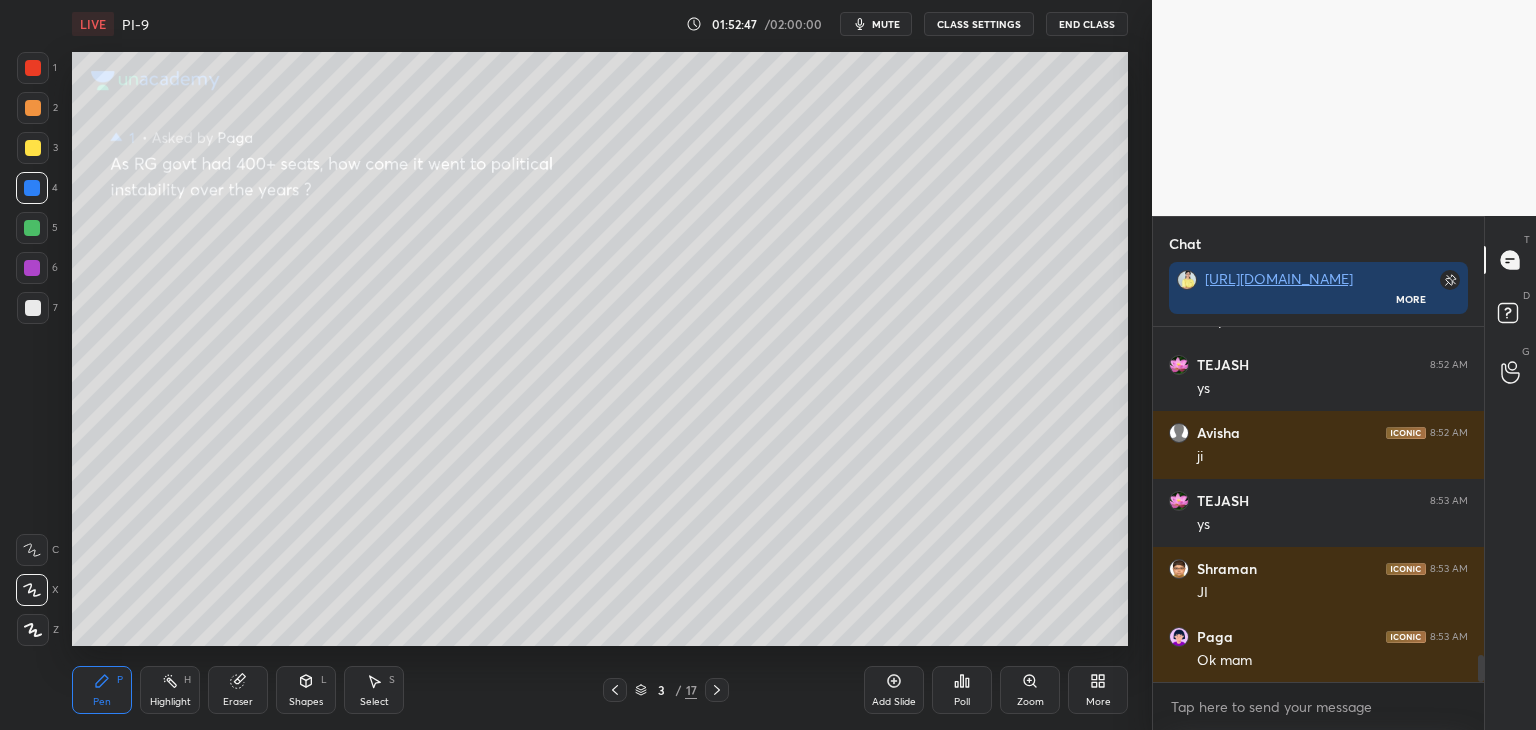 drag, startPoint x: 1480, startPoint y: 666, endPoint x: 1483, endPoint y: 684, distance: 18.248287 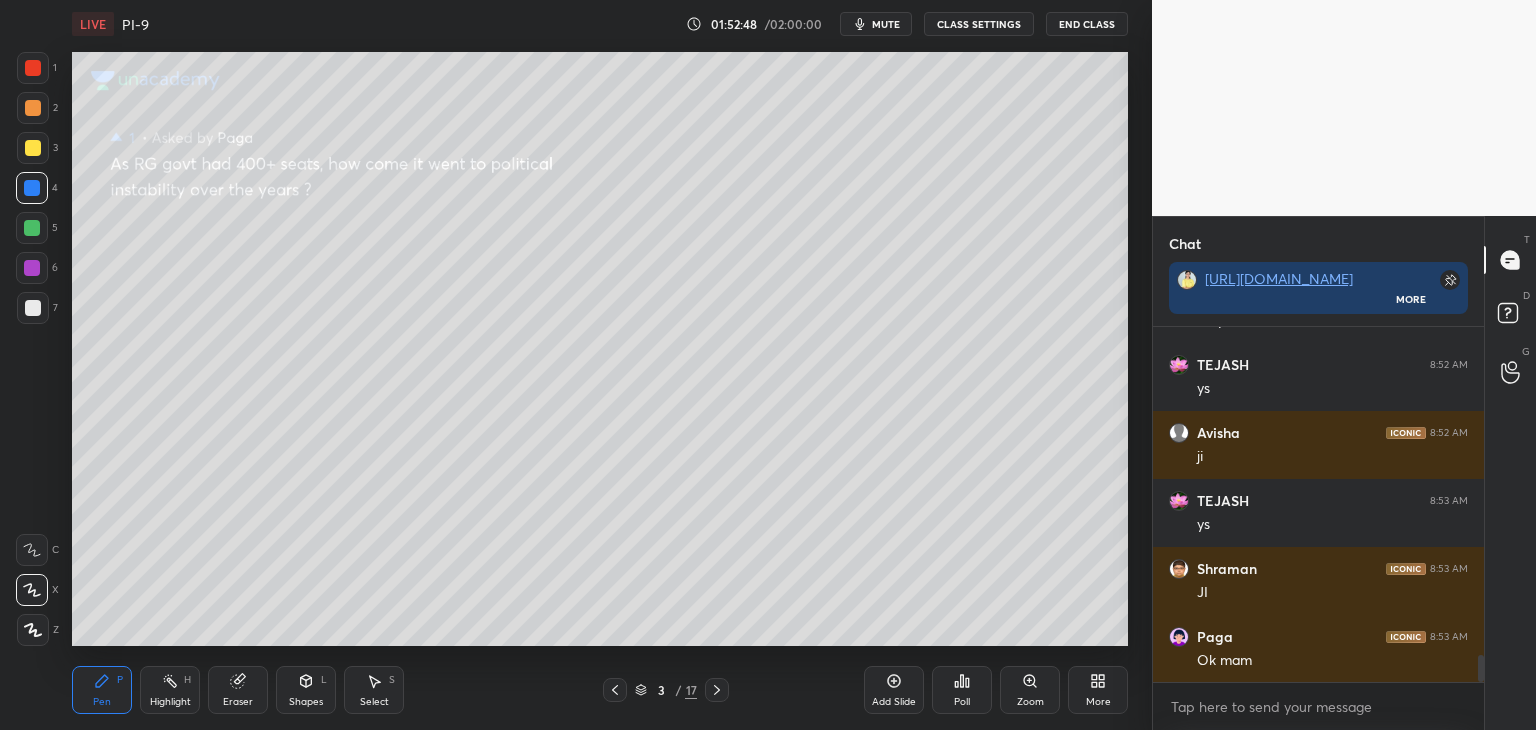 scroll, scrollTop: 349, scrollLeft: 325, axis: both 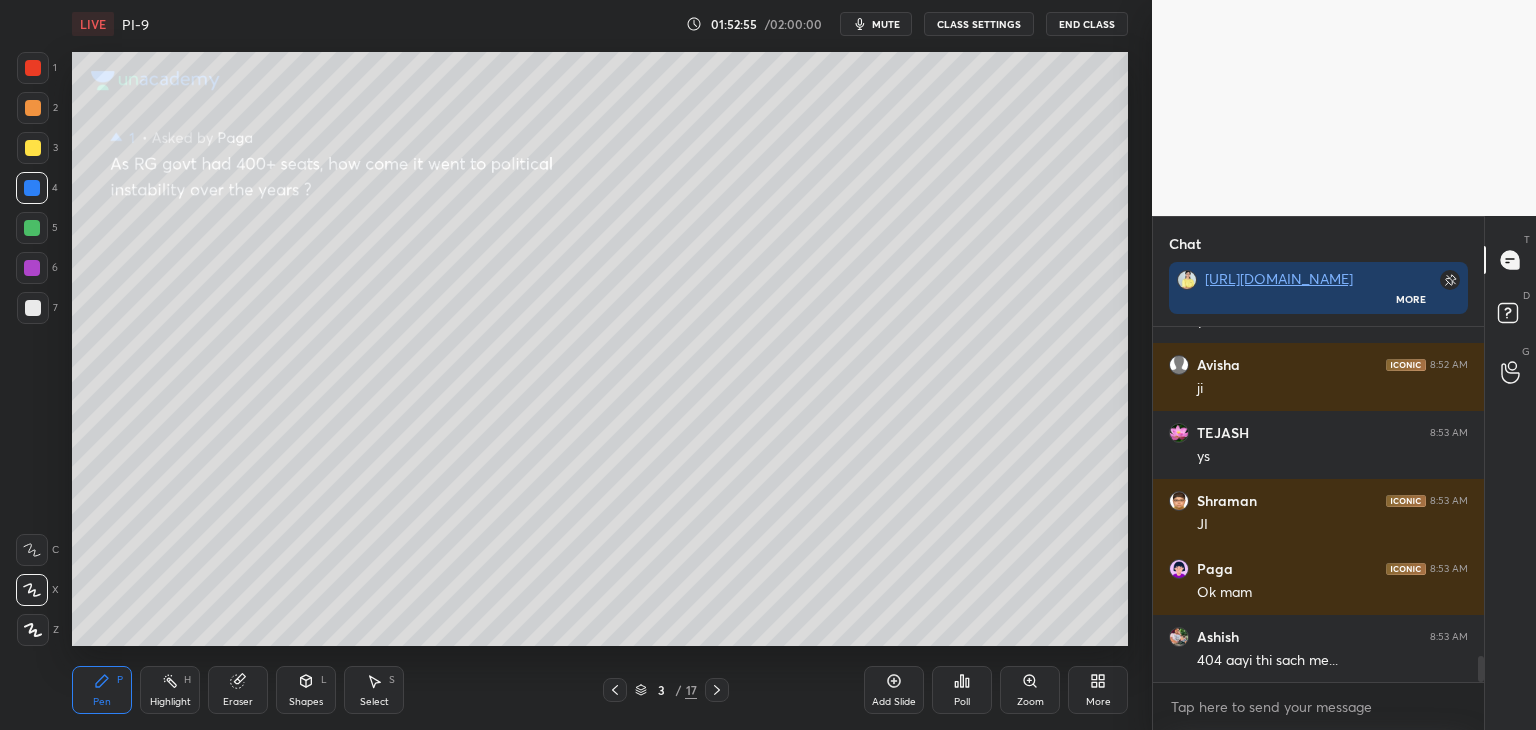 click at bounding box center [32, 228] 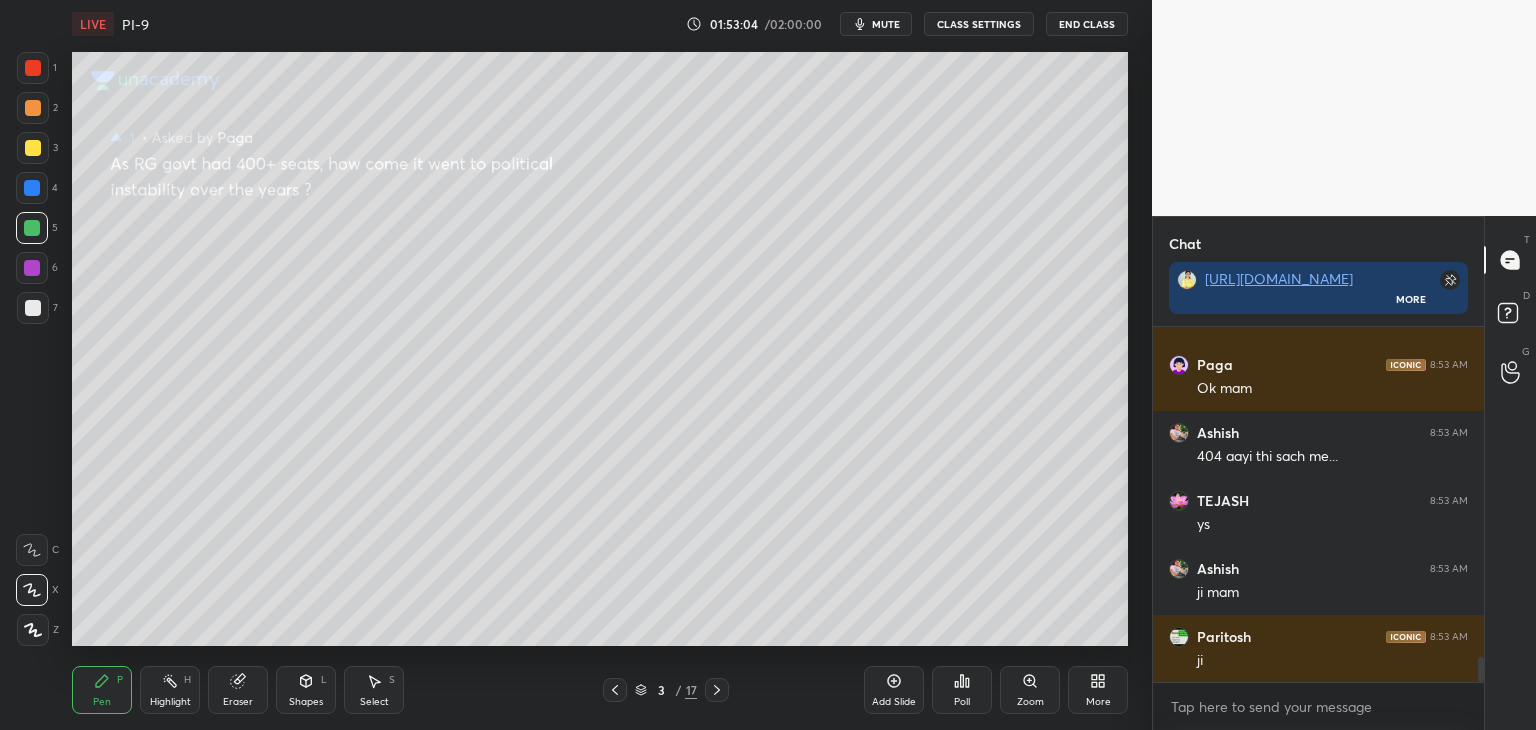 scroll, scrollTop: 4738, scrollLeft: 0, axis: vertical 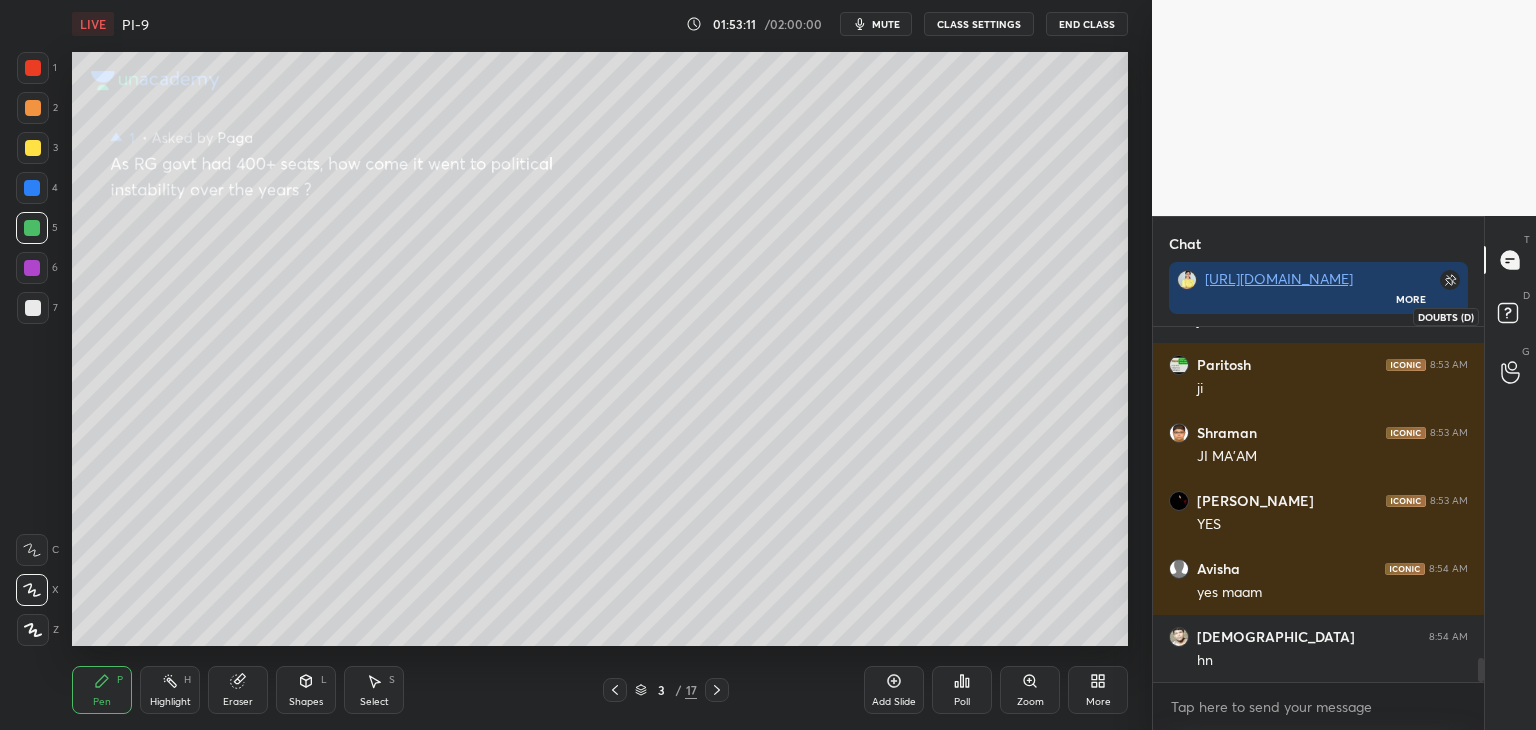 click 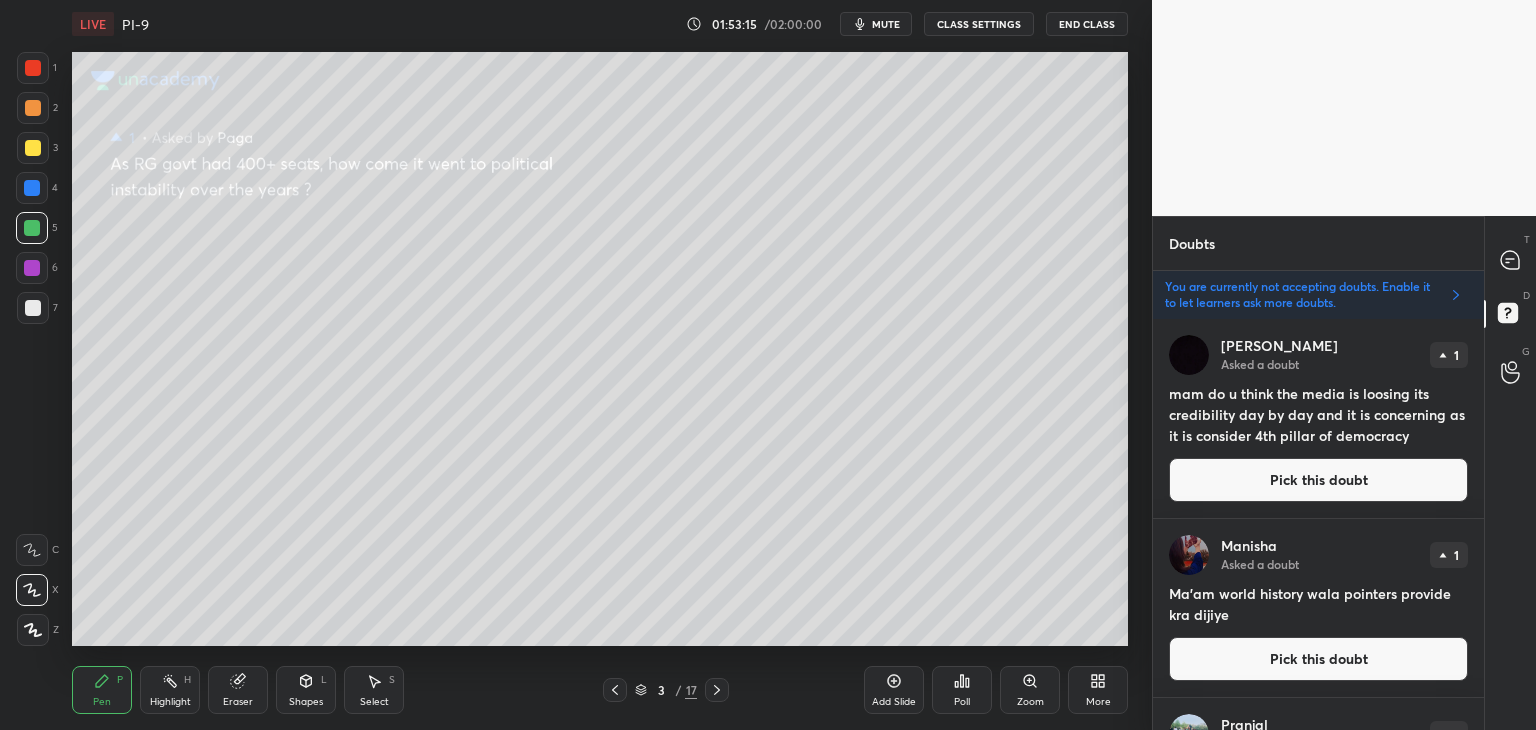 click on "Pick this doubt" at bounding box center [1318, 659] 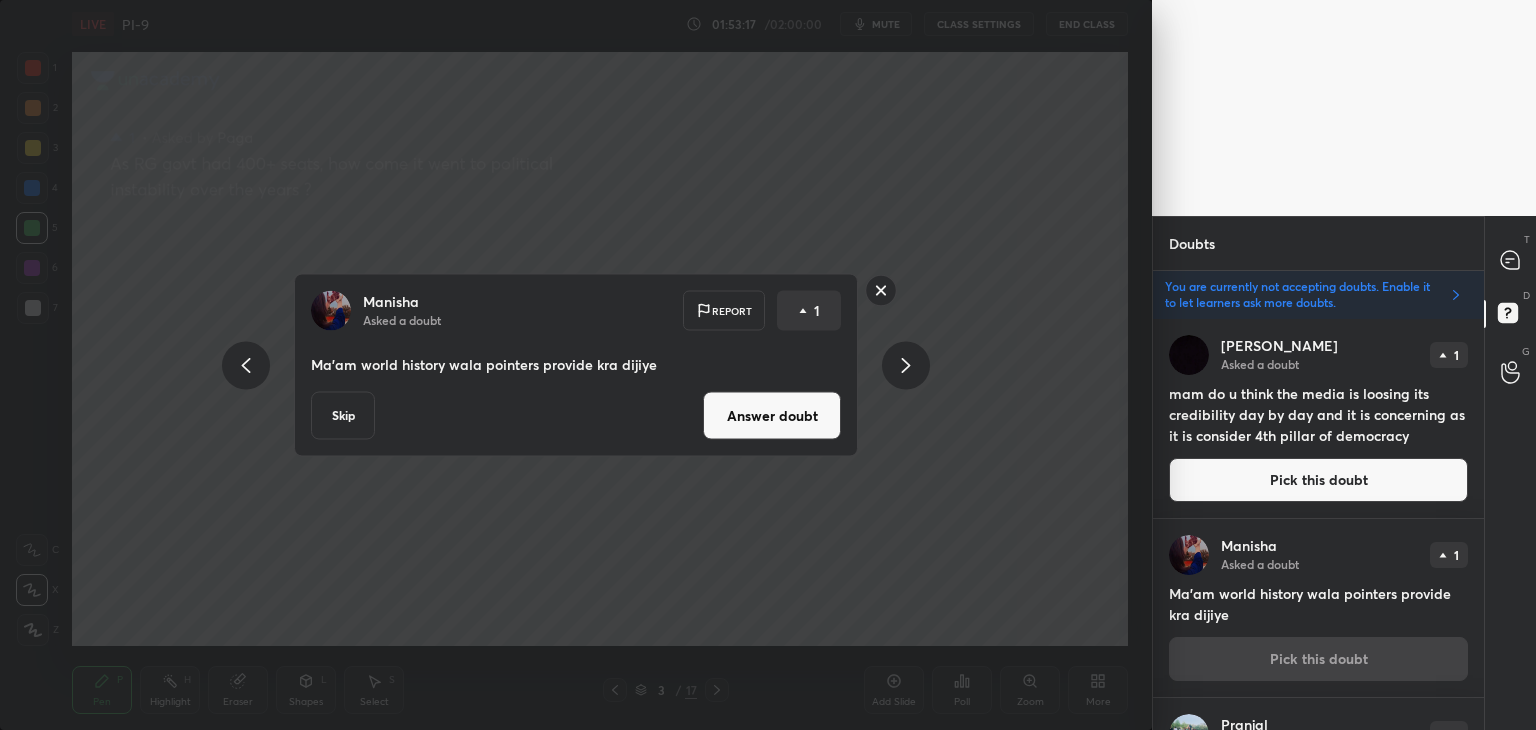 click on "Answer doubt" at bounding box center (772, 416) 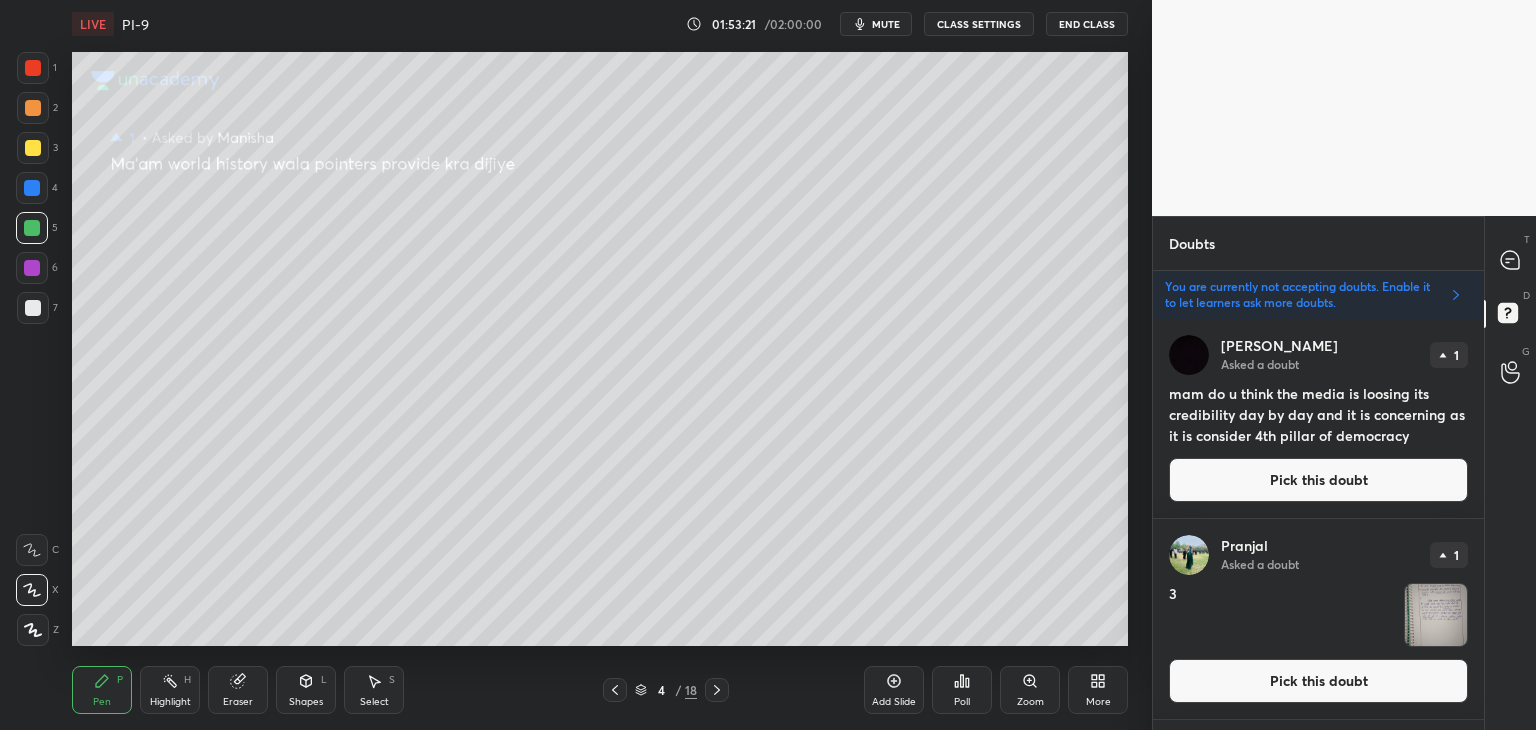 click on "Pick this doubt" at bounding box center [1318, 480] 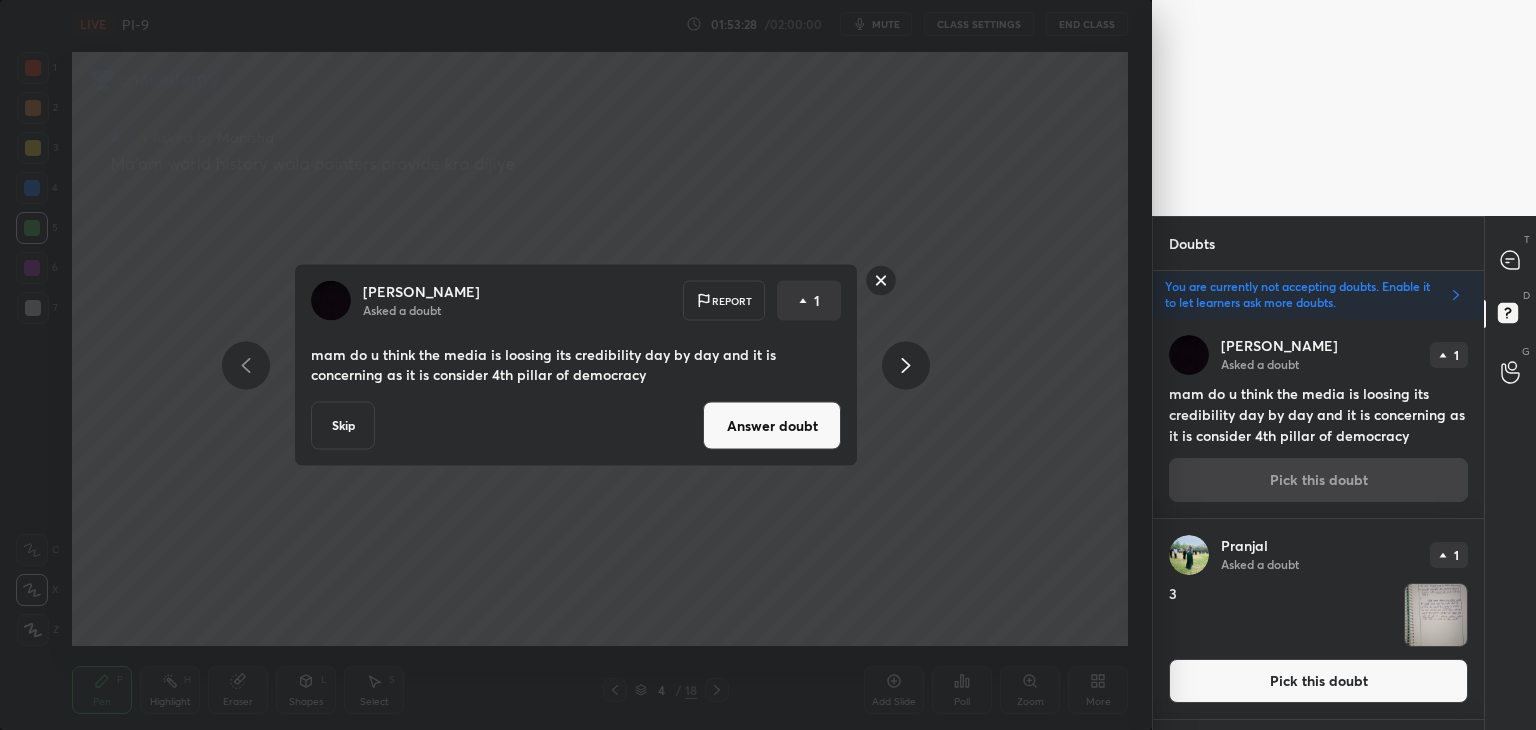 click on "Answer doubt" at bounding box center (772, 426) 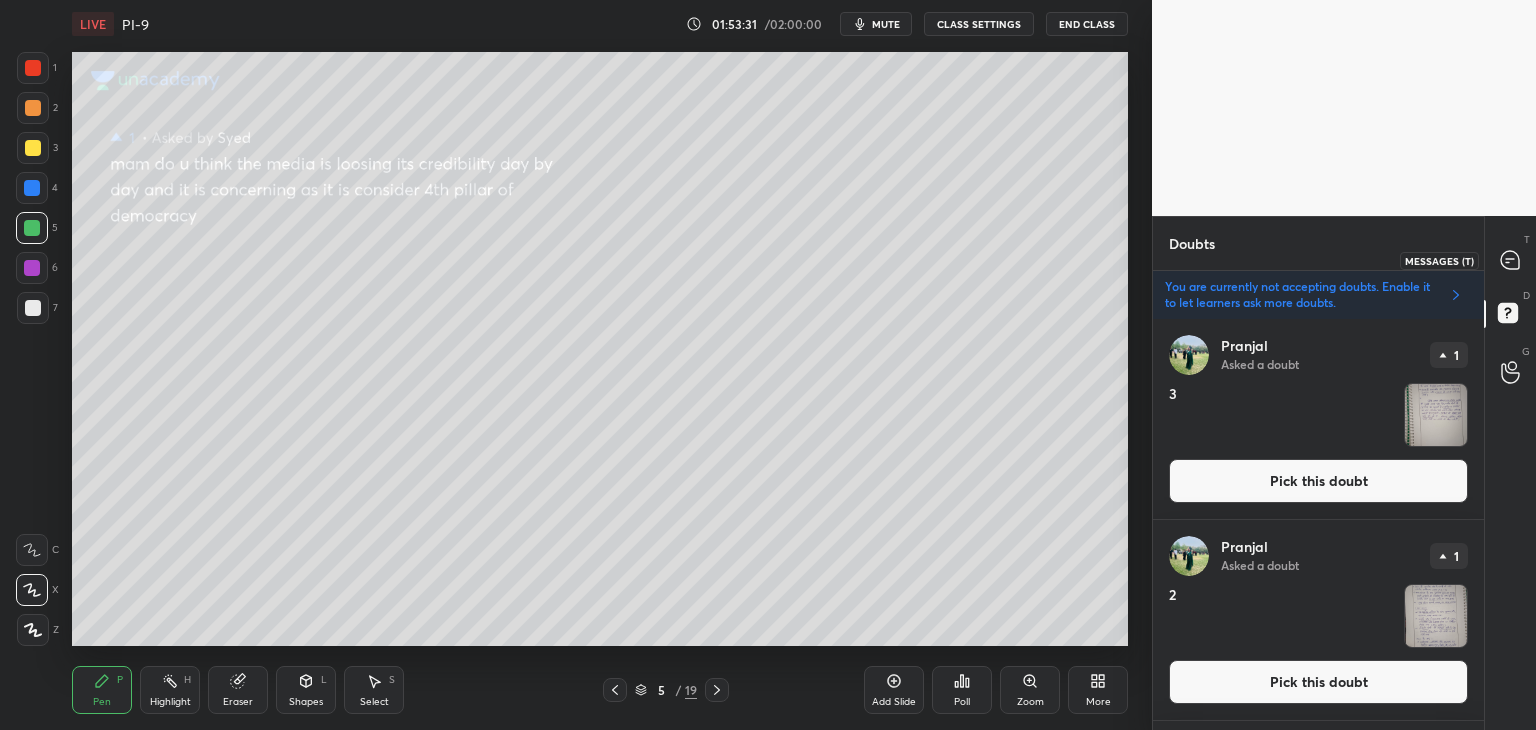 click 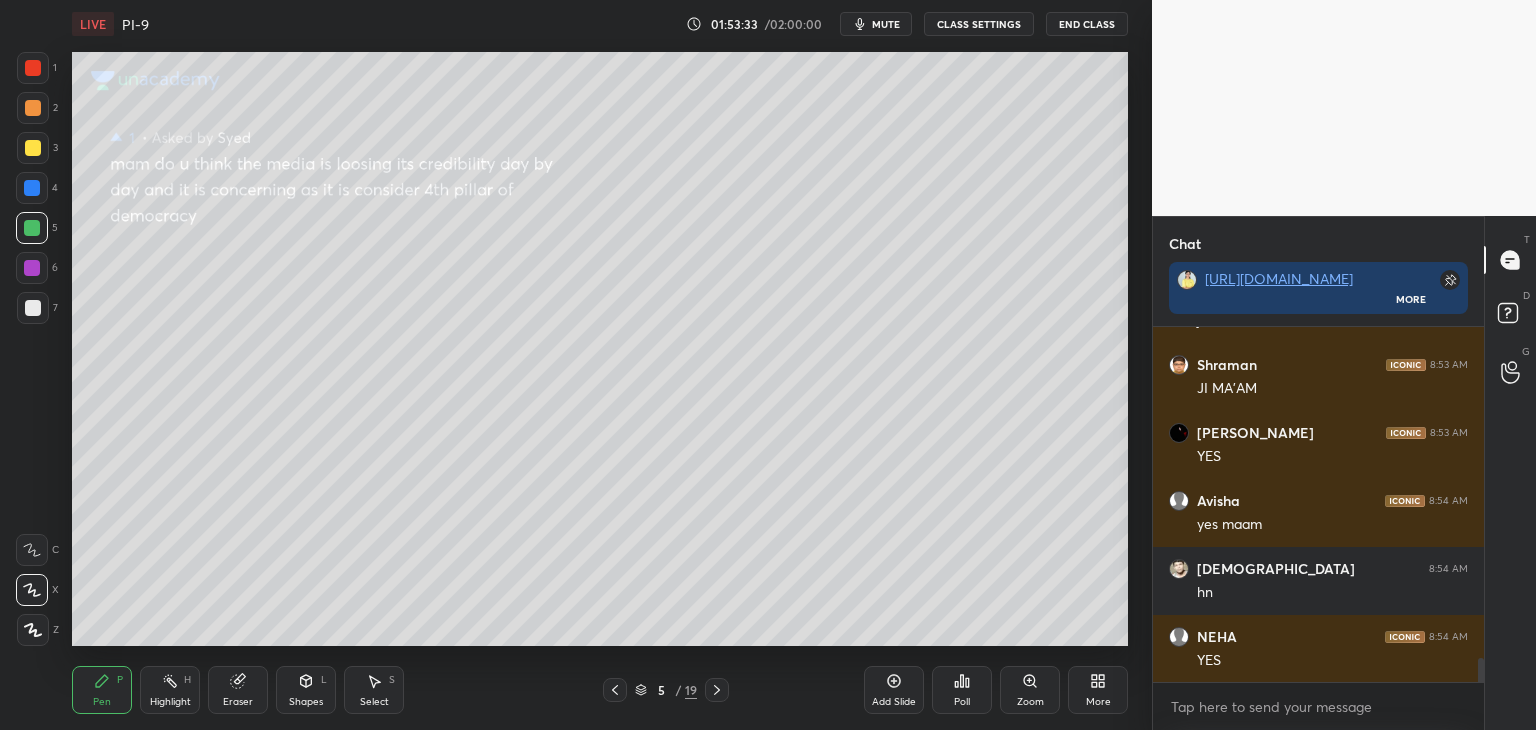 drag, startPoint x: 1477, startPoint y: 661, endPoint x: 1477, endPoint y: 677, distance: 16 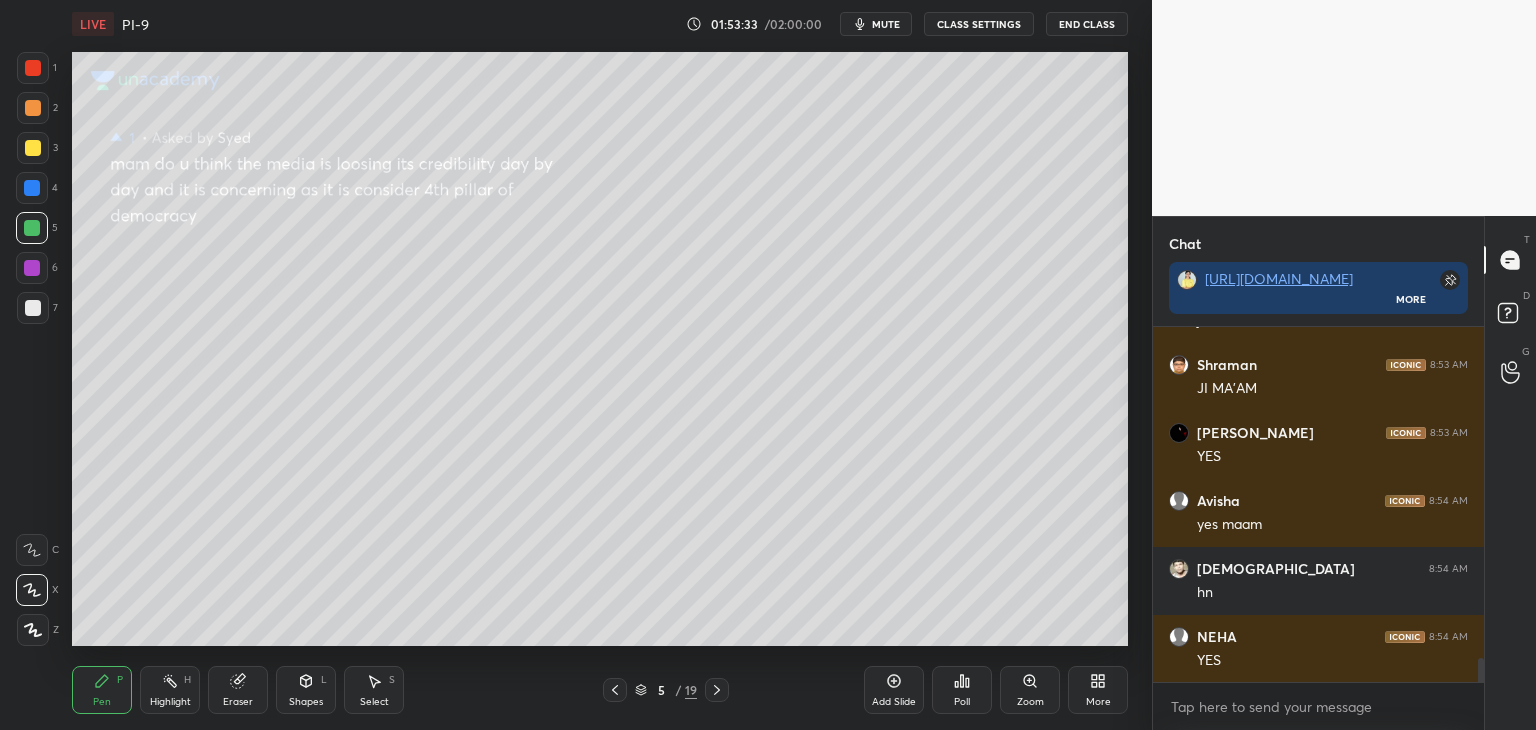 click at bounding box center [1481, 680] 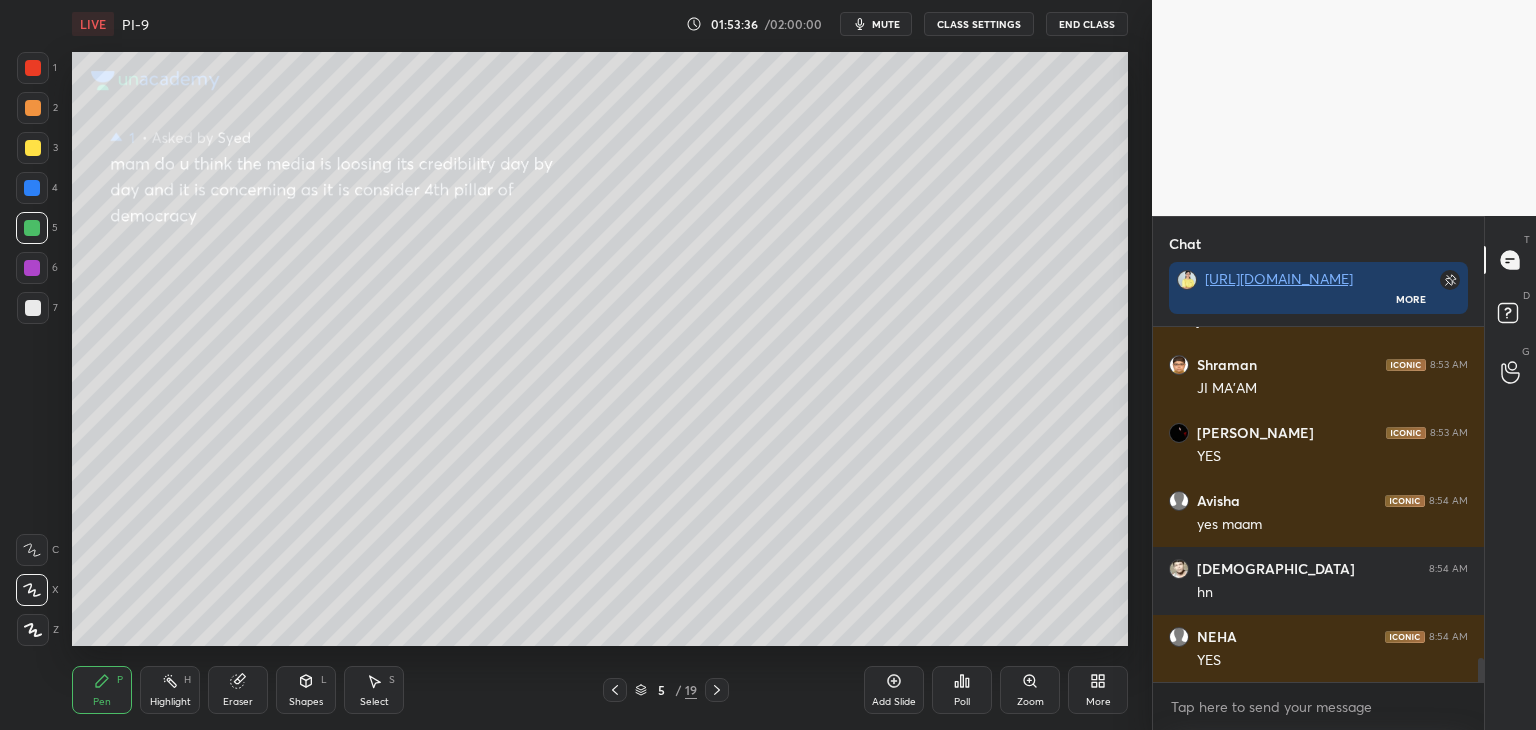 click at bounding box center (33, 68) 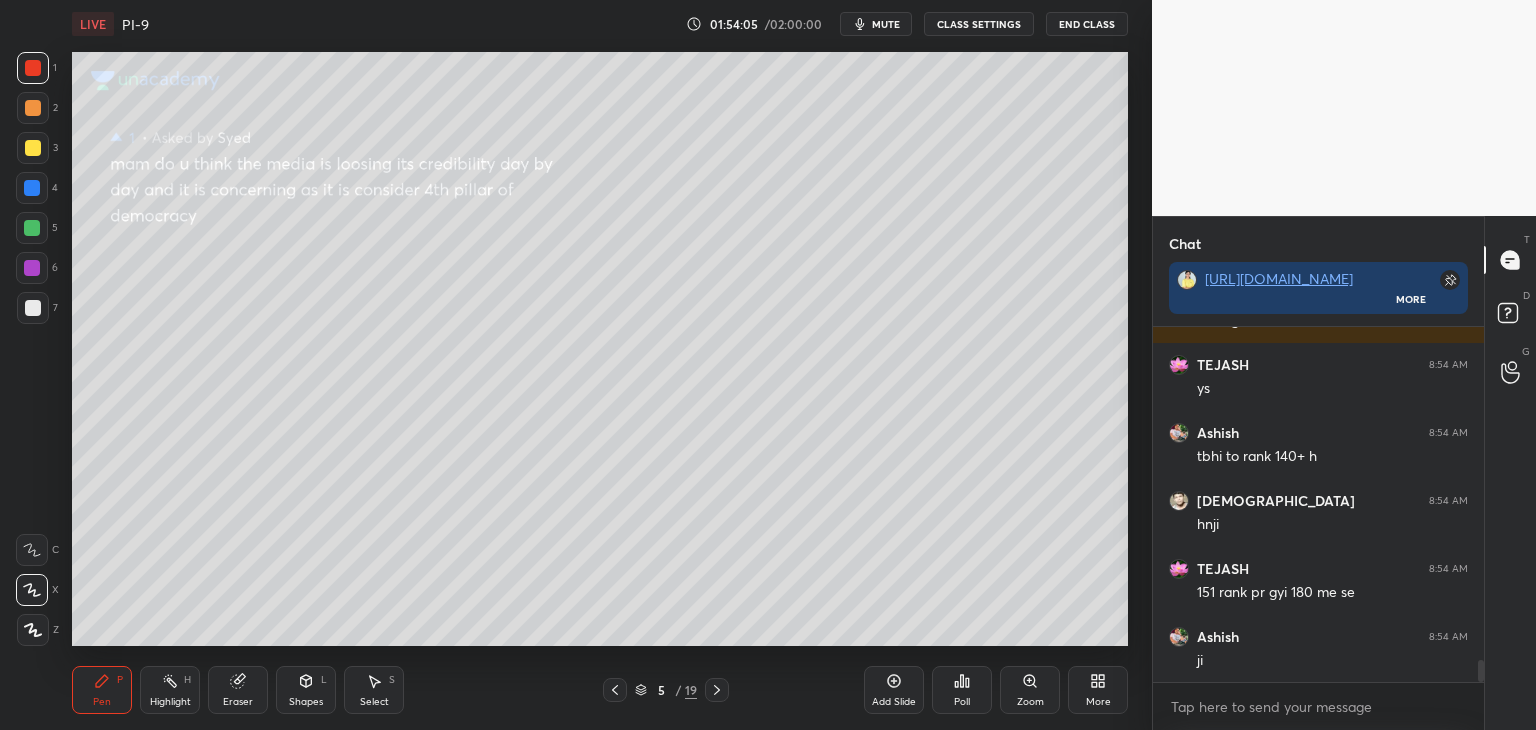 scroll, scrollTop: 5486, scrollLeft: 0, axis: vertical 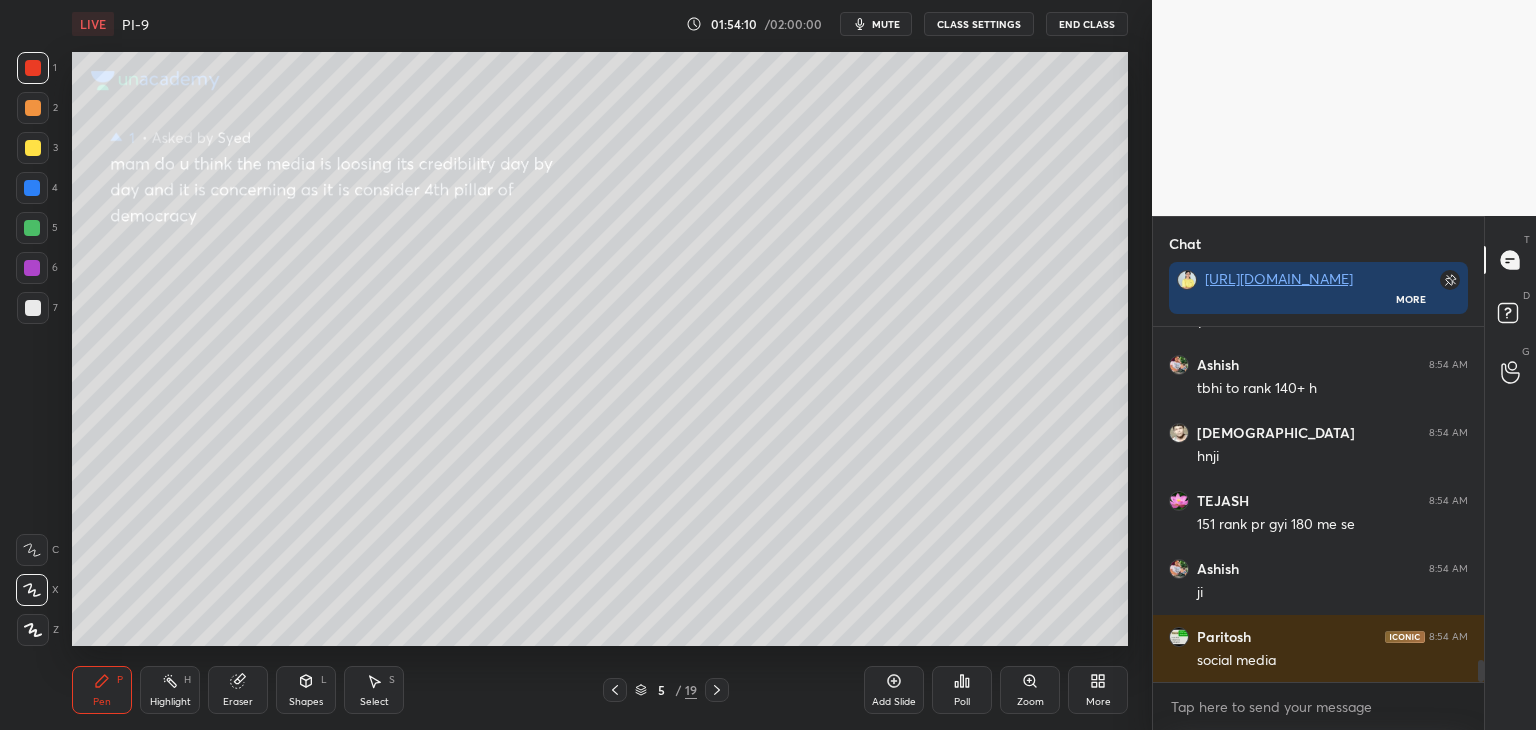click at bounding box center (32, 228) 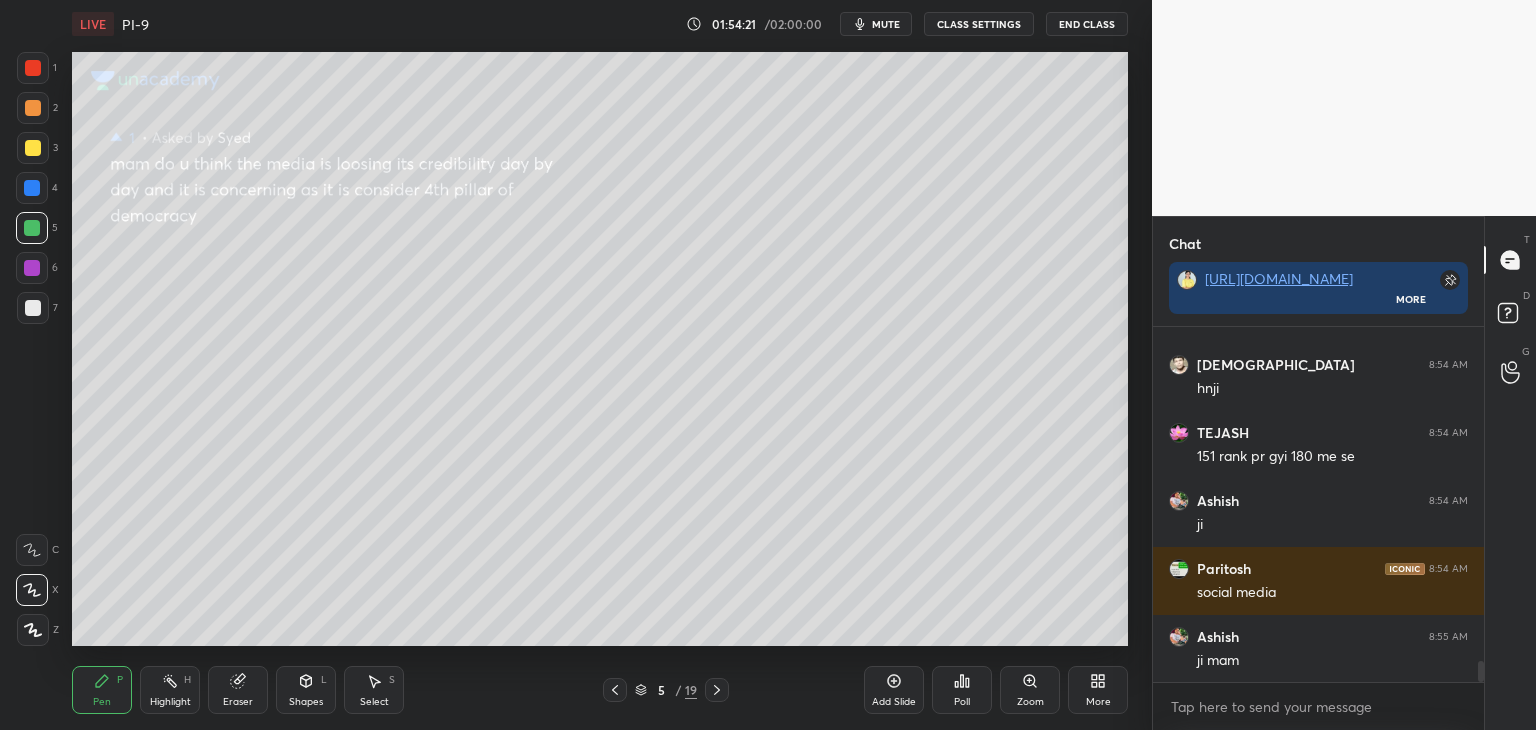 scroll, scrollTop: 5622, scrollLeft: 0, axis: vertical 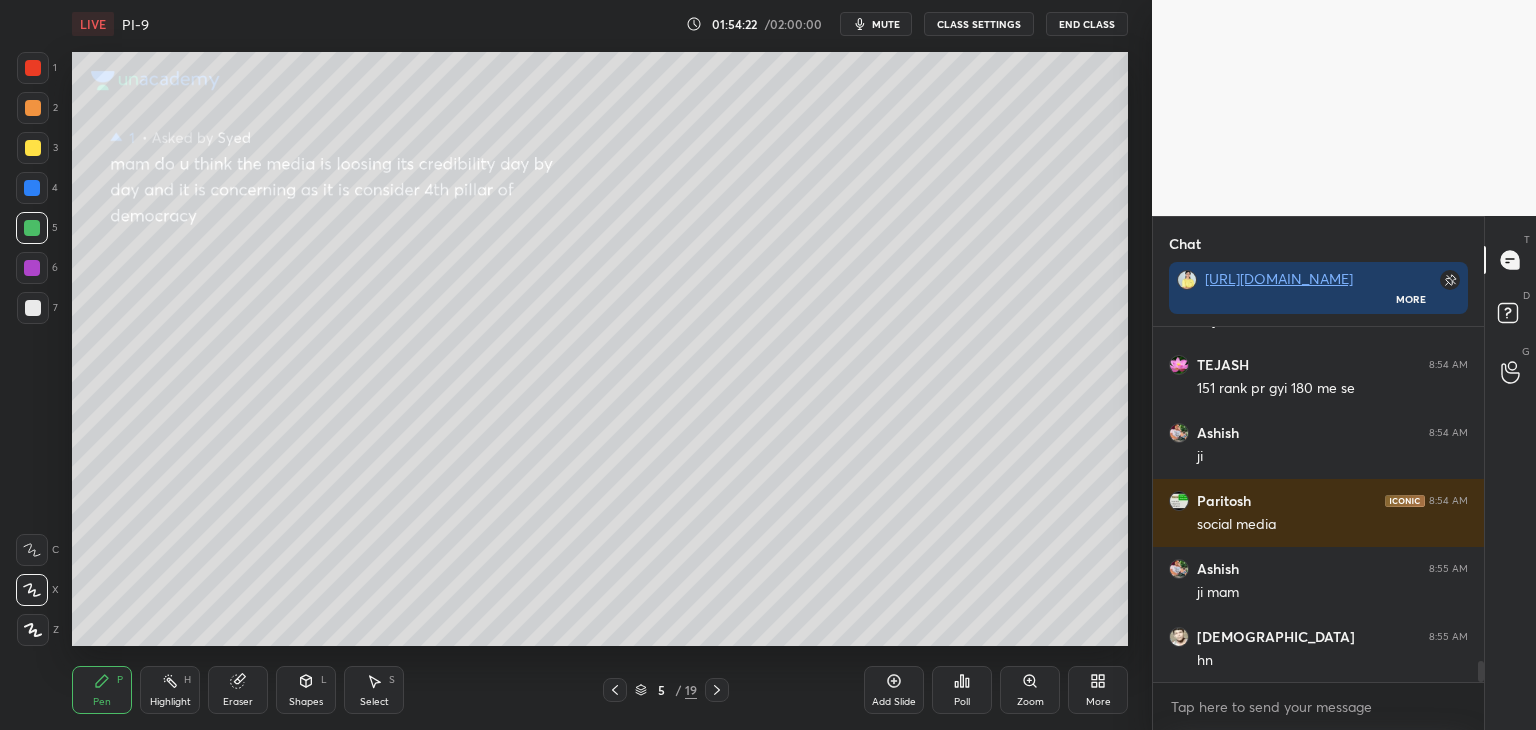 click at bounding box center [32, 188] 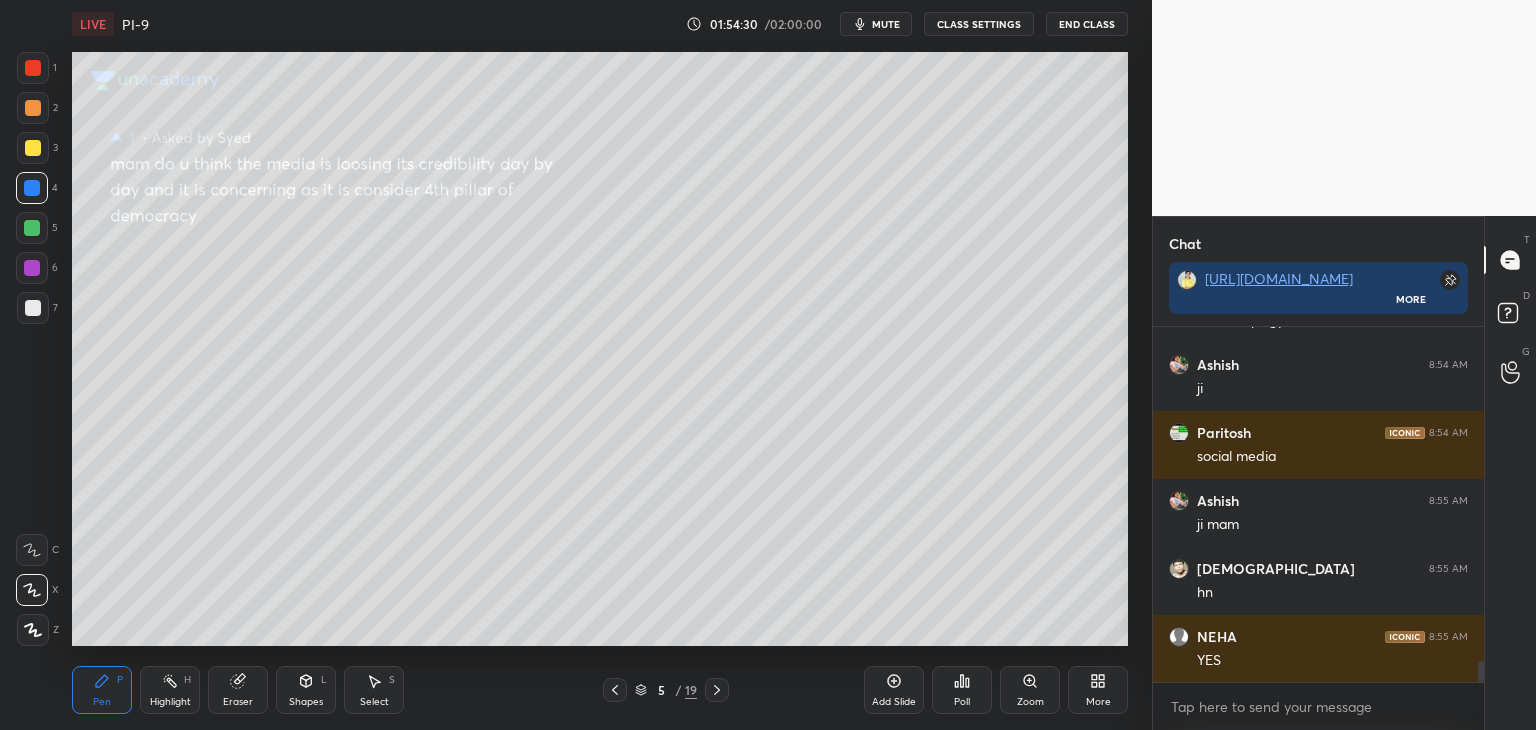 click at bounding box center [32, 268] 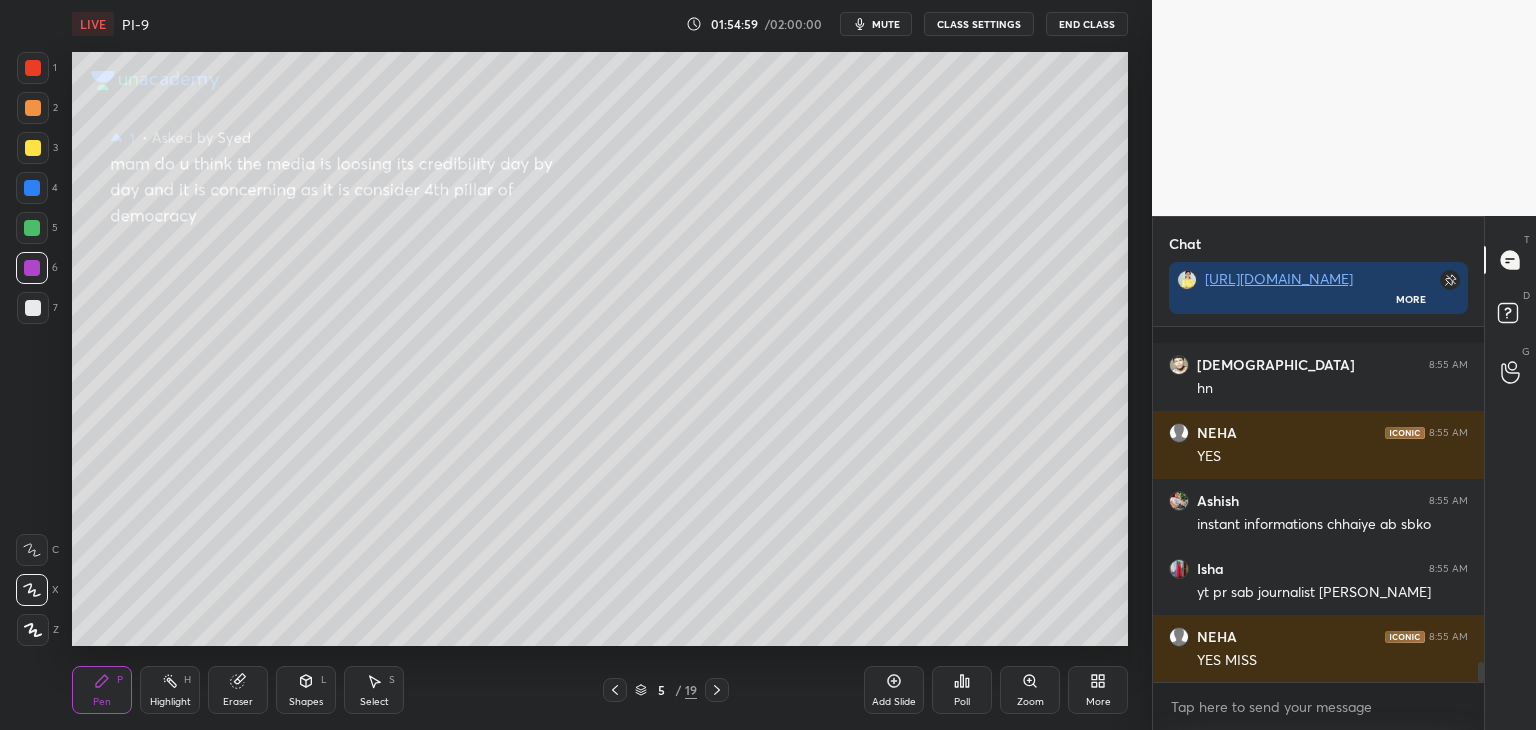 scroll, scrollTop: 5980, scrollLeft: 0, axis: vertical 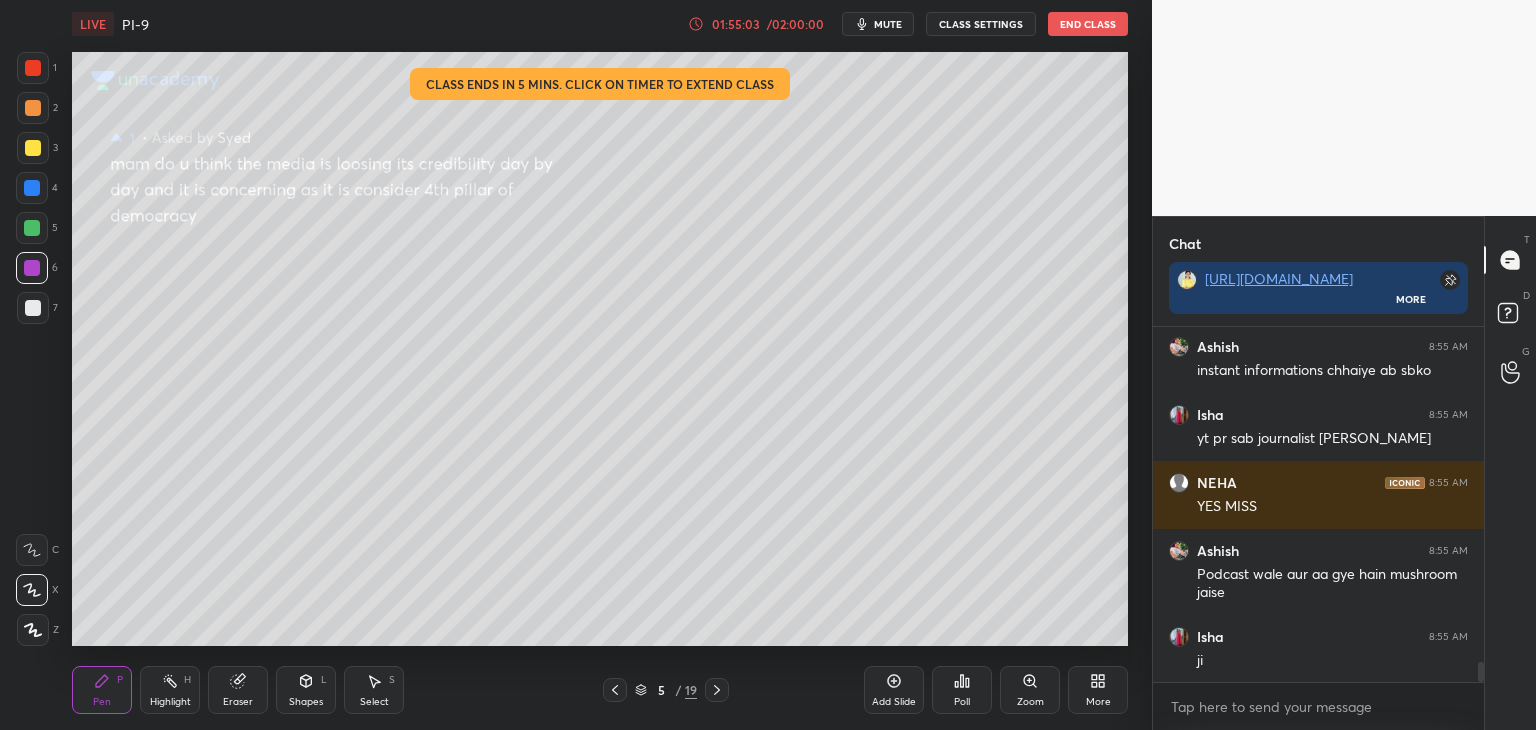 click at bounding box center (33, 148) 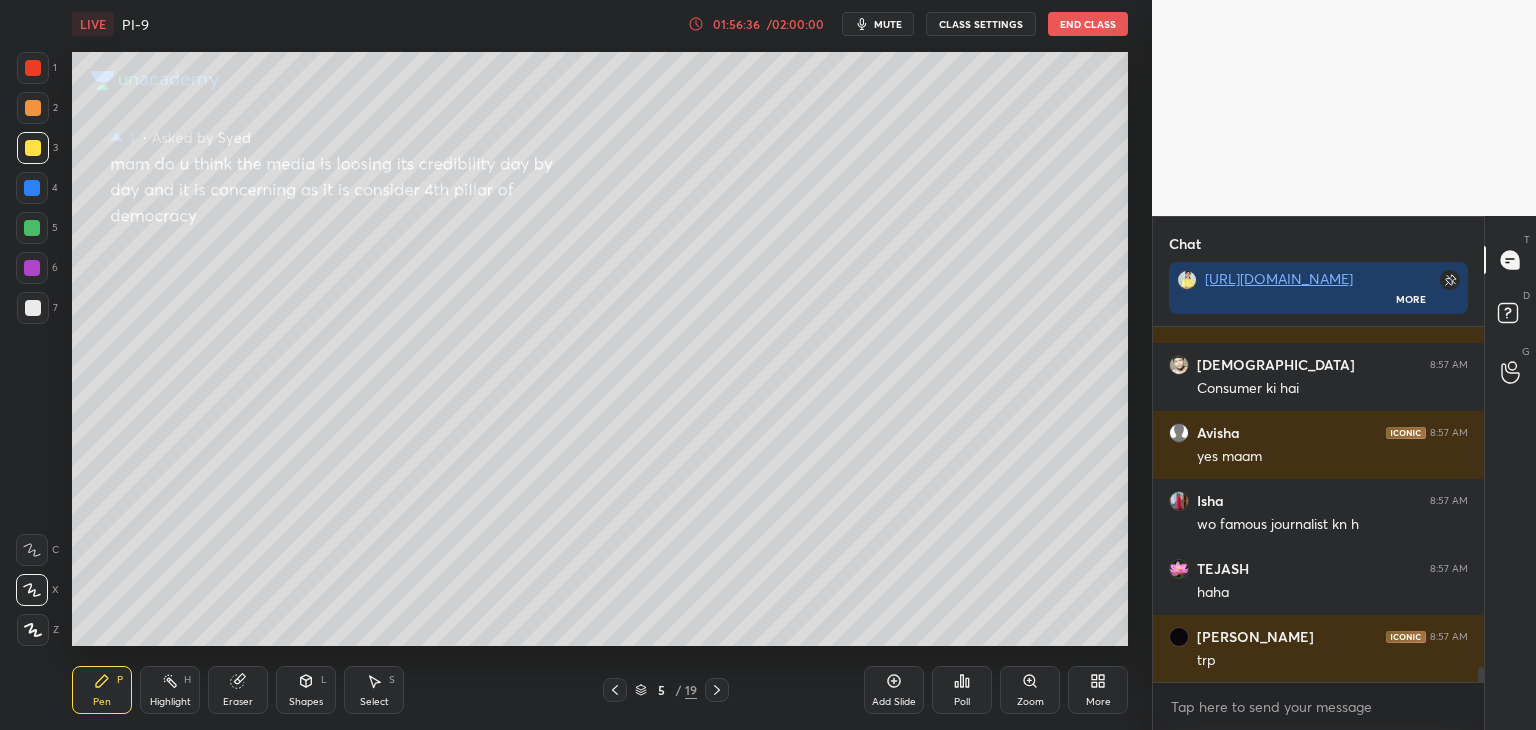 scroll, scrollTop: 8404, scrollLeft: 0, axis: vertical 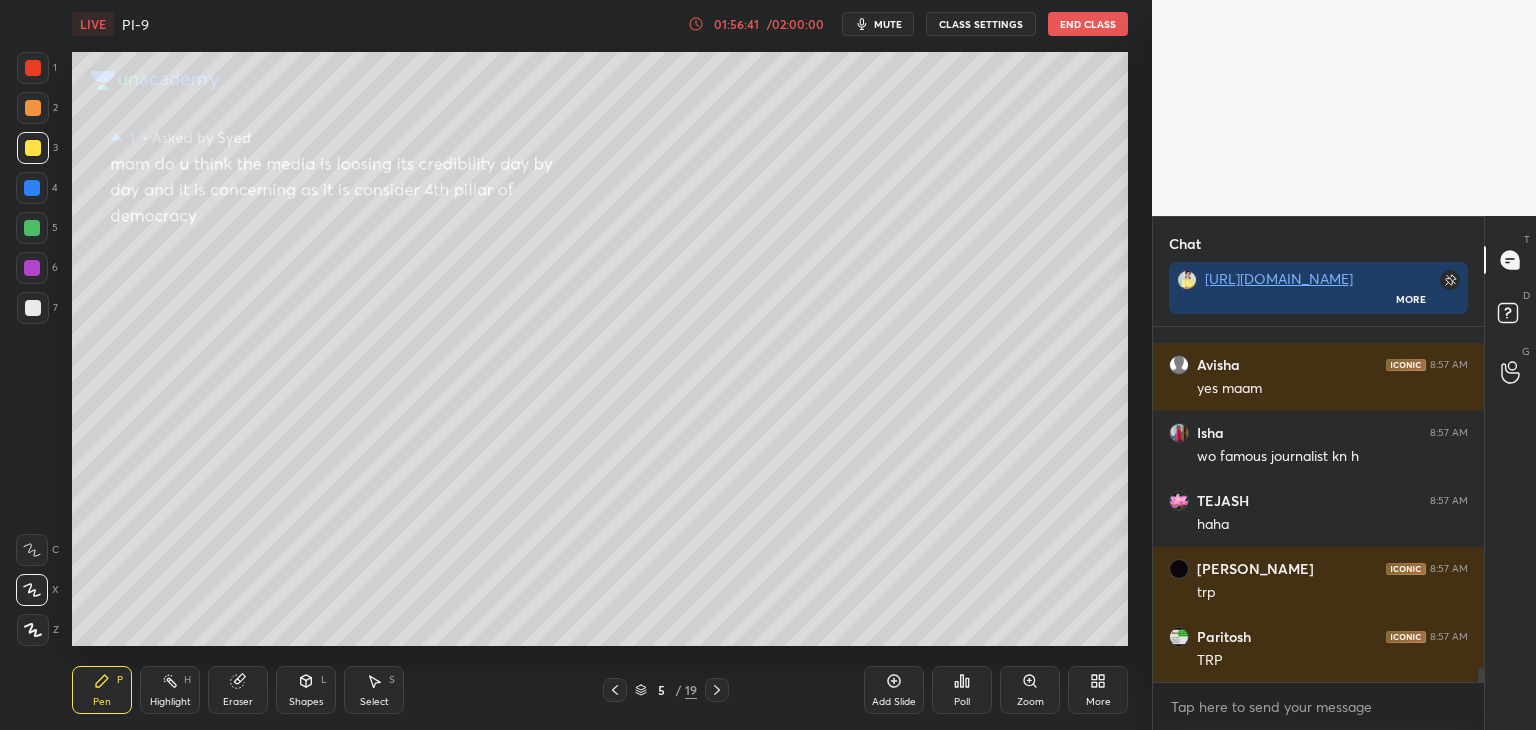 drag, startPoint x: 20, startPoint y: 196, endPoint x: 44, endPoint y: 192, distance: 24.33105 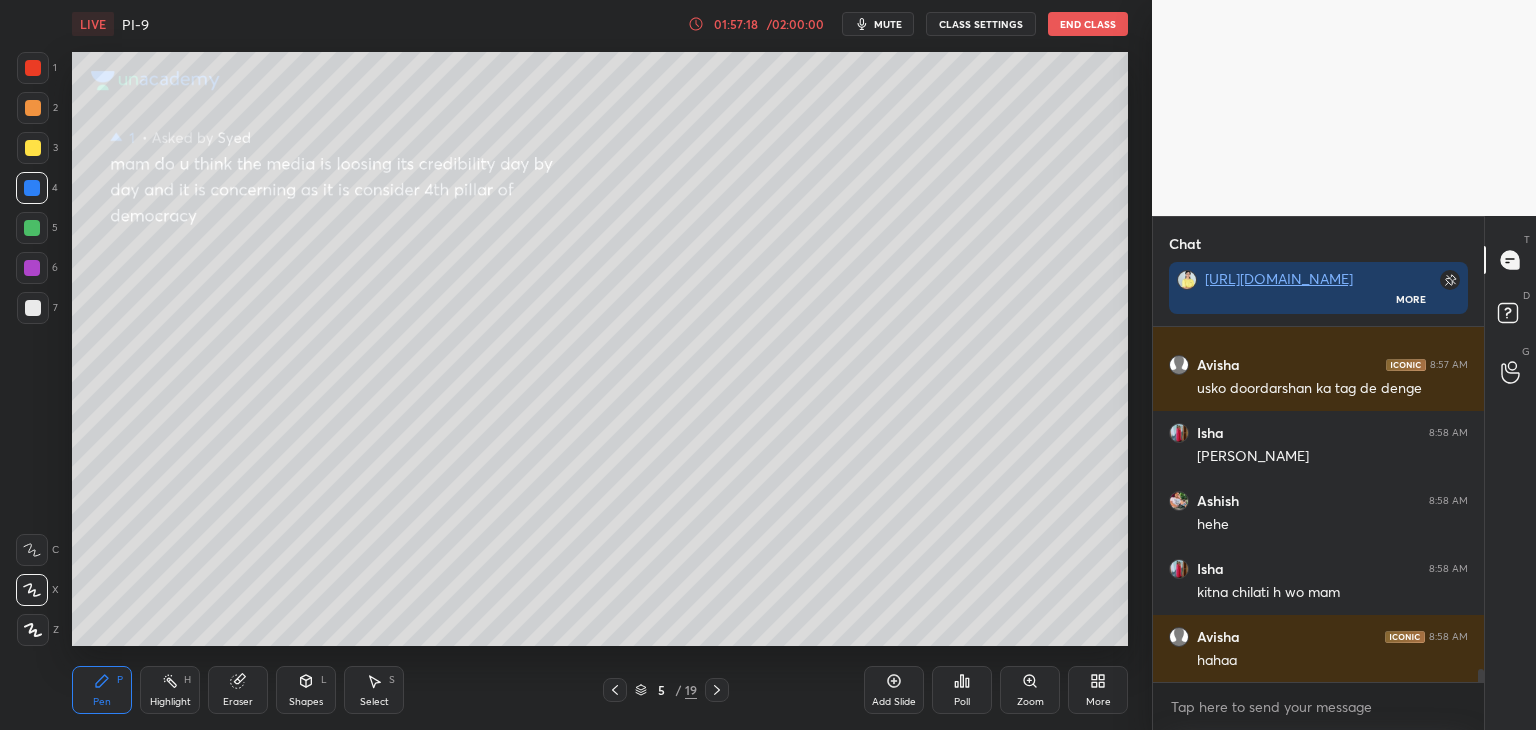 scroll, scrollTop: 9274, scrollLeft: 0, axis: vertical 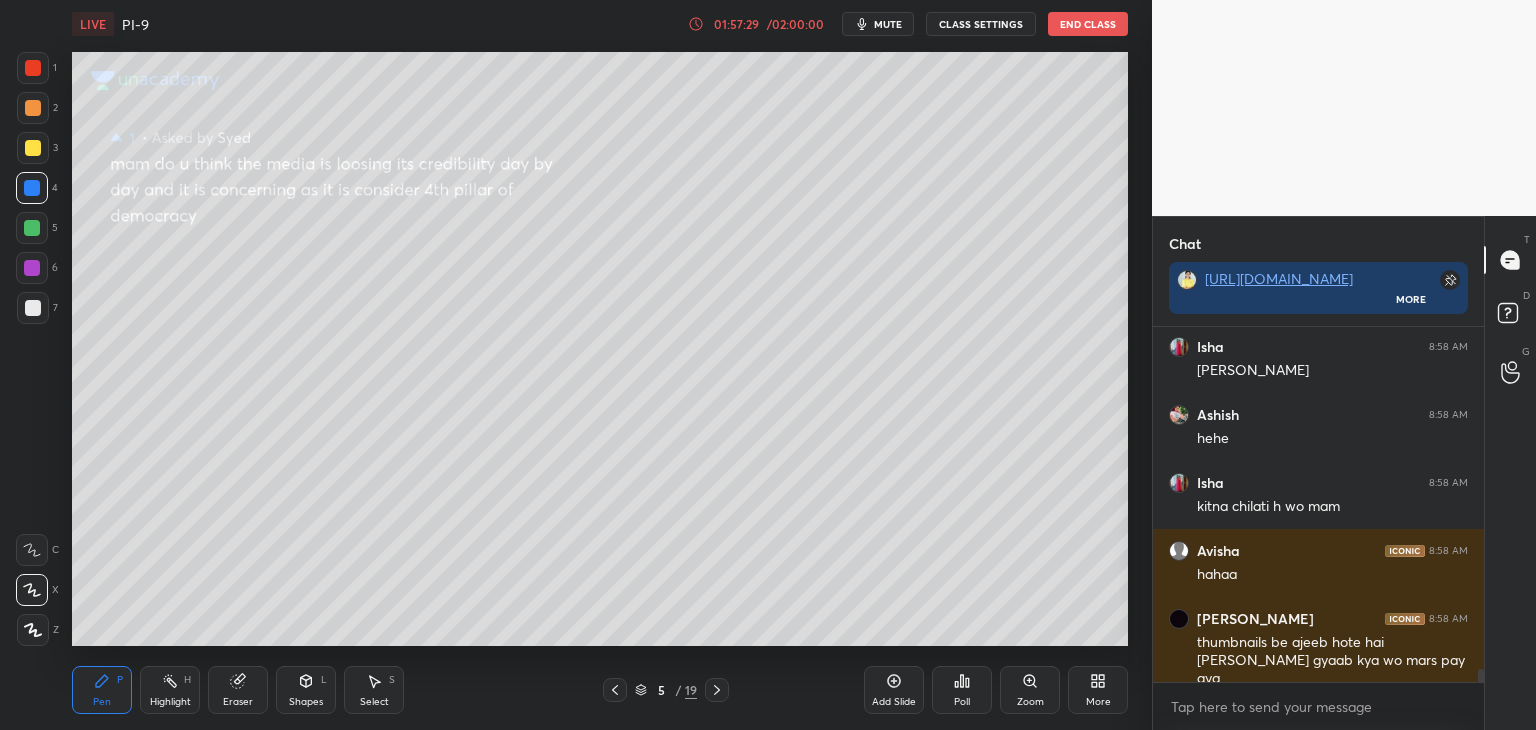 click at bounding box center [32, 268] 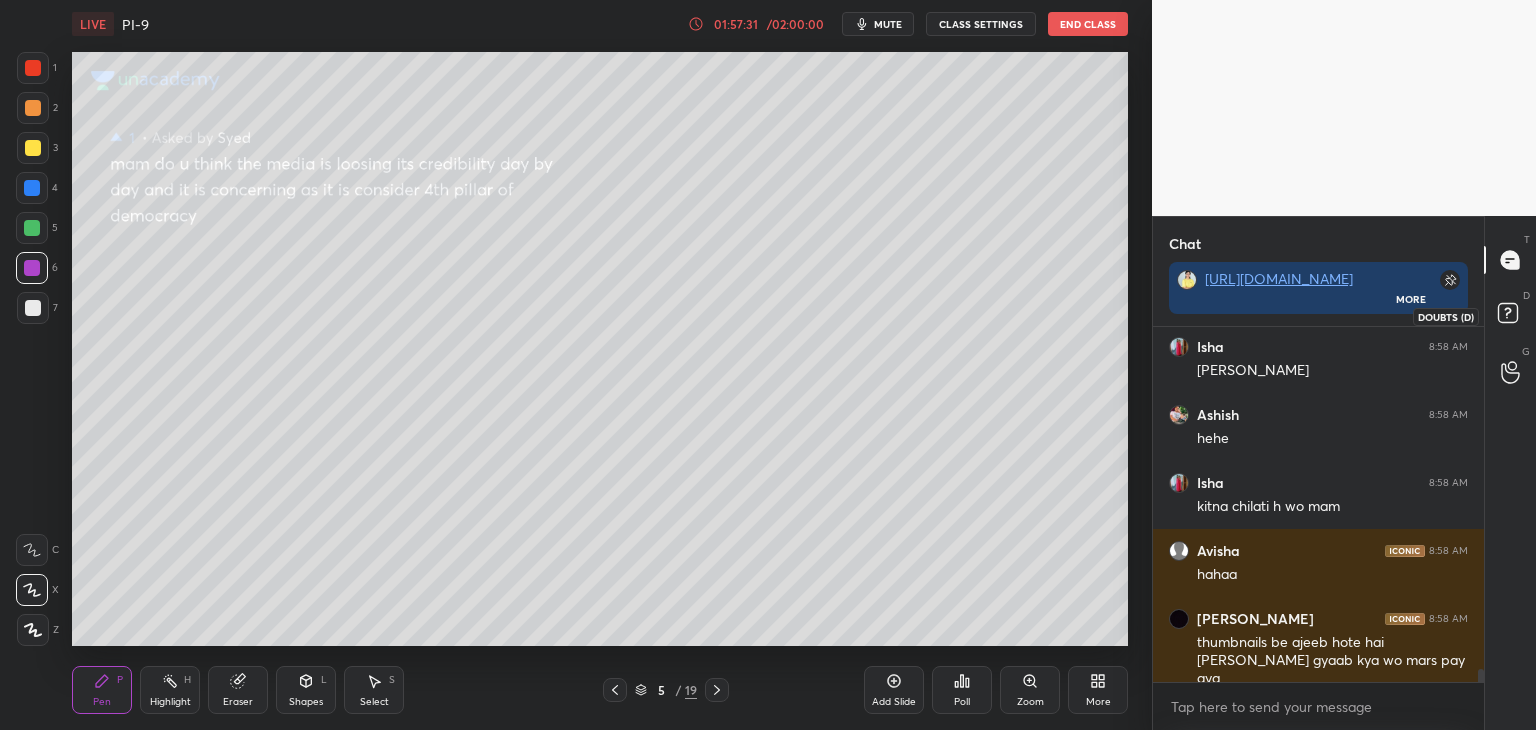 click 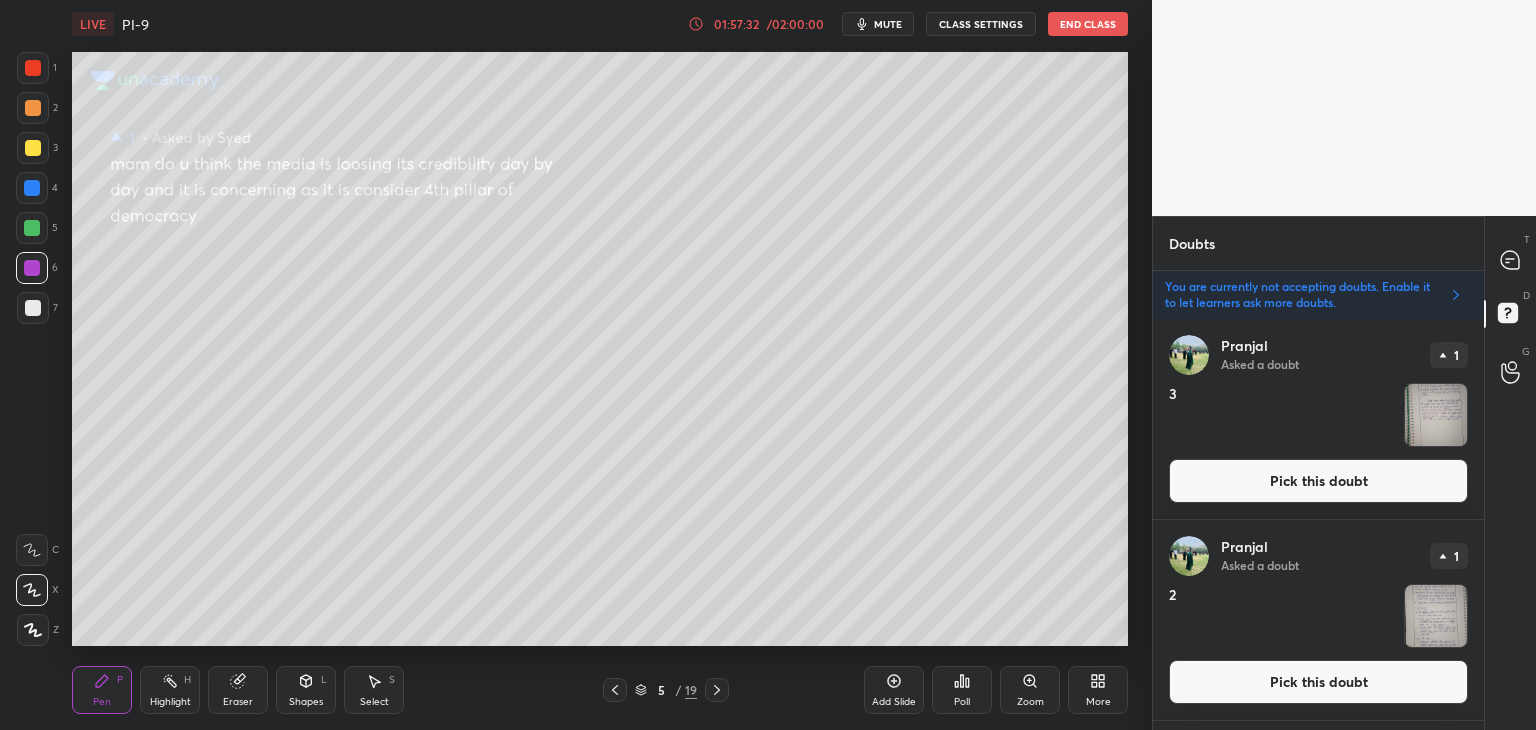scroll, scrollTop: 6, scrollLeft: 6, axis: both 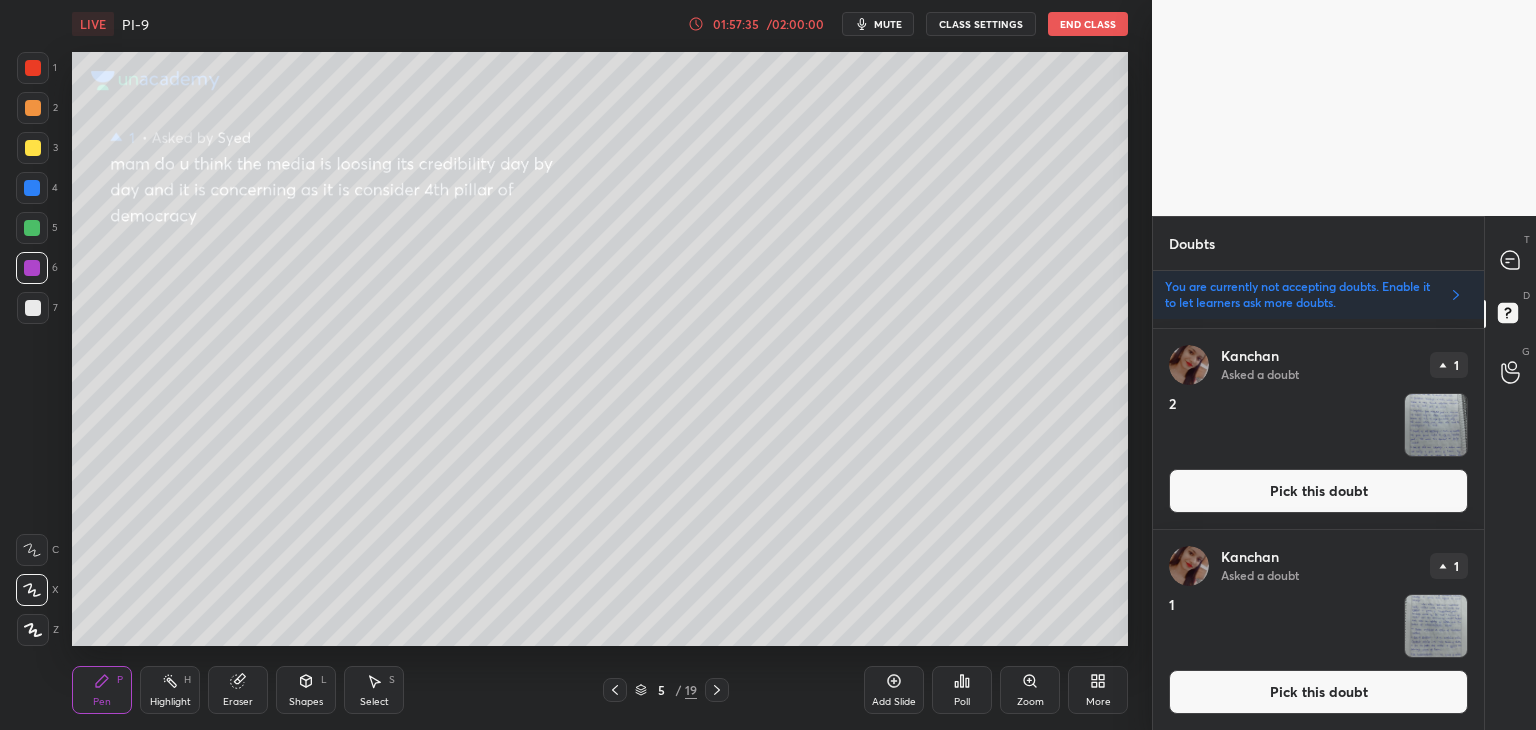 drag, startPoint x: 1484, startPoint y: 717, endPoint x: 1485, endPoint y: 467, distance: 250.002 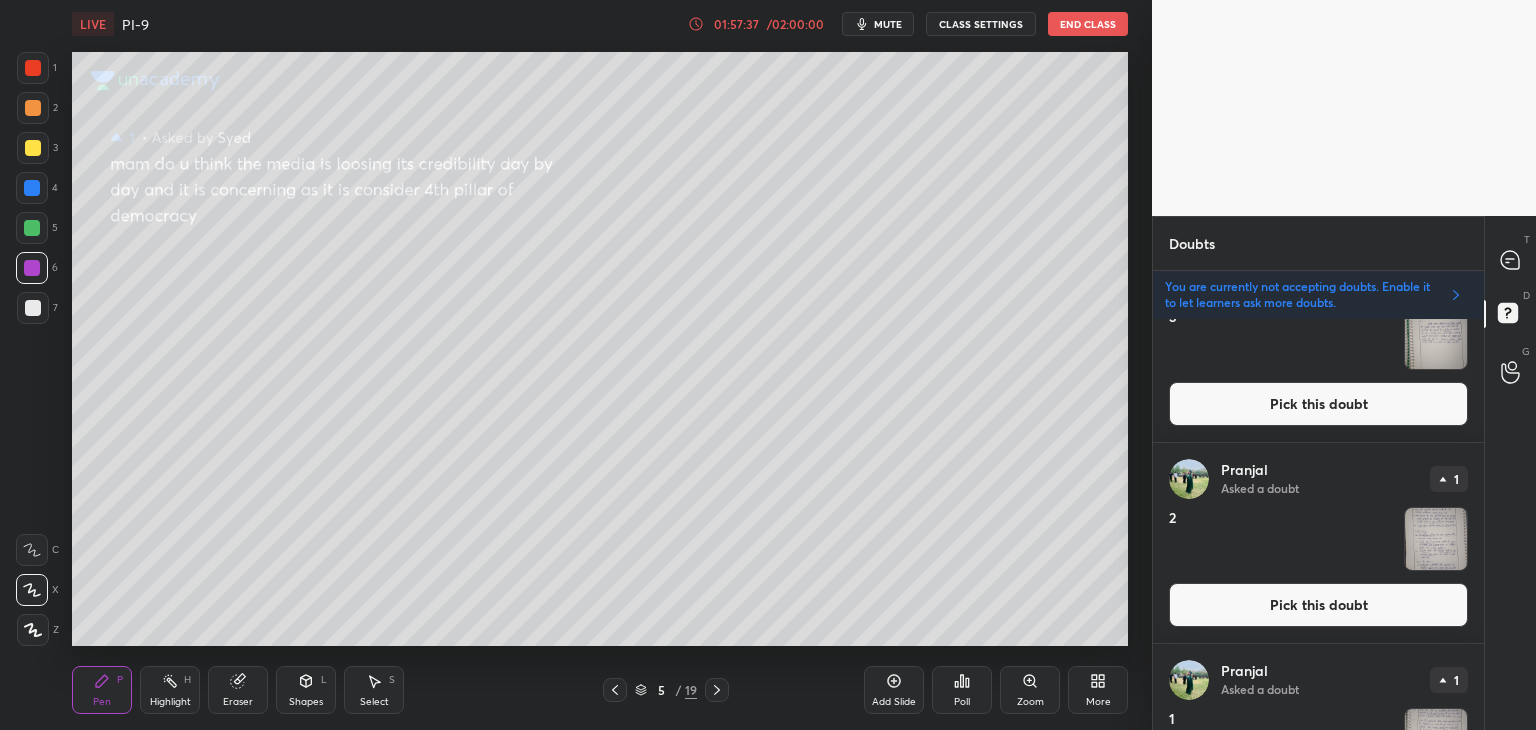 scroll, scrollTop: 78, scrollLeft: 0, axis: vertical 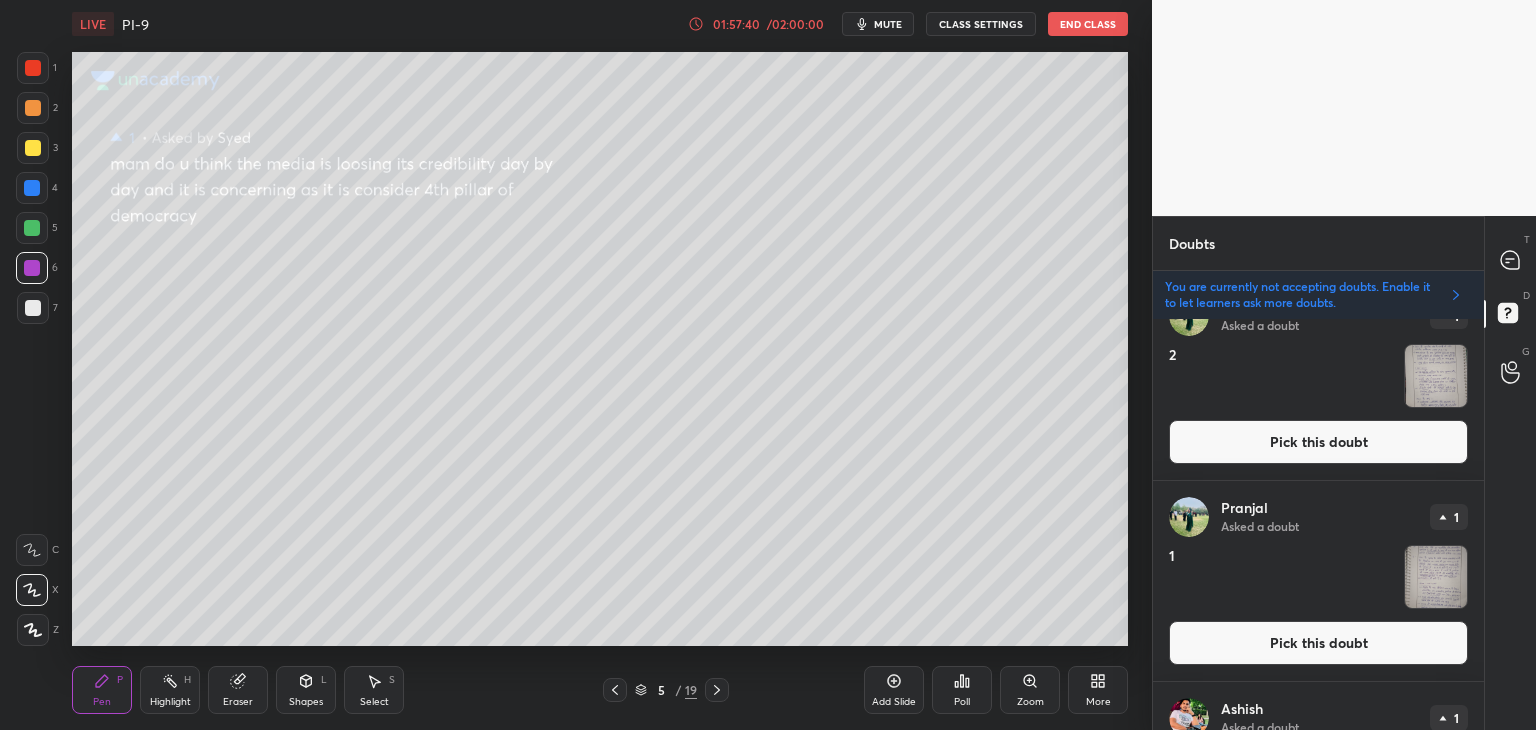 click on "Pick this doubt" at bounding box center (1318, 643) 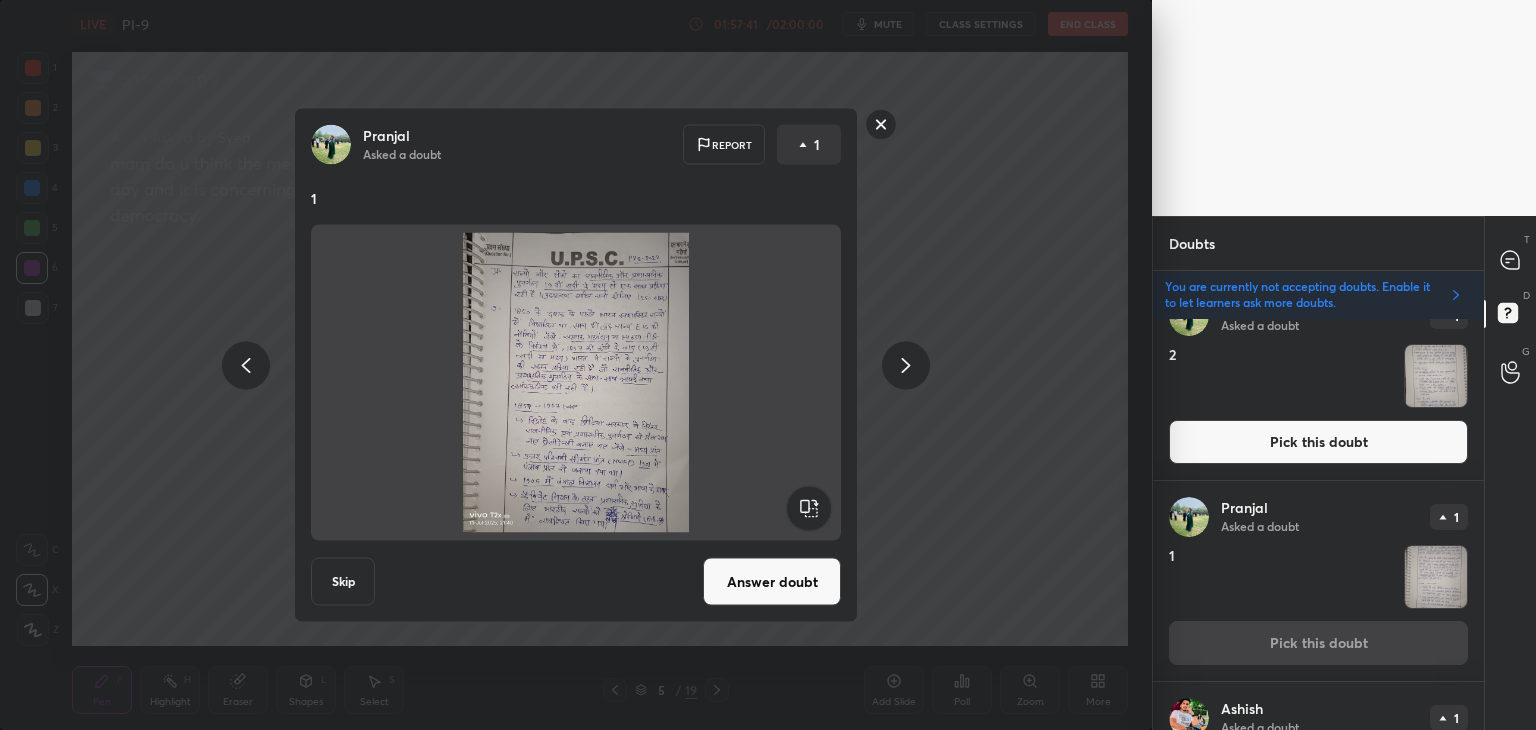 click on "Answer doubt" at bounding box center (772, 582) 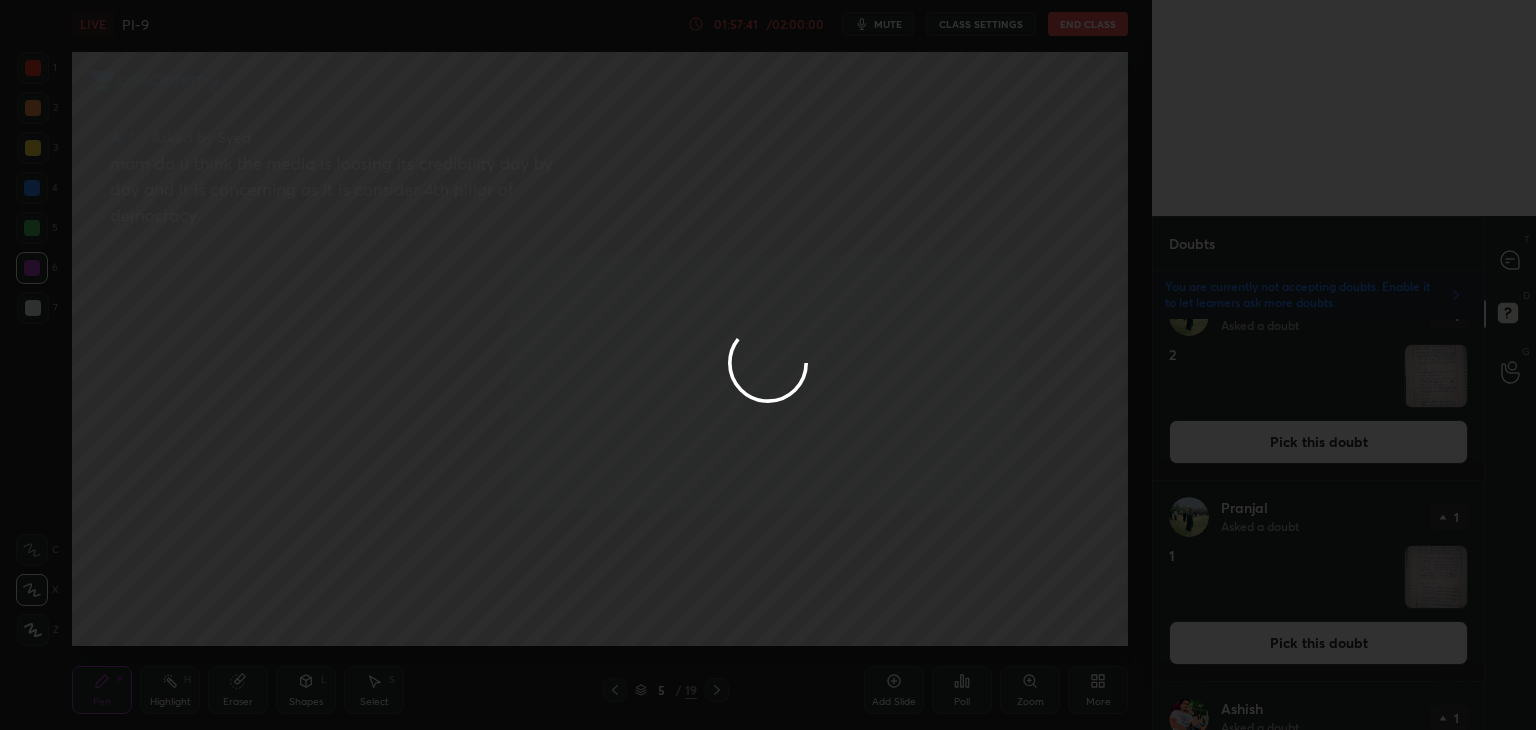 scroll, scrollTop: 0, scrollLeft: 0, axis: both 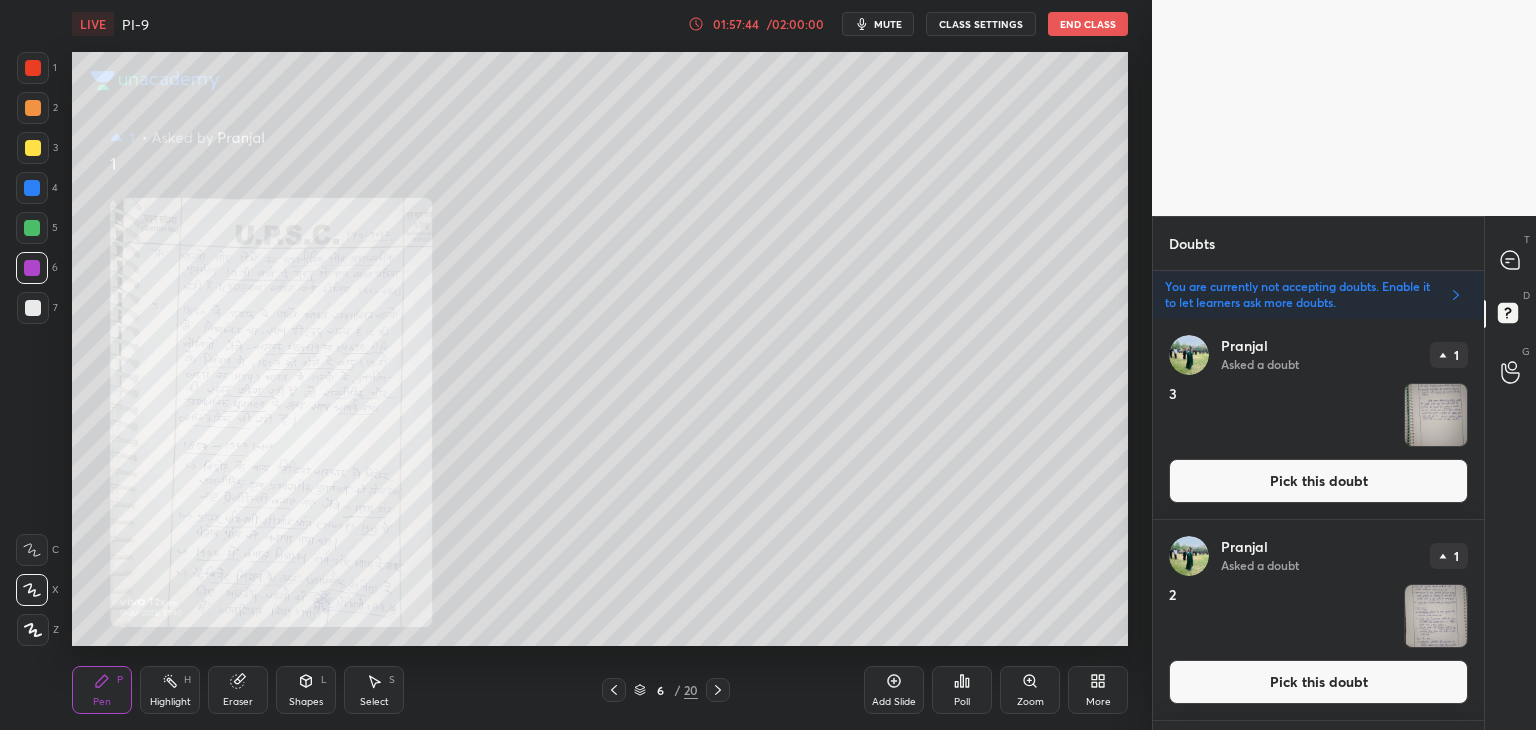 click on "Pick this doubt" at bounding box center (1318, 682) 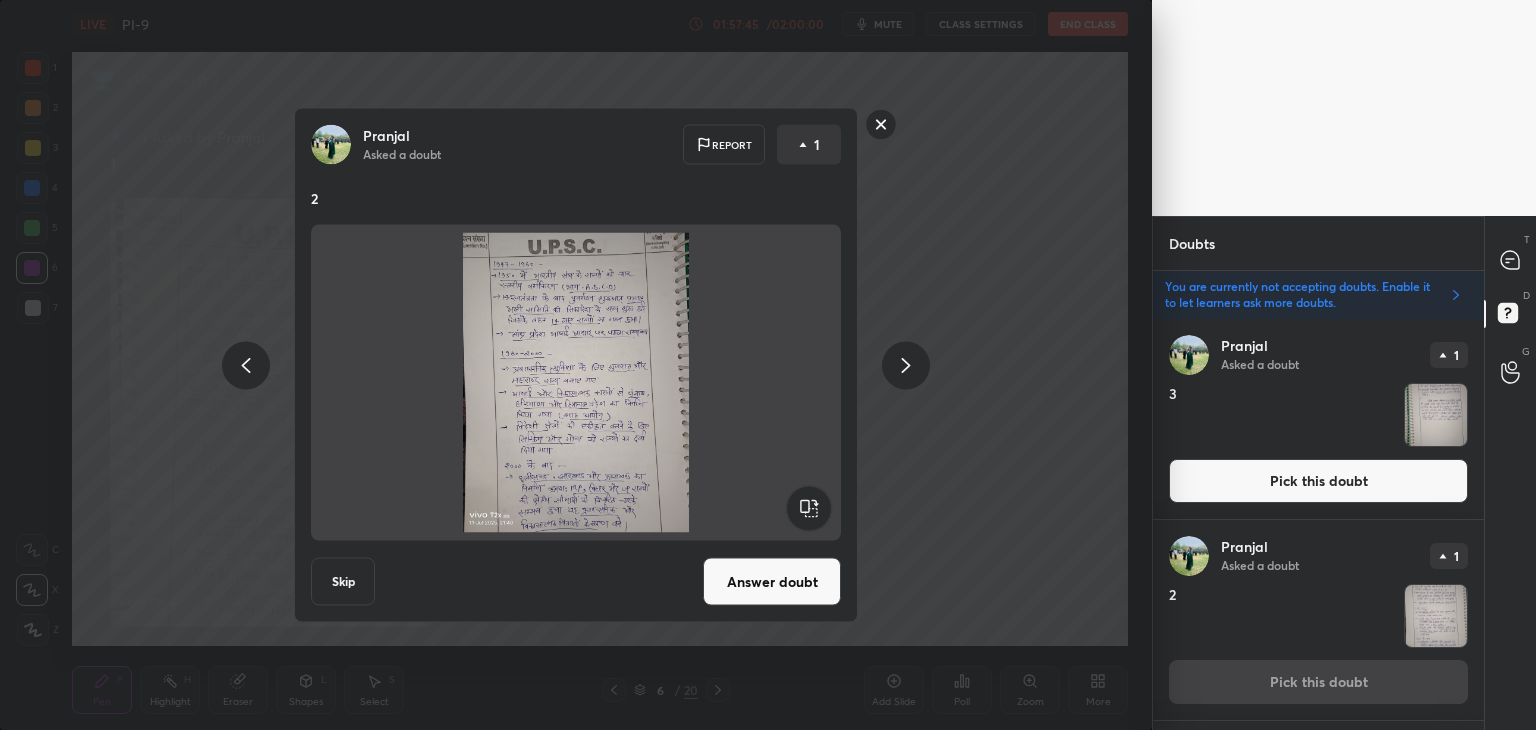 click on "Answer doubt" at bounding box center [772, 582] 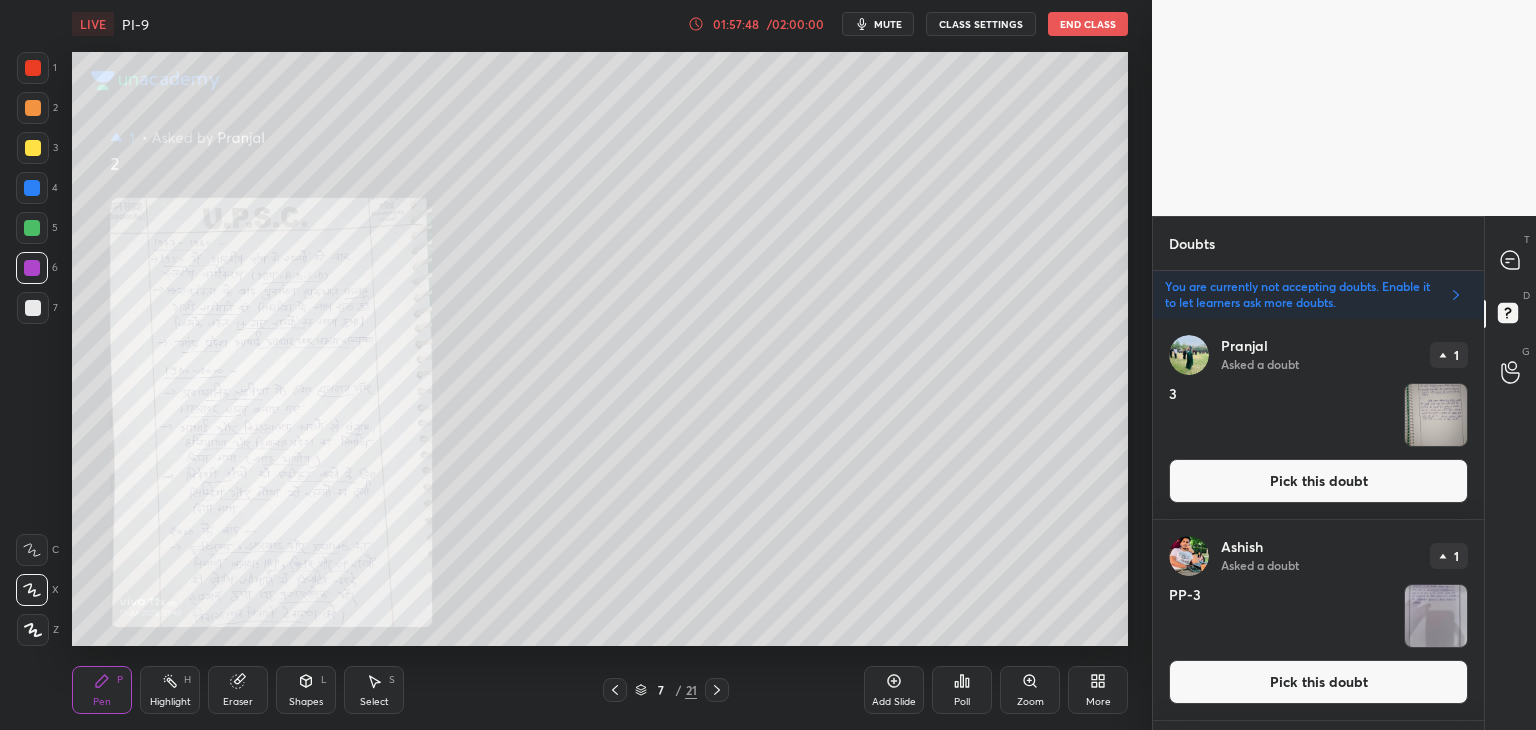 click on "Pick this doubt" at bounding box center (1318, 481) 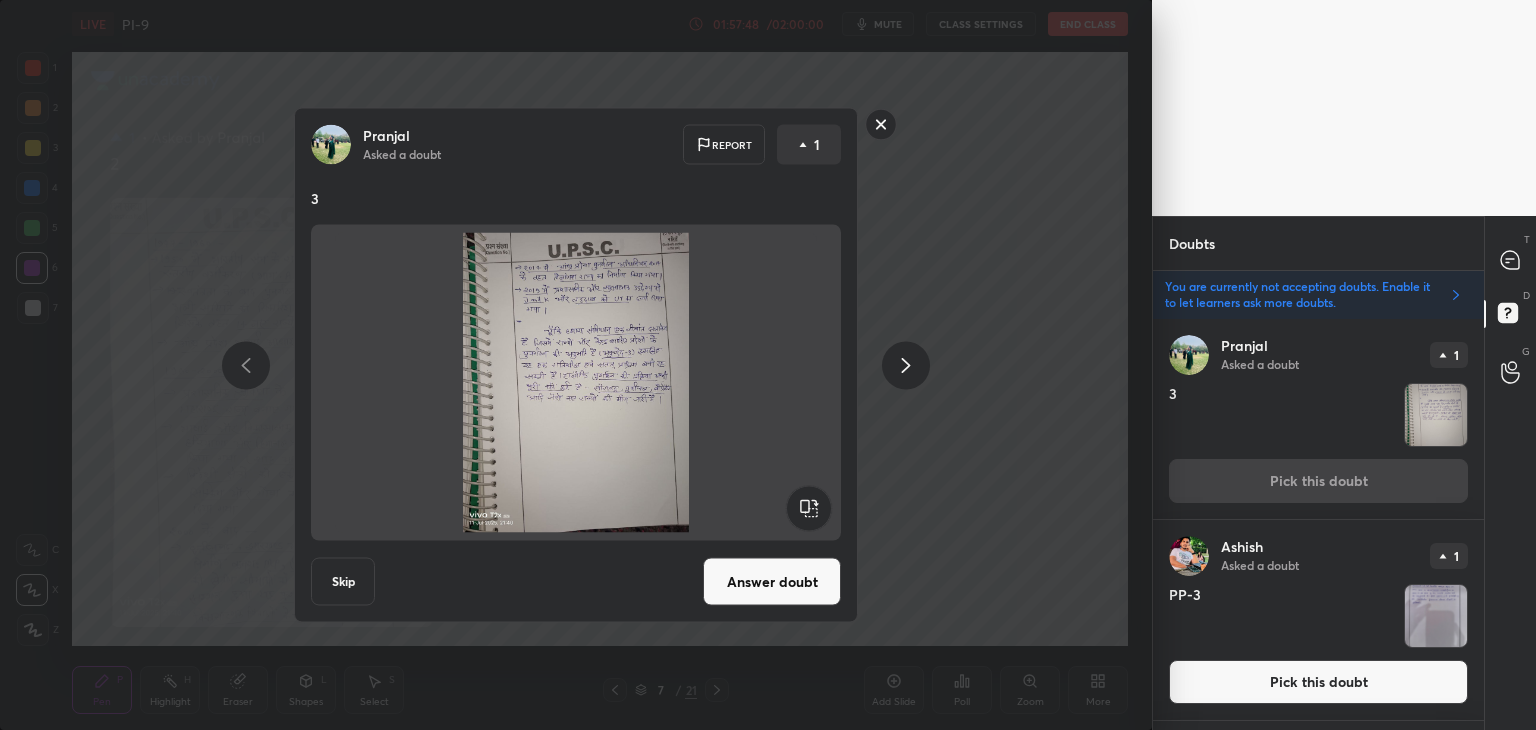 click on "Answer doubt" at bounding box center [772, 582] 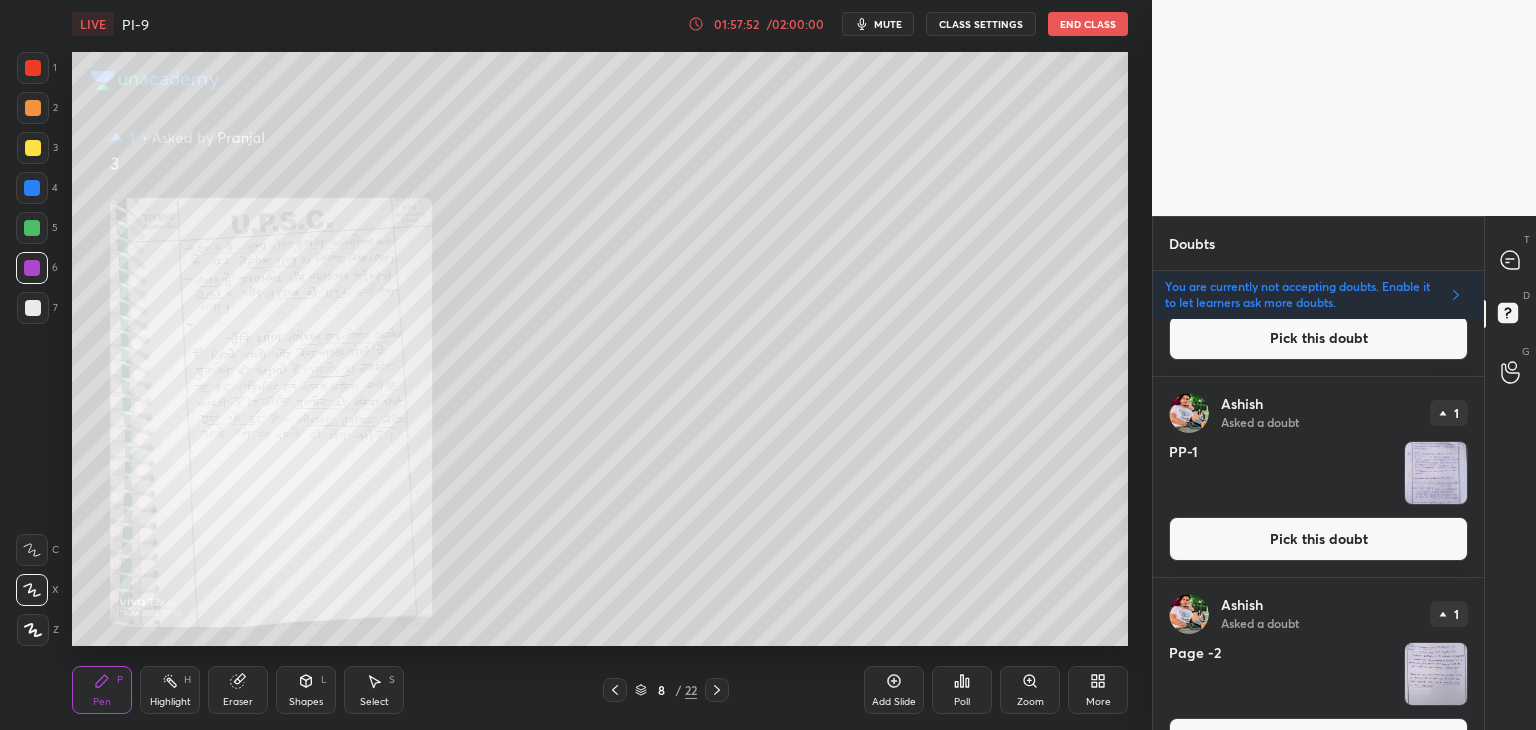 scroll, scrollTop: 360, scrollLeft: 0, axis: vertical 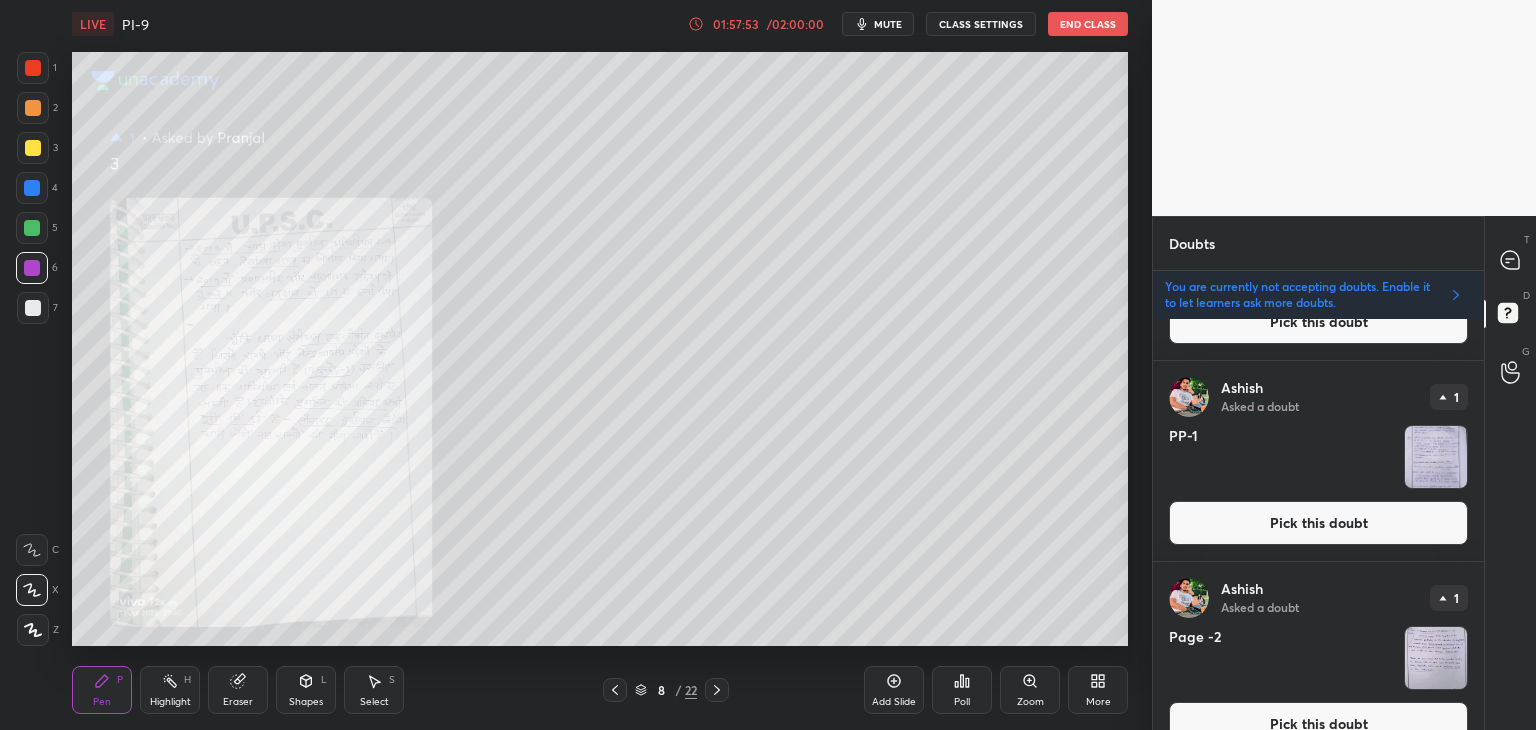 click on "Pick this doubt" at bounding box center (1318, 523) 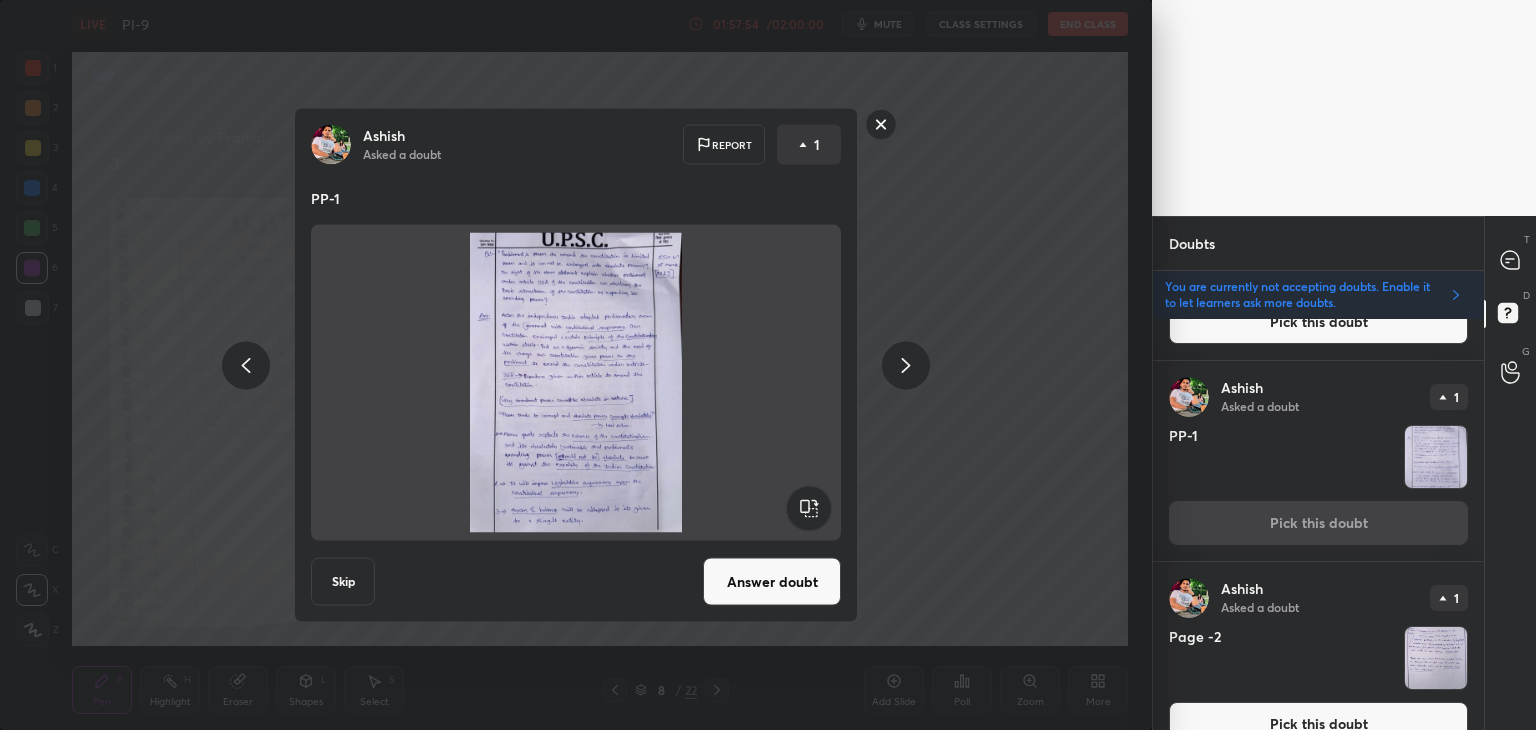 click on "Answer doubt" at bounding box center (772, 582) 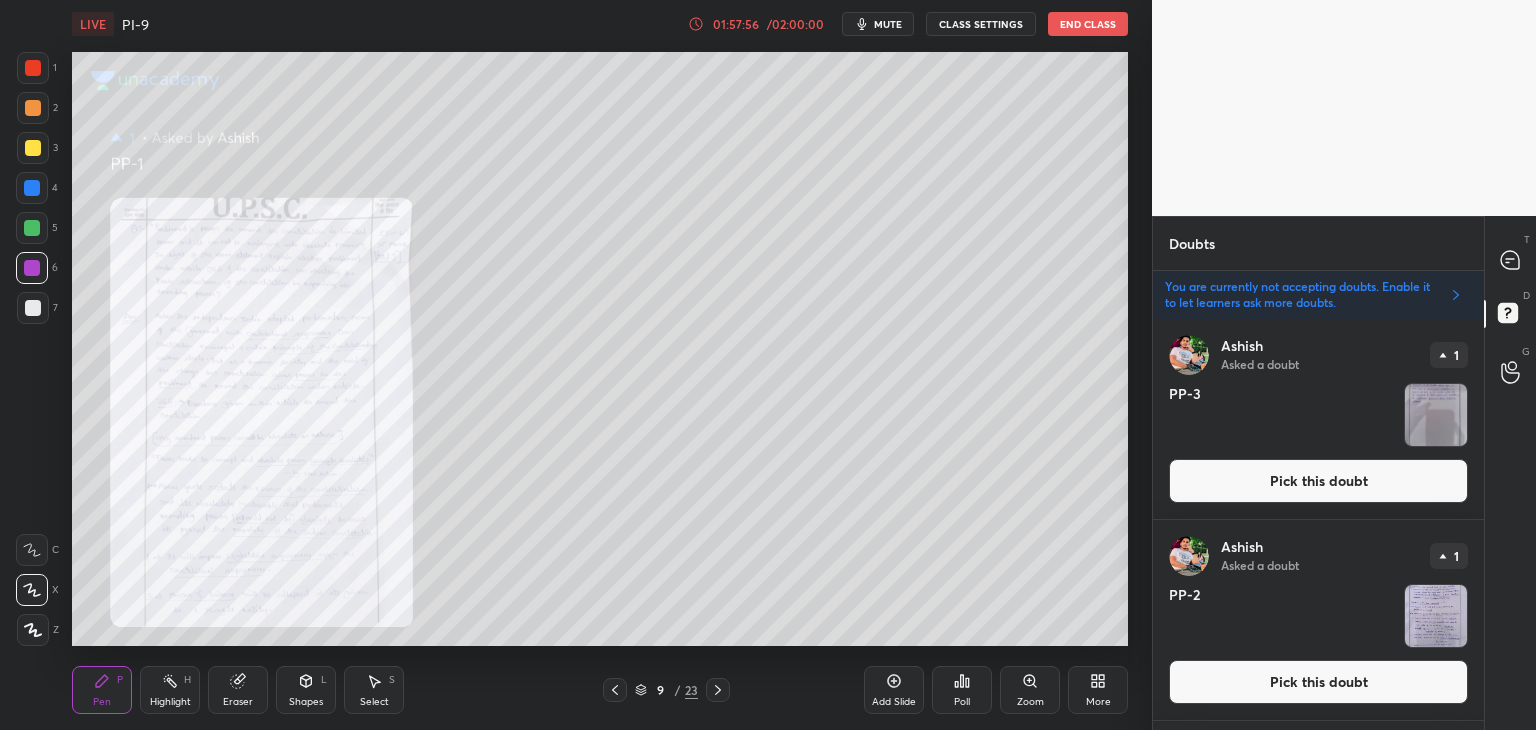 click on "Pick this doubt" at bounding box center [1318, 682] 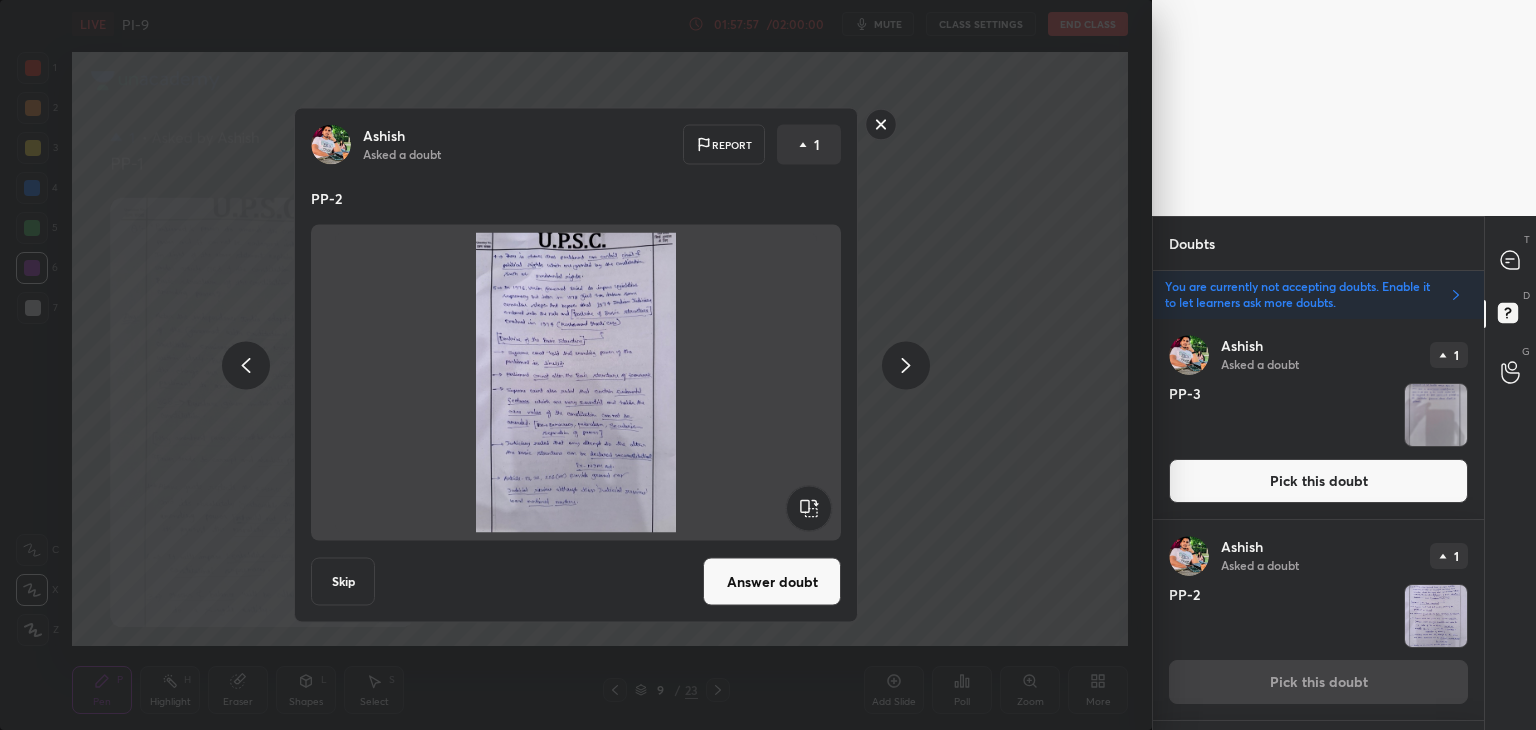 click on "Answer doubt" at bounding box center (772, 582) 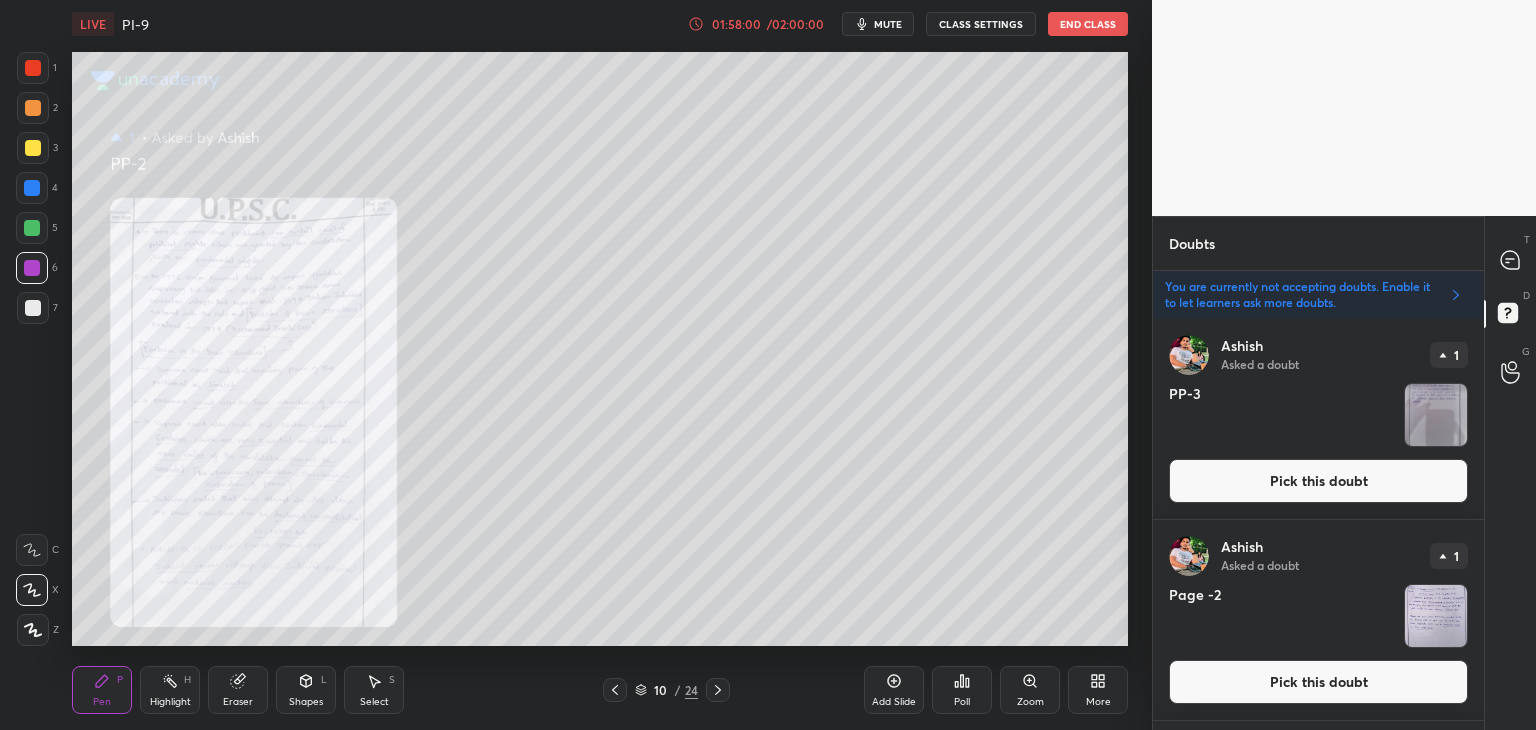 drag, startPoint x: 1285, startPoint y: 482, endPoint x: 1298, endPoint y: 479, distance: 13.341664 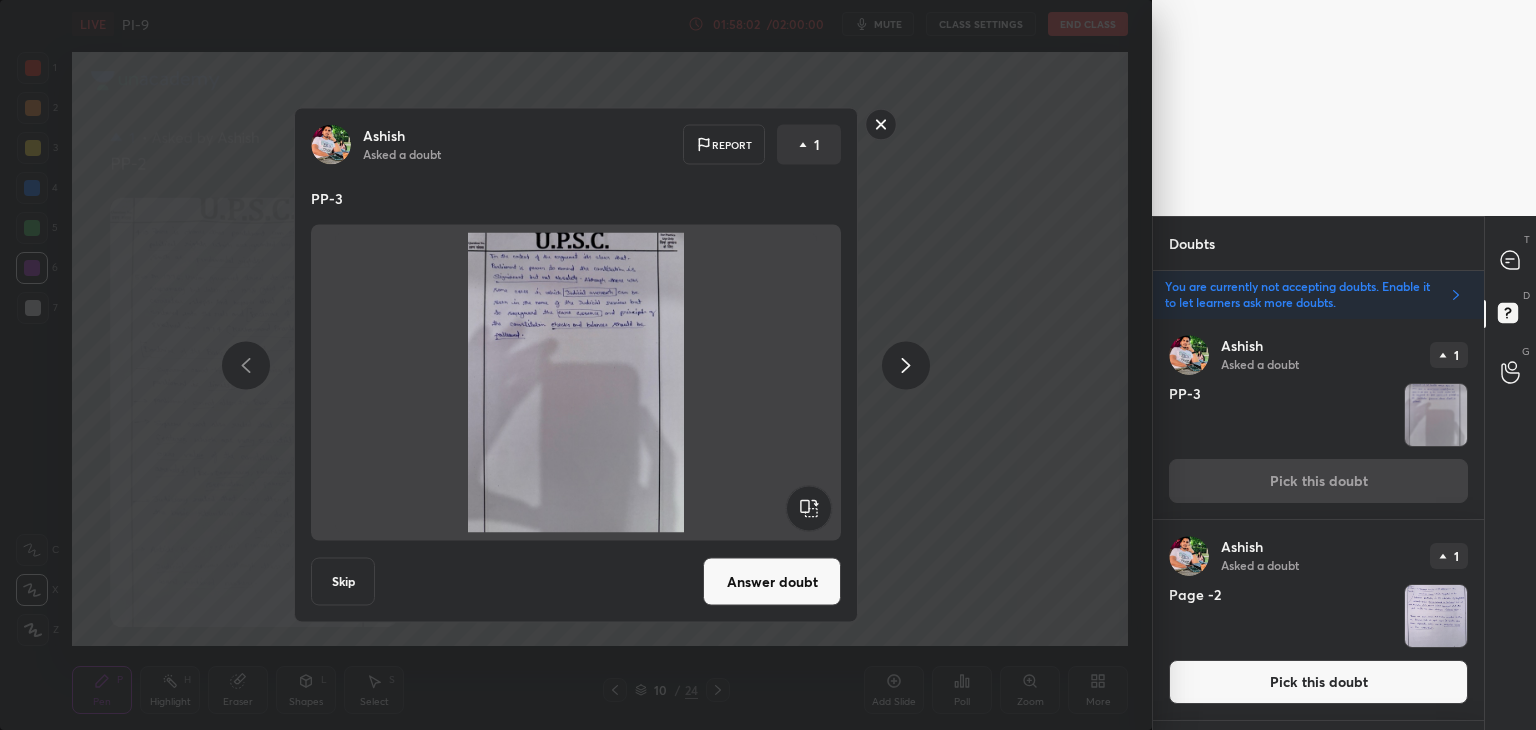 click on "Answer doubt" at bounding box center [772, 582] 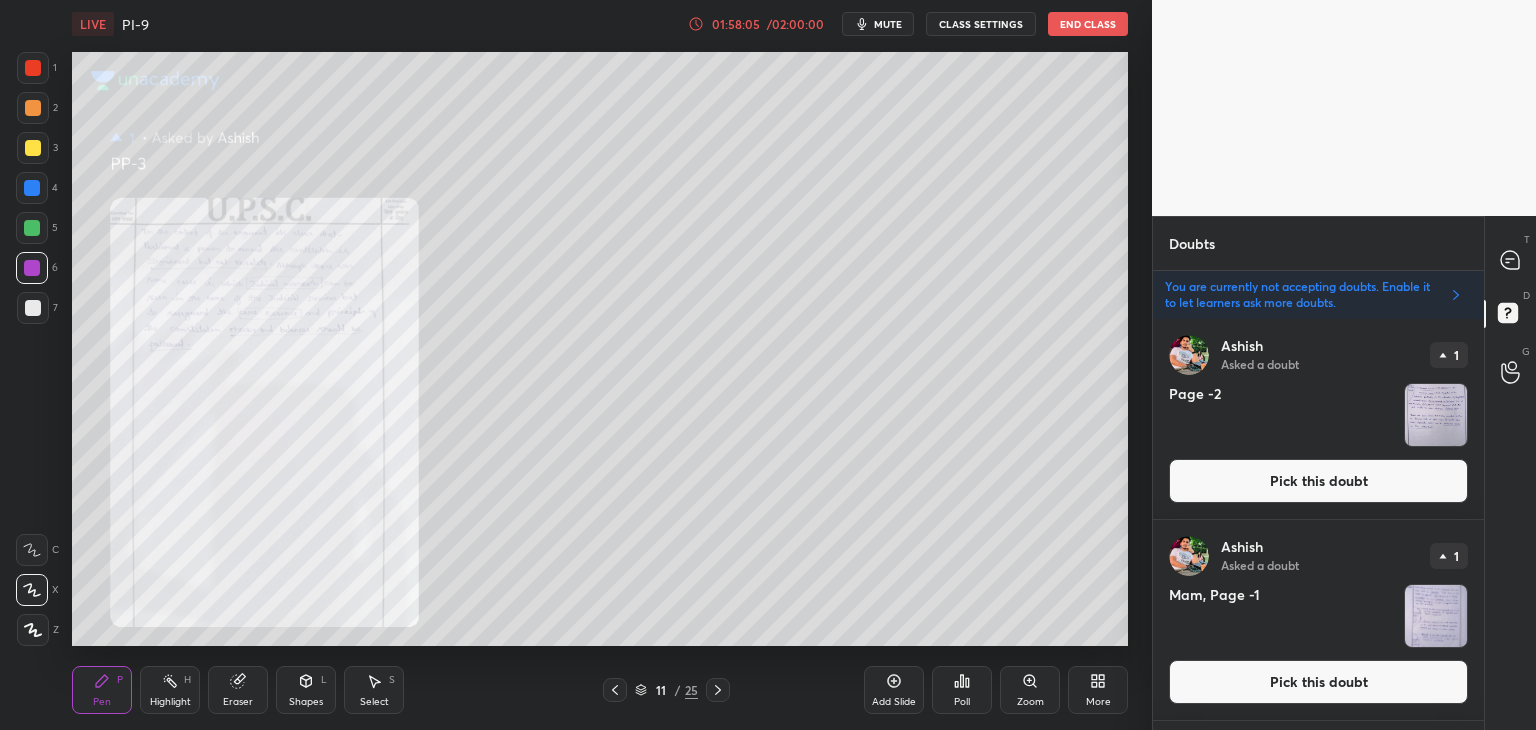 click on "Pick this doubt" at bounding box center (1318, 682) 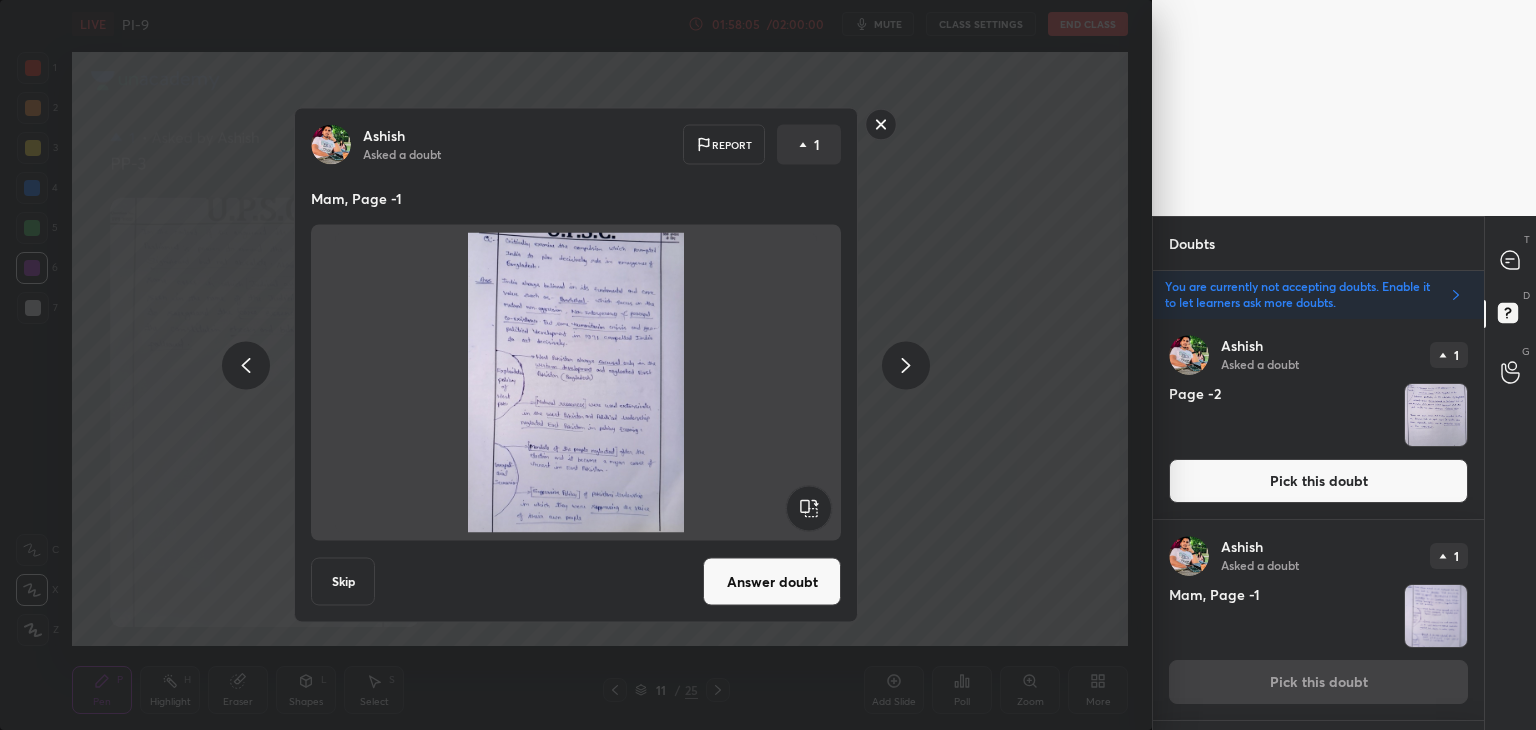 click on "Answer doubt" at bounding box center [772, 582] 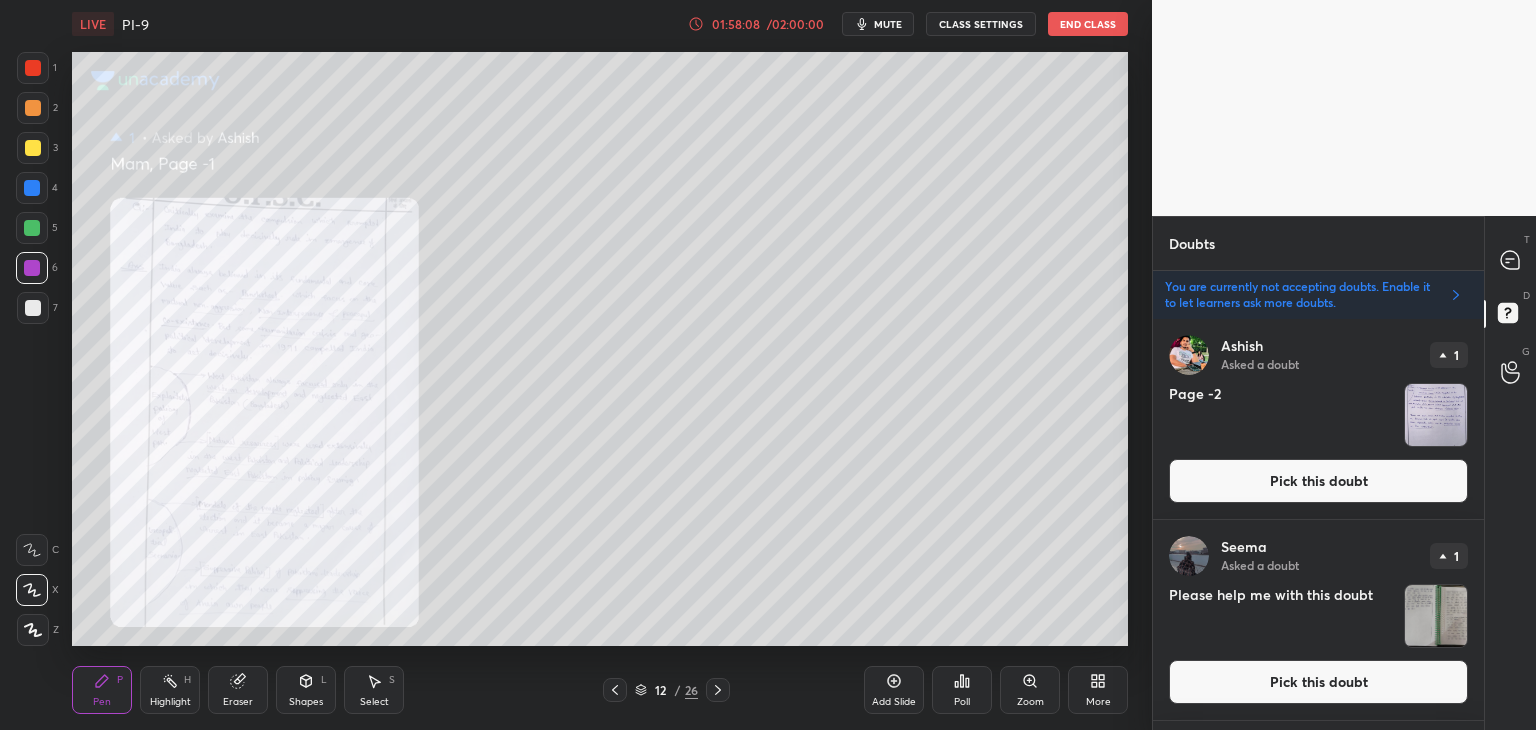 click on "Pick this doubt" at bounding box center [1318, 481] 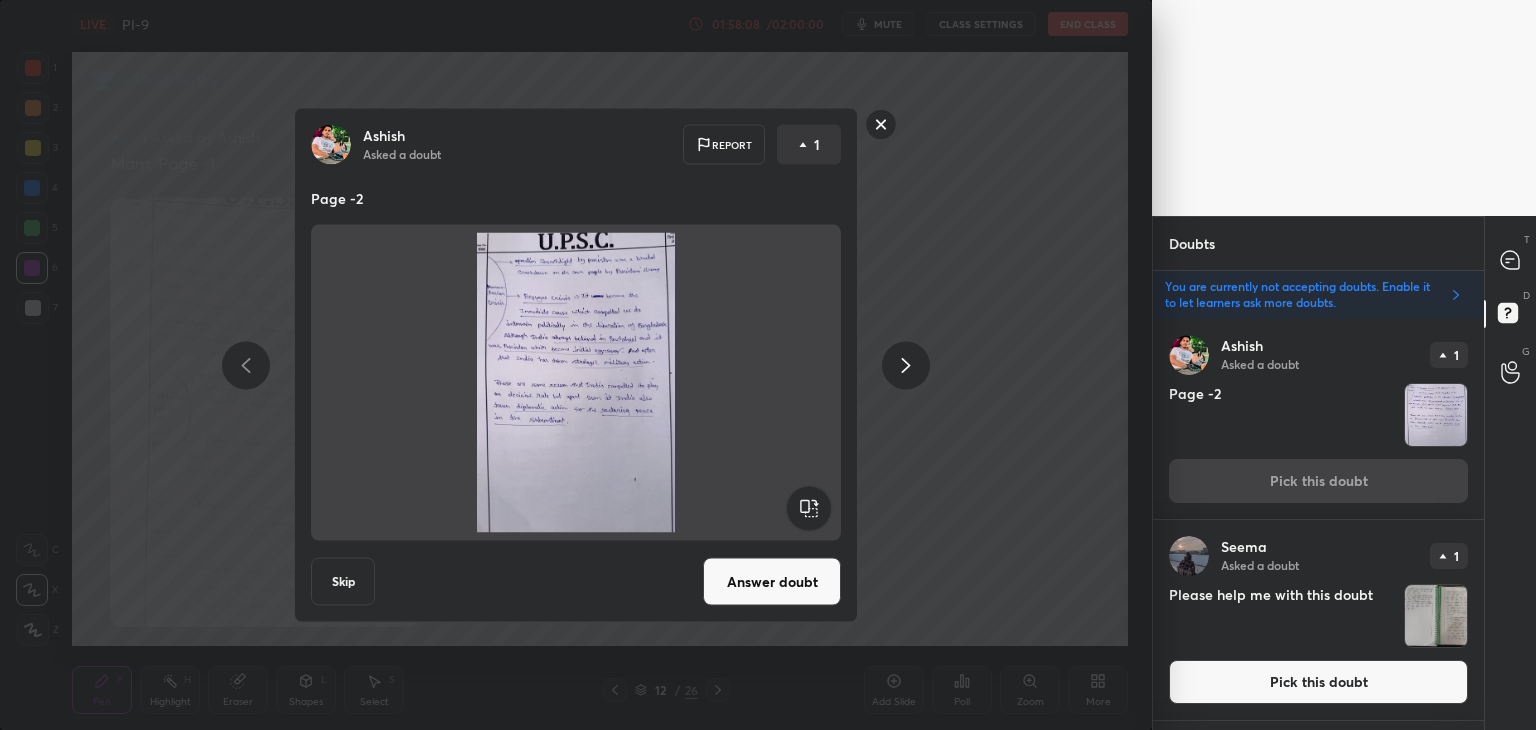 click on "Answer doubt" at bounding box center (772, 582) 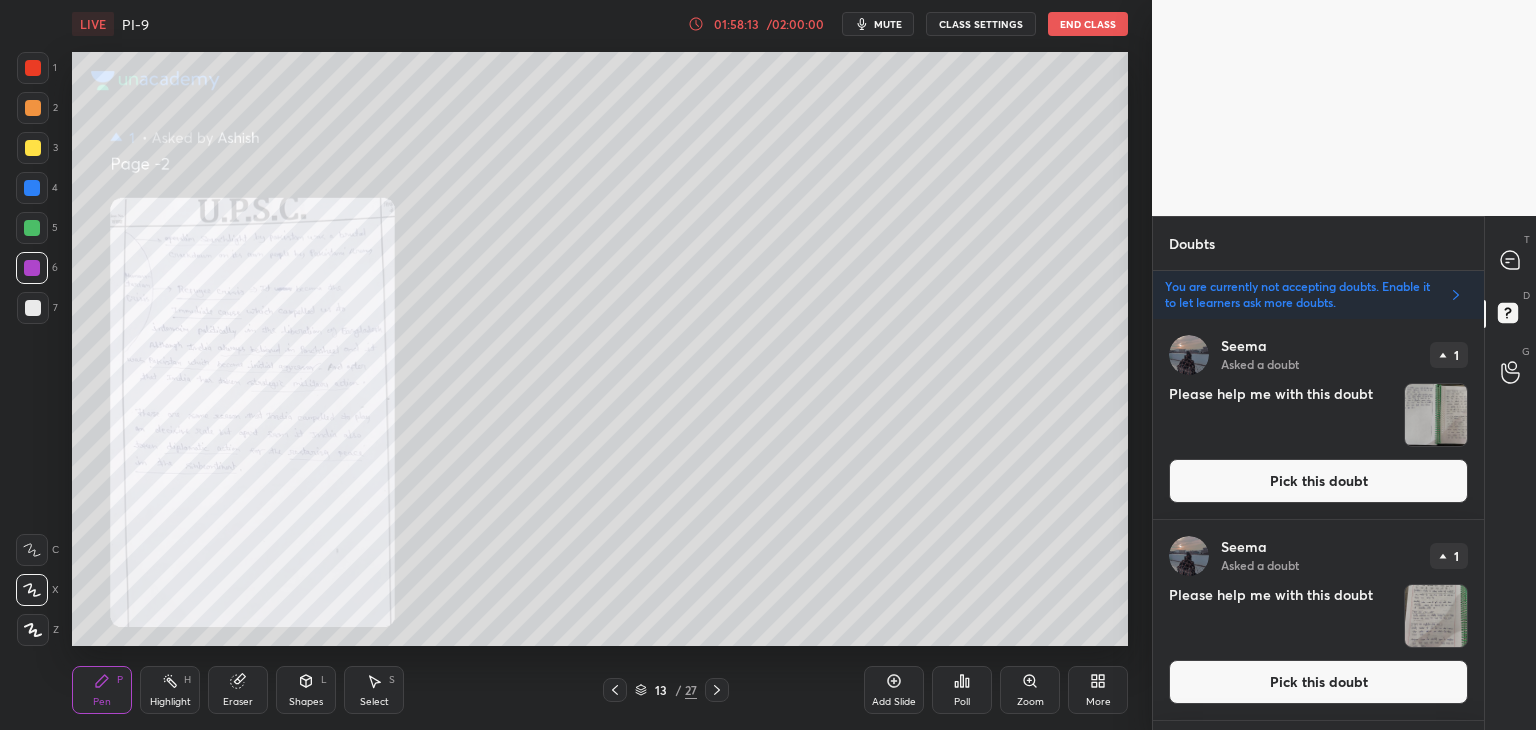 click on "Pick this doubt" at bounding box center (1318, 682) 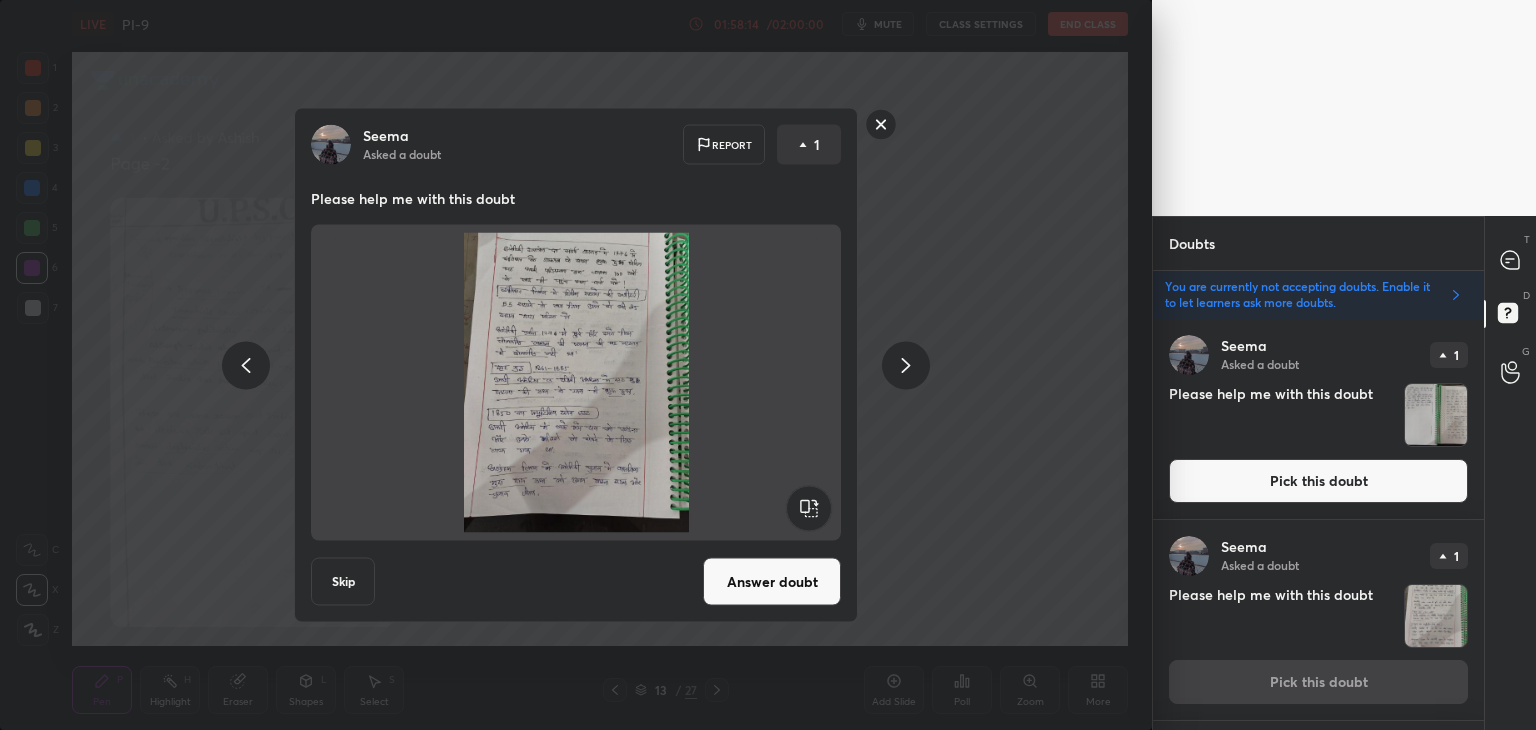 click on "Answer doubt" at bounding box center (772, 582) 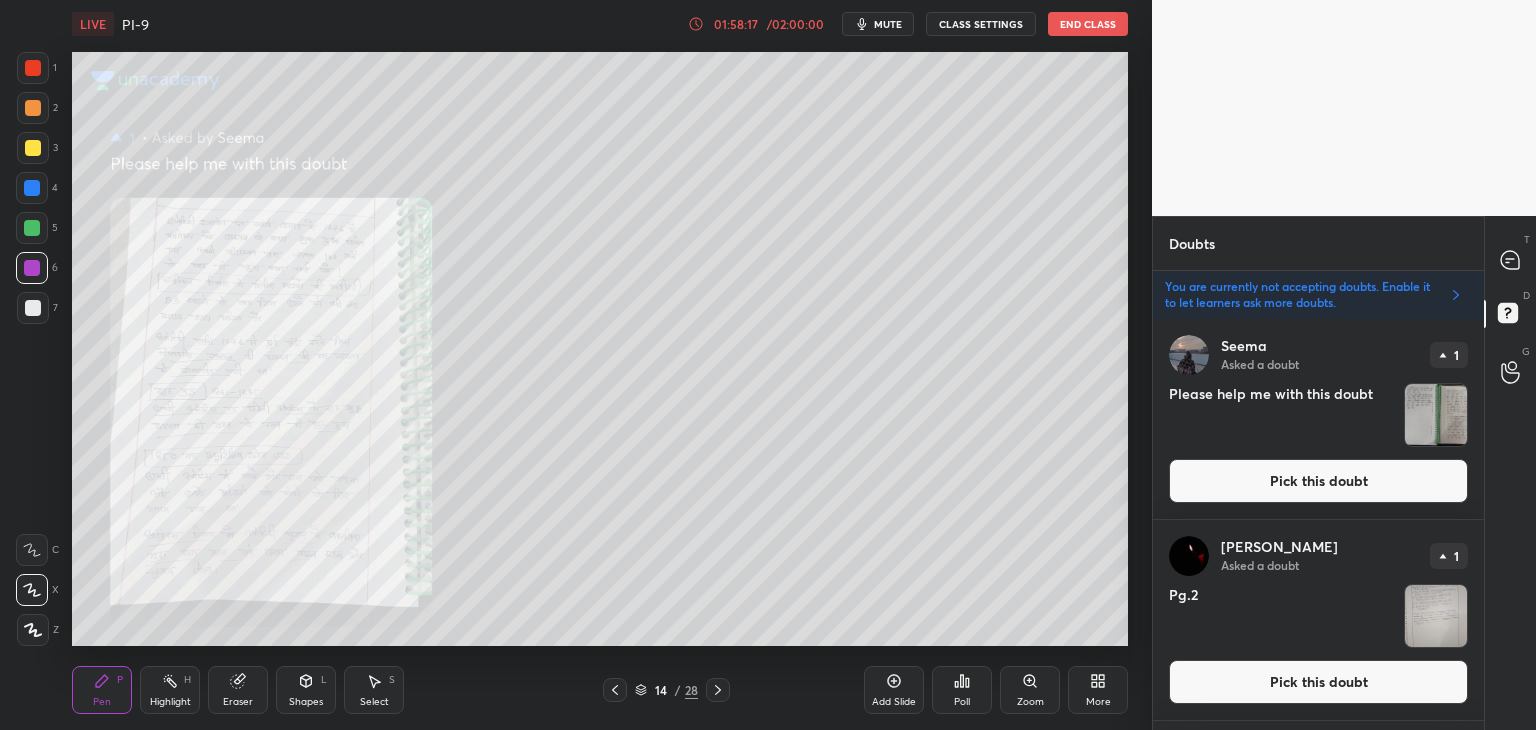 click on "Pick this doubt" at bounding box center [1318, 481] 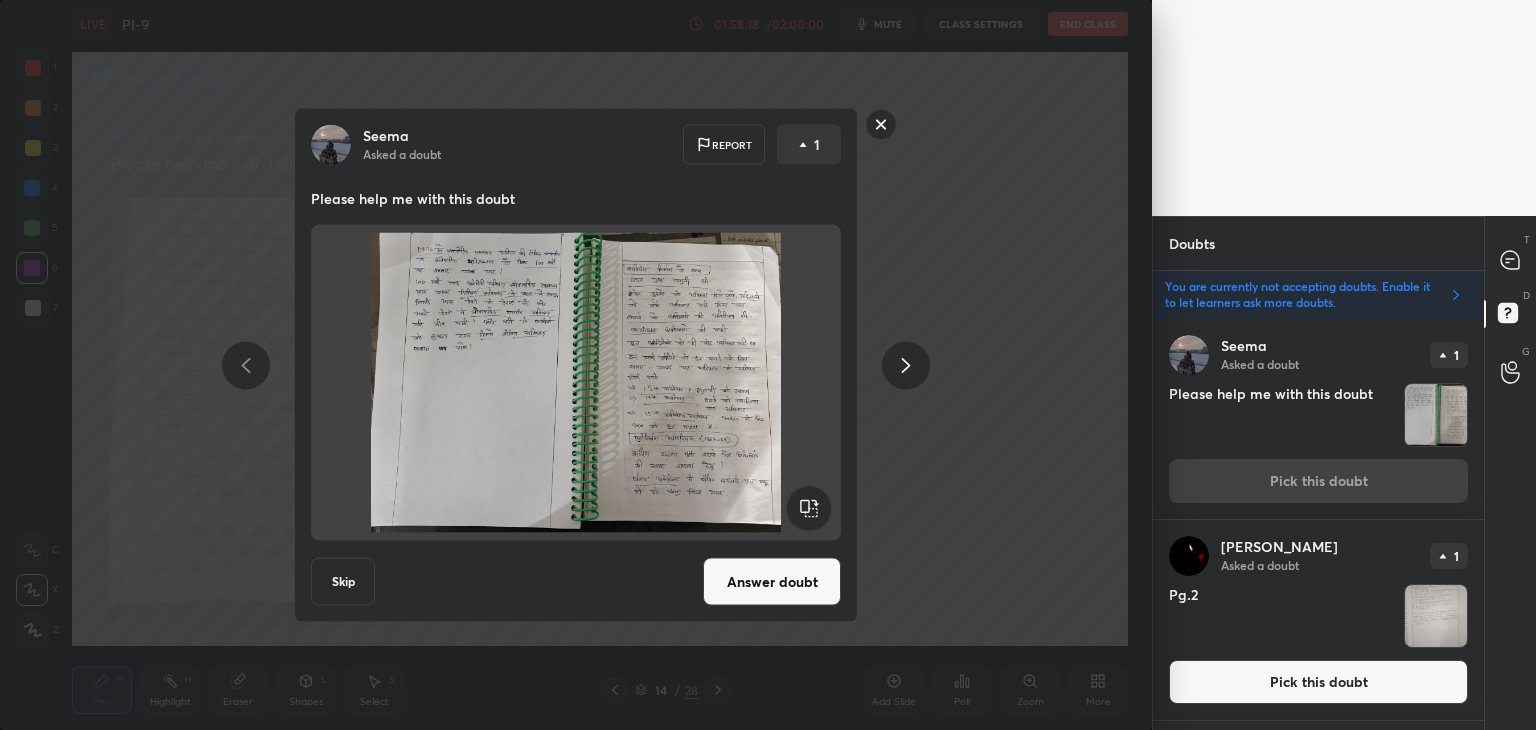 click on "Answer doubt" at bounding box center [772, 582] 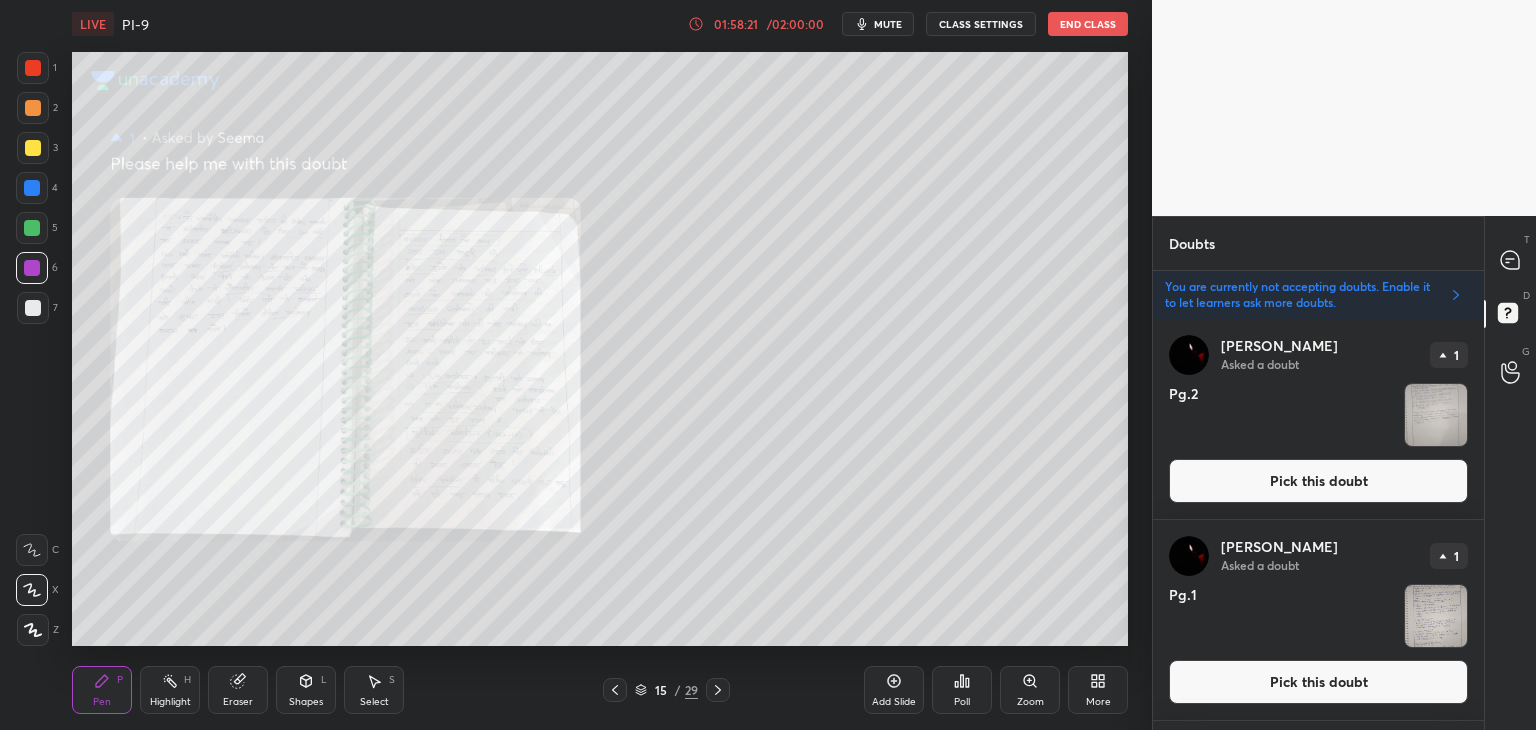 click on "Pick this doubt" at bounding box center [1318, 682] 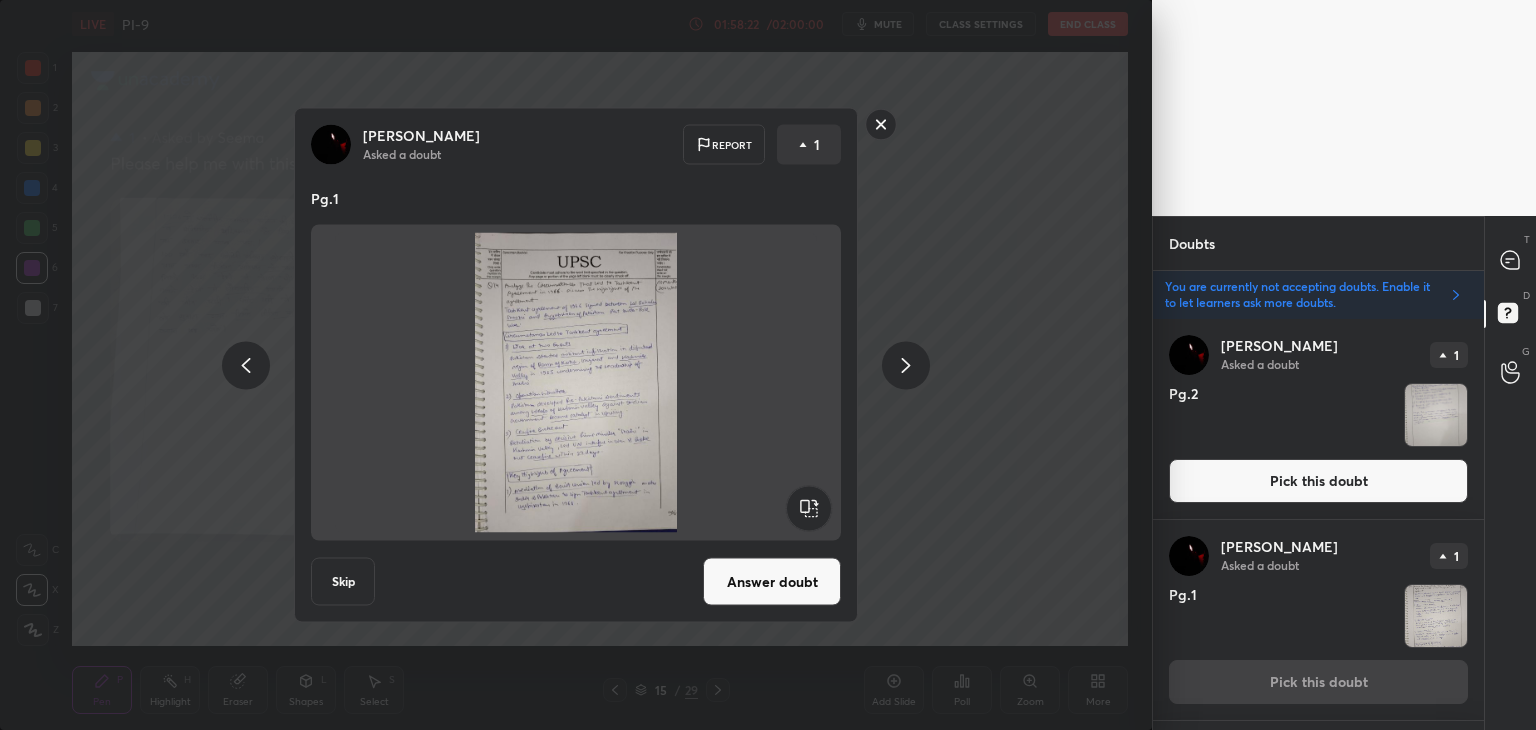 click on "Answer doubt" at bounding box center (772, 582) 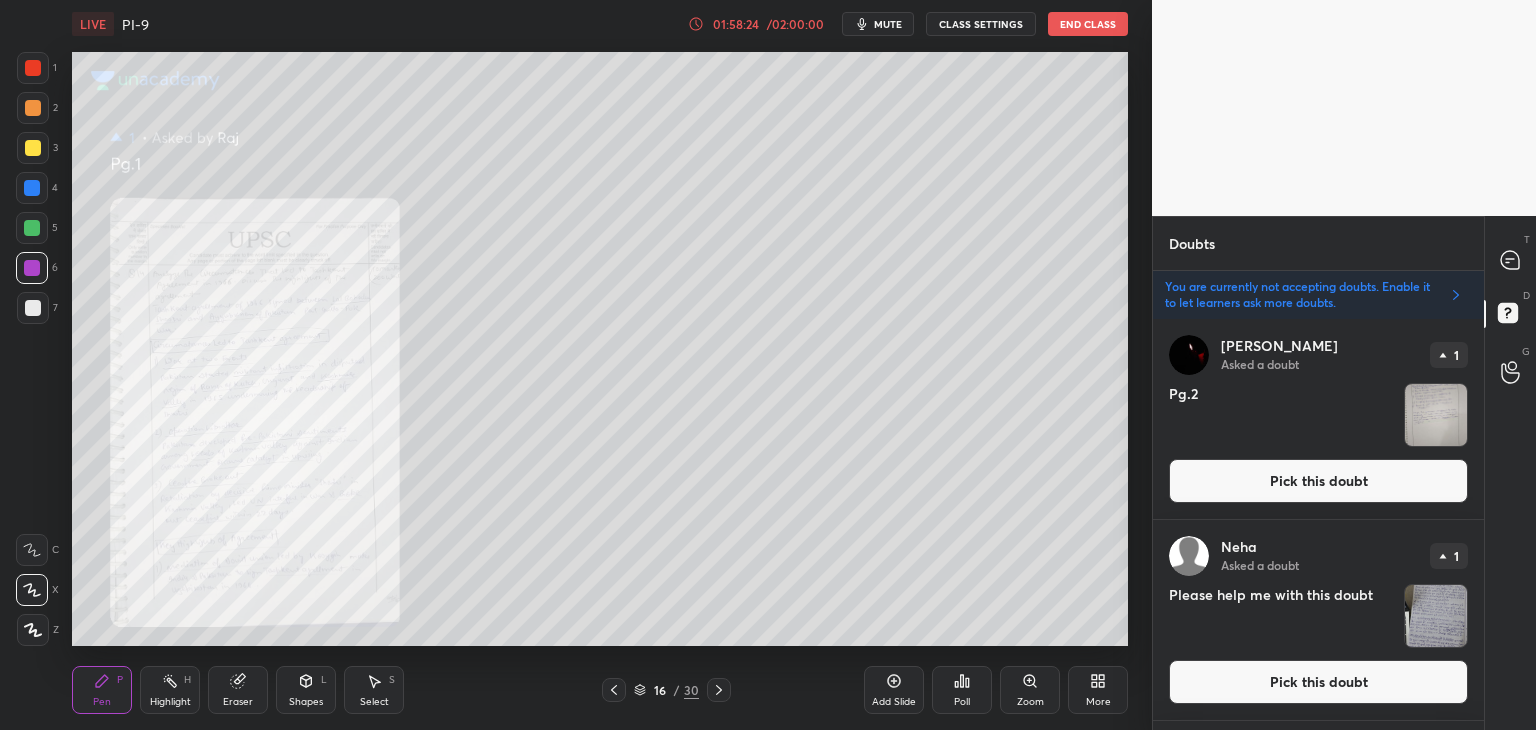 click on "Pick this doubt" at bounding box center (1318, 481) 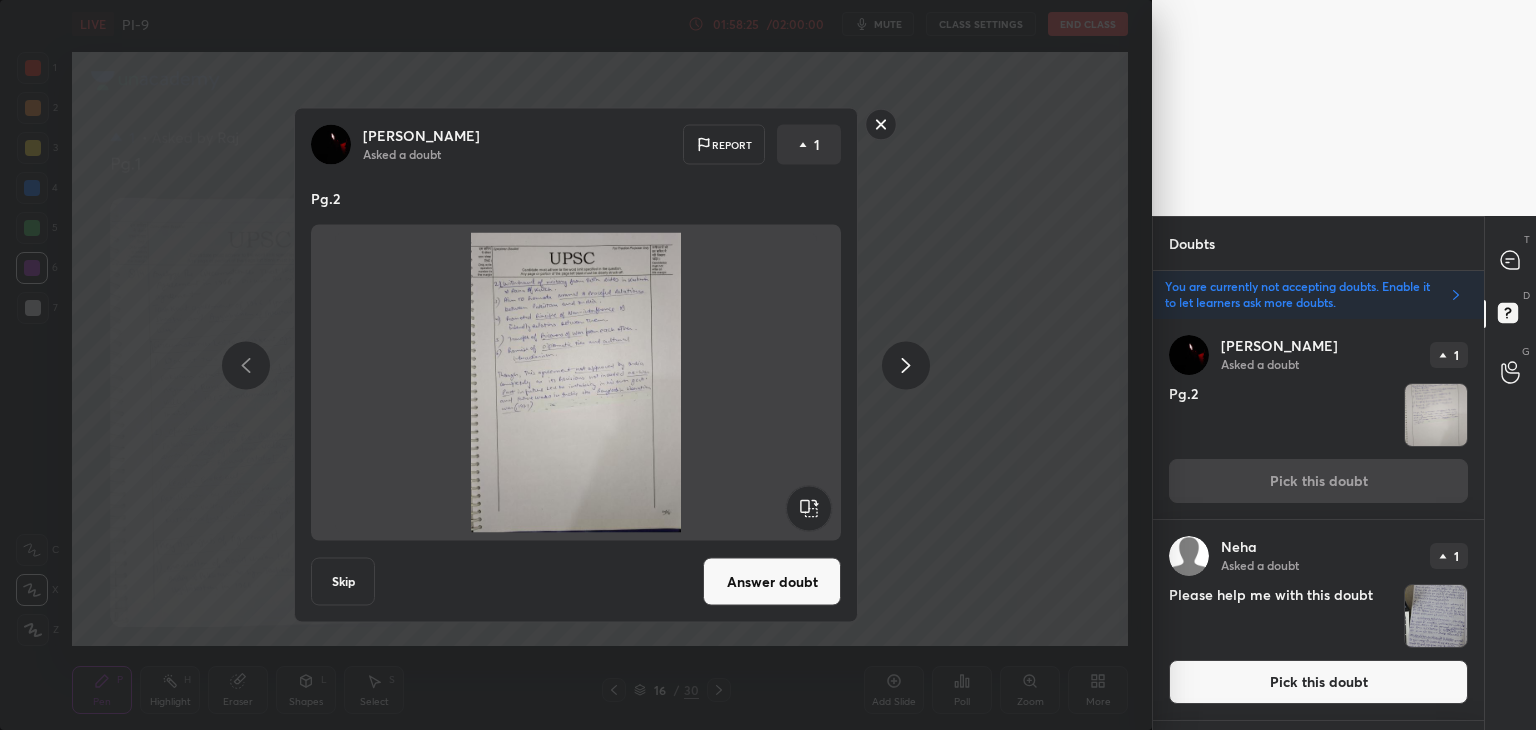 click on "Answer doubt" at bounding box center (772, 582) 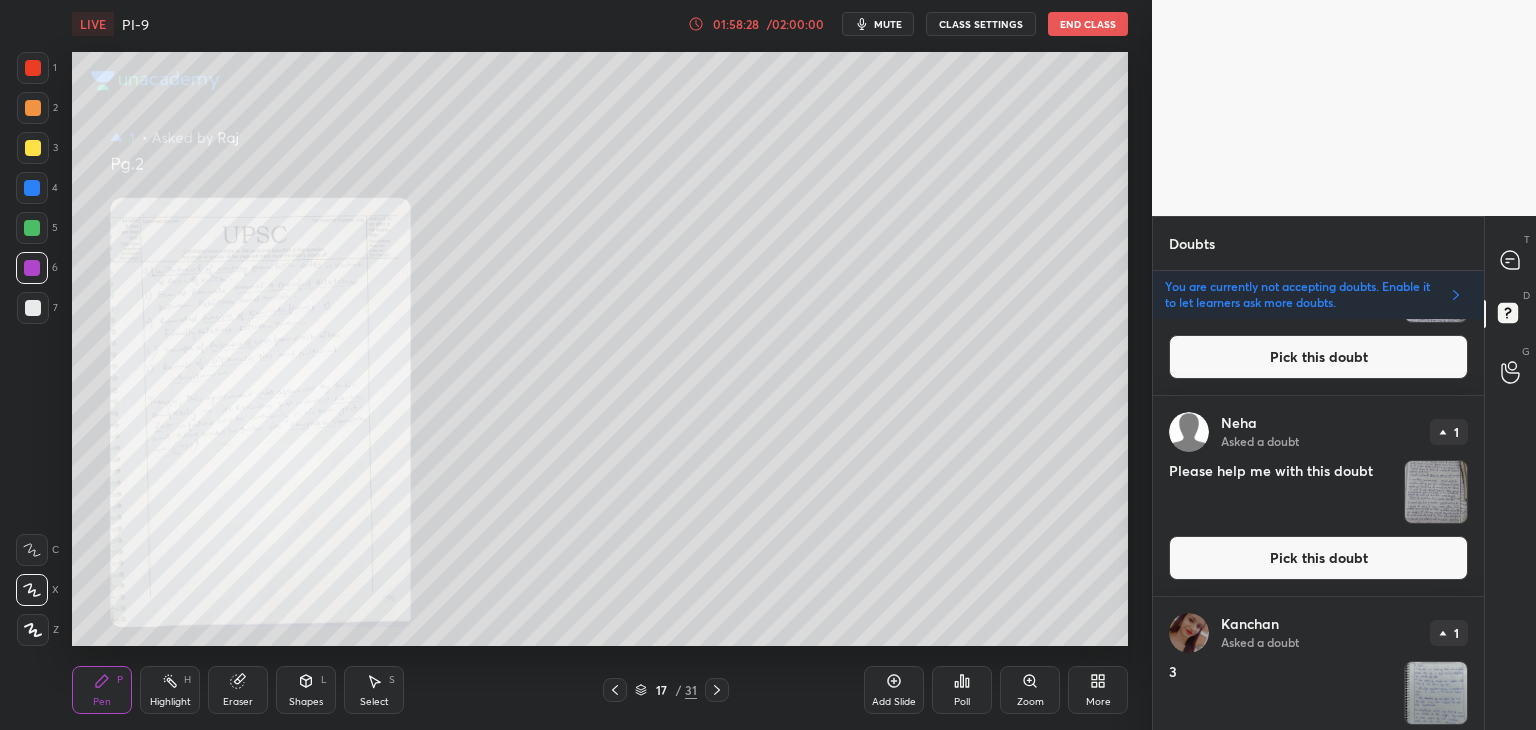 scroll, scrollTop: 116, scrollLeft: 0, axis: vertical 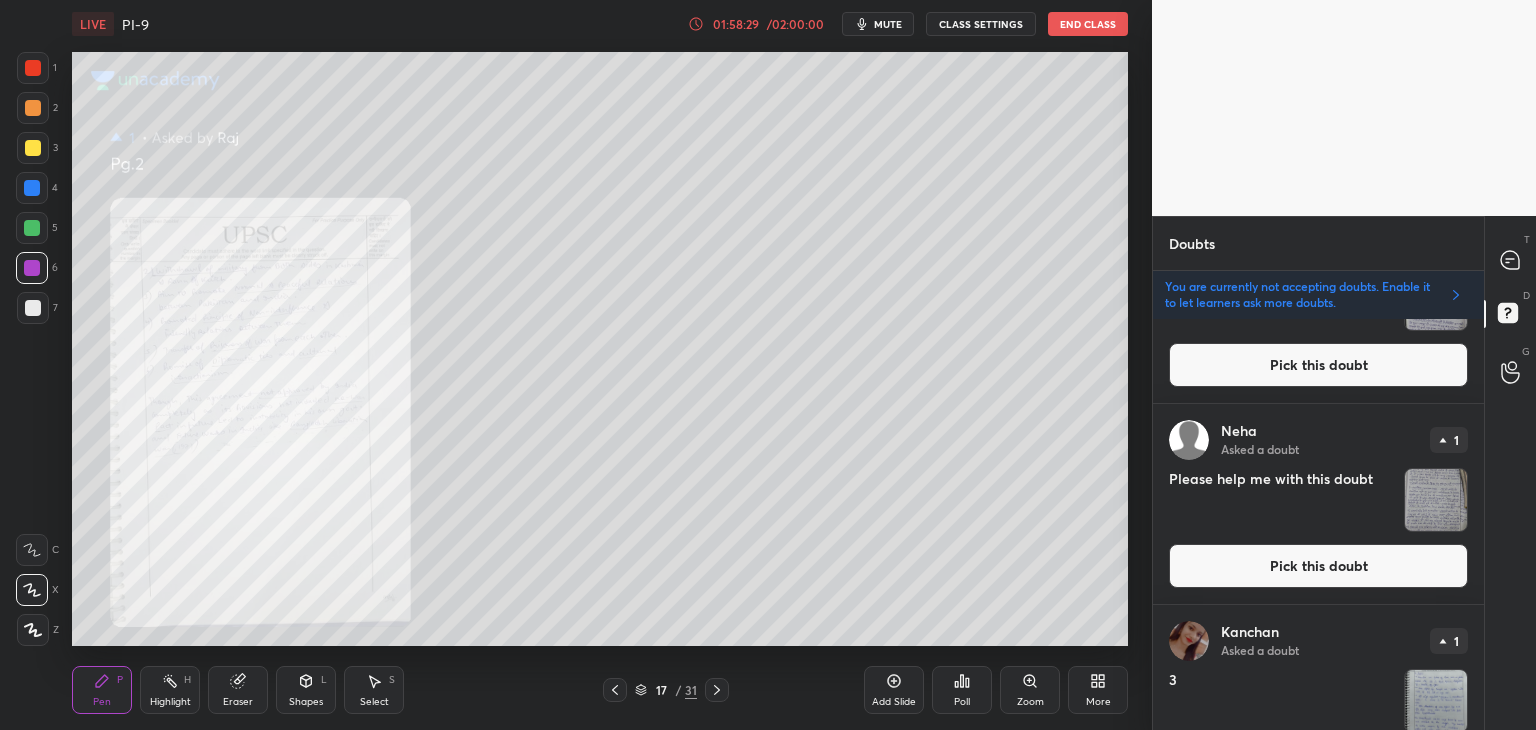 click on "Pick this doubt" at bounding box center [1318, 566] 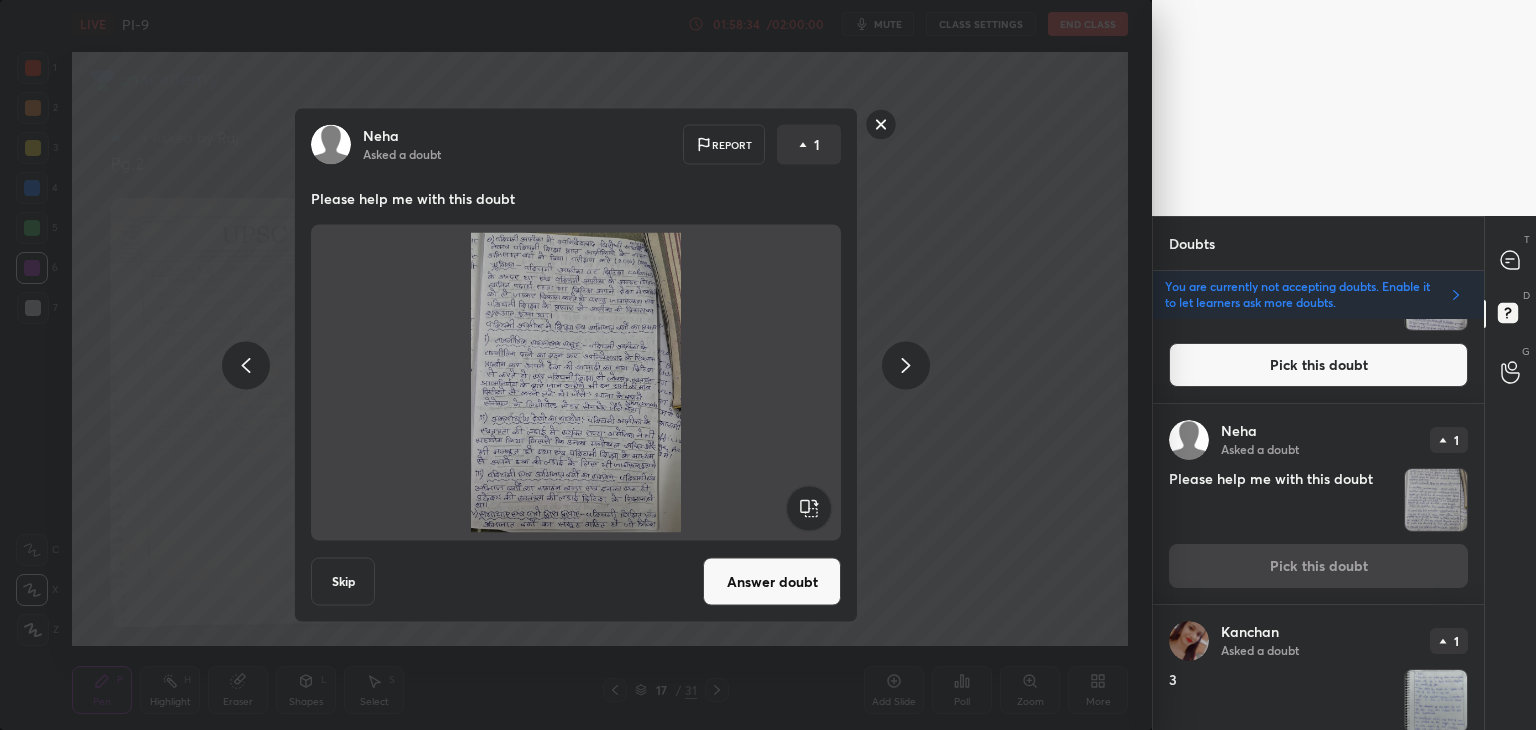 click 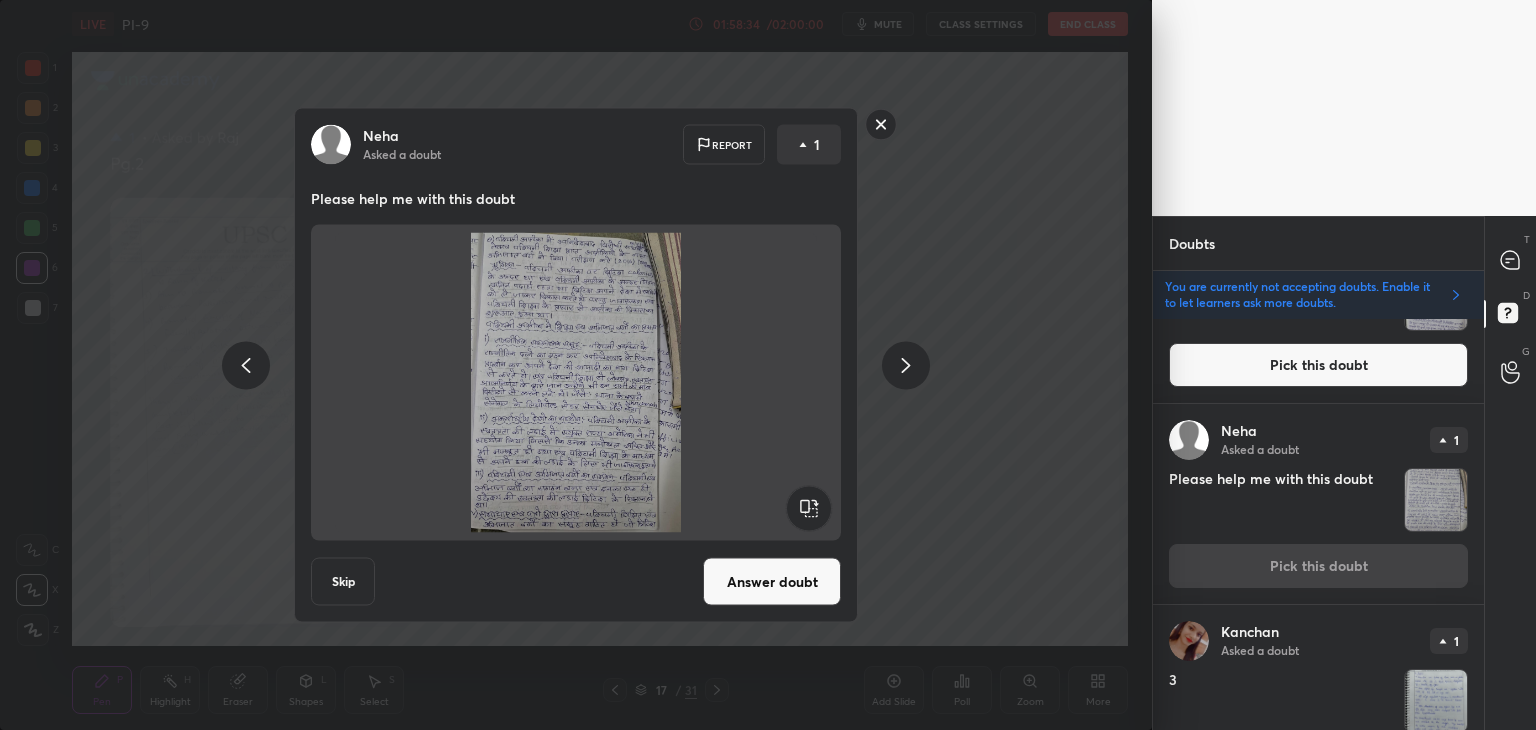 scroll, scrollTop: 0, scrollLeft: 0, axis: both 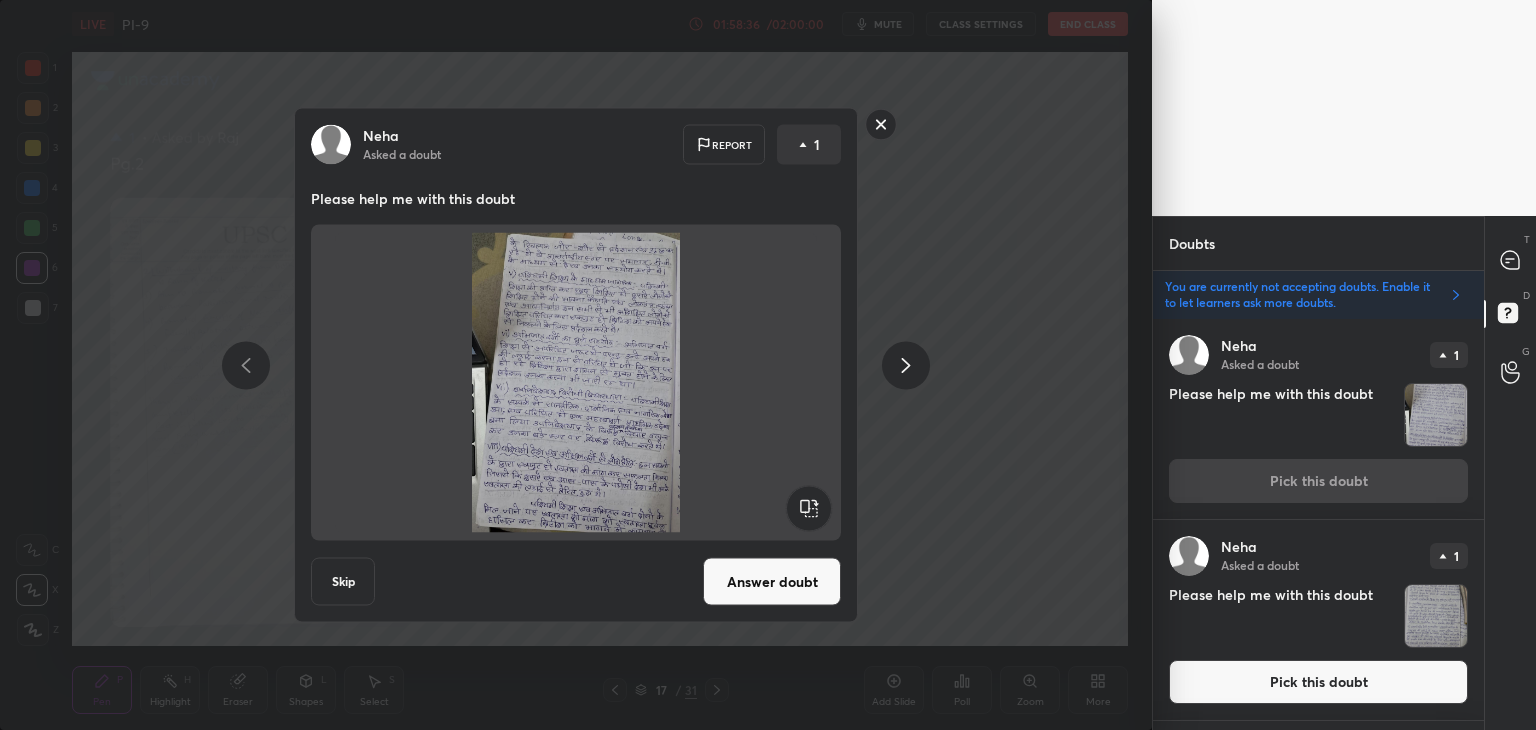click 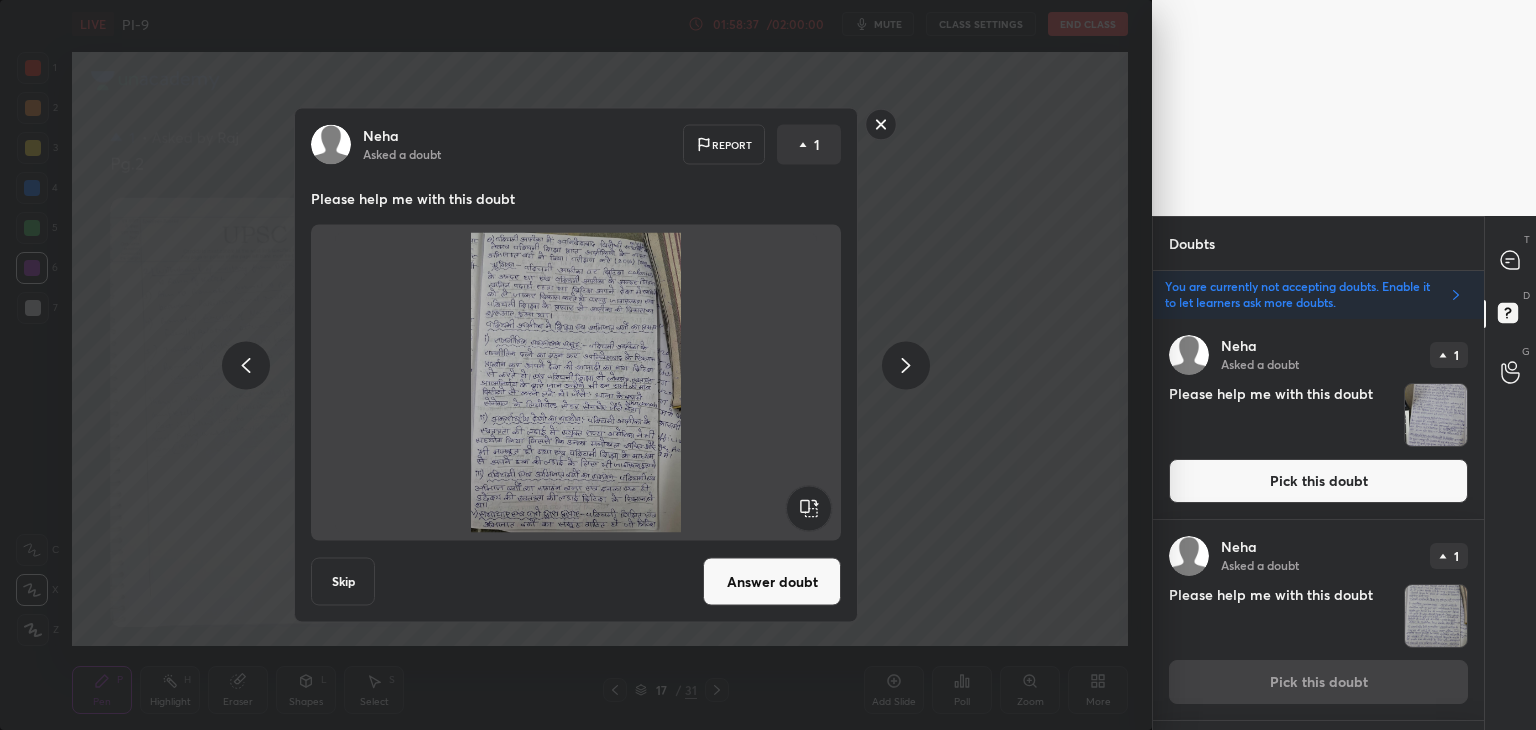 click on "Answer doubt" at bounding box center (772, 582) 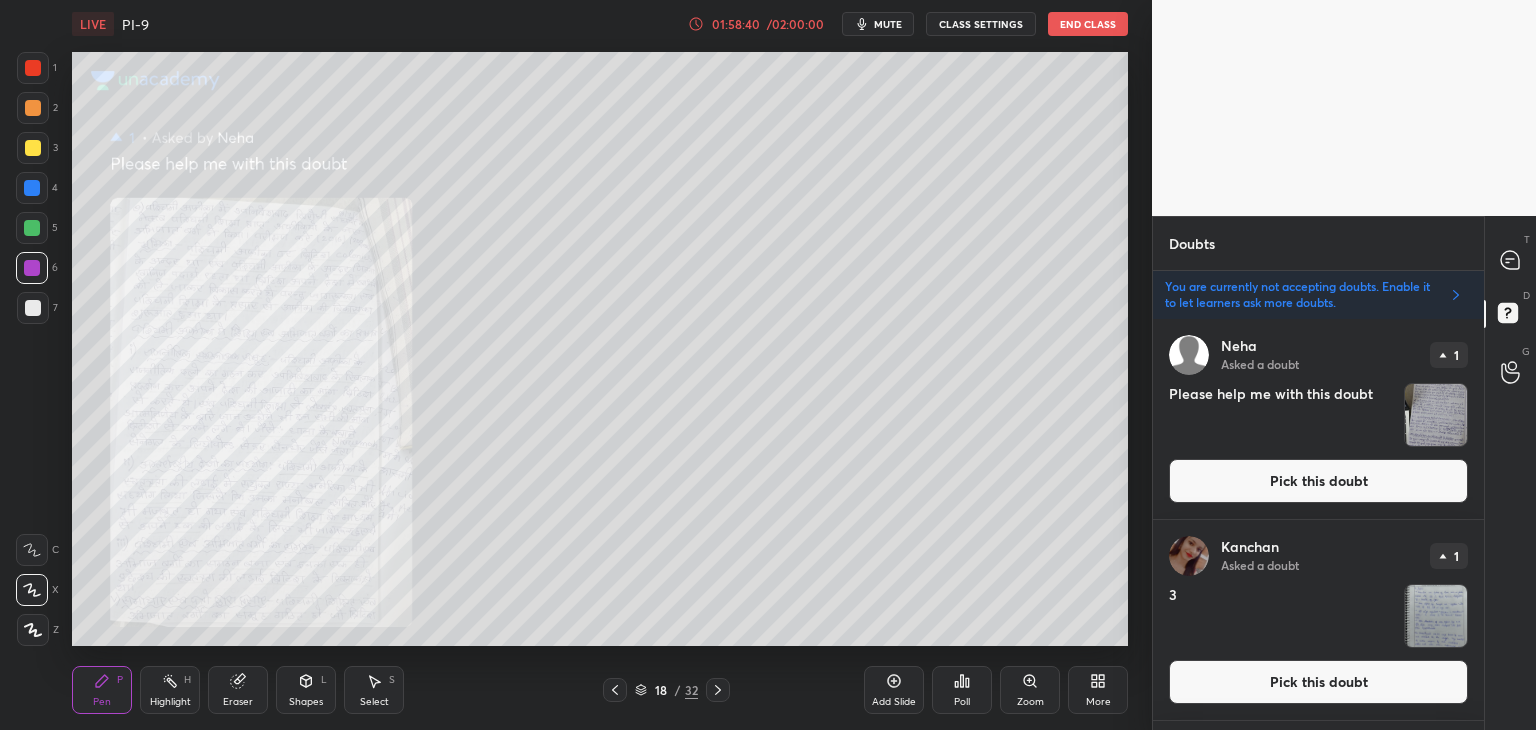 click on "Pick this doubt" at bounding box center (1318, 481) 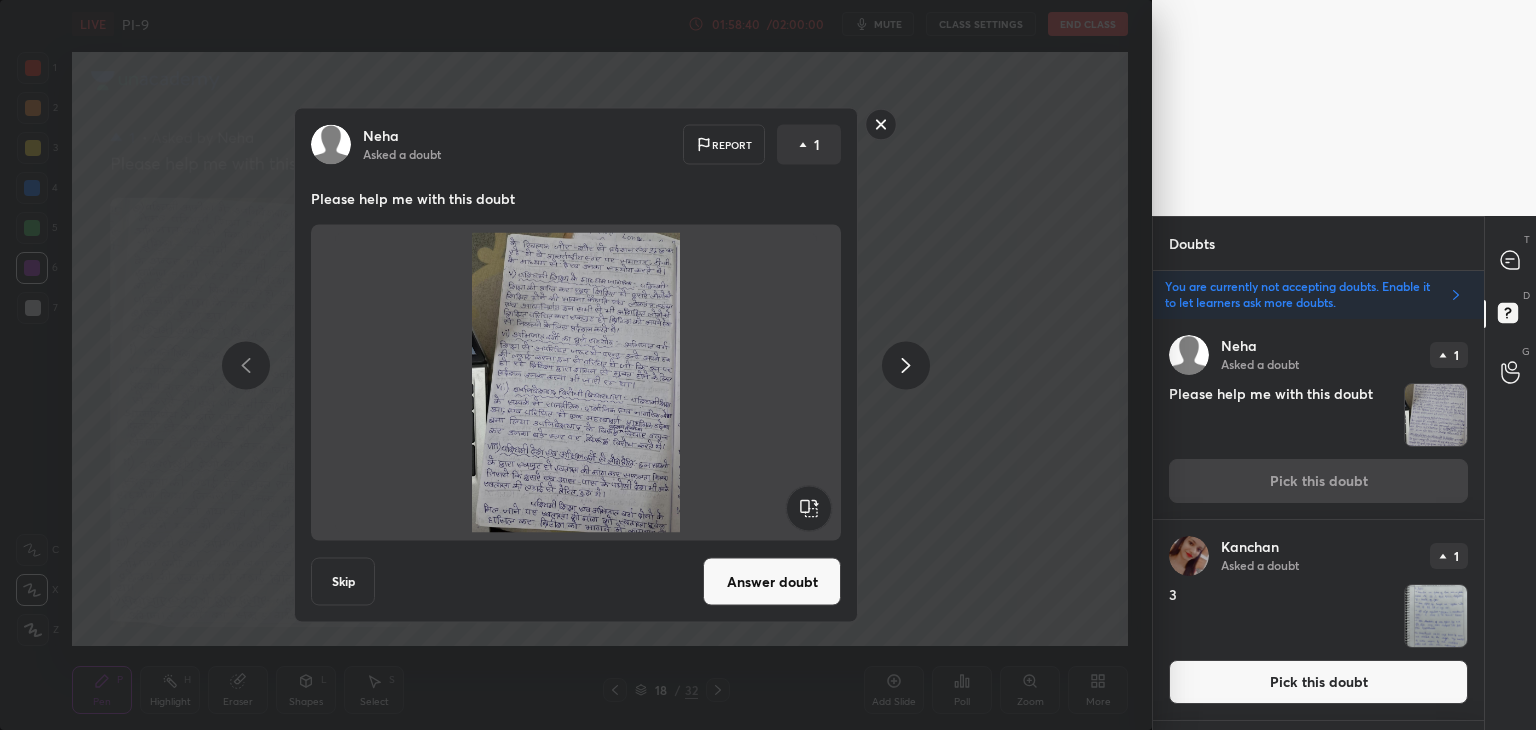click on "Answer doubt" at bounding box center (772, 582) 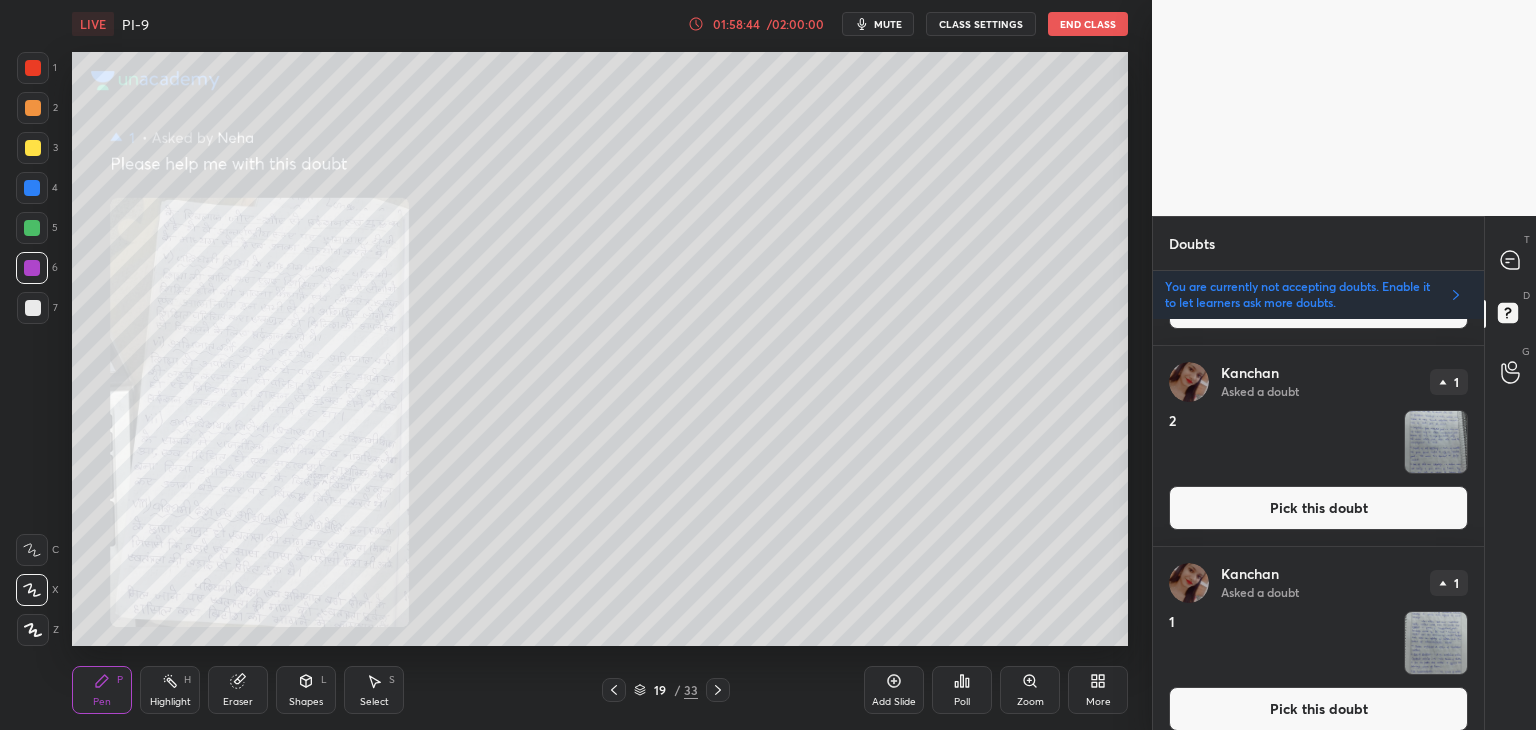scroll, scrollTop: 794, scrollLeft: 0, axis: vertical 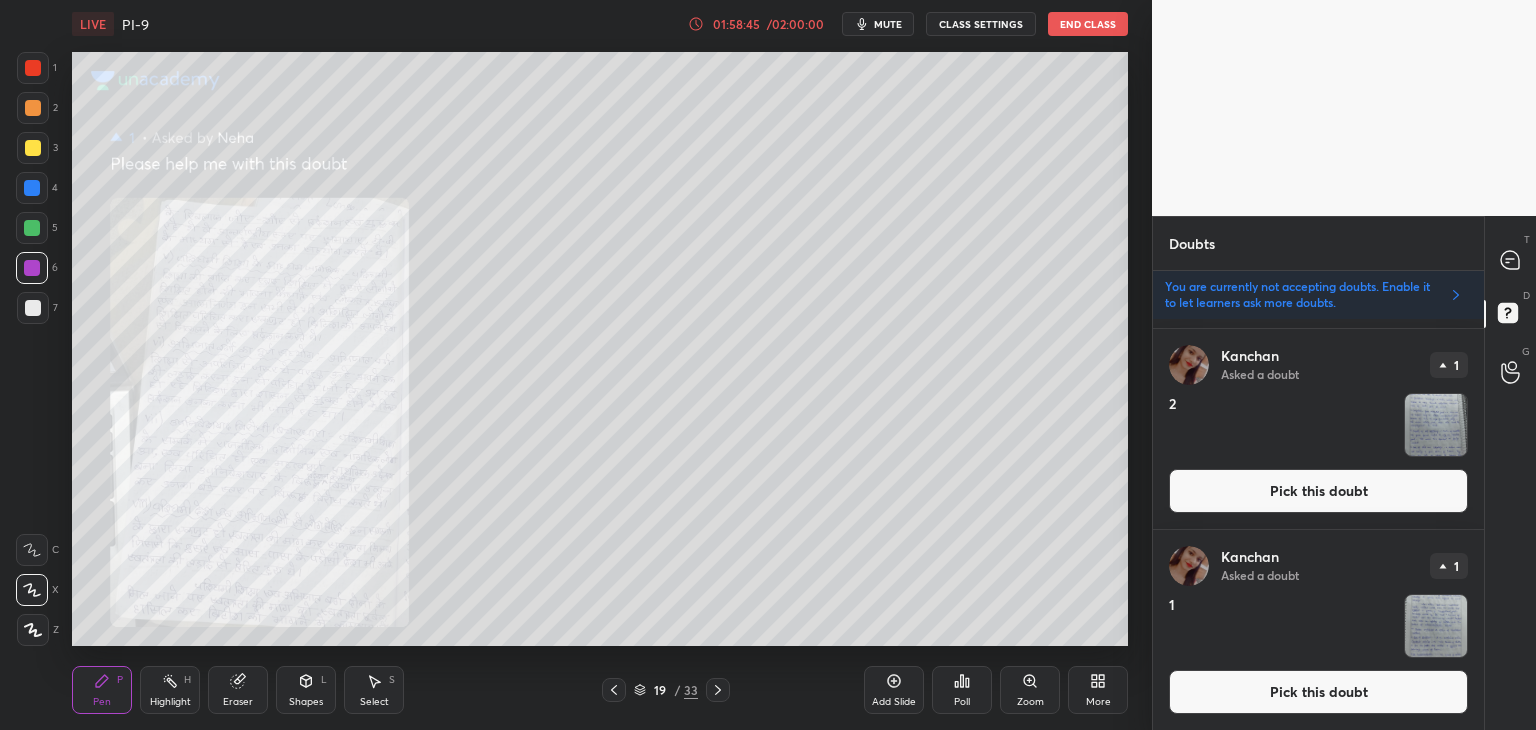 click on "Pick this doubt" at bounding box center (1318, 692) 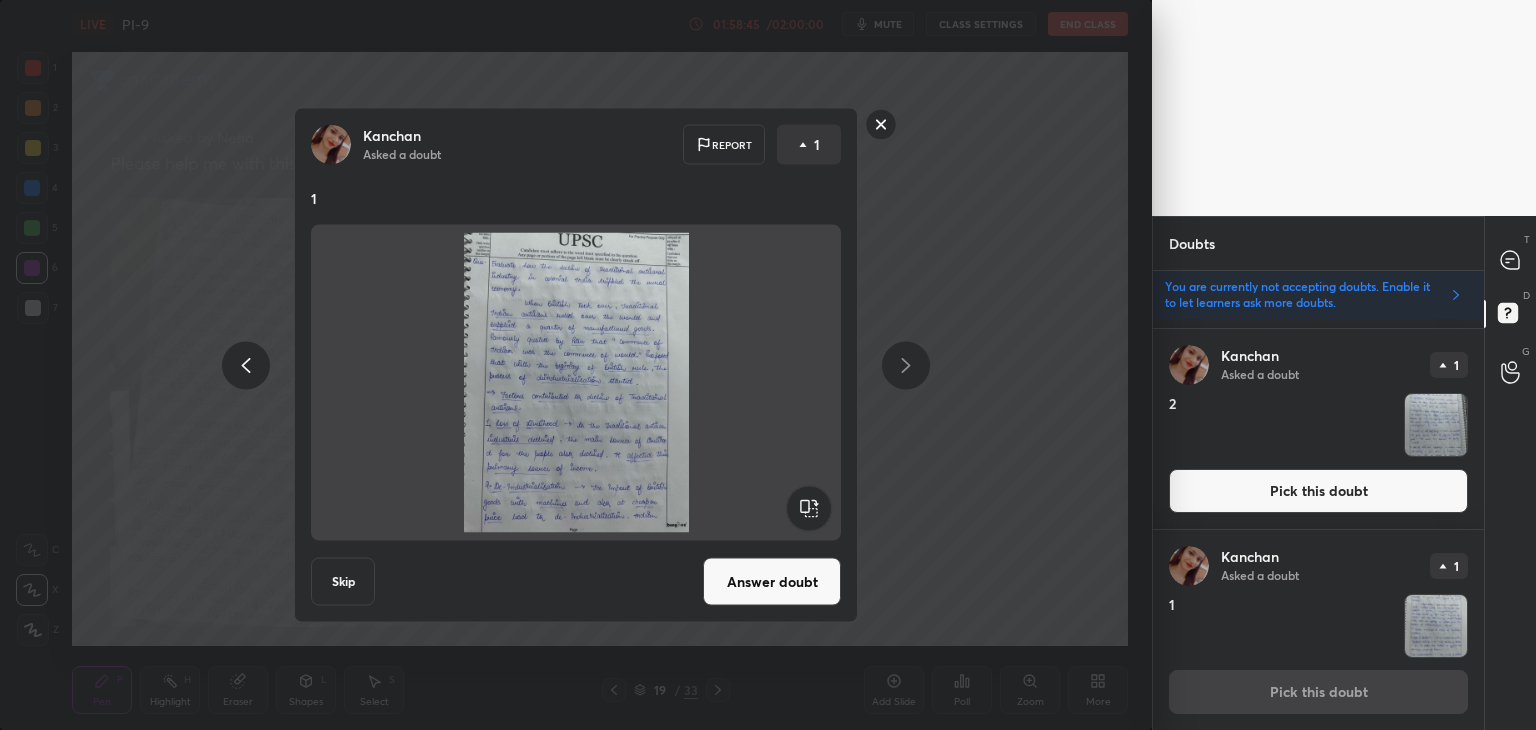 click on "Answer doubt" at bounding box center [772, 582] 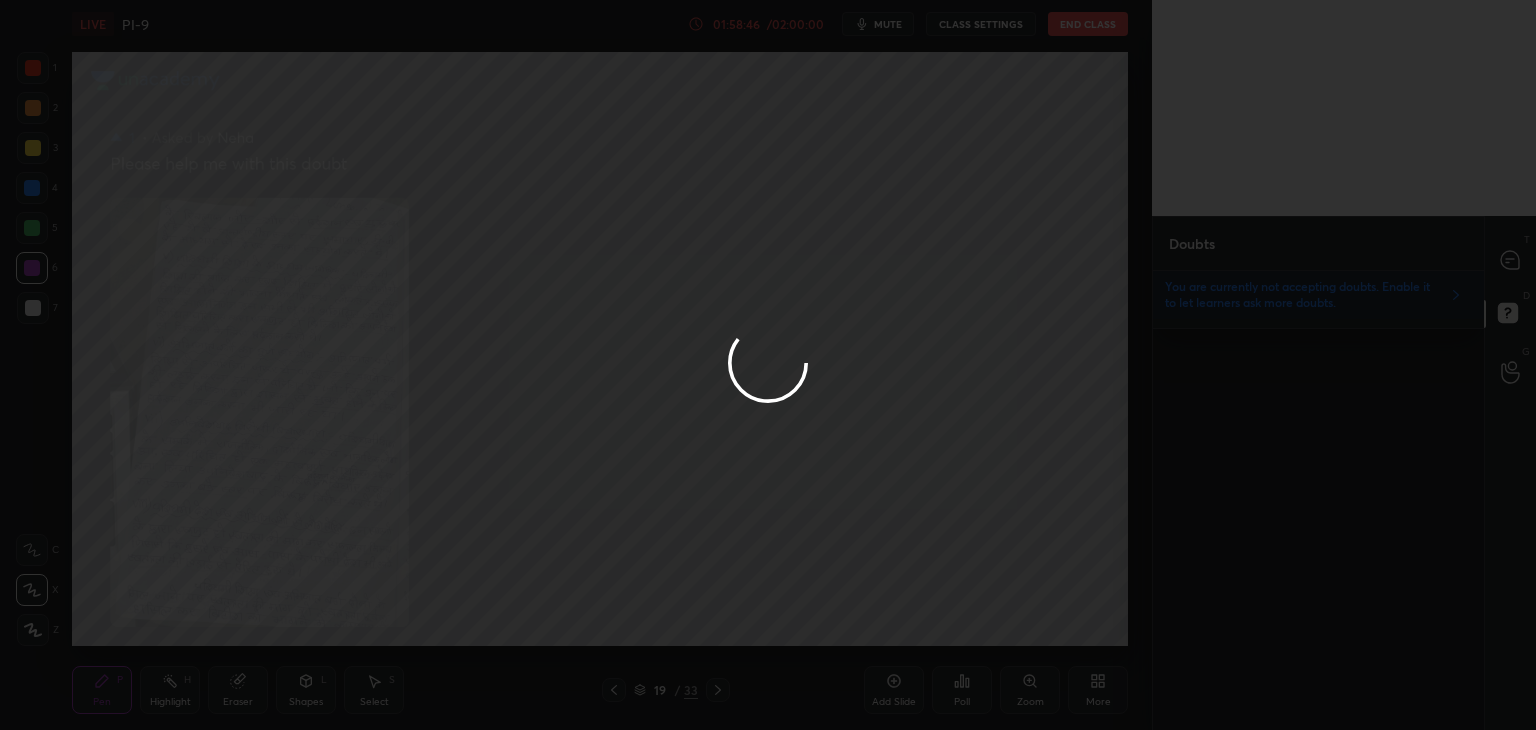 scroll, scrollTop: 0, scrollLeft: 0, axis: both 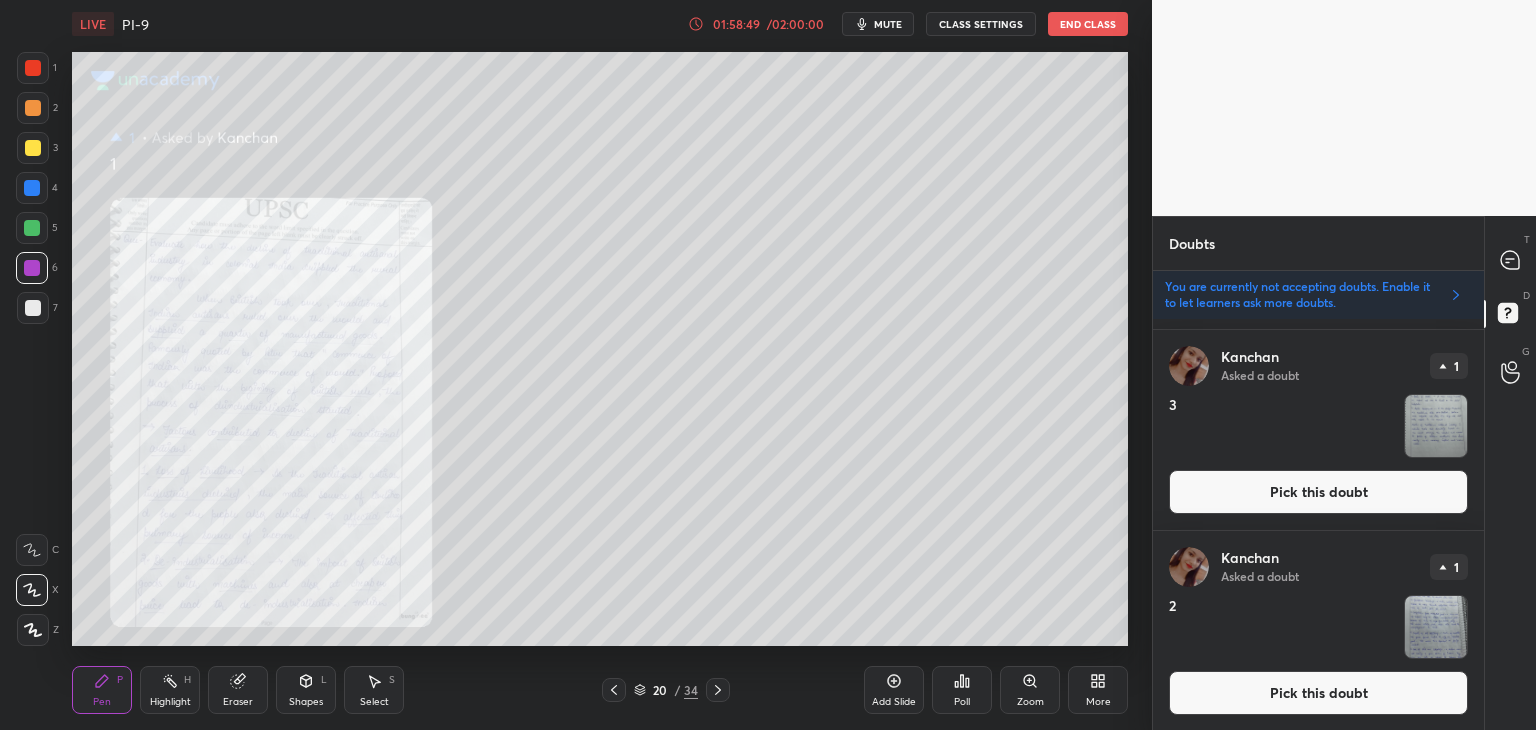 drag, startPoint x: 1349, startPoint y: 700, endPoint x: 1380, endPoint y: 675, distance: 39.824615 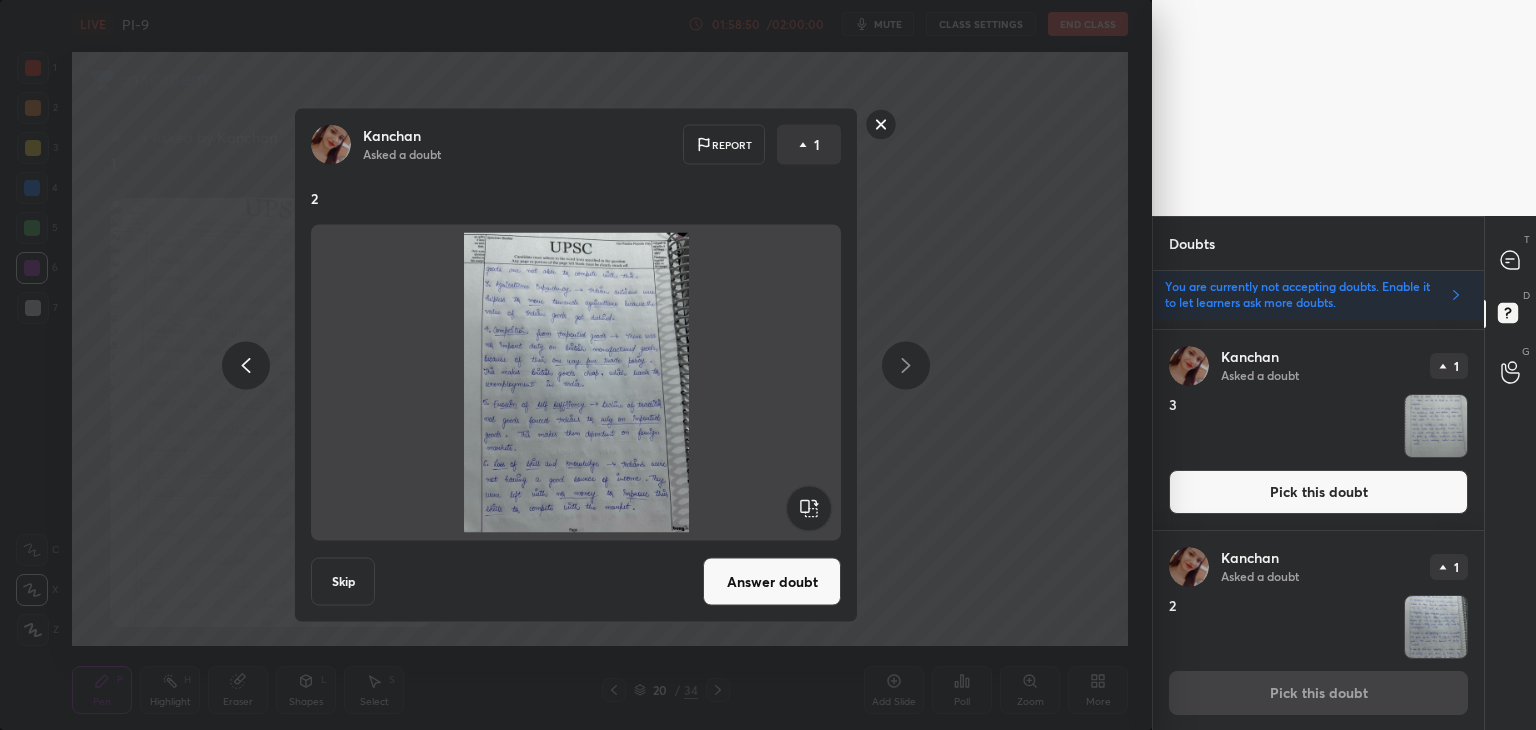 click on "Answer doubt" at bounding box center (772, 582) 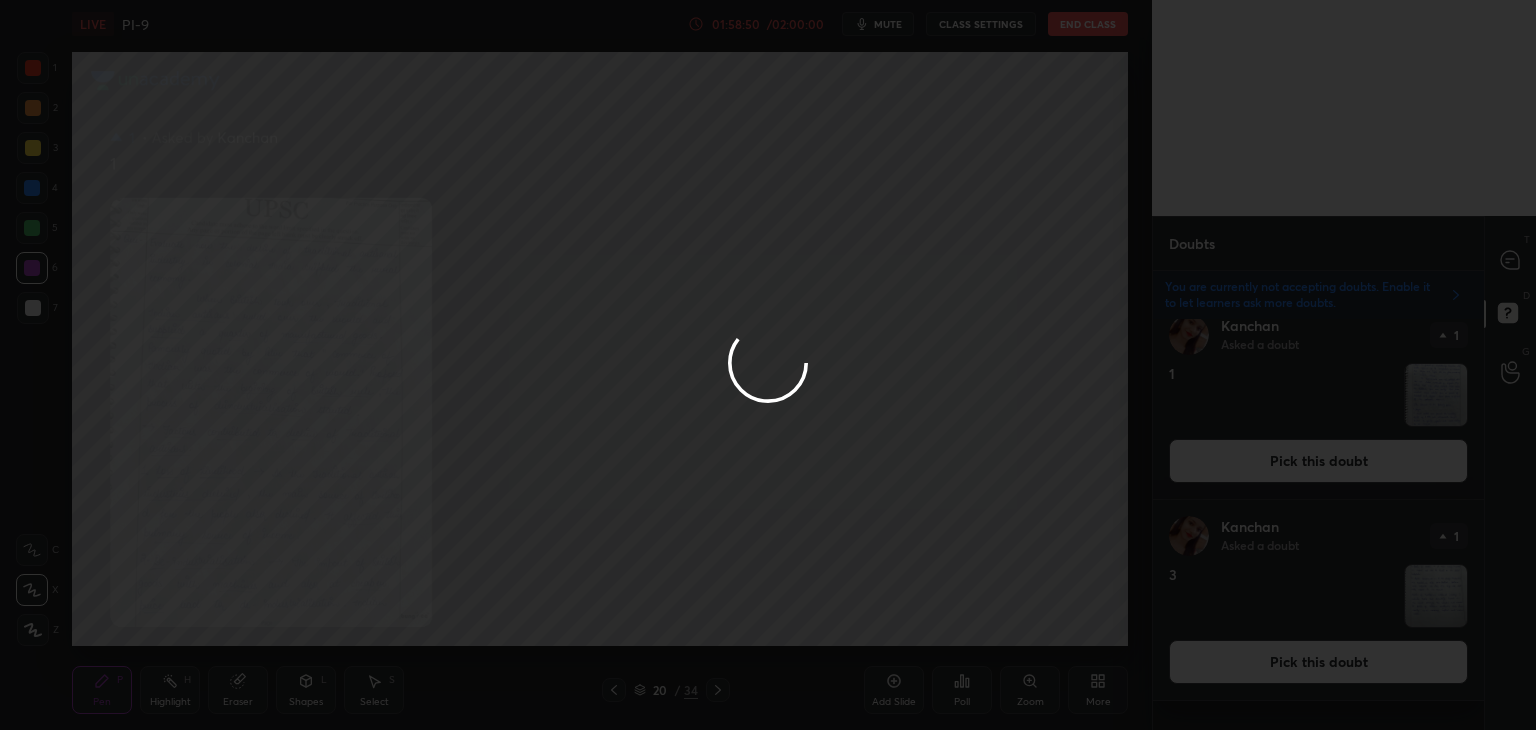 scroll, scrollTop: 0, scrollLeft: 0, axis: both 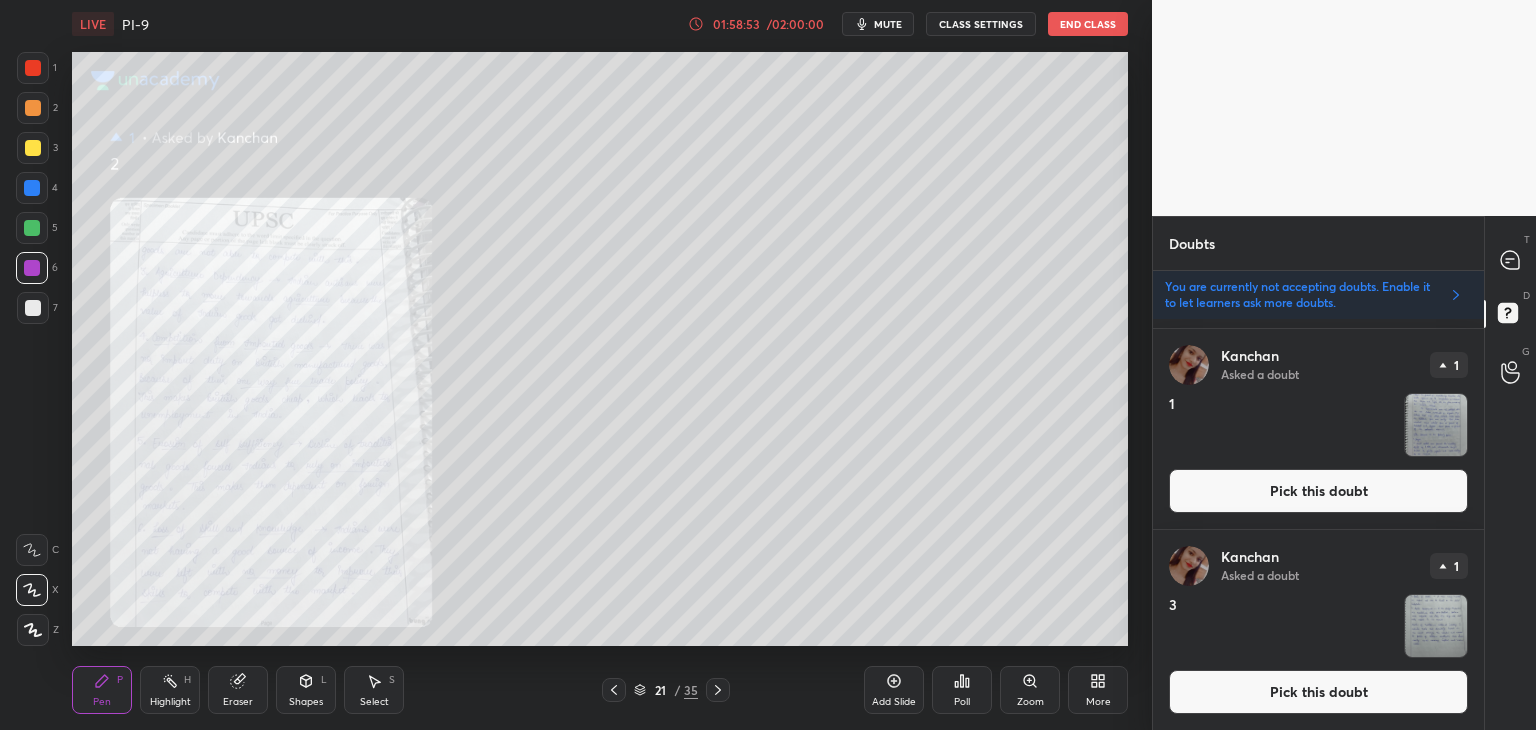 click on "Pick this doubt" at bounding box center [1318, 692] 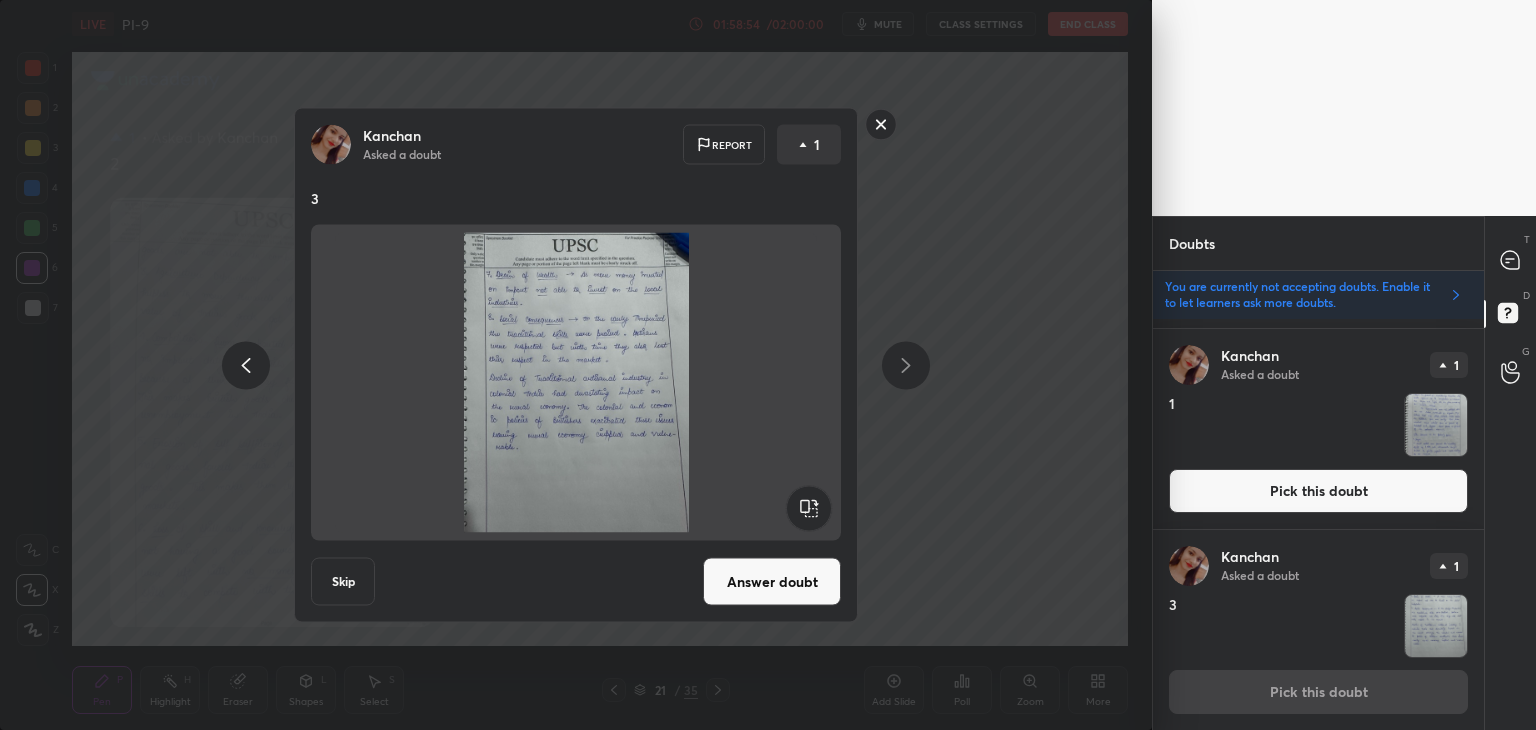 click on "Answer doubt" at bounding box center [772, 582] 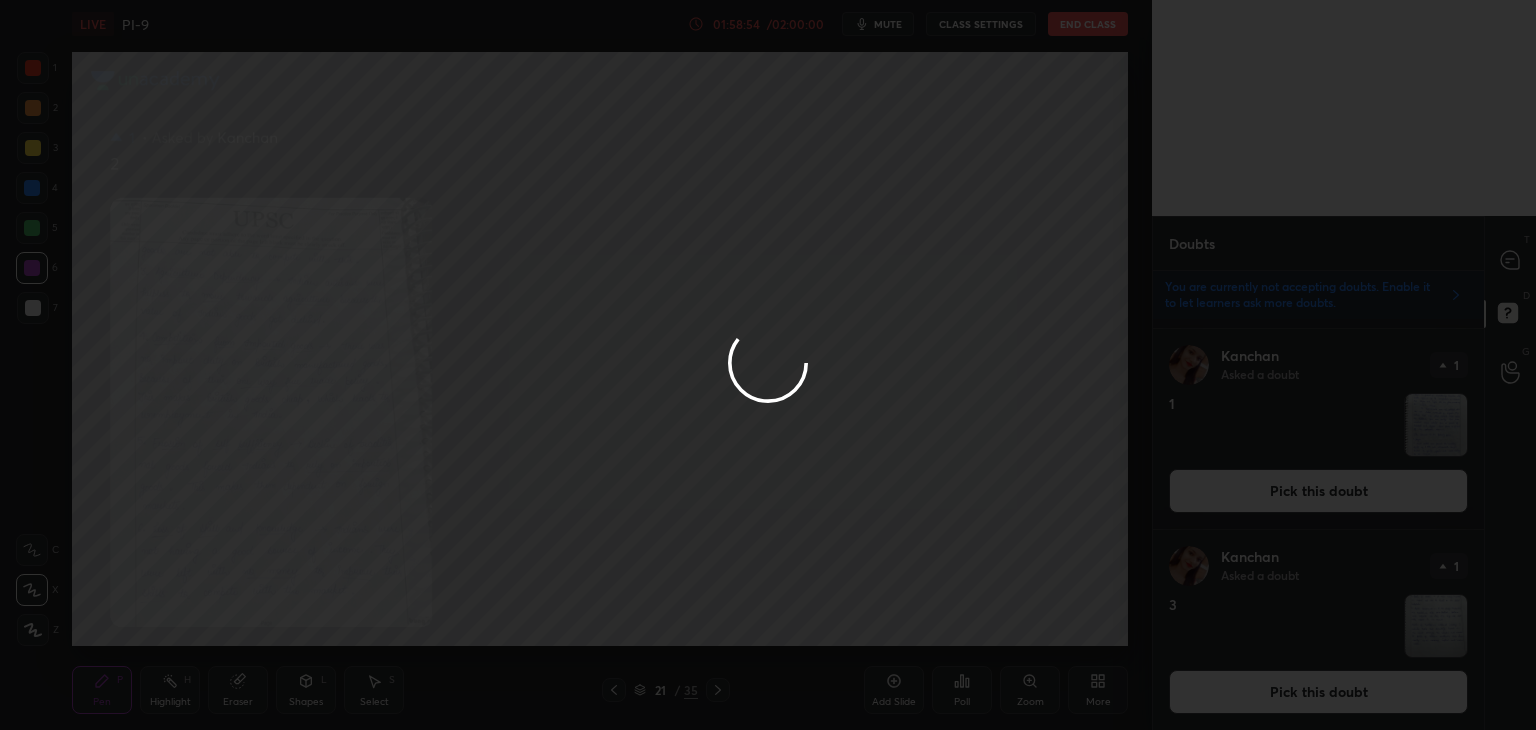scroll, scrollTop: 0, scrollLeft: 0, axis: both 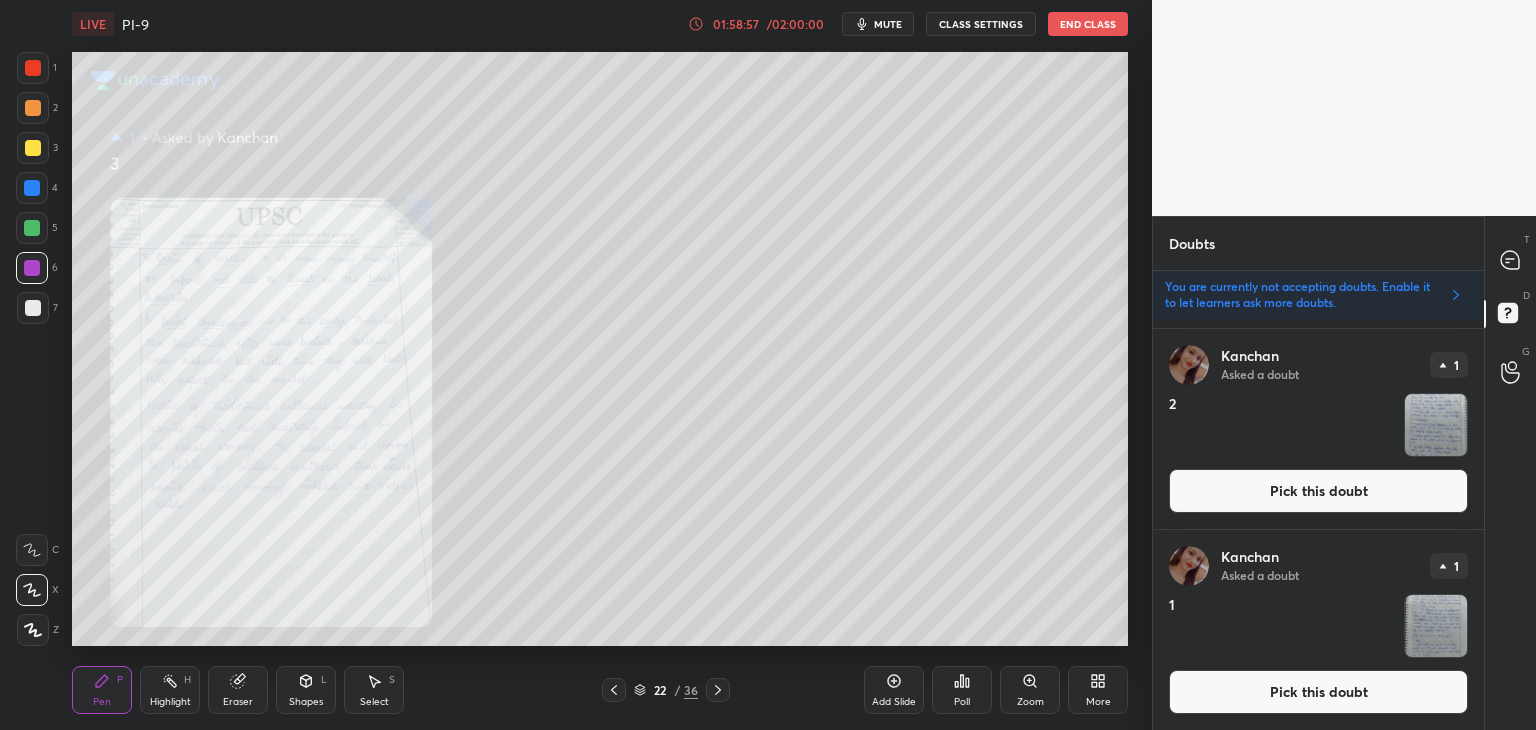 click on "Pick this doubt" at bounding box center [1318, 692] 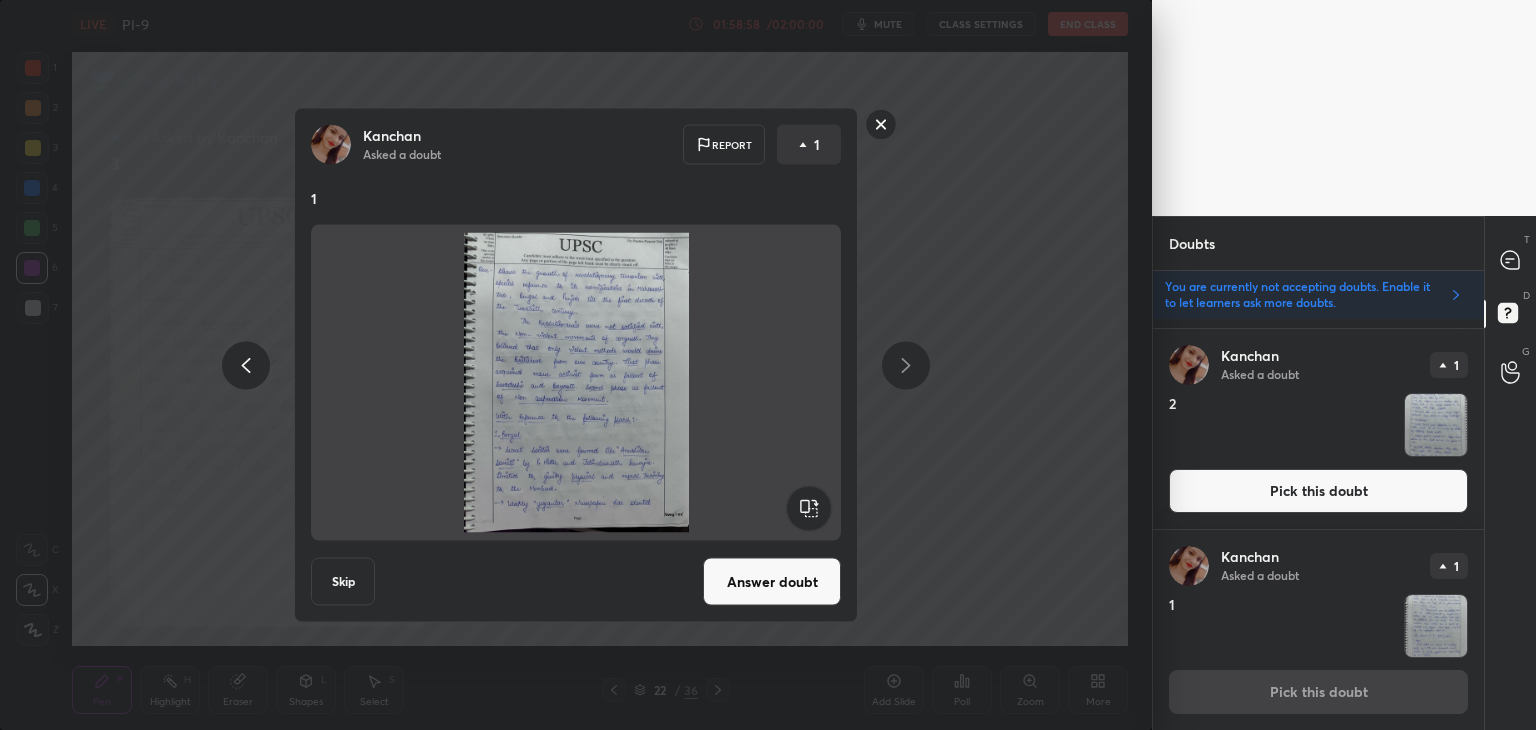 click on "Answer doubt" at bounding box center (772, 582) 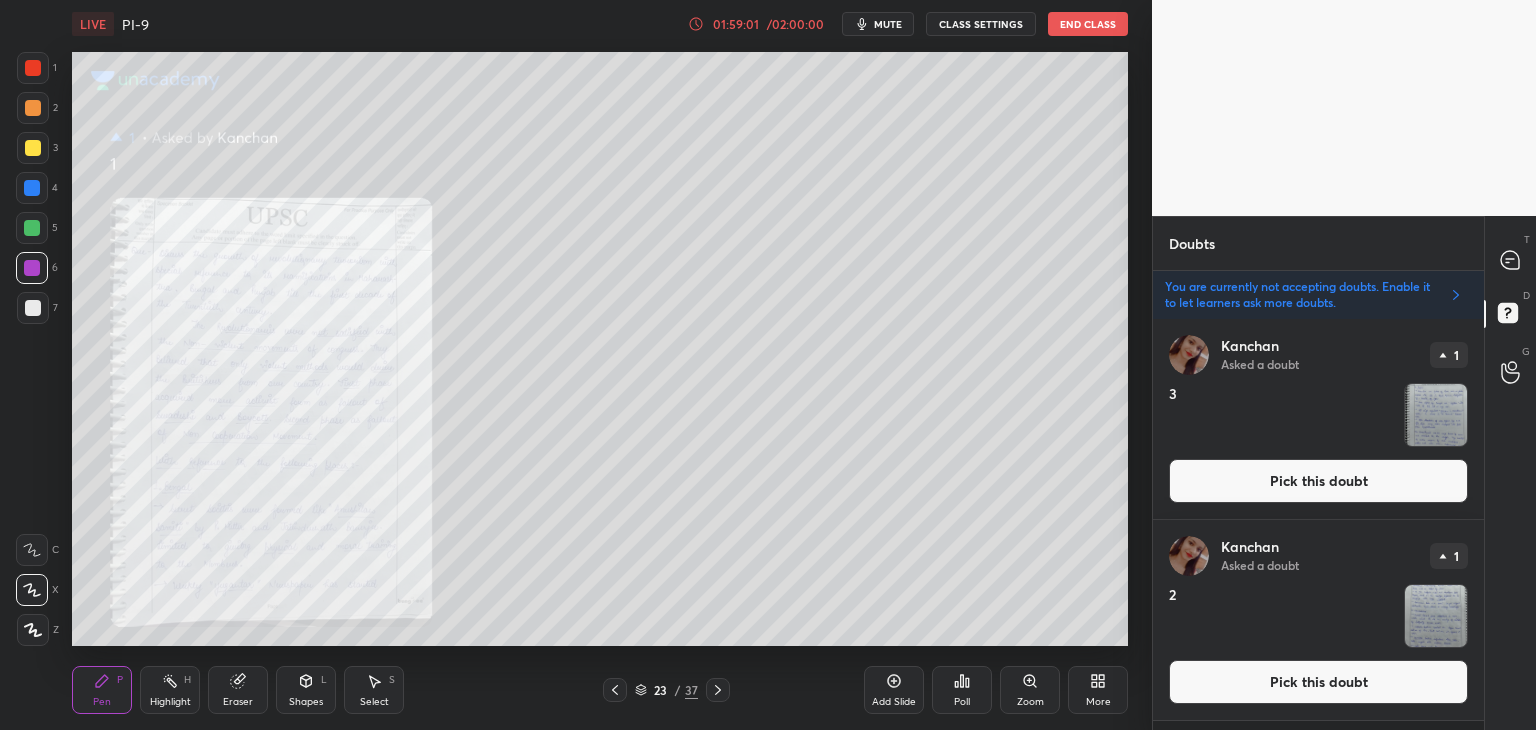 click on "Pick this doubt" at bounding box center [1318, 682] 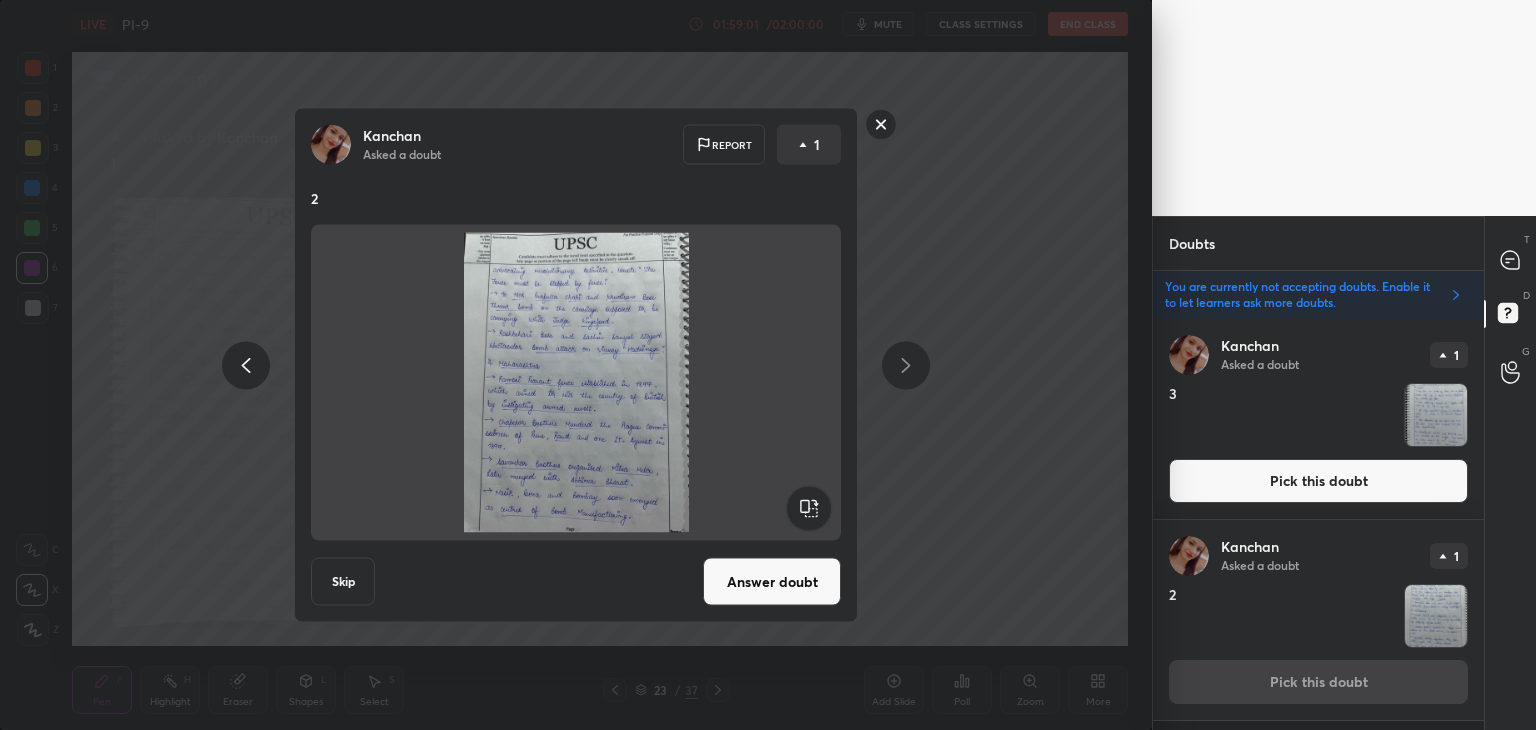 click on "Answer doubt" at bounding box center [772, 582] 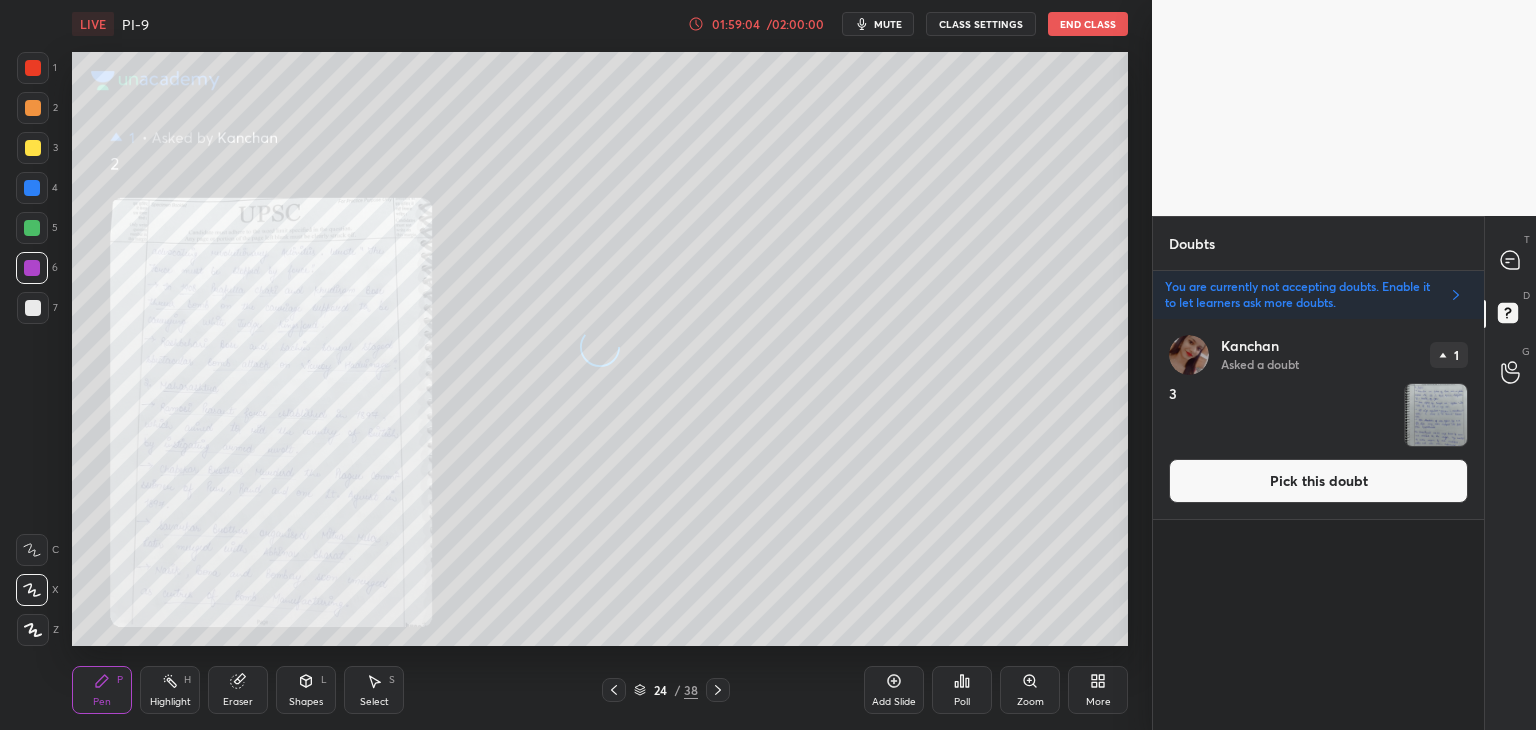 click on "Pick this doubt" at bounding box center (1318, 481) 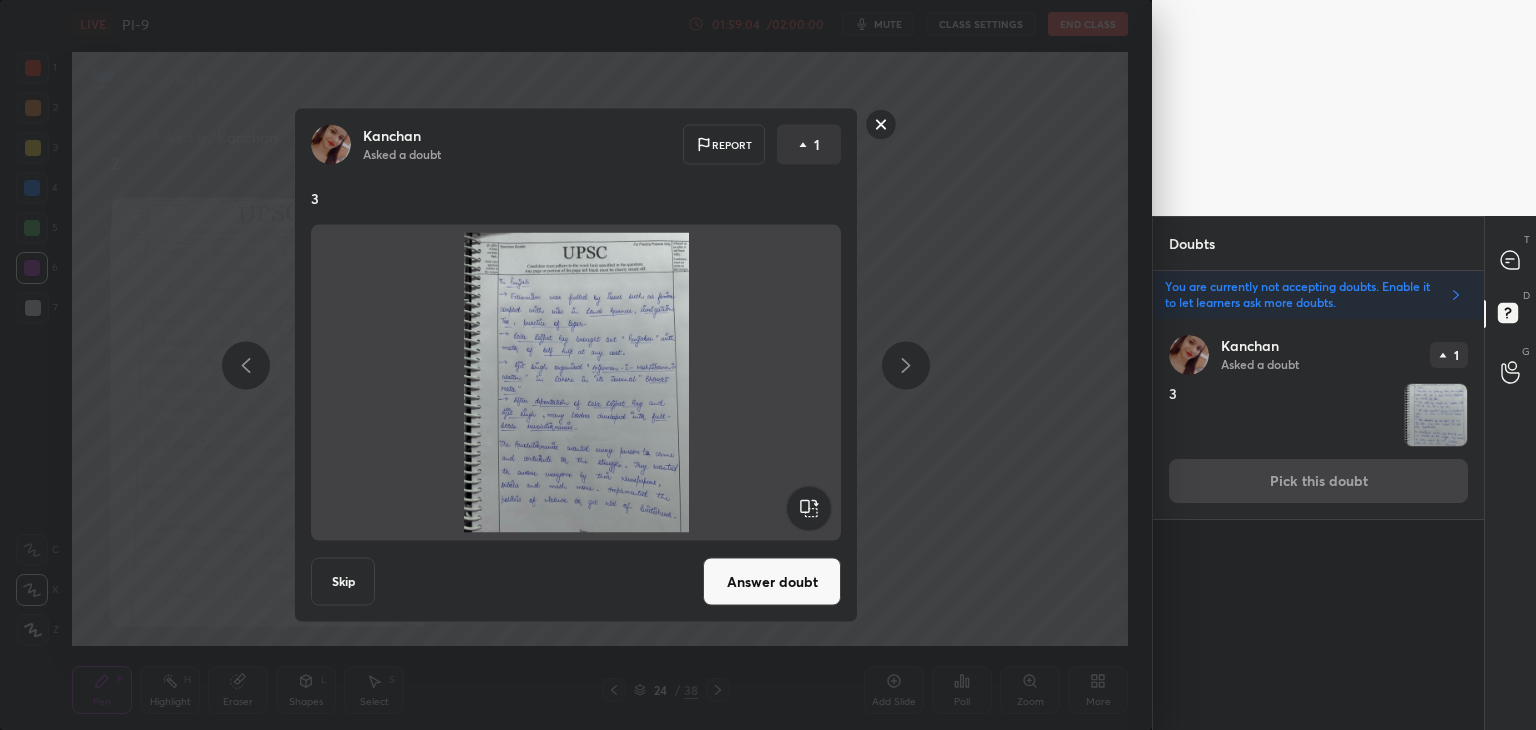 click on "Answer doubt" at bounding box center [772, 582] 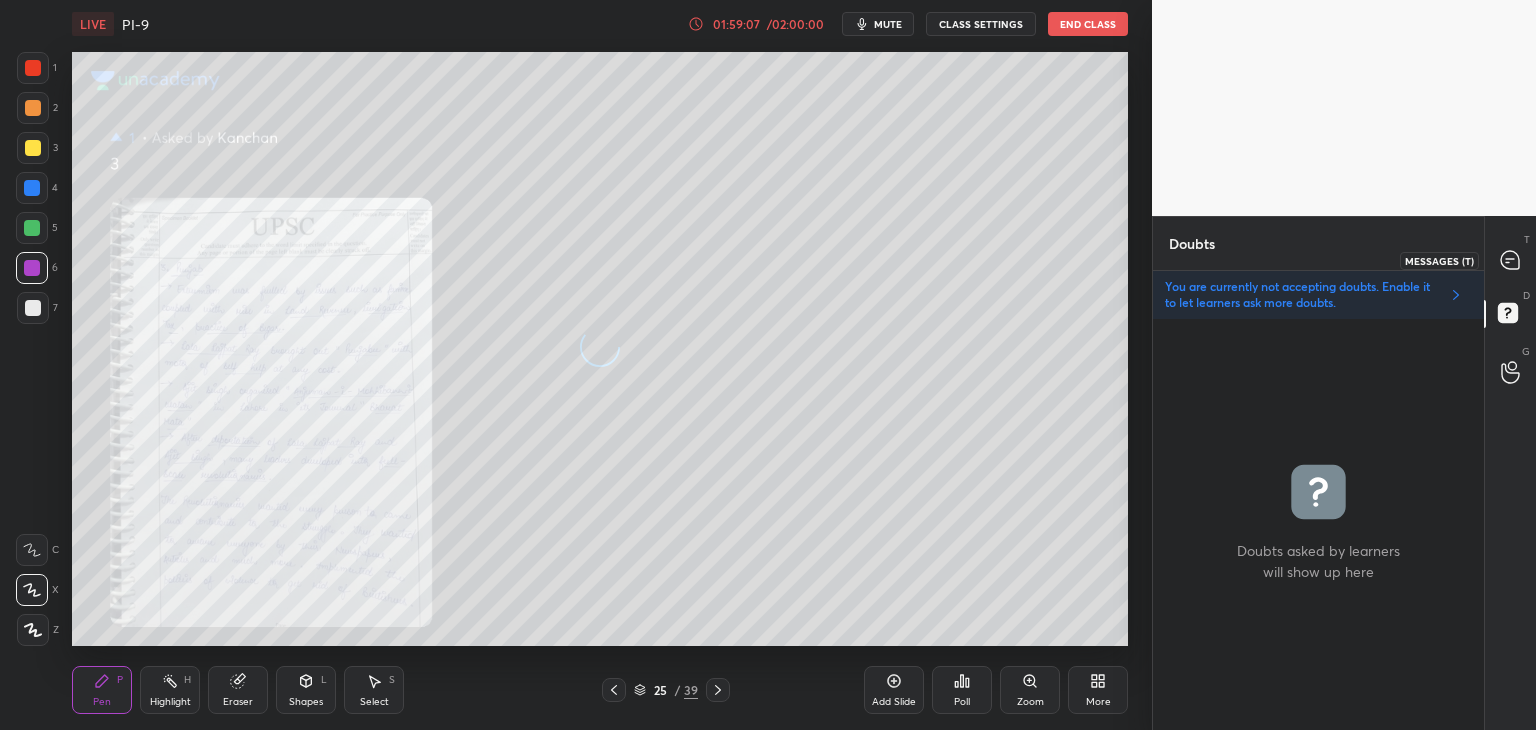 click 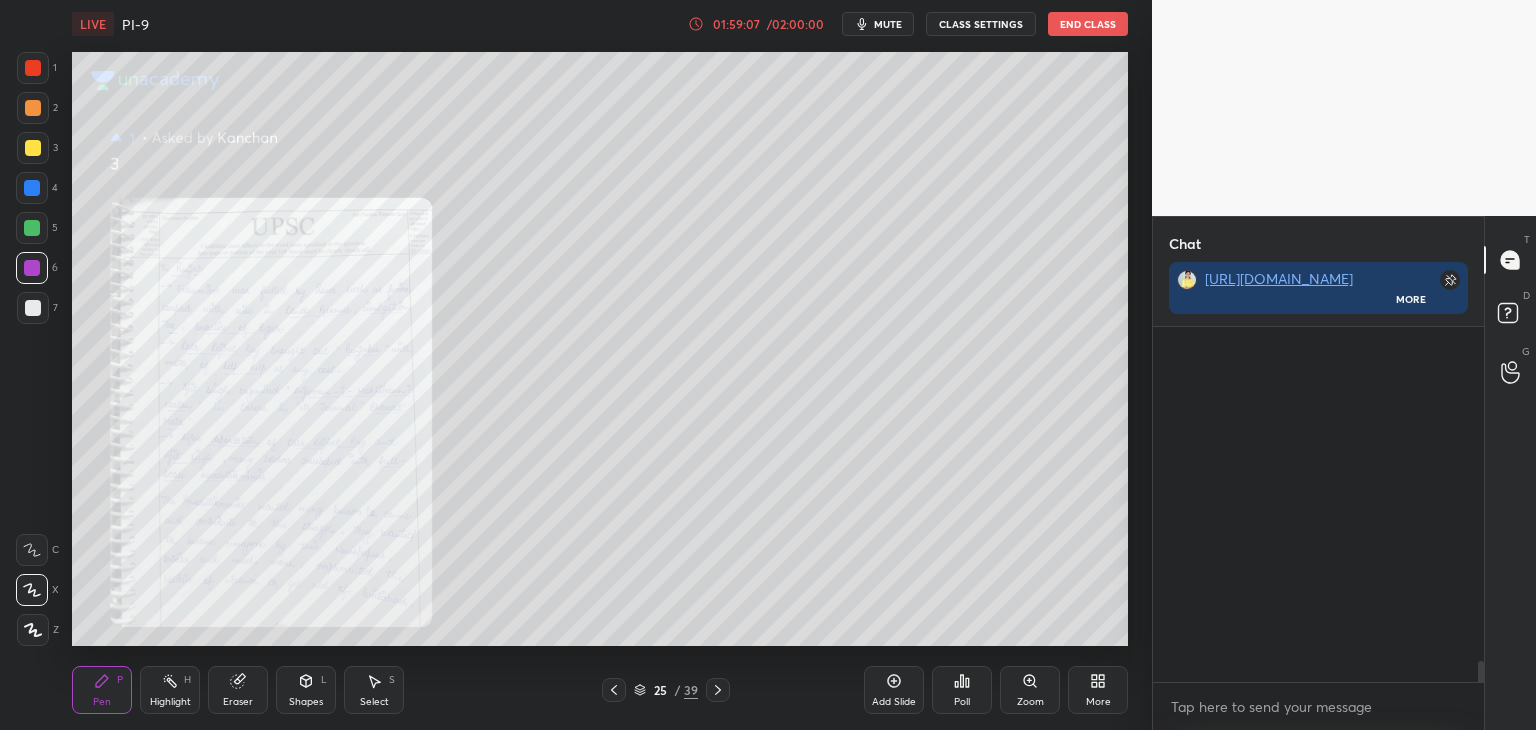 scroll, scrollTop: 397, scrollLeft: 325, axis: both 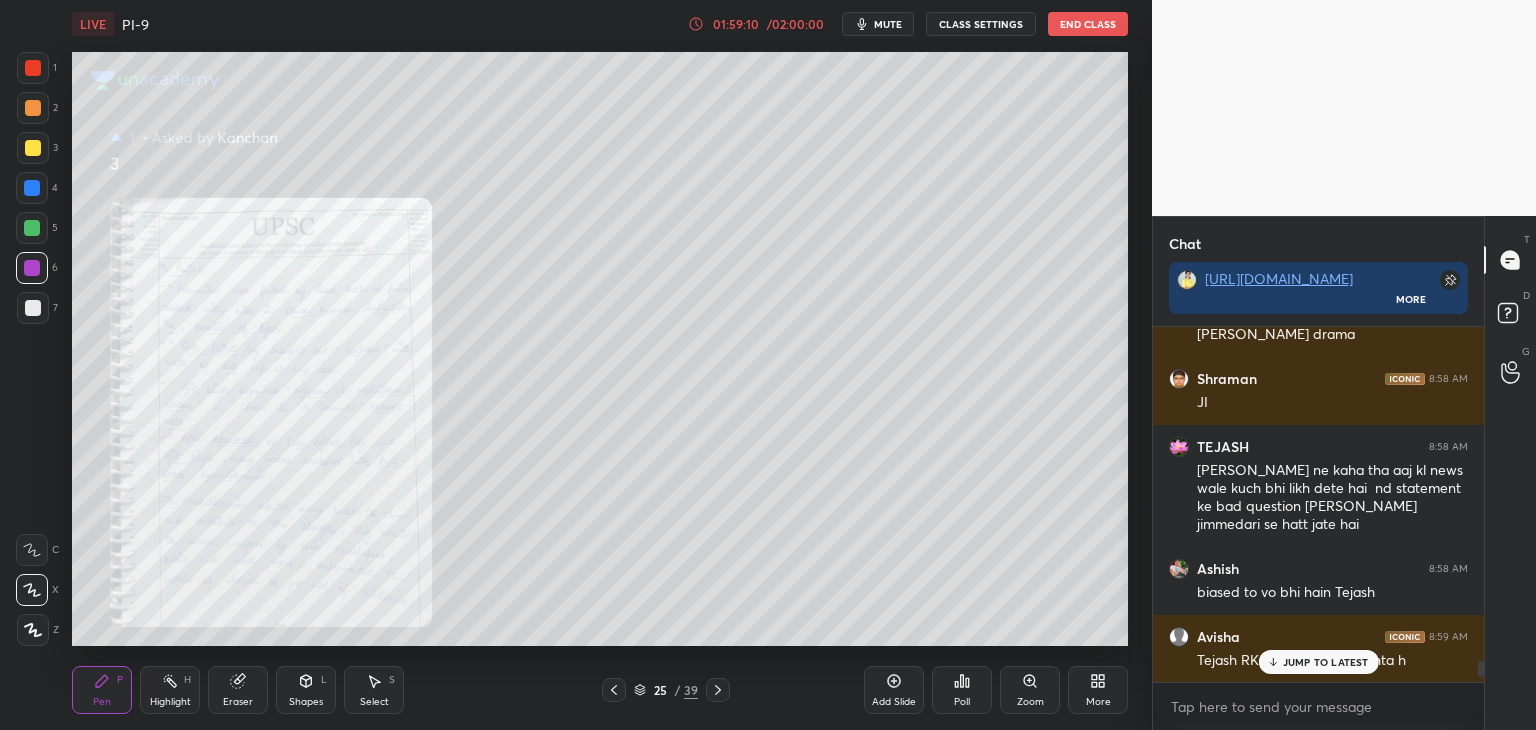 click at bounding box center [1481, 669] 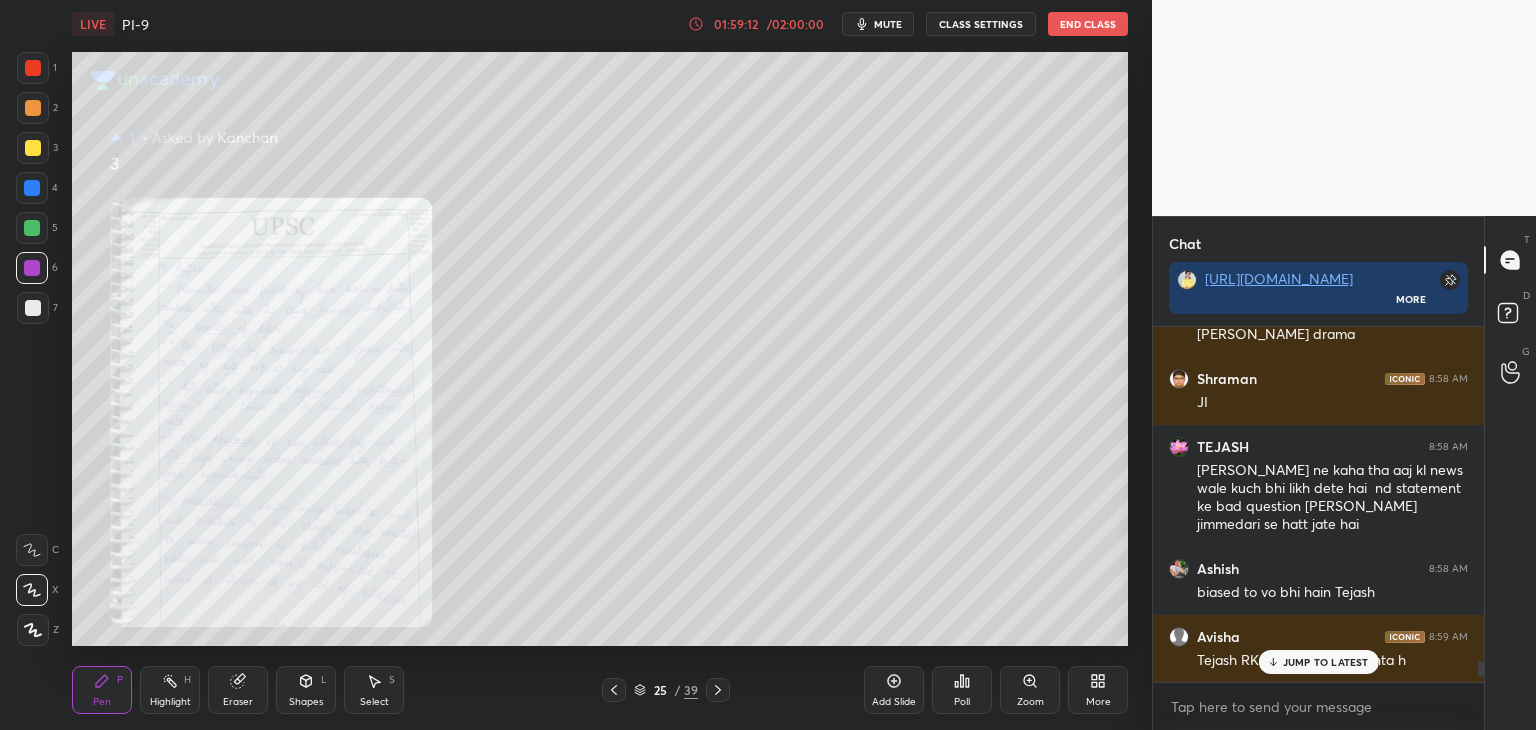 click 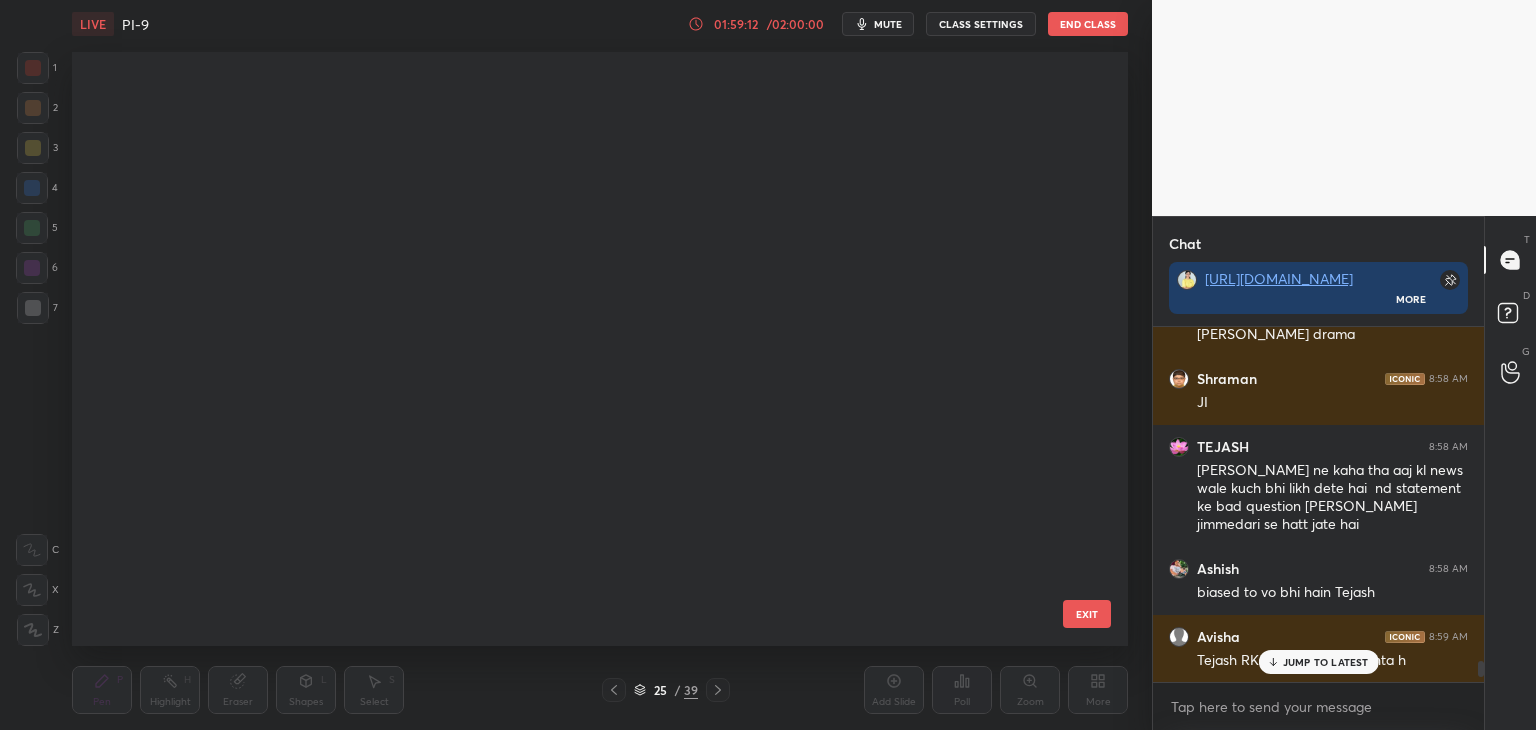 scroll, scrollTop: 1052, scrollLeft: 0, axis: vertical 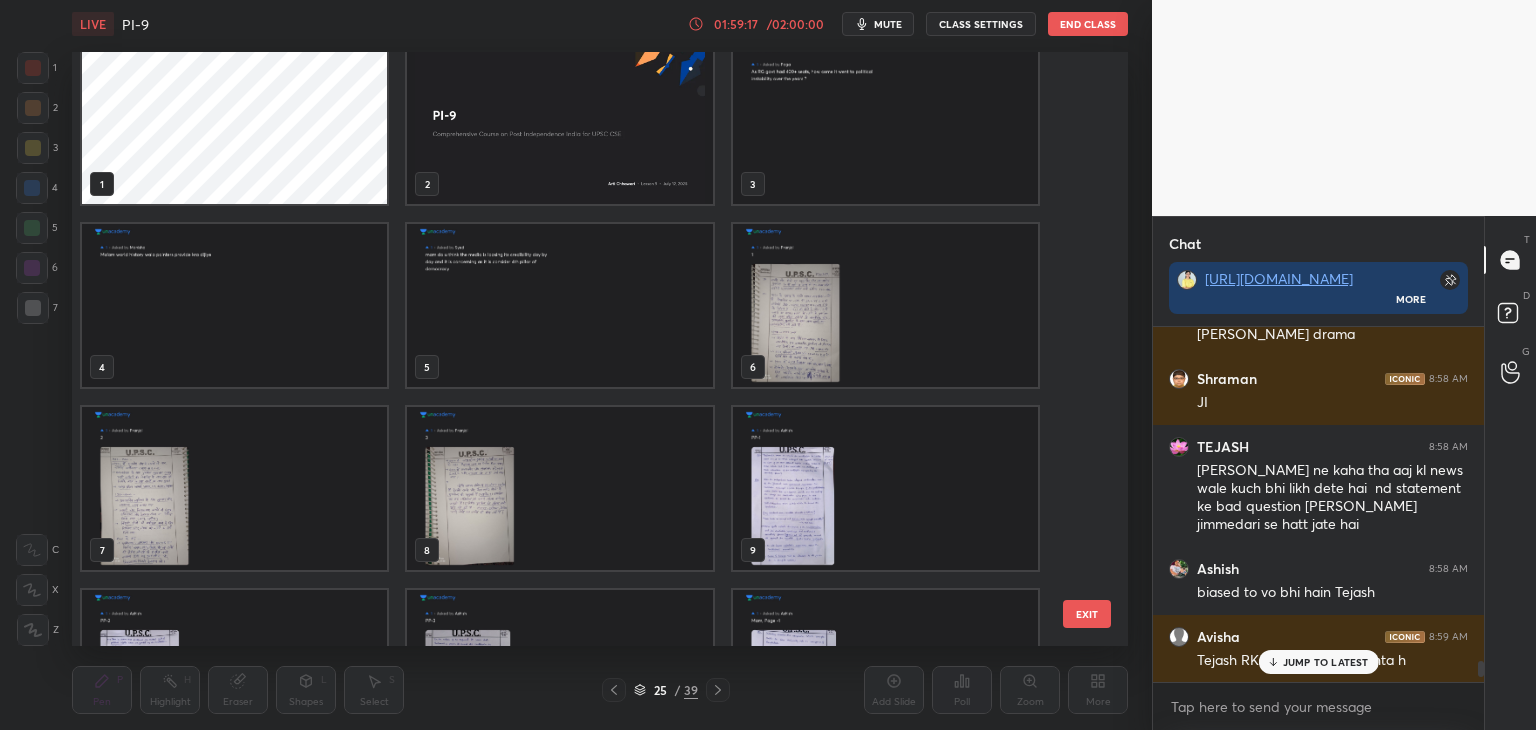 click at bounding box center [885, 305] 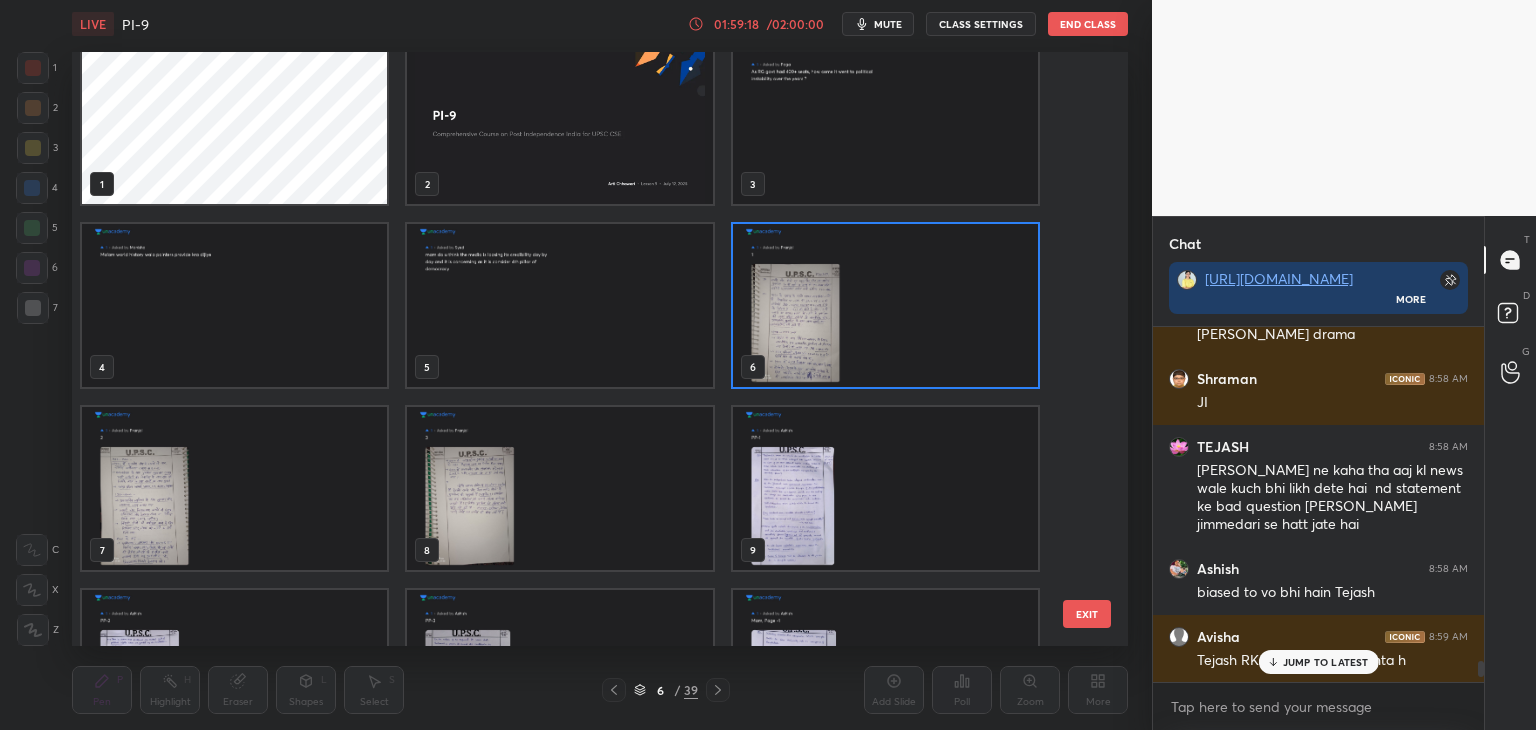 click 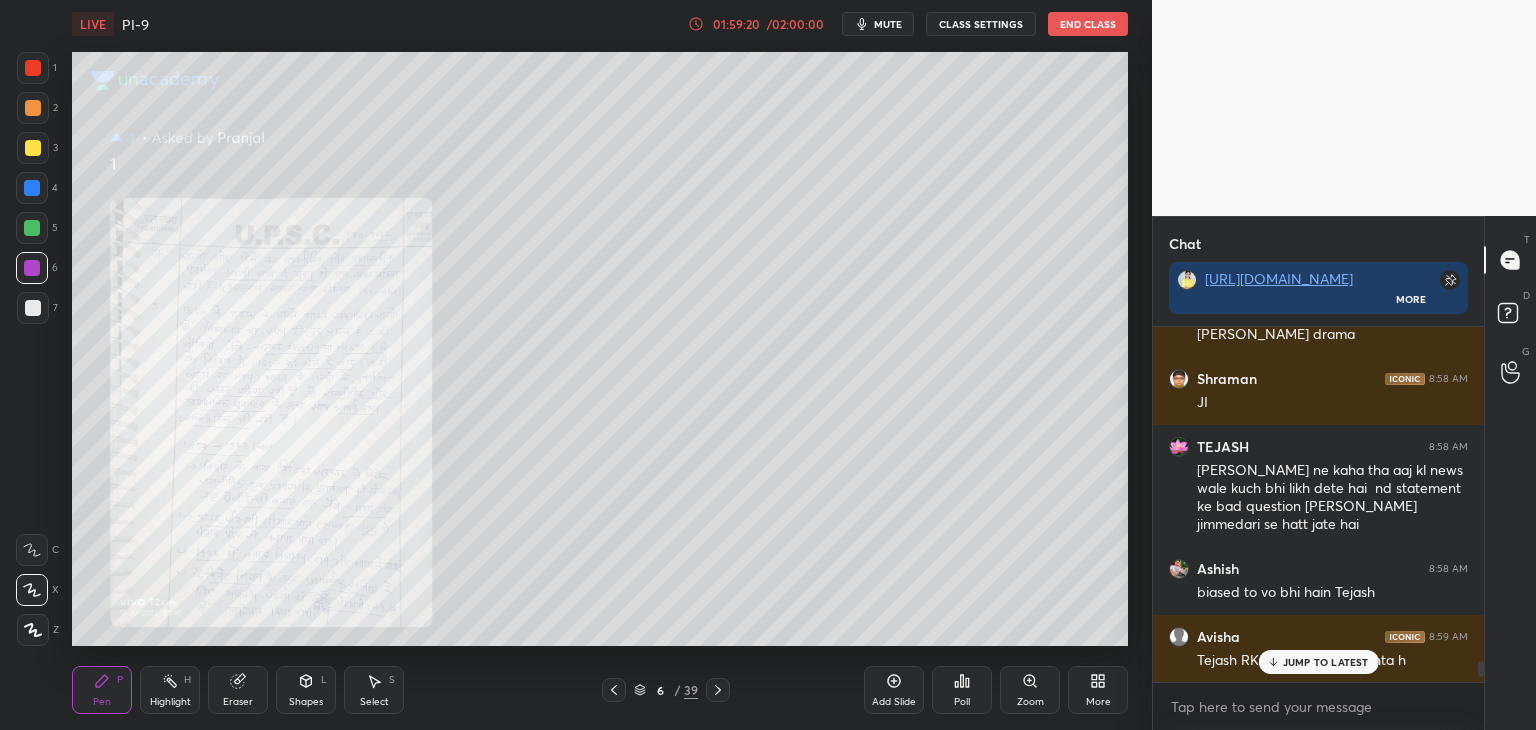 click on "JUMP TO LATEST" at bounding box center [1326, 662] 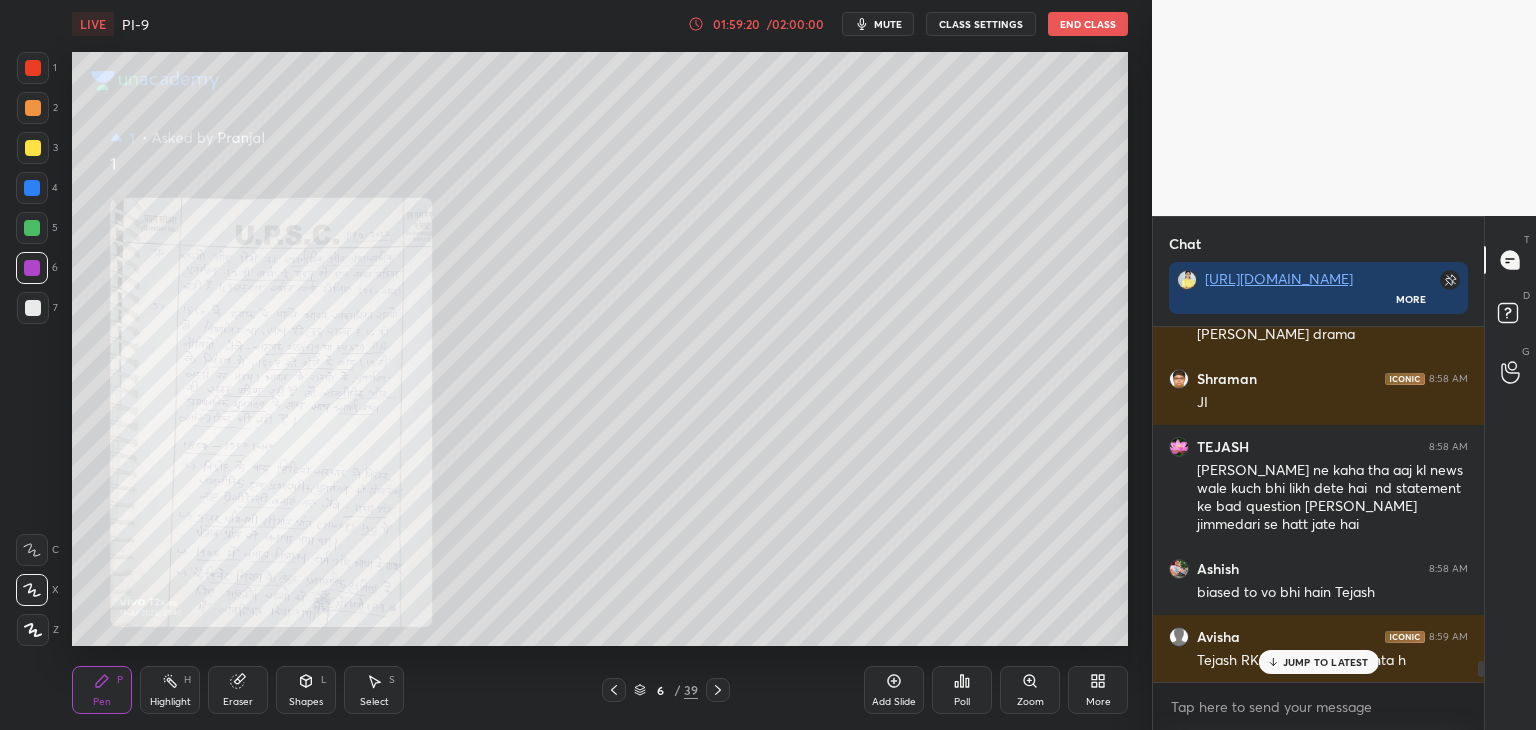 scroll, scrollTop: 10112, scrollLeft: 0, axis: vertical 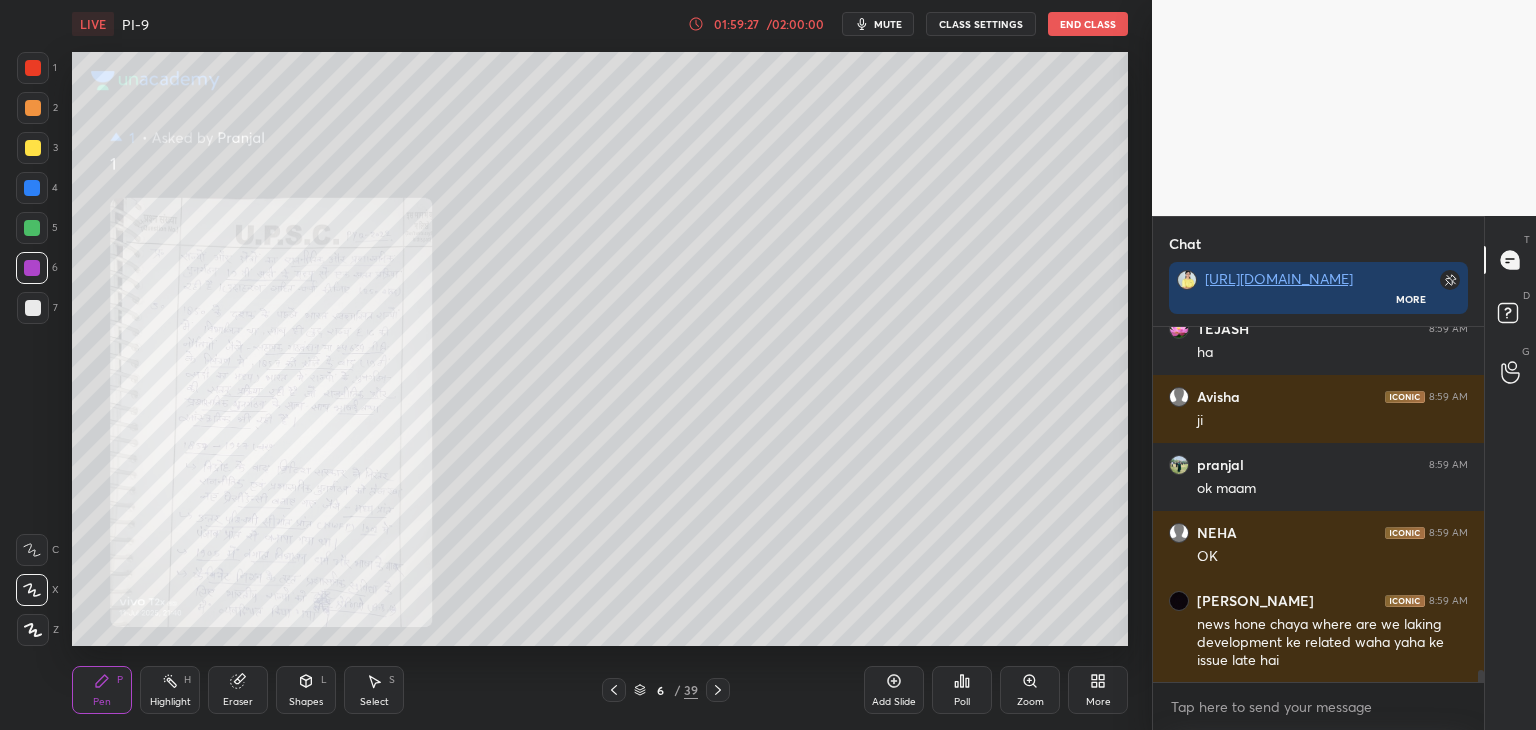 click at bounding box center (32, 188) 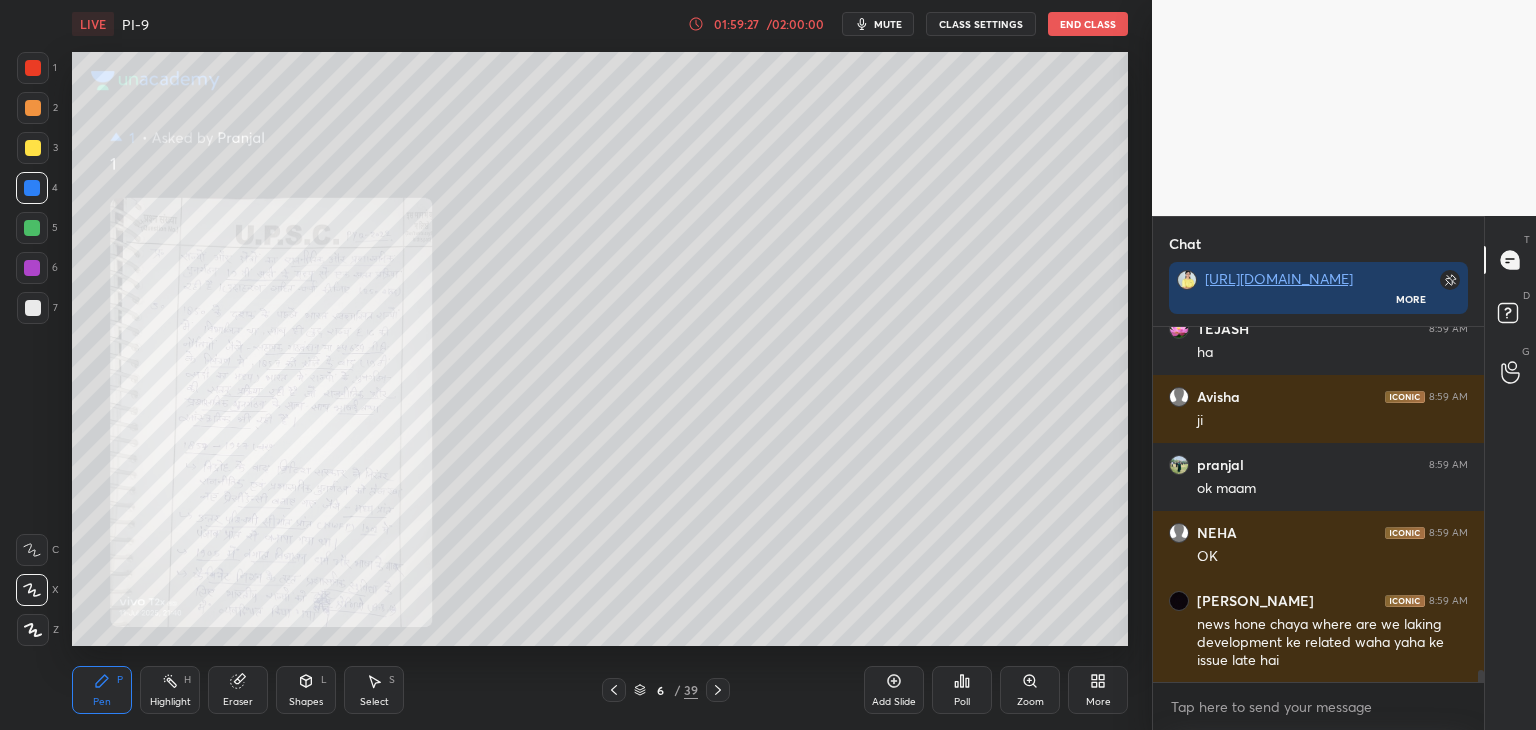 click at bounding box center [33, 68] 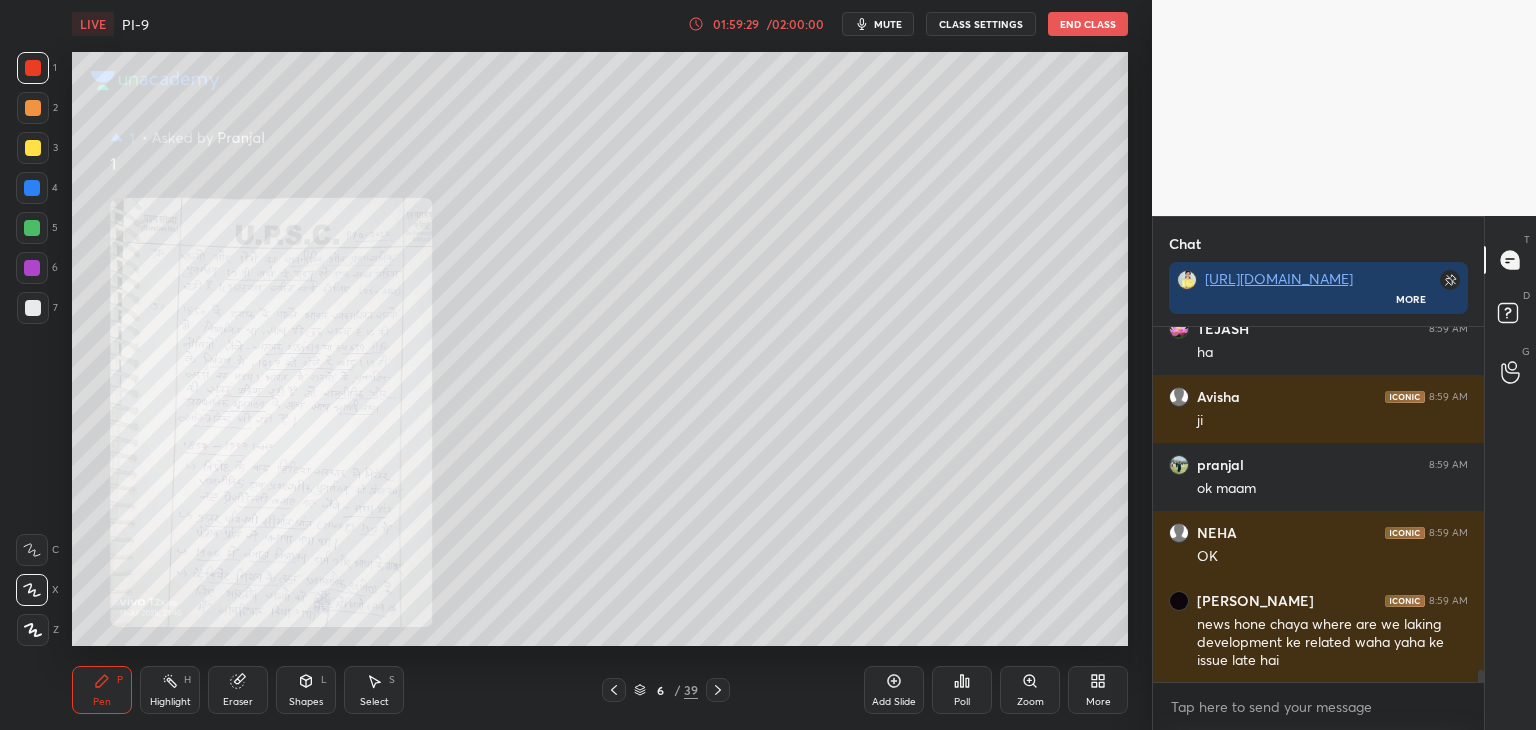 click on "Zoom" at bounding box center (1030, 690) 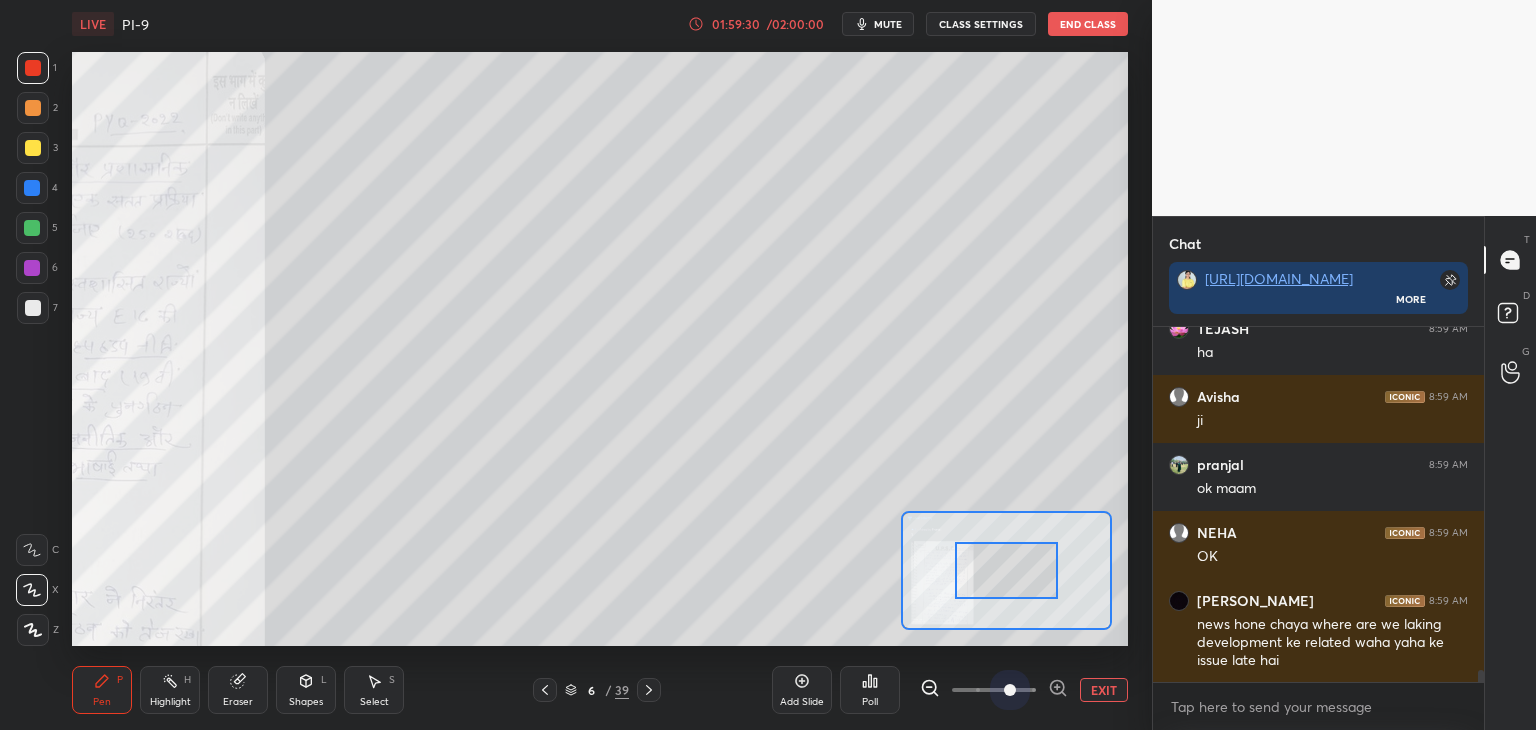 click at bounding box center [994, 690] 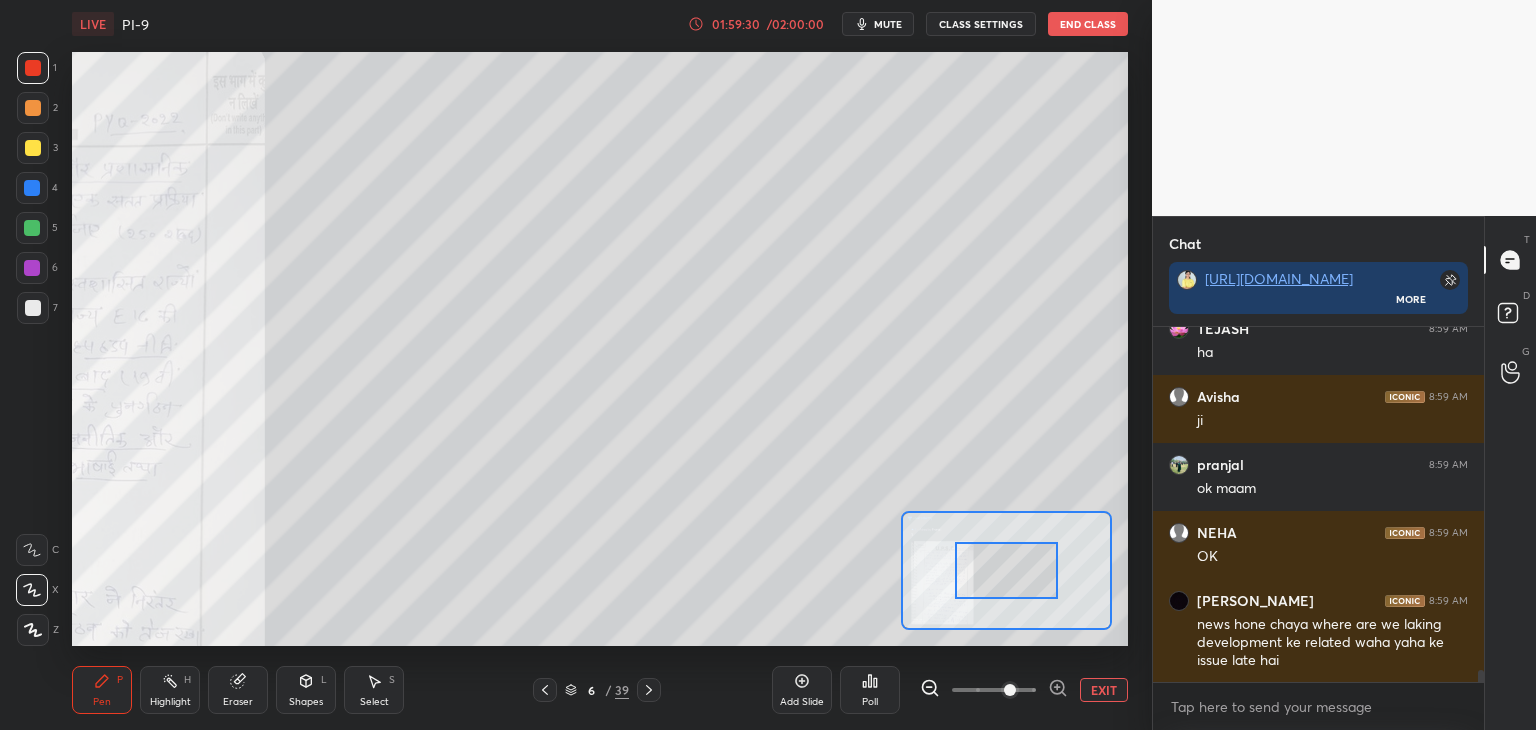 click at bounding box center (1007, 570) 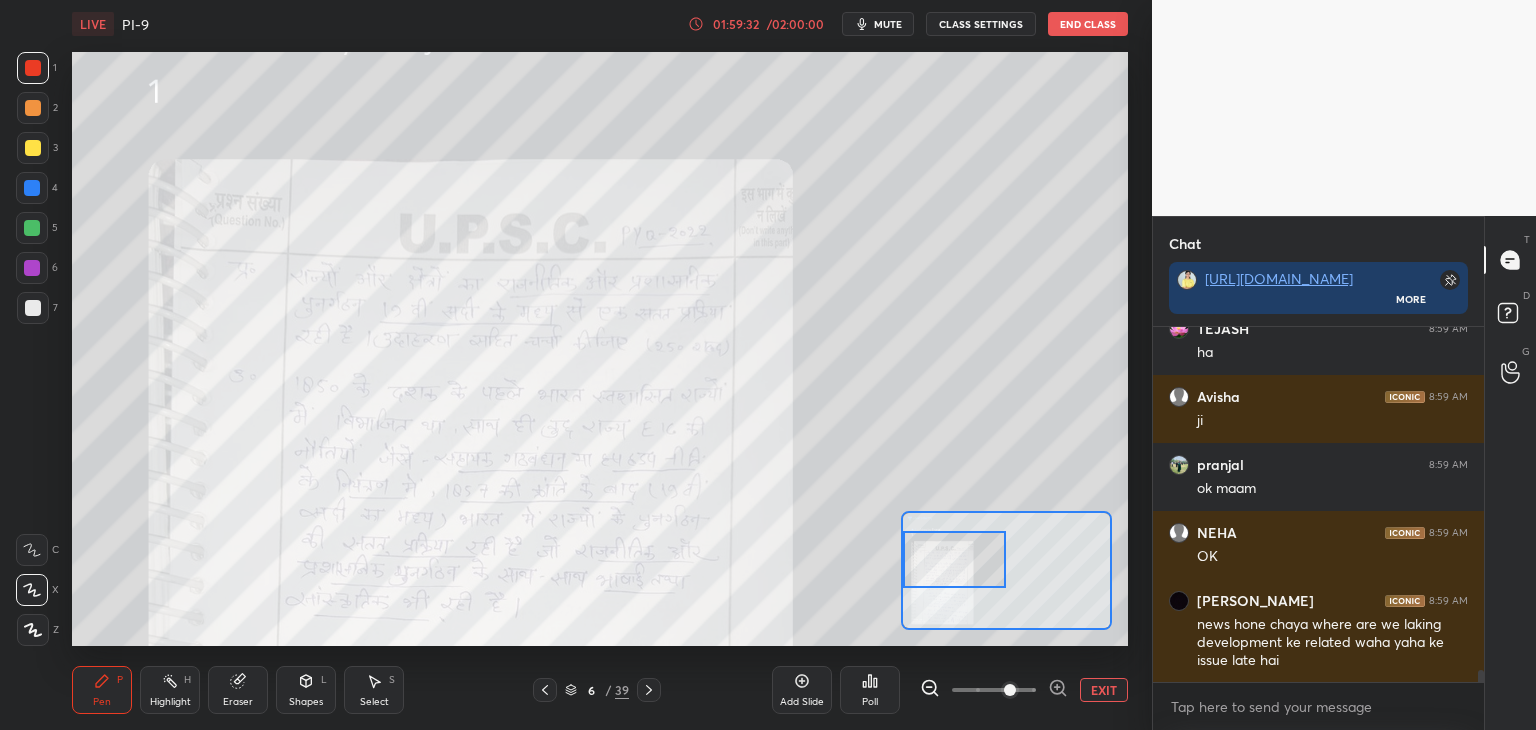 drag, startPoint x: 1018, startPoint y: 587, endPoint x: 934, endPoint y: 546, distance: 93.471924 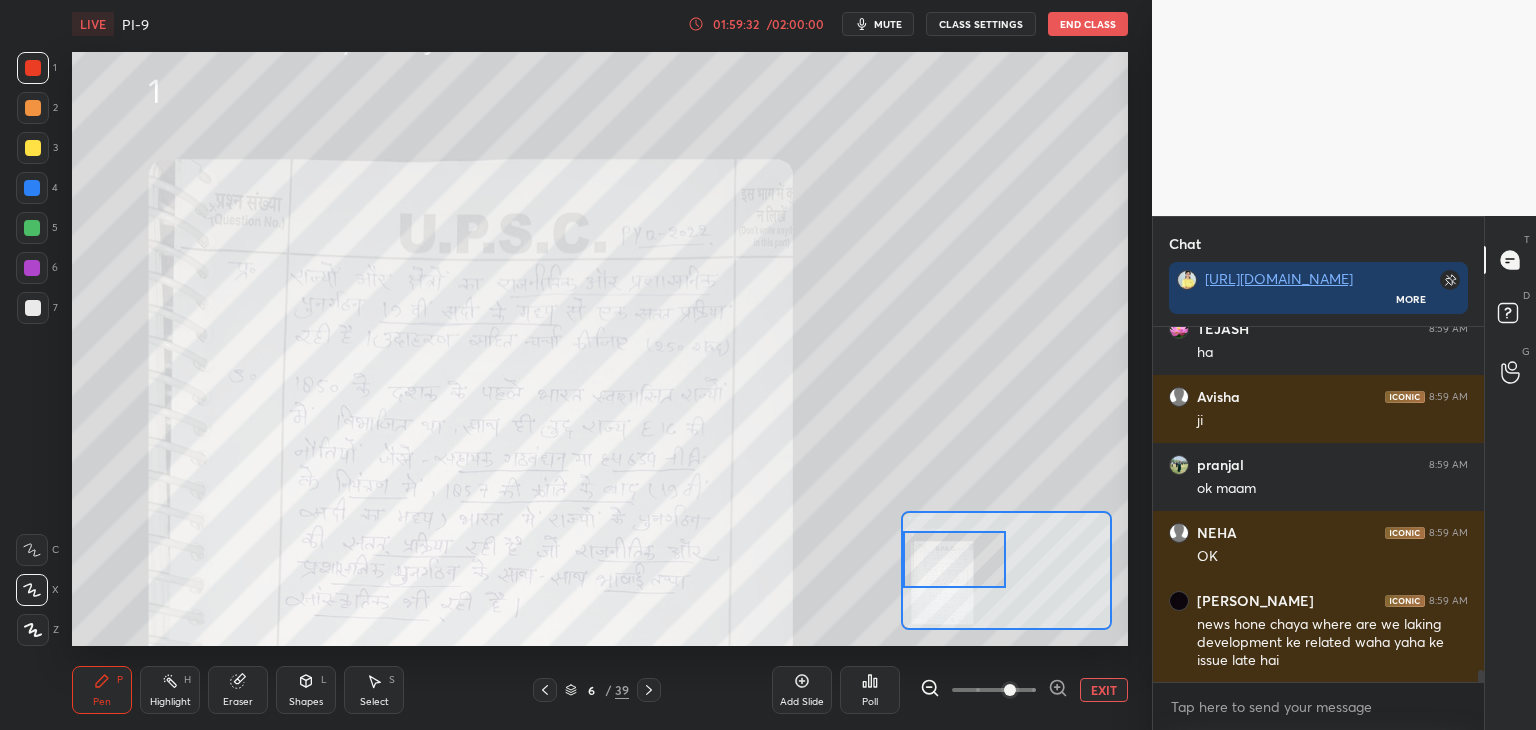 click at bounding box center [955, 559] 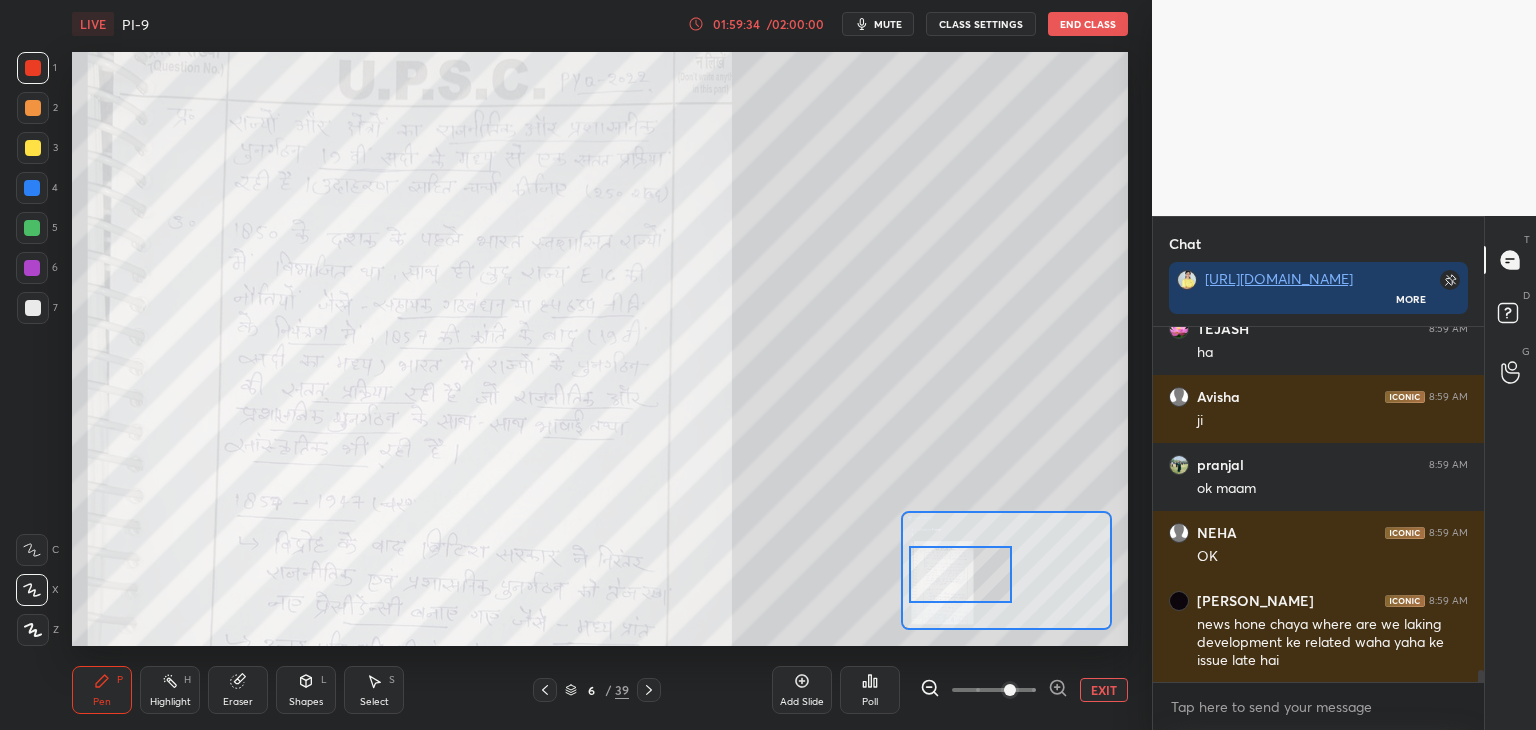 drag, startPoint x: 974, startPoint y: 560, endPoint x: 980, endPoint y: 575, distance: 16.155495 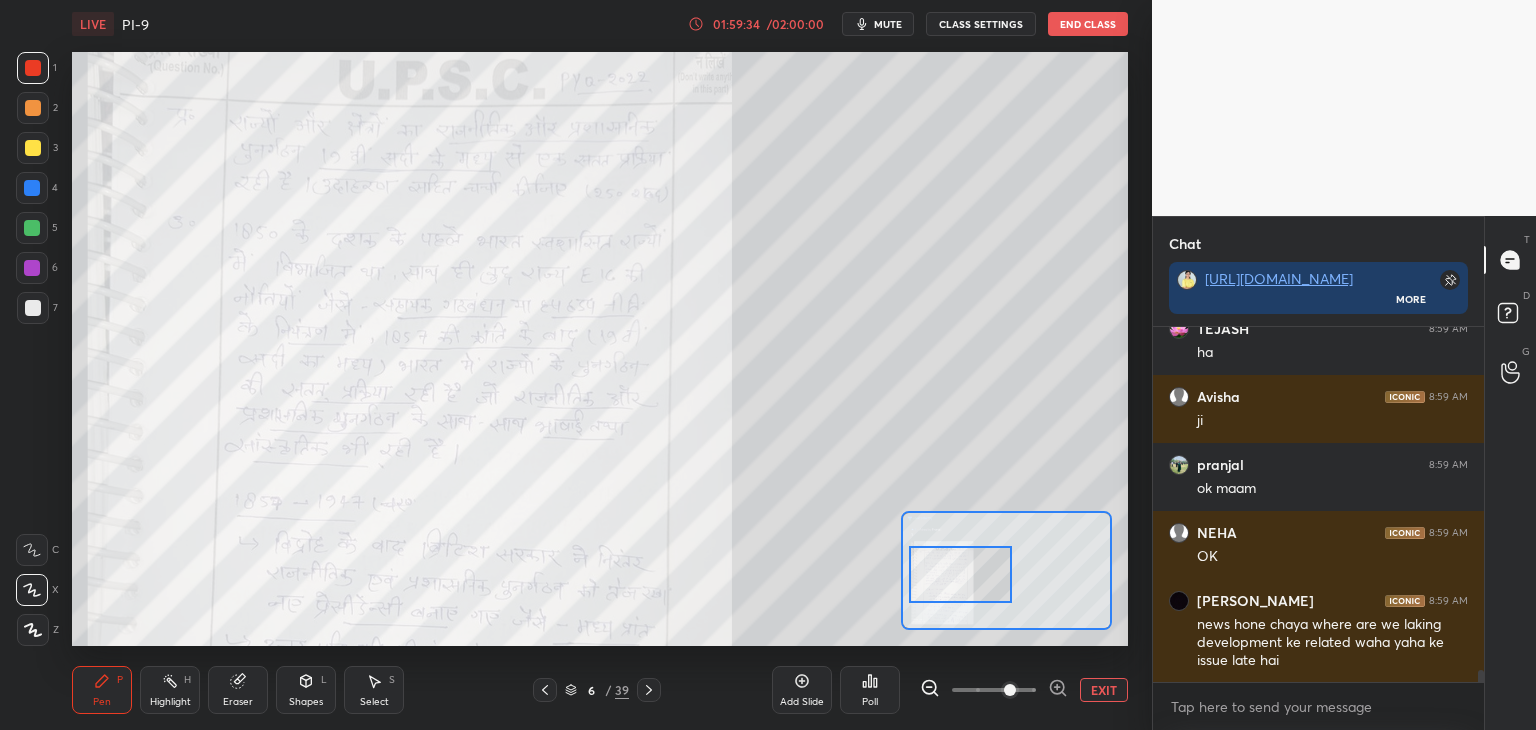 click at bounding box center (961, 574) 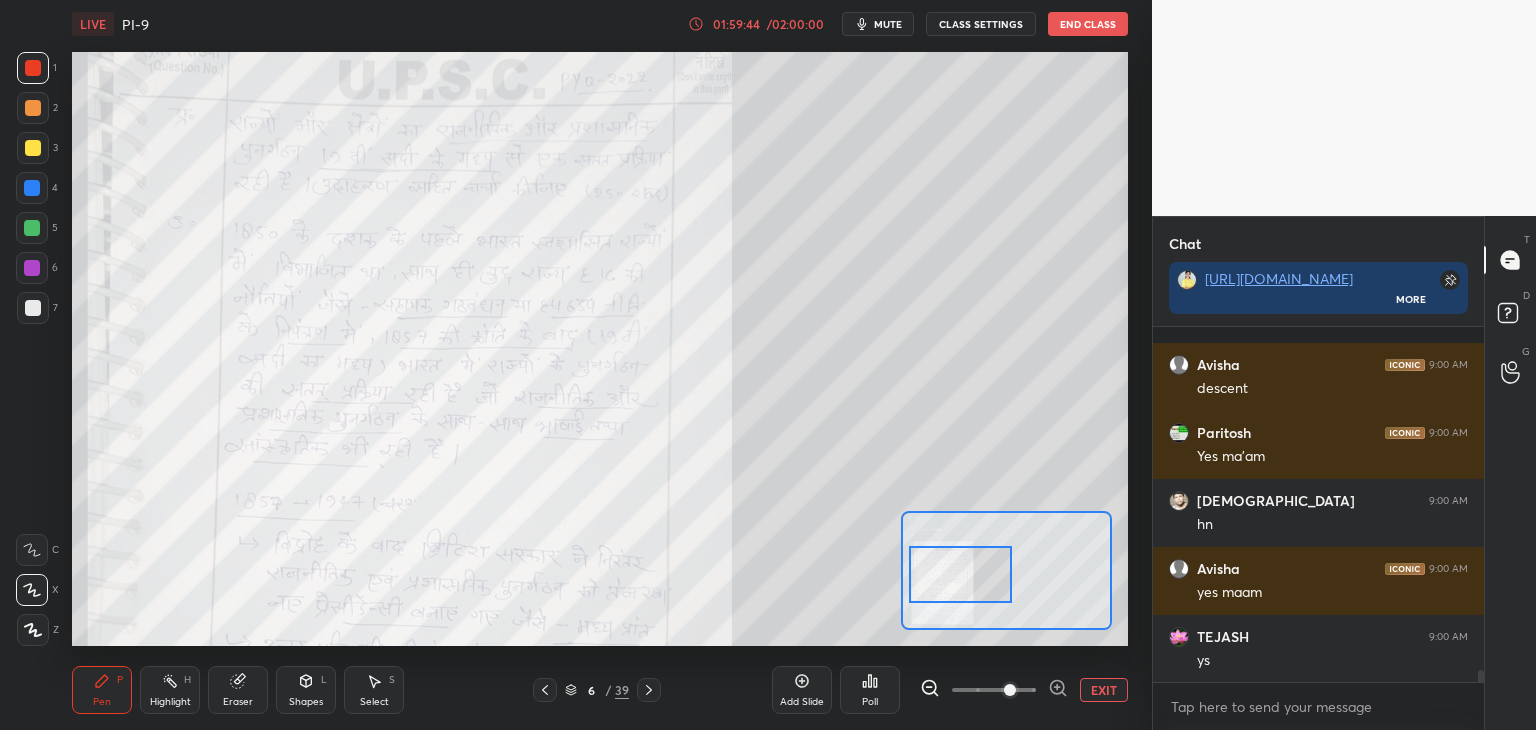 scroll, scrollTop: 10538, scrollLeft: 0, axis: vertical 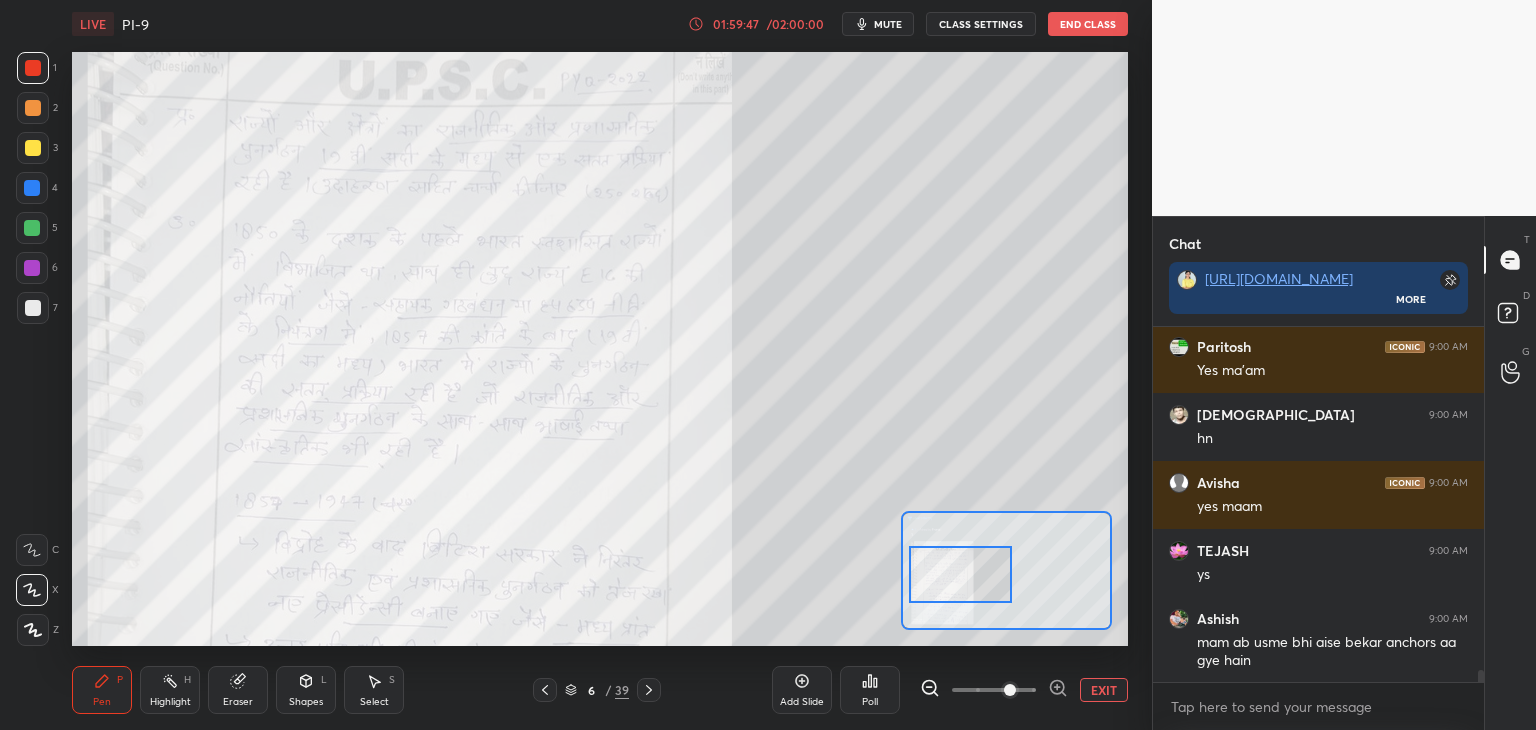 click at bounding box center [33, 68] 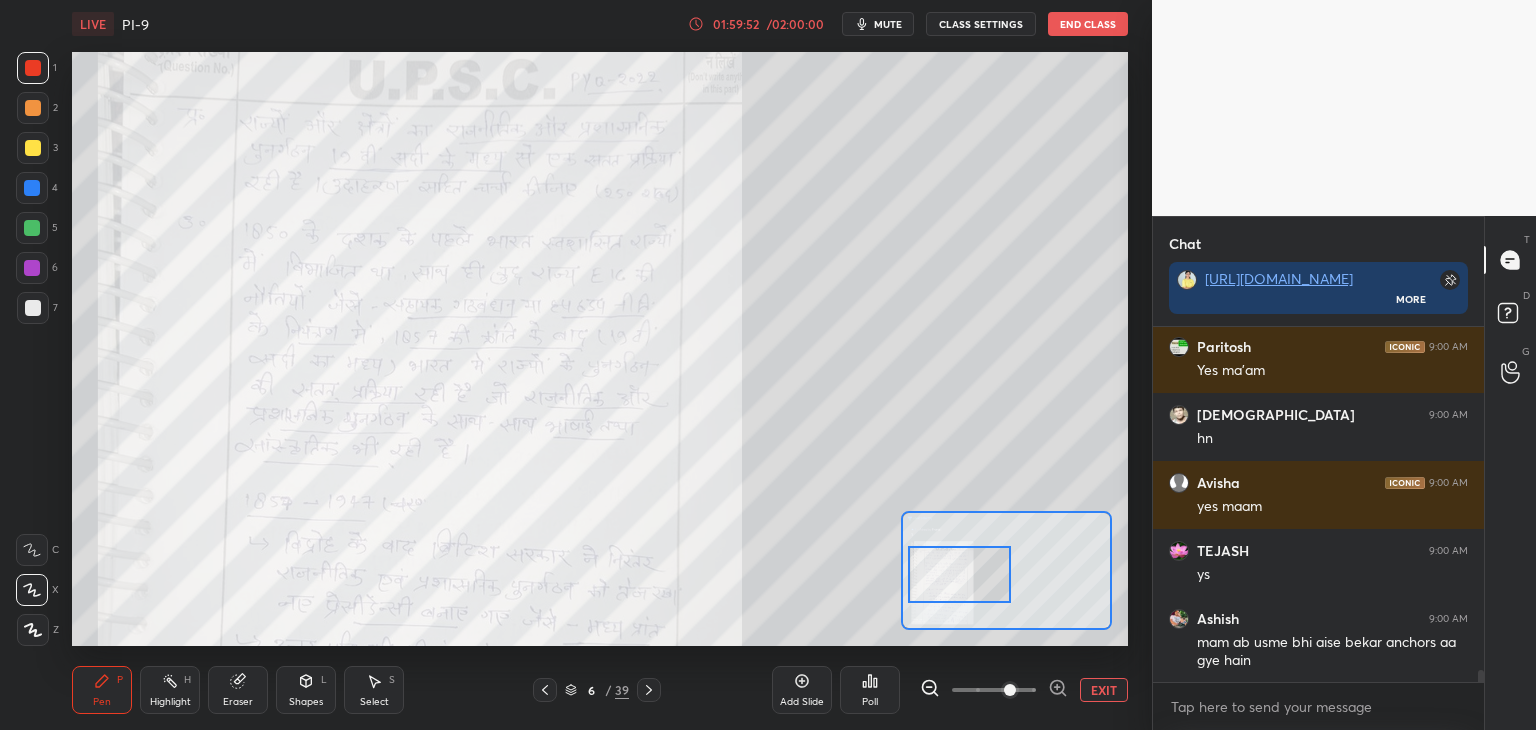 click at bounding box center (960, 574) 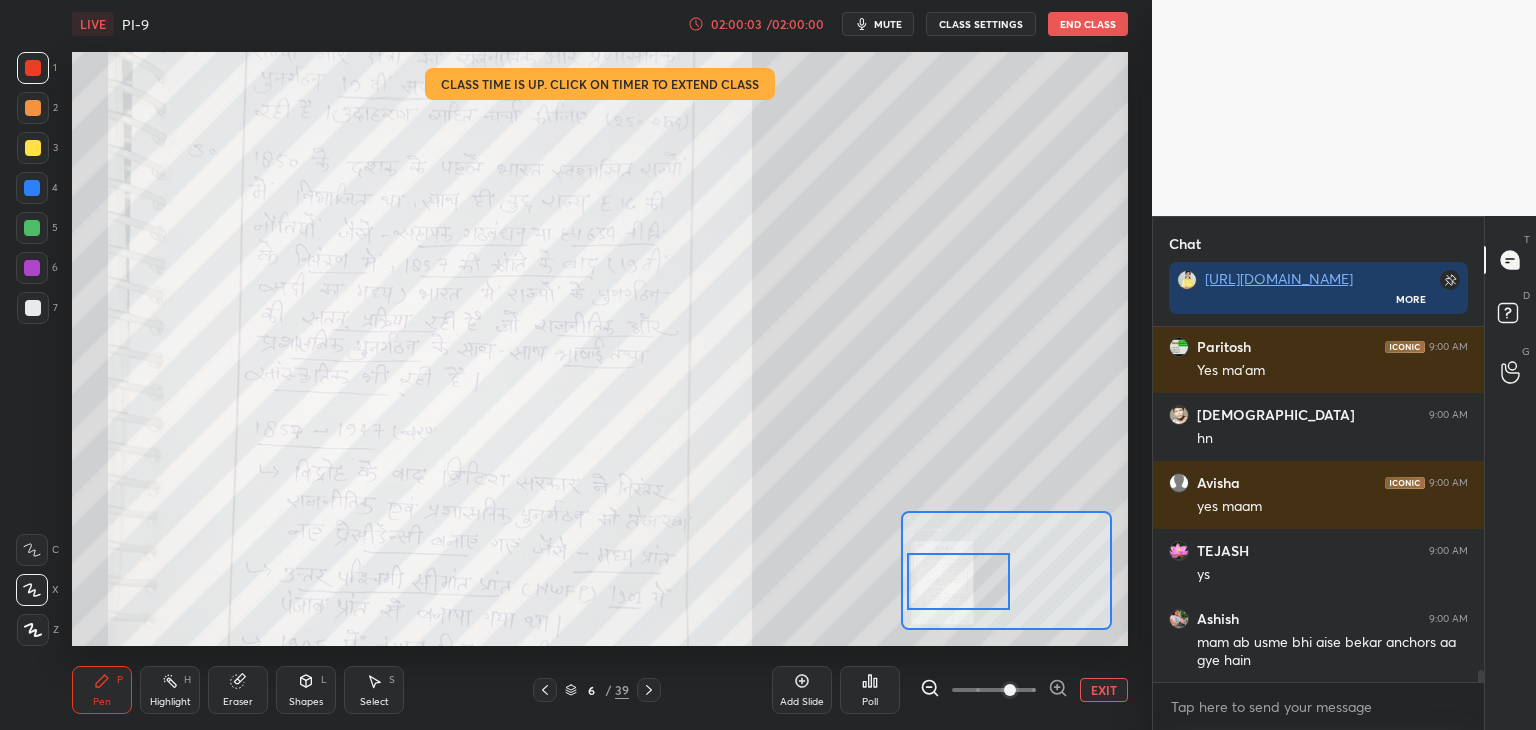 click at bounding box center [959, 581] 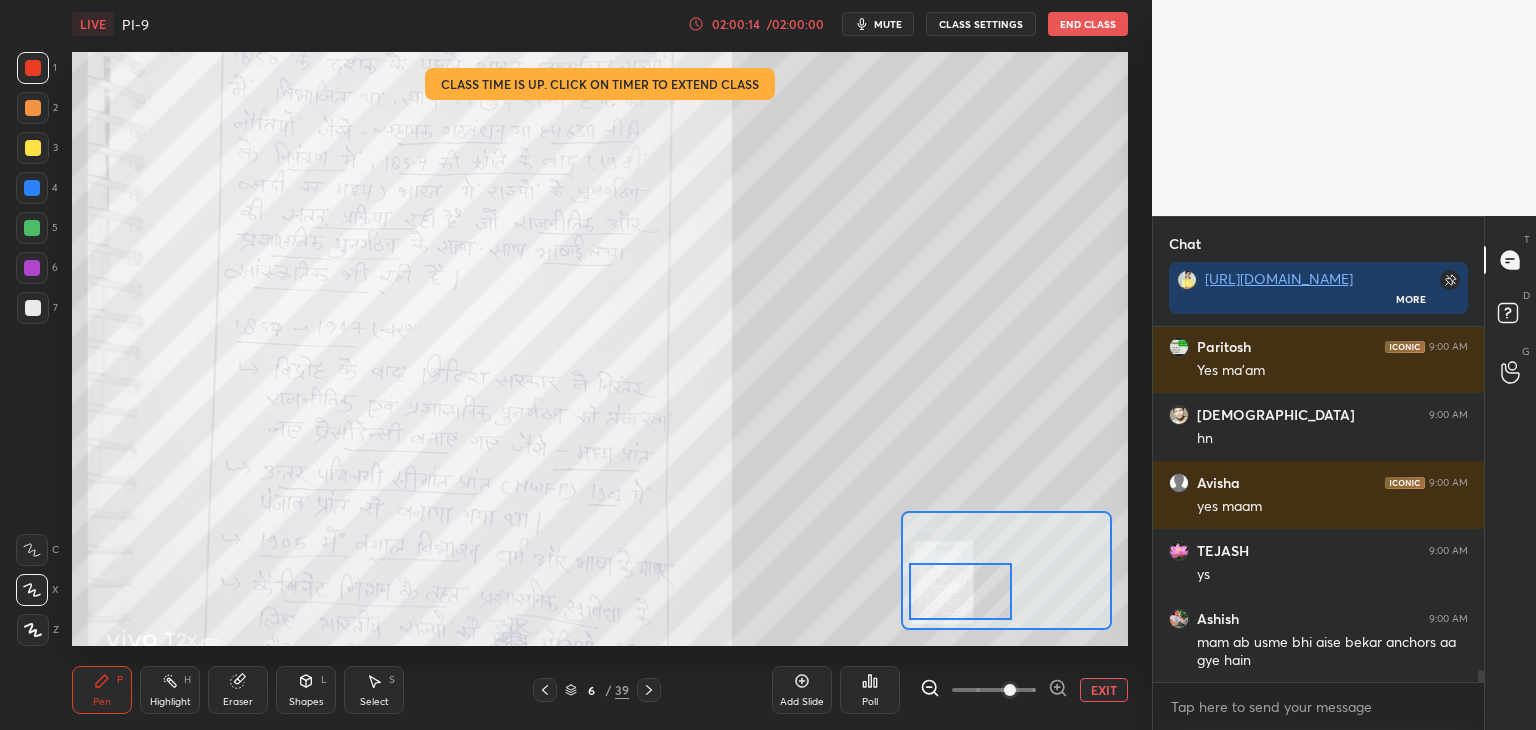 drag, startPoint x: 963, startPoint y: 592, endPoint x: 965, endPoint y: 602, distance: 10.198039 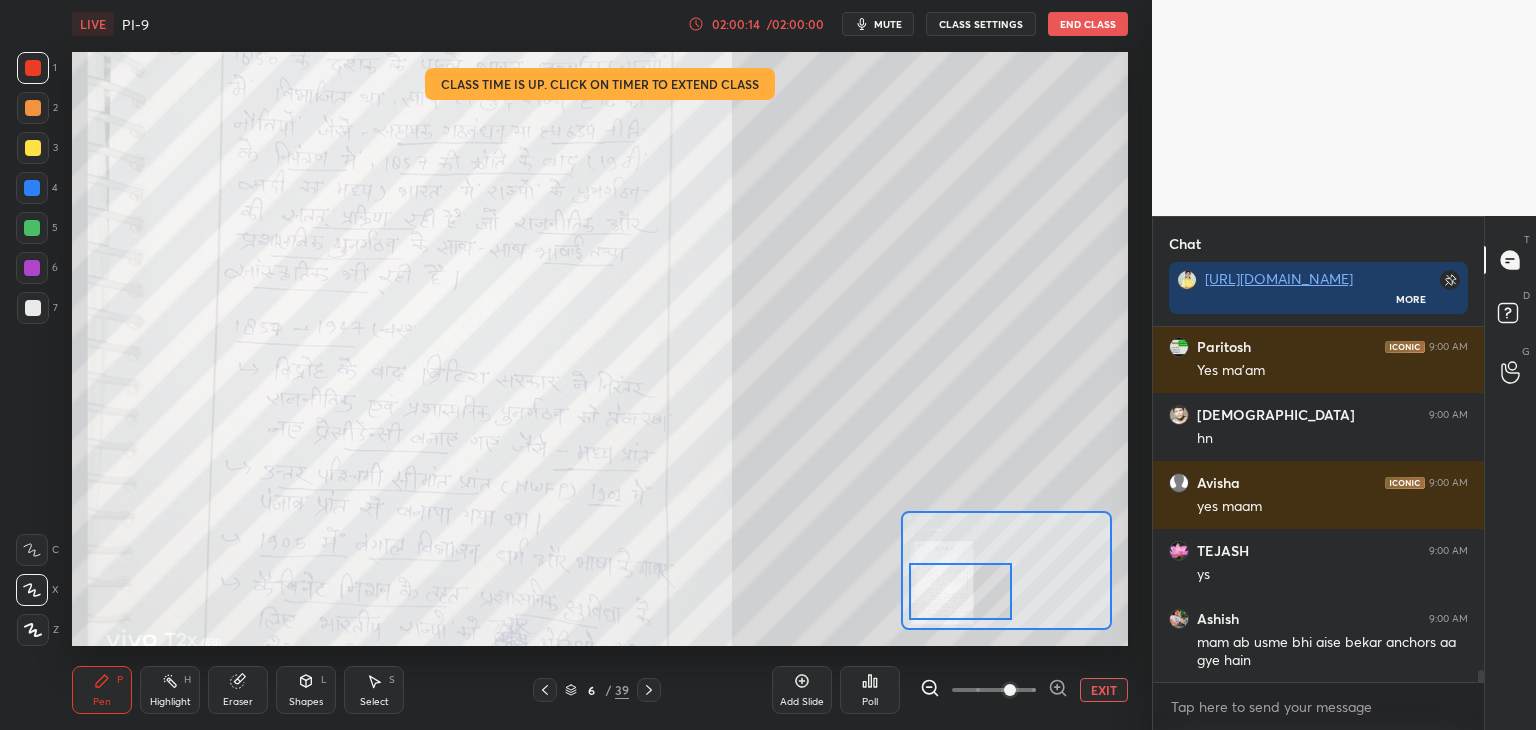 click at bounding box center (961, 591) 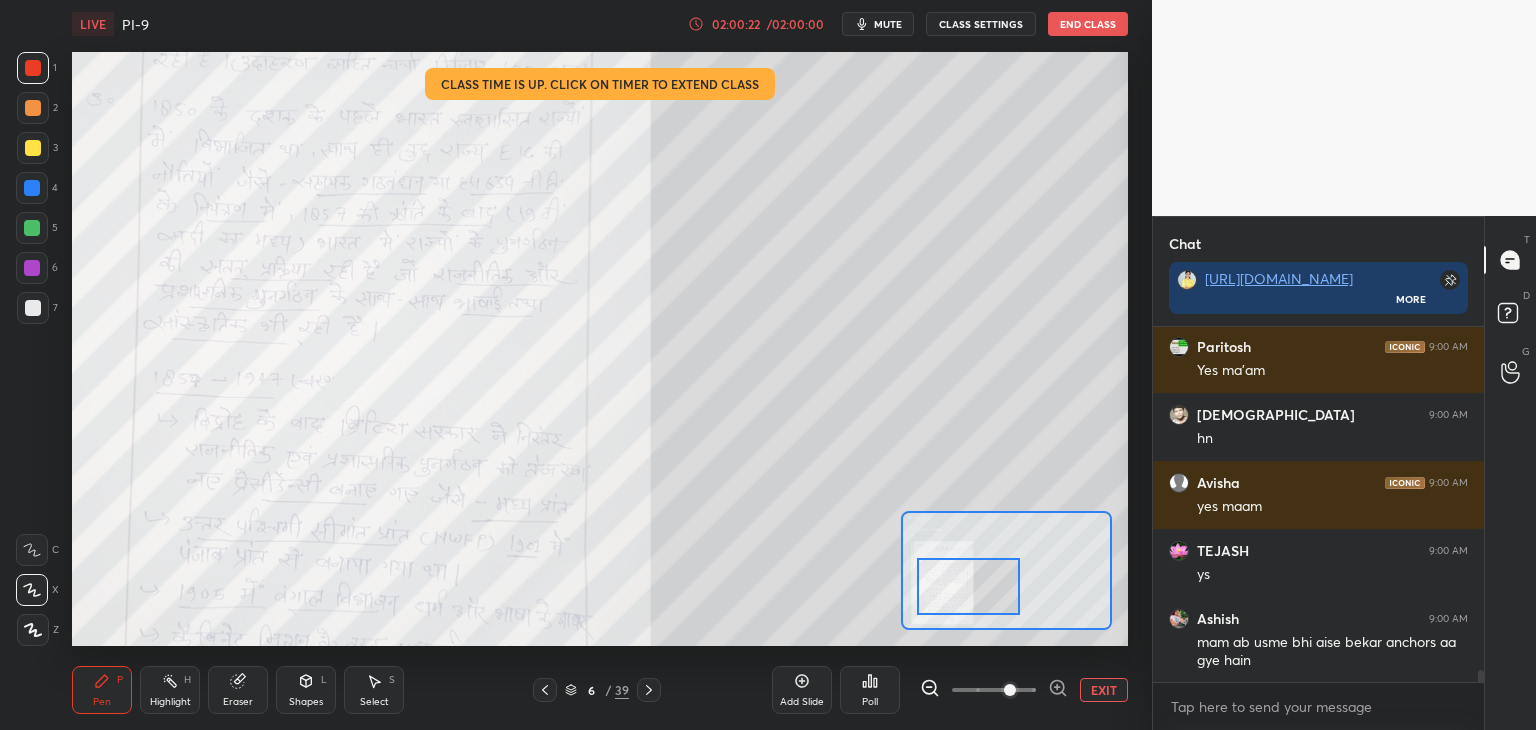 click at bounding box center [969, 586] 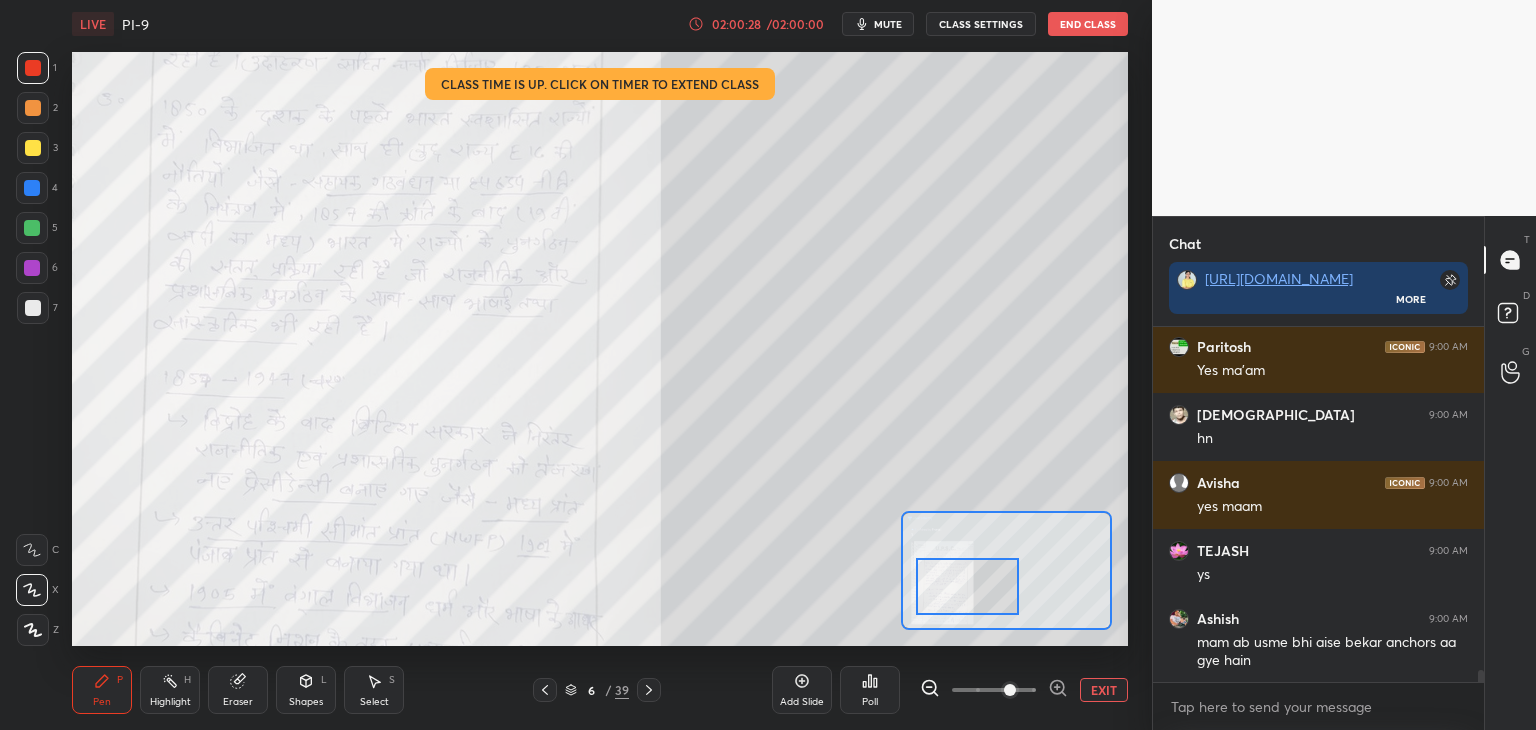 click at bounding box center [32, 188] 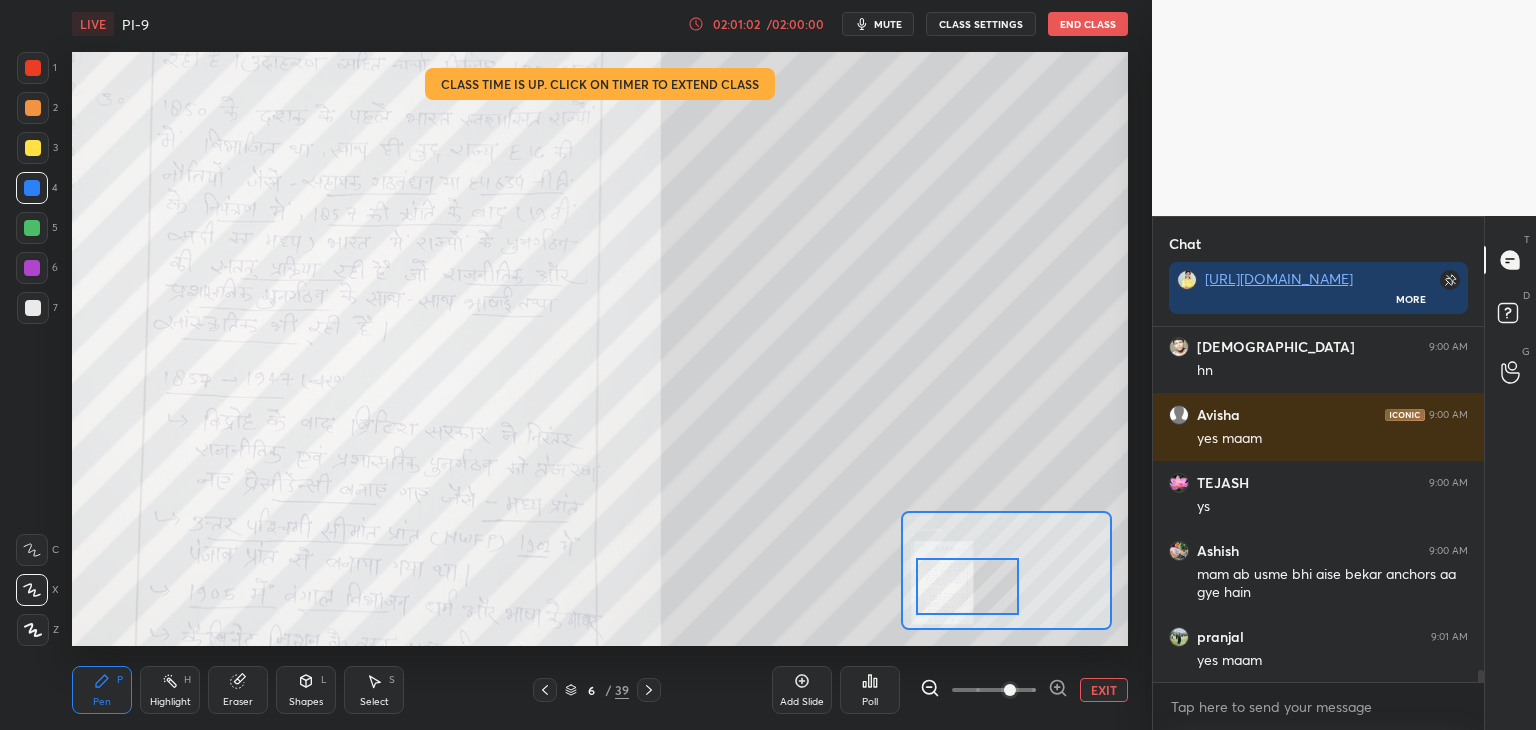scroll, scrollTop: 10626, scrollLeft: 0, axis: vertical 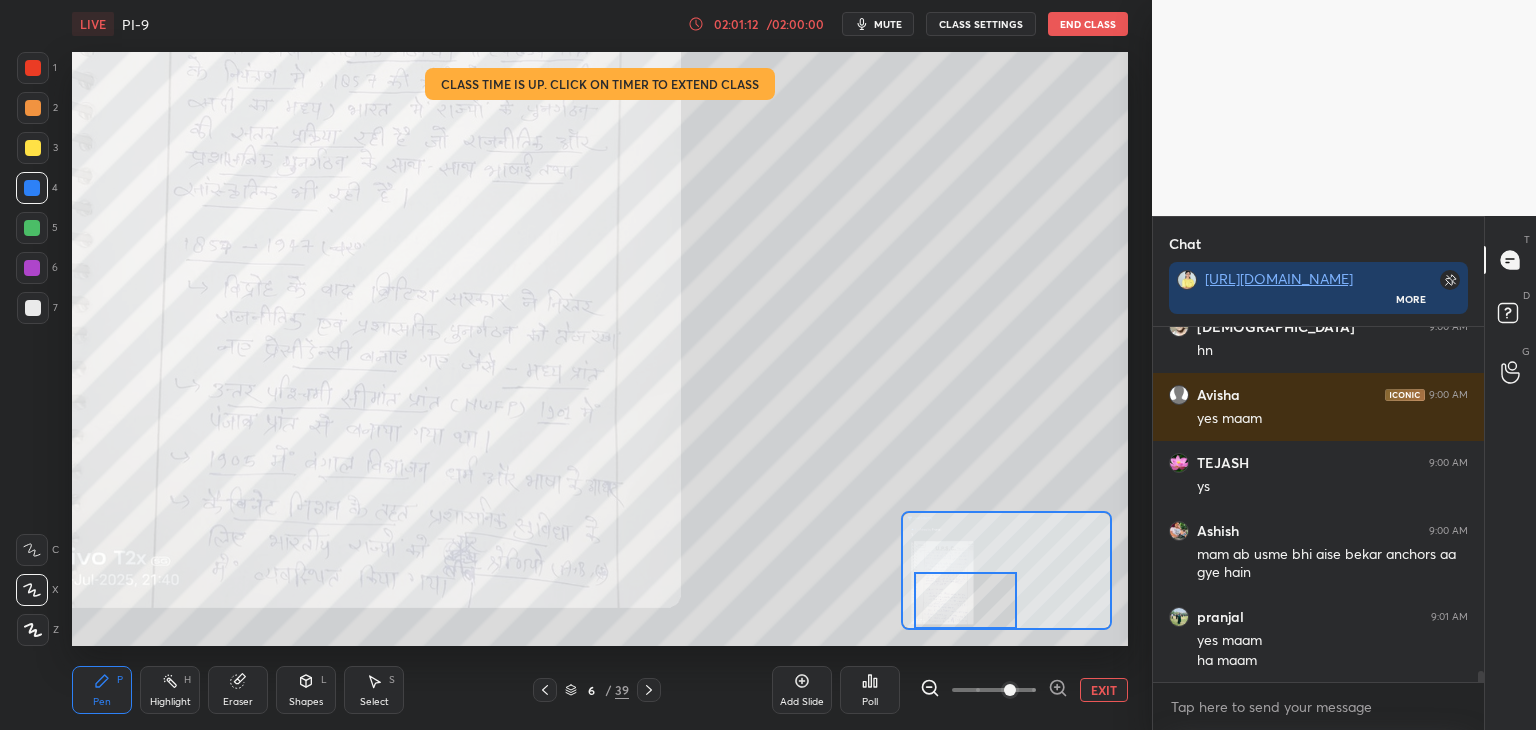 drag, startPoint x: 964, startPoint y: 581, endPoint x: 960, endPoint y: 605, distance: 24.33105 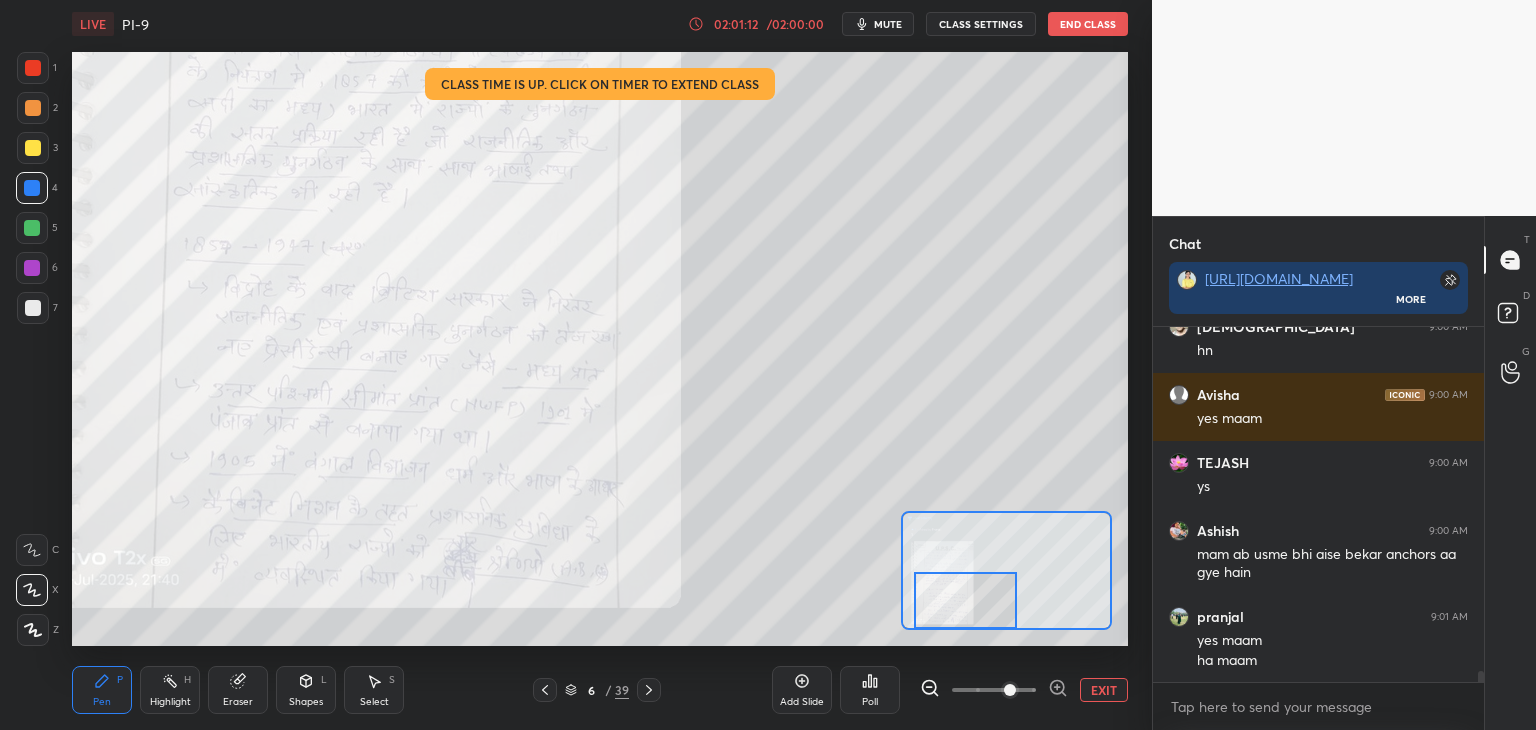 click at bounding box center [966, 600] 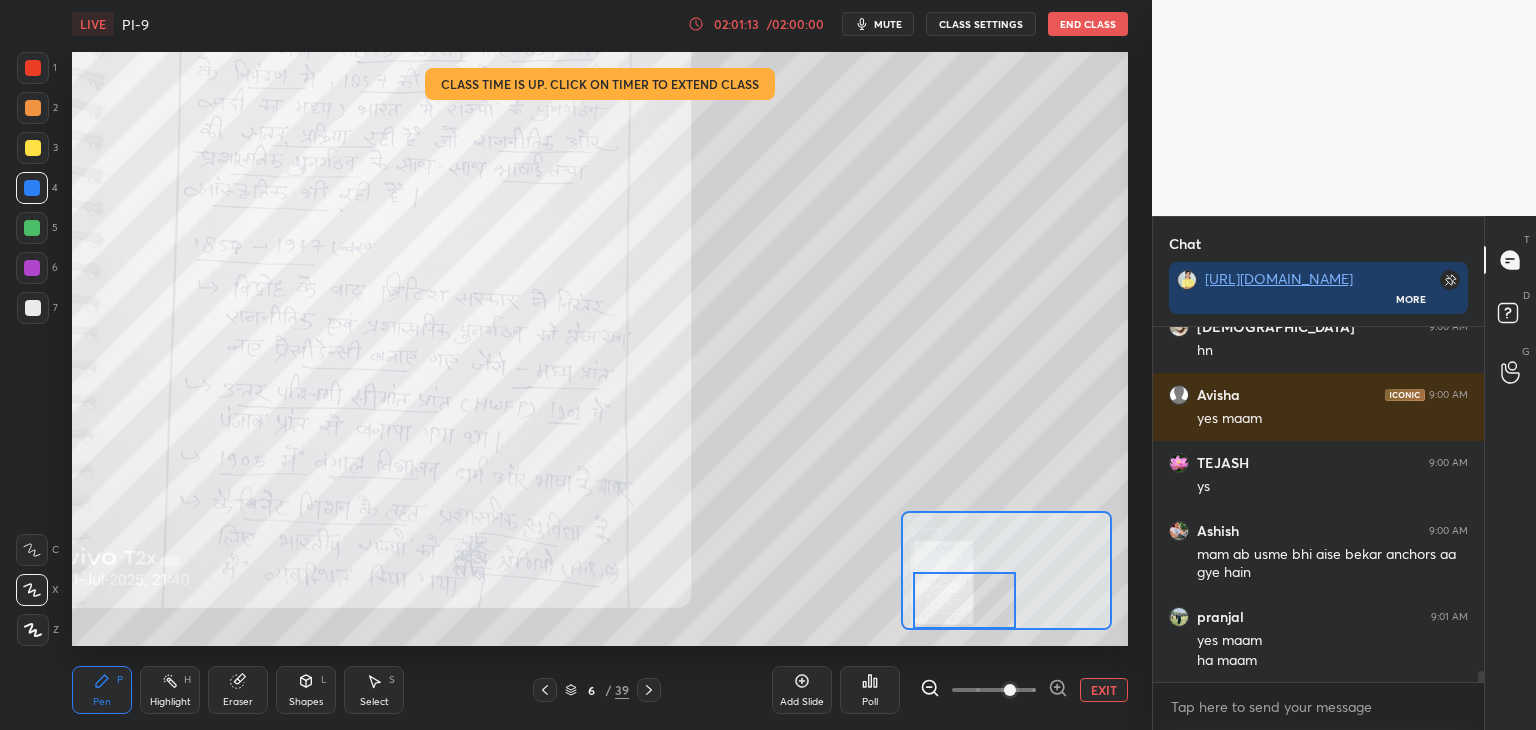 click at bounding box center (32, 268) 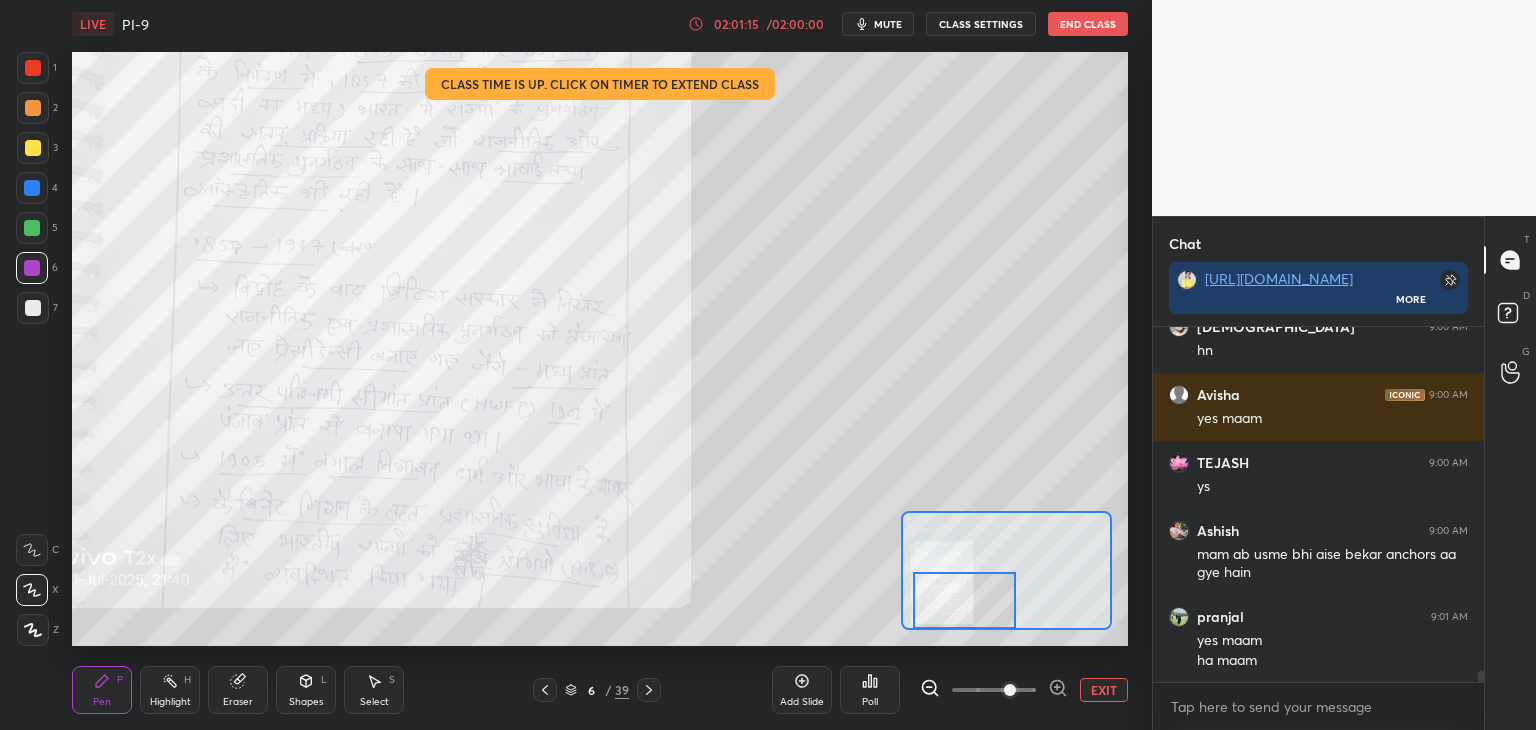 scroll, scrollTop: 10694, scrollLeft: 0, axis: vertical 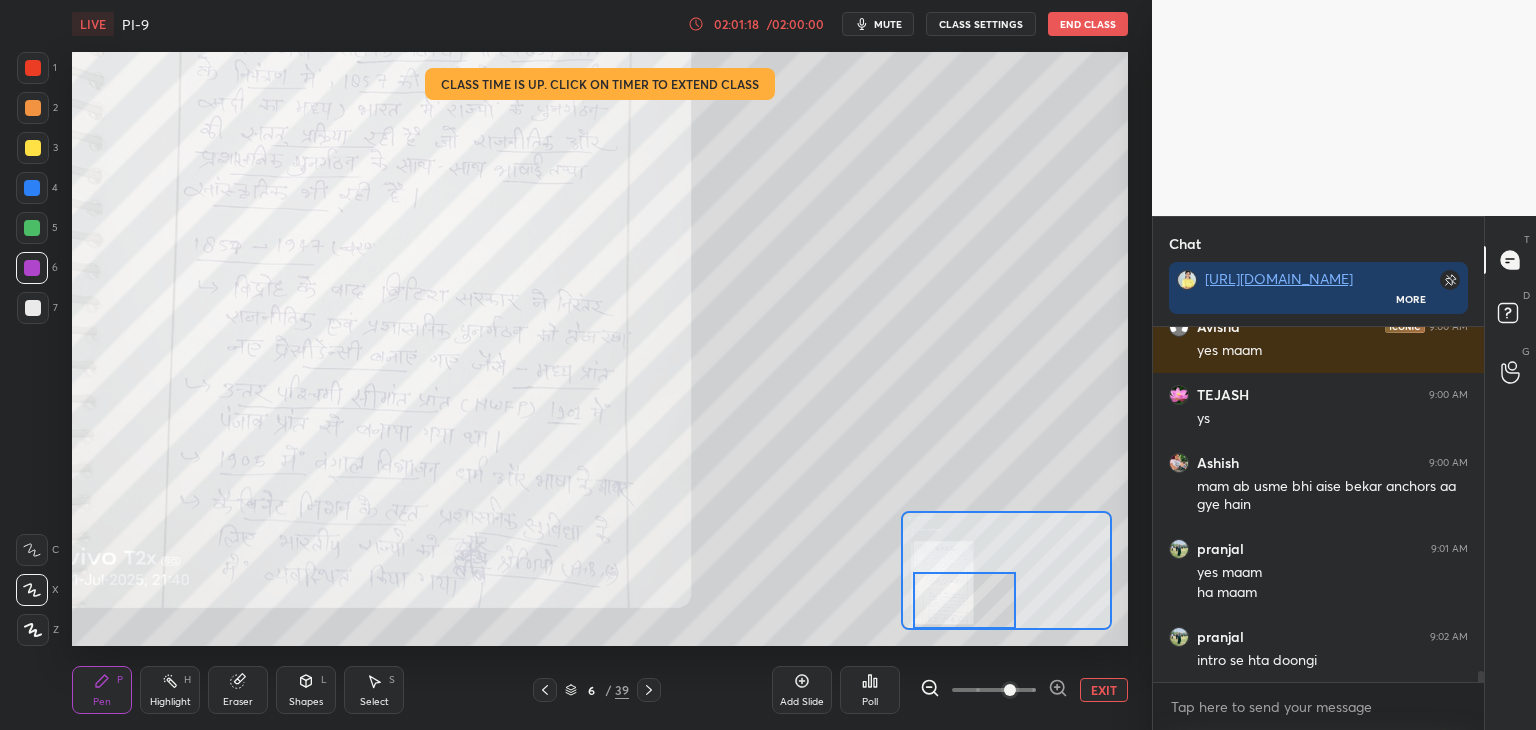 click 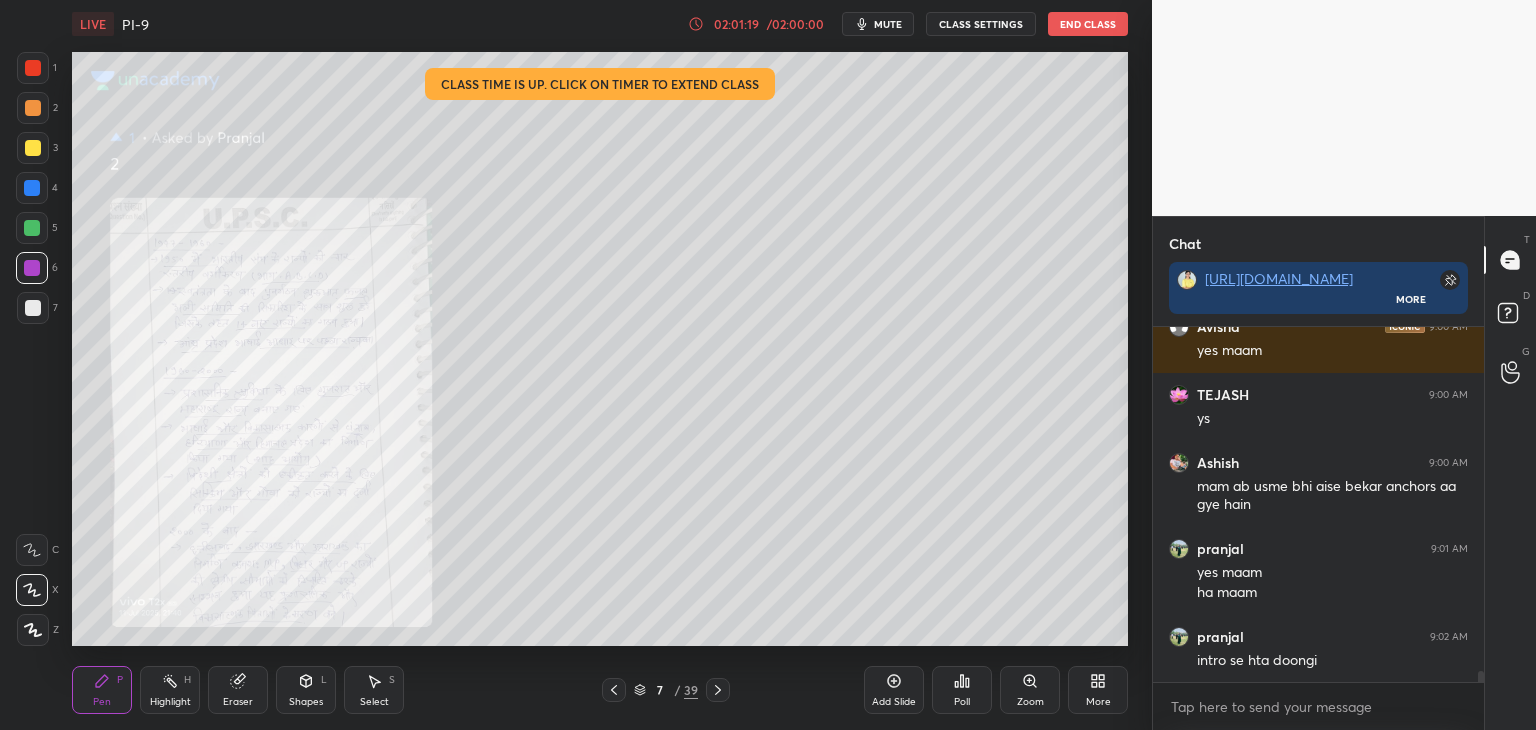 click on "Zoom" at bounding box center (1030, 690) 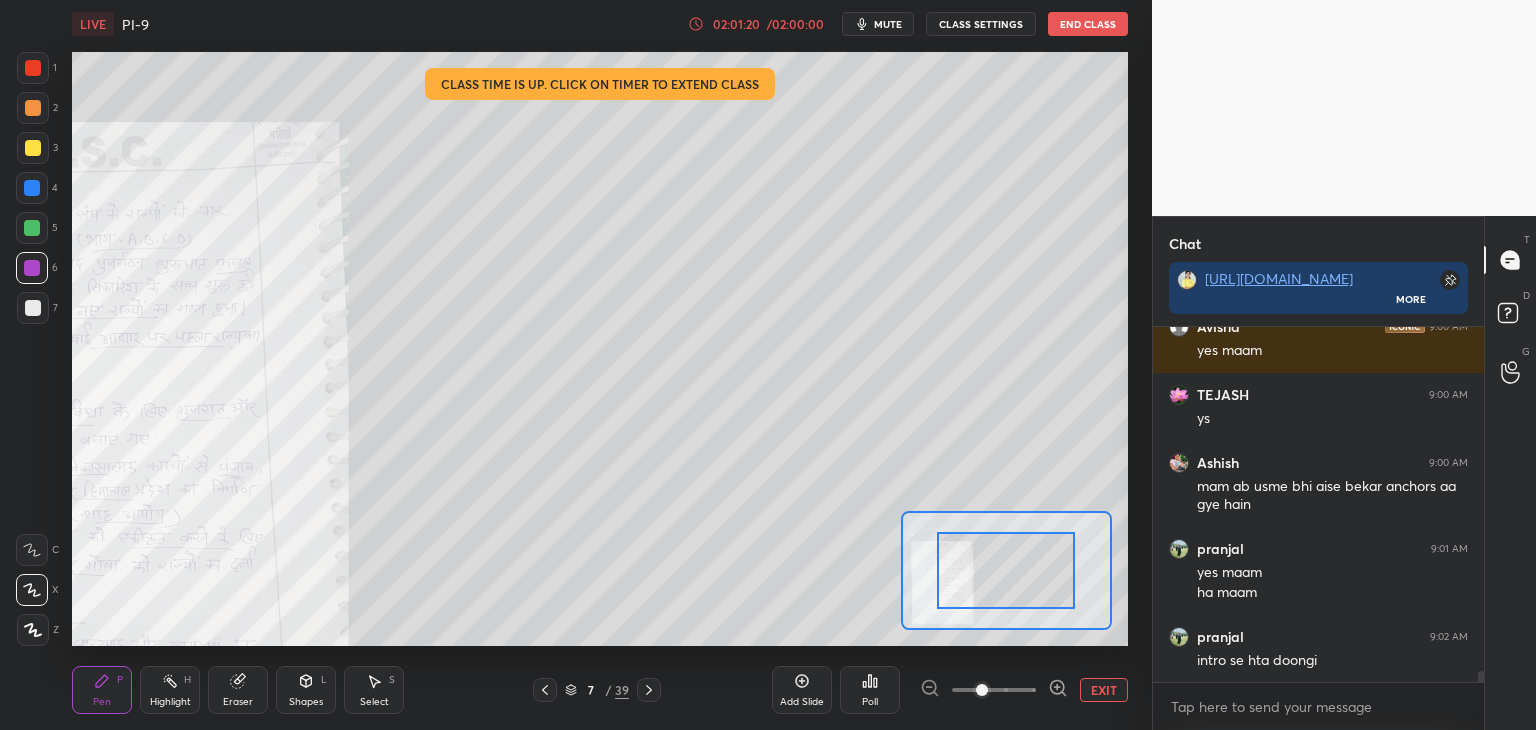 drag, startPoint x: 1023, startPoint y: 686, endPoint x: 1024, endPoint y: 665, distance: 21.023796 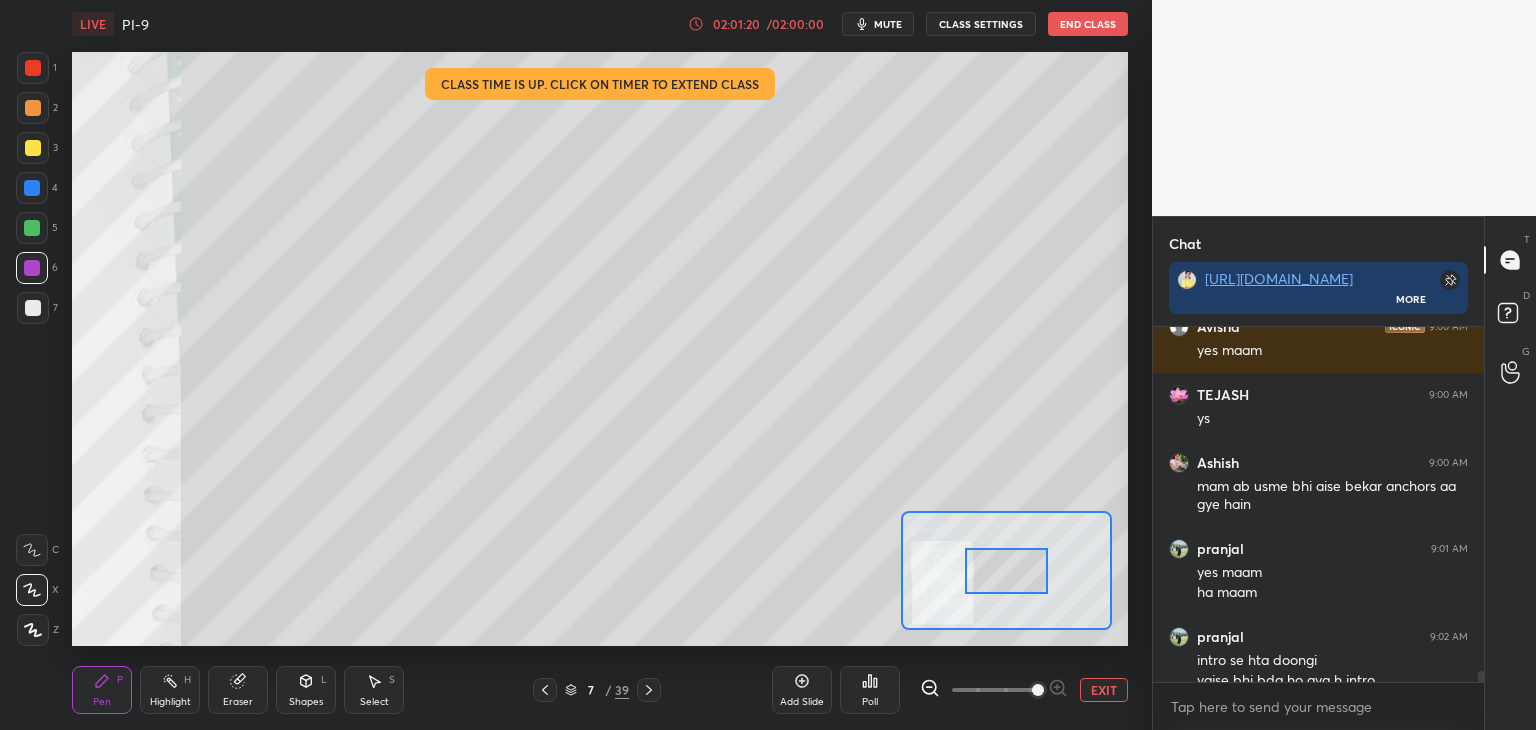 scroll, scrollTop: 10714, scrollLeft: 0, axis: vertical 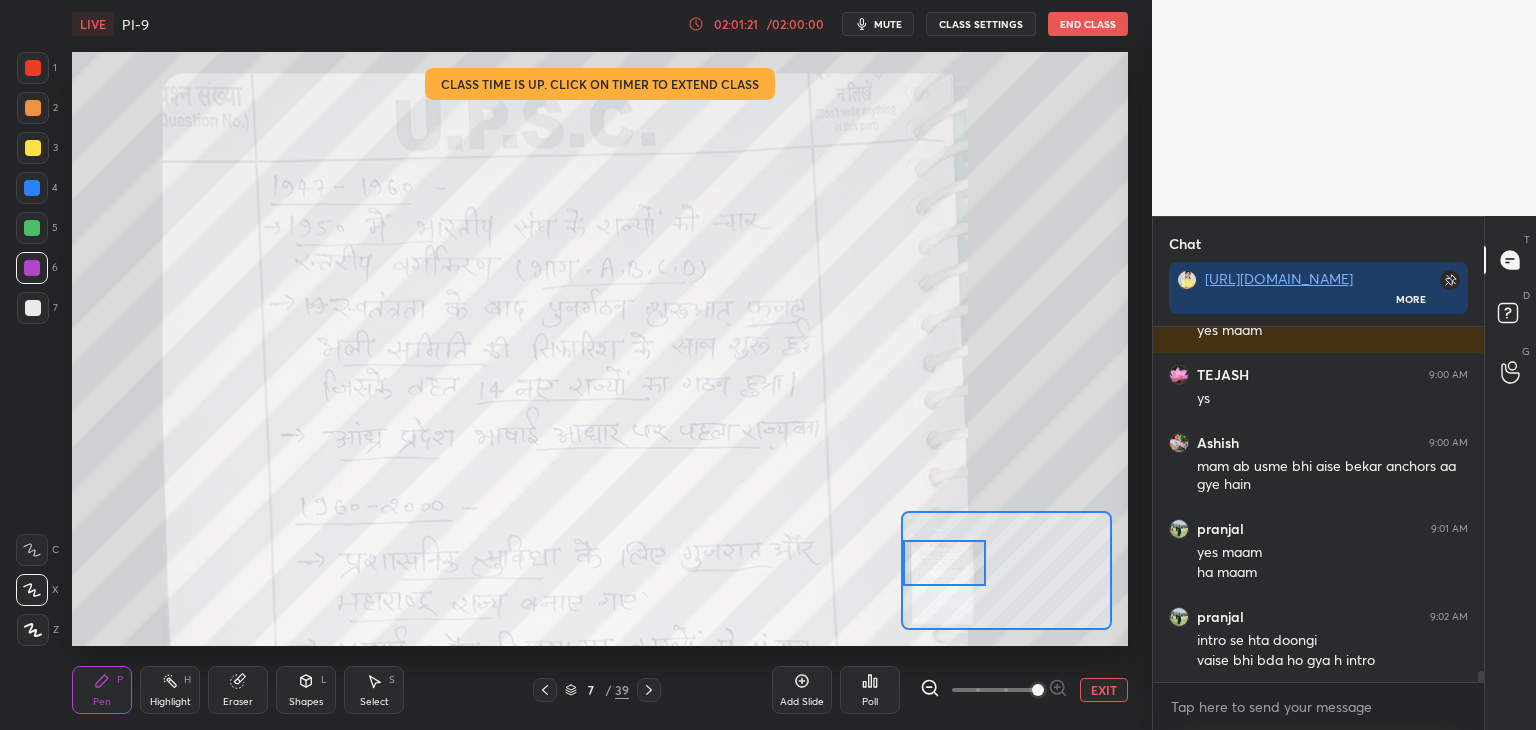 drag, startPoint x: 1009, startPoint y: 572, endPoint x: 948, endPoint y: 565, distance: 61.400326 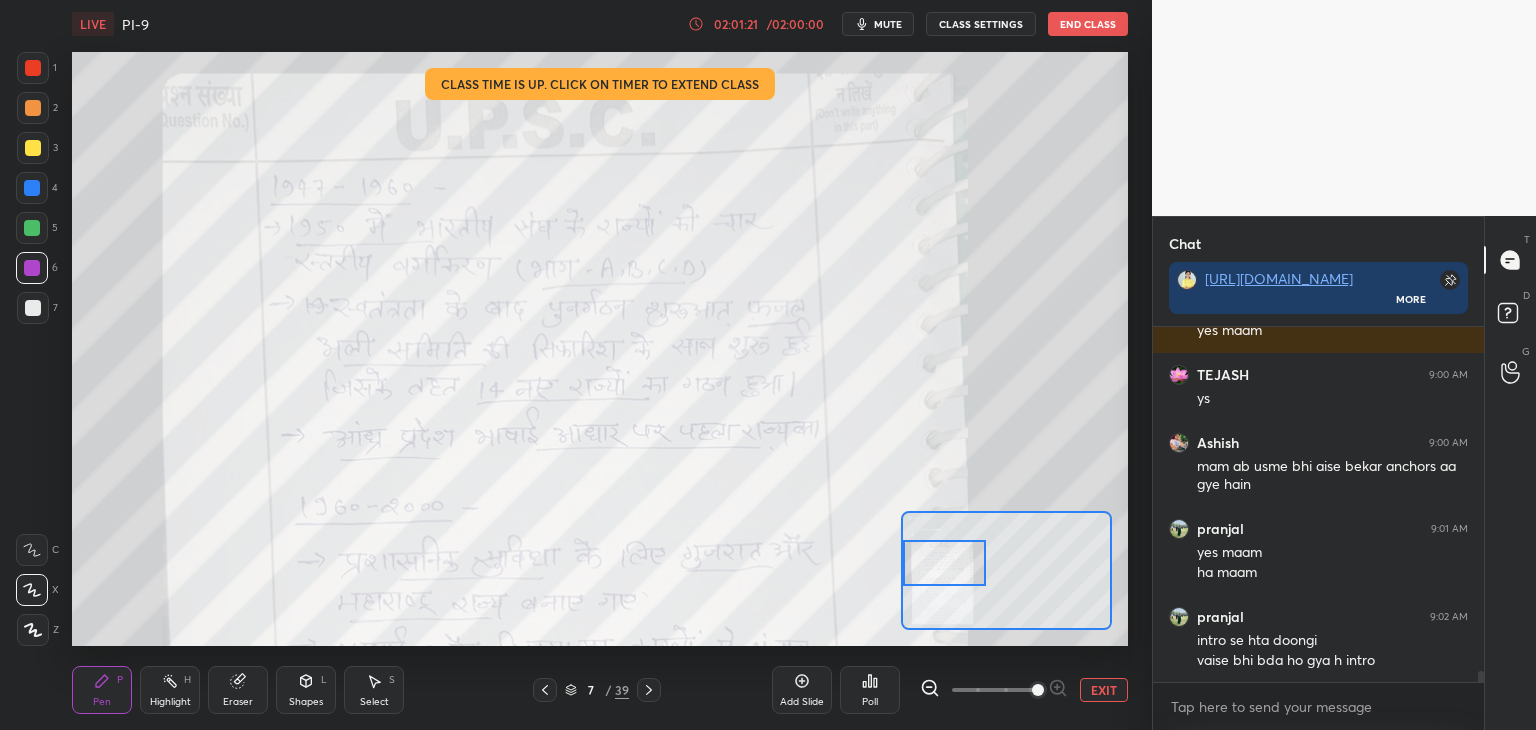 click at bounding box center [944, 563] 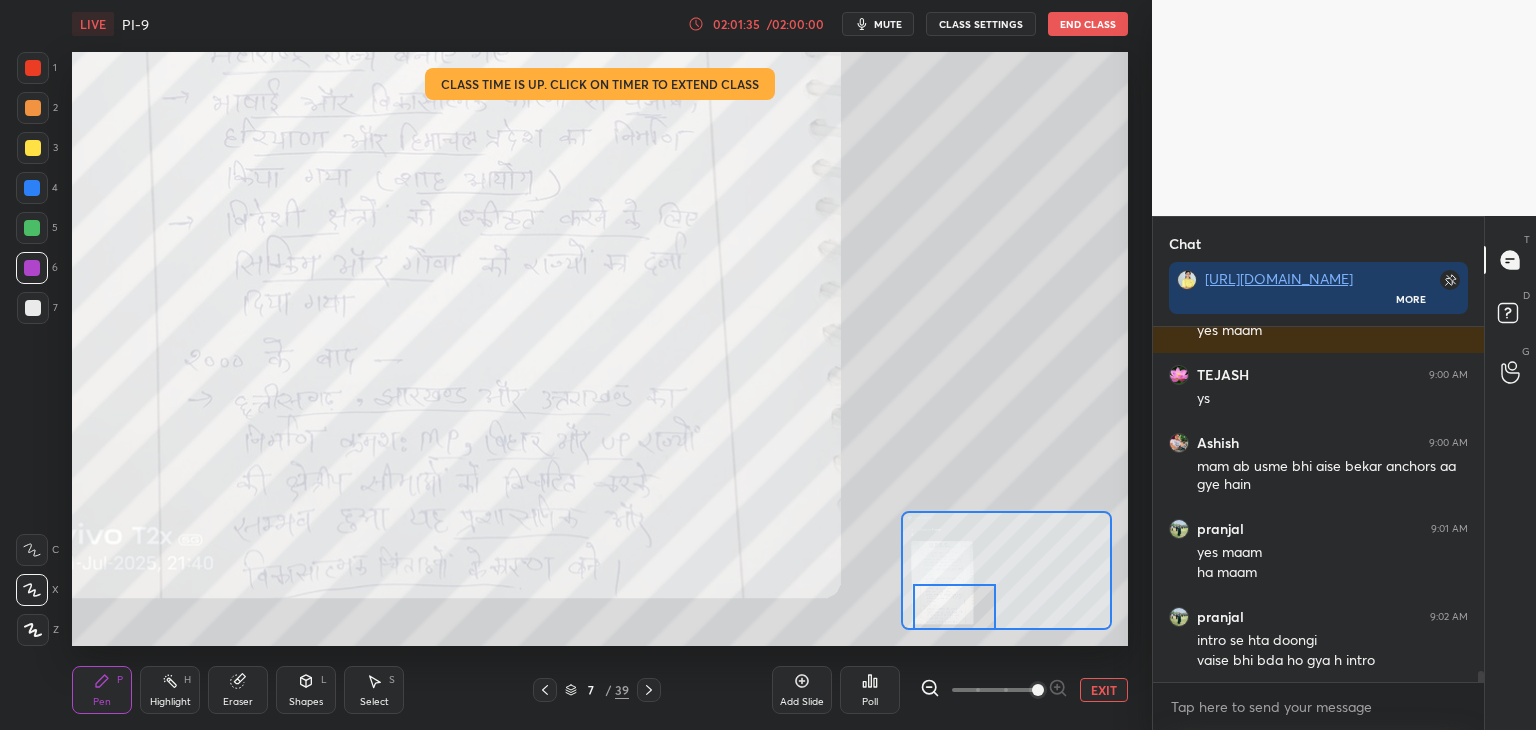 drag, startPoint x: 948, startPoint y: 562, endPoint x: 957, endPoint y: 607, distance: 45.891174 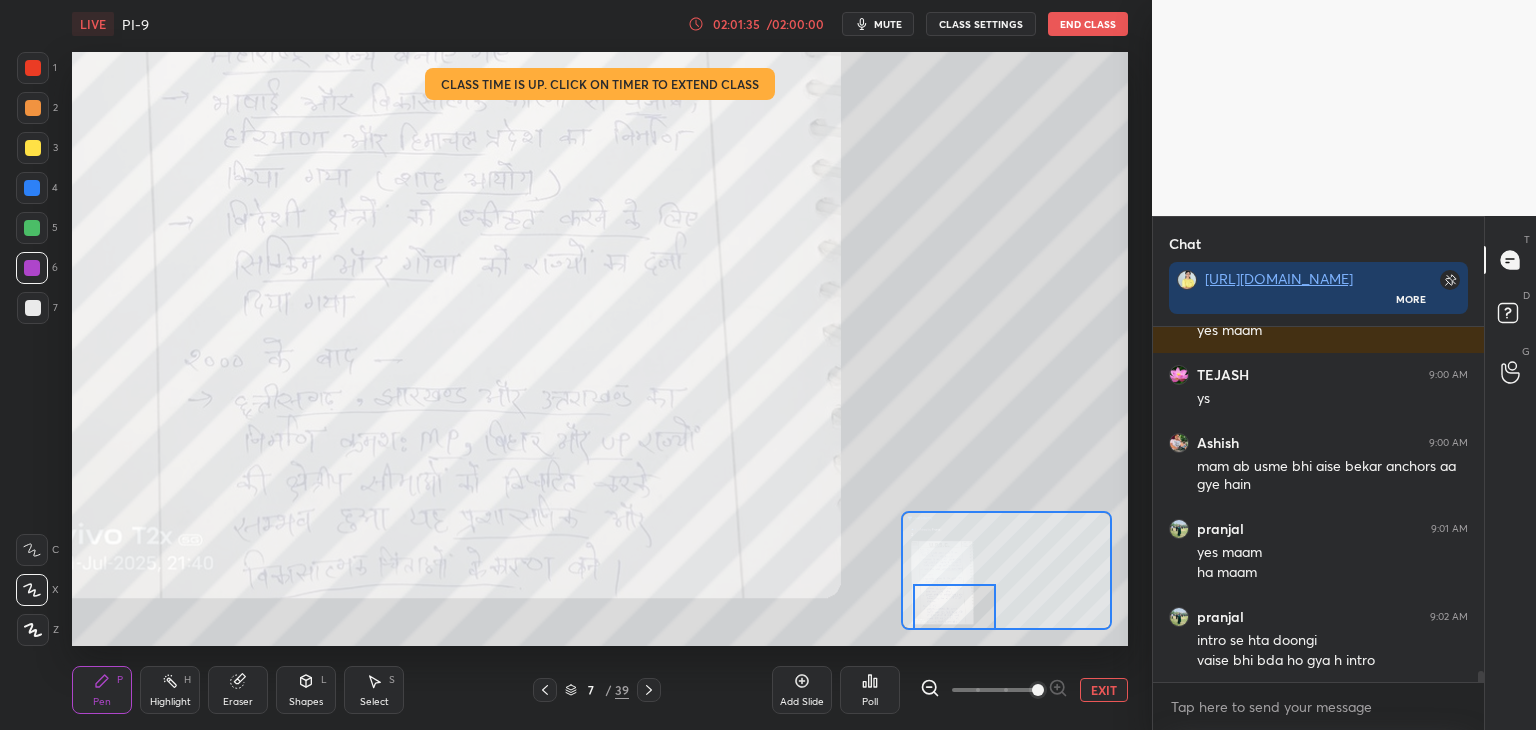 click at bounding box center (954, 607) 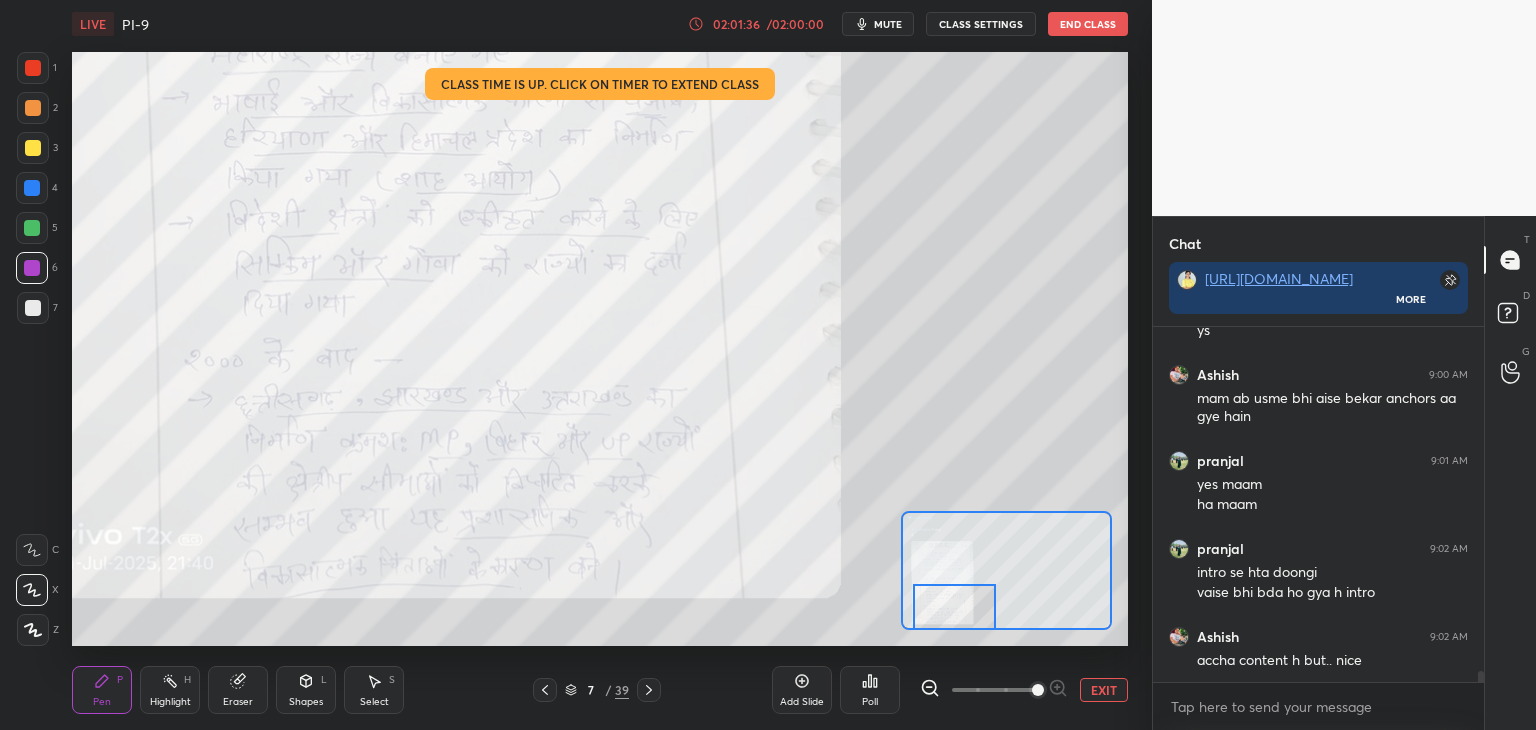 click 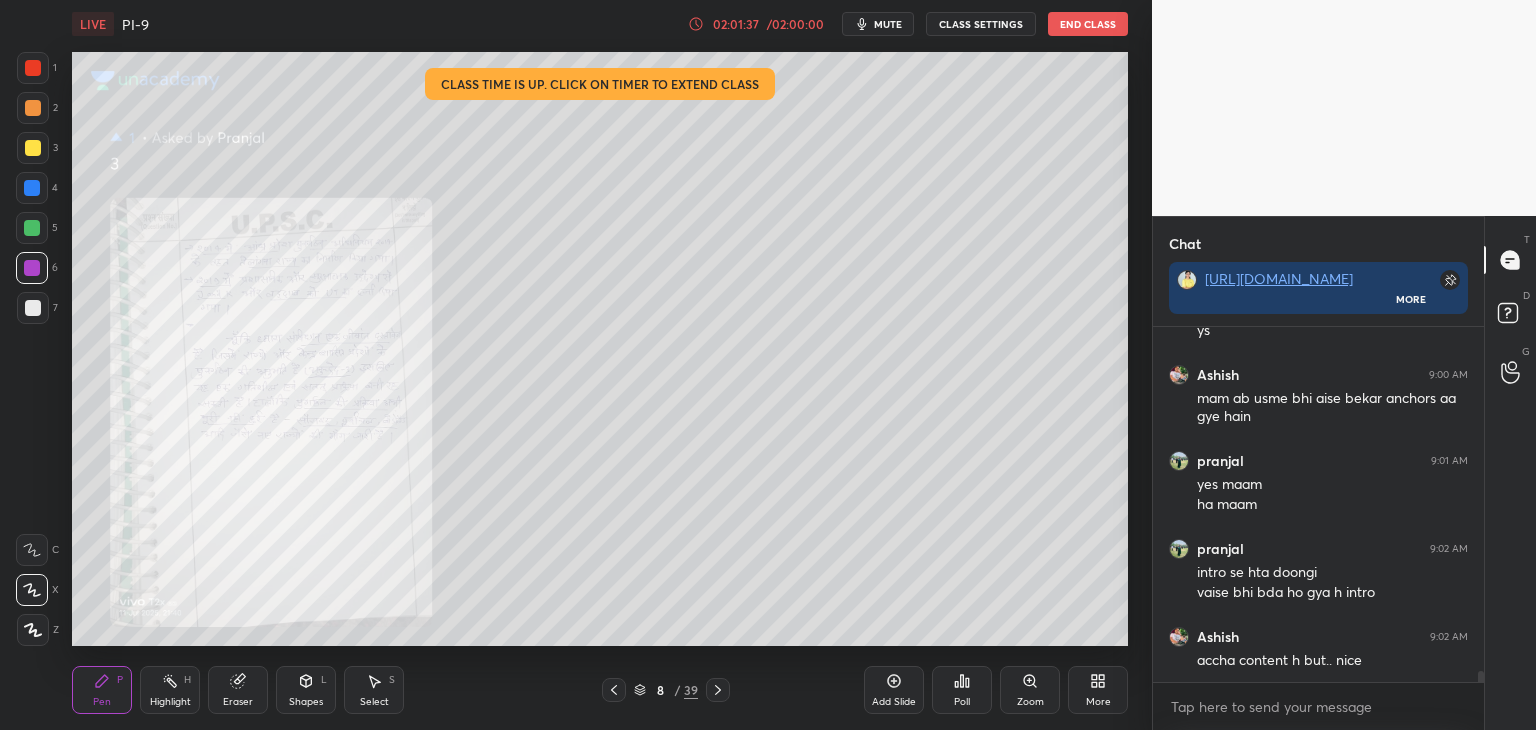 click on "Zoom" at bounding box center [1030, 690] 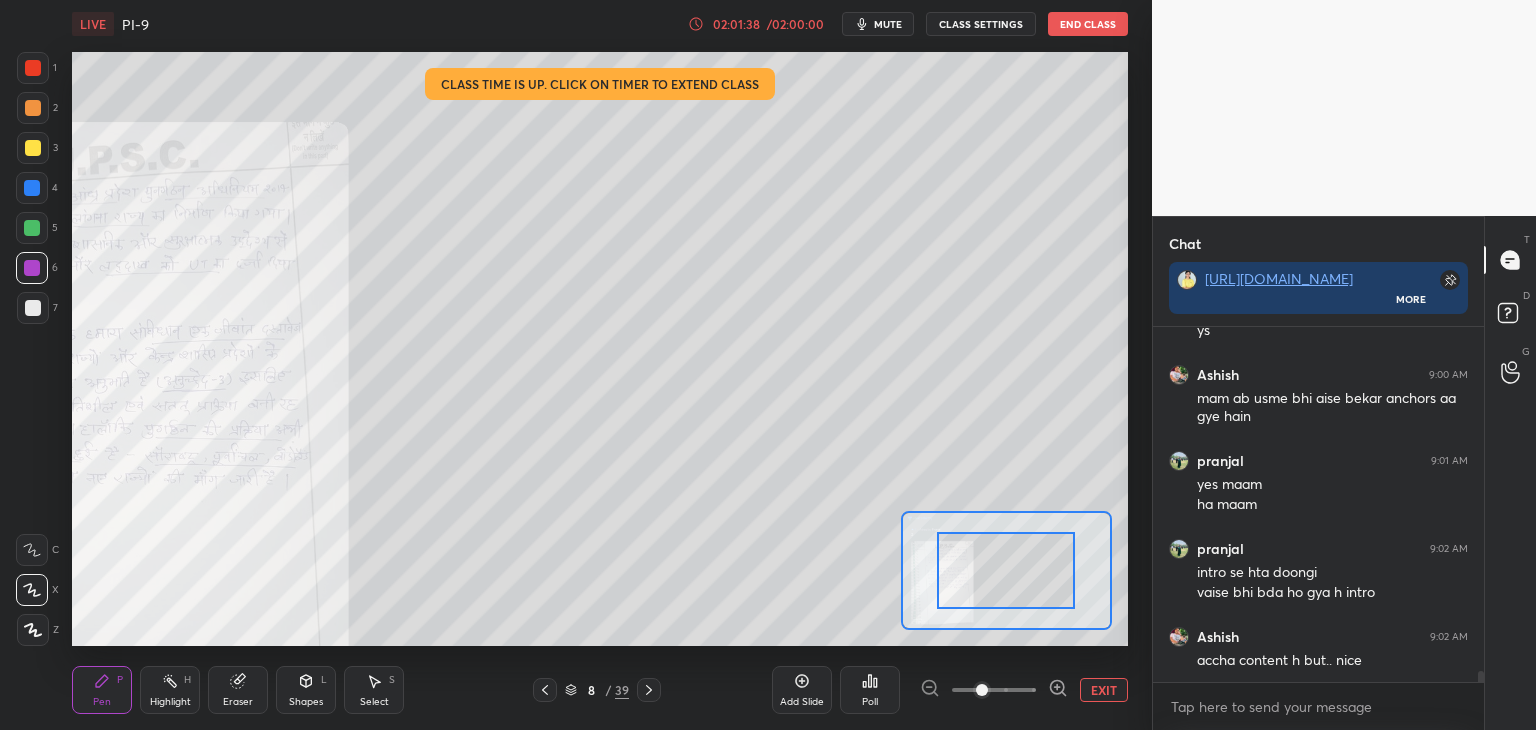 click at bounding box center [994, 690] 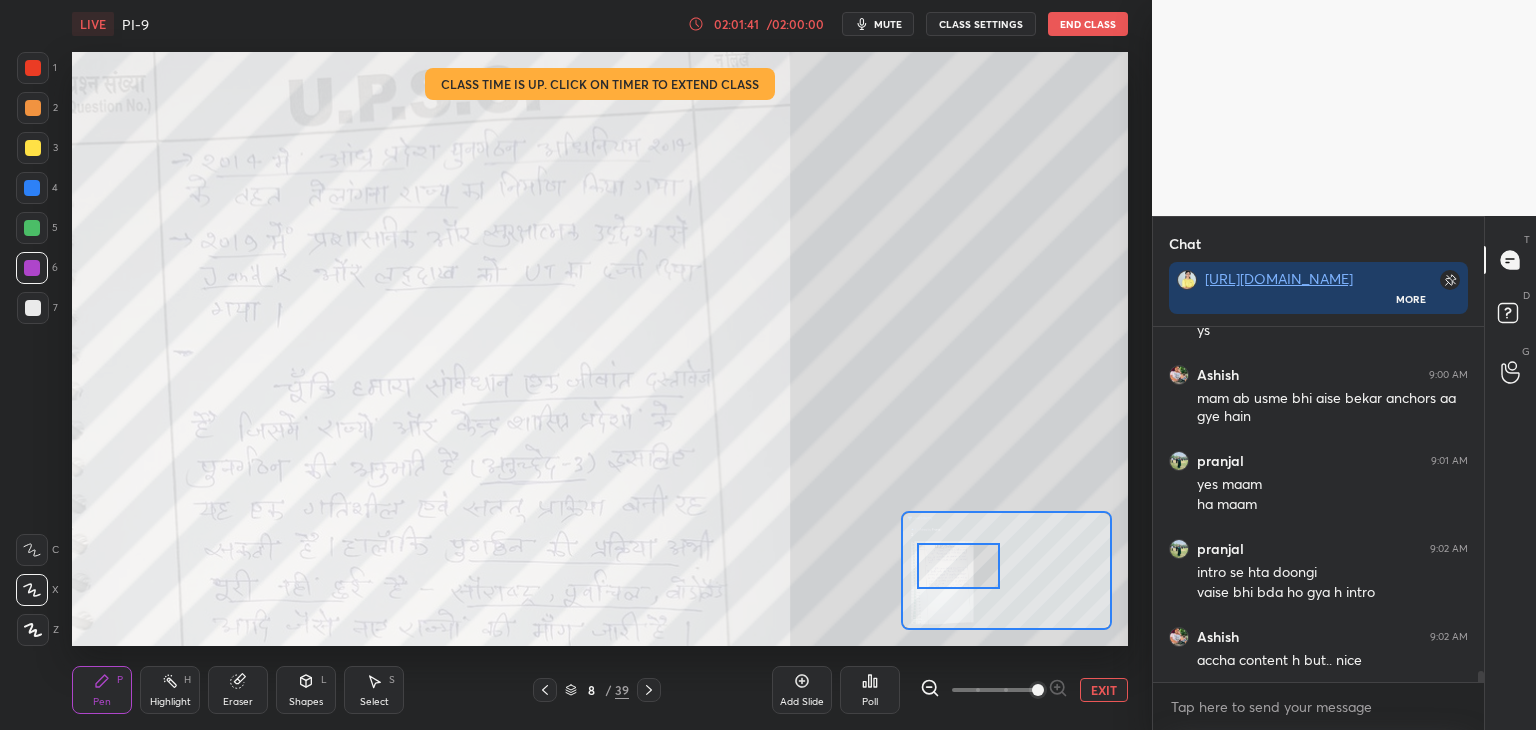 drag, startPoint x: 1004, startPoint y: 592, endPoint x: 968, endPoint y: 573, distance: 40.706264 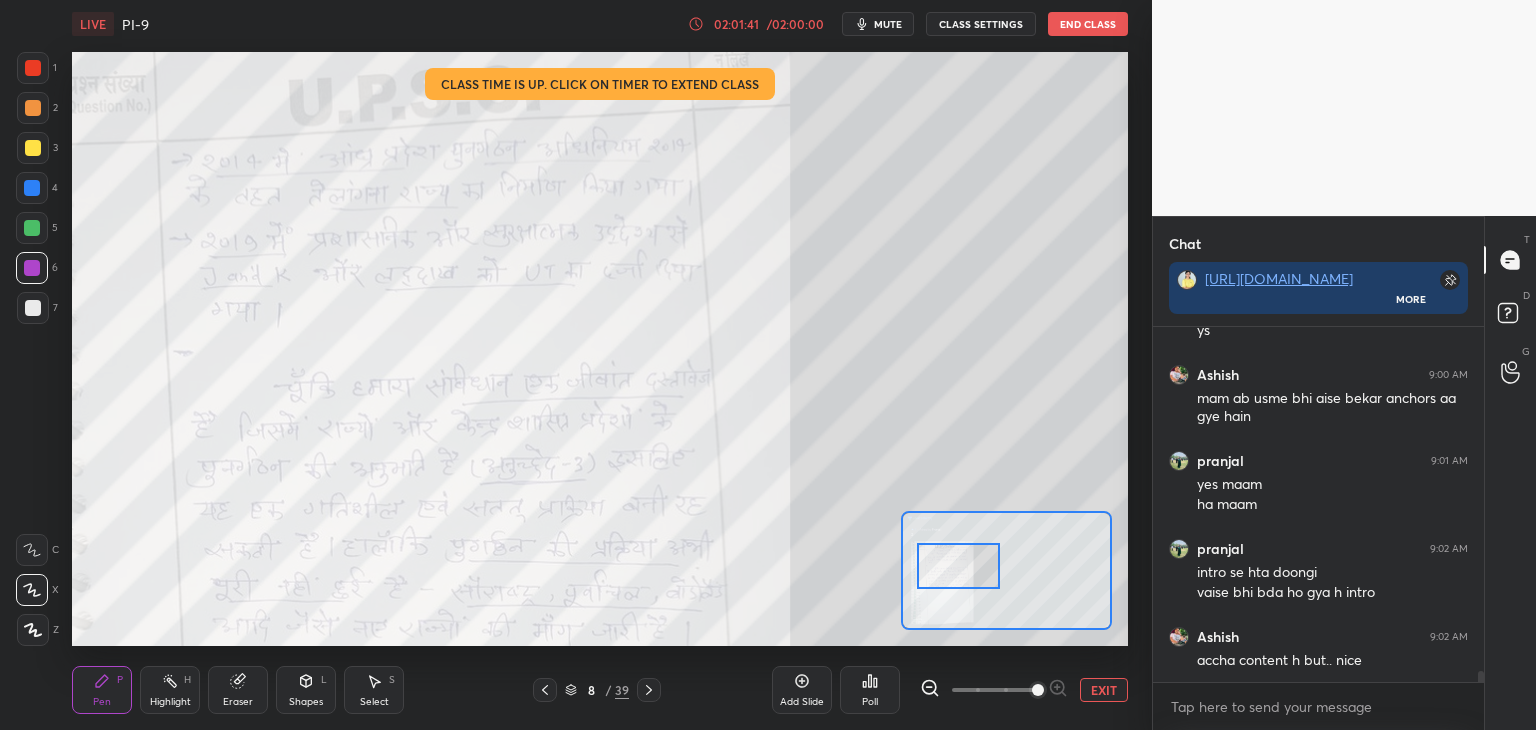 click at bounding box center [958, 566] 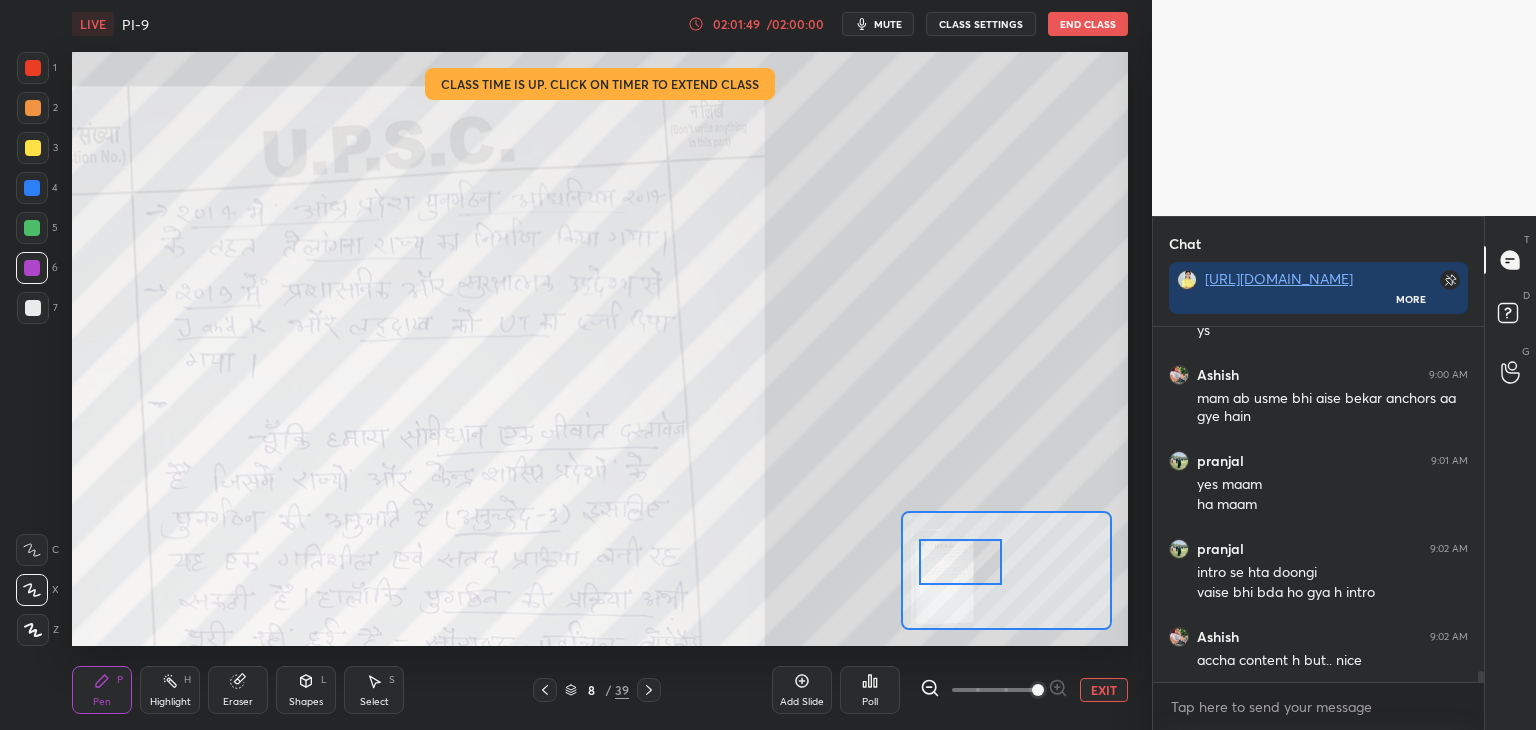 click at bounding box center (960, 562) 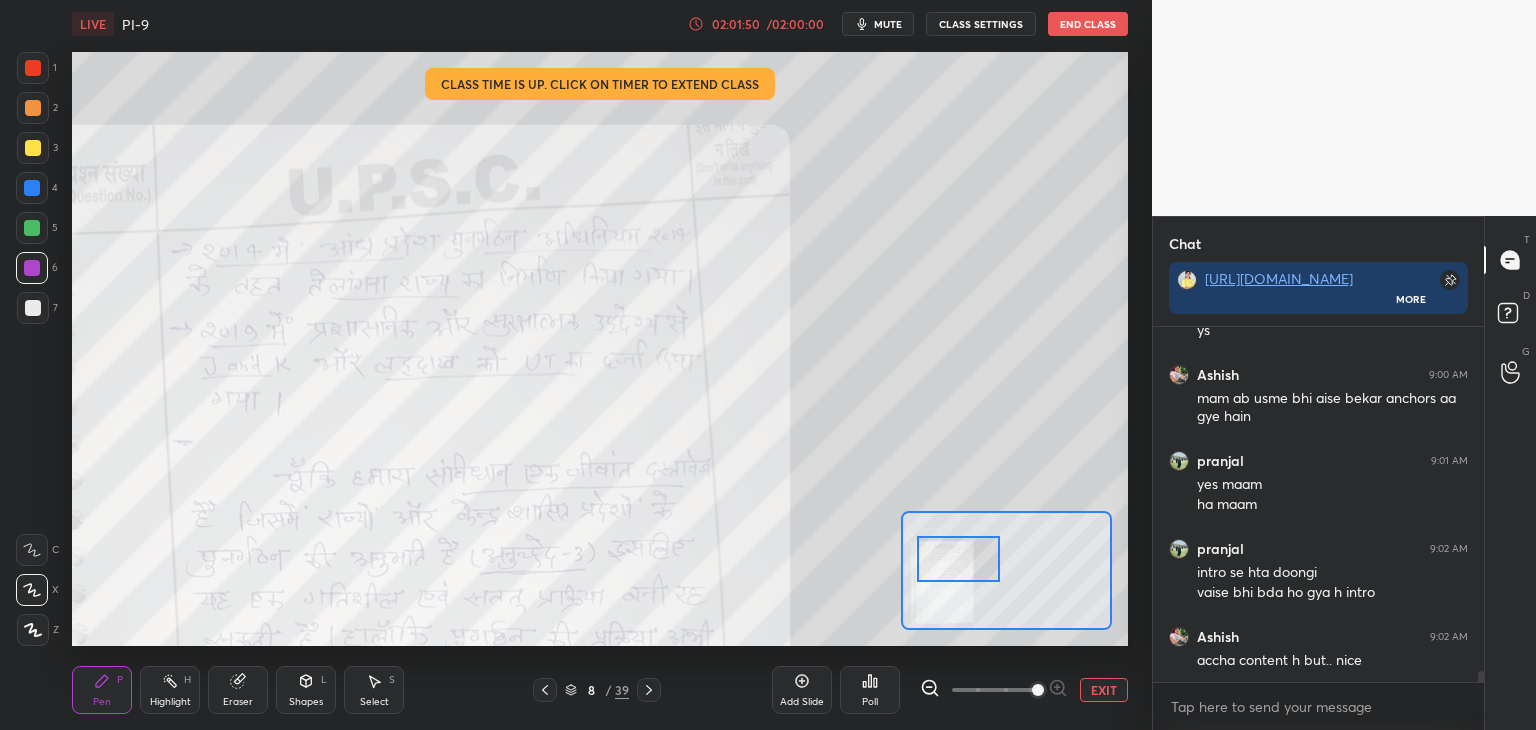 click on "EXIT" at bounding box center [1104, 690] 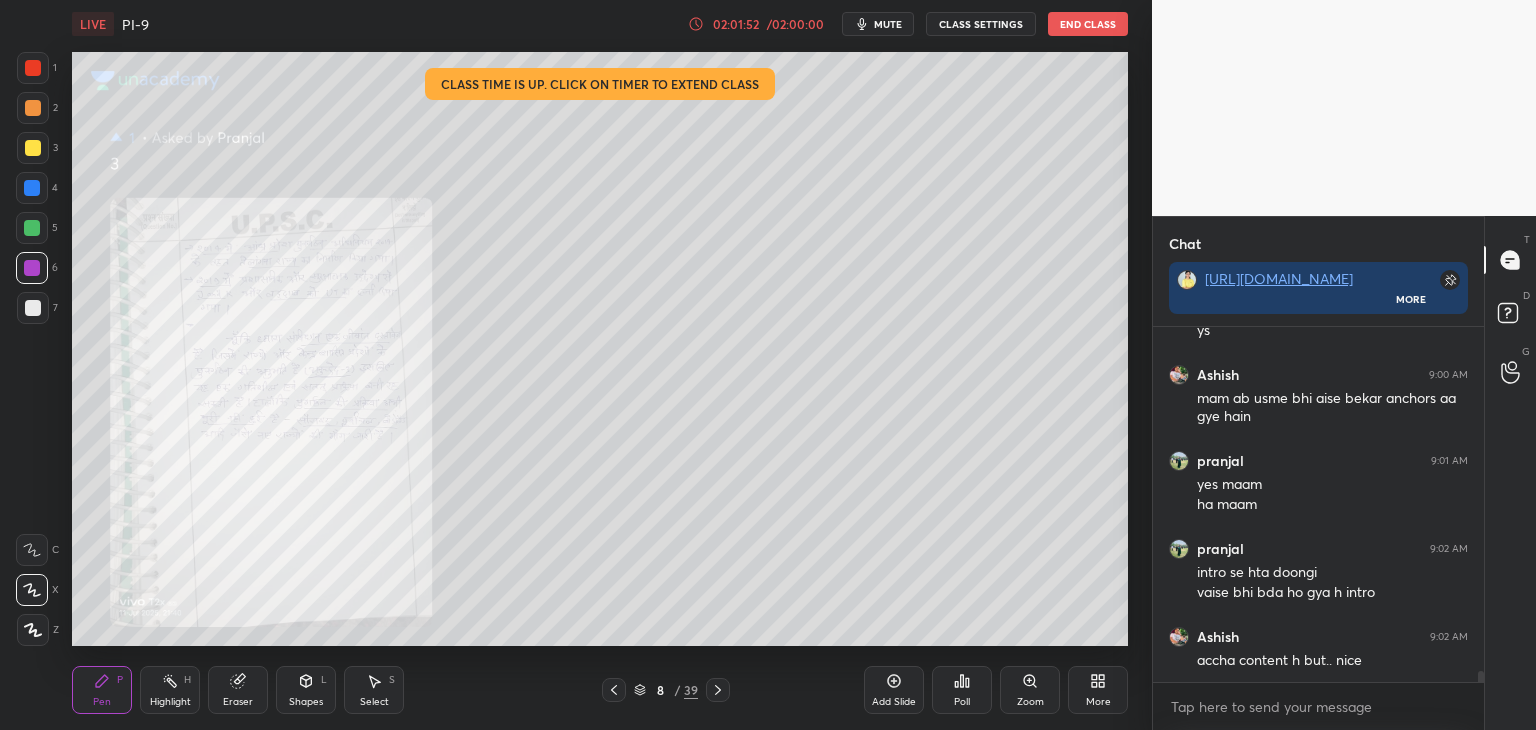 click 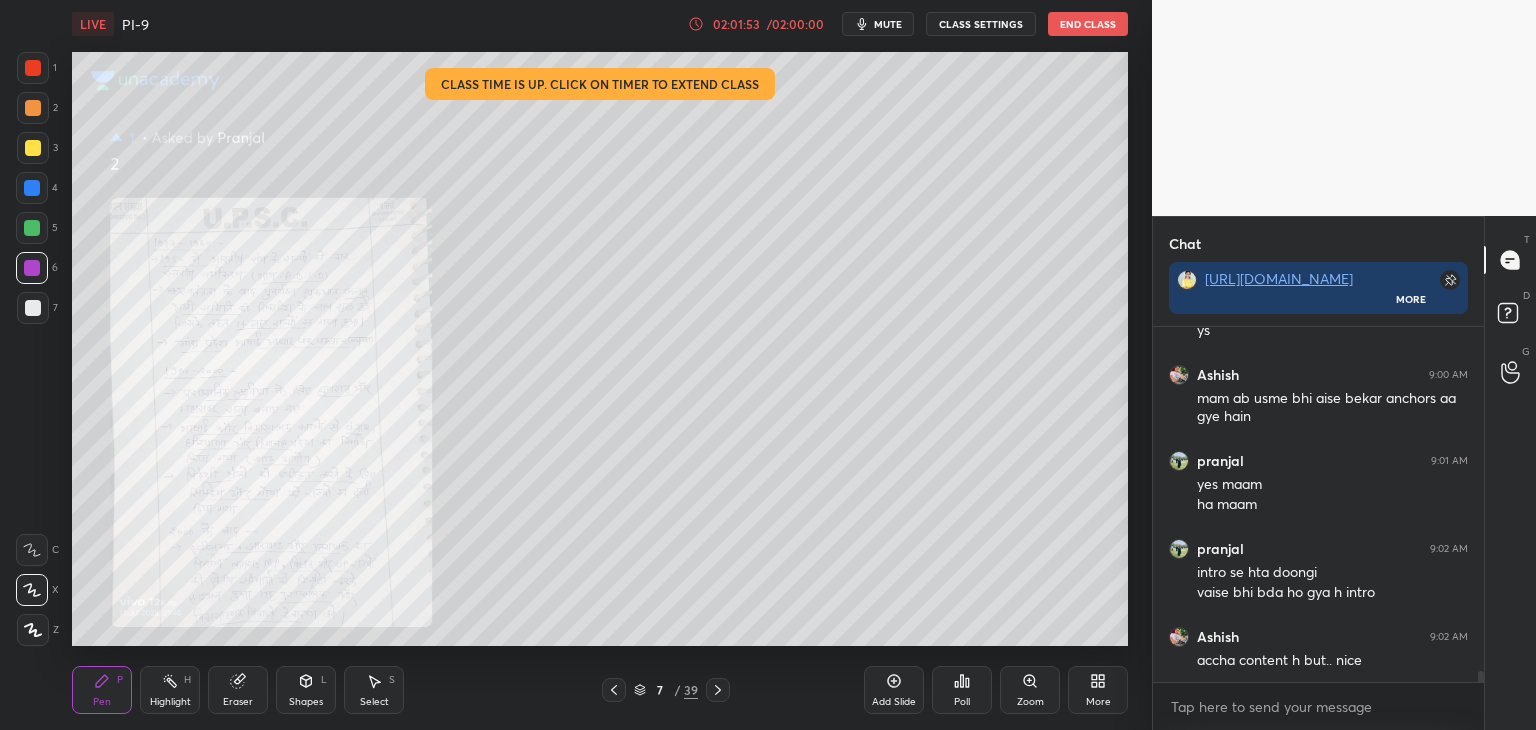 click 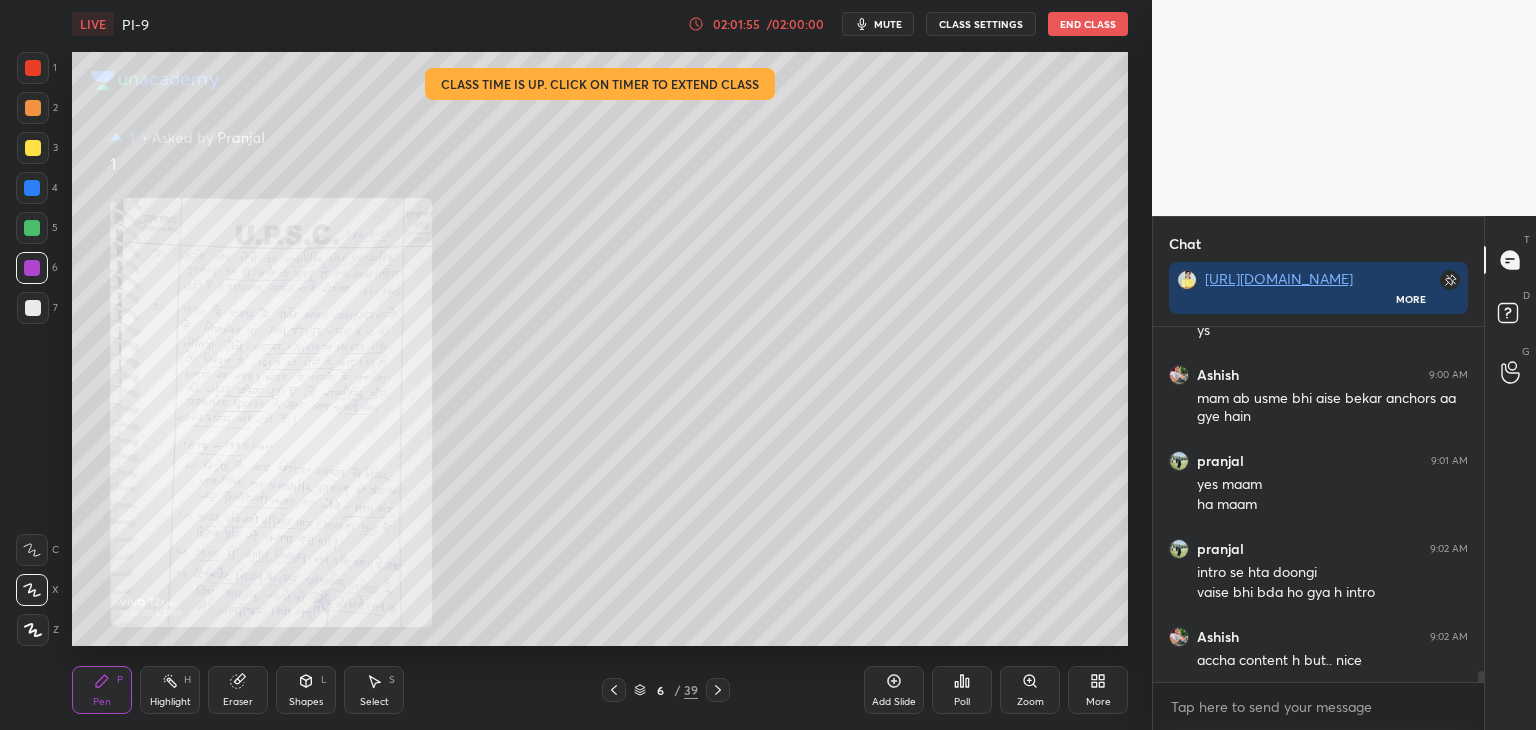 click 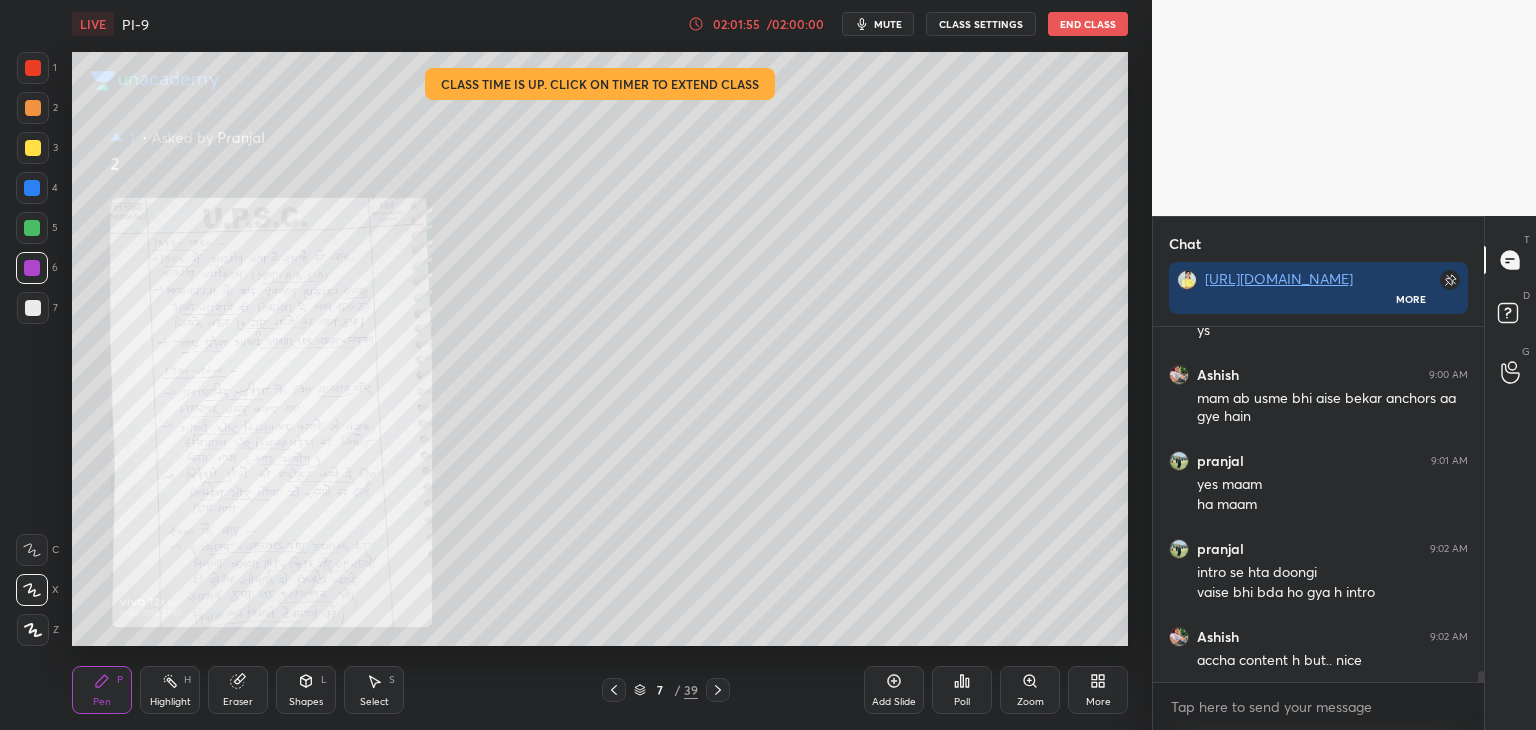 click 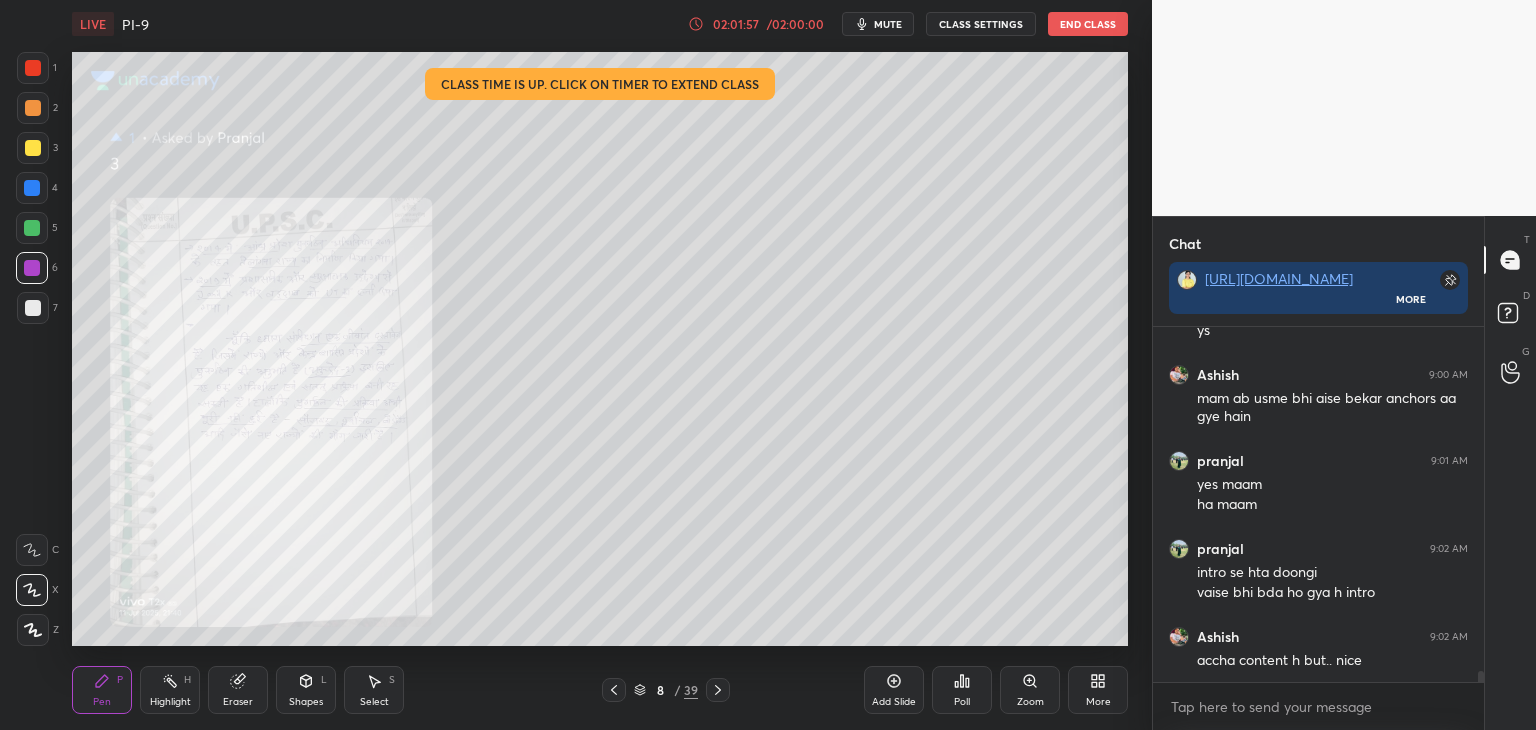 scroll, scrollTop: 10802, scrollLeft: 0, axis: vertical 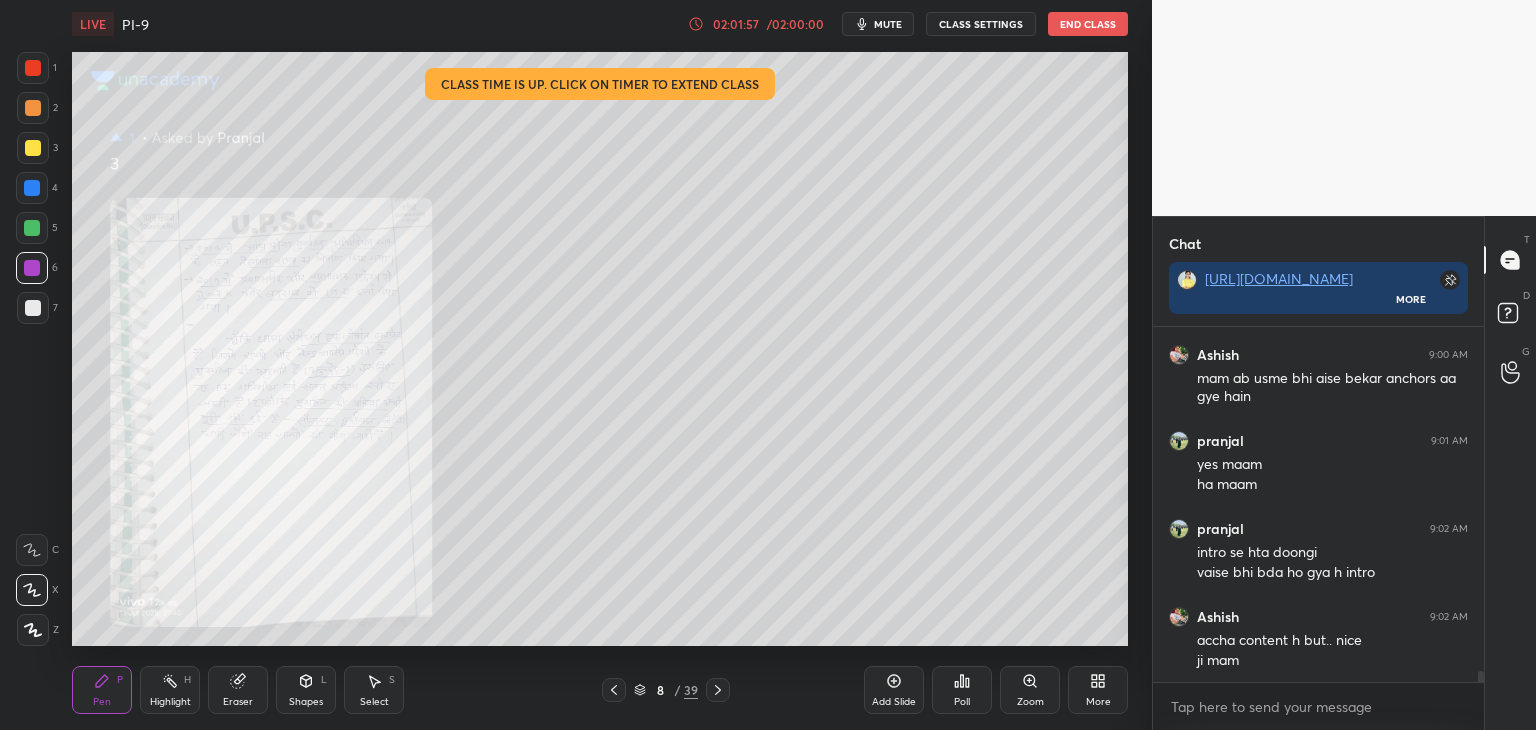 click 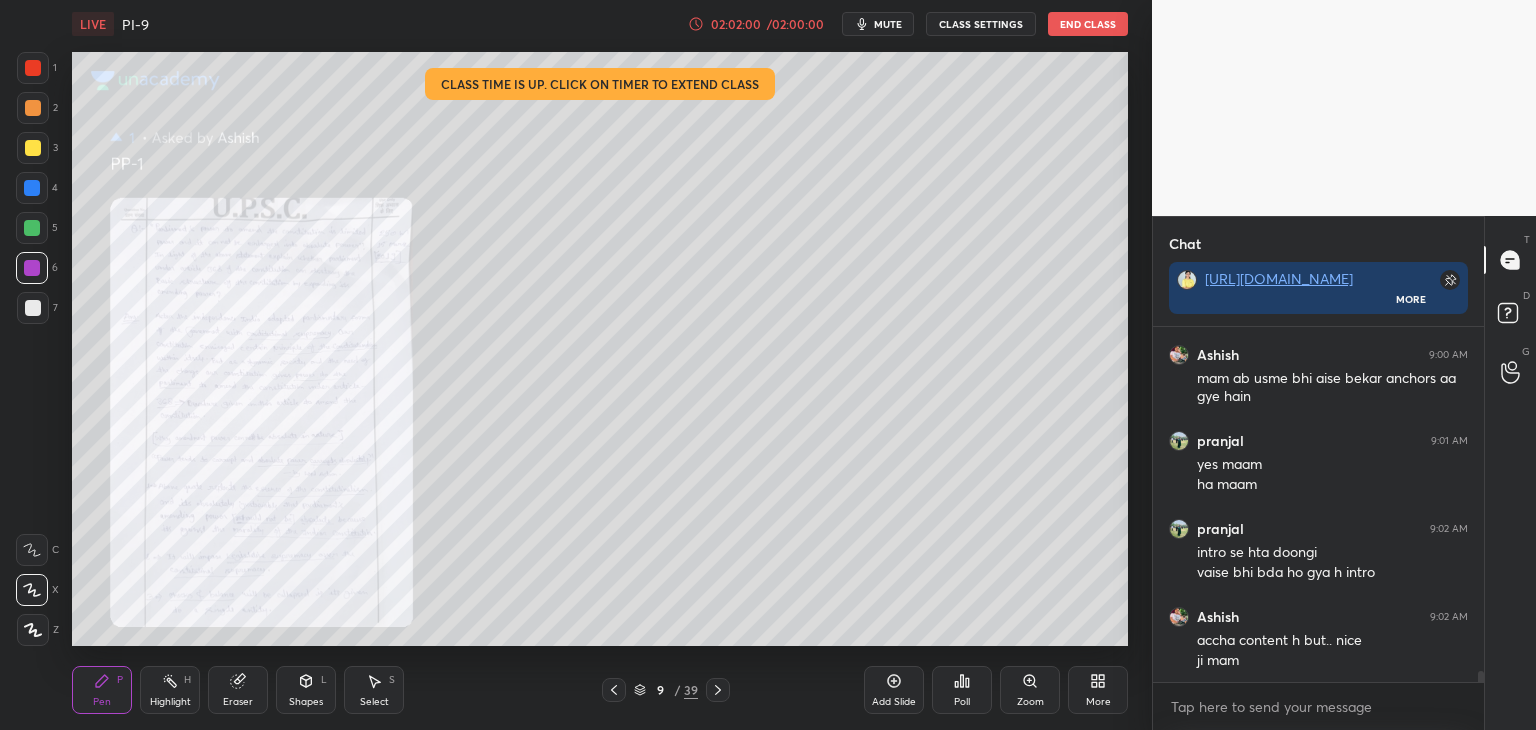 click on "Zoom" at bounding box center [1030, 690] 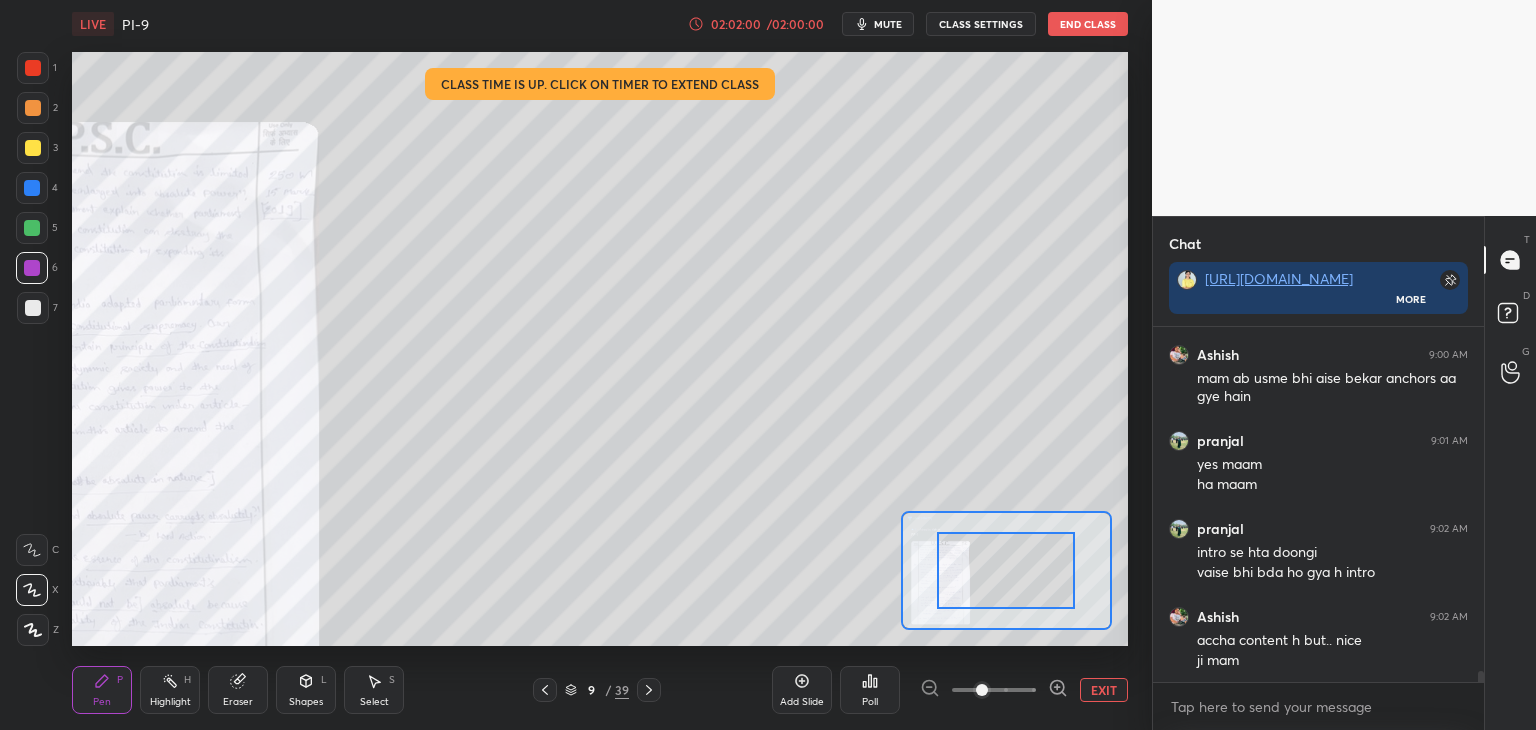 scroll, scrollTop: 10888, scrollLeft: 0, axis: vertical 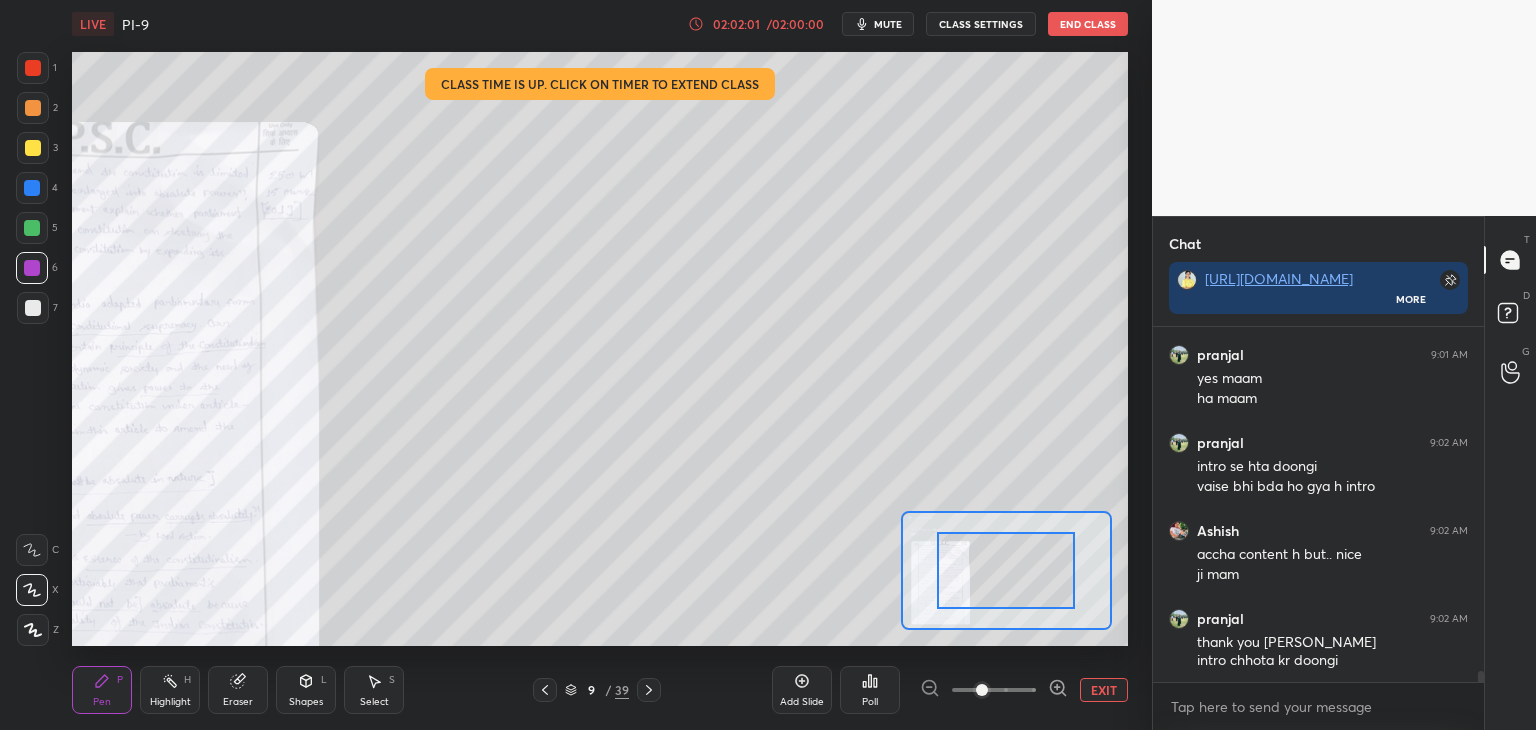 click at bounding box center (994, 690) 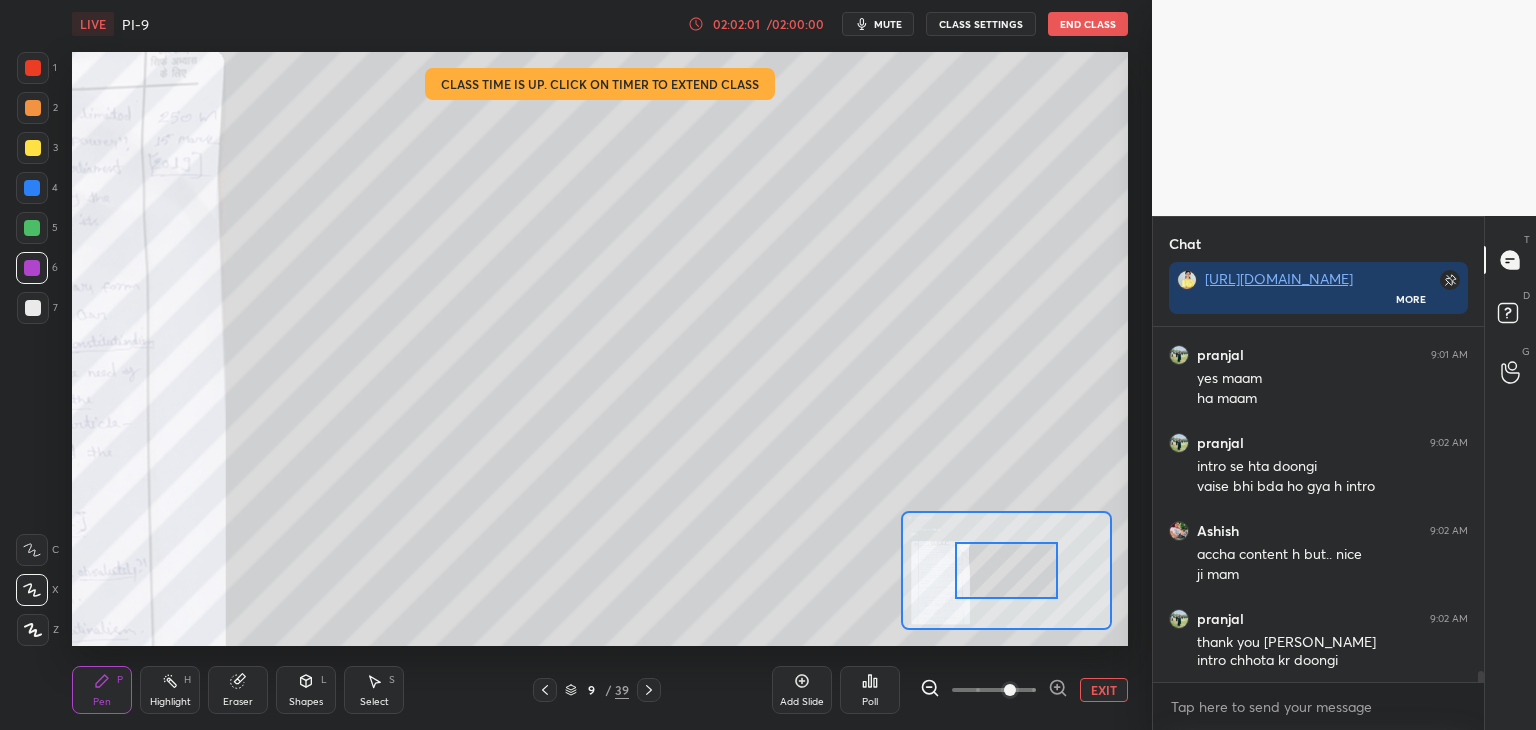scroll, scrollTop: 10960, scrollLeft: 0, axis: vertical 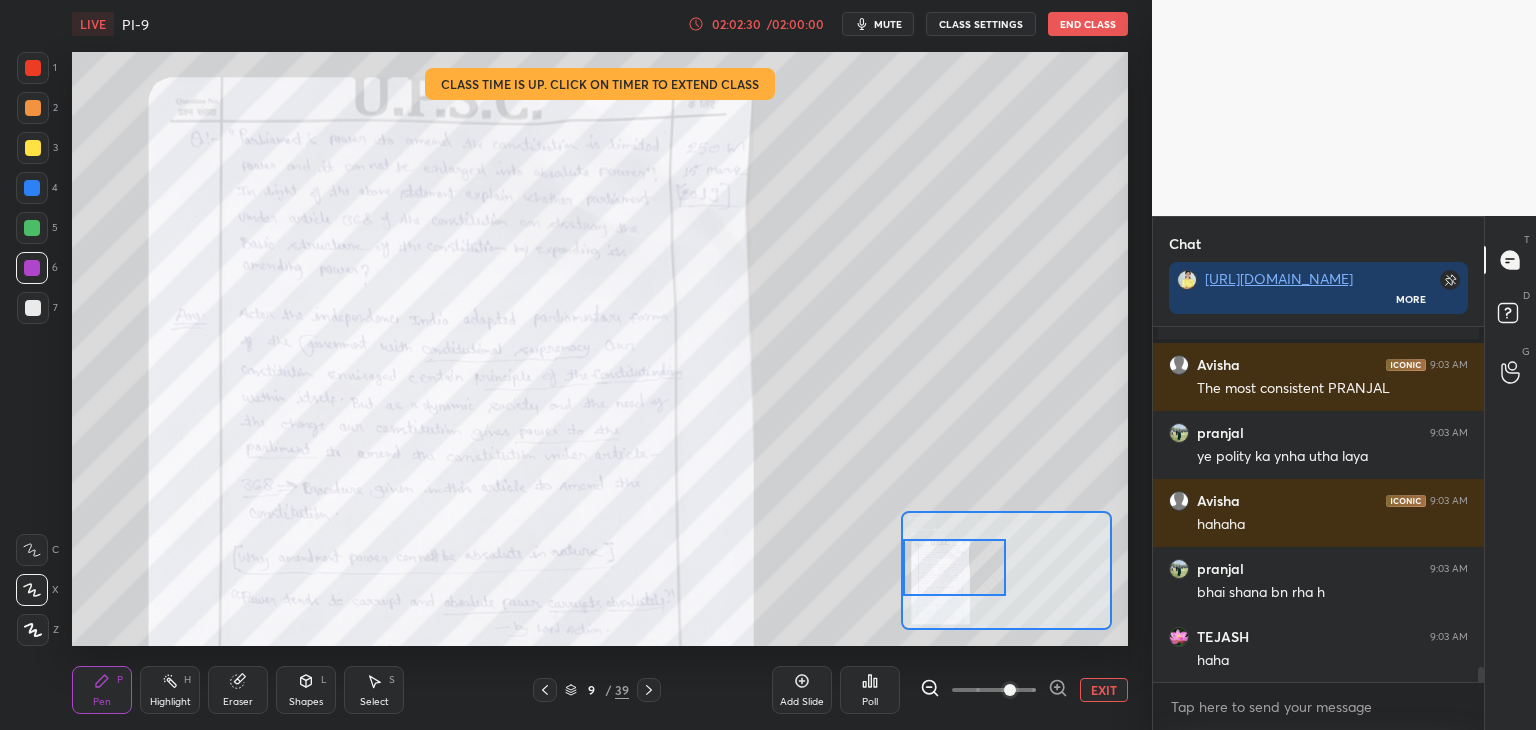 drag, startPoint x: 1021, startPoint y: 573, endPoint x: 950, endPoint y: 565, distance: 71.44928 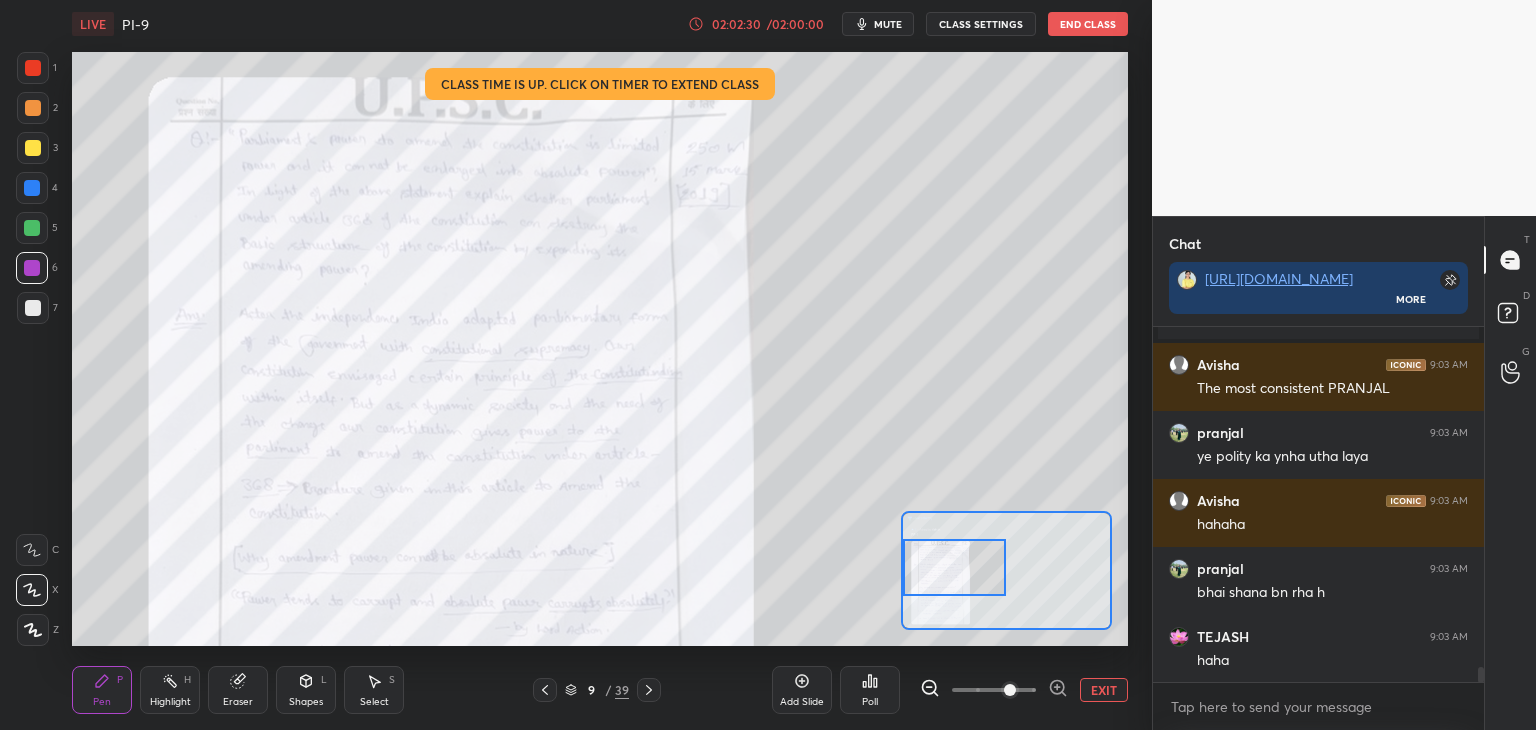 click at bounding box center [955, 567] 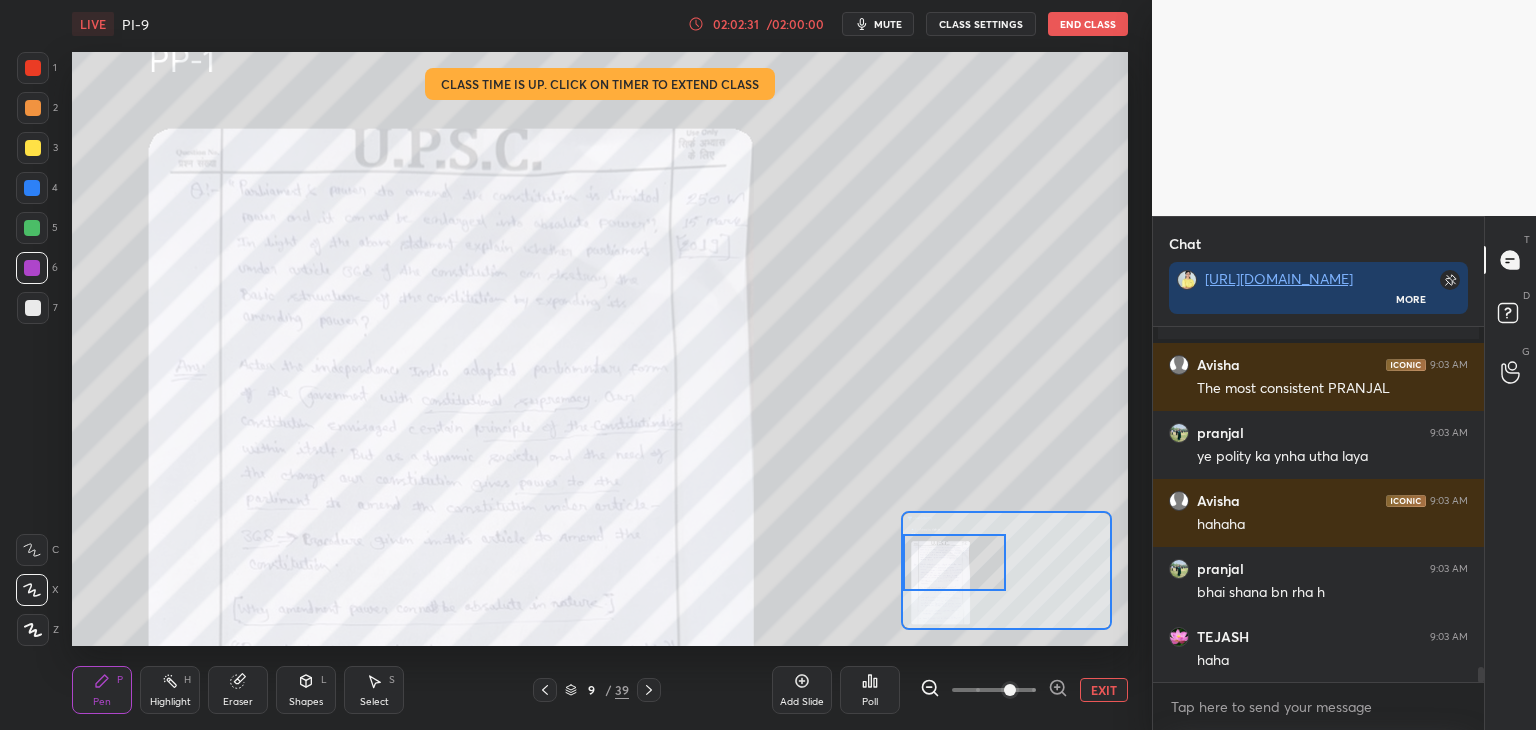 scroll, scrollTop: 8226, scrollLeft: 0, axis: vertical 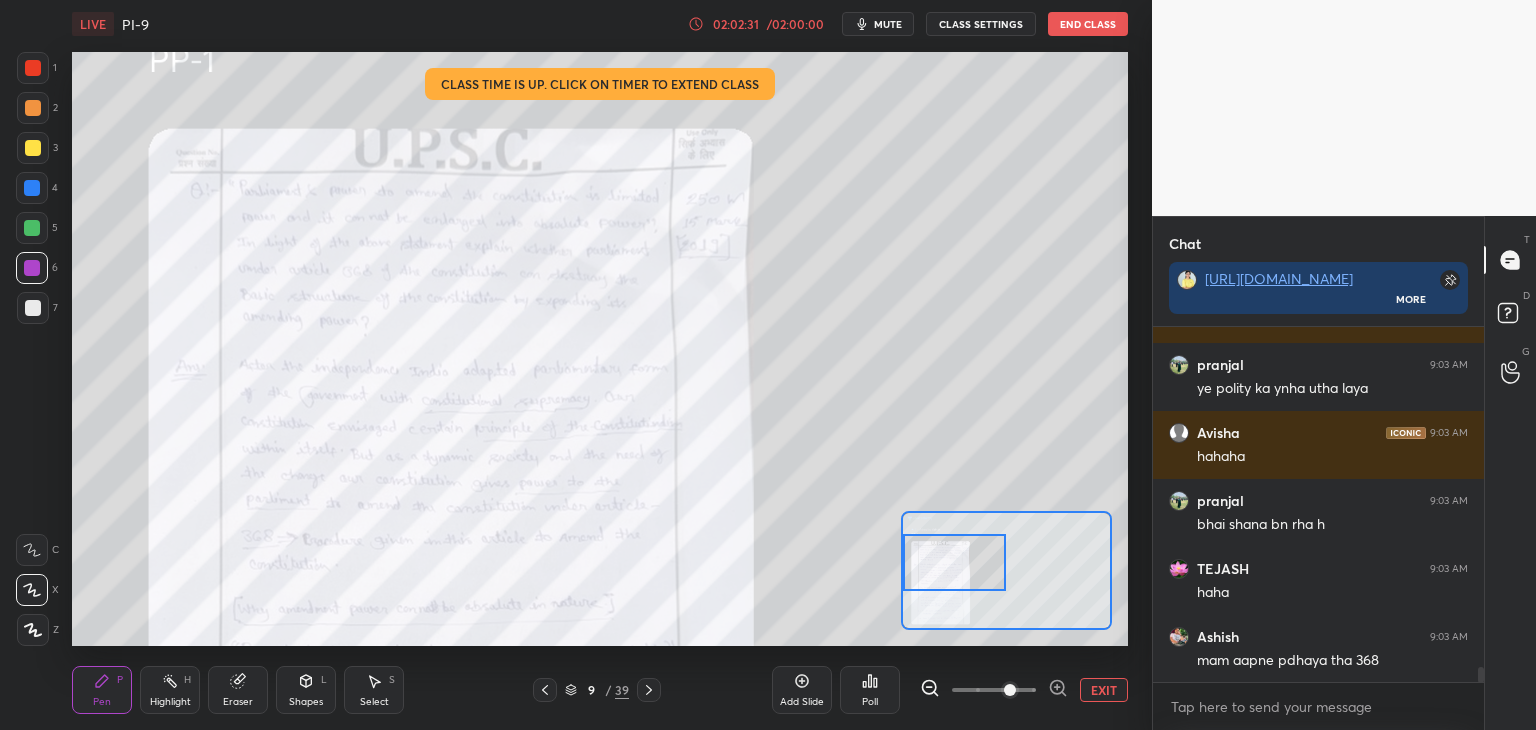 click on "EXIT" at bounding box center [1104, 690] 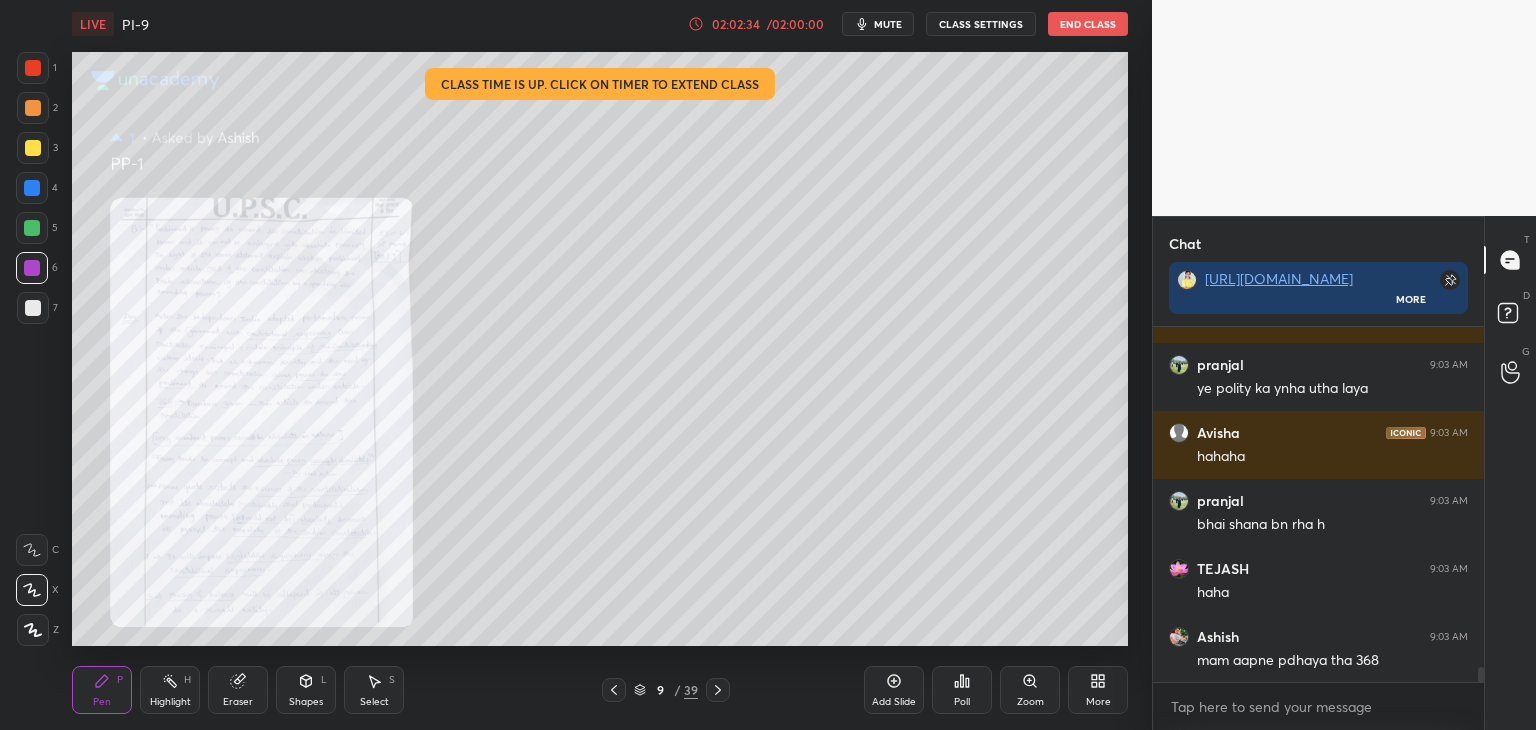 scroll, scrollTop: 8294, scrollLeft: 0, axis: vertical 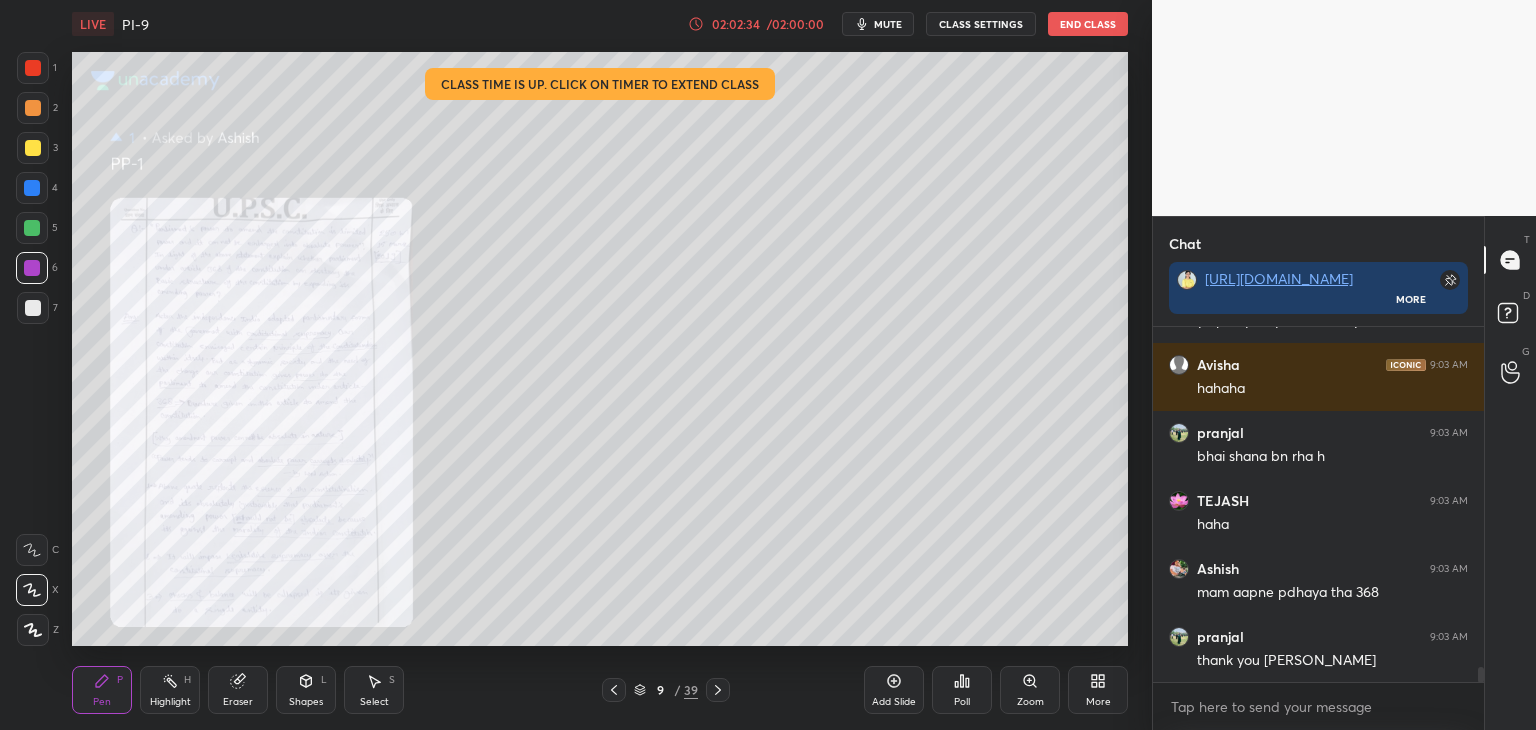click on "Zoom" at bounding box center (1030, 702) 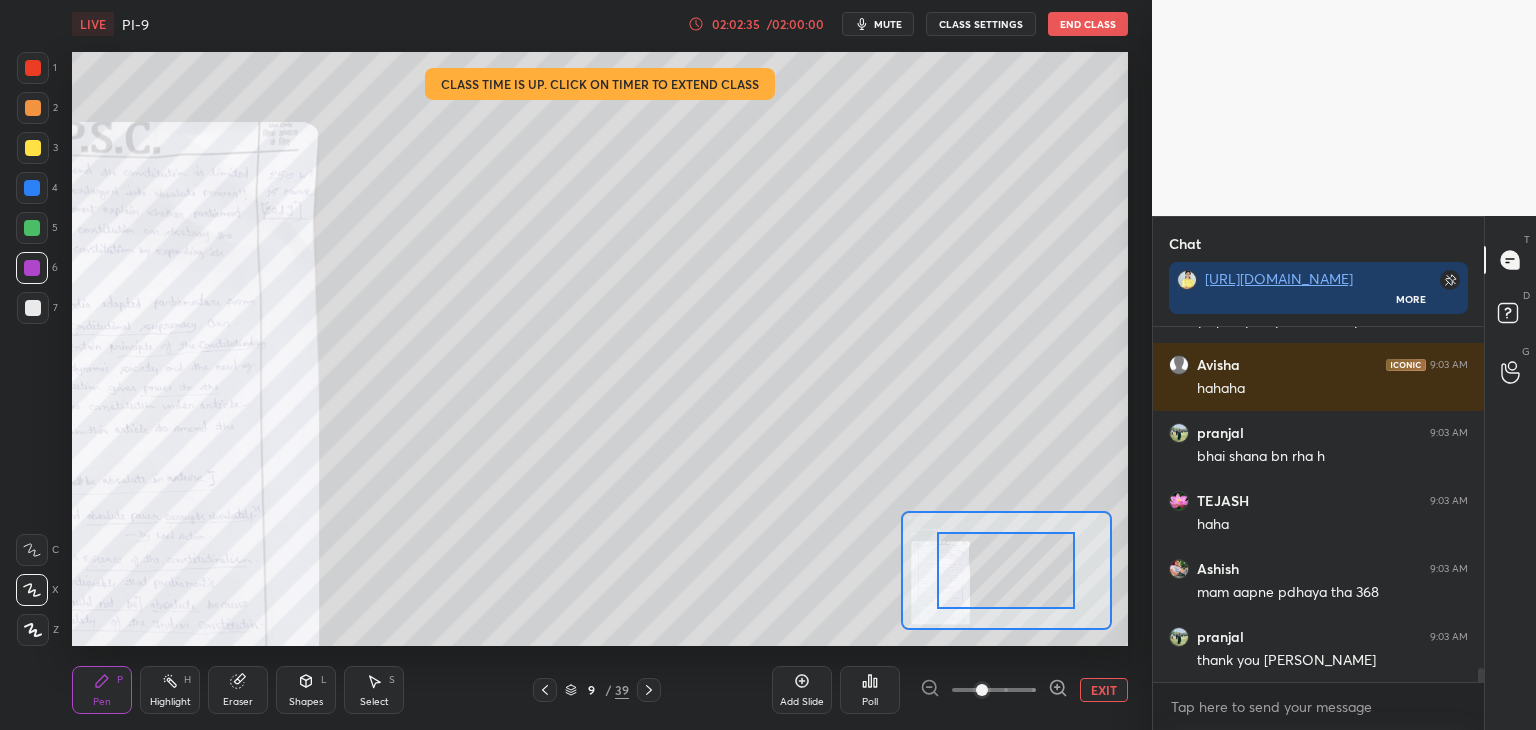 scroll, scrollTop: 8362, scrollLeft: 0, axis: vertical 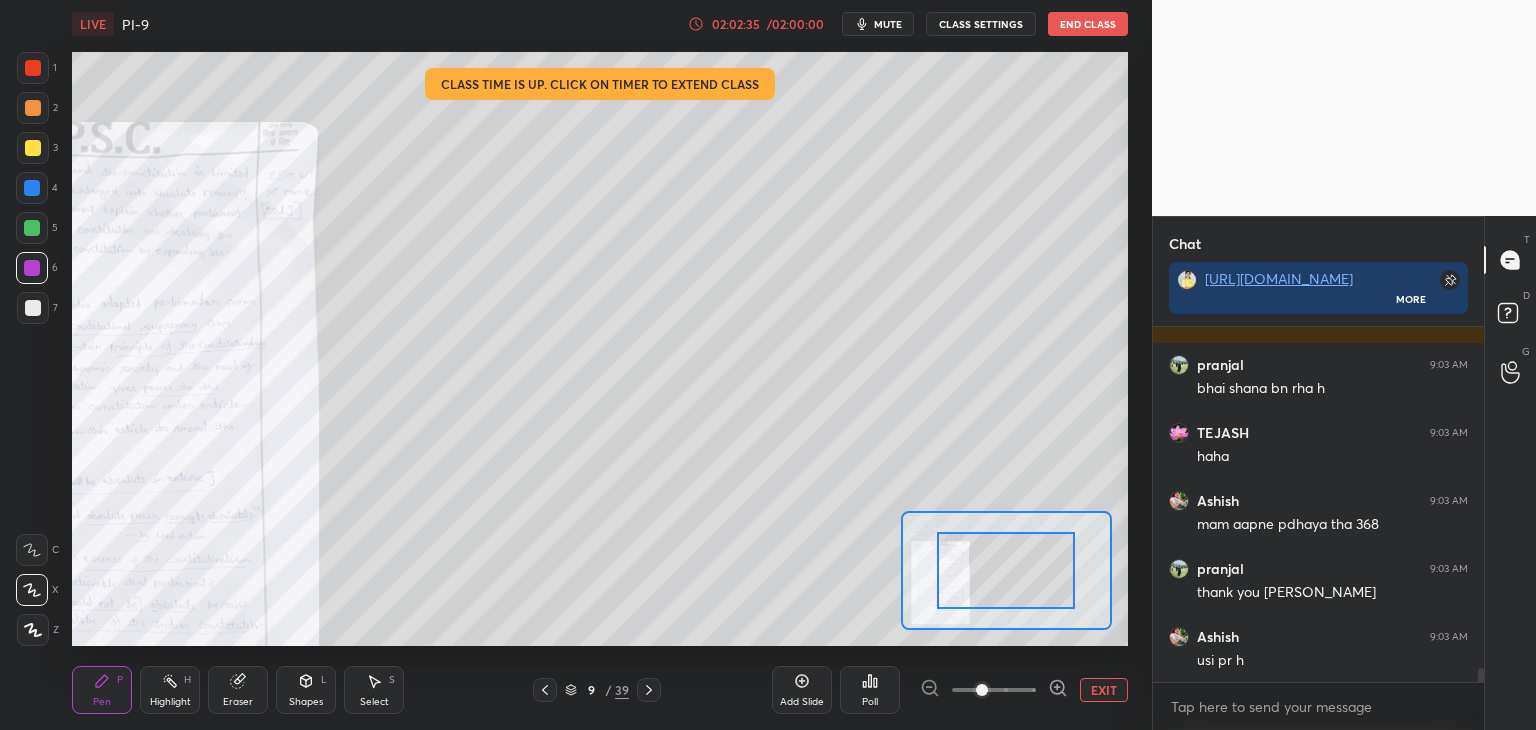 click at bounding box center [994, 690] 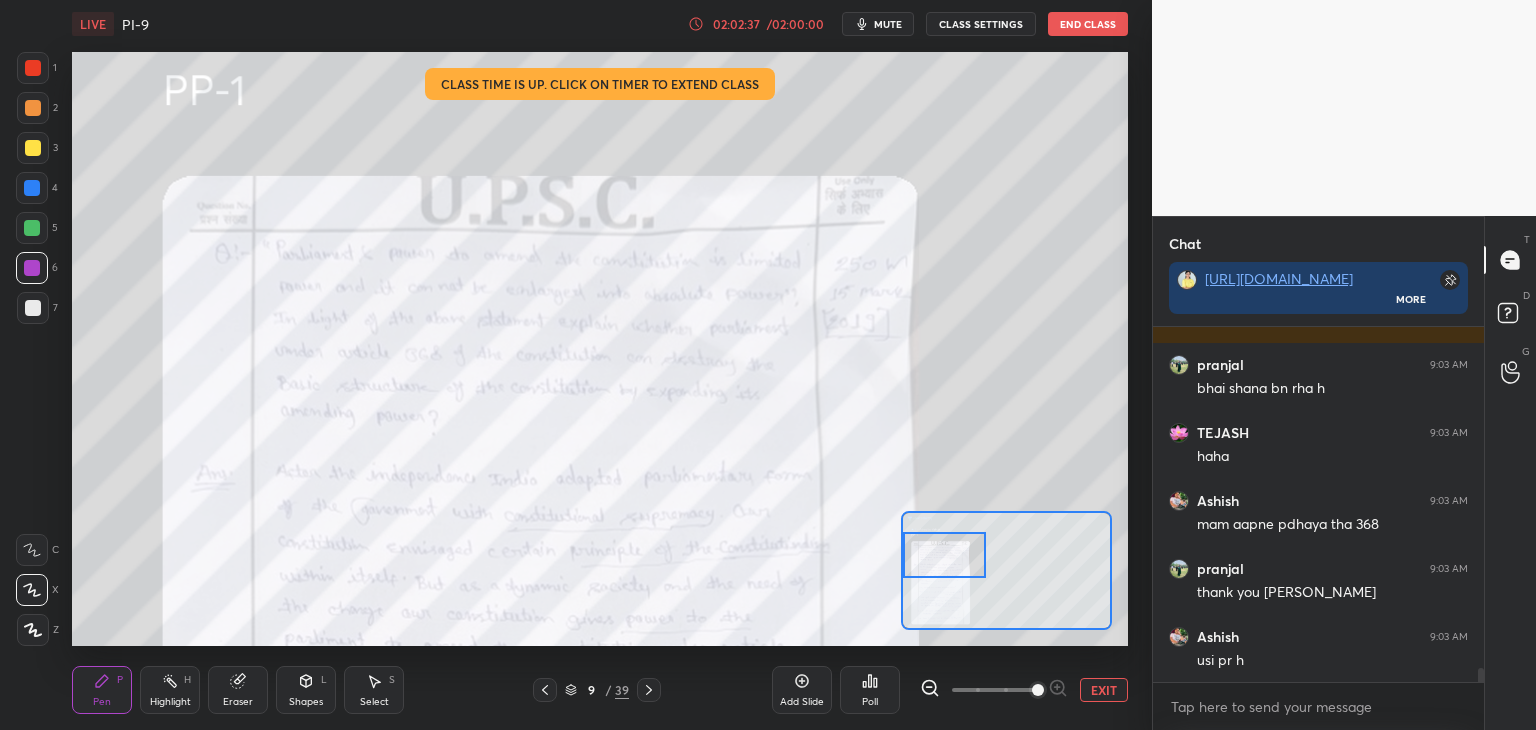 drag, startPoint x: 1014, startPoint y: 575, endPoint x: 947, endPoint y: 558, distance: 69.12308 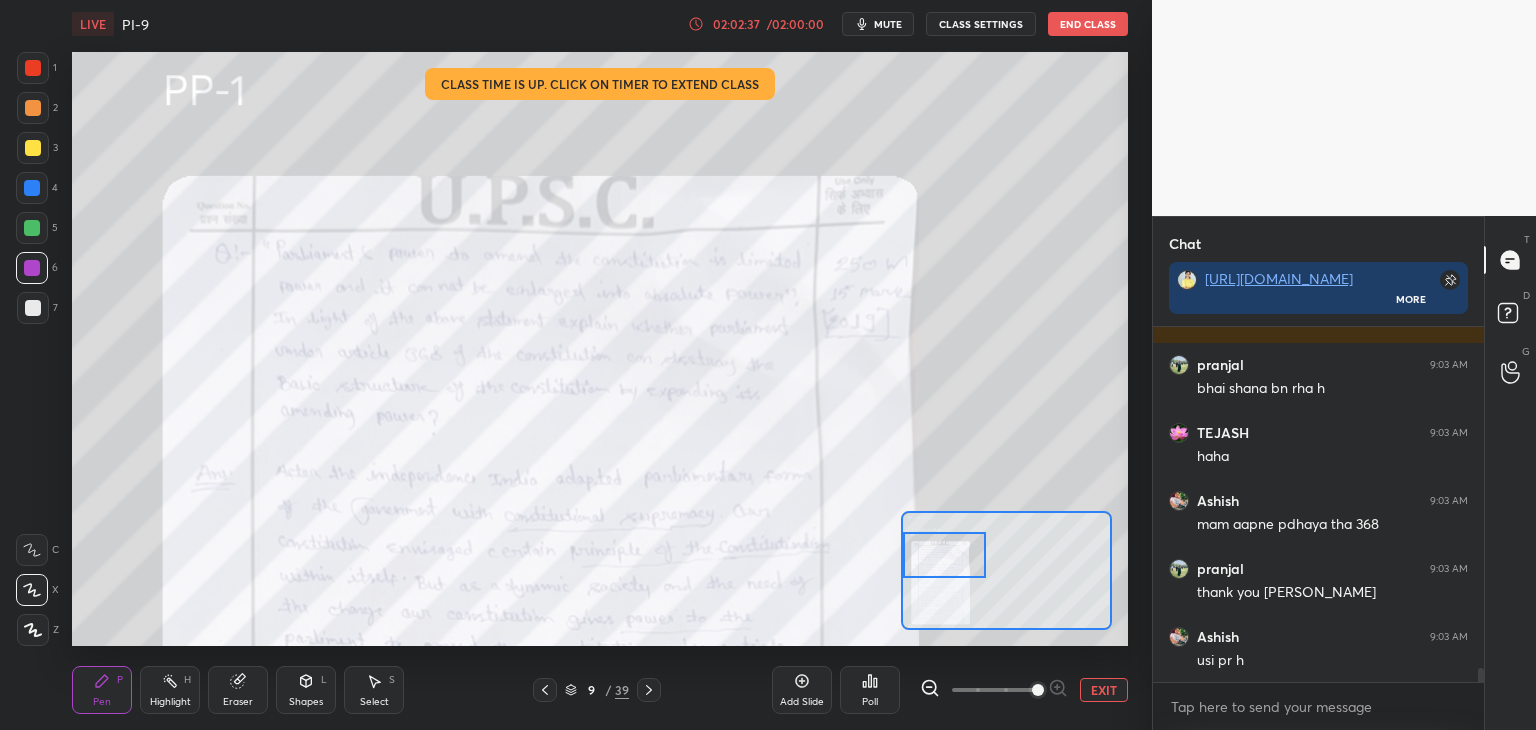 click at bounding box center (944, 555) 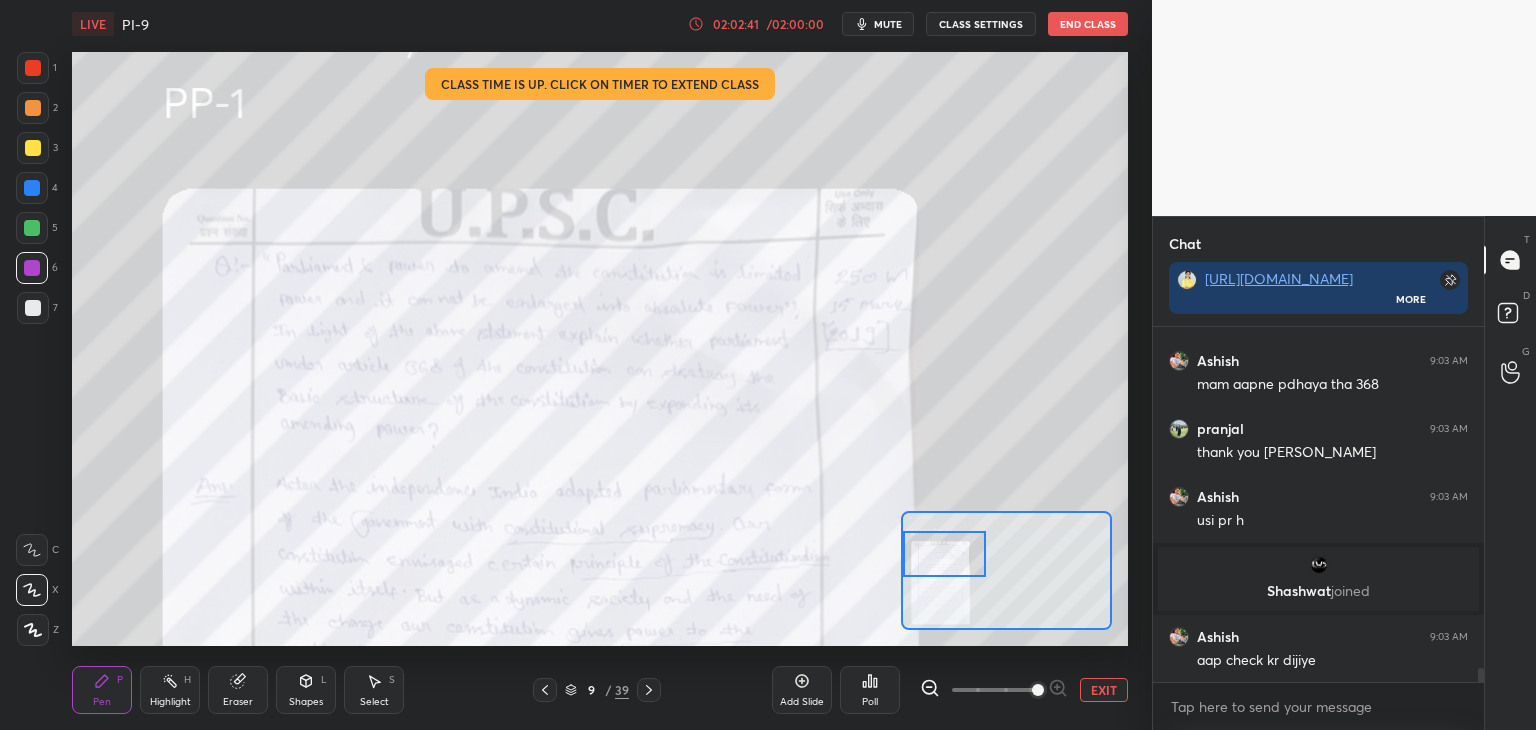 scroll, scrollTop: 8426, scrollLeft: 0, axis: vertical 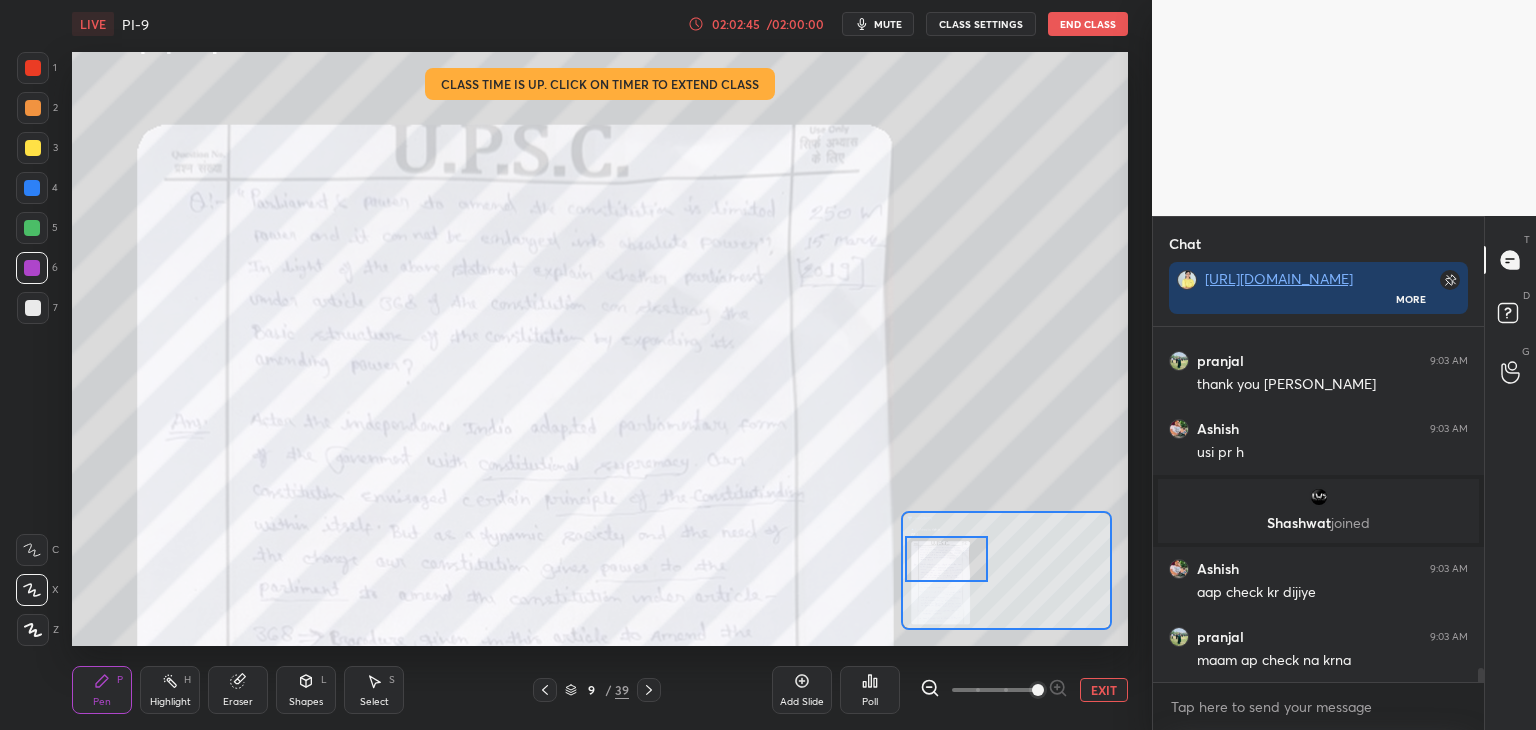 click at bounding box center [946, 559] 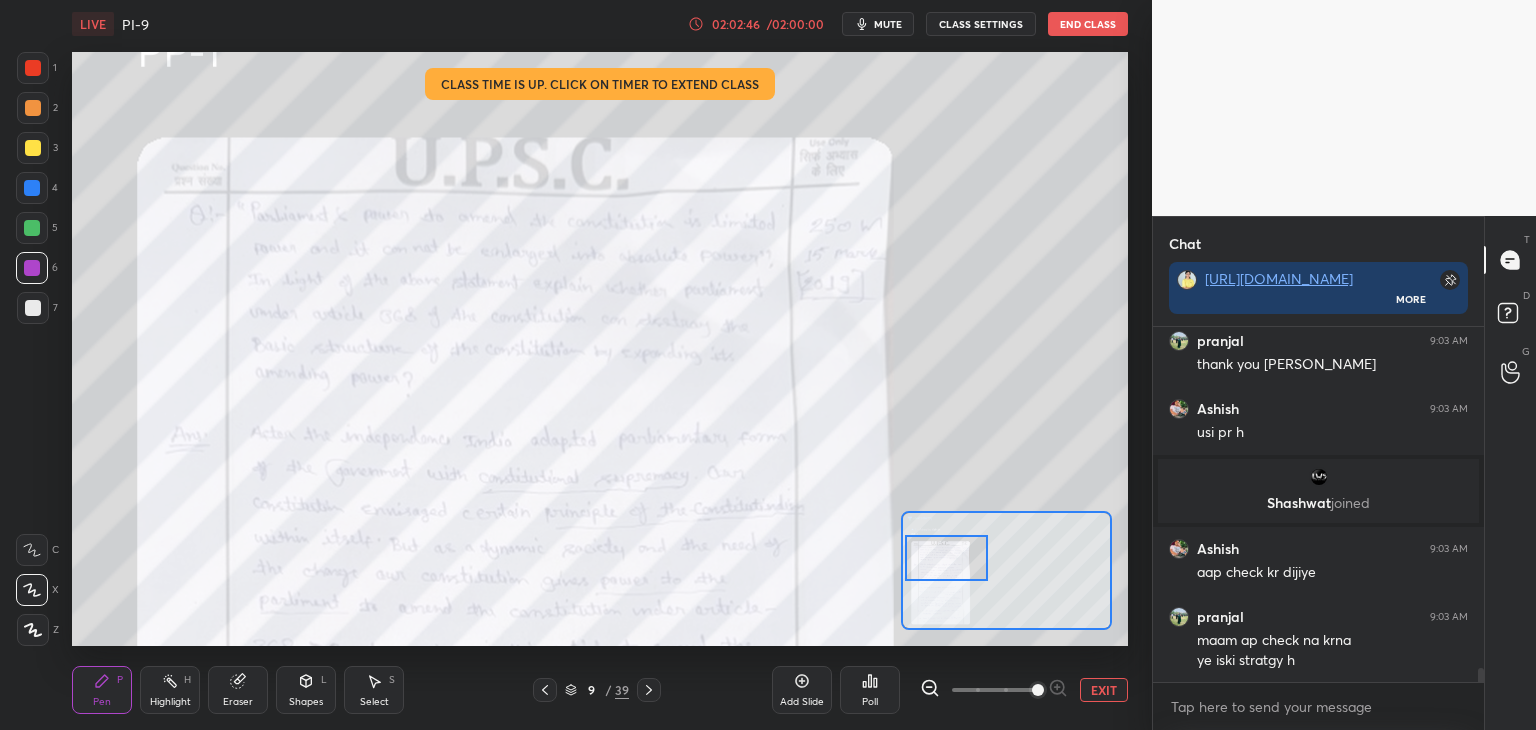 click on "EXIT" at bounding box center [1104, 690] 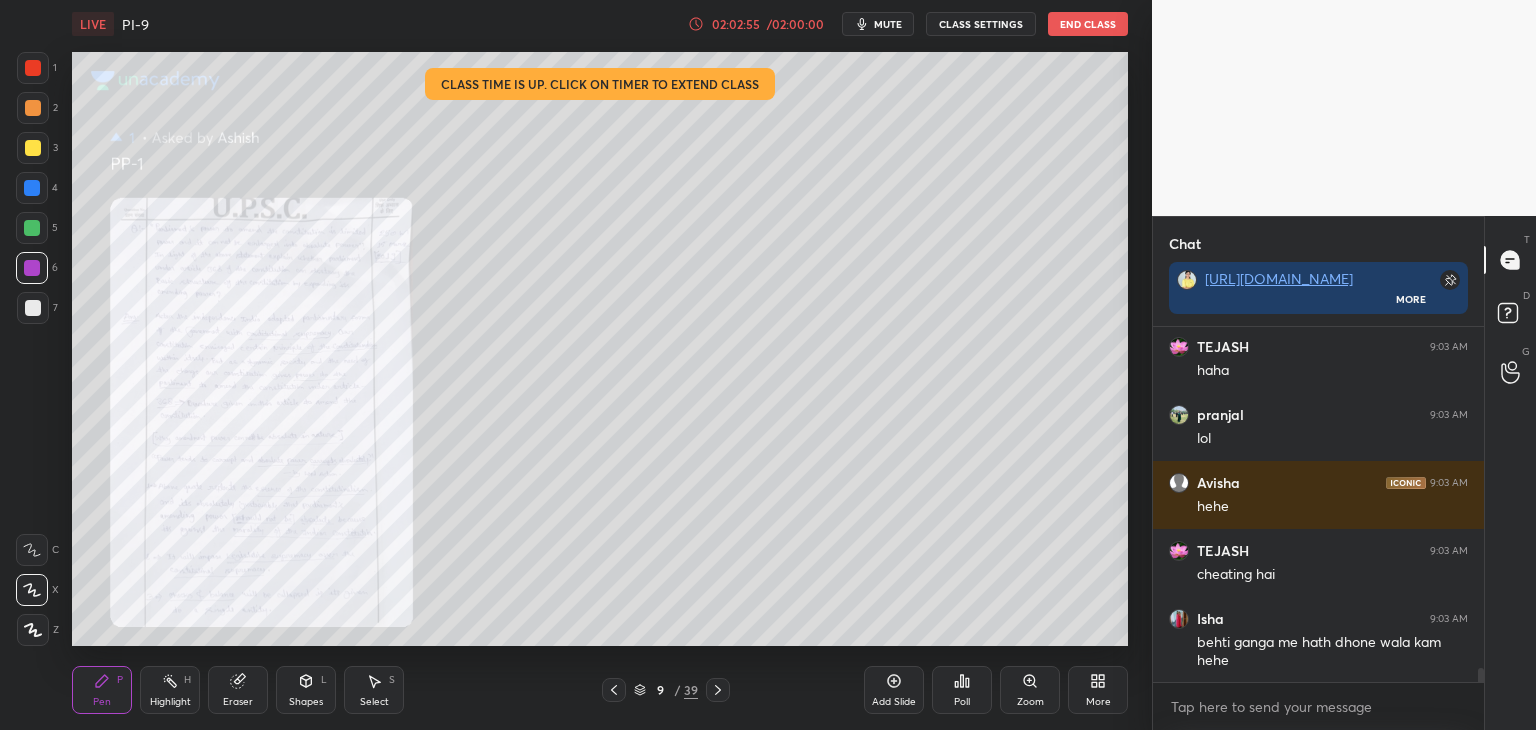 scroll, scrollTop: 8872, scrollLeft: 0, axis: vertical 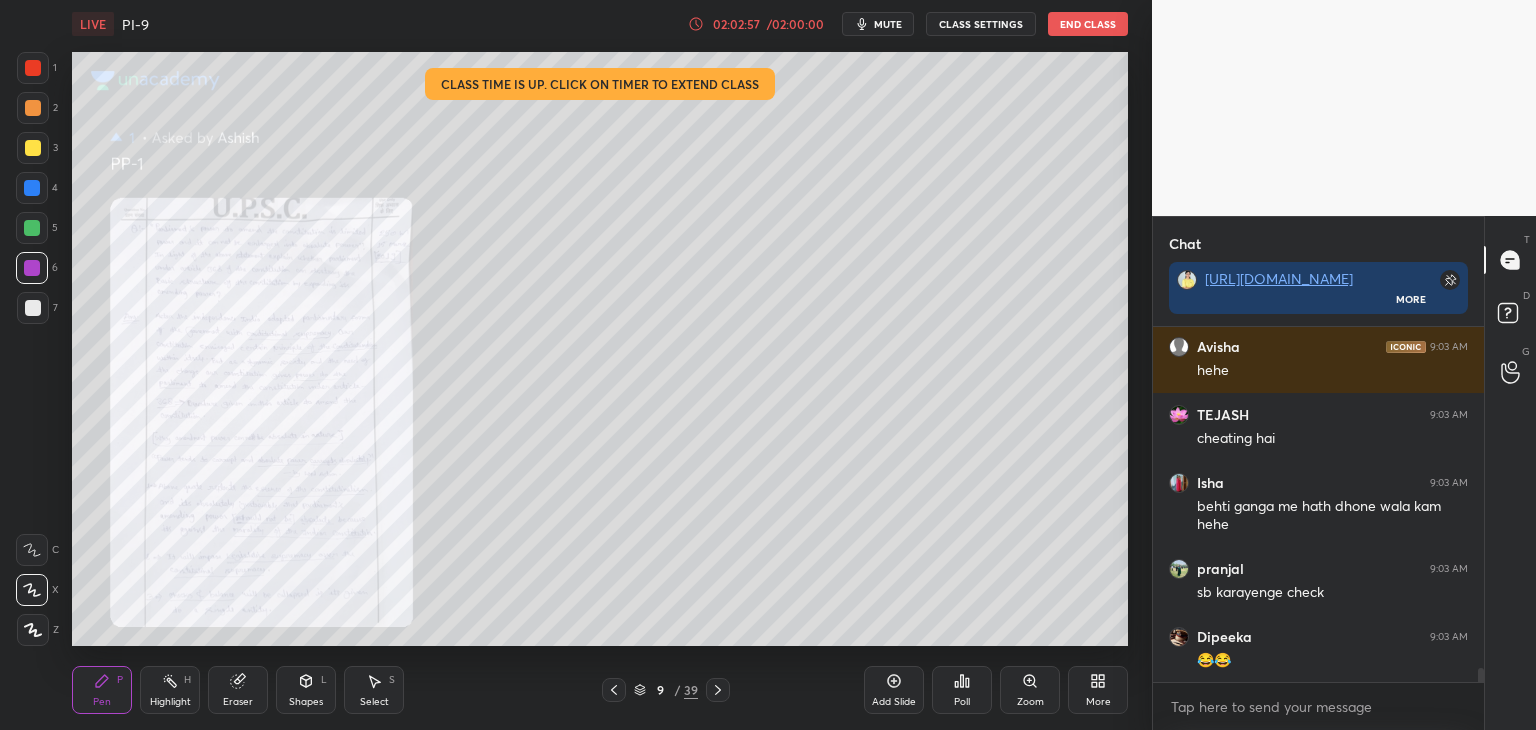 click at bounding box center (718, 690) 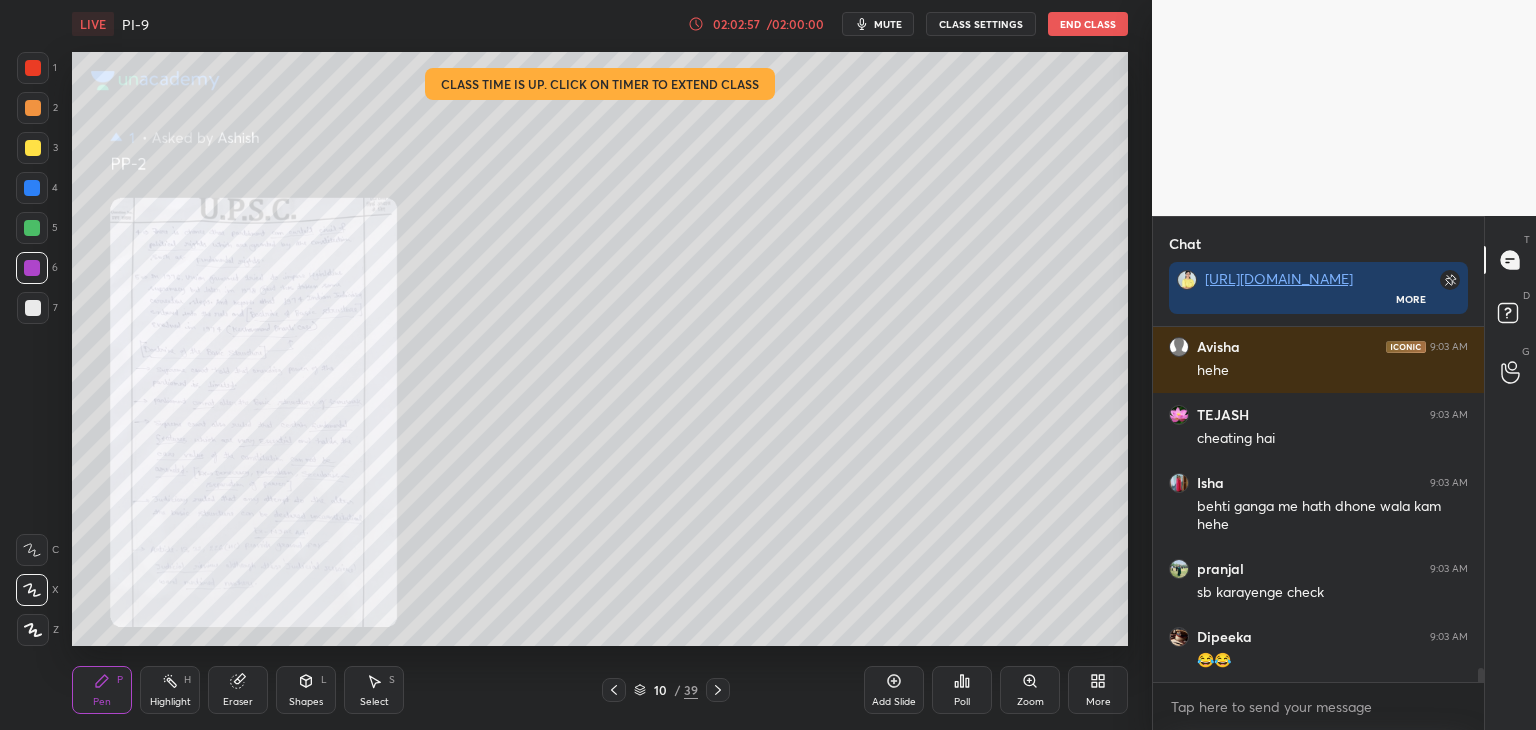 scroll, scrollTop: 9008, scrollLeft: 0, axis: vertical 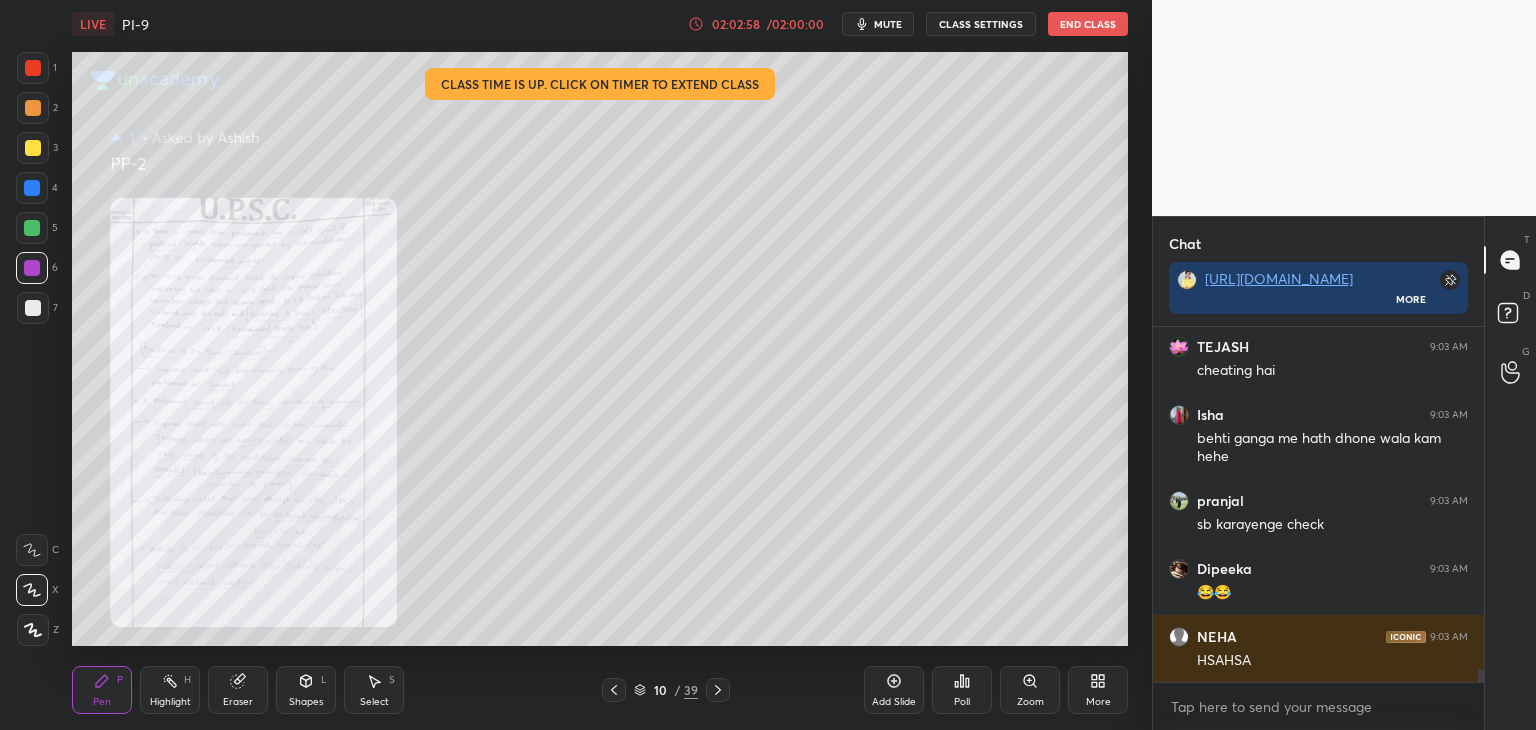 click 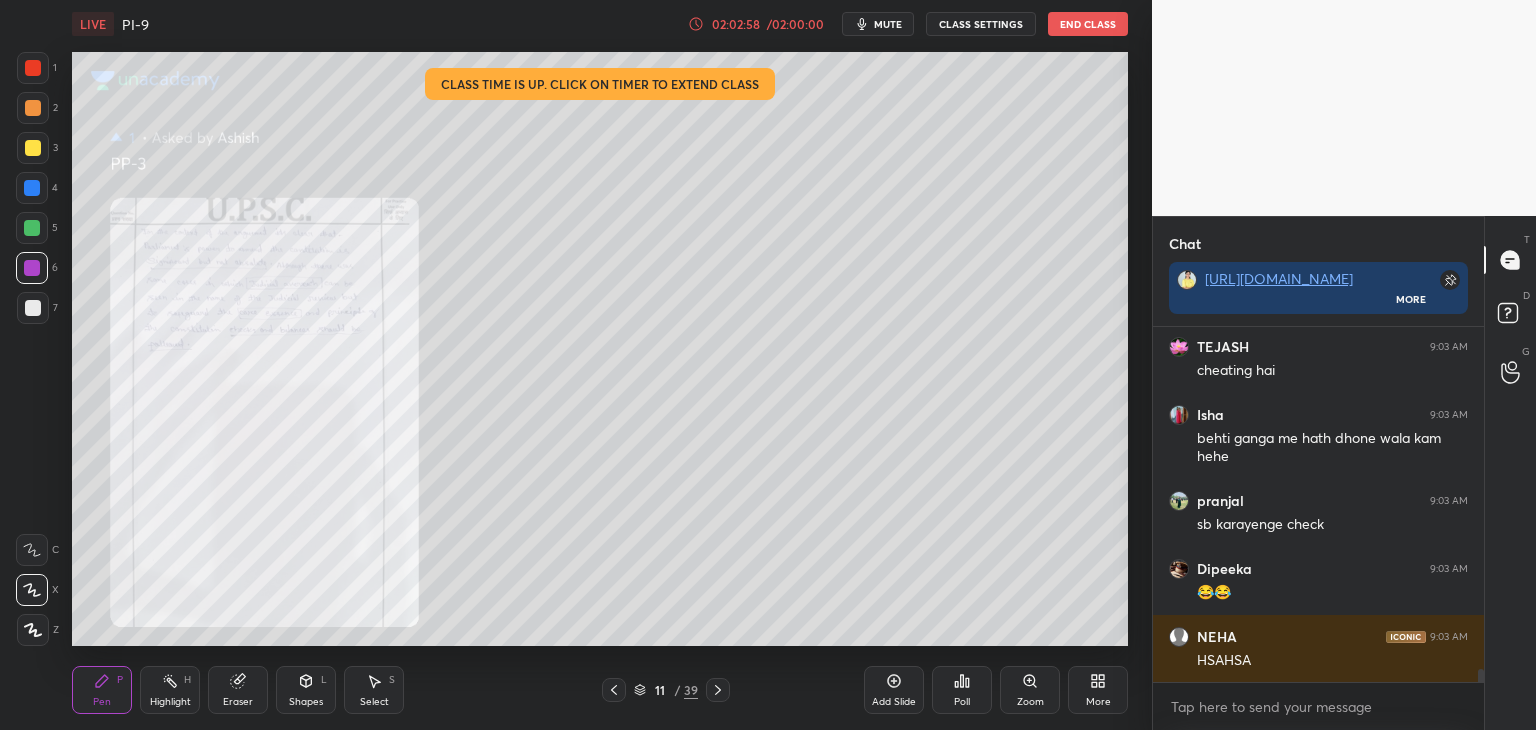 scroll, scrollTop: 9076, scrollLeft: 0, axis: vertical 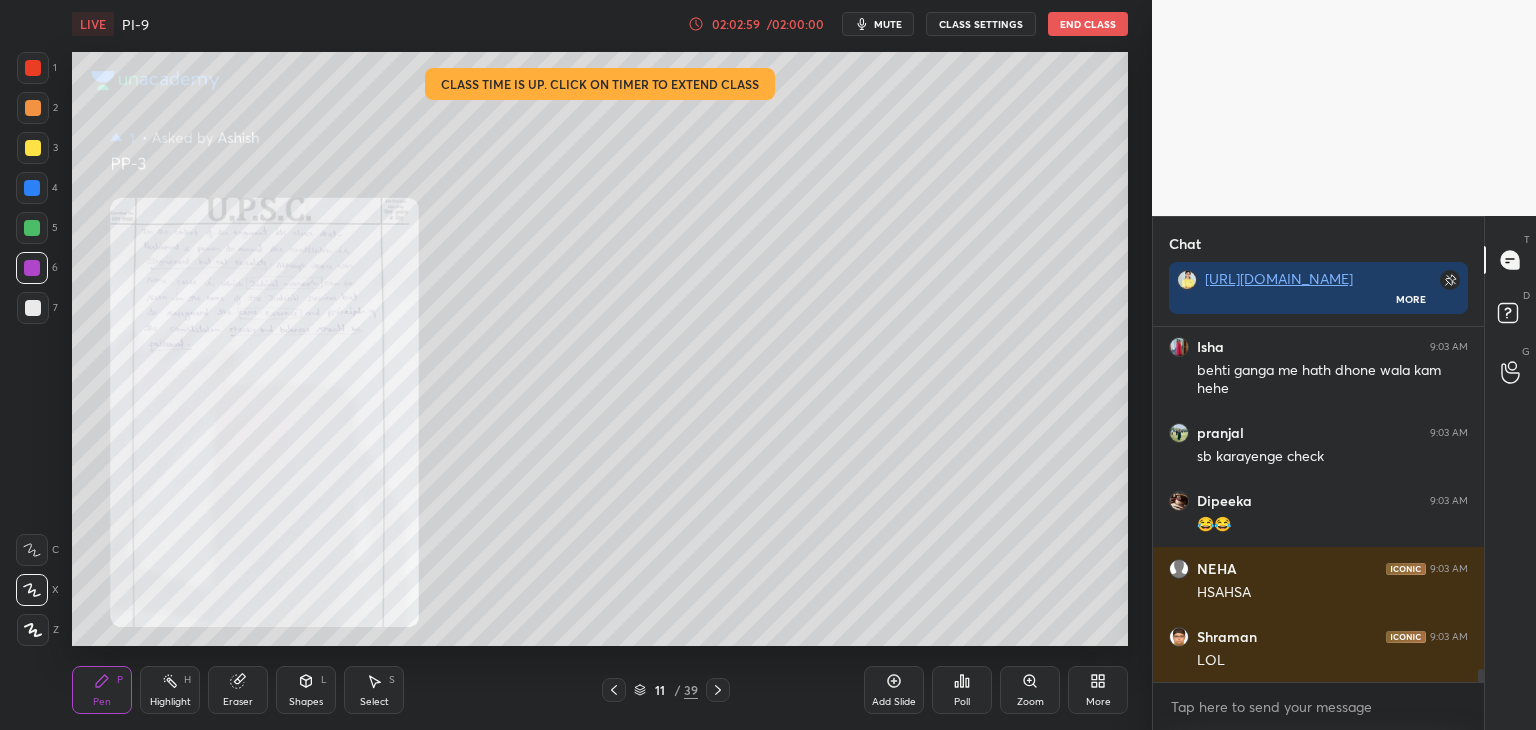 click 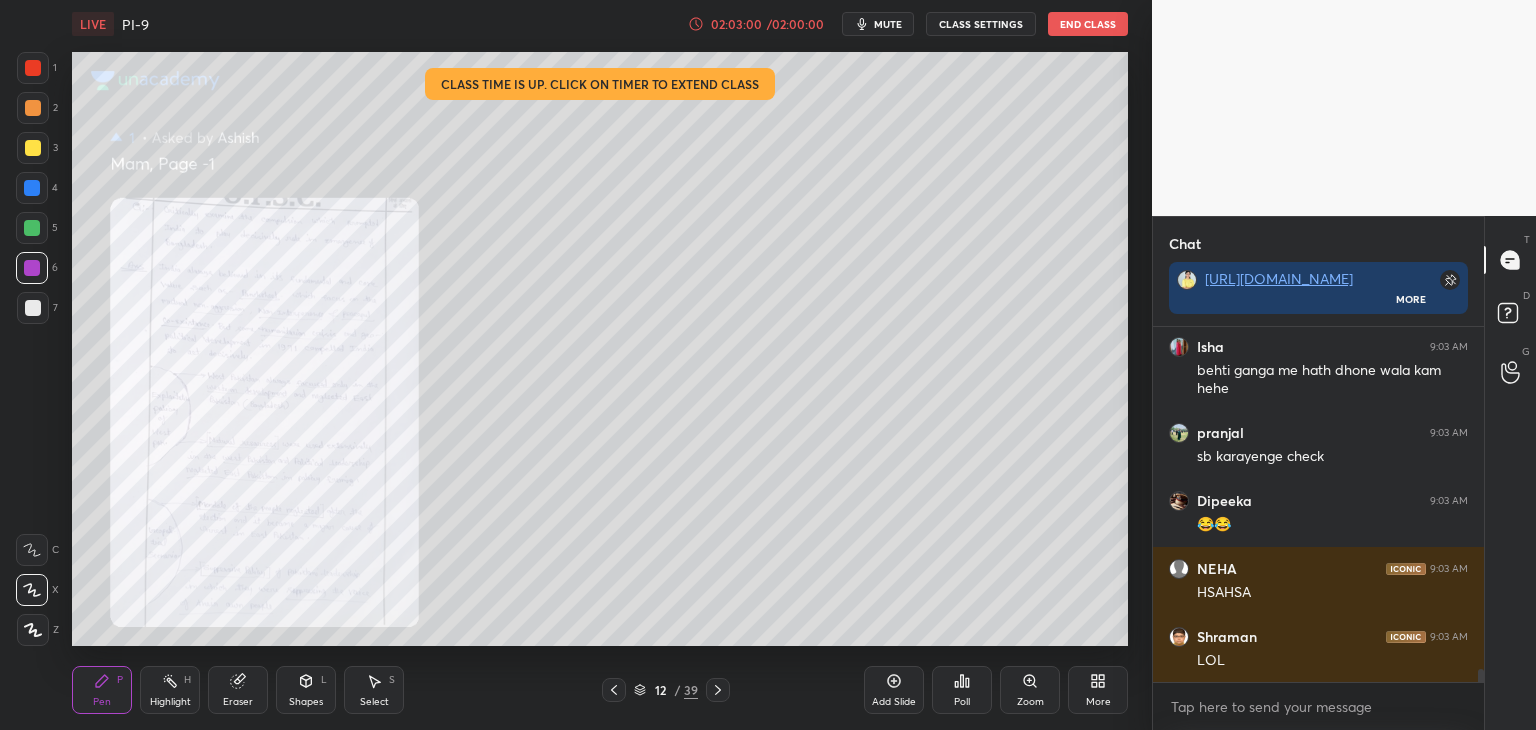 click 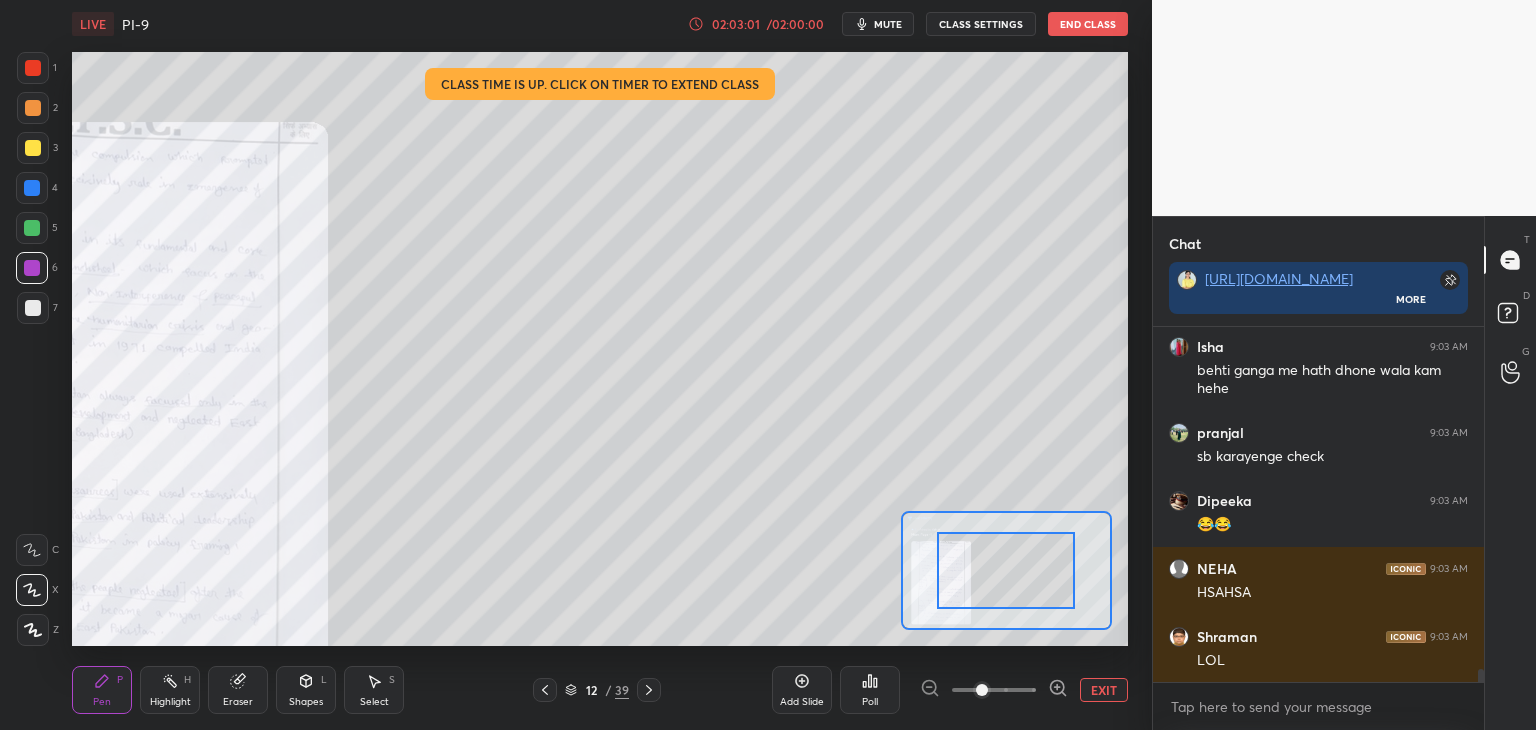 click at bounding box center [994, 690] 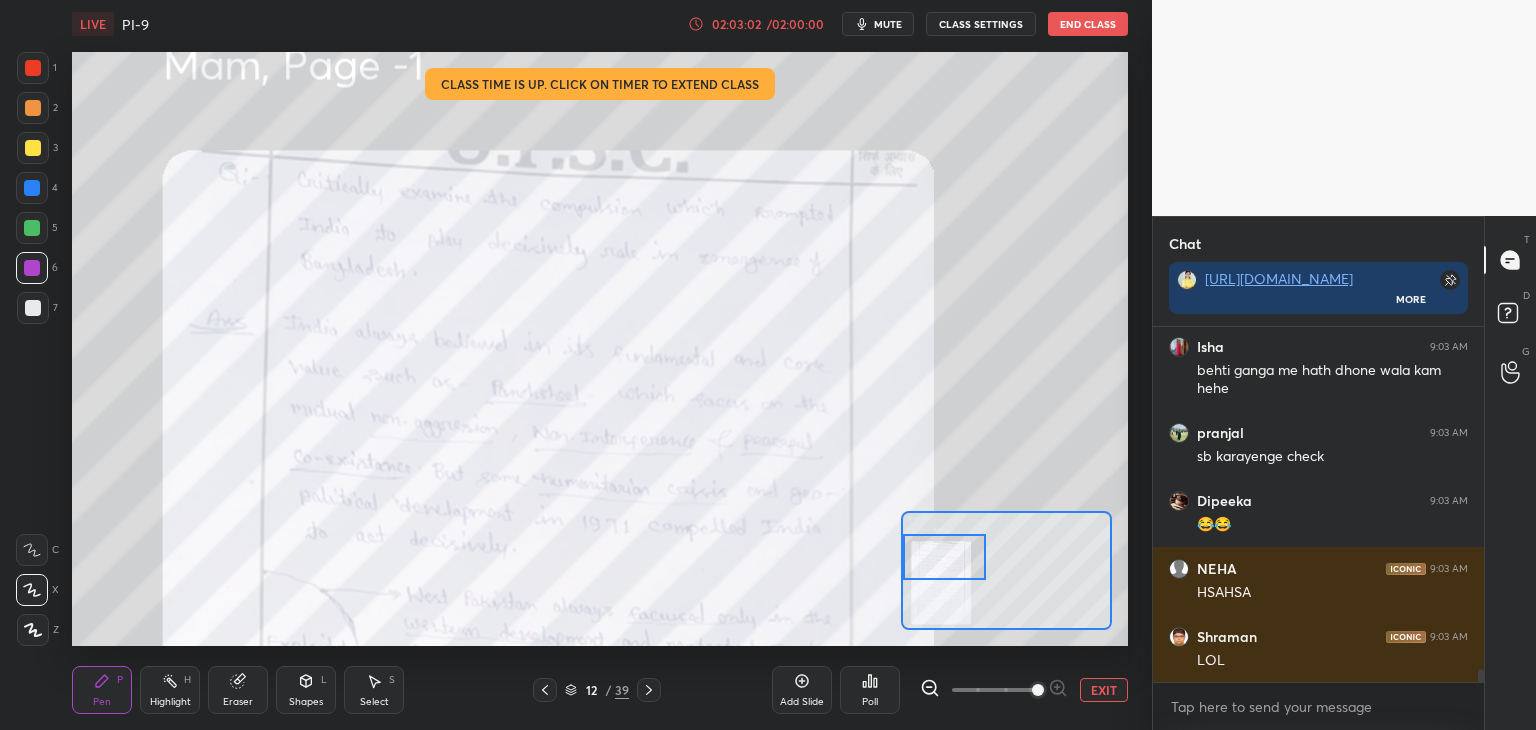 drag, startPoint x: 1028, startPoint y: 573, endPoint x: 956, endPoint y: 559, distance: 73.34848 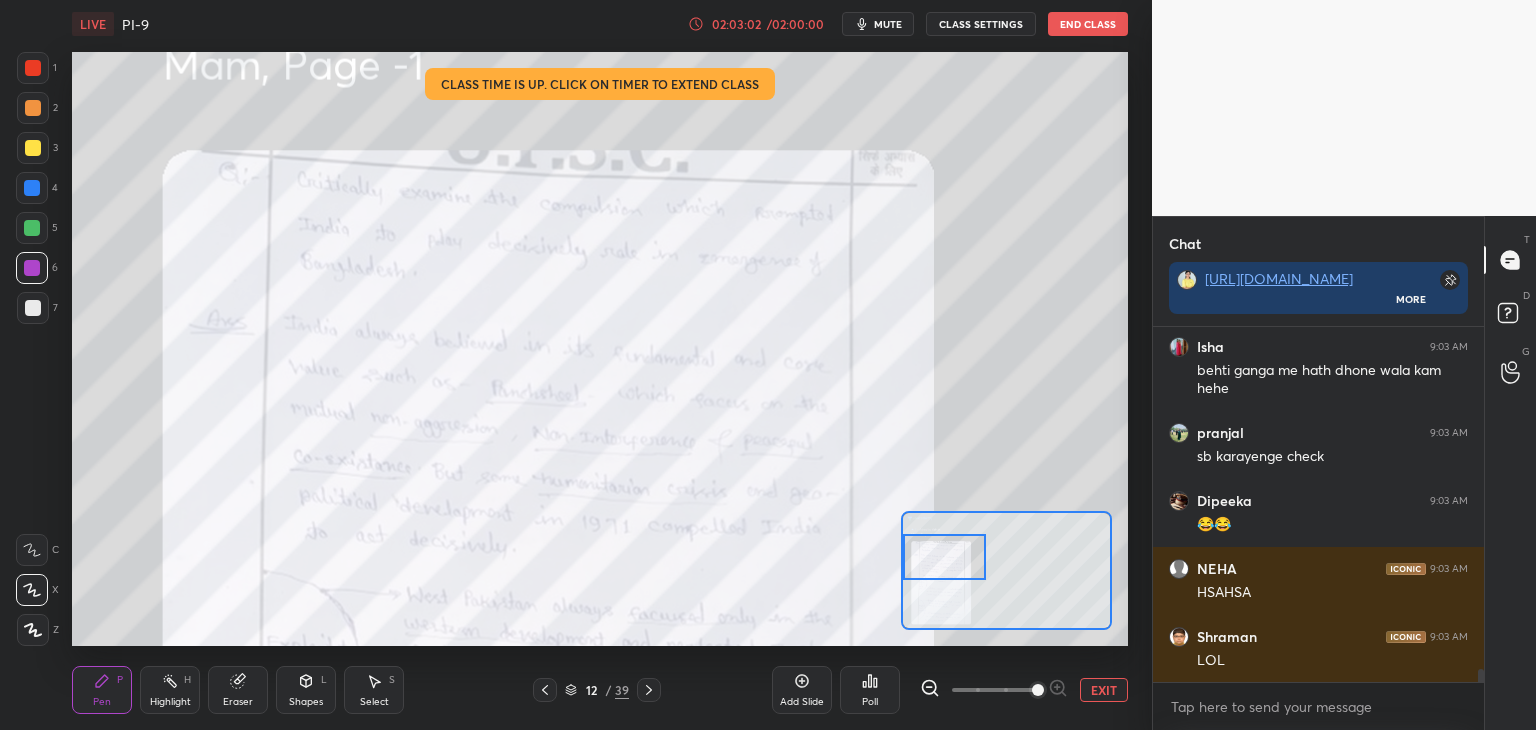 click at bounding box center [944, 557] 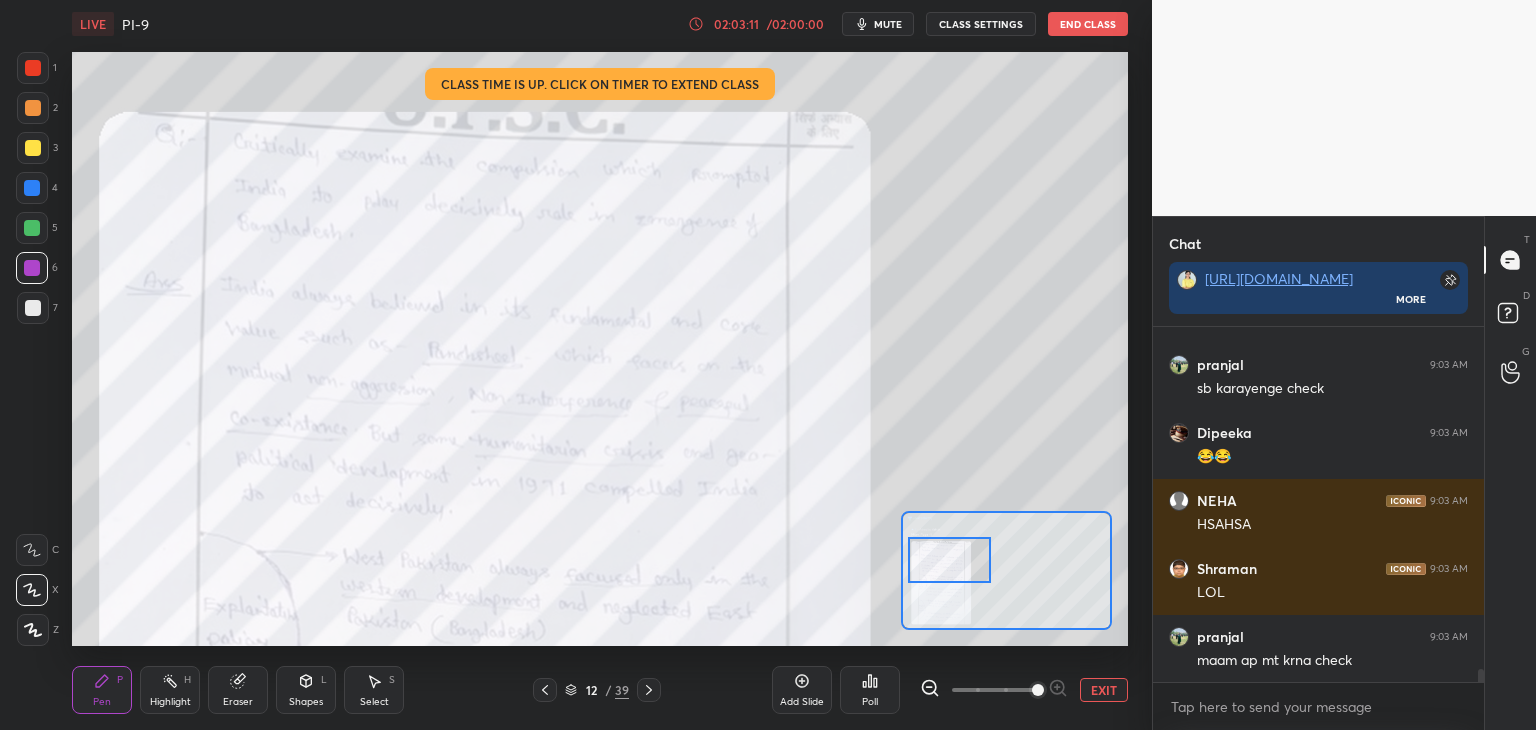 click at bounding box center [949, 560] 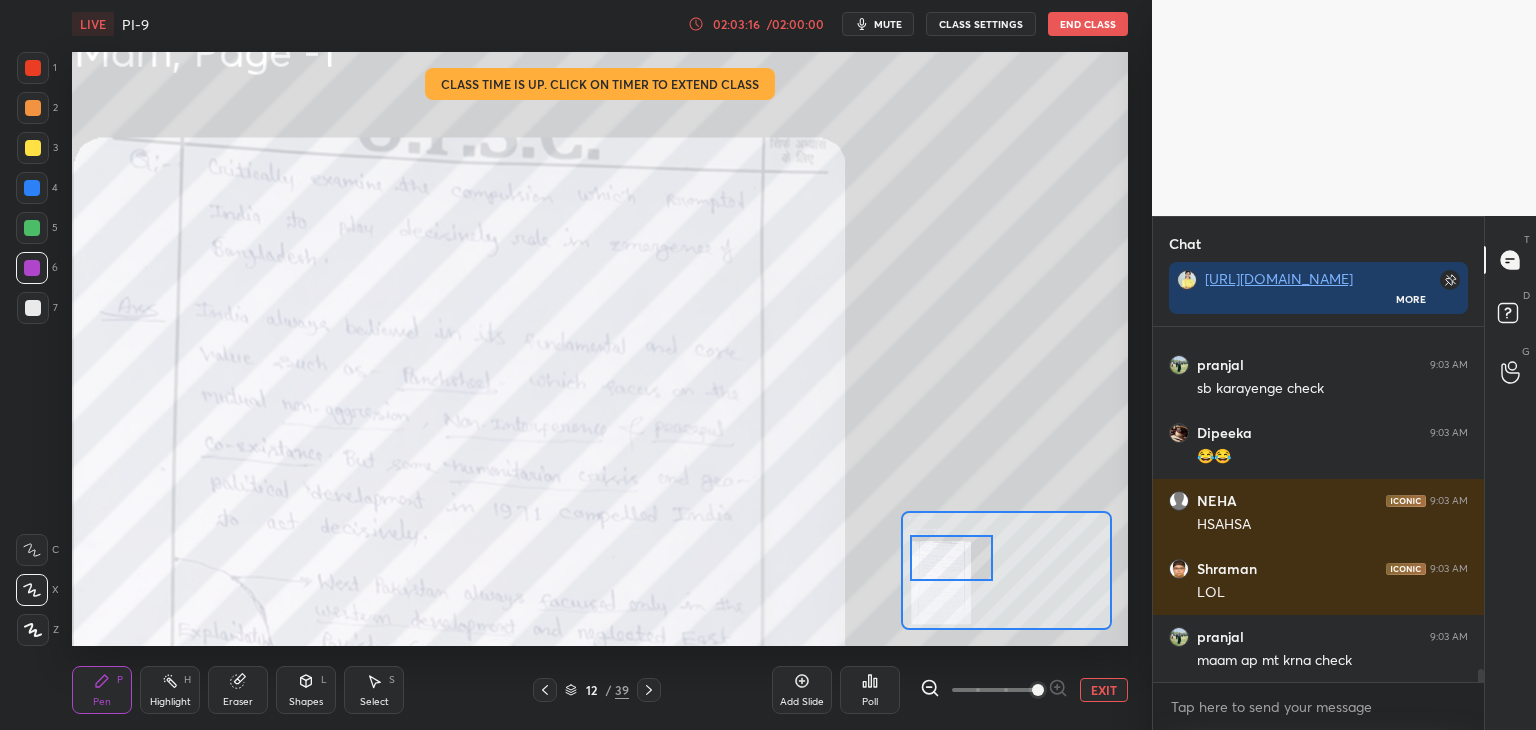 scroll, scrollTop: 9212, scrollLeft: 0, axis: vertical 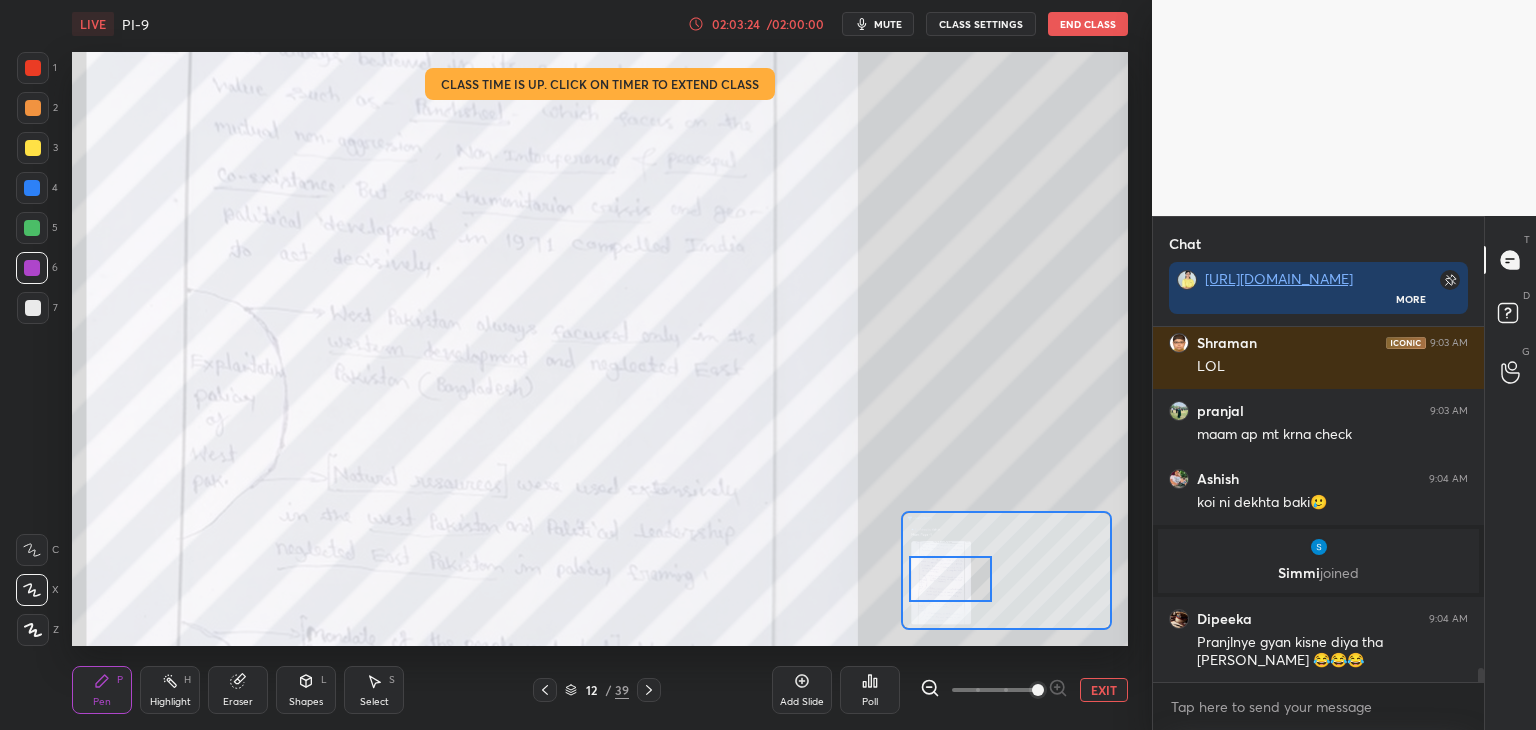 drag, startPoint x: 960, startPoint y: 562, endPoint x: 959, endPoint y: 583, distance: 21.023796 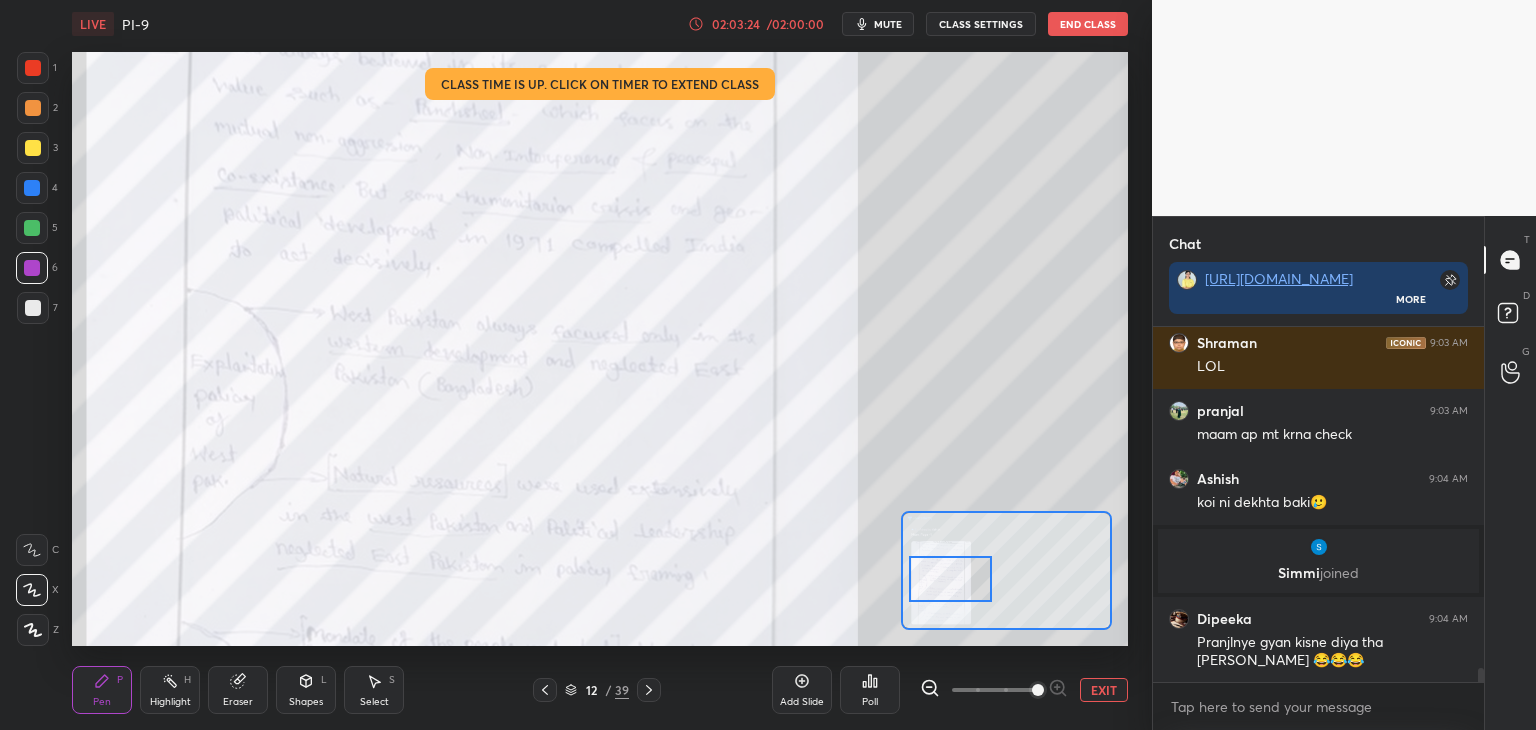 click at bounding box center (950, 579) 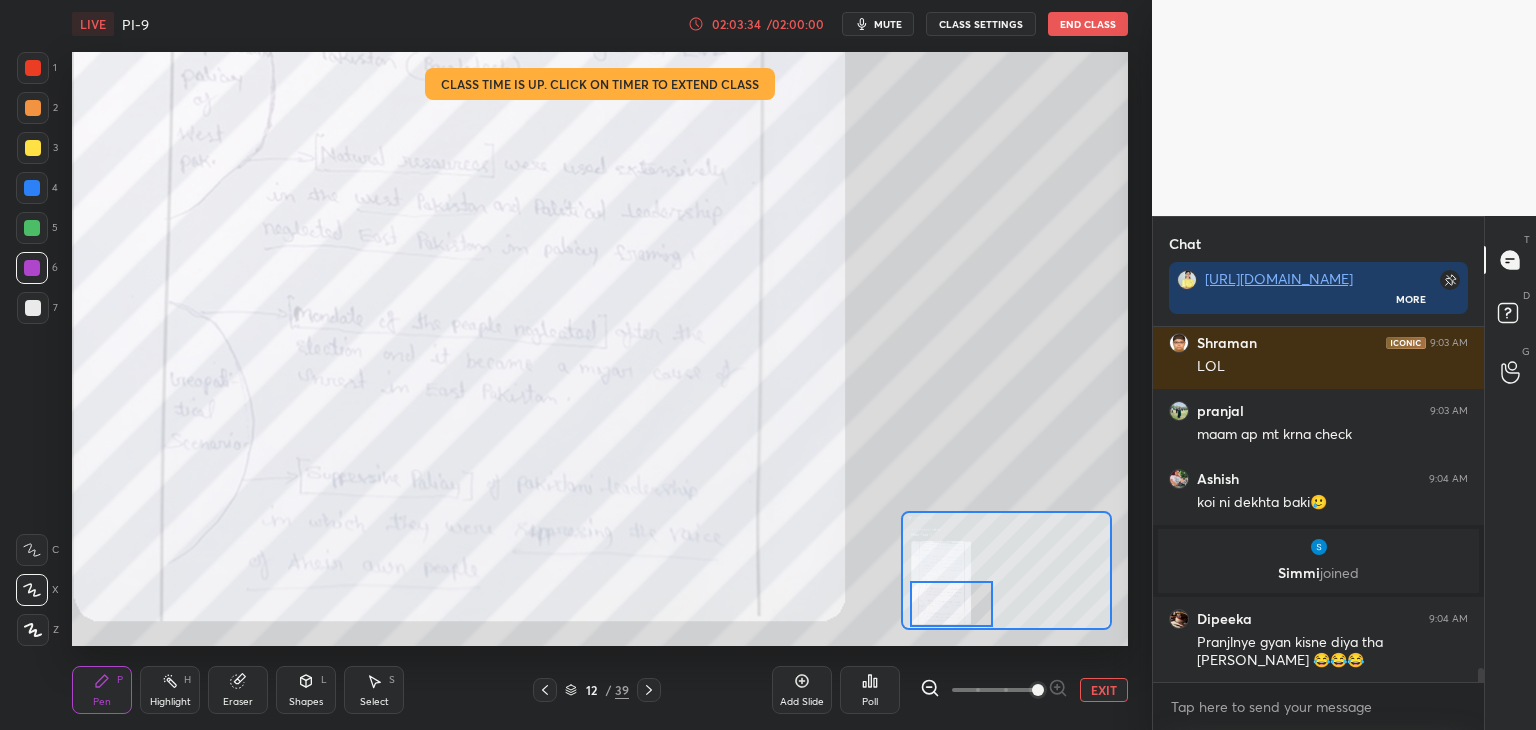 drag, startPoint x: 950, startPoint y: 575, endPoint x: 951, endPoint y: 599, distance: 24.020824 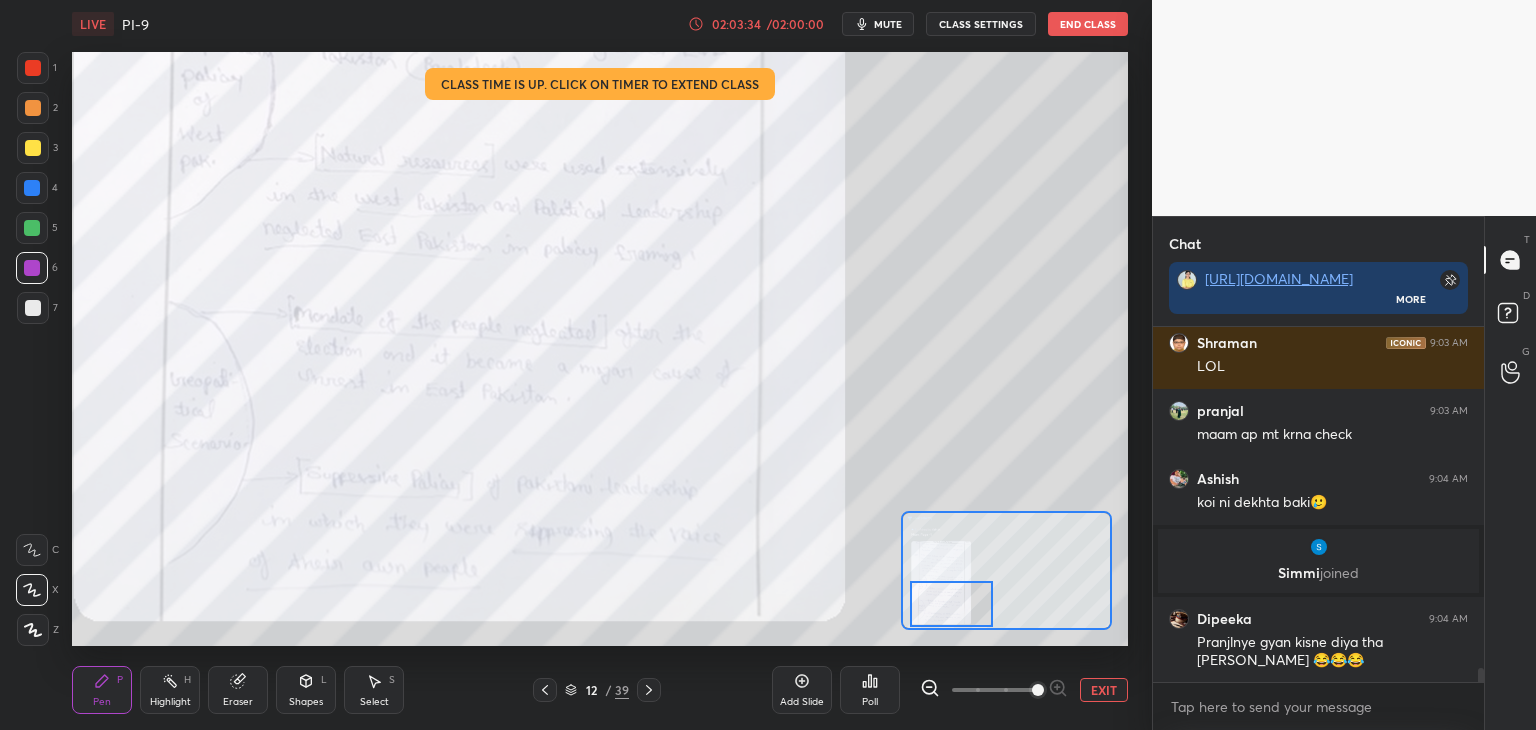 click at bounding box center [951, 604] 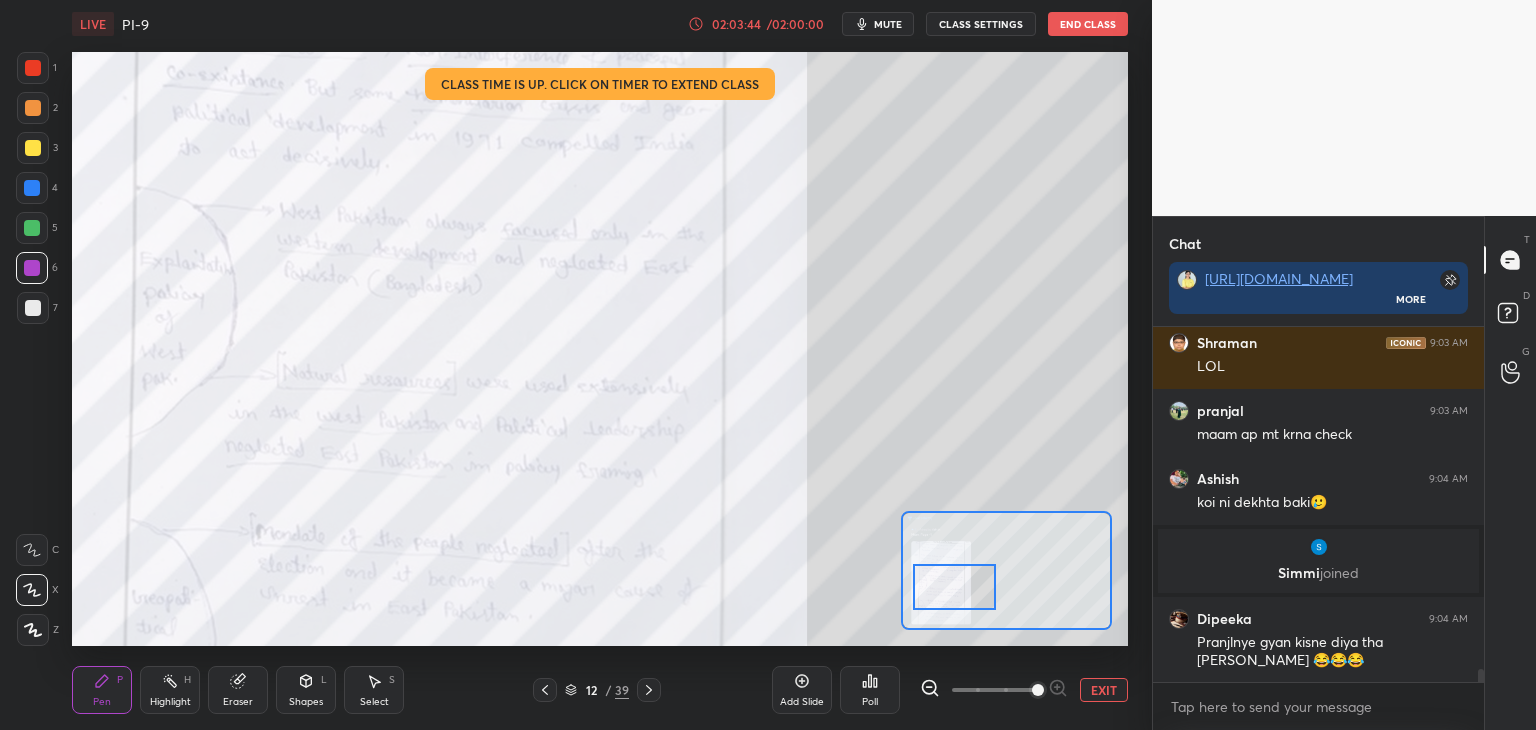 scroll, scrollTop: 9068, scrollLeft: 0, axis: vertical 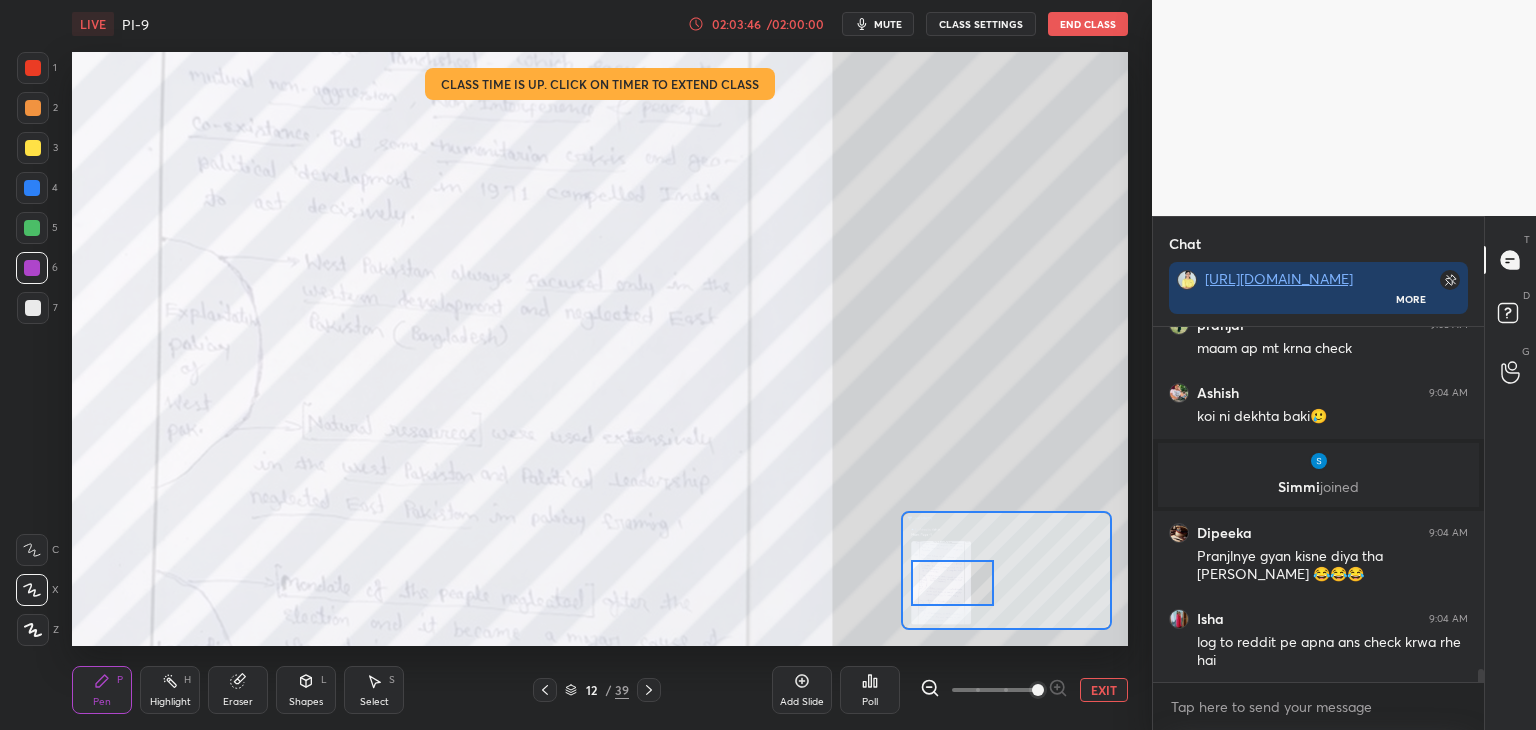 drag, startPoint x: 941, startPoint y: 608, endPoint x: 942, endPoint y: 587, distance: 21.023796 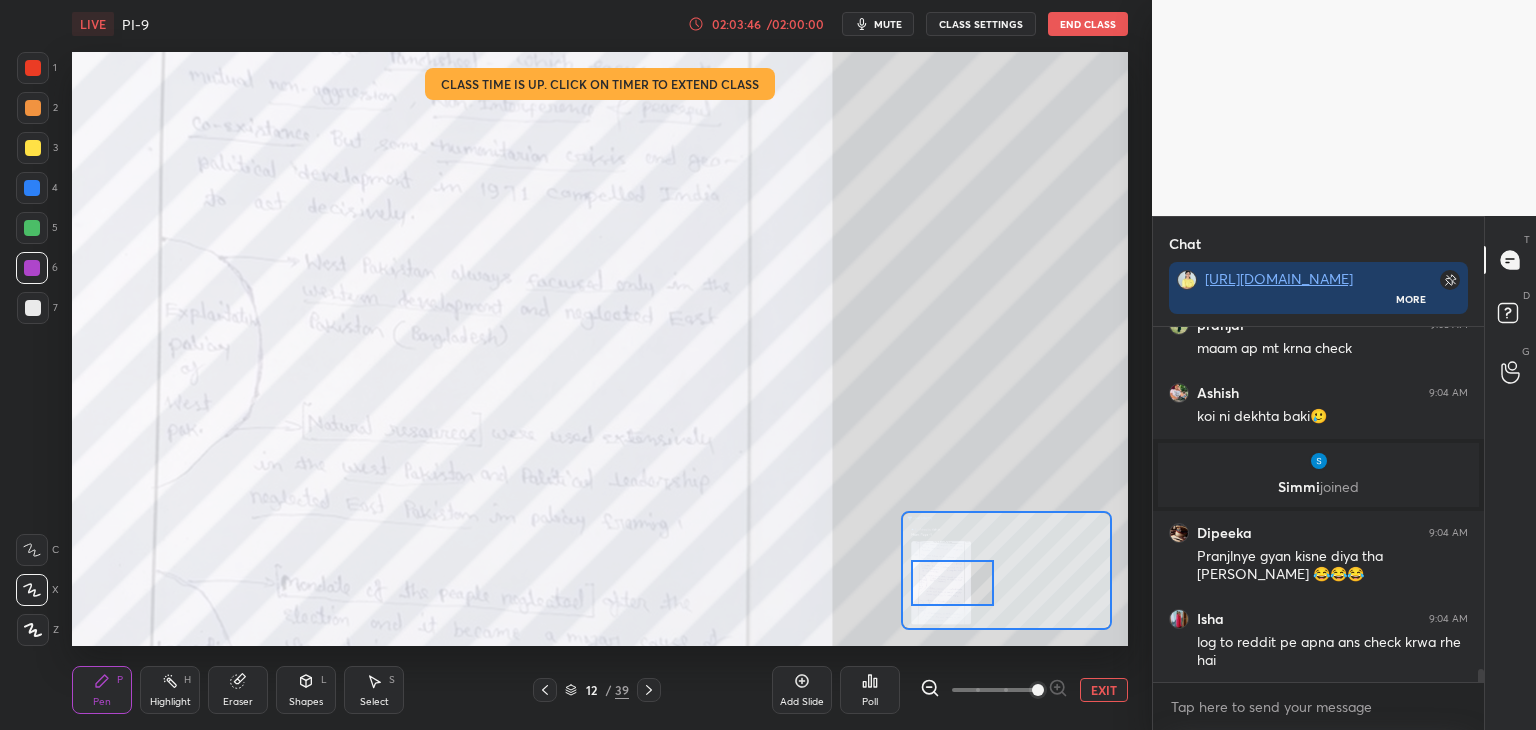click at bounding box center (952, 583) 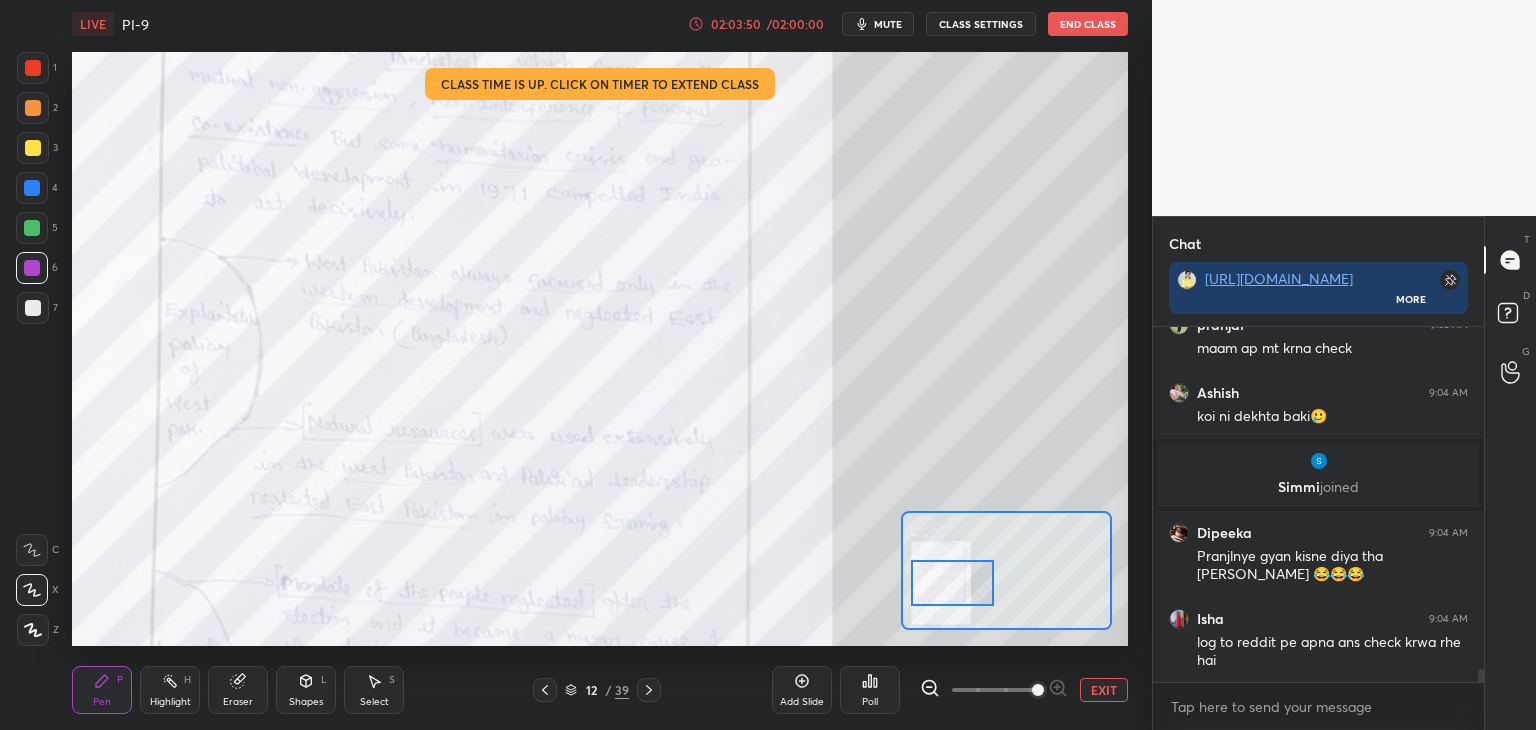 click 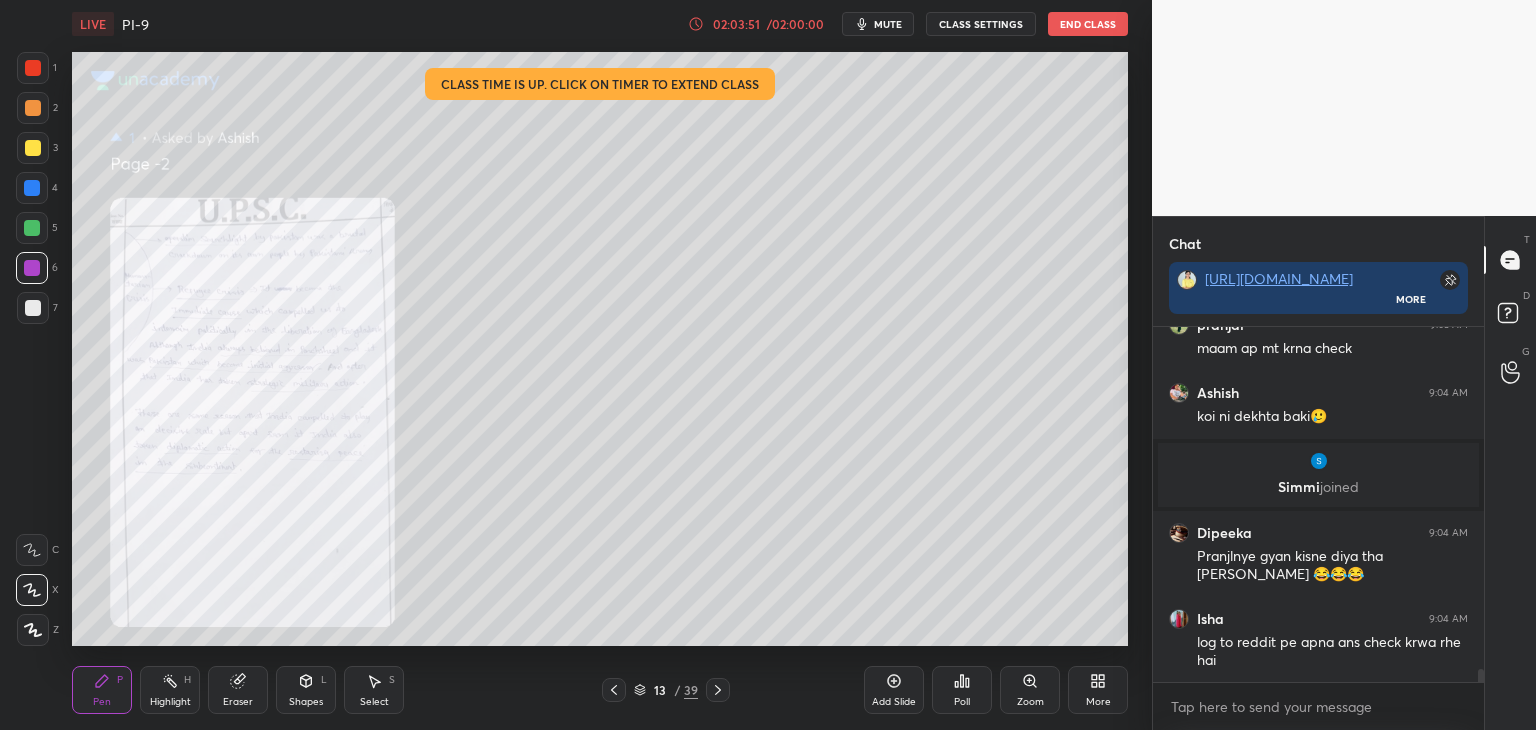 click on "Zoom" at bounding box center [1030, 702] 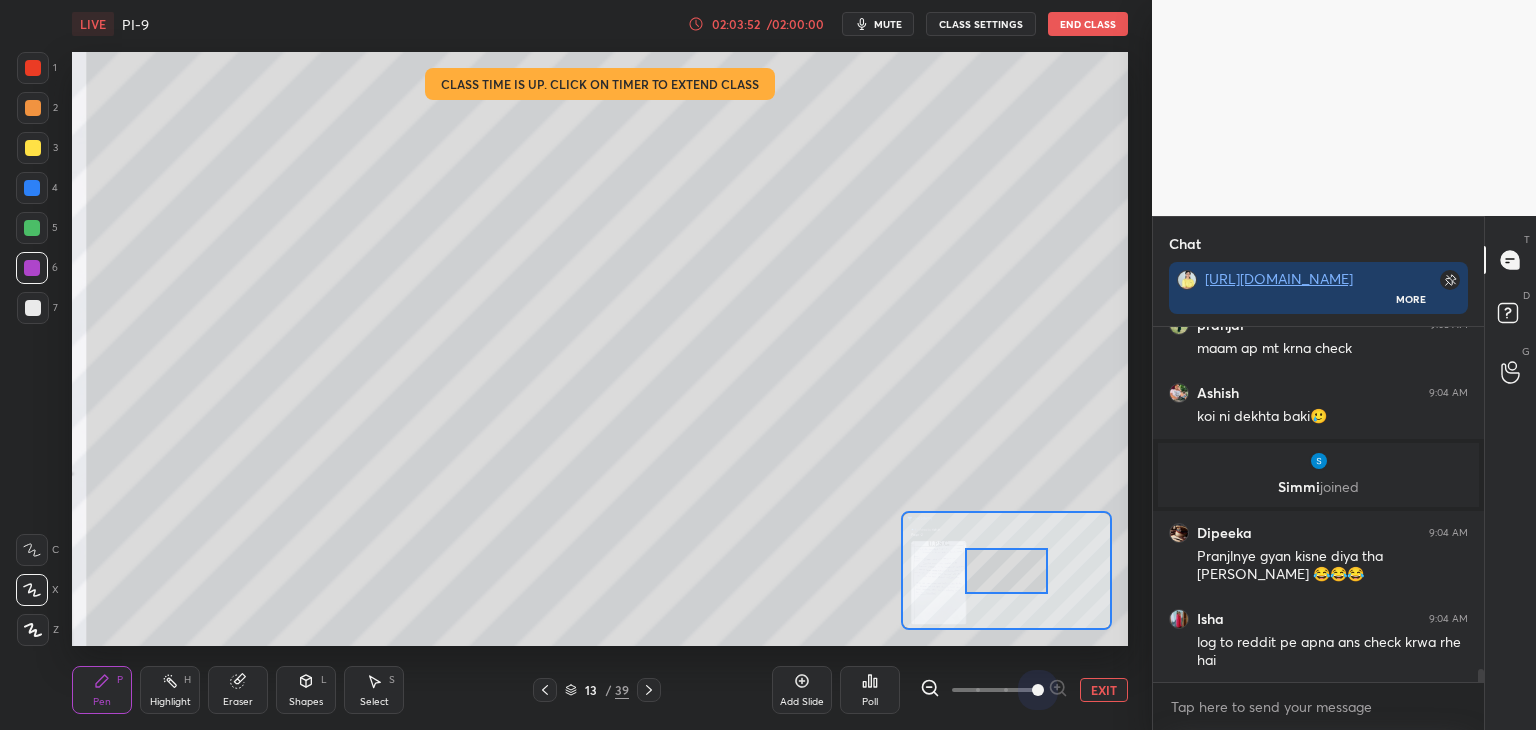 click at bounding box center (994, 690) 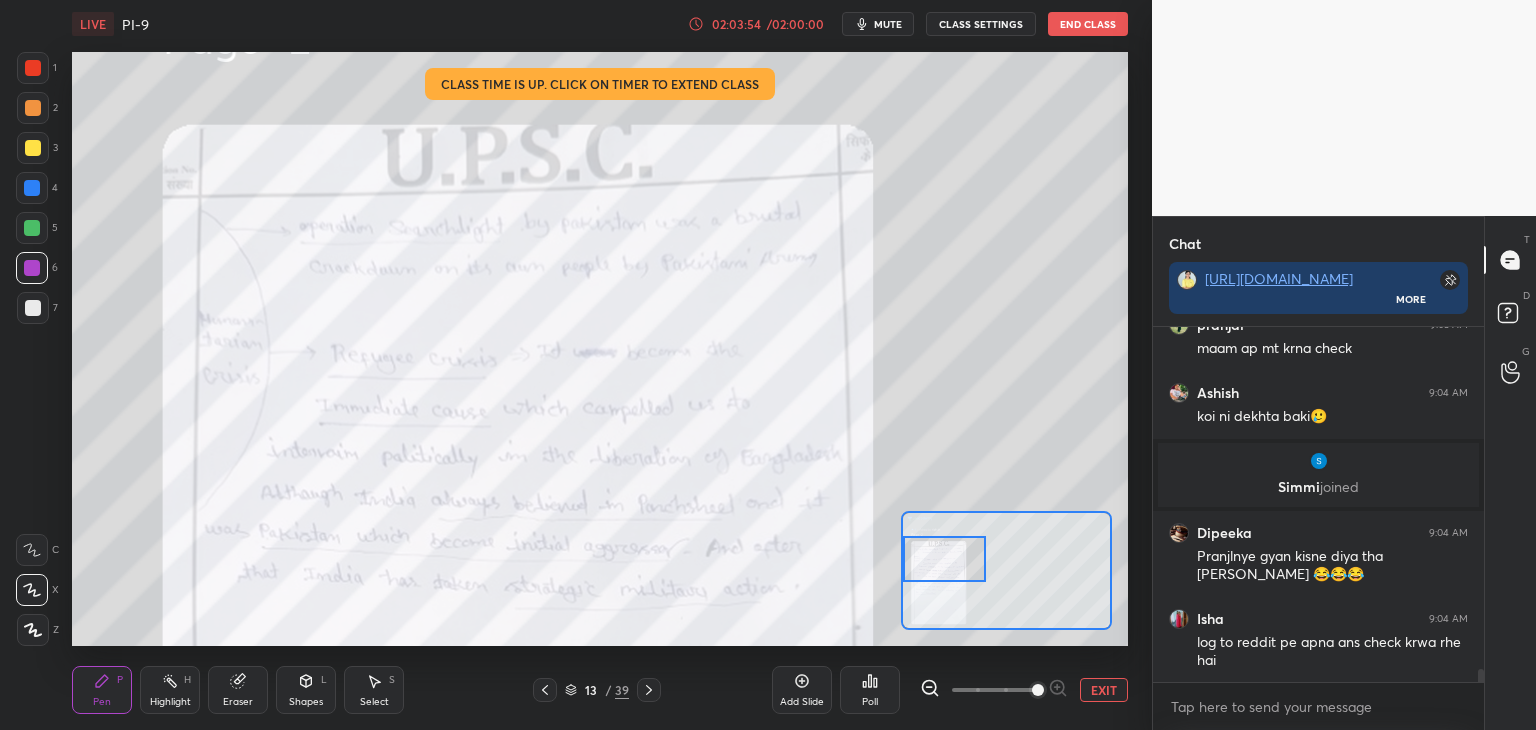 drag, startPoint x: 1028, startPoint y: 589, endPoint x: 976, endPoint y: 576, distance: 53.600372 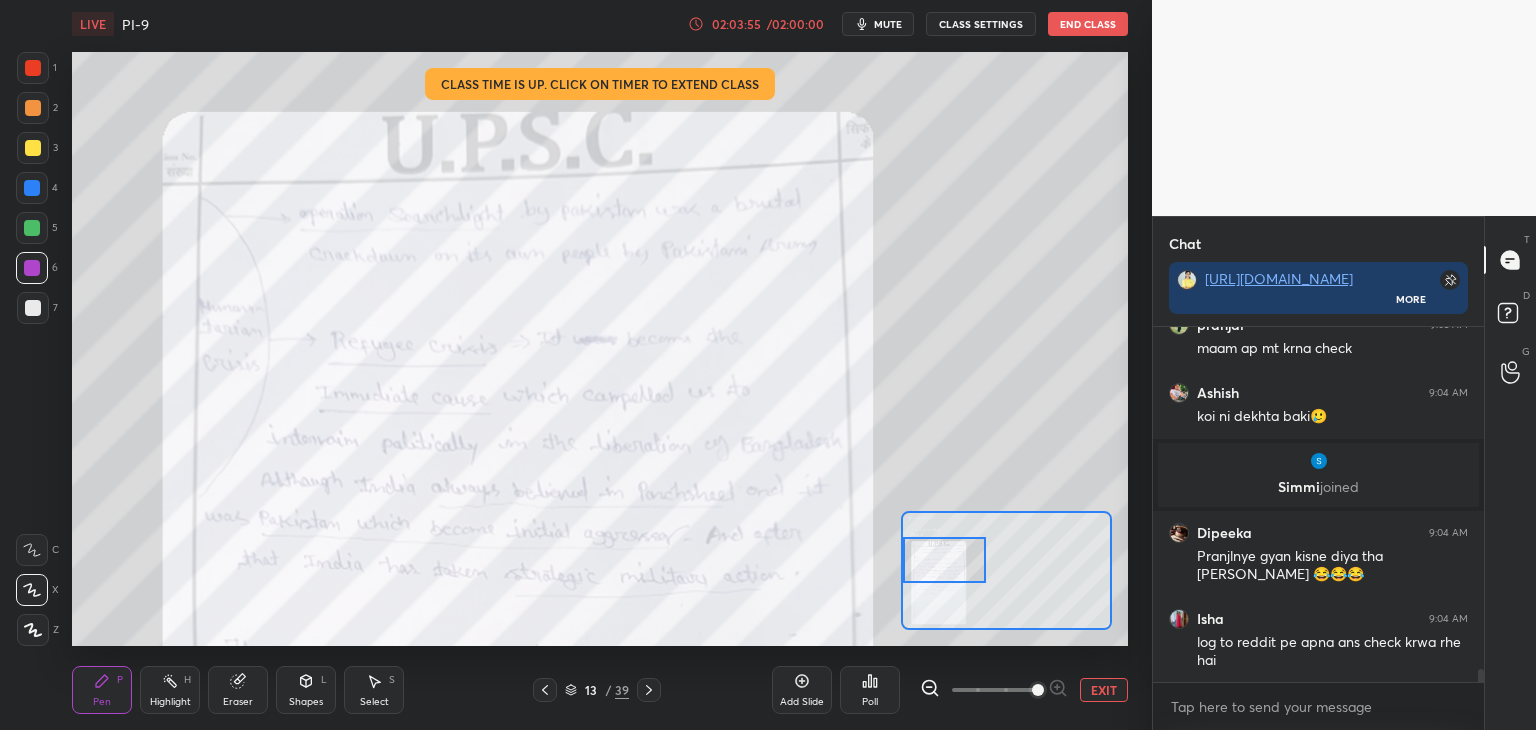 click on "EXIT" at bounding box center [1104, 690] 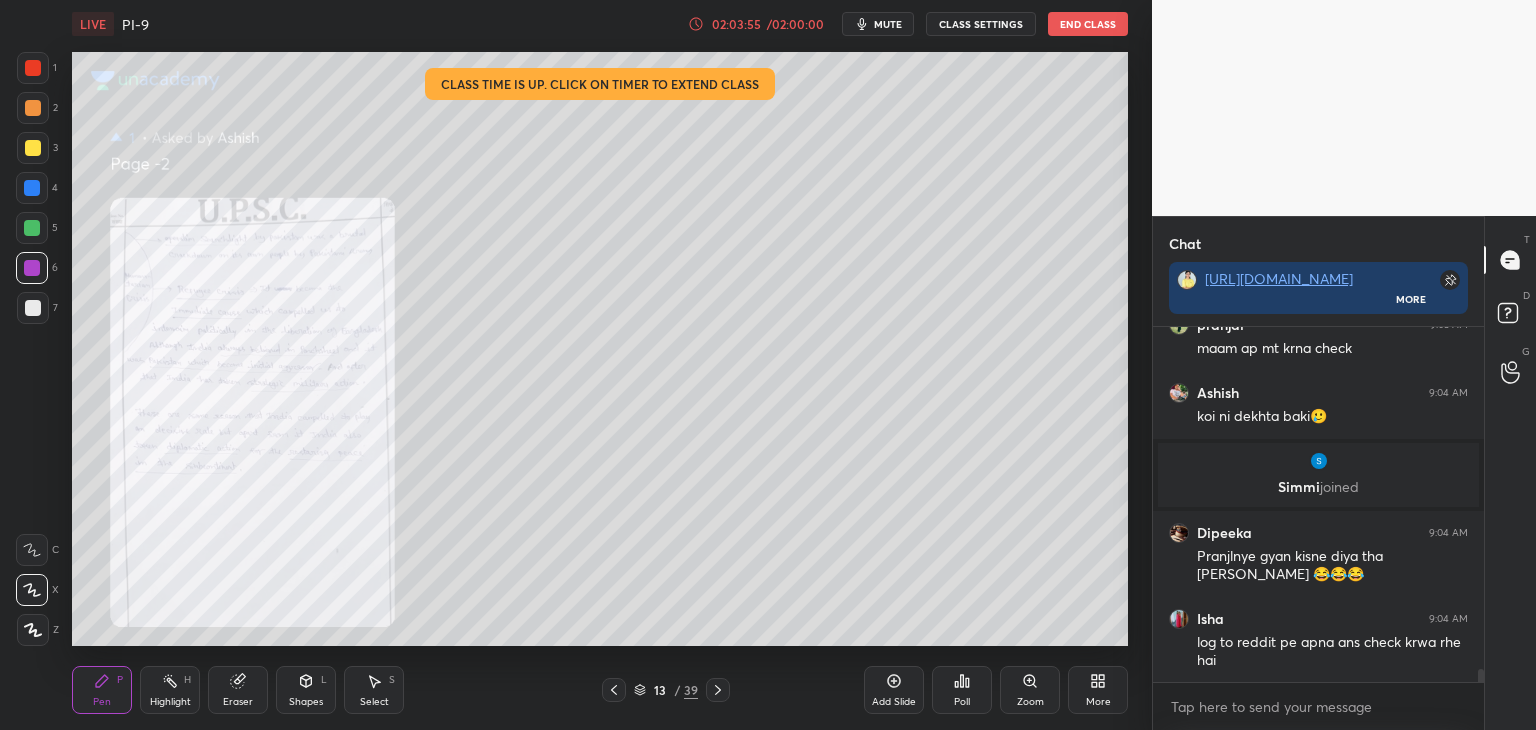 scroll, scrollTop: 9136, scrollLeft: 0, axis: vertical 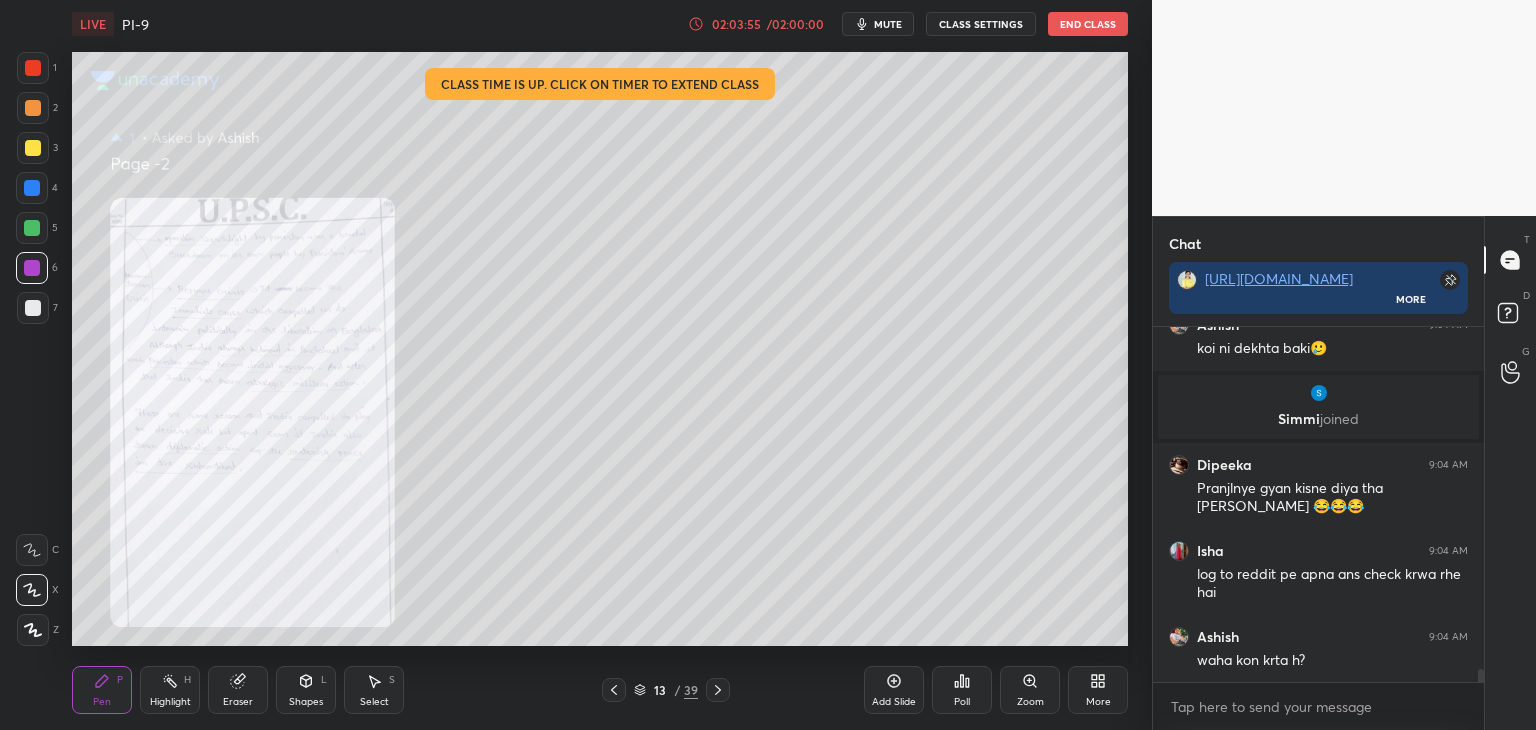 click 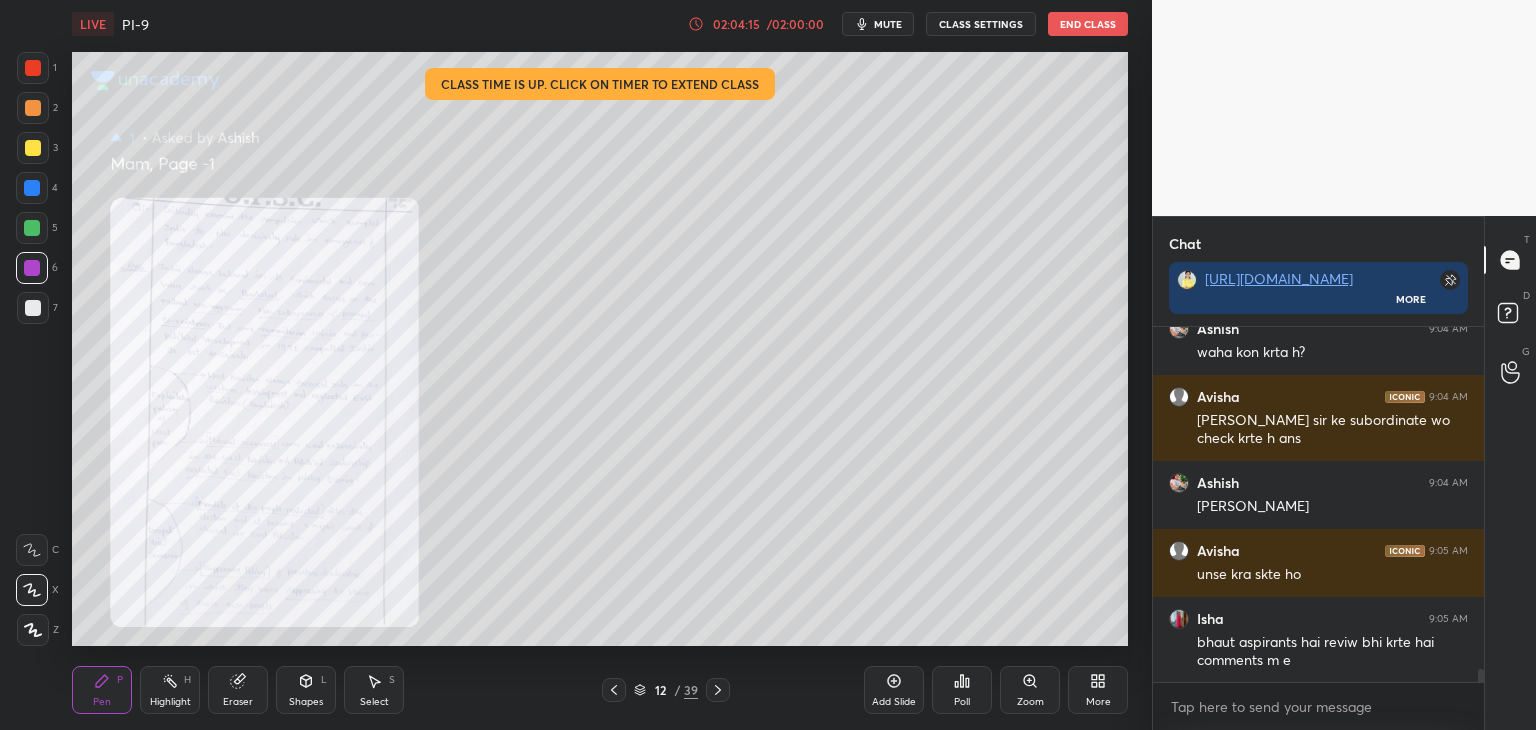 scroll, scrollTop: 9512, scrollLeft: 0, axis: vertical 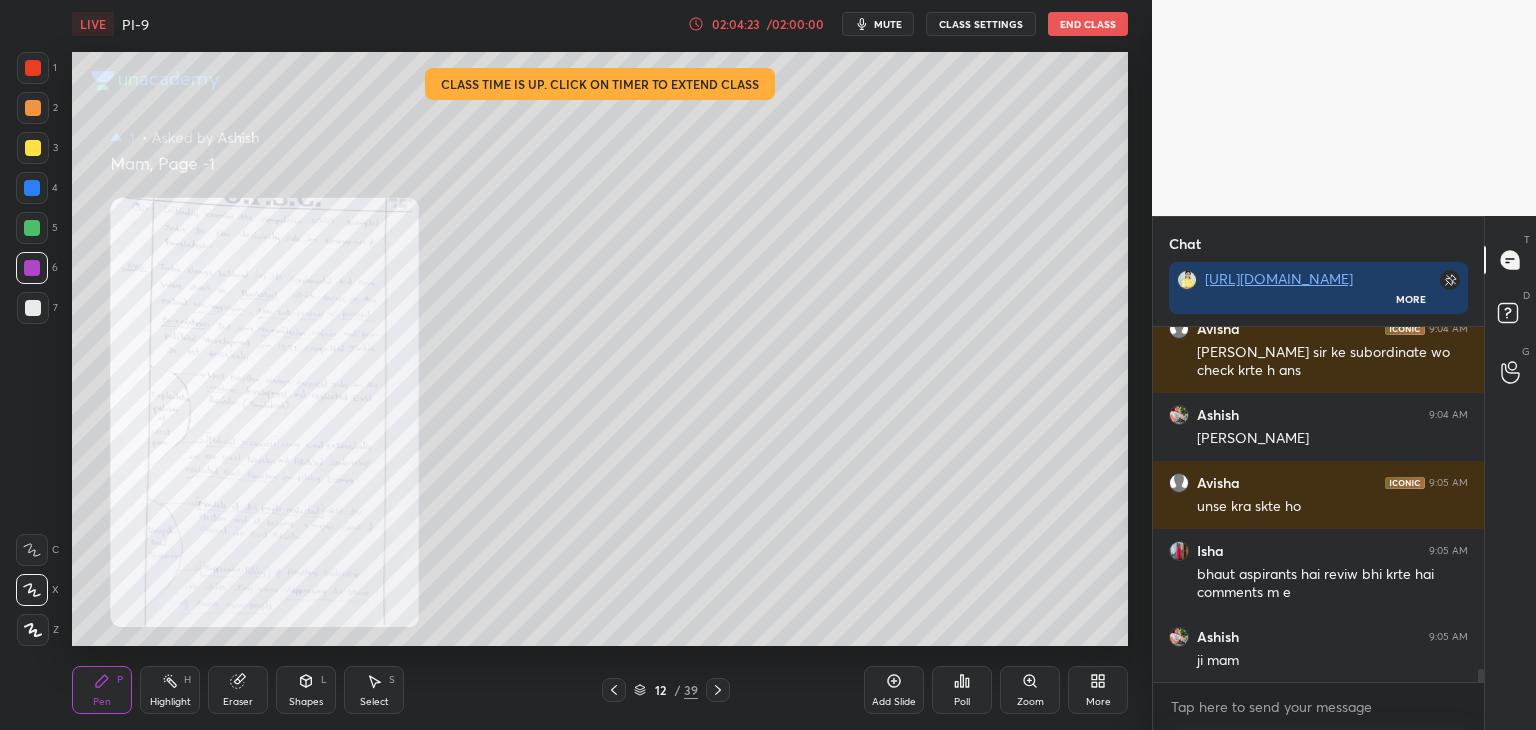 click 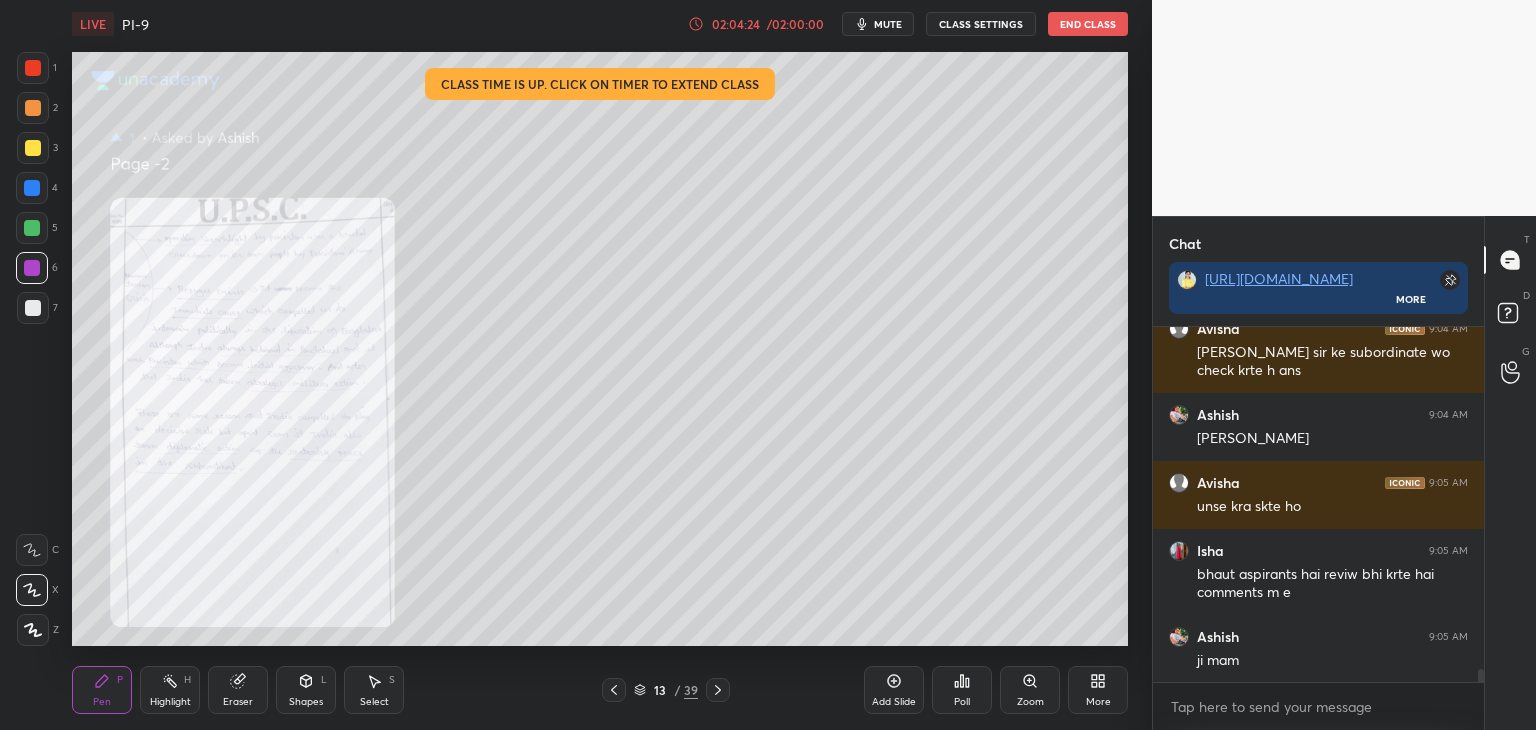 click on "Zoom" at bounding box center [1030, 702] 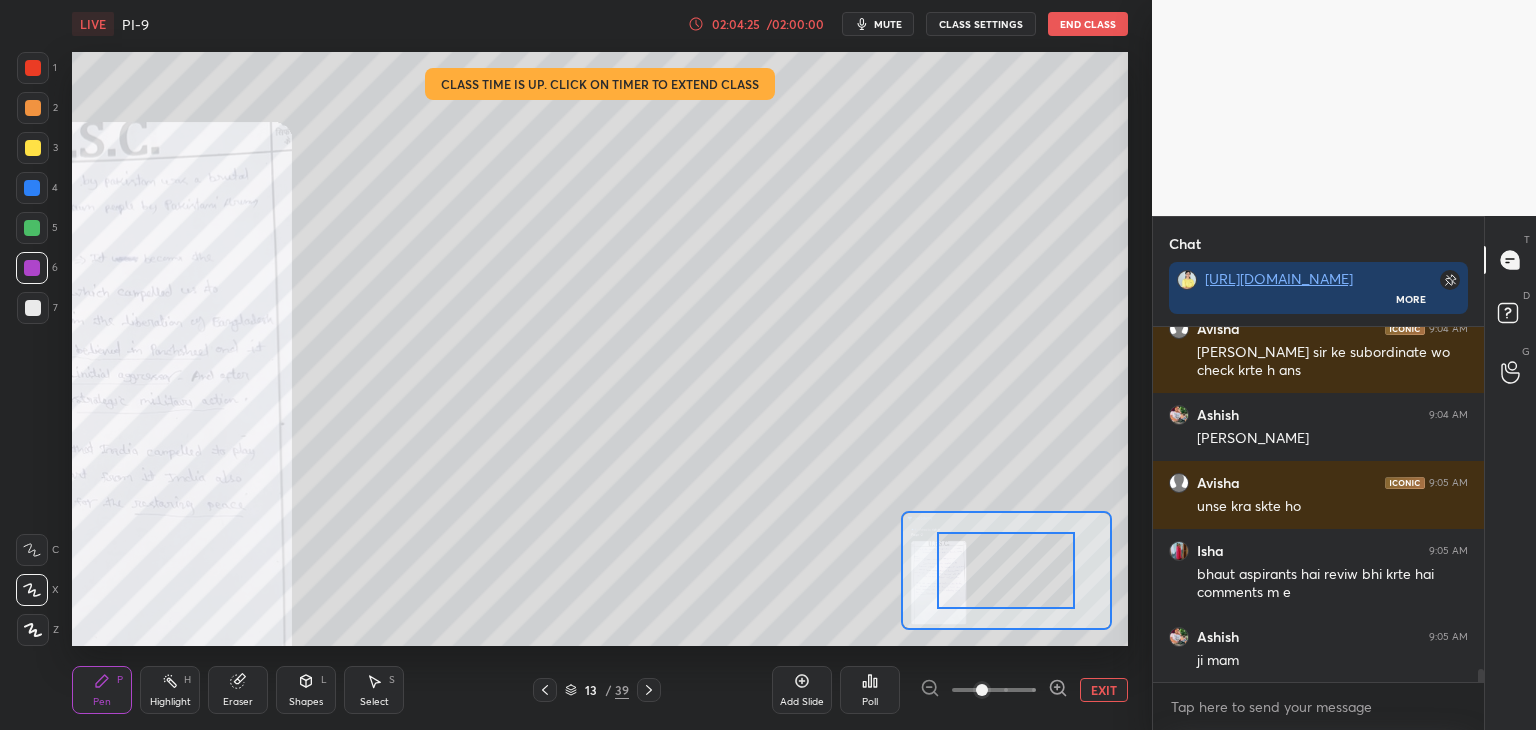 click at bounding box center (994, 690) 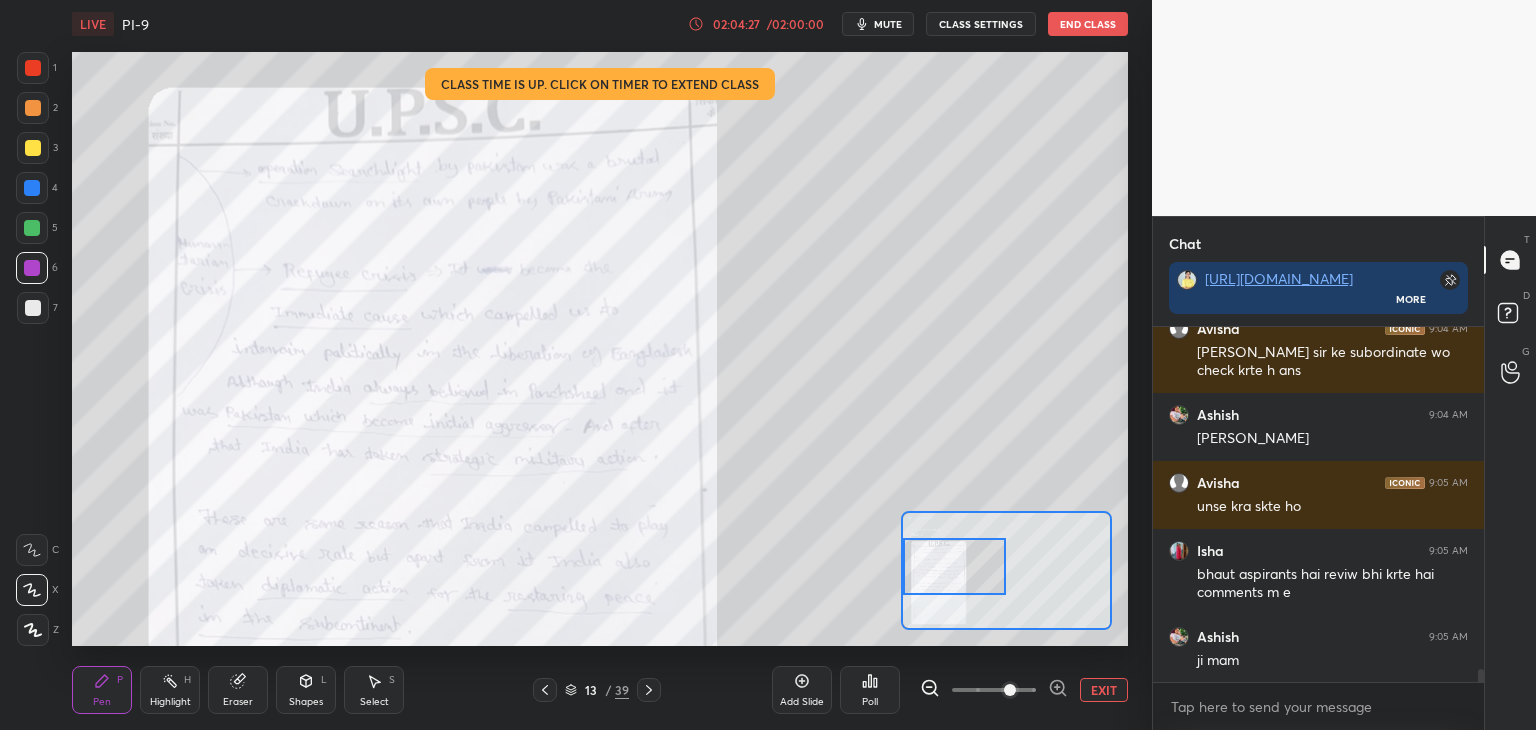 drag, startPoint x: 1000, startPoint y: 586, endPoint x: 972, endPoint y: 563, distance: 36.23534 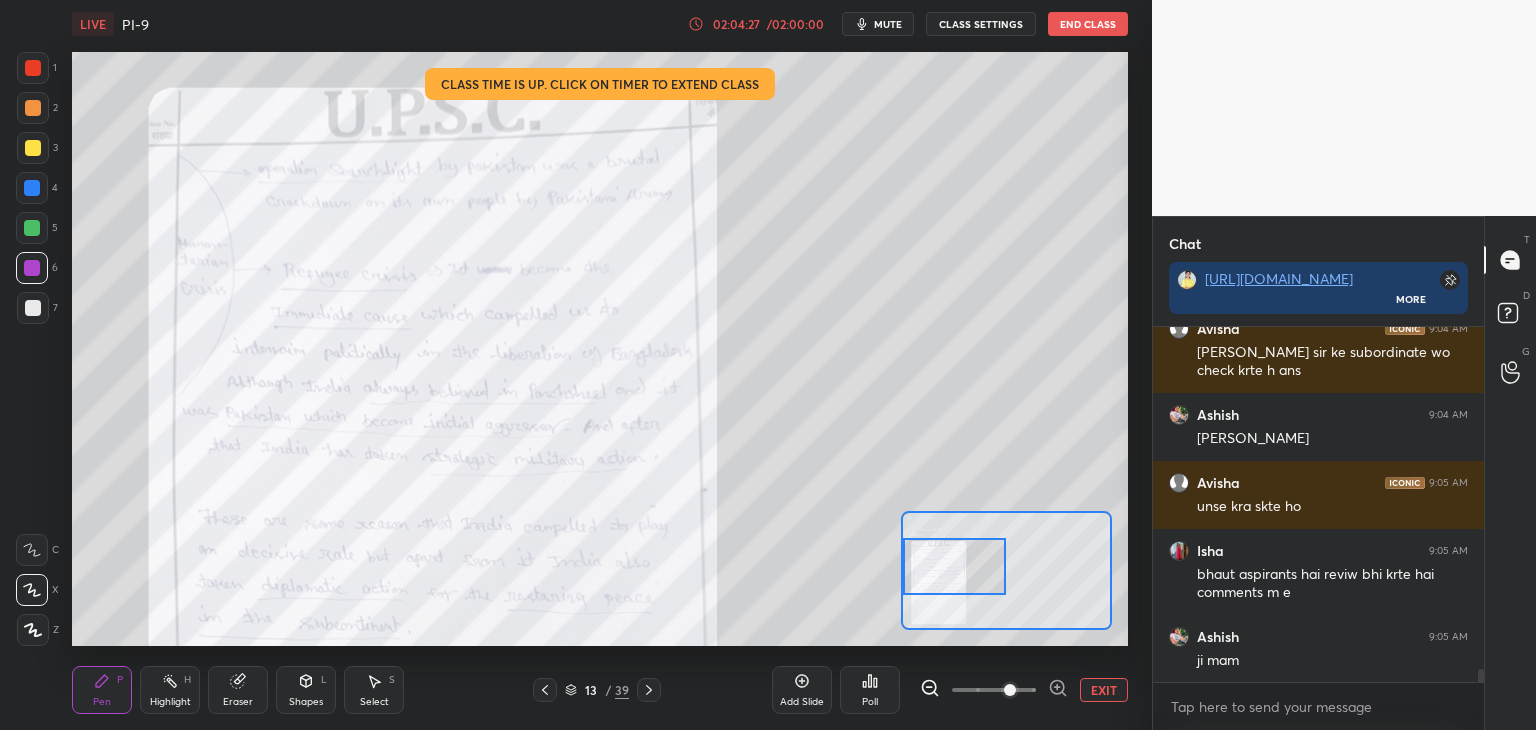 click at bounding box center (955, 566) 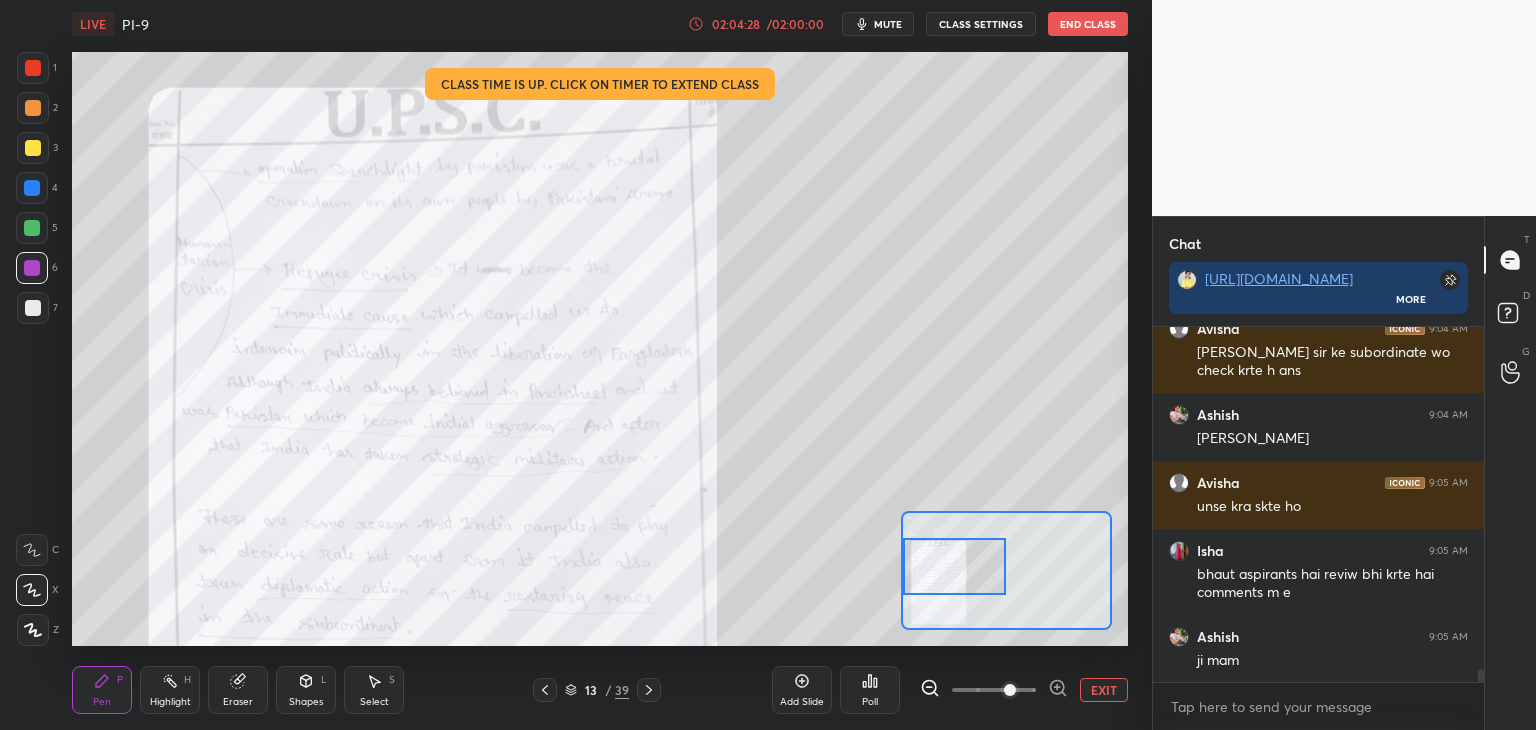 click 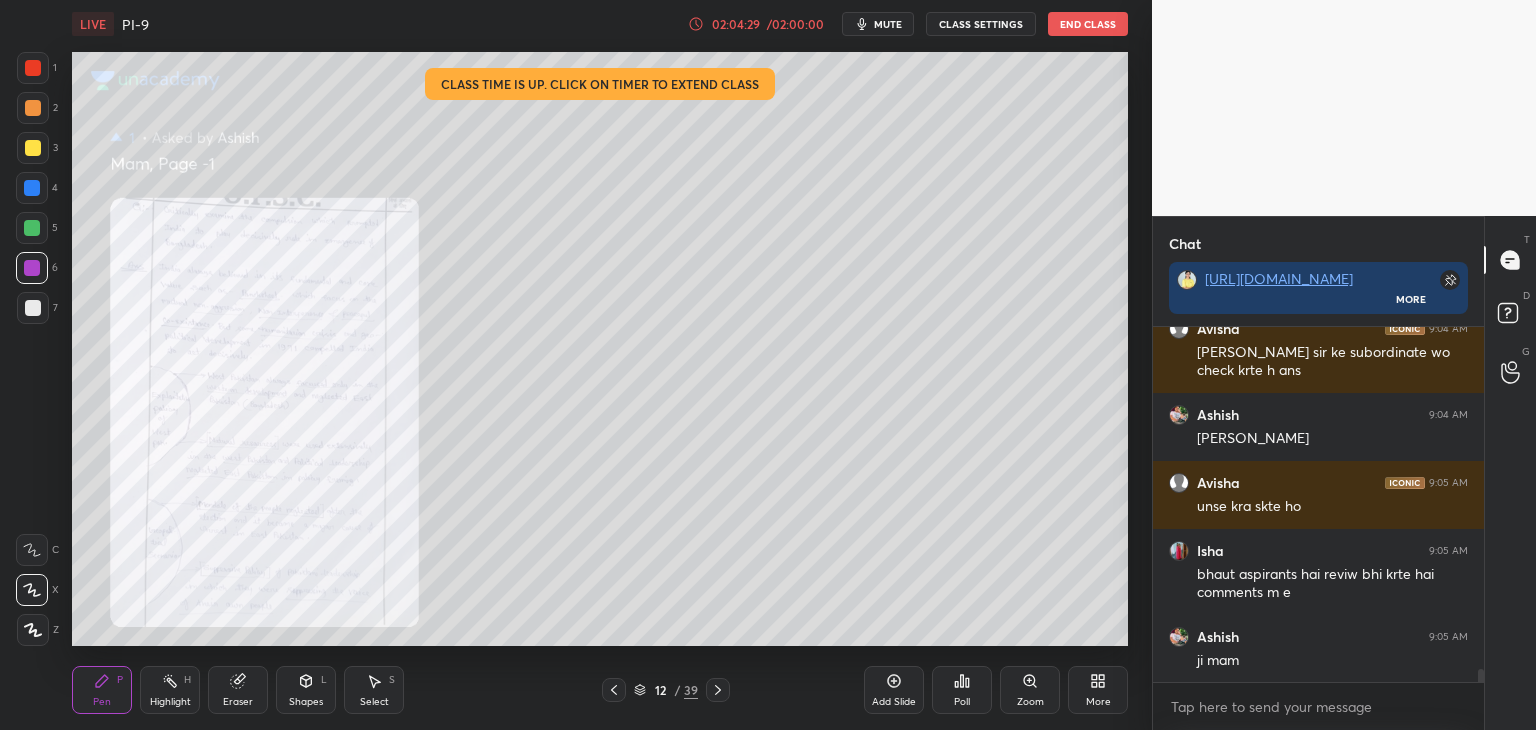 click 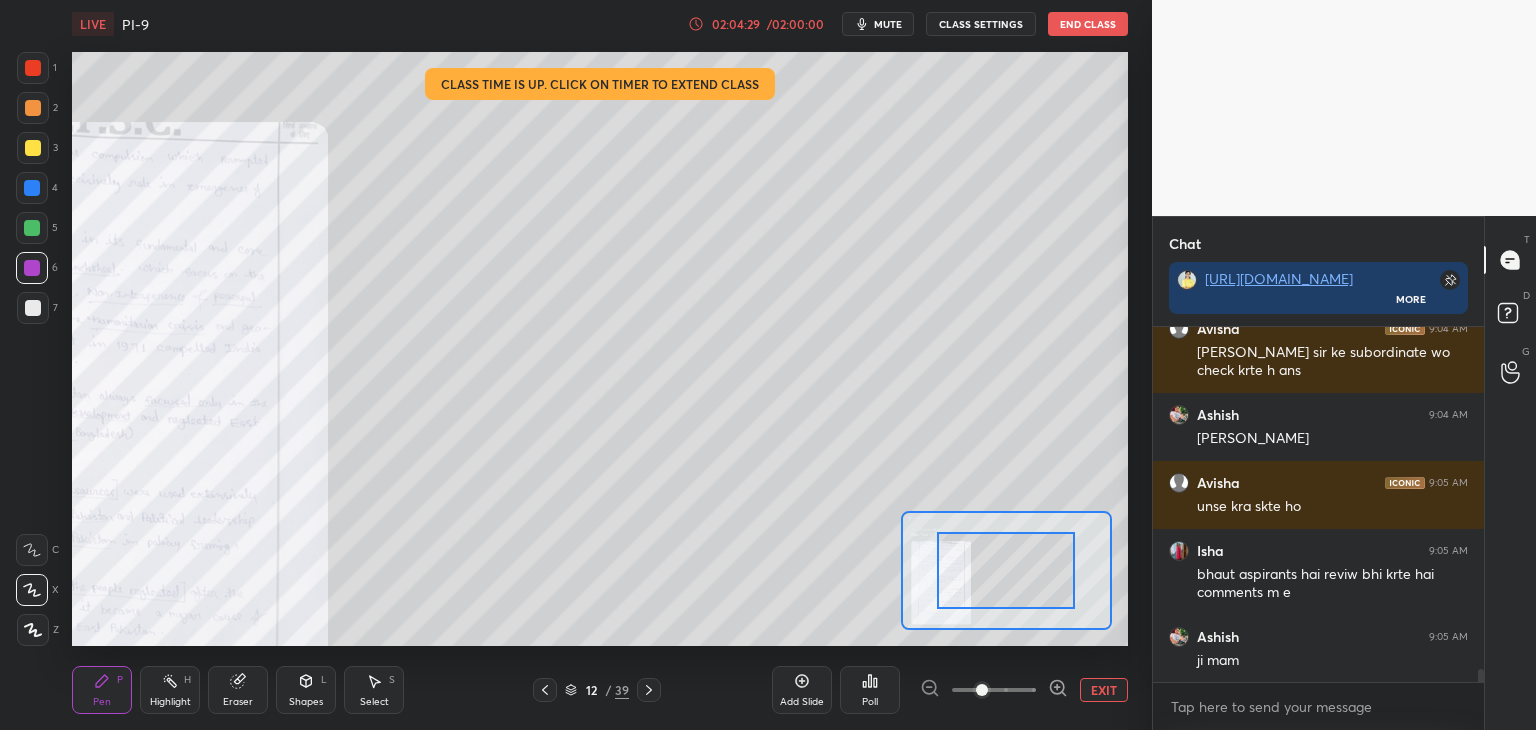 click at bounding box center [994, 690] 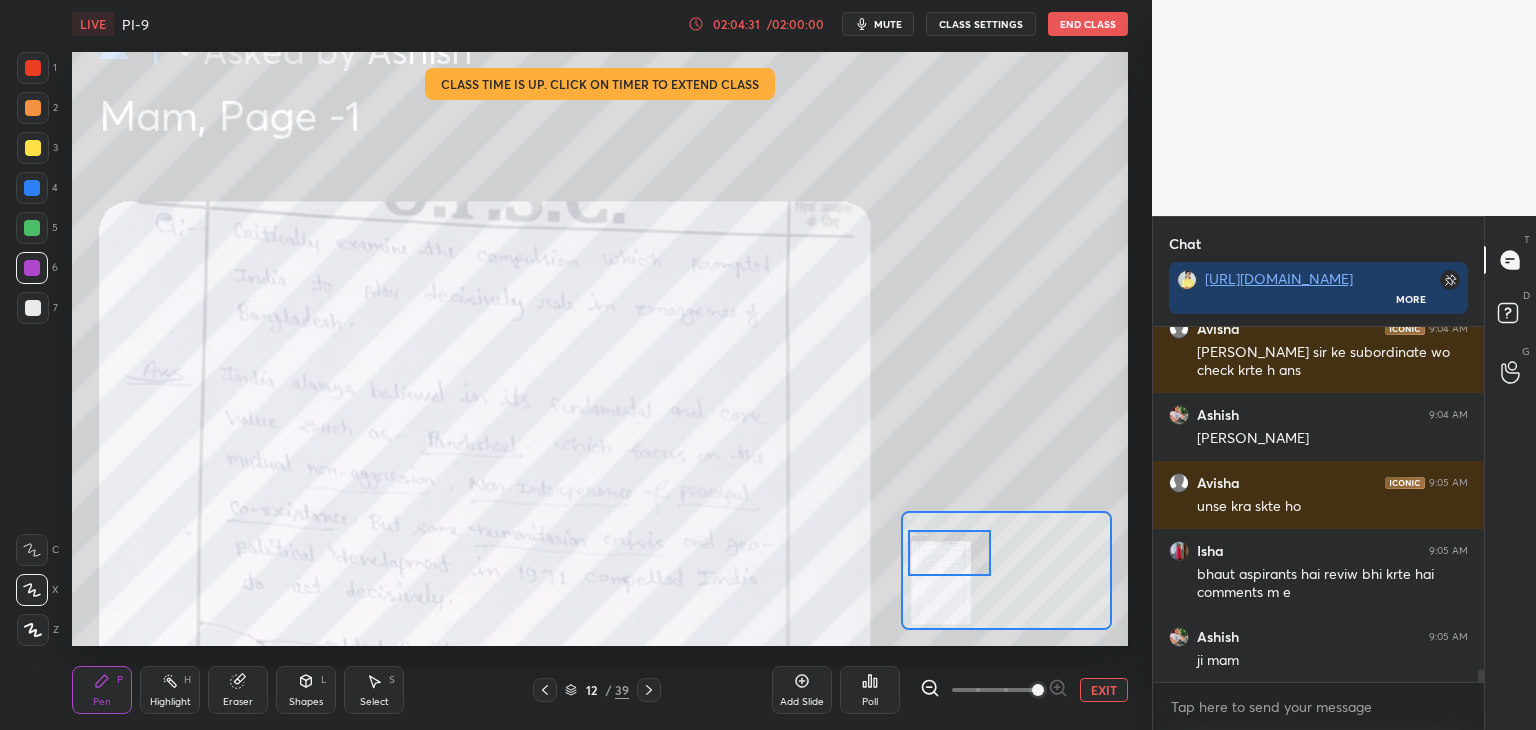 drag, startPoint x: 1021, startPoint y: 567, endPoint x: 964, endPoint y: 549, distance: 59.77458 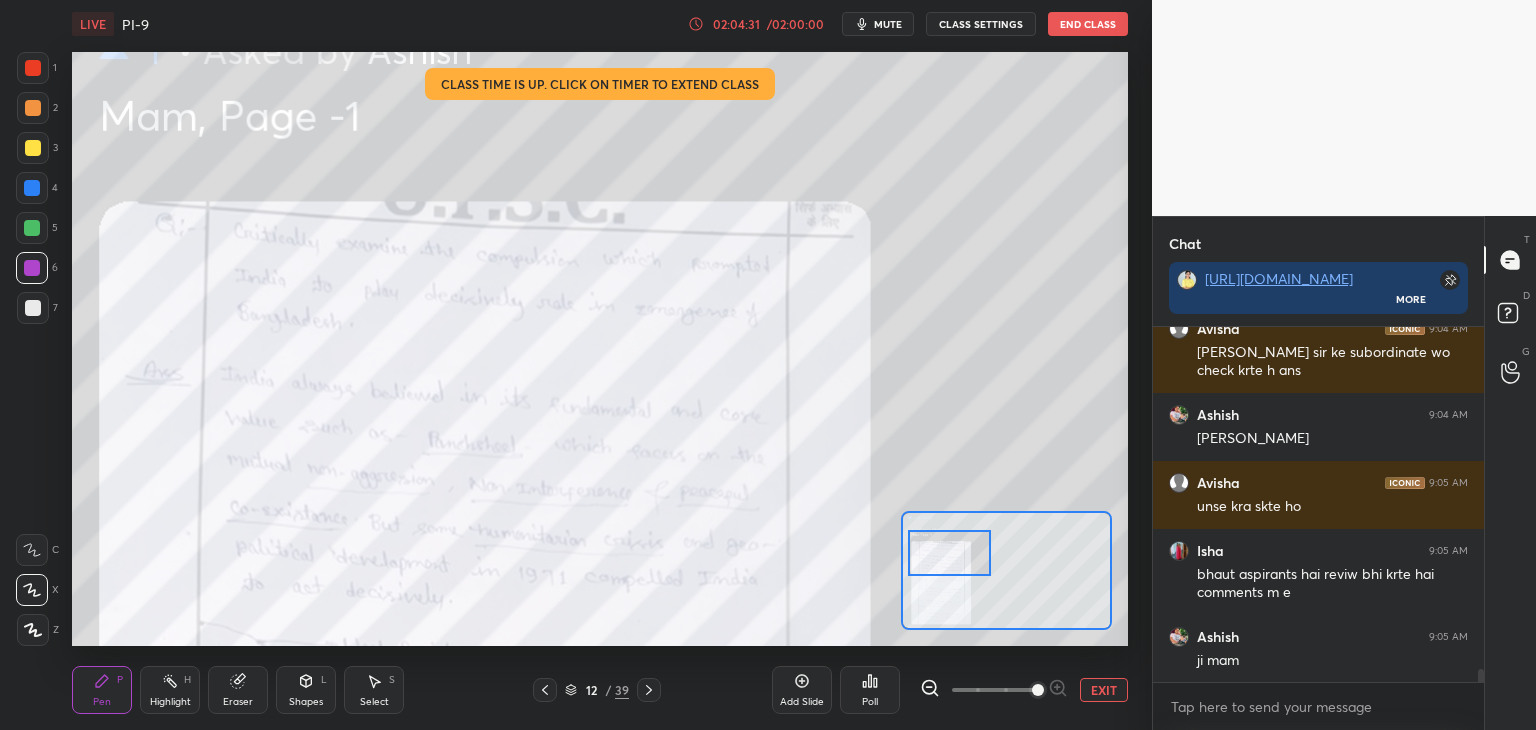 click at bounding box center (949, 553) 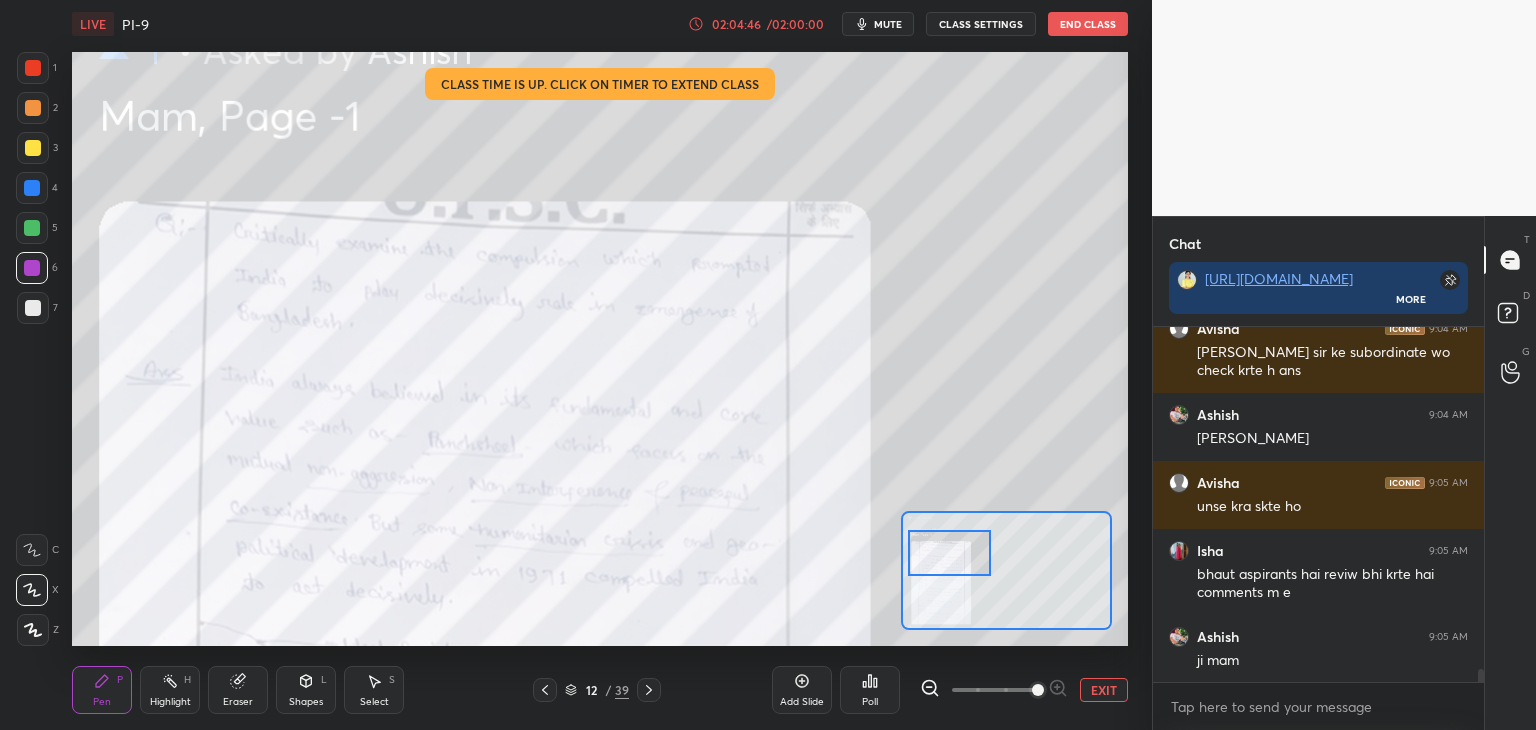 click on "EXIT" at bounding box center (1104, 690) 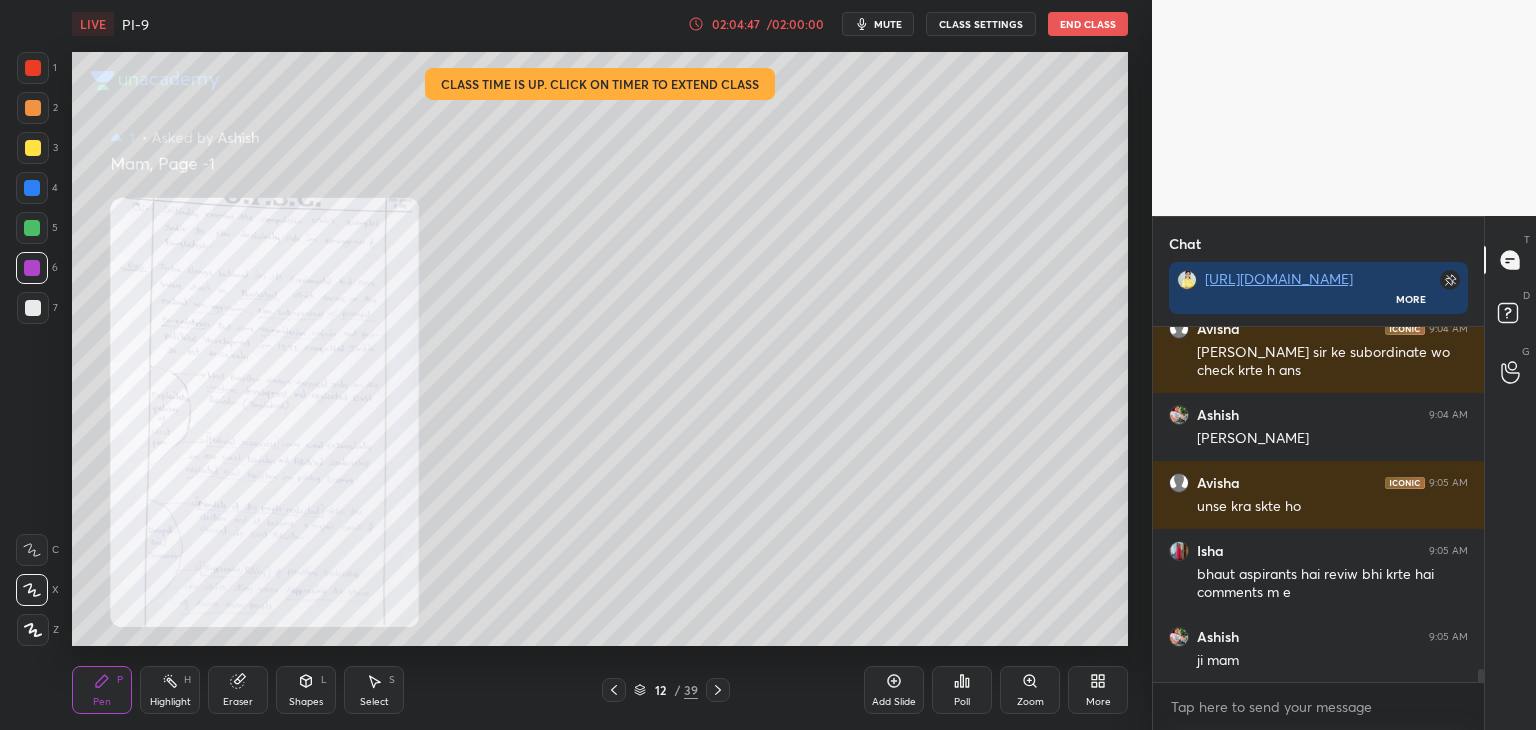 click 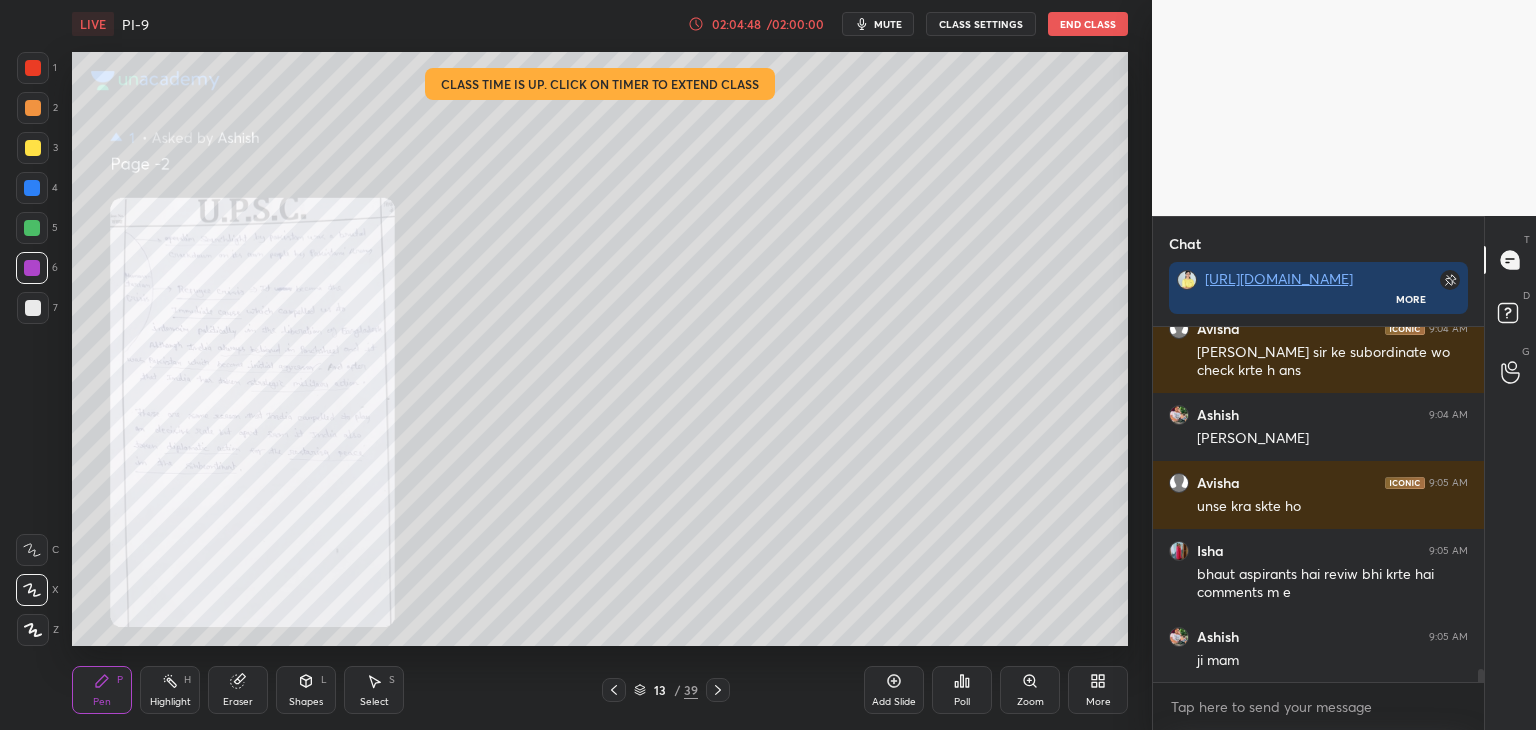 click 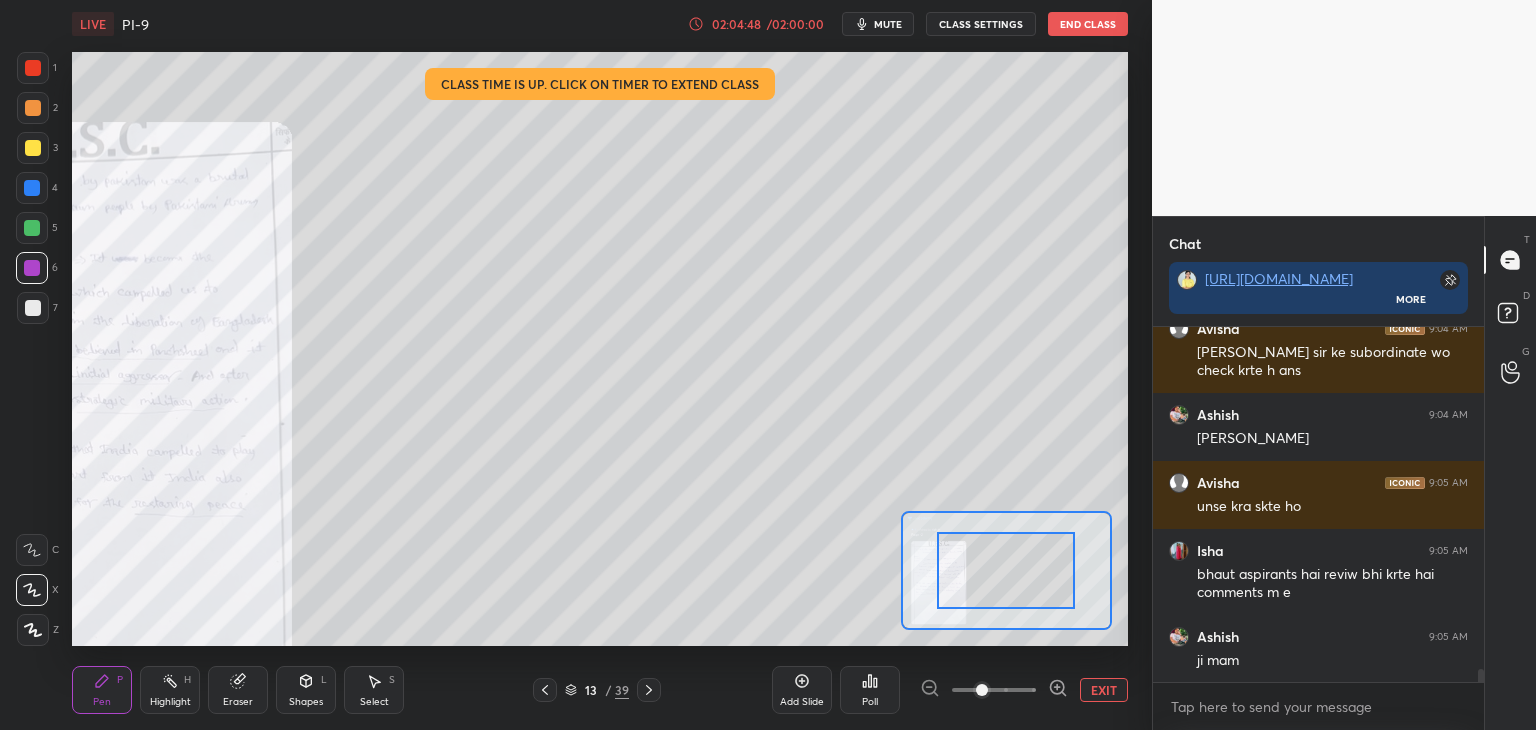 click at bounding box center (994, 690) 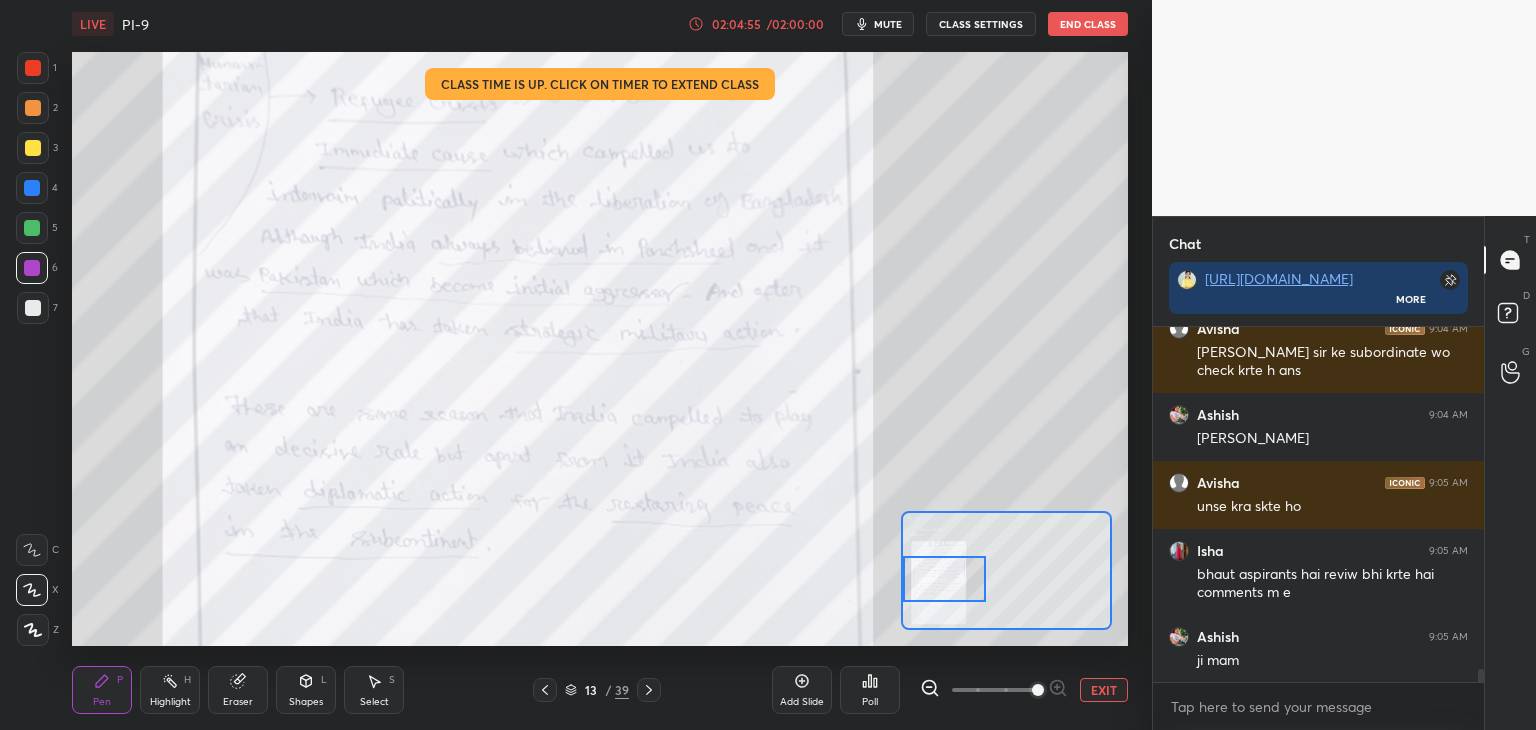 drag, startPoint x: 1004, startPoint y: 585, endPoint x: 948, endPoint y: 577, distance: 56.568542 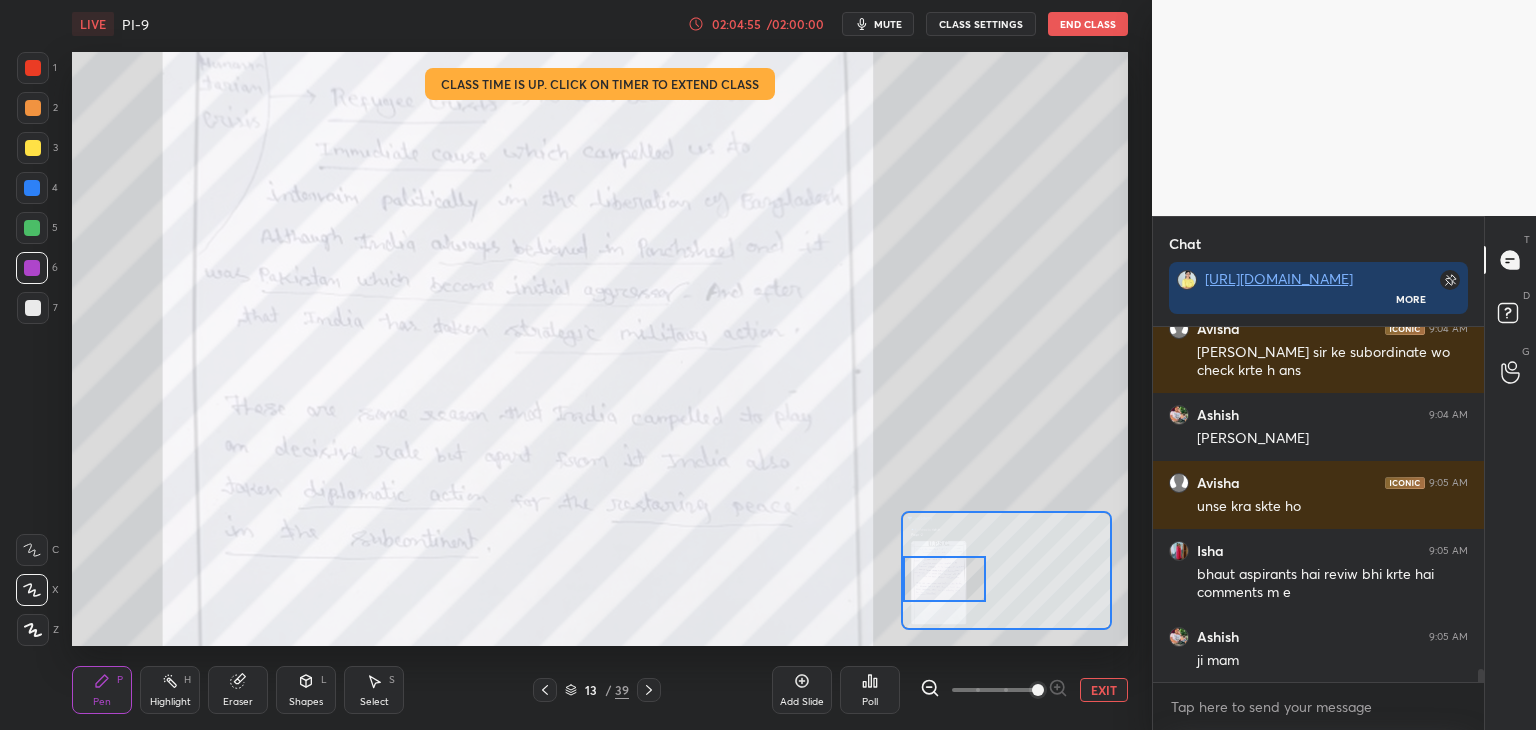 click at bounding box center (944, 579) 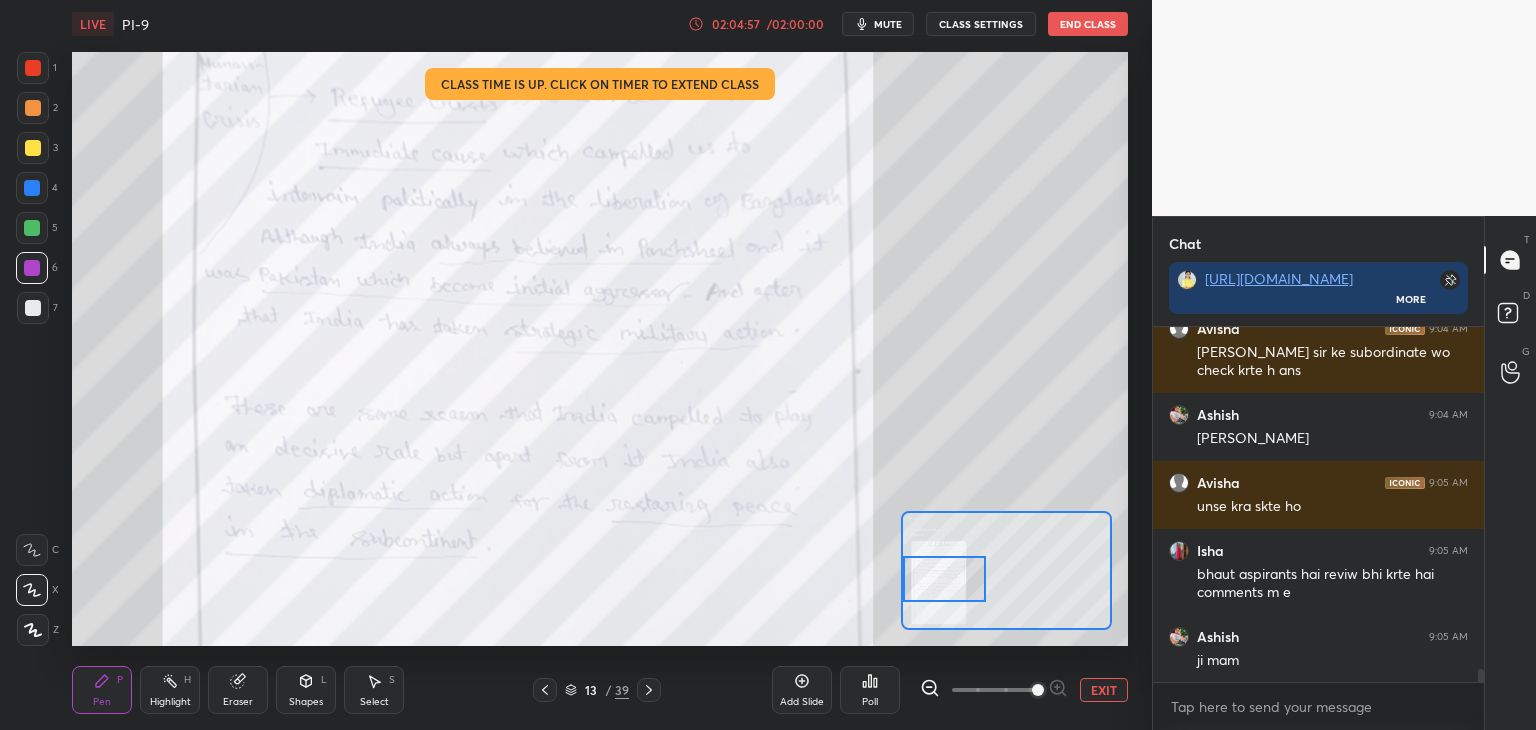 drag, startPoint x: 1106, startPoint y: 686, endPoint x: 1161, endPoint y: 694, distance: 55.578773 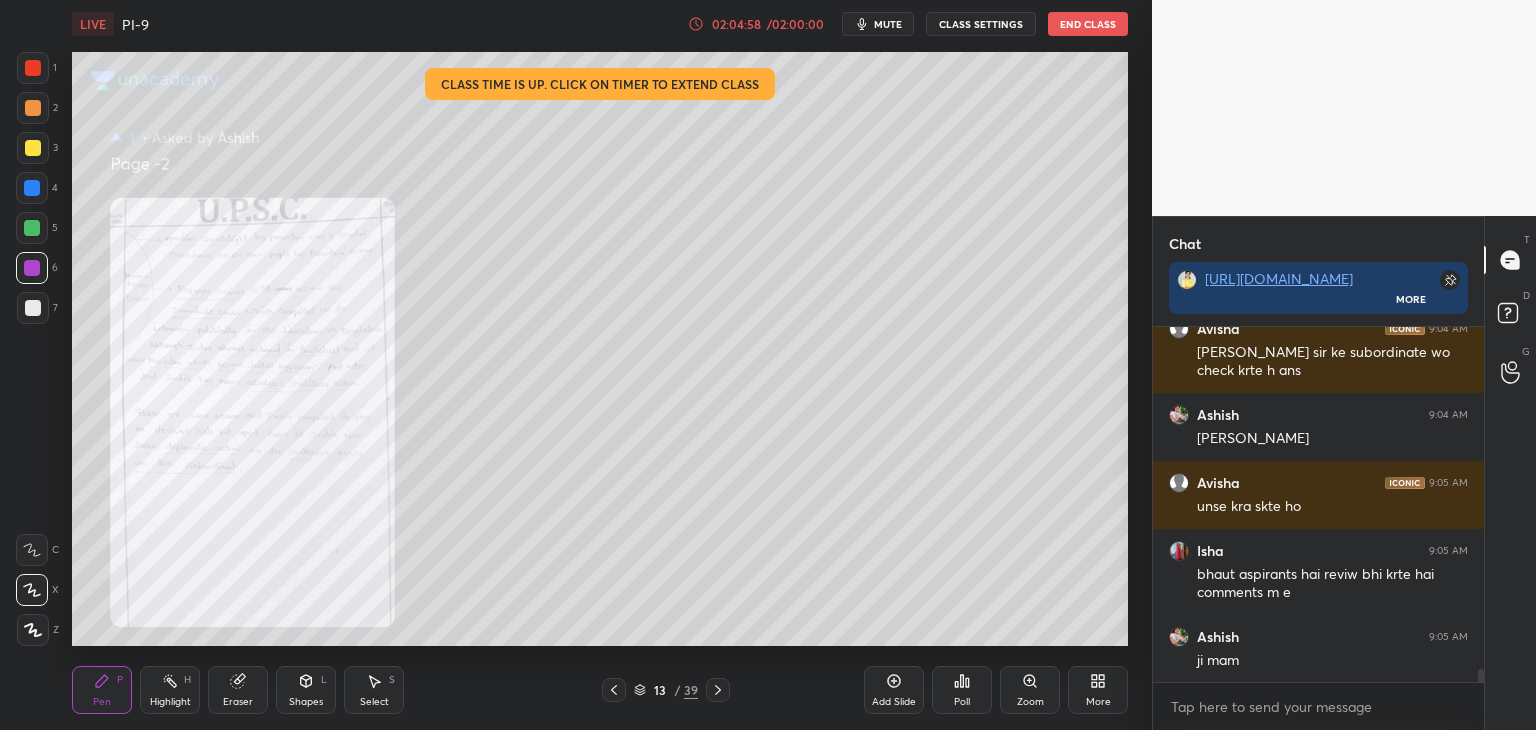 click 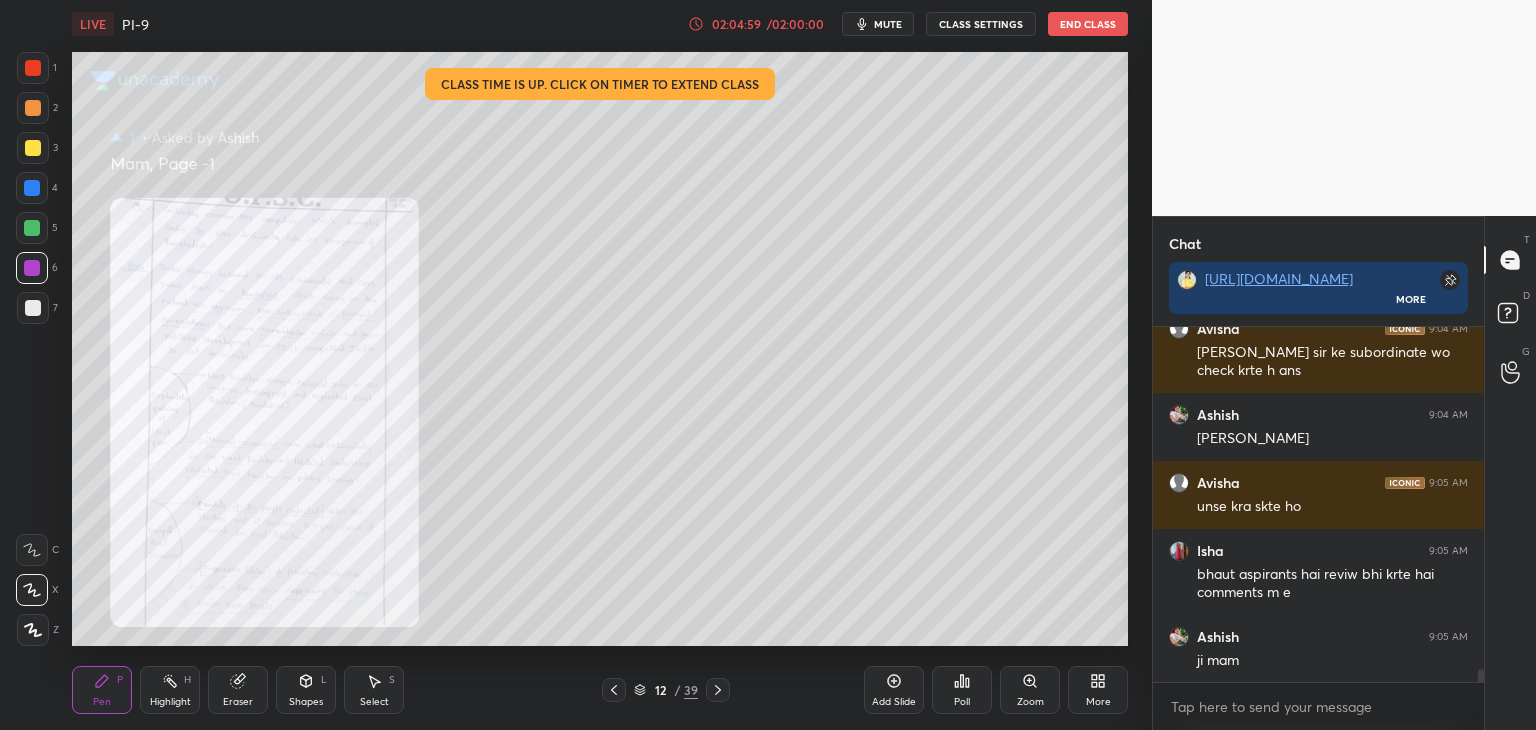 click at bounding box center (32, 188) 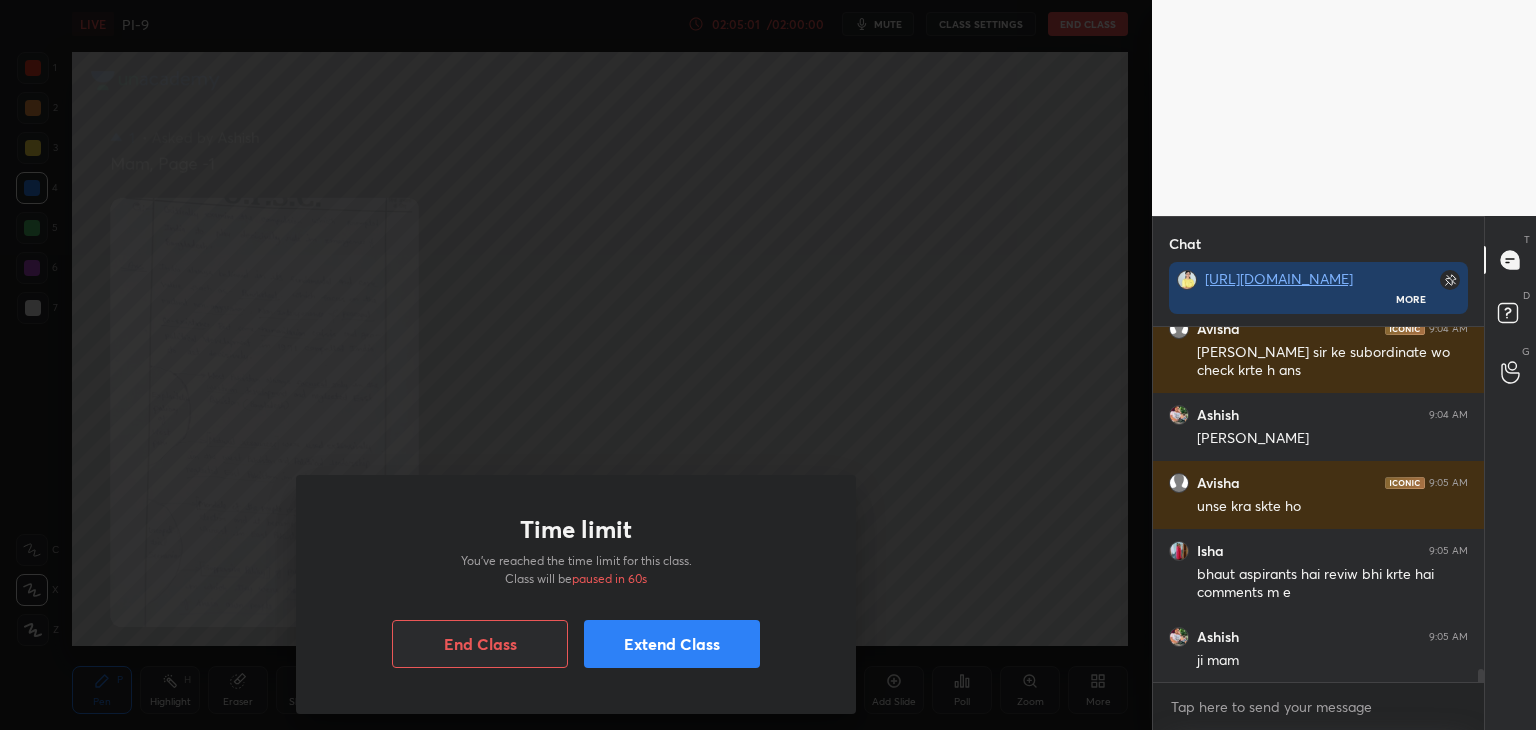 drag, startPoint x: 226, startPoint y: 199, endPoint x: 200, endPoint y: 223, distance: 35.383614 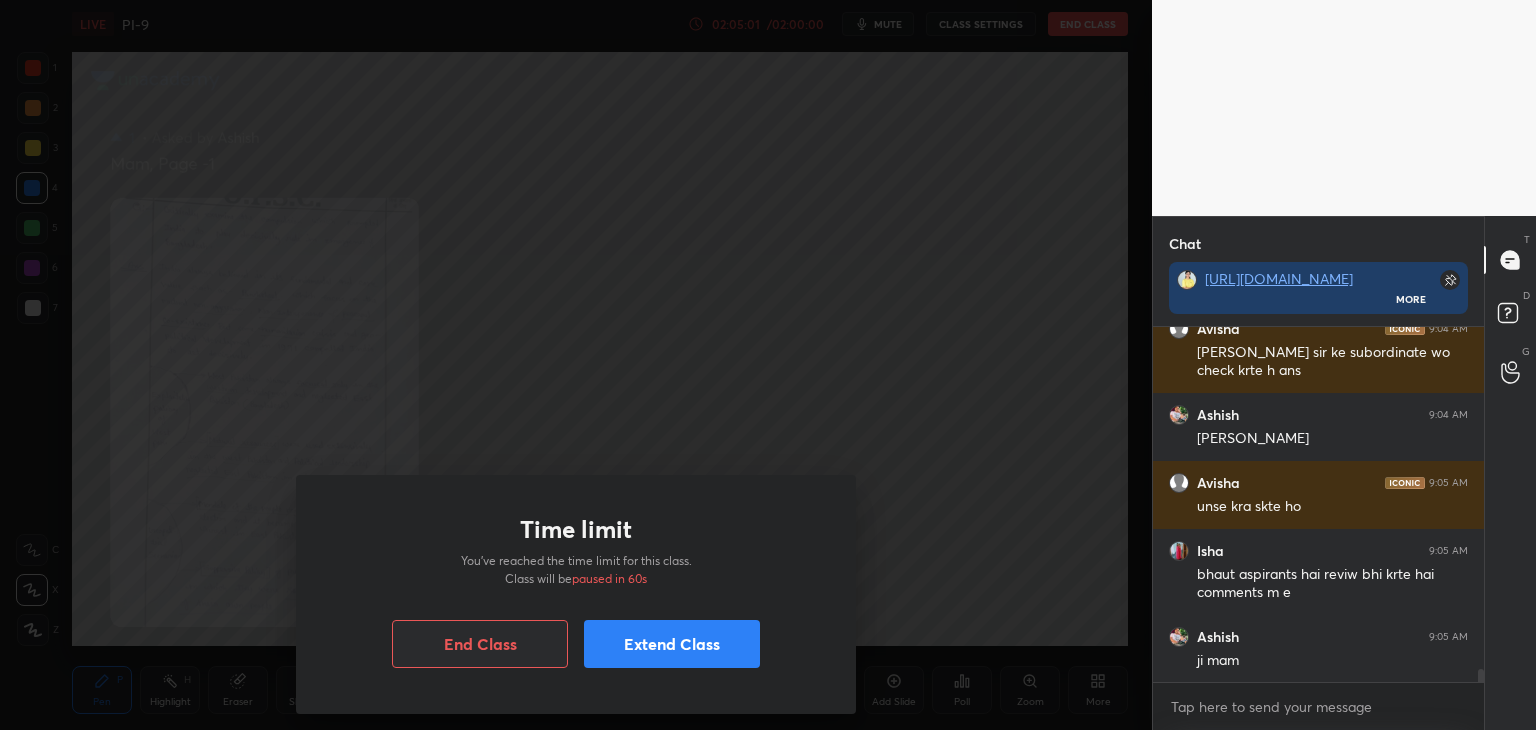 click on "Time limit You’ve reached the time limit for this class. Class will be   paused in 60s End Class Extend Class" at bounding box center [576, 365] 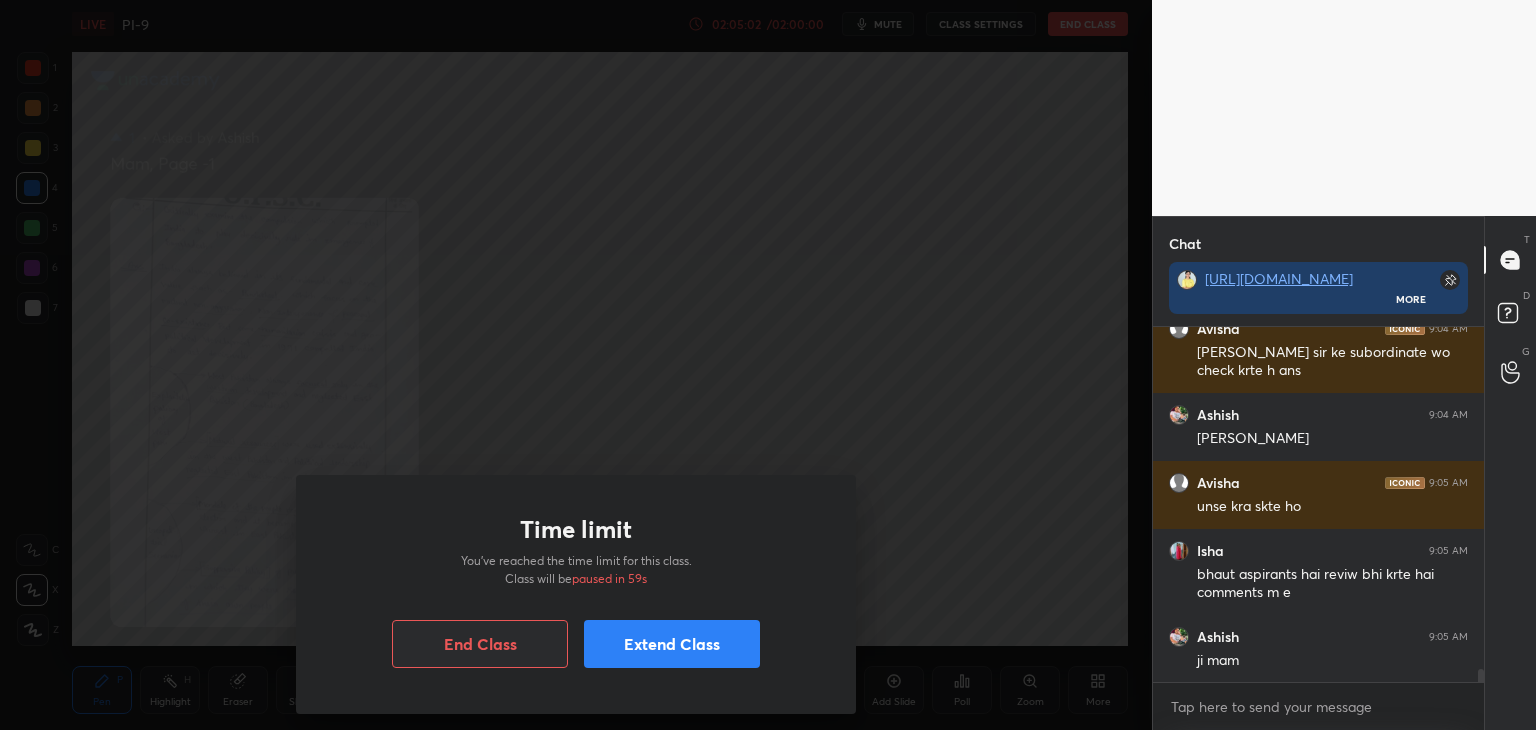 click on "Extend Class" at bounding box center (672, 644) 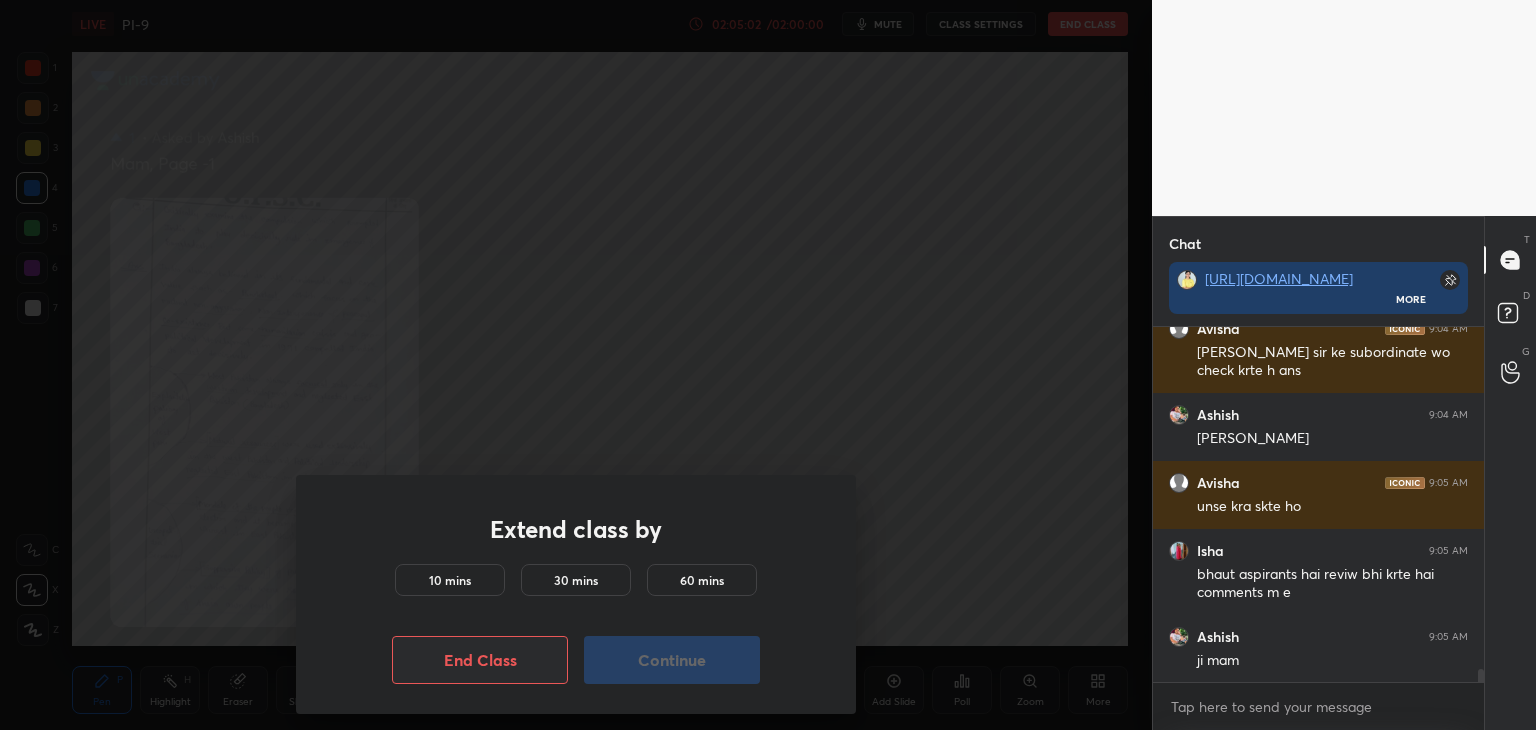 scroll, scrollTop: 9580, scrollLeft: 0, axis: vertical 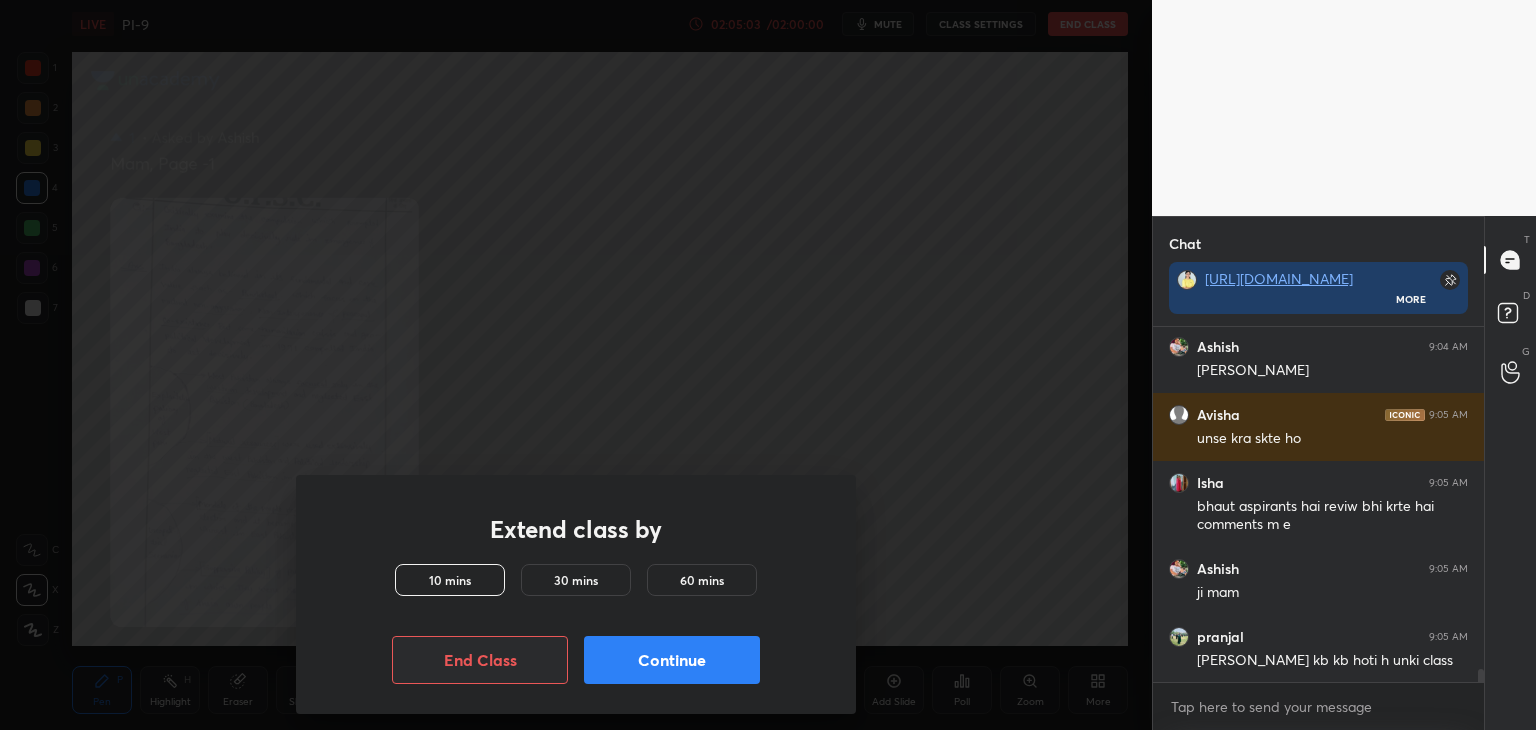 click on "Continue" at bounding box center [672, 660] 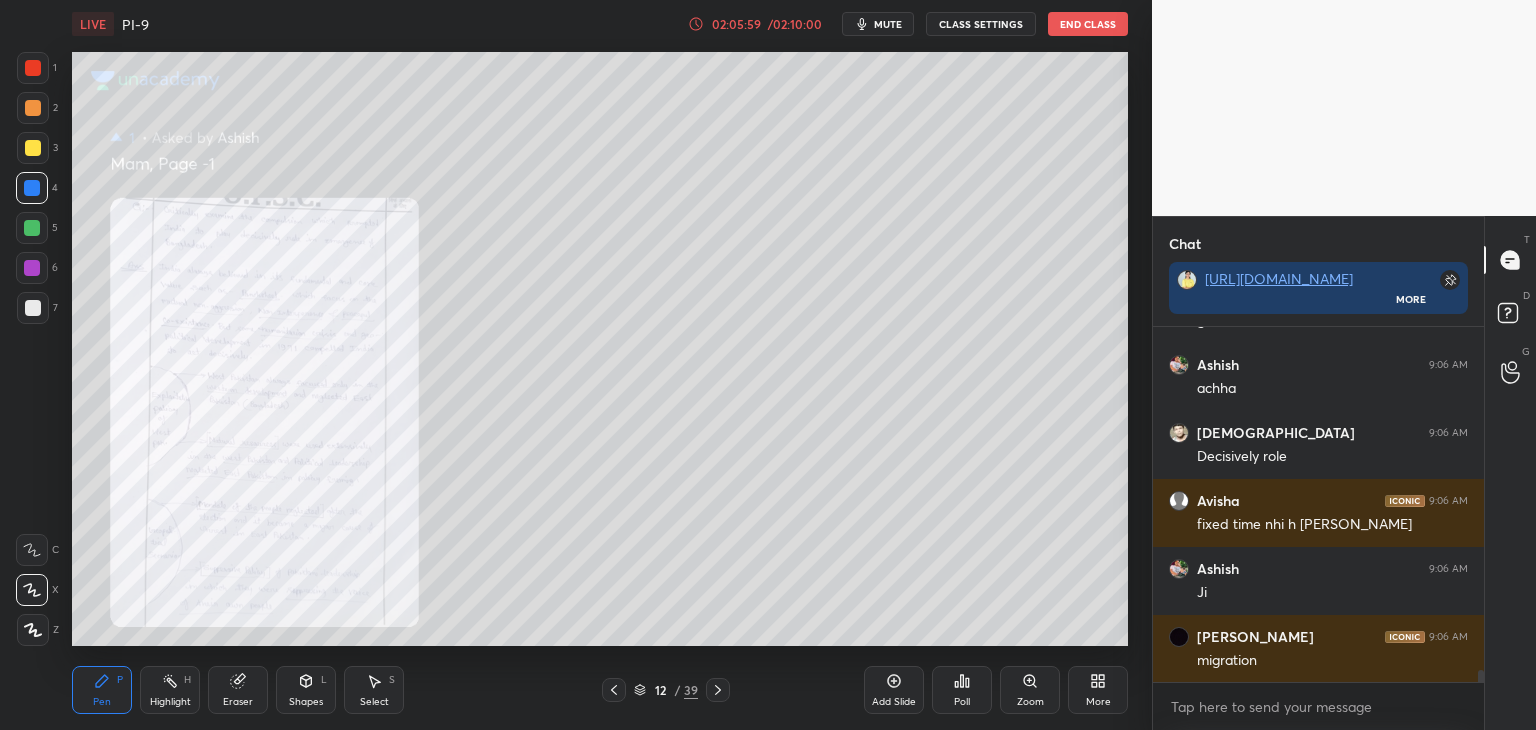 scroll, scrollTop: 10298, scrollLeft: 0, axis: vertical 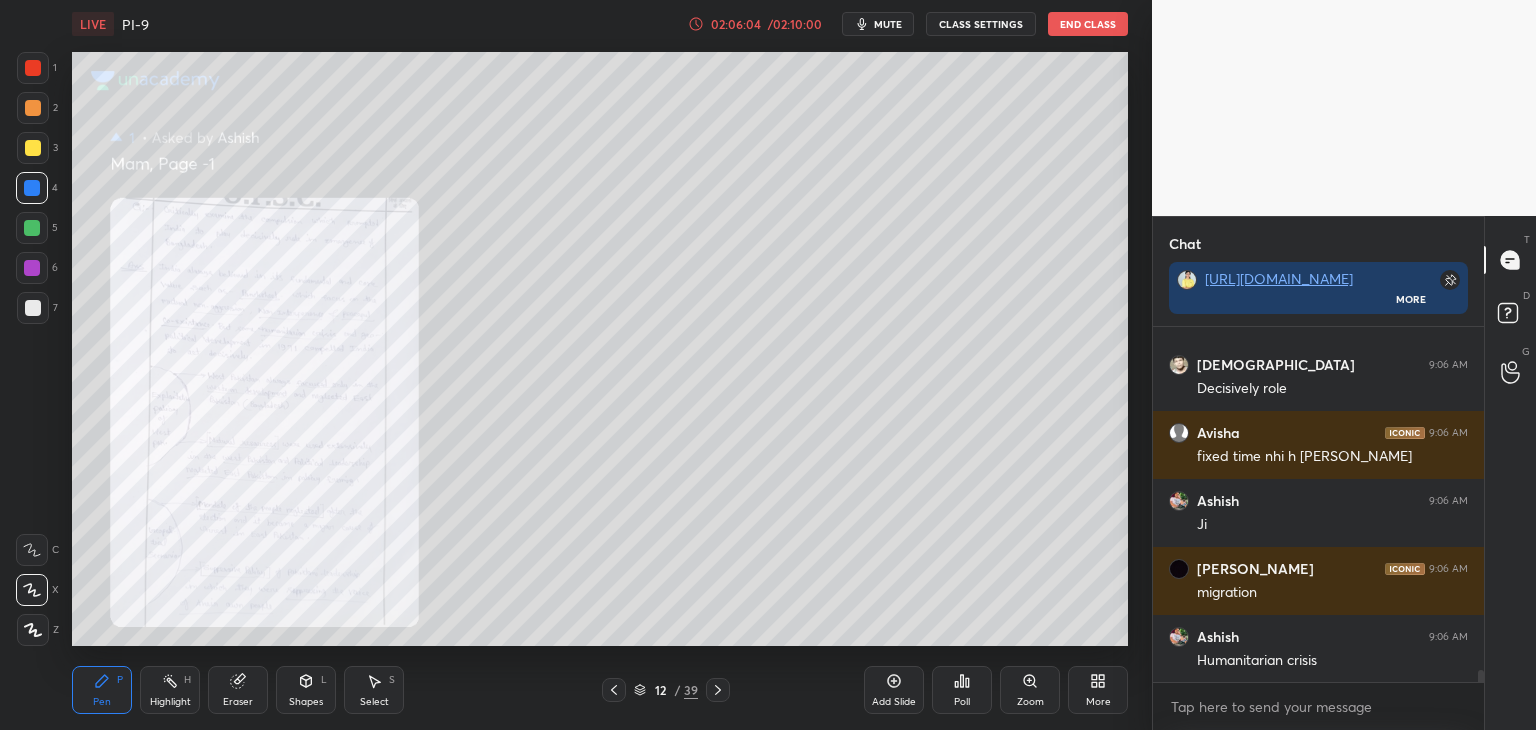 click at bounding box center (718, 690) 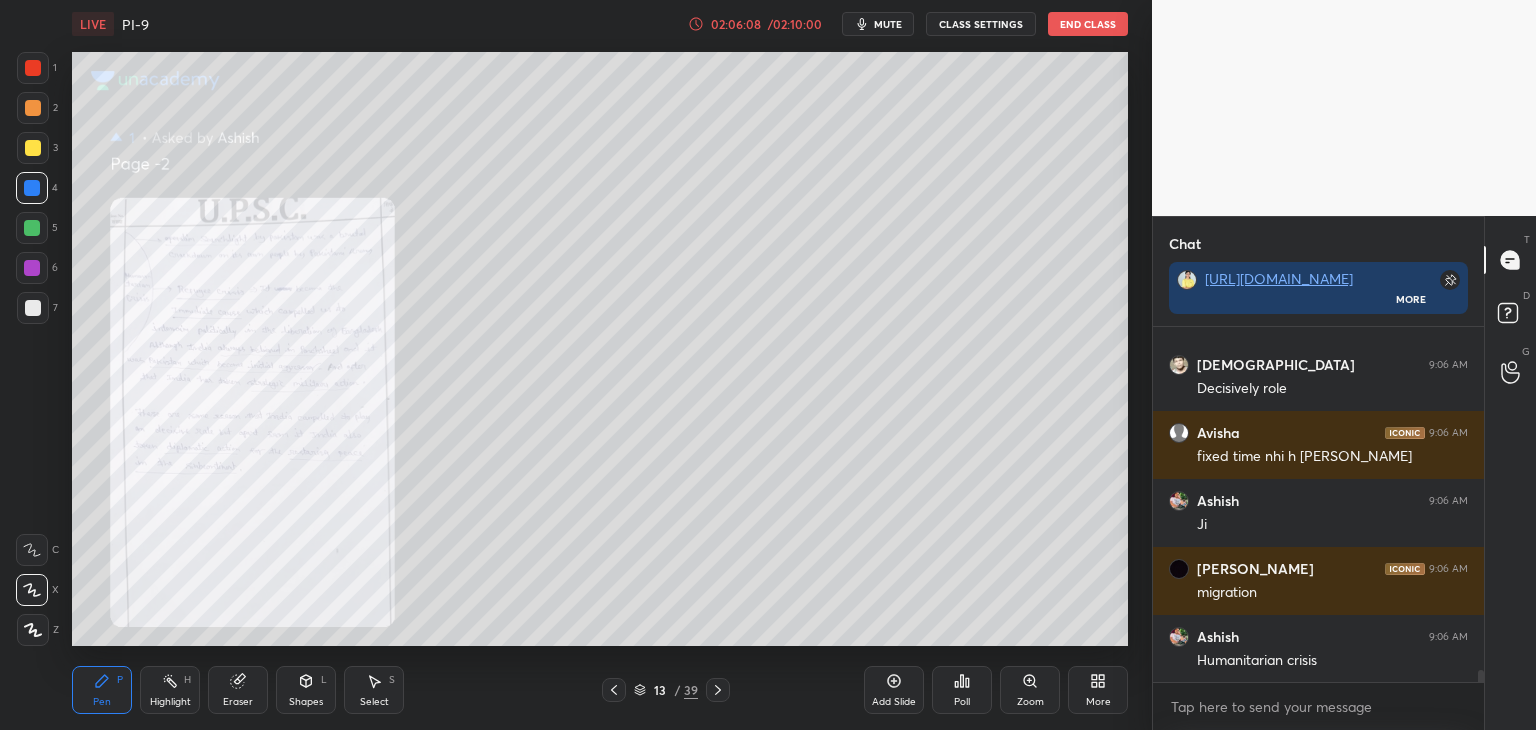 click 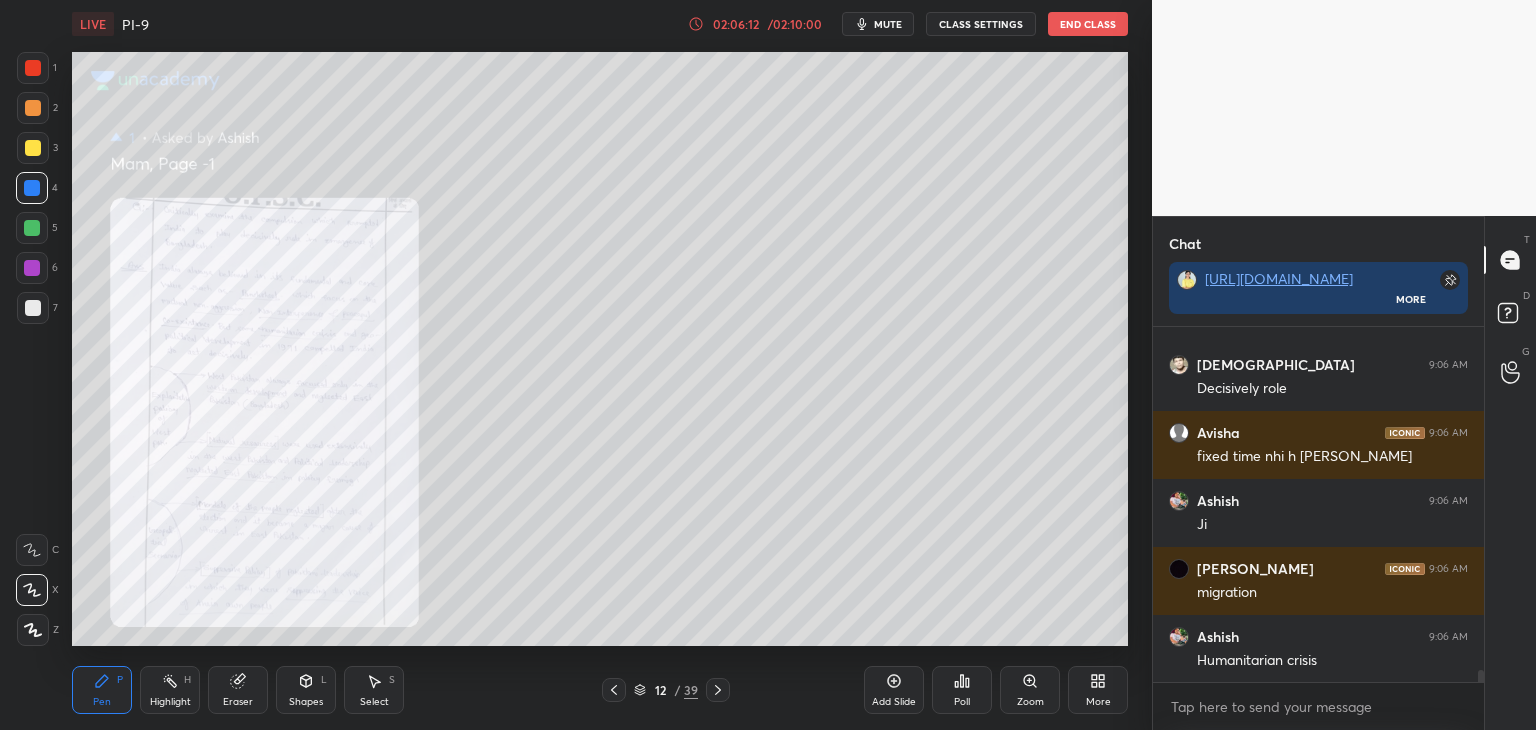 click on "12 / 39" at bounding box center (666, 690) 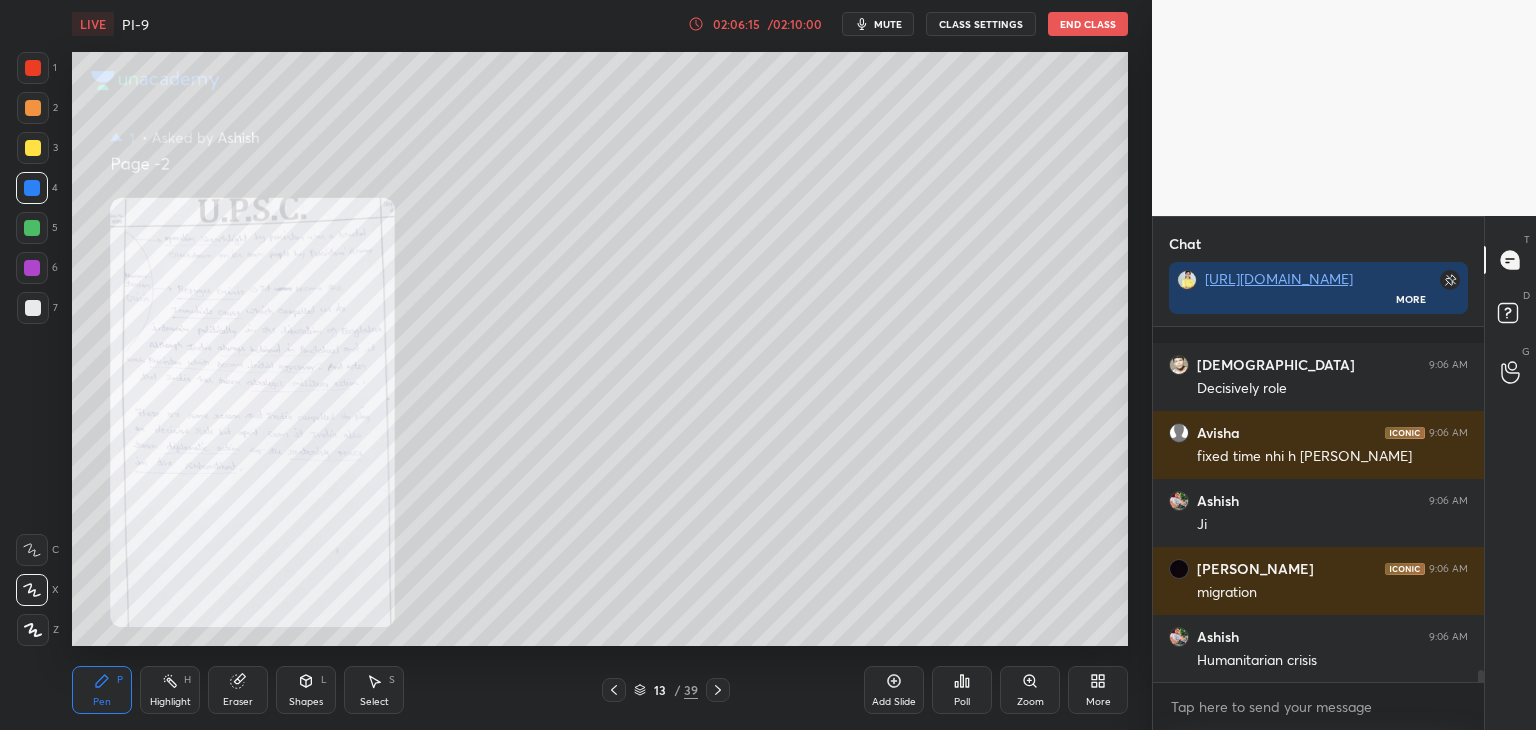 scroll, scrollTop: 10402, scrollLeft: 0, axis: vertical 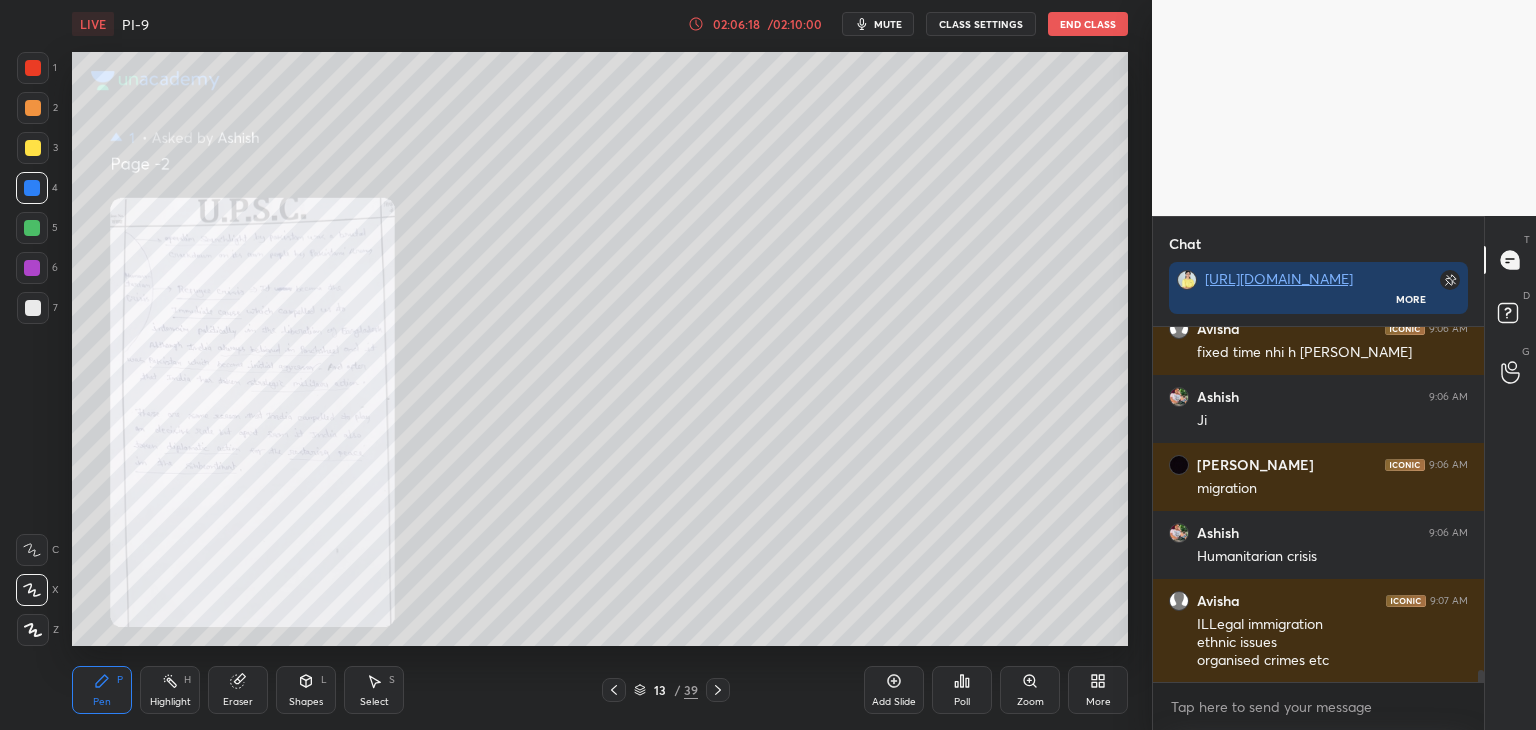 click 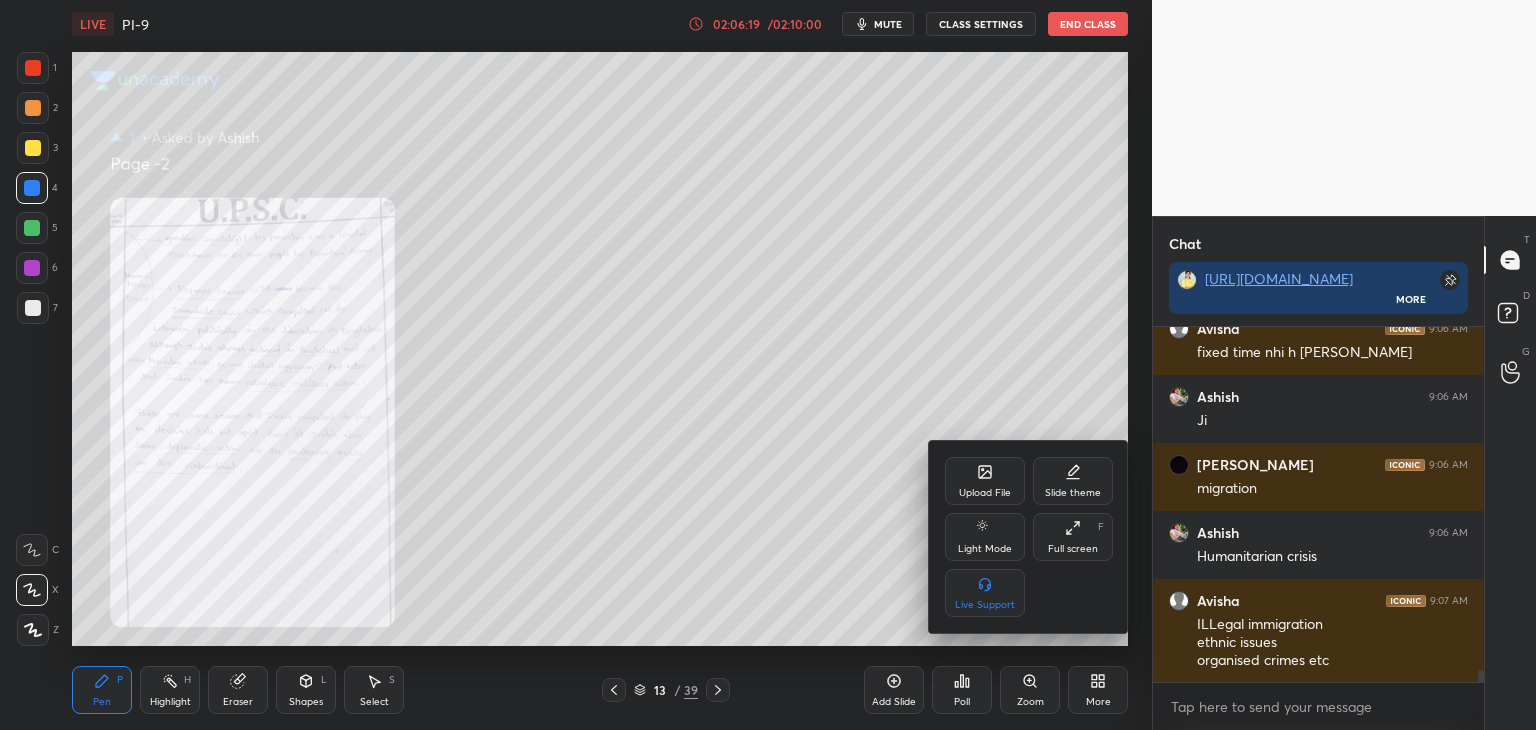 click at bounding box center [768, 365] 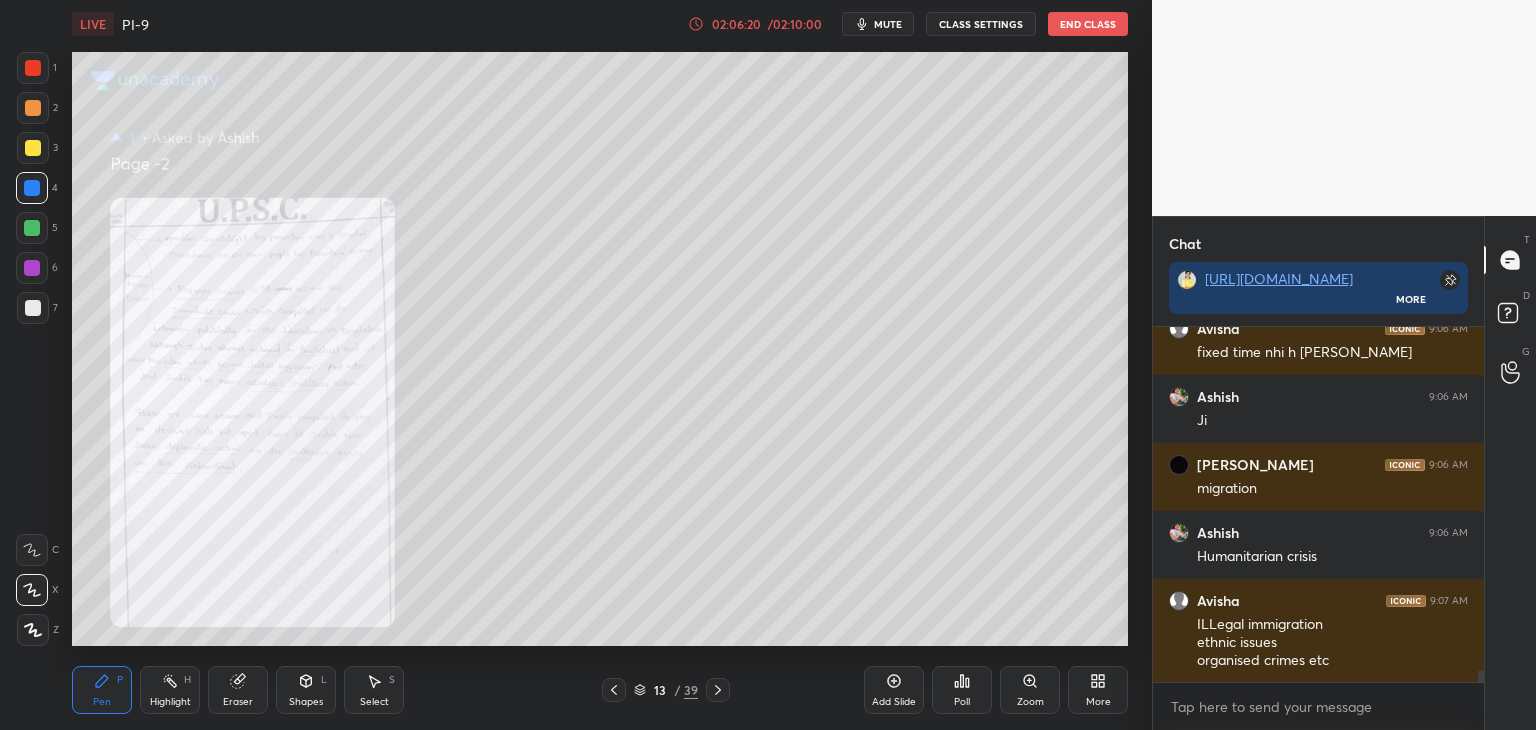 scroll, scrollTop: 10470, scrollLeft: 0, axis: vertical 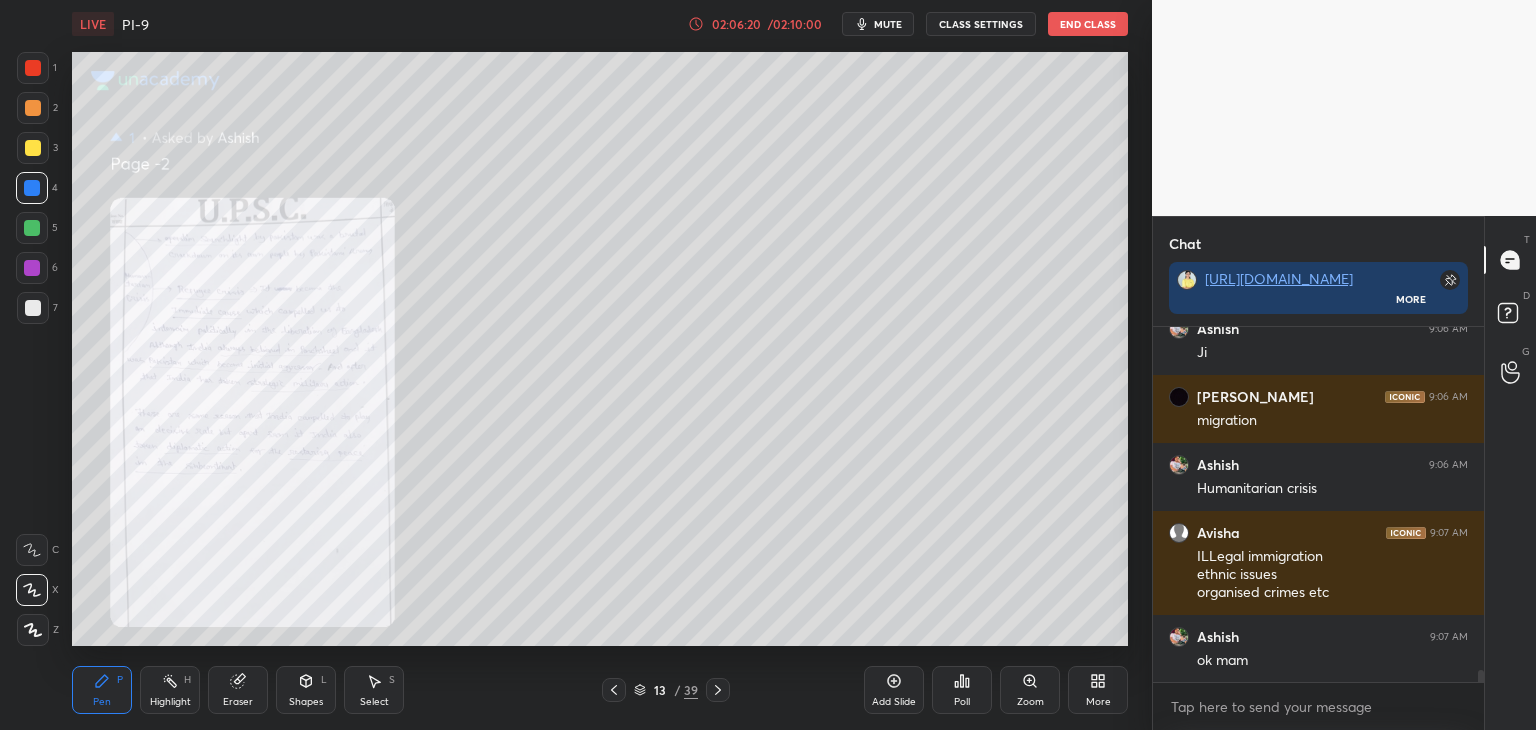 click 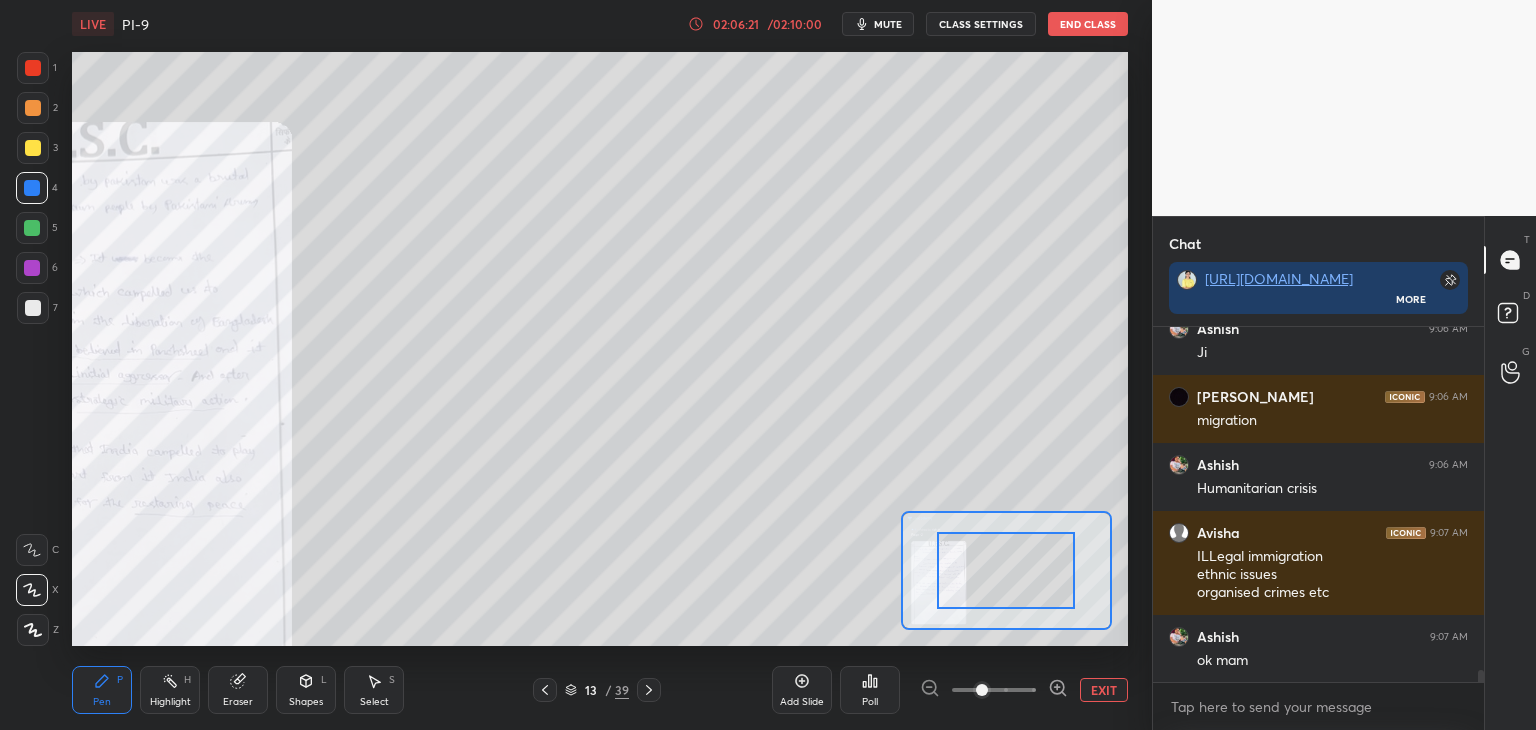 click at bounding box center (994, 690) 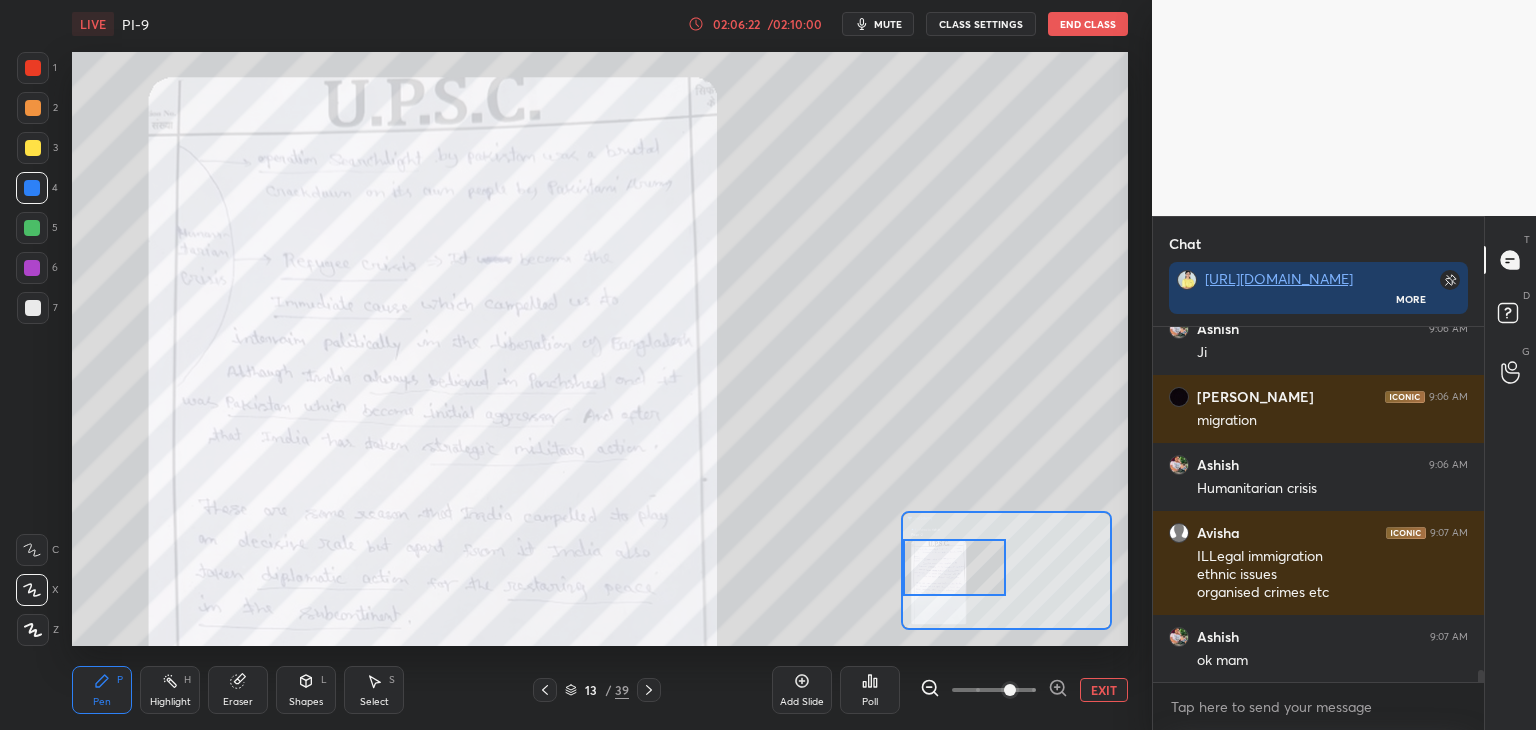 drag, startPoint x: 1020, startPoint y: 577, endPoint x: 944, endPoint y: 577, distance: 76 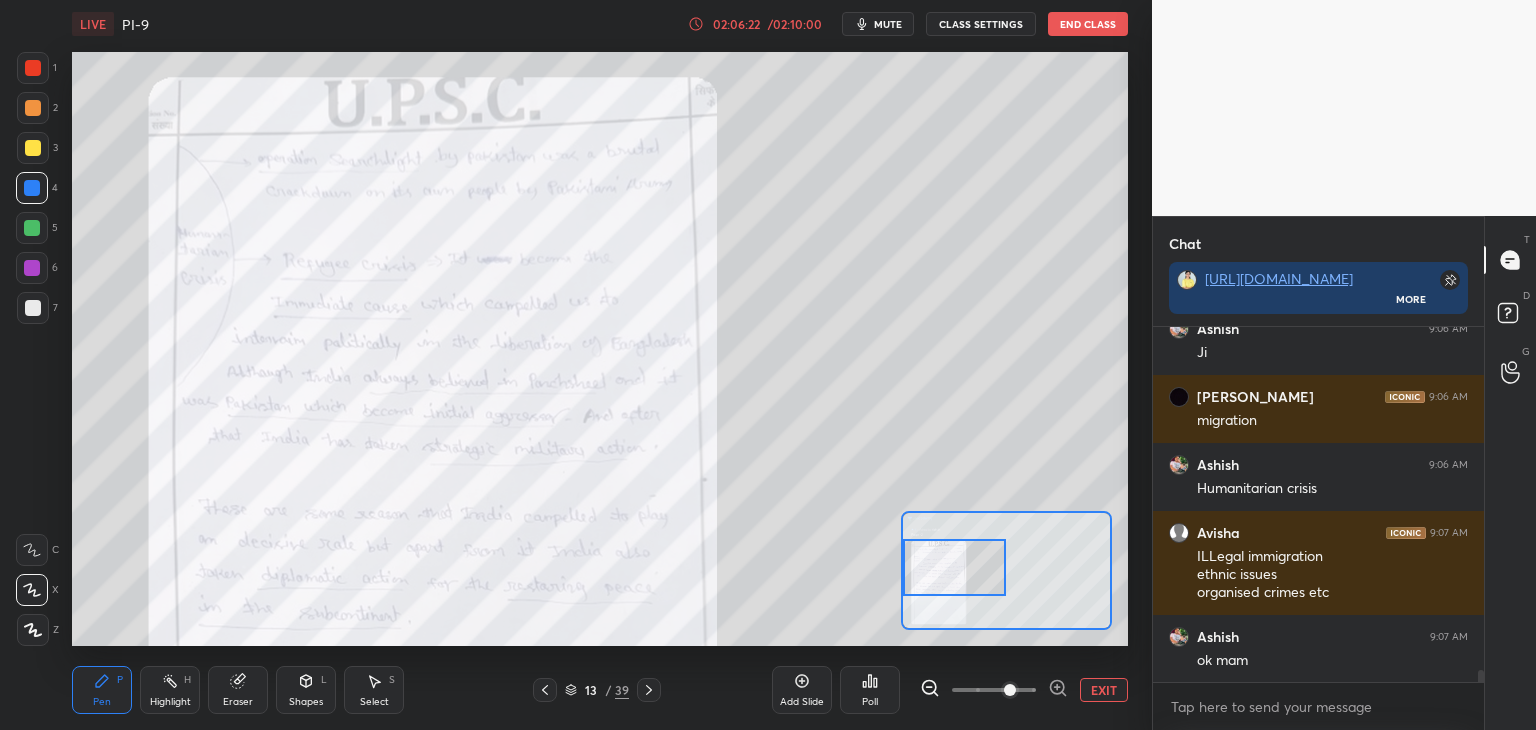 click at bounding box center [955, 567] 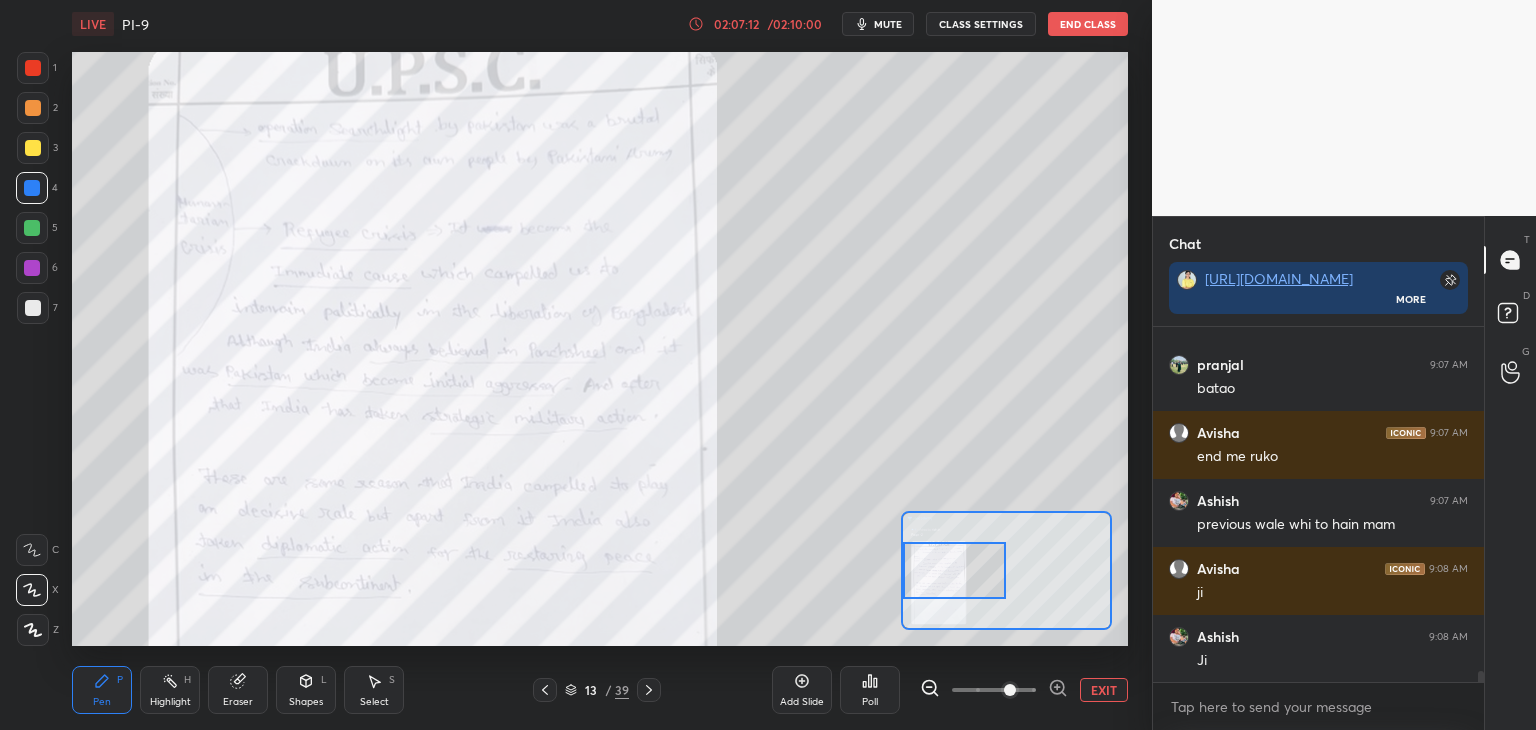 scroll, scrollTop: 10878, scrollLeft: 0, axis: vertical 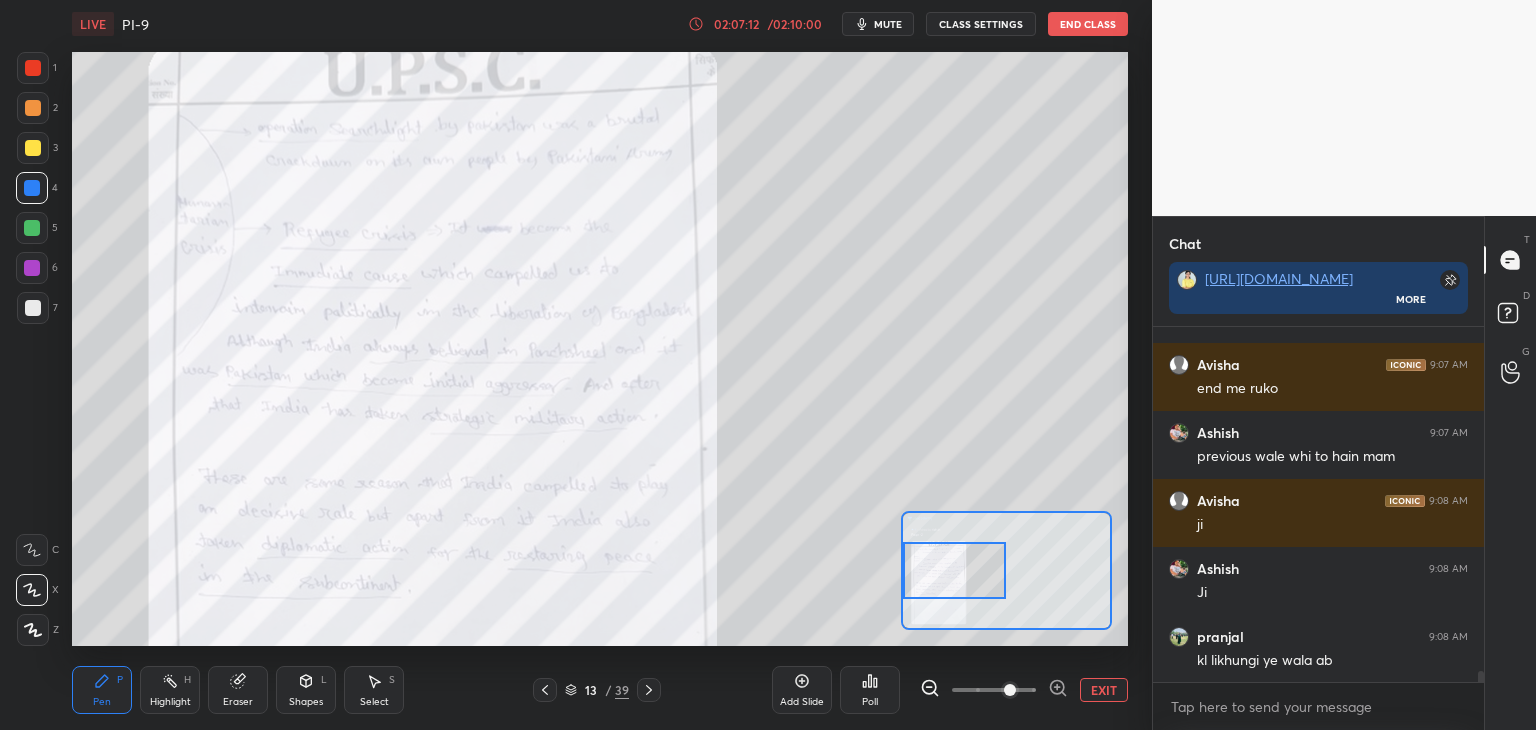 click 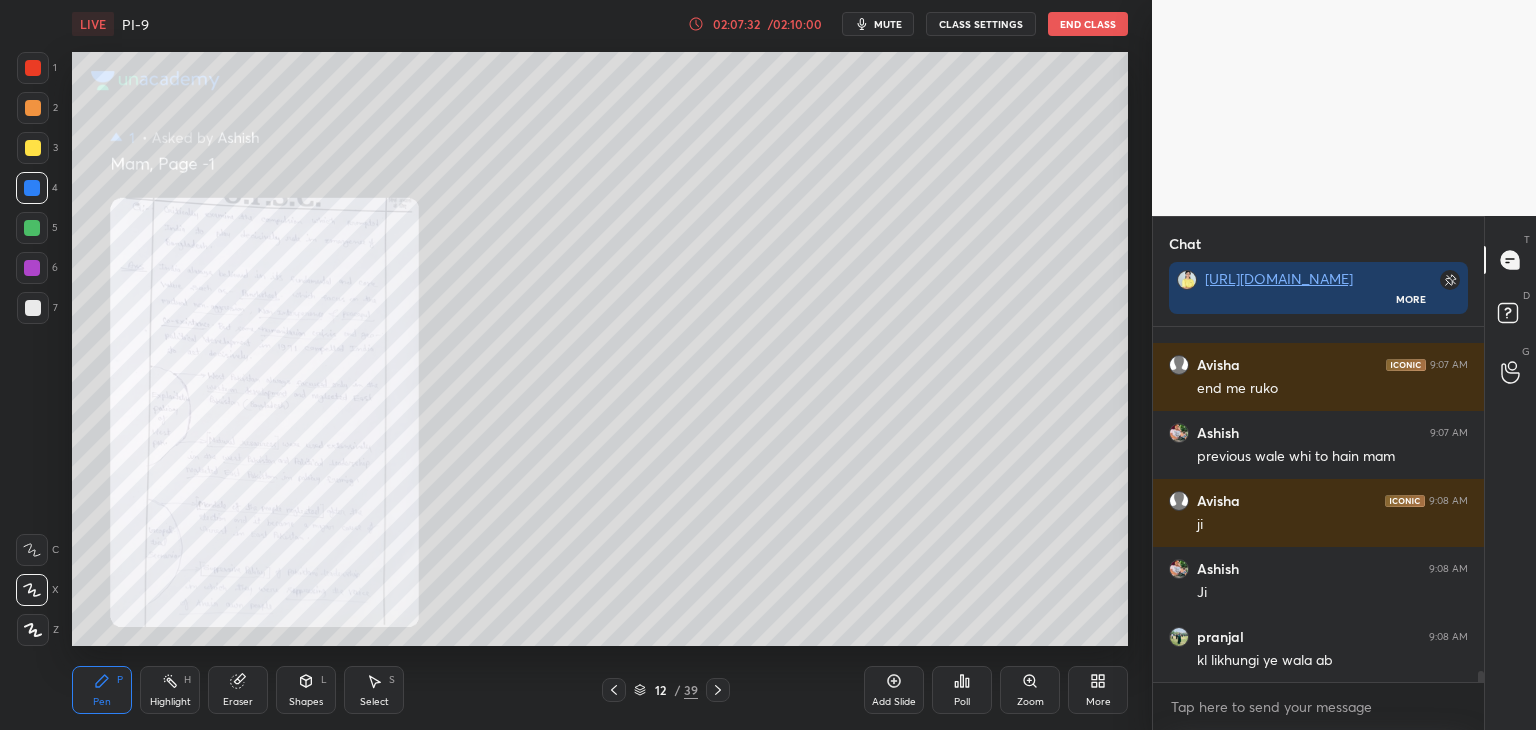 click at bounding box center [33, 68] 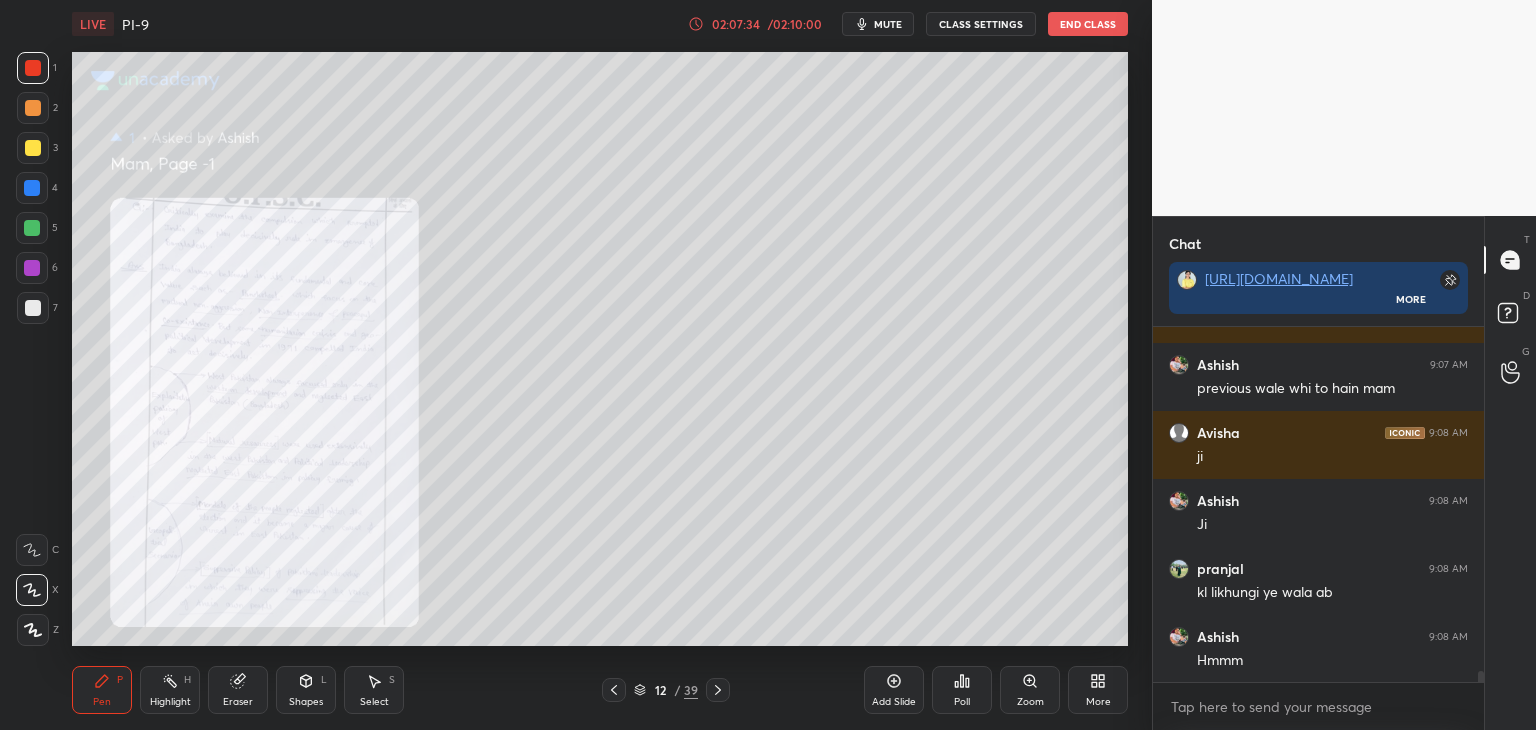 scroll, scrollTop: 11014, scrollLeft: 0, axis: vertical 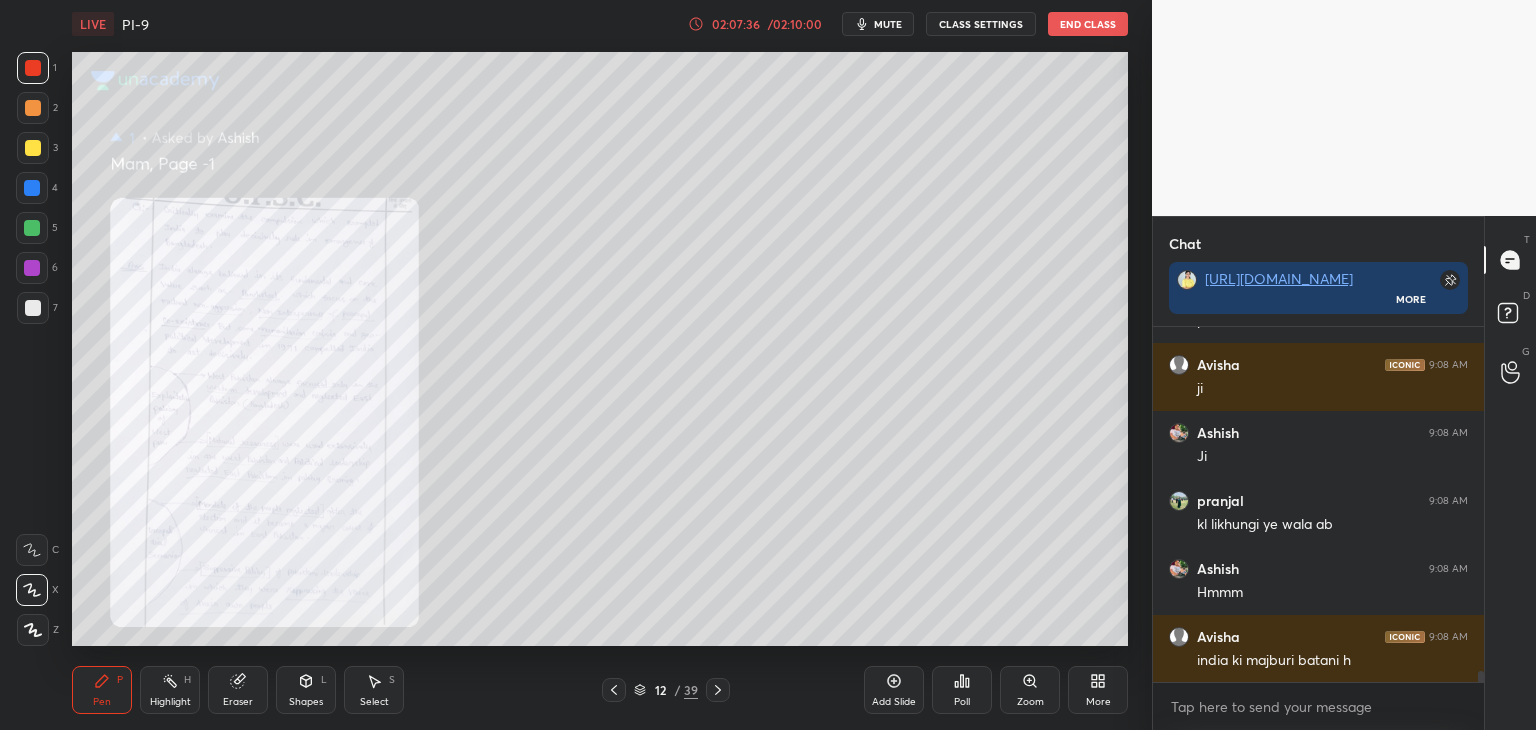 click 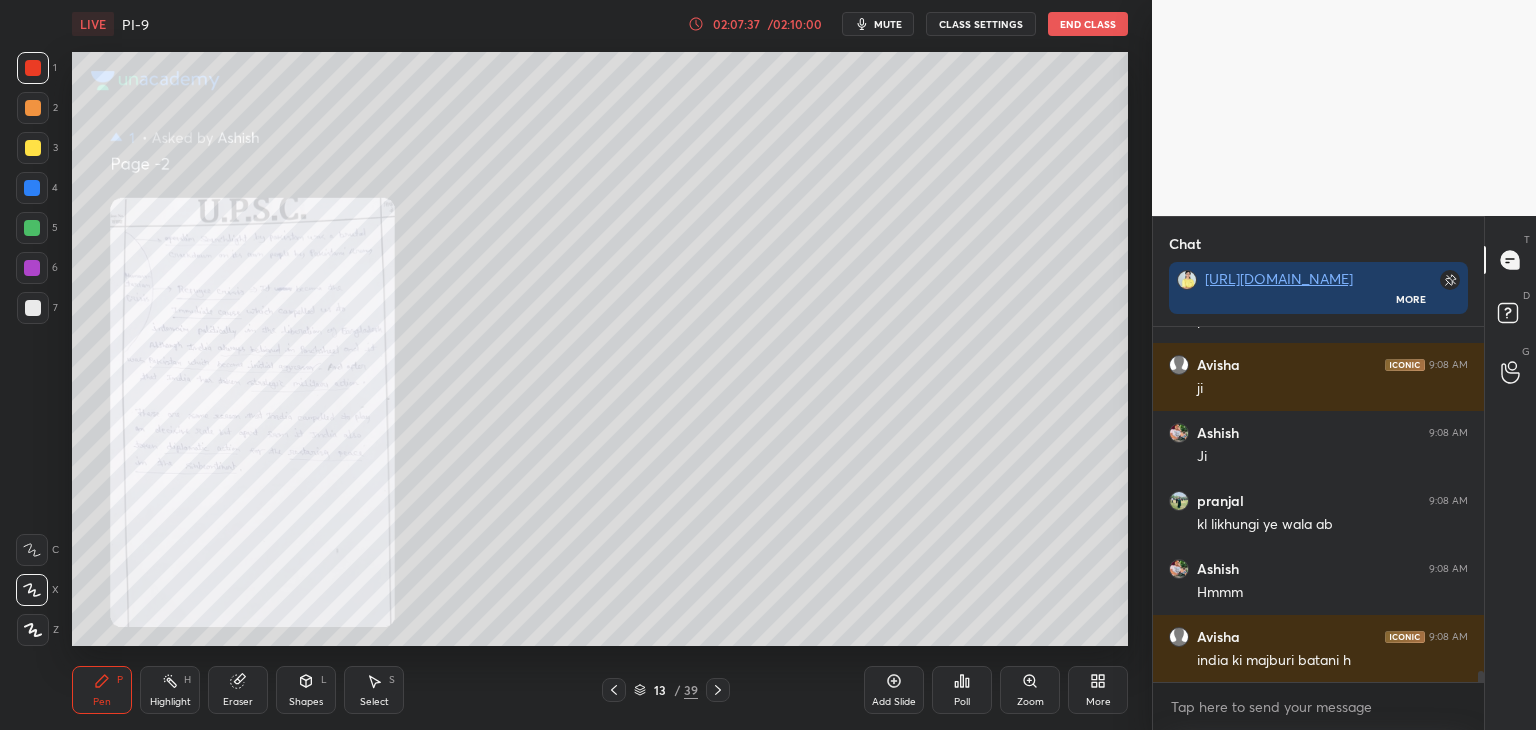 click 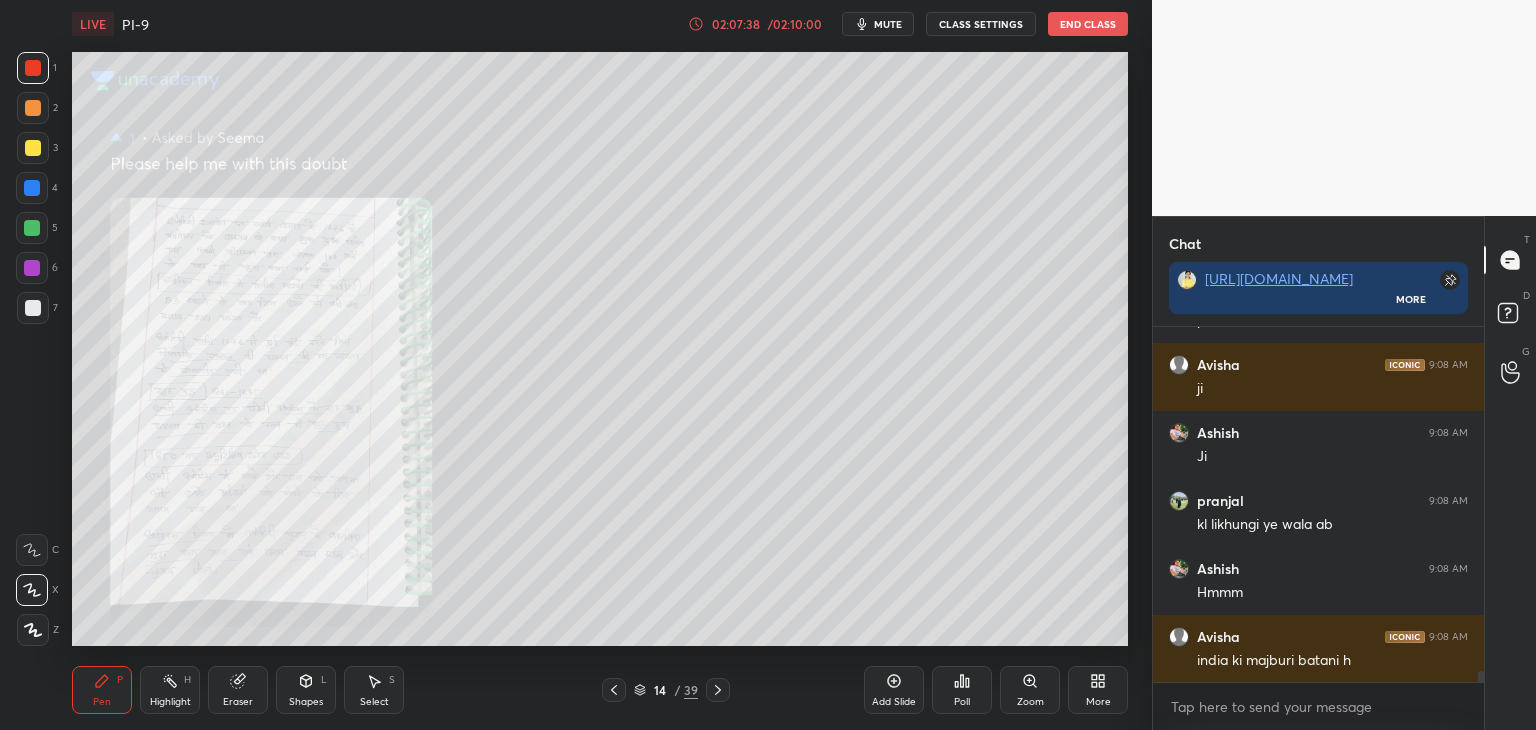 scroll, scrollTop: 11082, scrollLeft: 0, axis: vertical 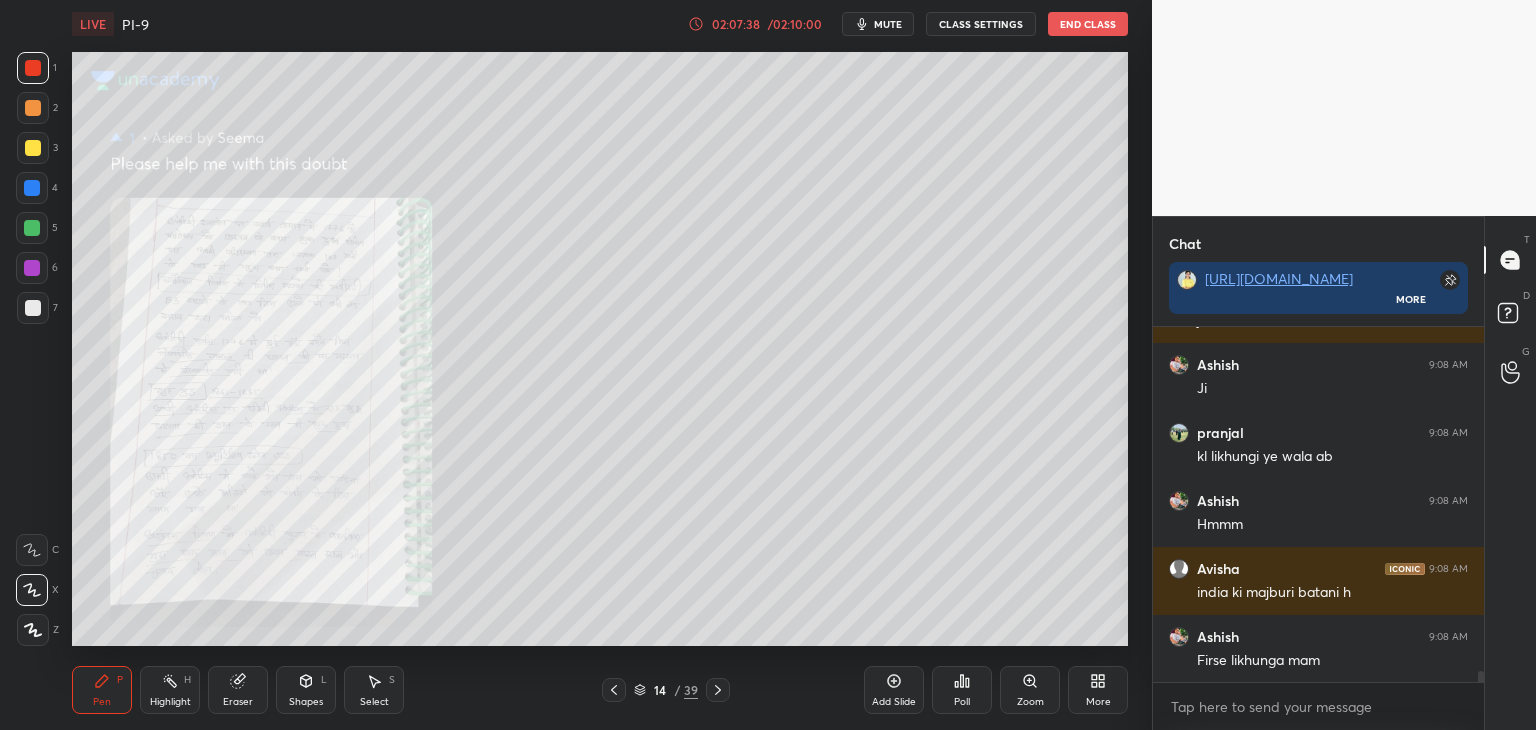 click 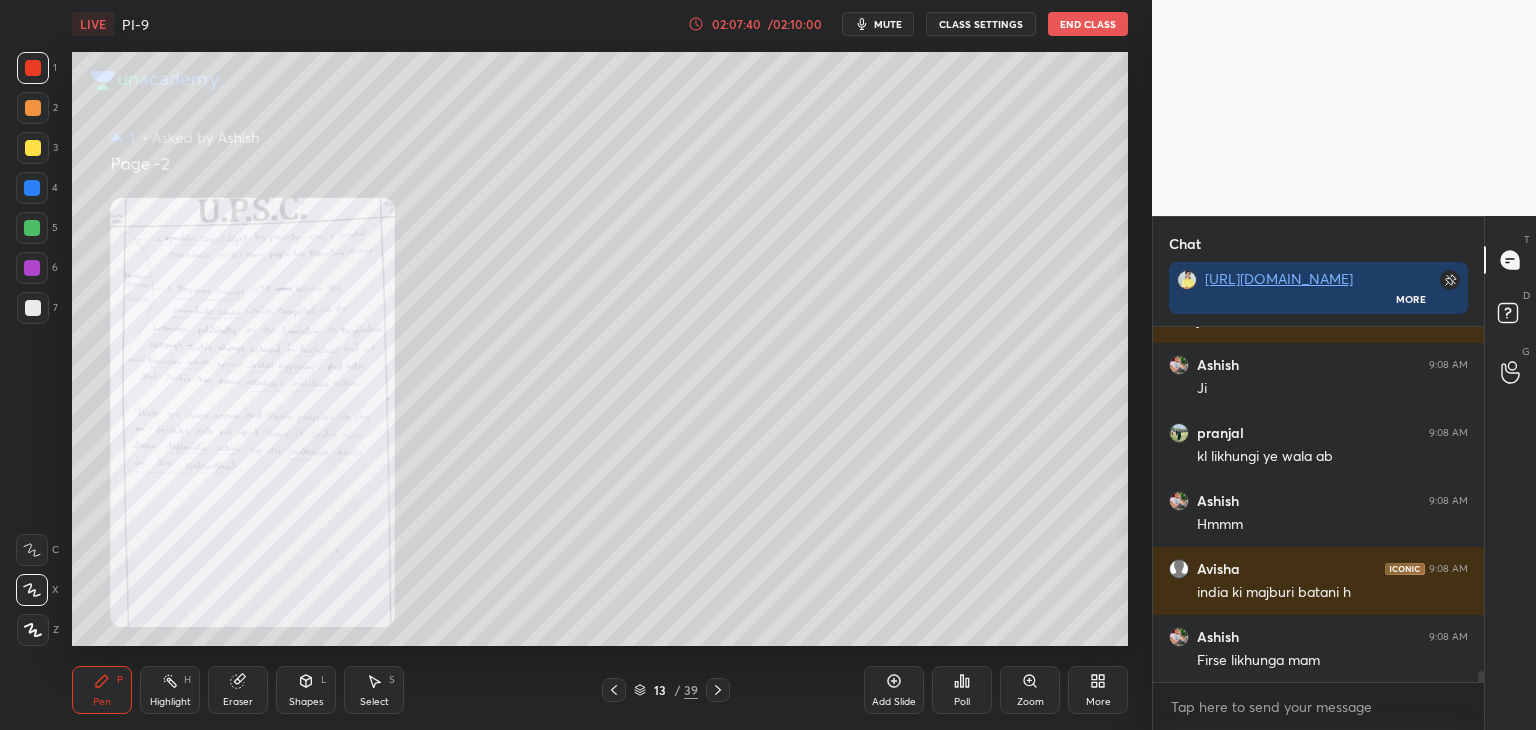 click 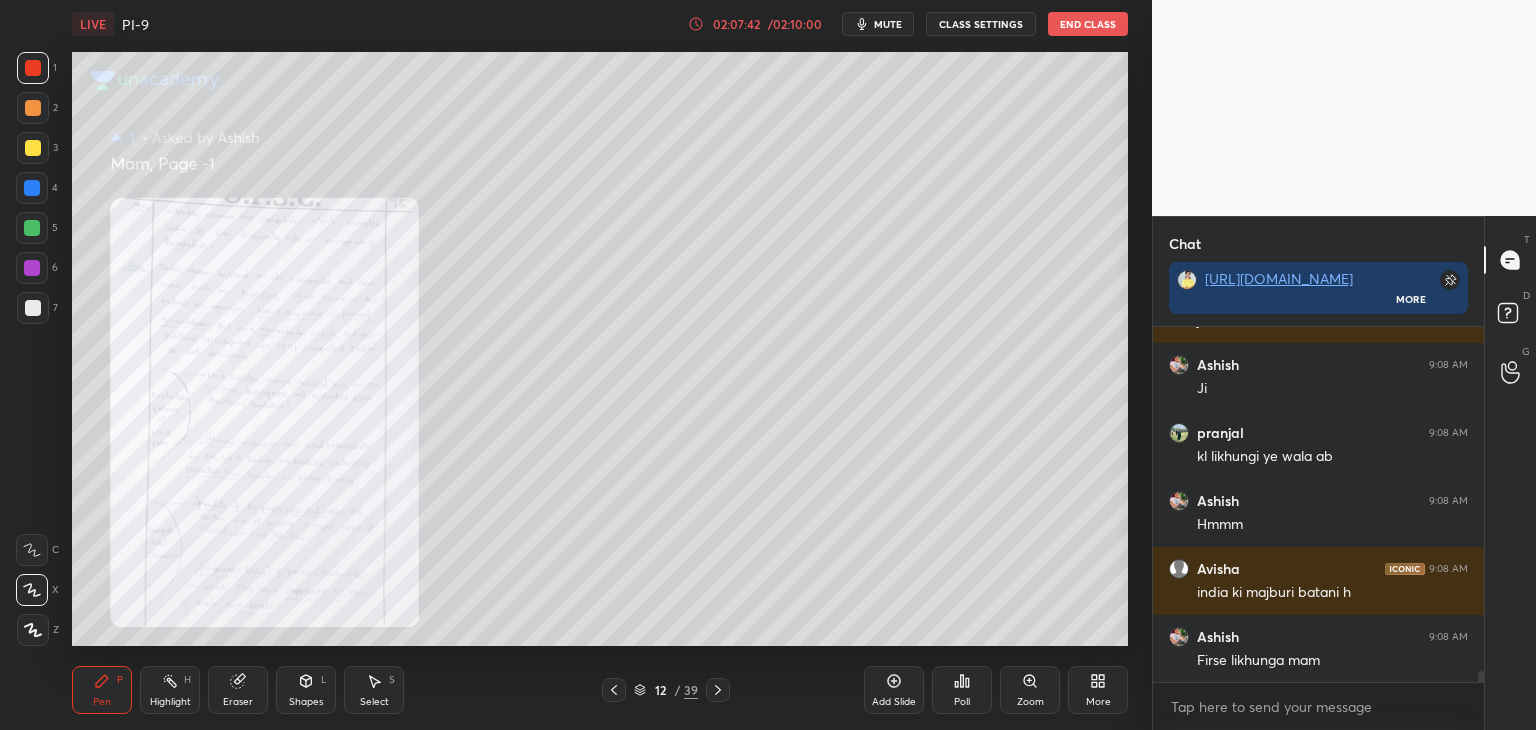 scroll, scrollTop: 11150, scrollLeft: 0, axis: vertical 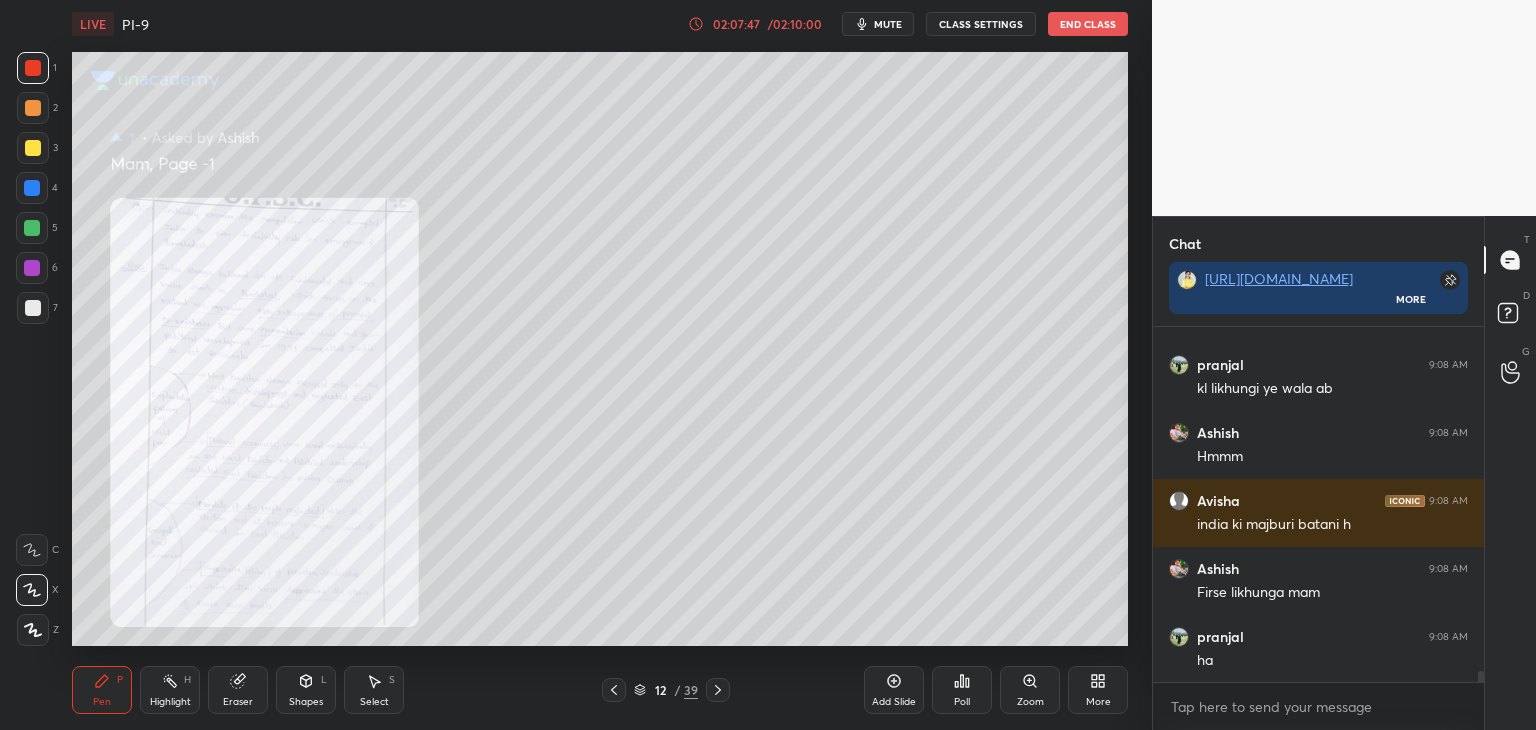 click 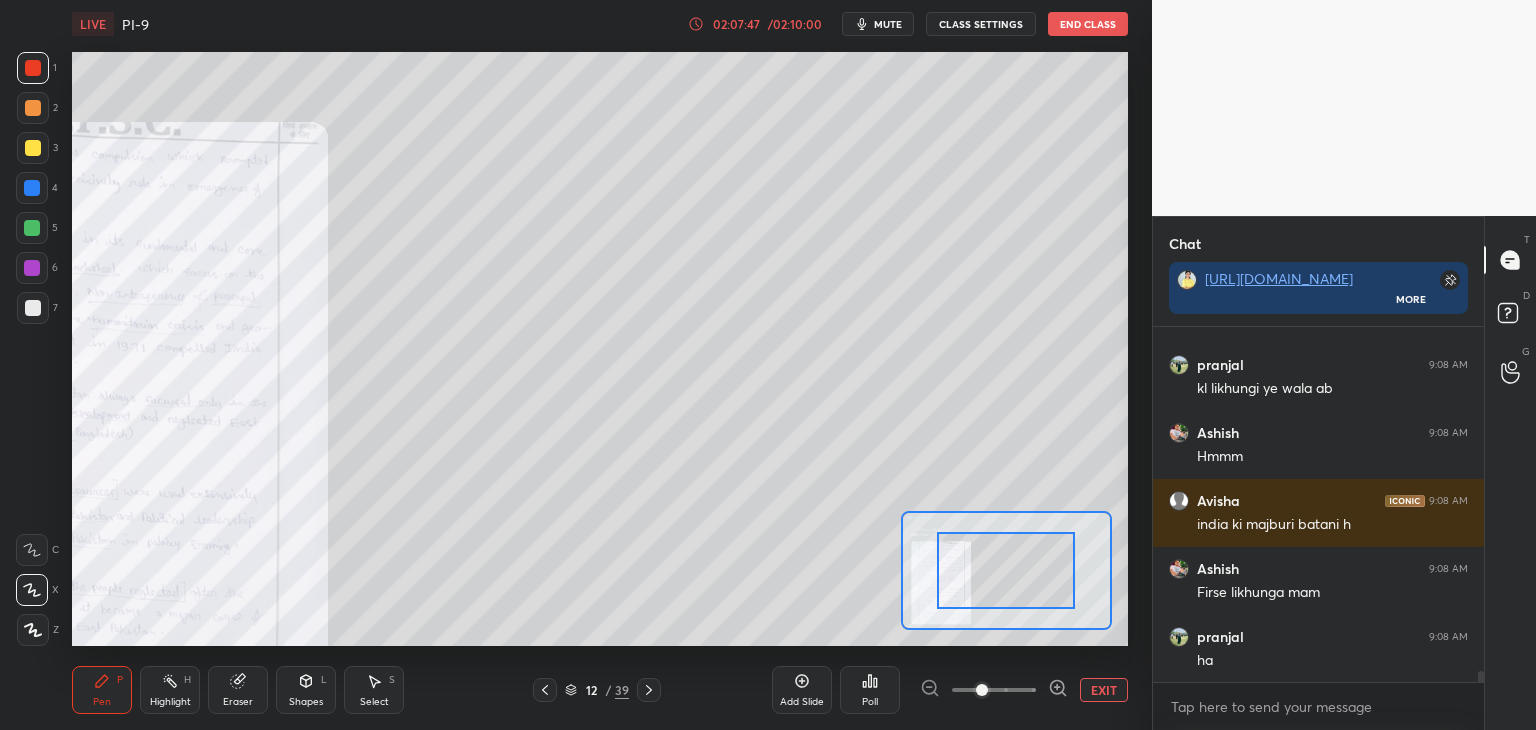 click at bounding box center [994, 690] 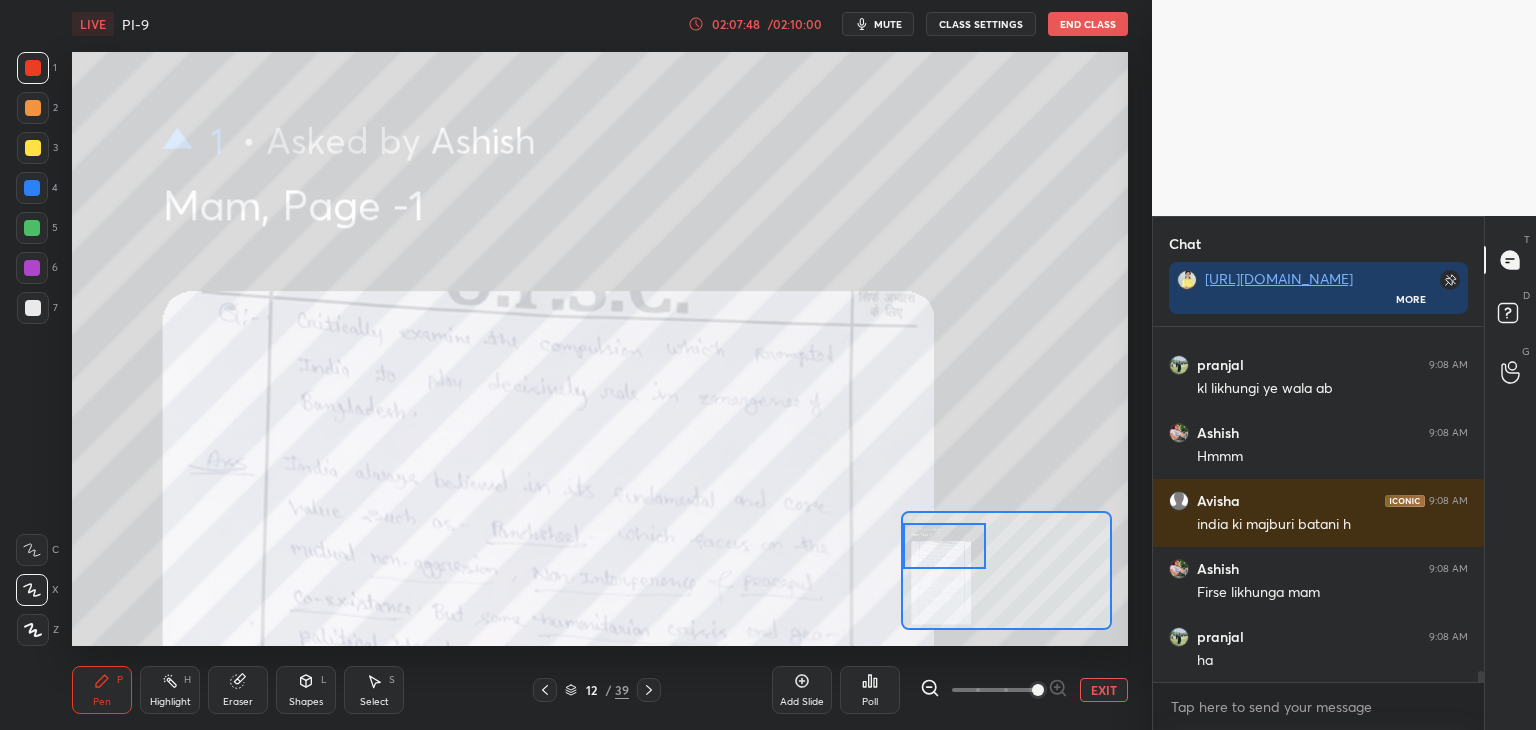 drag, startPoint x: 1032, startPoint y: 573, endPoint x: 948, endPoint y: 559, distance: 85.158676 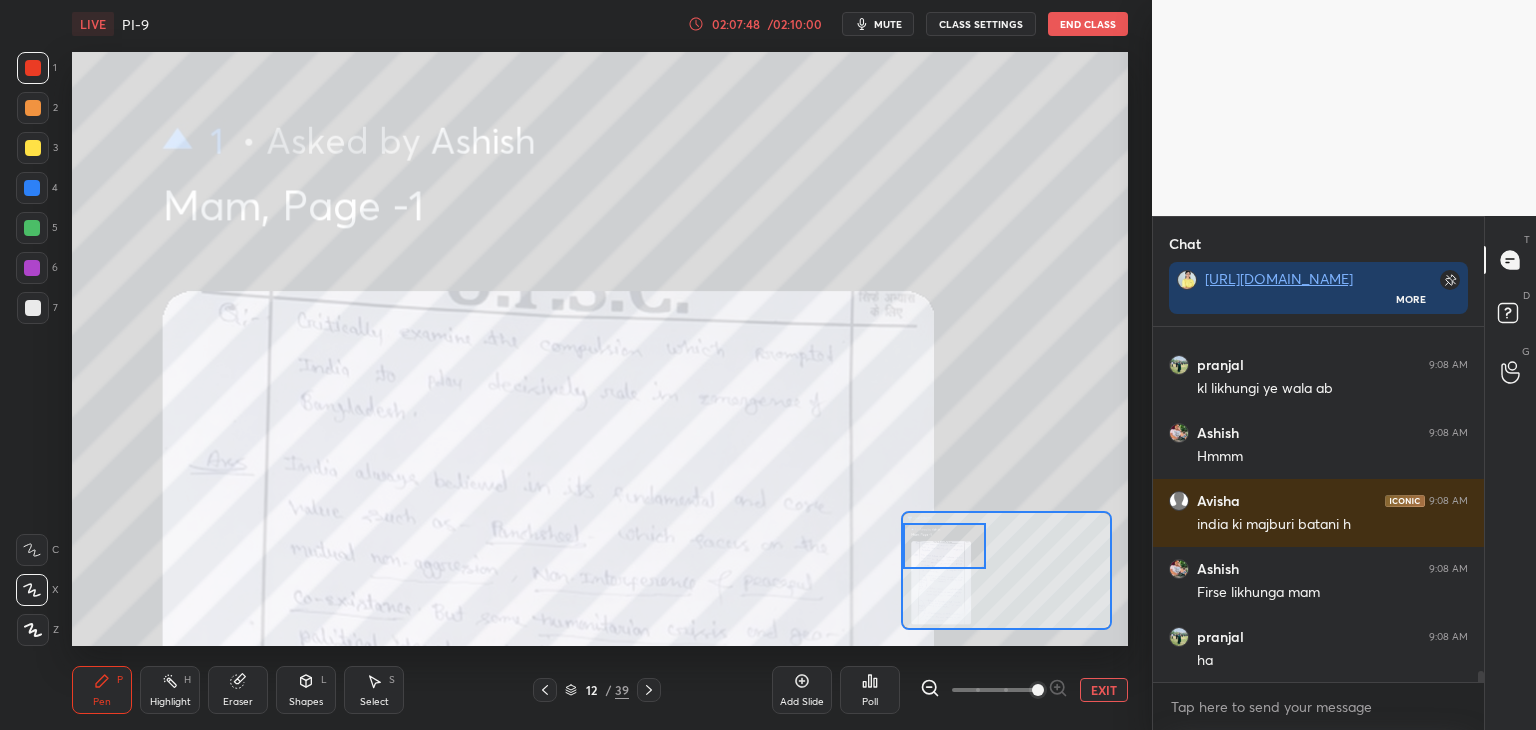 click at bounding box center [944, 546] 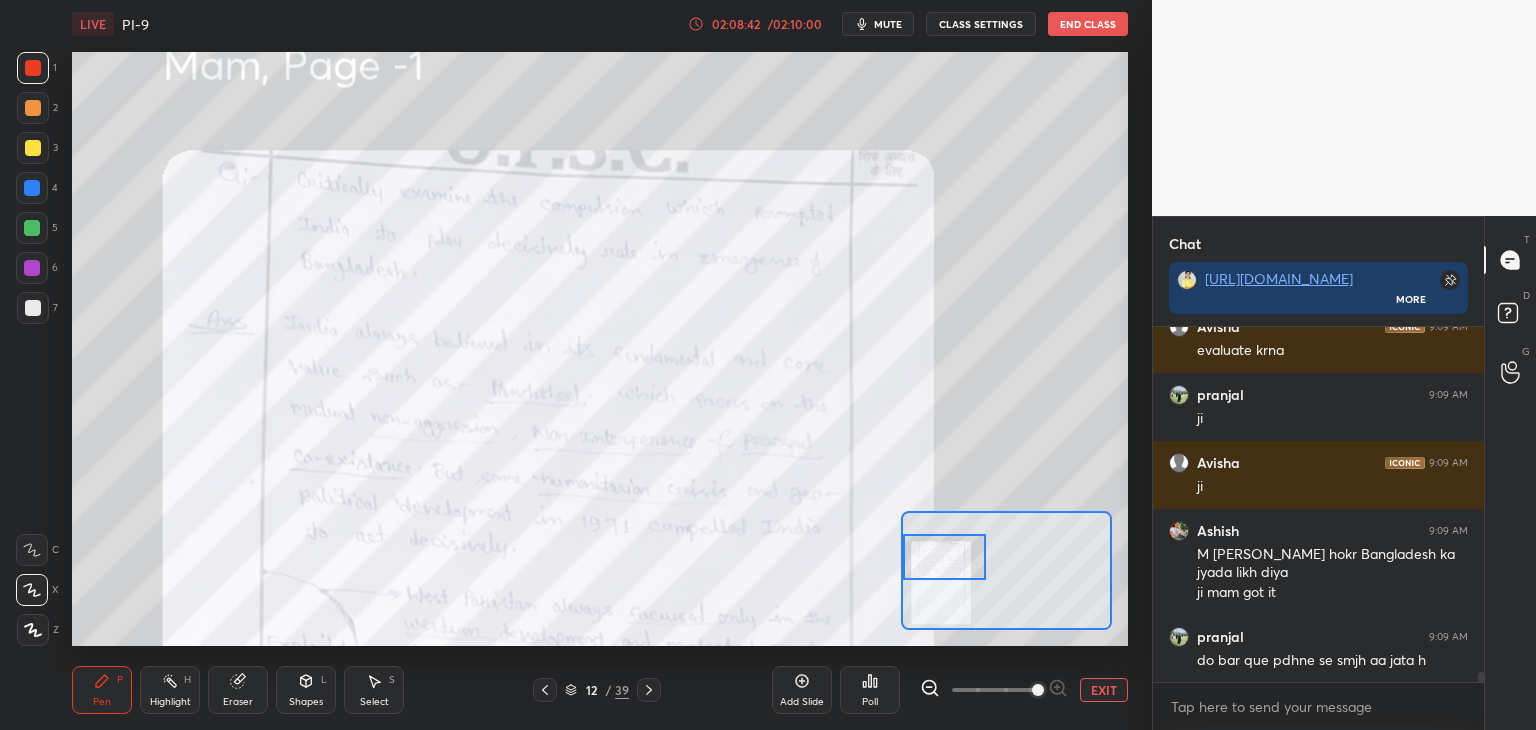 scroll, scrollTop: 11752, scrollLeft: 0, axis: vertical 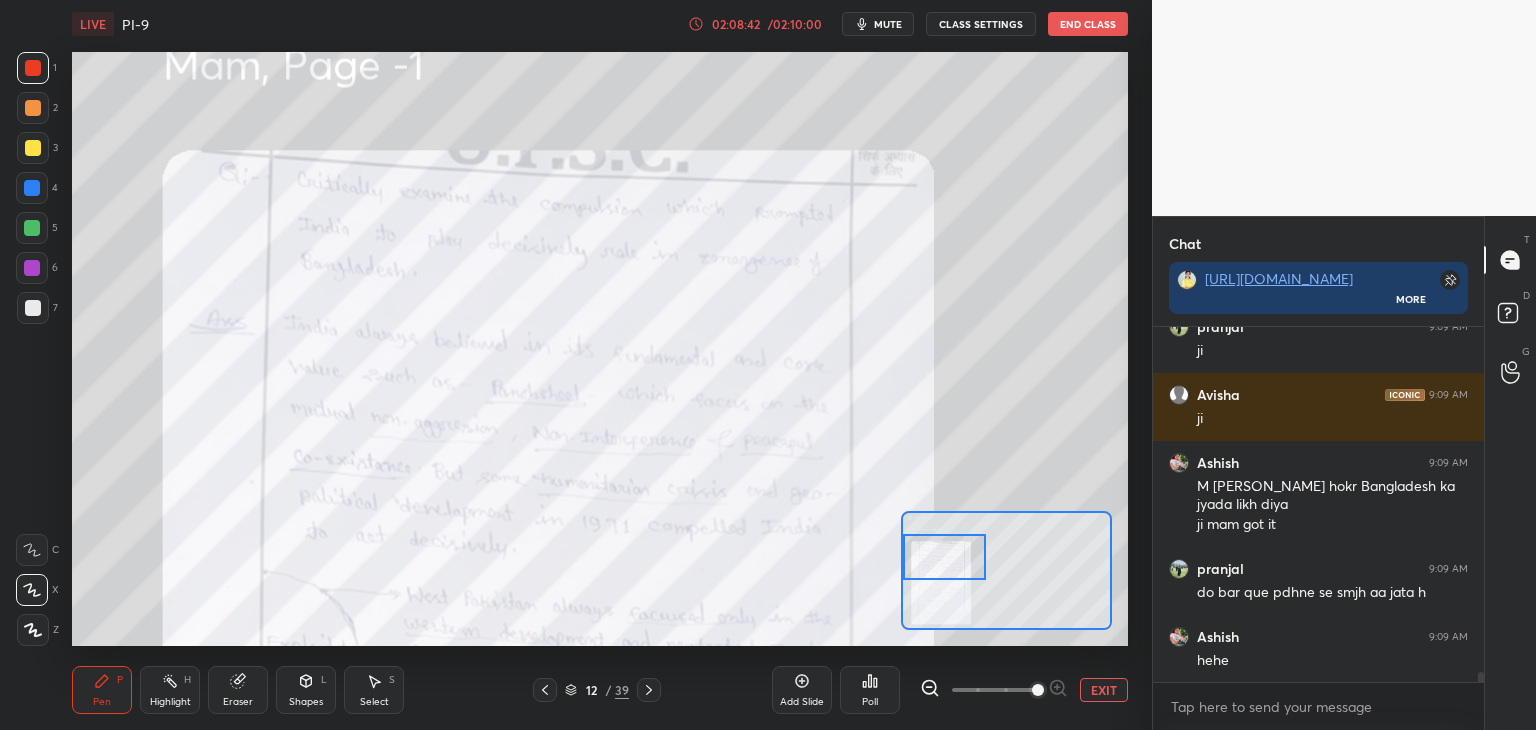 click on "EXIT" at bounding box center [1104, 690] 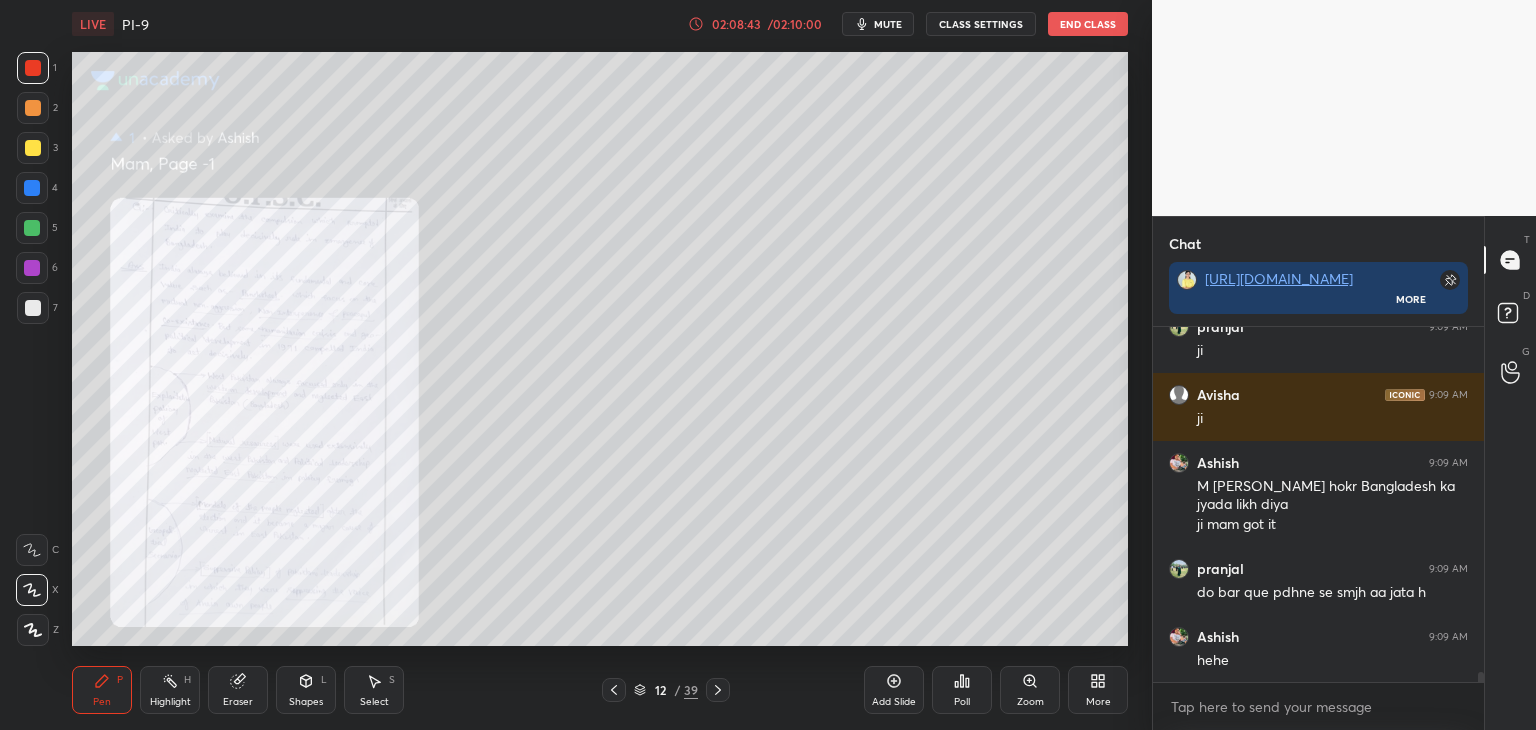 scroll, scrollTop: 11820, scrollLeft: 0, axis: vertical 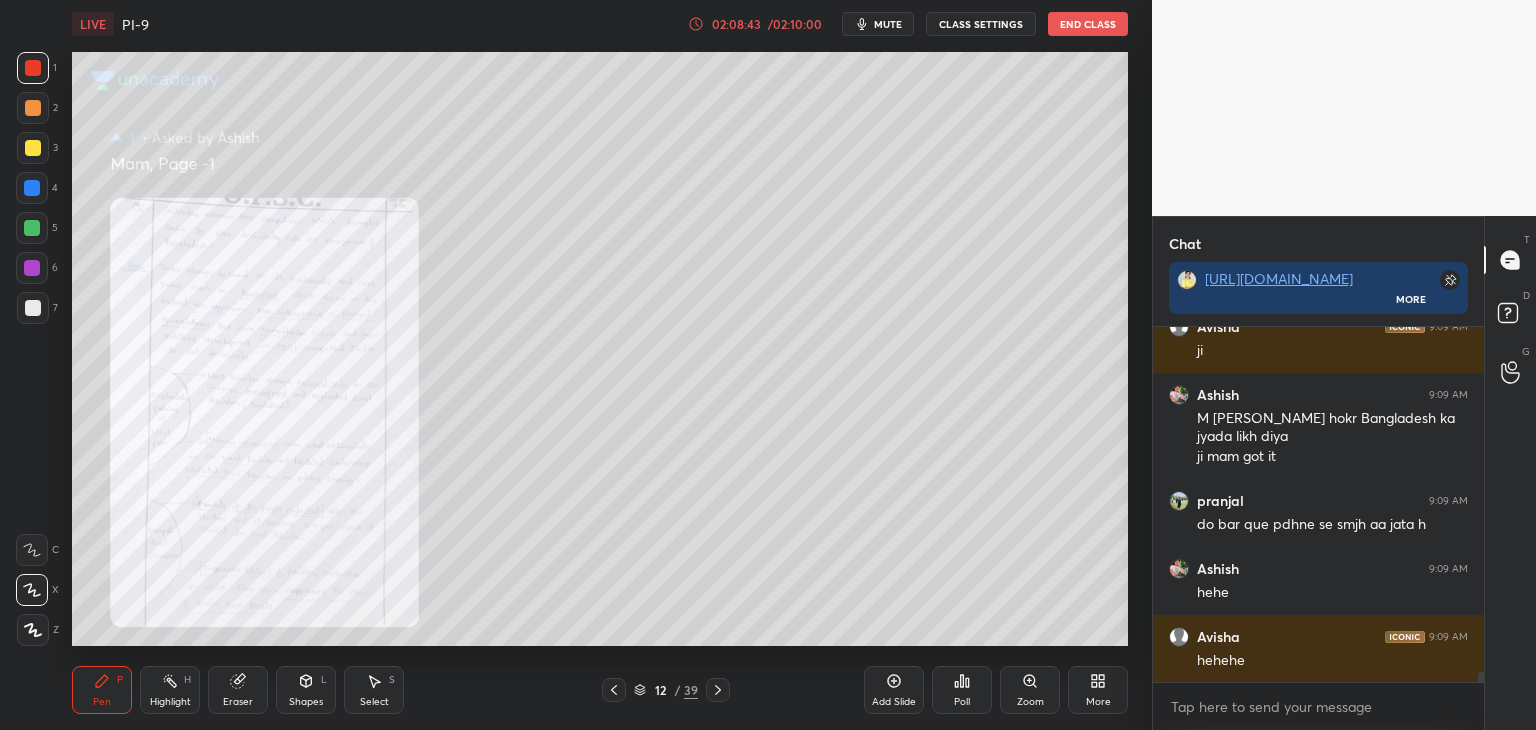 click 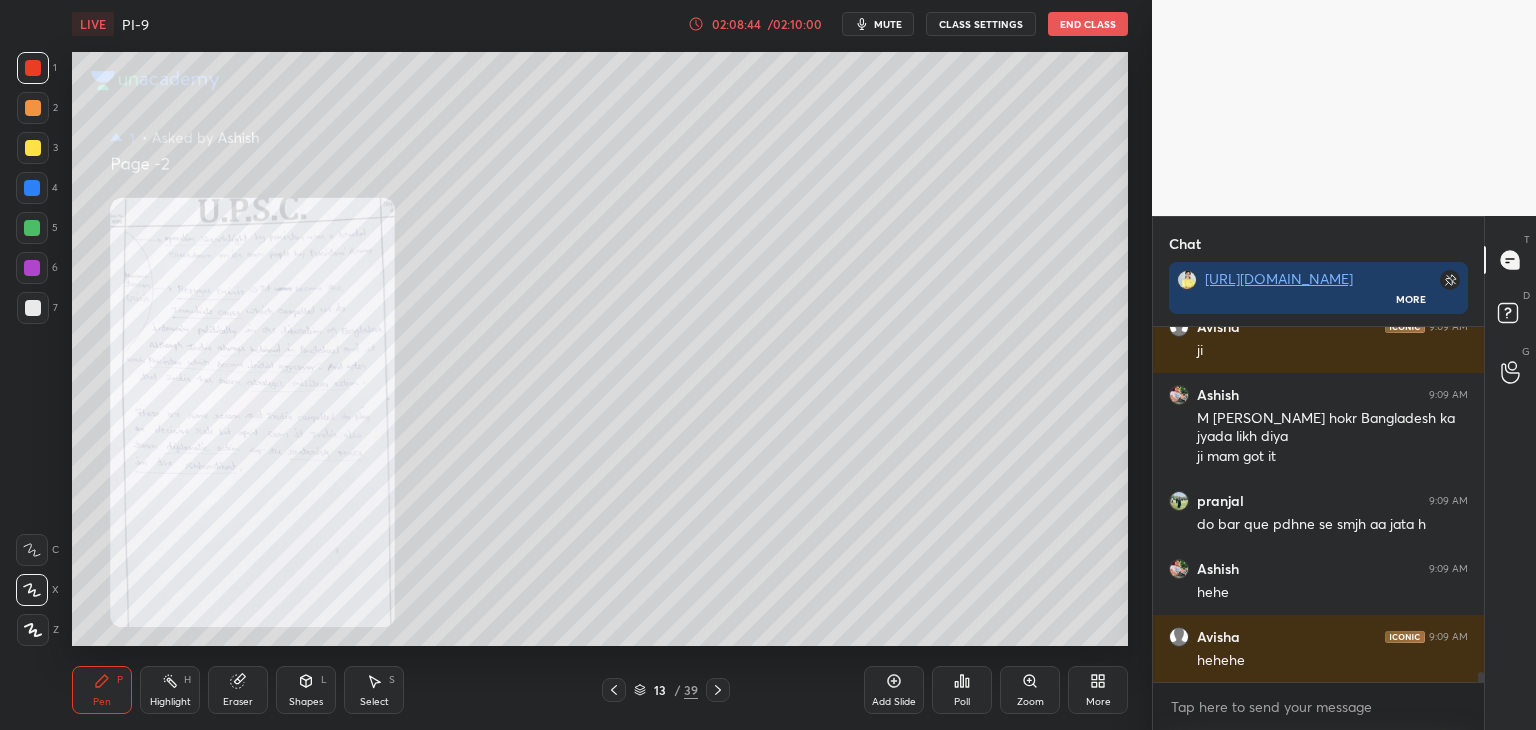 click 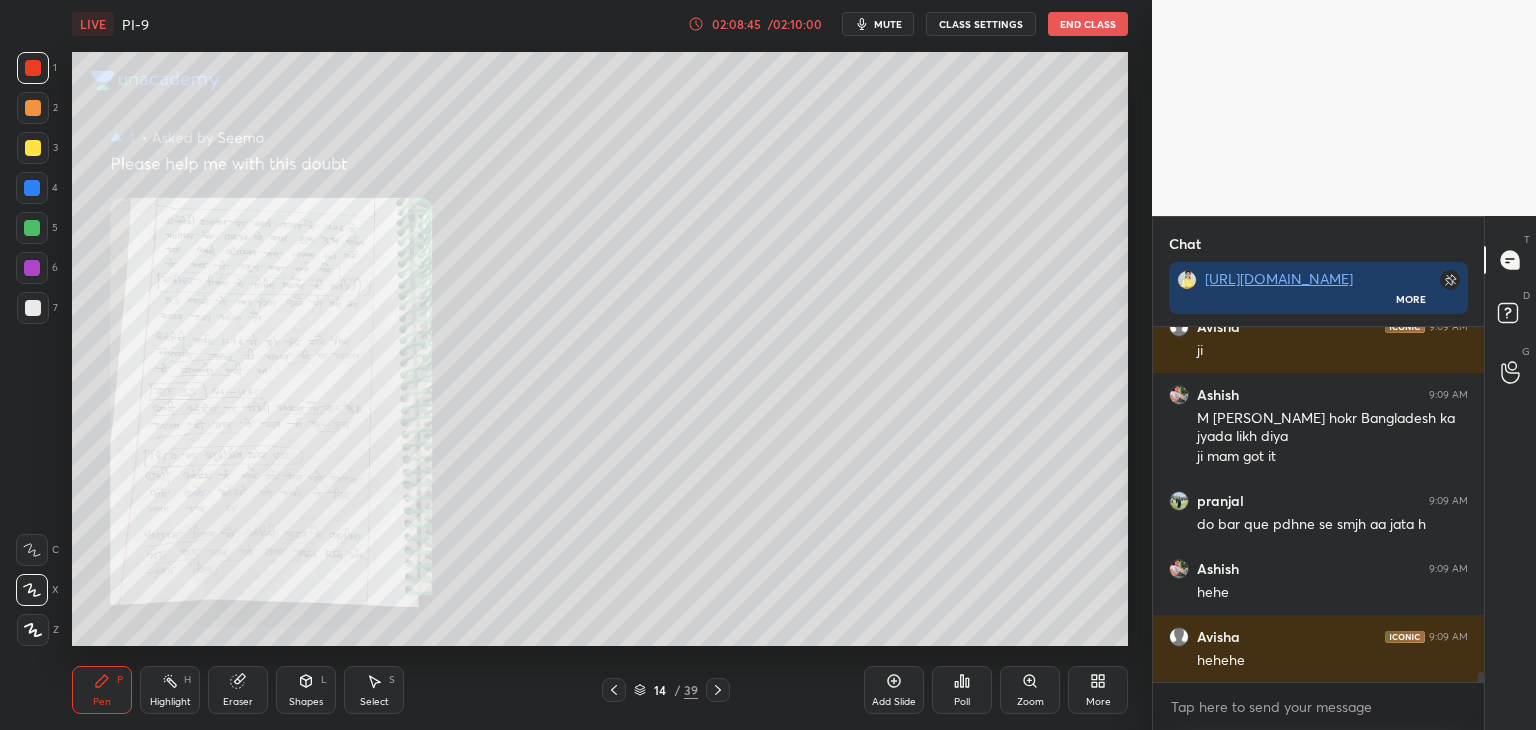 click at bounding box center [33, 68] 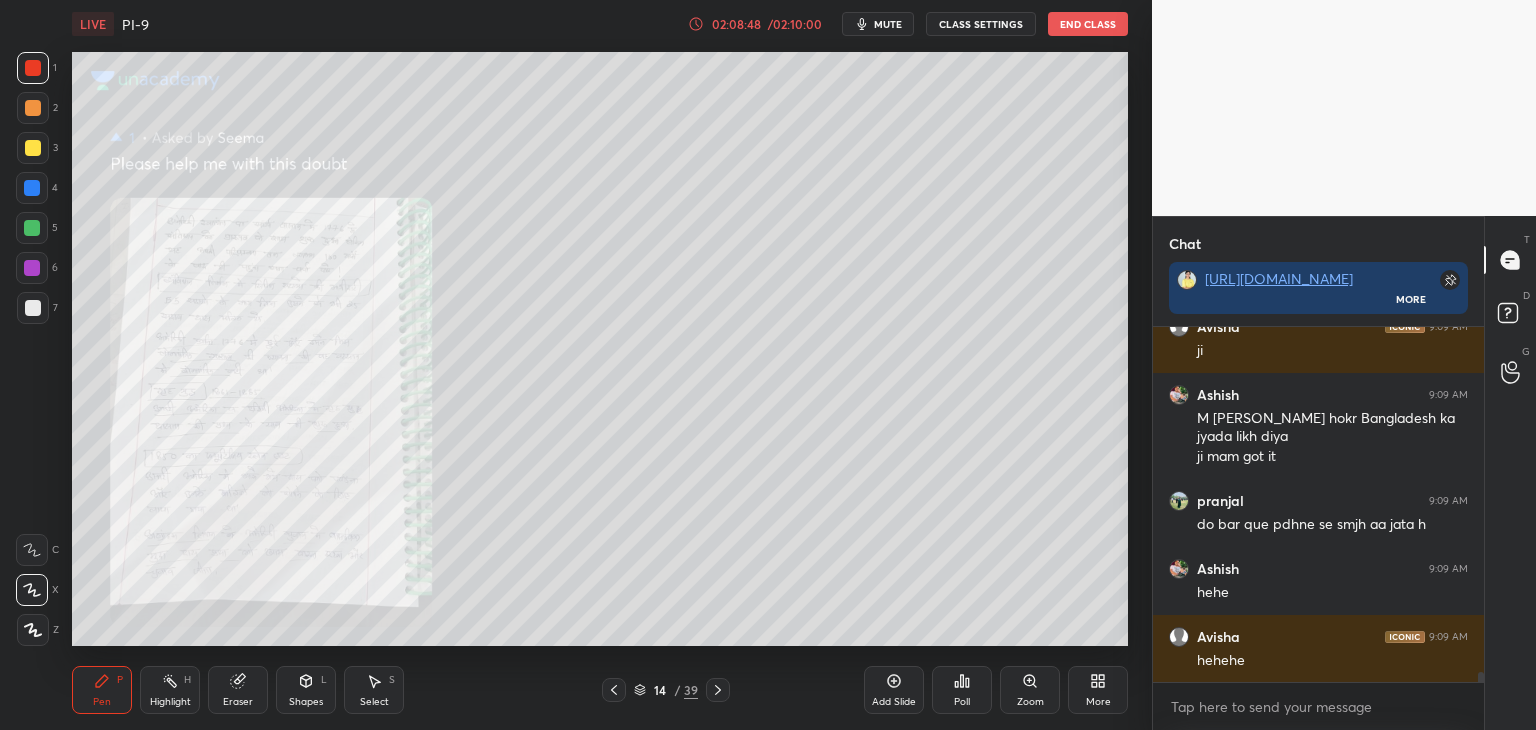 click on "Zoom" at bounding box center [1030, 690] 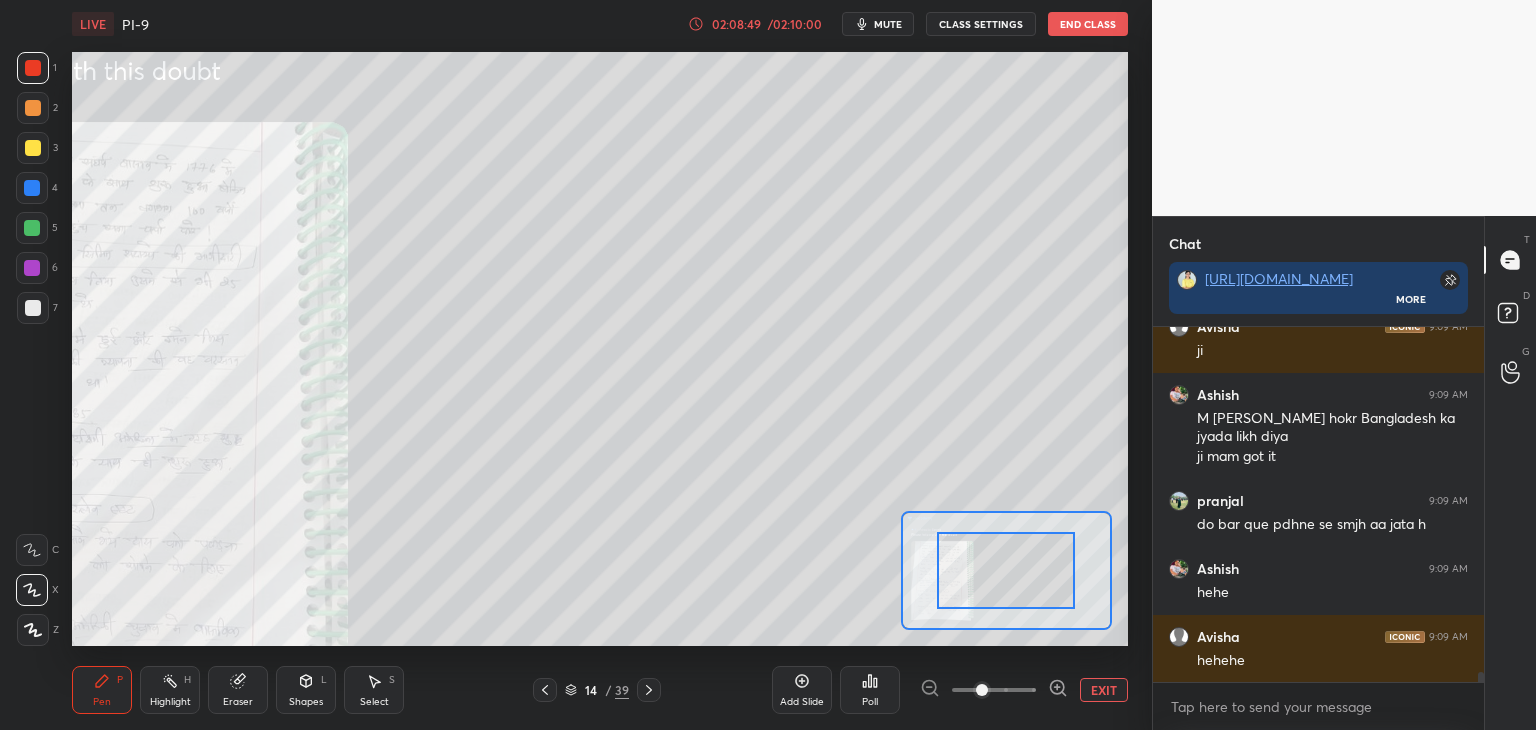 click at bounding box center [994, 690] 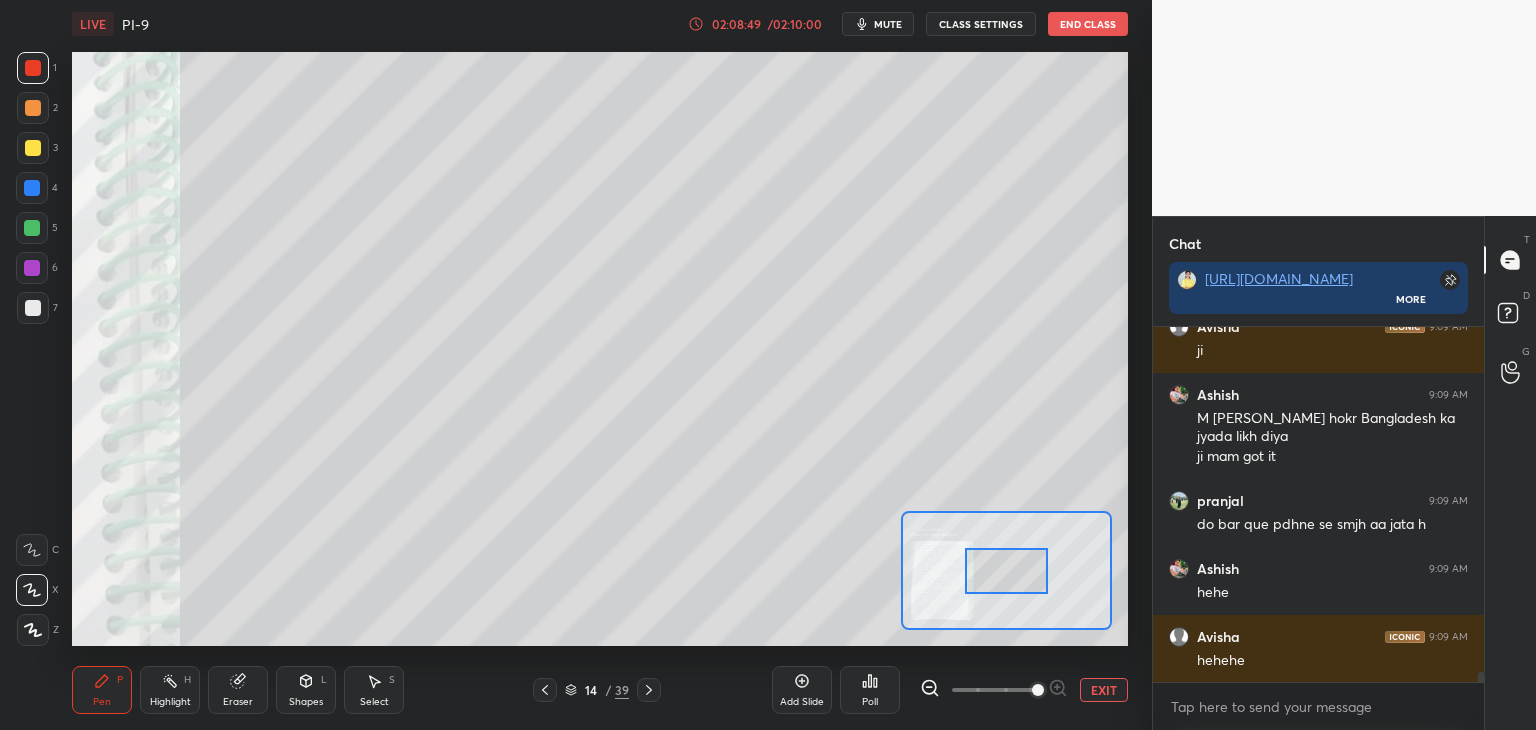 scroll, scrollTop: 11906, scrollLeft: 0, axis: vertical 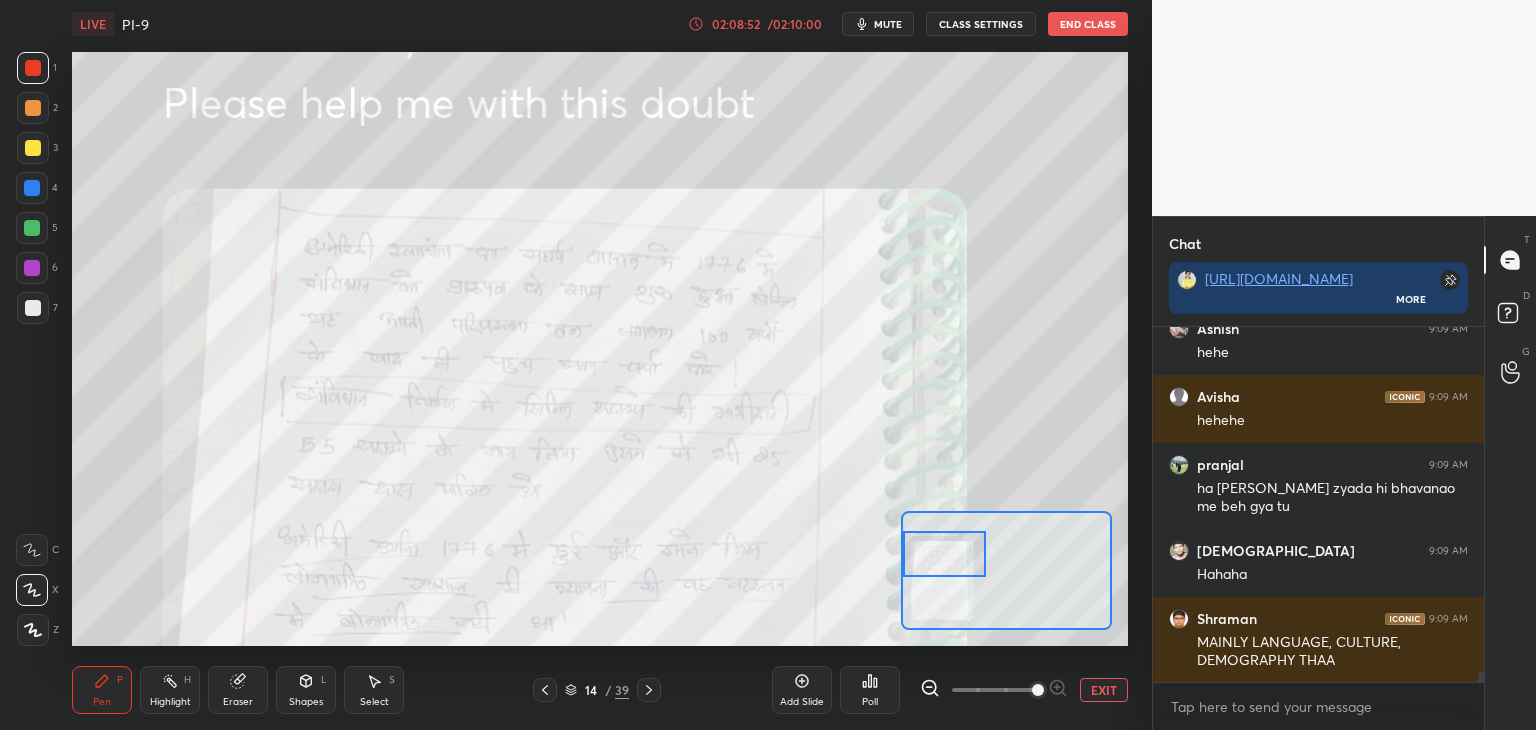 drag, startPoint x: 1015, startPoint y: 570, endPoint x: 935, endPoint y: 553, distance: 81.78631 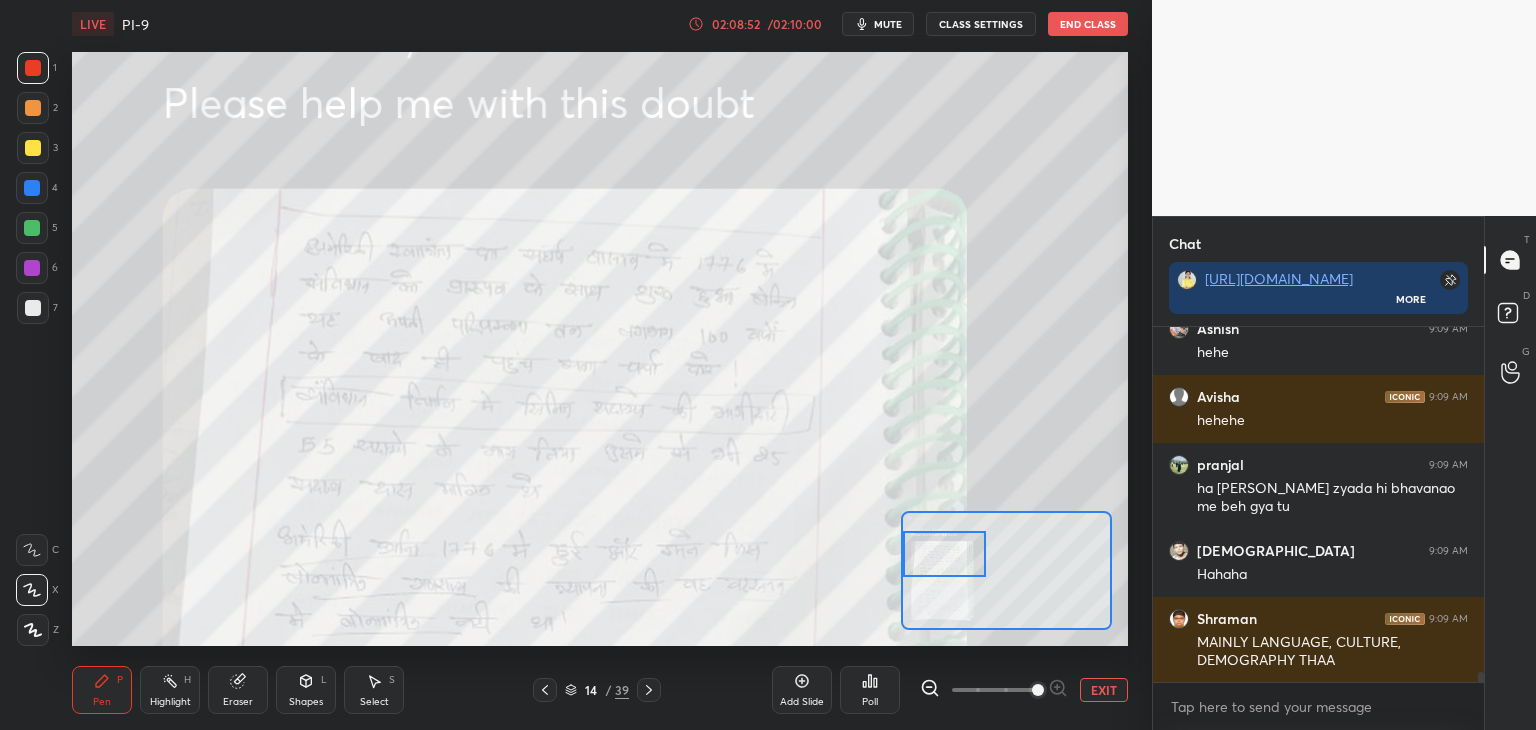 click at bounding box center (944, 554) 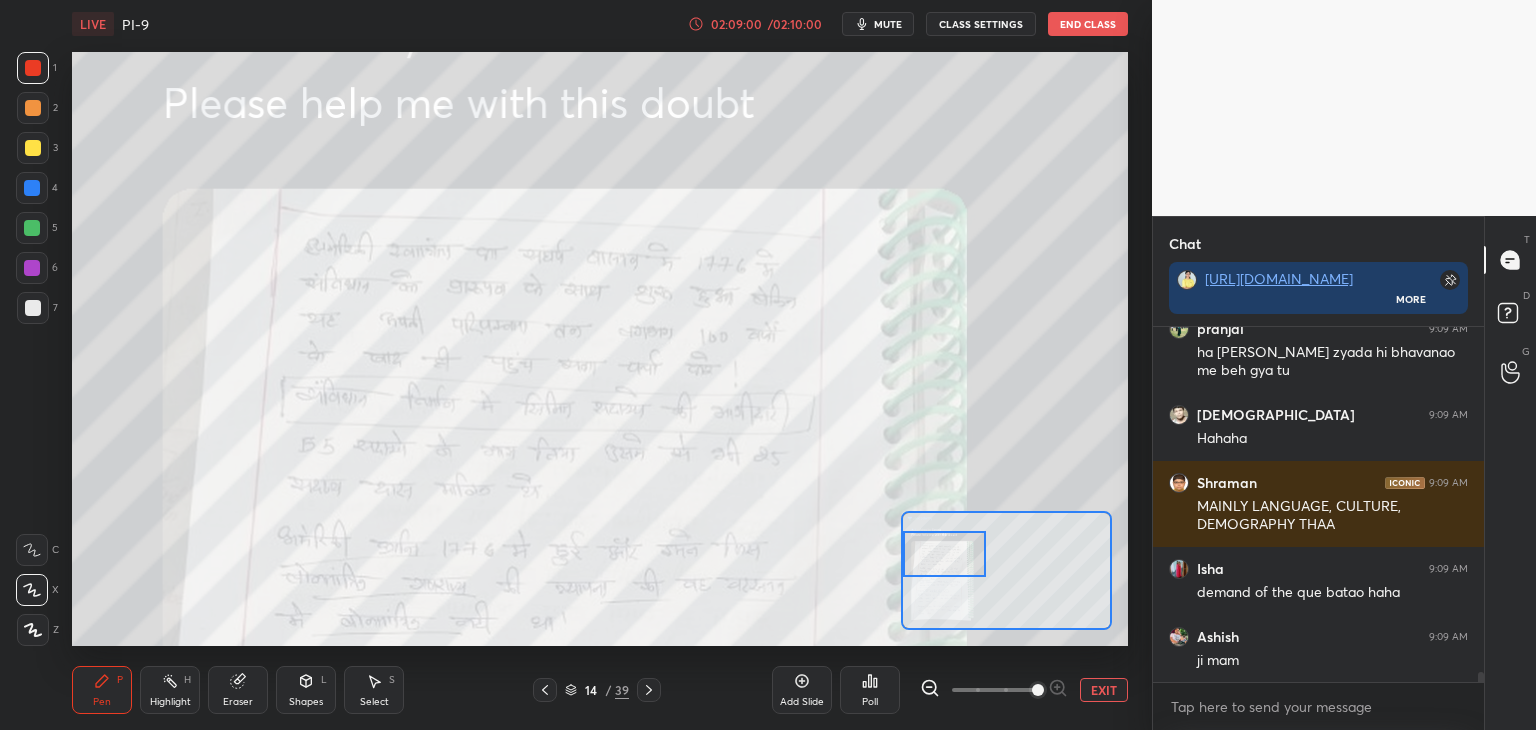 scroll, scrollTop: 12264, scrollLeft: 0, axis: vertical 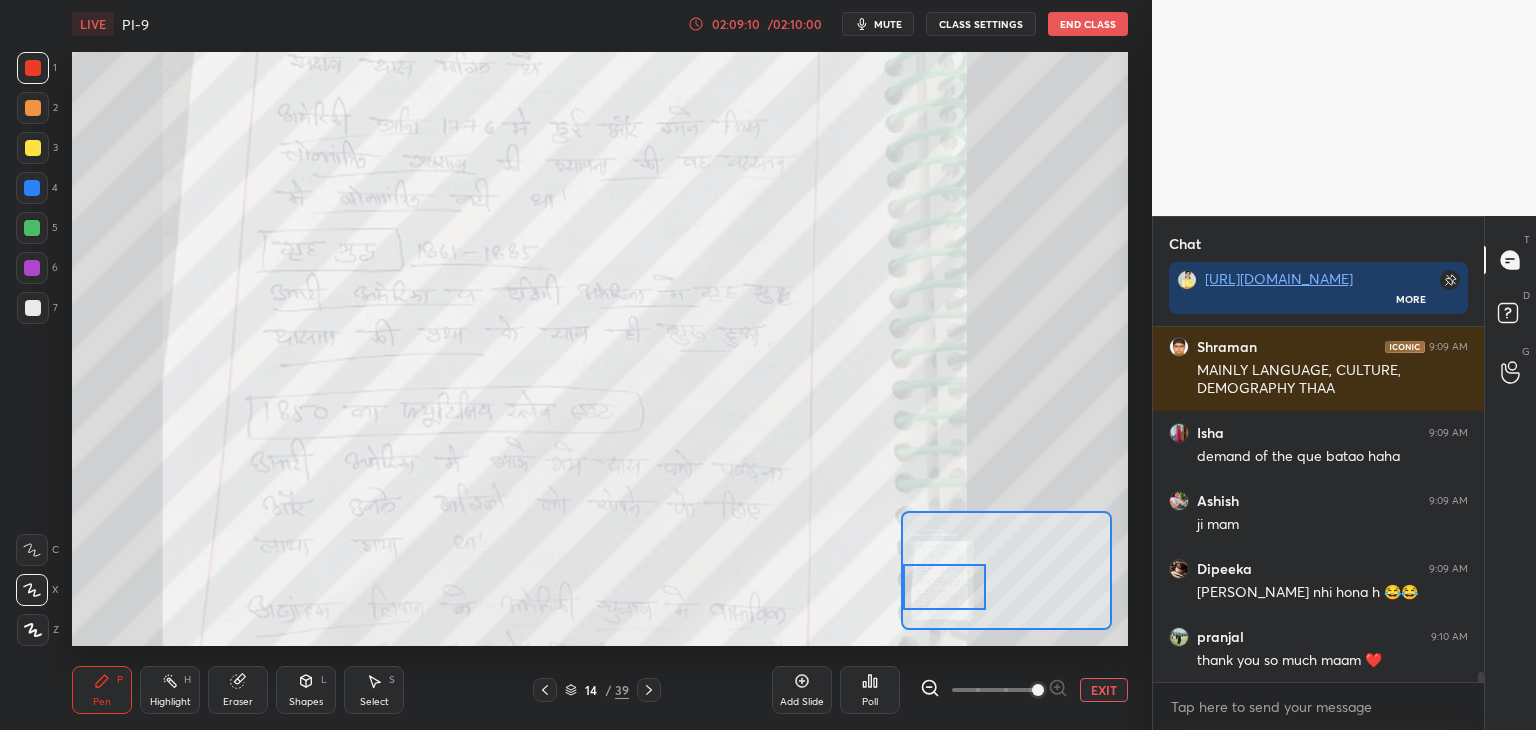 drag, startPoint x: 962, startPoint y: 554, endPoint x: 954, endPoint y: 587, distance: 33.955853 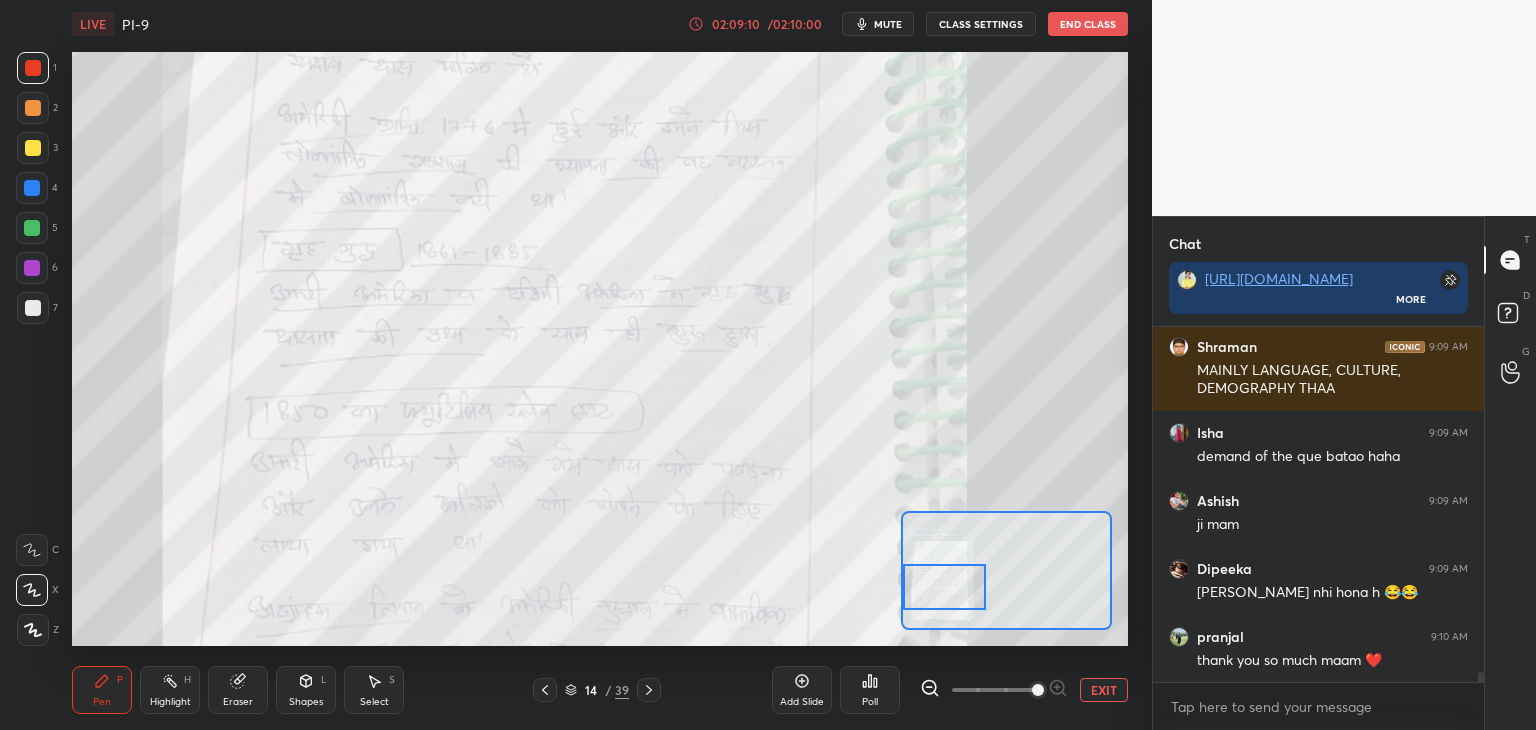 click at bounding box center [944, 587] 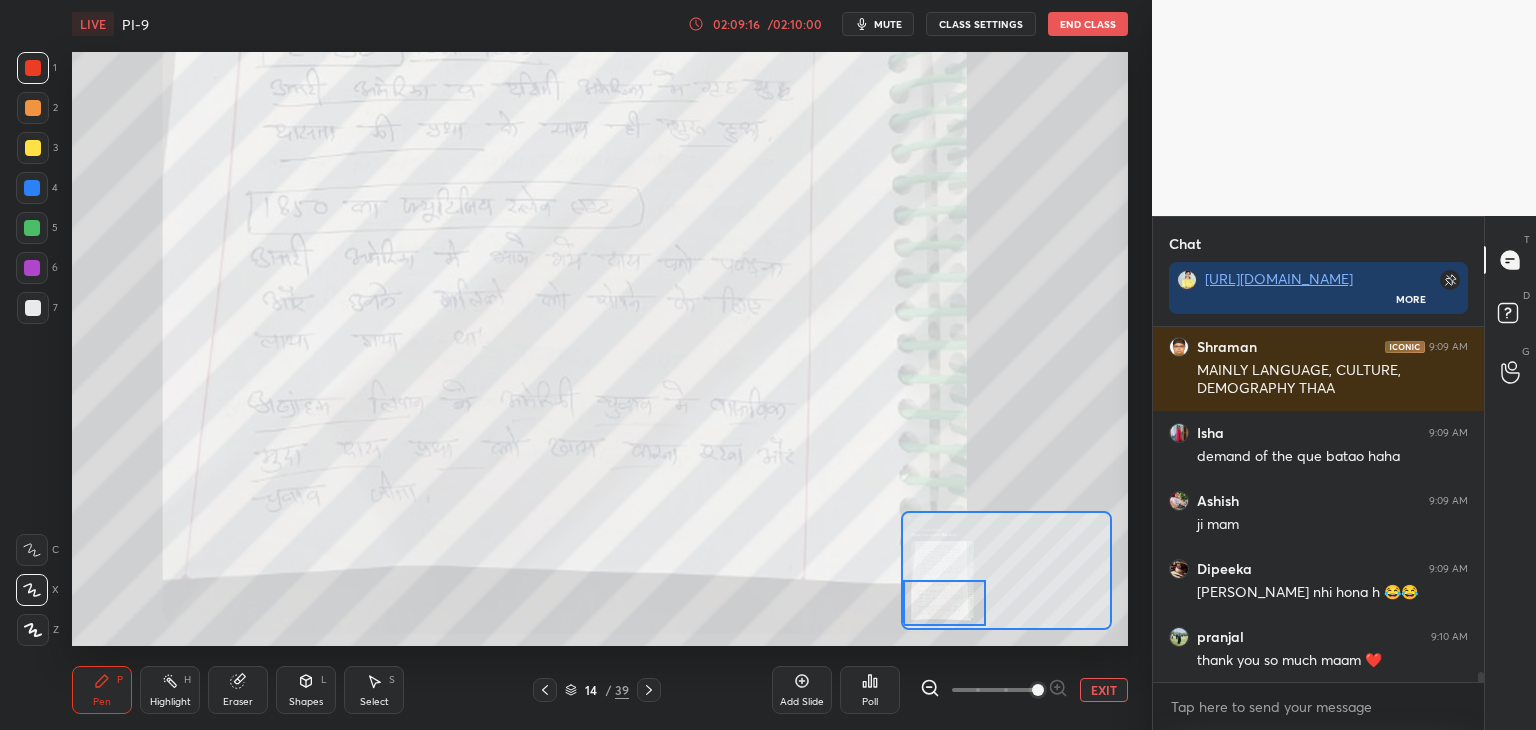 drag, startPoint x: 952, startPoint y: 593, endPoint x: 952, endPoint y: 605, distance: 12 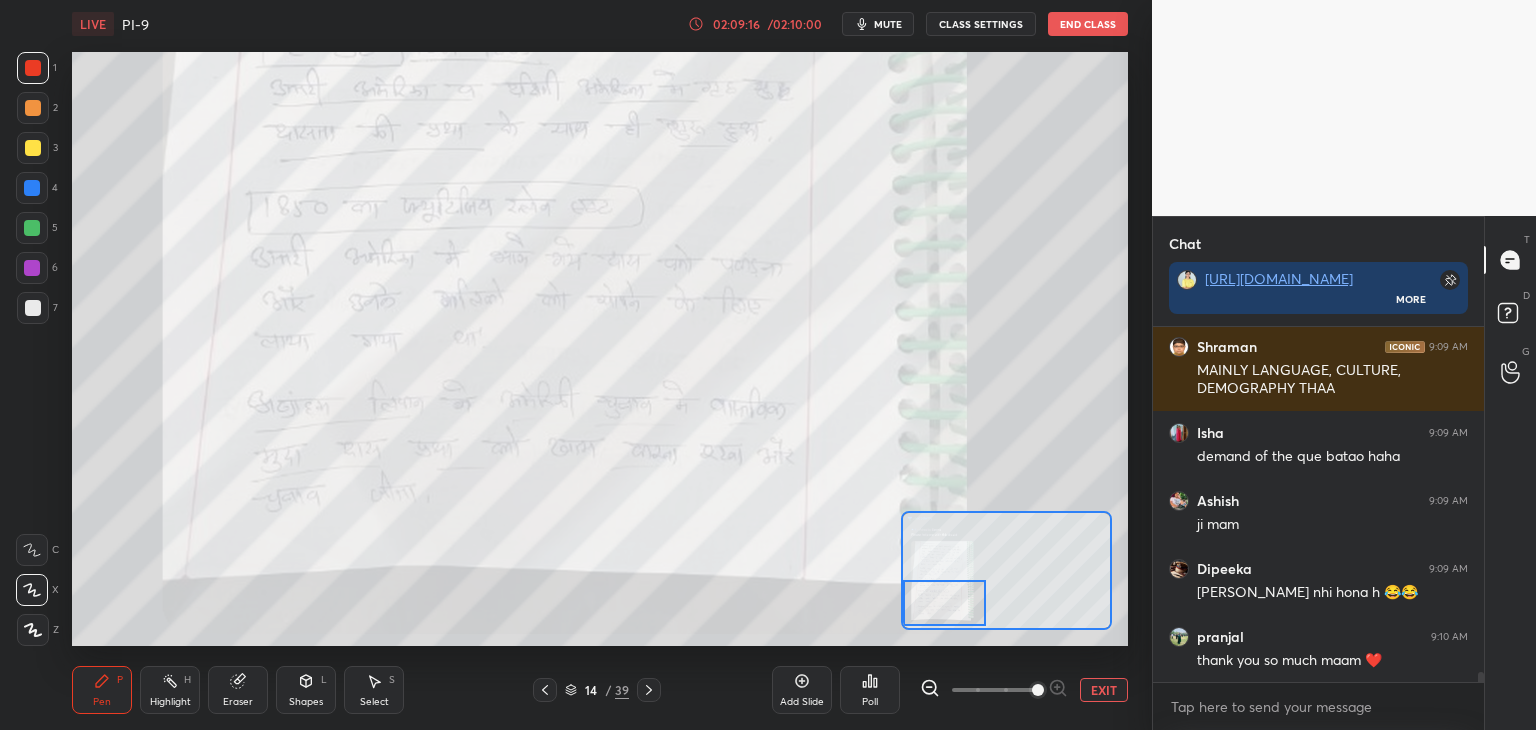 click at bounding box center (944, 603) 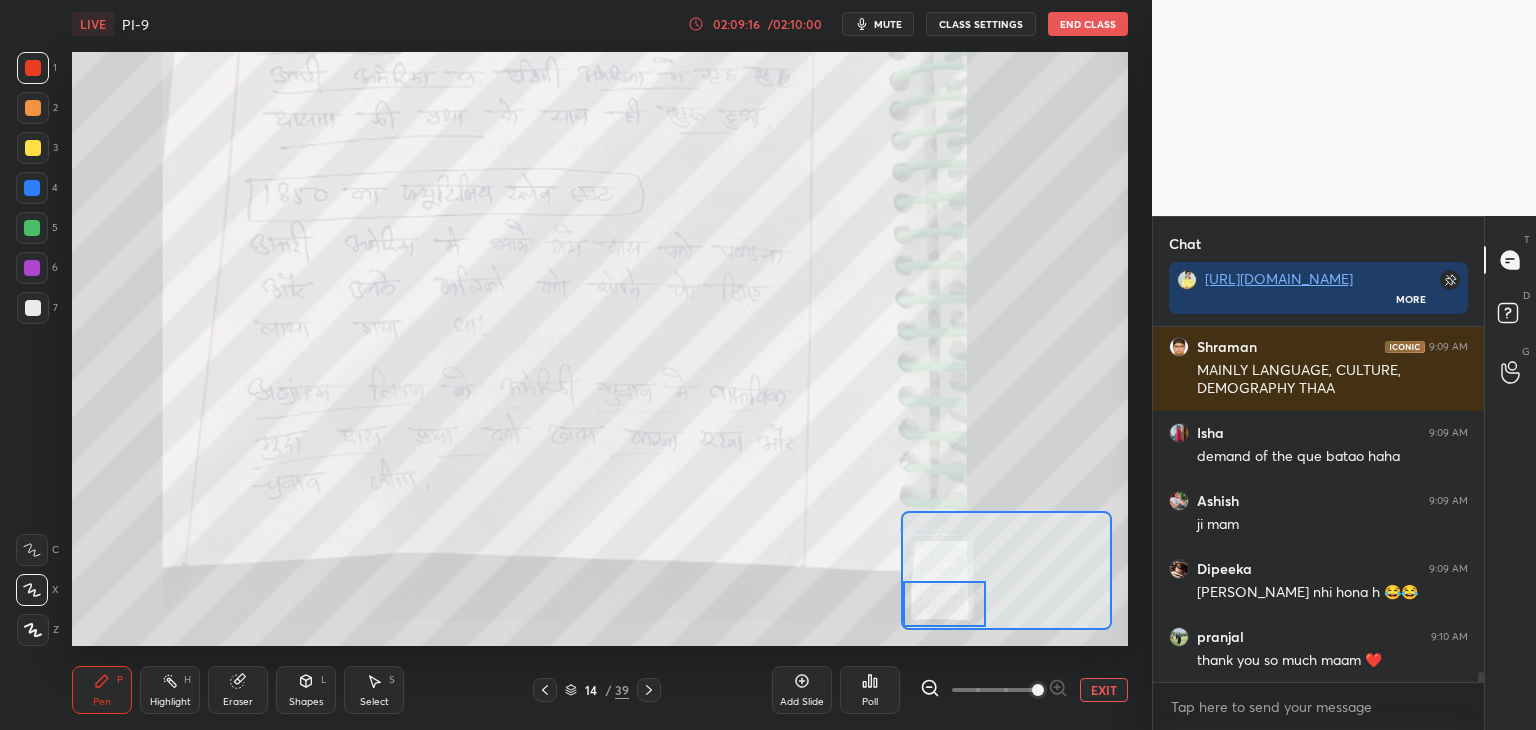 click 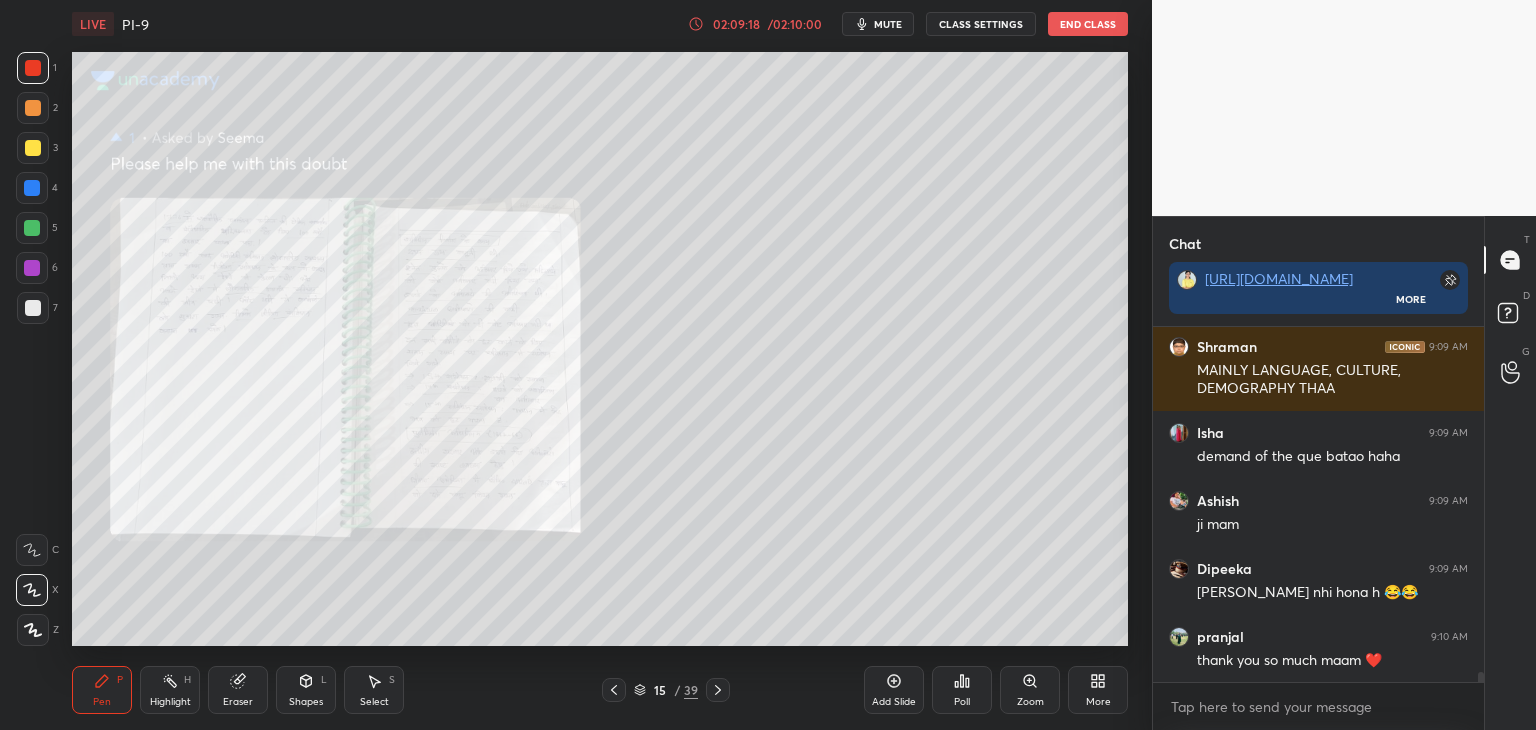 click 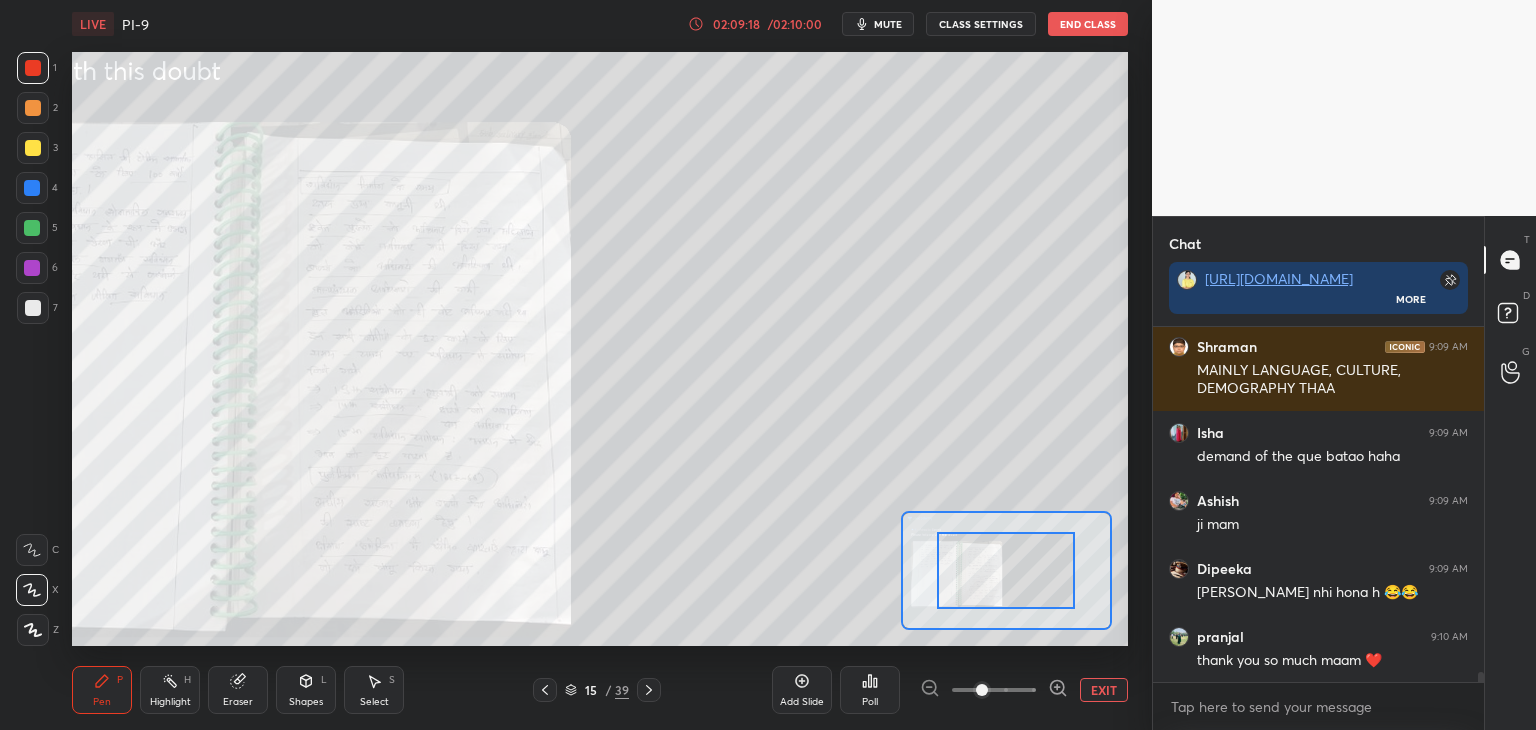 click at bounding box center (994, 690) 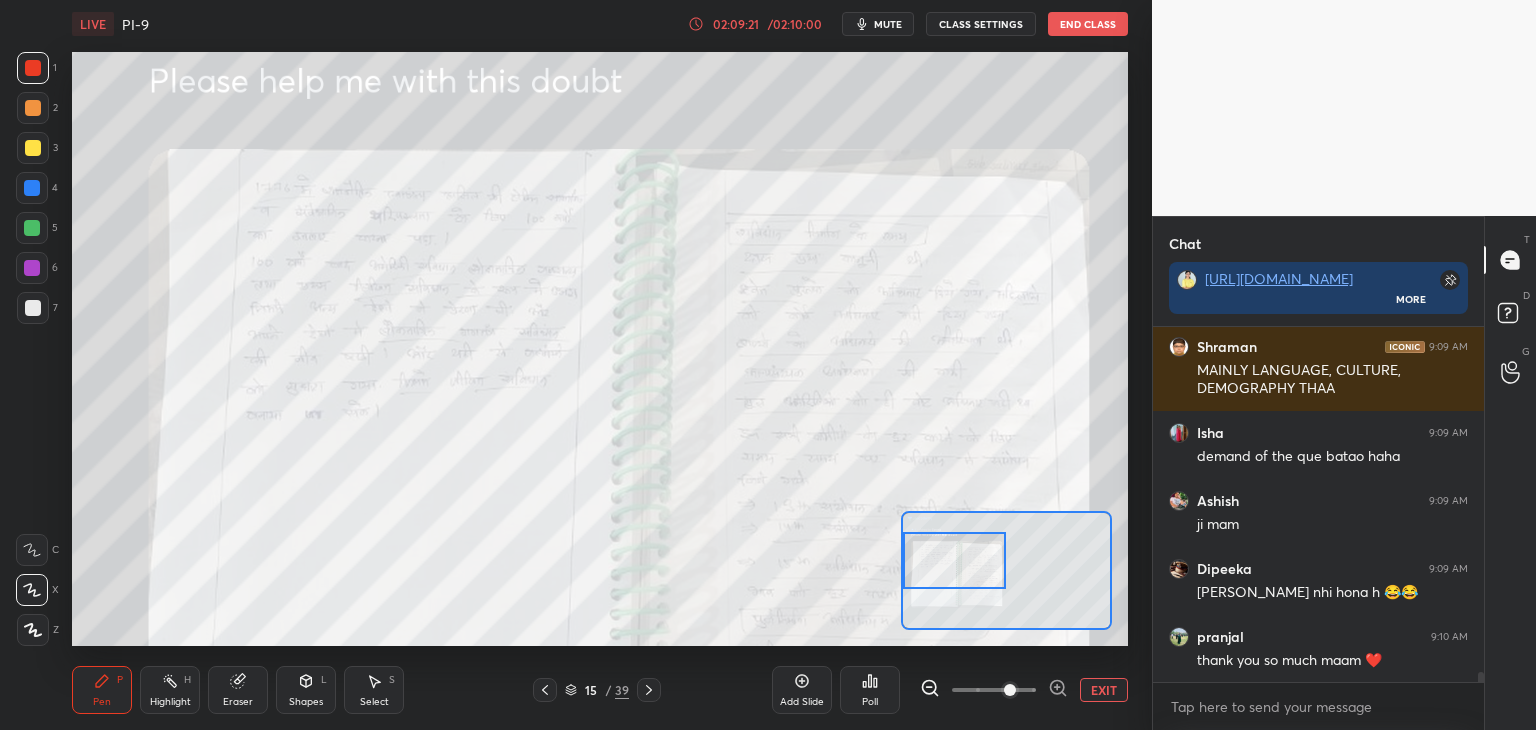 drag, startPoint x: 1000, startPoint y: 591, endPoint x: 922, endPoint y: 563, distance: 82.8734 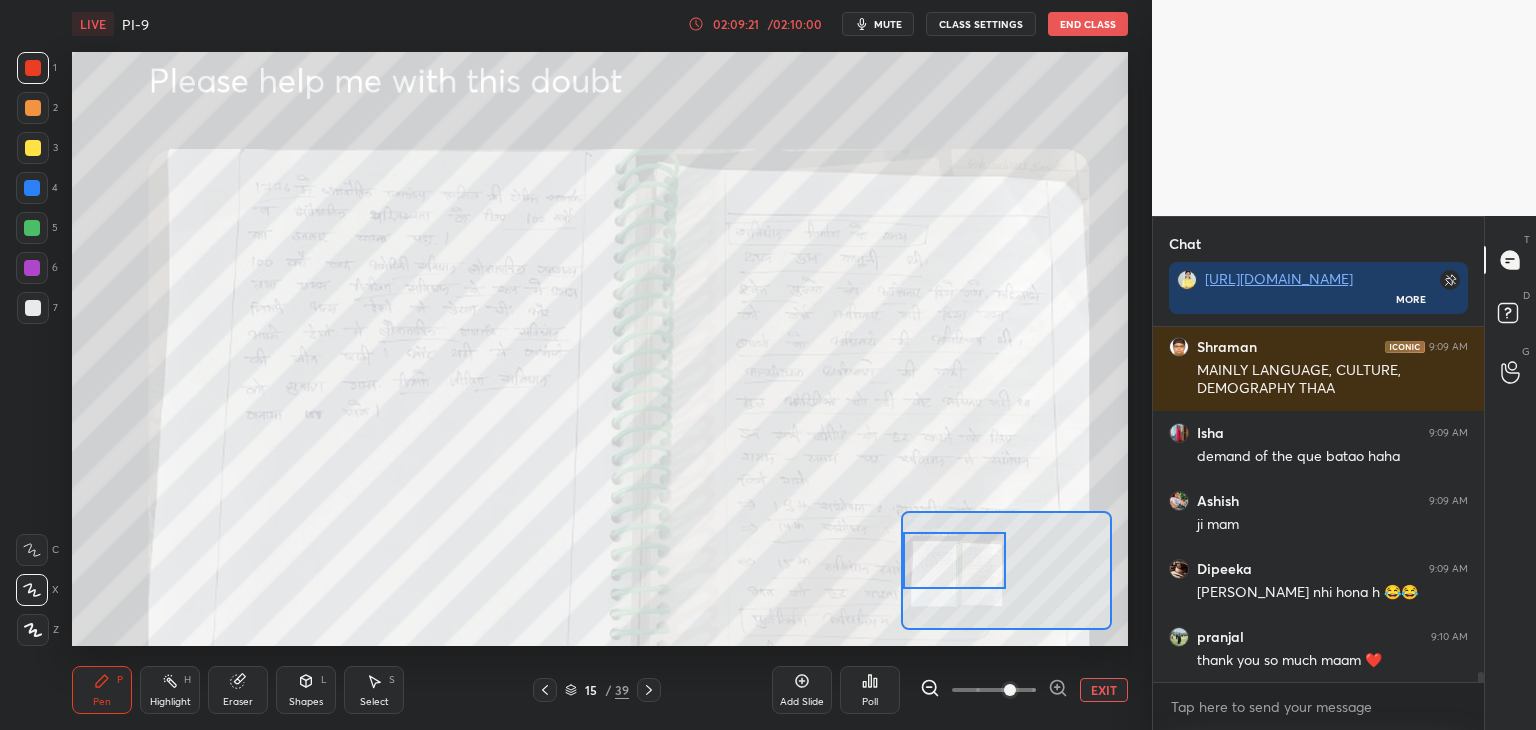click at bounding box center [955, 560] 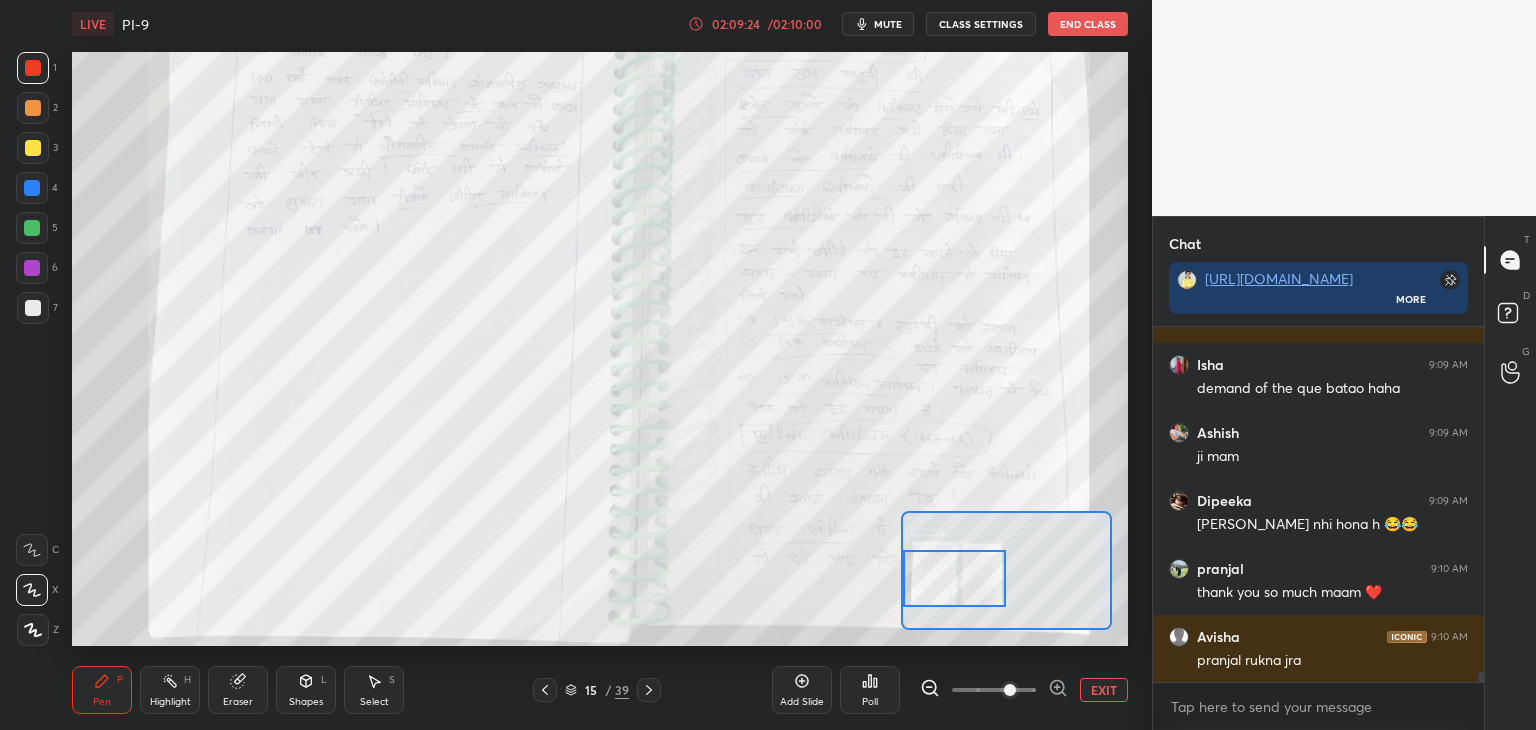 scroll, scrollTop: 12468, scrollLeft: 0, axis: vertical 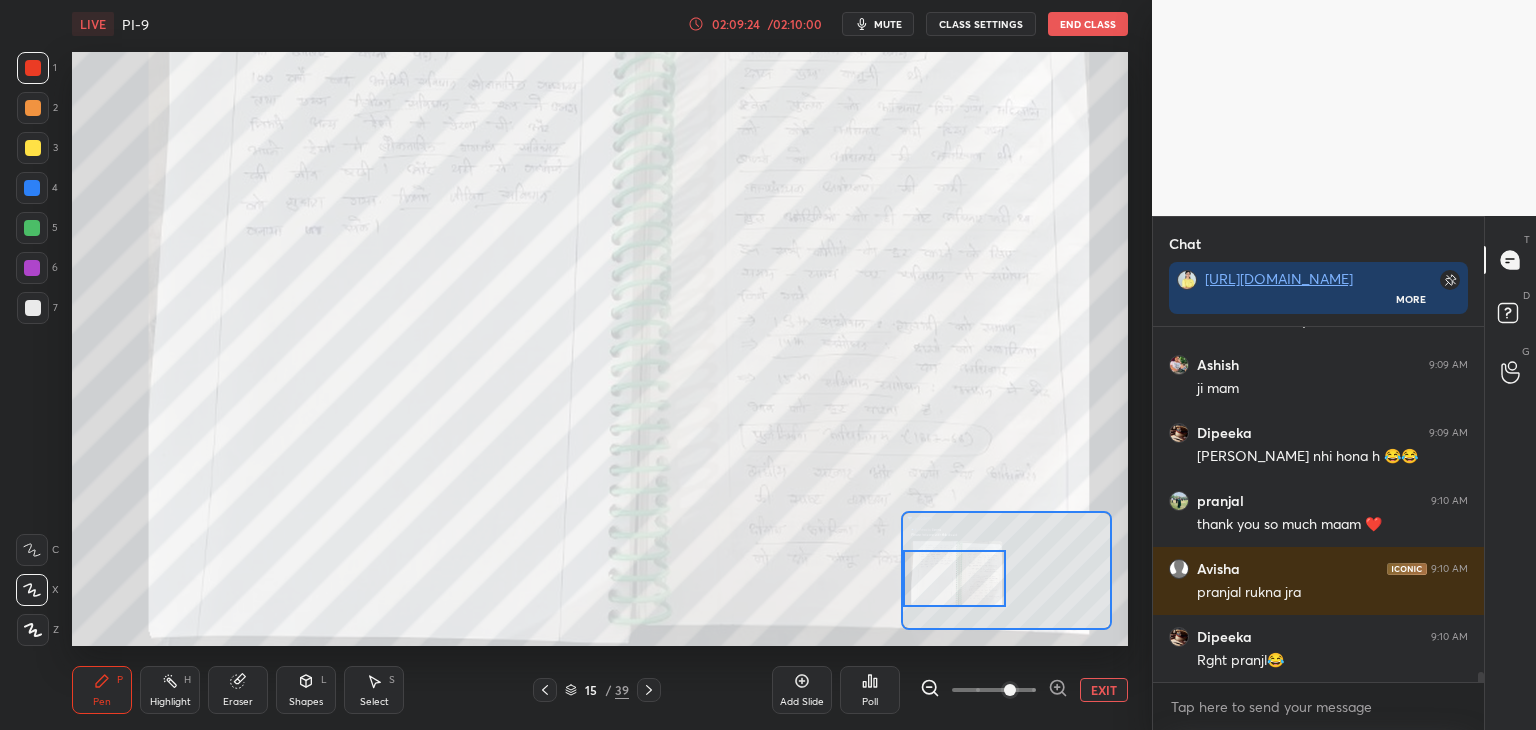 click at bounding box center (955, 578) 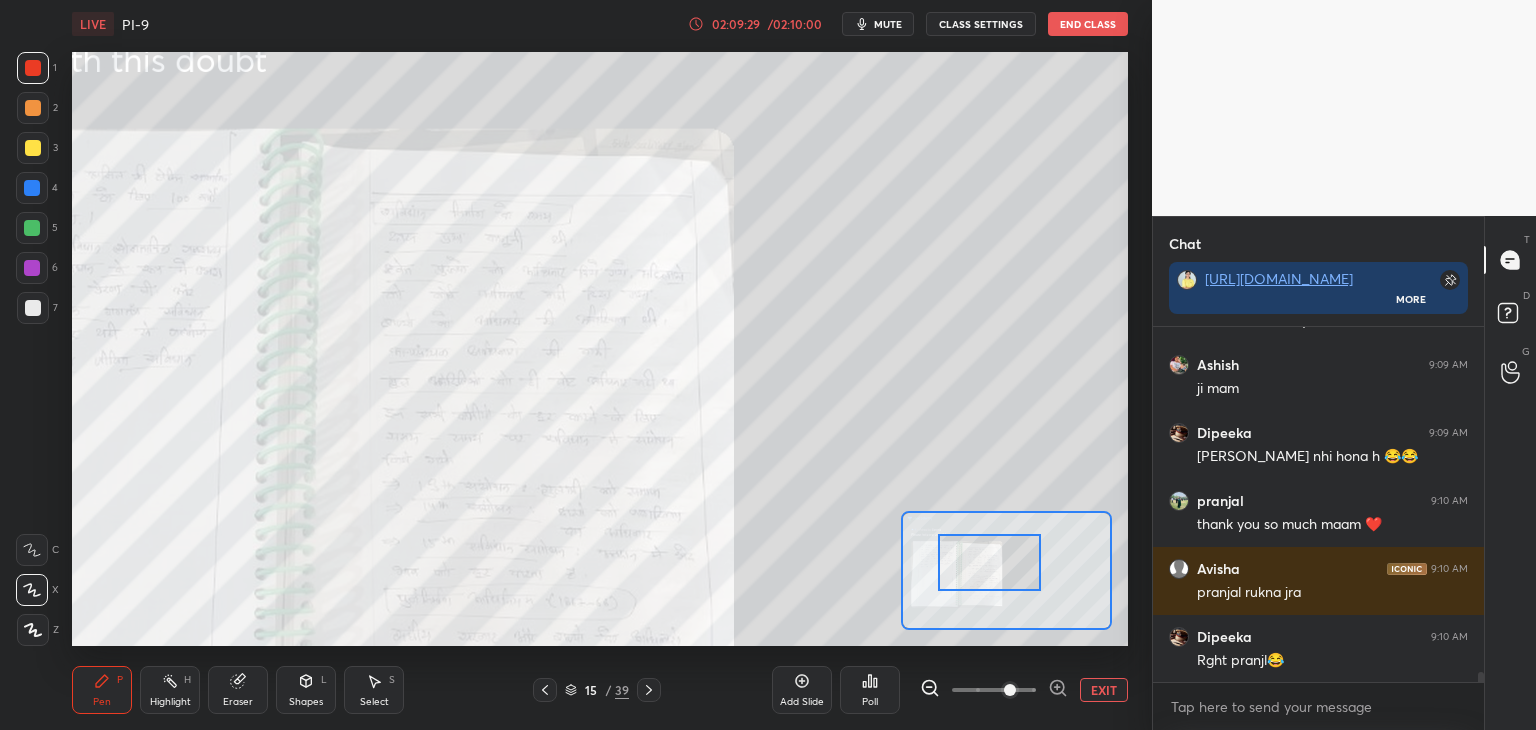 drag, startPoint x: 967, startPoint y: 570, endPoint x: 1002, endPoint y: 570, distance: 35 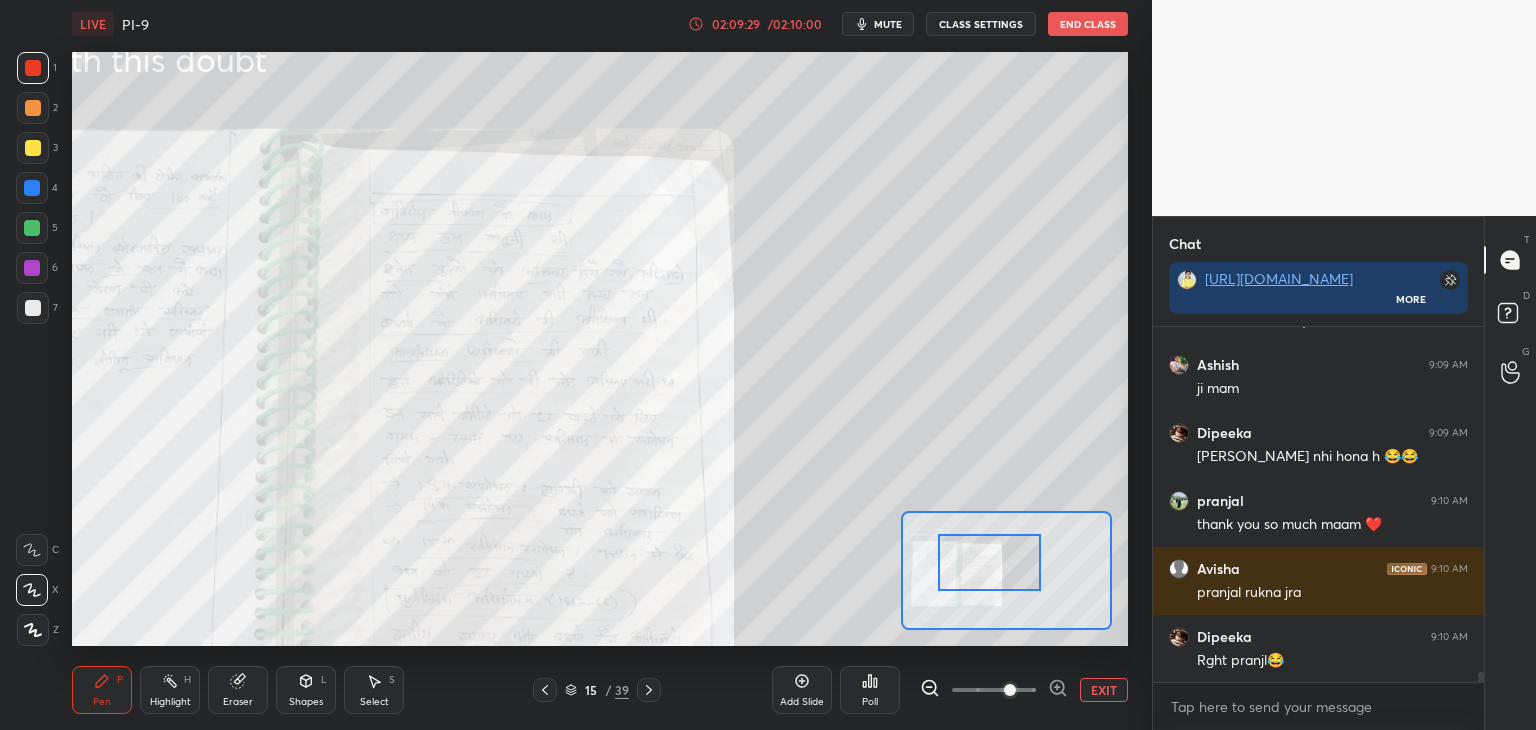 click at bounding box center (990, 562) 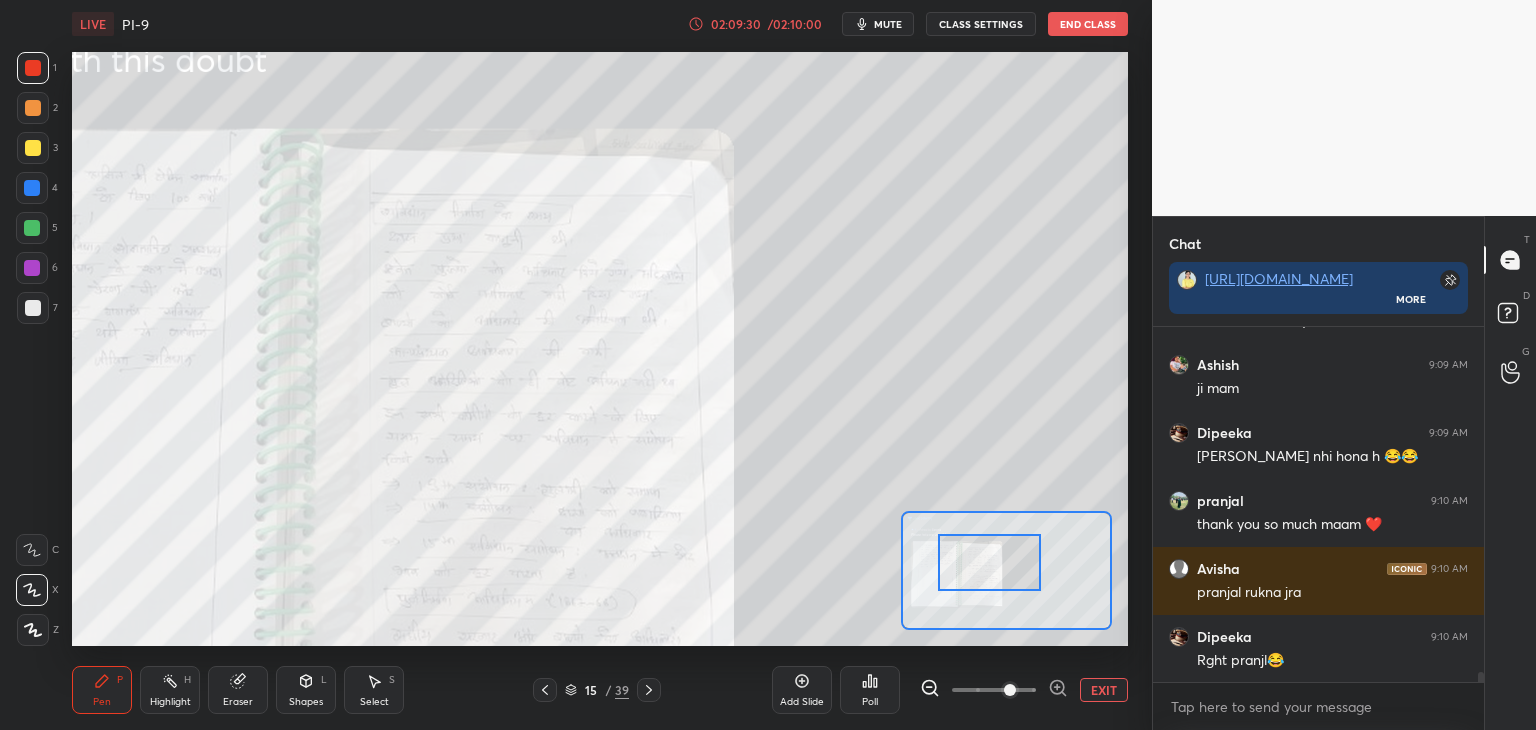 click at bounding box center (994, 690) 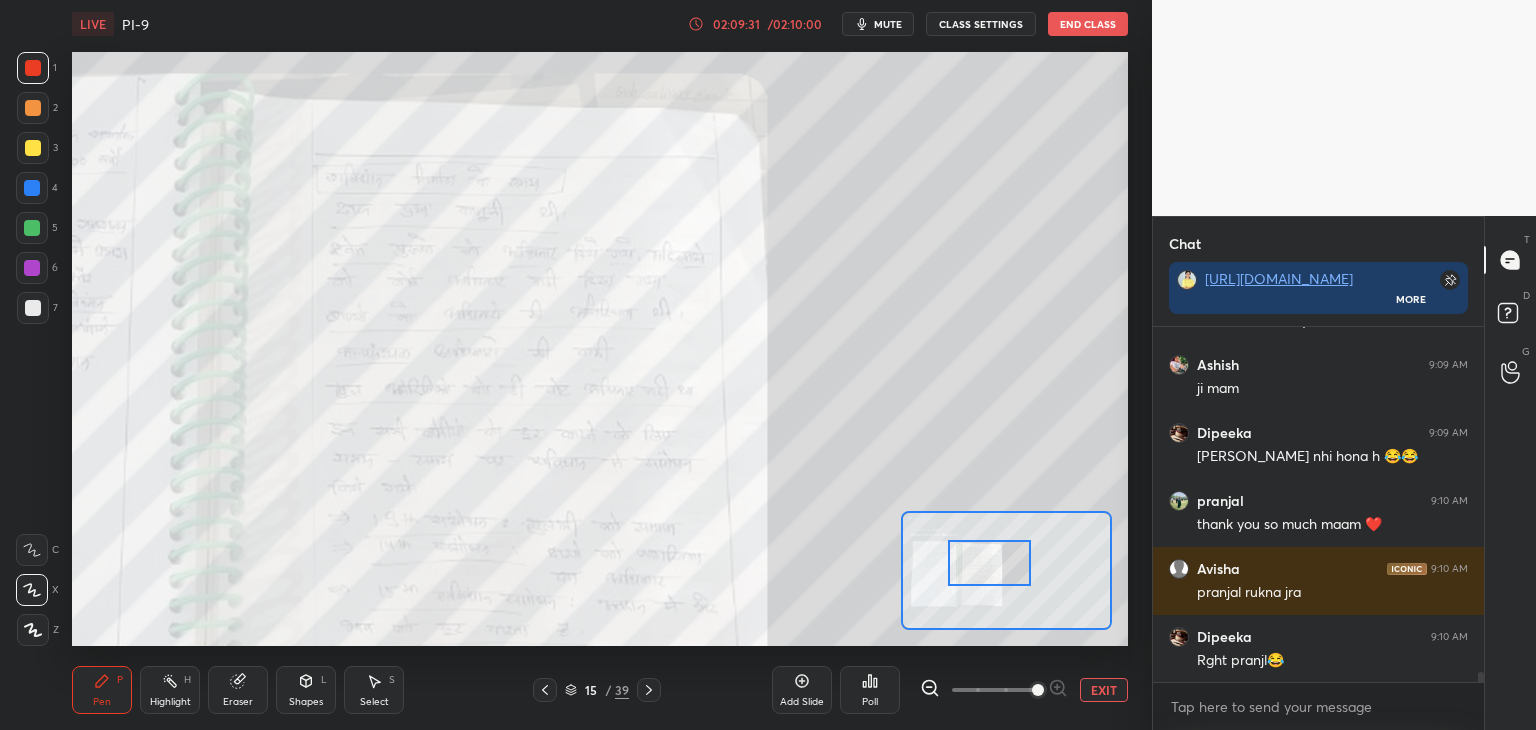 click at bounding box center (994, 690) 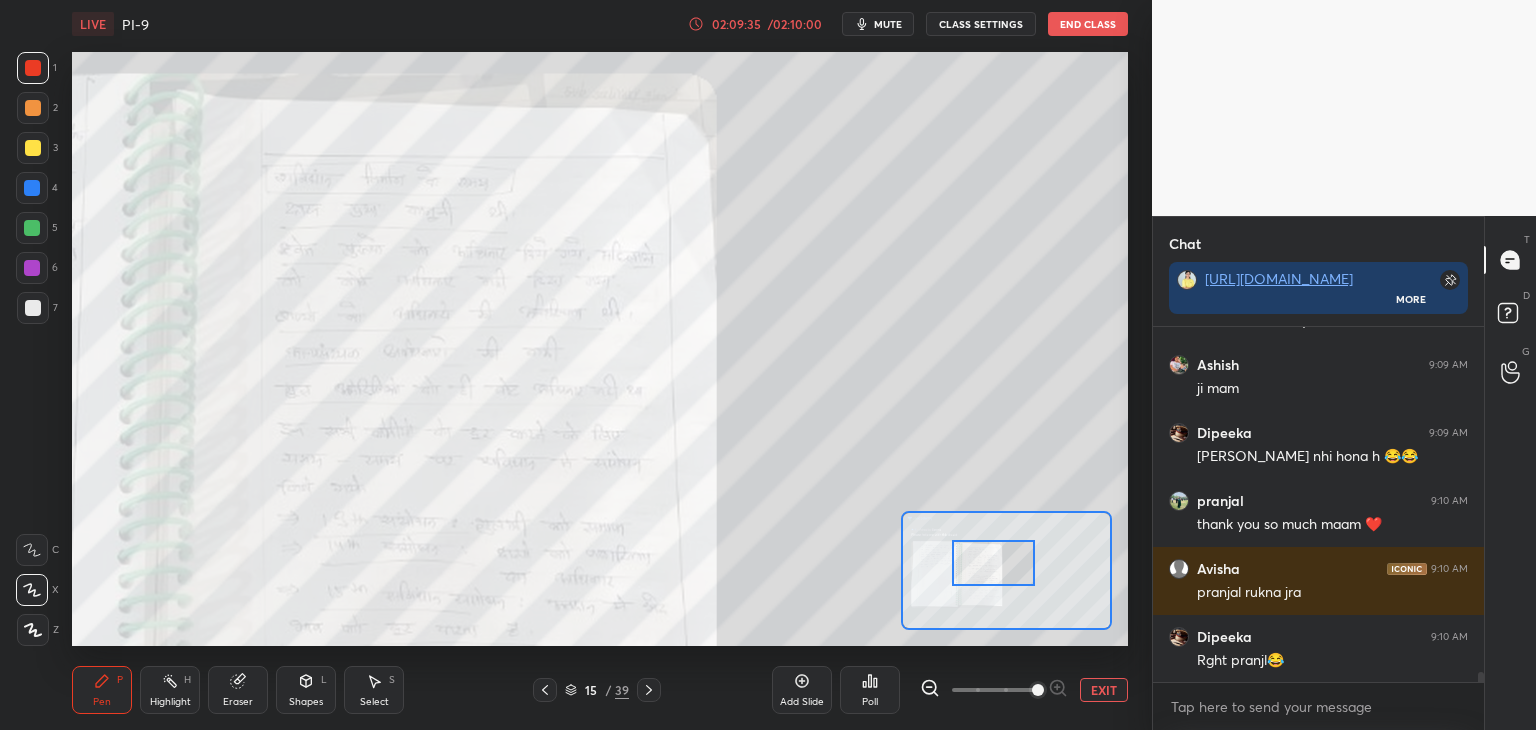 scroll, scrollTop: 12536, scrollLeft: 0, axis: vertical 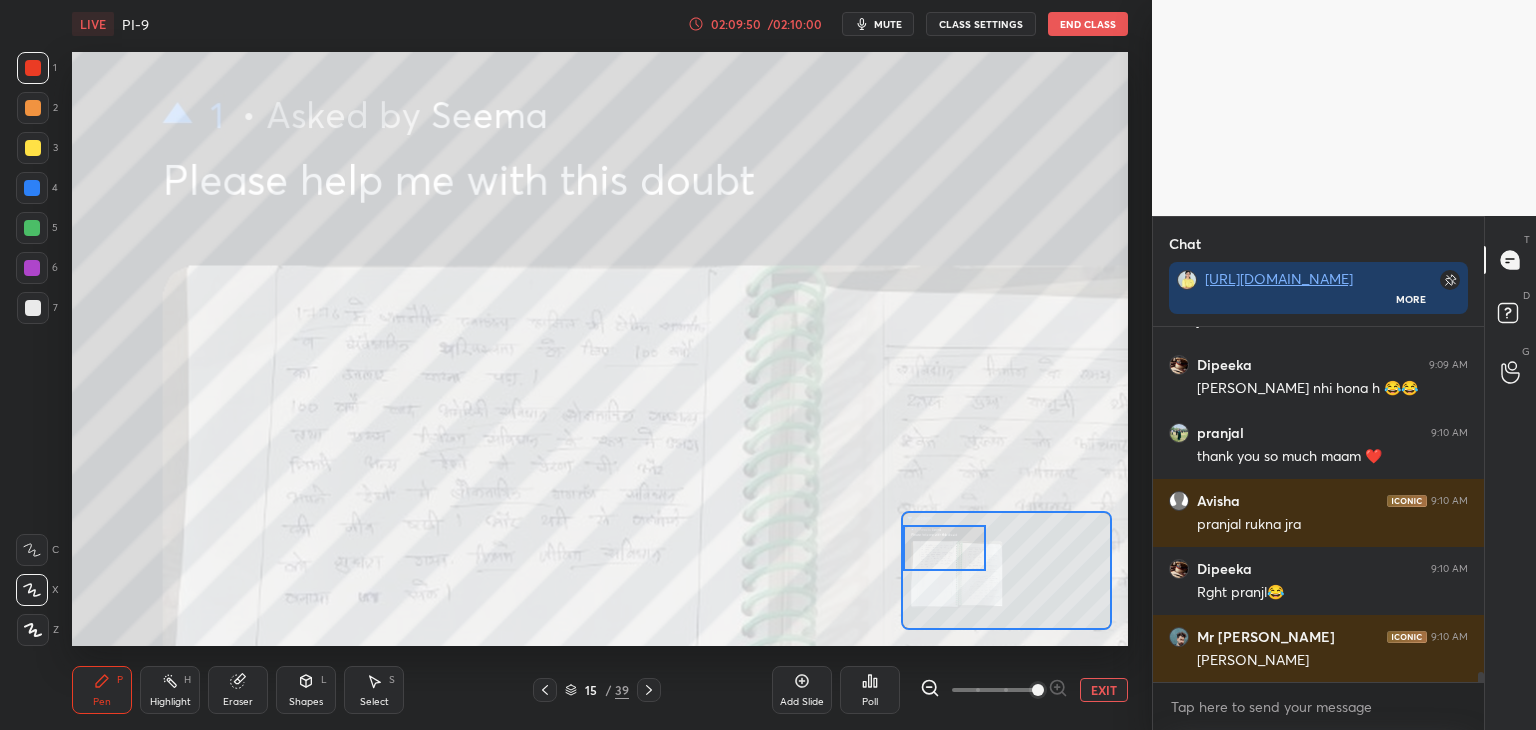 drag, startPoint x: 1001, startPoint y: 553, endPoint x: 952, endPoint y: 538, distance: 51.24451 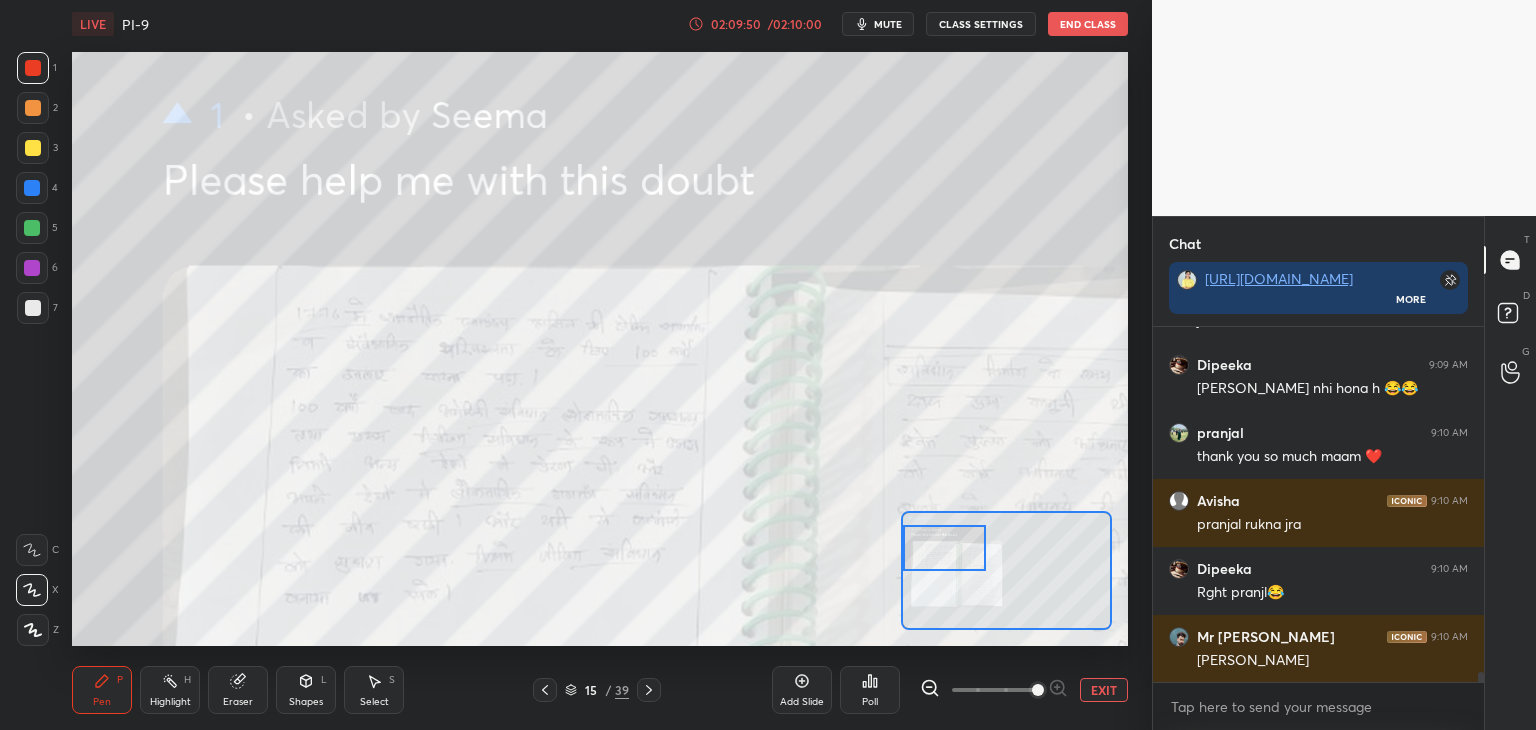 click at bounding box center (944, 548) 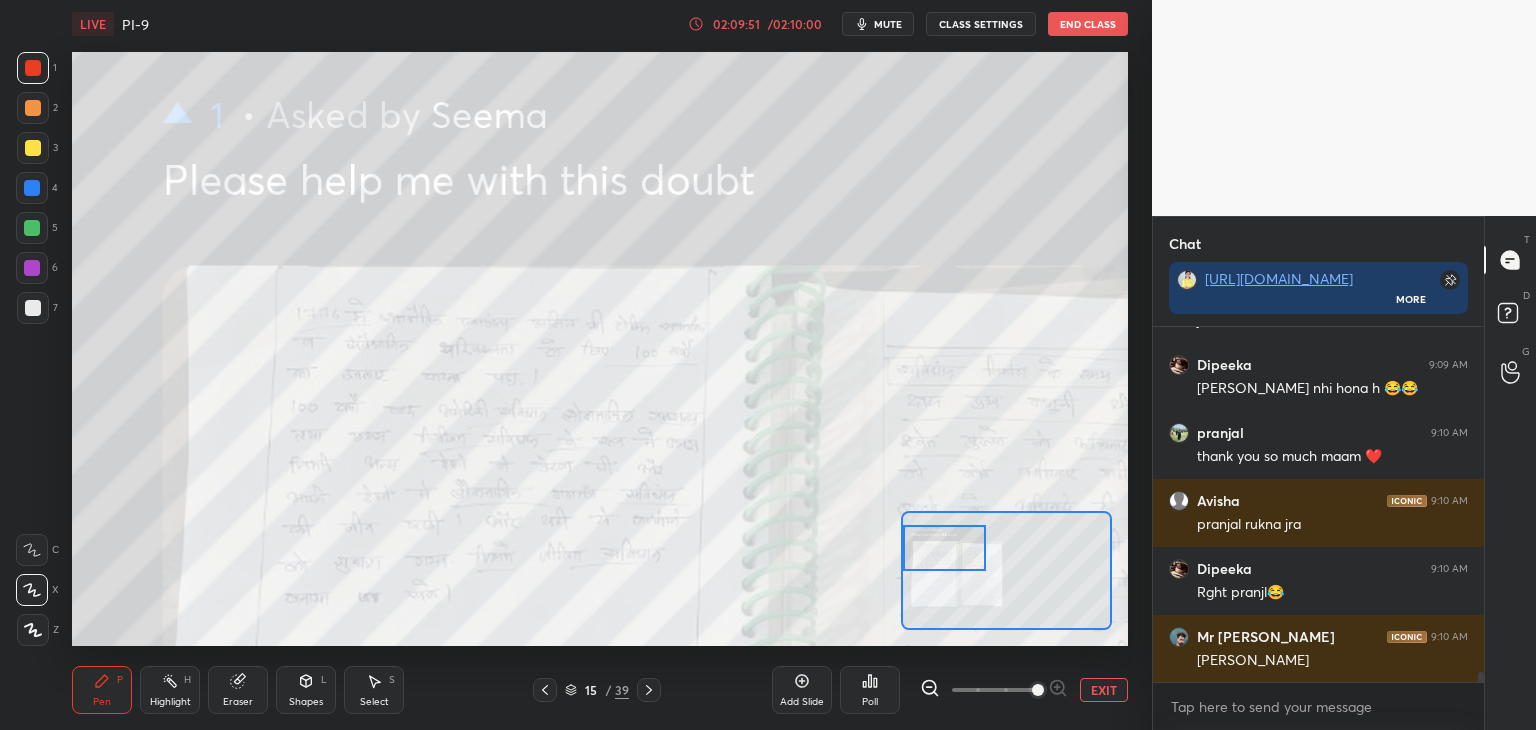 click on "EXIT" at bounding box center (1104, 690) 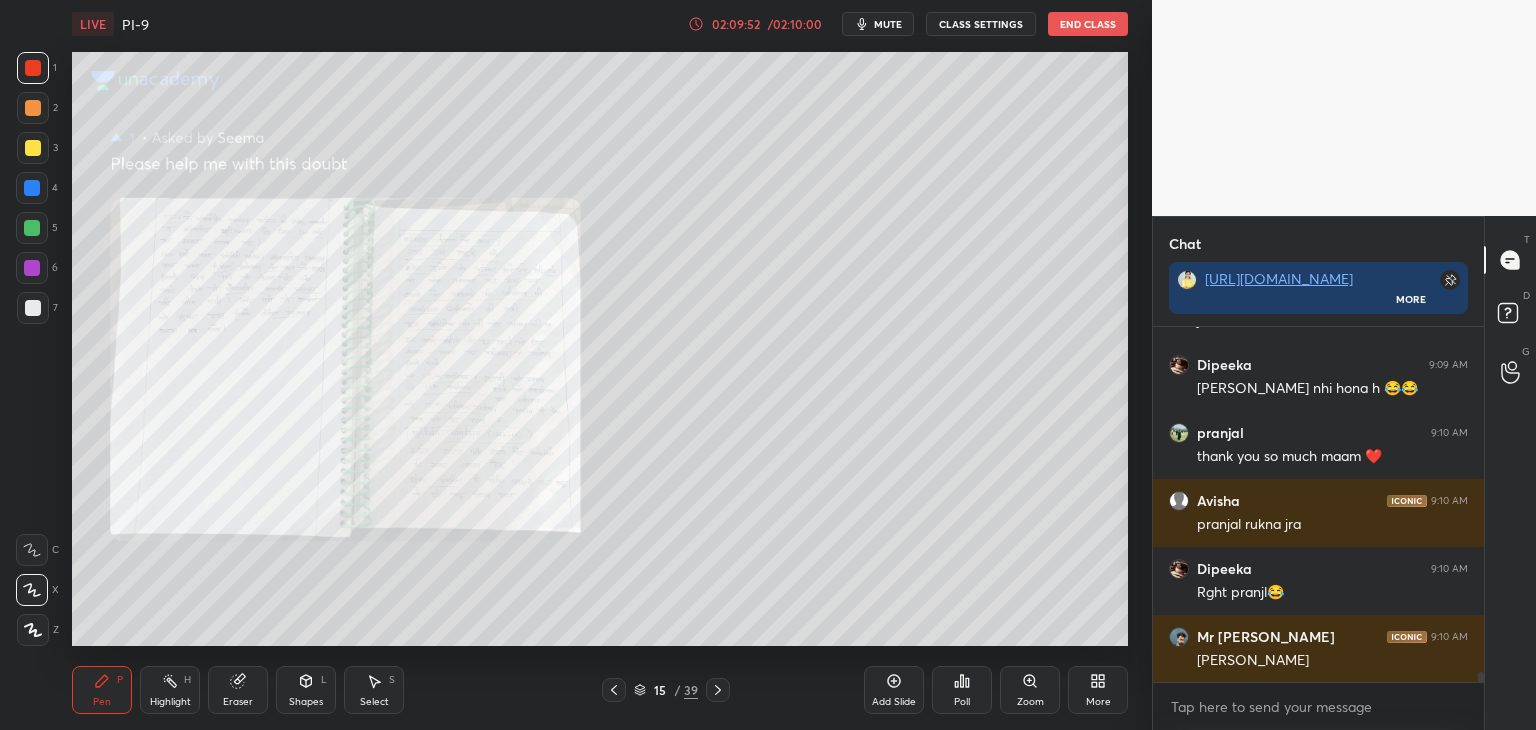 click 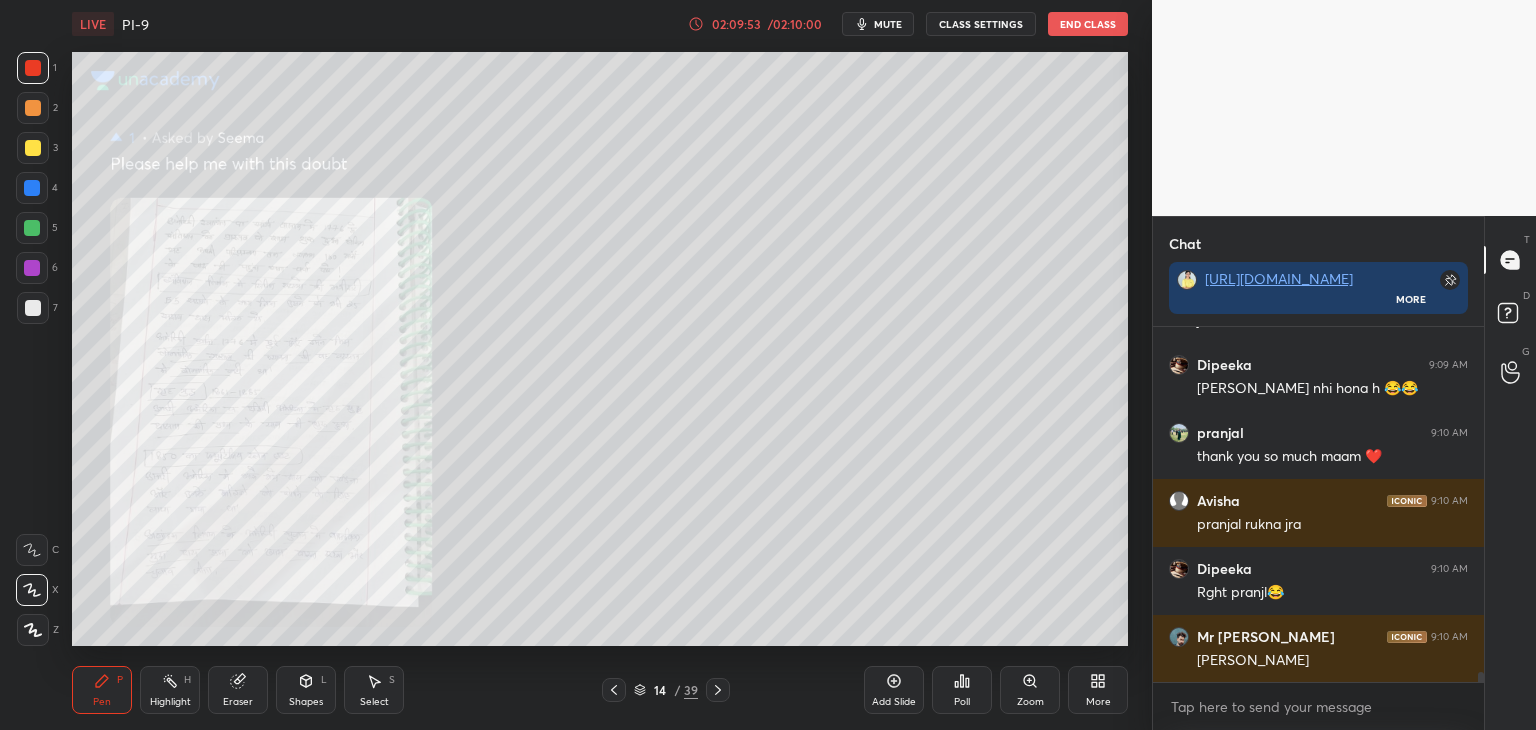click at bounding box center [718, 690] 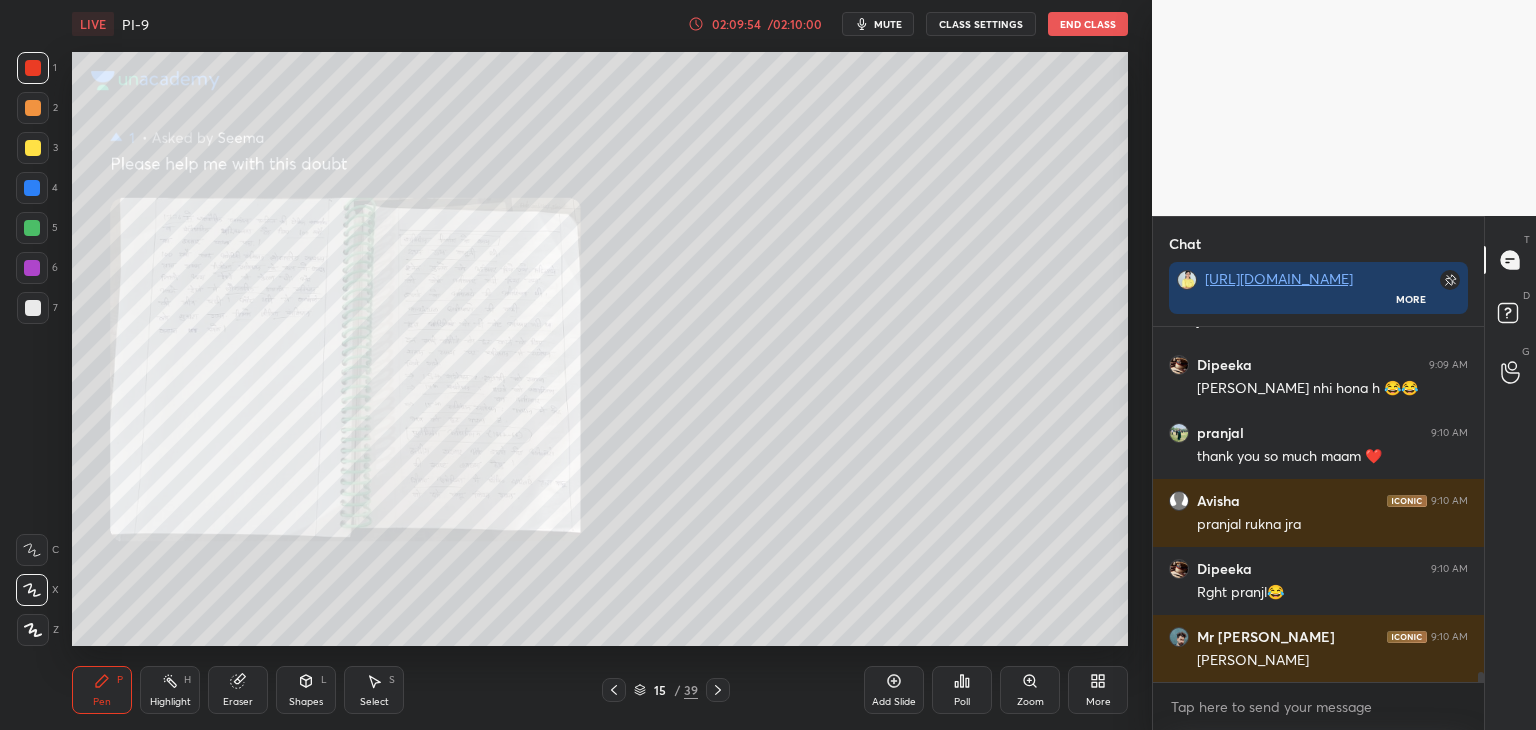 click 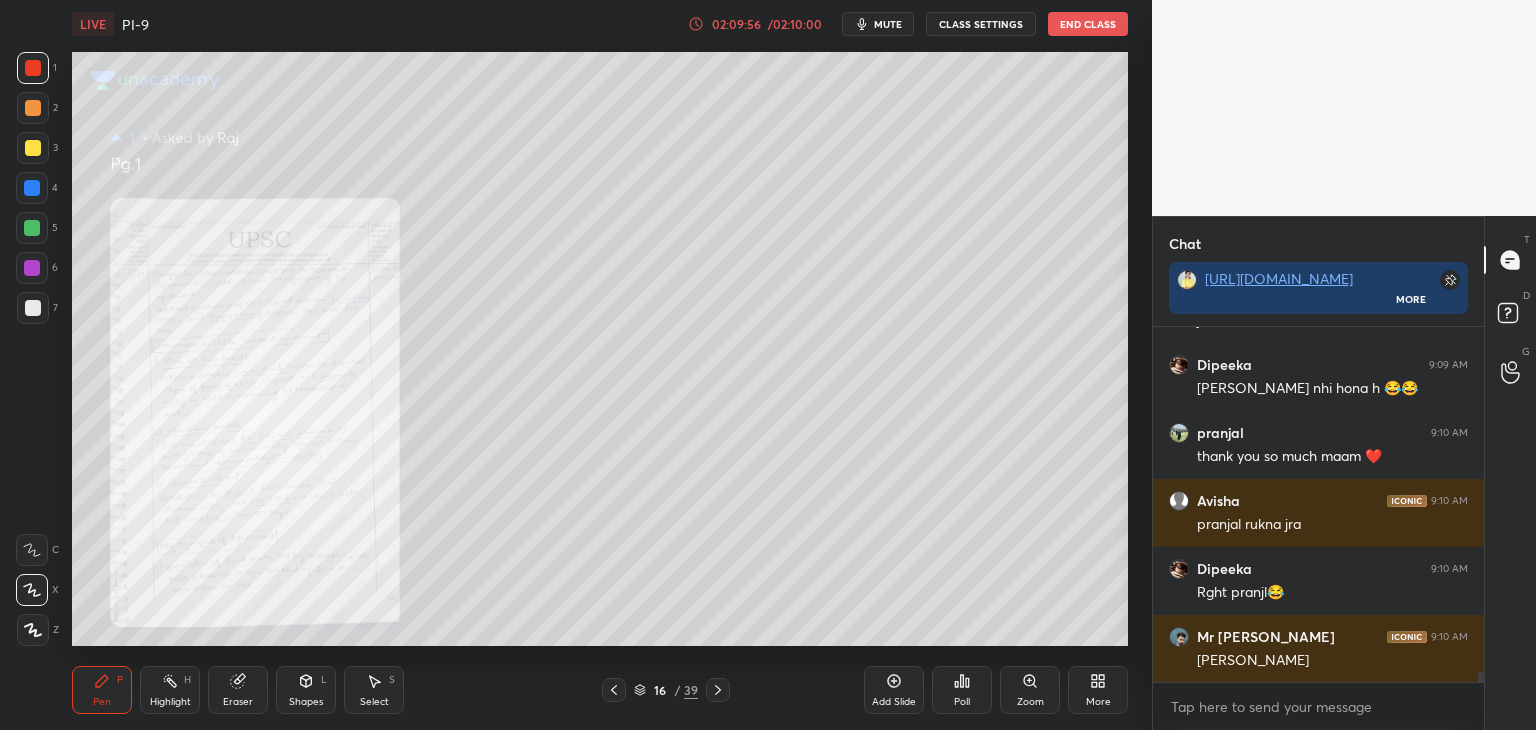 click on "Zoom" at bounding box center (1030, 702) 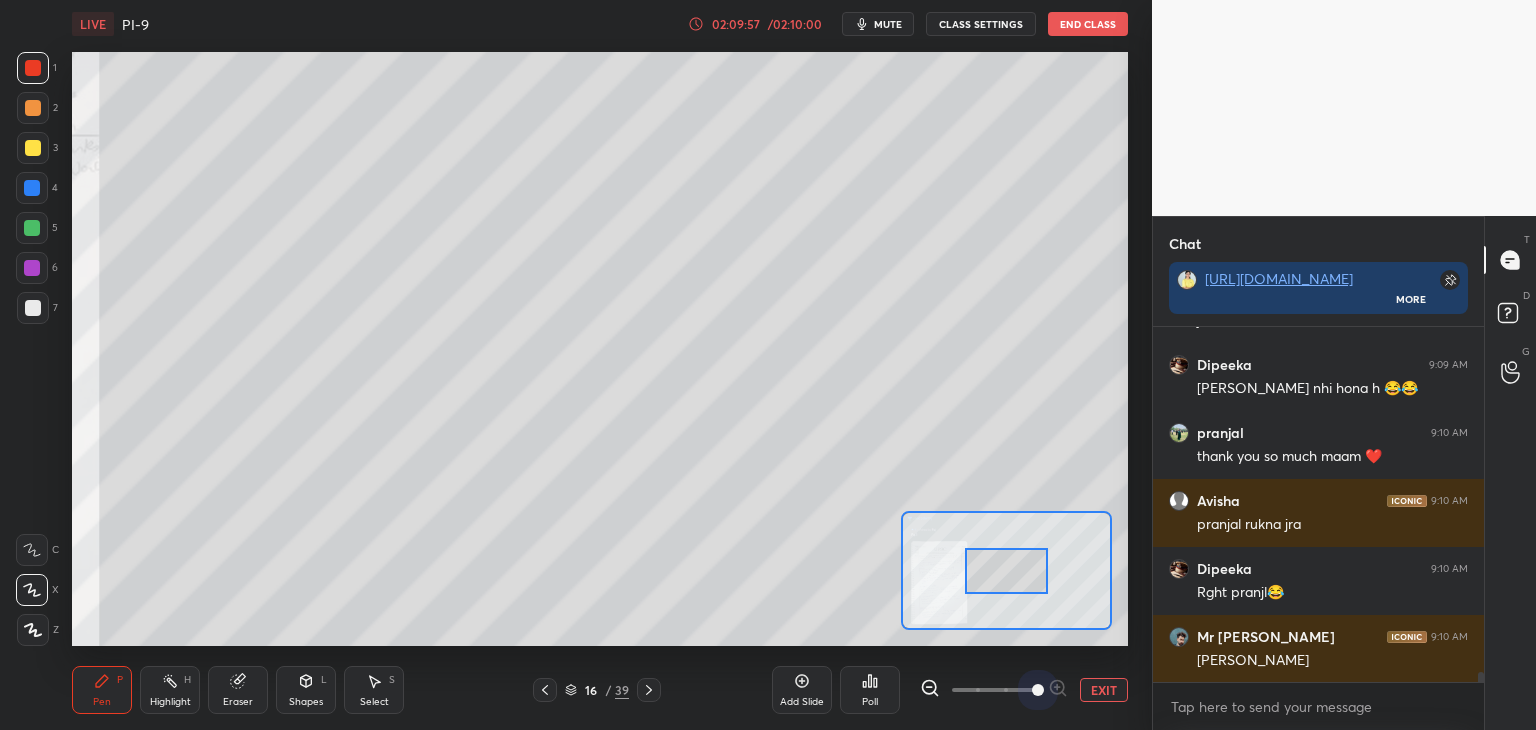 drag, startPoint x: 1030, startPoint y: 690, endPoint x: 1016, endPoint y: 636, distance: 55.7853 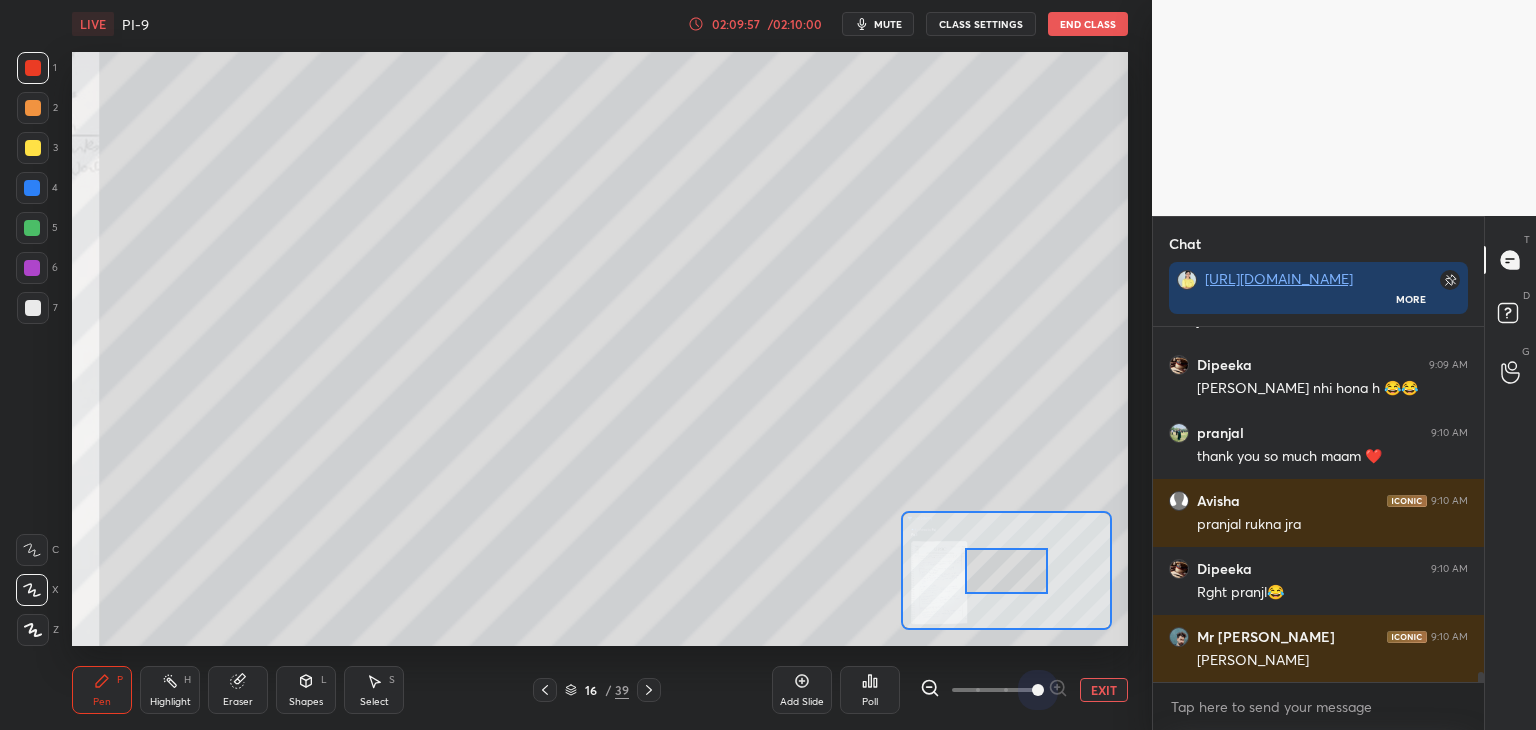 click at bounding box center [994, 690] 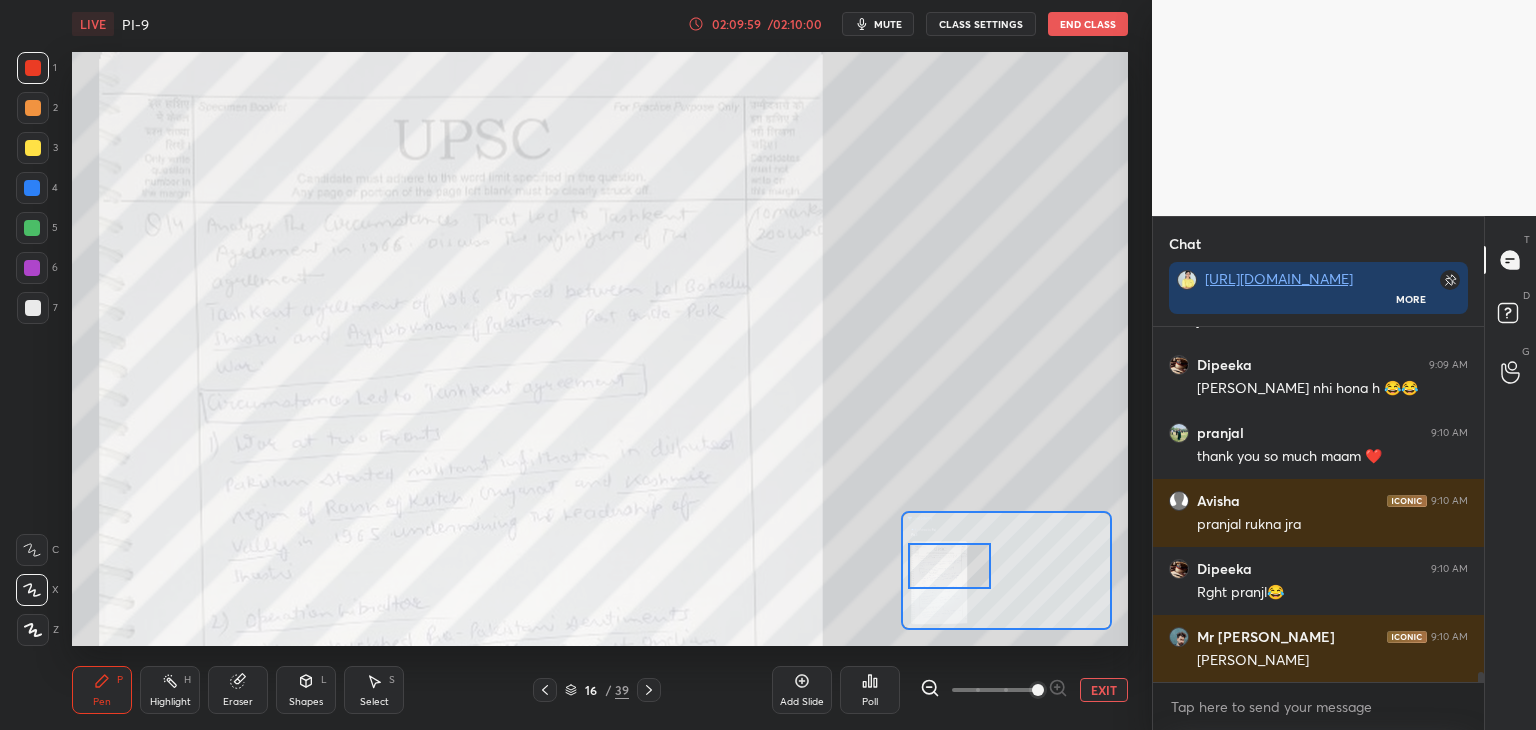 drag, startPoint x: 1017, startPoint y: 578, endPoint x: 960, endPoint y: 573, distance: 57.21888 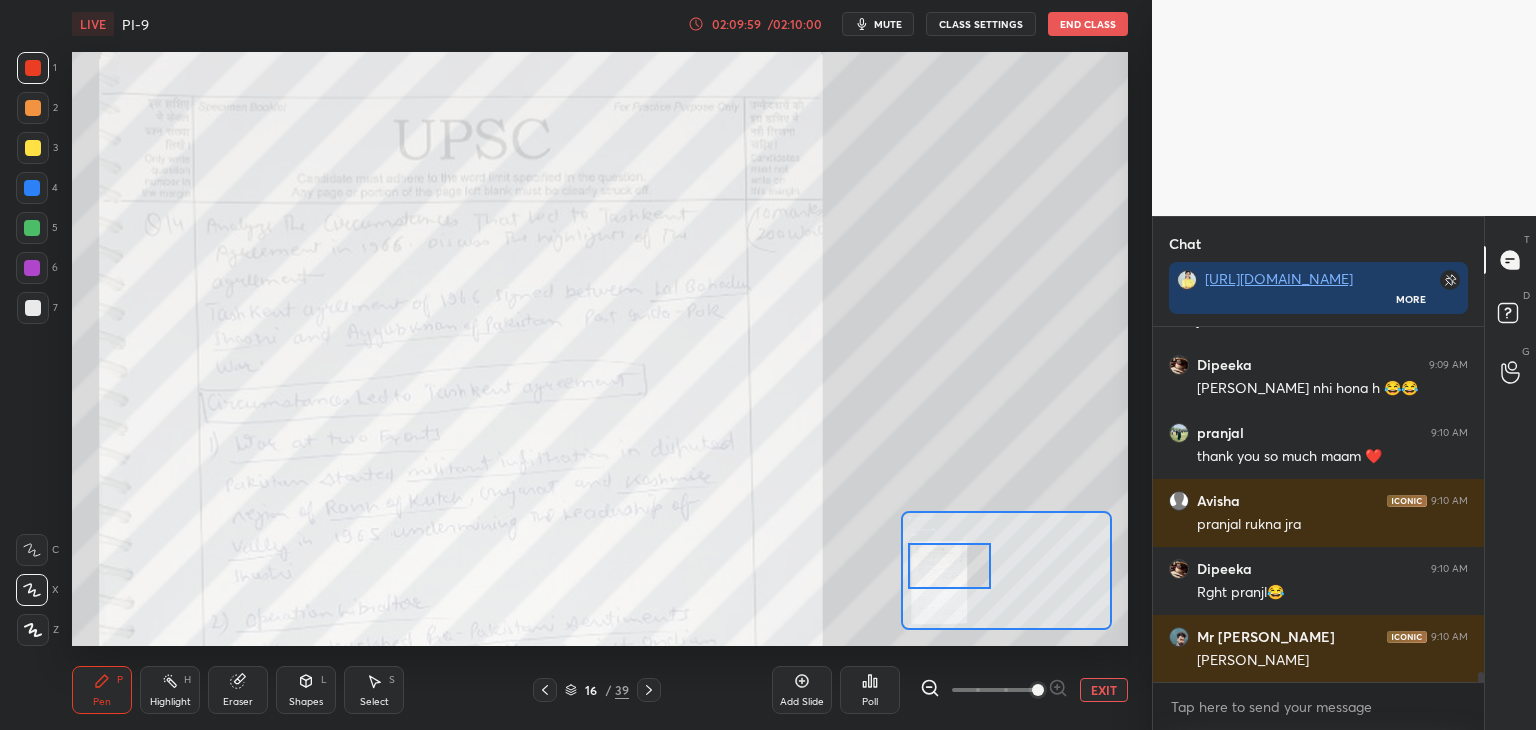 click at bounding box center (949, 566) 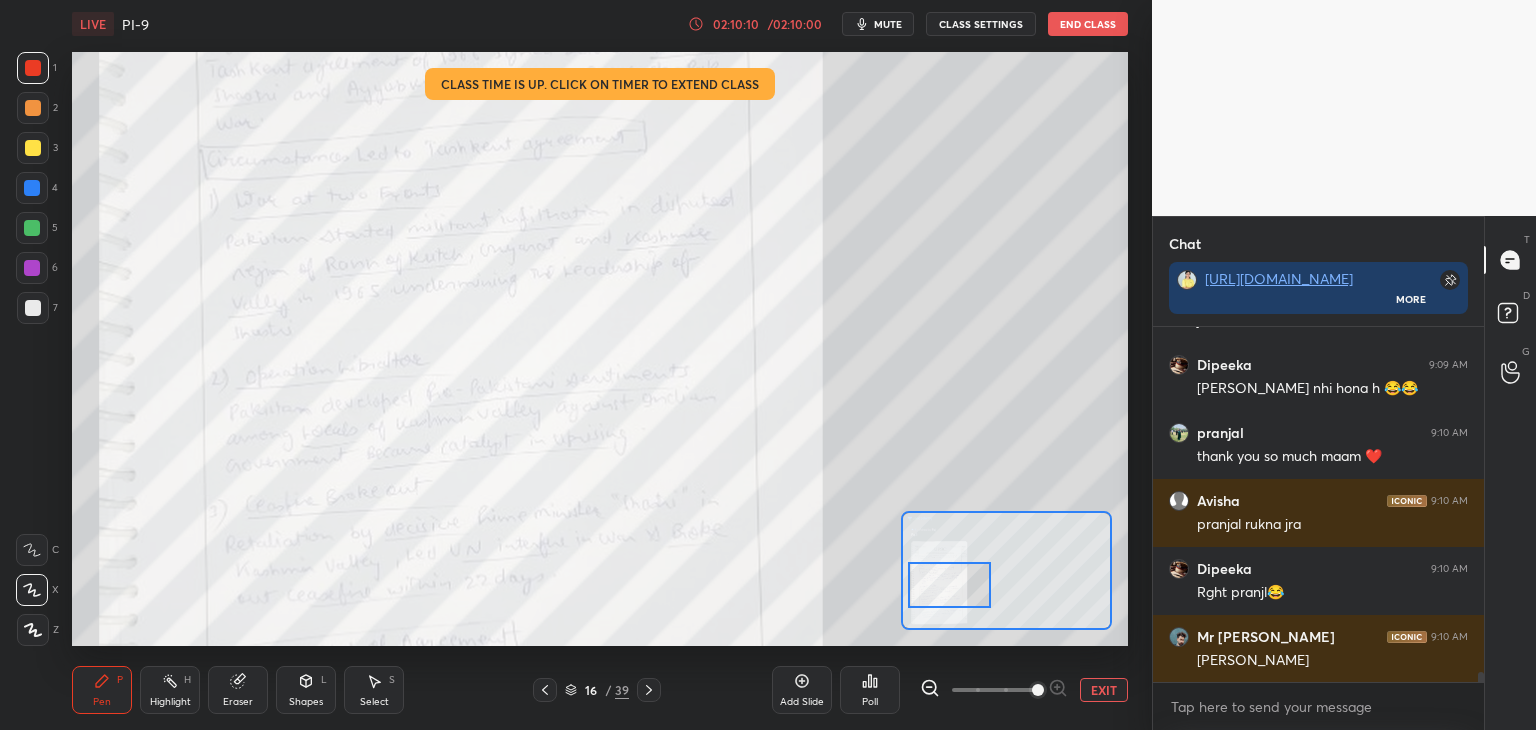 drag, startPoint x: 962, startPoint y: 558, endPoint x: 966, endPoint y: 572, distance: 14.56022 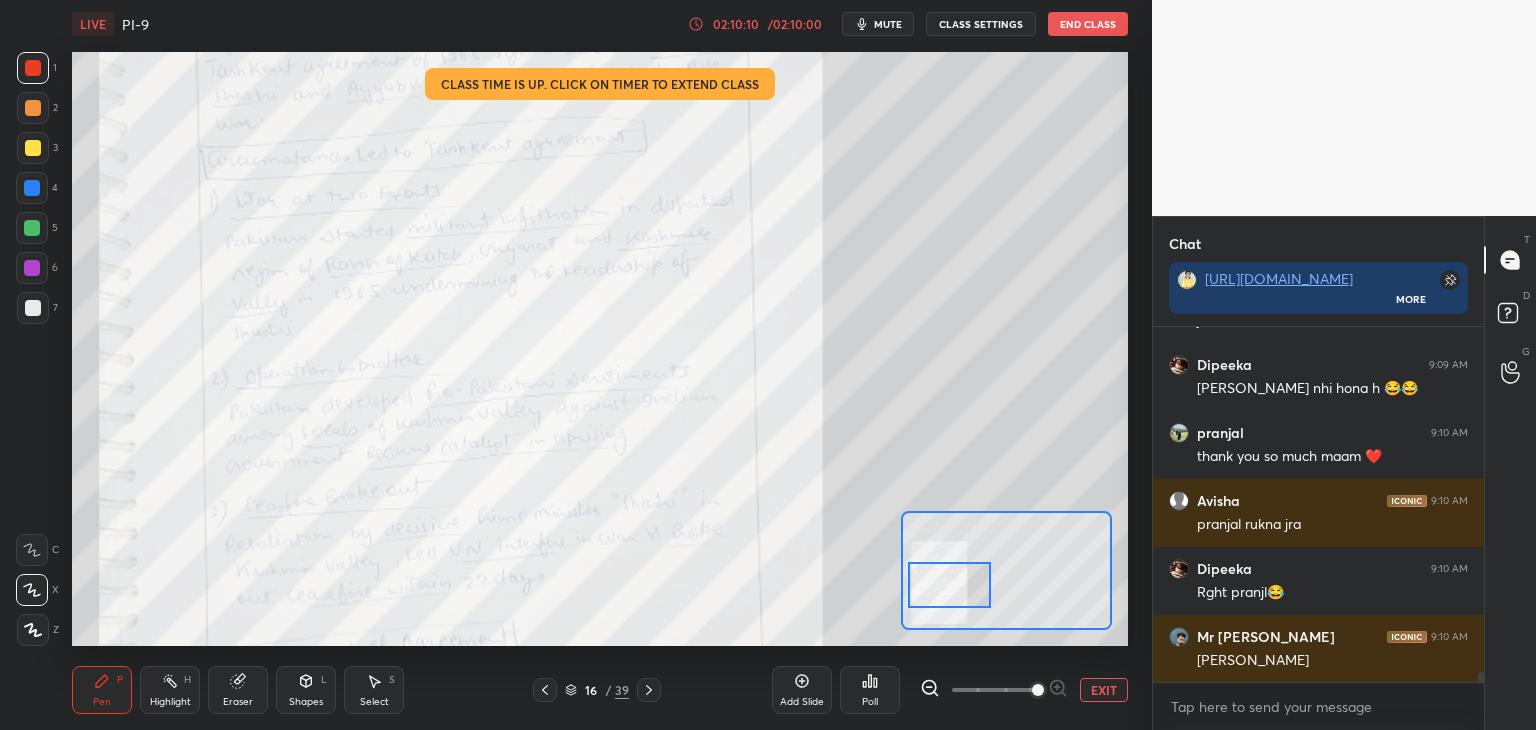 click at bounding box center (949, 585) 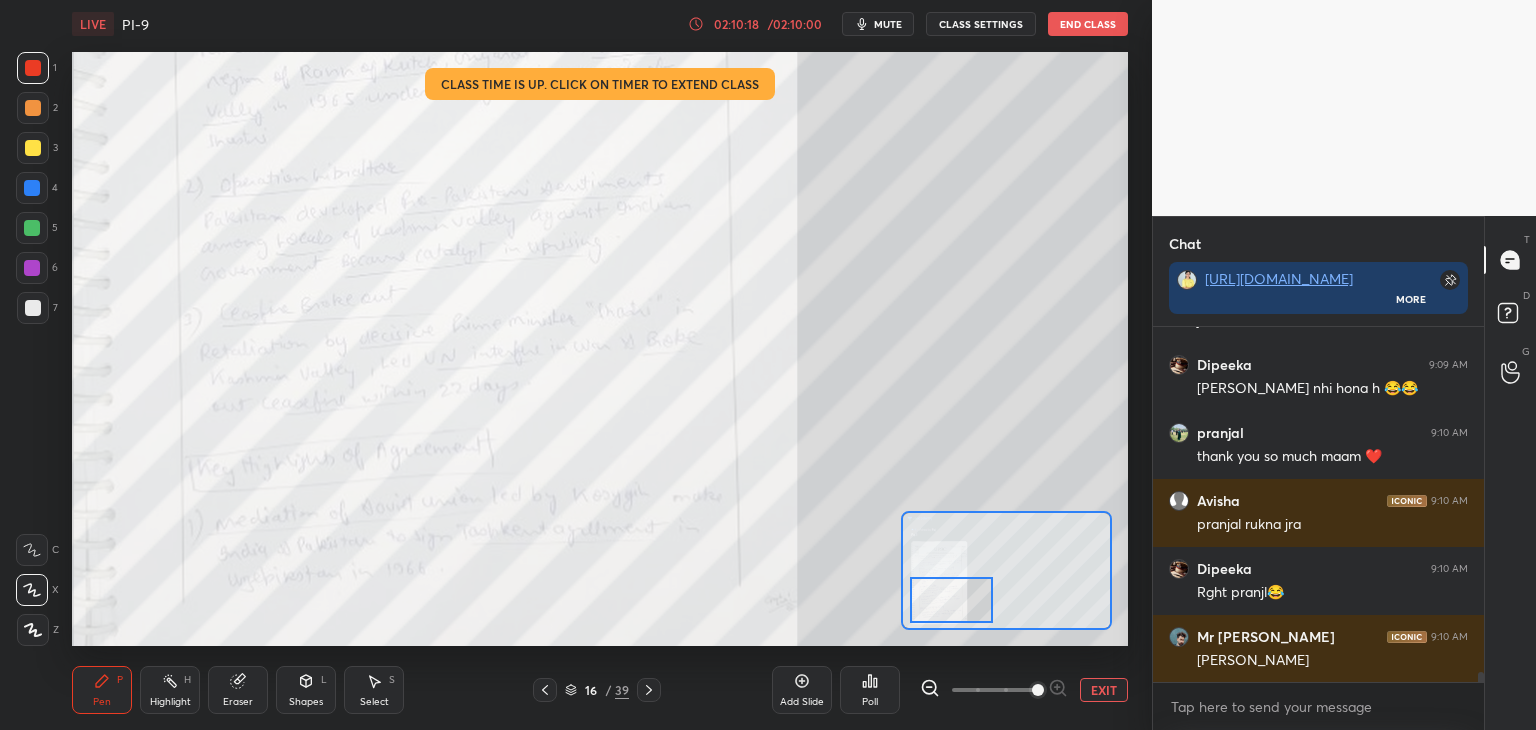 drag, startPoint x: 941, startPoint y: 580, endPoint x: 948, endPoint y: 593, distance: 14.764823 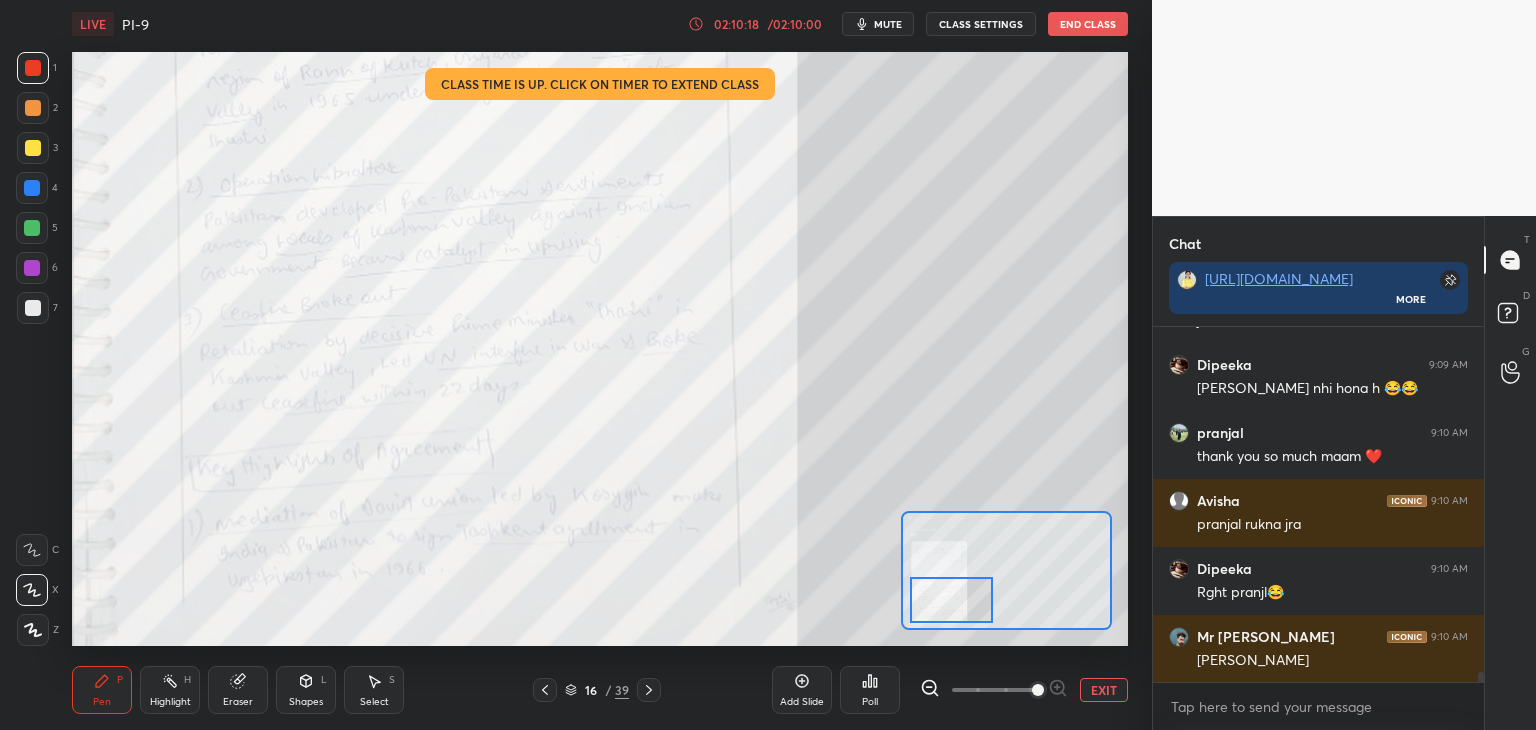 click at bounding box center [951, 600] 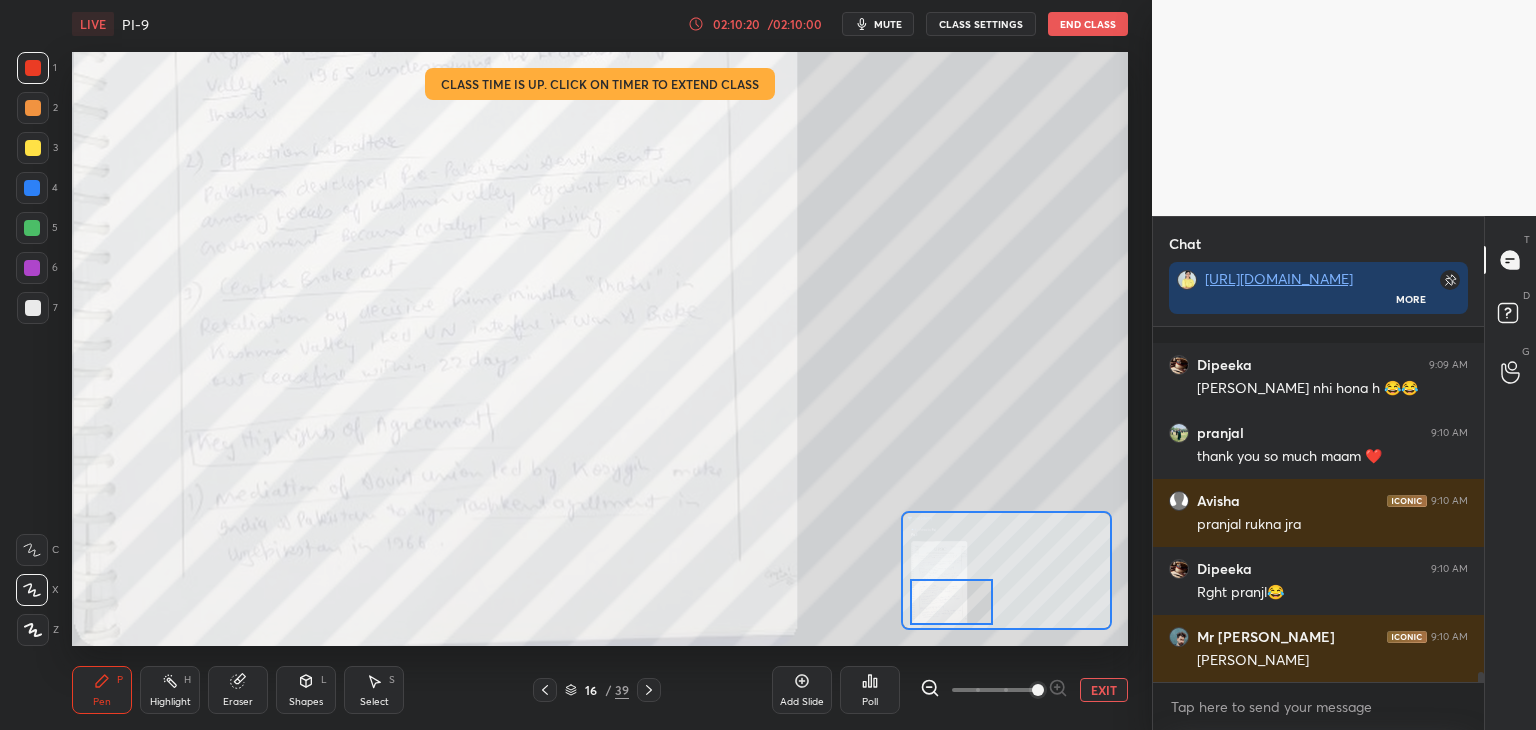 scroll, scrollTop: 12676, scrollLeft: 0, axis: vertical 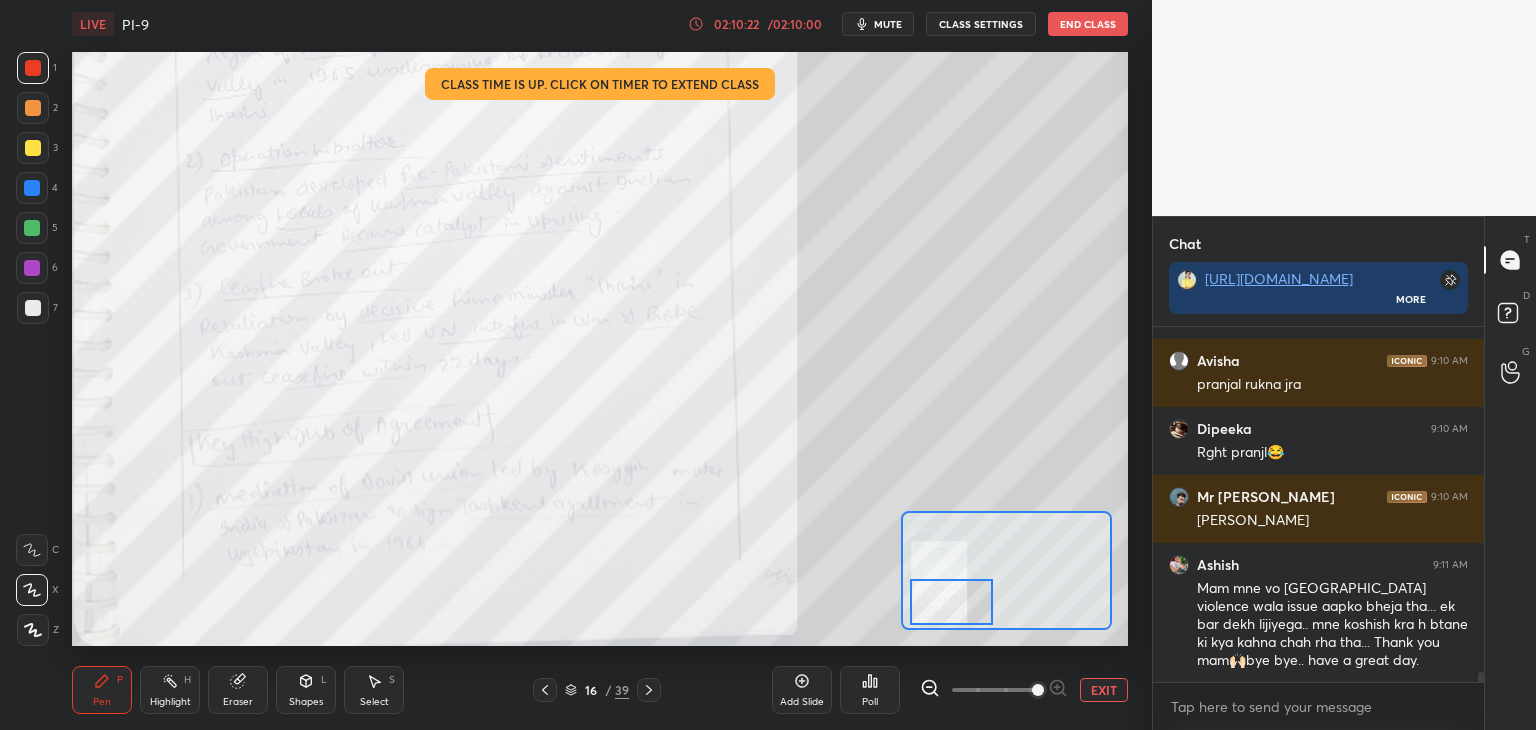 click 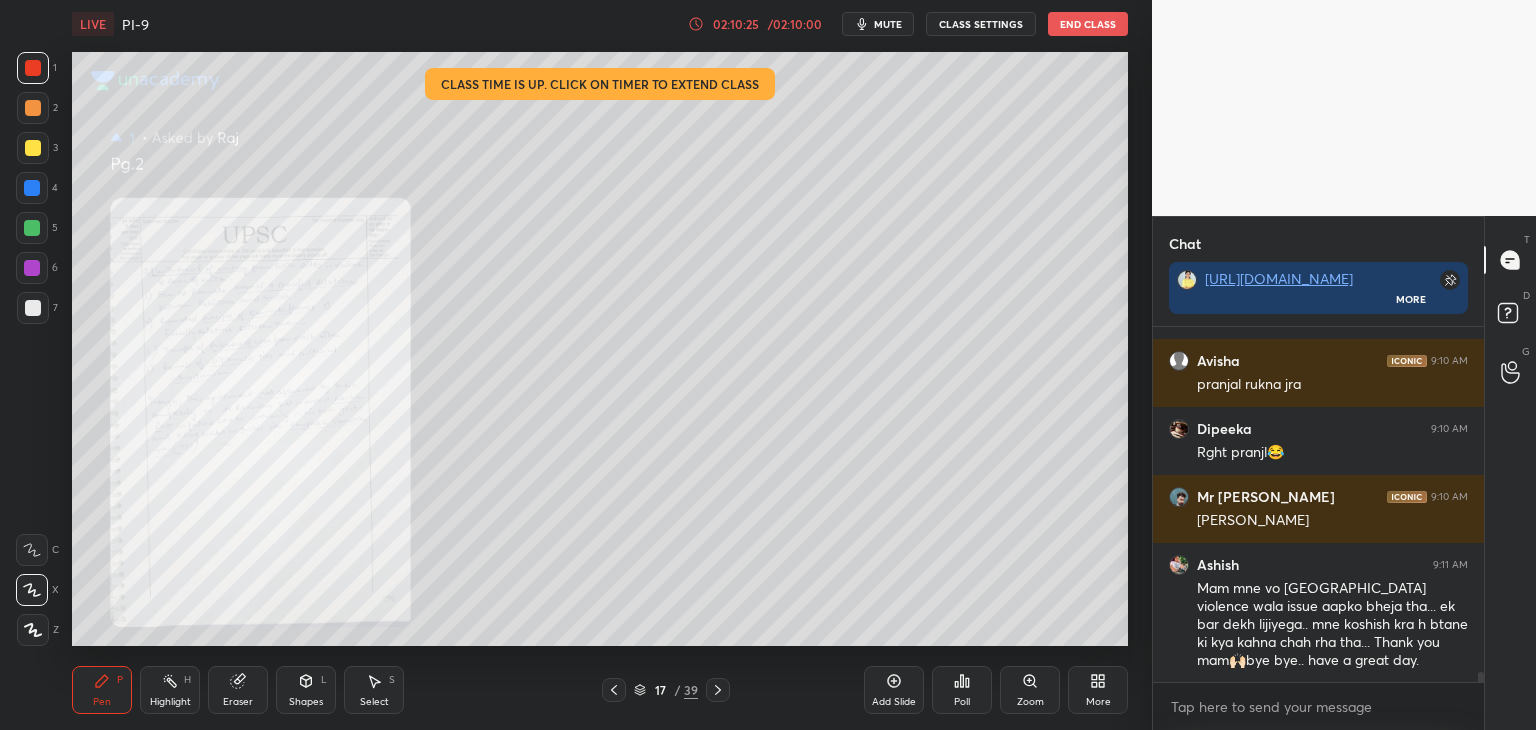 click on "Zoom" at bounding box center [1030, 690] 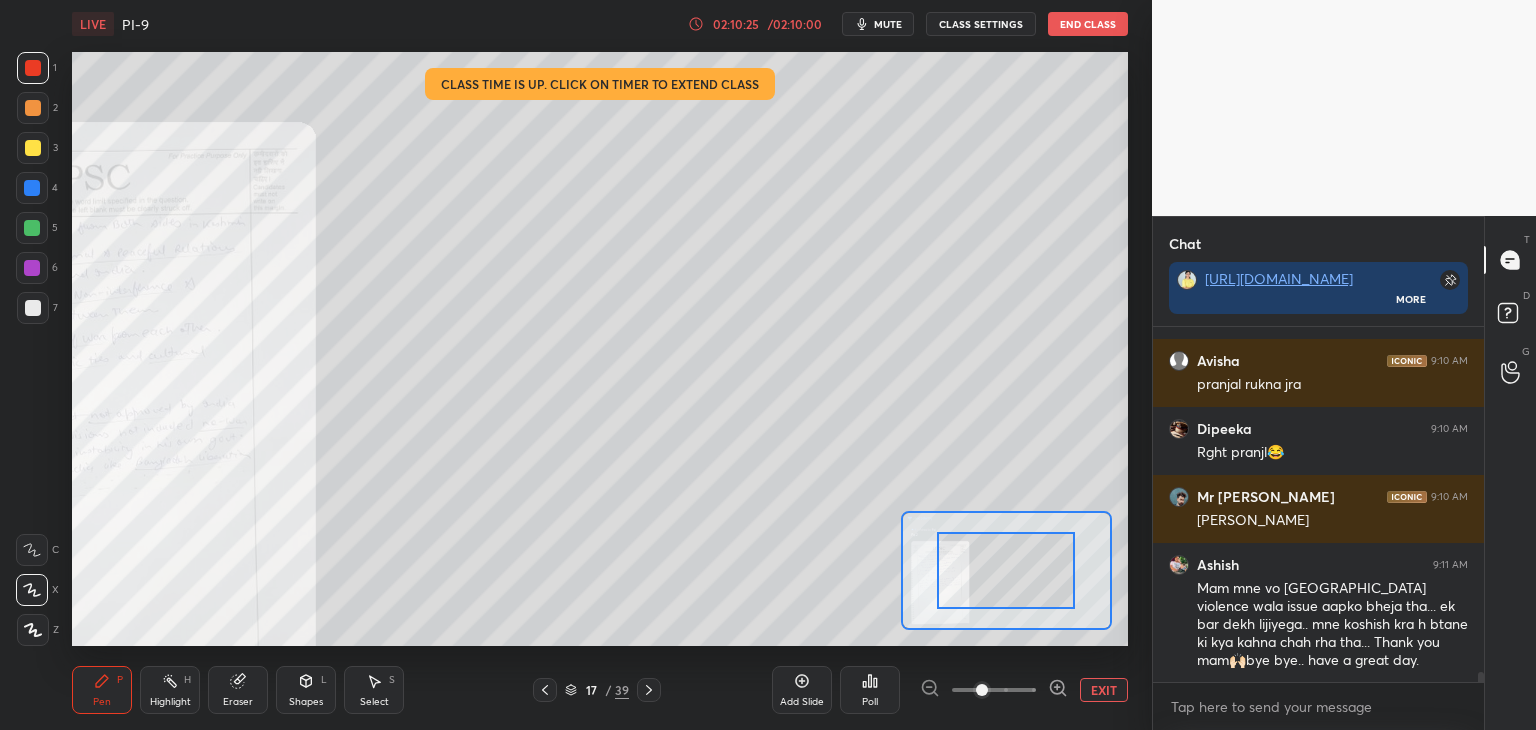 click at bounding box center (994, 690) 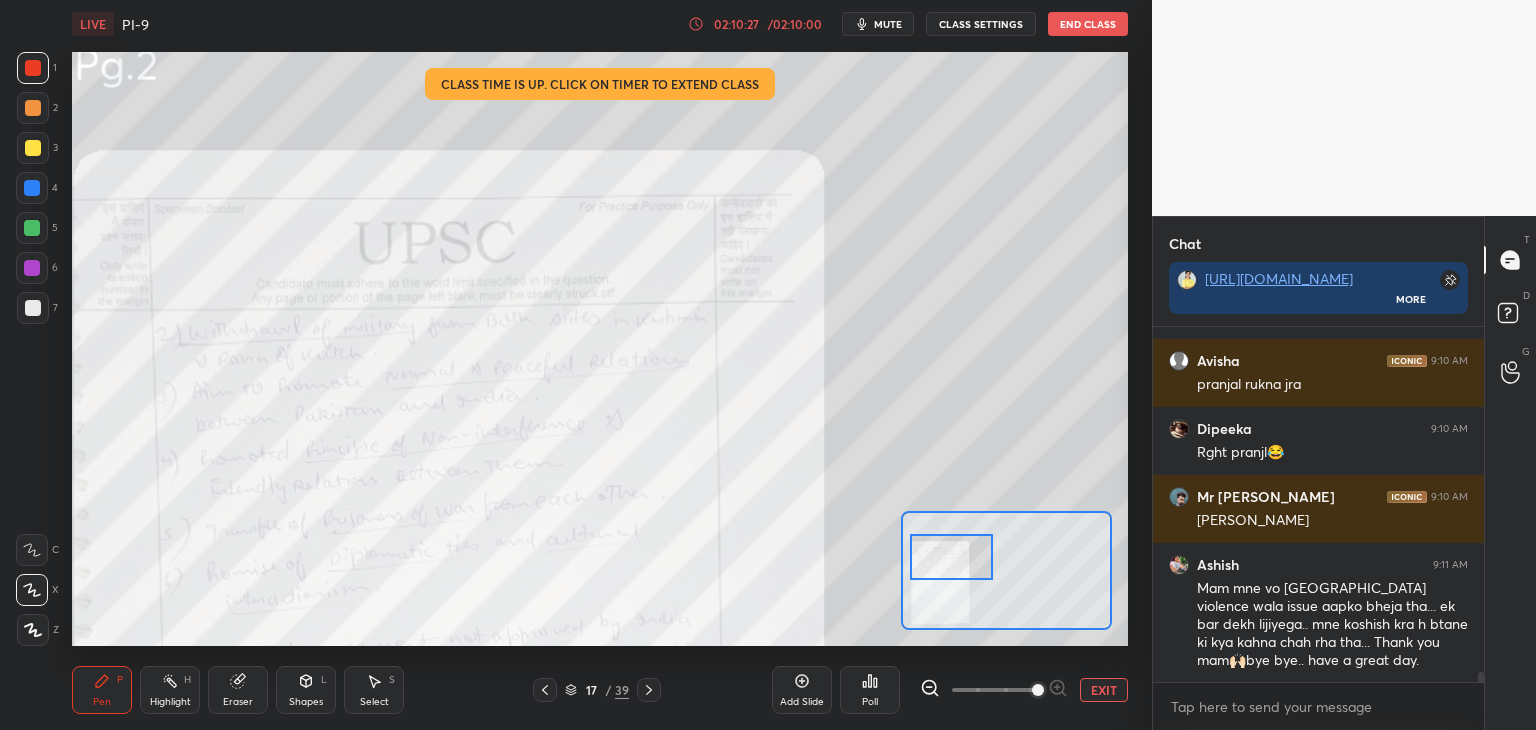 drag, startPoint x: 1016, startPoint y: 576, endPoint x: 957, endPoint y: 562, distance: 60.63827 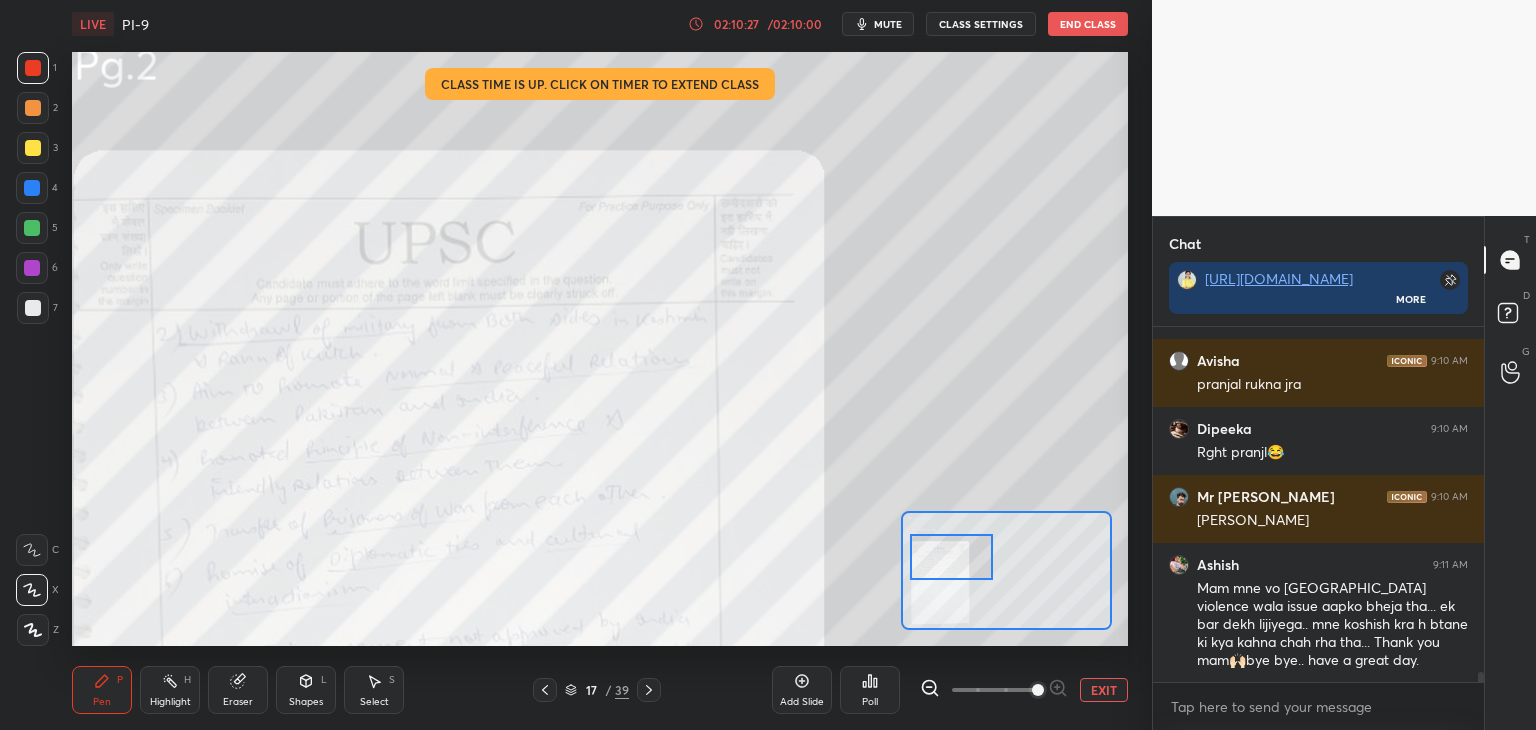 click at bounding box center [951, 557] 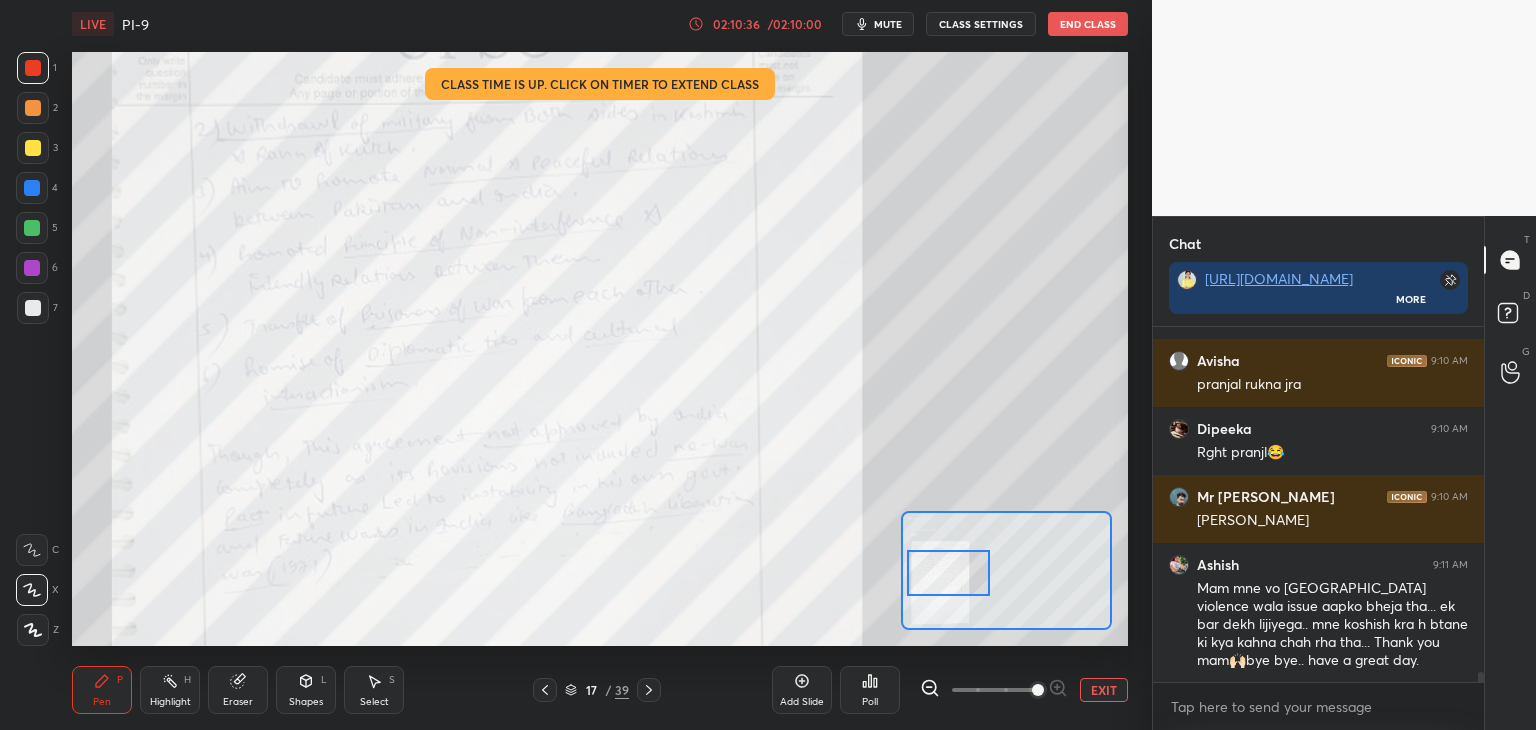 drag, startPoint x: 937, startPoint y: 560, endPoint x: 939, endPoint y: 575, distance: 15.132746 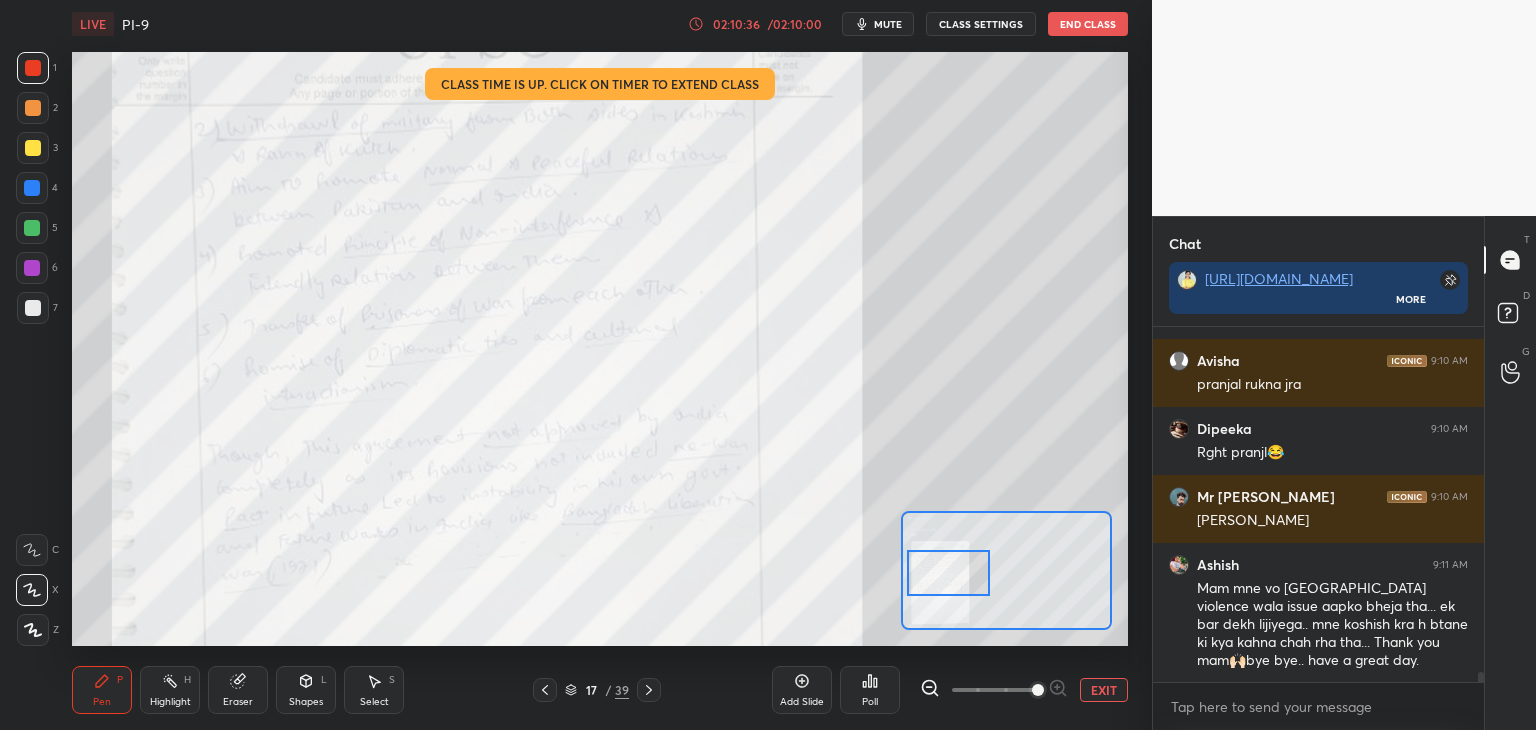 click at bounding box center [948, 573] 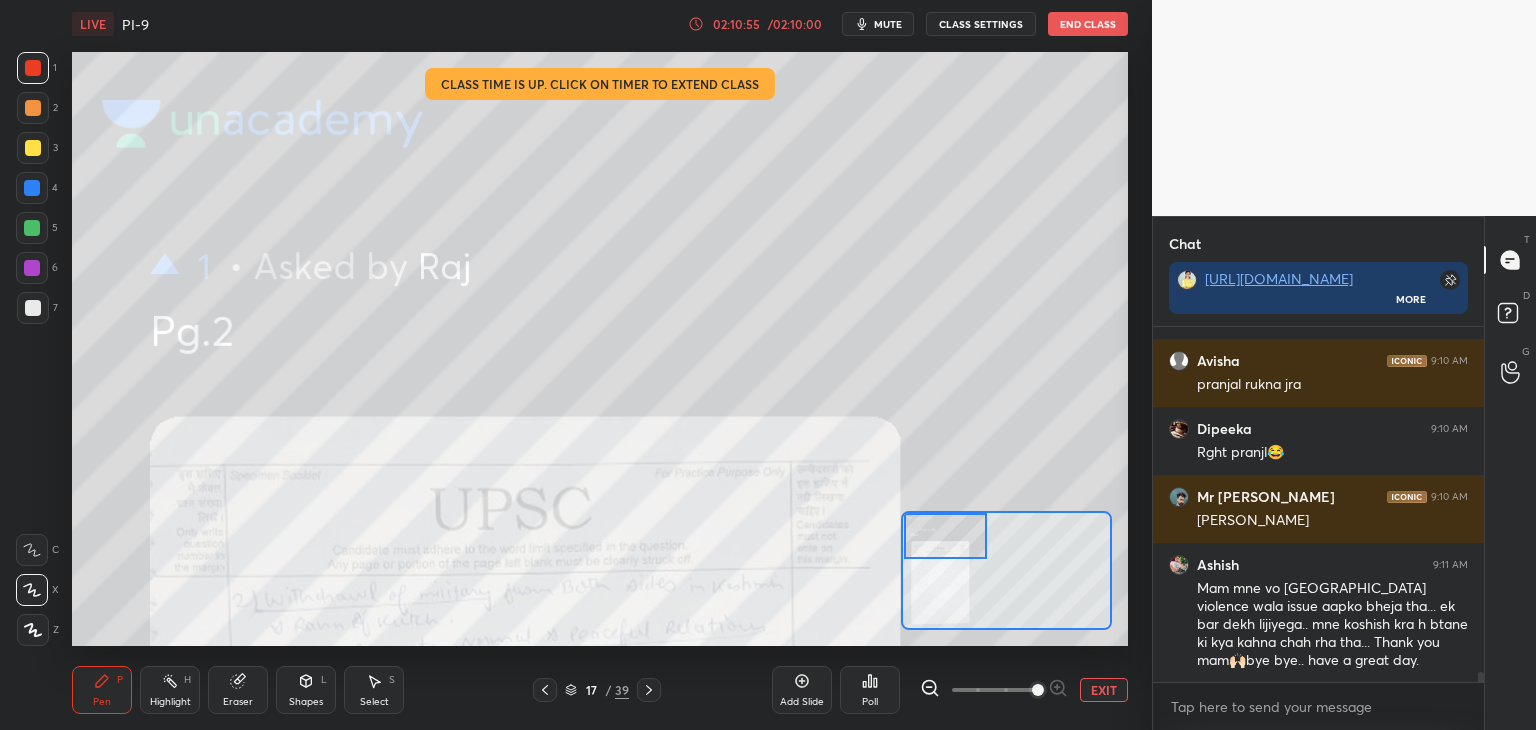 drag, startPoint x: 956, startPoint y: 570, endPoint x: 951, endPoint y: 529, distance: 41.303753 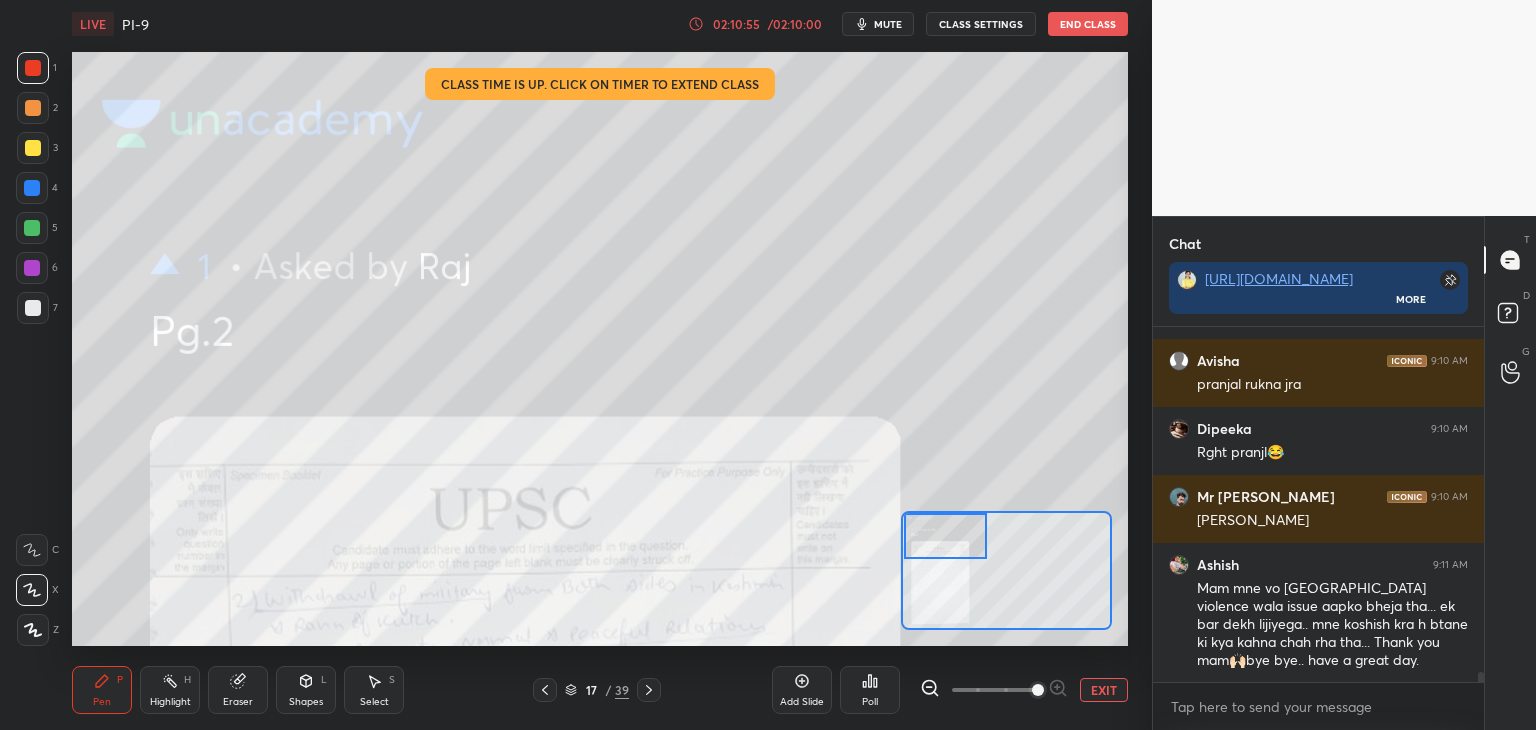 click at bounding box center [945, 536] 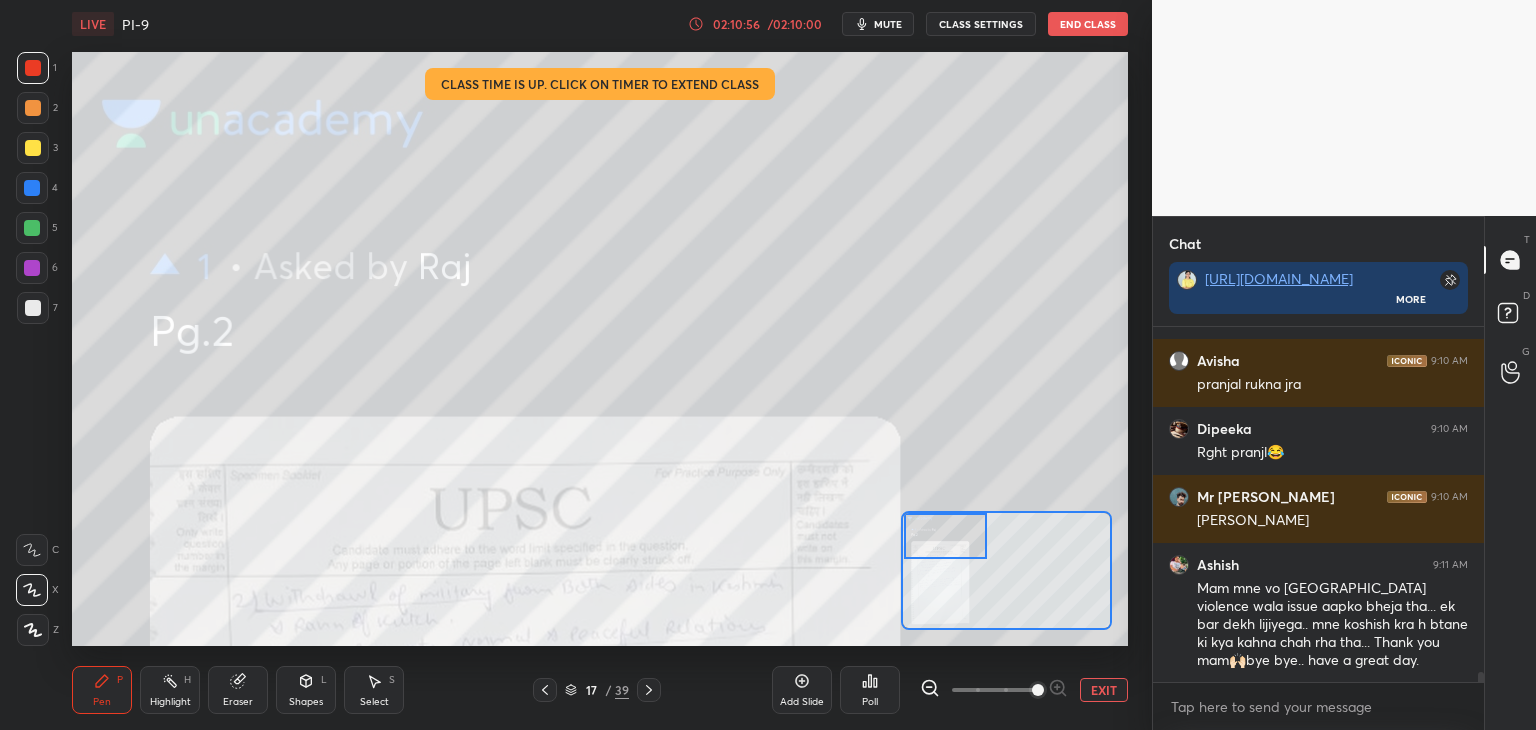 click on "EXIT" at bounding box center (1104, 690) 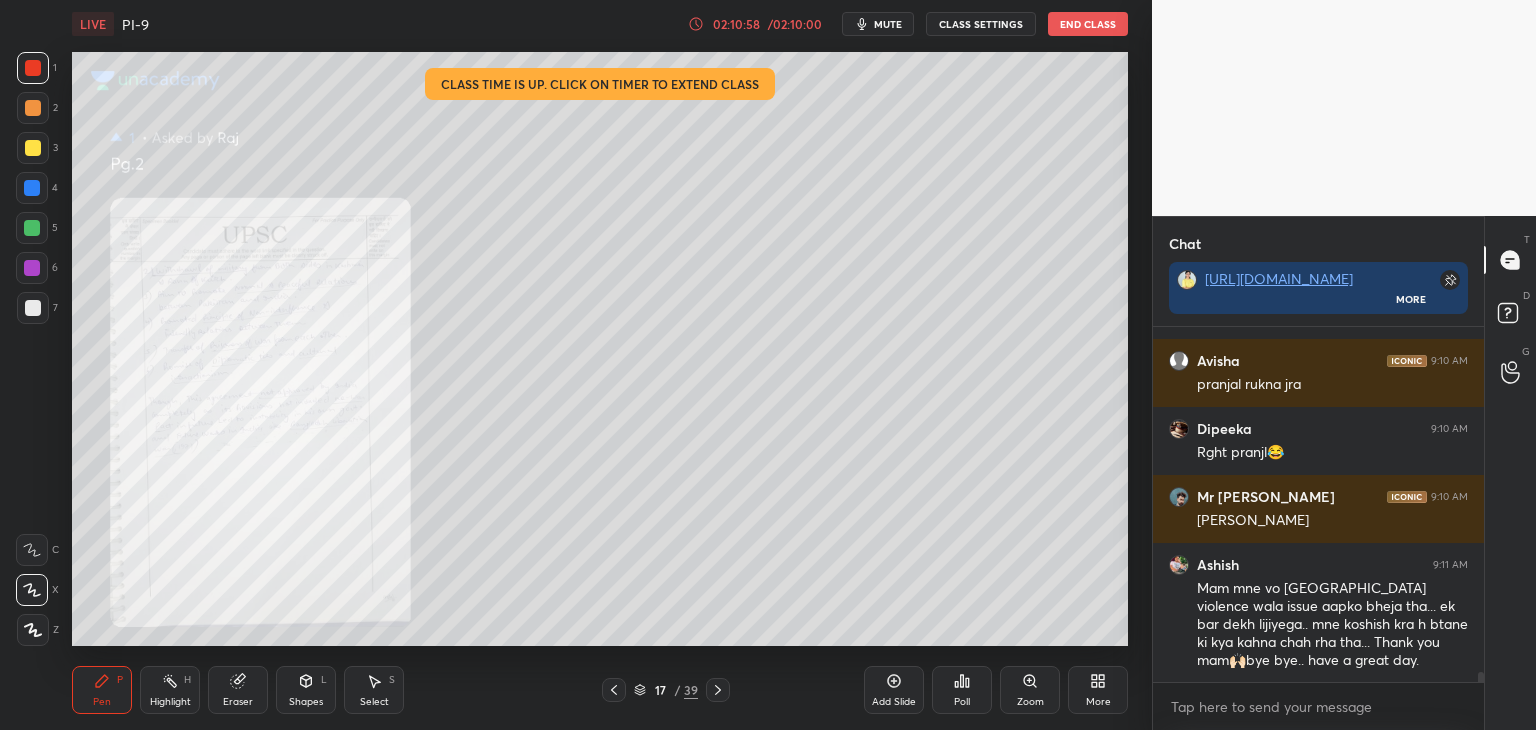 click at bounding box center (614, 690) 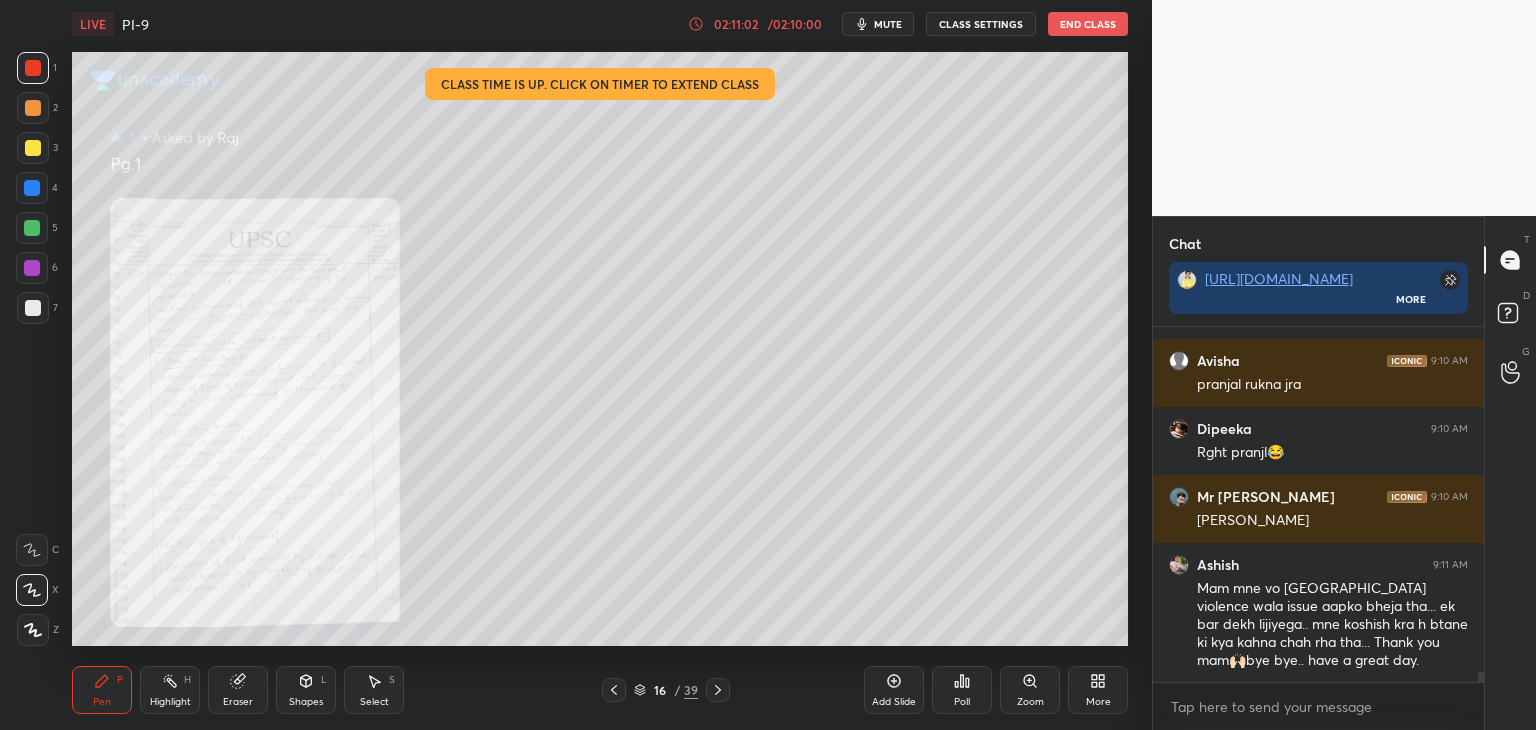 click 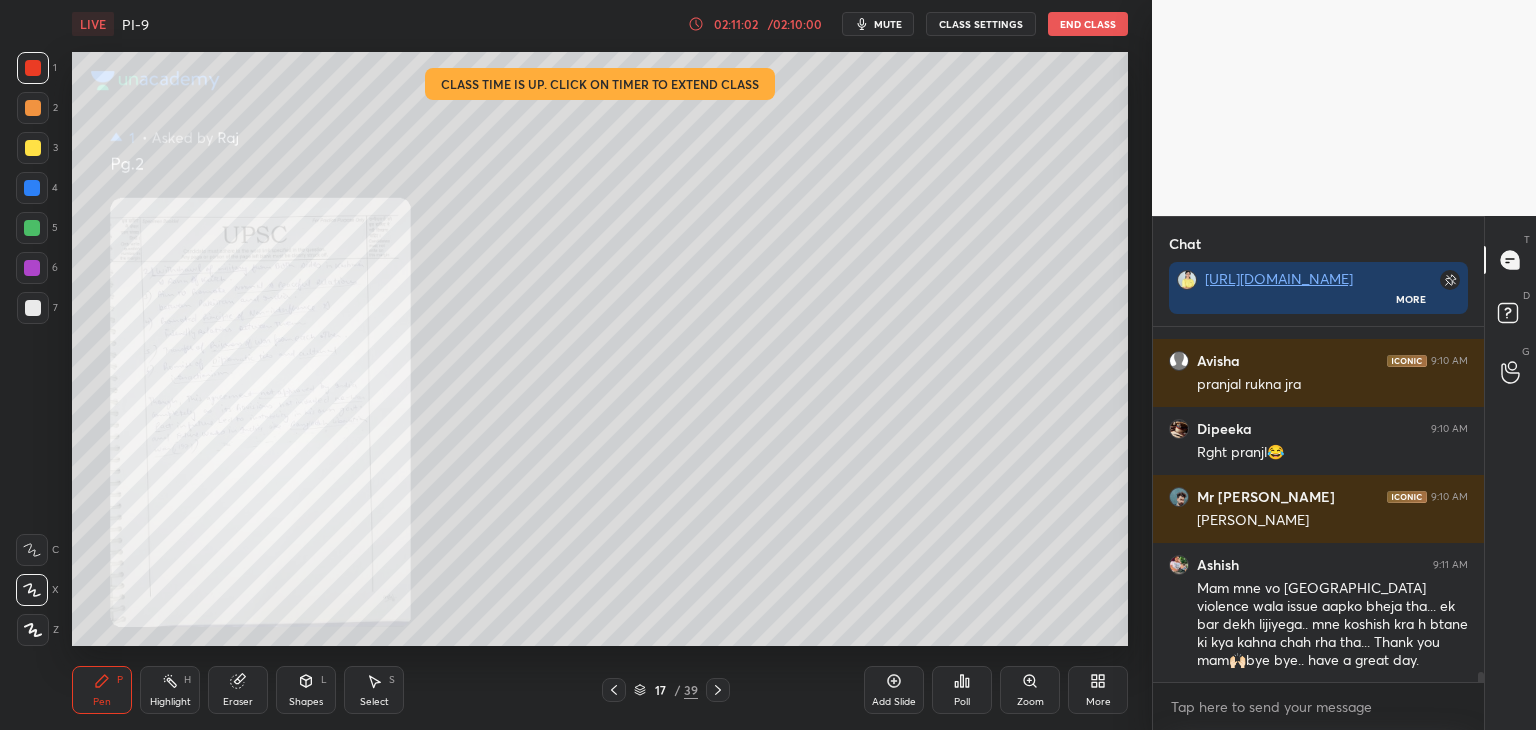 click 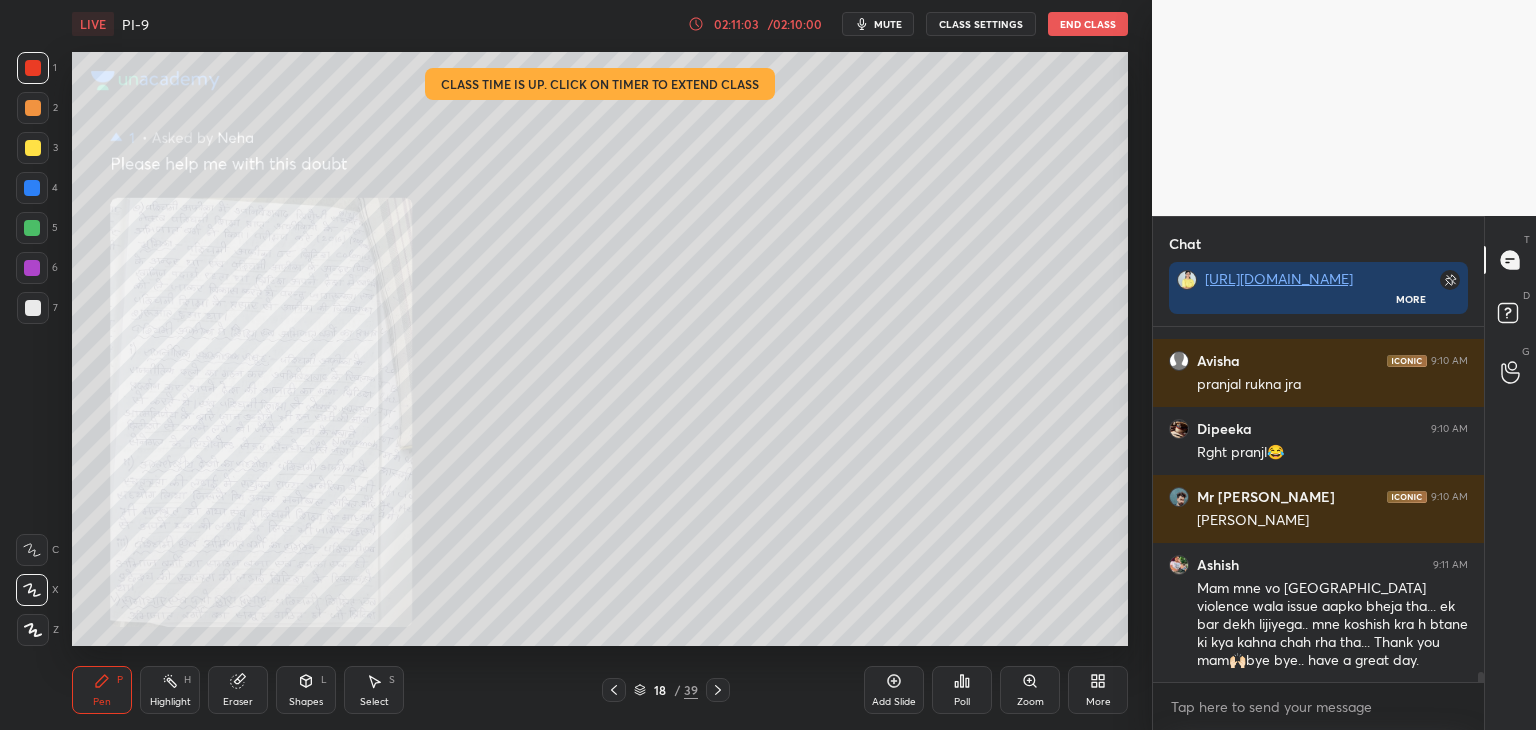 scroll, scrollTop: 12744, scrollLeft: 0, axis: vertical 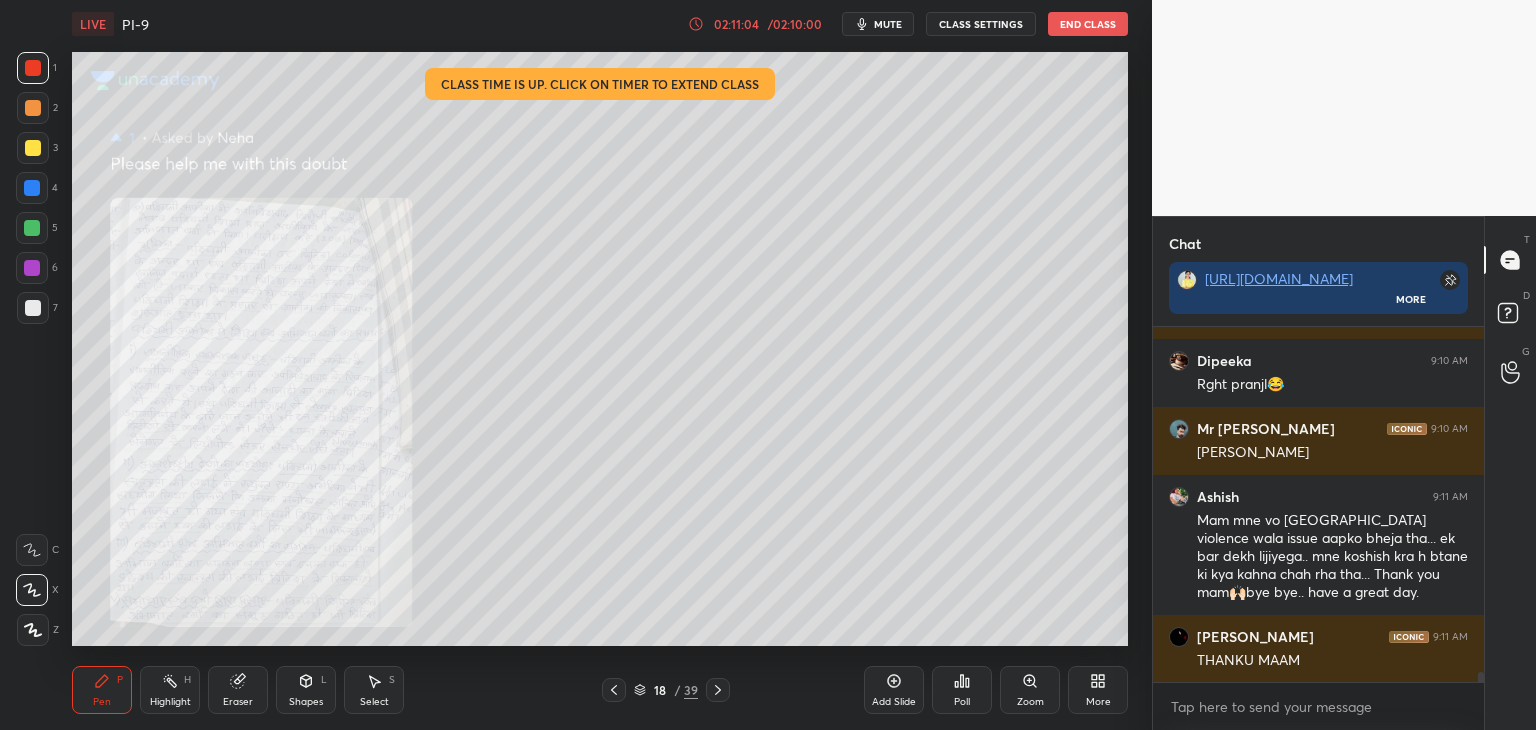 click 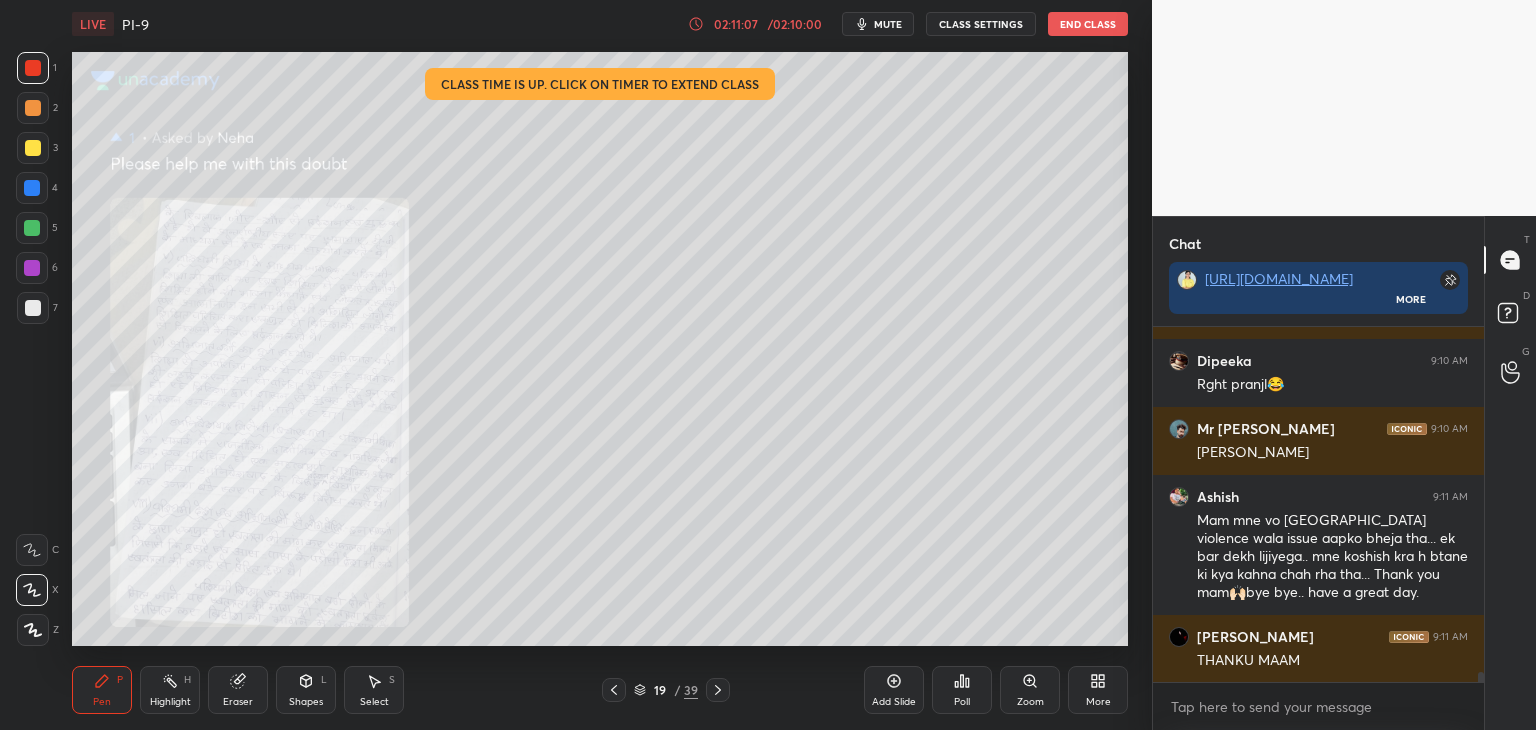 click 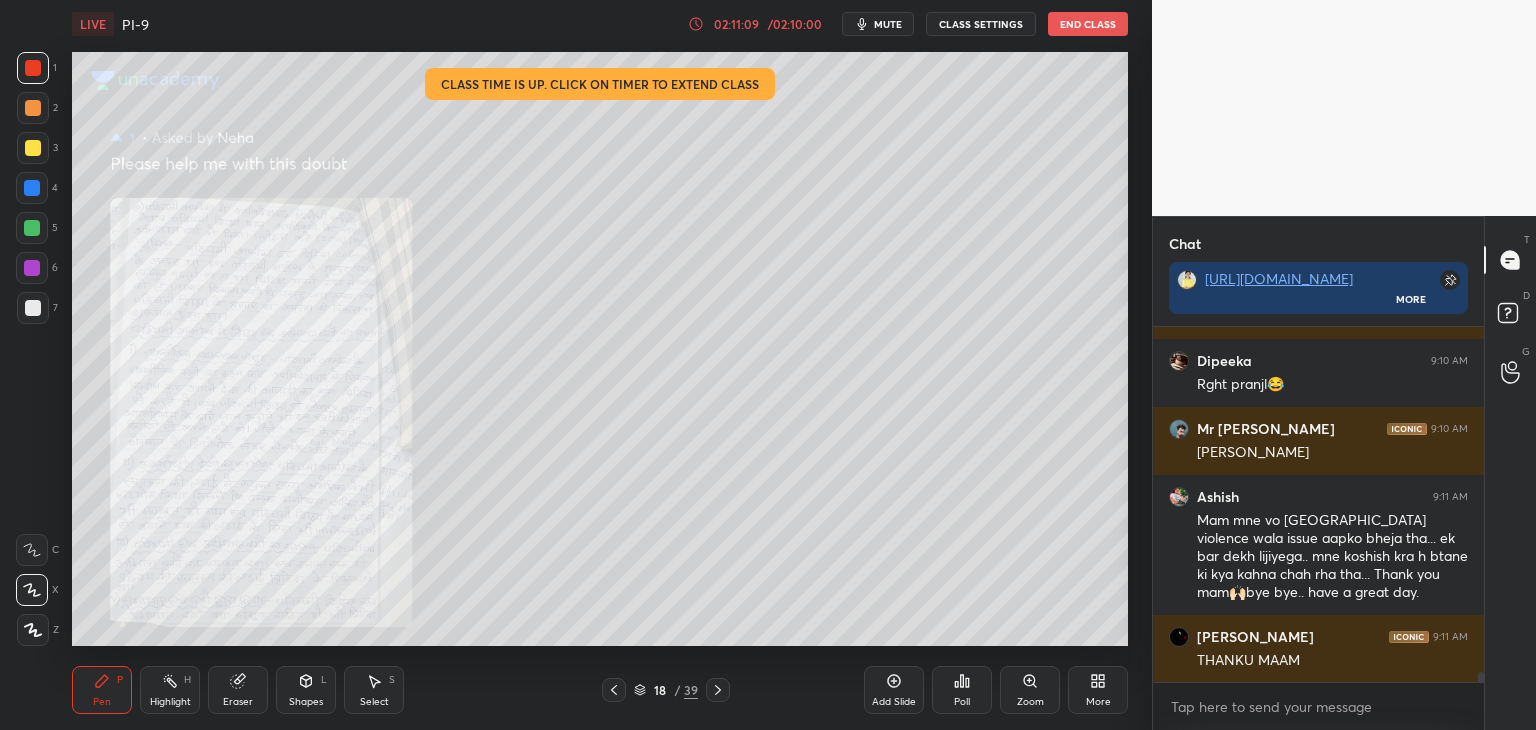 click on "Zoom" at bounding box center (1030, 690) 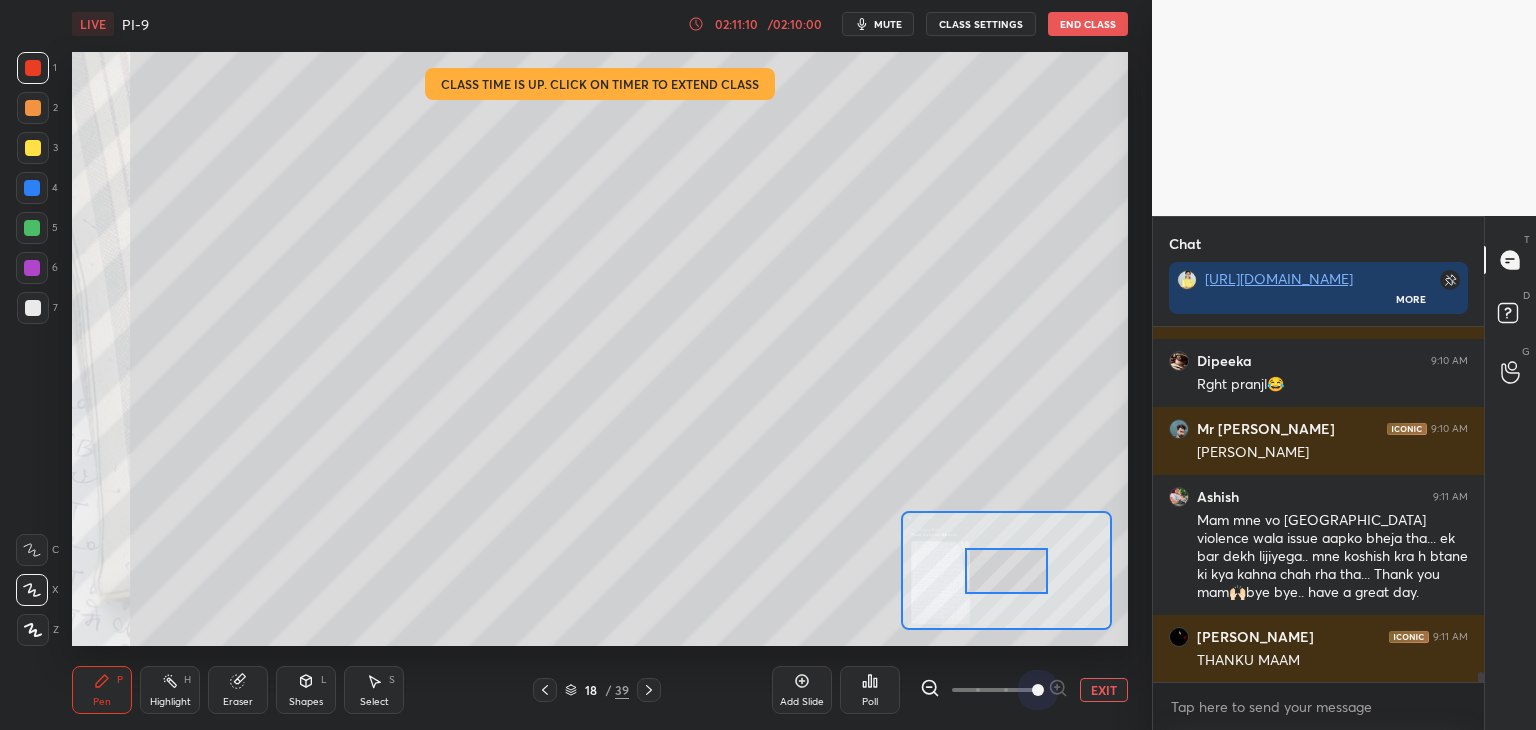 click at bounding box center [994, 690] 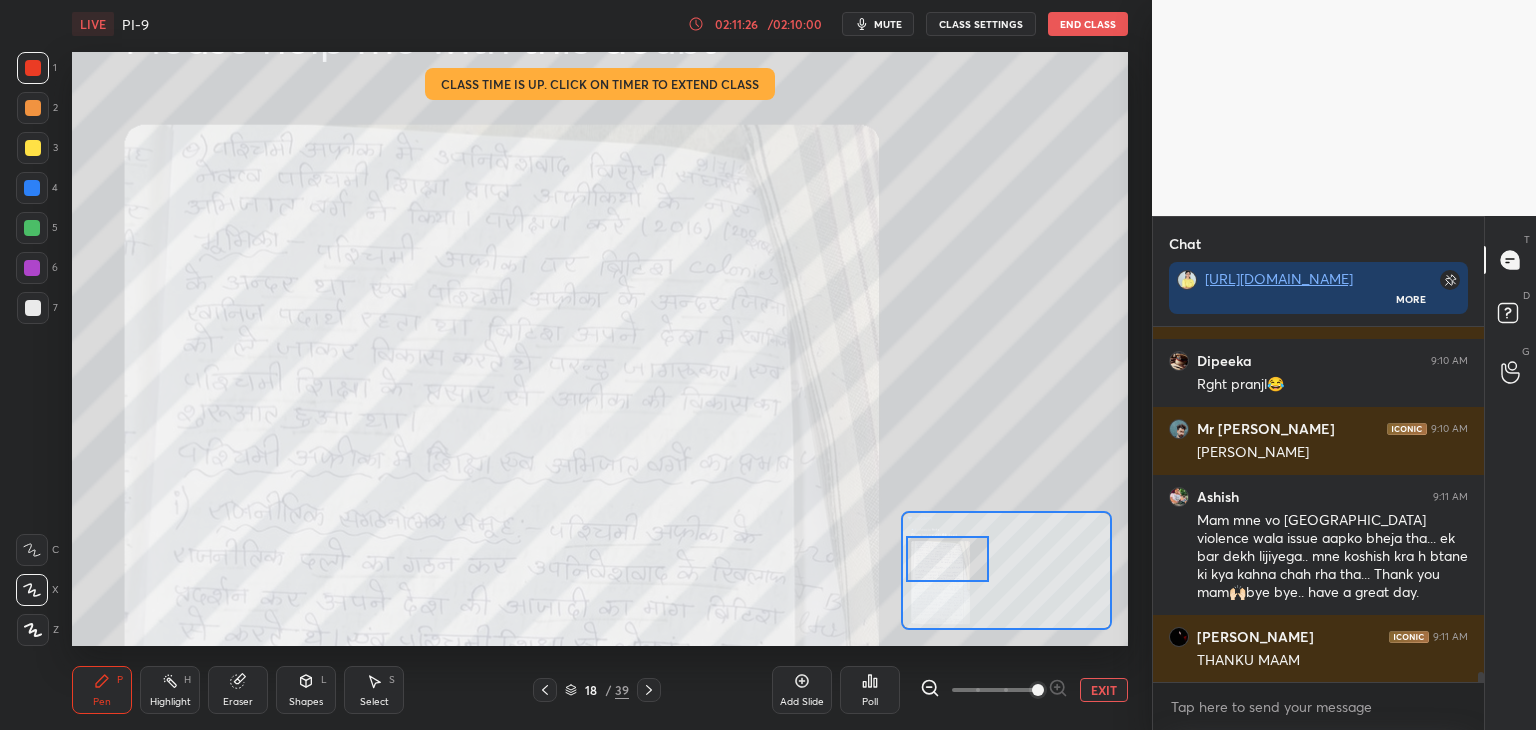 drag, startPoint x: 1018, startPoint y: 578, endPoint x: 959, endPoint y: 566, distance: 60.207973 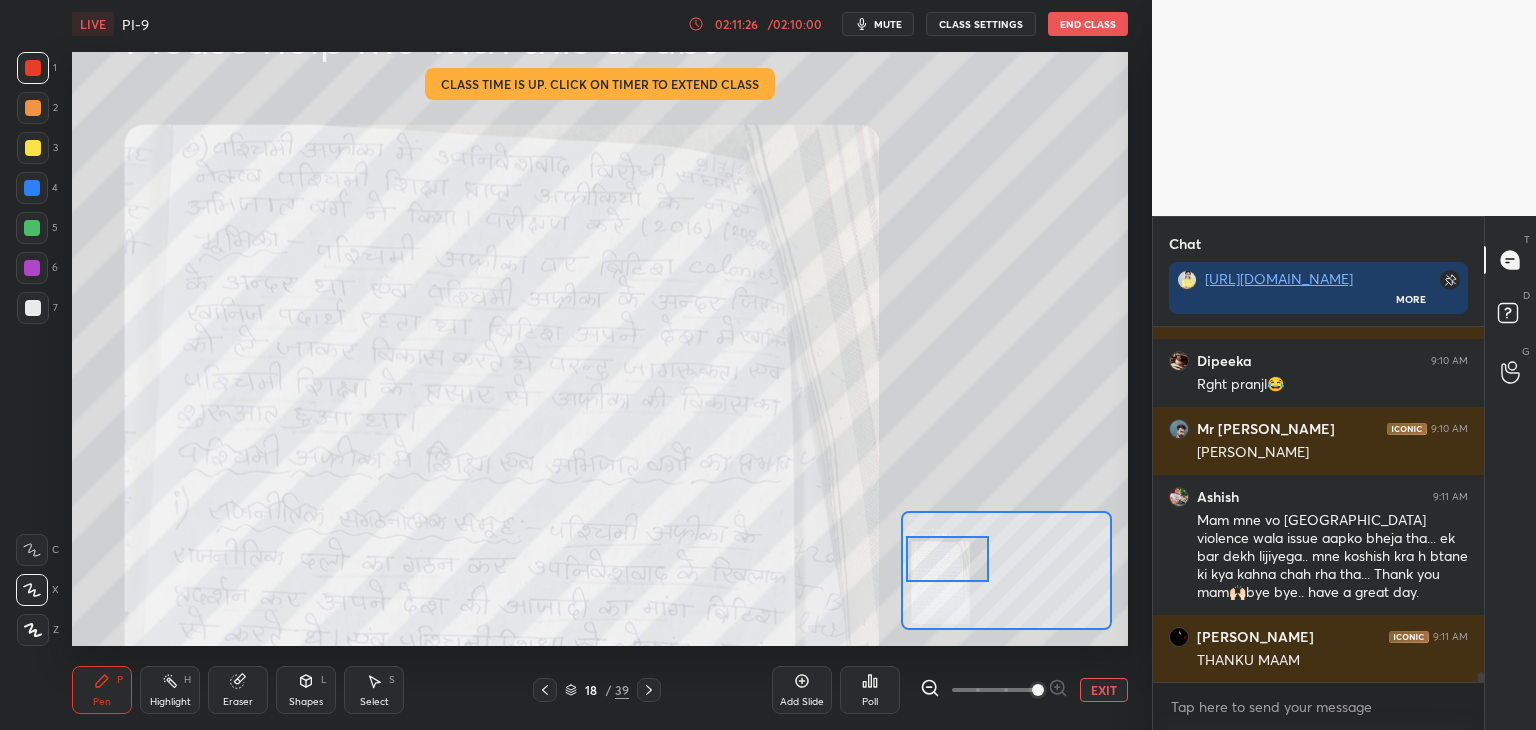 click at bounding box center (947, 559) 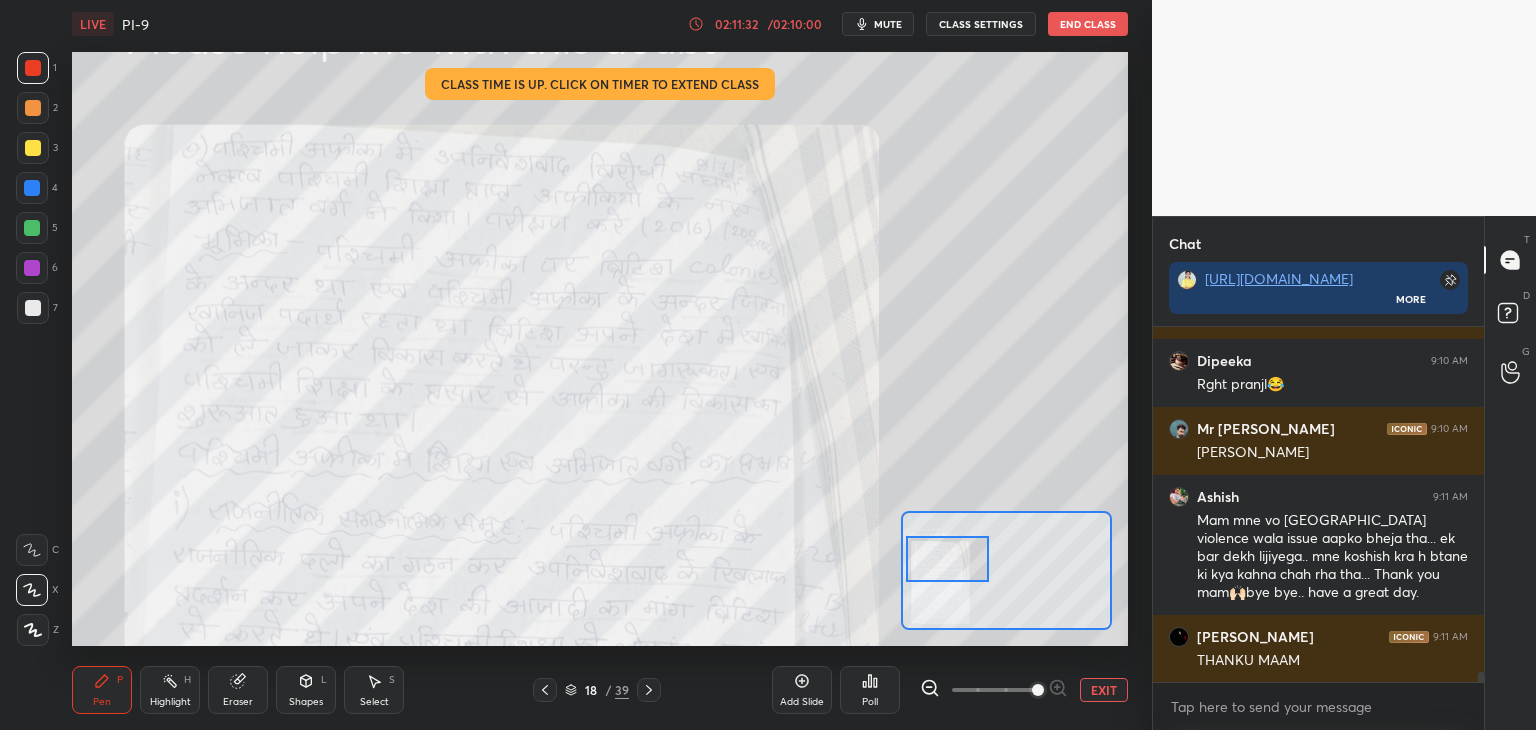 scroll, scrollTop: 12812, scrollLeft: 0, axis: vertical 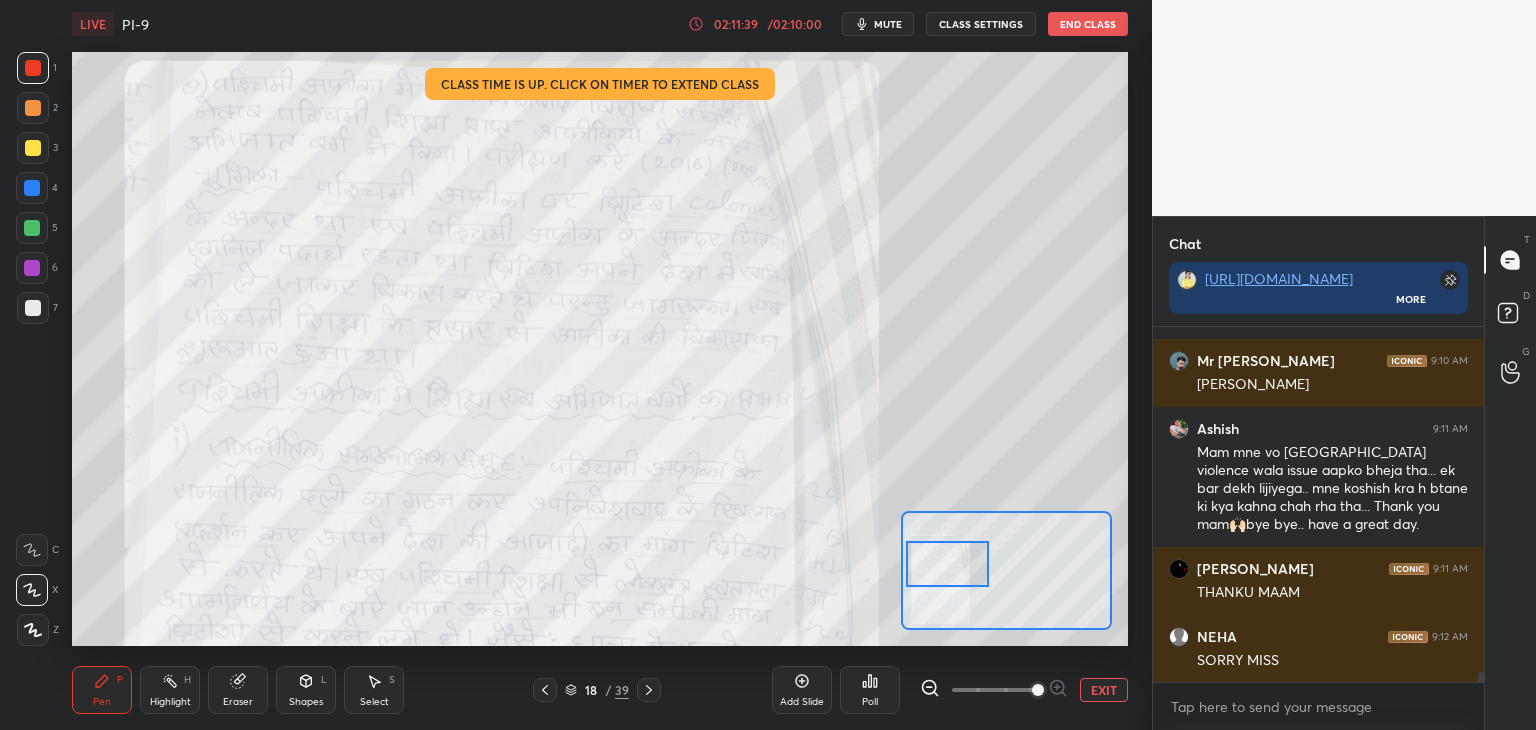 click at bounding box center (947, 564) 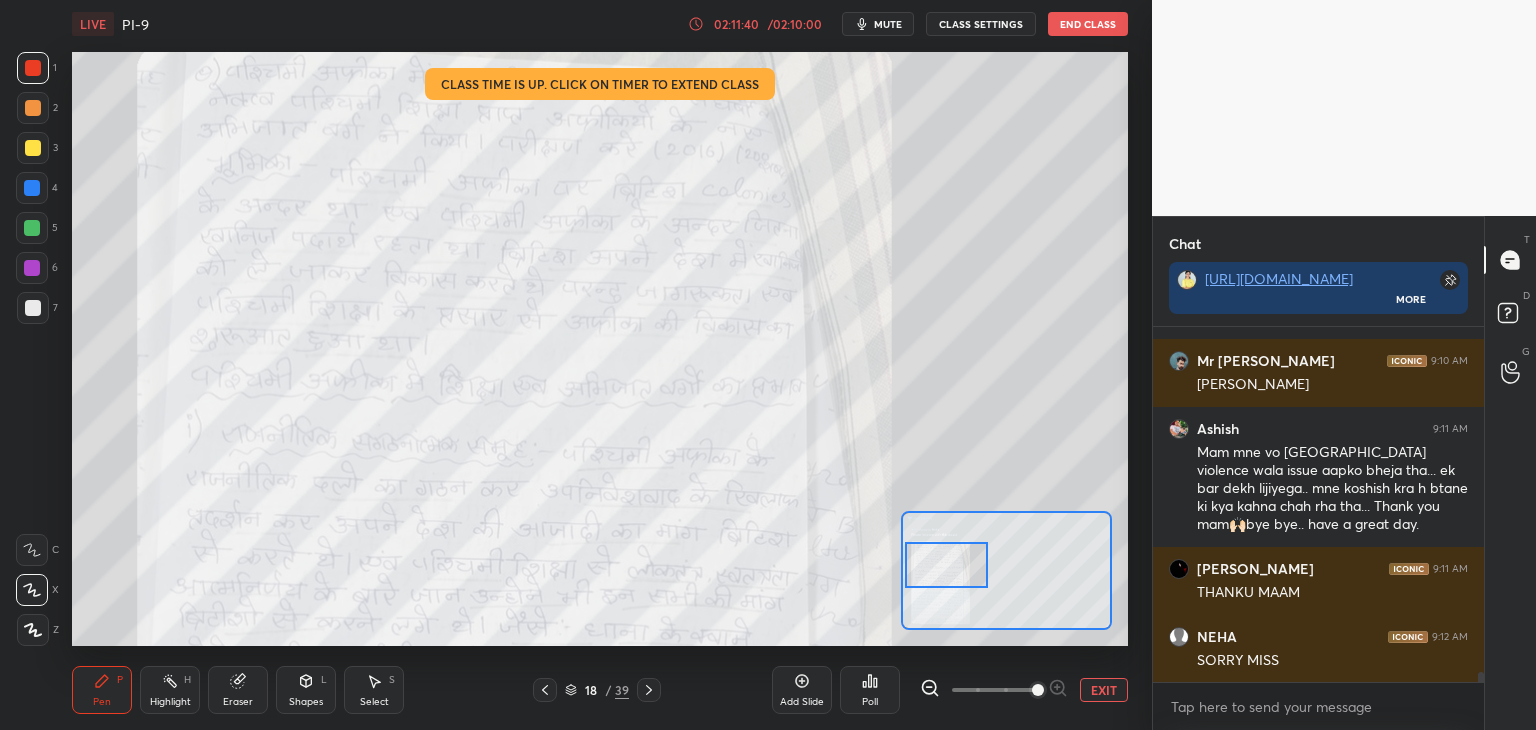 click on "mute" at bounding box center [888, 24] 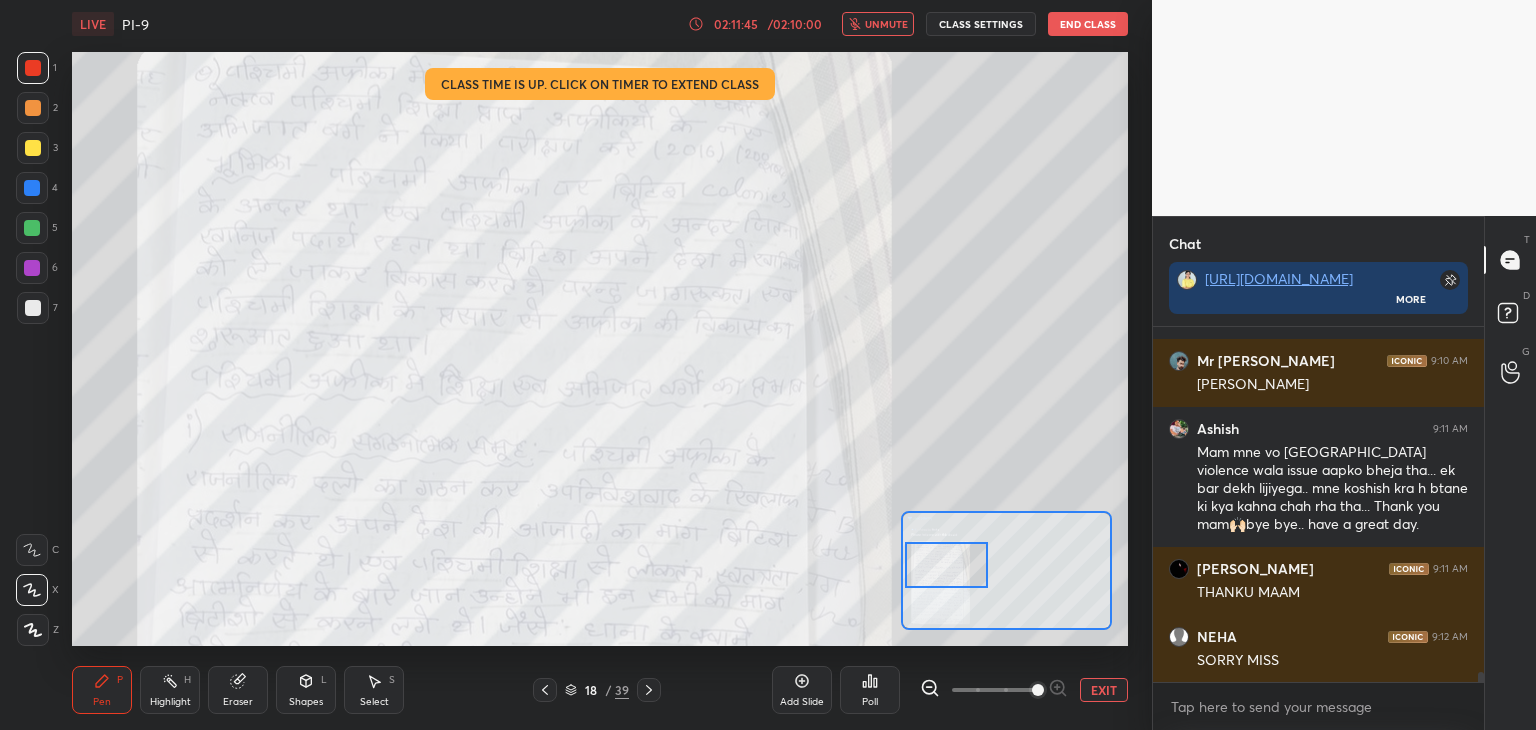 click on "unmute" at bounding box center [886, 24] 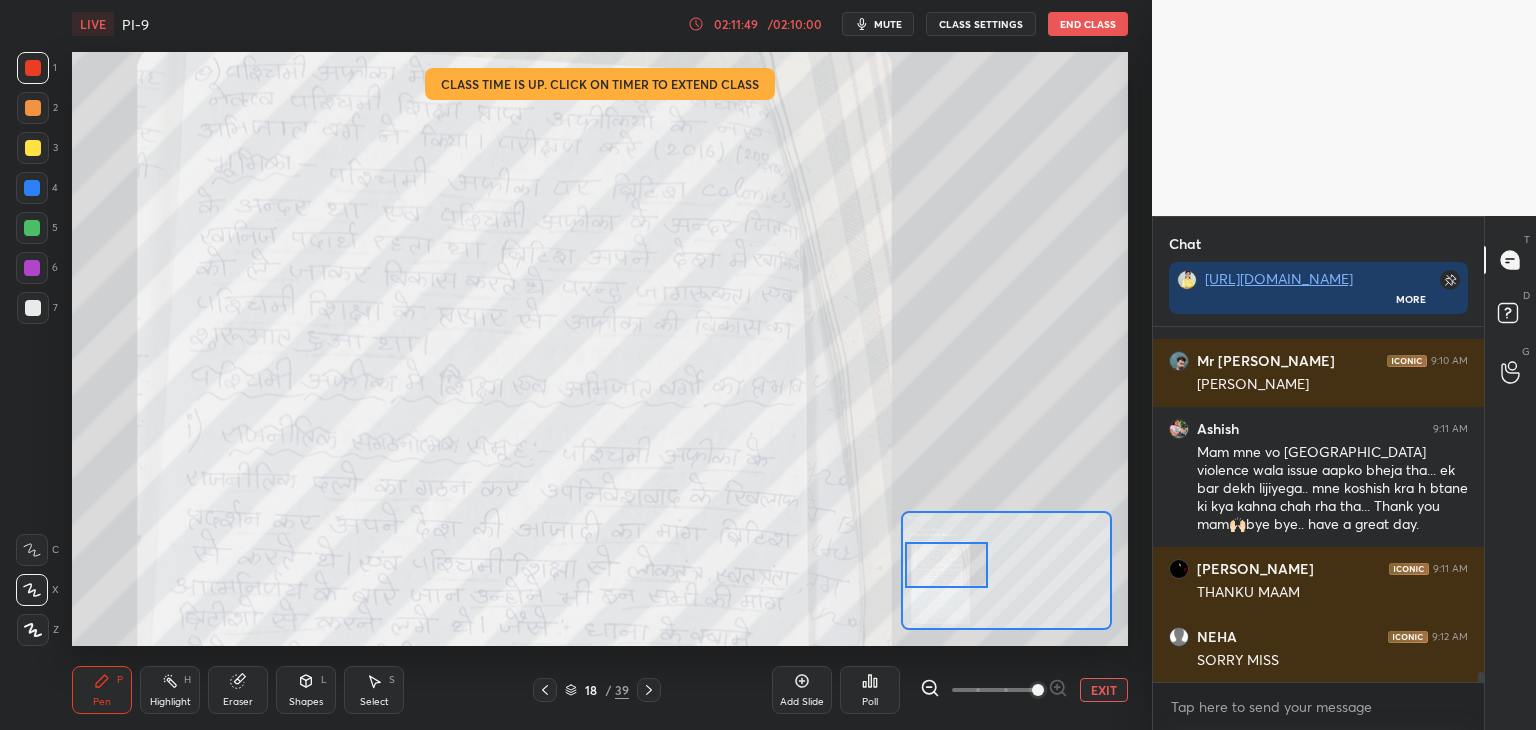 scroll, scrollTop: 12880, scrollLeft: 0, axis: vertical 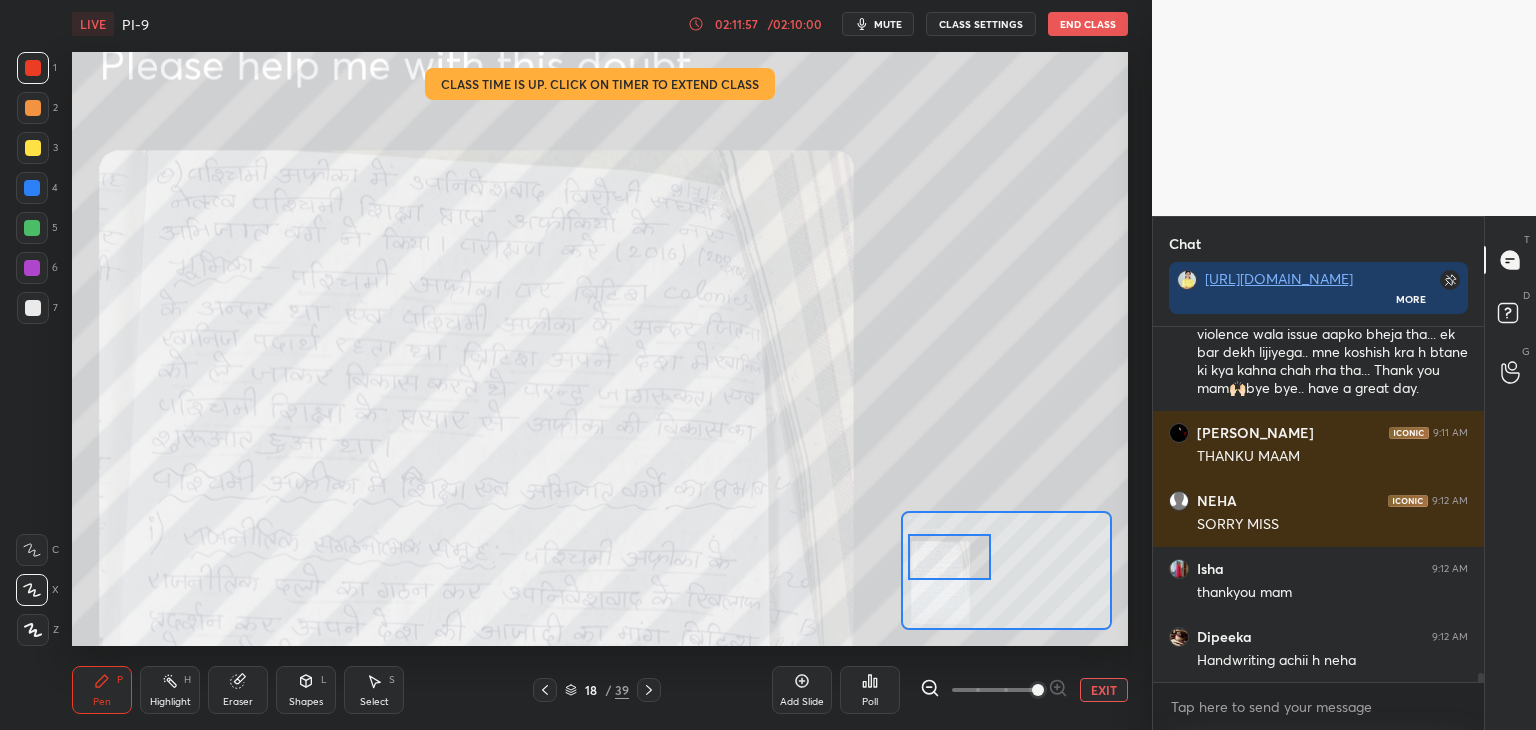 click at bounding box center (949, 557) 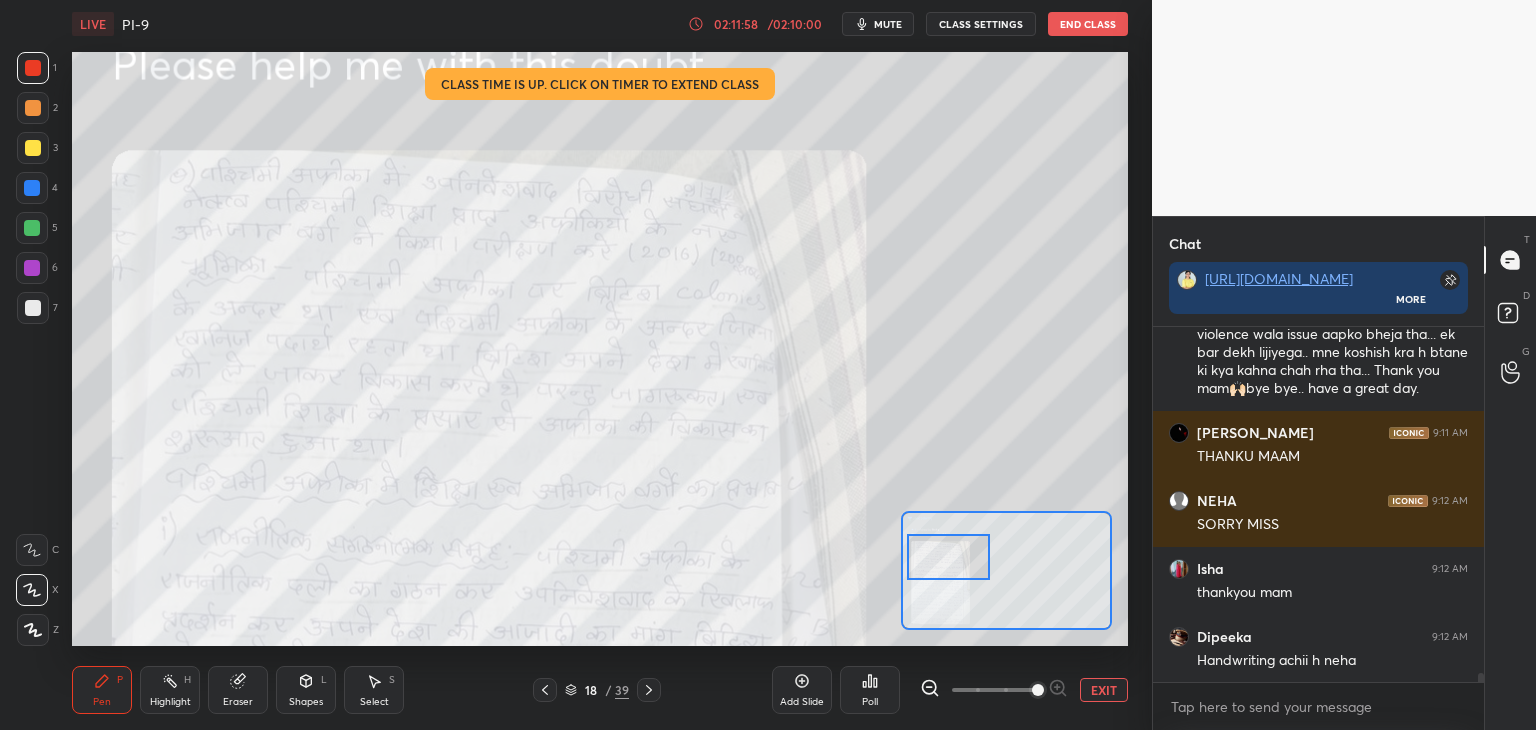click at bounding box center (33, 68) 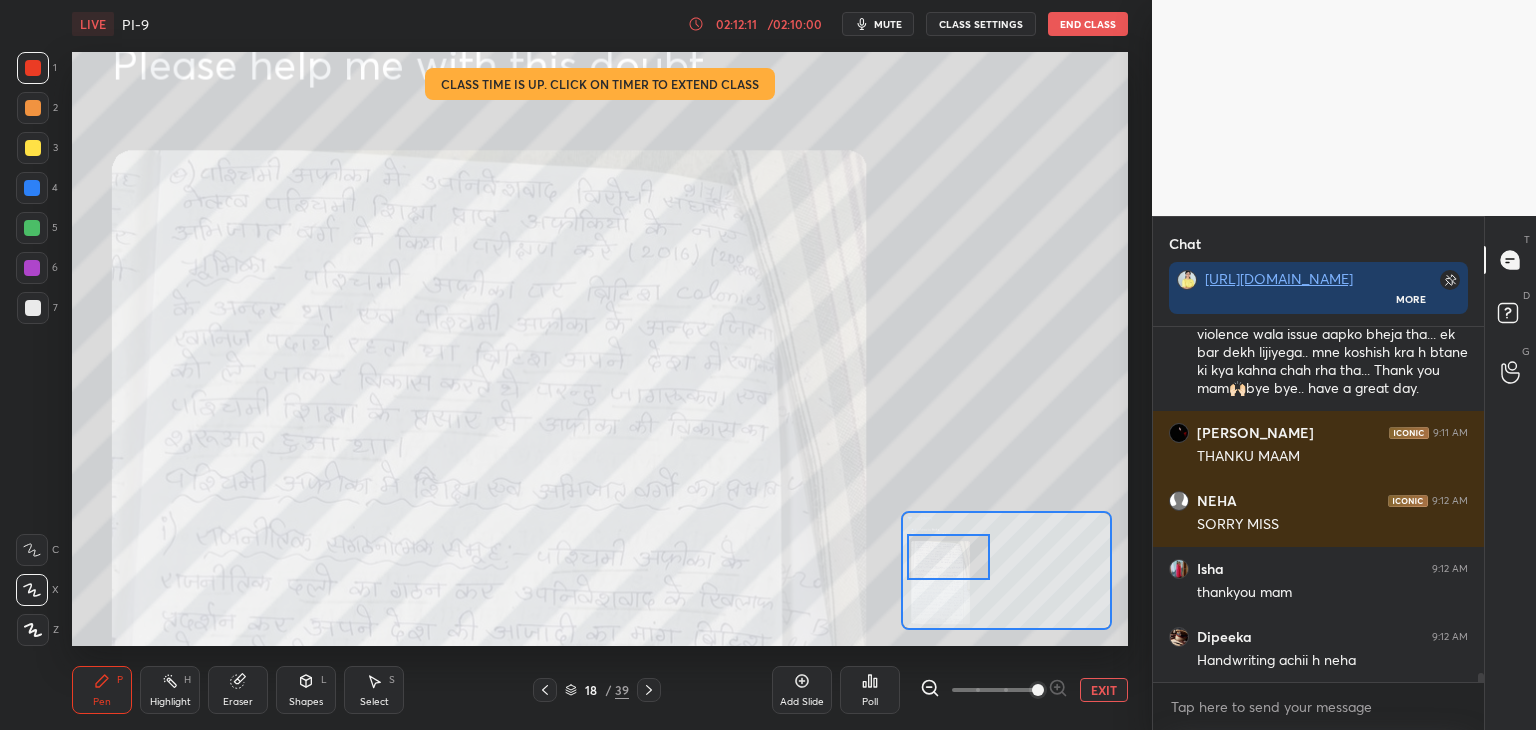 scroll, scrollTop: 13016, scrollLeft: 0, axis: vertical 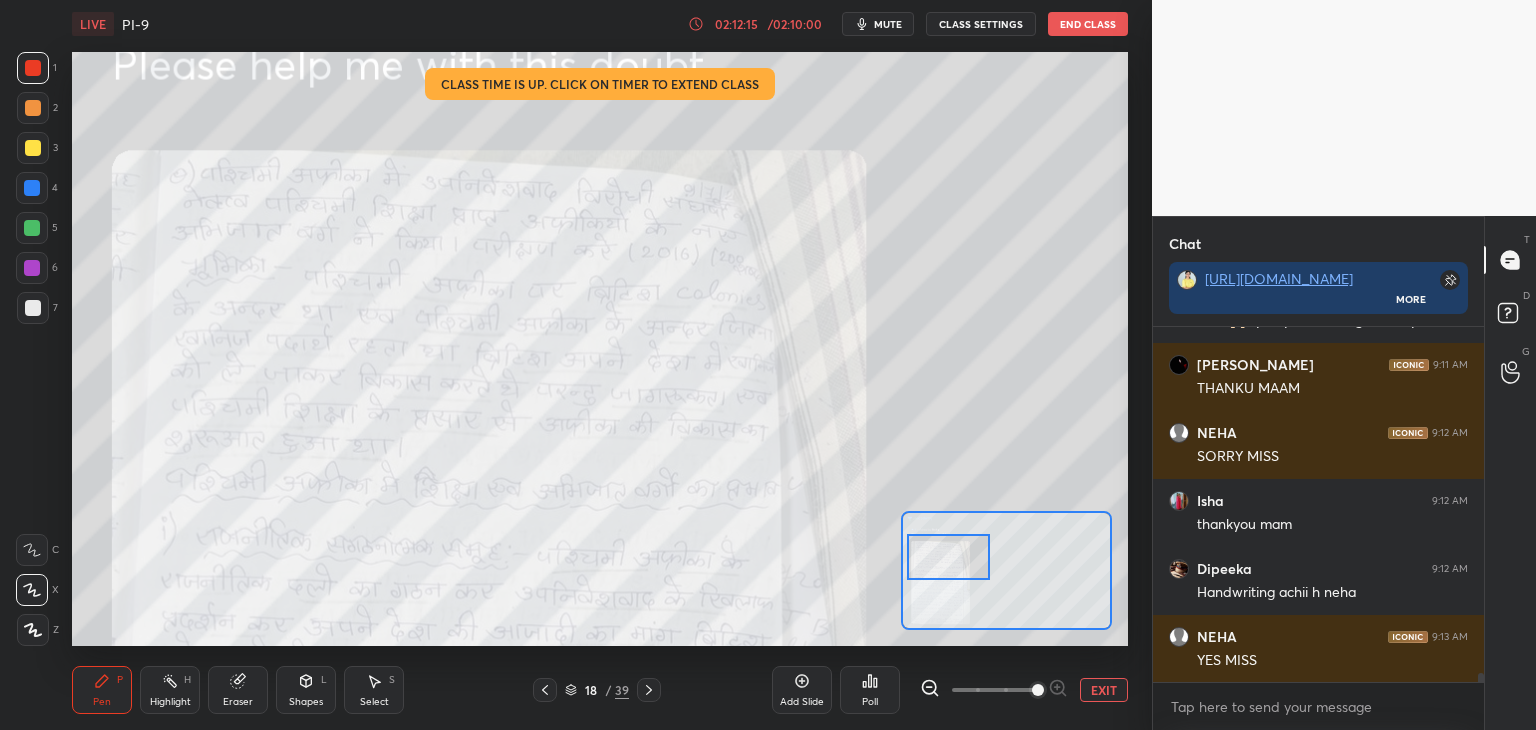 click at bounding box center (32, 188) 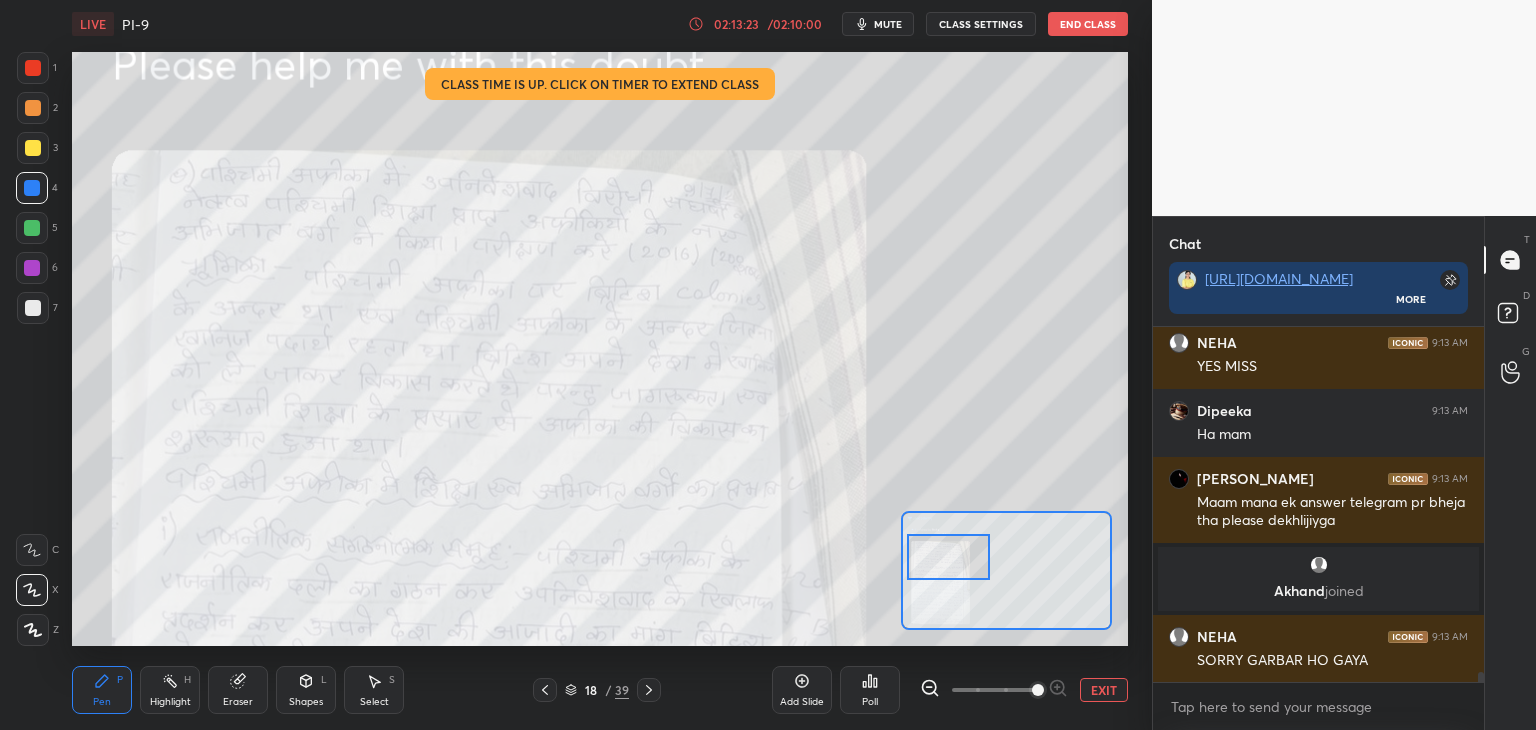 scroll, scrollTop: 12102, scrollLeft: 0, axis: vertical 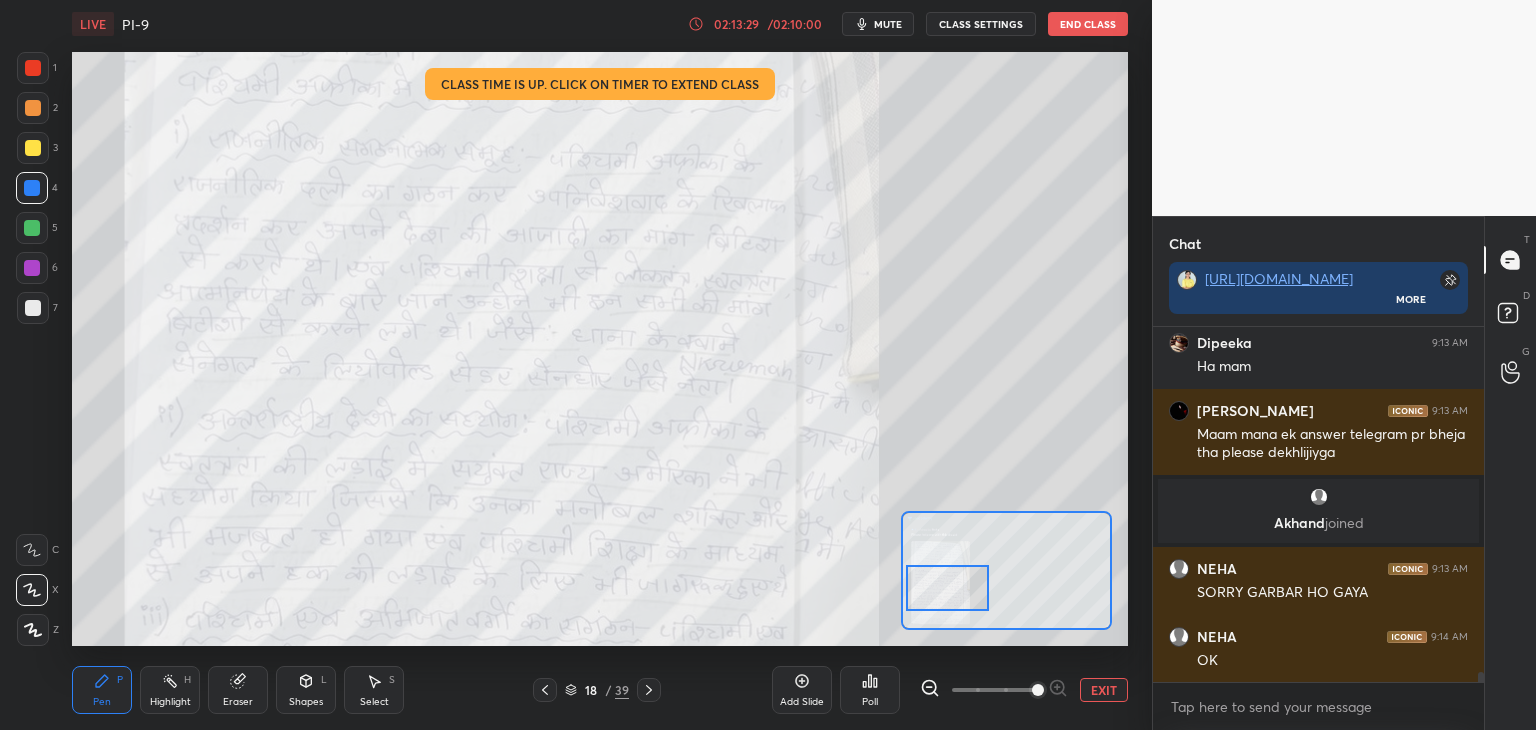 drag, startPoint x: 969, startPoint y: 557, endPoint x: 968, endPoint y: 588, distance: 31.016125 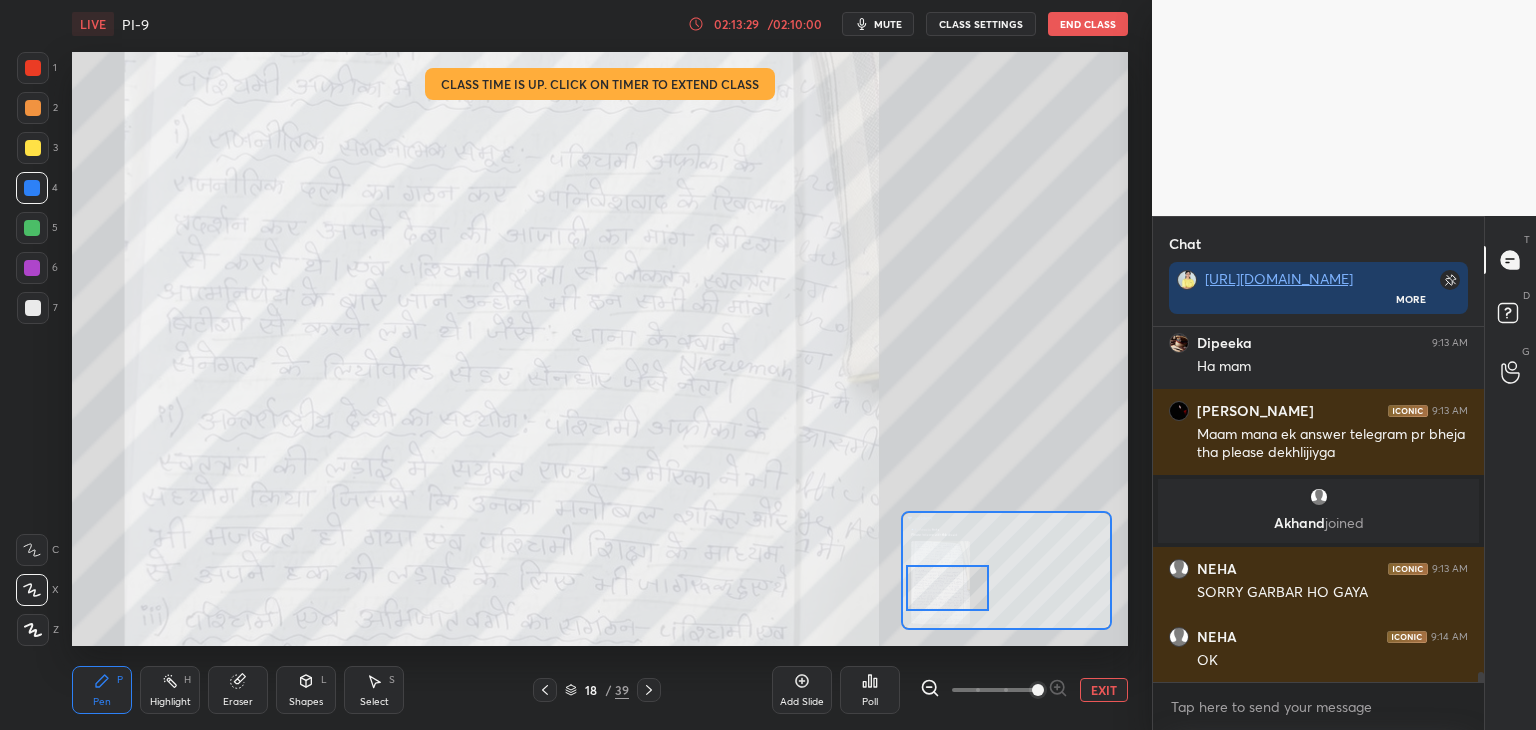 click at bounding box center (947, 588) 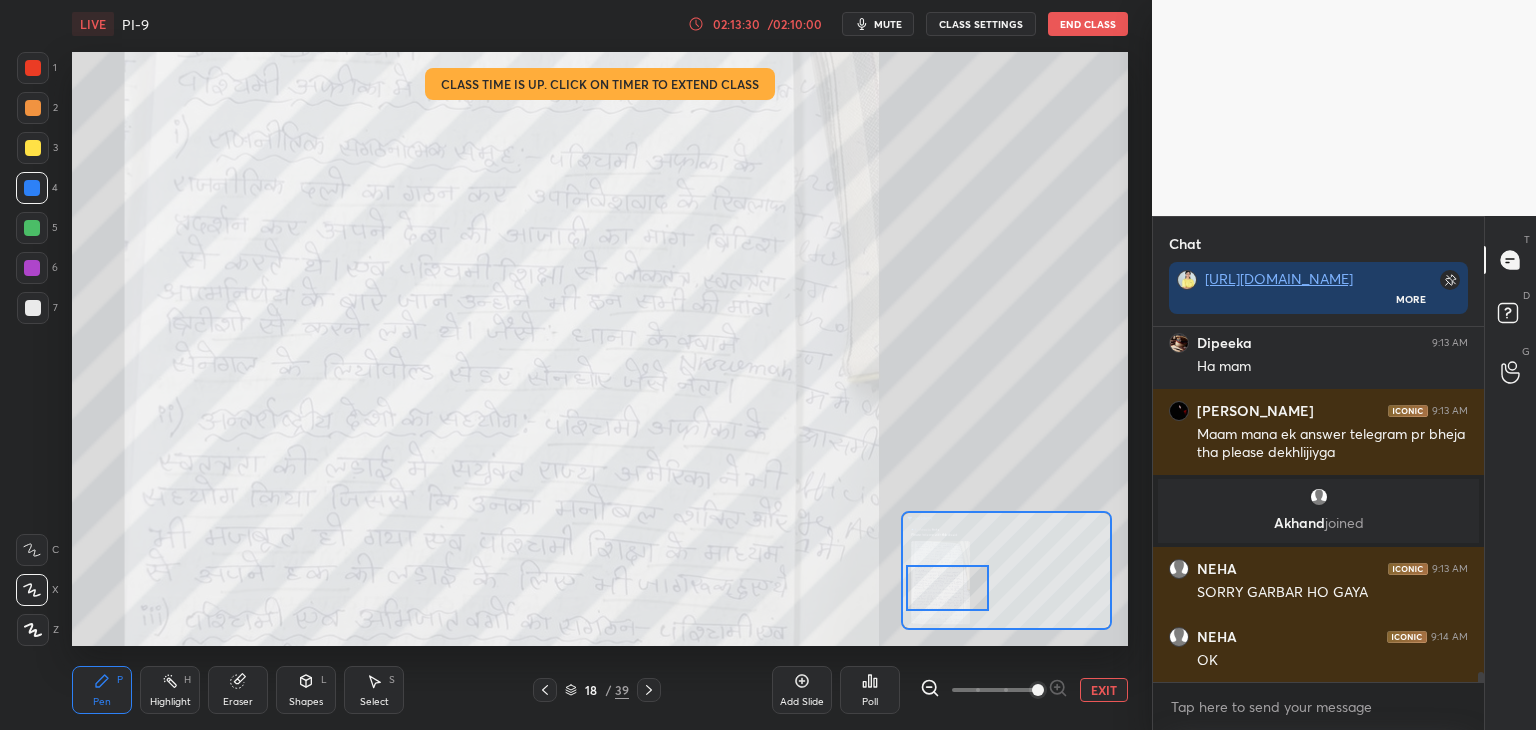 click at bounding box center (33, 68) 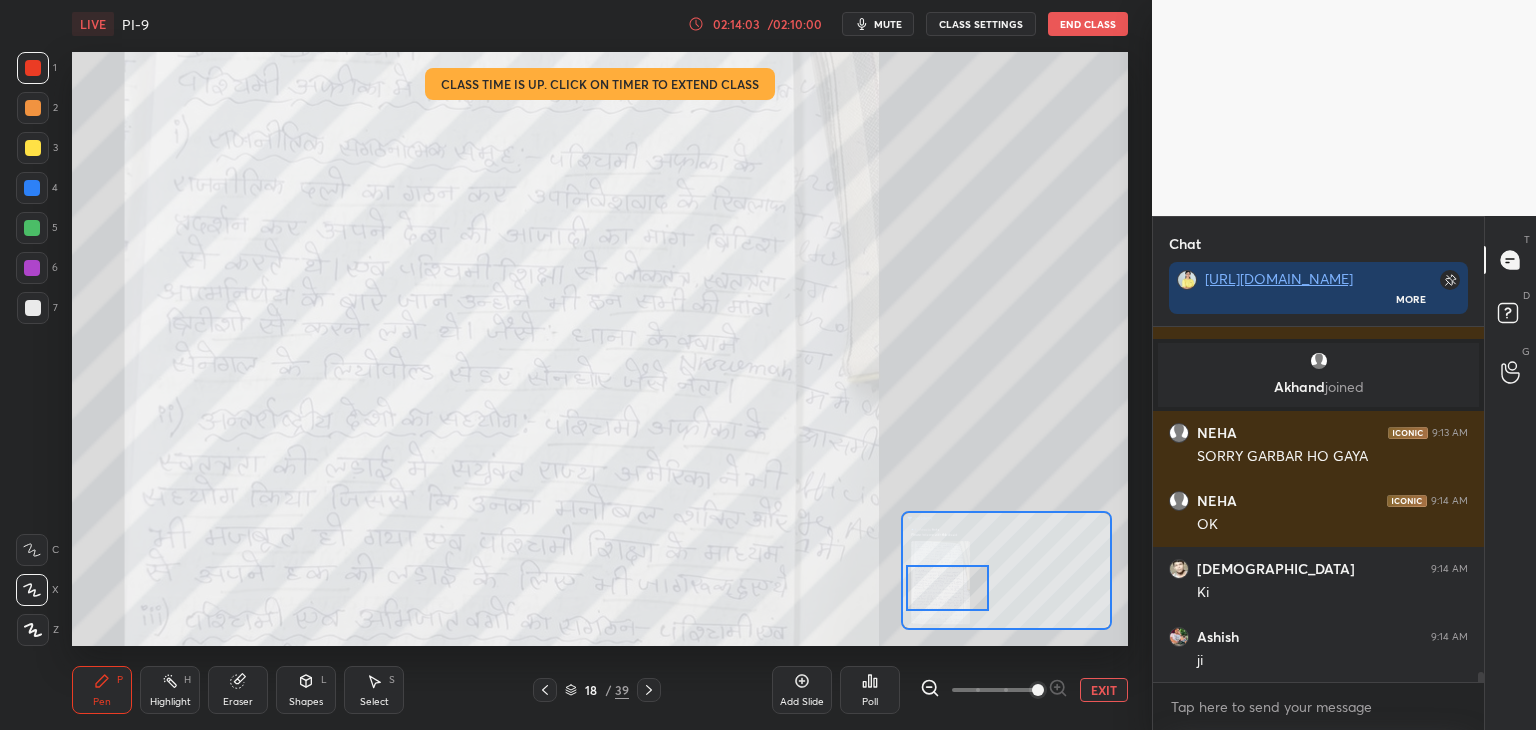 scroll, scrollTop: 12306, scrollLeft: 0, axis: vertical 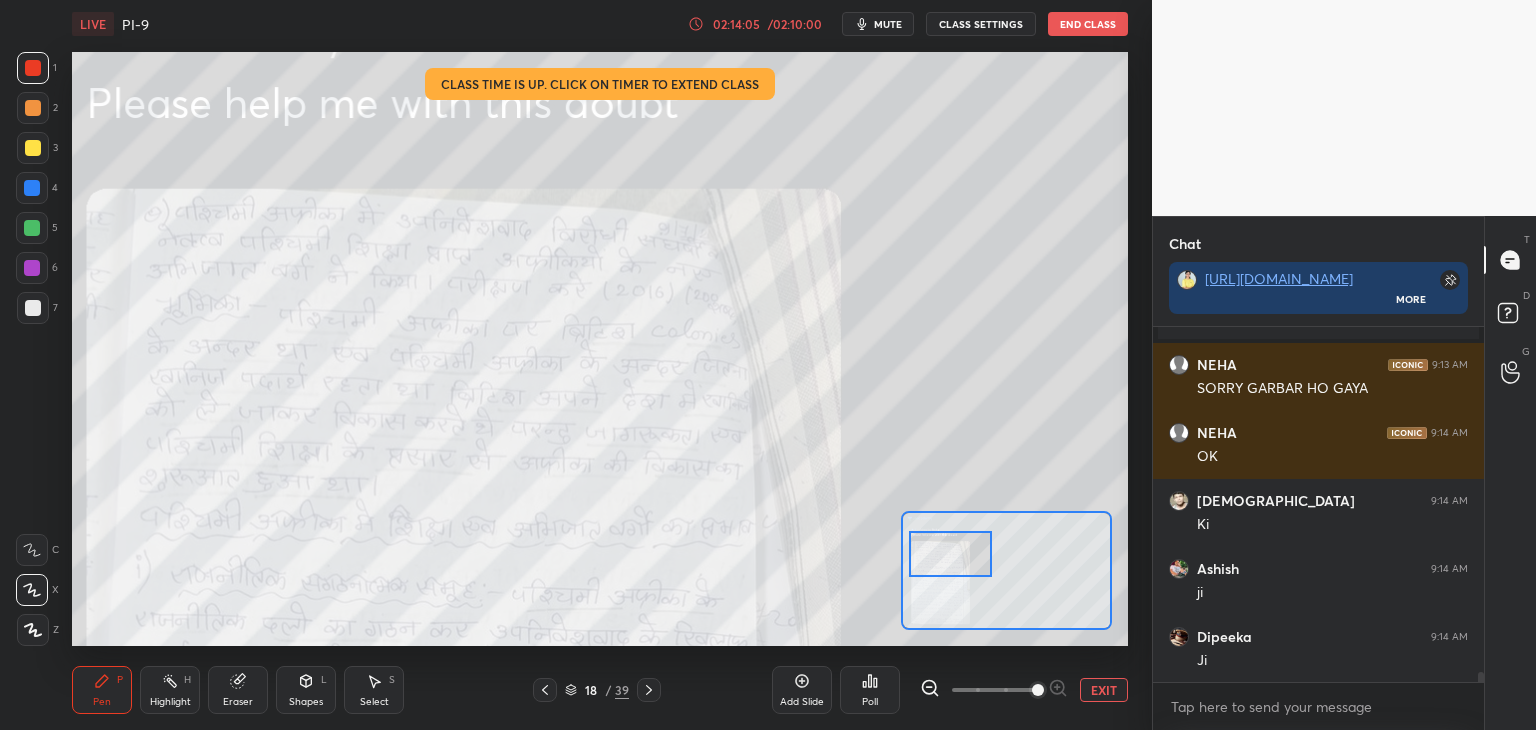 drag, startPoint x: 968, startPoint y: 585, endPoint x: 974, endPoint y: 555, distance: 30.594116 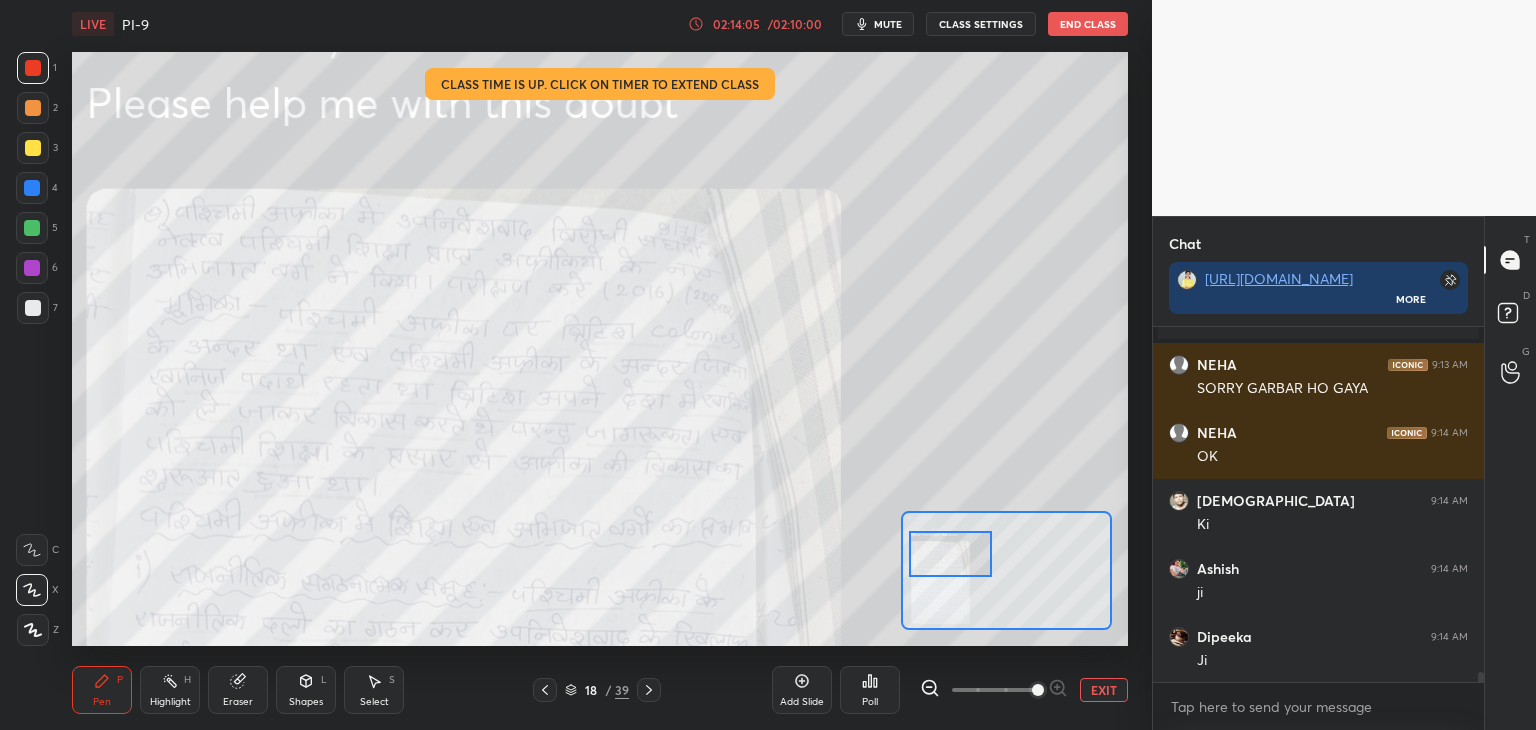 click at bounding box center (950, 554) 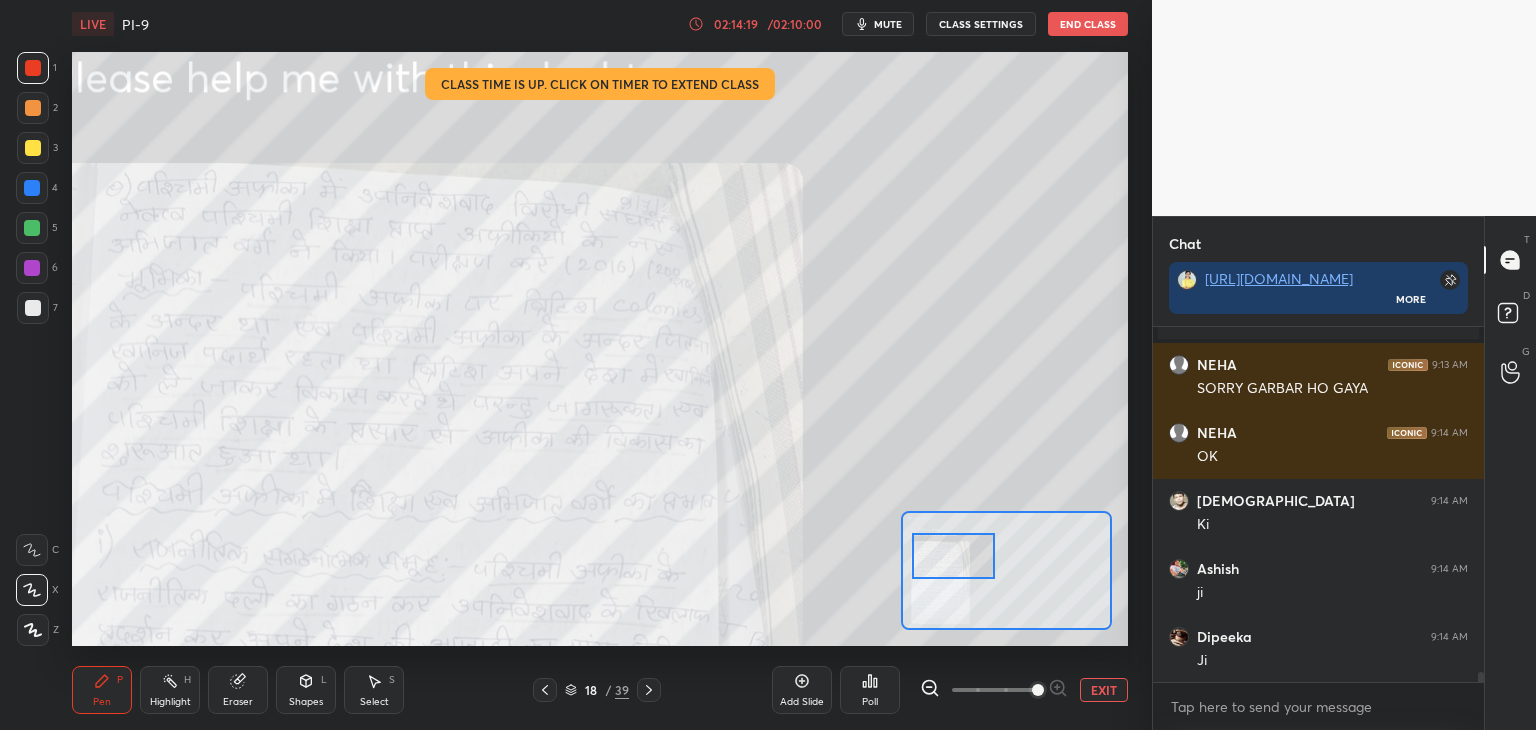 scroll, scrollTop: 12374, scrollLeft: 0, axis: vertical 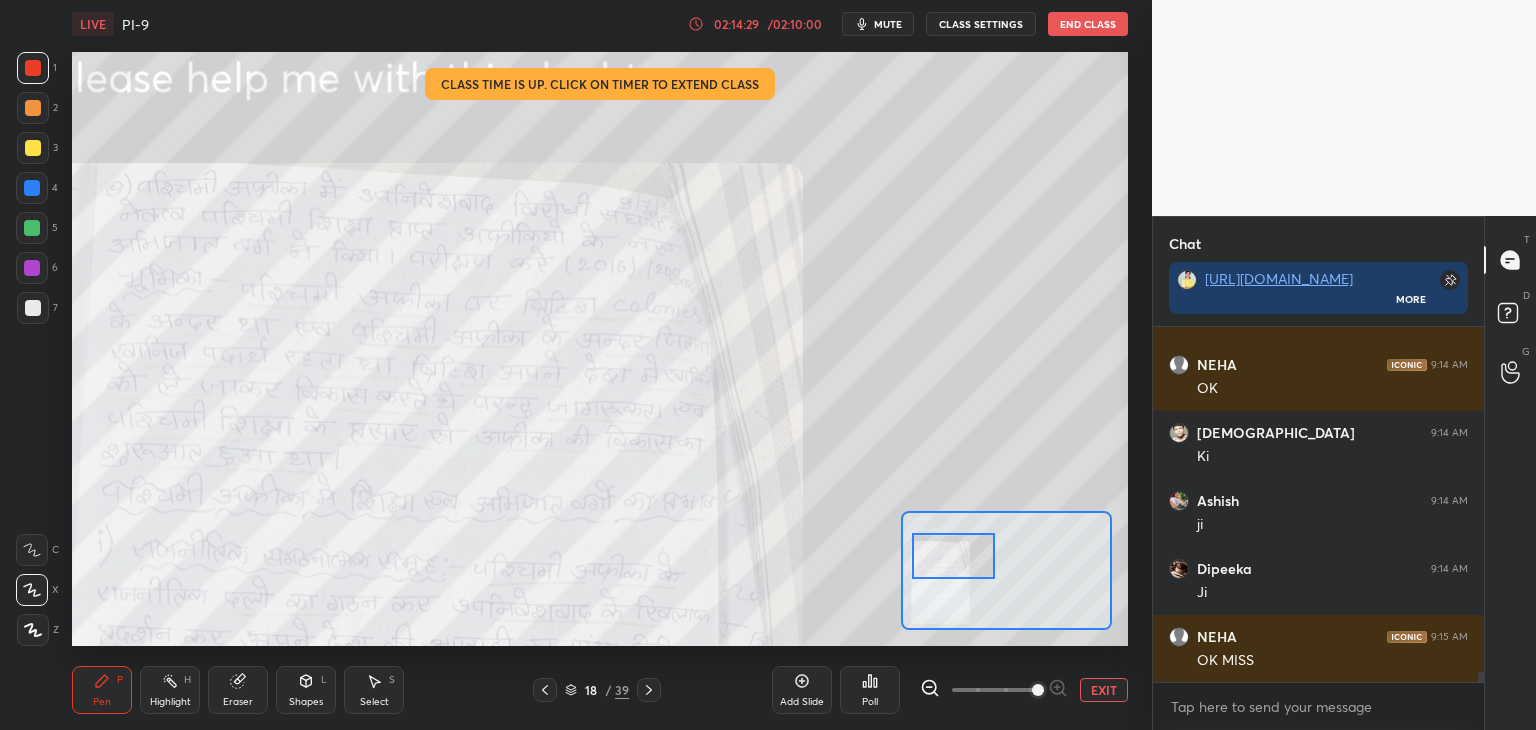 click on "EXIT" at bounding box center [1104, 690] 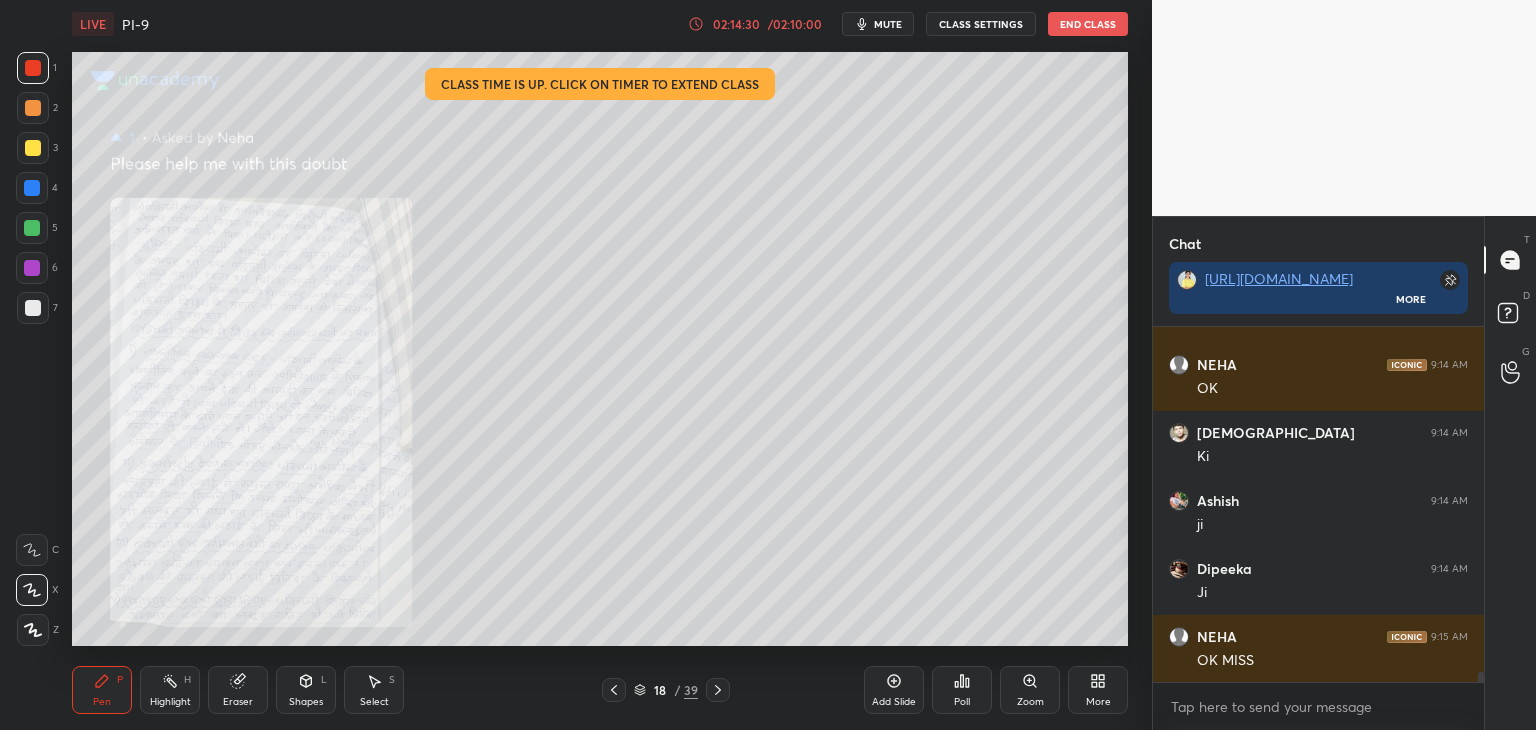 click 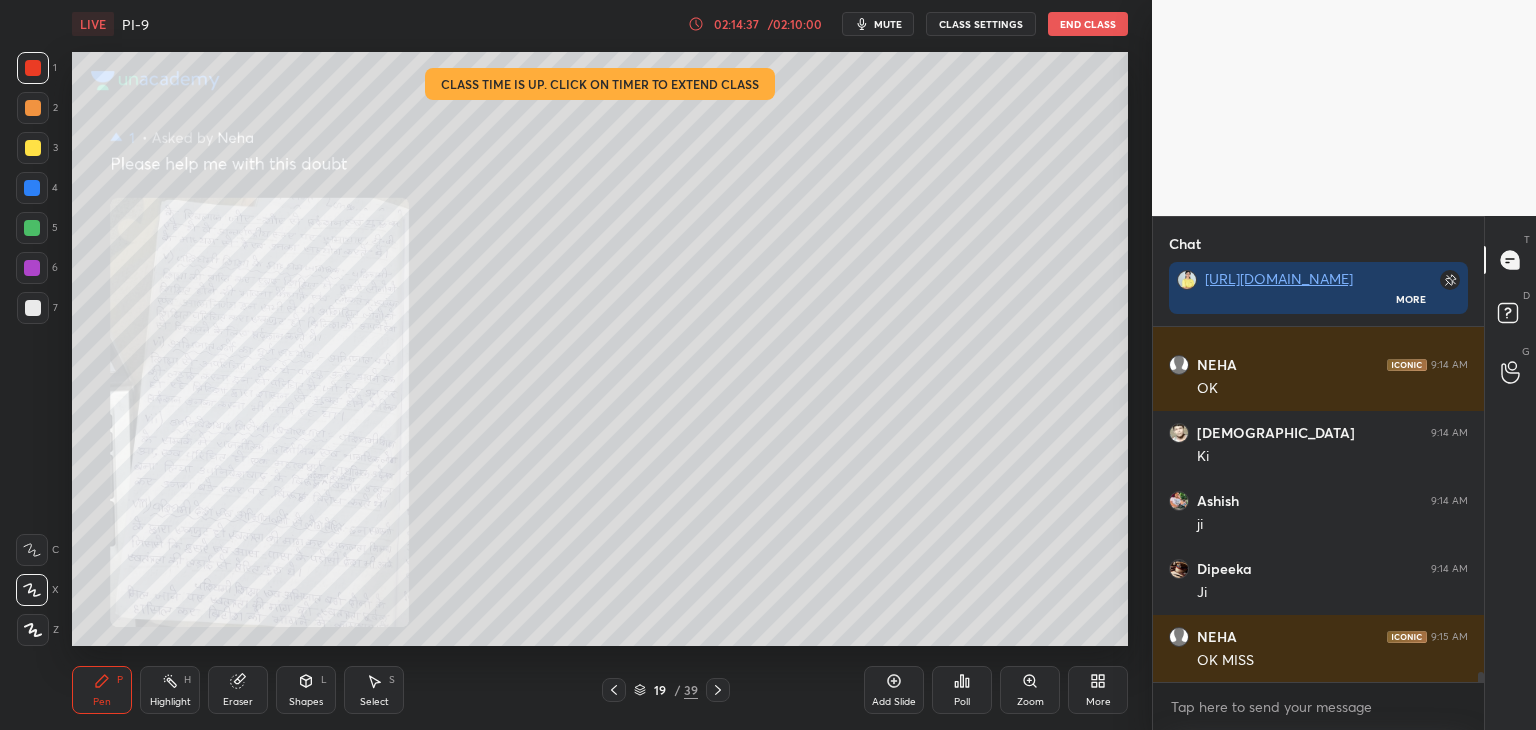 click 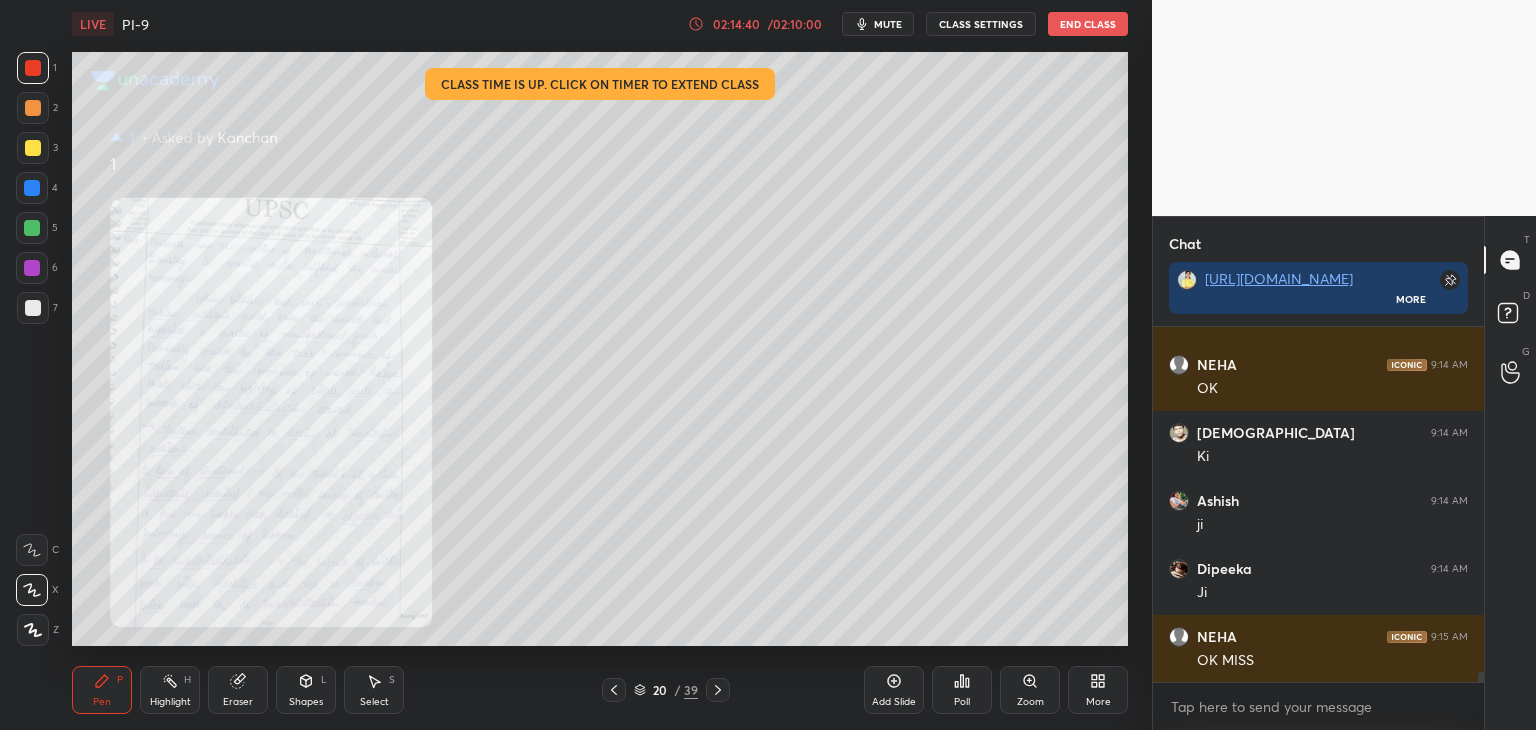 click at bounding box center [32, 188] 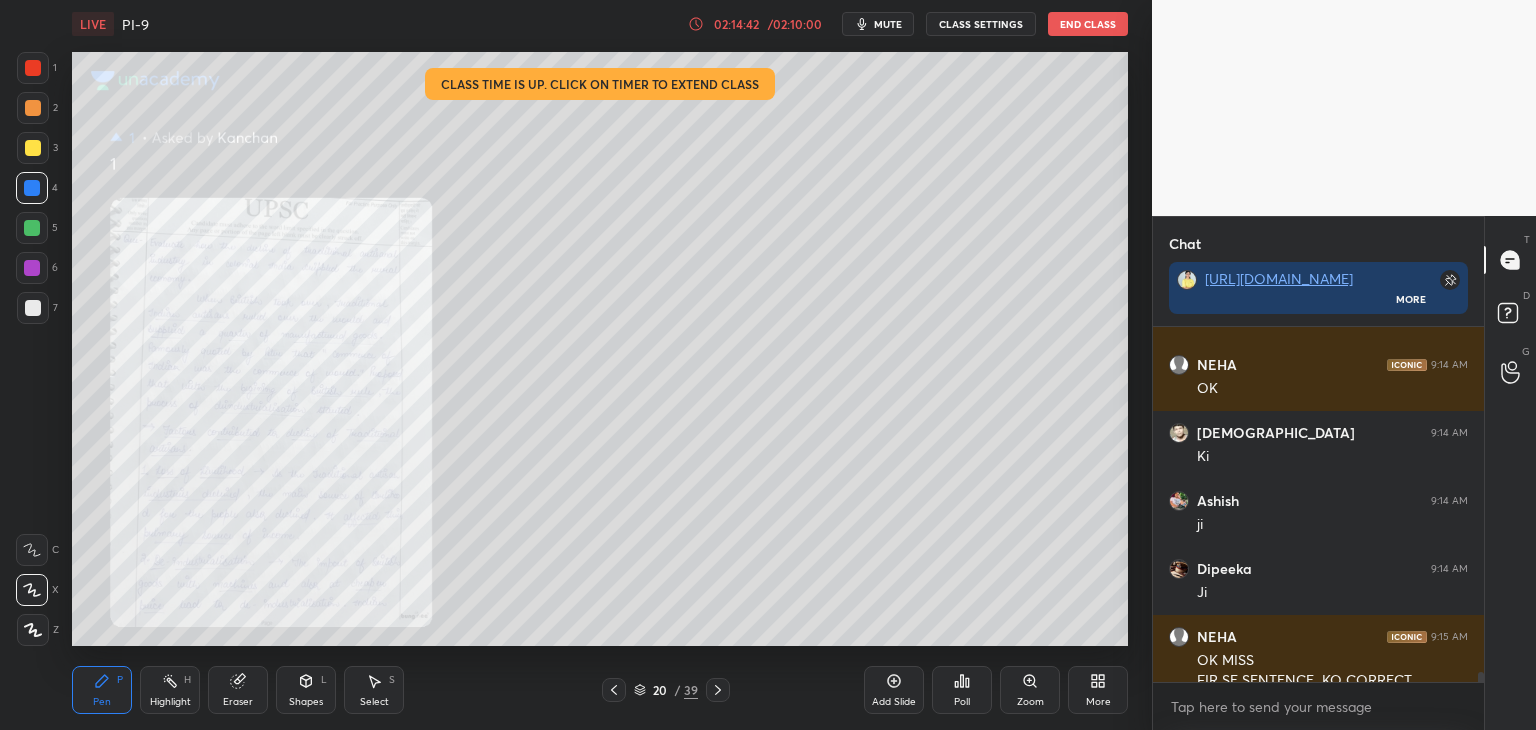scroll, scrollTop: 12412, scrollLeft: 0, axis: vertical 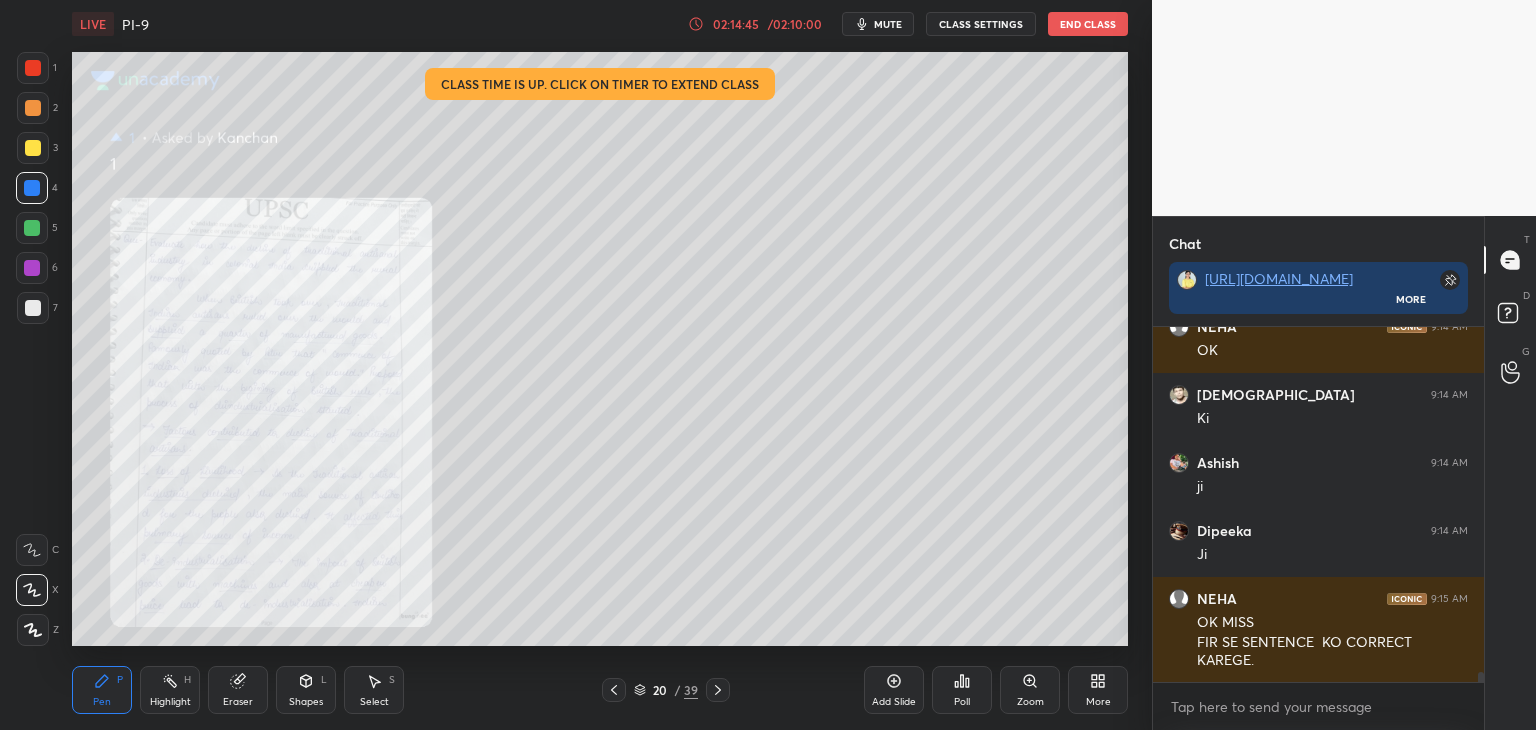 click on "Zoom" at bounding box center (1030, 690) 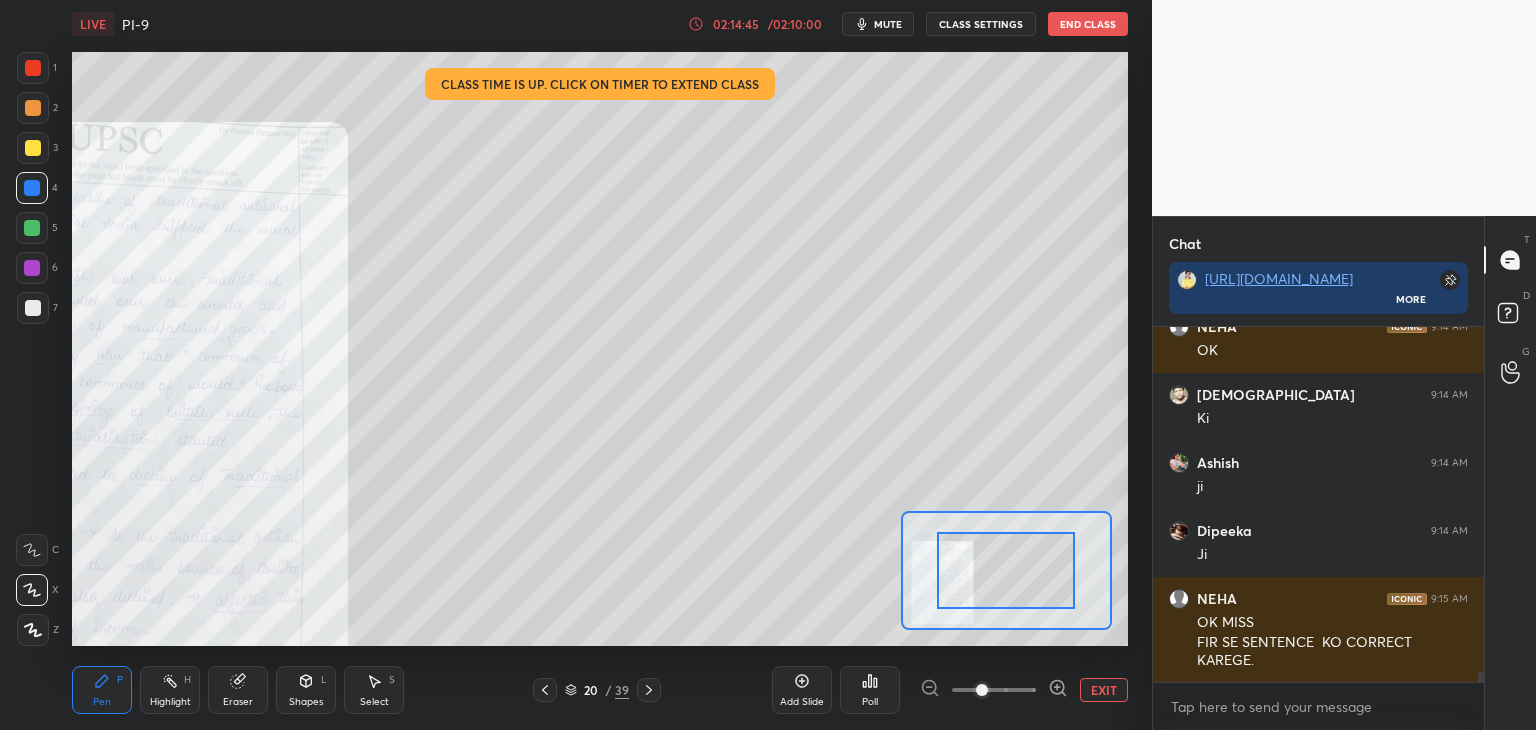 click at bounding box center (994, 690) 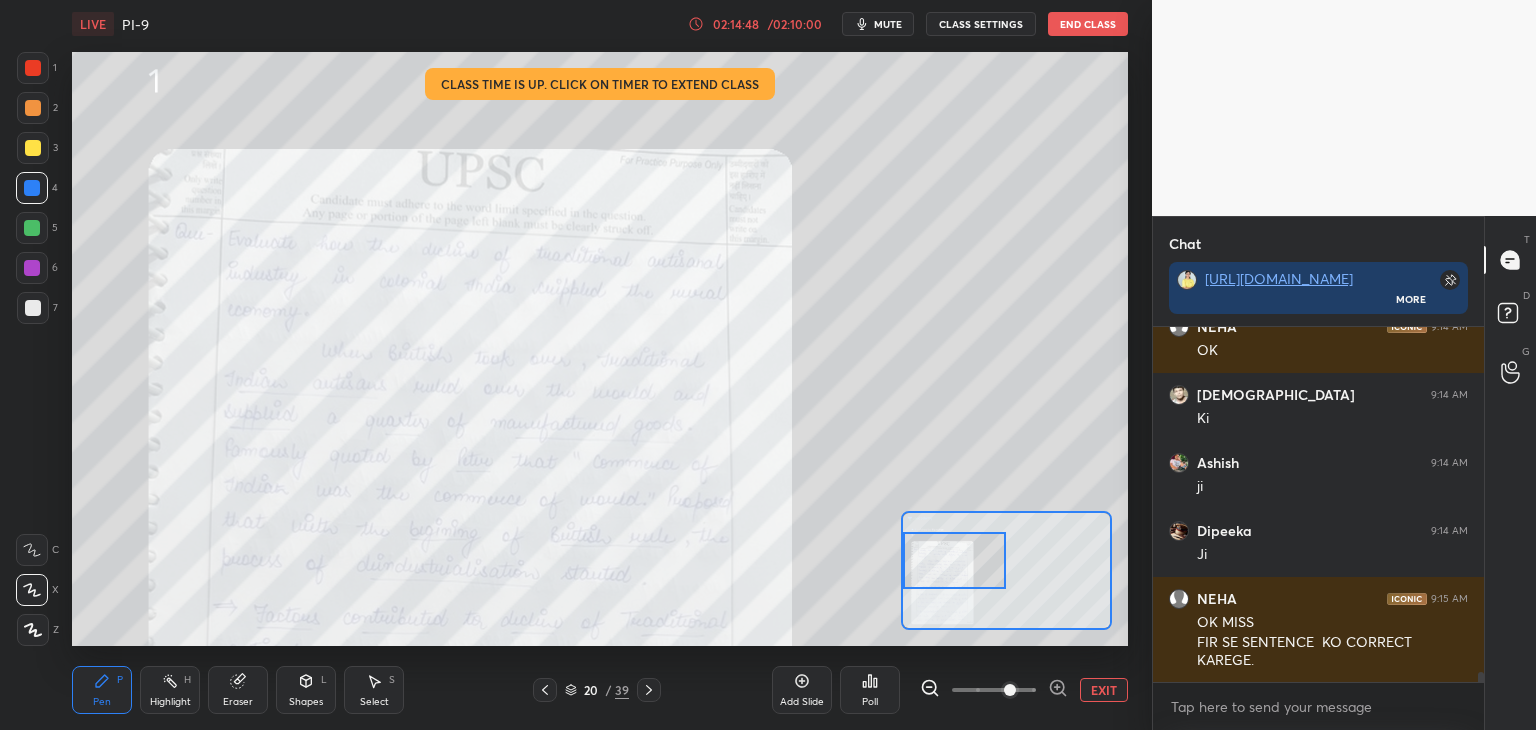 scroll, scrollTop: 12484, scrollLeft: 0, axis: vertical 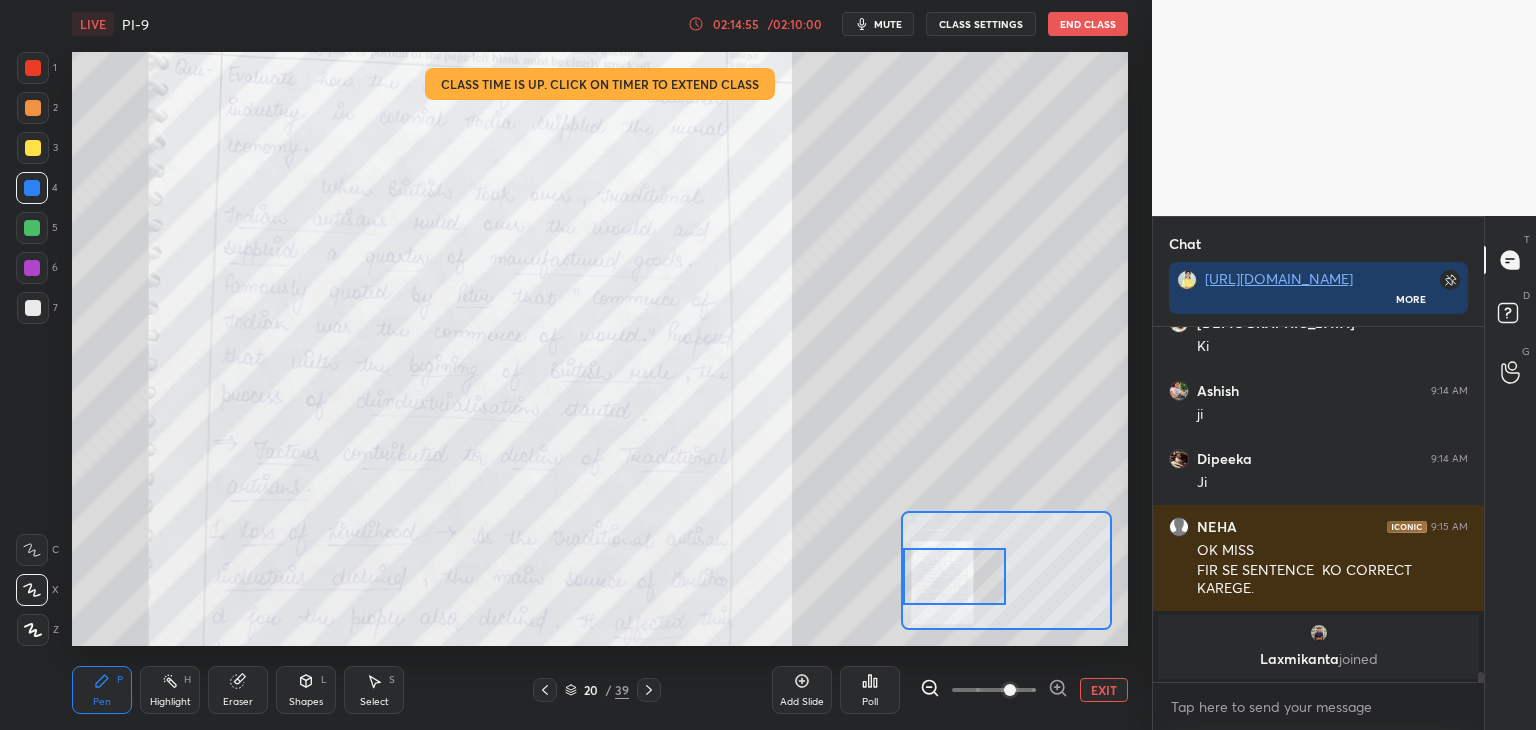 drag, startPoint x: 1016, startPoint y: 580, endPoint x: 948, endPoint y: 582, distance: 68.0294 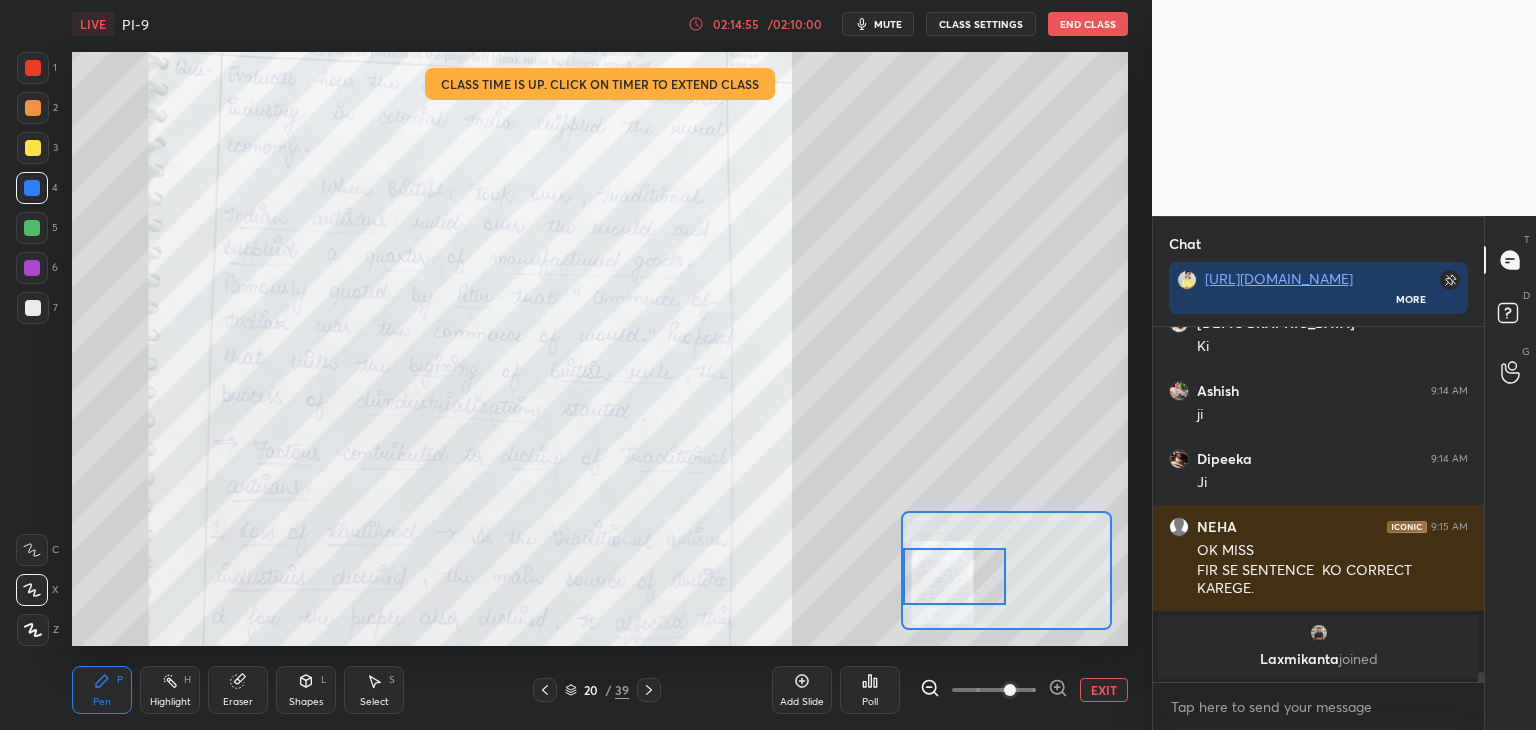 click at bounding box center (955, 576) 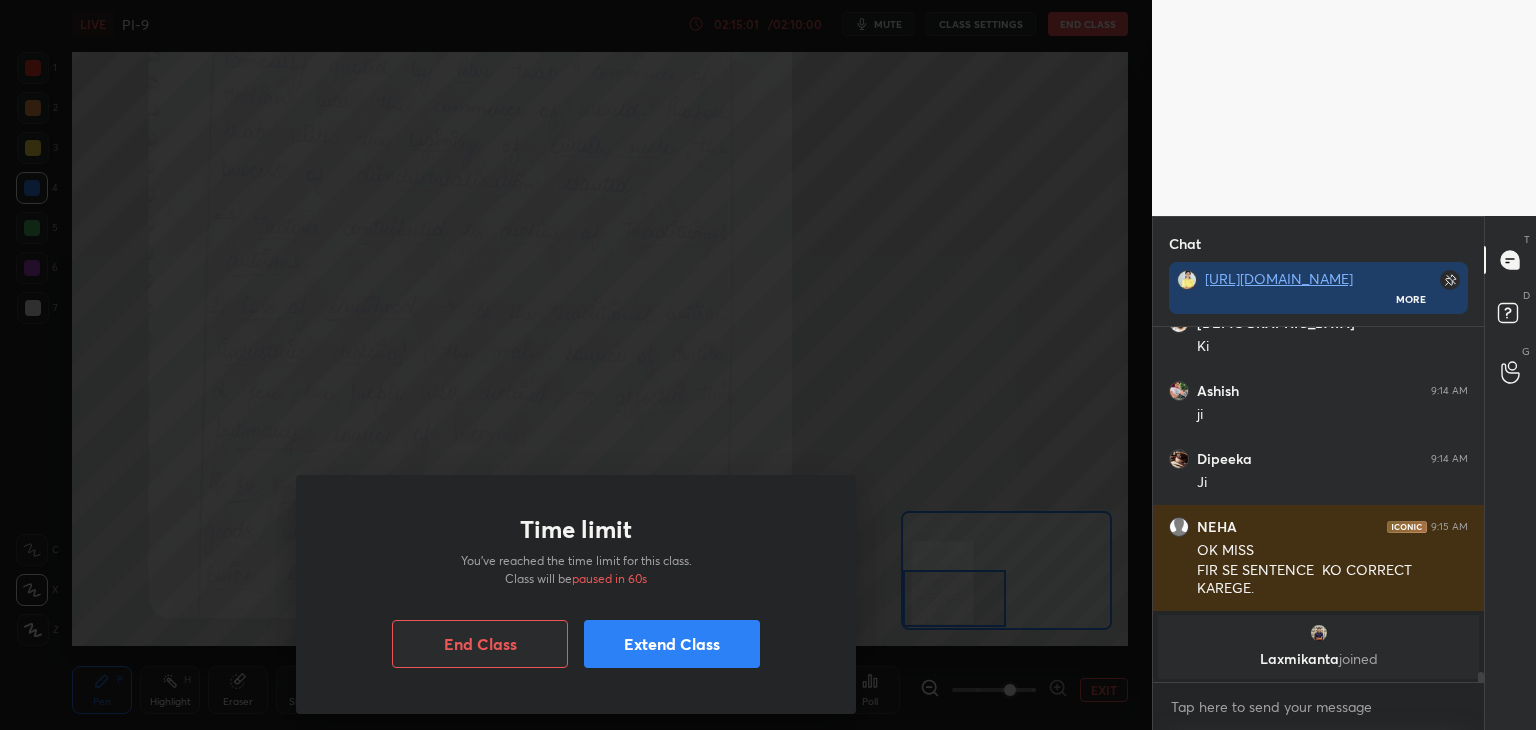 drag, startPoint x: 948, startPoint y: 583, endPoint x: 906, endPoint y: 607, distance: 48.373547 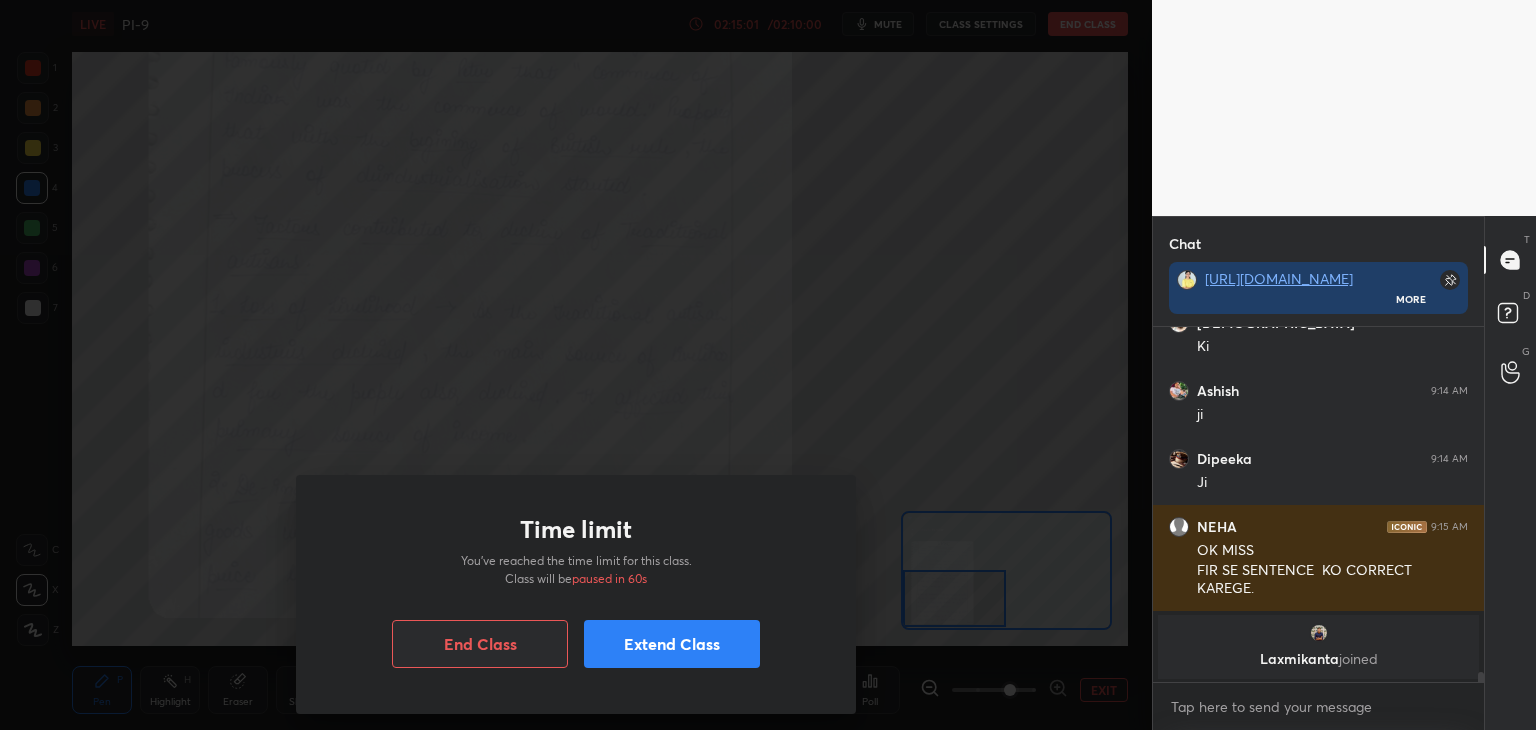 click on "1 2 3 4 5 6 7 C X Z C X Z E E Erase all   H H LIVE PI-9 02:15:01 /  02:10:00 mute CLASS SETTINGS End Class Setting up your live class Poll for   secs No correct answer Start poll Back PI-9 • L9 of Comprehensive Course on Post Independence India for UPSC CSE Arti Chhawari Pen P Highlight H Eraser Shapes L Select S 20 / 39 Add Slide Poll EXIT Chat https://unacademy.com/course/comprehesive-course-on-art-and-culture-for-upsc-cse/44XTM3QA More NEHA 9:14 AM OK Shivam 9:14 AM Ki Ashish 9:14 AM ji Dipeeka 9:14 AM Ji NEHA 9:15 AM OK MISS FIR SE SENTENCE  KO CORRECT KAREGE. Laxmikanta  joined JUMP TO LATEST Enable hand raising Enable raise hand to speak to learners. Once enabled, chat will be turned off temporarily. Enable x   Doubts asked by learners will show up here No one has raised a hand yet Can't raise hand Looks like educator just invited you to speak. Please wait before you can raise your hand again. Got it T Messages (T) D Doubts (D) G Raise Hand (G) Report an issue Reason for reporting Buffering ​ Report" at bounding box center [768, 365] 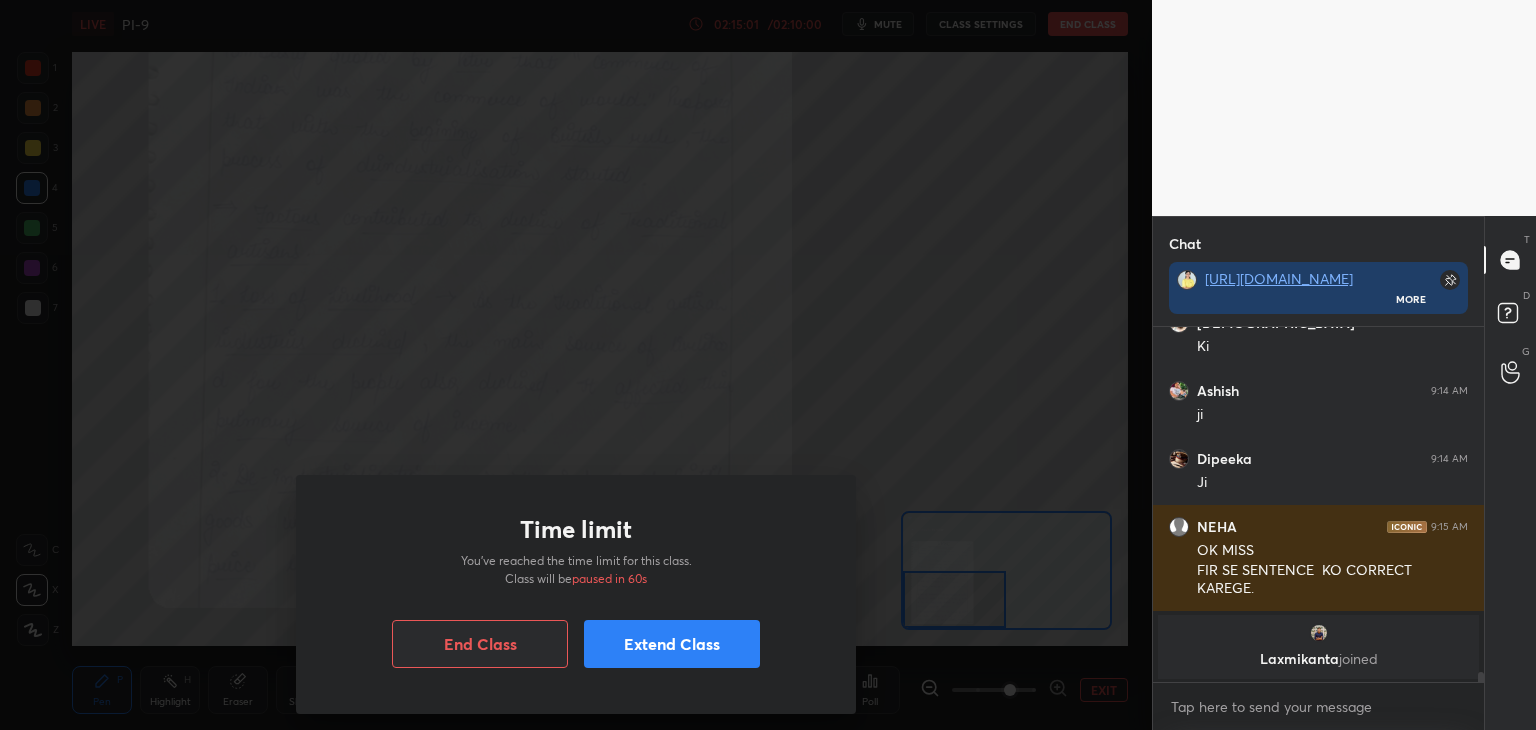 click on "Extend Class" at bounding box center (672, 644) 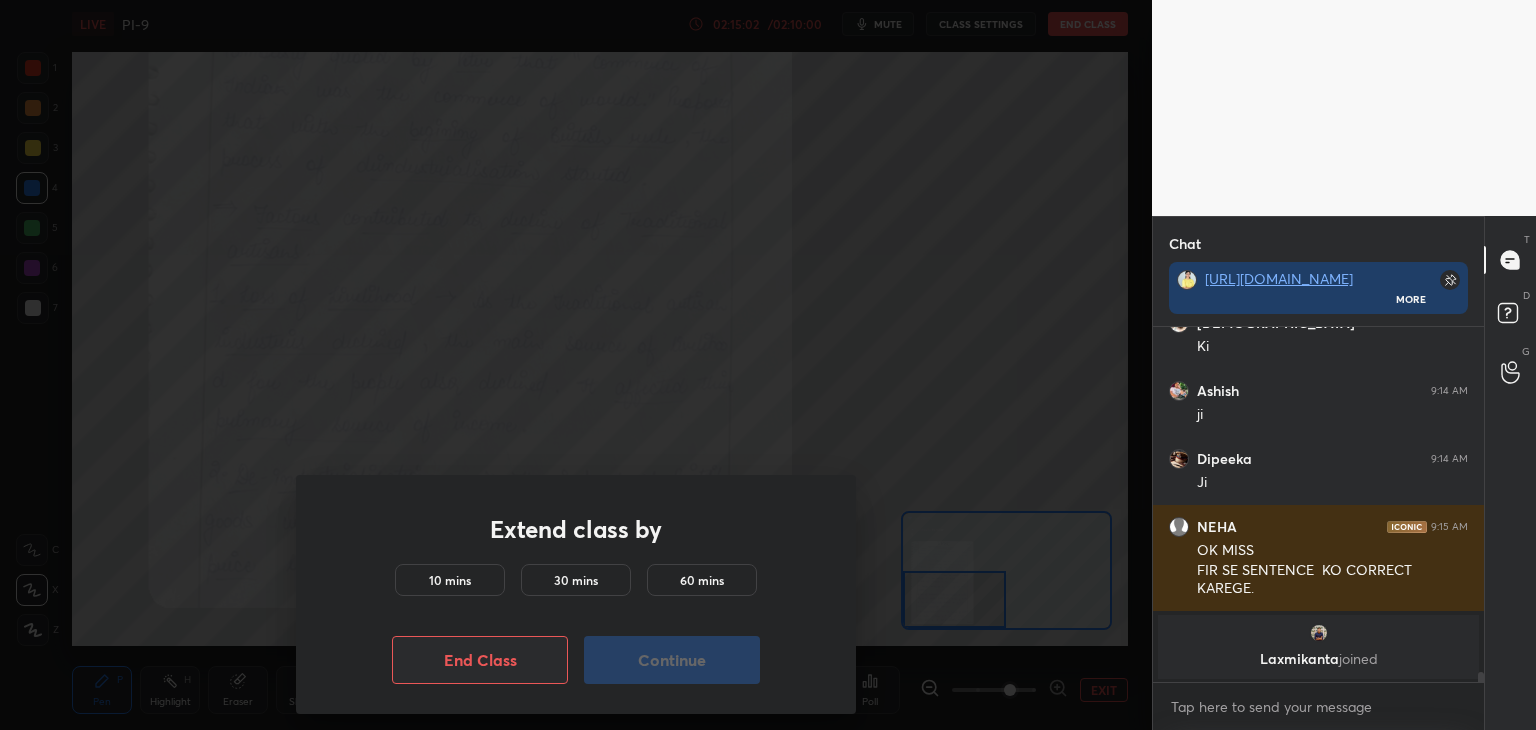 click on "10 mins" at bounding box center [450, 580] 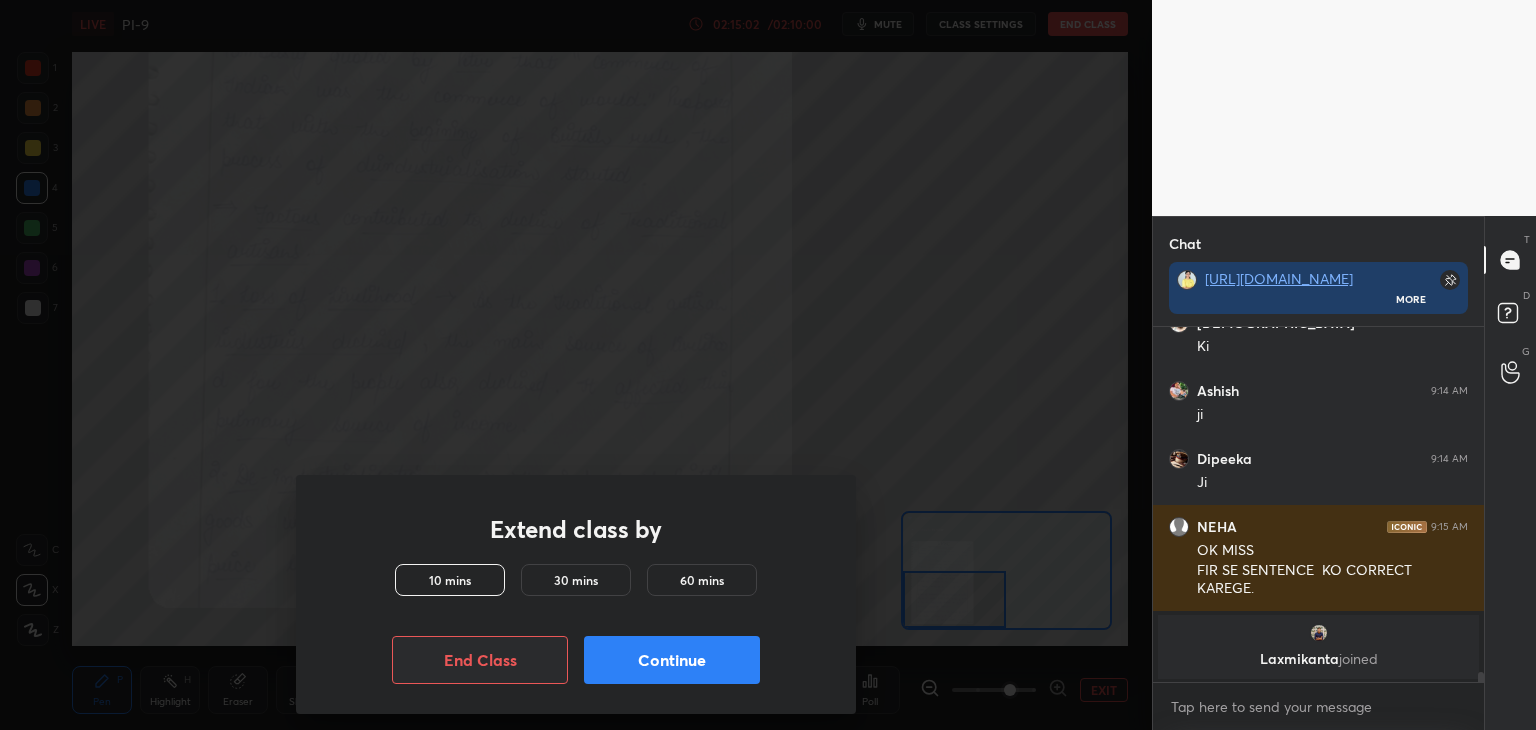 click on "Continue" at bounding box center [672, 660] 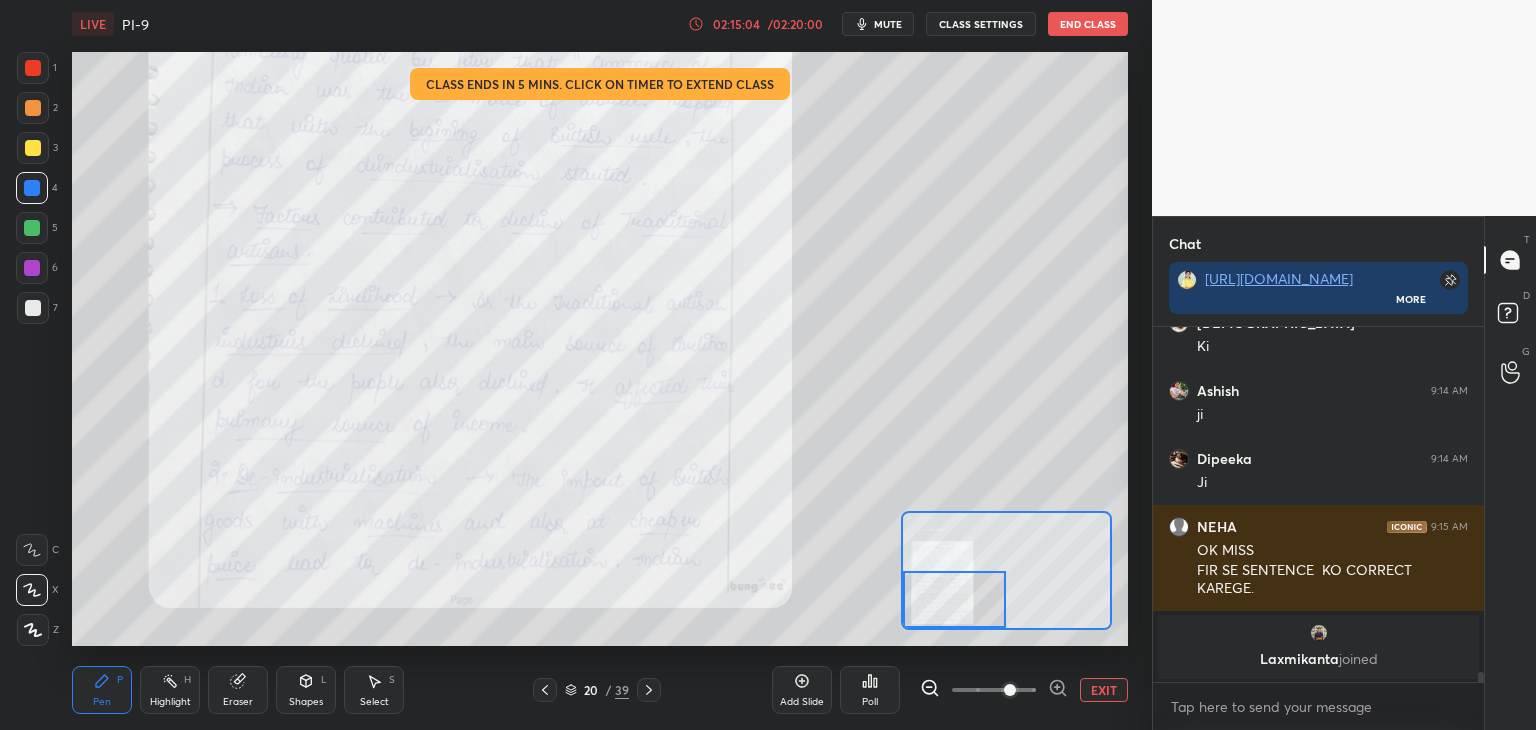 click at bounding box center [649, 690] 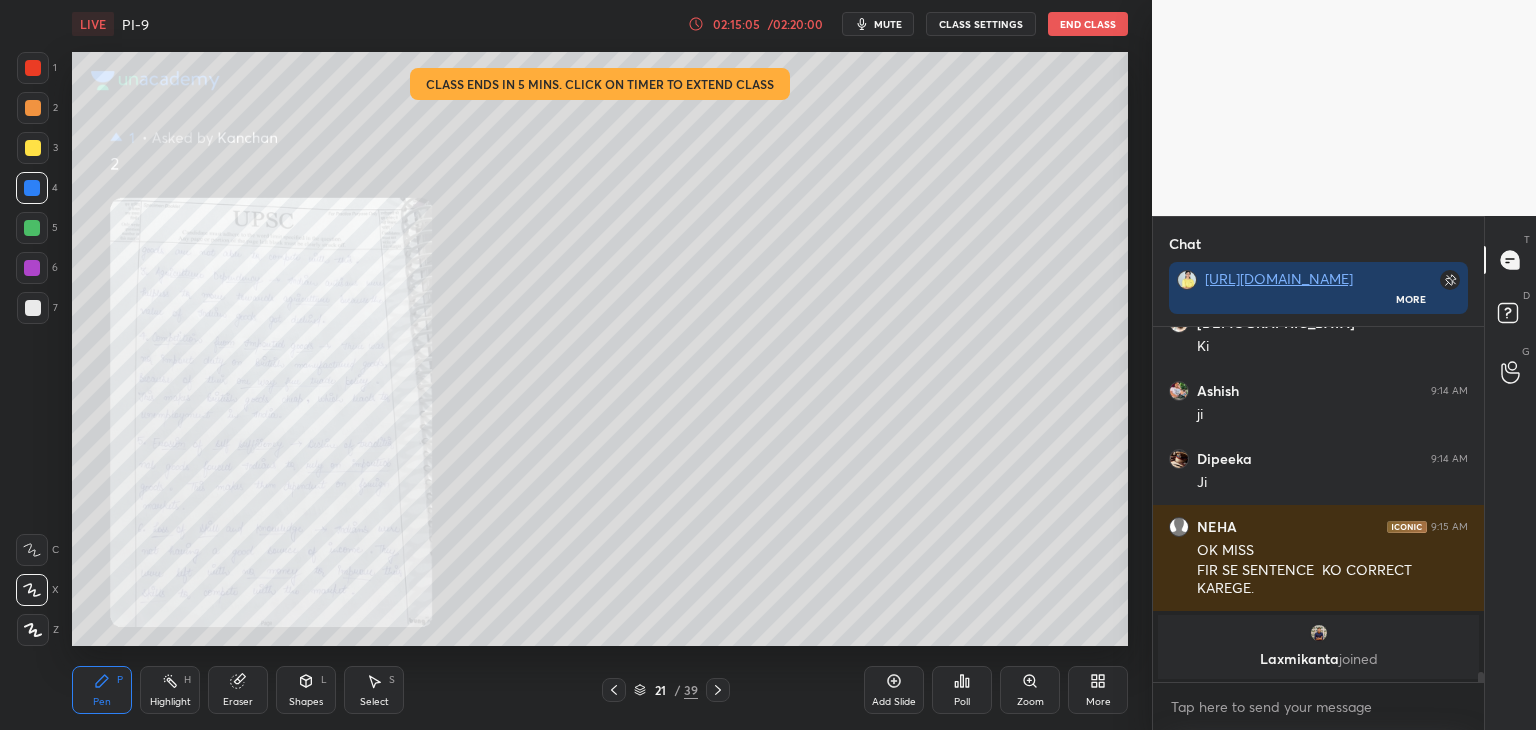 click on "Zoom" at bounding box center (1030, 690) 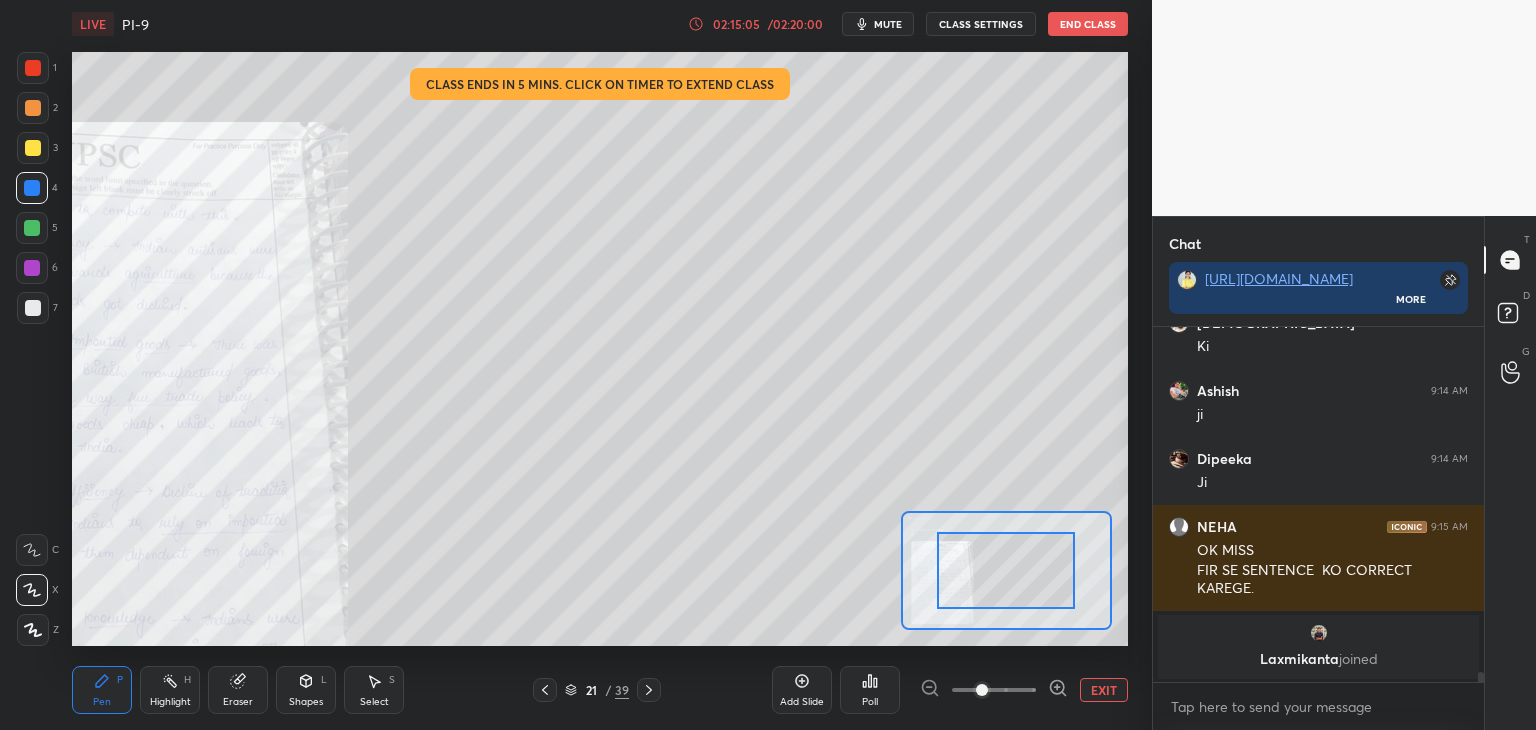 click at bounding box center [994, 690] 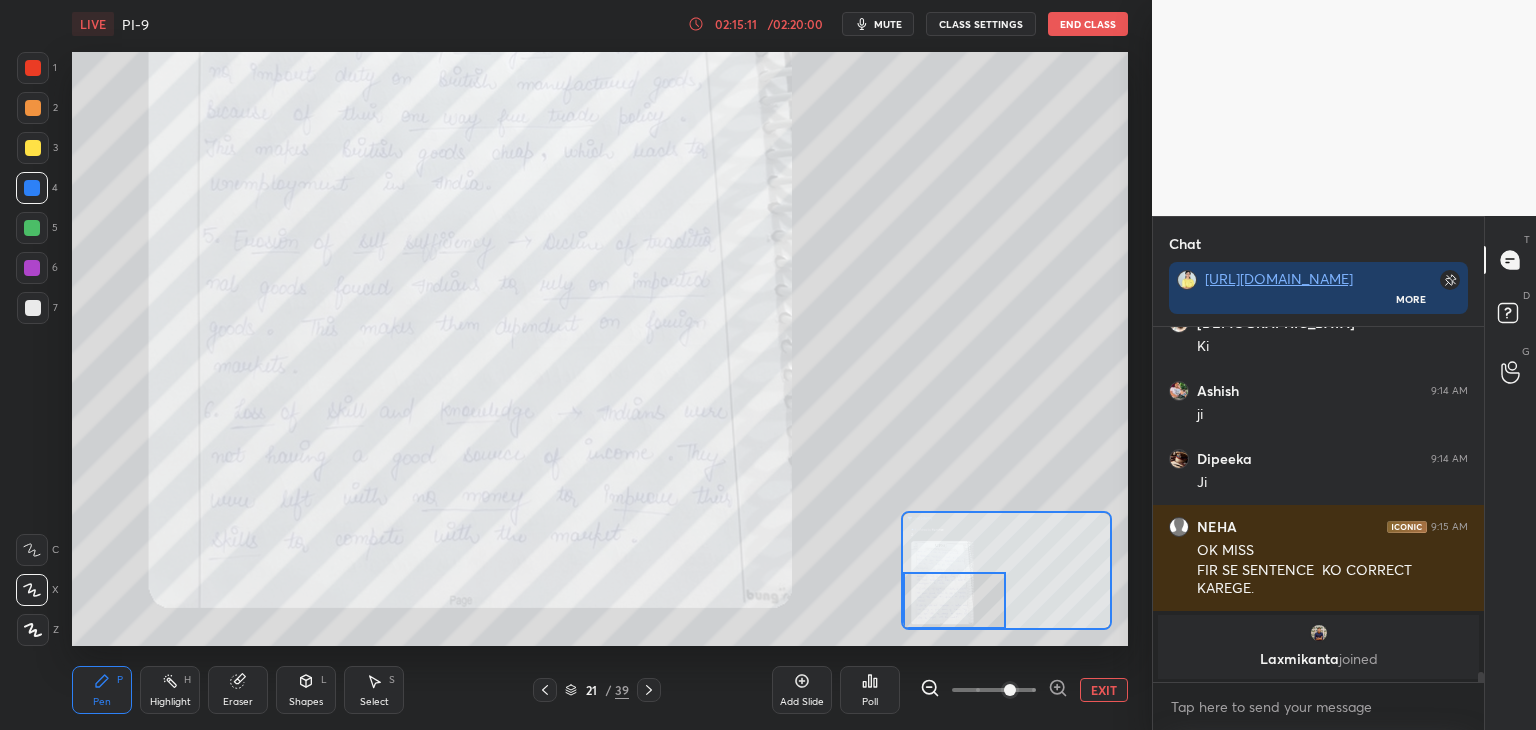 drag, startPoint x: 1003, startPoint y: 563, endPoint x: 930, endPoint y: 601, distance: 82.29824 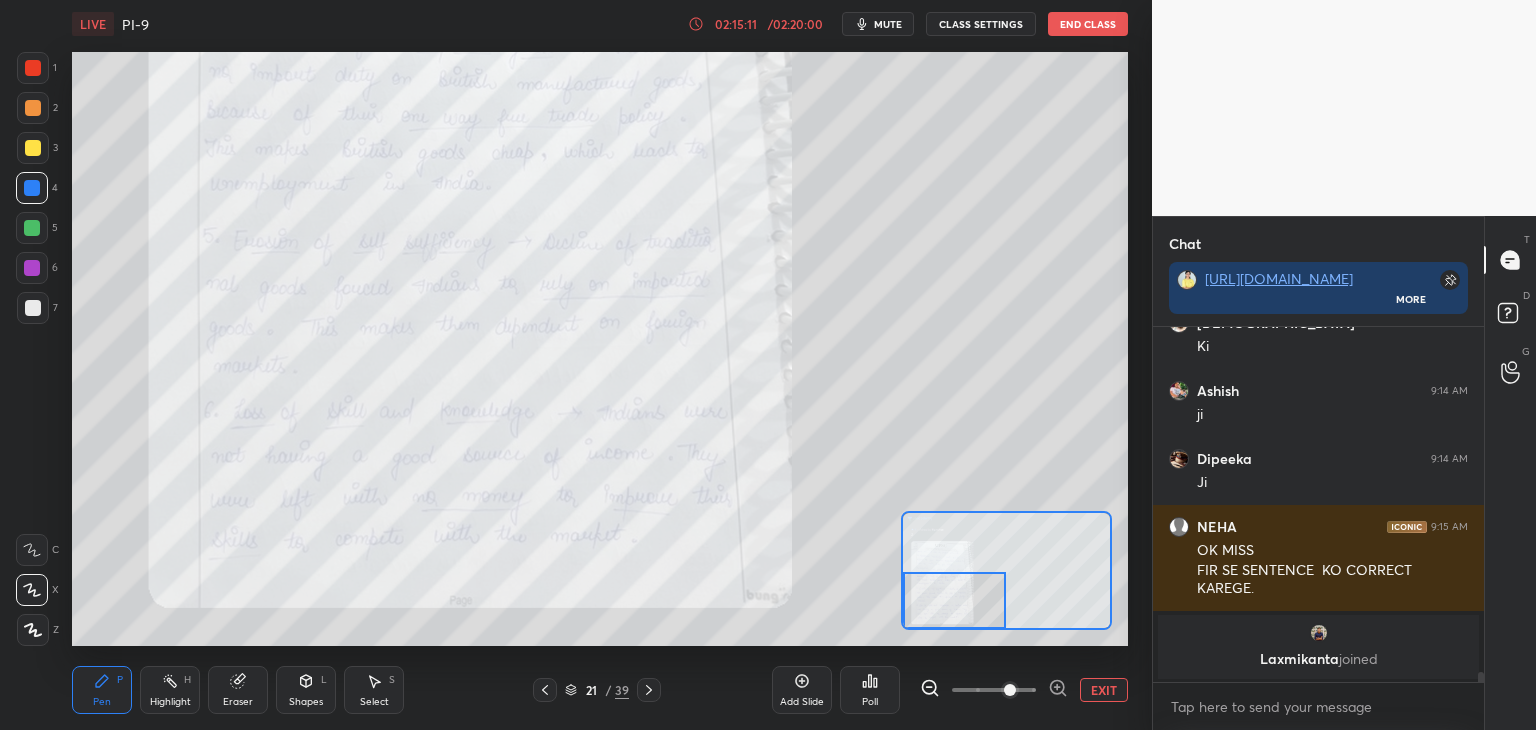 click at bounding box center (955, 600) 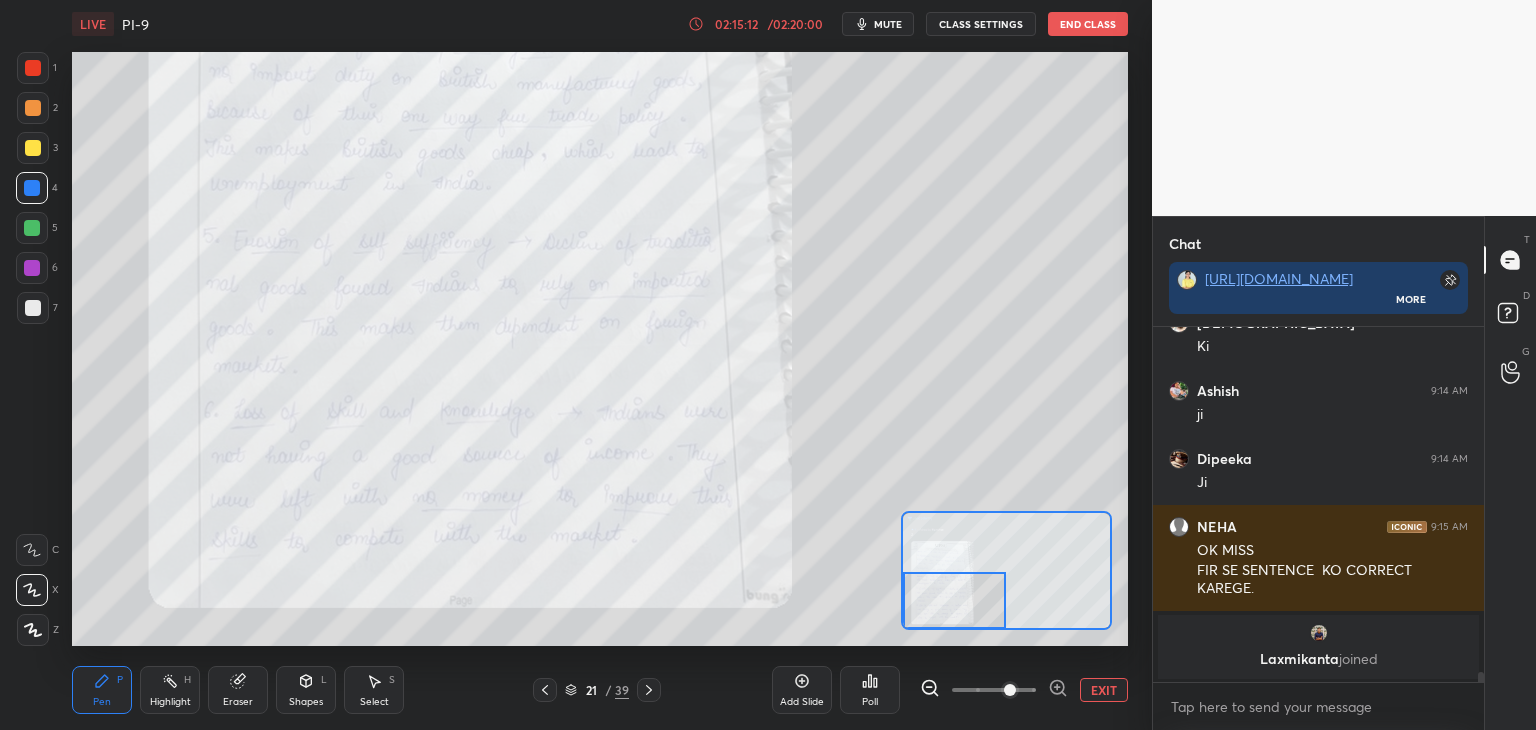 click 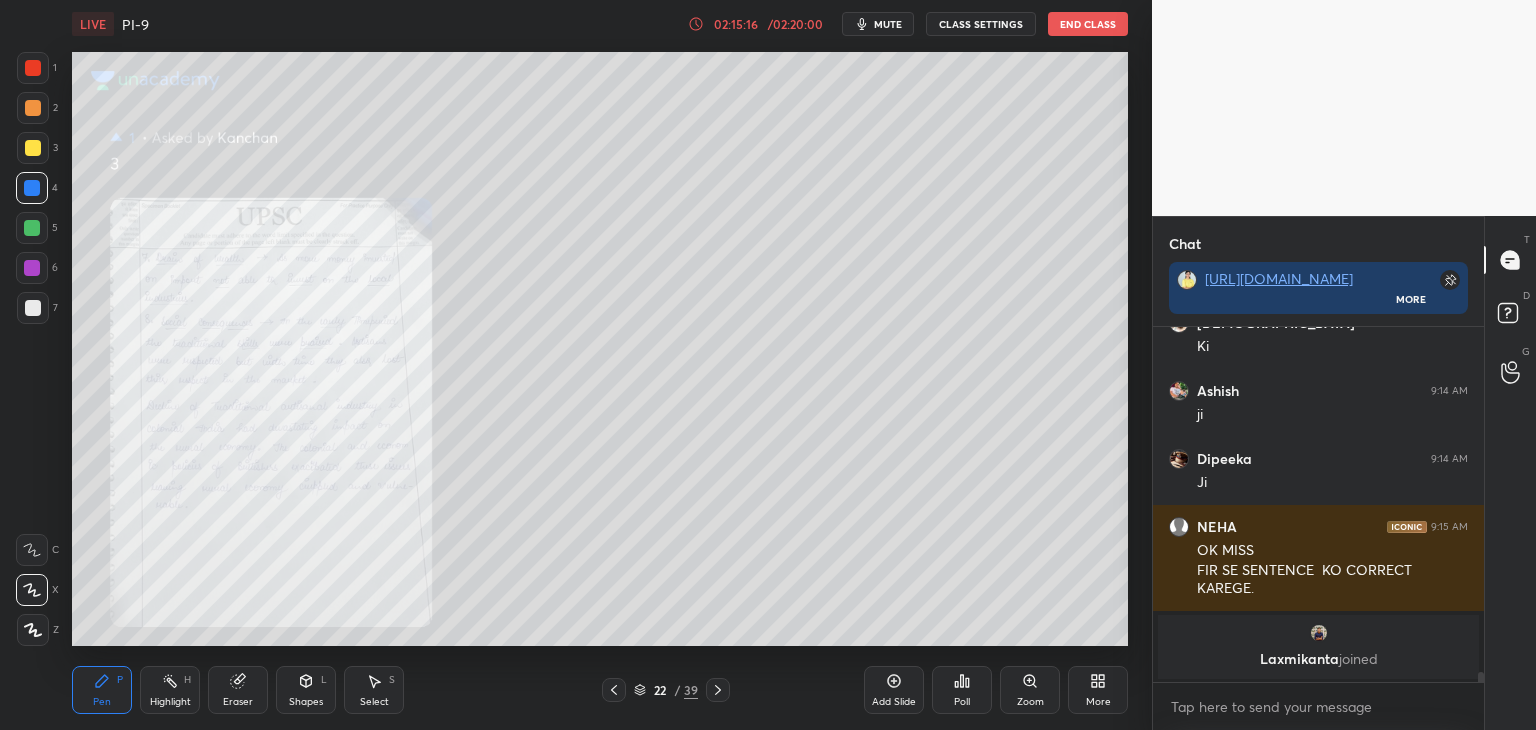 click 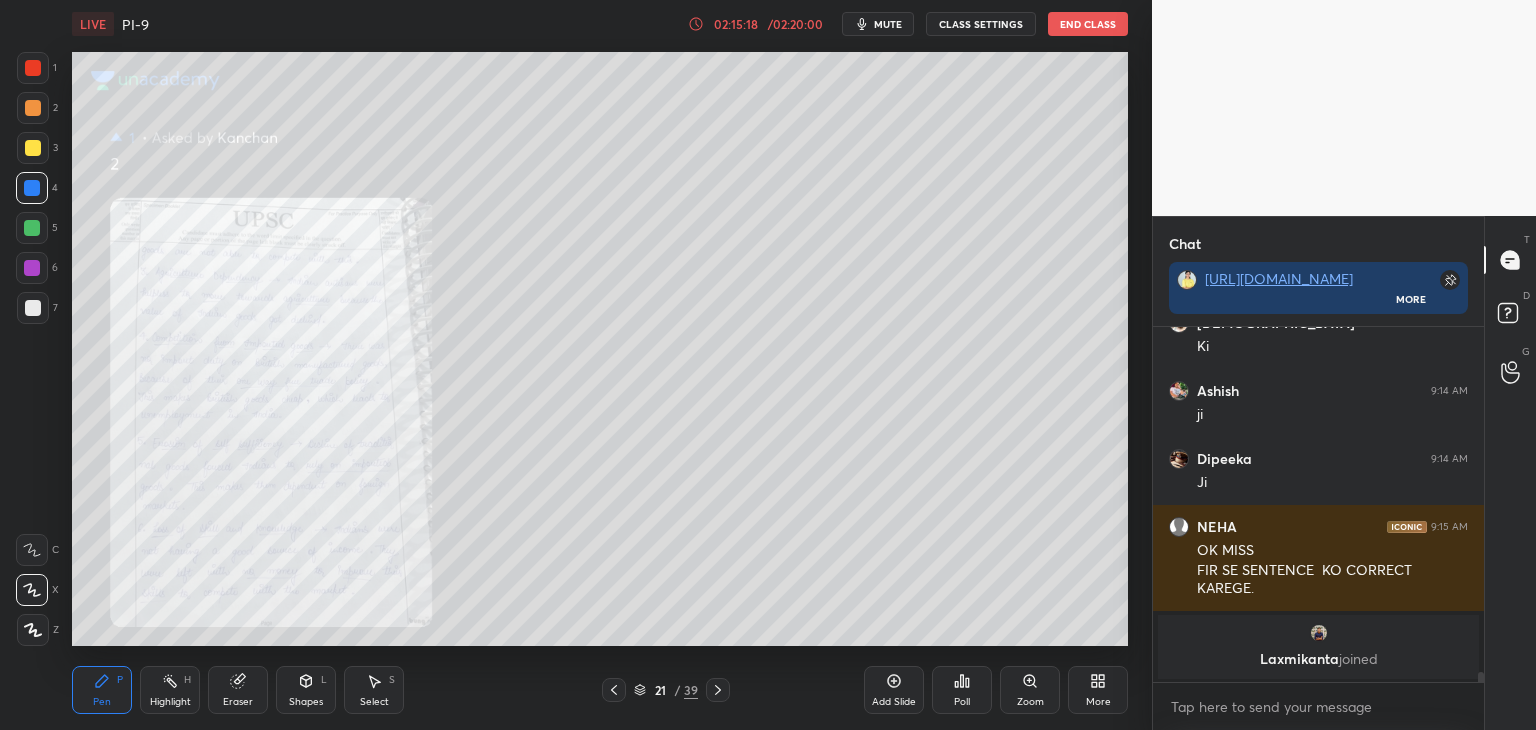 click 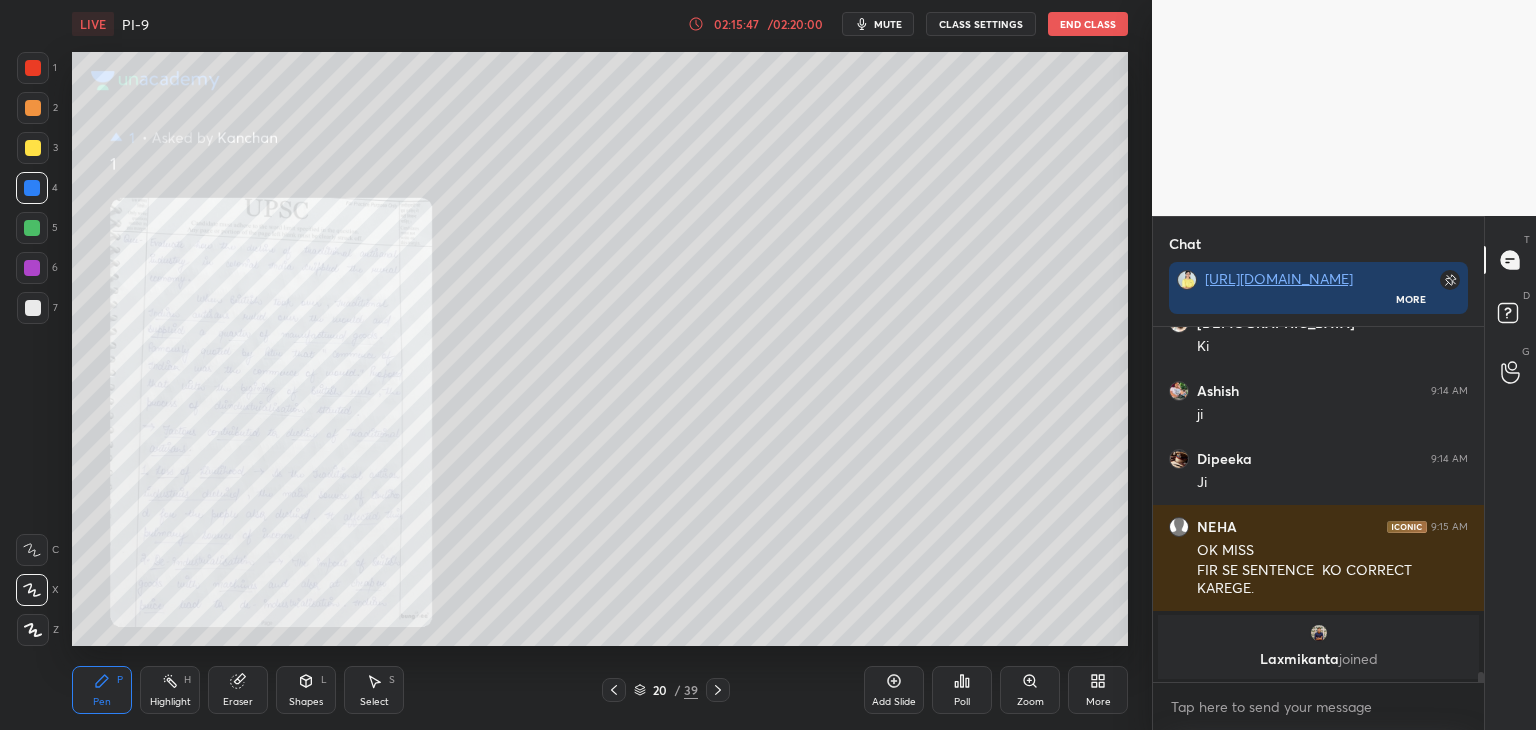 click at bounding box center [33, 68] 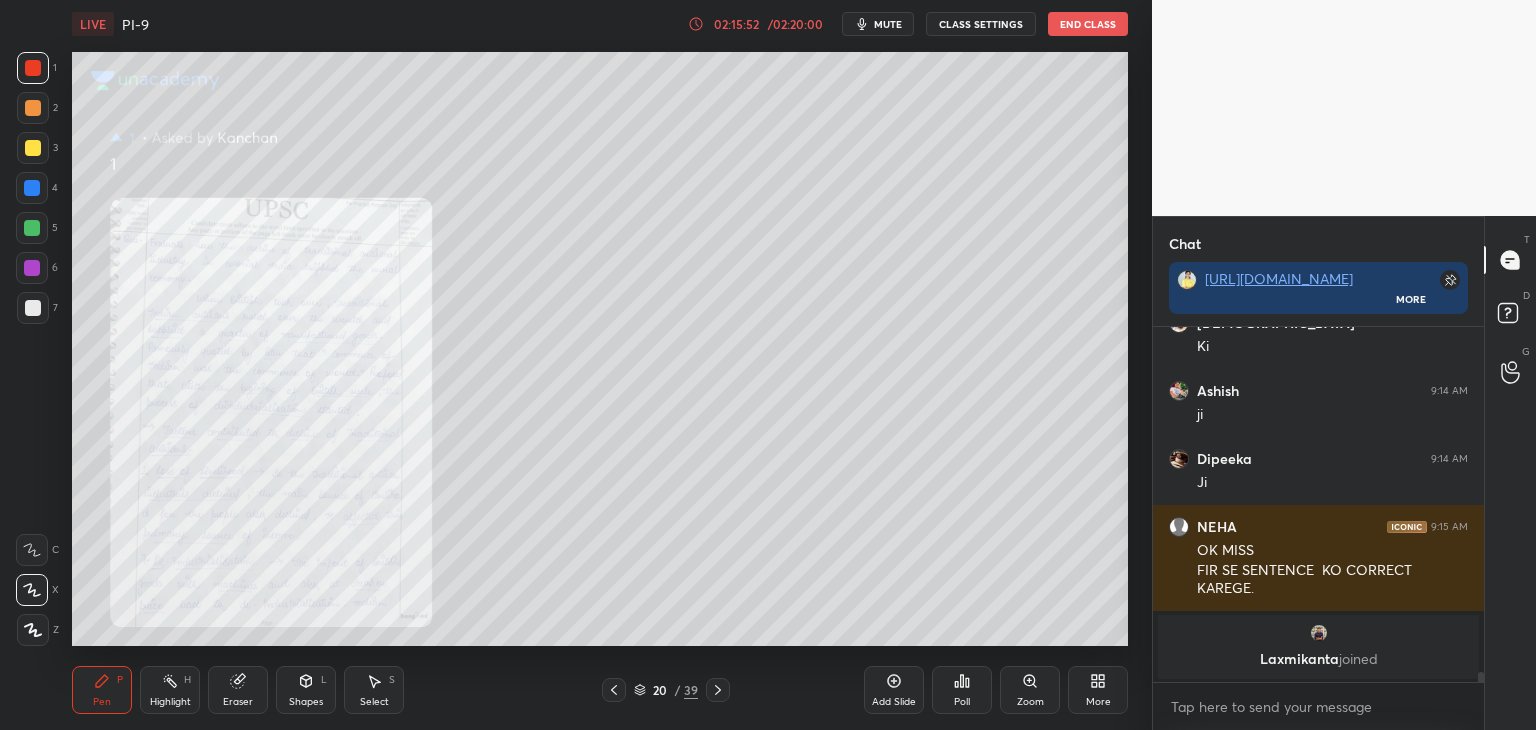 click at bounding box center [33, 68] 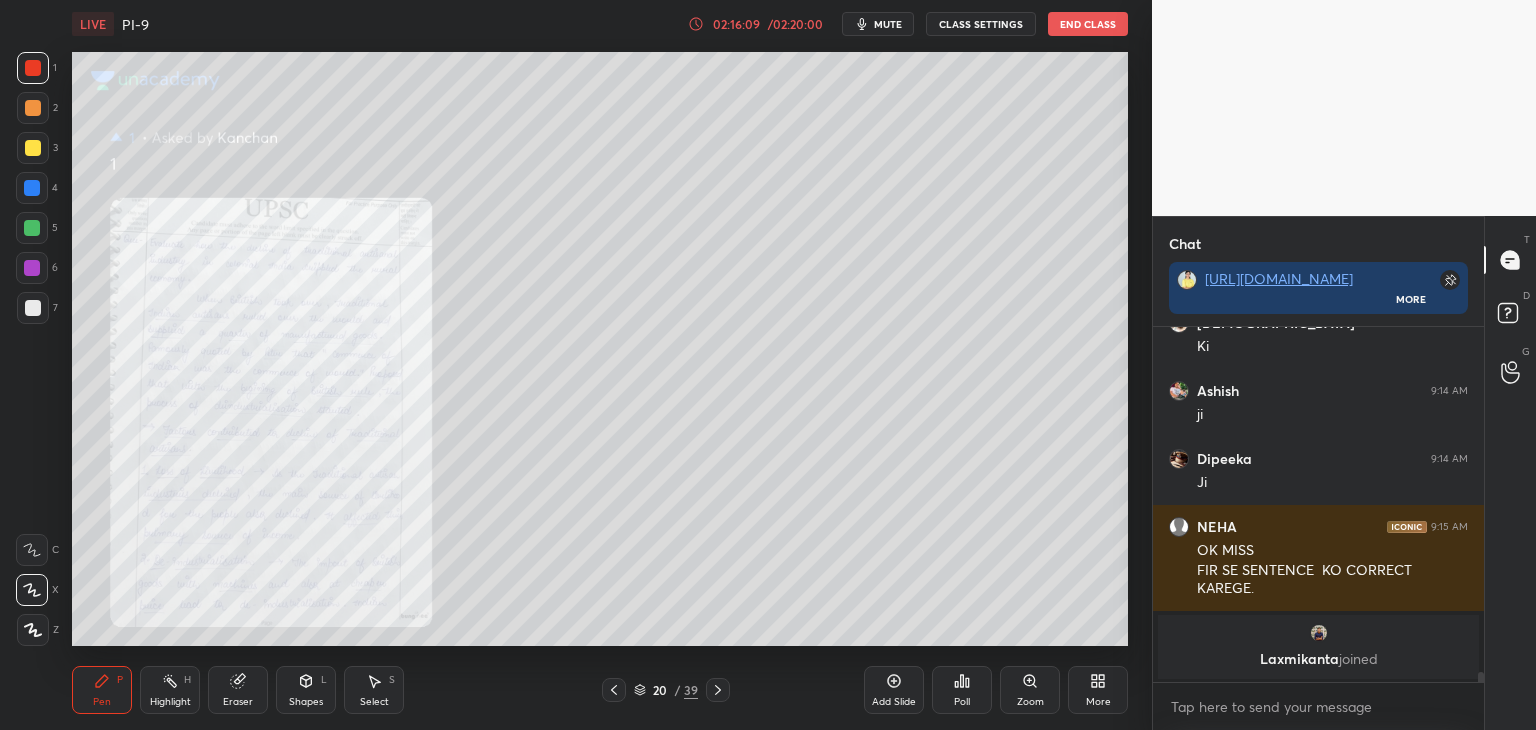 click at bounding box center (32, 228) 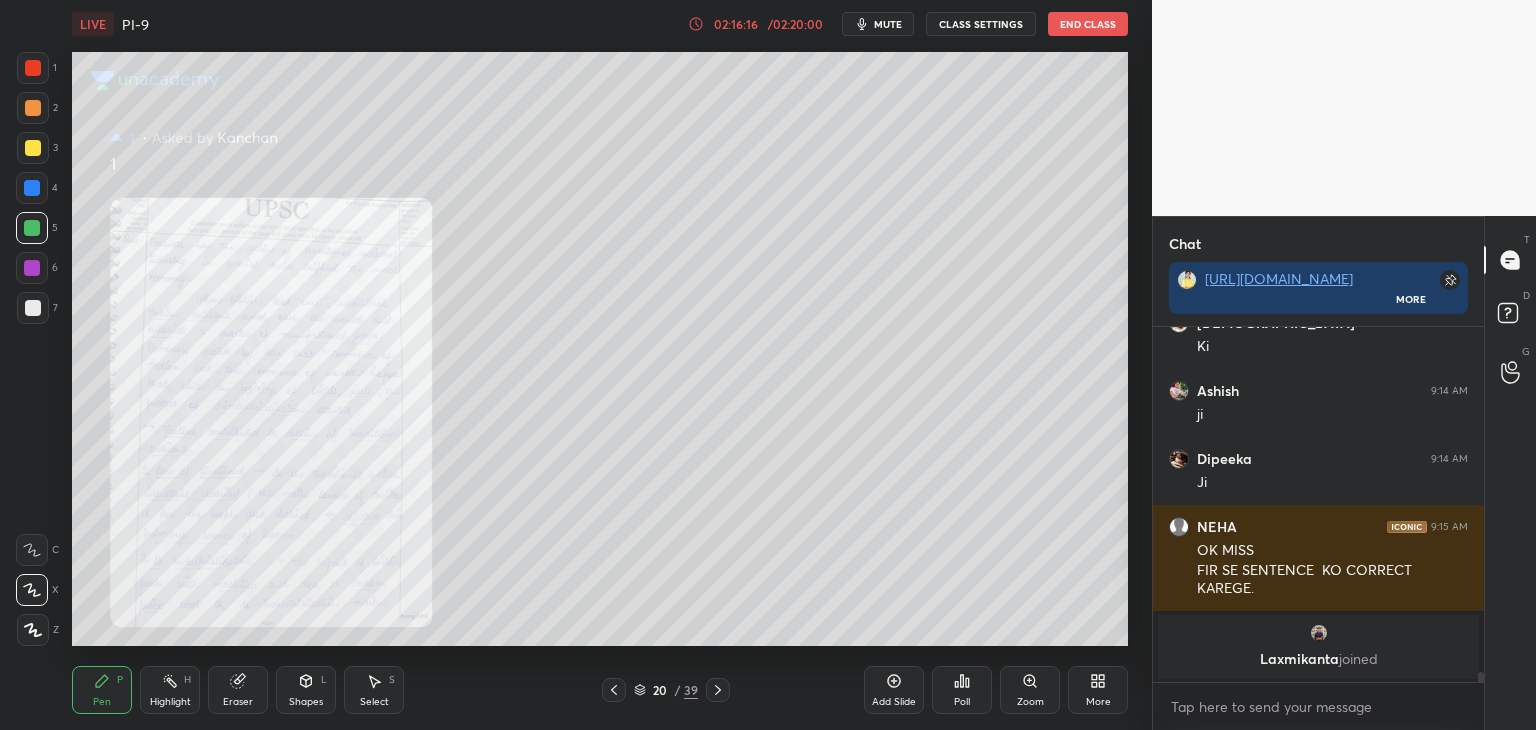 click at bounding box center [32, 188] 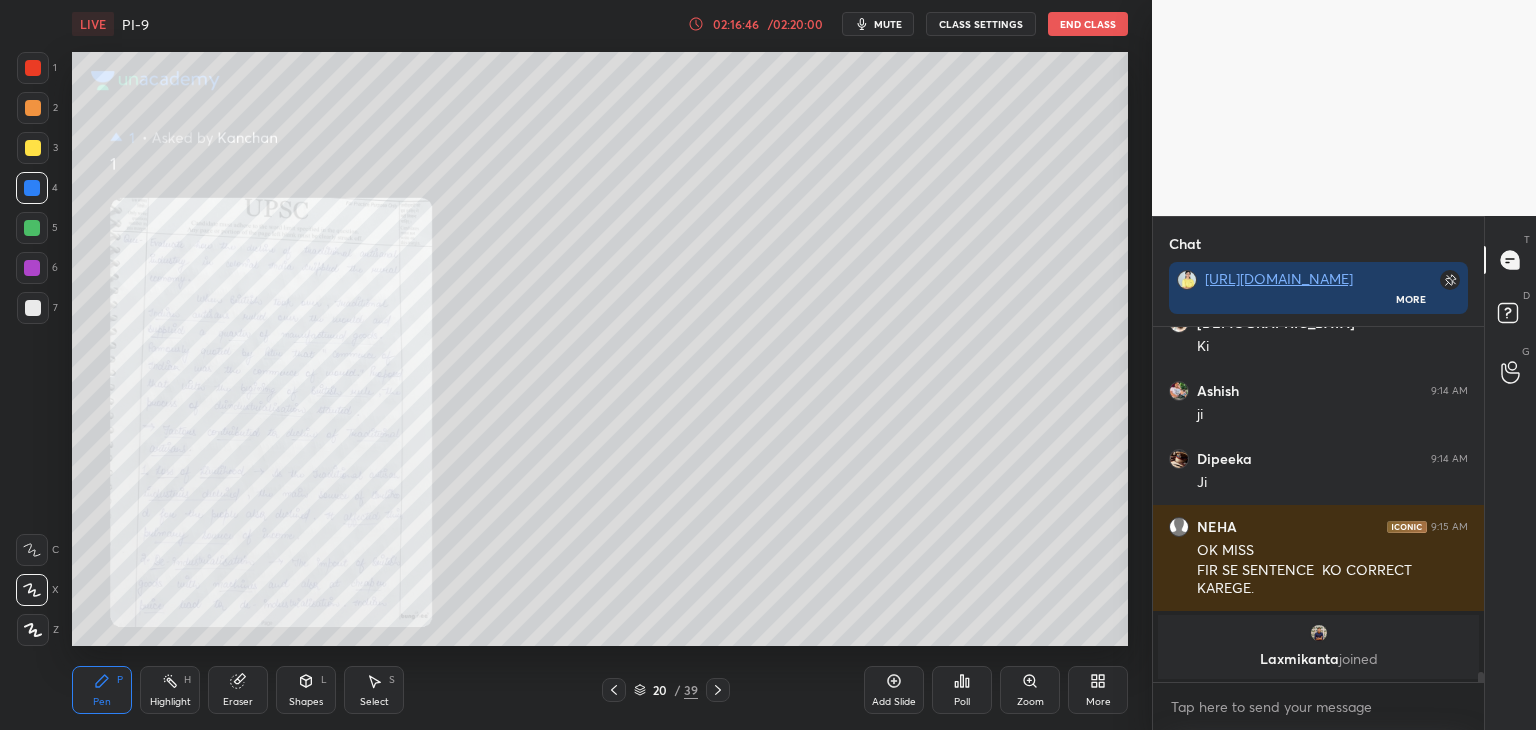 click 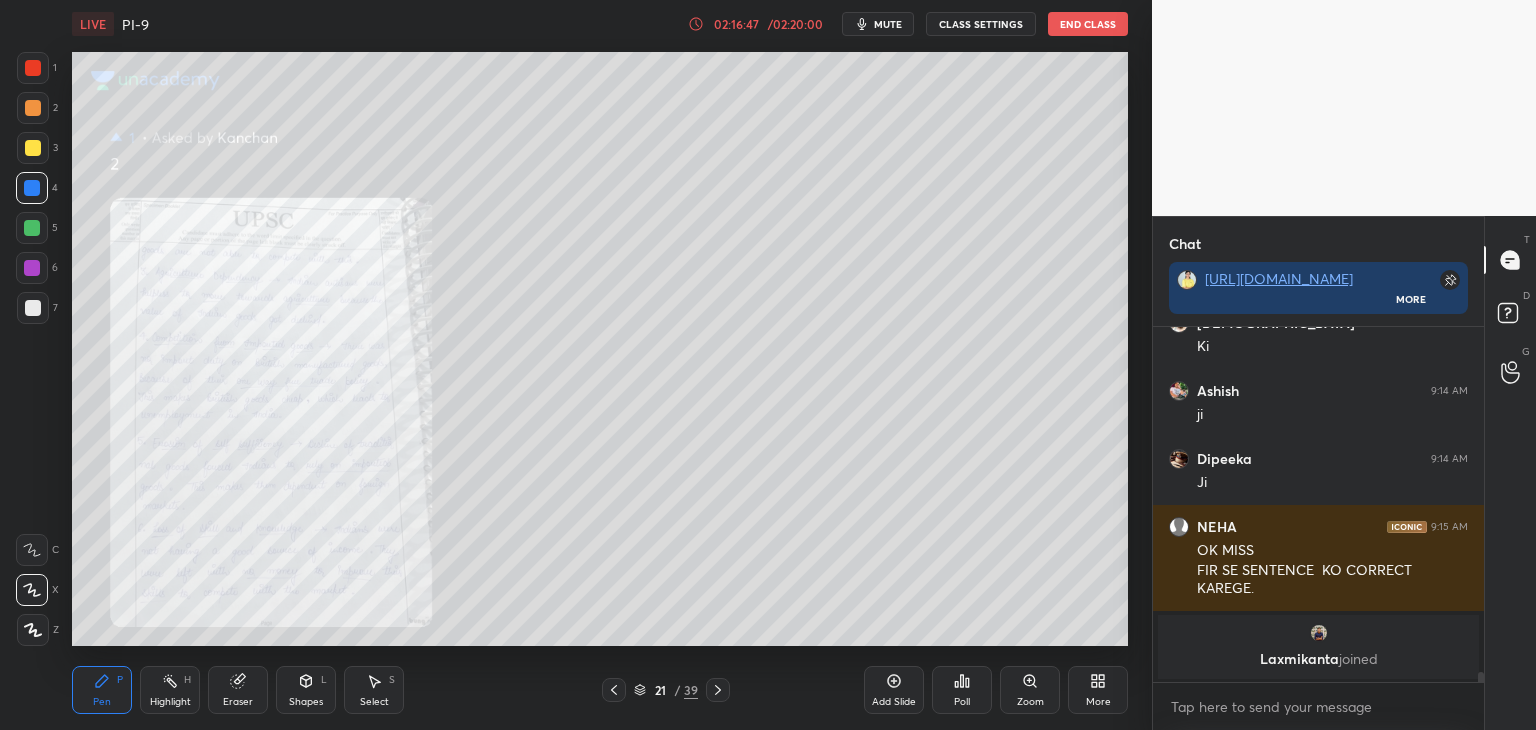 click 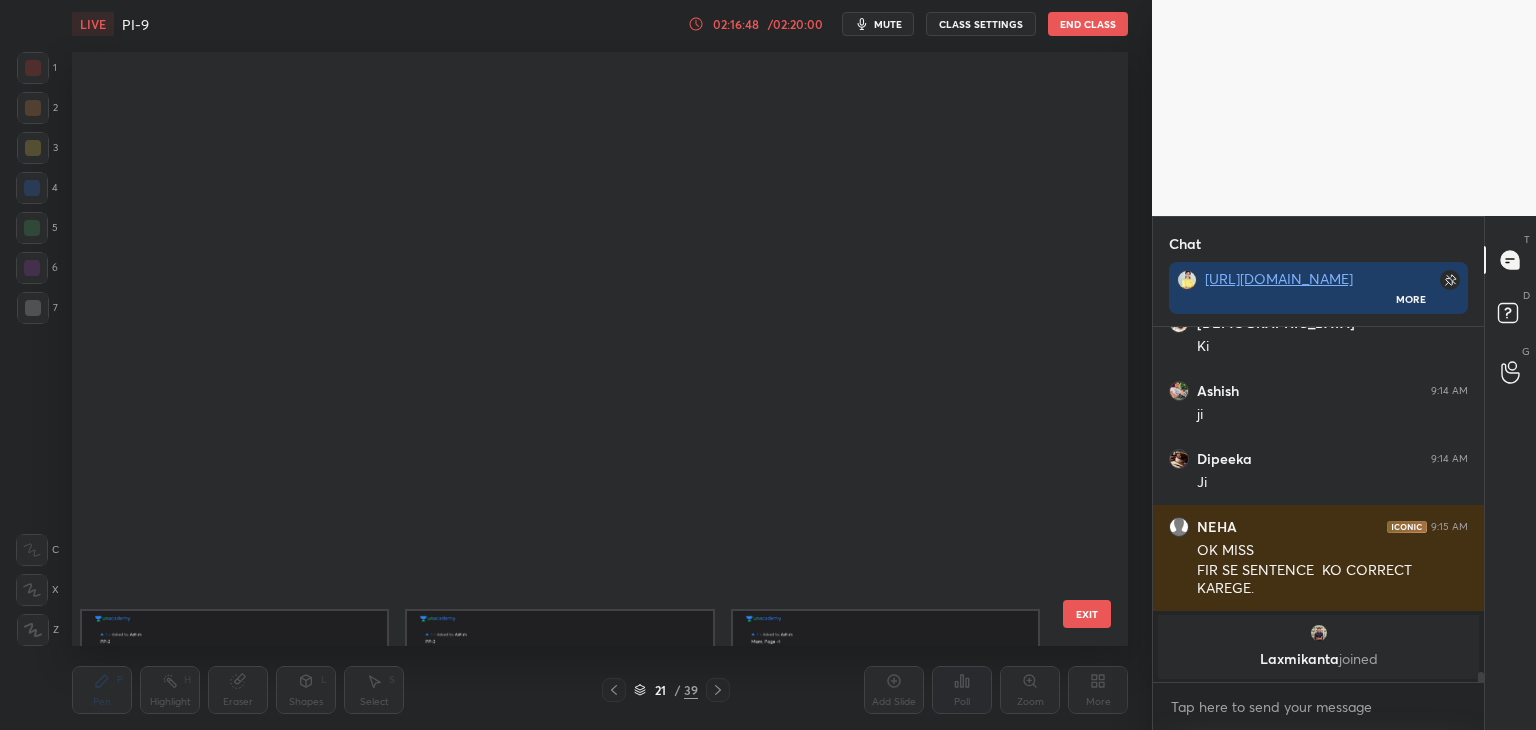 scroll, scrollTop: 687, scrollLeft: 0, axis: vertical 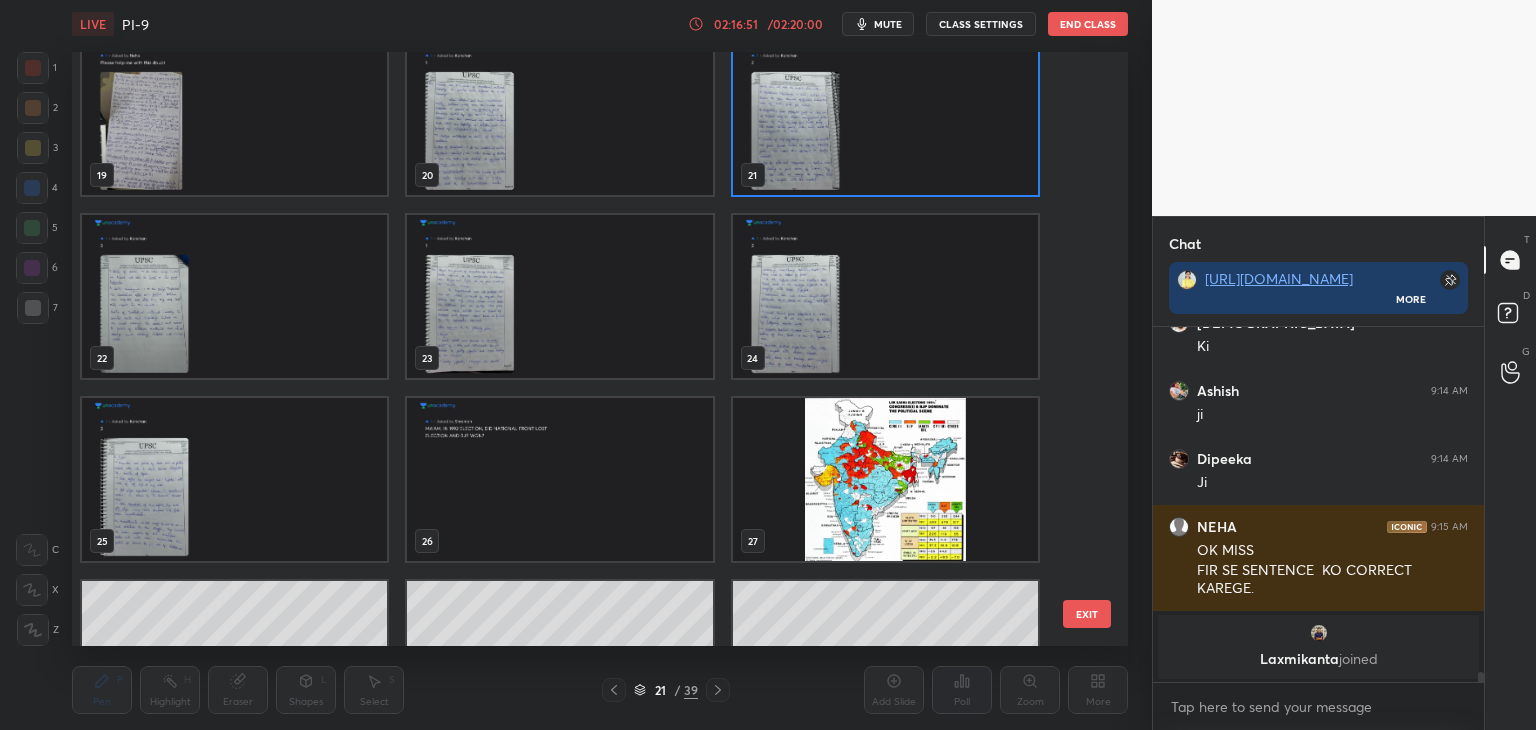 click at bounding box center [885, 113] 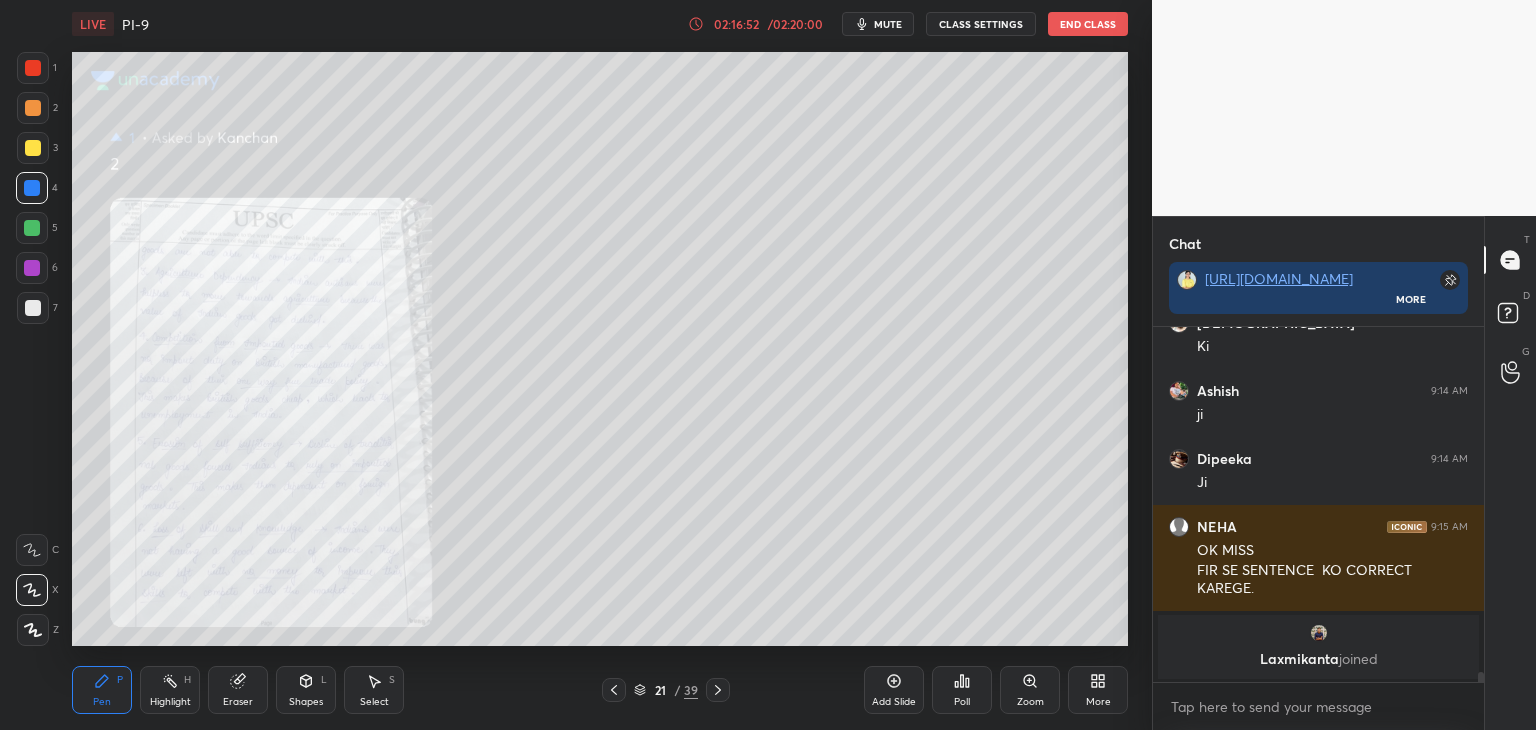 click 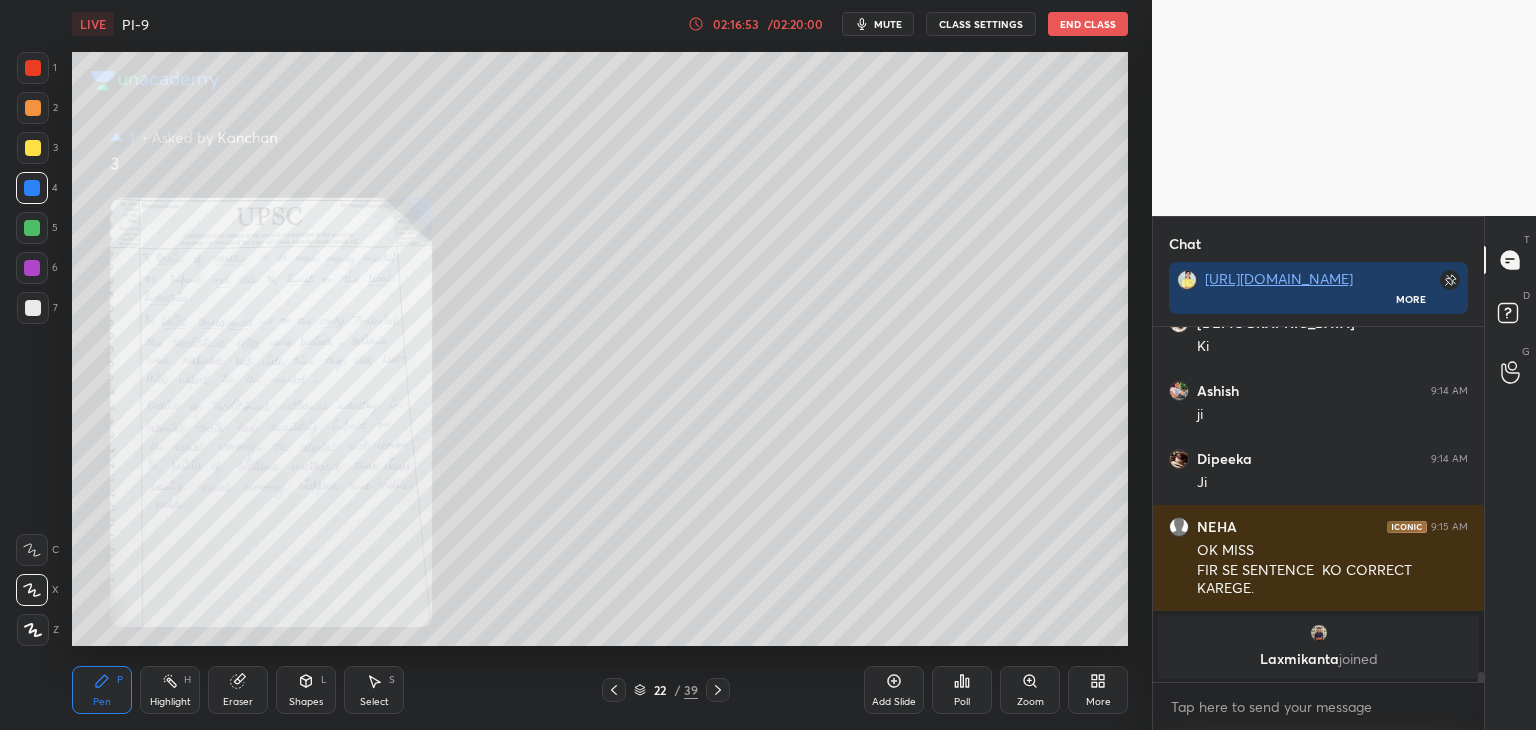 click 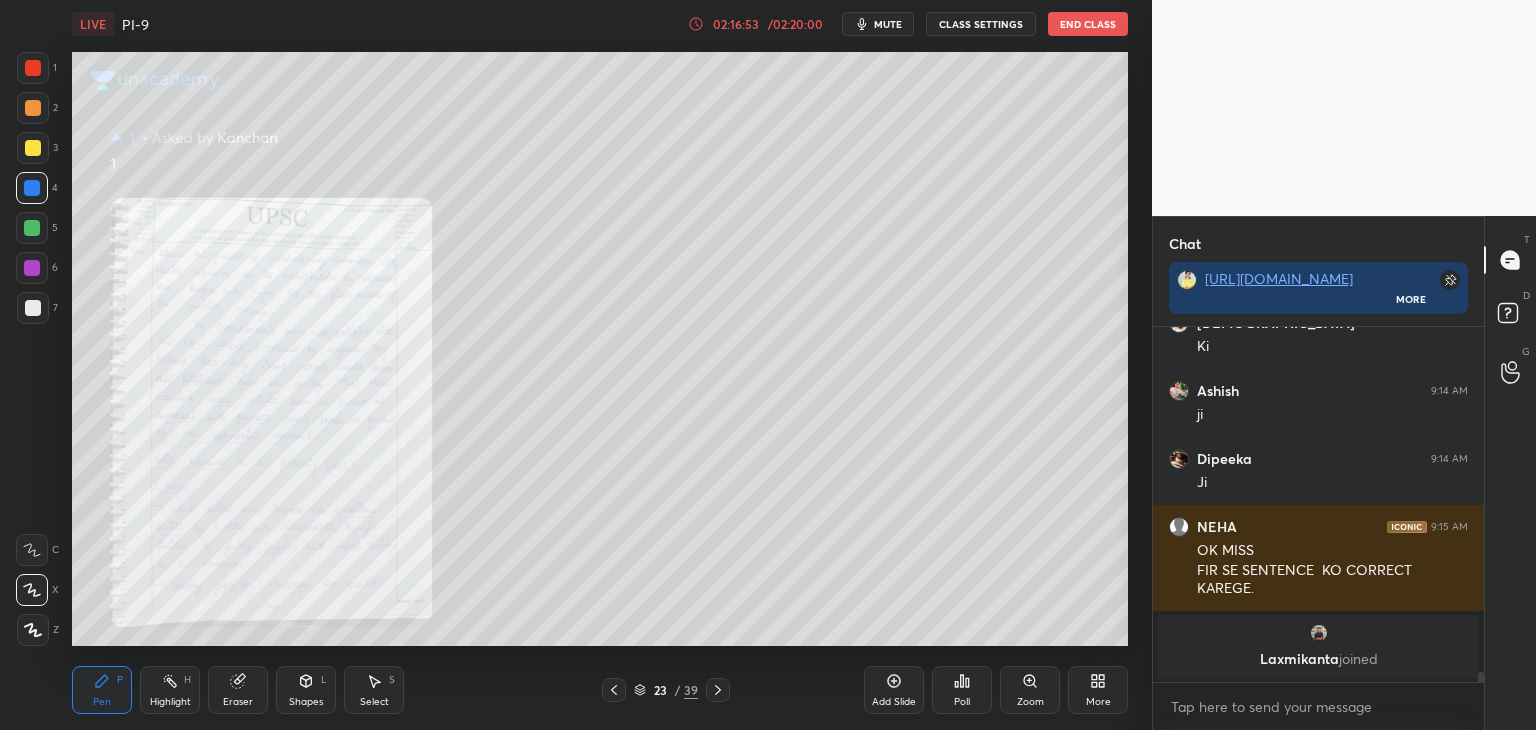 click 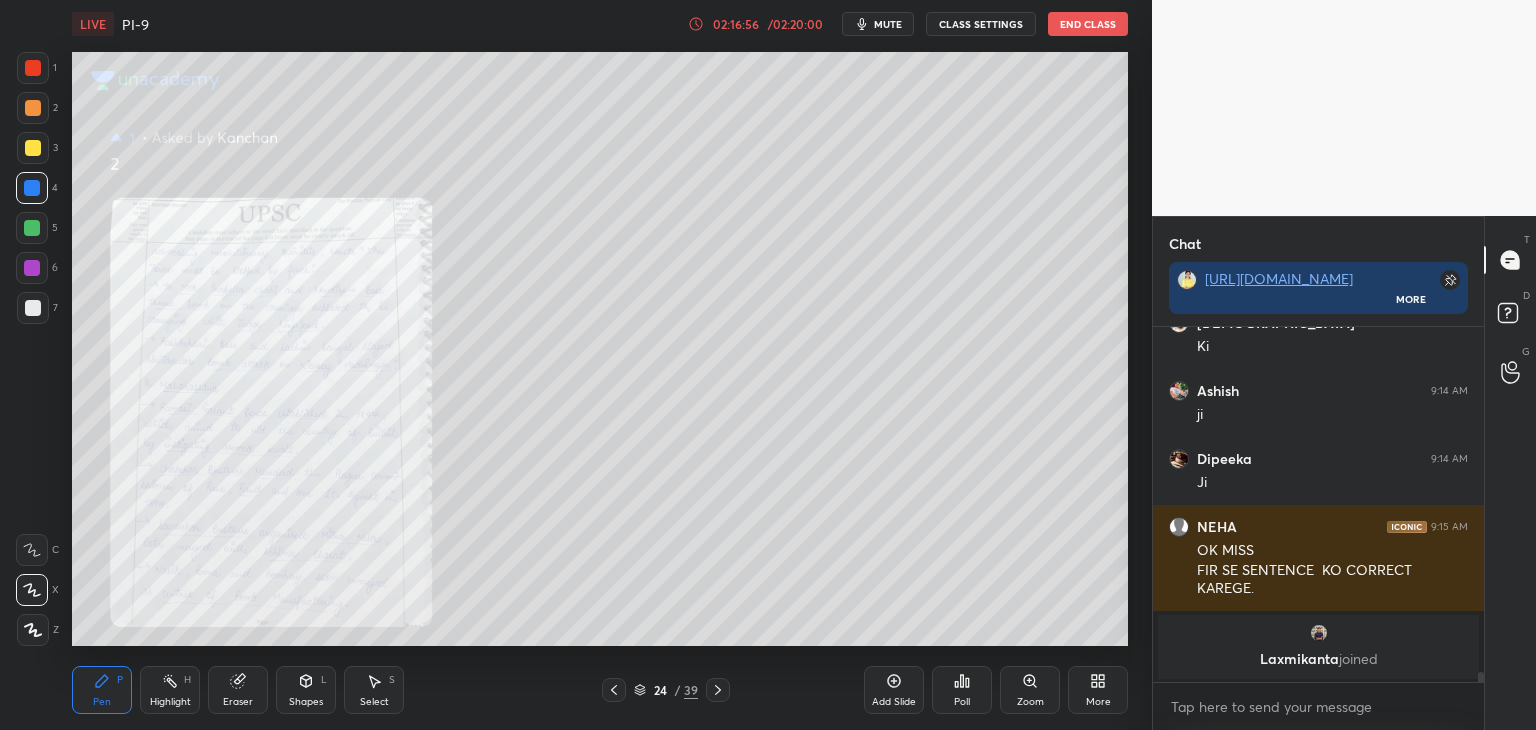 click 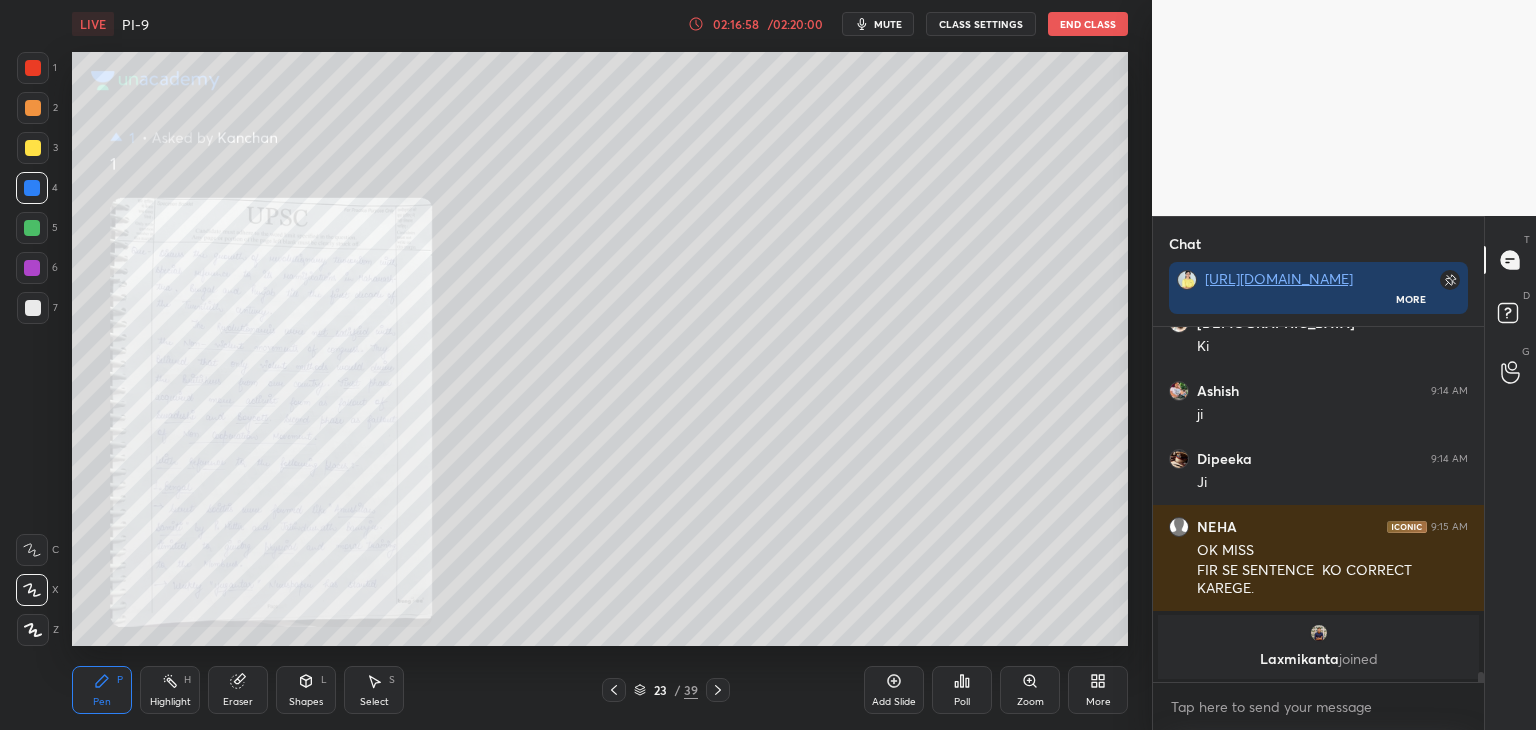 click on "Zoom" at bounding box center [1030, 690] 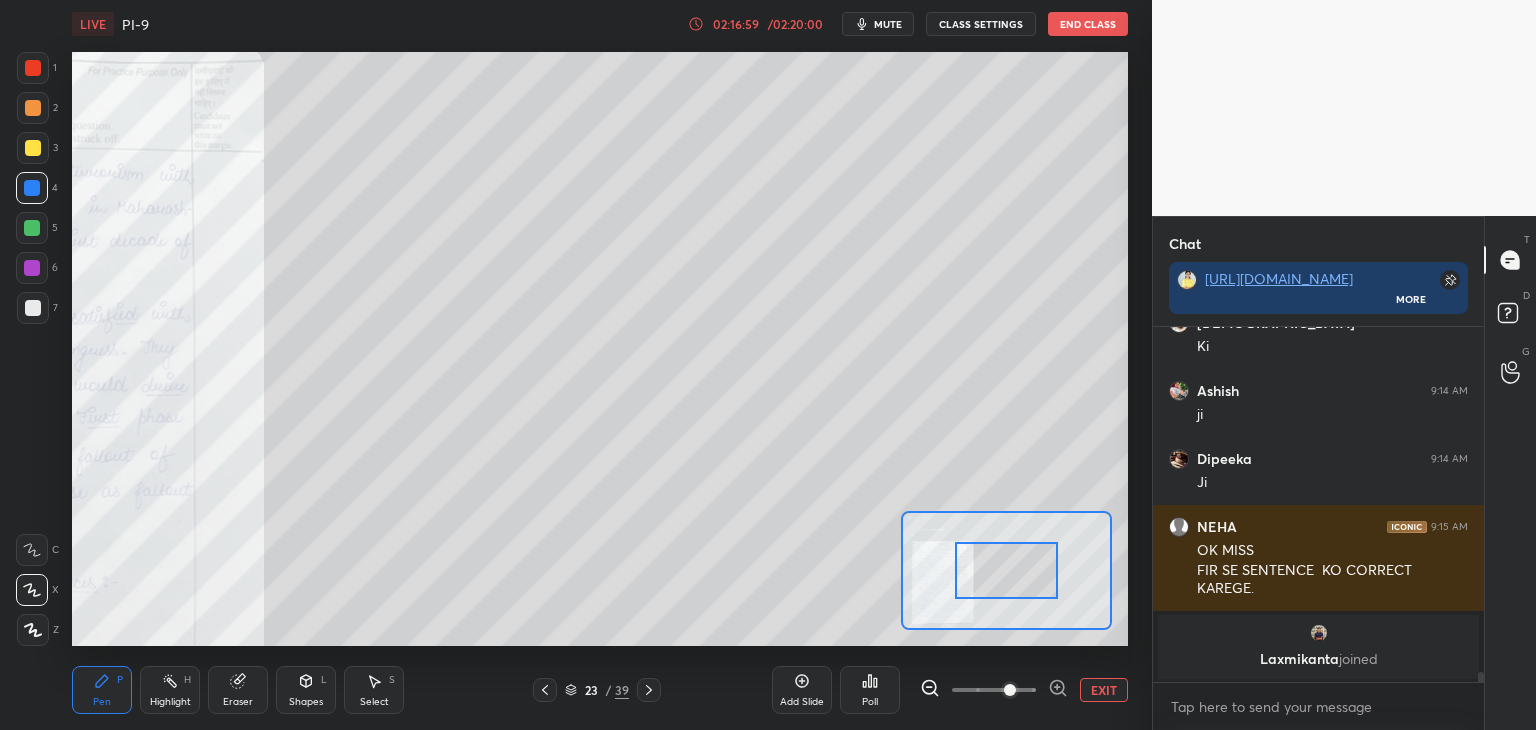 drag, startPoint x: 1011, startPoint y: 694, endPoint x: 1011, endPoint y: 682, distance: 12 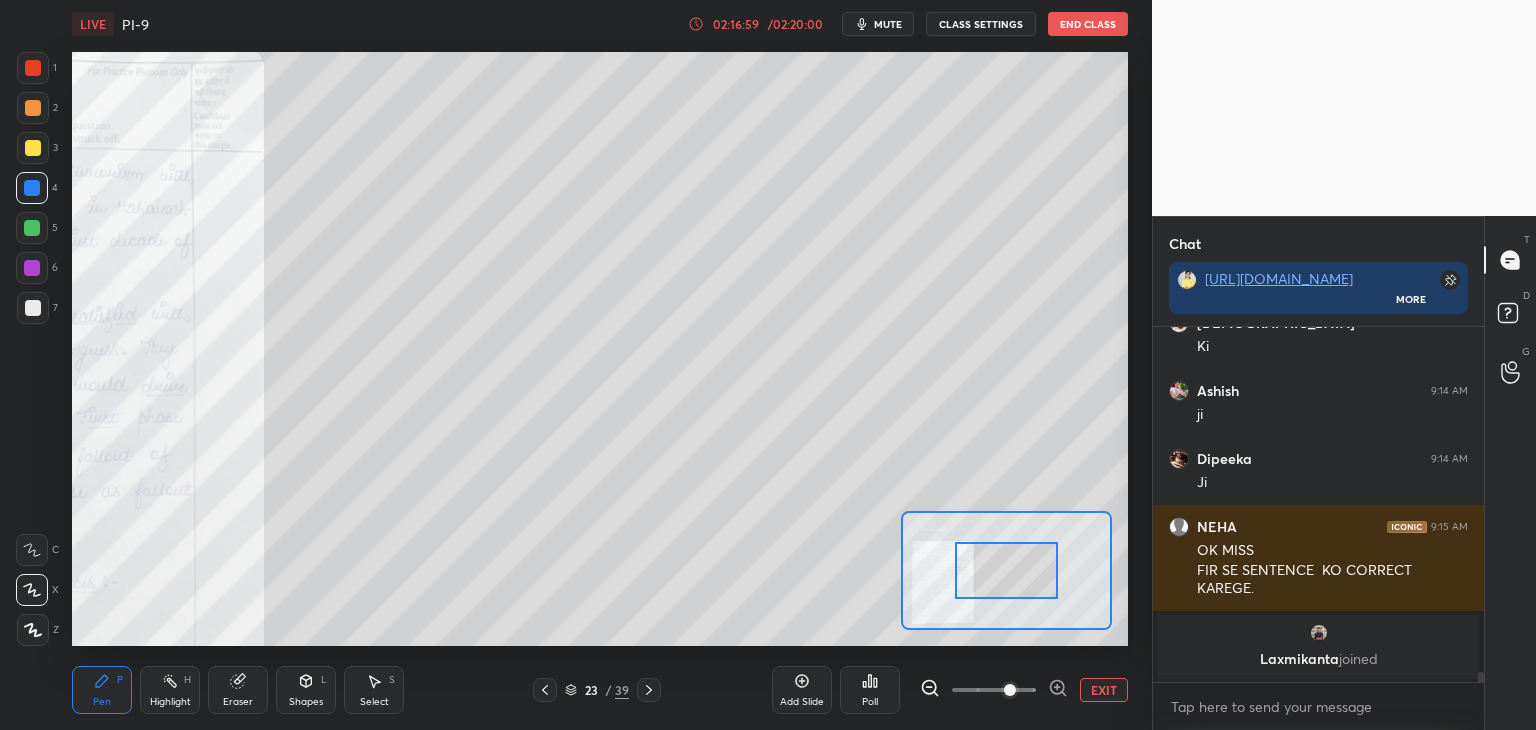 click at bounding box center [994, 690] 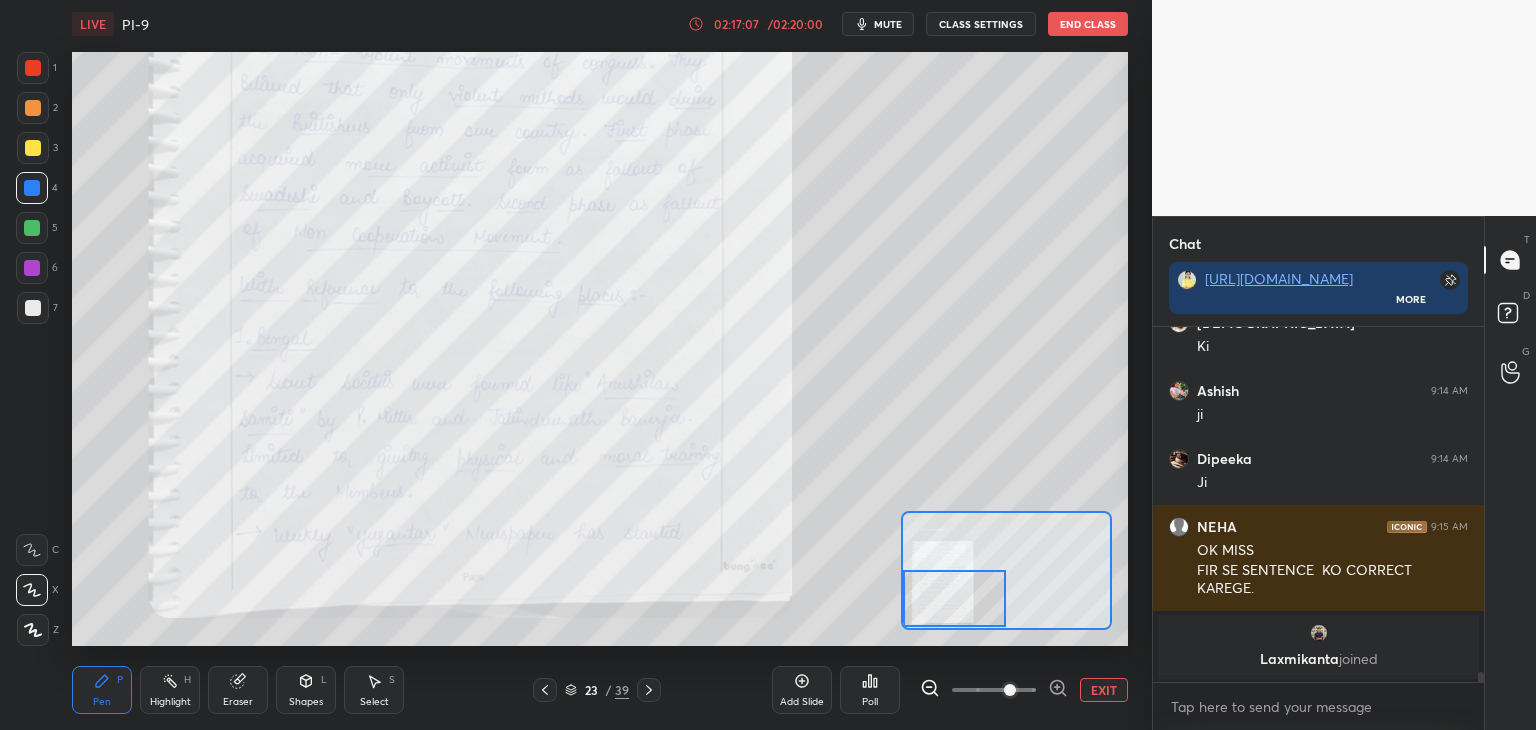 drag, startPoint x: 1016, startPoint y: 588, endPoint x: 957, endPoint y: 599, distance: 60.016663 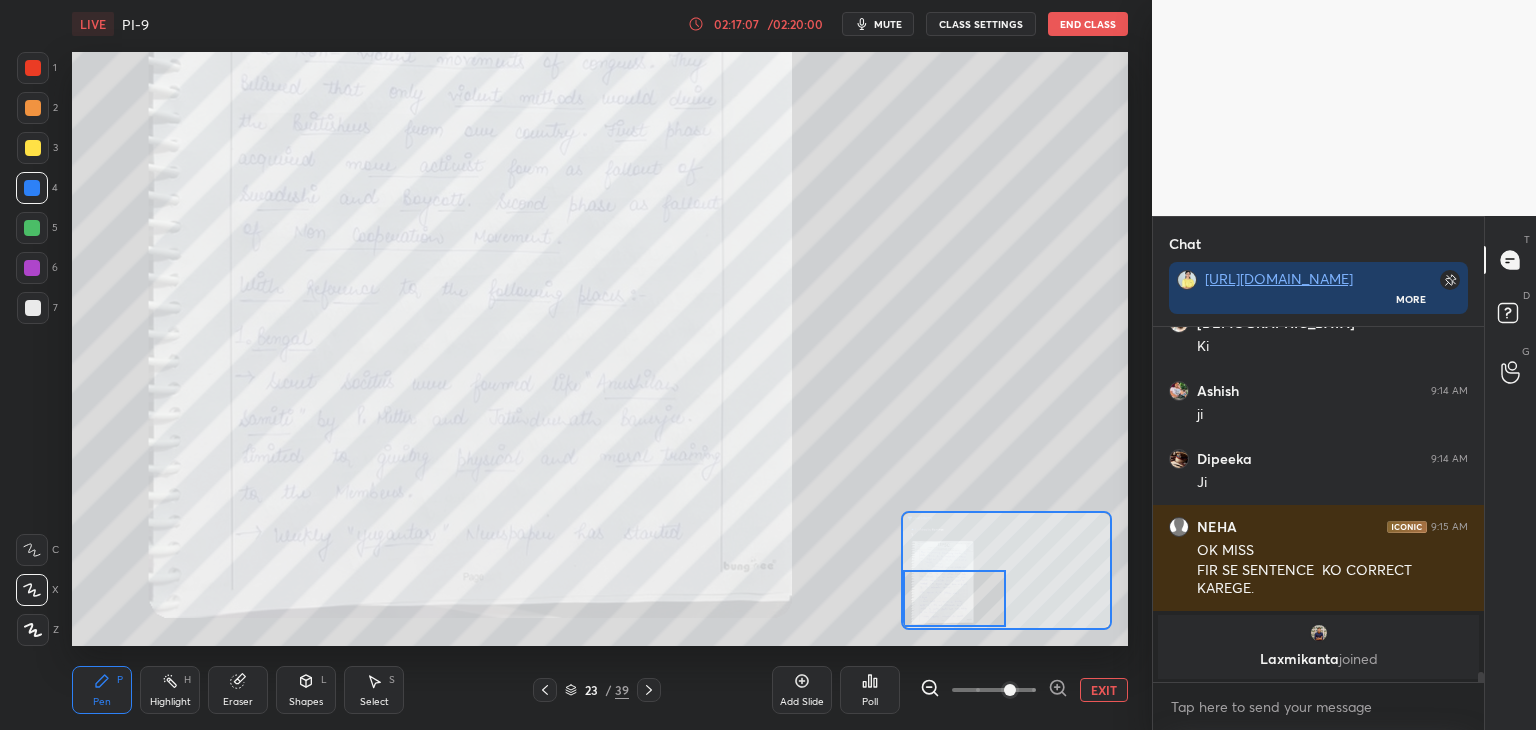 click at bounding box center [955, 598] 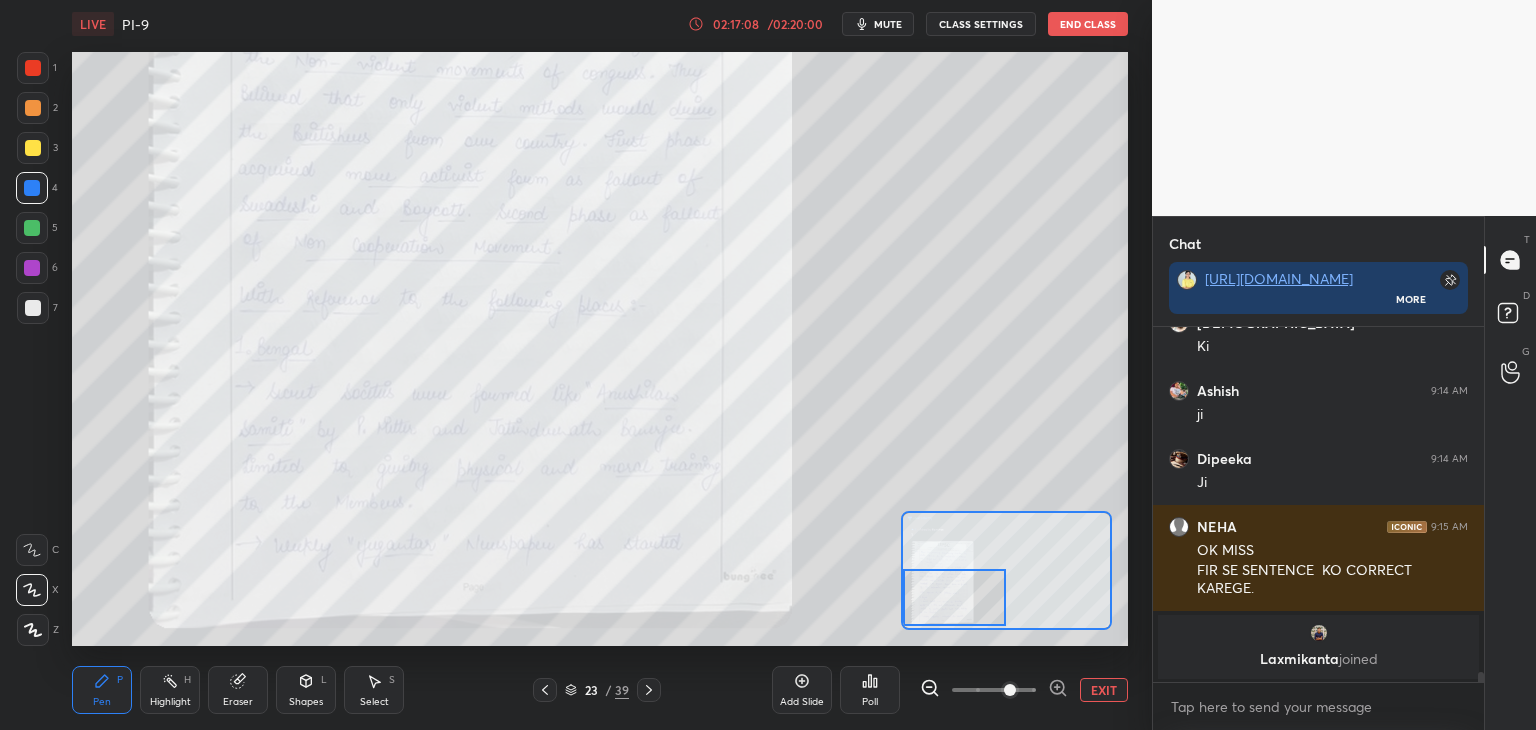 click 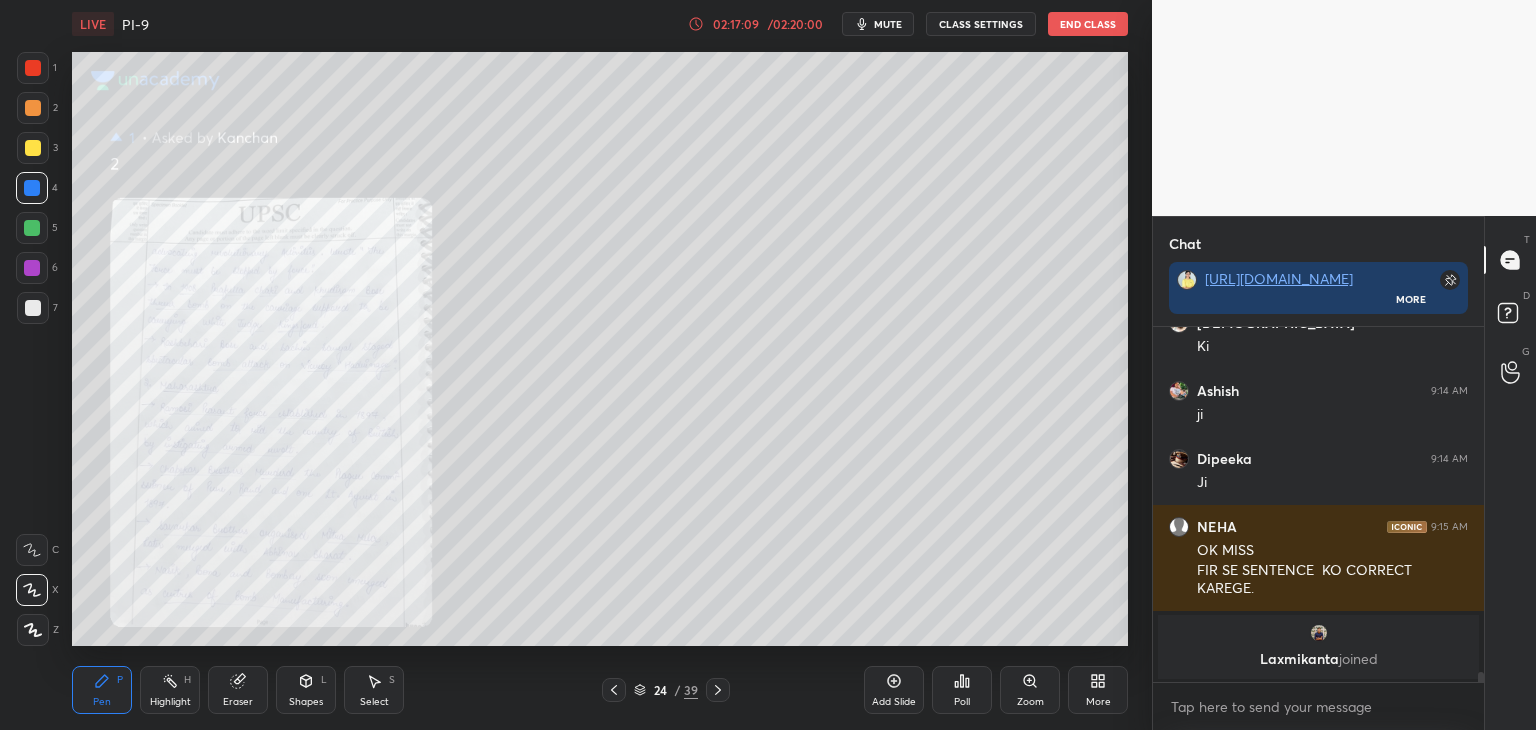 click on "Zoom" at bounding box center (1030, 690) 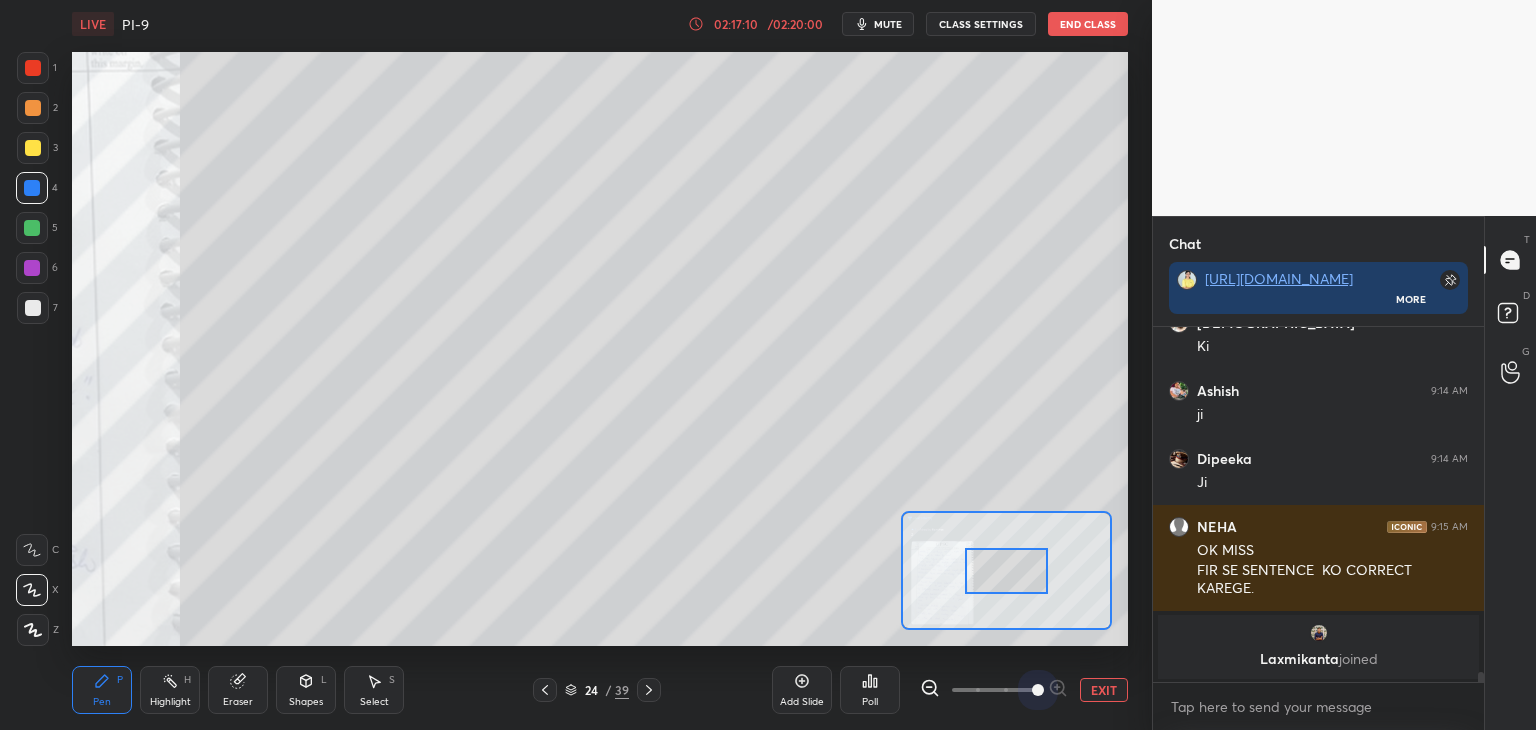 click at bounding box center (994, 690) 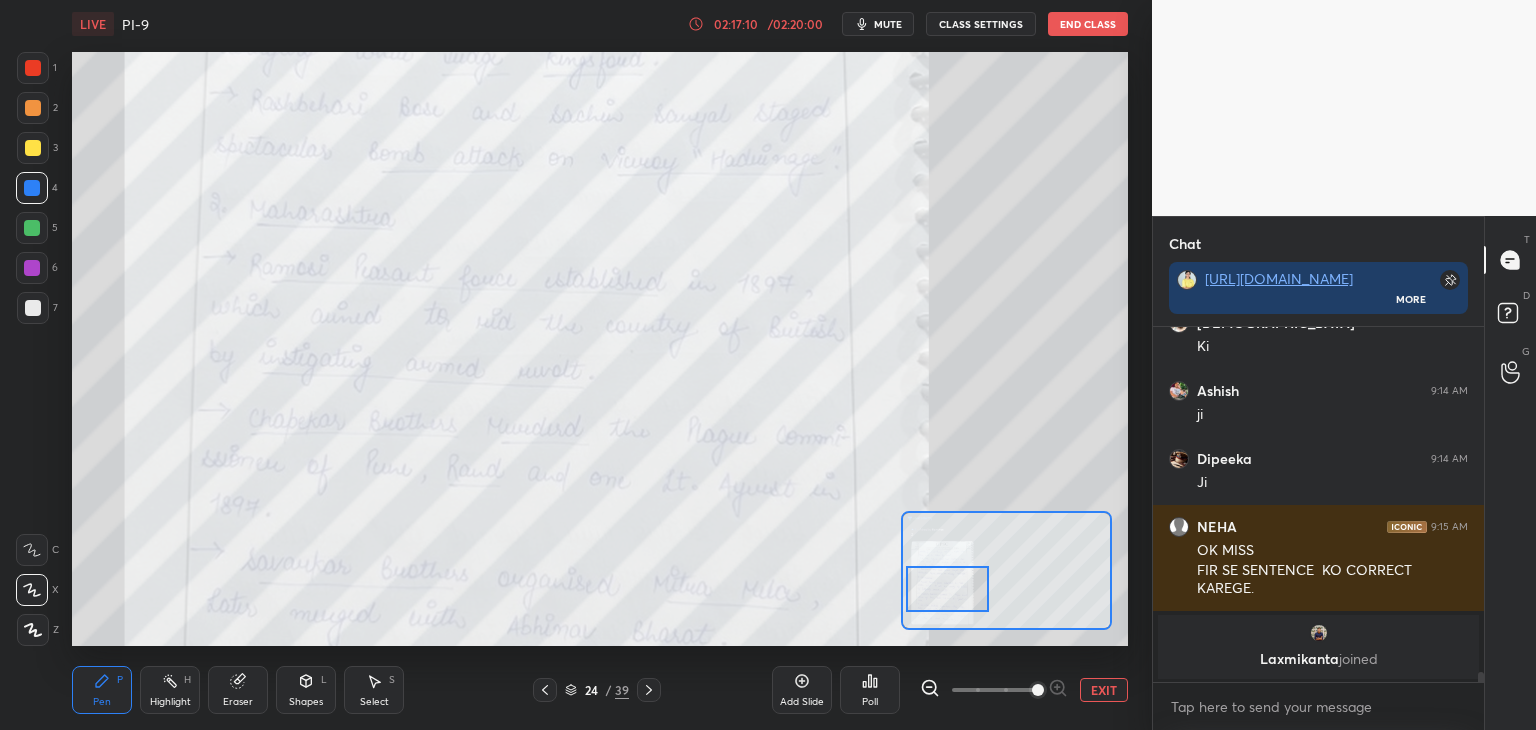 drag, startPoint x: 1020, startPoint y: 575, endPoint x: 958, endPoint y: 574, distance: 62.008064 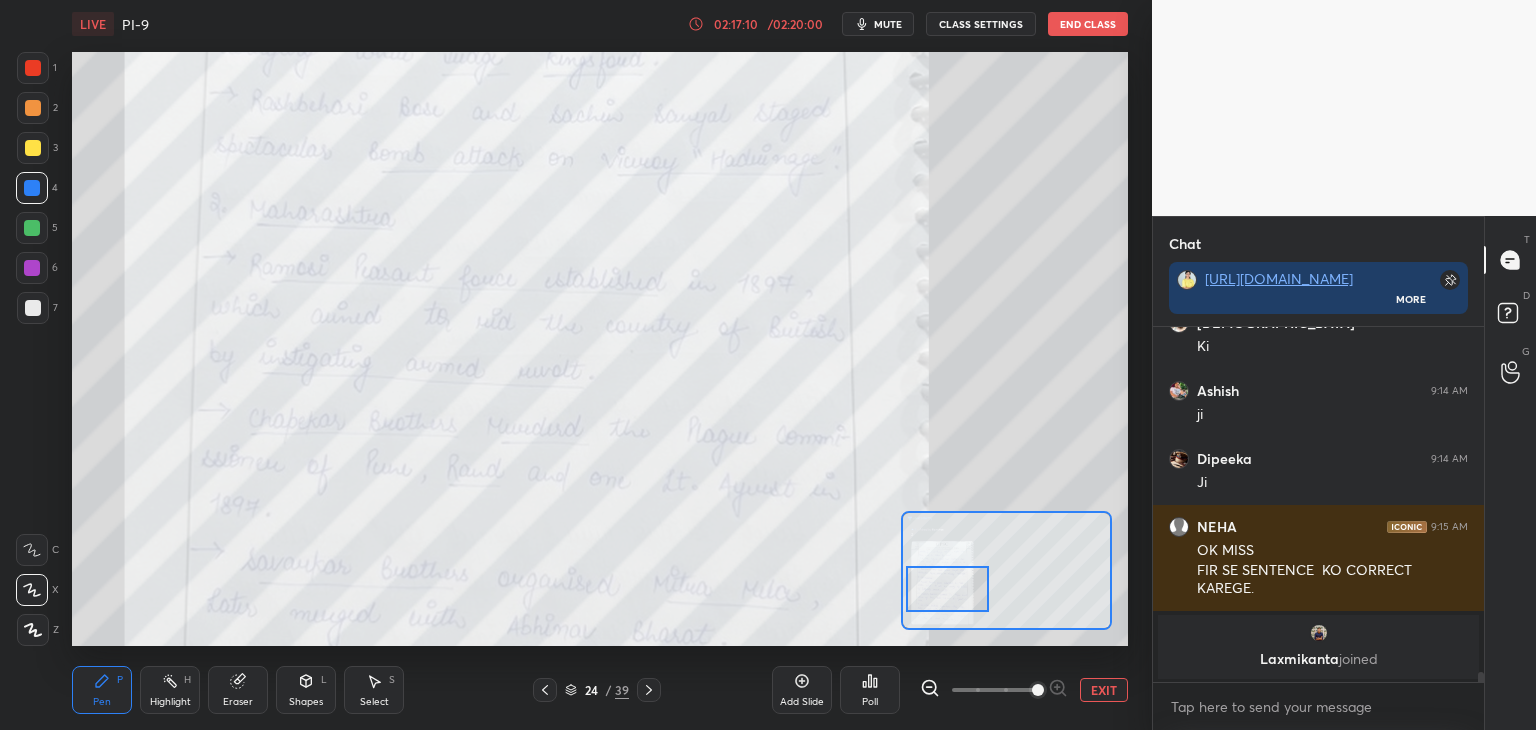 click at bounding box center (947, 589) 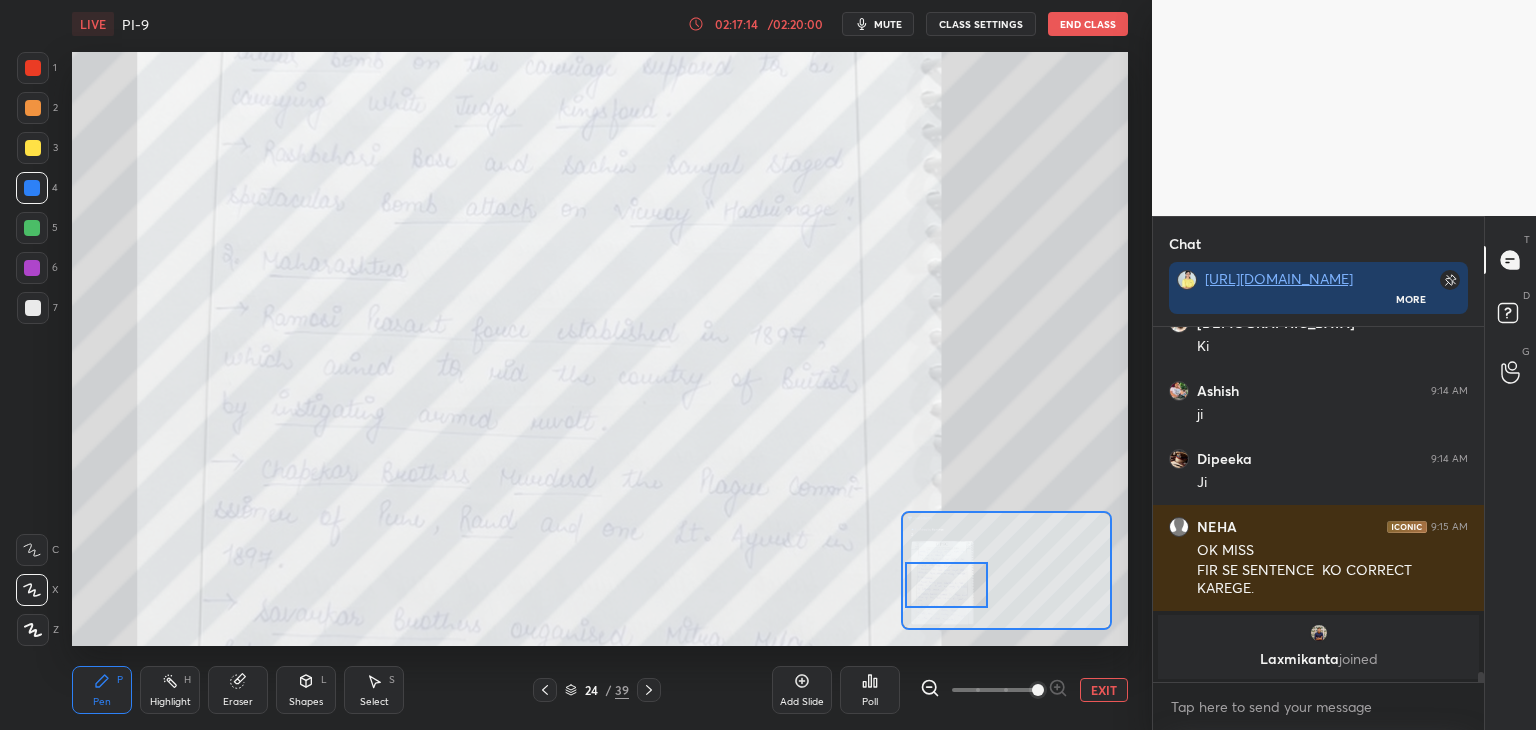 click at bounding box center [946, 585] 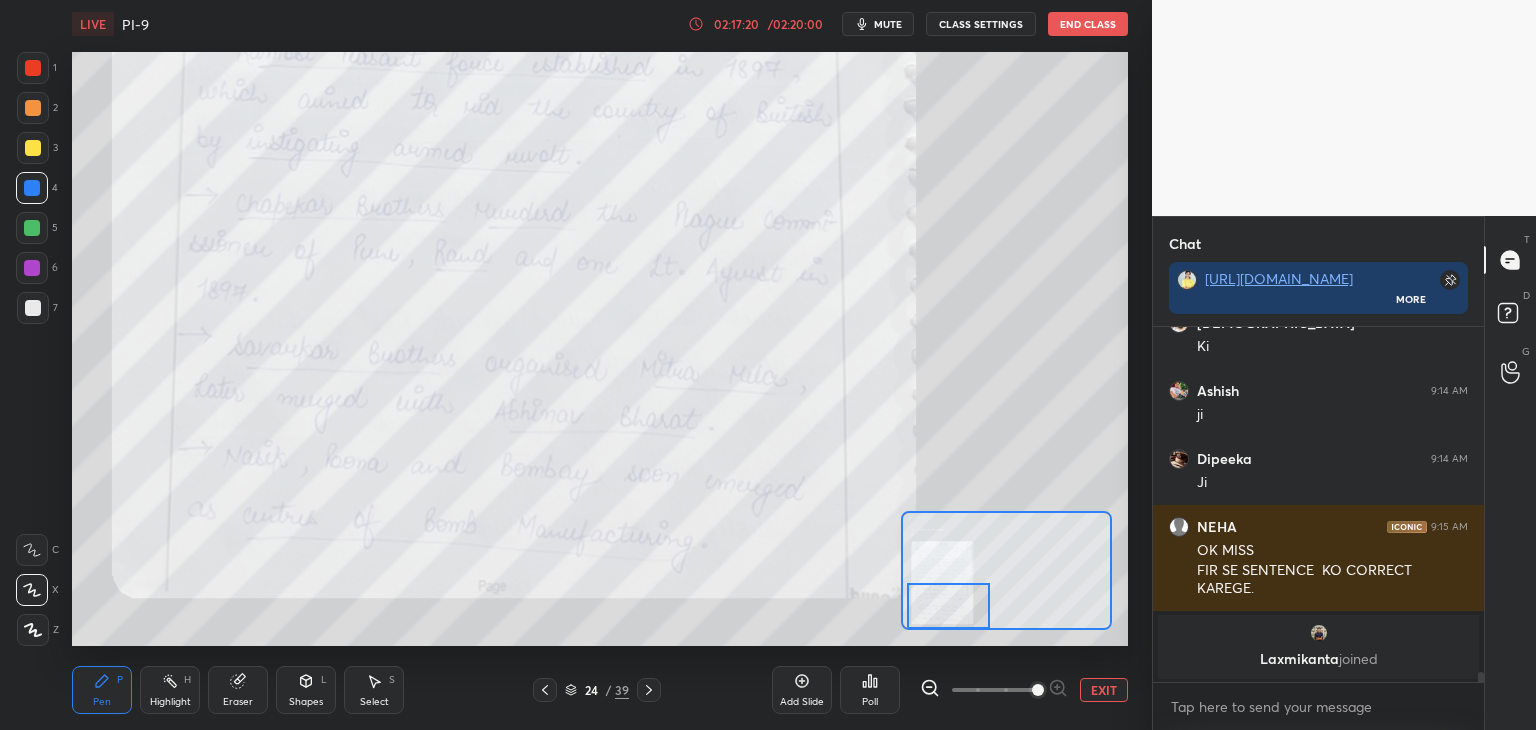 drag, startPoint x: 954, startPoint y: 577, endPoint x: 956, endPoint y: 613, distance: 36.05551 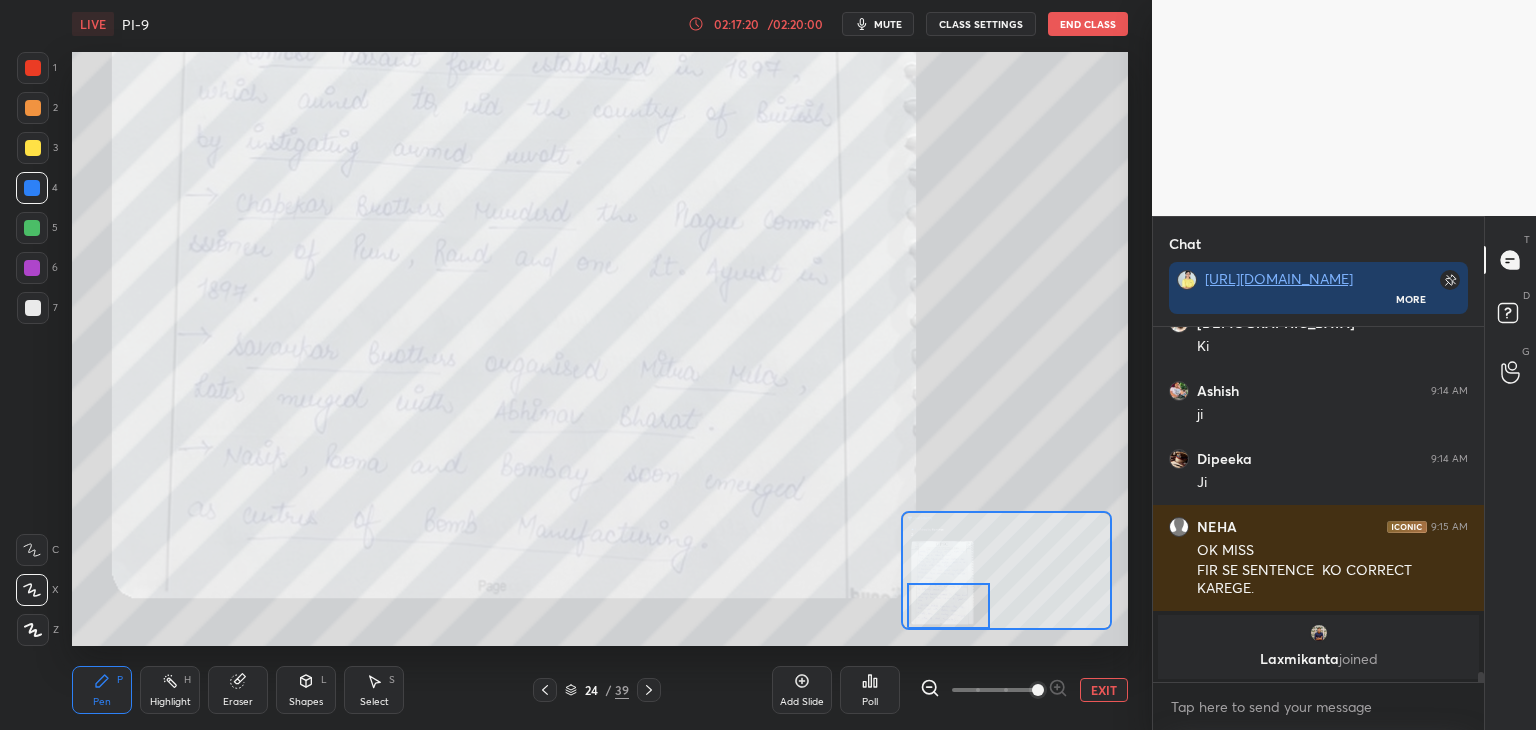 click at bounding box center [948, 606] 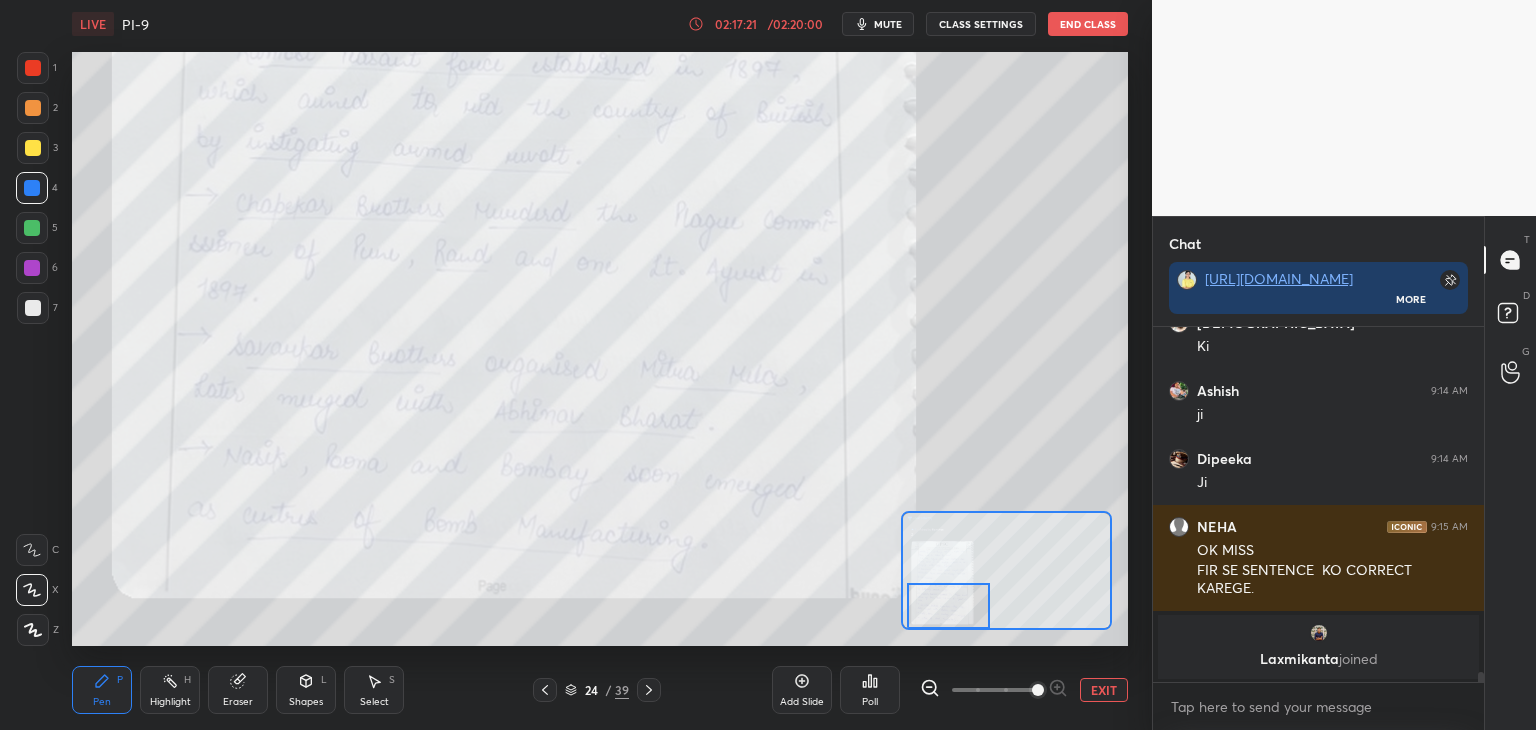 click 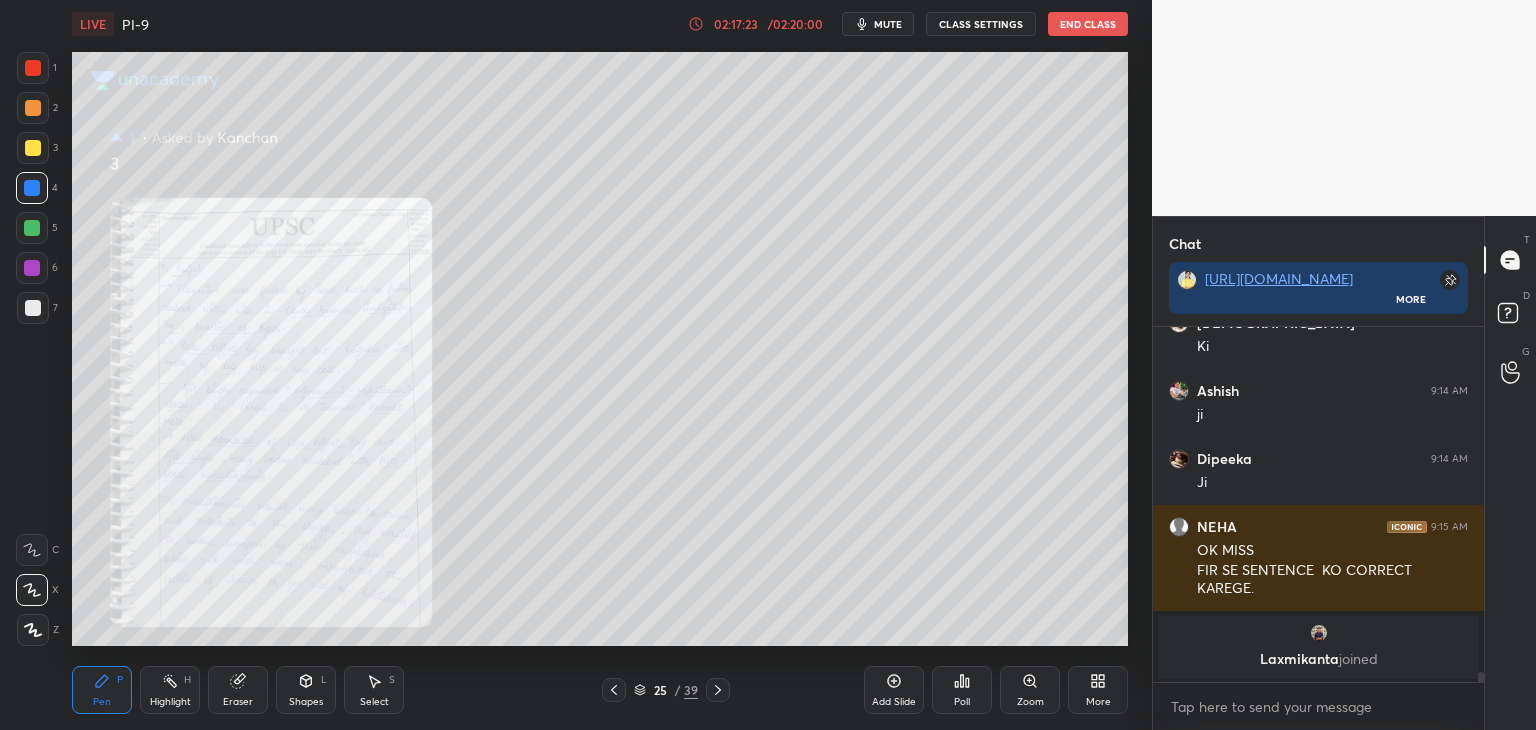 click on "Zoom" at bounding box center [1030, 702] 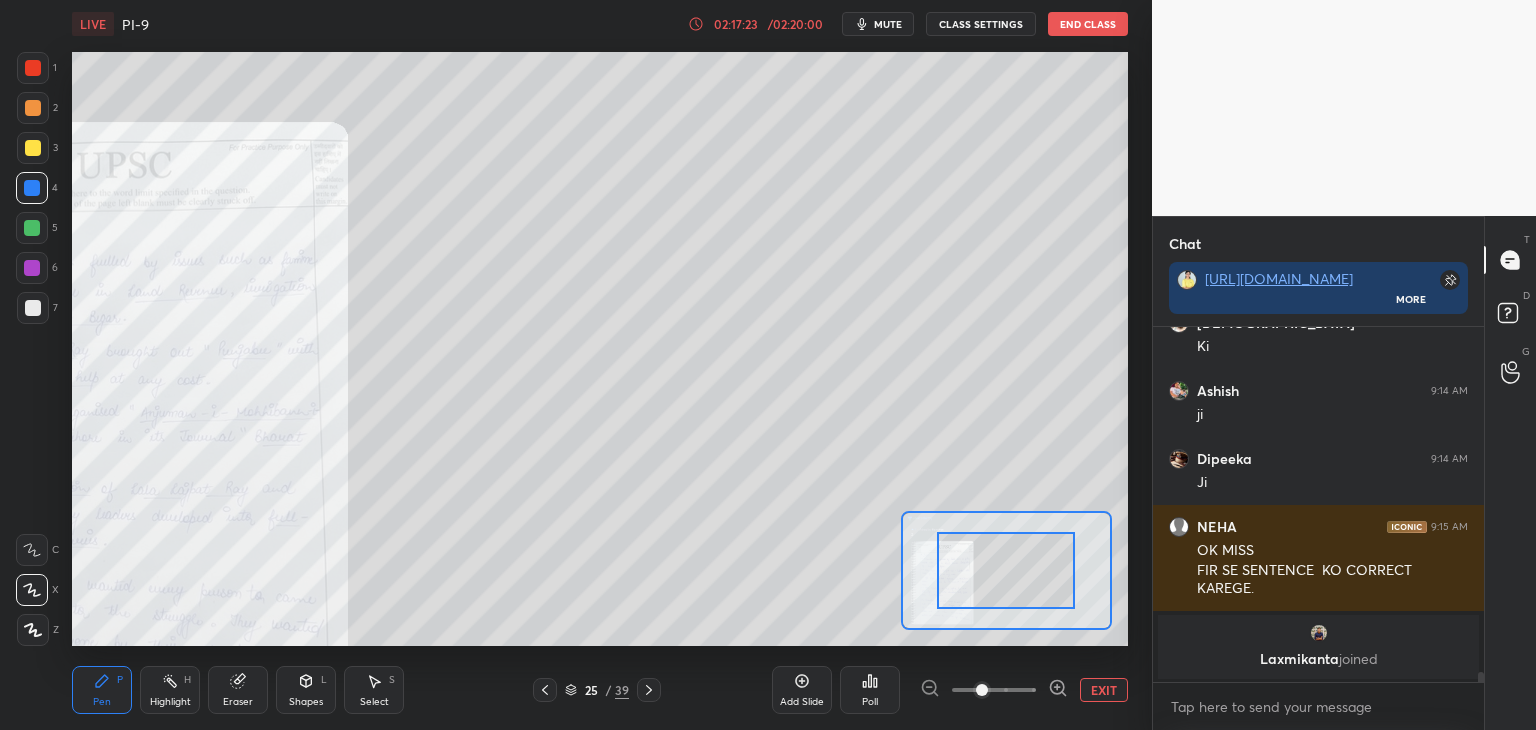 click at bounding box center [994, 690] 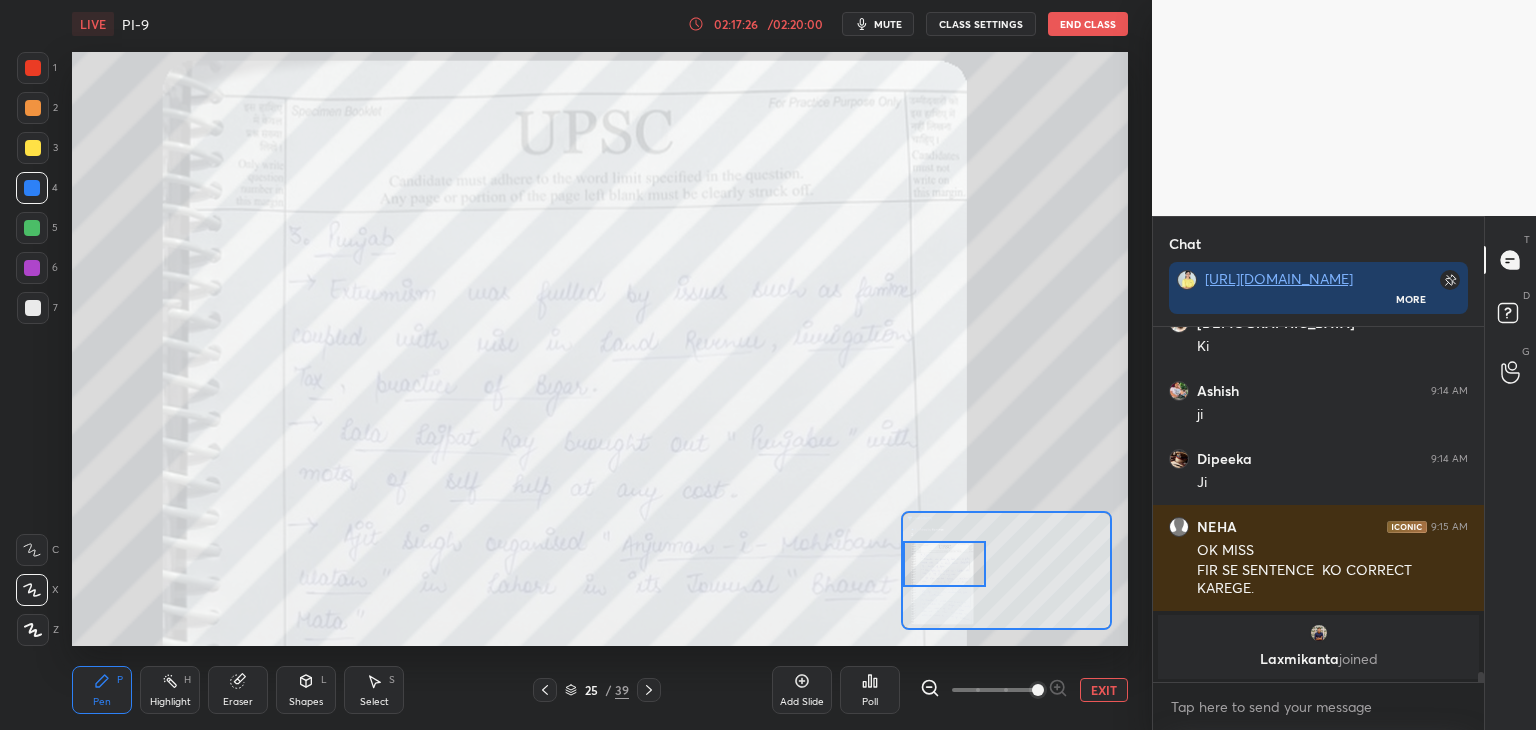 drag, startPoint x: 1018, startPoint y: 585, endPoint x: 949, endPoint y: 581, distance: 69.115845 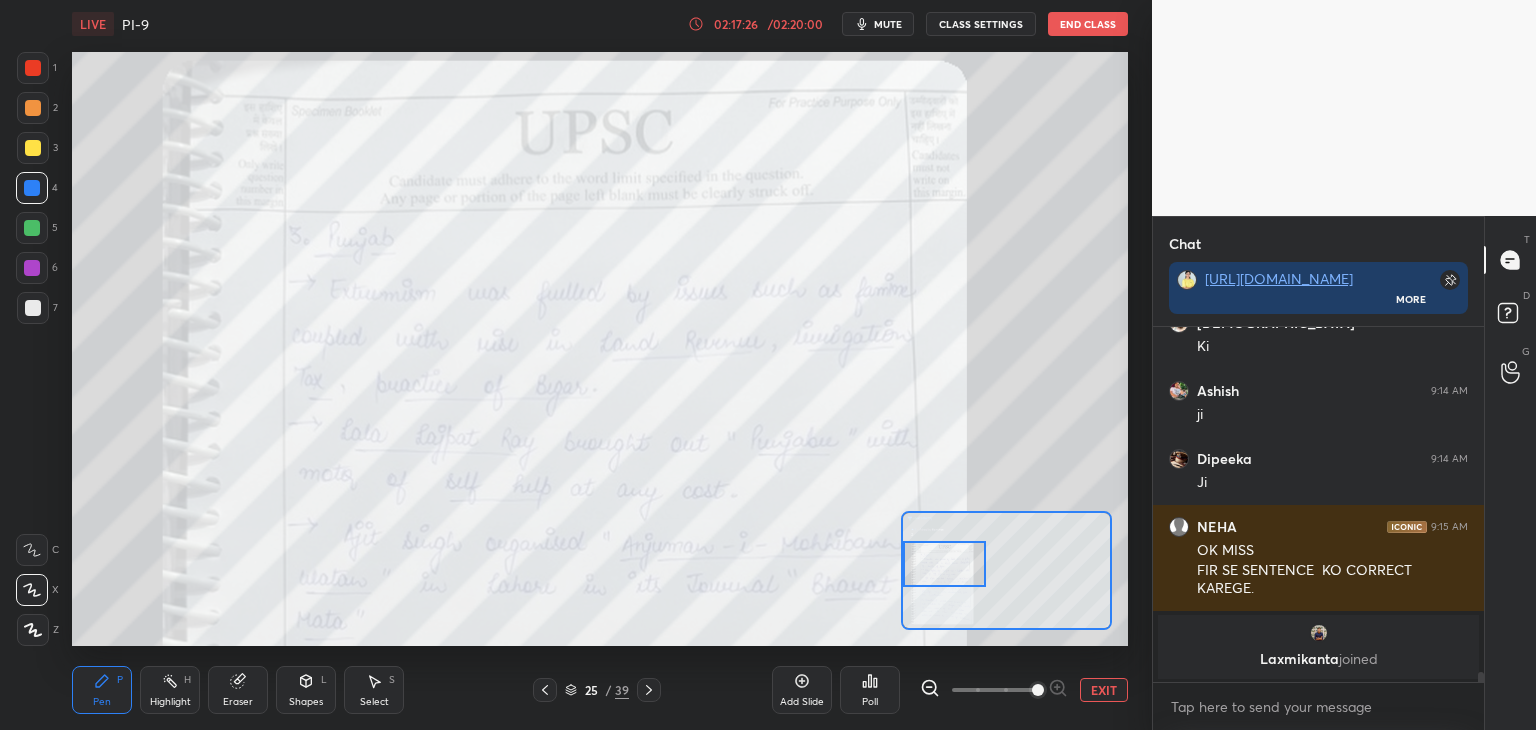 click at bounding box center (944, 564) 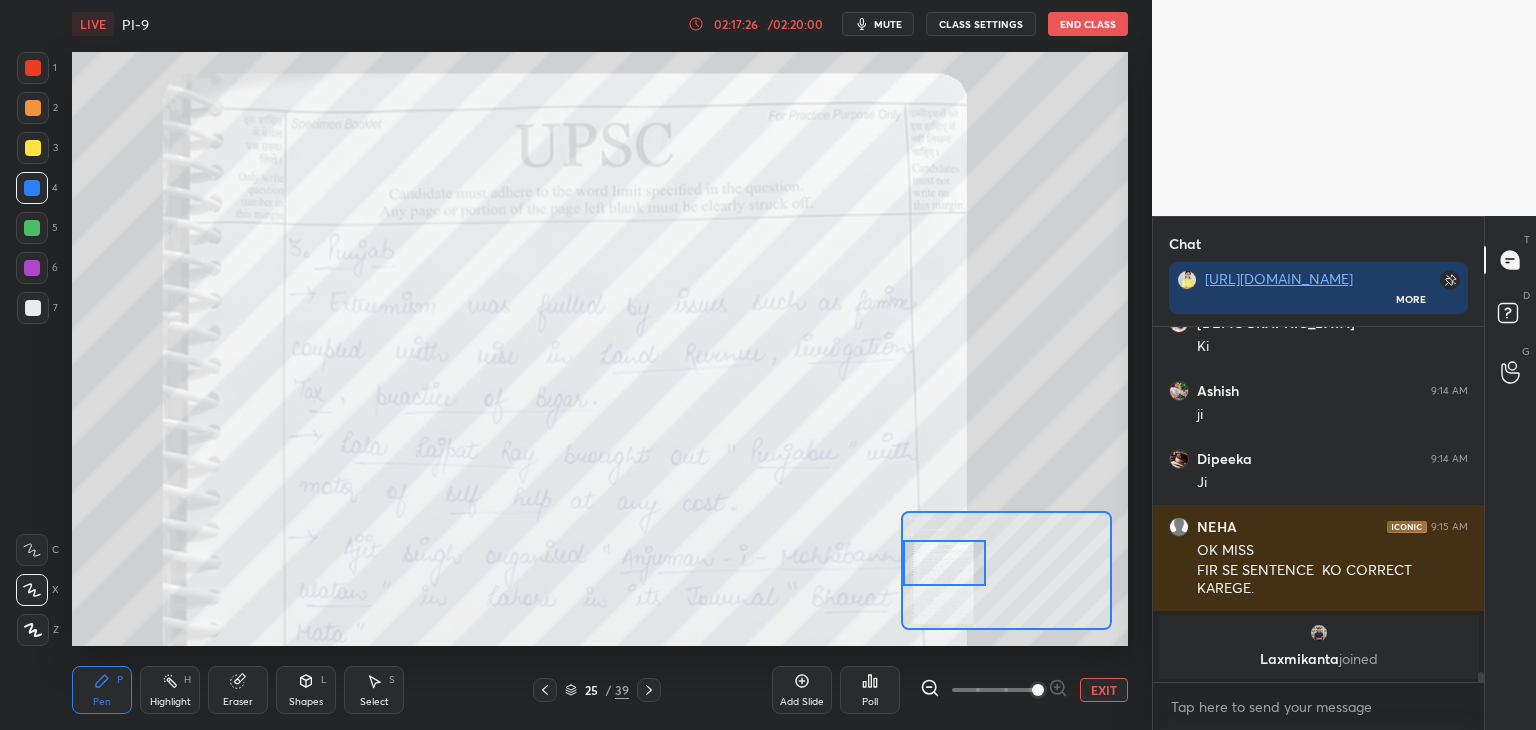 click on "EXIT" at bounding box center (1104, 690) 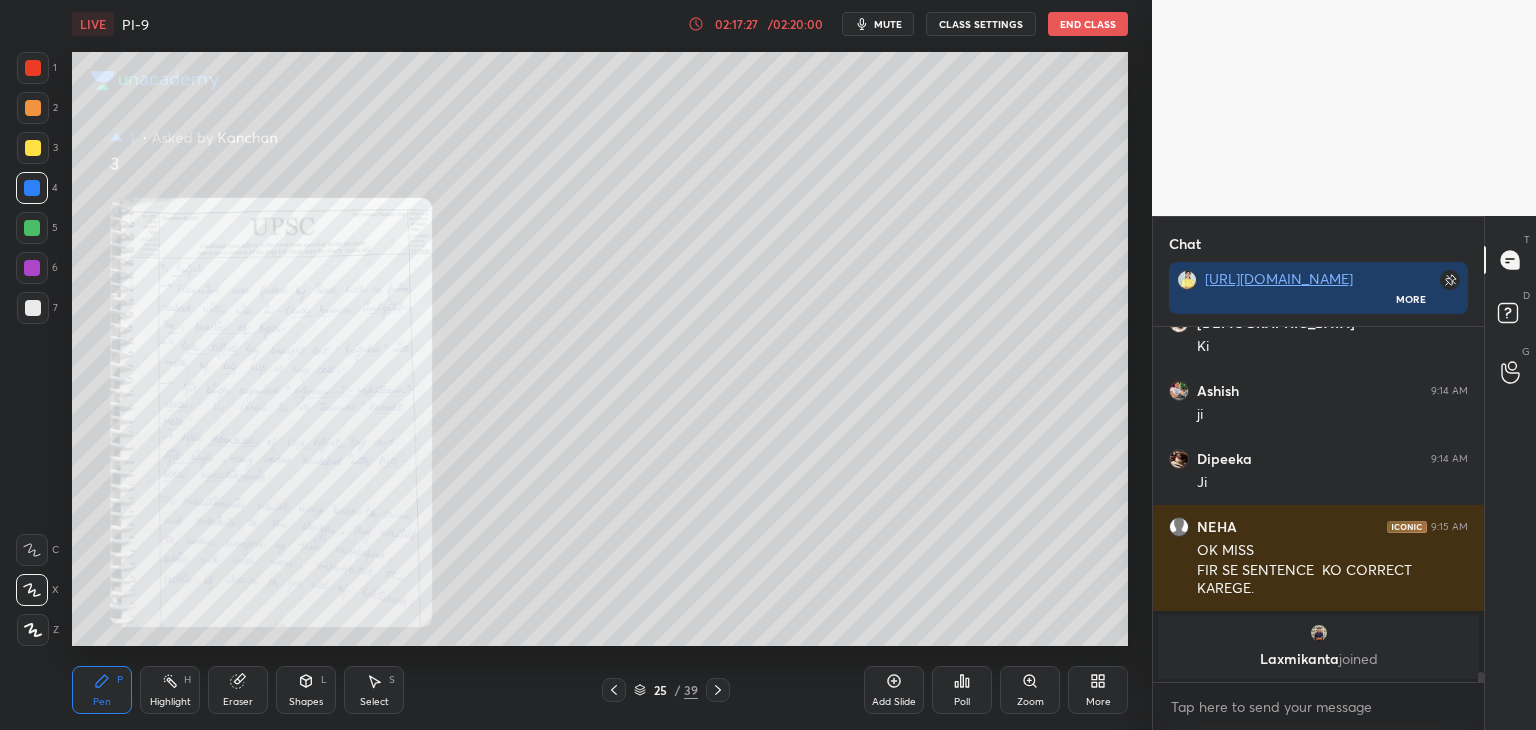 click 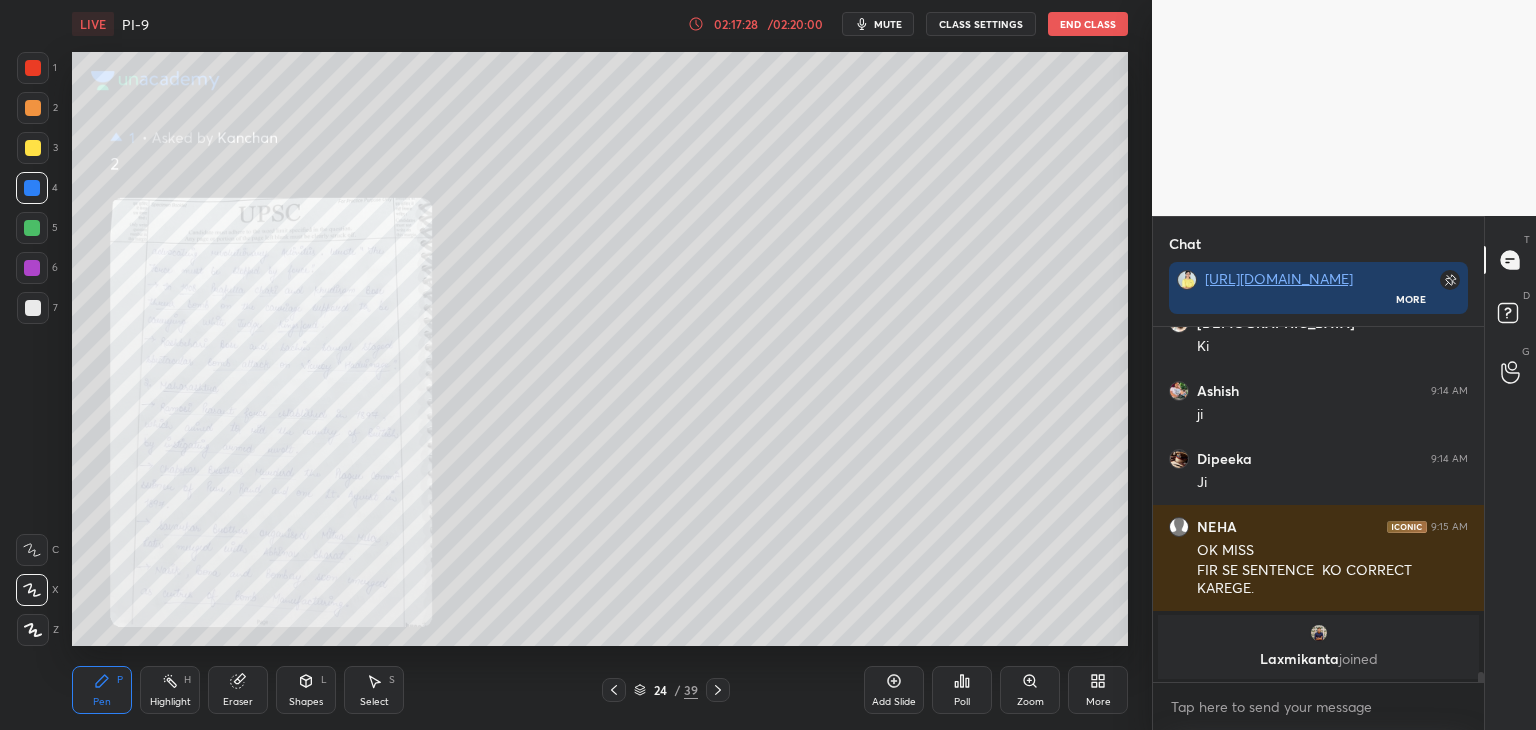 click 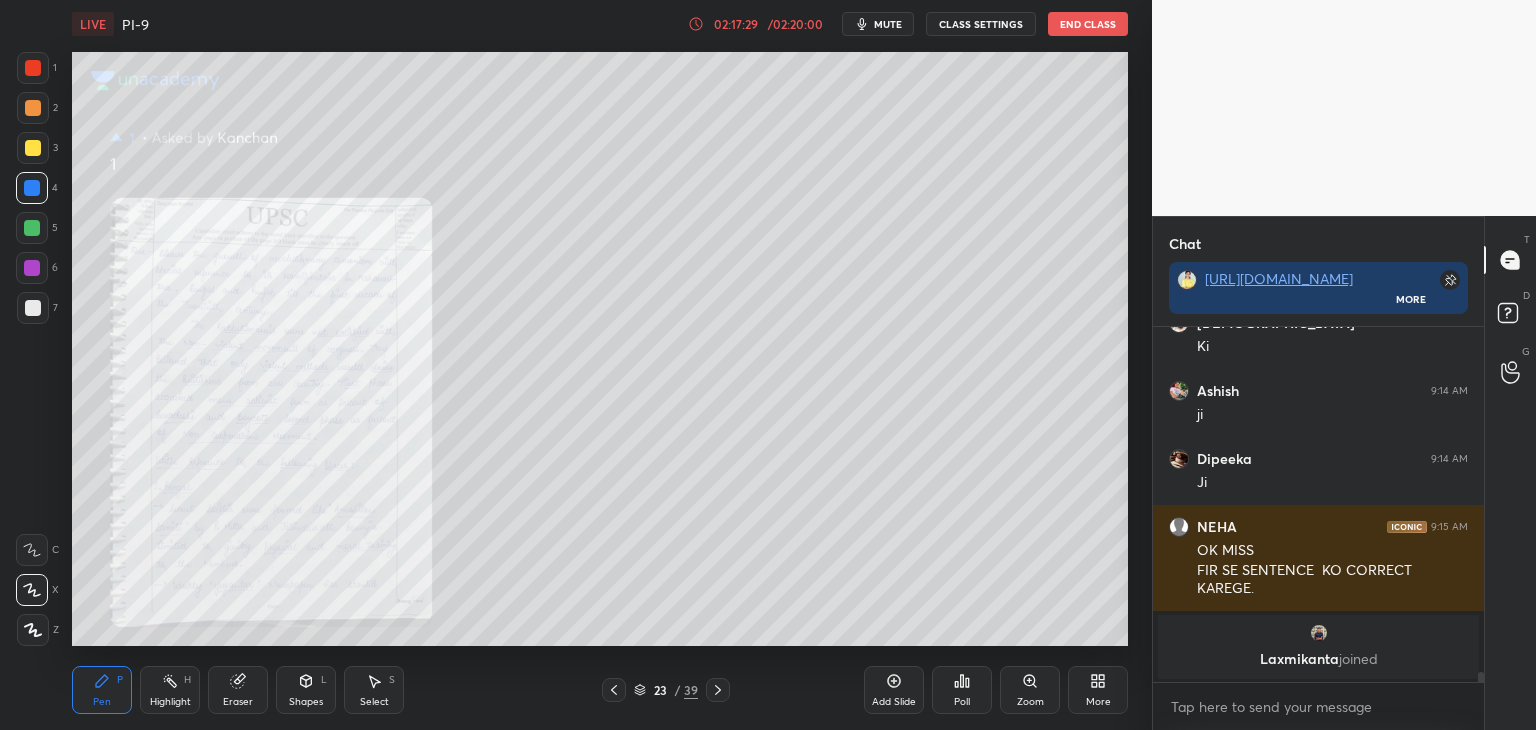 click at bounding box center [33, 68] 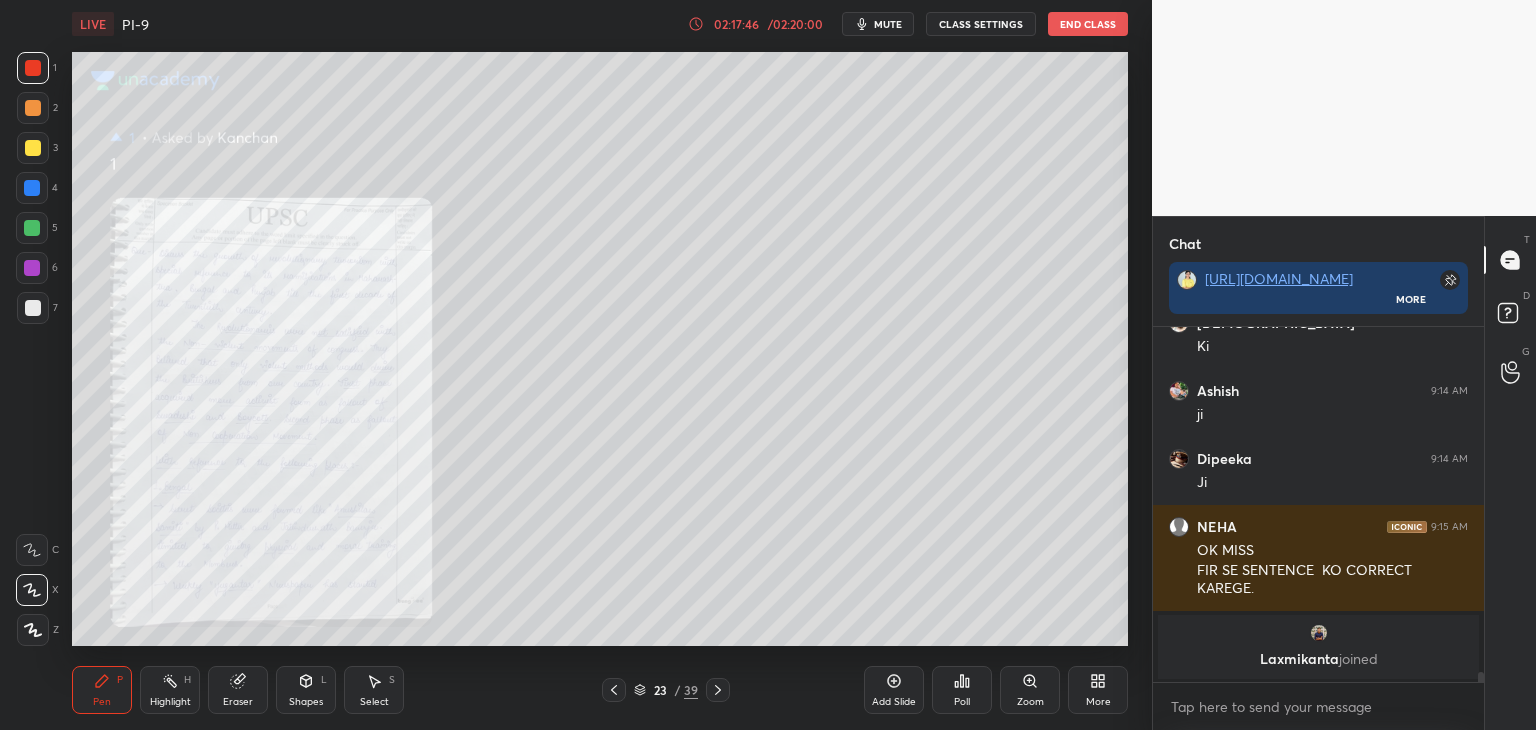 click at bounding box center [32, 188] 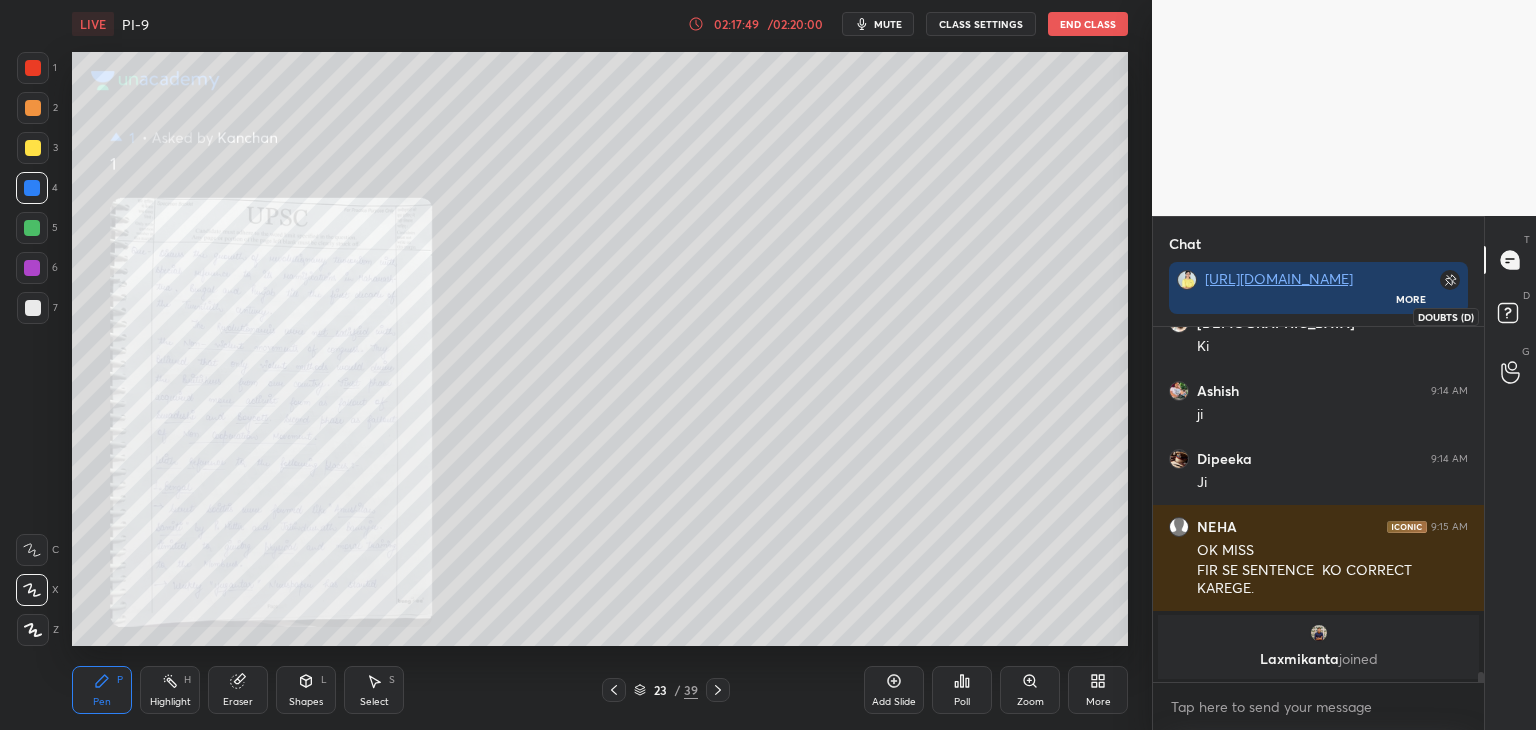 click 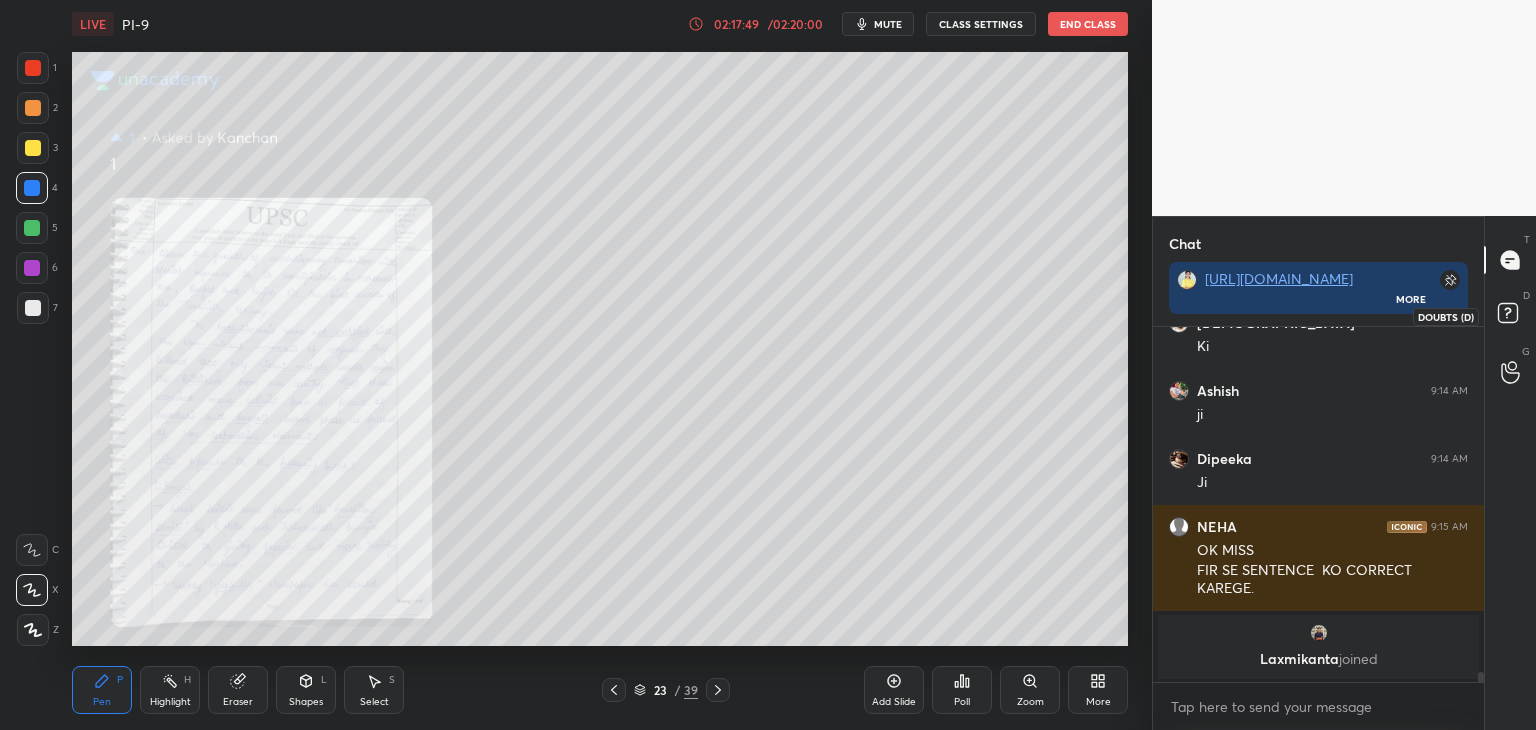 scroll, scrollTop: 6, scrollLeft: 6, axis: both 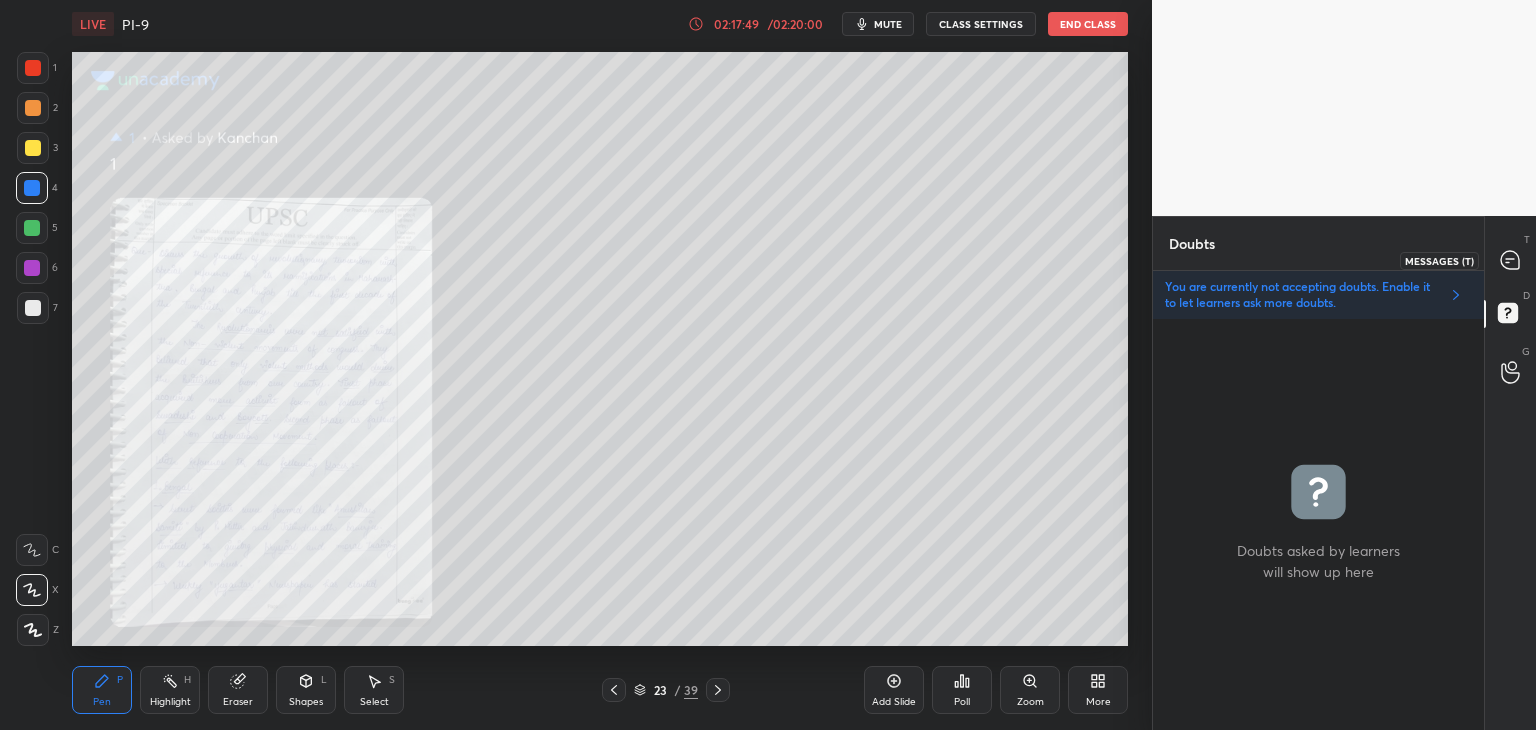 click 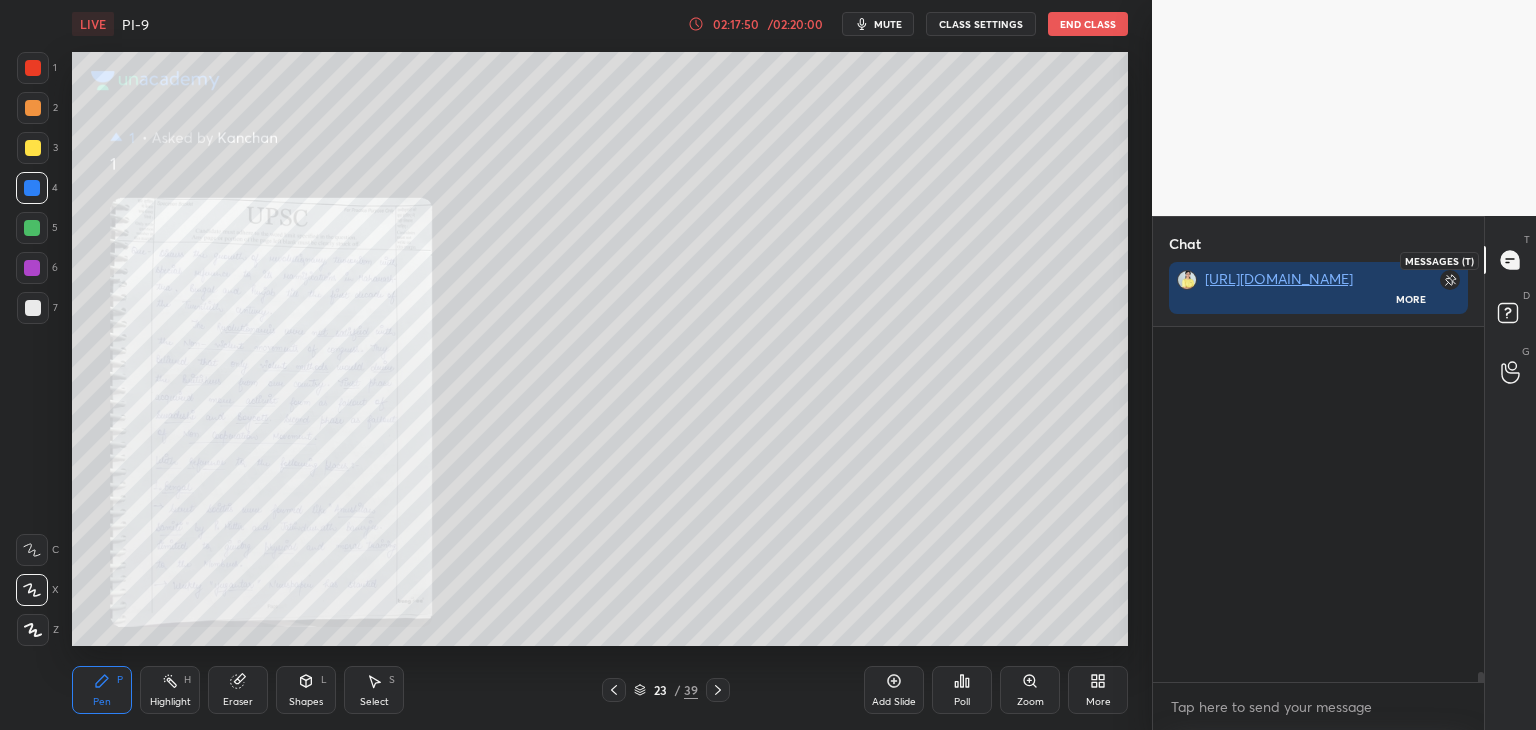 scroll, scrollTop: 397, scrollLeft: 325, axis: both 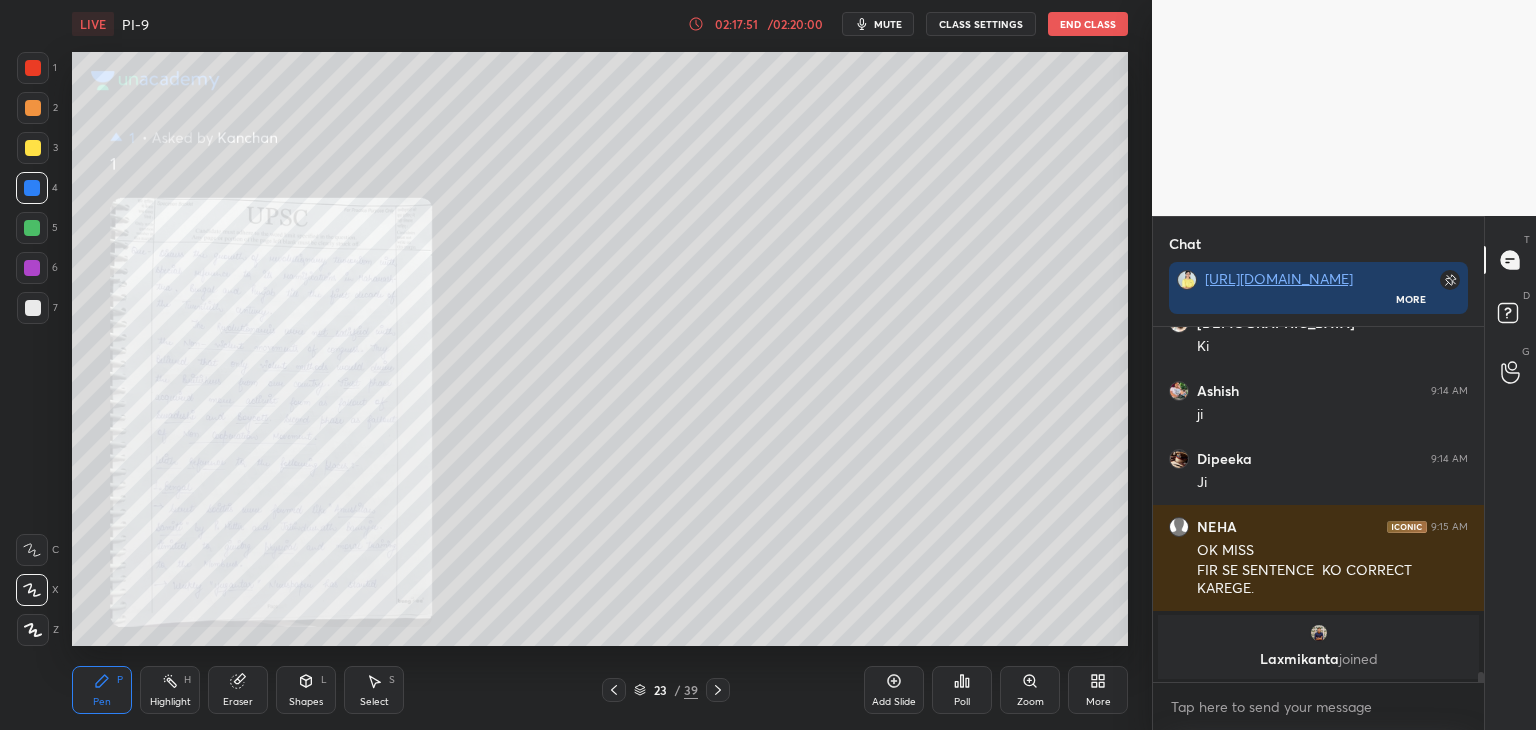 click at bounding box center [32, 228] 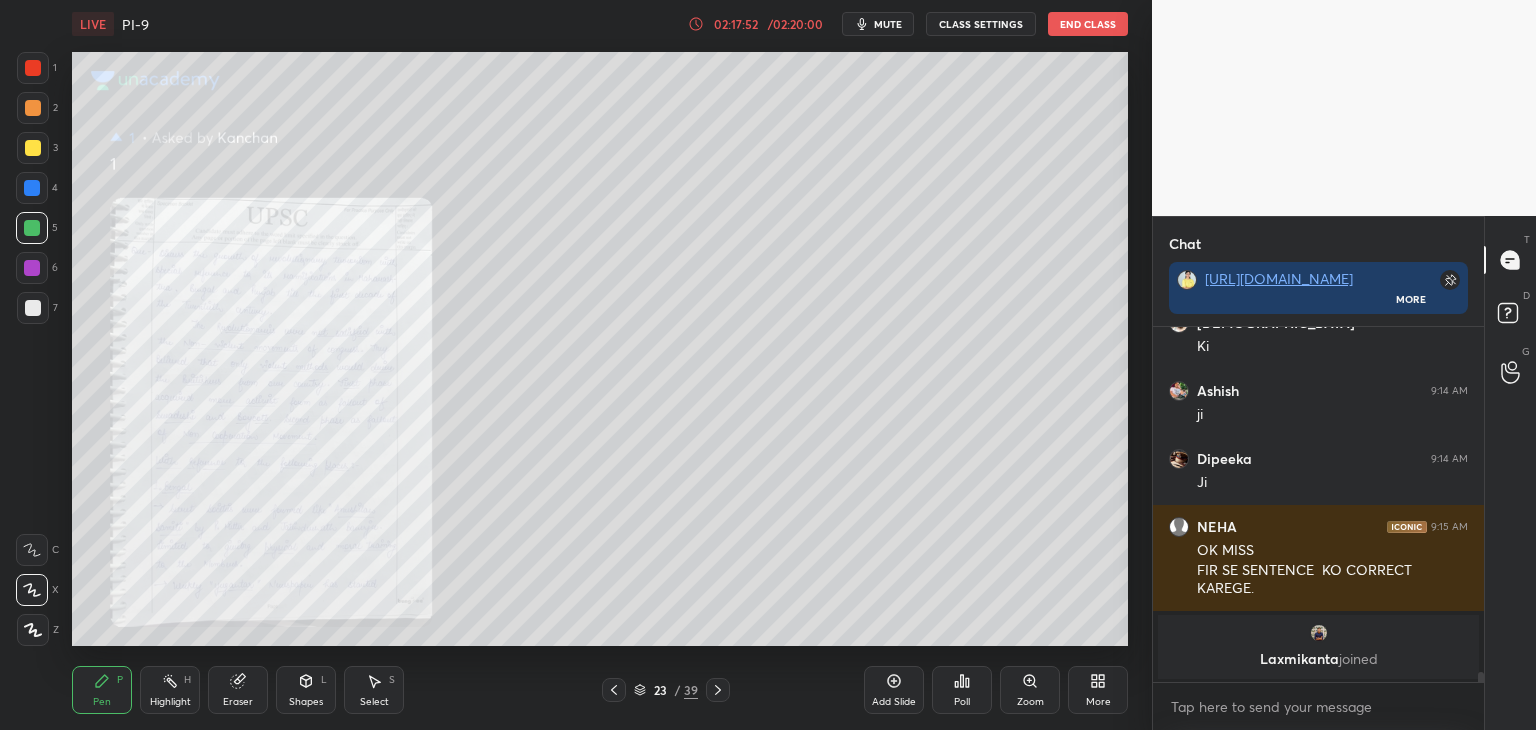 click at bounding box center [33, 68] 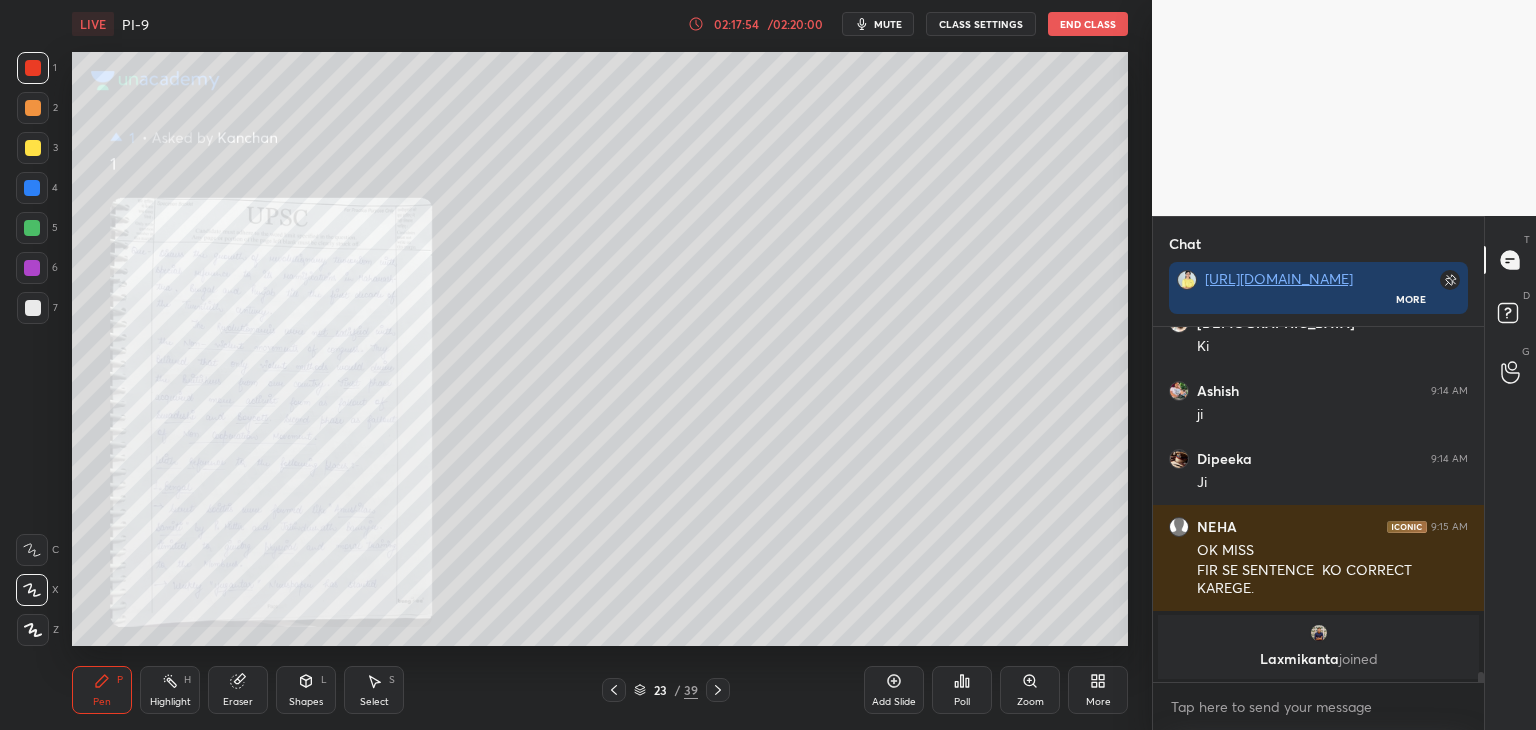 click 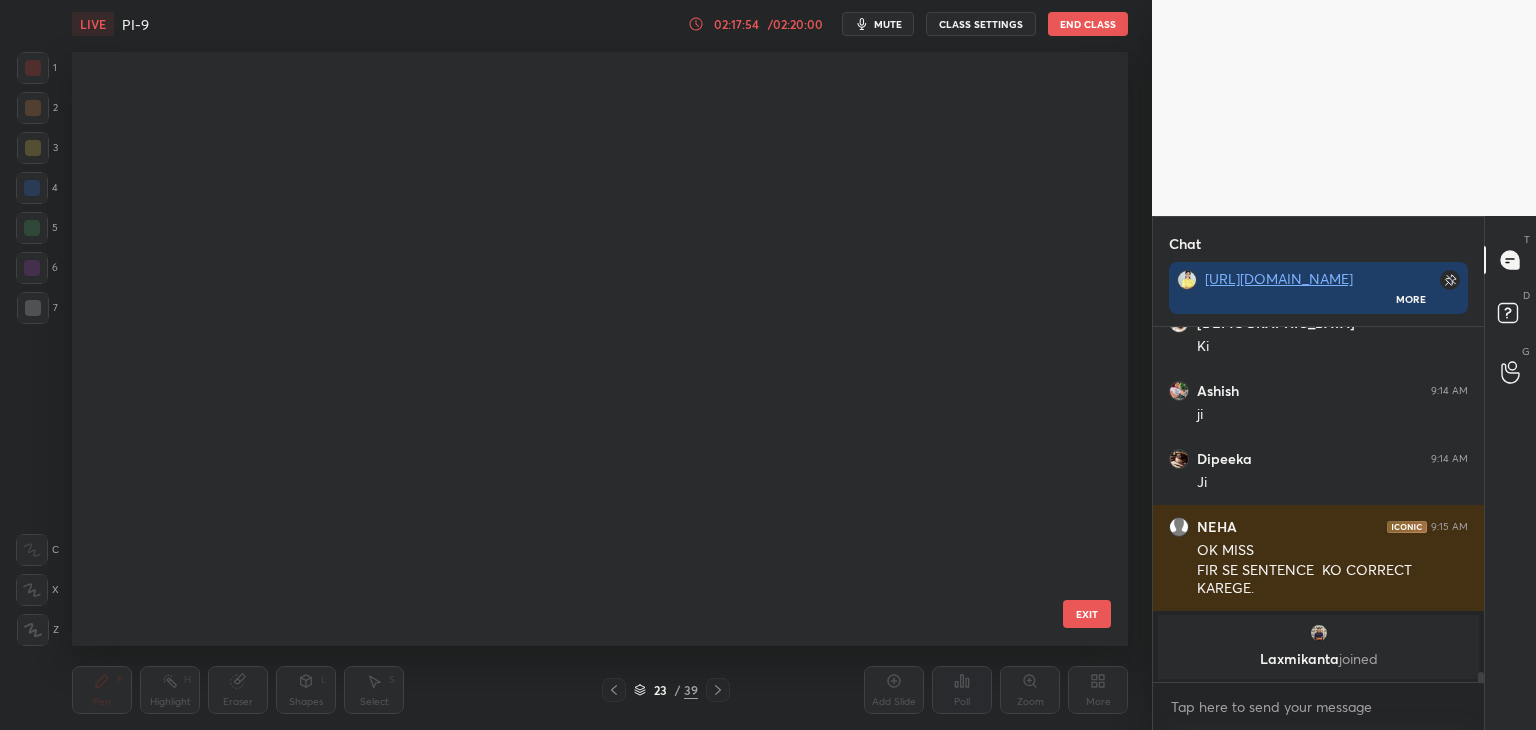 scroll, scrollTop: 870, scrollLeft: 0, axis: vertical 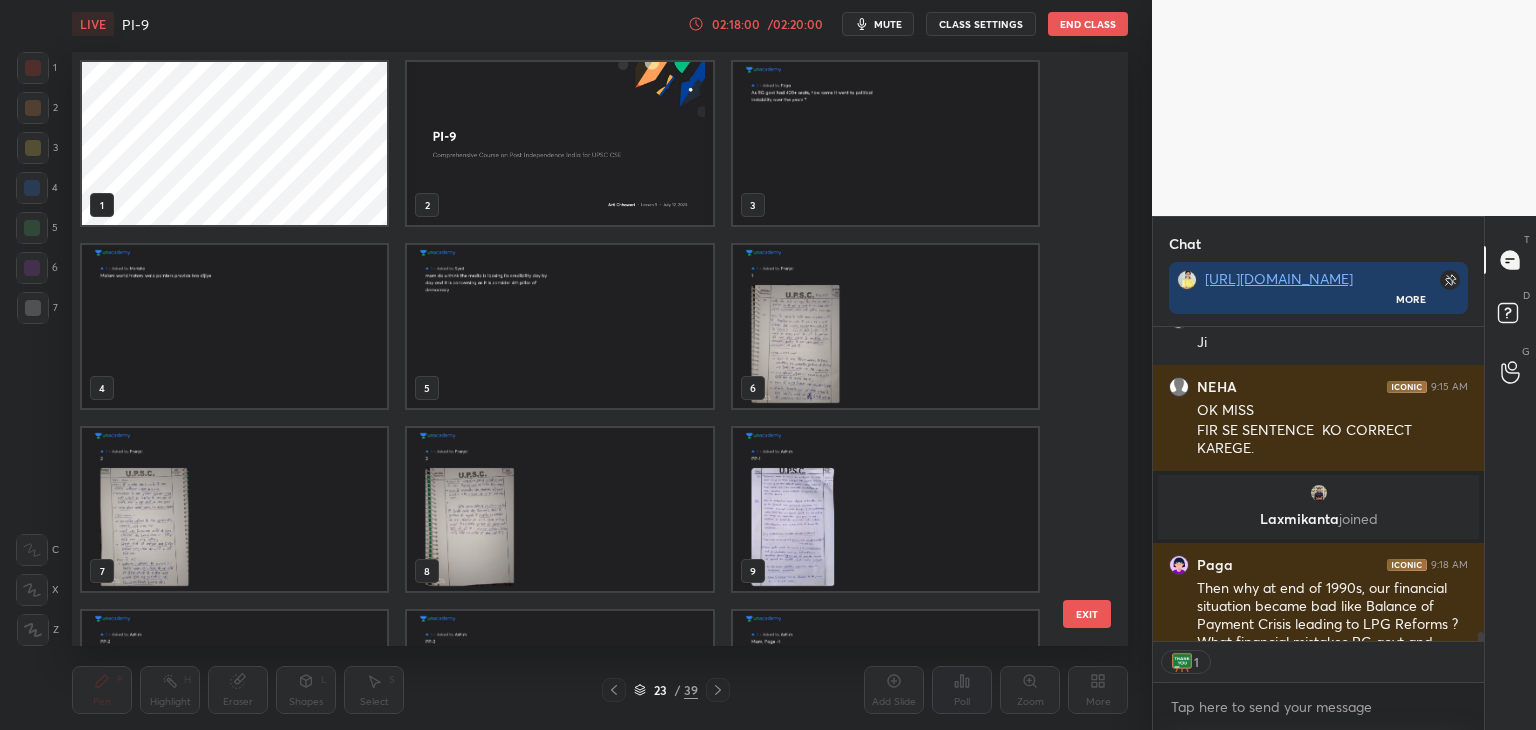 click at bounding box center (559, 143) 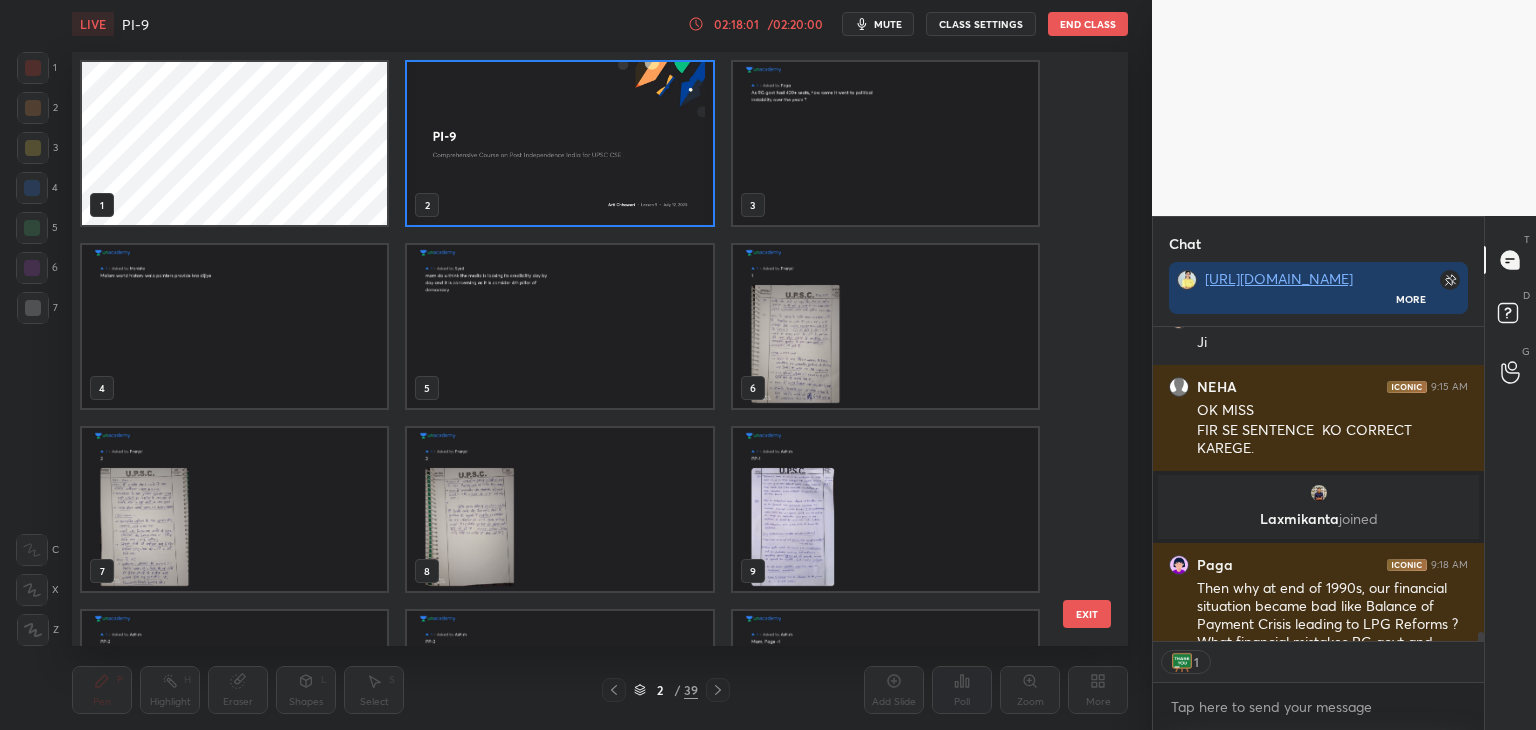 drag, startPoint x: 643, startPoint y: 689, endPoint x: 637, endPoint y: 677, distance: 13.416408 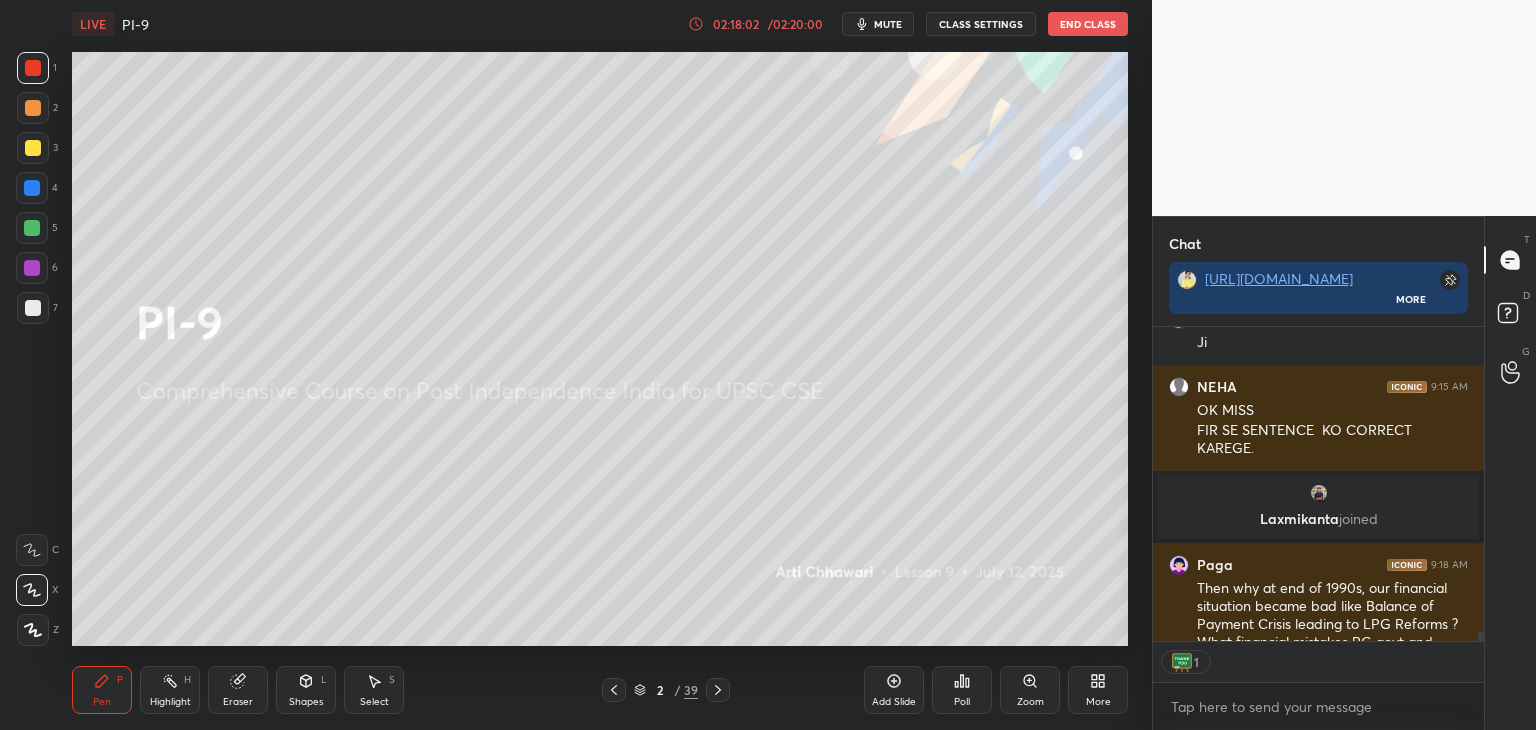 scroll, scrollTop: 12692, scrollLeft: 0, axis: vertical 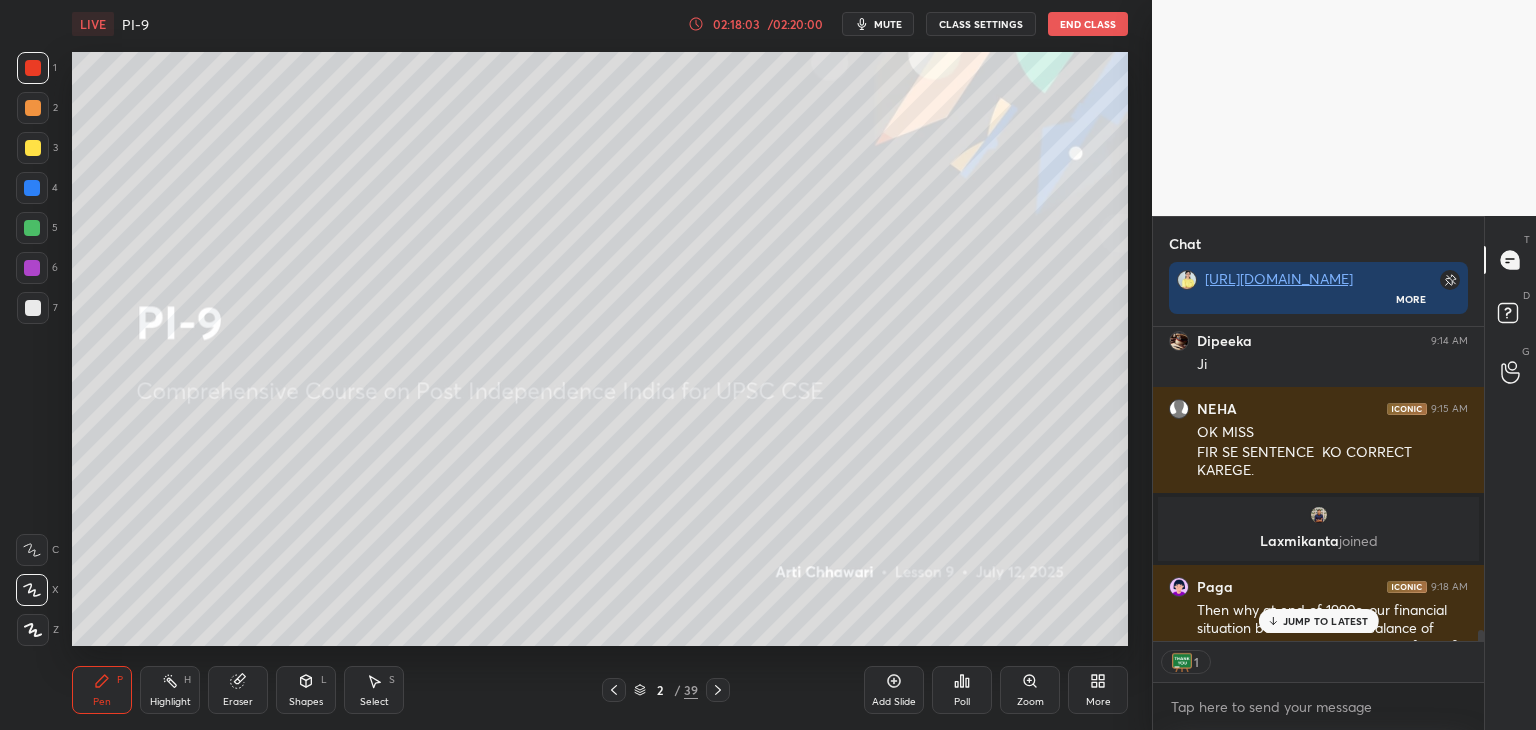 click on "JUMP TO LATEST" at bounding box center (1326, 621) 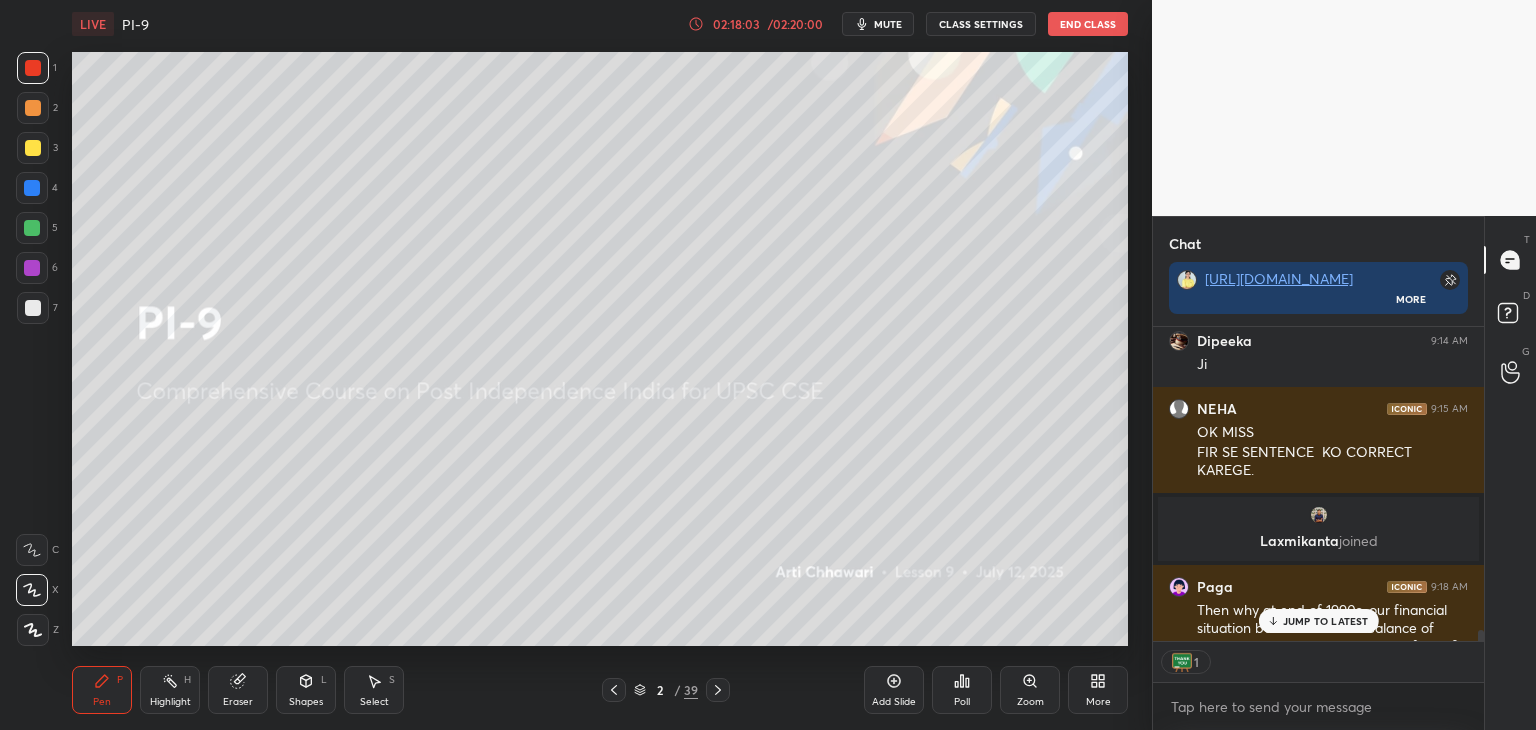 scroll, scrollTop: 12823, scrollLeft: 0, axis: vertical 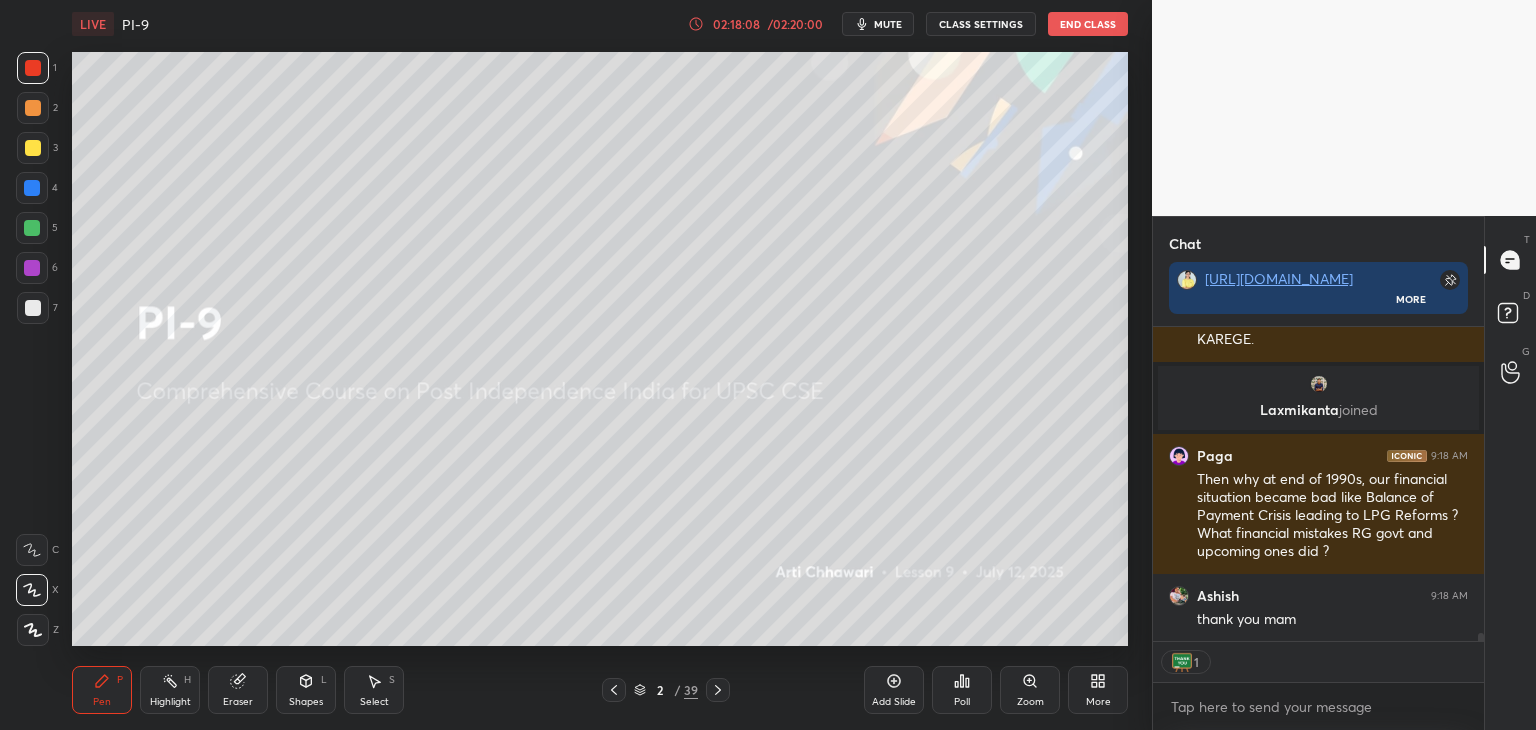 click at bounding box center (32, 188) 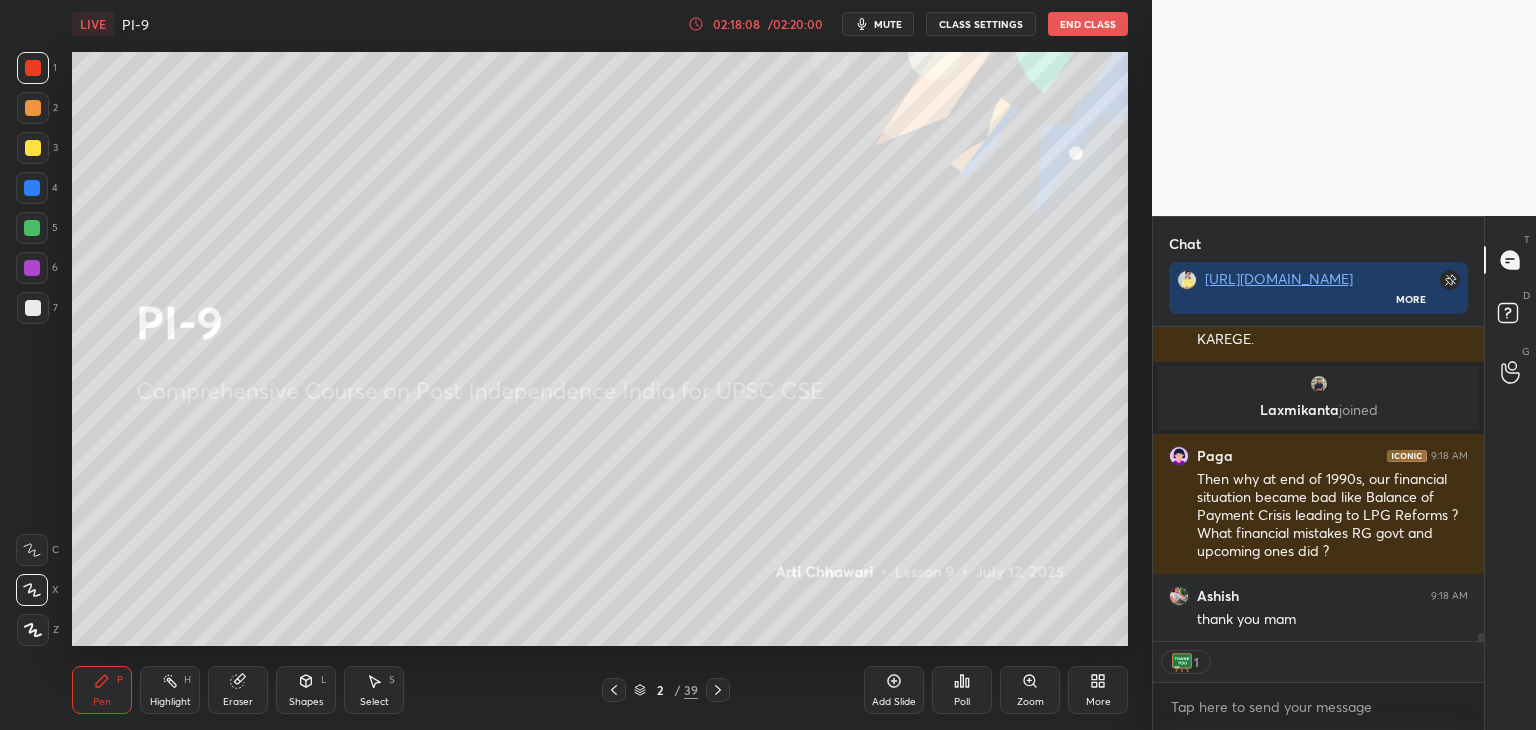 scroll, scrollTop: 12891, scrollLeft: 0, axis: vertical 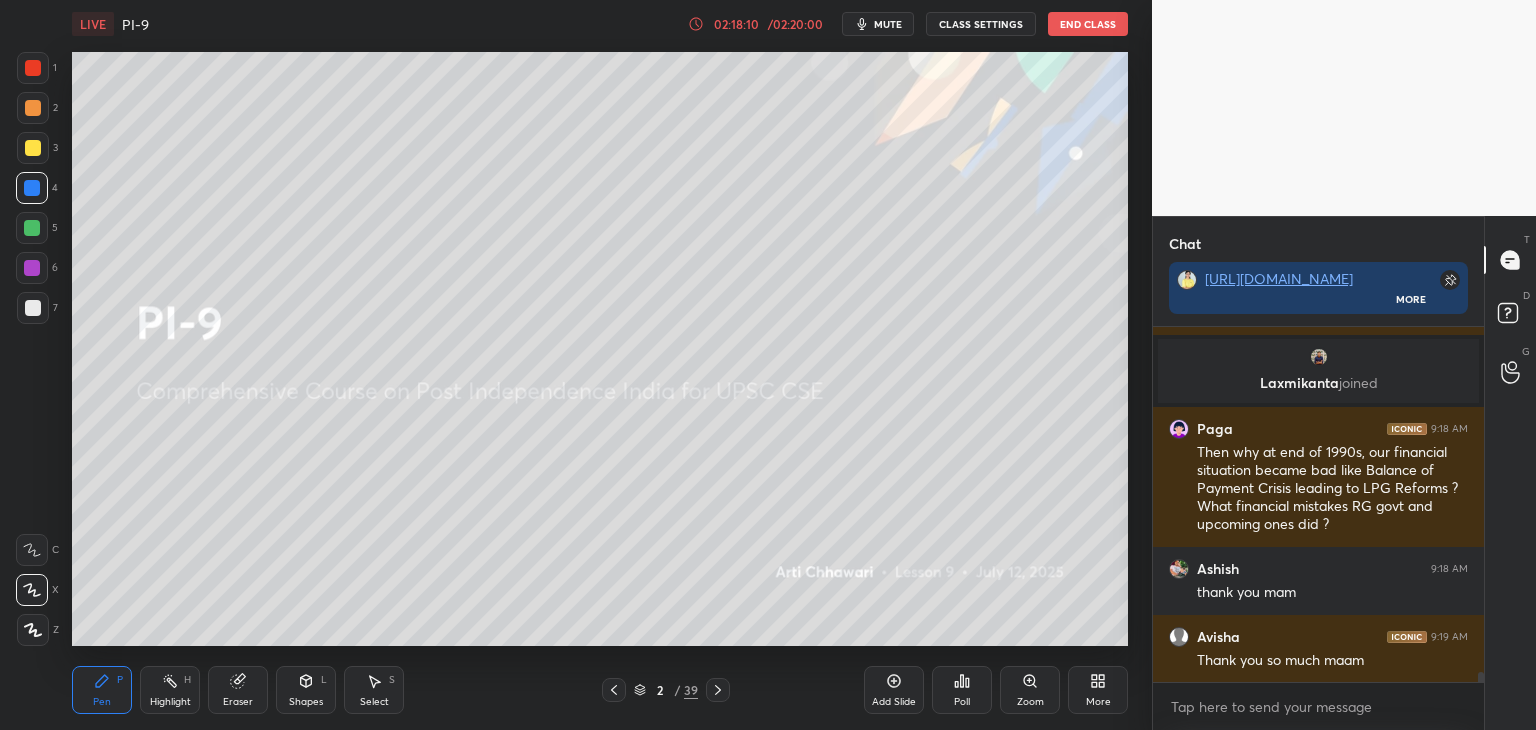 click on "End Class" at bounding box center (1088, 24) 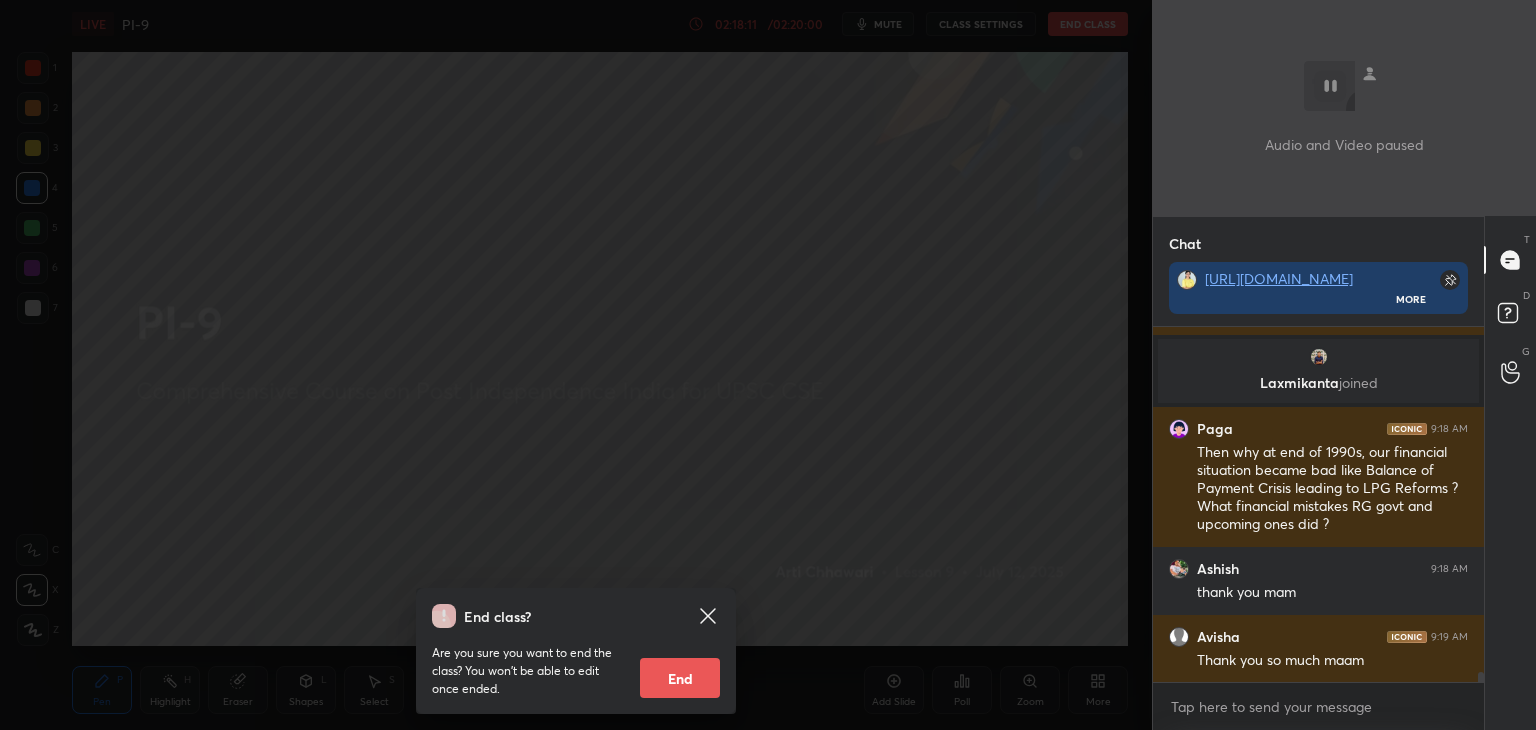 click on "End" at bounding box center [680, 678] 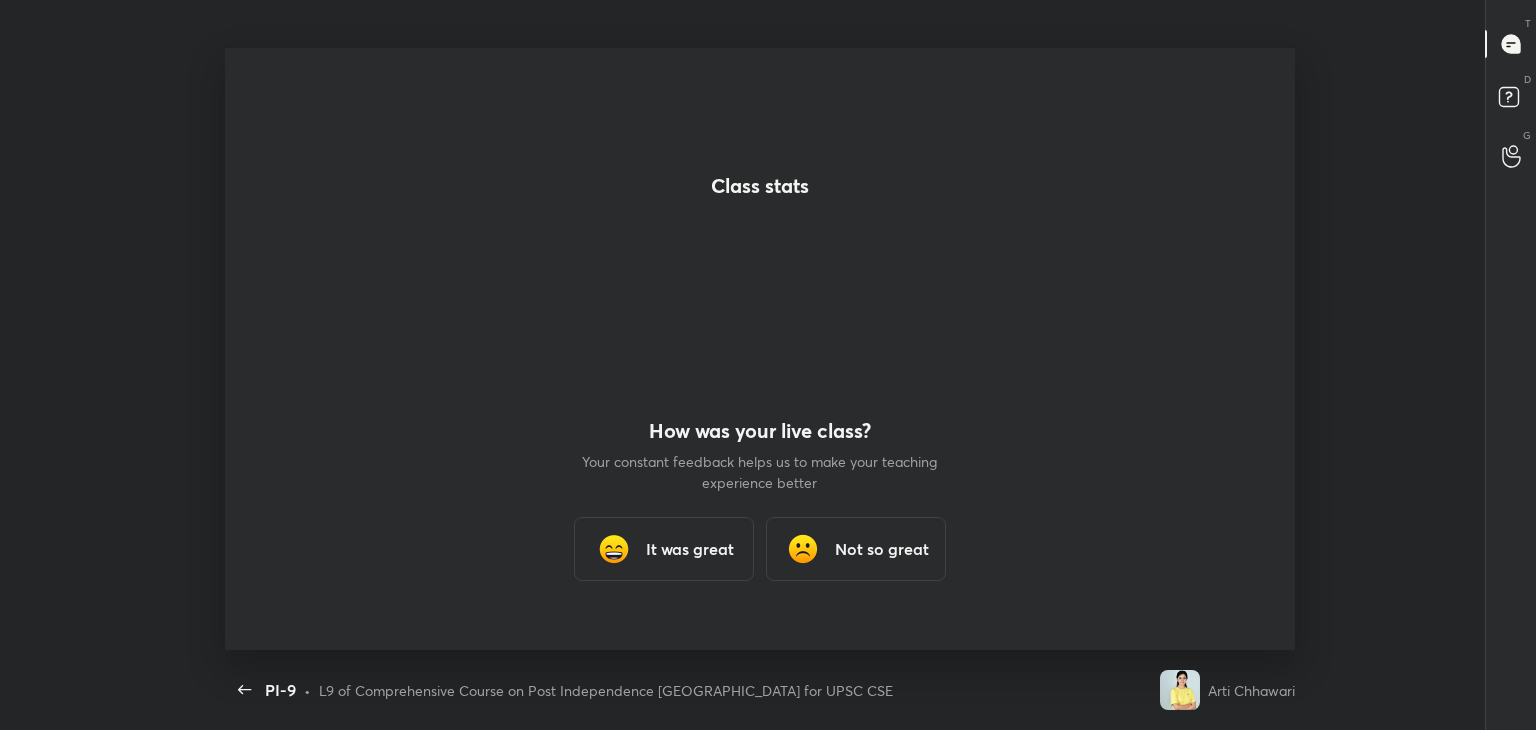 scroll, scrollTop: 99397, scrollLeft: 98807, axis: both 